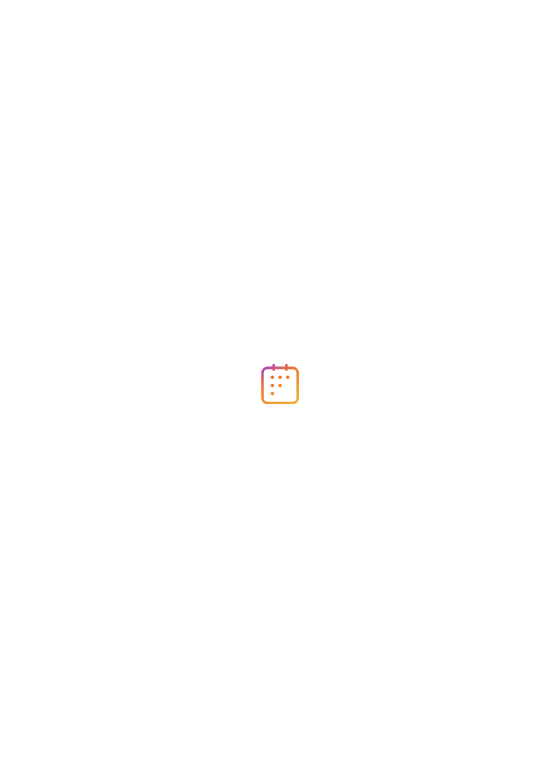 scroll, scrollTop: 0, scrollLeft: 0, axis: both 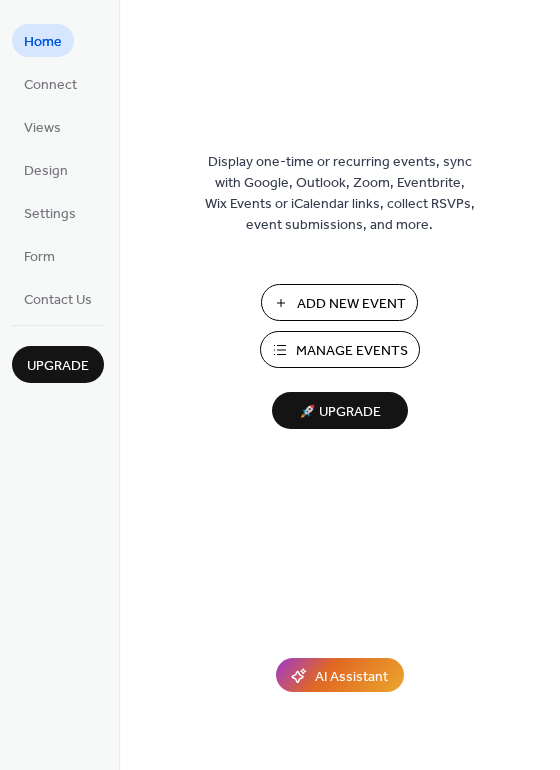 click on "Manage Events" at bounding box center (352, 351) 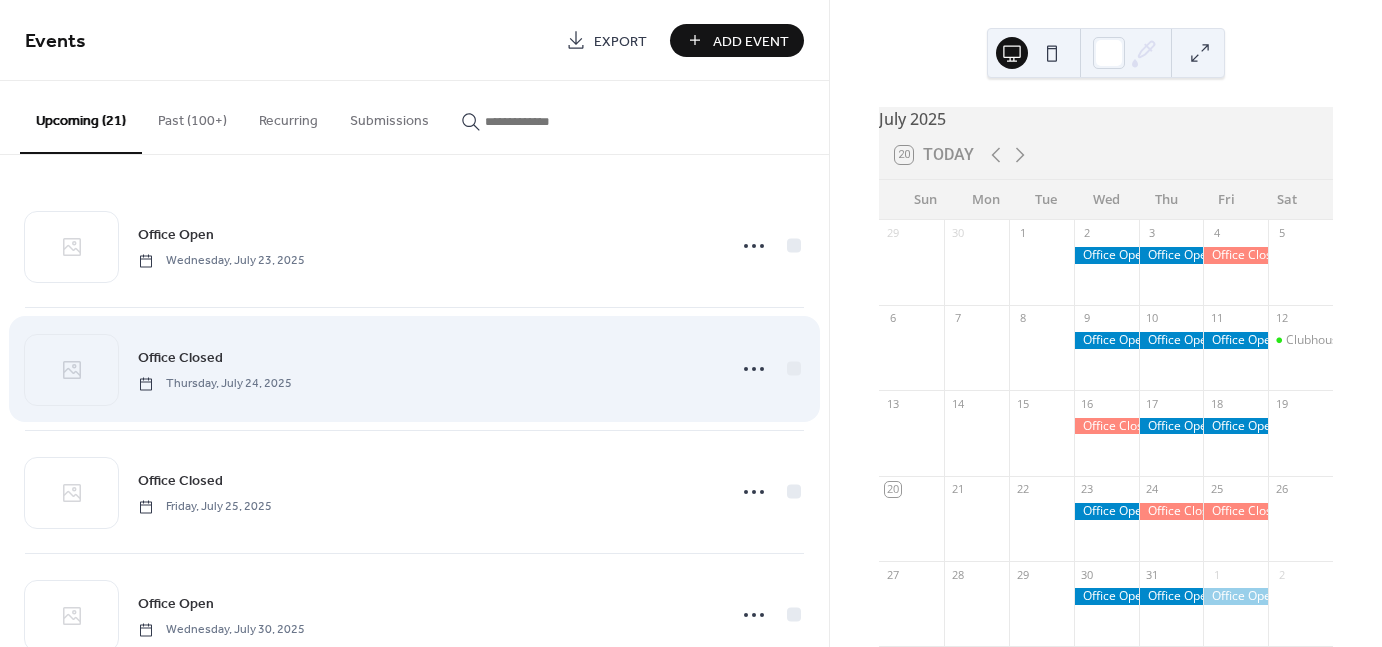 scroll, scrollTop: 0, scrollLeft: 0, axis: both 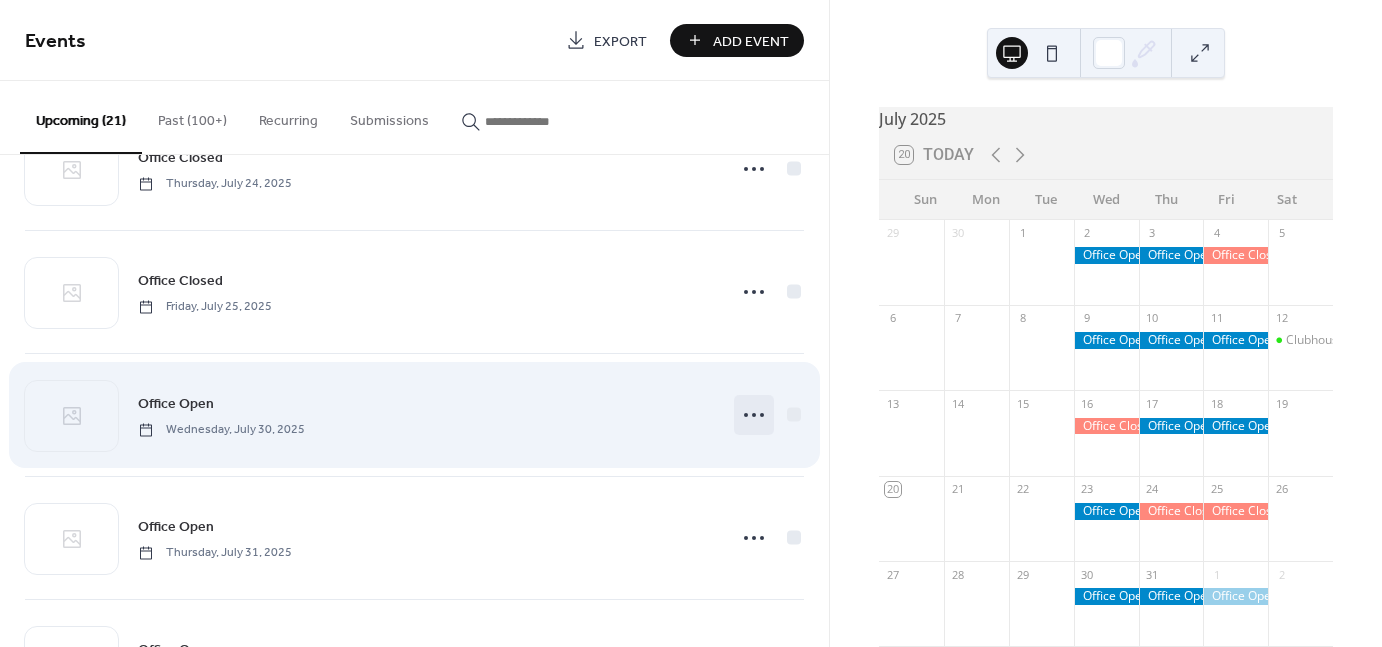 click 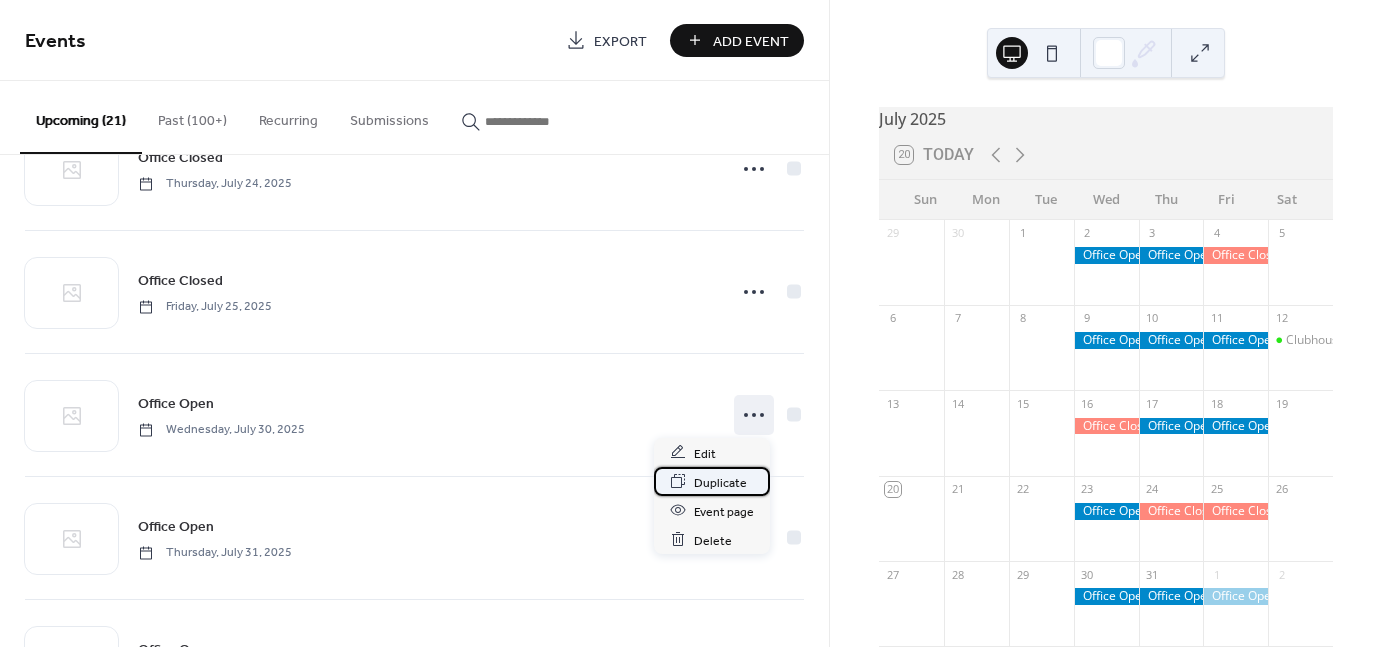 click on "Duplicate" at bounding box center (720, 482) 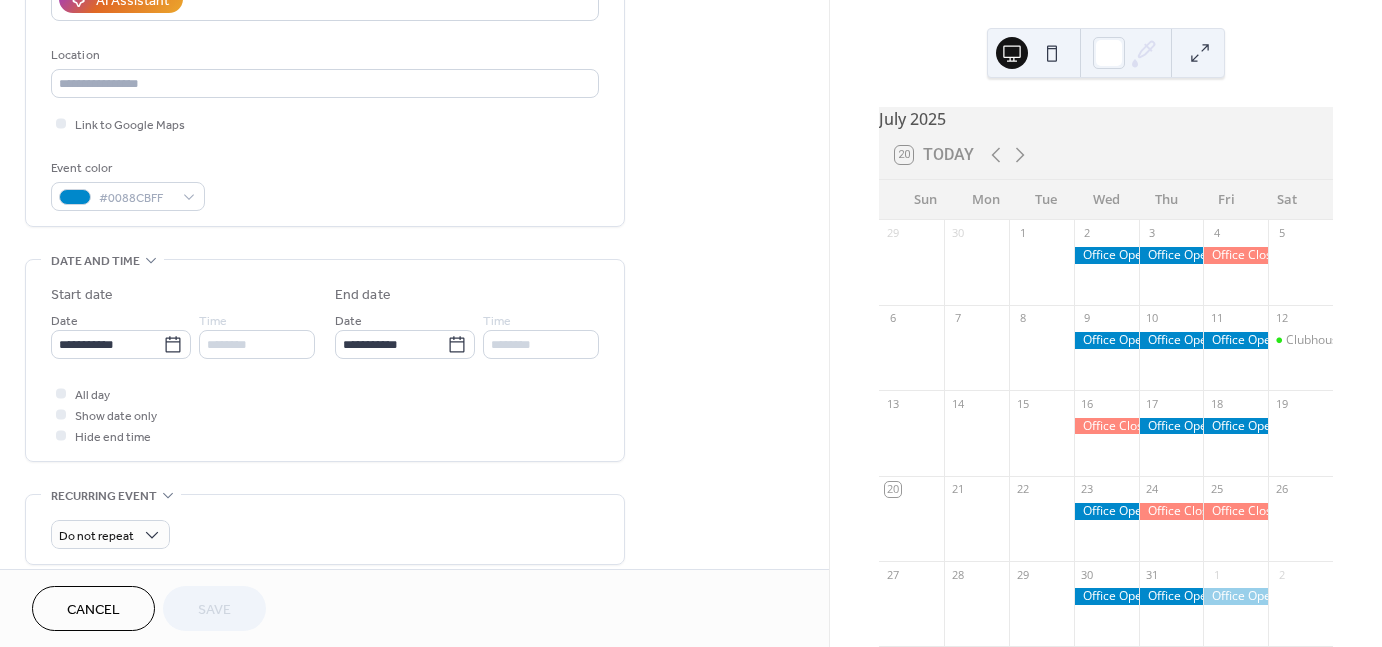 scroll, scrollTop: 400, scrollLeft: 0, axis: vertical 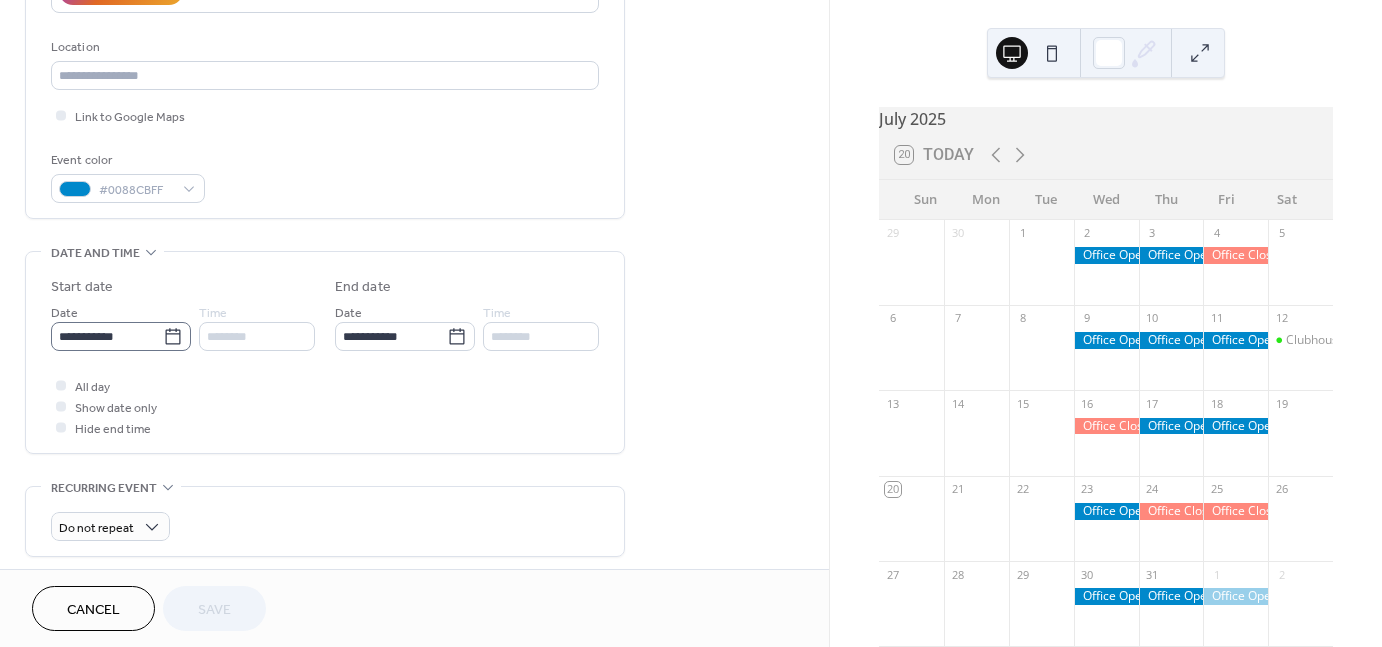 click 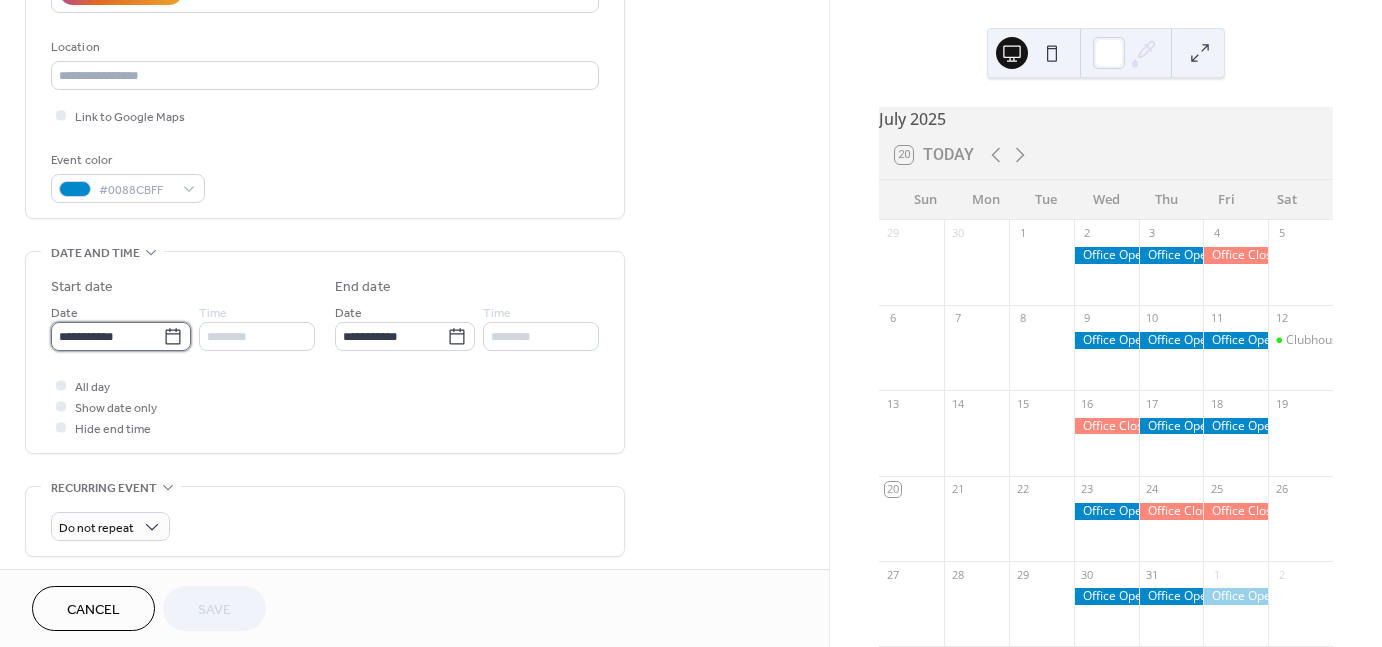 click on "**********" at bounding box center [107, 336] 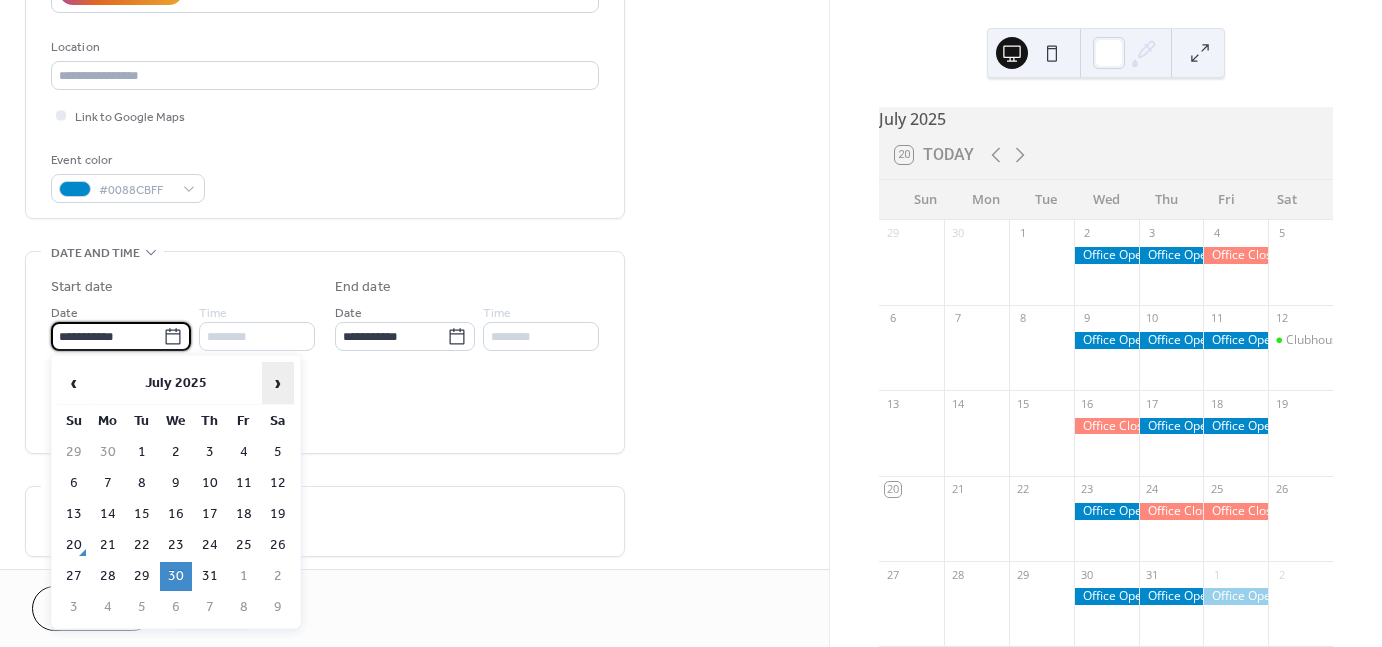 click on "›" at bounding box center [278, 383] 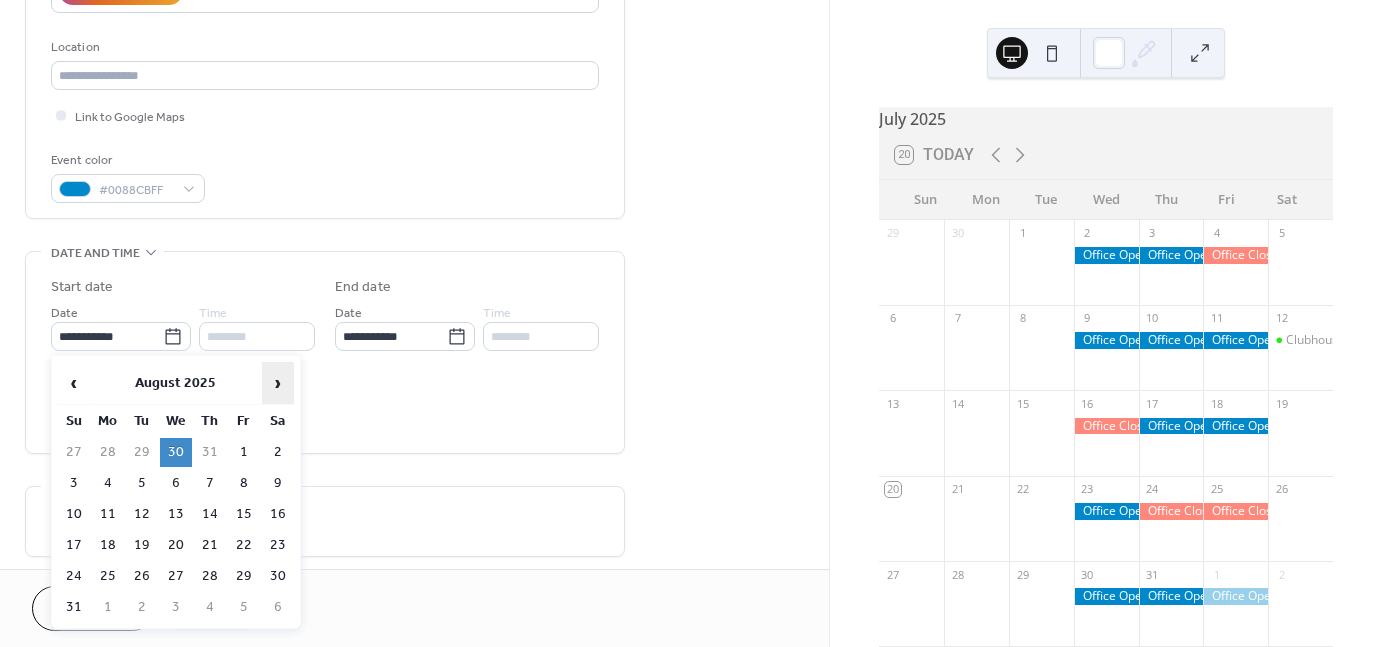 click on "›" at bounding box center [278, 383] 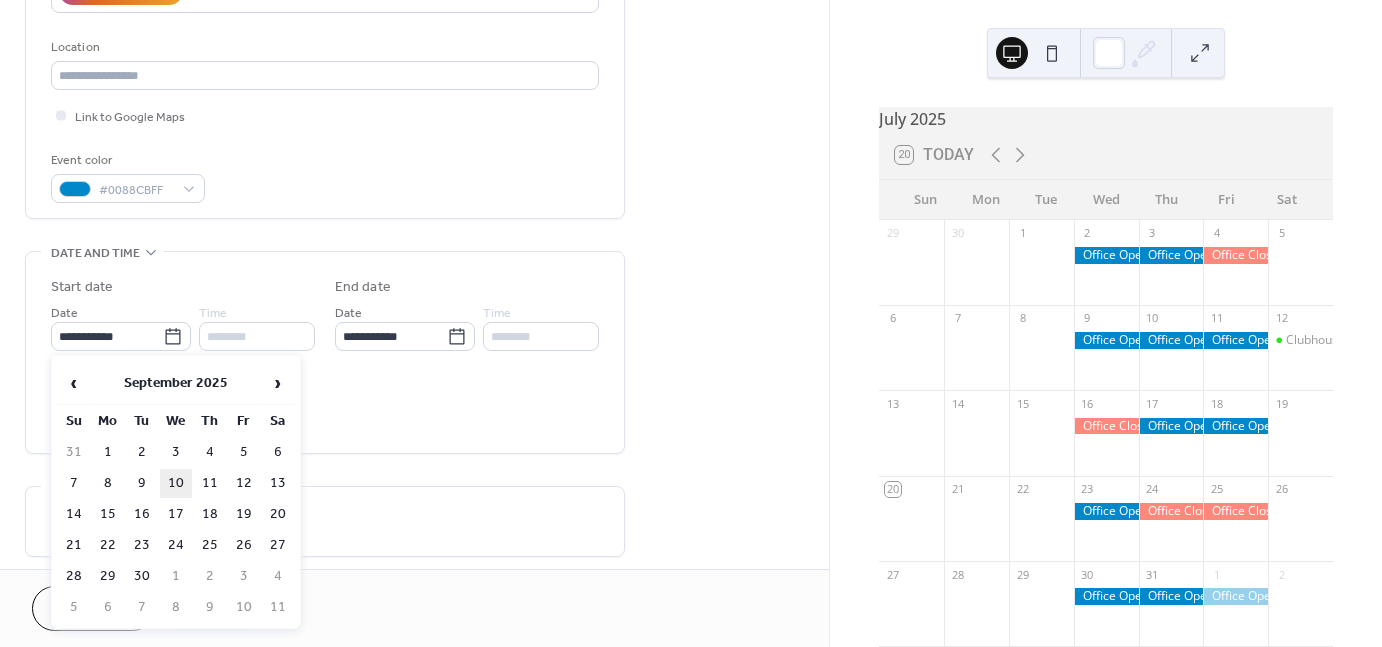 click on "10" at bounding box center [176, 483] 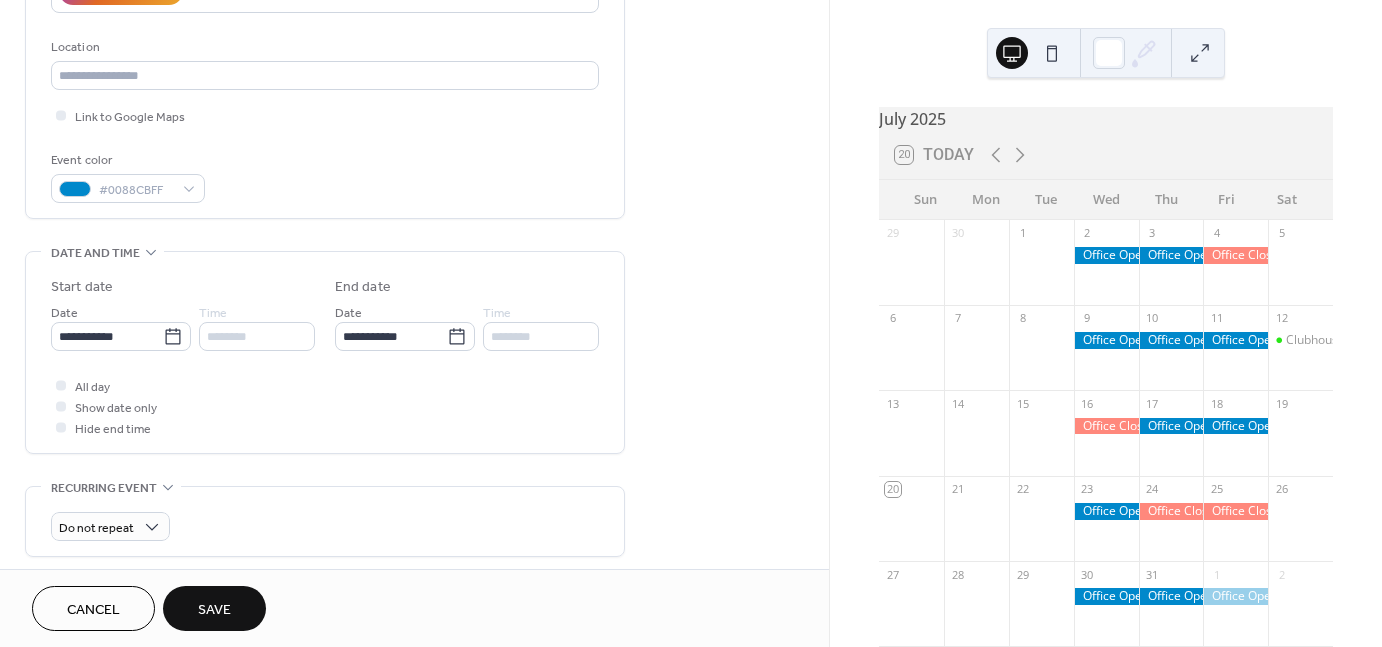 click on "Save" at bounding box center [214, 610] 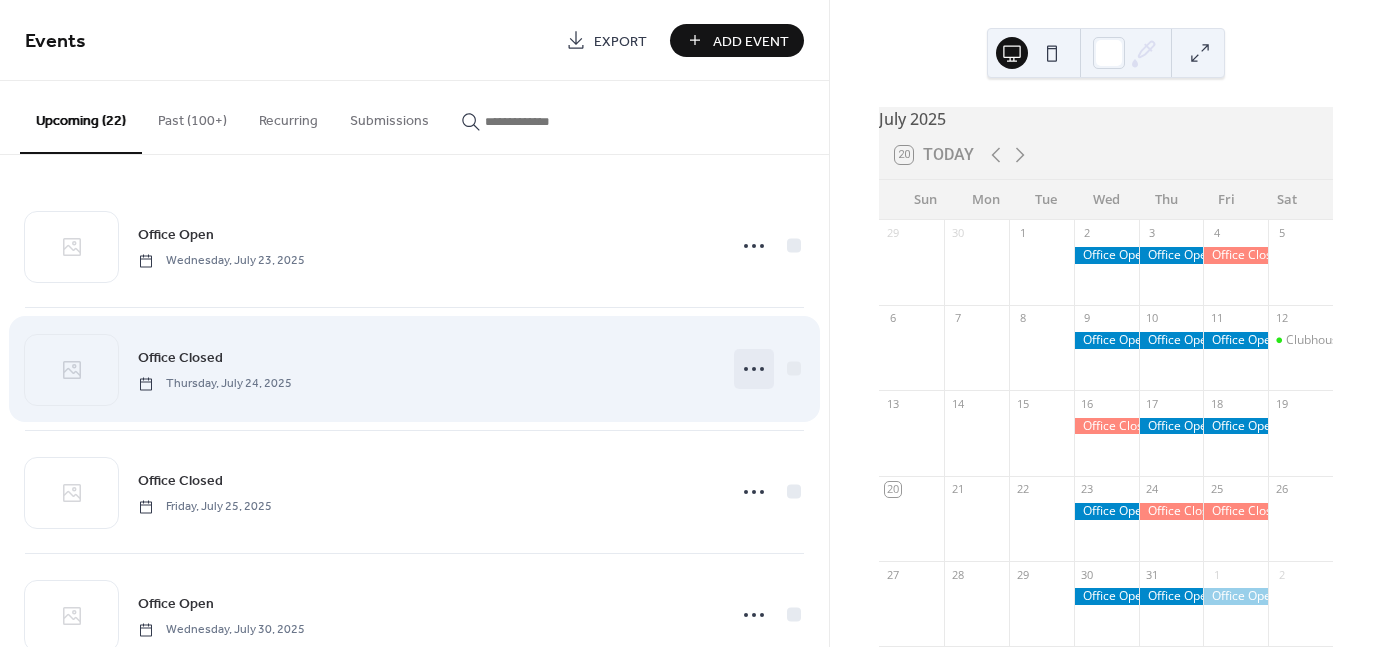 click 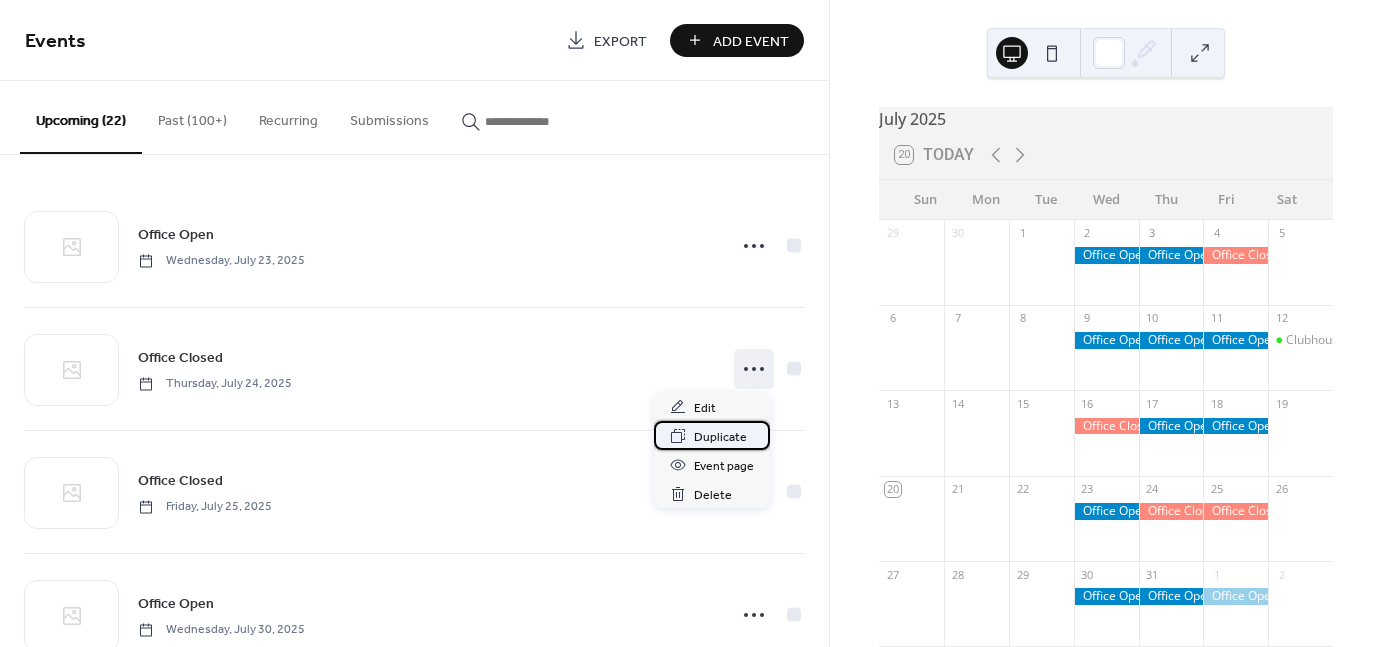 click on "Duplicate" at bounding box center (720, 437) 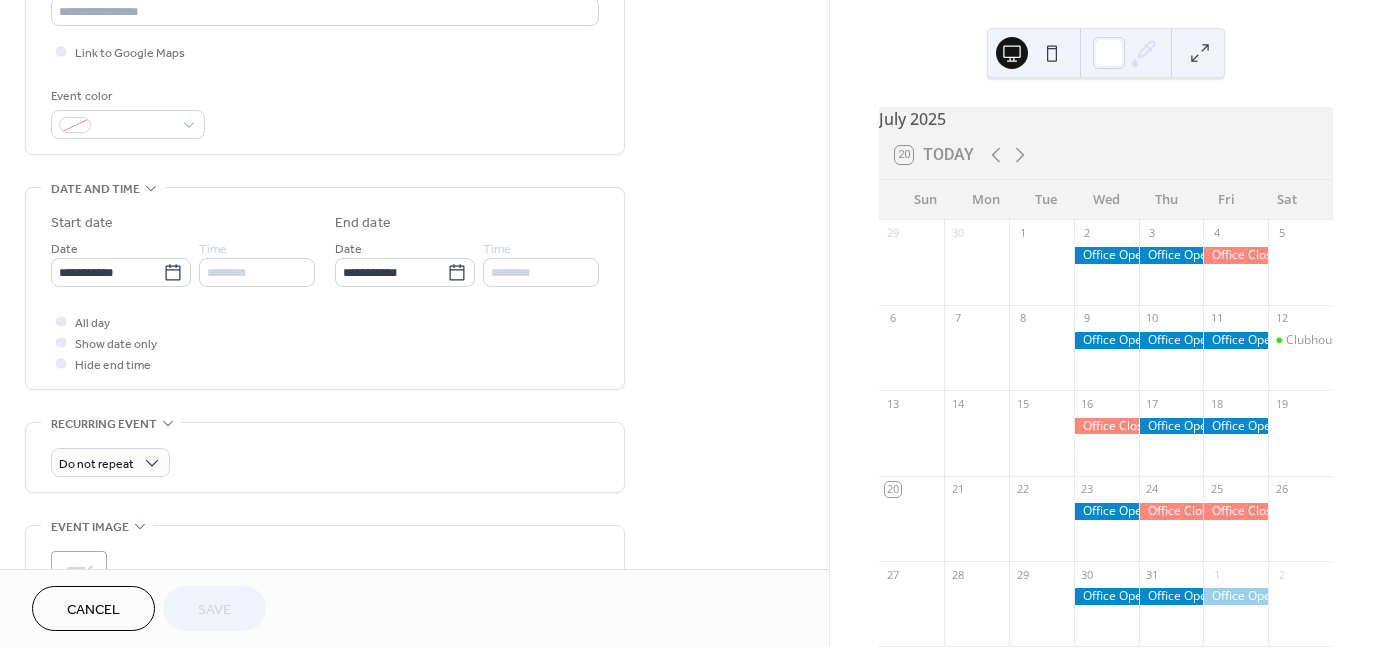 scroll, scrollTop: 500, scrollLeft: 0, axis: vertical 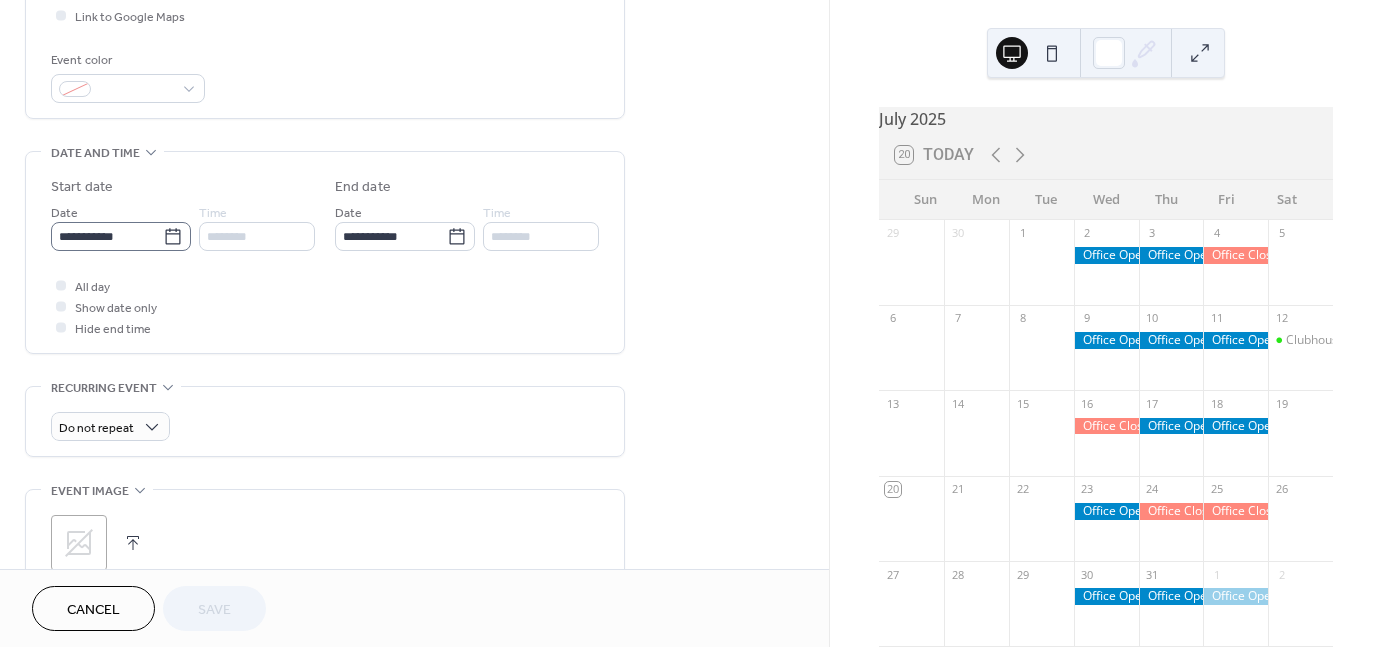 click 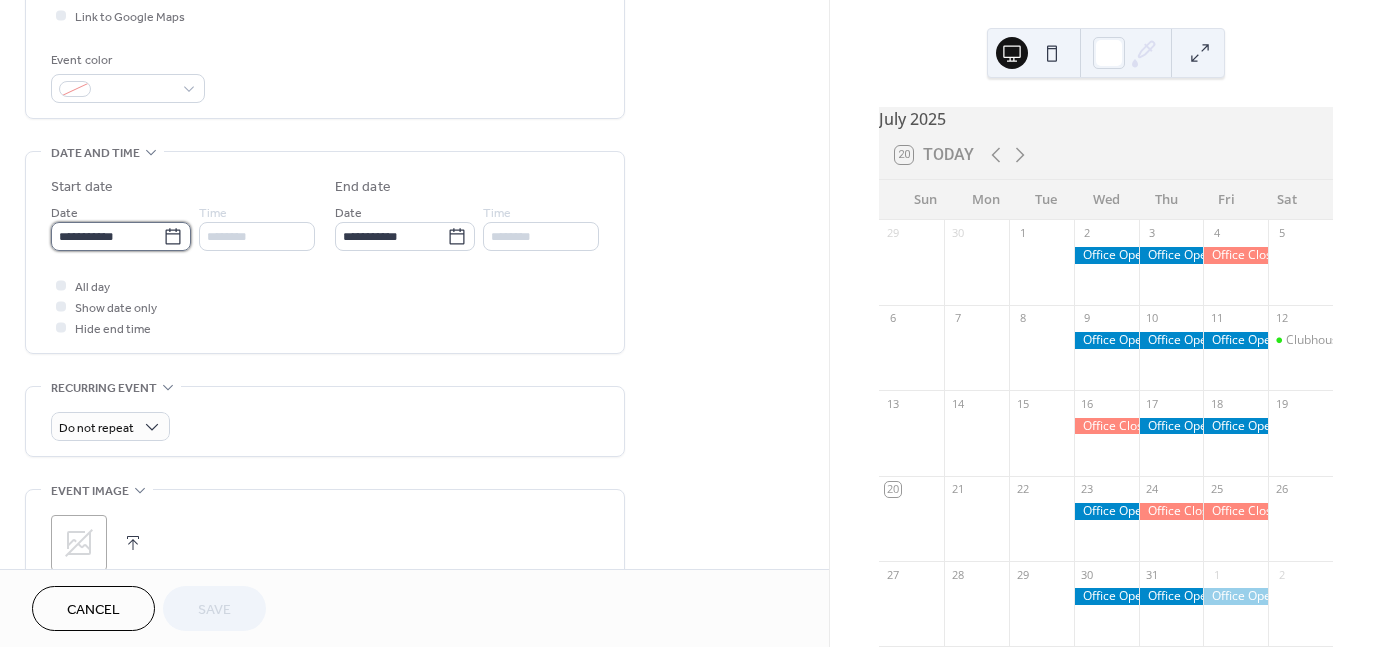 click on "**********" at bounding box center [107, 236] 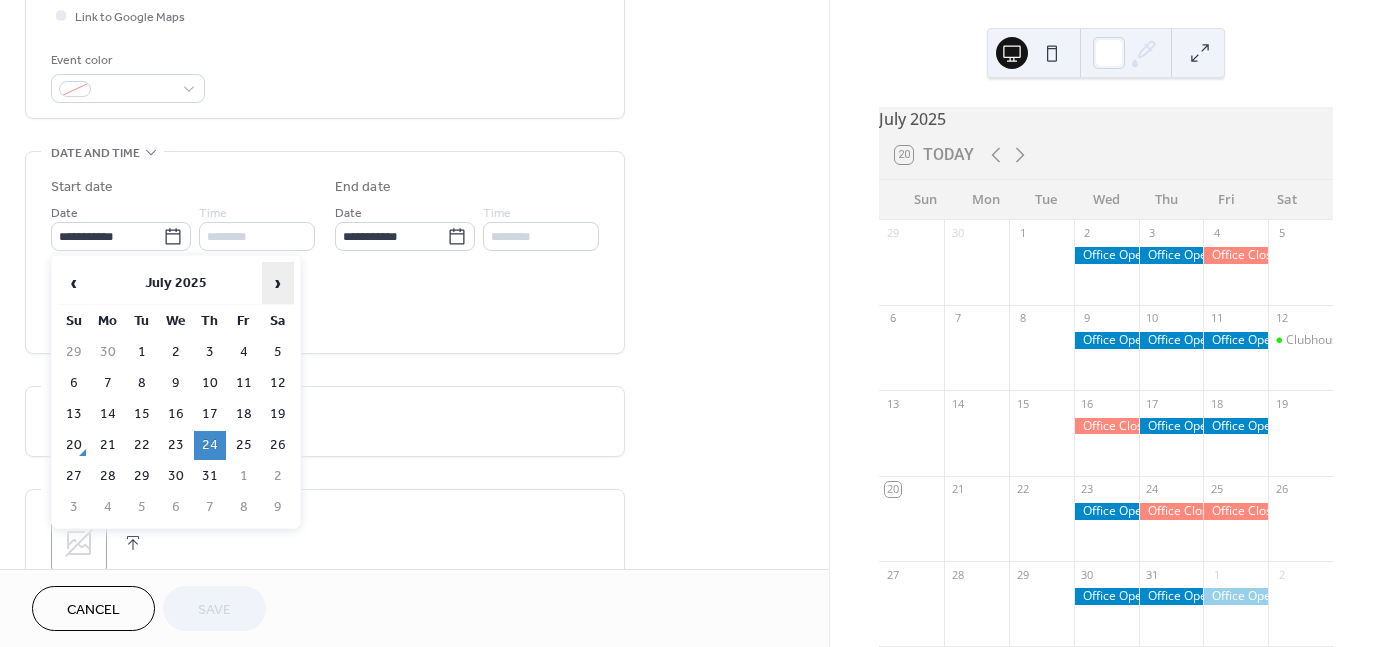 click on "›" at bounding box center (278, 283) 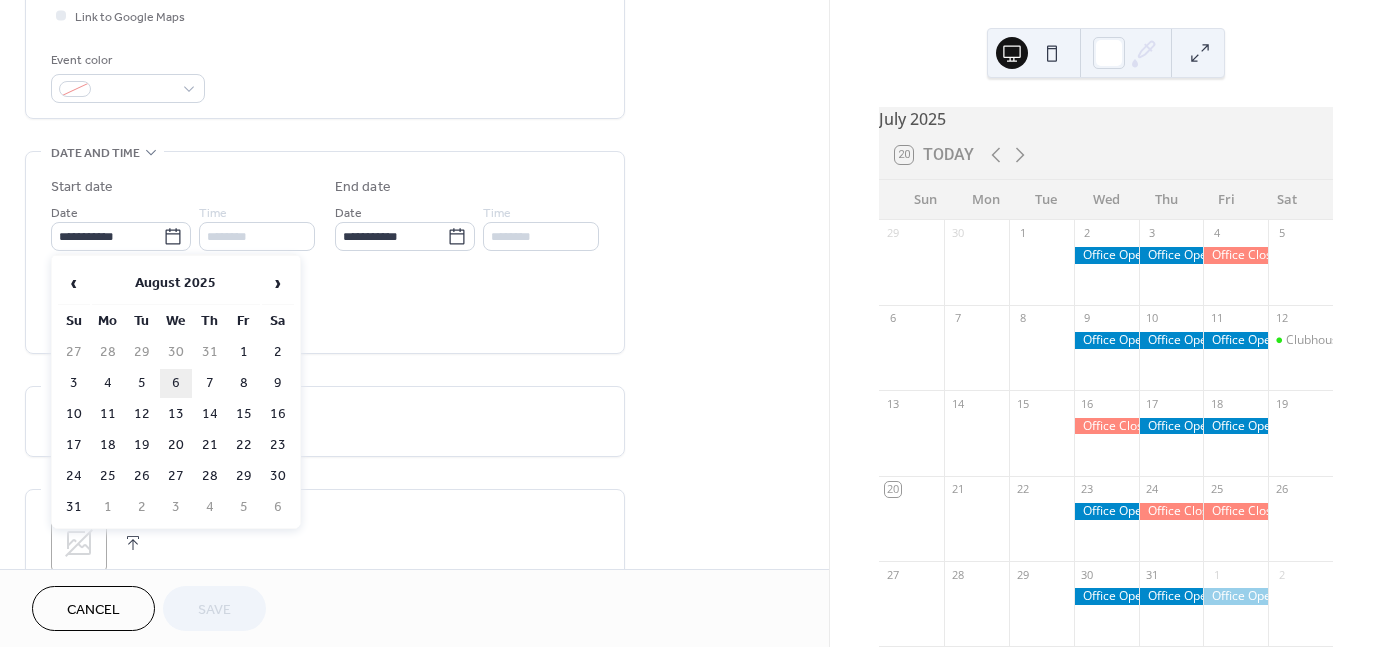 click on "6" at bounding box center [176, 383] 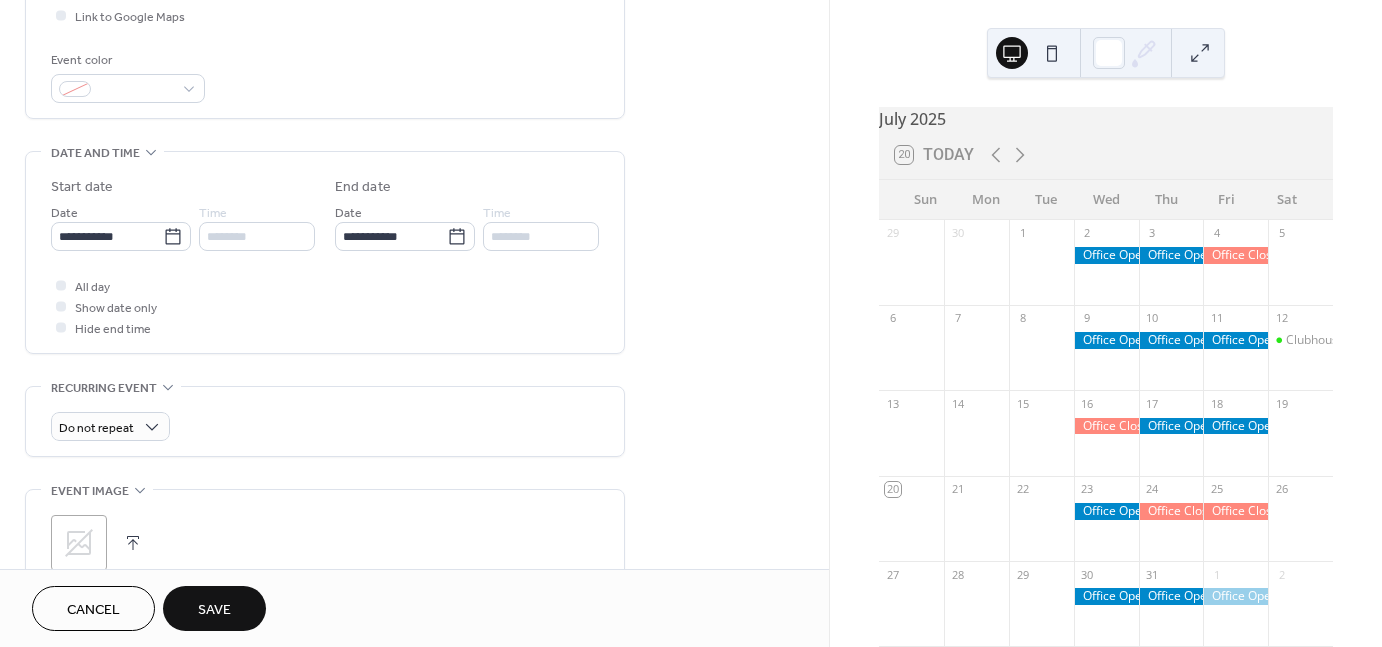 click on "Save" at bounding box center (214, 610) 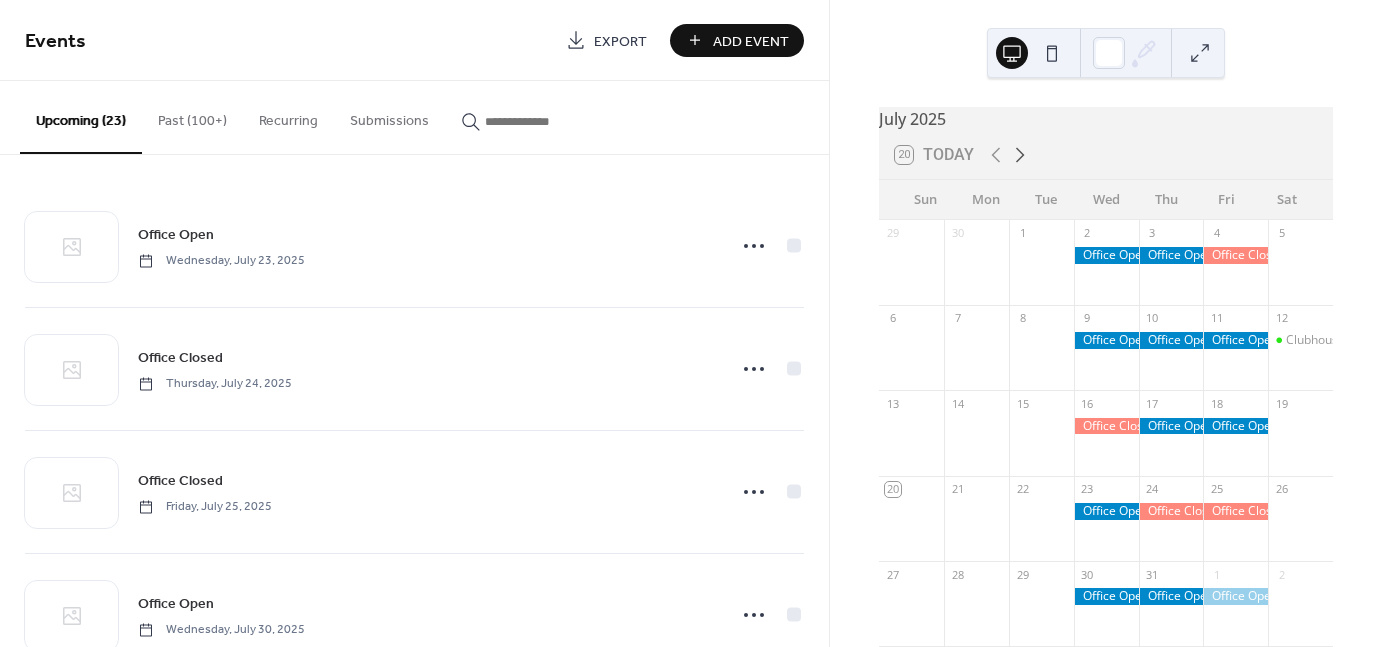click 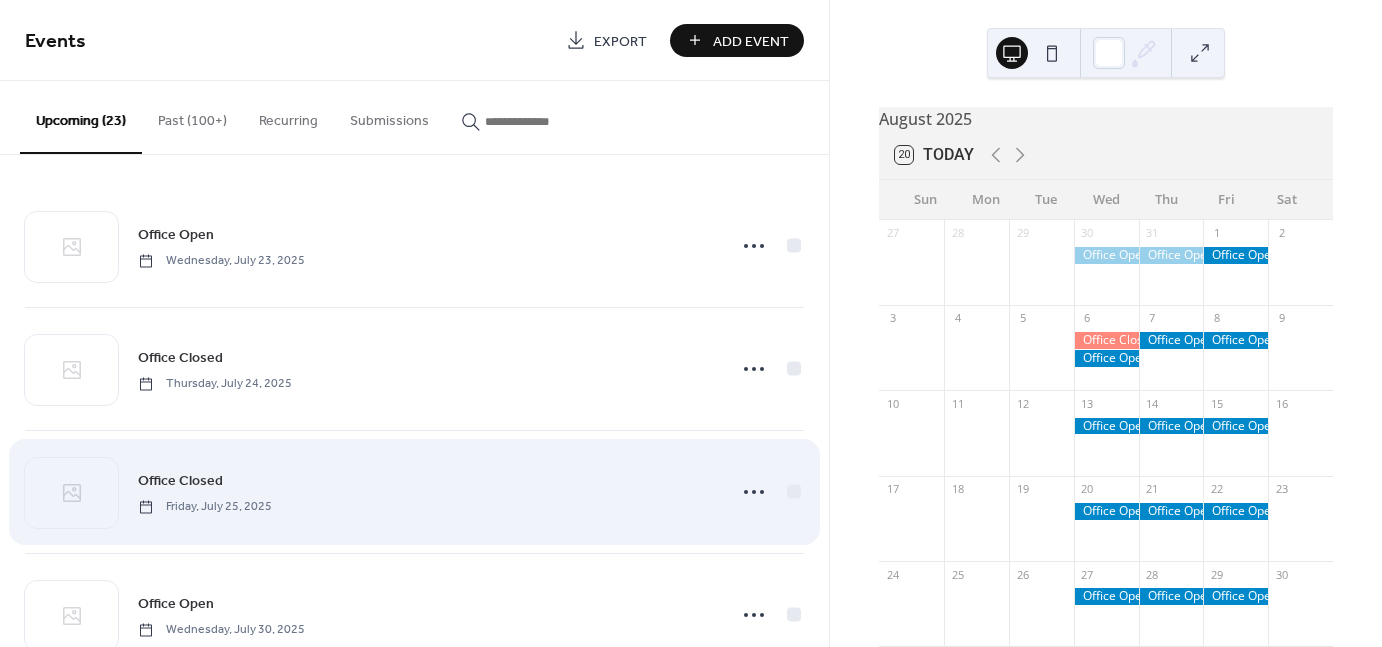 scroll, scrollTop: 100, scrollLeft: 0, axis: vertical 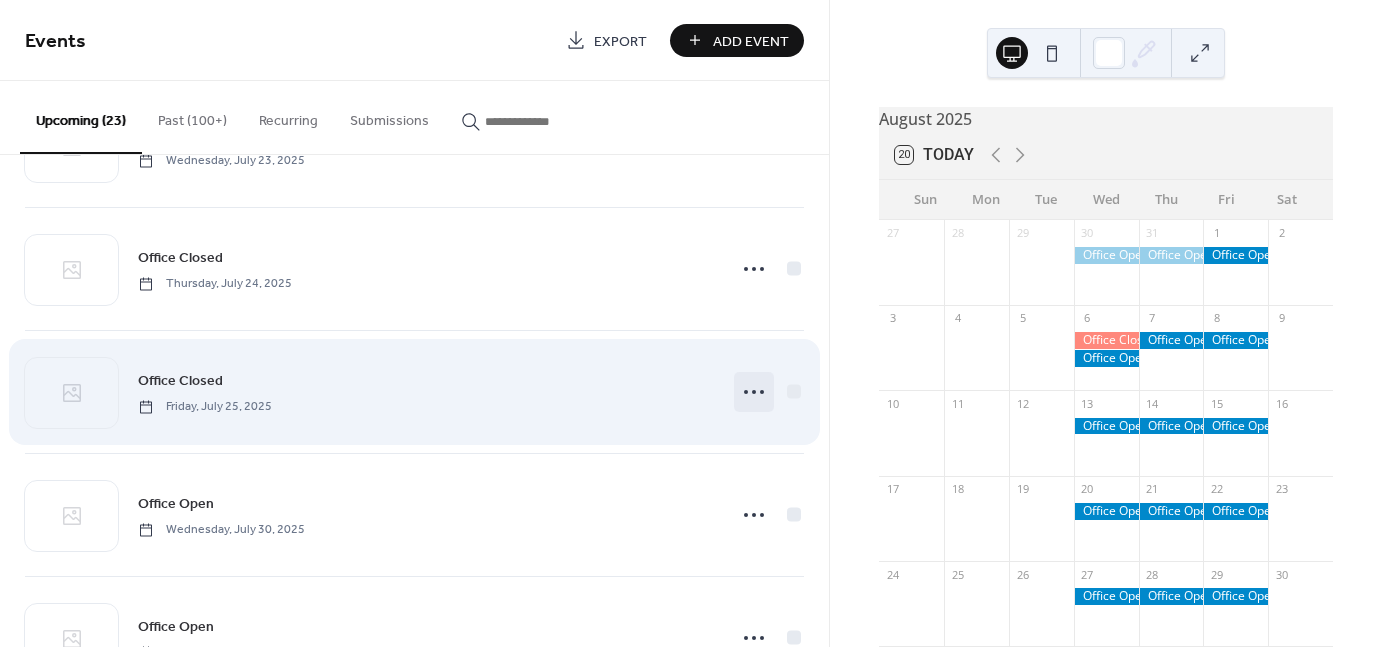 click 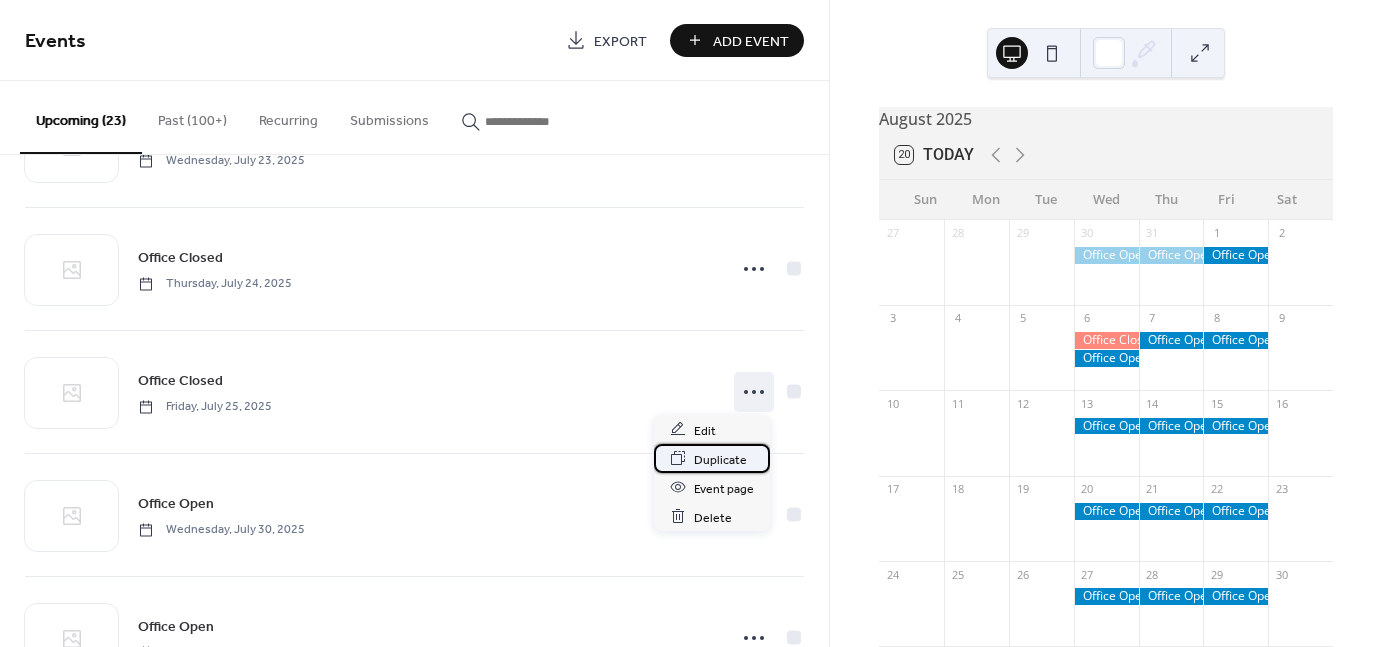 click on "Duplicate" at bounding box center [720, 459] 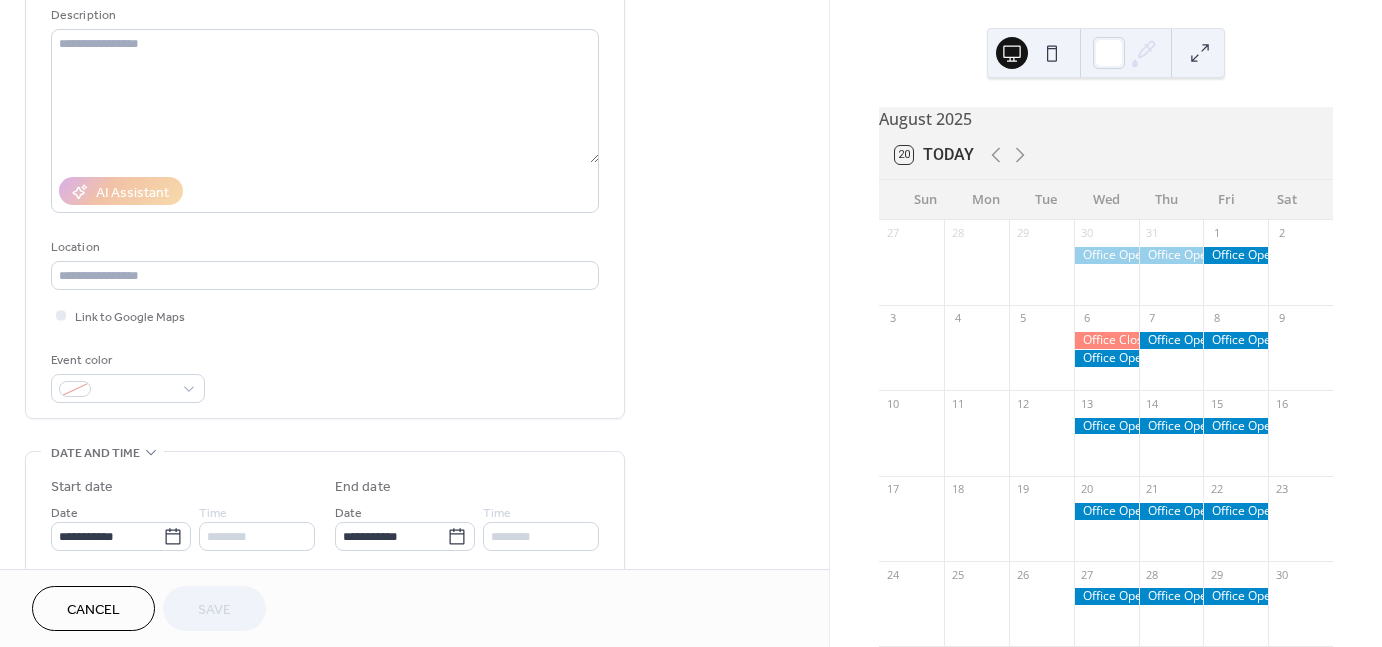scroll, scrollTop: 400, scrollLeft: 0, axis: vertical 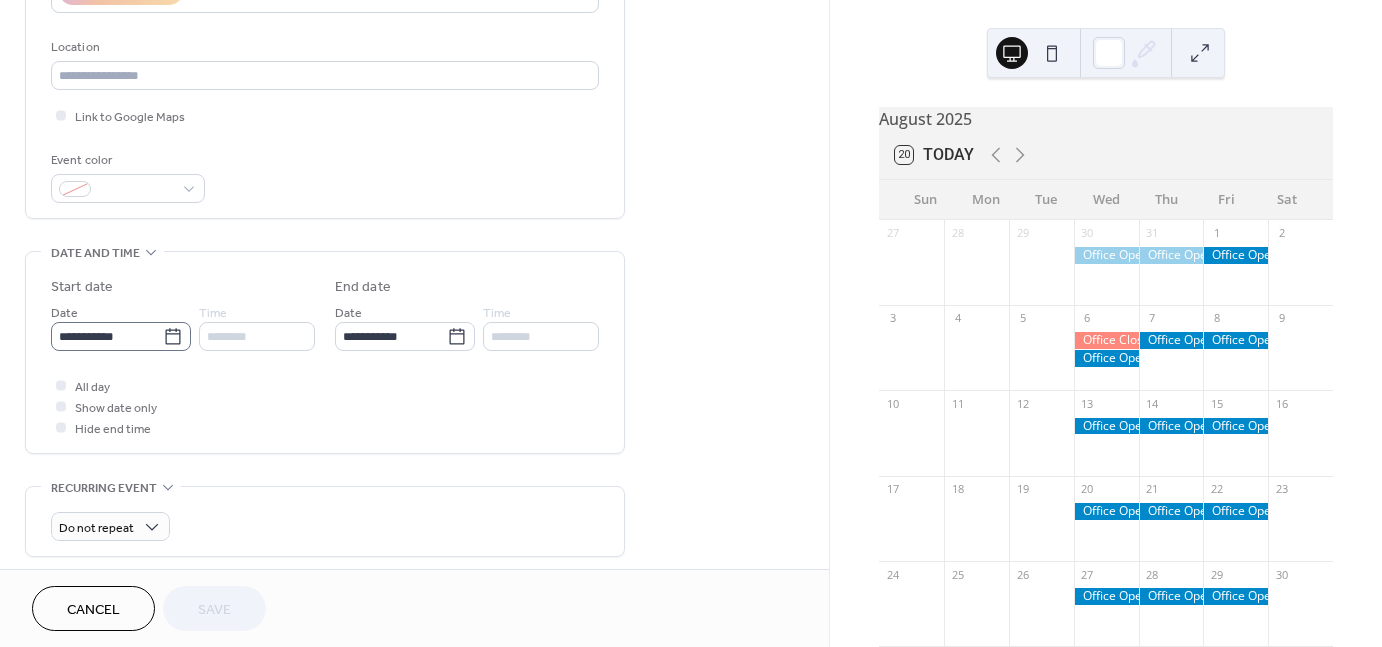 click on "**********" at bounding box center (121, 336) 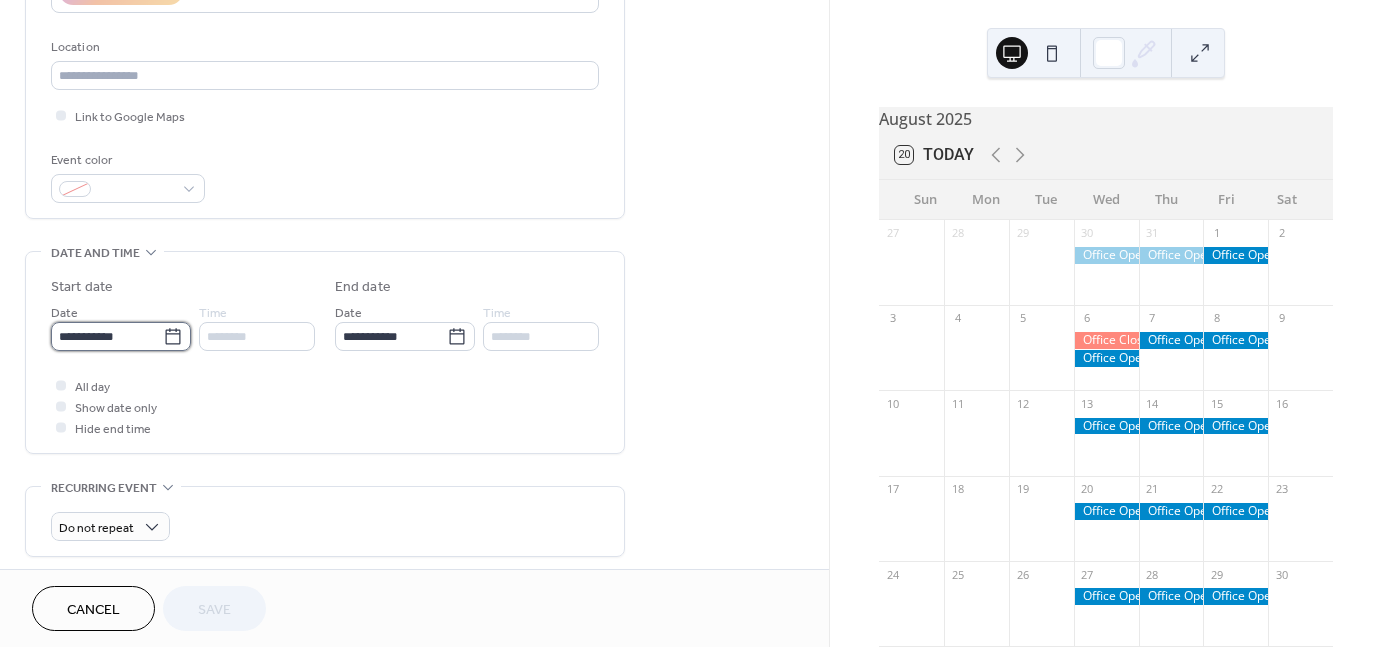 click on "**********" at bounding box center [107, 336] 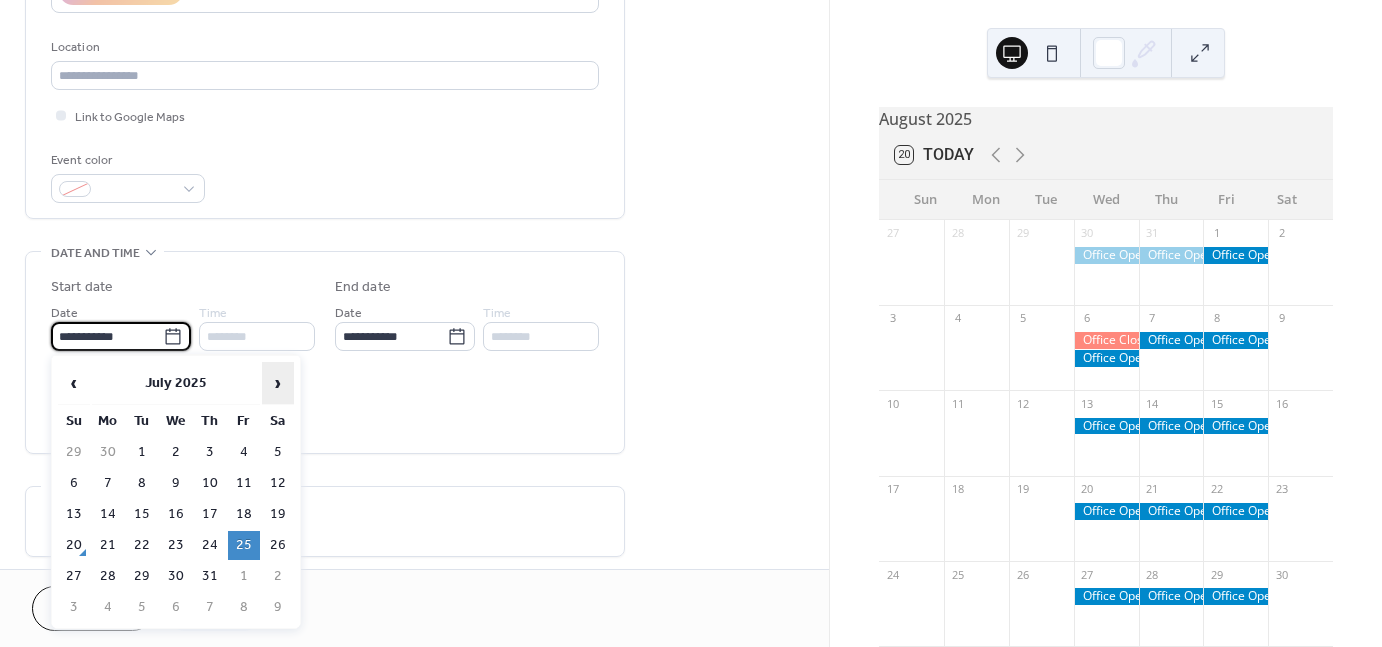 click on "›" at bounding box center (278, 383) 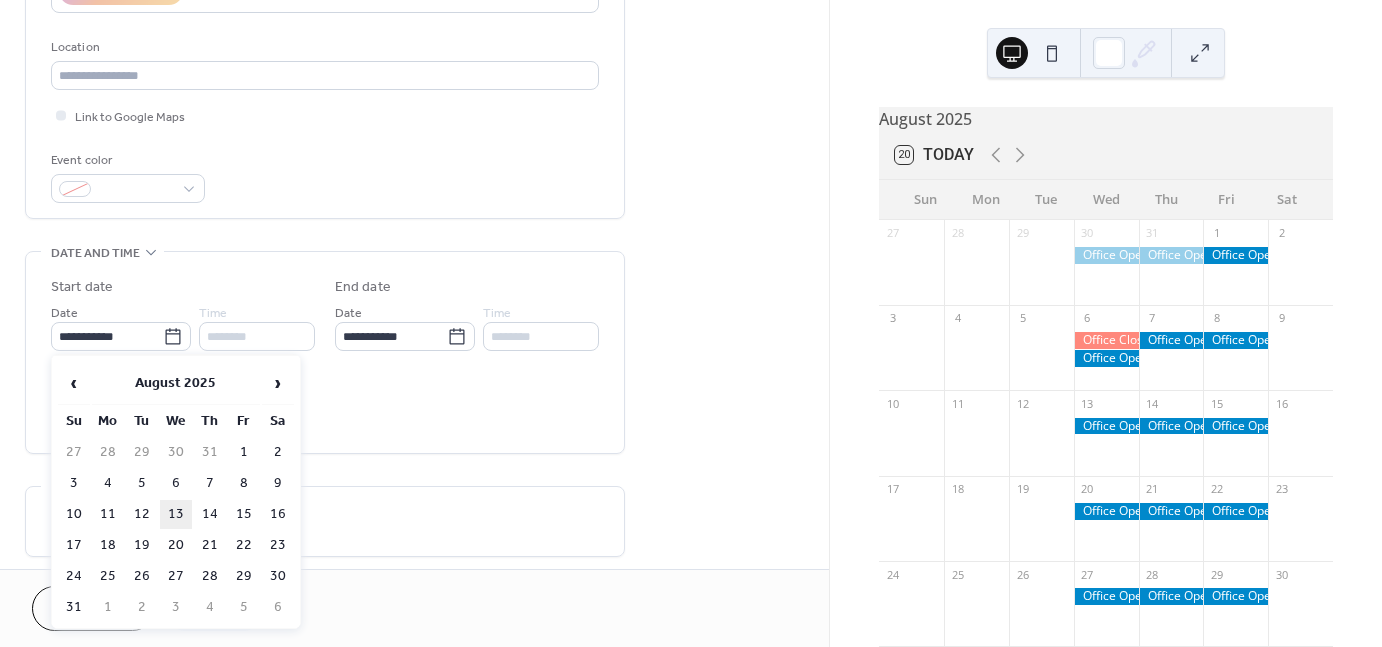 click on "13" at bounding box center [176, 514] 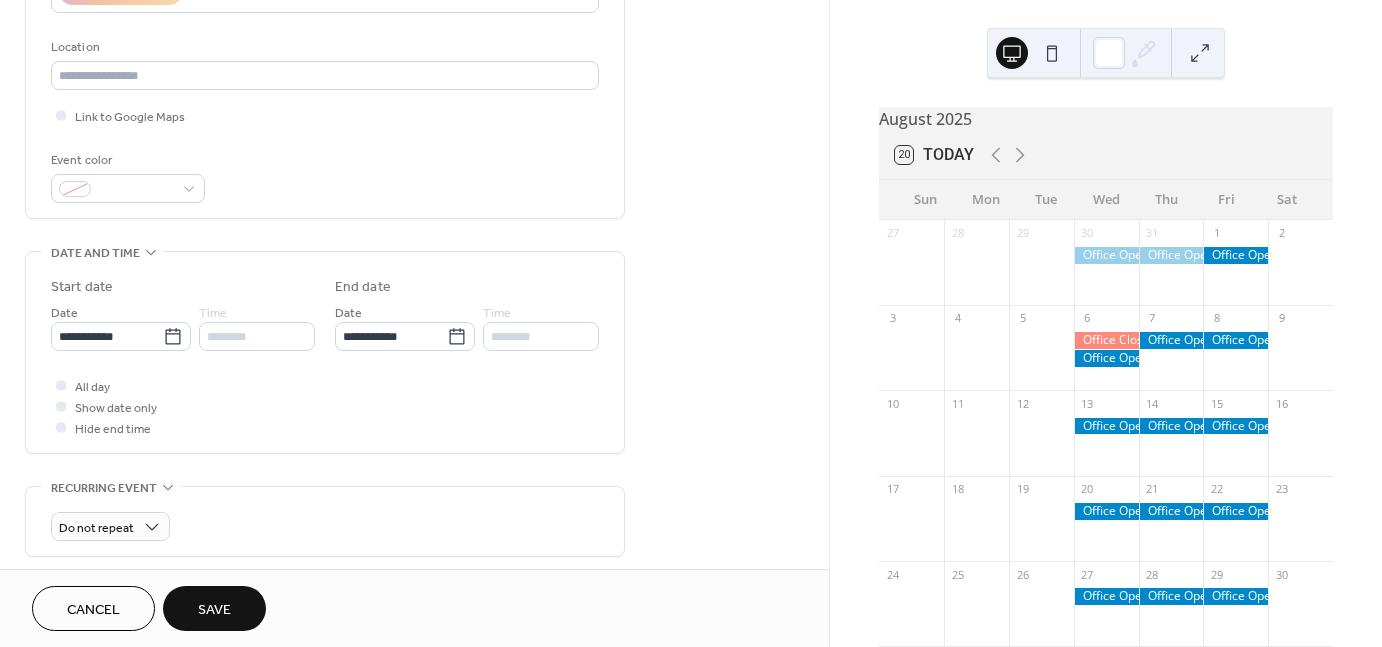 click on "Save" at bounding box center (214, 608) 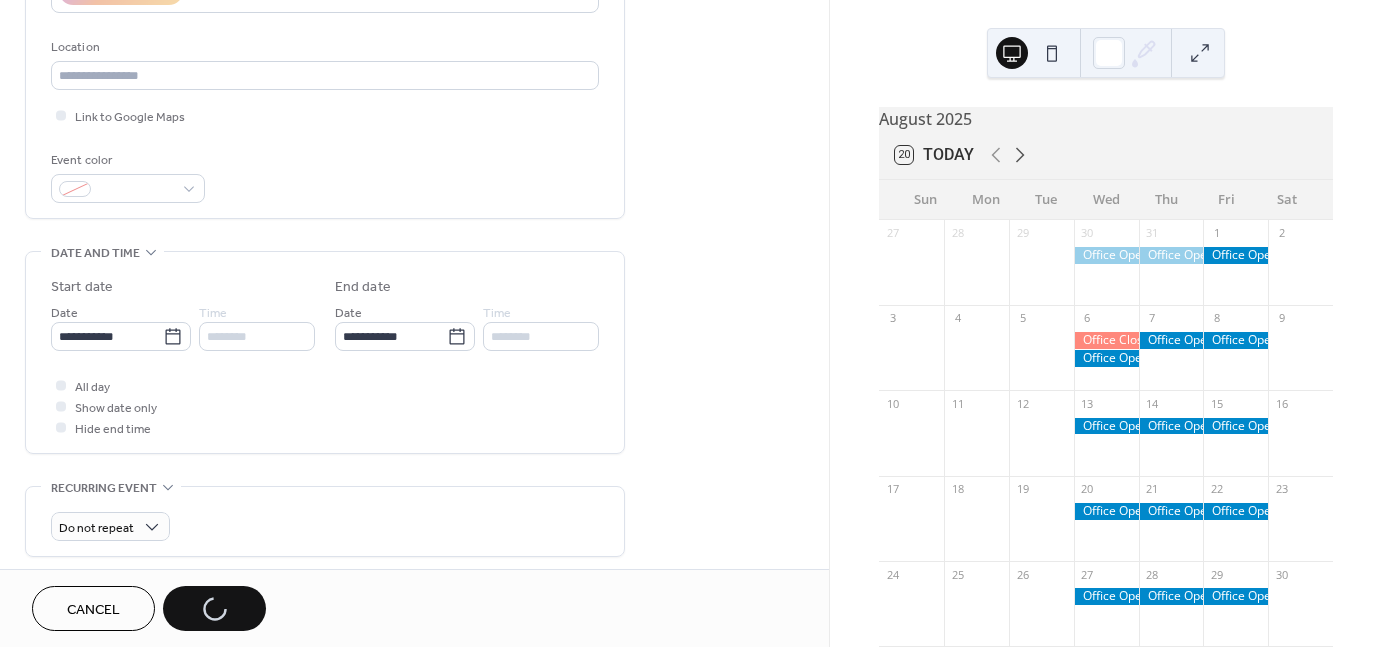 click 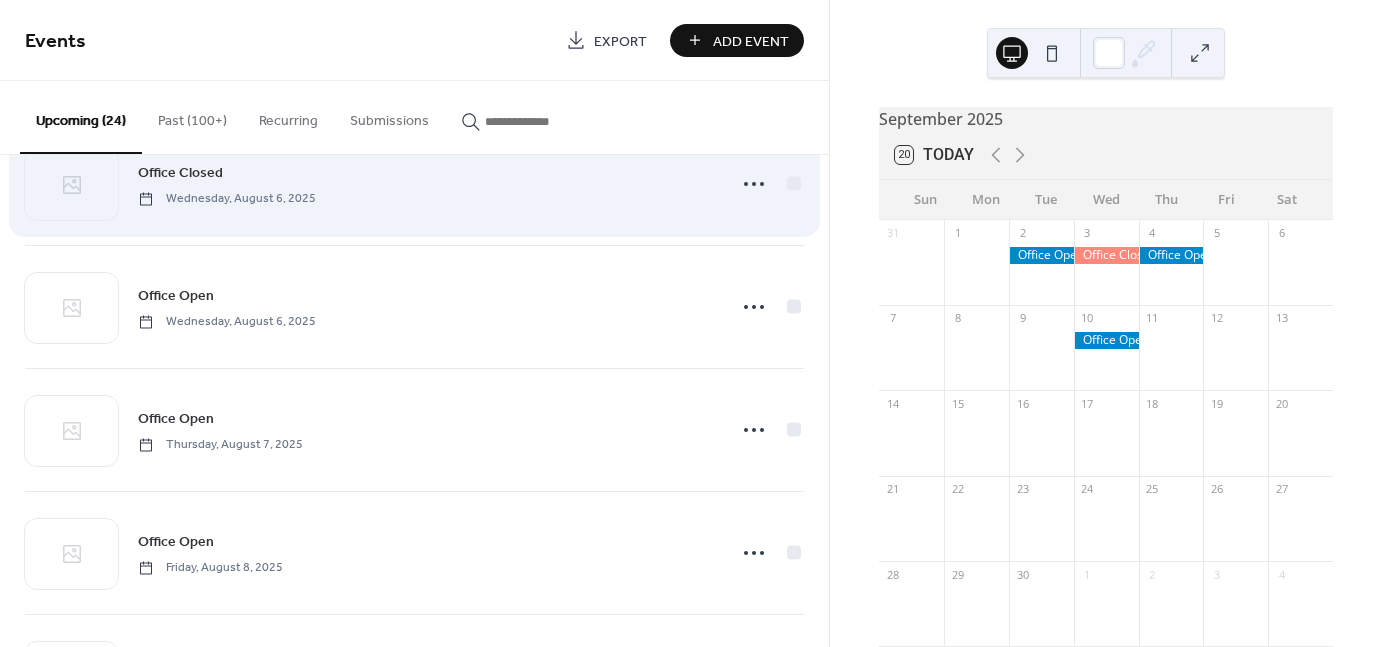 scroll, scrollTop: 700, scrollLeft: 0, axis: vertical 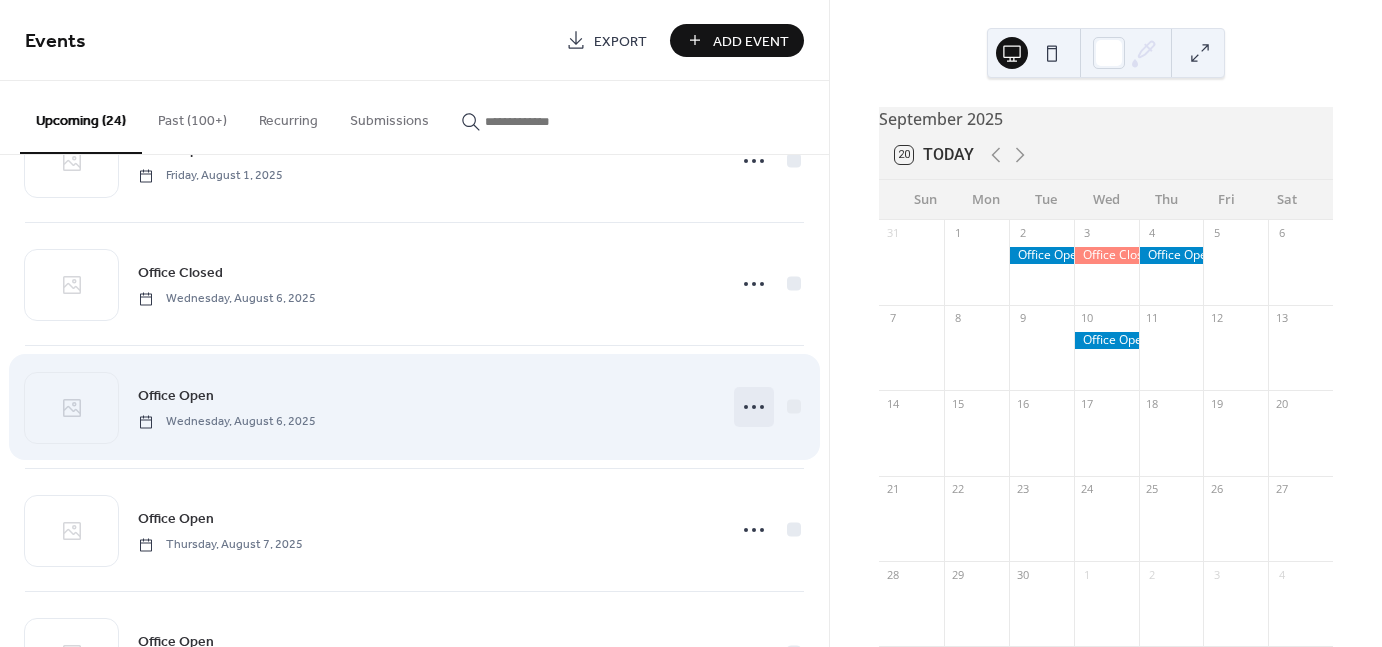 click 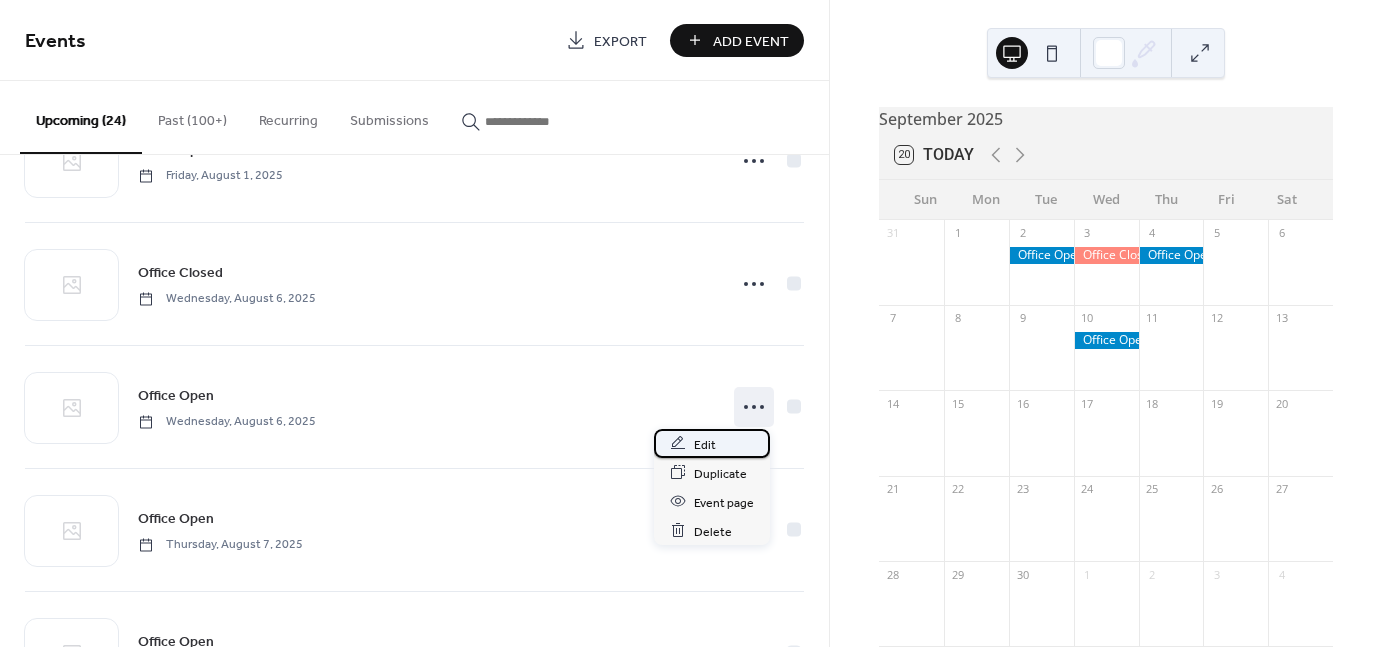 click on "Edit" at bounding box center [705, 444] 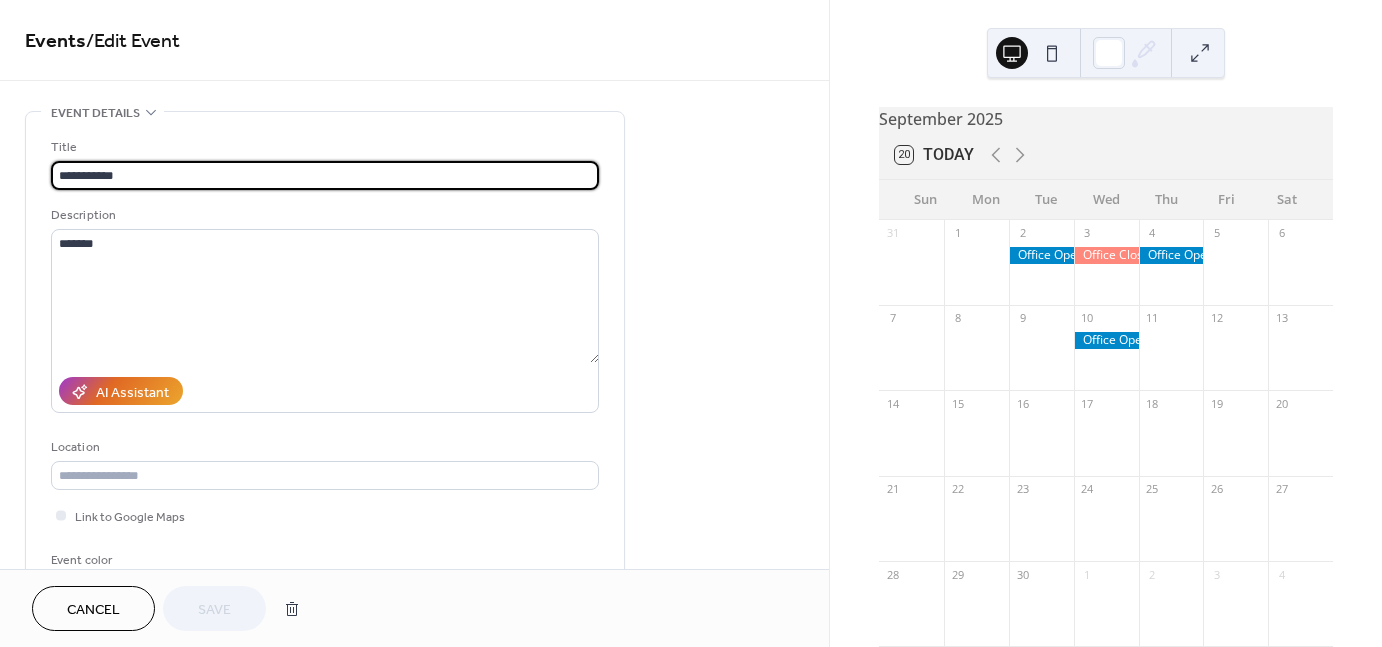 scroll, scrollTop: 400, scrollLeft: 0, axis: vertical 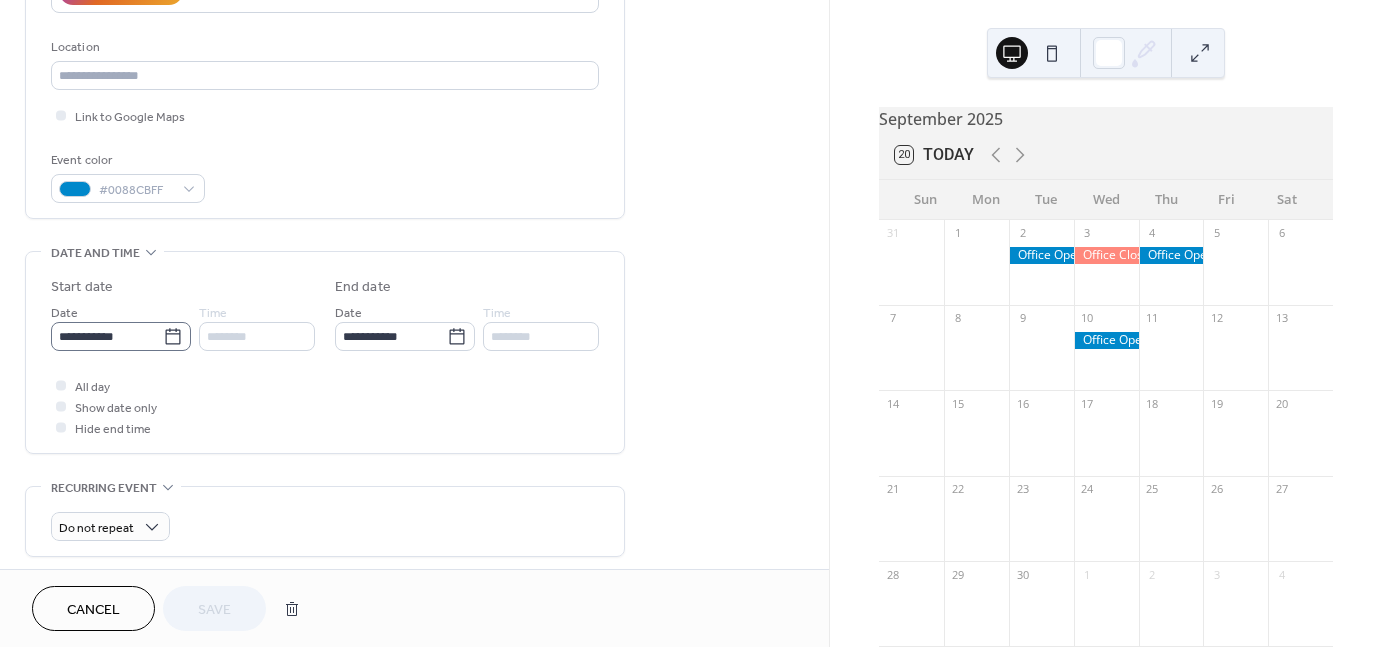 click 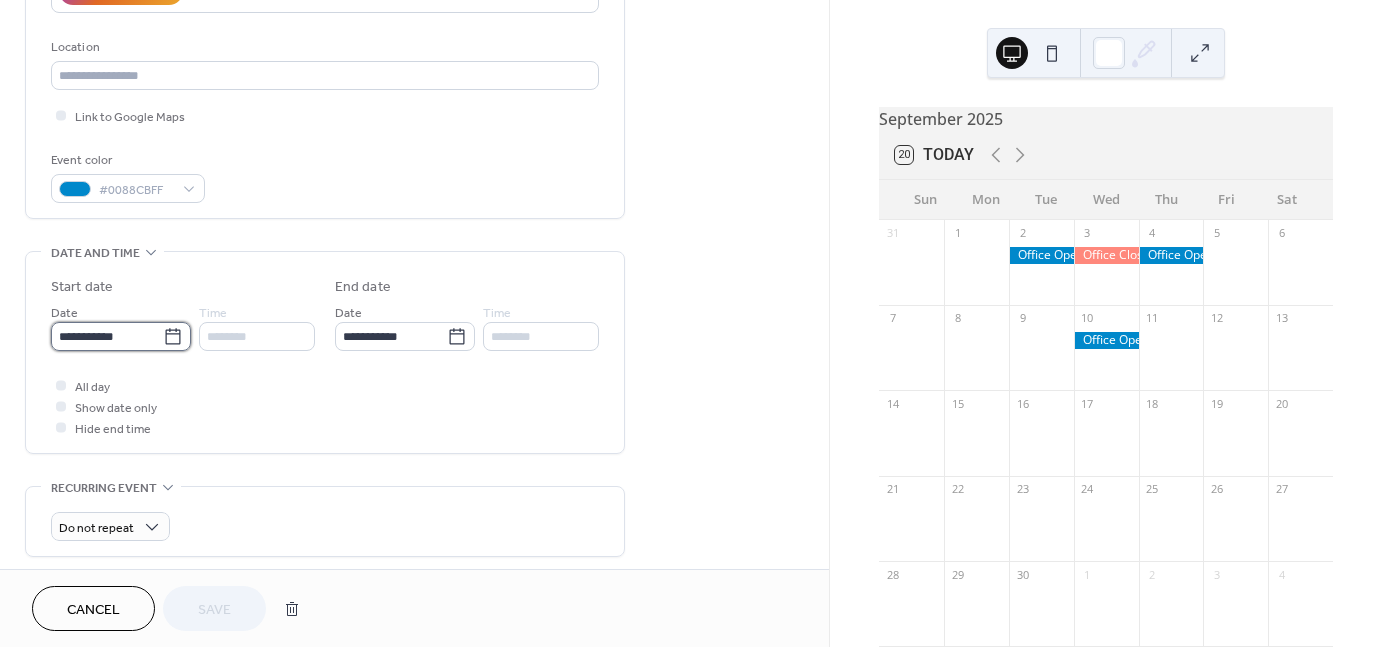 click on "**********" at bounding box center [107, 336] 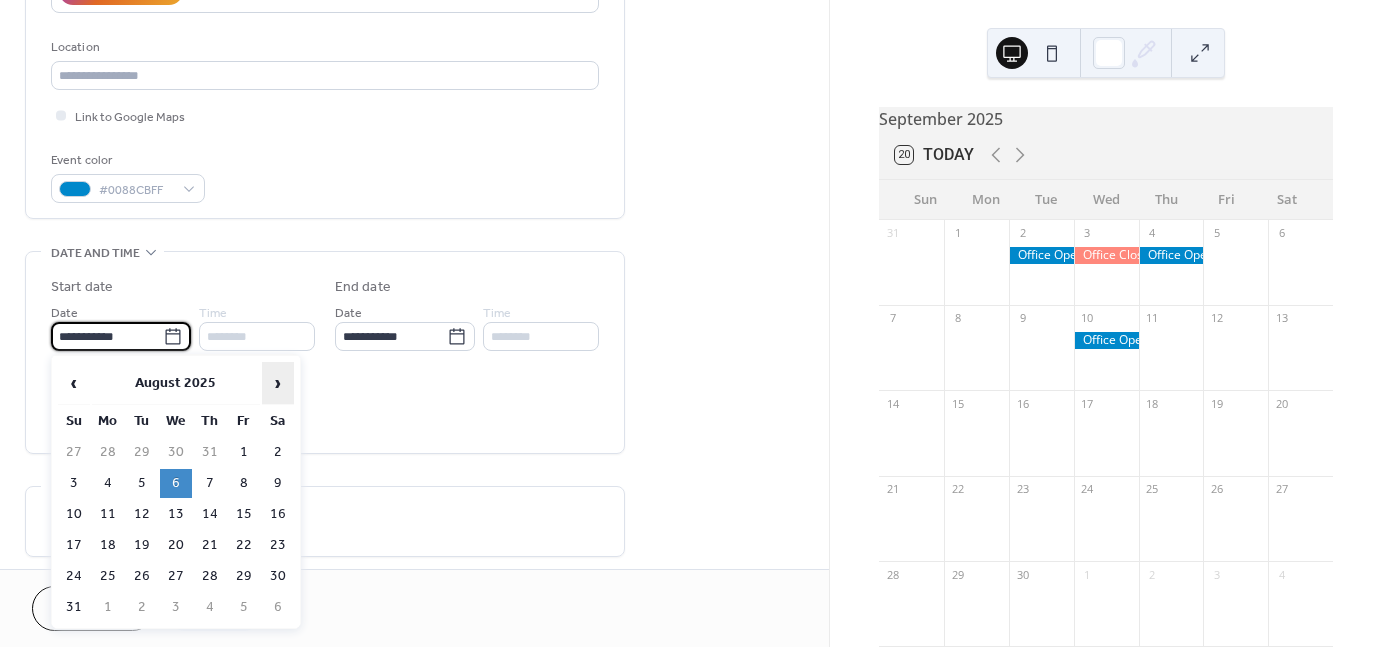 click on "›" at bounding box center (278, 383) 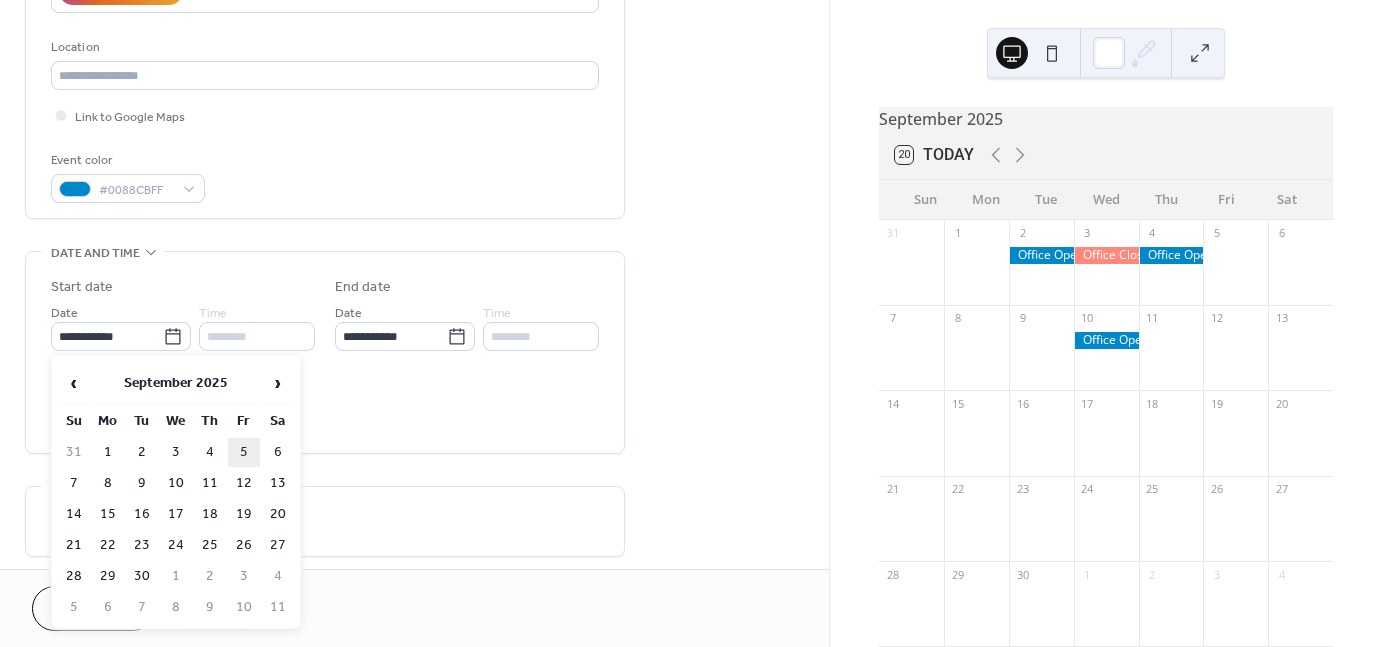 click on "5" at bounding box center [244, 452] 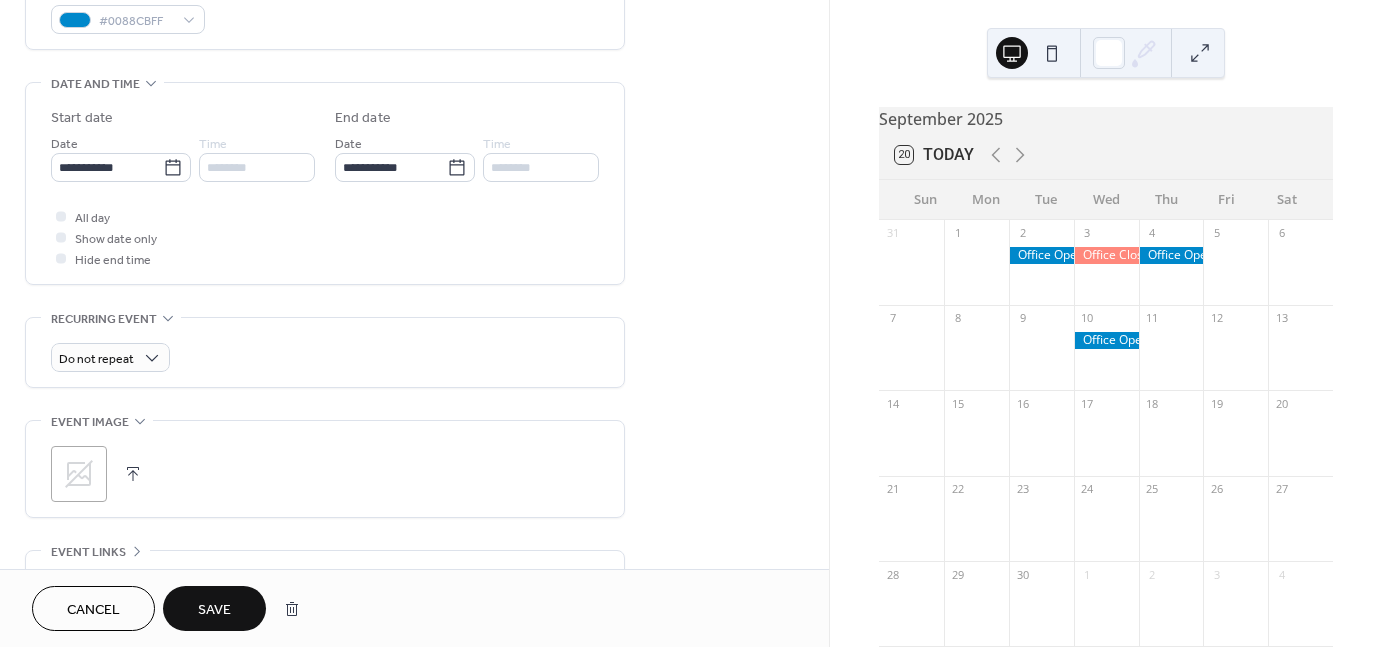 scroll, scrollTop: 600, scrollLeft: 0, axis: vertical 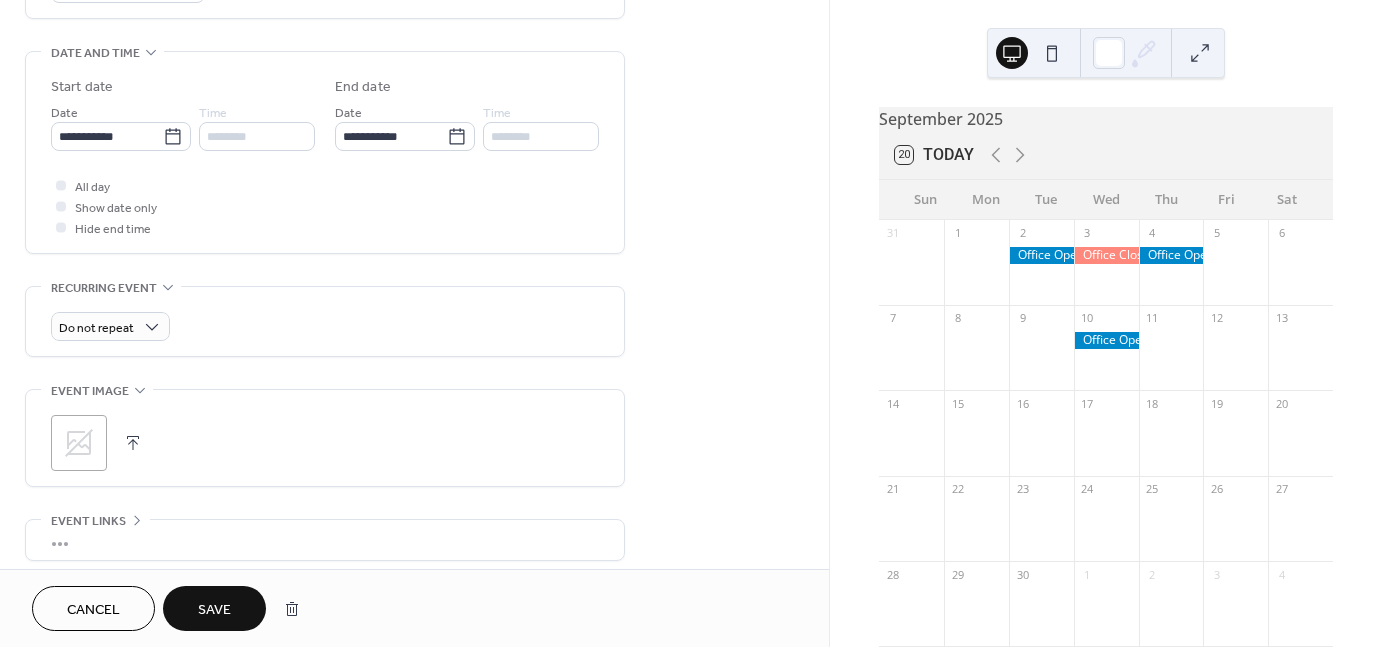 click on "Cancel Save" at bounding box center (414, 608) 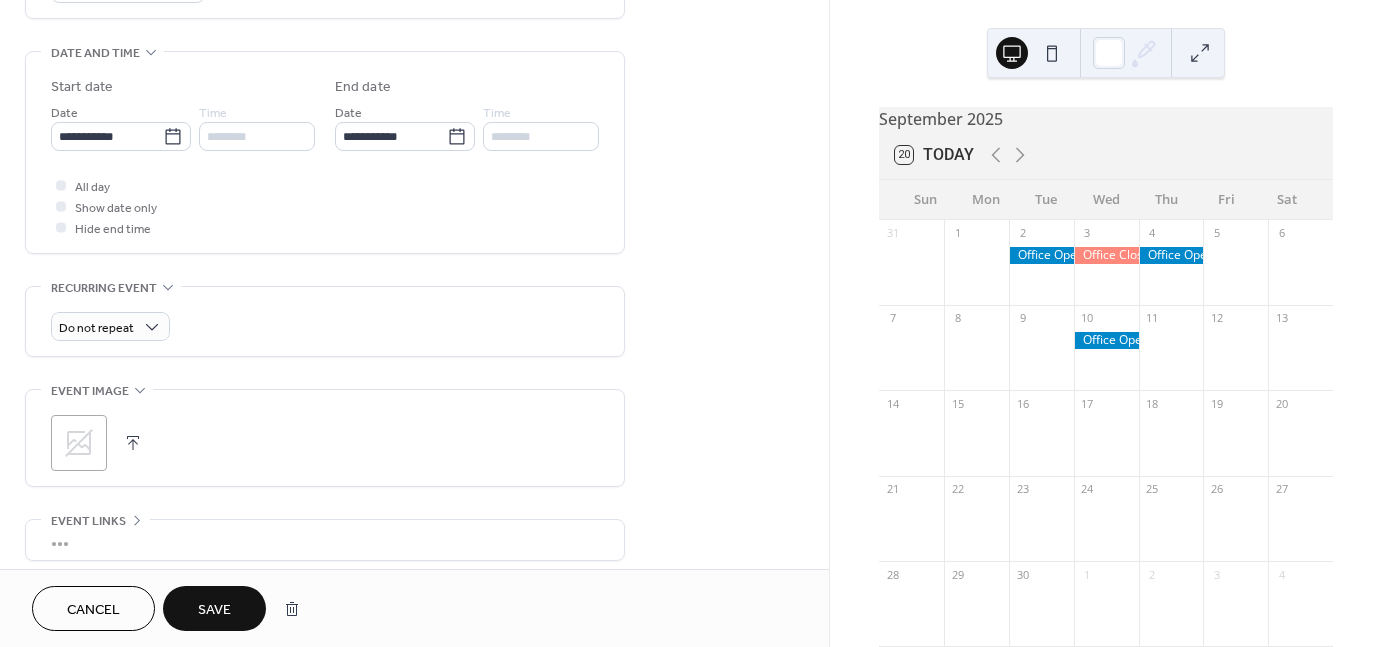 click on "Save" at bounding box center [214, 608] 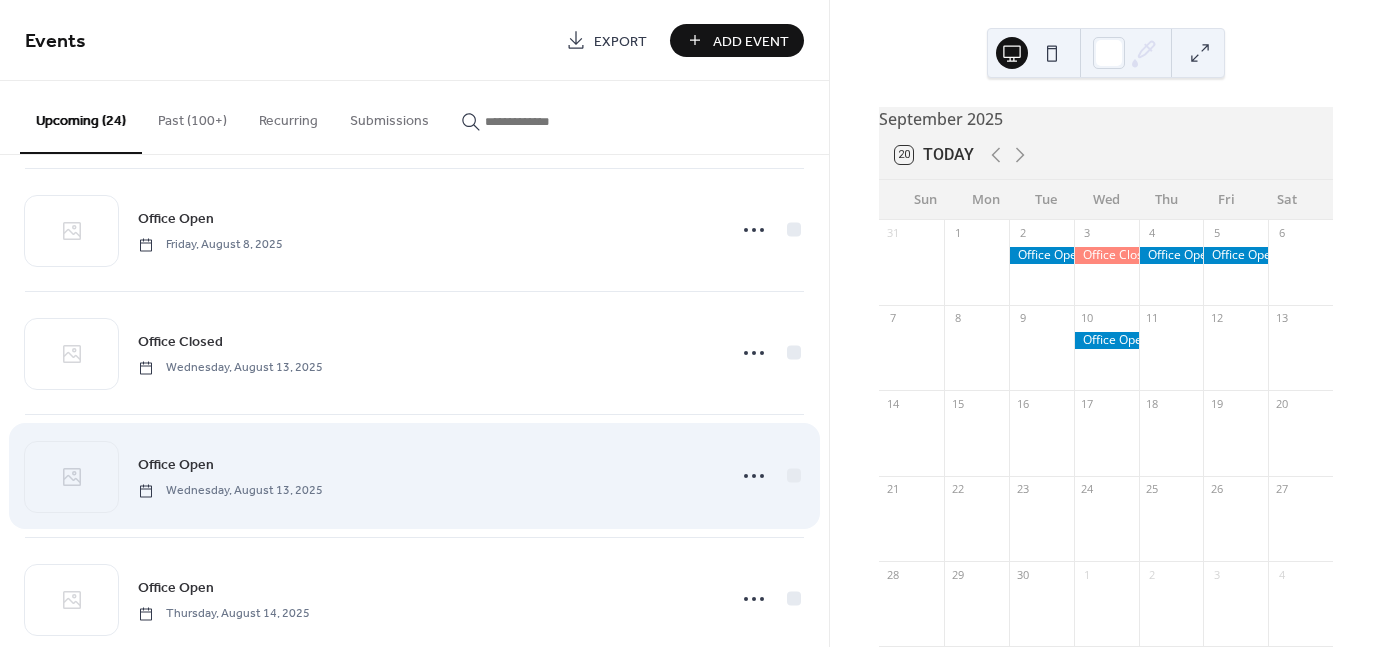 scroll, scrollTop: 1100, scrollLeft: 0, axis: vertical 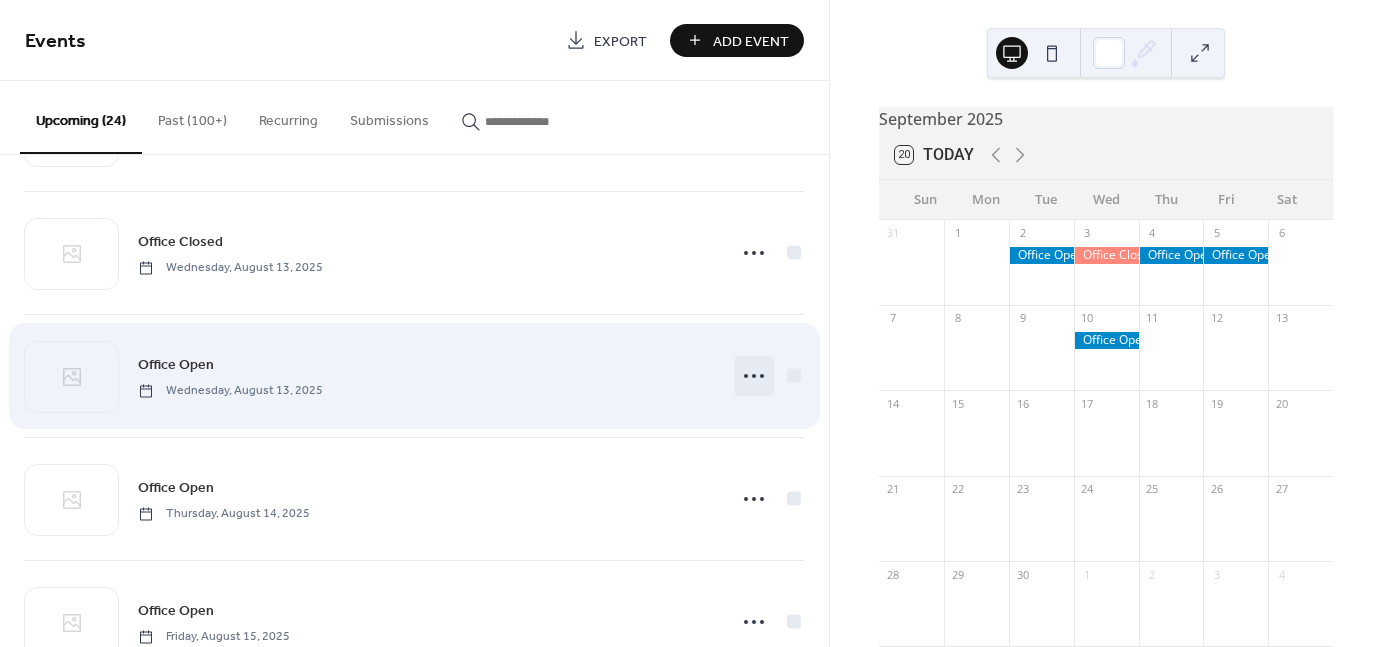 click 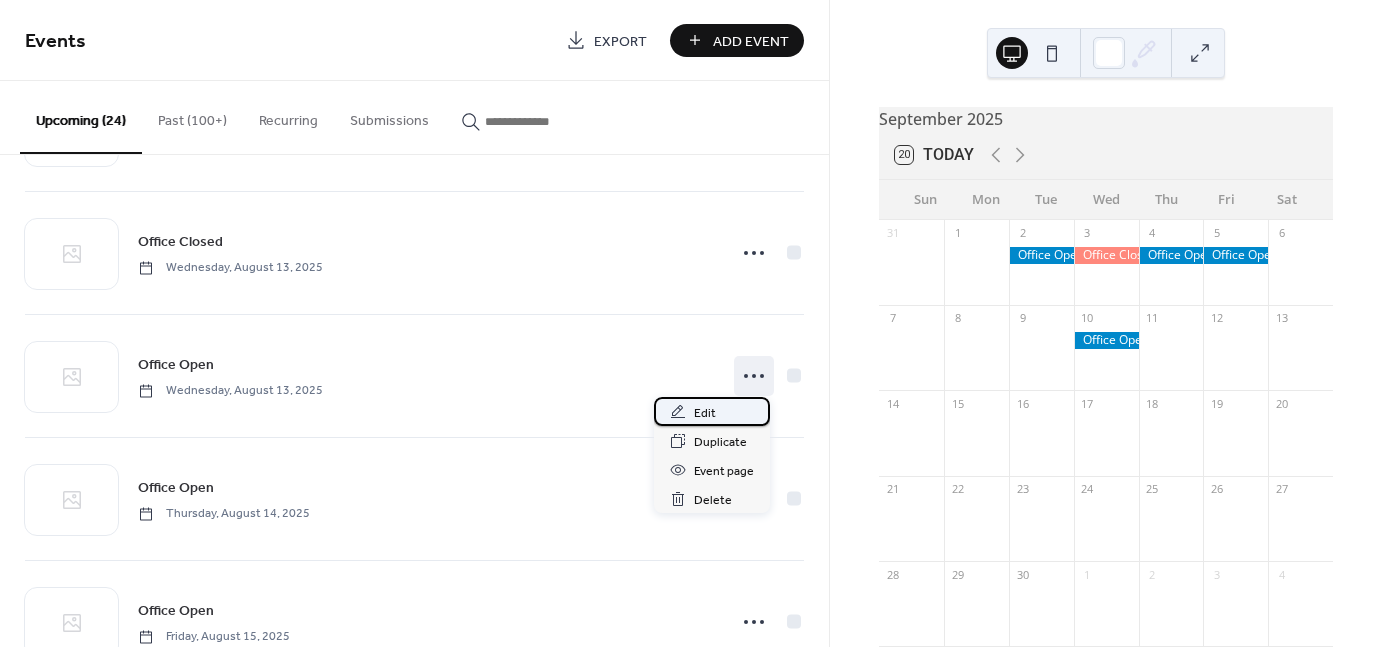 click on "Edit" at bounding box center (712, 411) 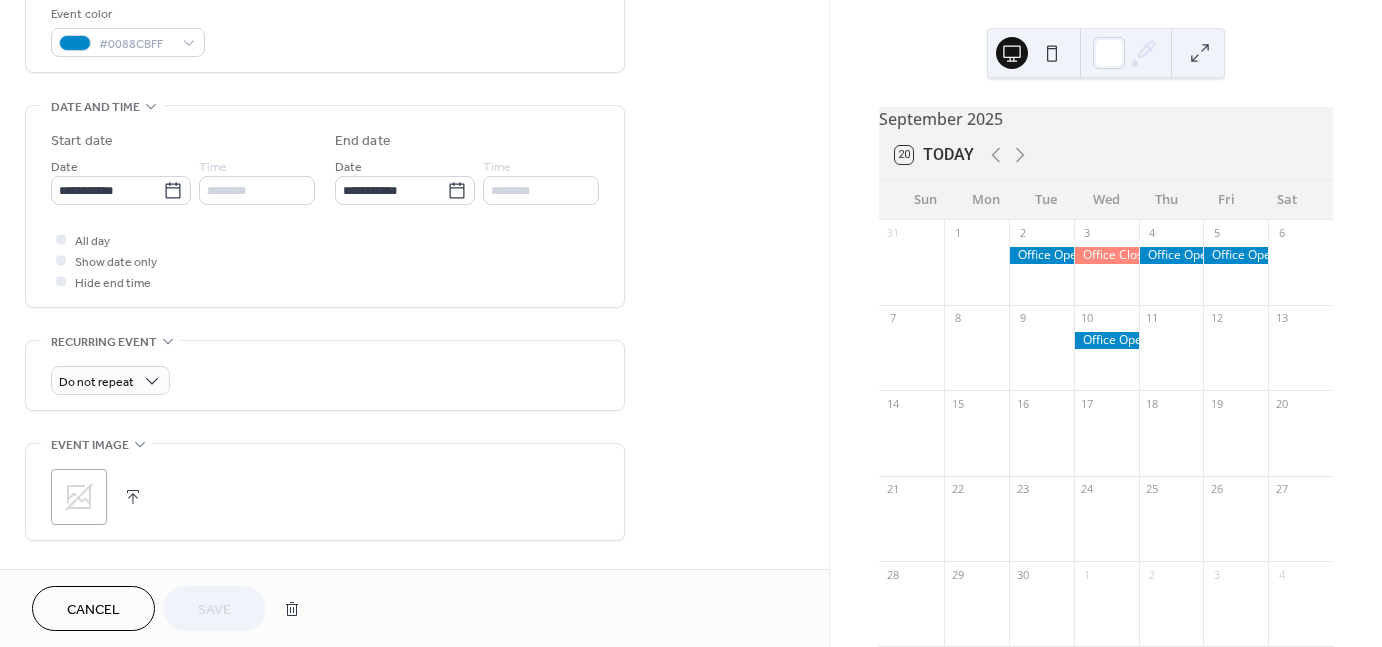 scroll, scrollTop: 600, scrollLeft: 0, axis: vertical 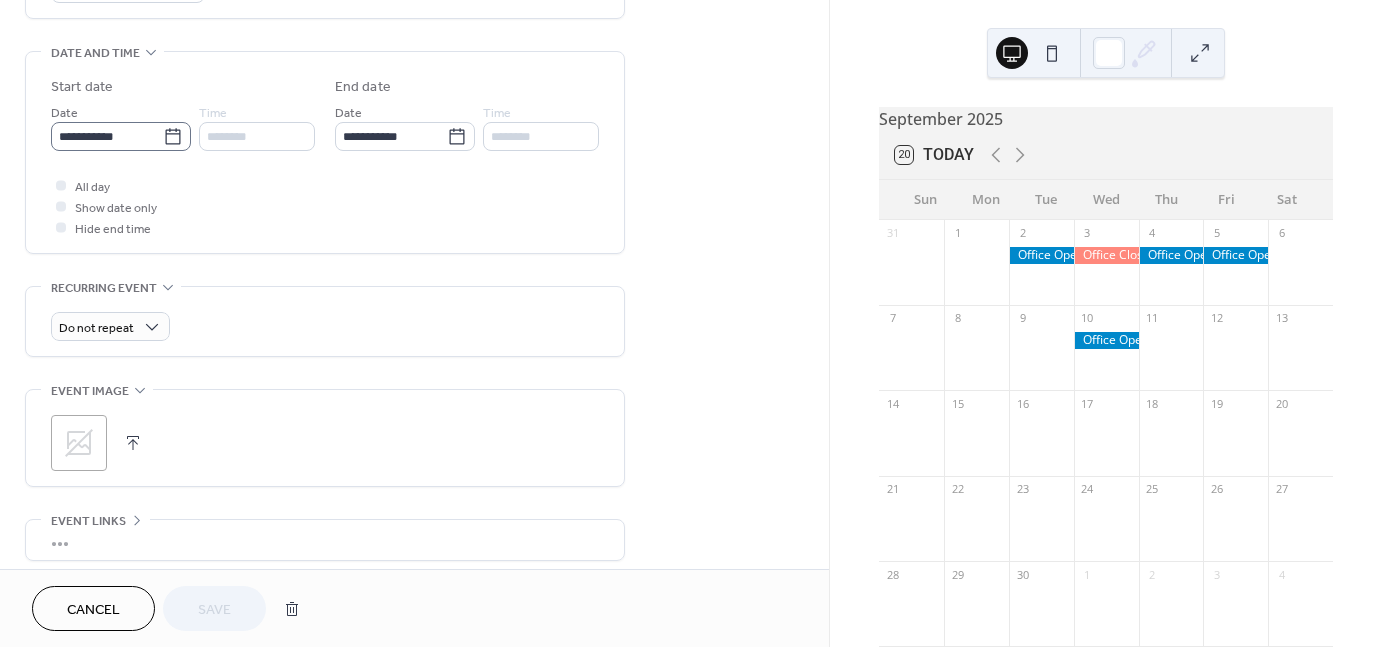 click 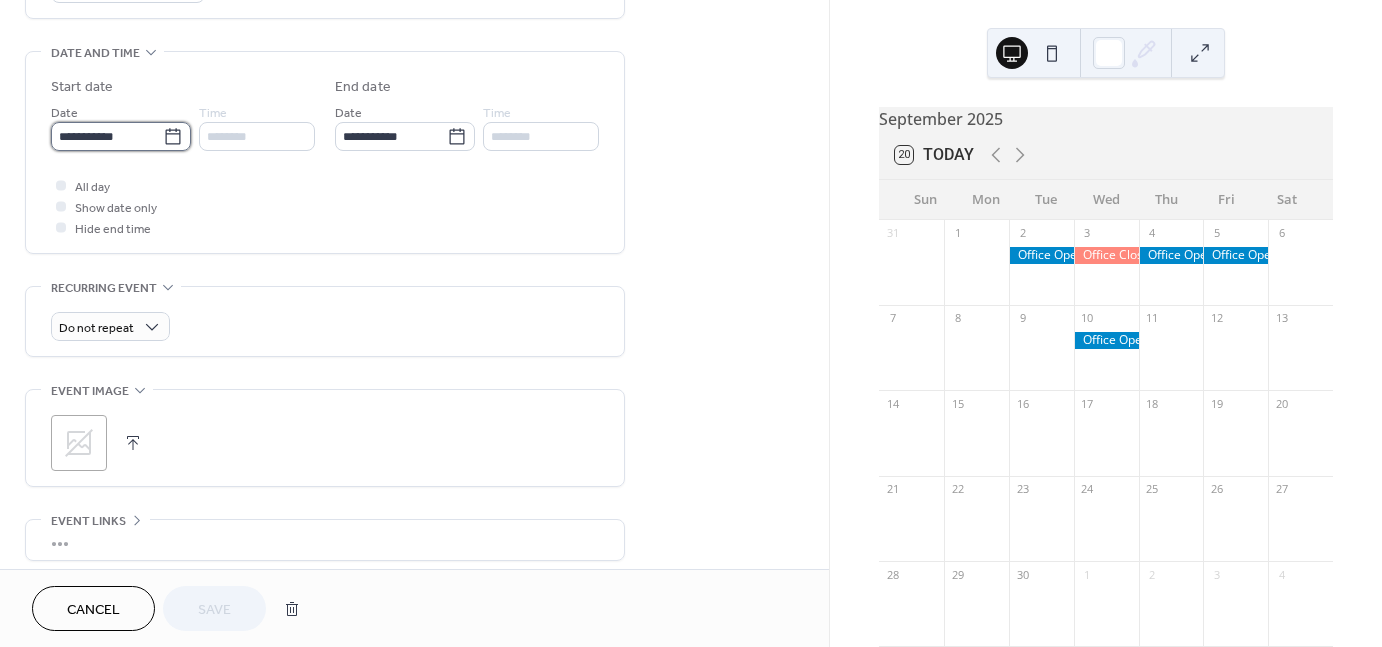 click on "**********" at bounding box center [107, 136] 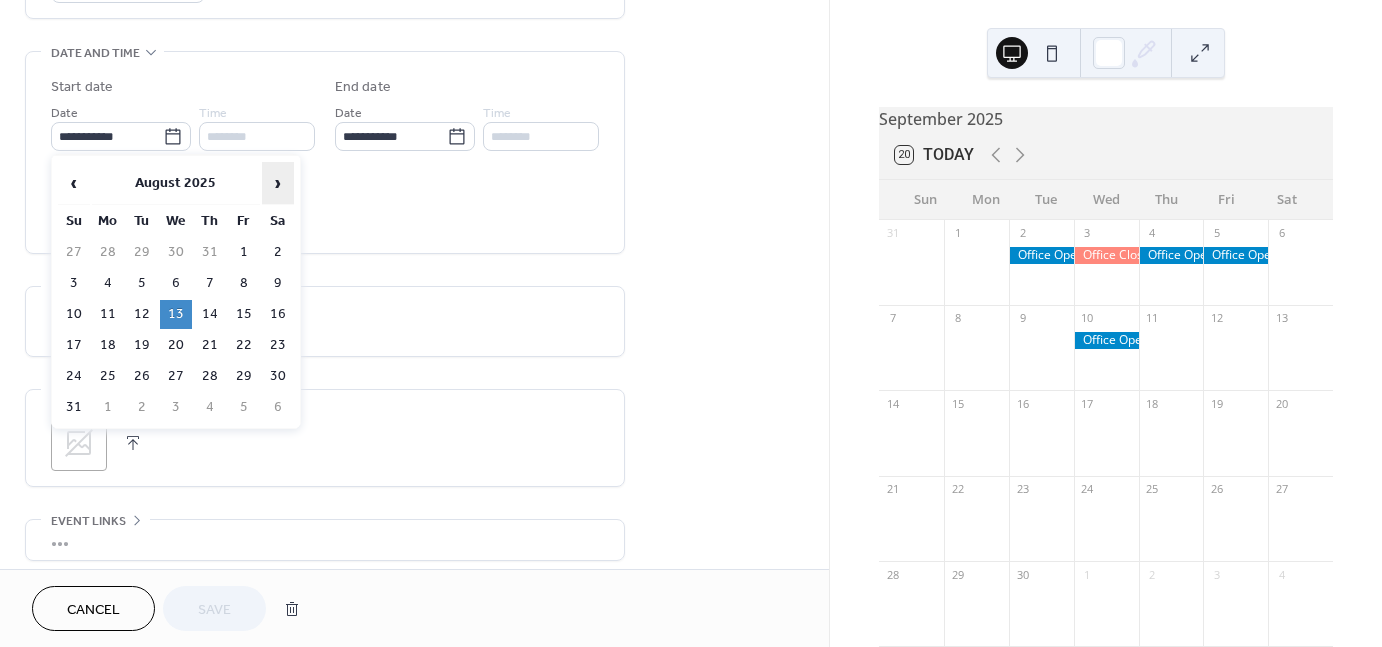 click on "›" at bounding box center (278, 183) 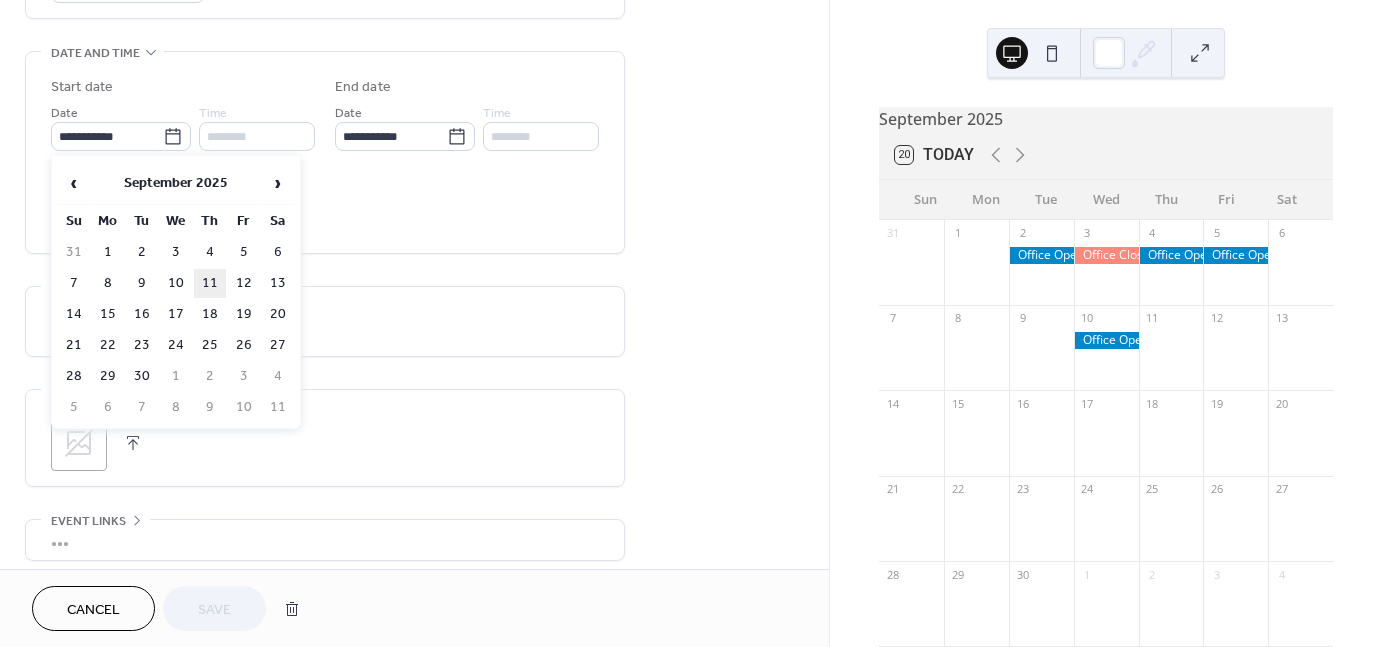 click on "11" at bounding box center [210, 283] 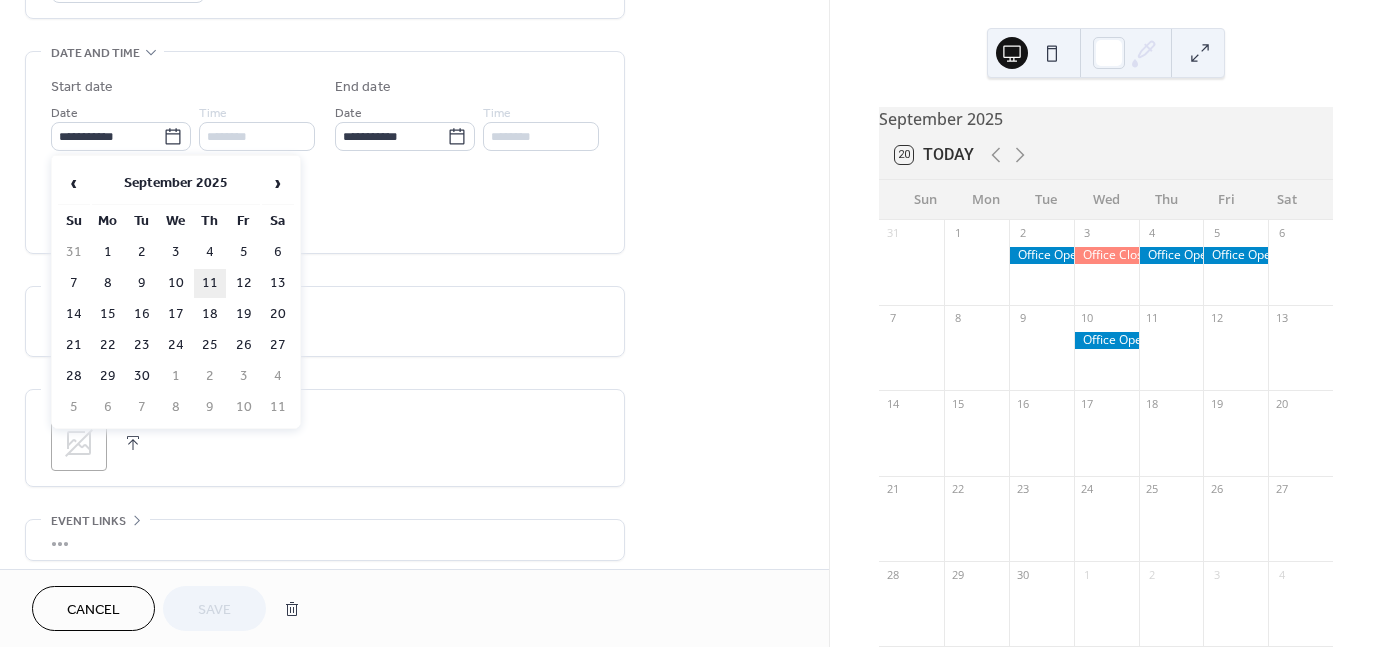type on "**********" 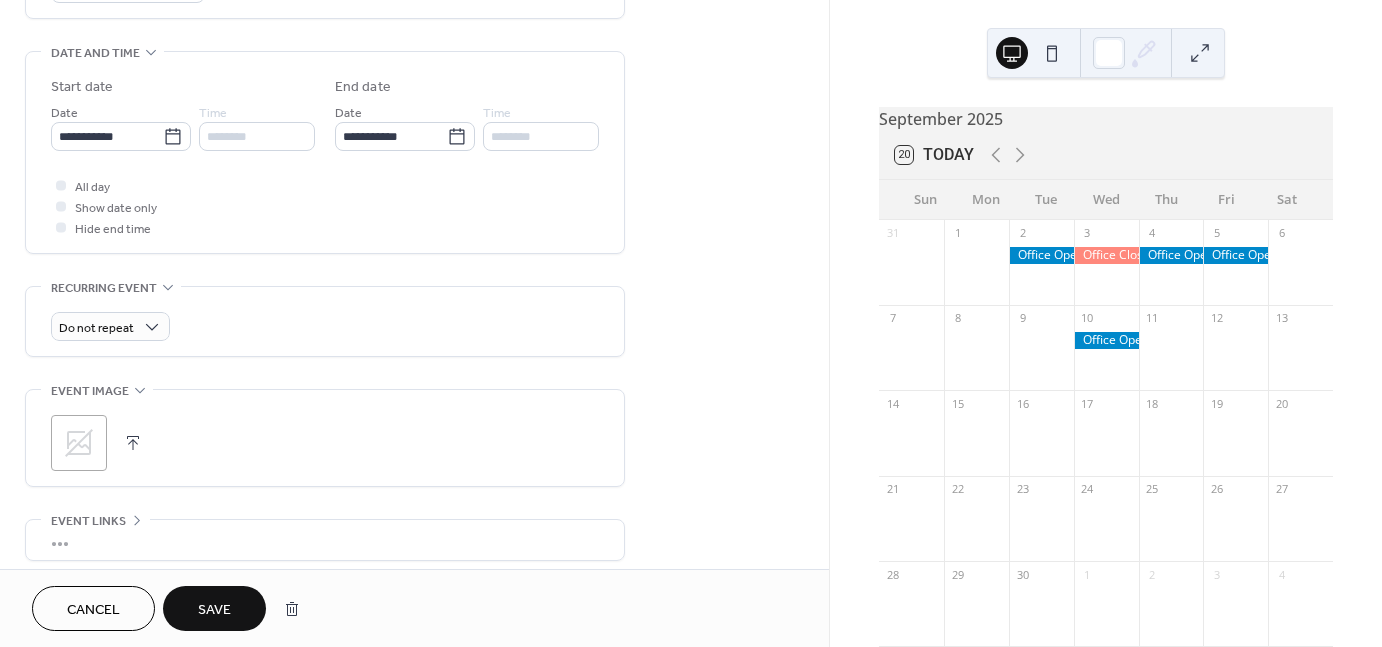 click on "Save" at bounding box center [214, 608] 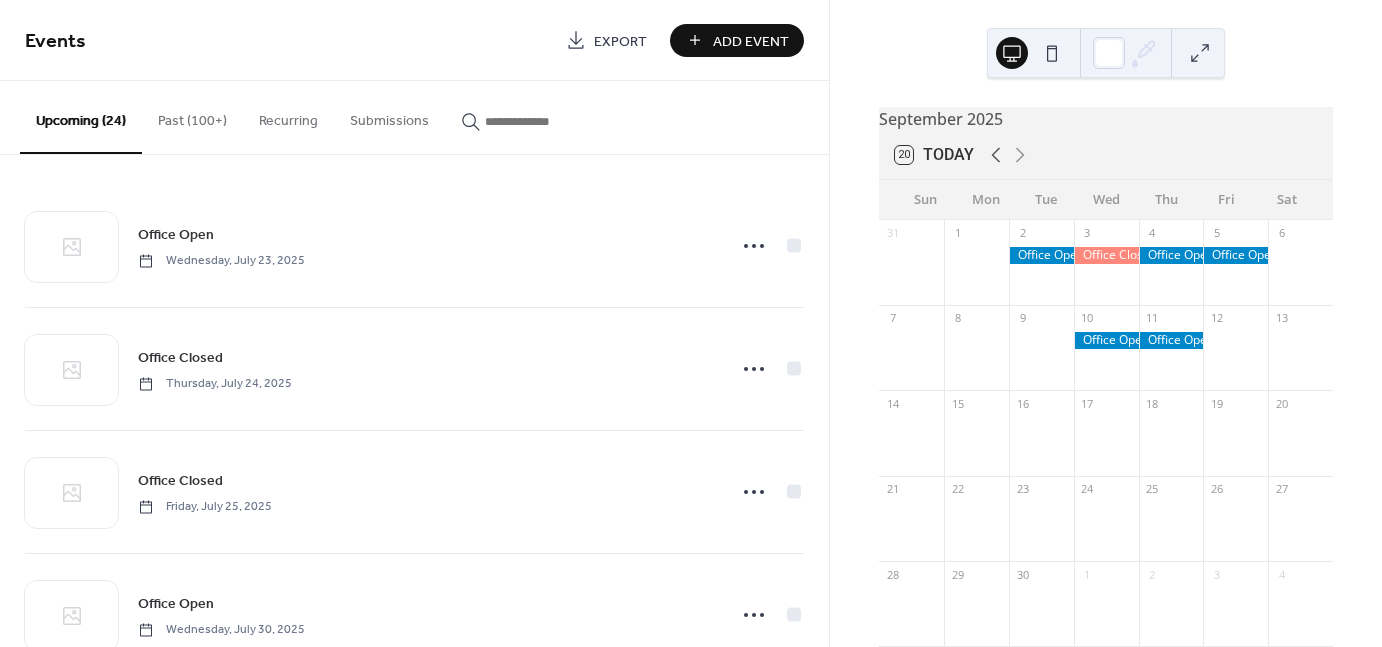 click 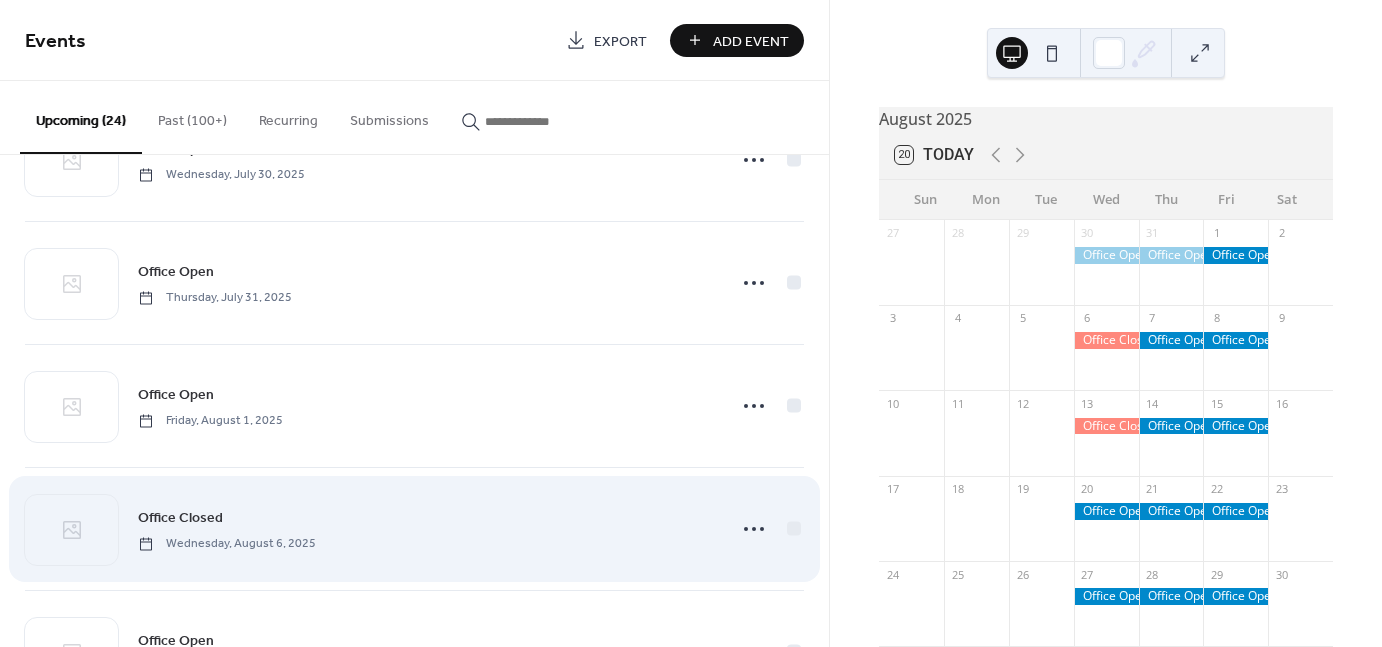 scroll, scrollTop: 600, scrollLeft: 0, axis: vertical 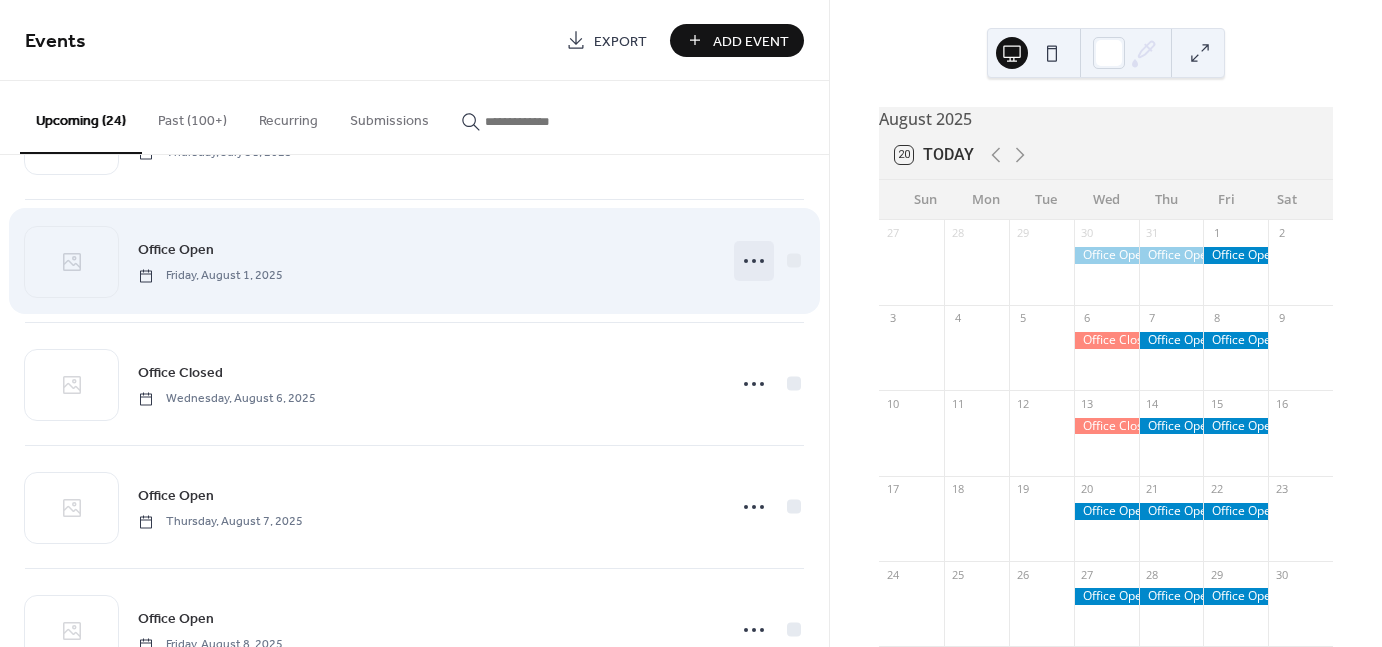 click 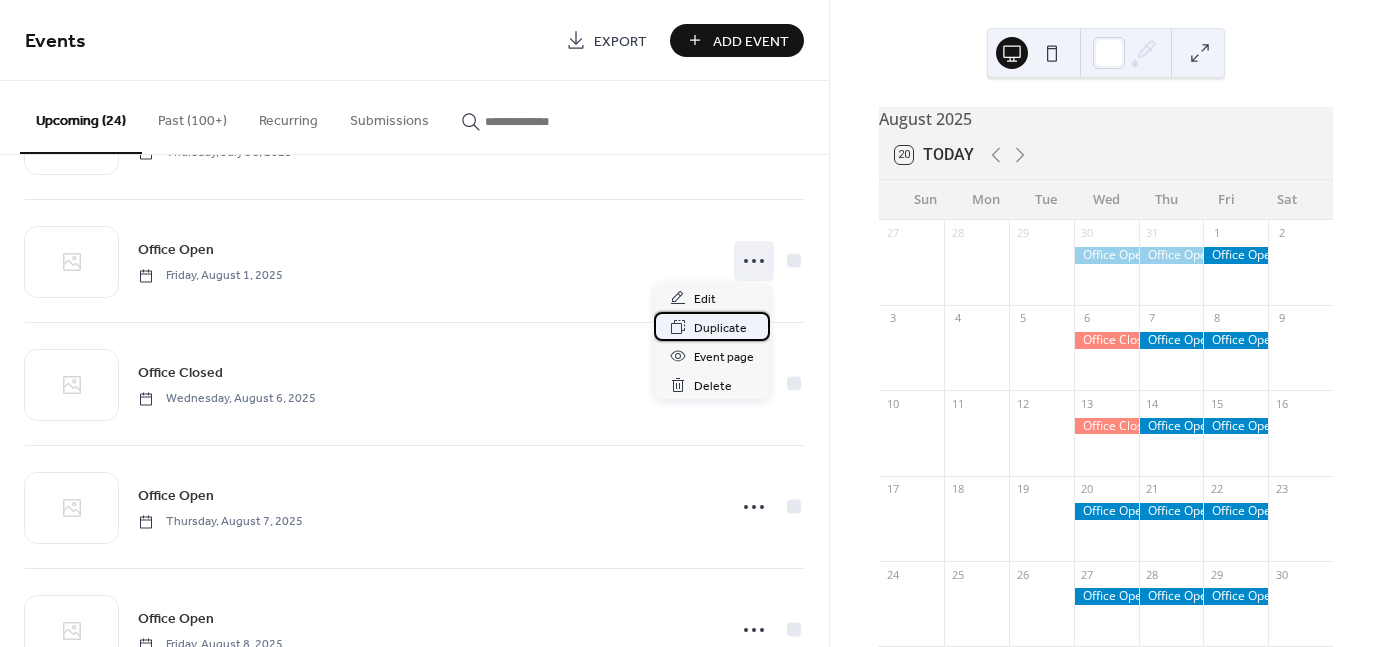 click on "Duplicate" at bounding box center (720, 328) 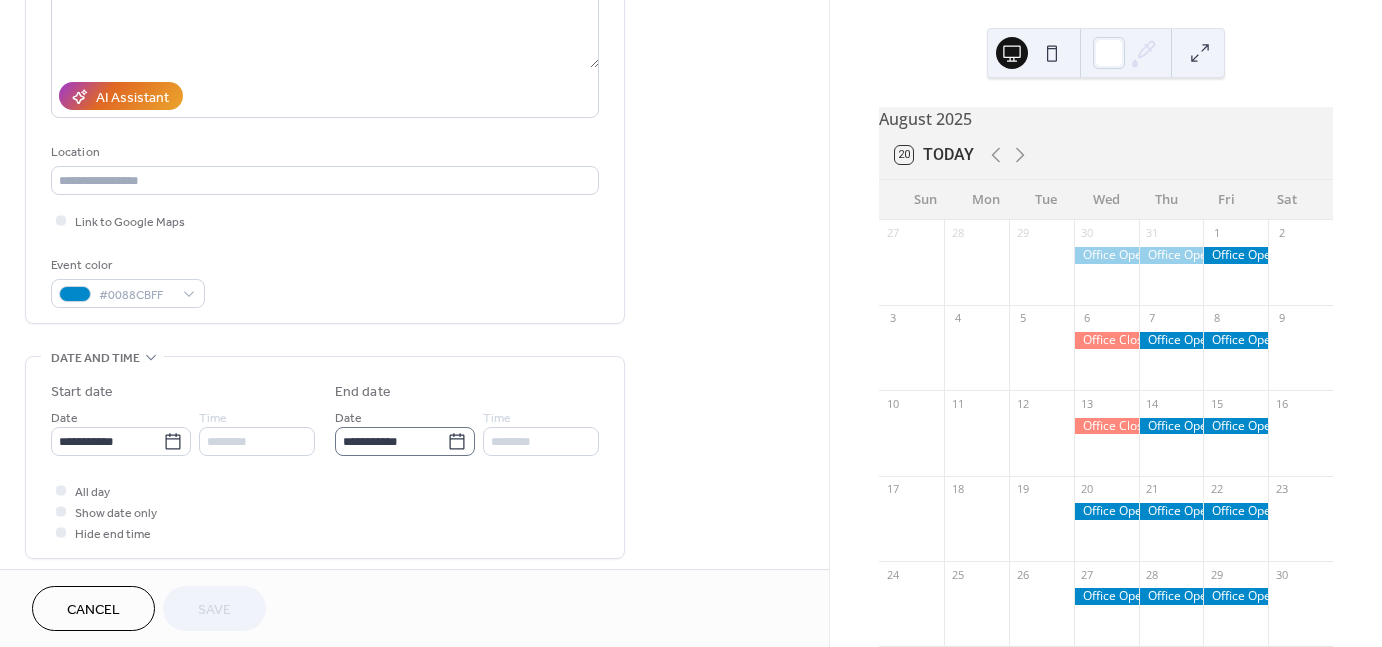 scroll, scrollTop: 300, scrollLeft: 0, axis: vertical 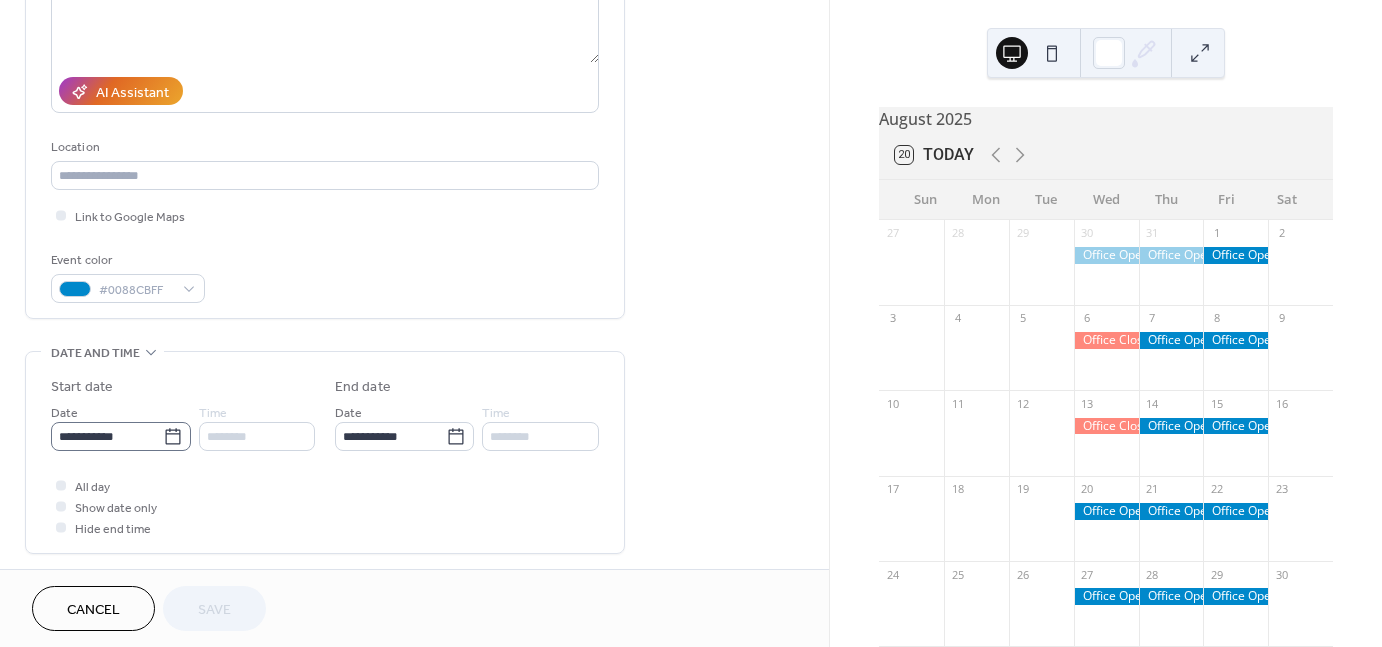 click 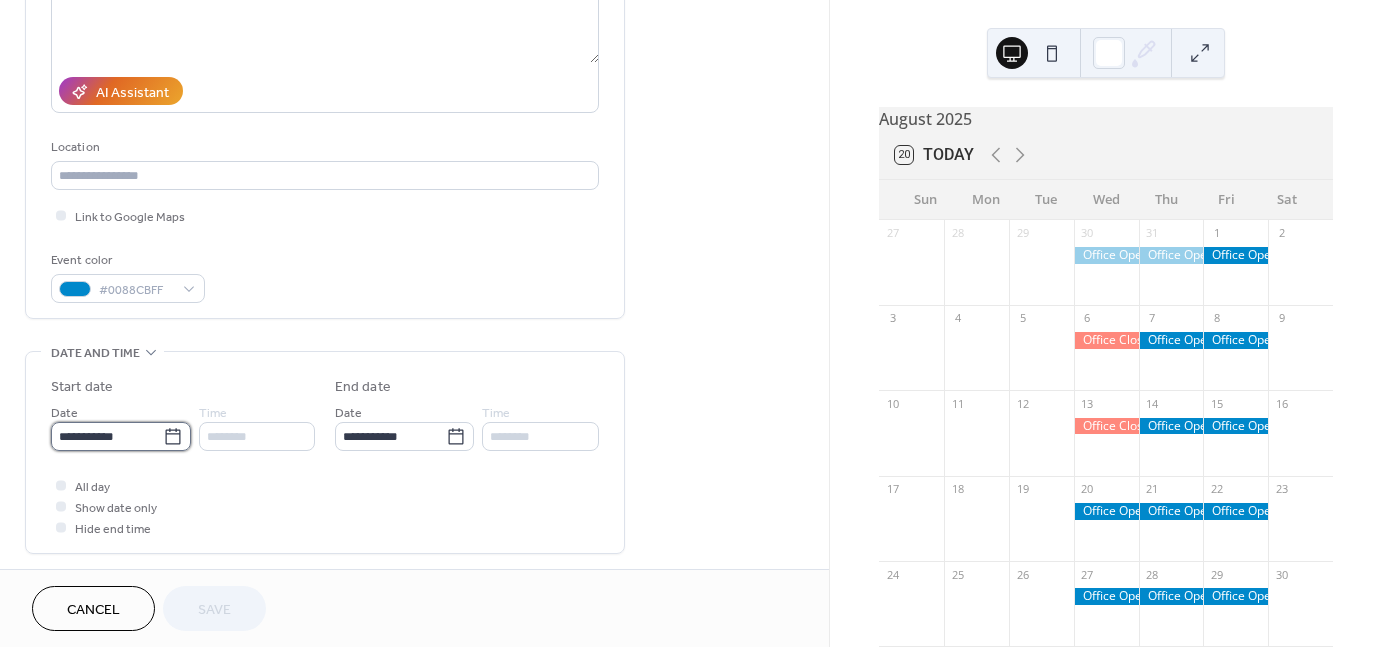 click on "**********" at bounding box center (107, 436) 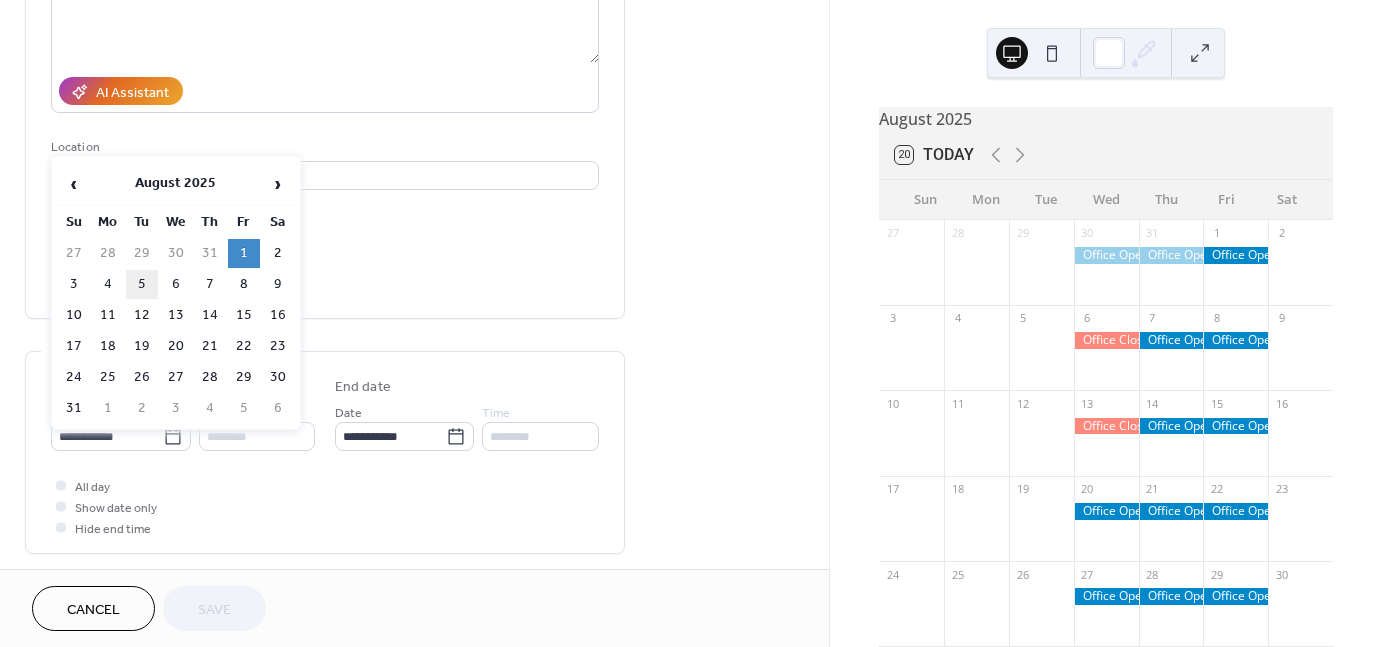 click on "5" at bounding box center [142, 284] 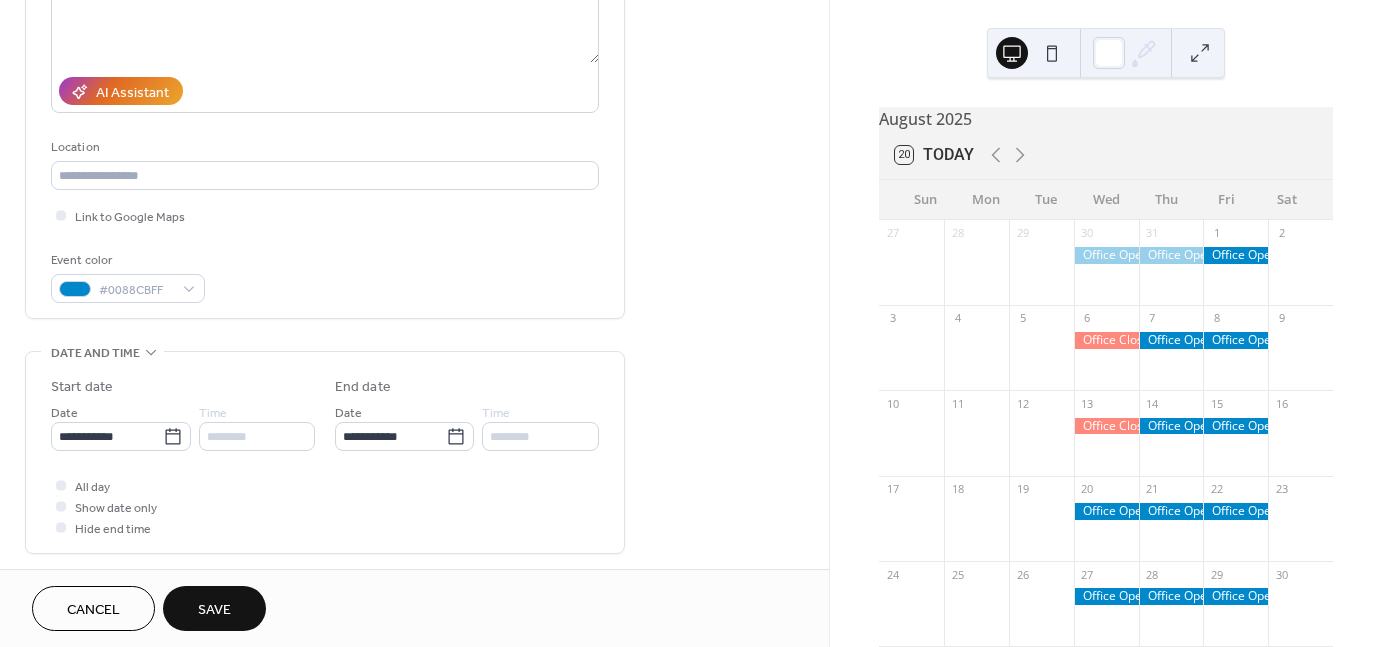 click on "Save" at bounding box center [214, 610] 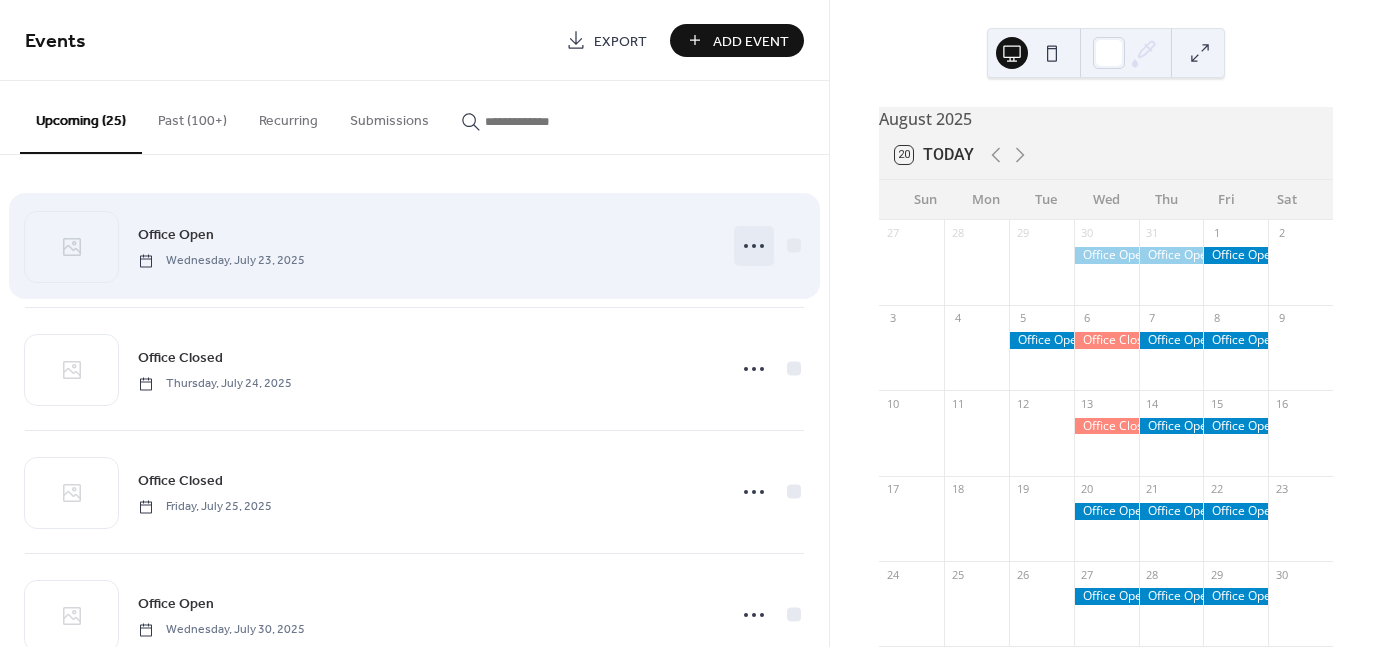 click 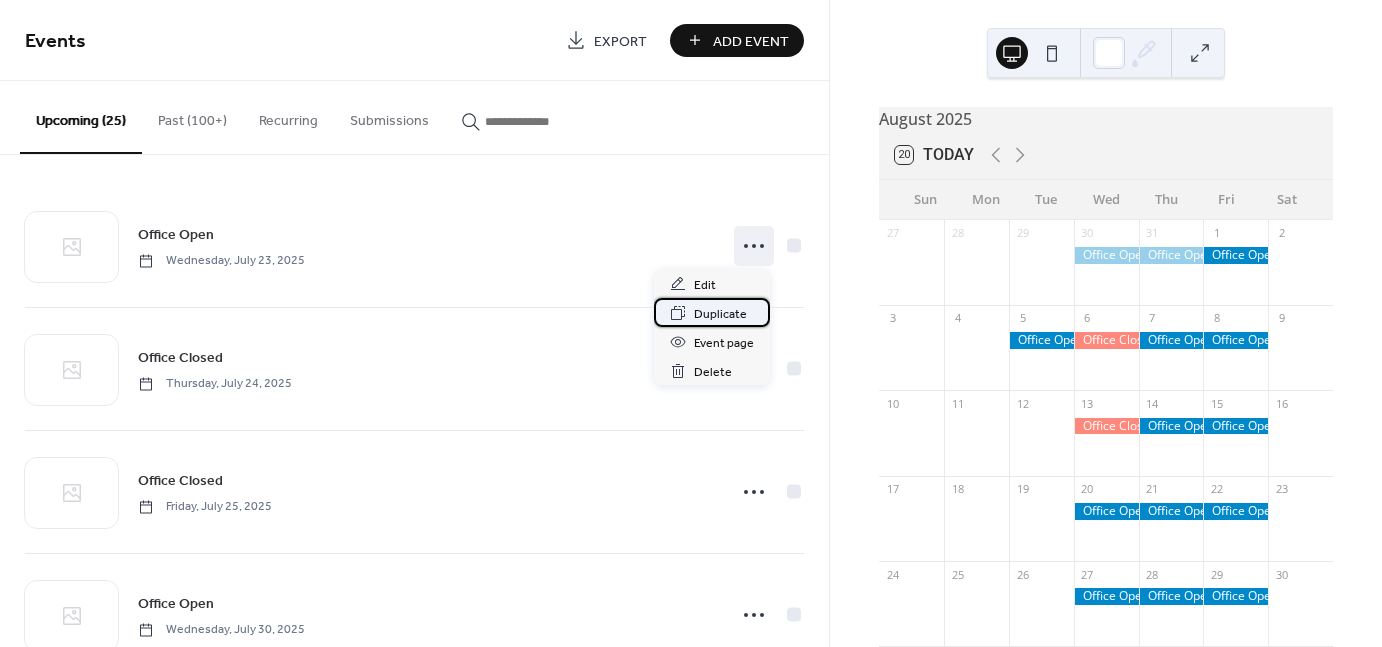 click on "Duplicate" at bounding box center [720, 314] 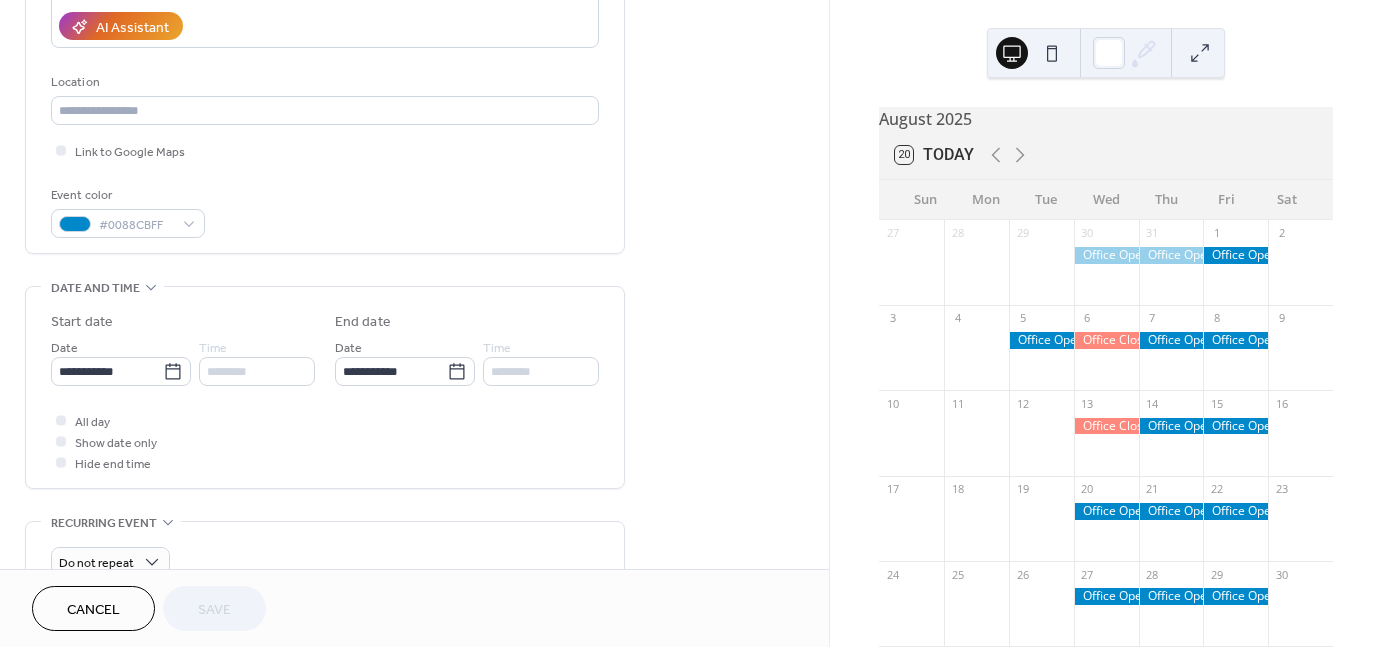 scroll, scrollTop: 400, scrollLeft: 0, axis: vertical 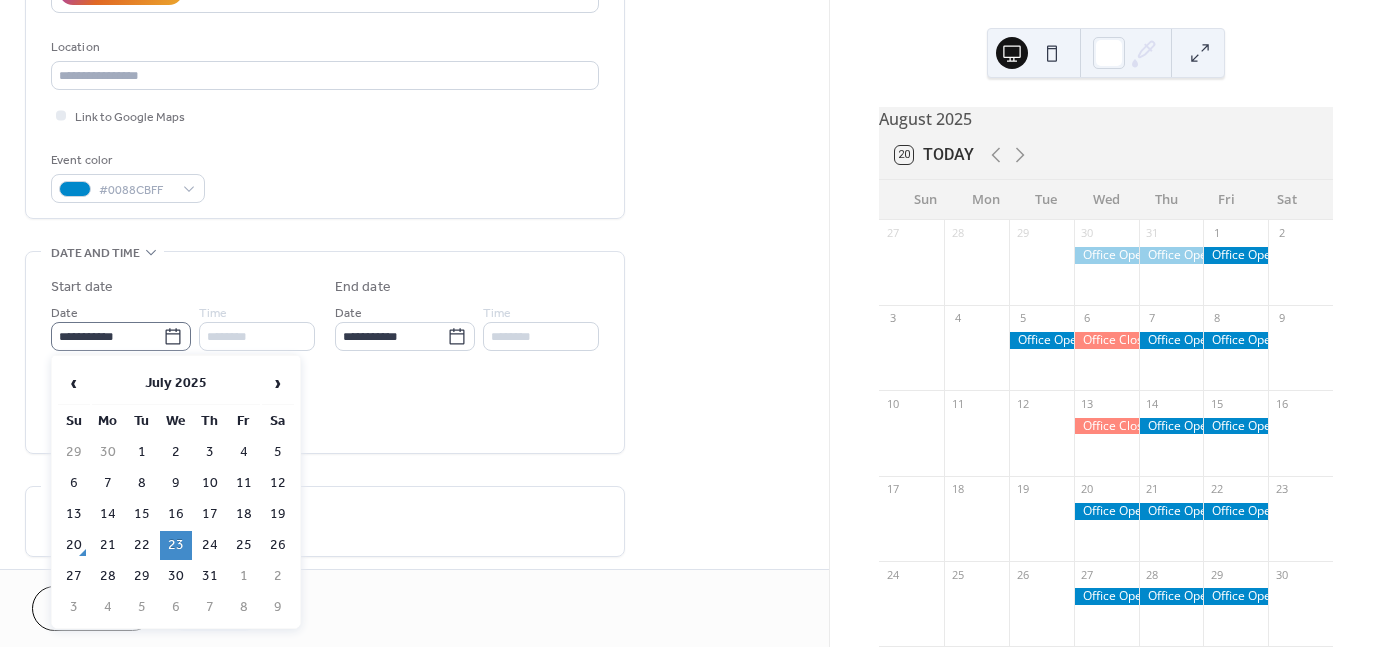 click 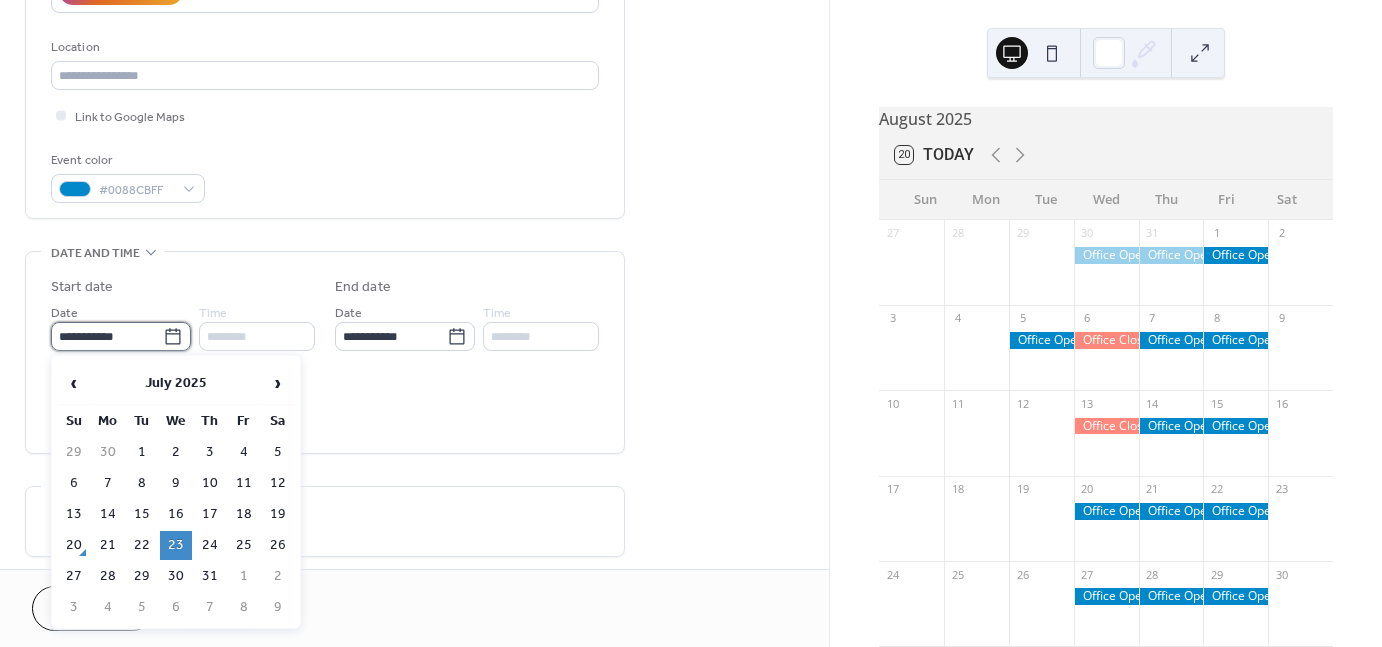 click on "**********" at bounding box center [107, 336] 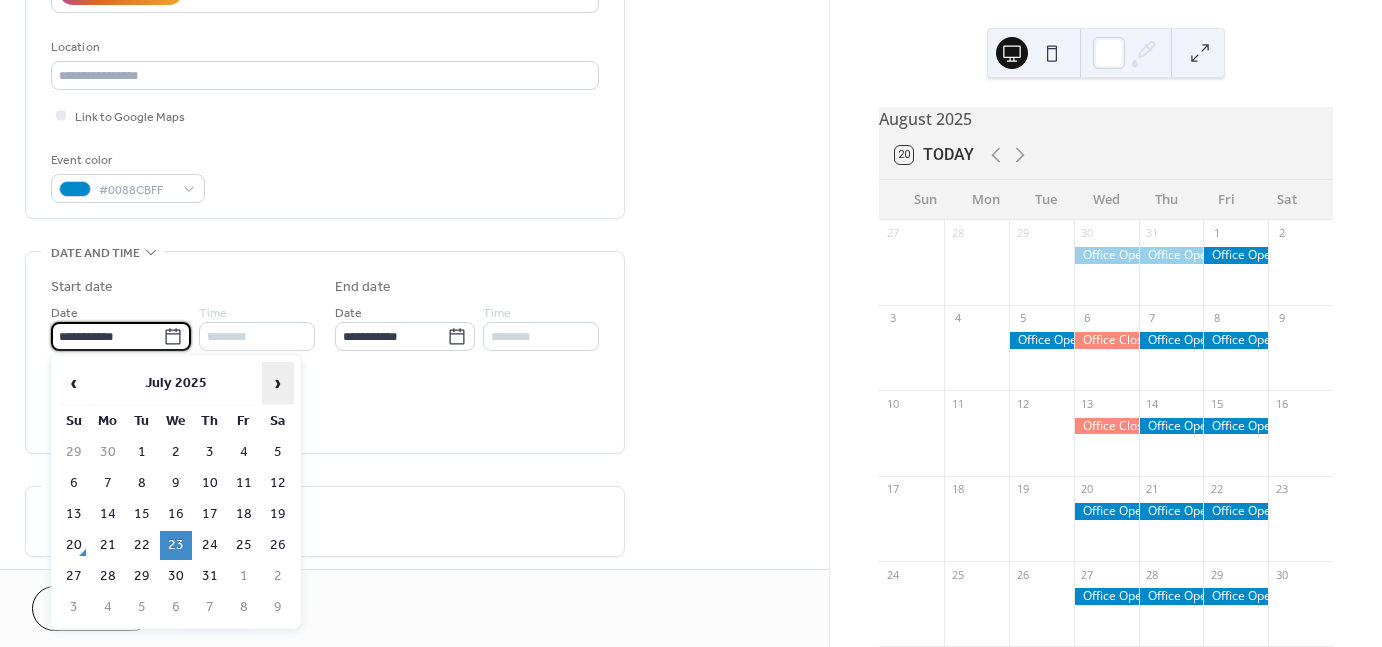 click on "›" at bounding box center [278, 383] 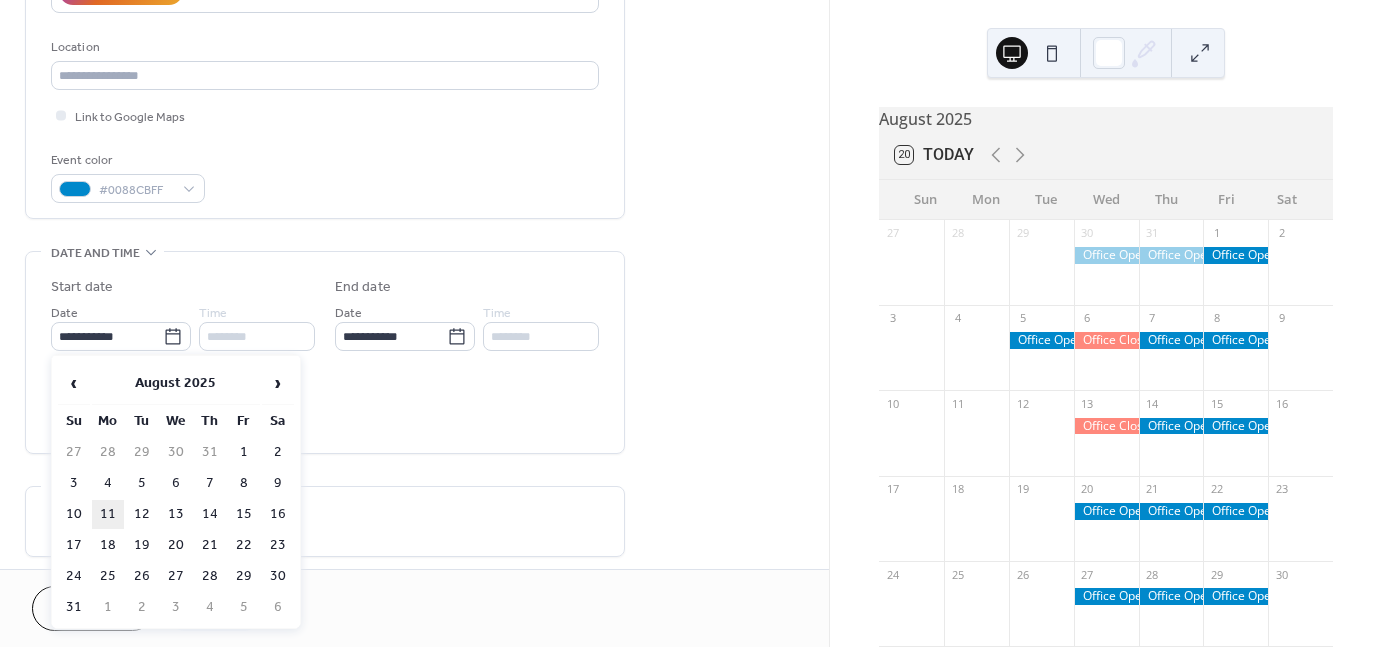 click on "11" at bounding box center [108, 514] 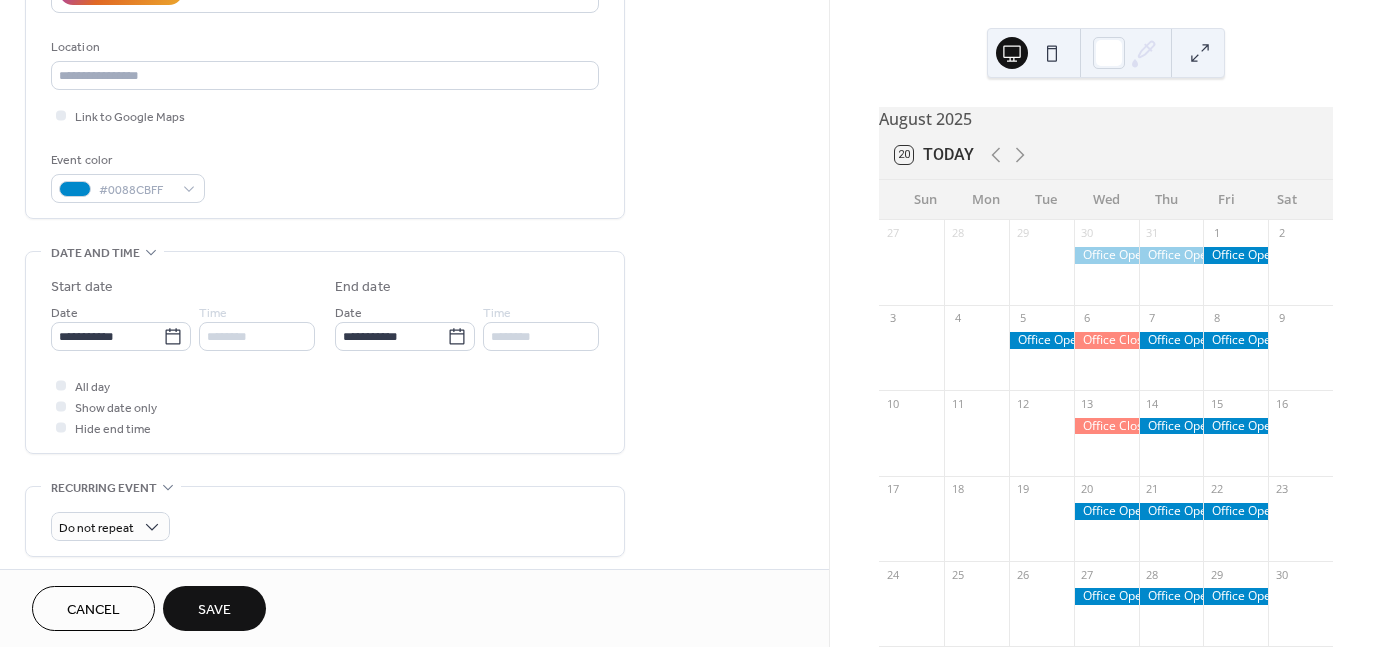 click on "Save" at bounding box center [214, 608] 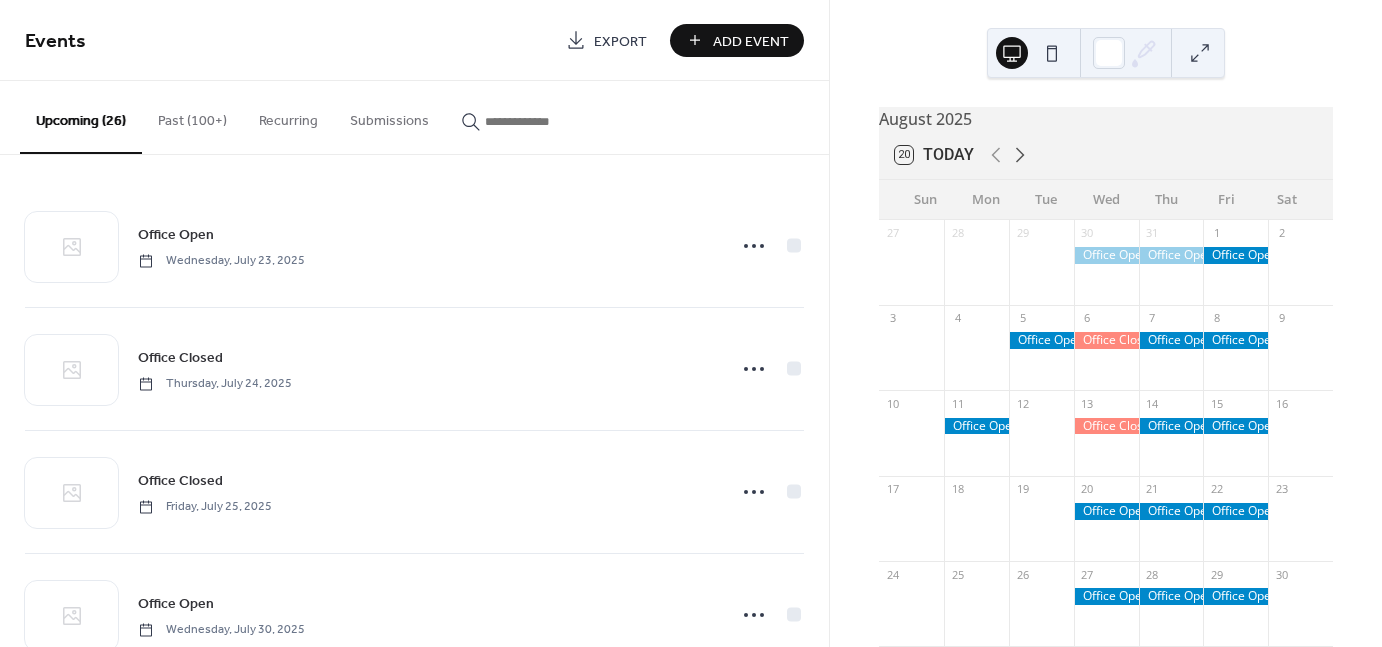 click 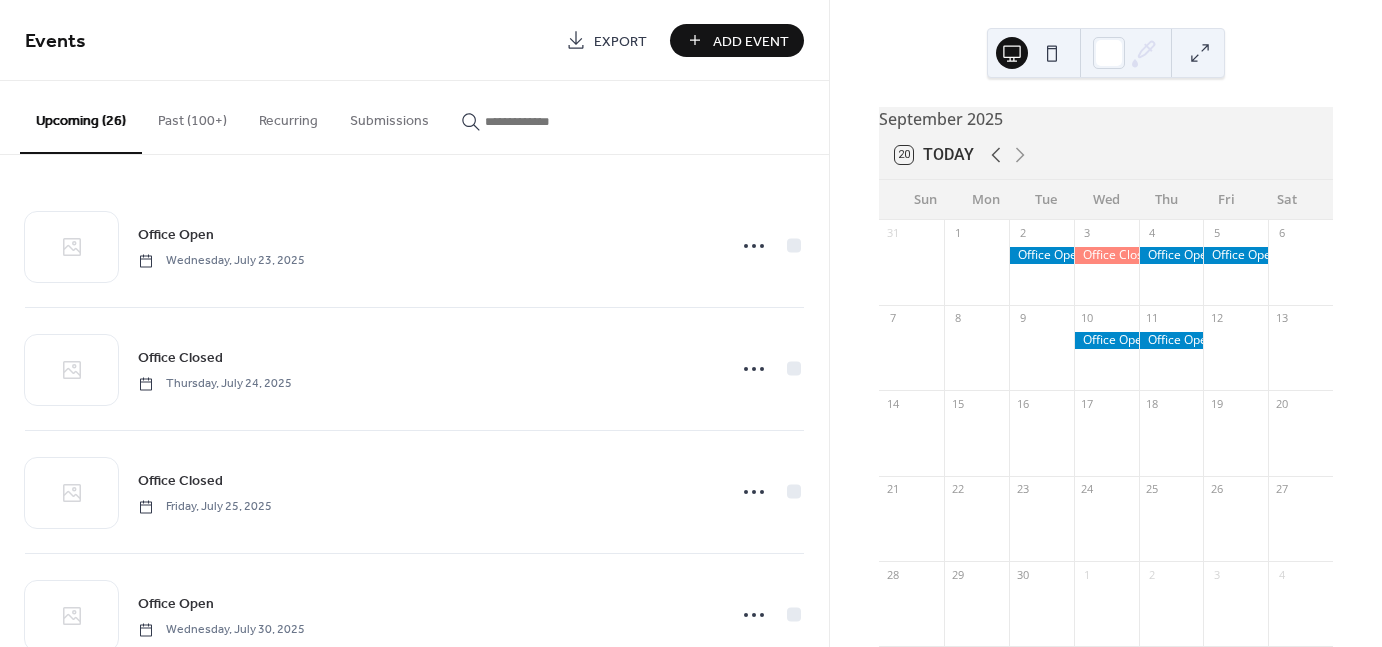 click 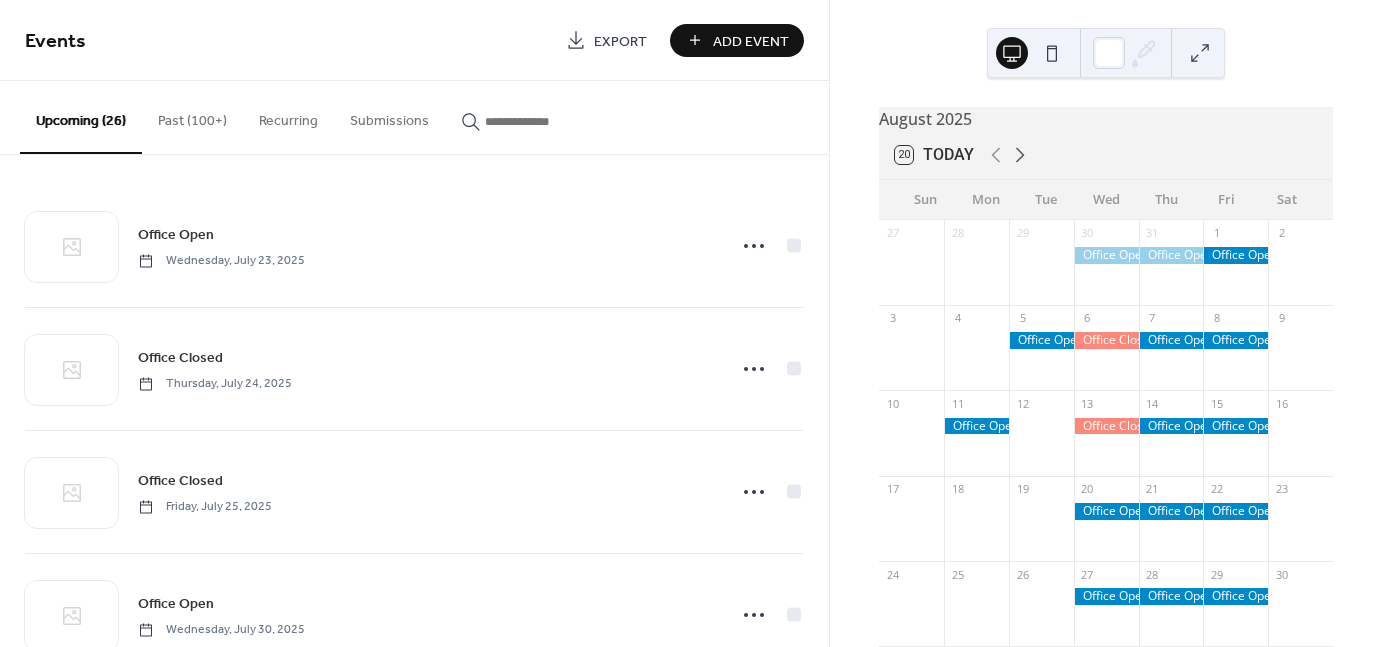 click 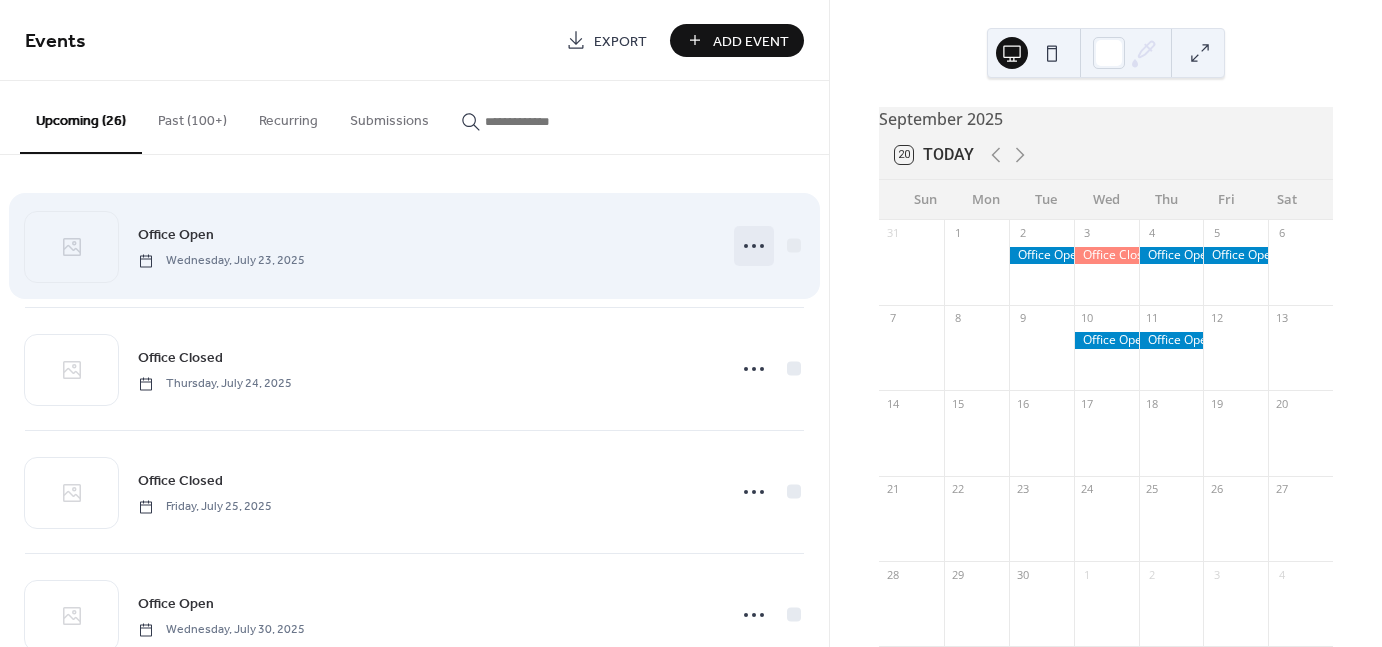 click 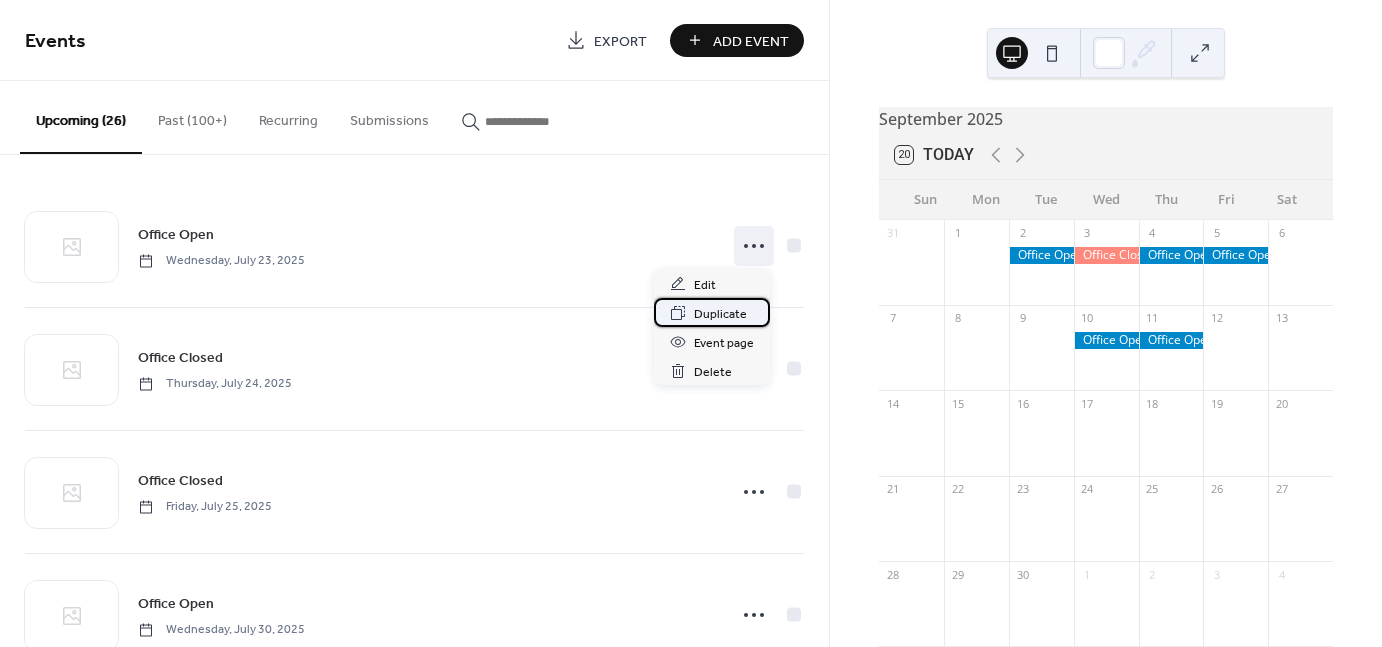 click on "Duplicate" at bounding box center [720, 314] 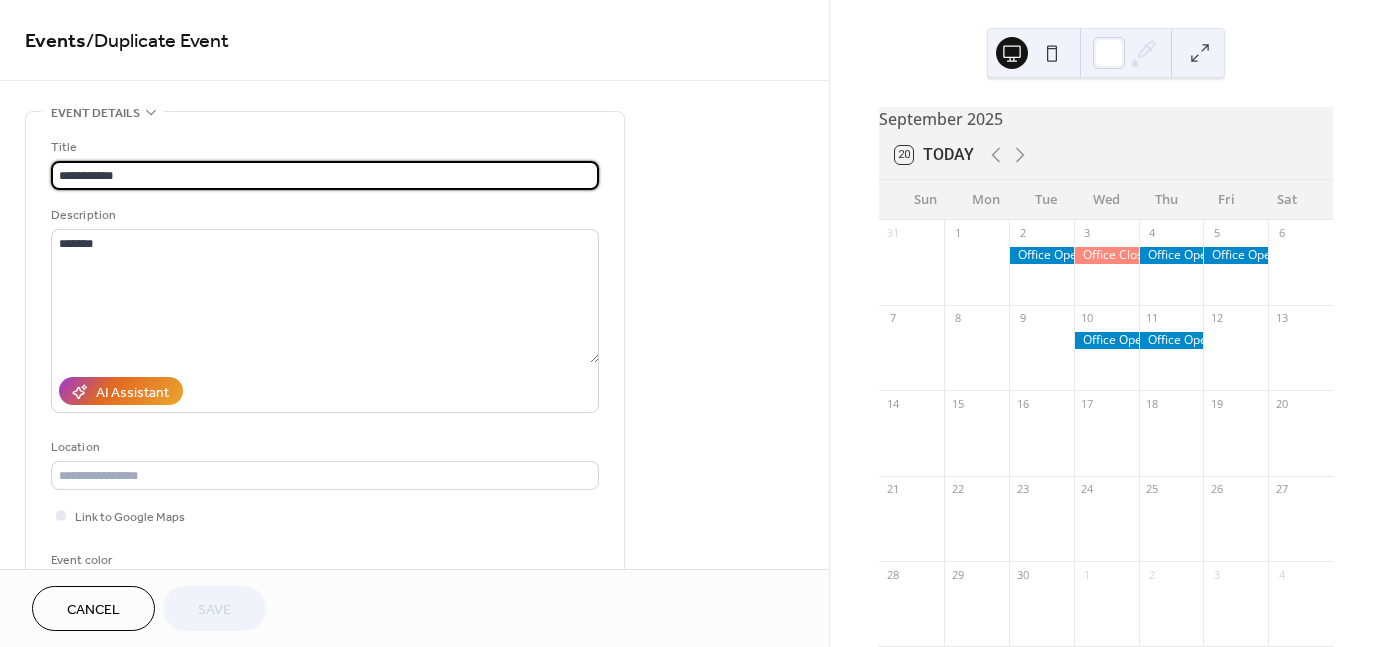 scroll, scrollTop: 300, scrollLeft: 0, axis: vertical 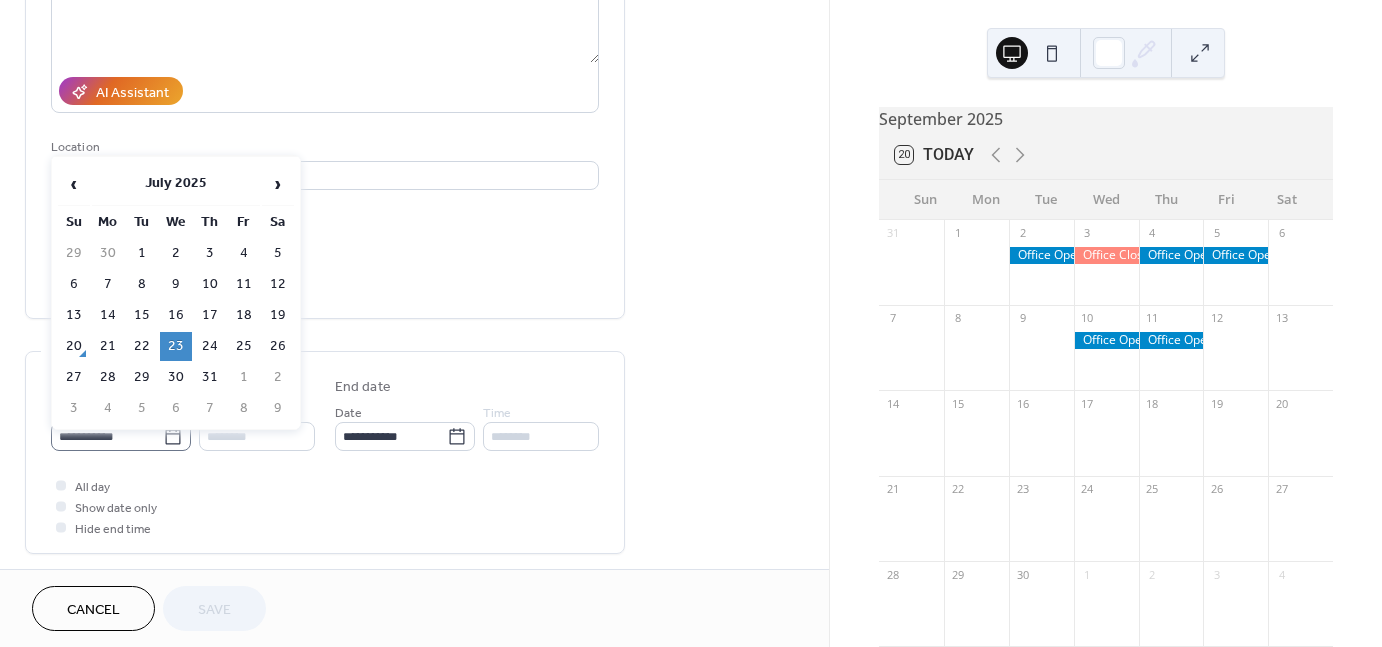 click 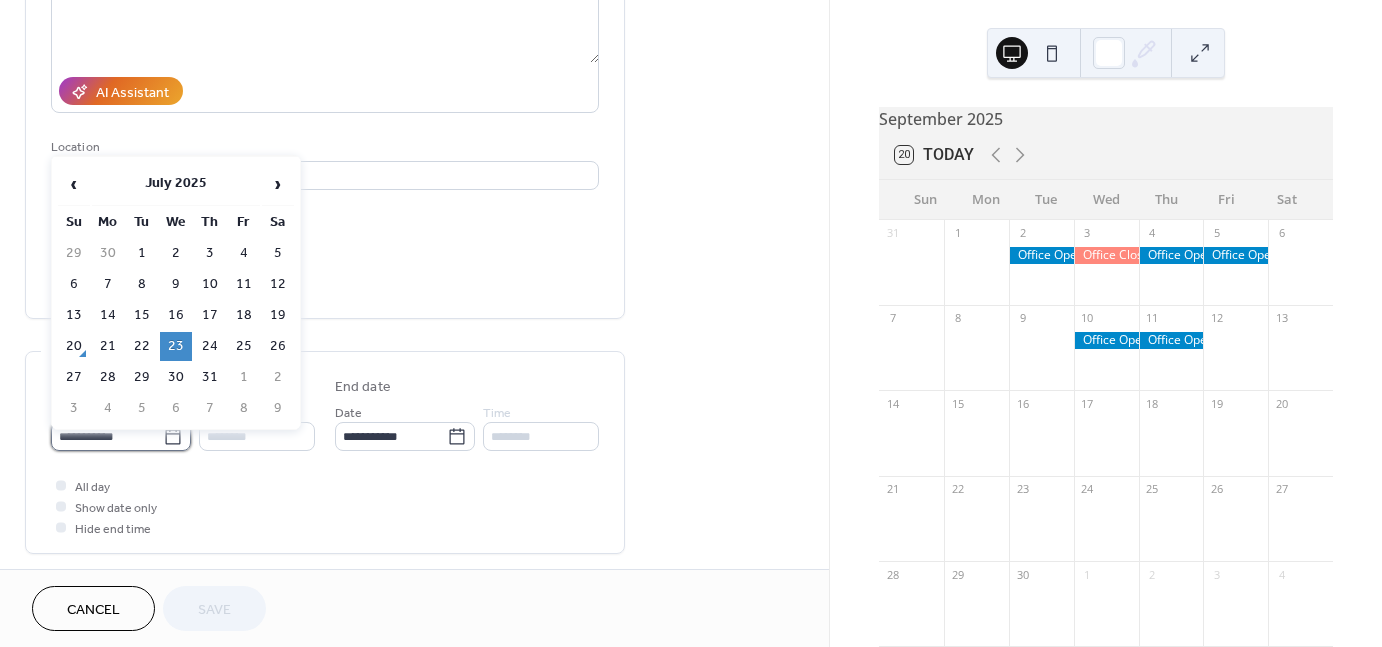 click on "**********" at bounding box center (107, 436) 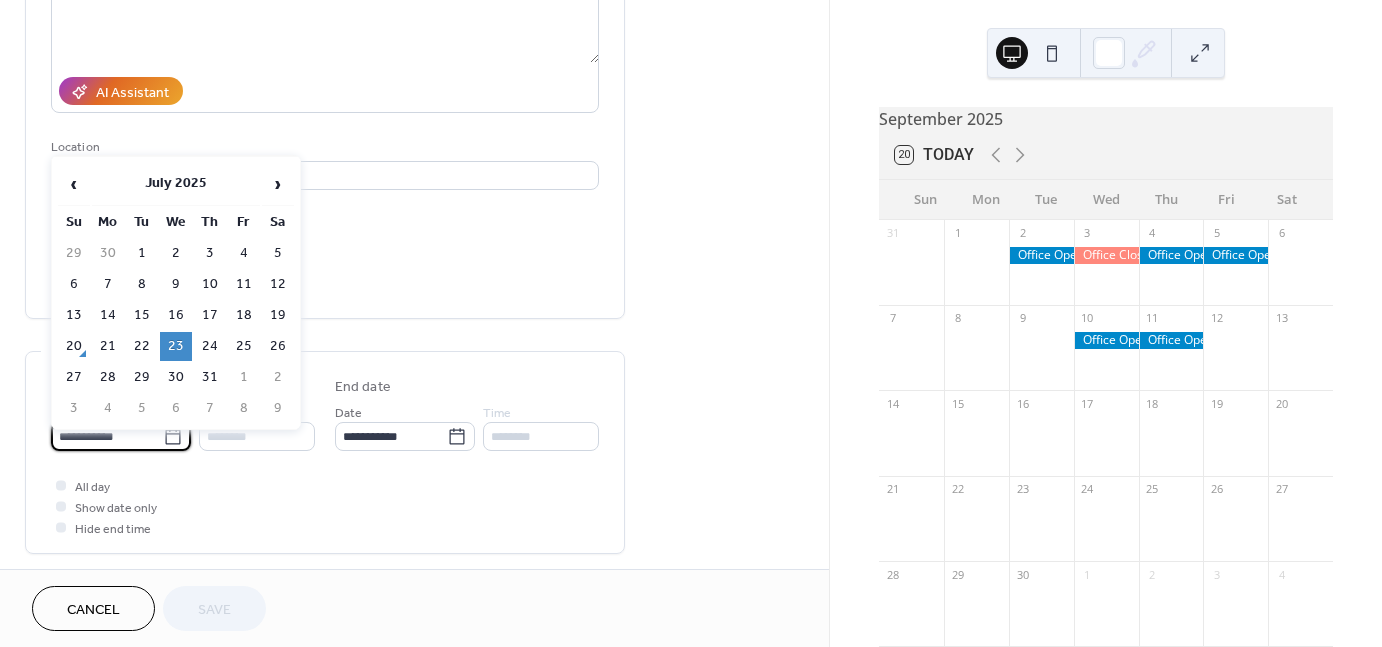 click on "‹ July 2025 › Su Mo Tu We Th Fr Sa 29 30 1 2 3 4 5 6 7 8 9 10 11 12 13 14 15 16 17 18 19 20 21 22 23 24 25 26 27 28 29 30 31 1 2 3 4 5 6 7 8 9" at bounding box center [176, 293] 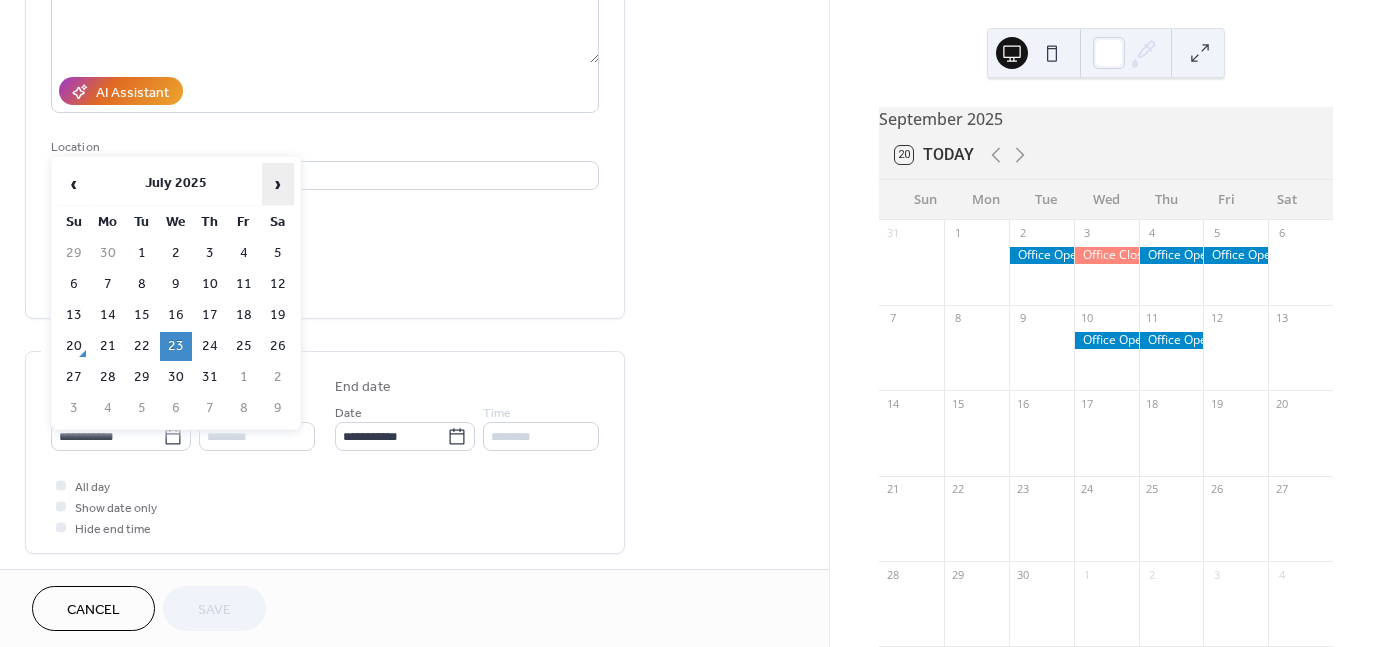 click on "›" at bounding box center (278, 184) 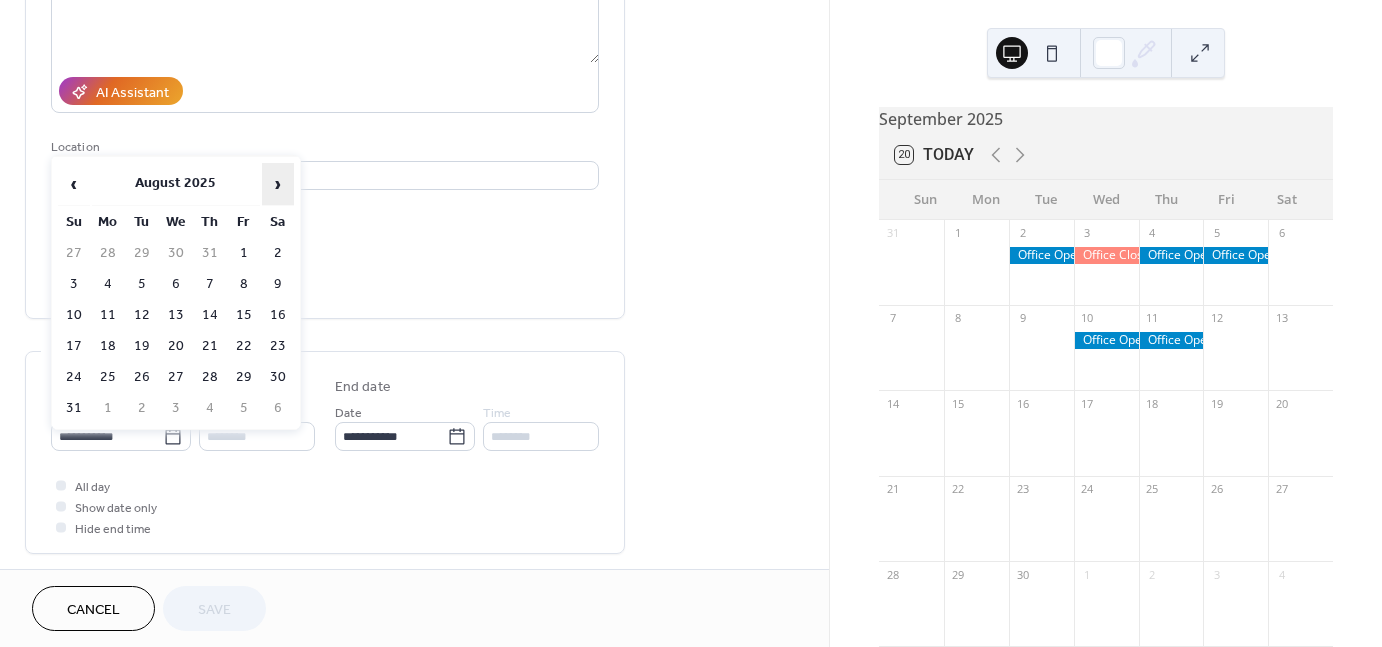 click on "›" at bounding box center (278, 184) 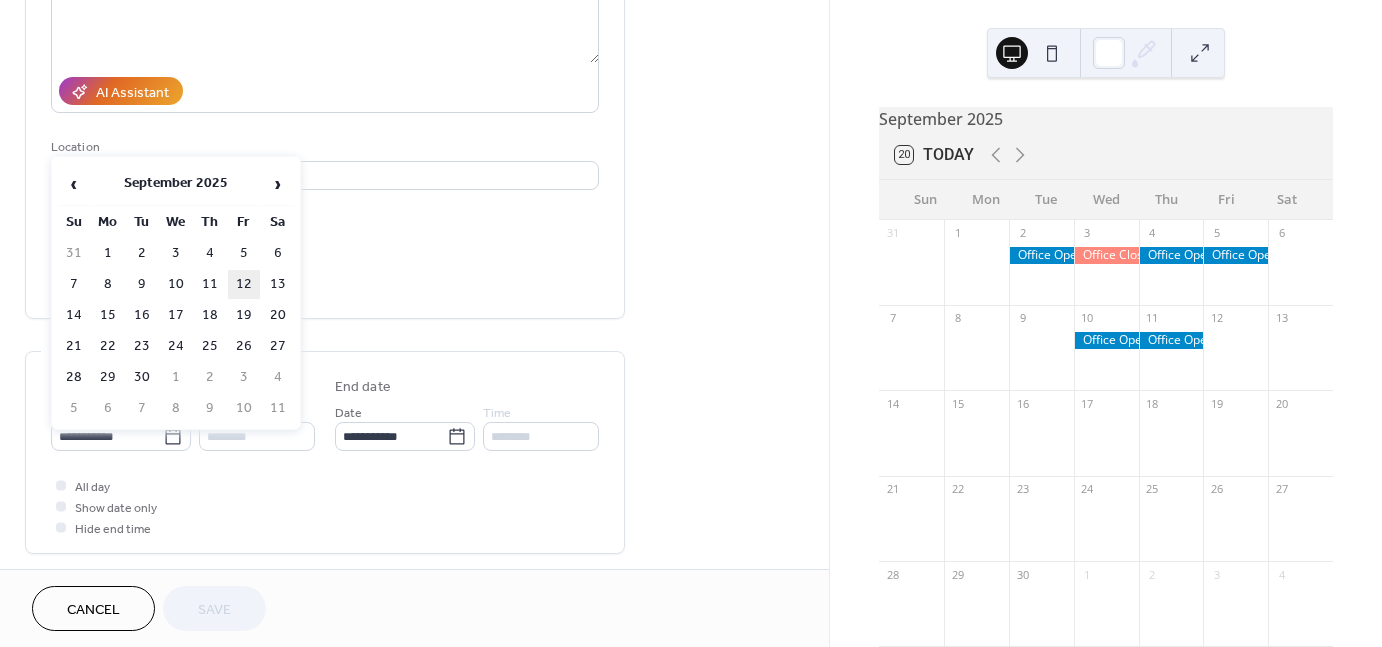 click on "12" at bounding box center [244, 284] 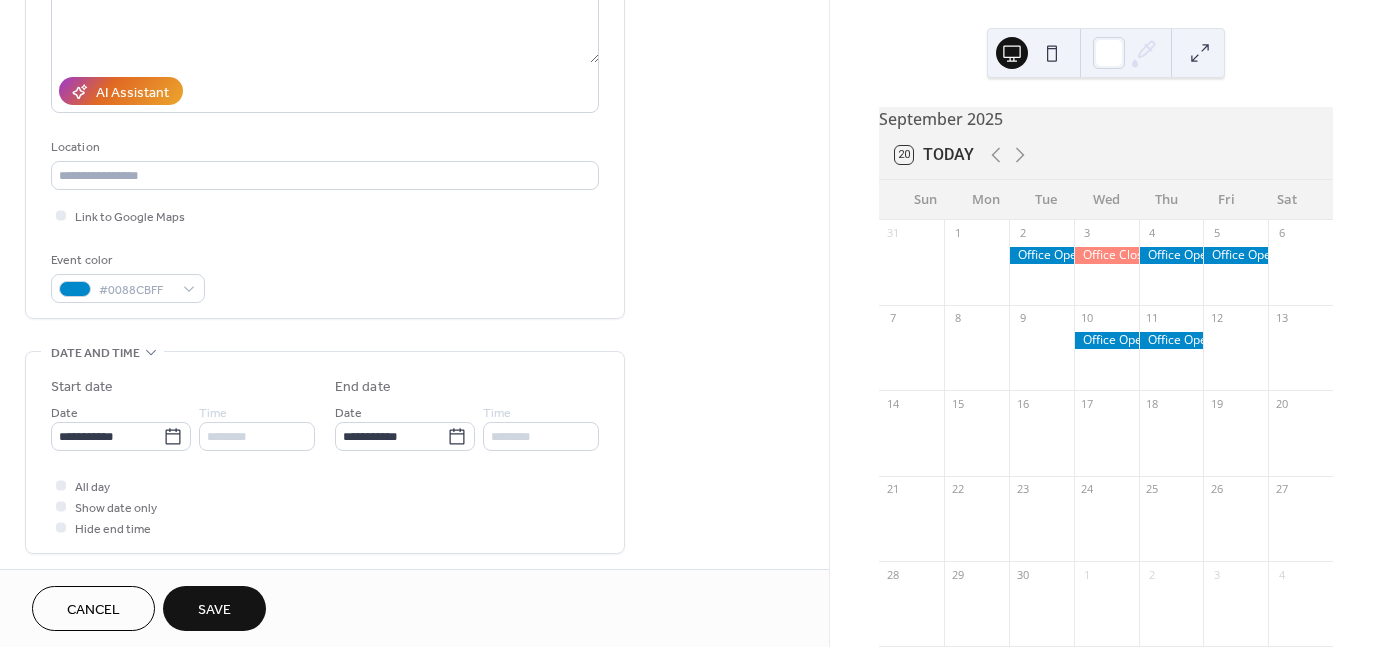 click on "Save" at bounding box center (214, 610) 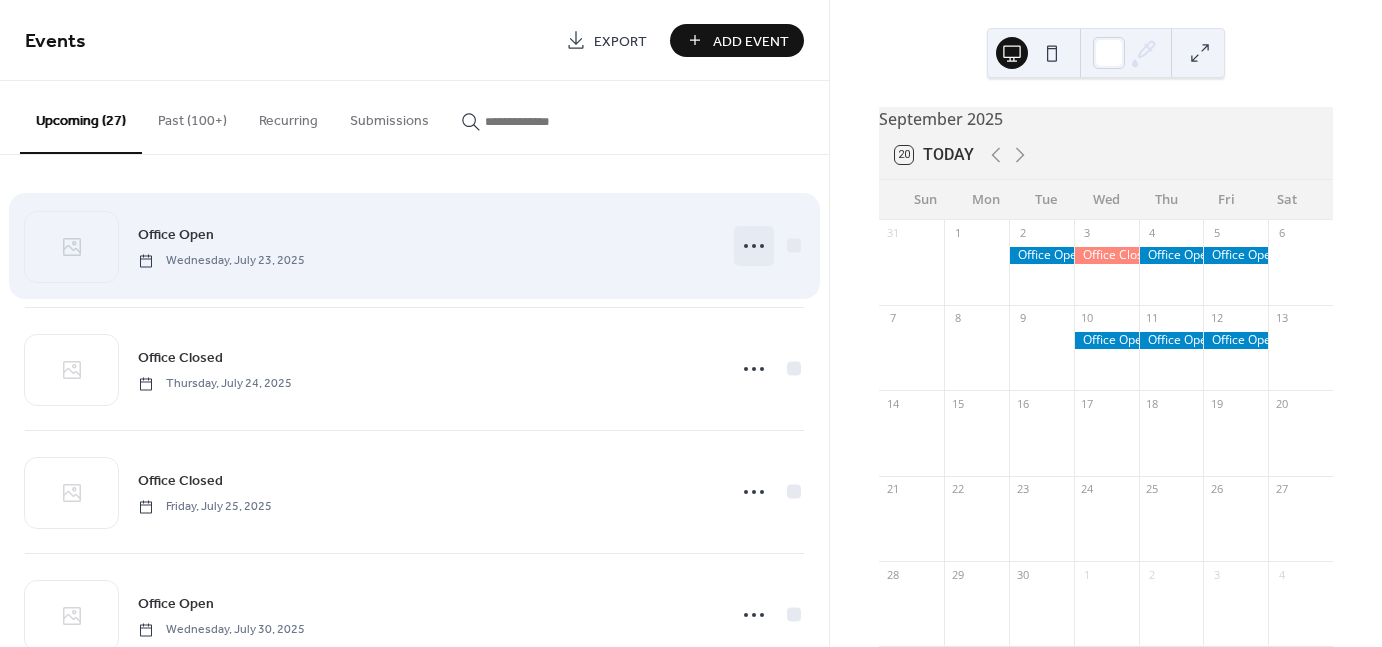 click 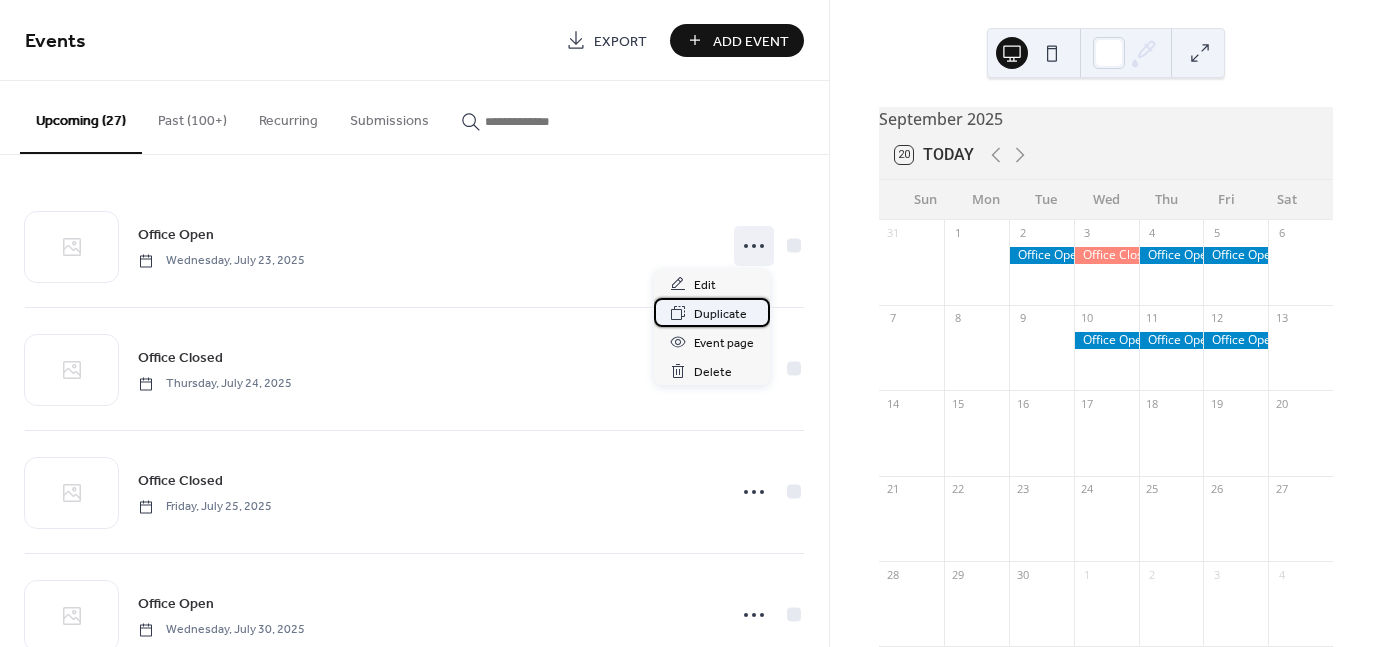 click on "Duplicate" at bounding box center (720, 314) 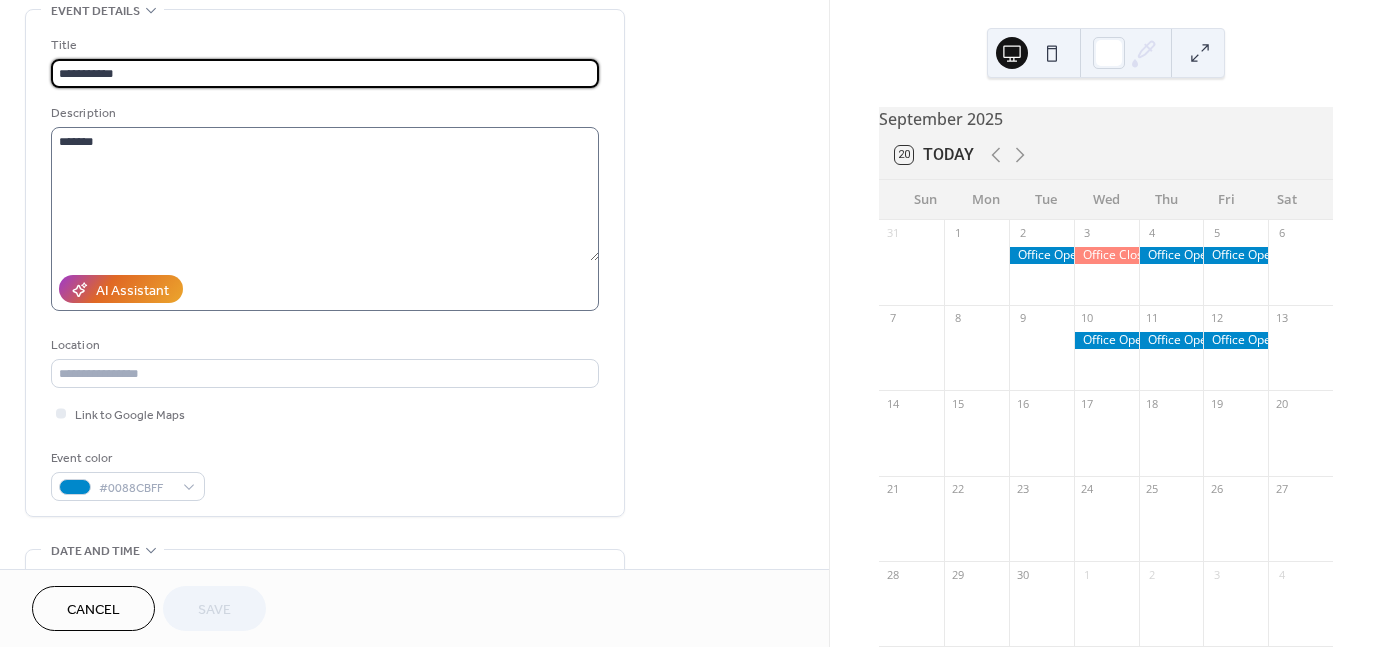scroll, scrollTop: 400, scrollLeft: 0, axis: vertical 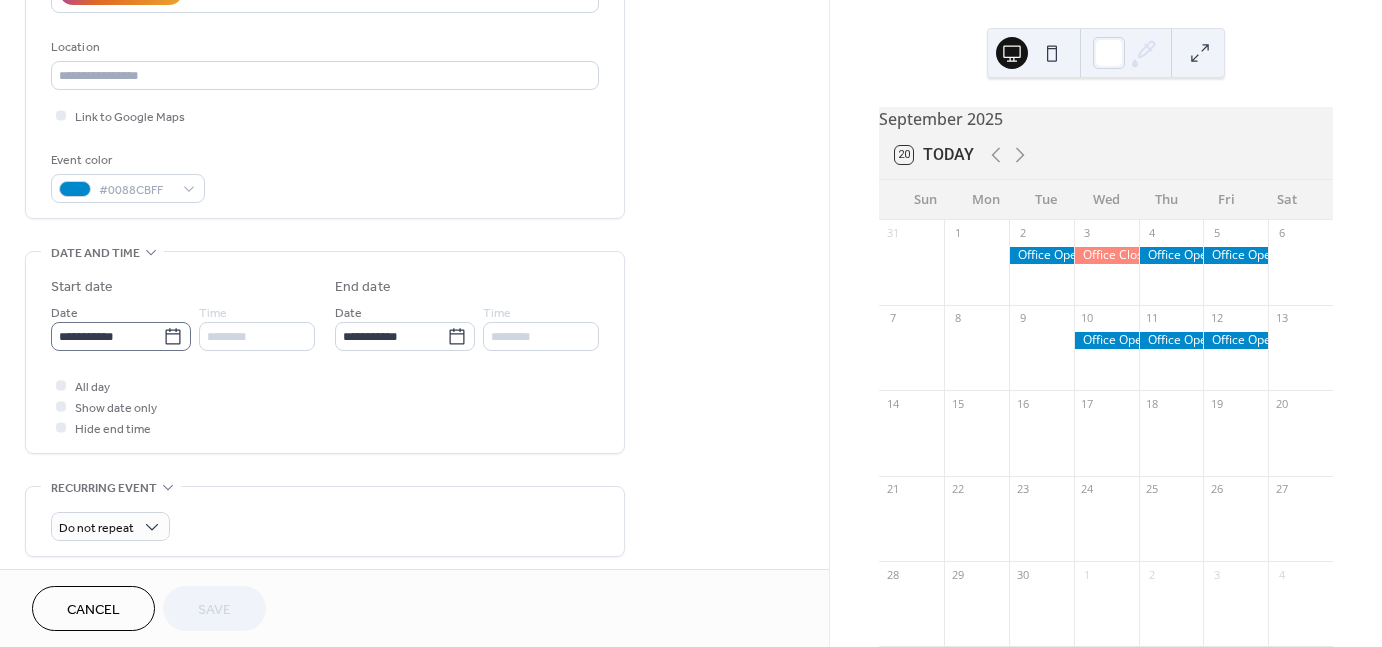 click on "**********" at bounding box center [121, 336] 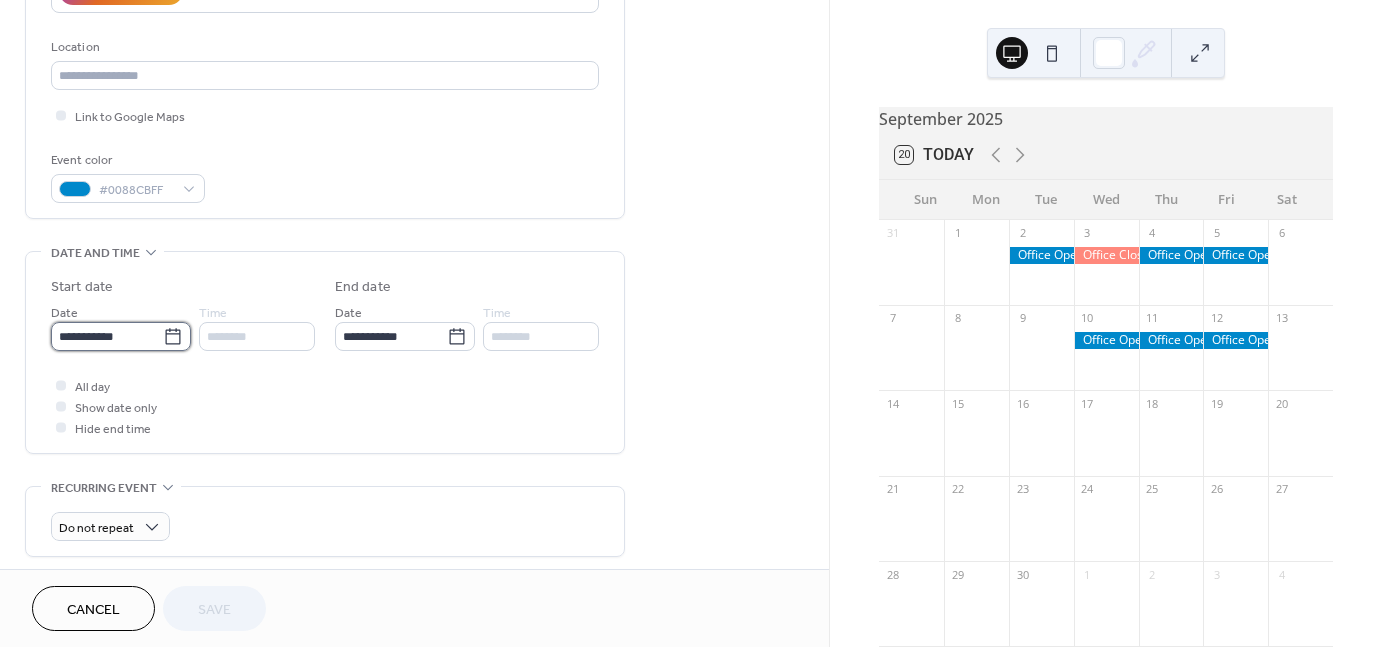 click on "**********" at bounding box center (107, 336) 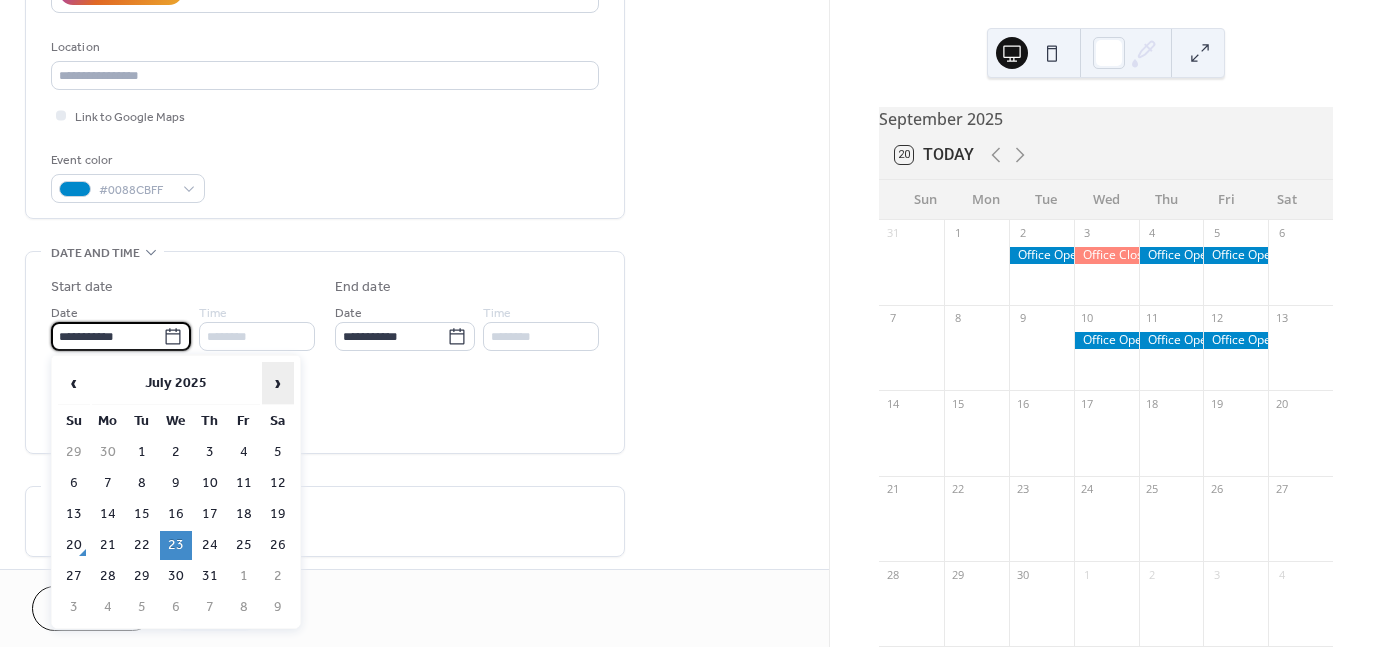 click on "›" at bounding box center (278, 383) 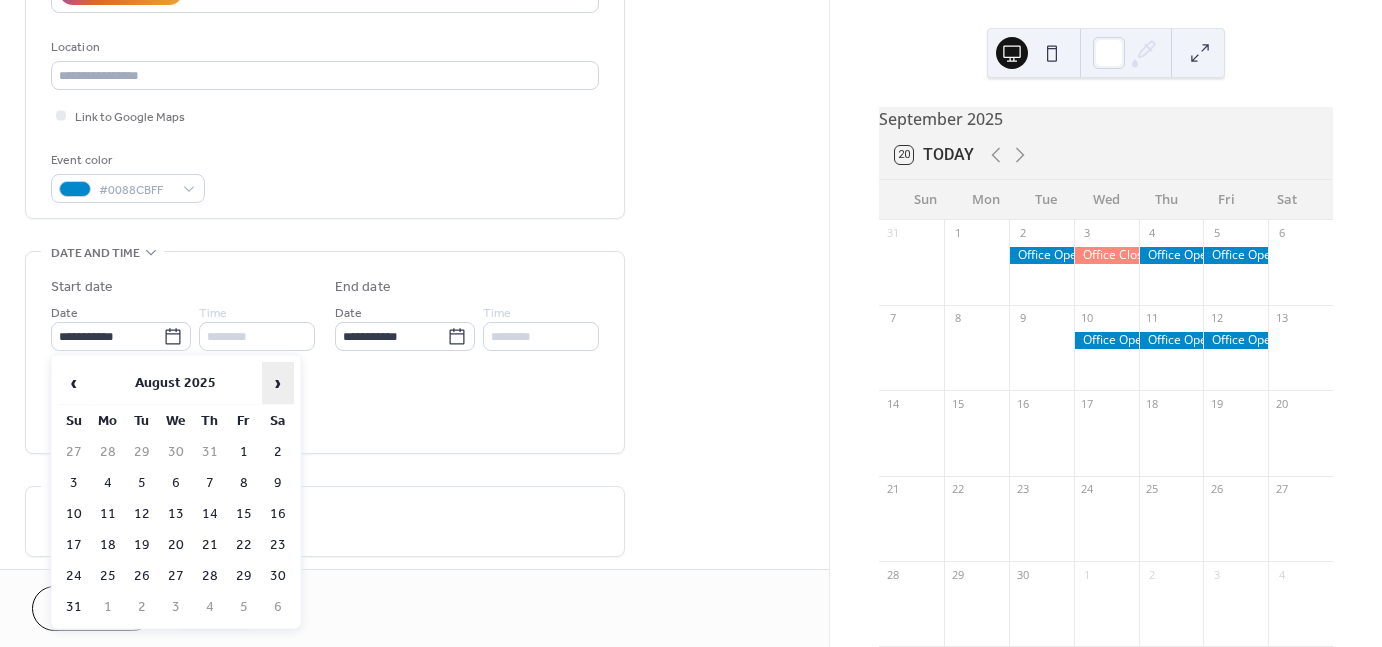 click on "›" at bounding box center [278, 383] 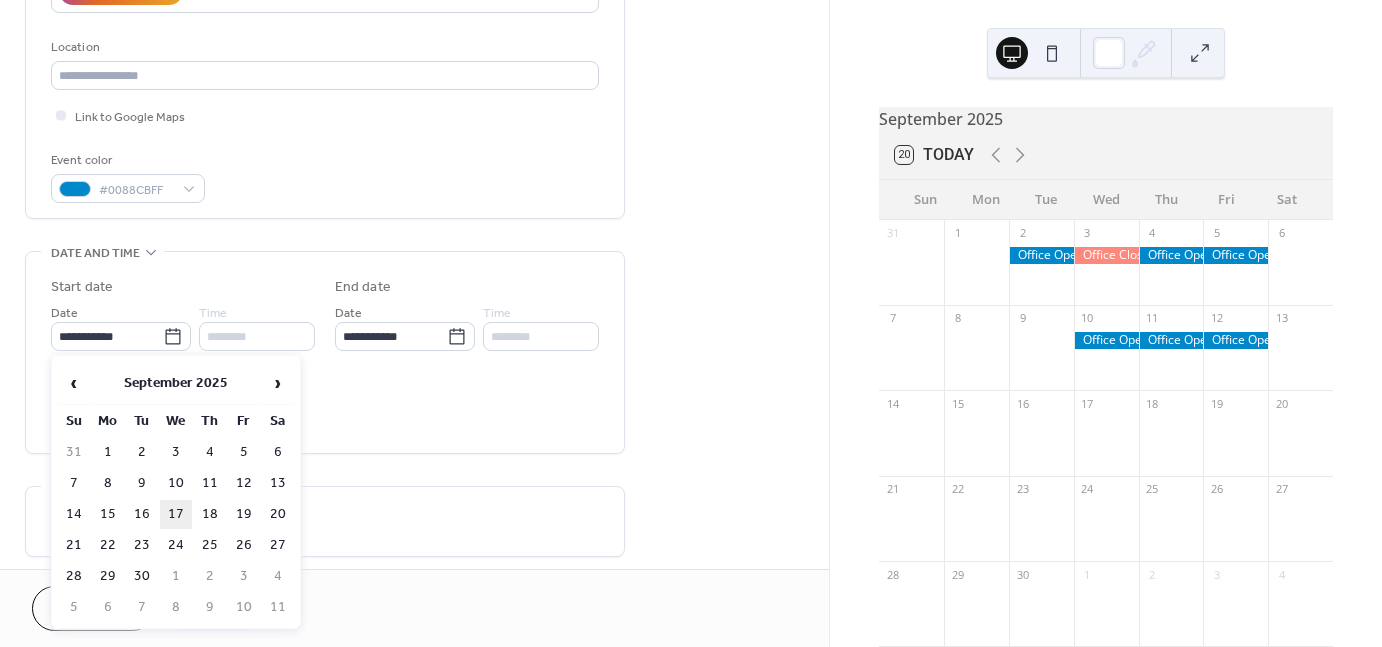 click on "17" at bounding box center (176, 514) 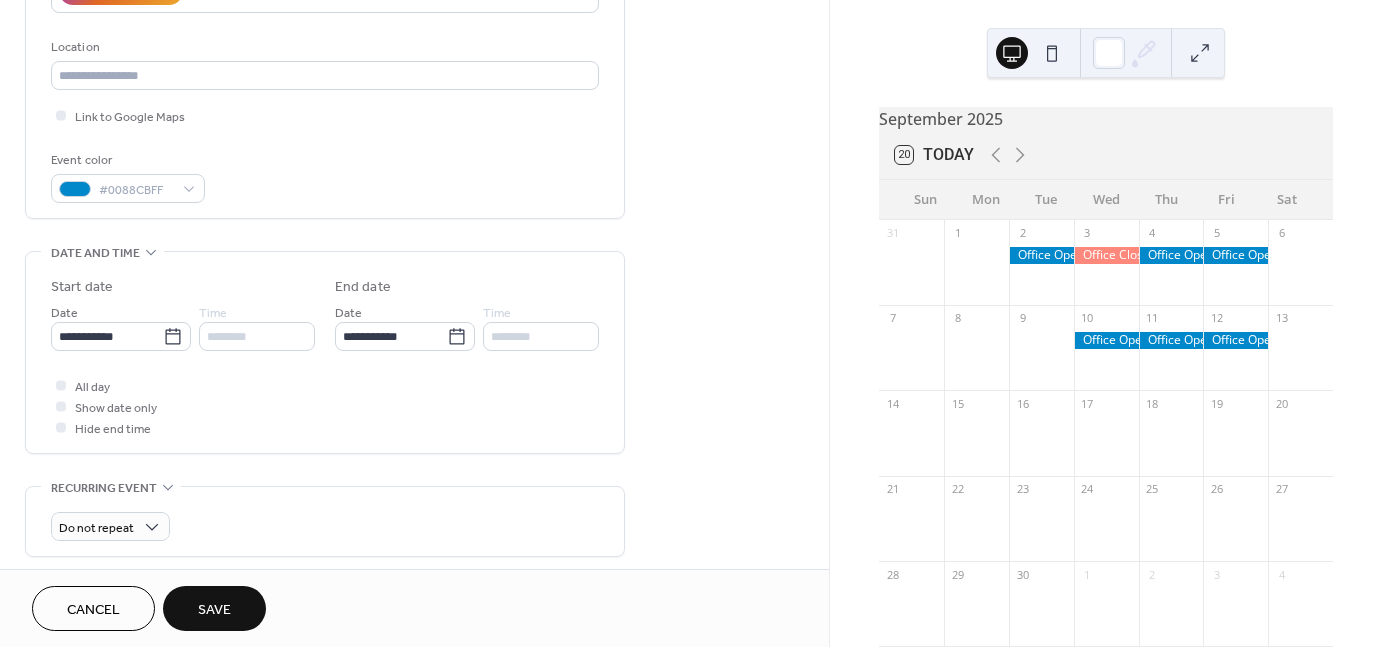 click on "Save" at bounding box center [214, 608] 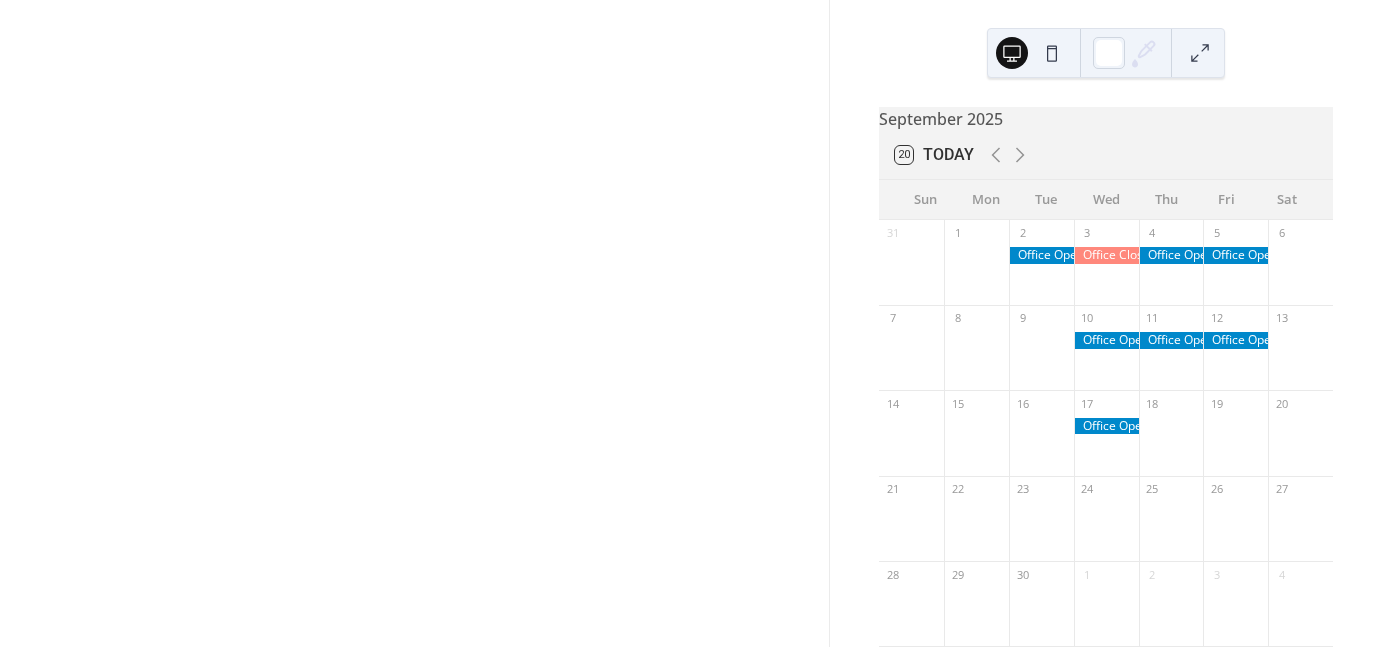 click at bounding box center [414, 323] 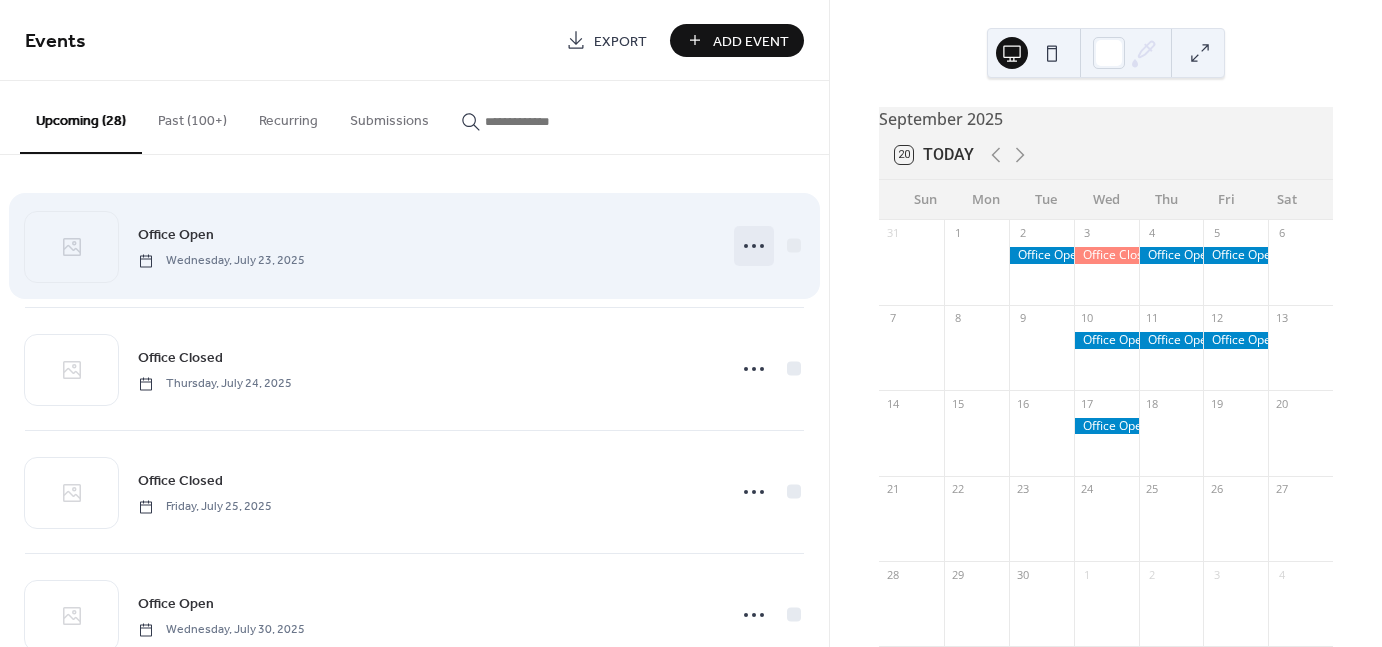 click 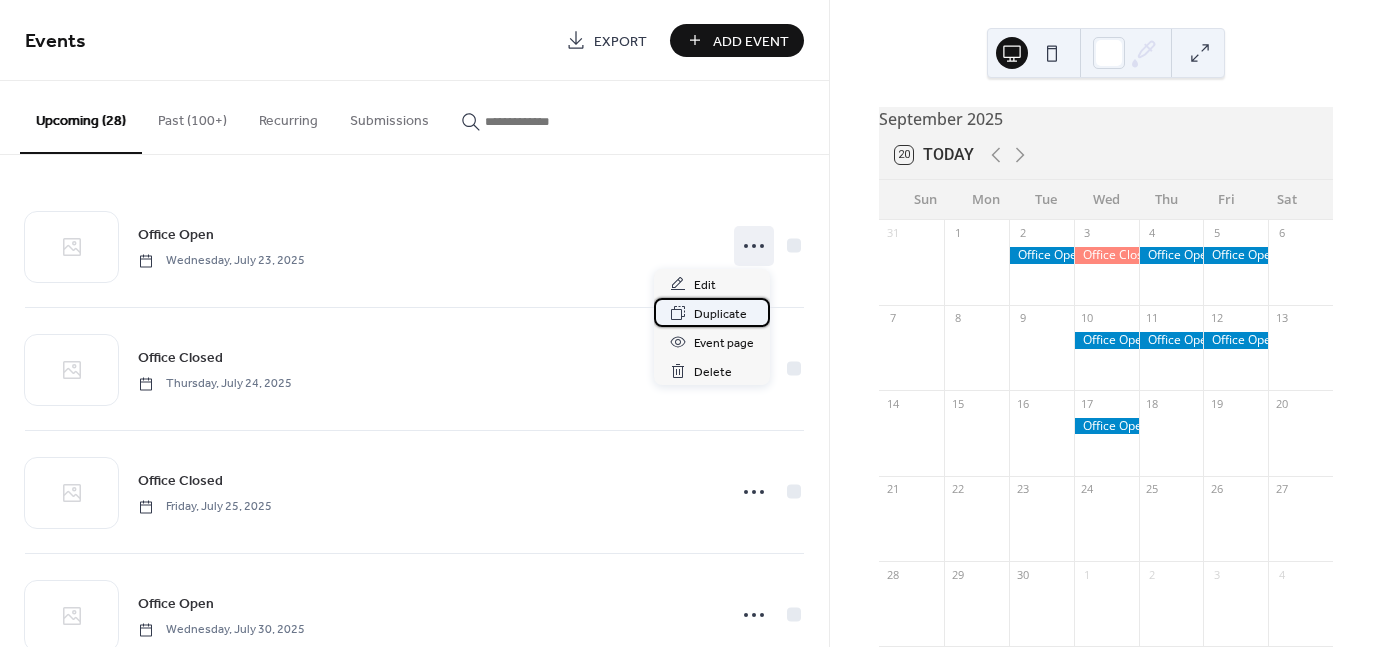 click on "Duplicate" at bounding box center (720, 314) 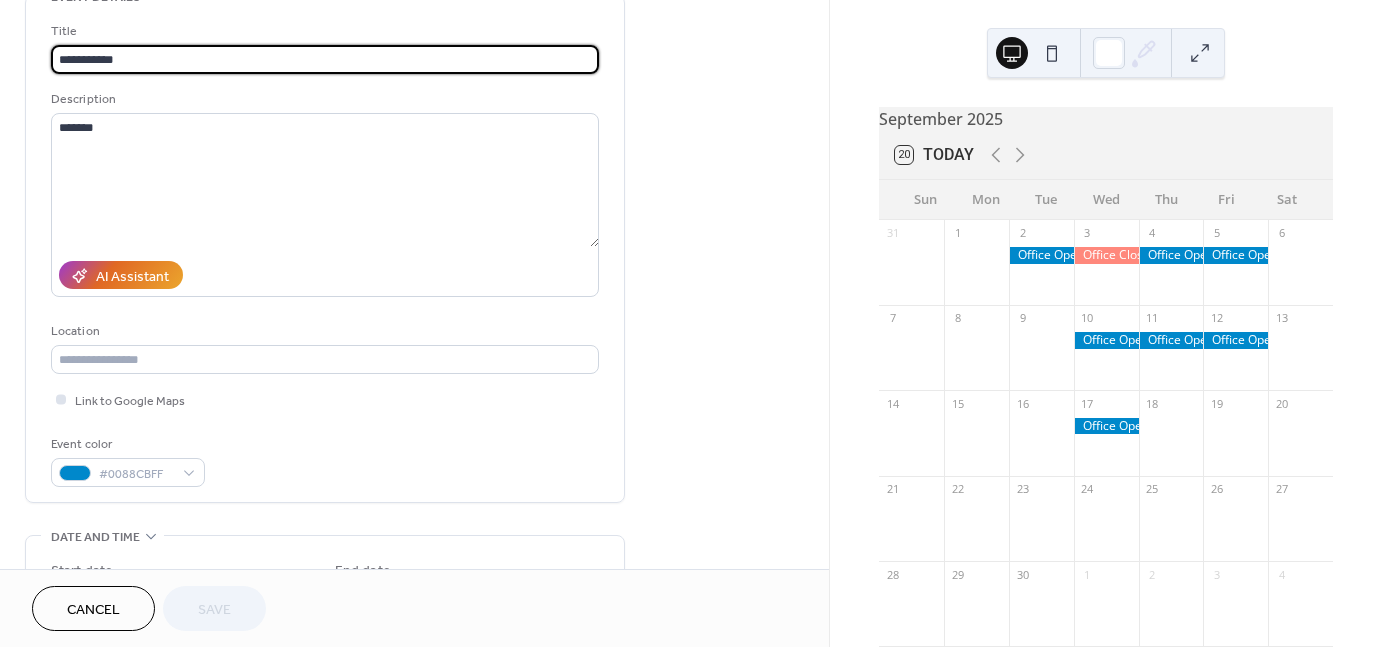 scroll, scrollTop: 200, scrollLeft: 0, axis: vertical 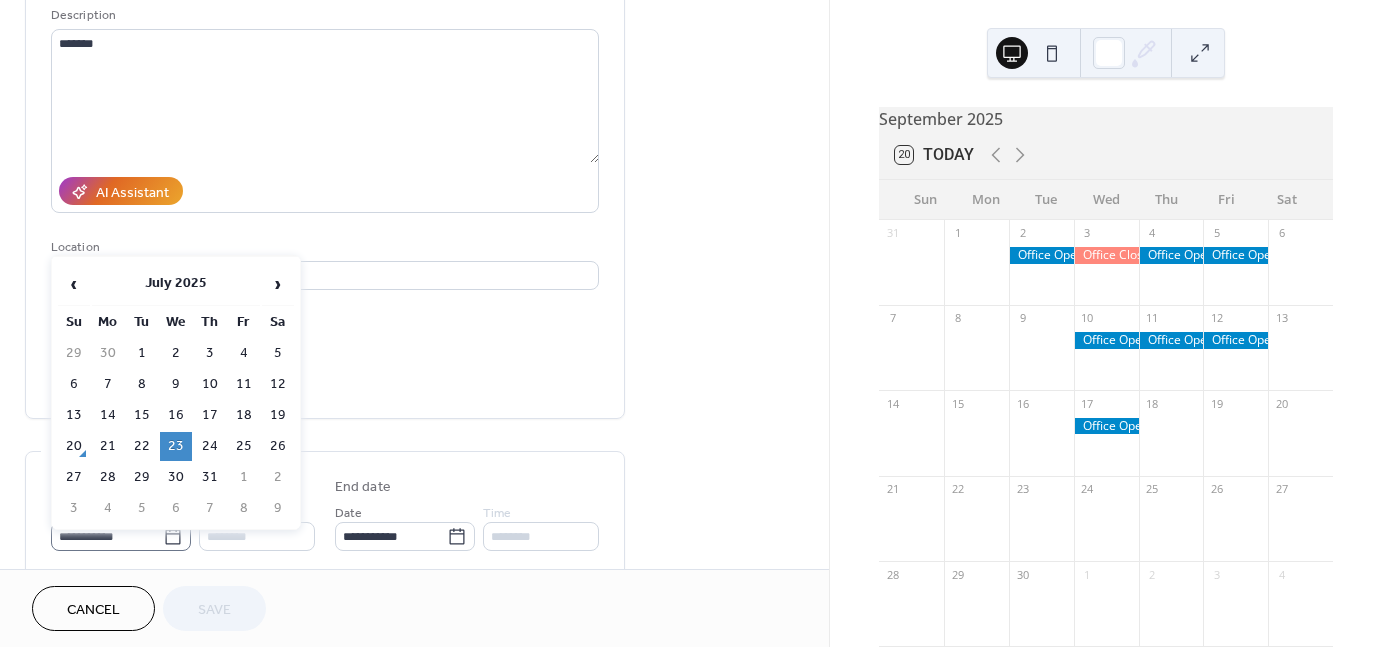 click 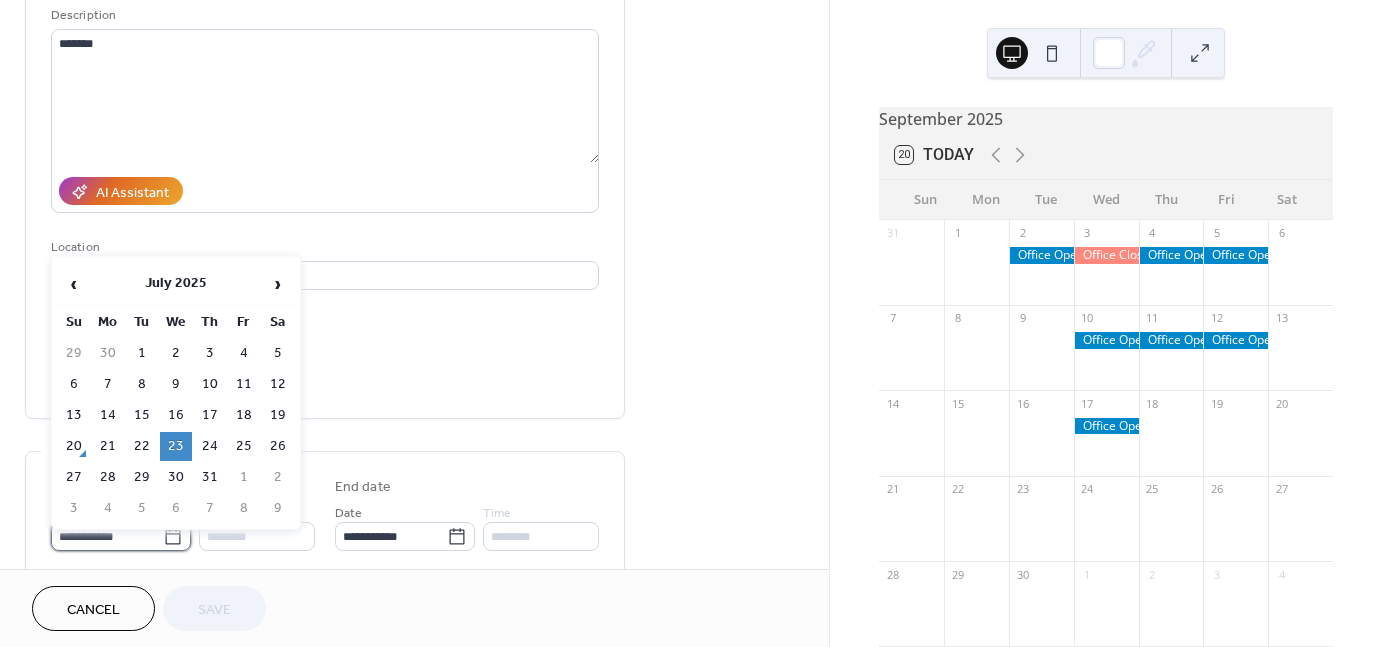 click on "**********" at bounding box center [107, 536] 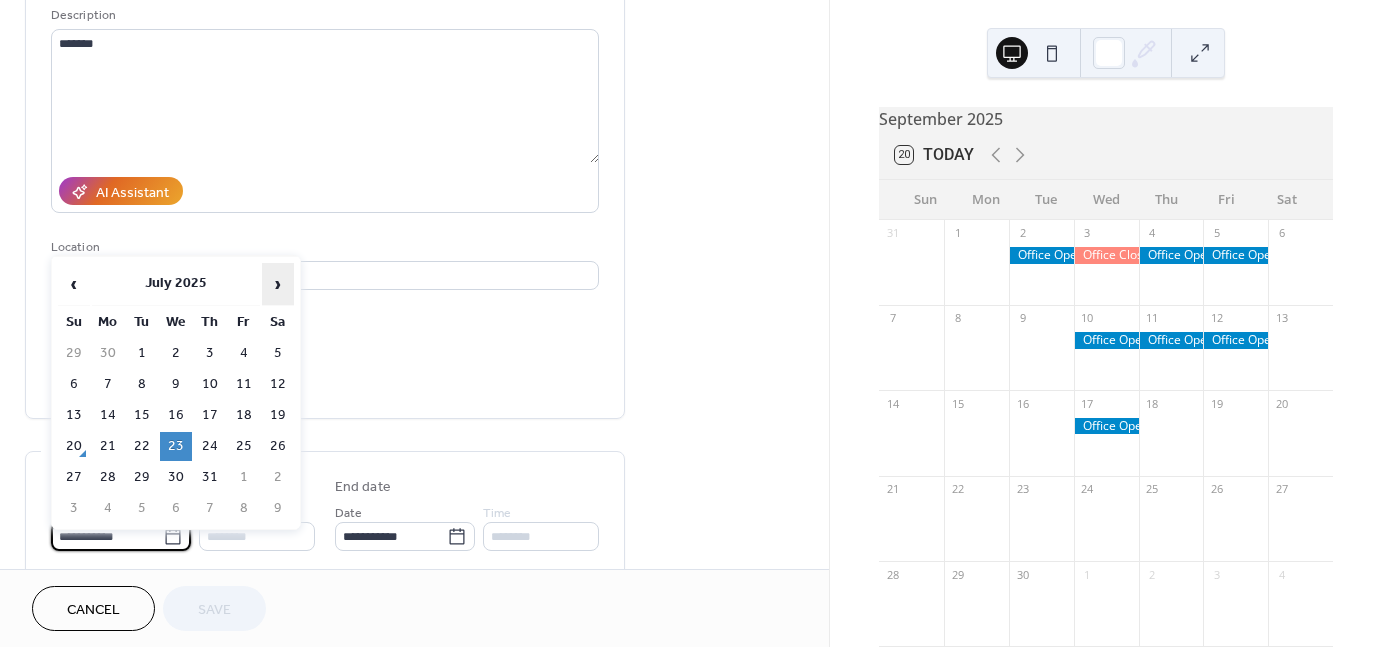 click on "›" at bounding box center (278, 284) 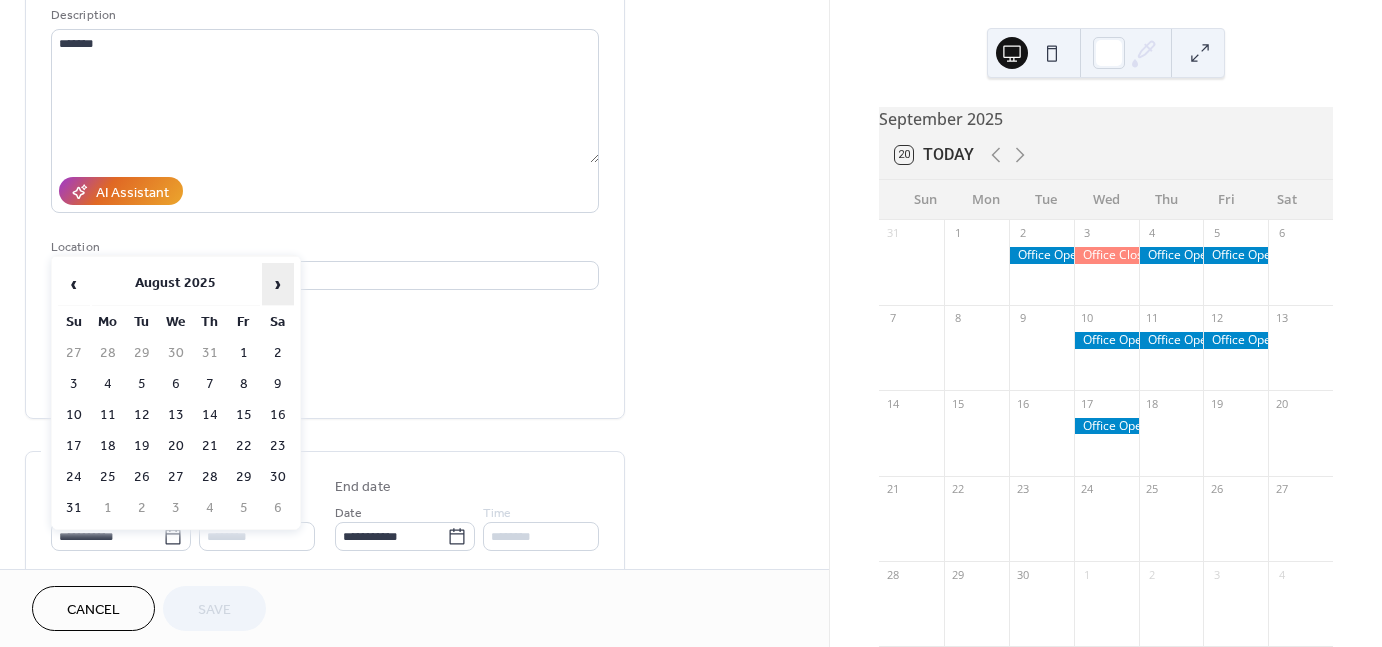 click on "›" at bounding box center [278, 284] 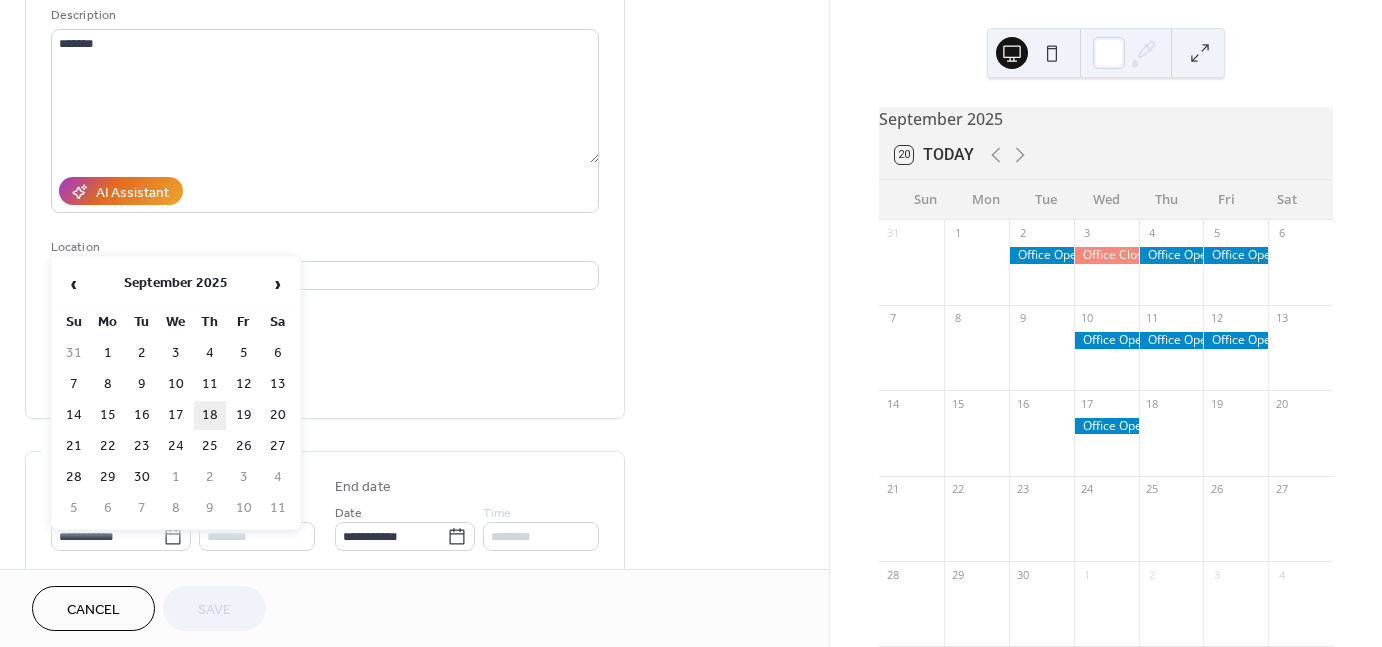 click on "18" at bounding box center [210, 415] 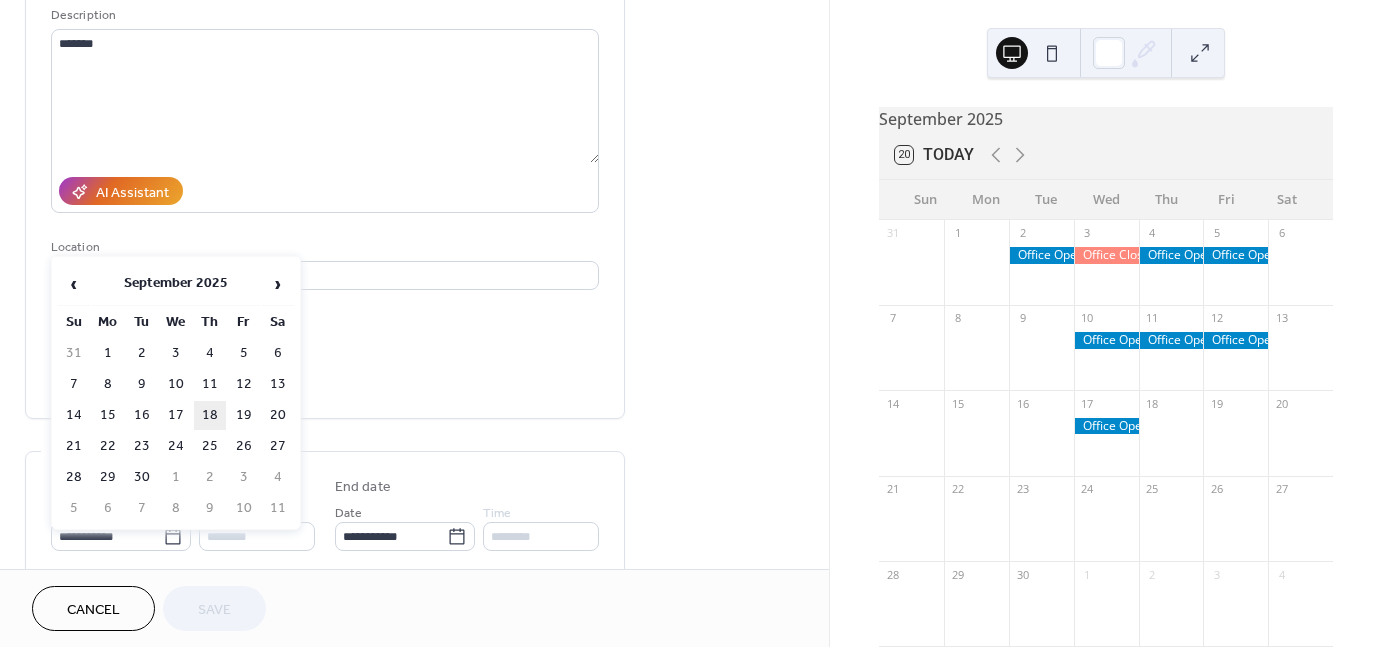type on "**********" 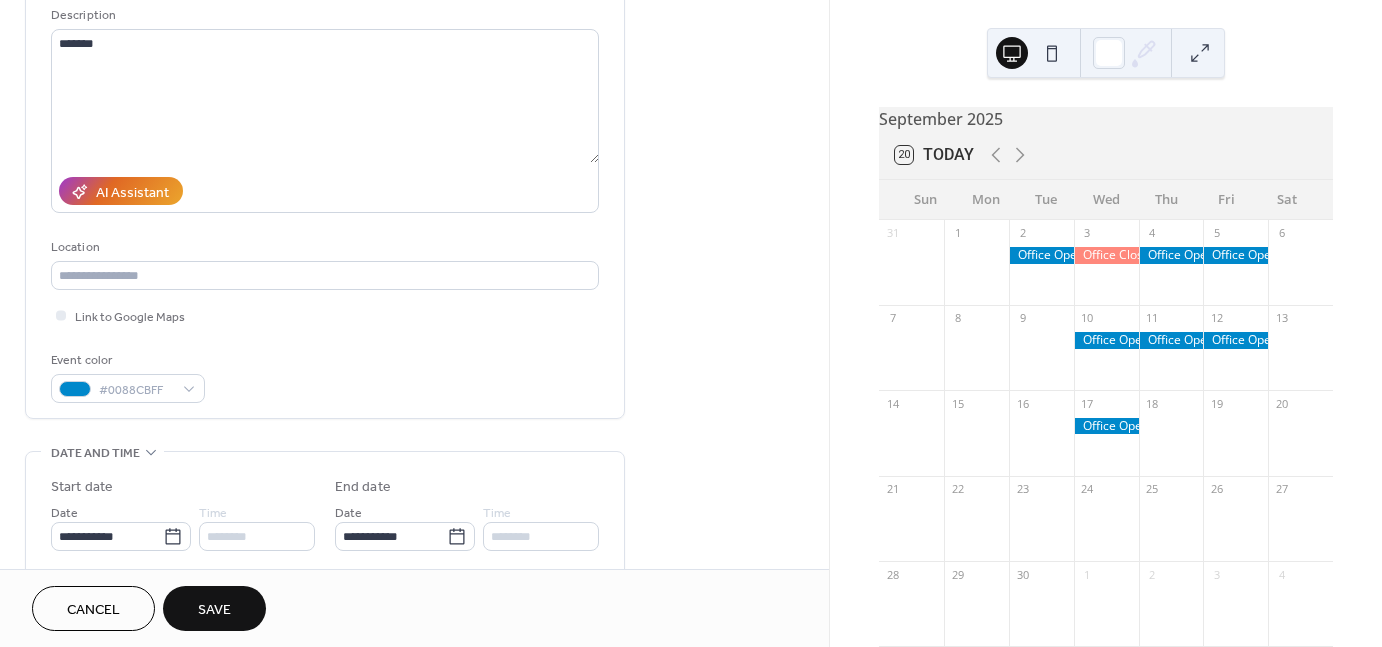 click on "Save" at bounding box center [214, 608] 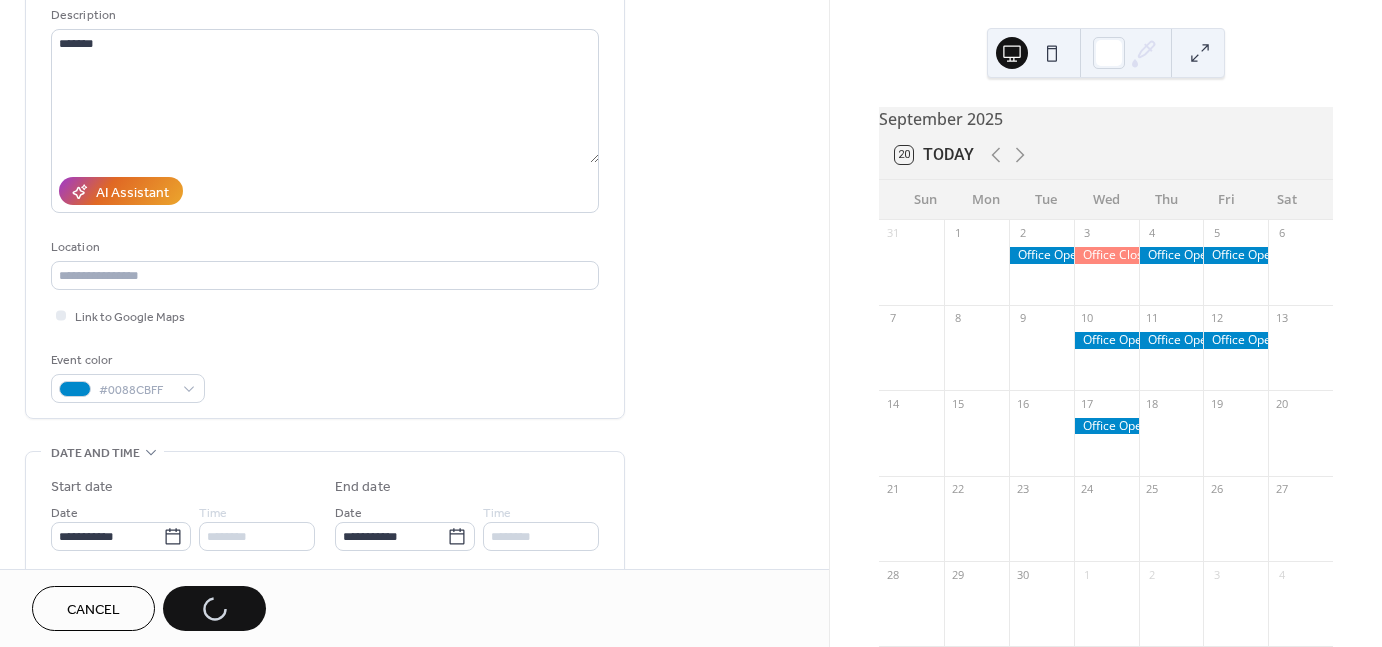 click on "Cancel Save" at bounding box center [149, 608] 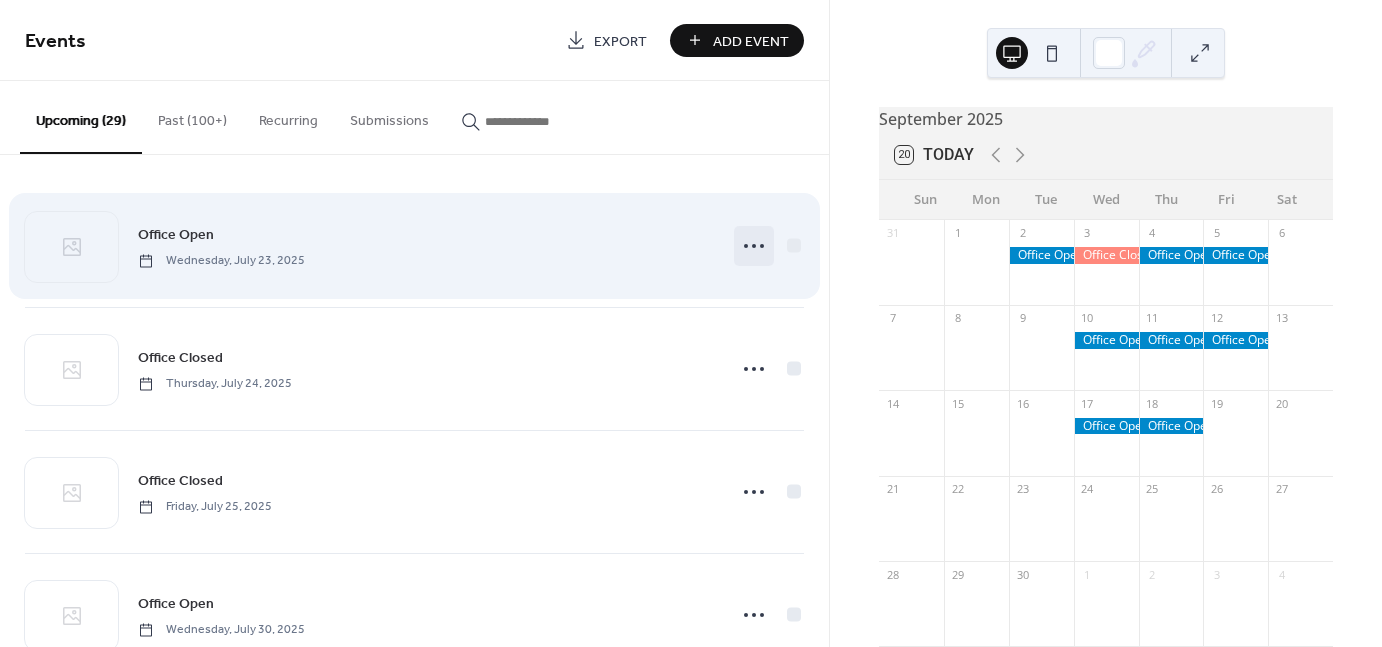 click 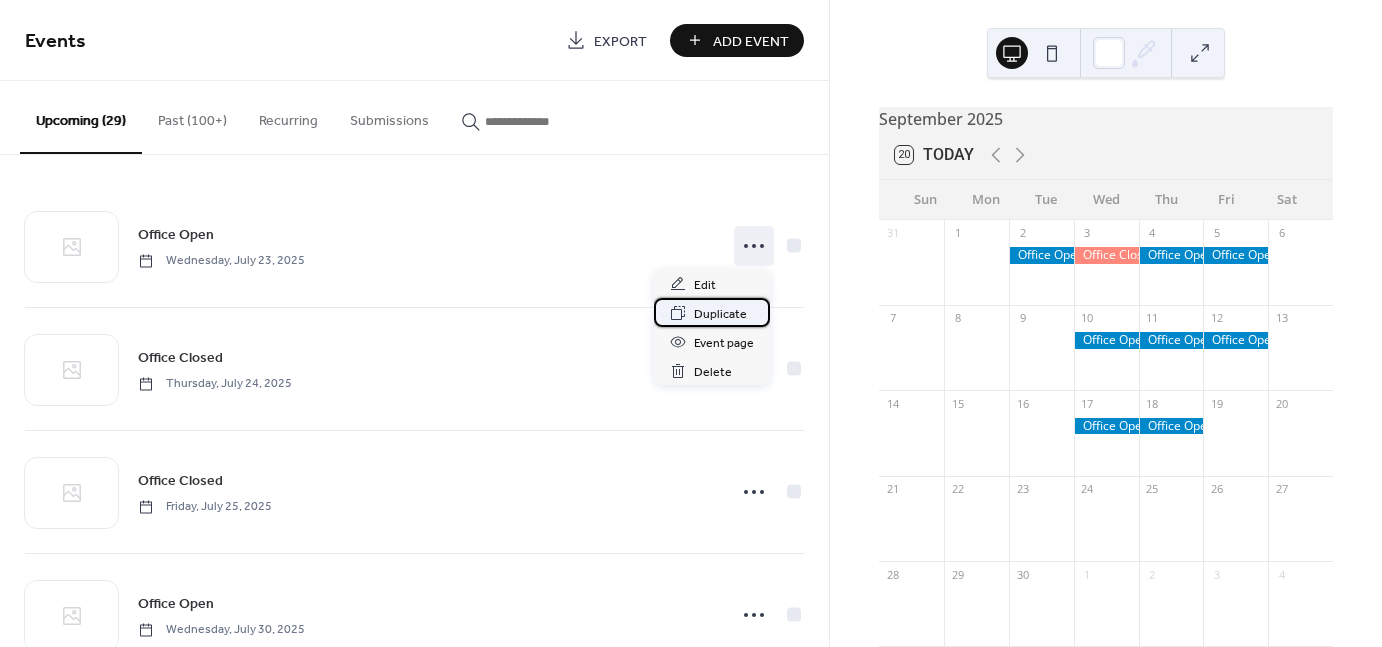 click on "Duplicate" at bounding box center [720, 314] 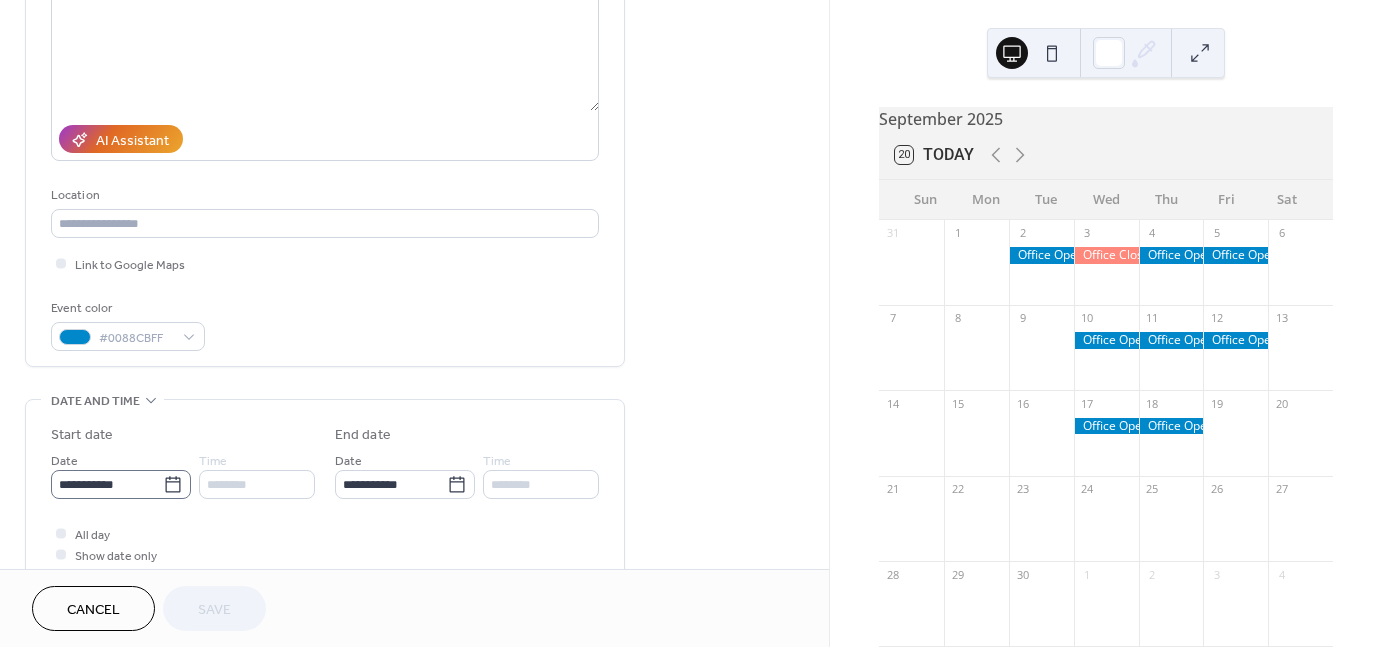 scroll, scrollTop: 300, scrollLeft: 0, axis: vertical 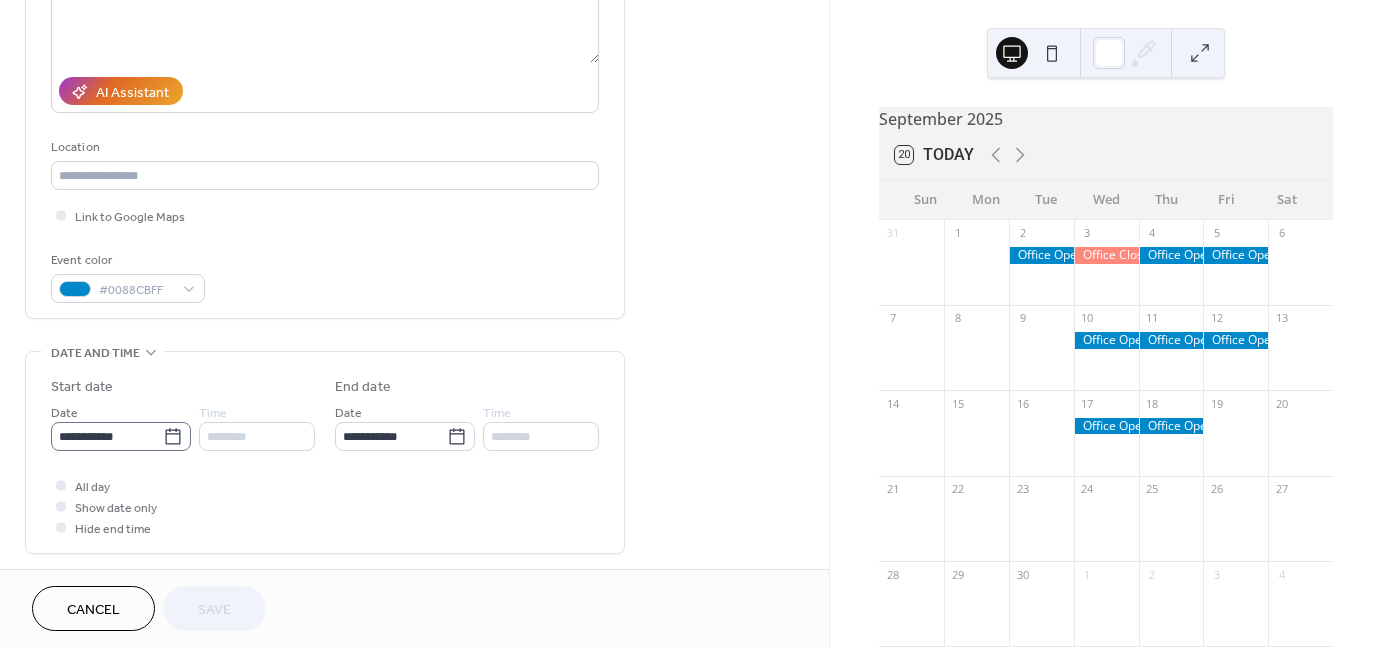 click 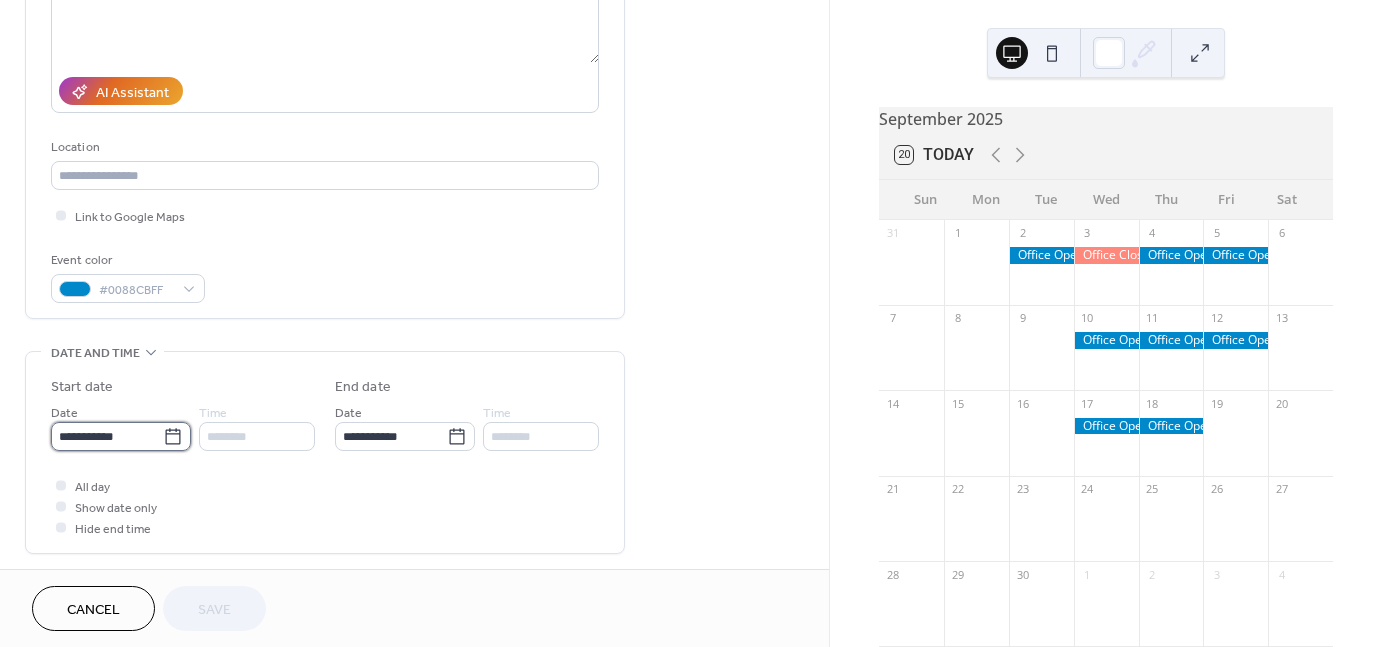 click on "**********" at bounding box center [107, 436] 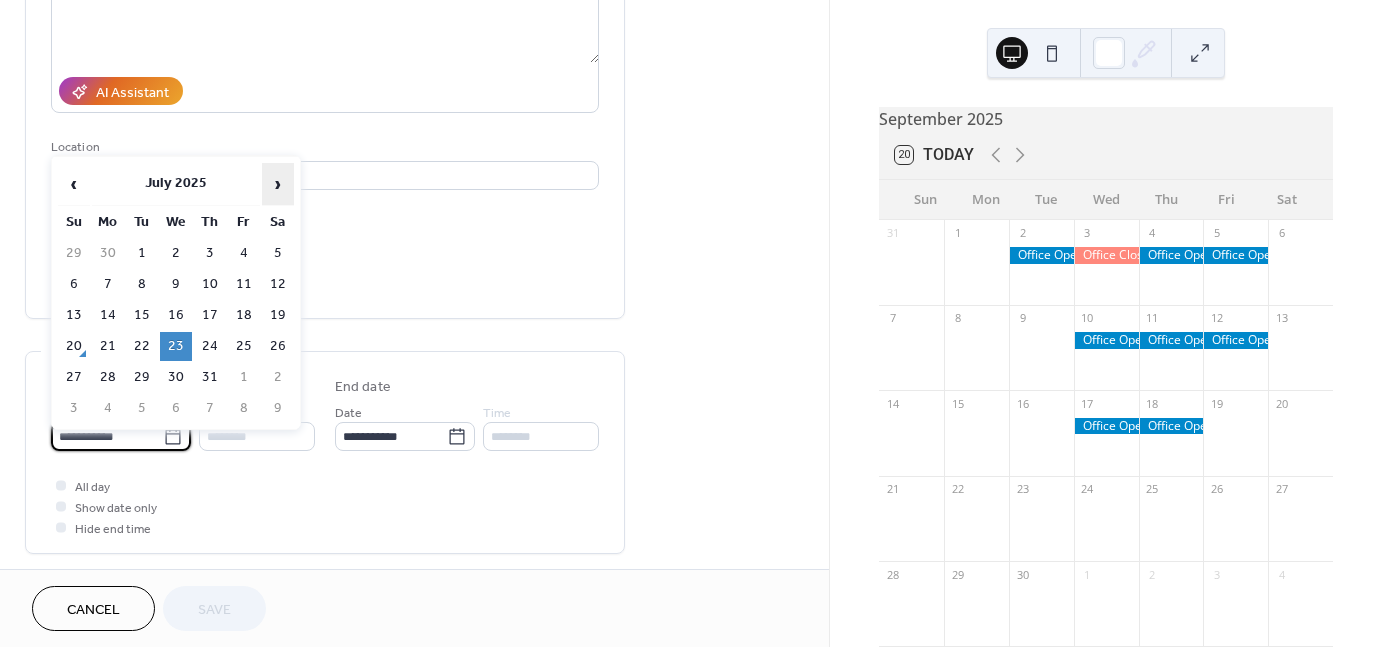 click on "›" at bounding box center [278, 184] 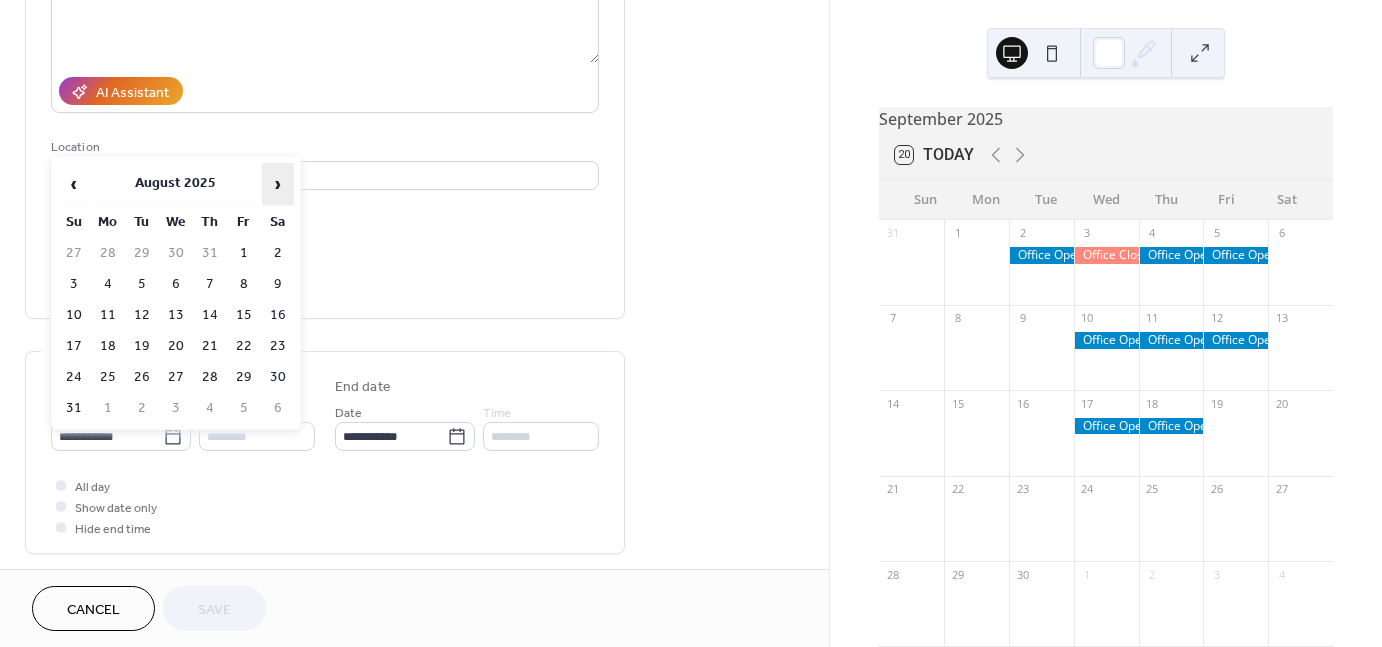 click on "›" at bounding box center [278, 184] 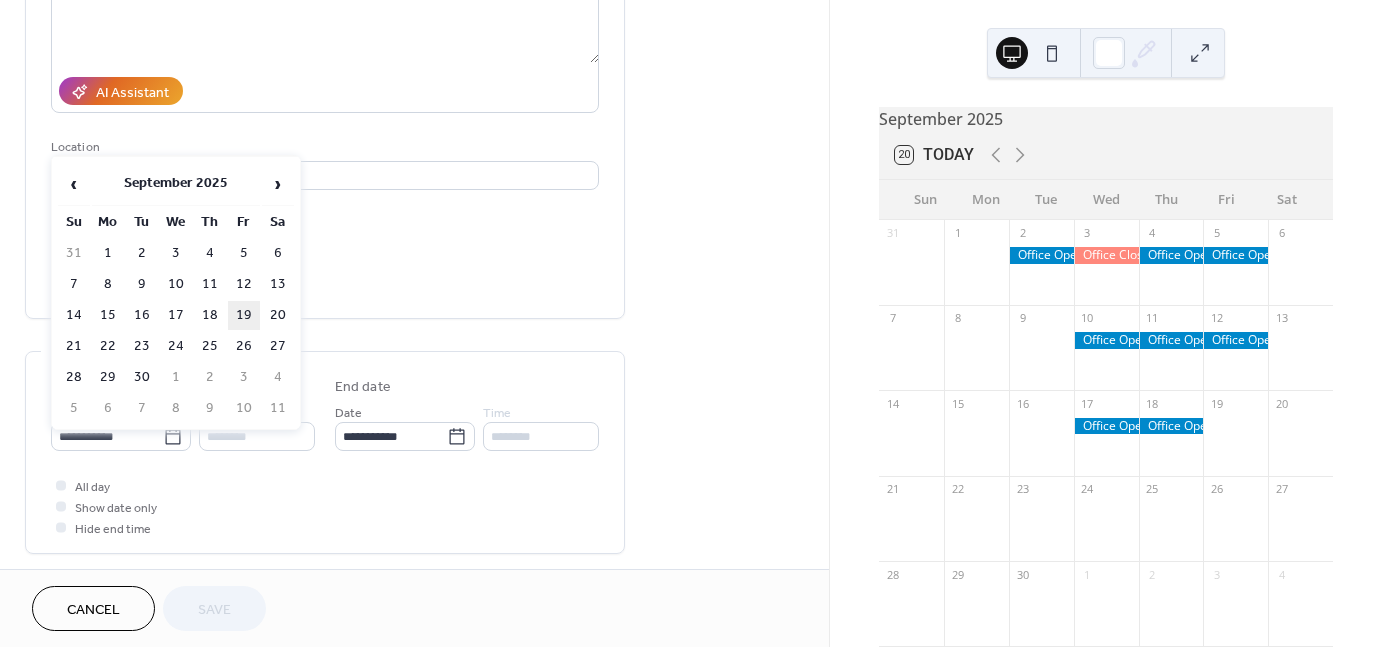 click on "19" at bounding box center (244, 315) 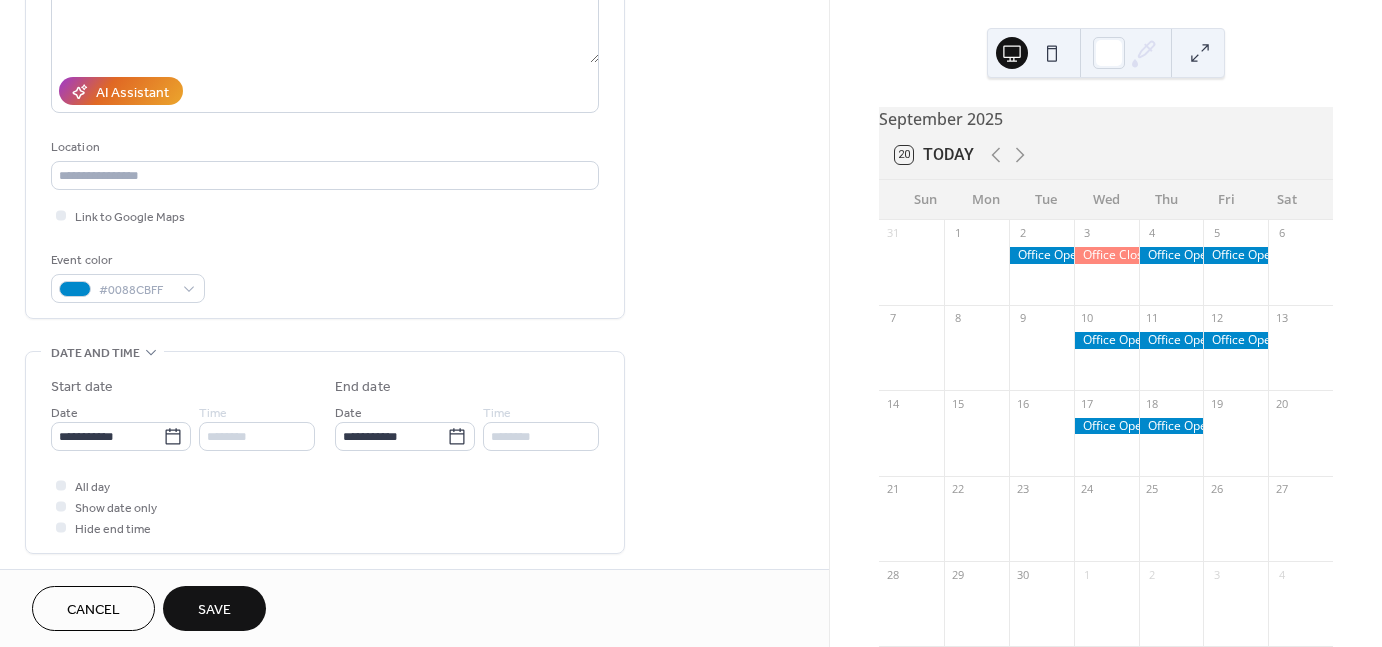 click on "Save" at bounding box center (214, 608) 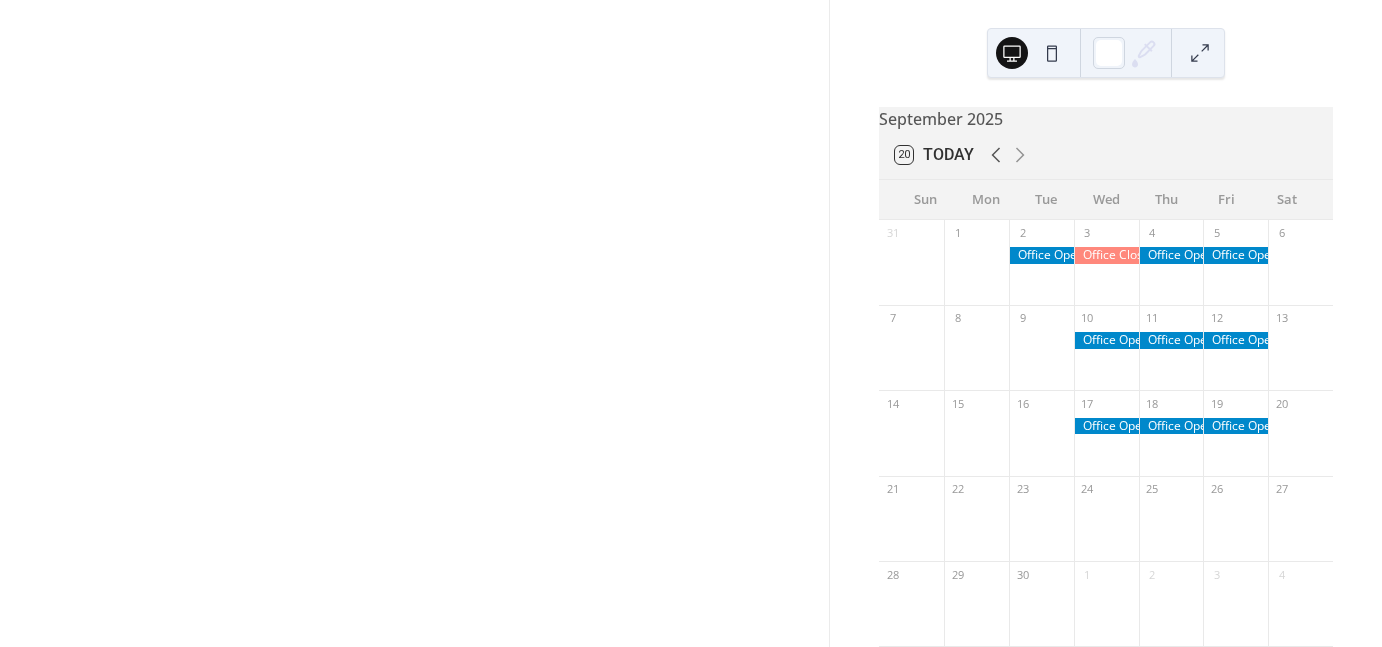 click 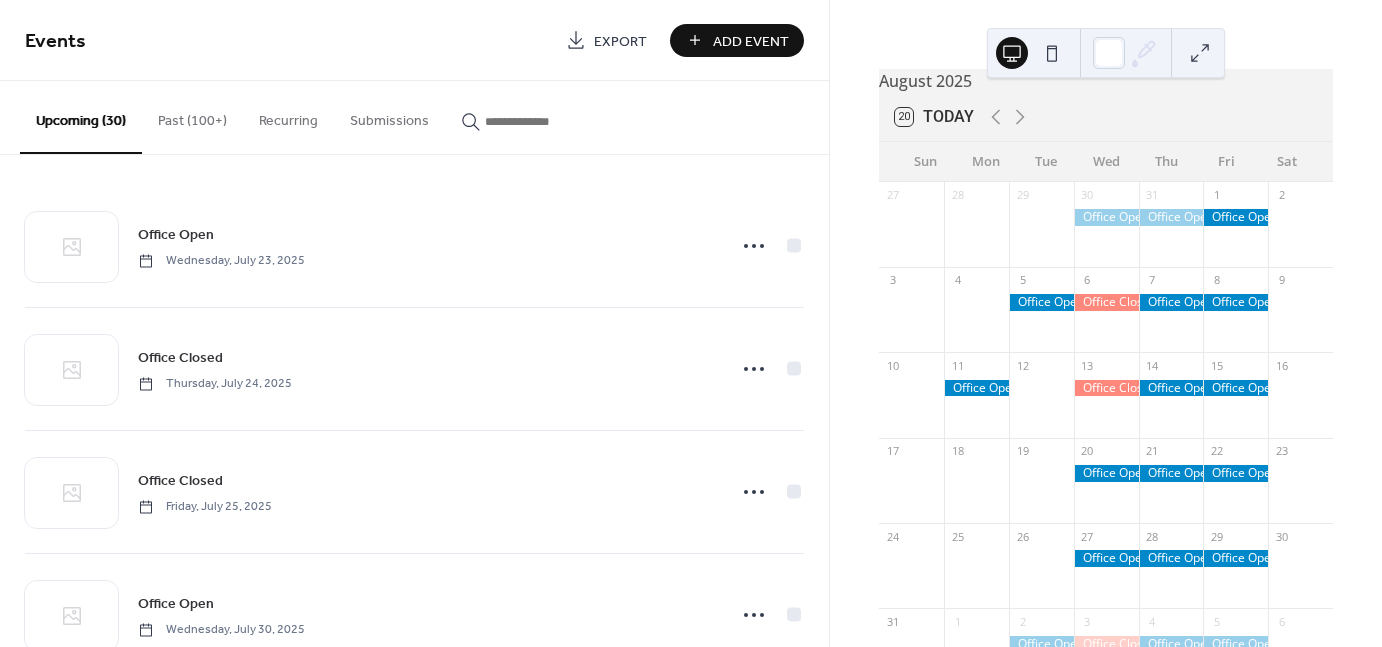 scroll, scrollTop: 100, scrollLeft: 0, axis: vertical 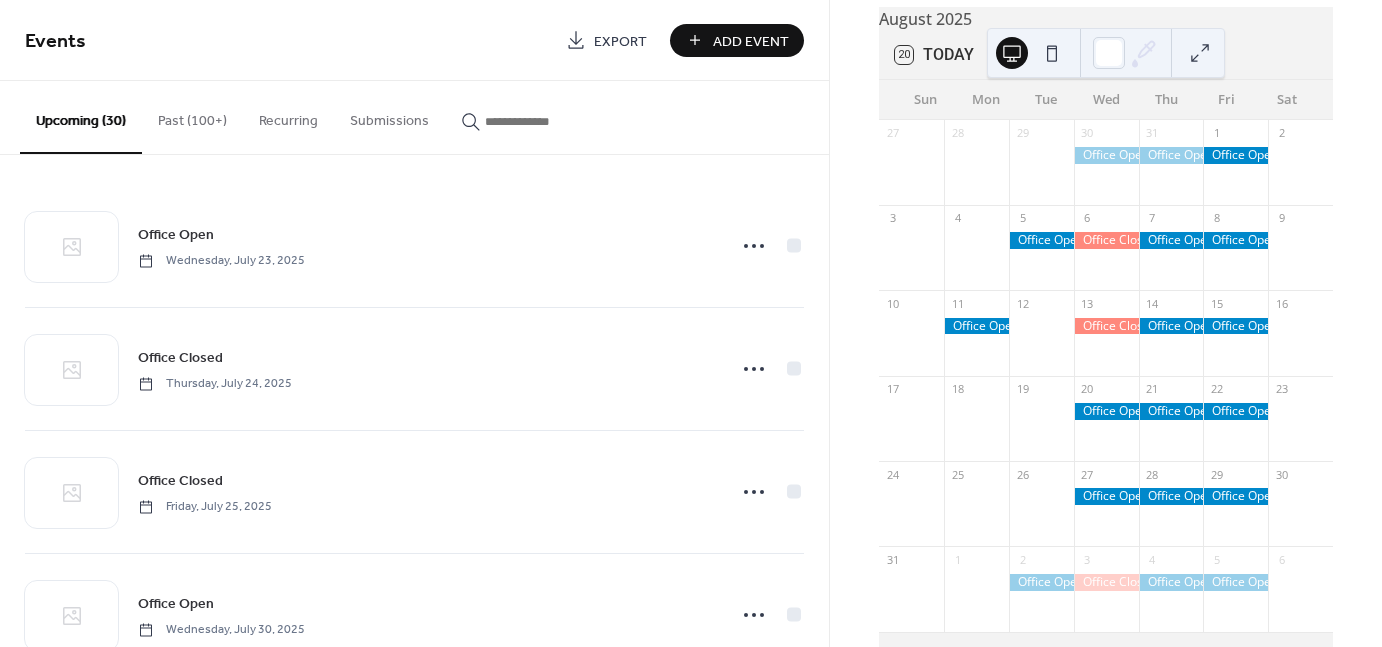 click on "Past (100+)" at bounding box center (192, 116) 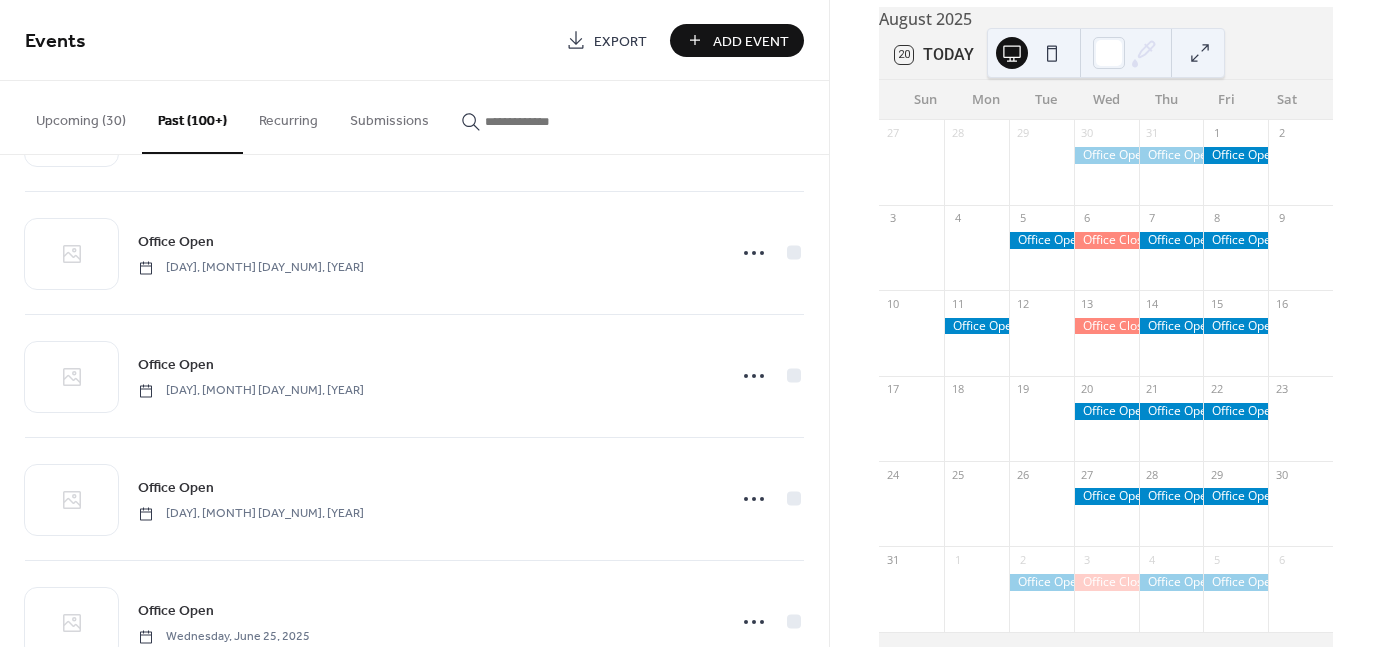 scroll, scrollTop: 1600, scrollLeft: 0, axis: vertical 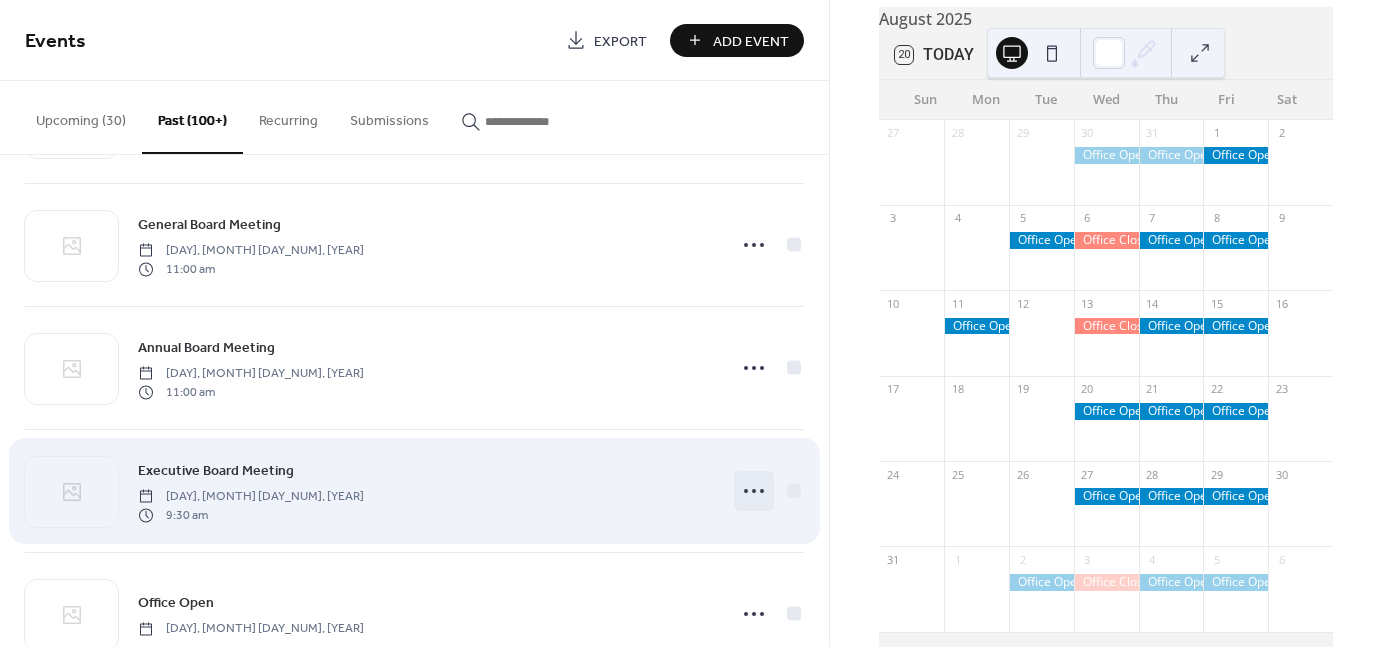 click 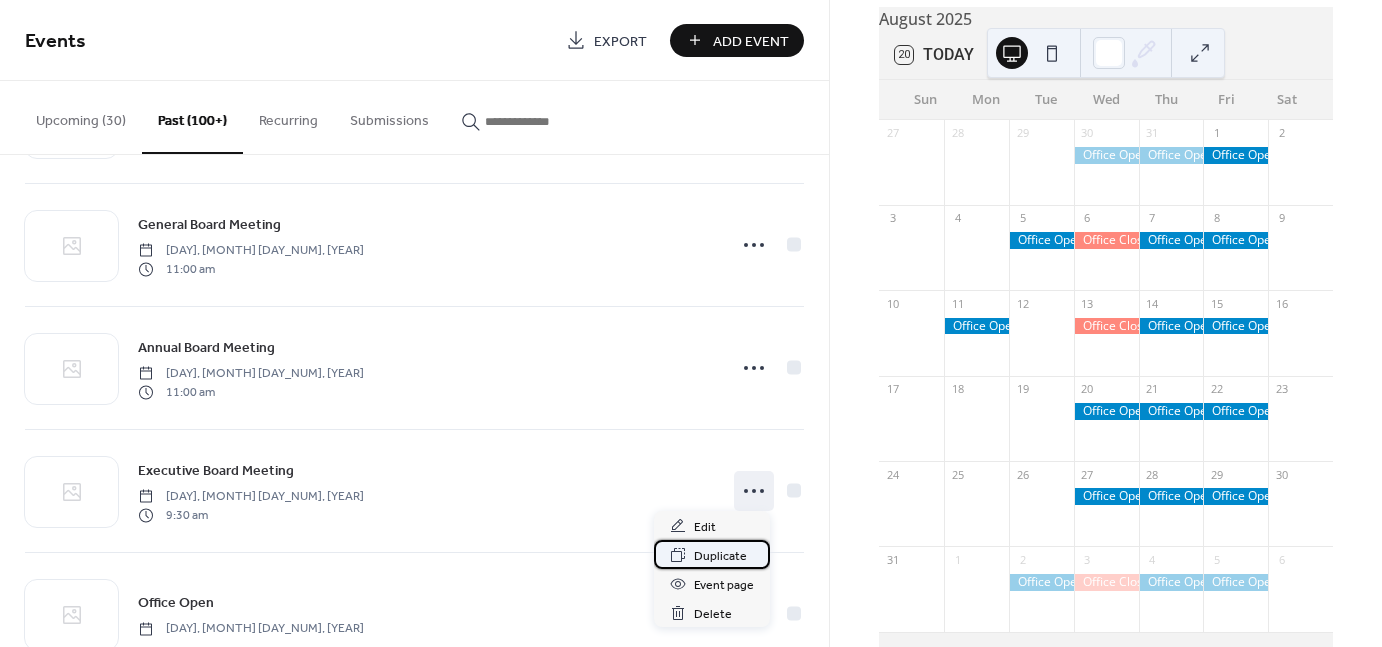 click on "Duplicate" at bounding box center (720, 556) 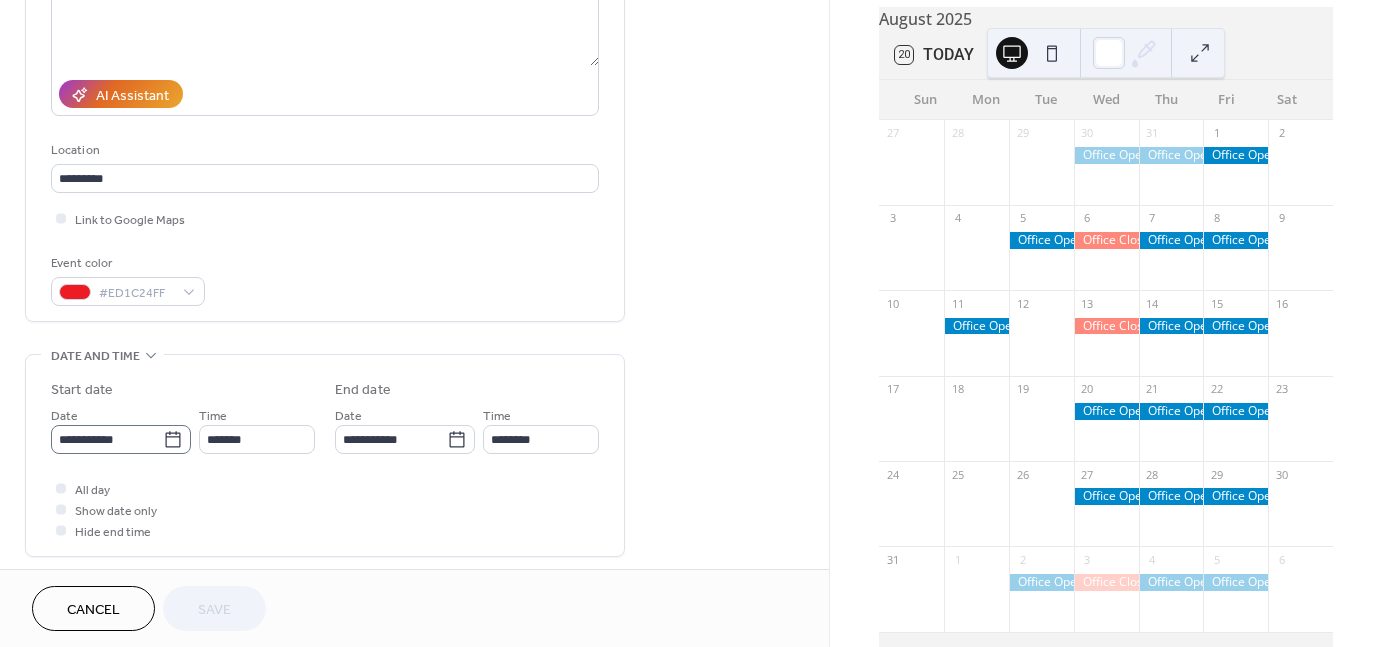 scroll, scrollTop: 300, scrollLeft: 0, axis: vertical 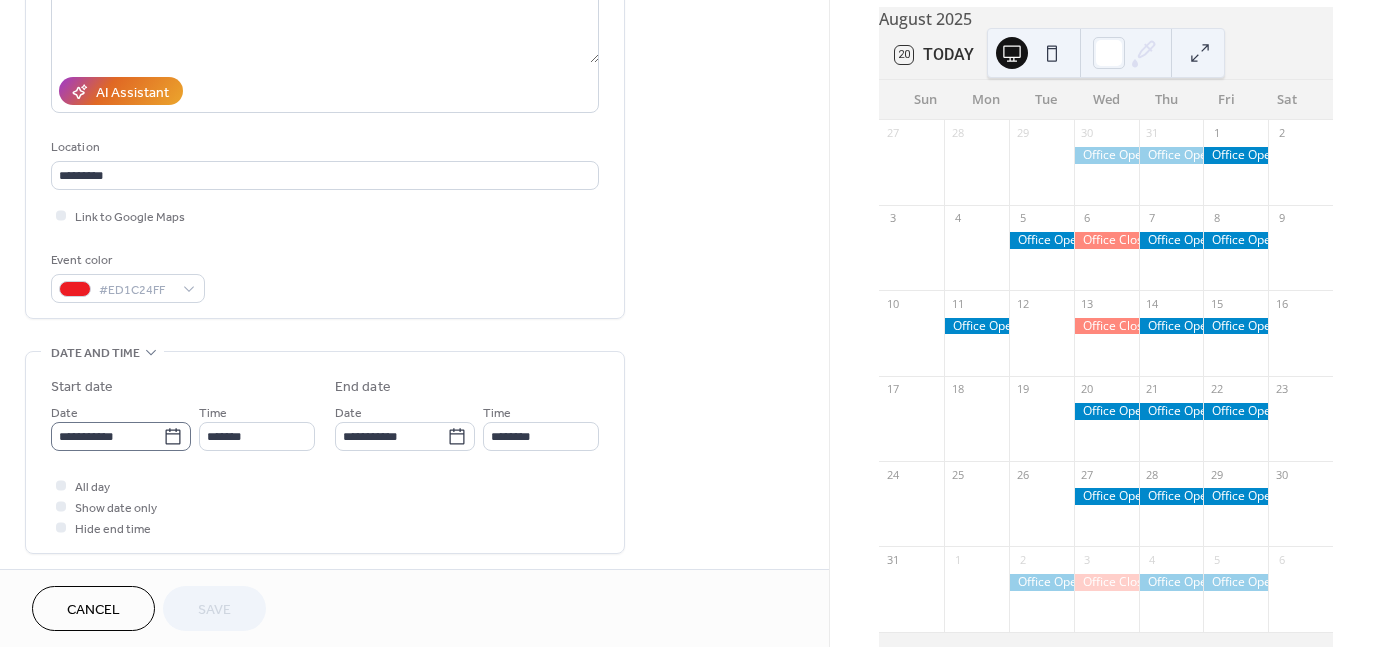 click 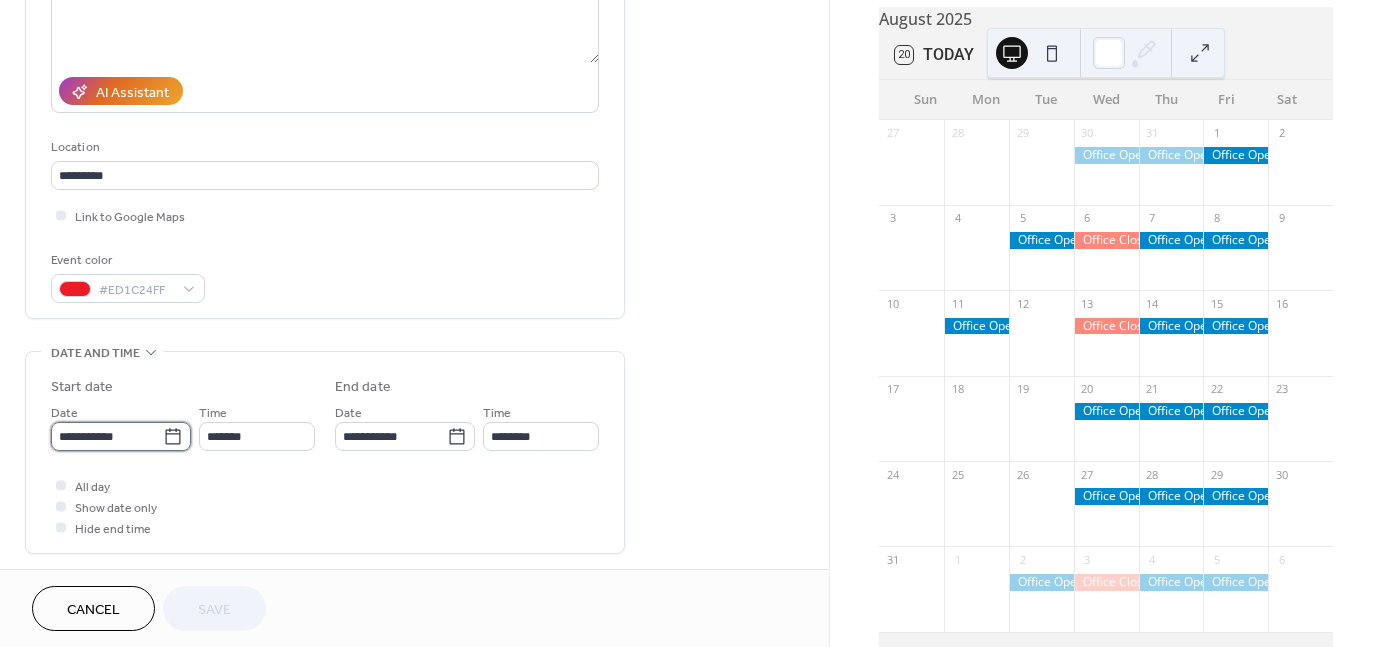 click on "**********" at bounding box center [107, 436] 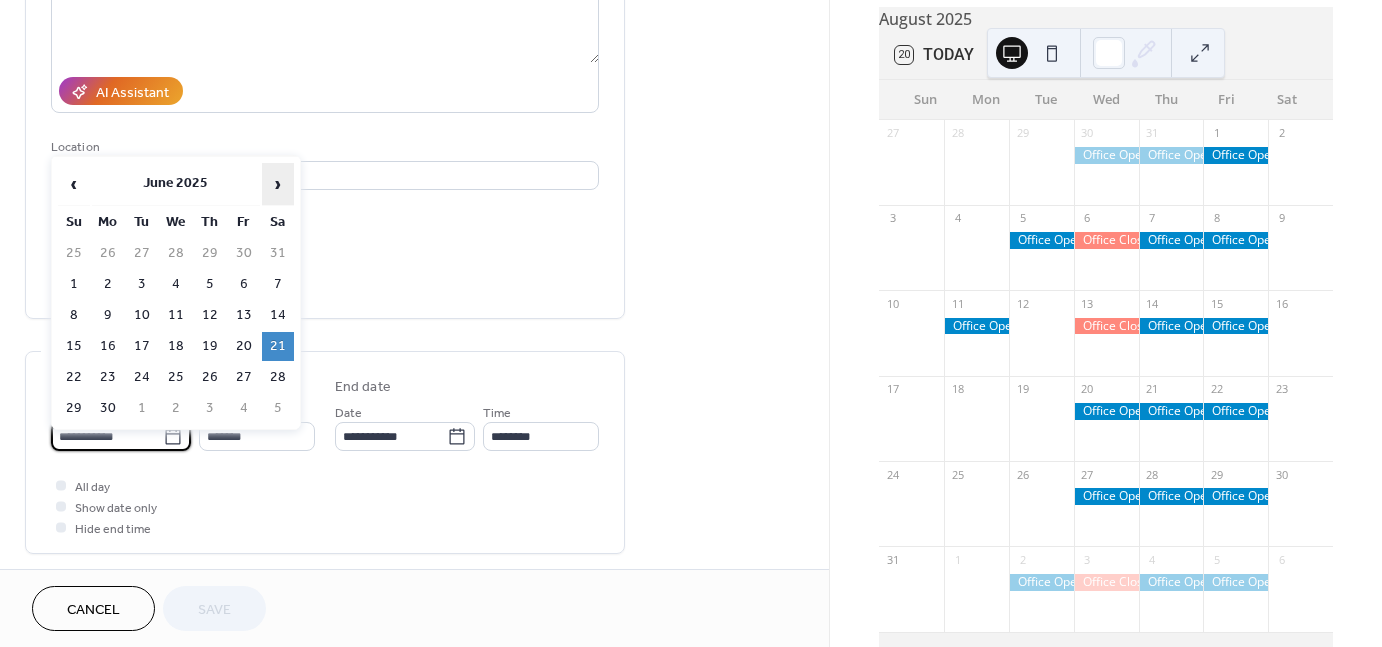 click on "›" at bounding box center [278, 184] 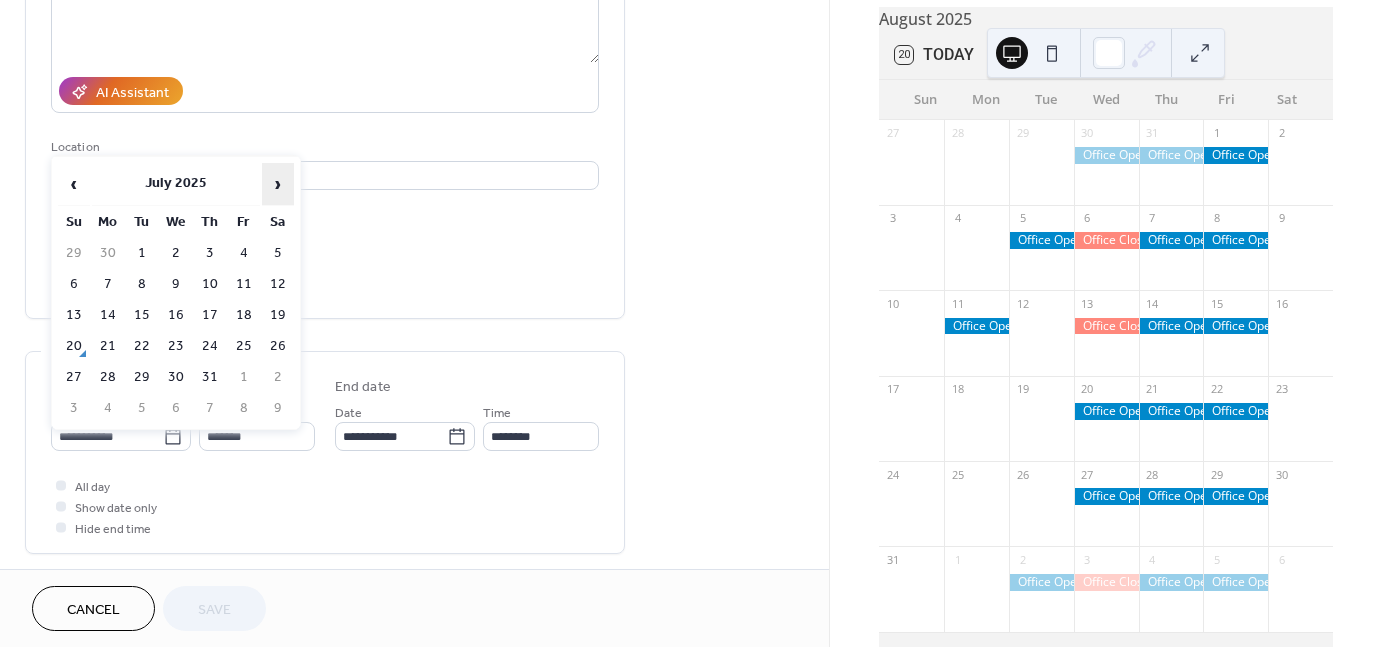 drag, startPoint x: 275, startPoint y: 182, endPoint x: 290, endPoint y: 194, distance: 19.209373 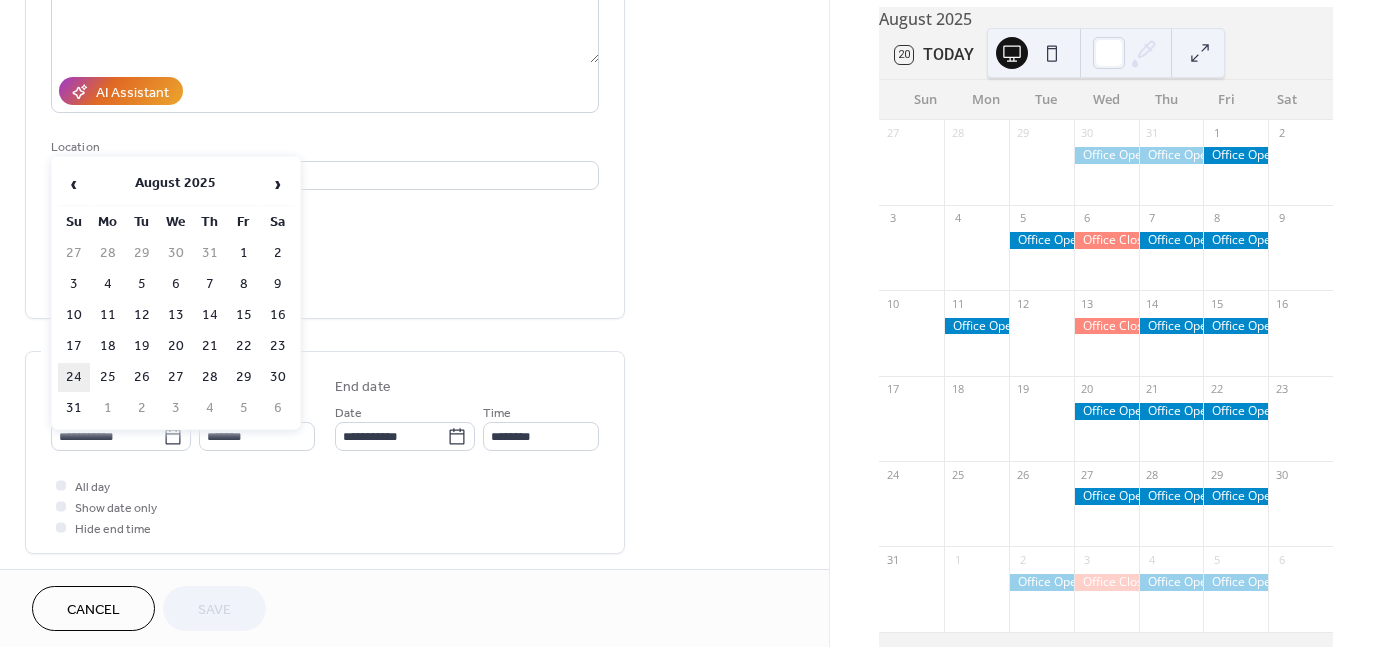 click on "24" at bounding box center (74, 377) 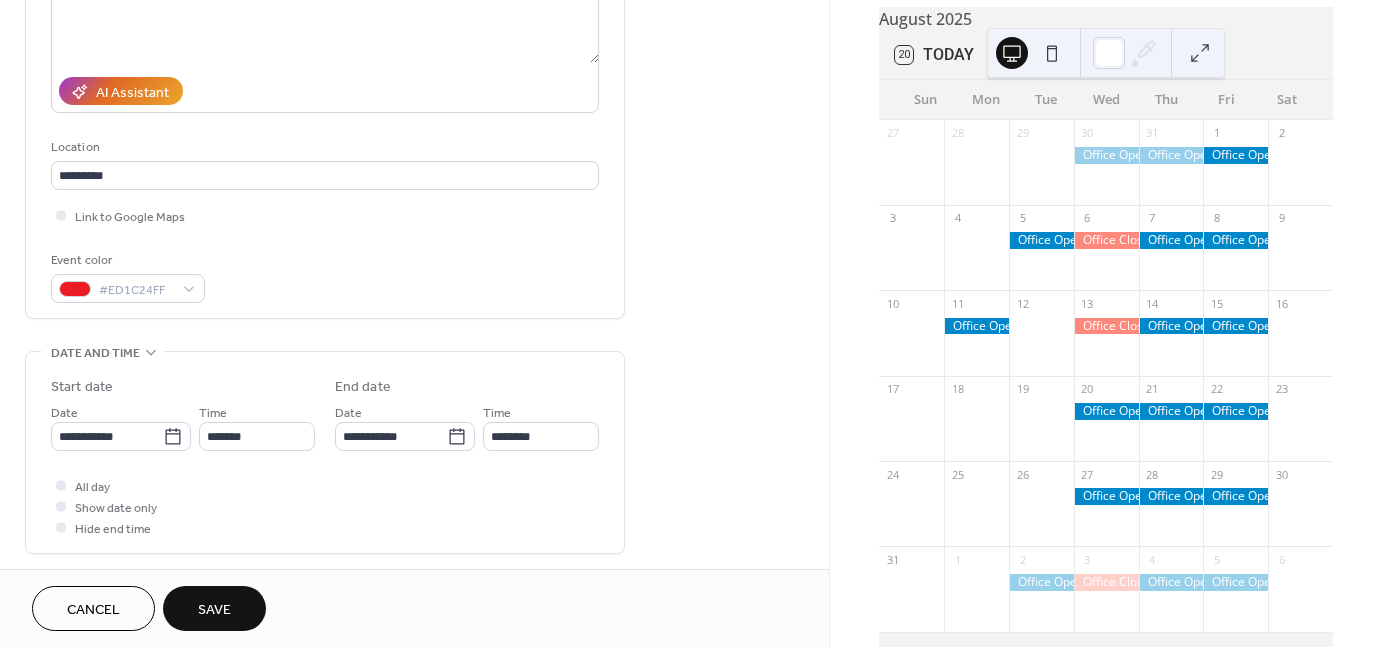 click on "Save" at bounding box center (214, 608) 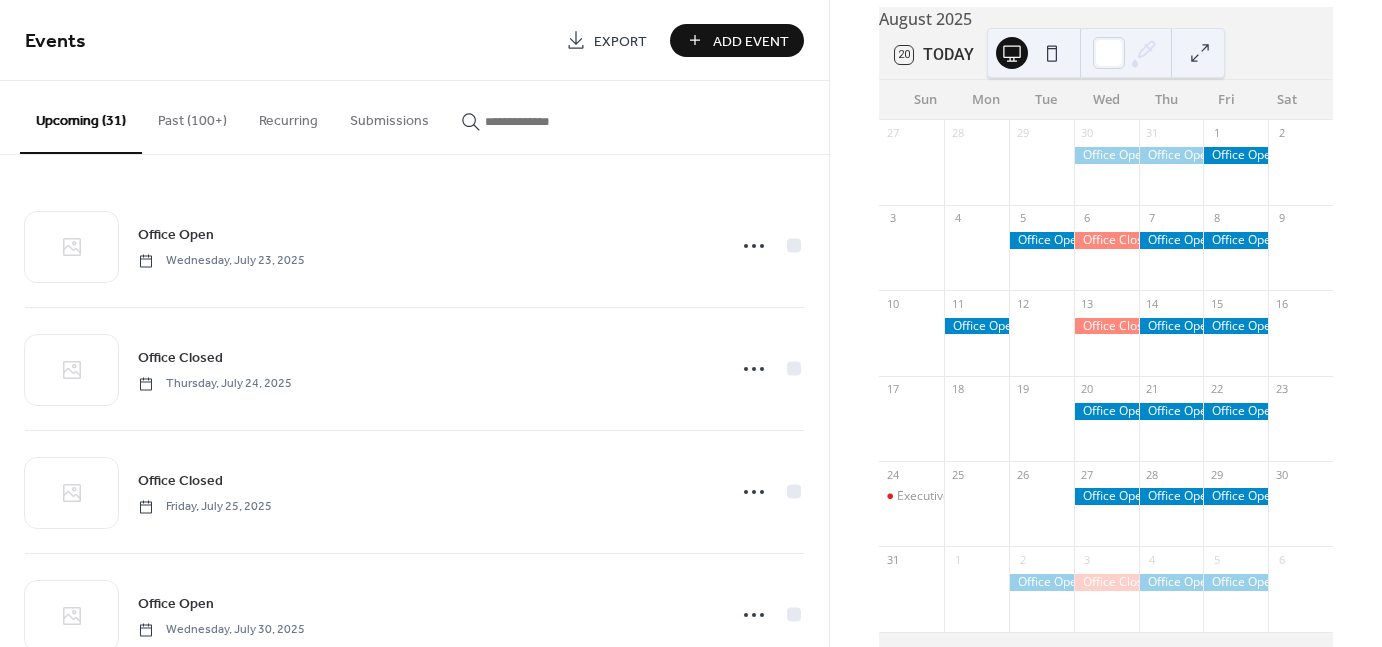 click on "Past (100+)" at bounding box center [192, 116] 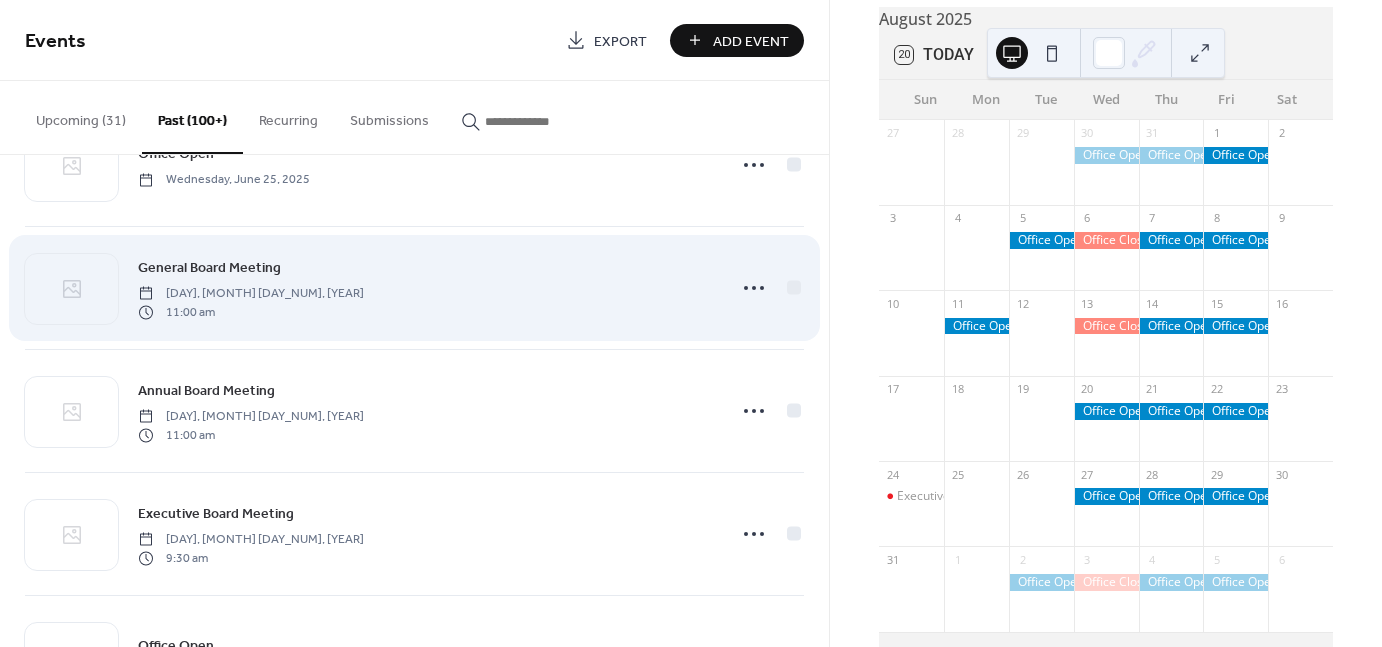 scroll, scrollTop: 1600, scrollLeft: 0, axis: vertical 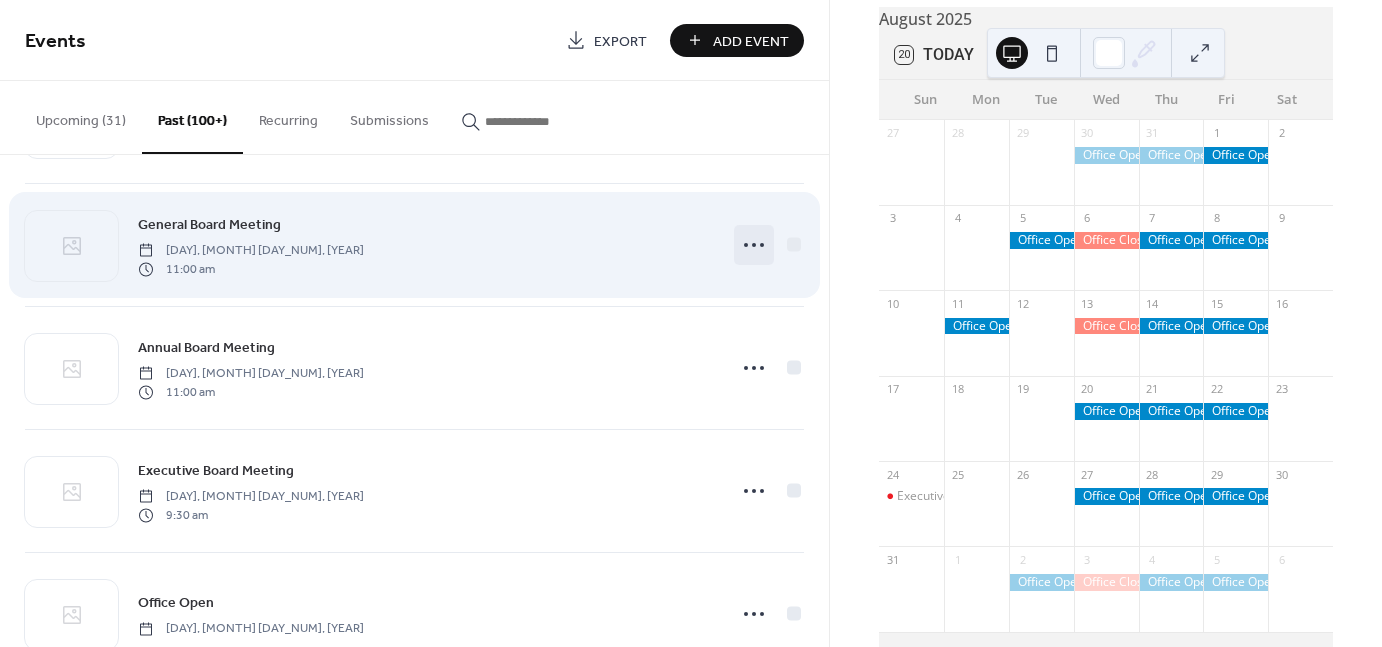 click 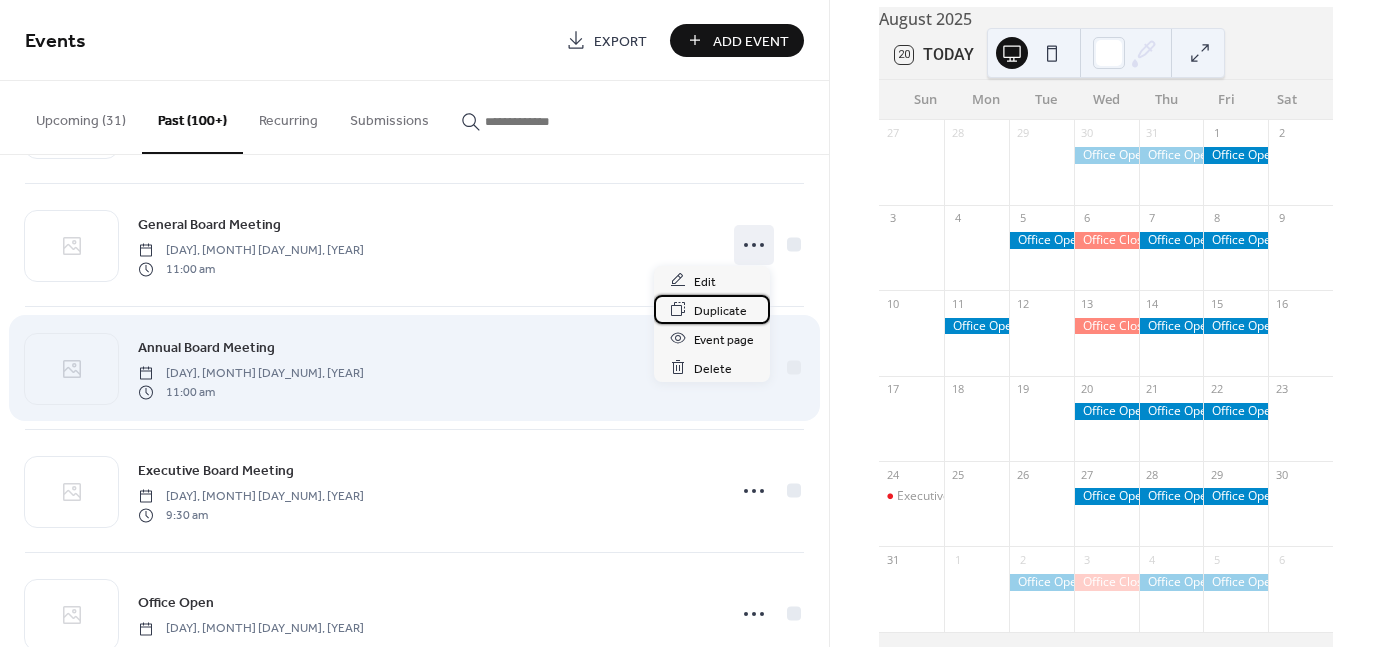click on "Duplicate" at bounding box center [720, 310] 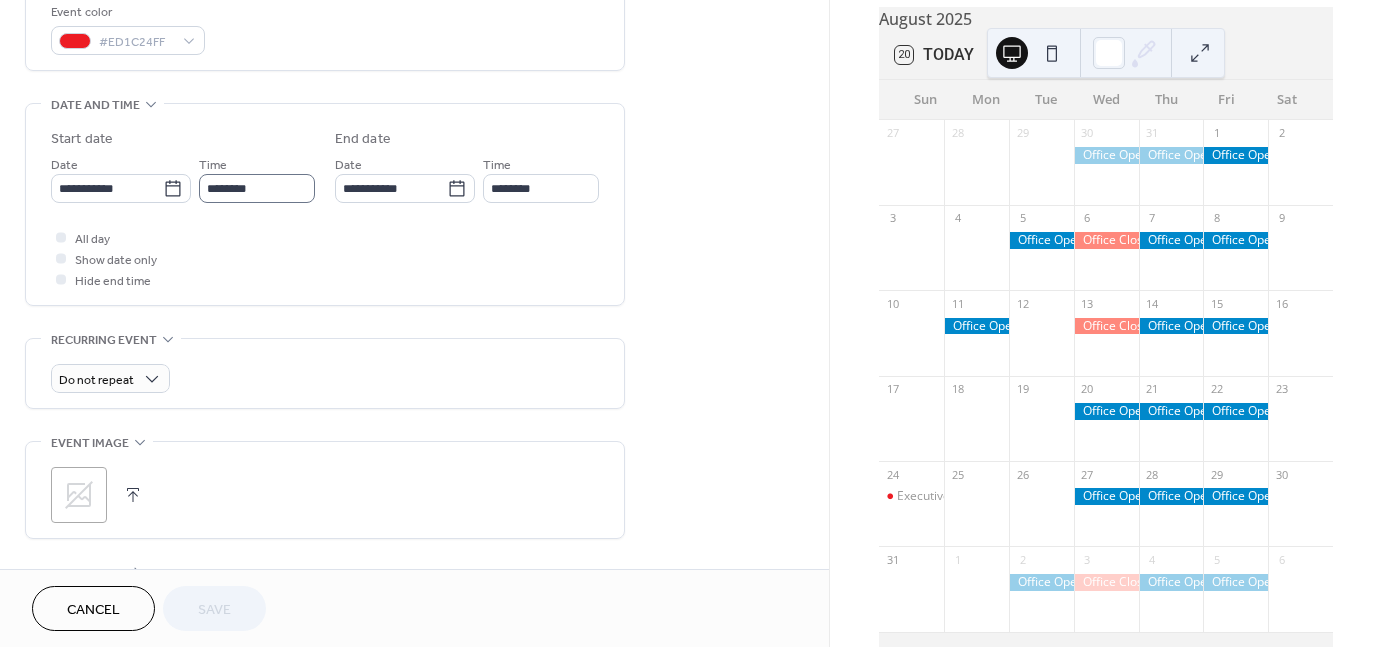 scroll, scrollTop: 457, scrollLeft: 0, axis: vertical 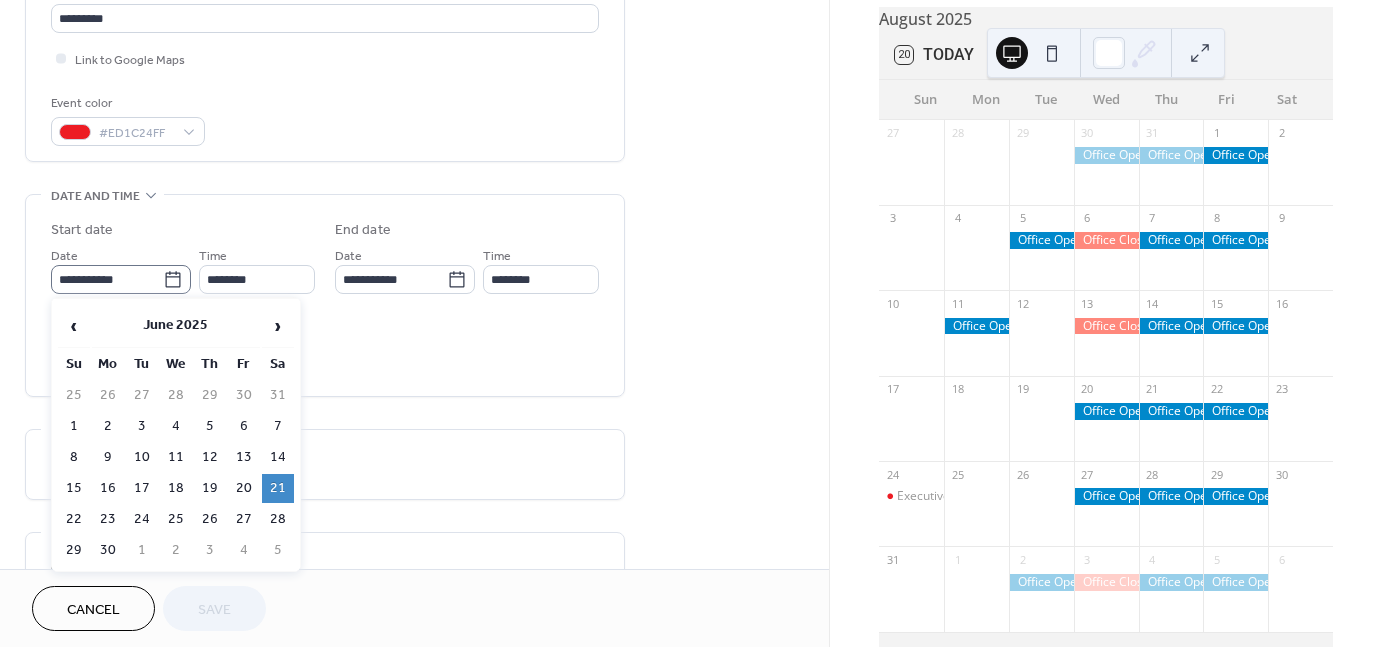 click 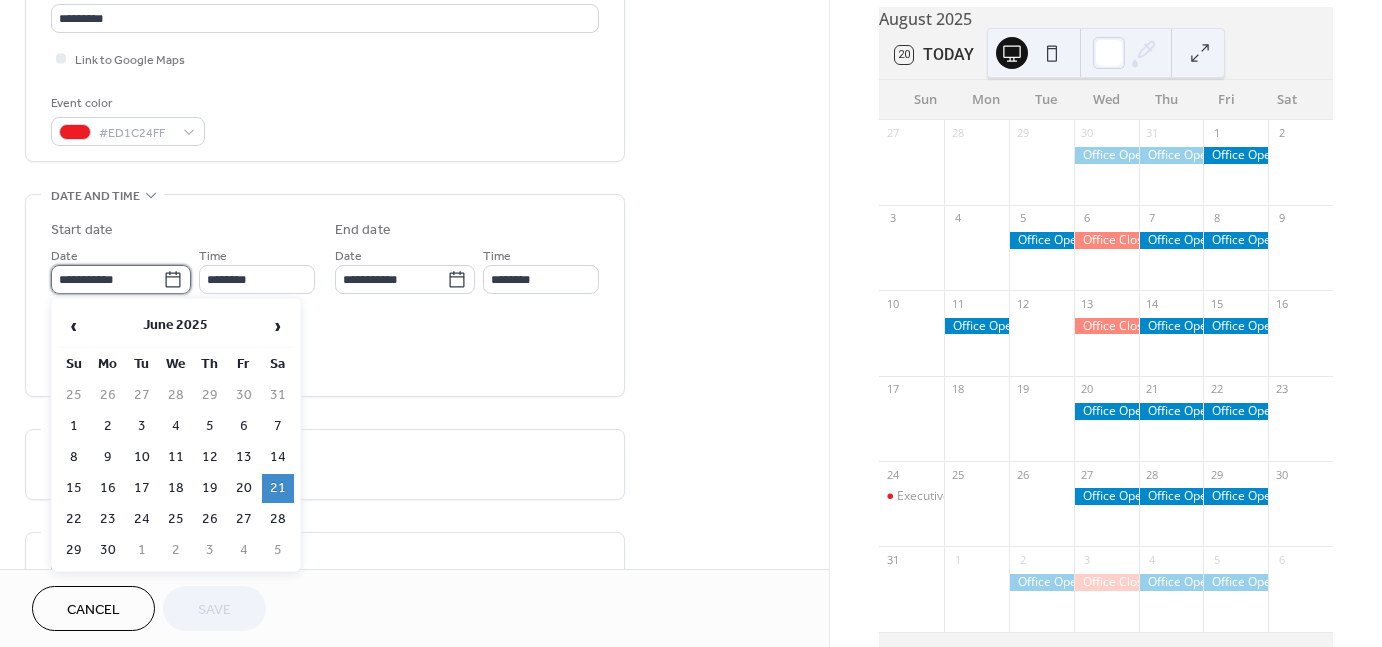 click on "**********" at bounding box center [107, 279] 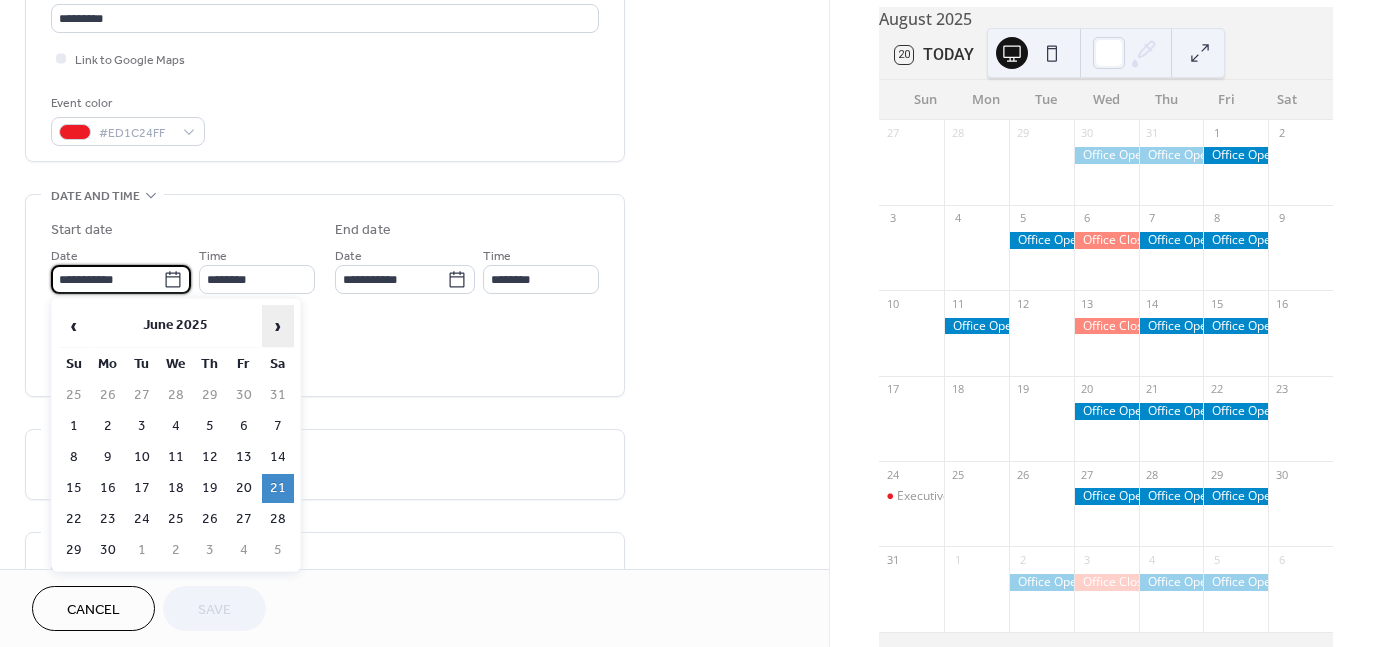 click on "›" at bounding box center [278, 326] 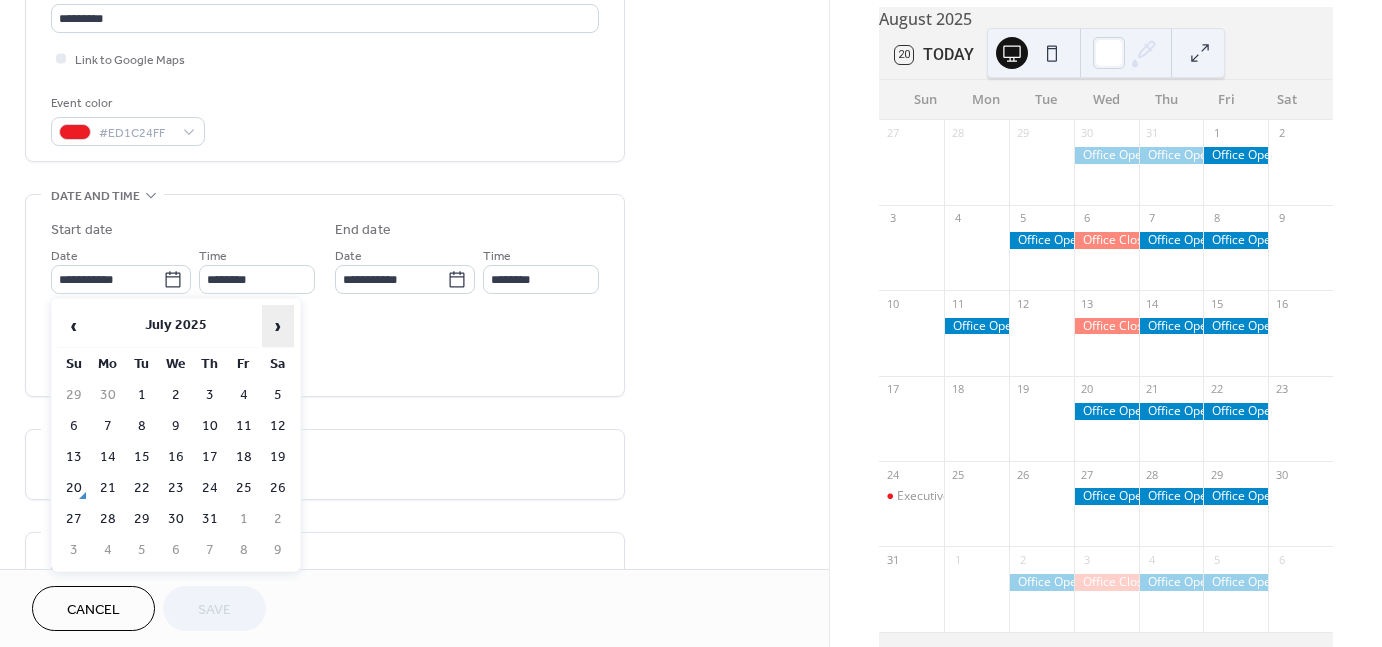 click on "›" at bounding box center [278, 326] 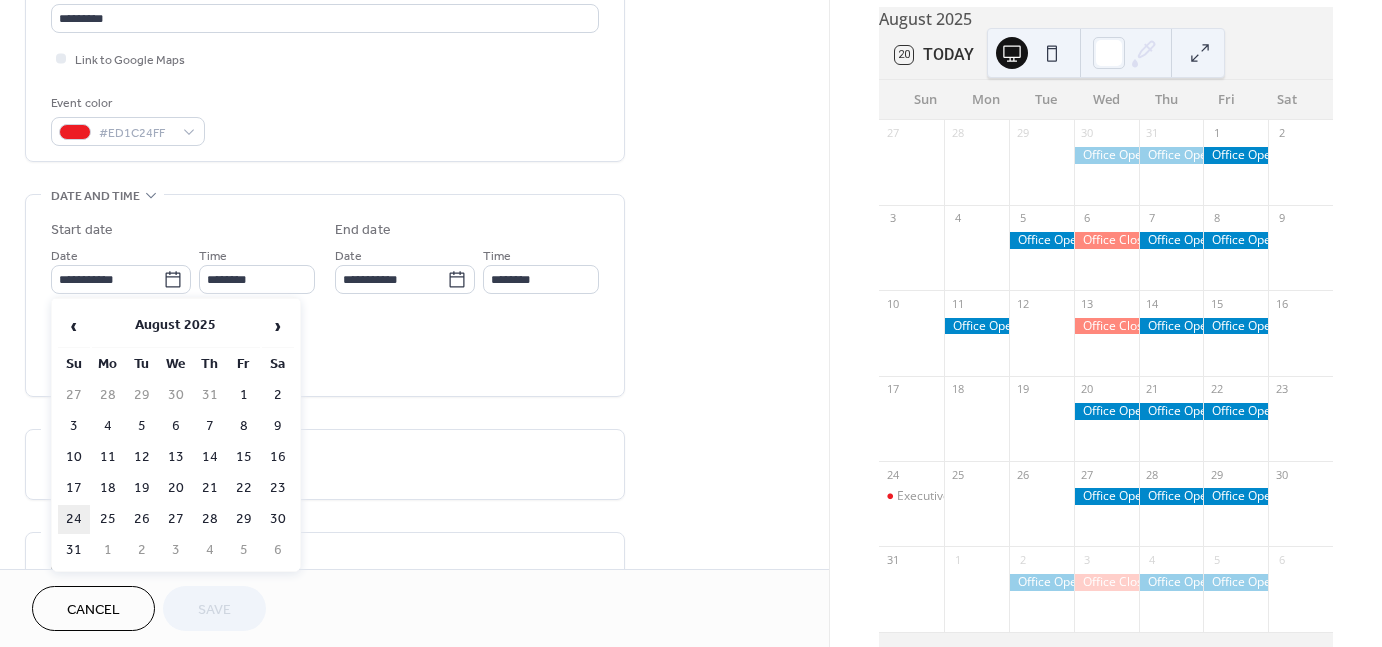 click on "24" at bounding box center (74, 519) 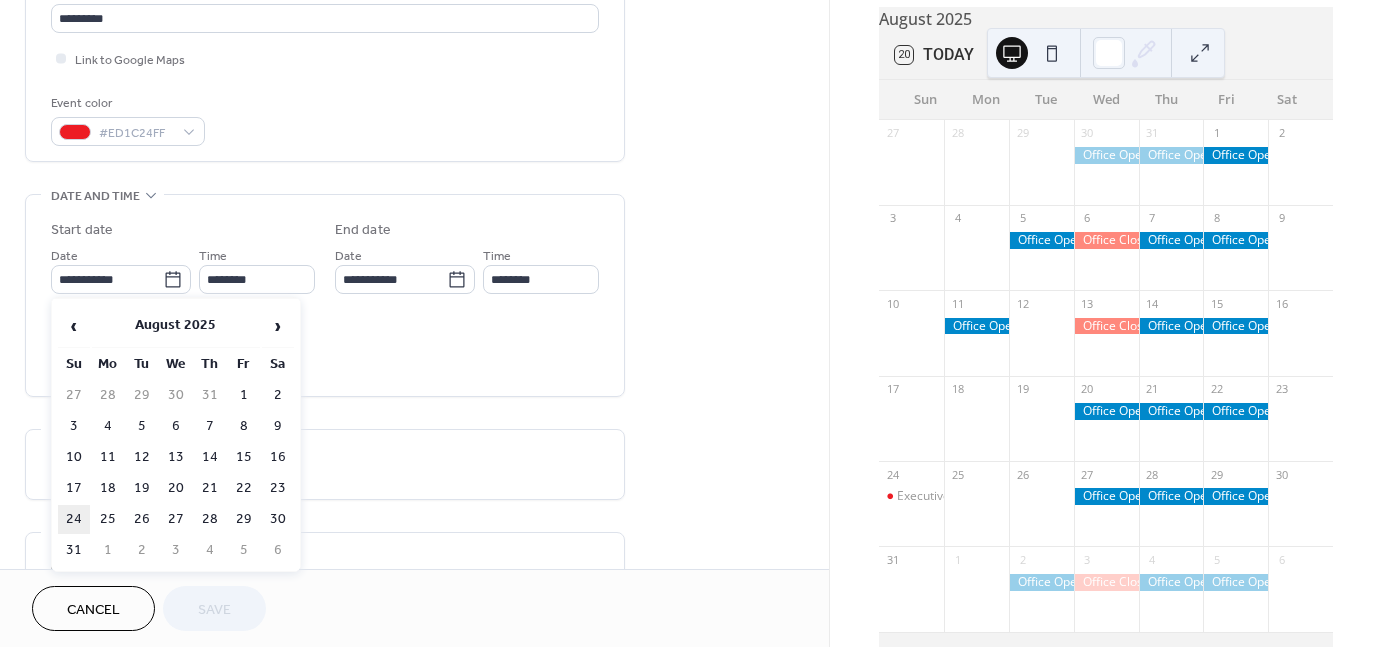 type on "**********" 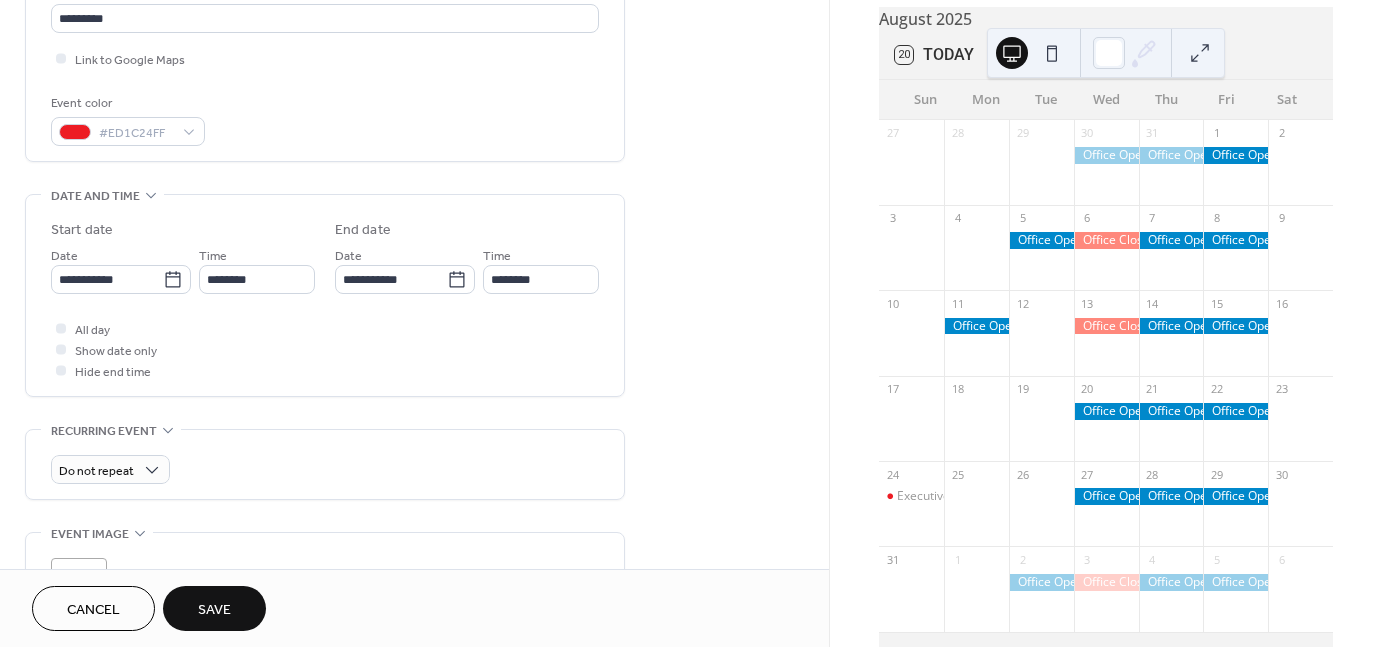 click on "Save" at bounding box center [214, 610] 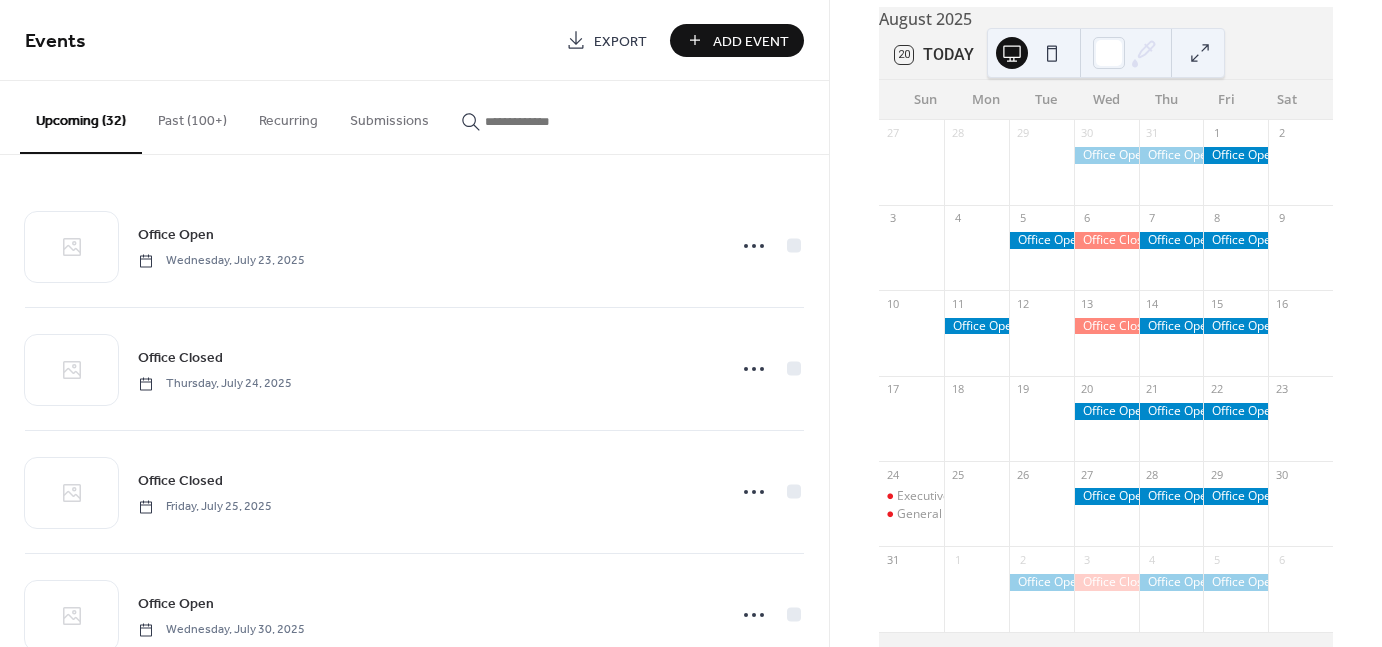 click on "20 Today" at bounding box center [1106, 55] 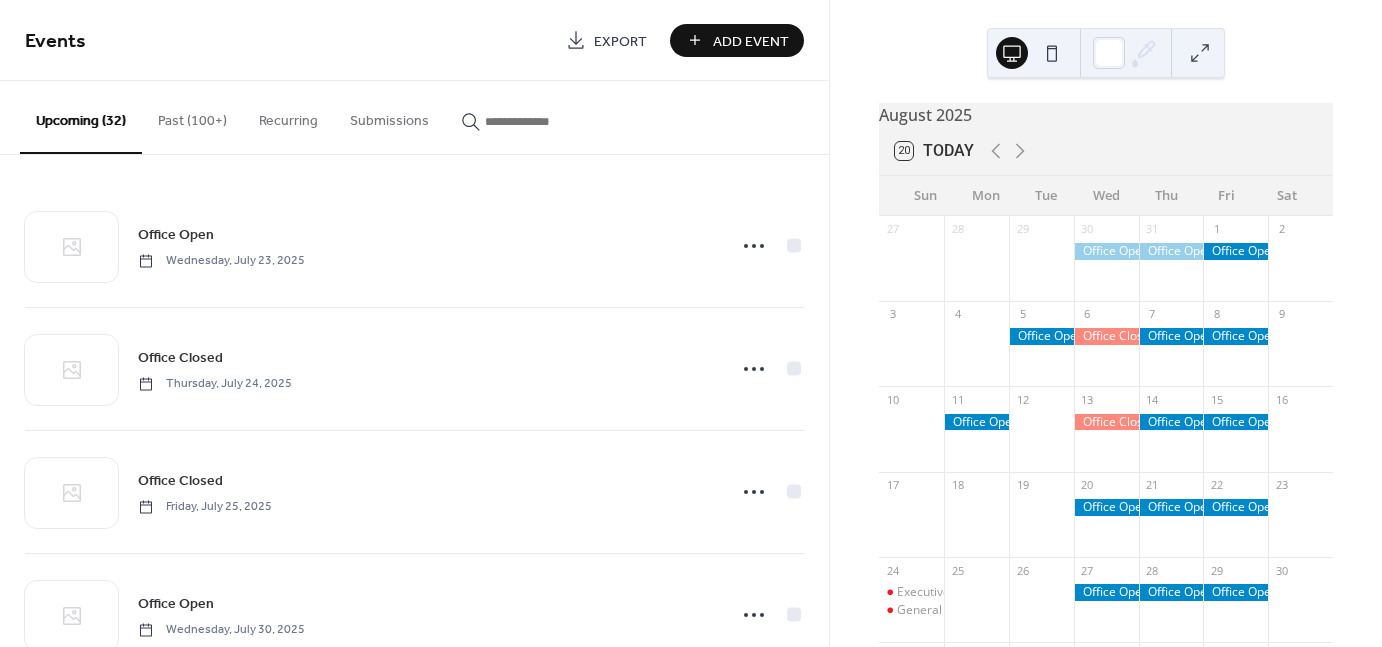 scroll, scrollTop: 0, scrollLeft: 0, axis: both 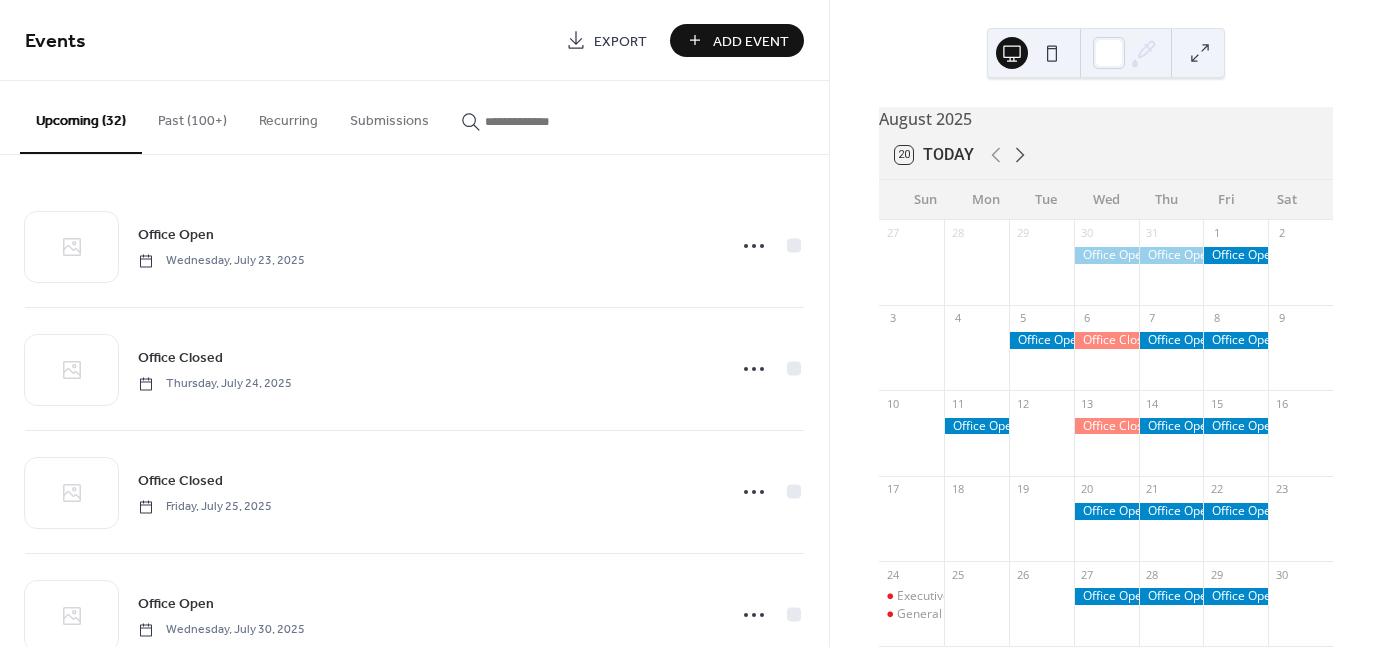 click 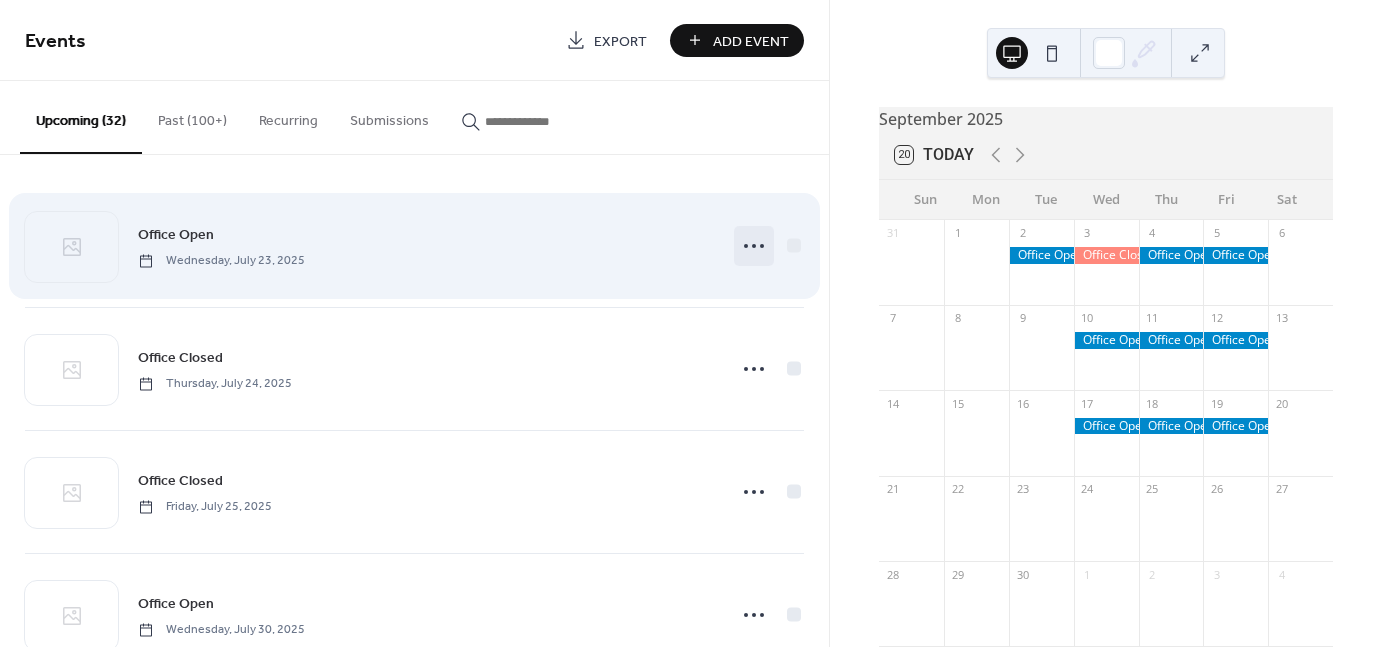 click 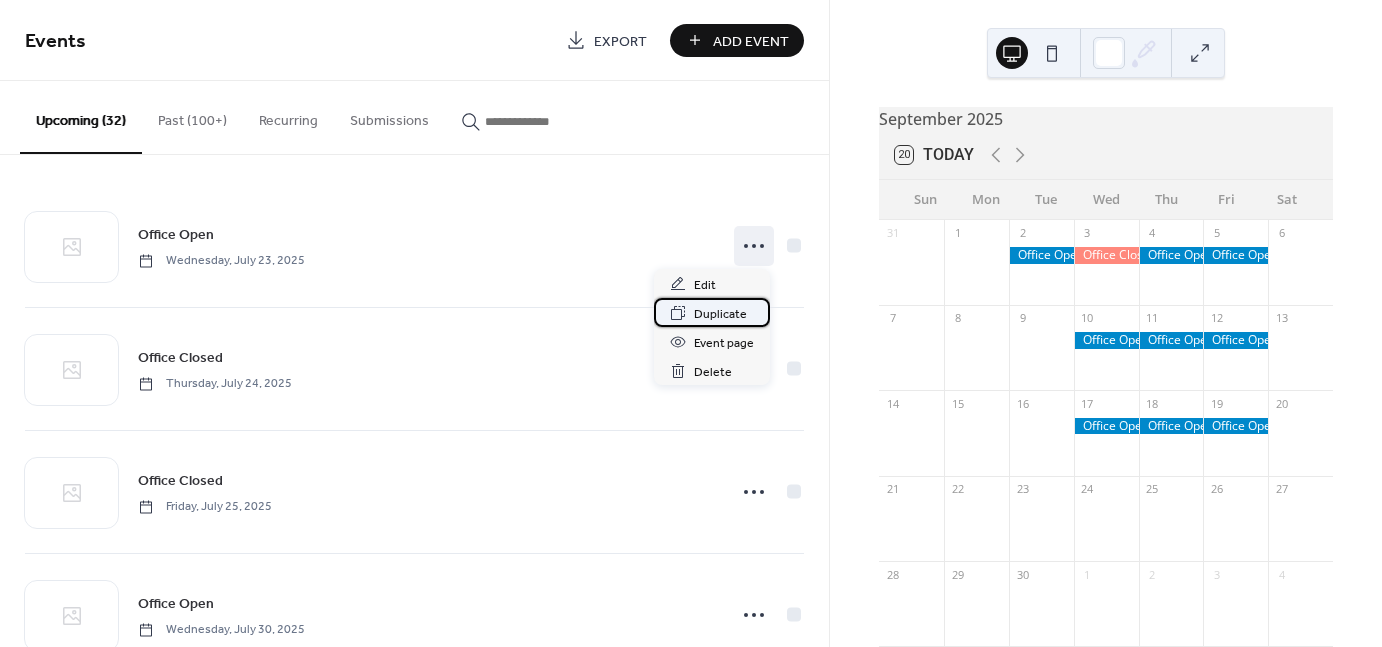 click on "Duplicate" at bounding box center (720, 314) 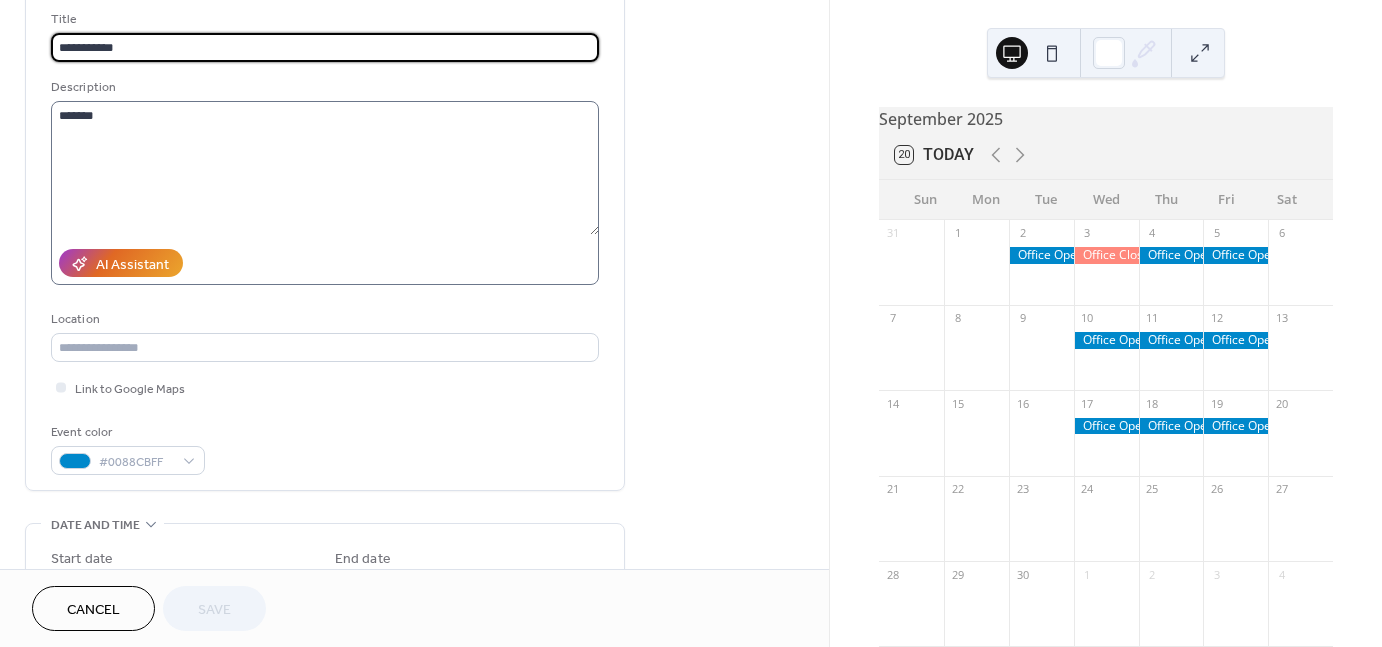 scroll, scrollTop: 300, scrollLeft: 0, axis: vertical 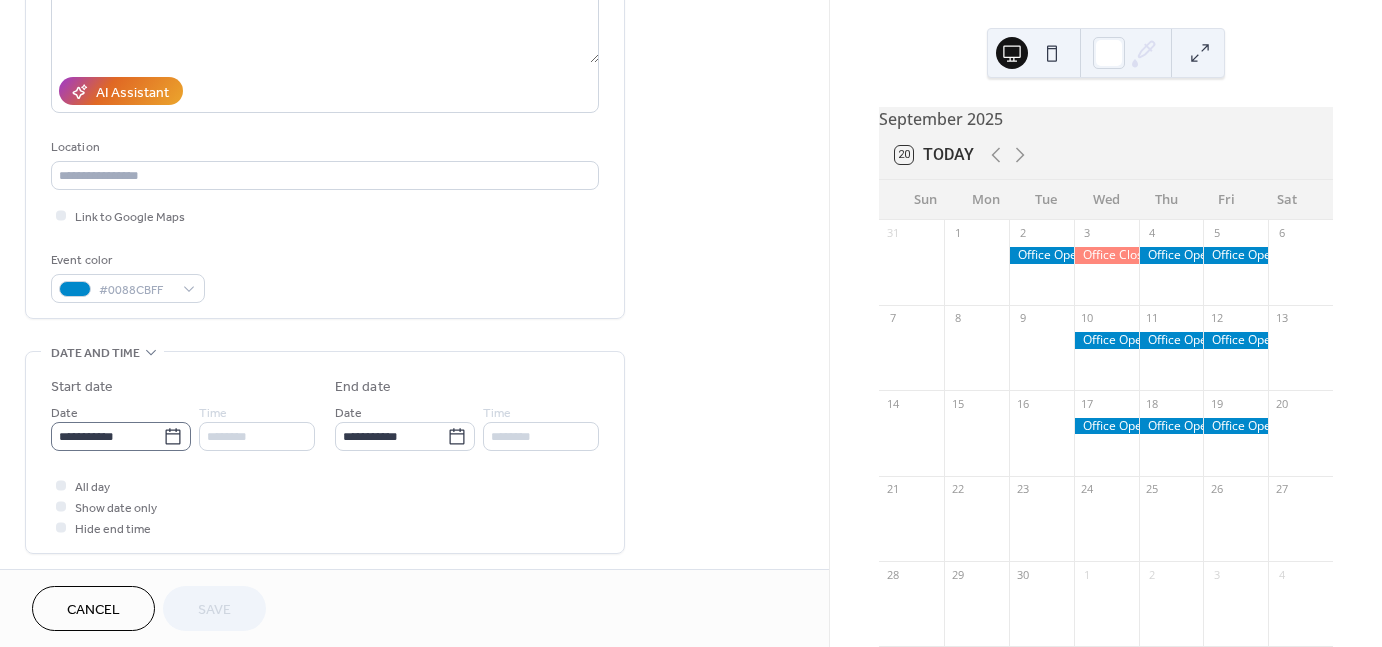 click 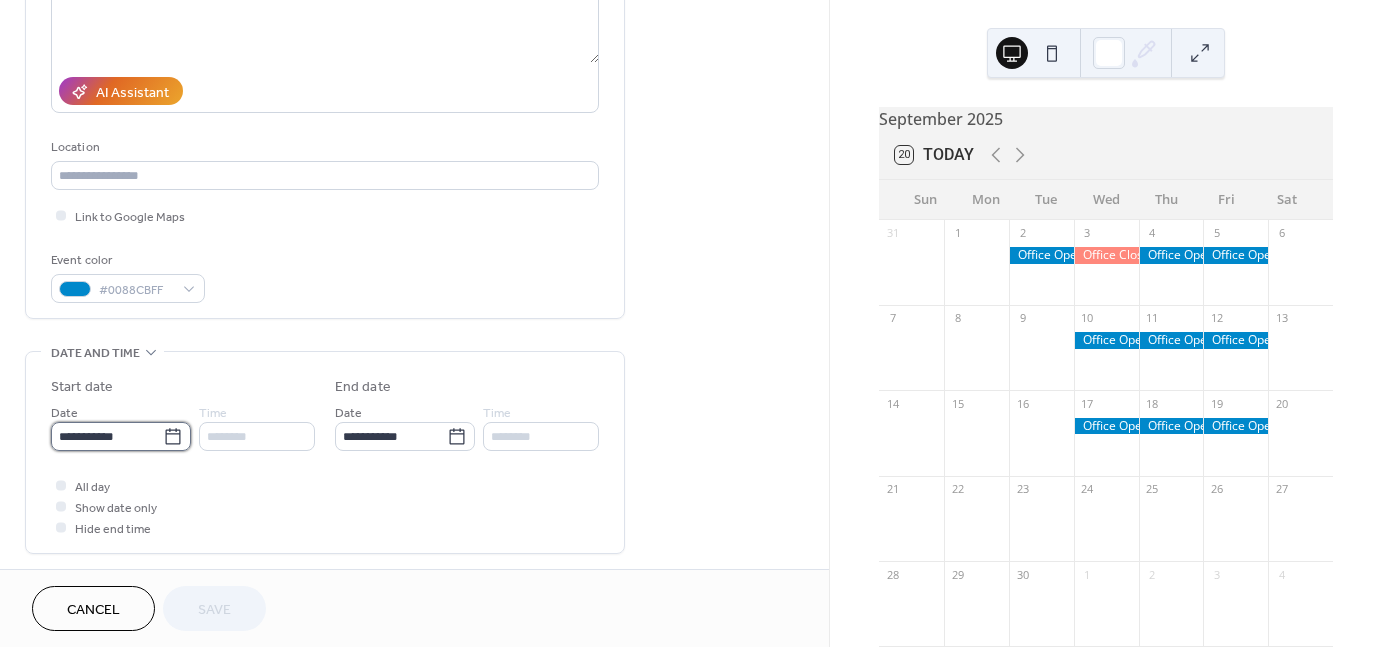 click on "**********" at bounding box center [107, 436] 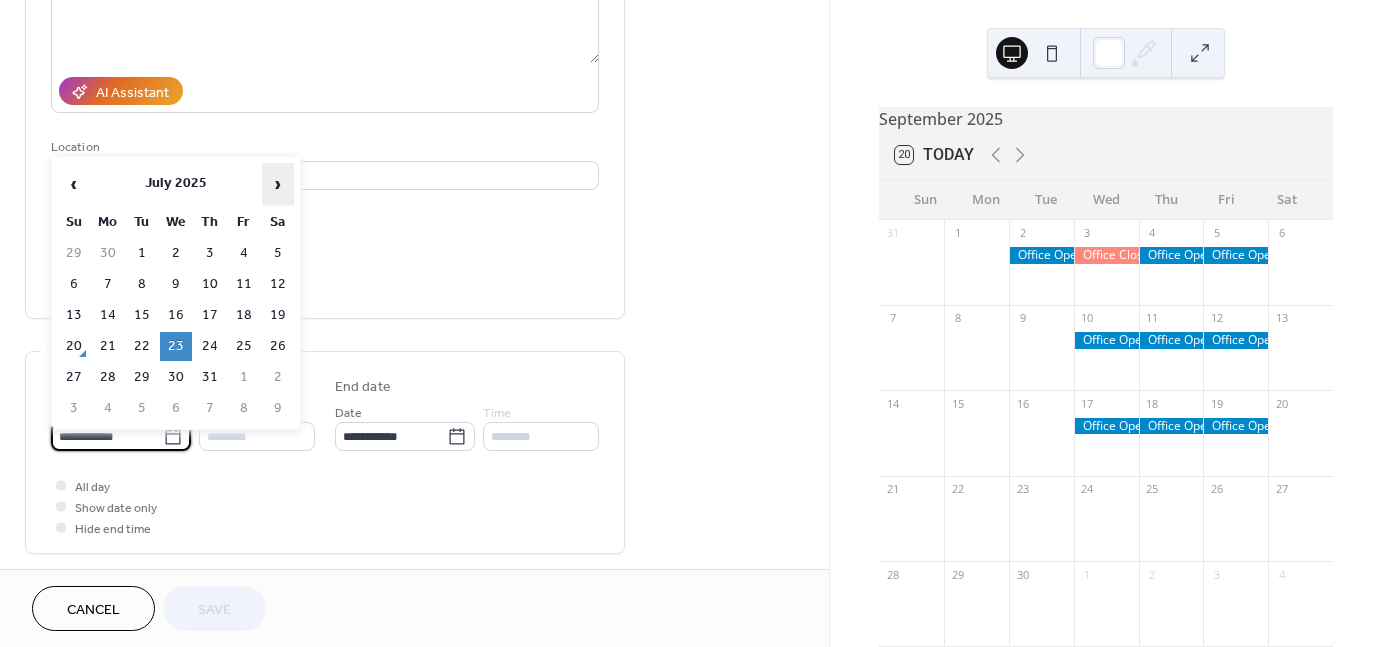 click on "›" at bounding box center [278, 184] 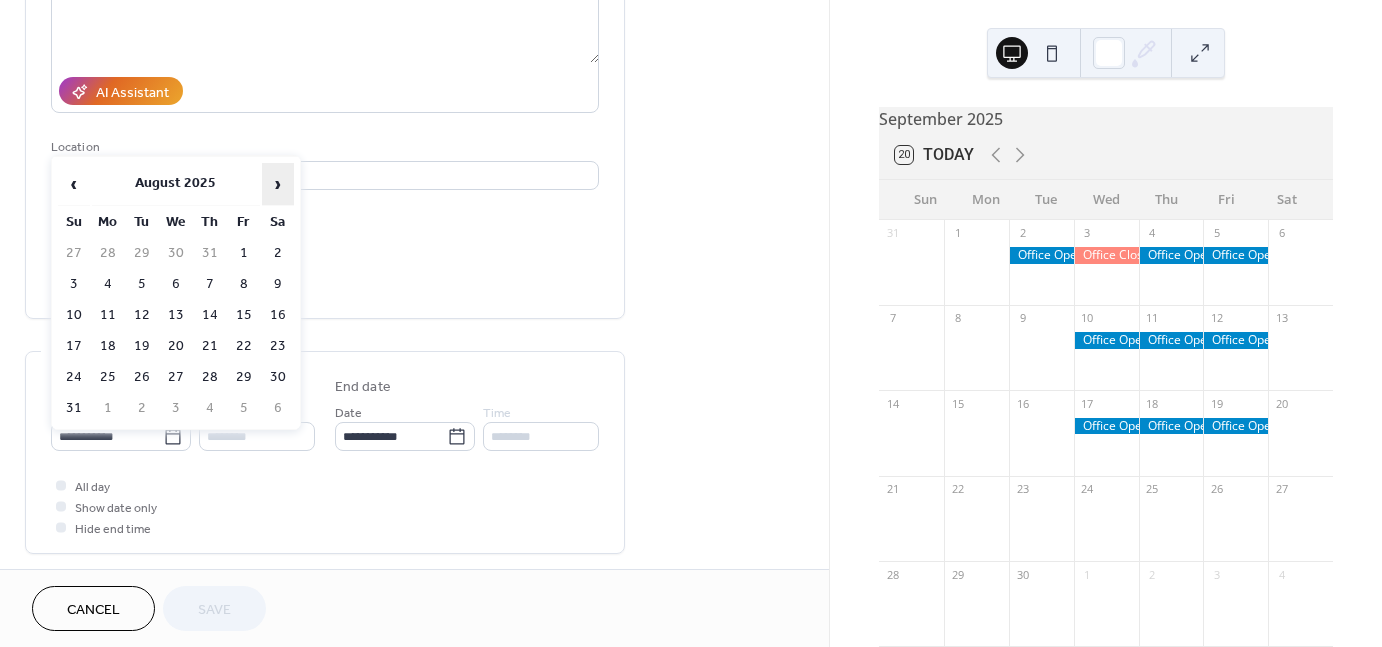 click on "›" at bounding box center (278, 184) 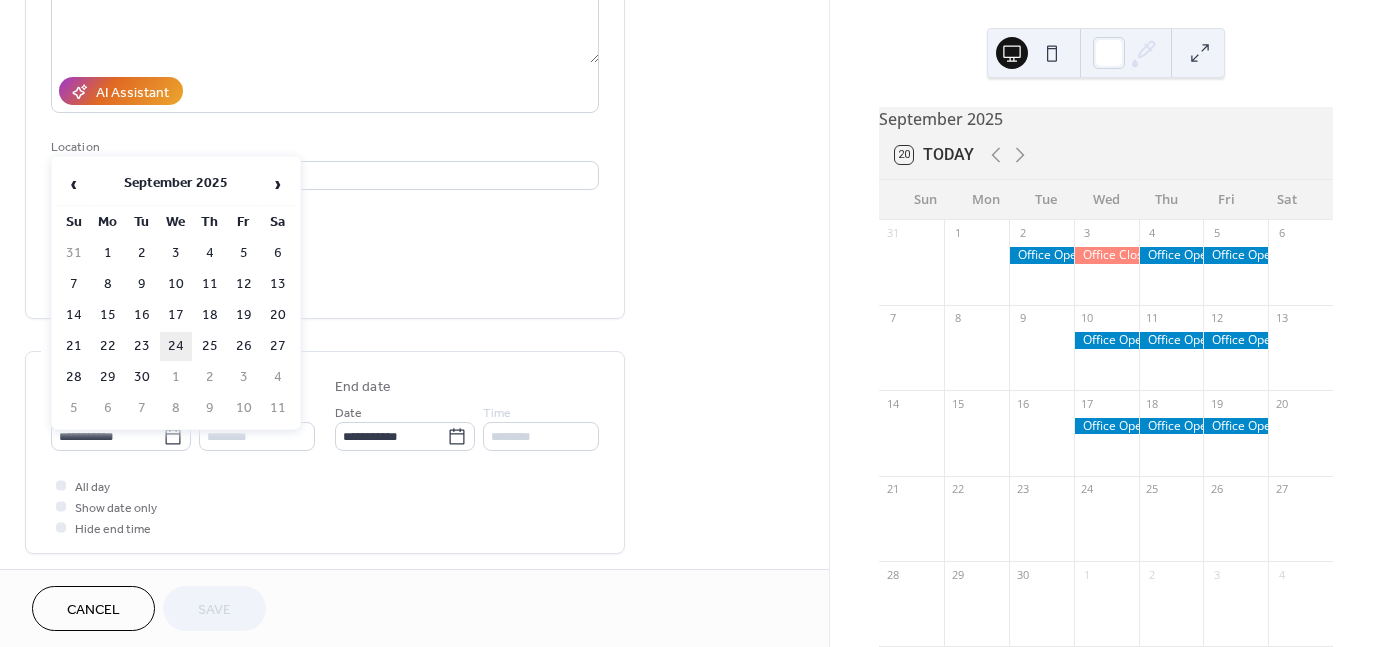 click on "24" at bounding box center (176, 346) 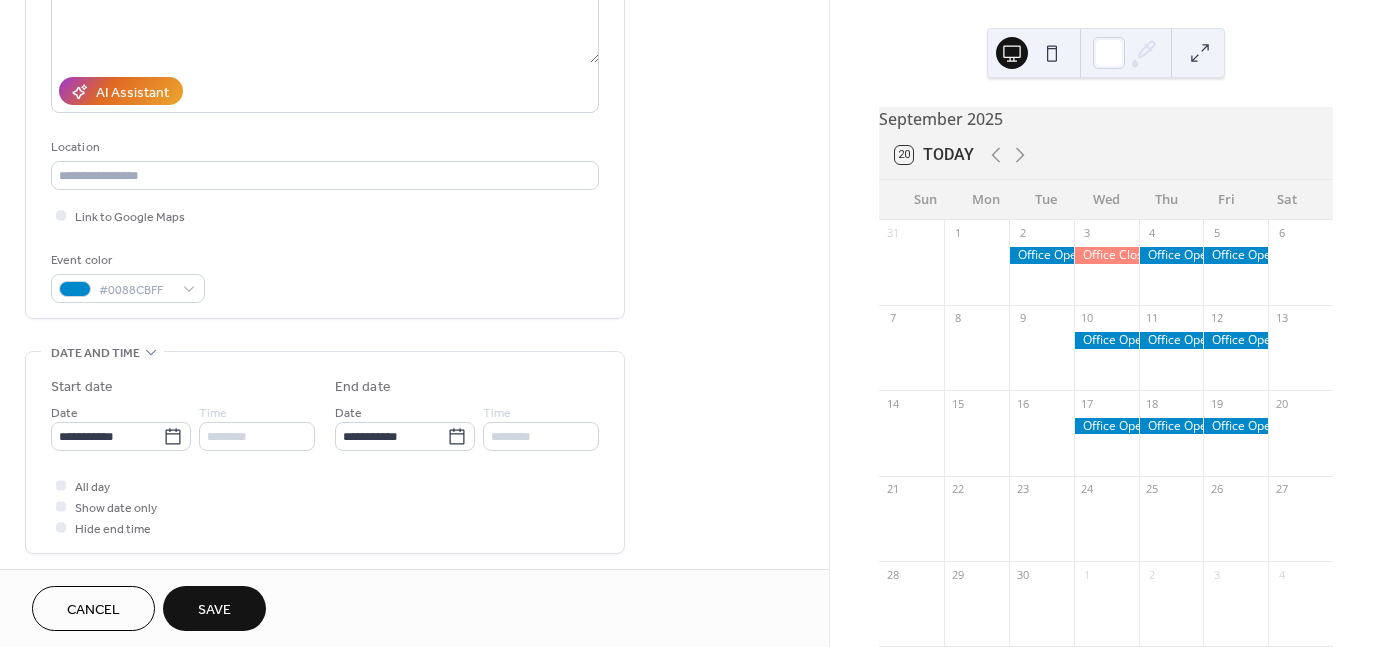click on "Save" at bounding box center [214, 610] 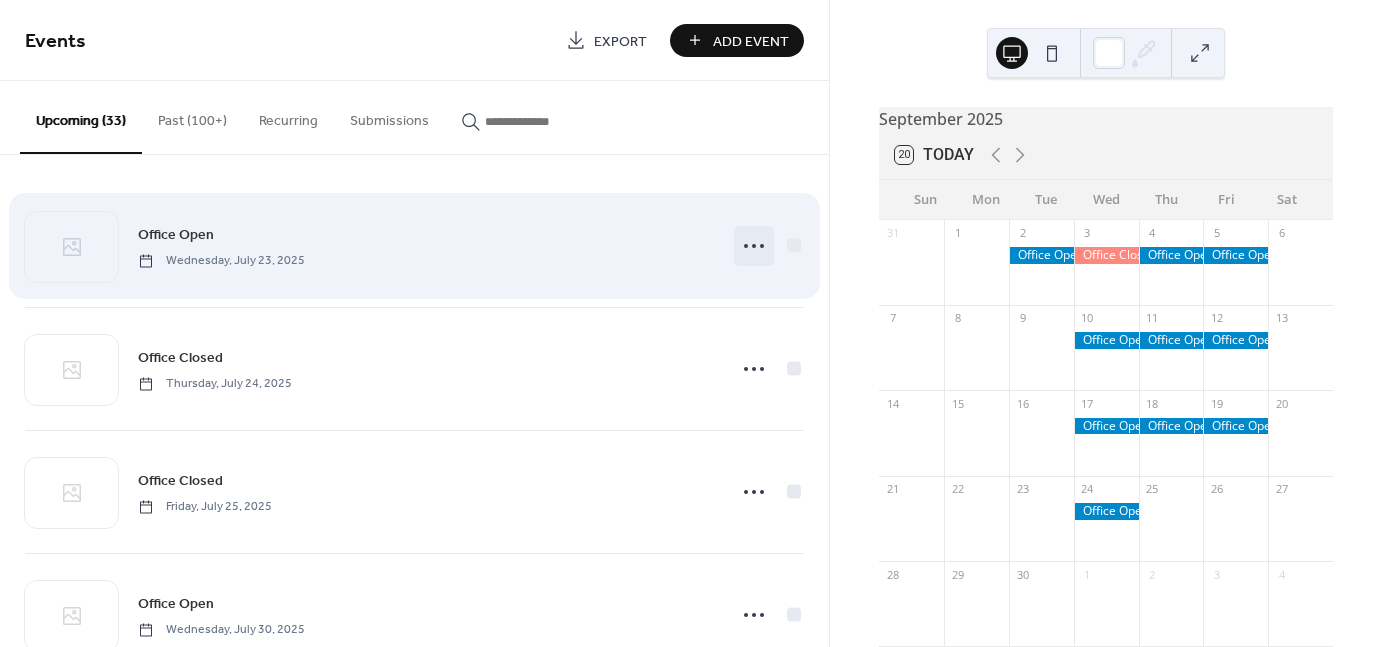 click 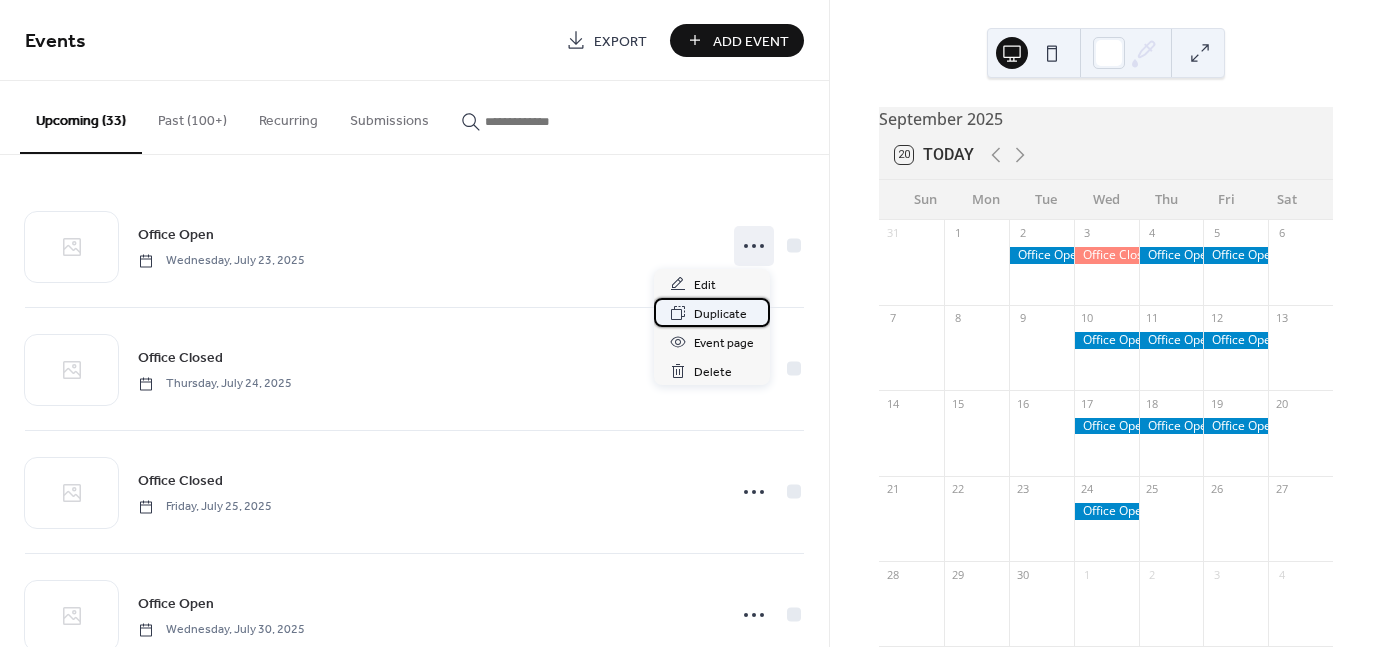 click on "Duplicate" at bounding box center [720, 314] 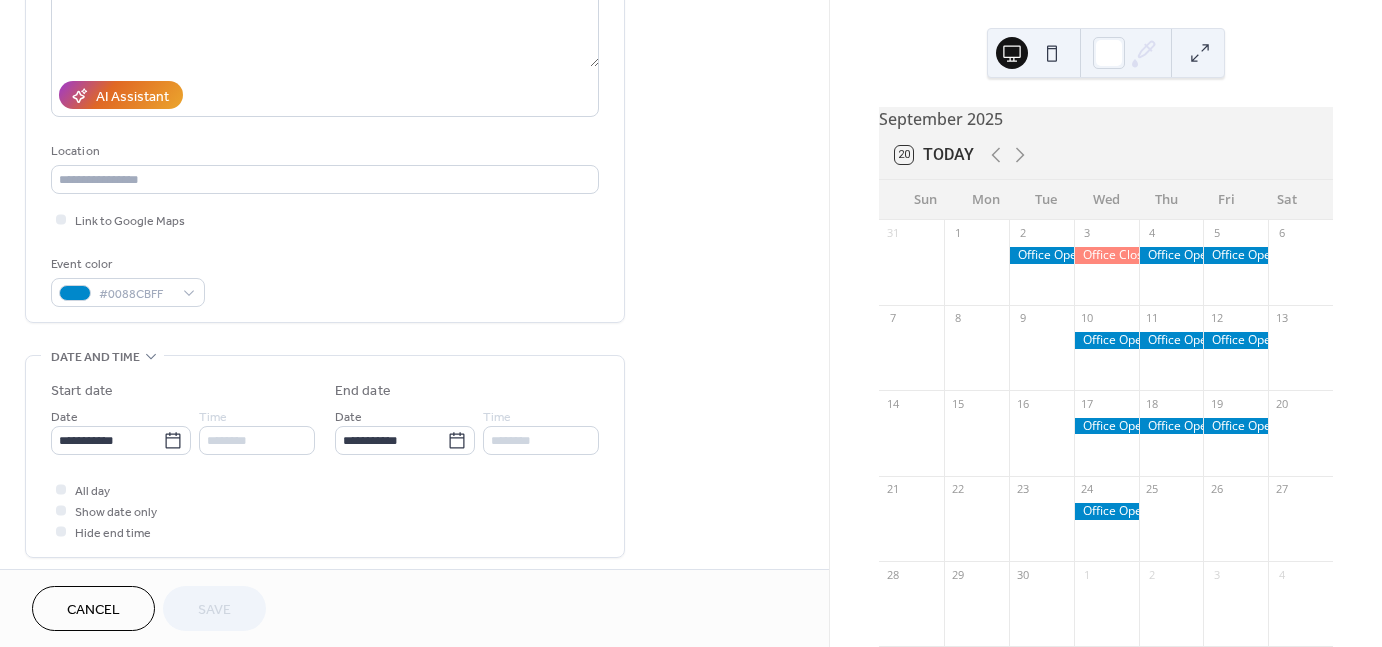 scroll, scrollTop: 300, scrollLeft: 0, axis: vertical 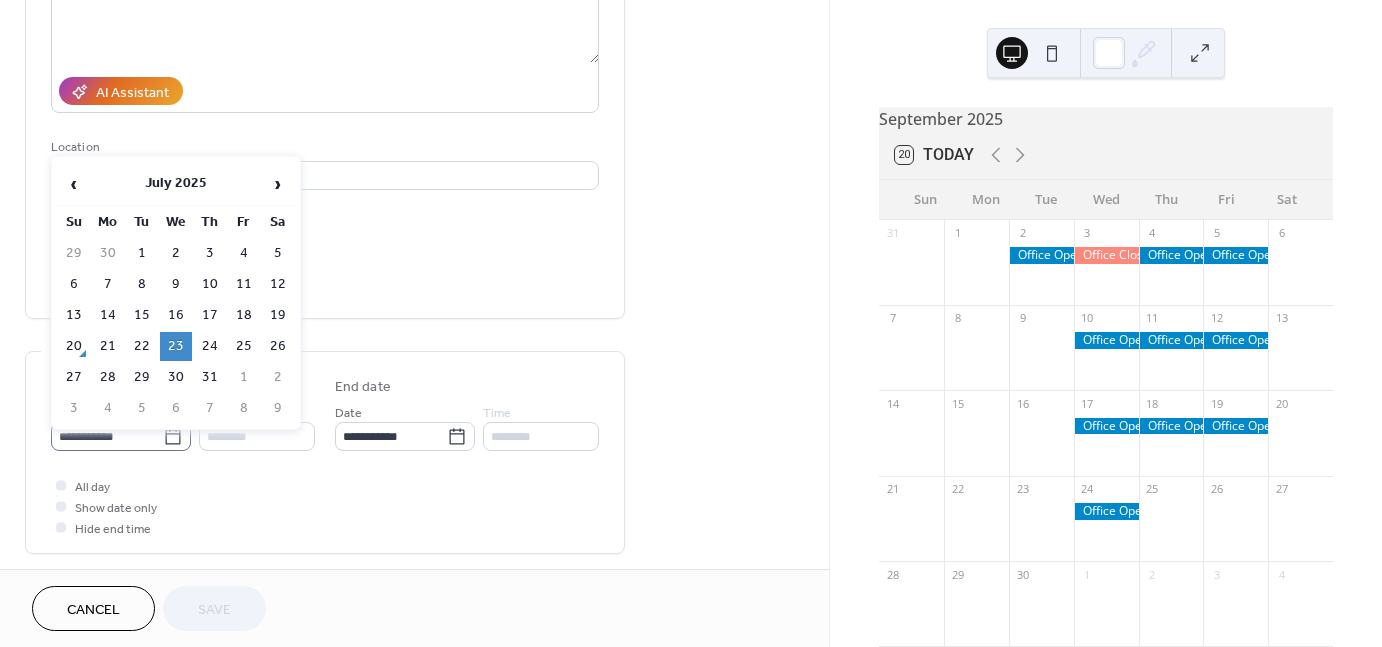 click 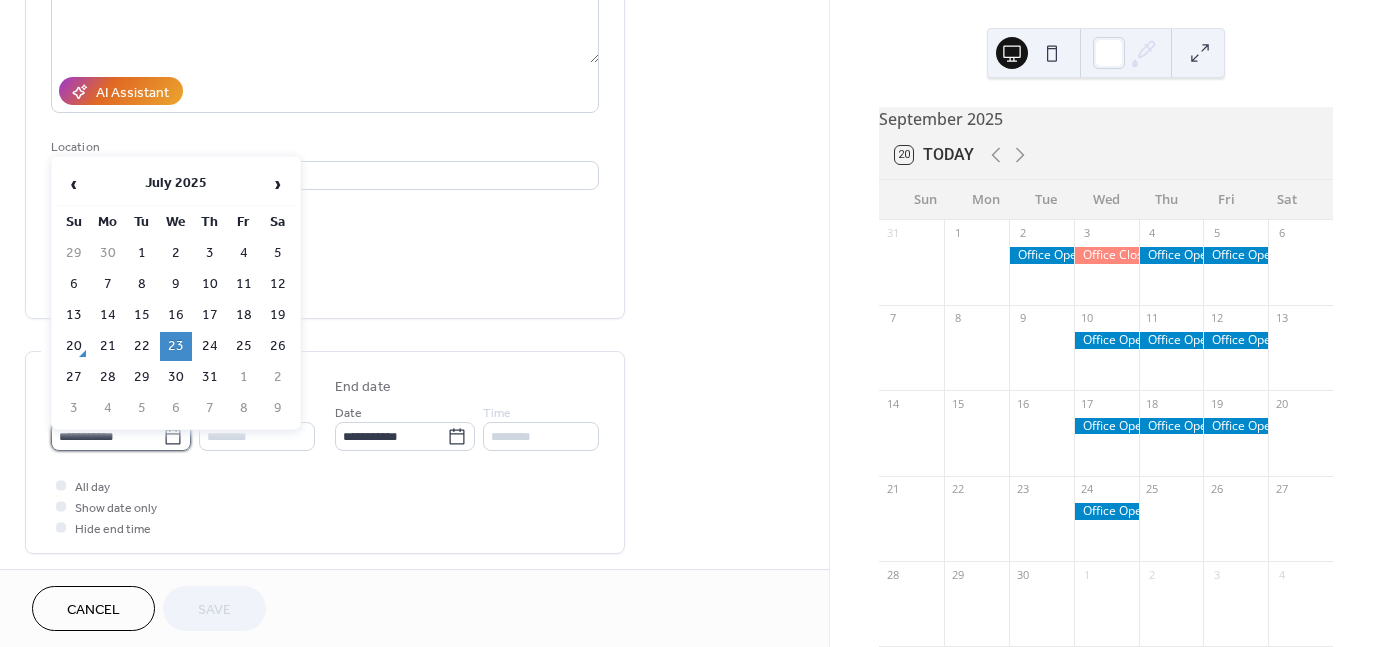 click on "**********" at bounding box center [107, 436] 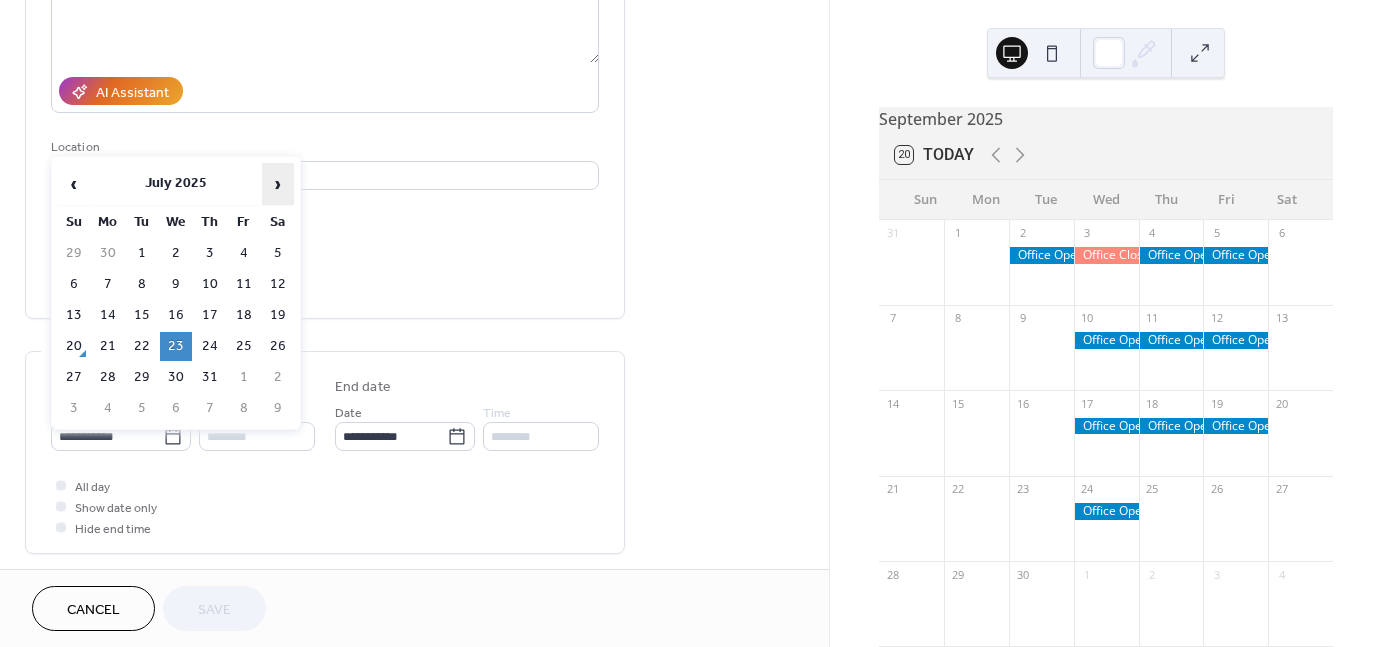 click on "›" at bounding box center [278, 184] 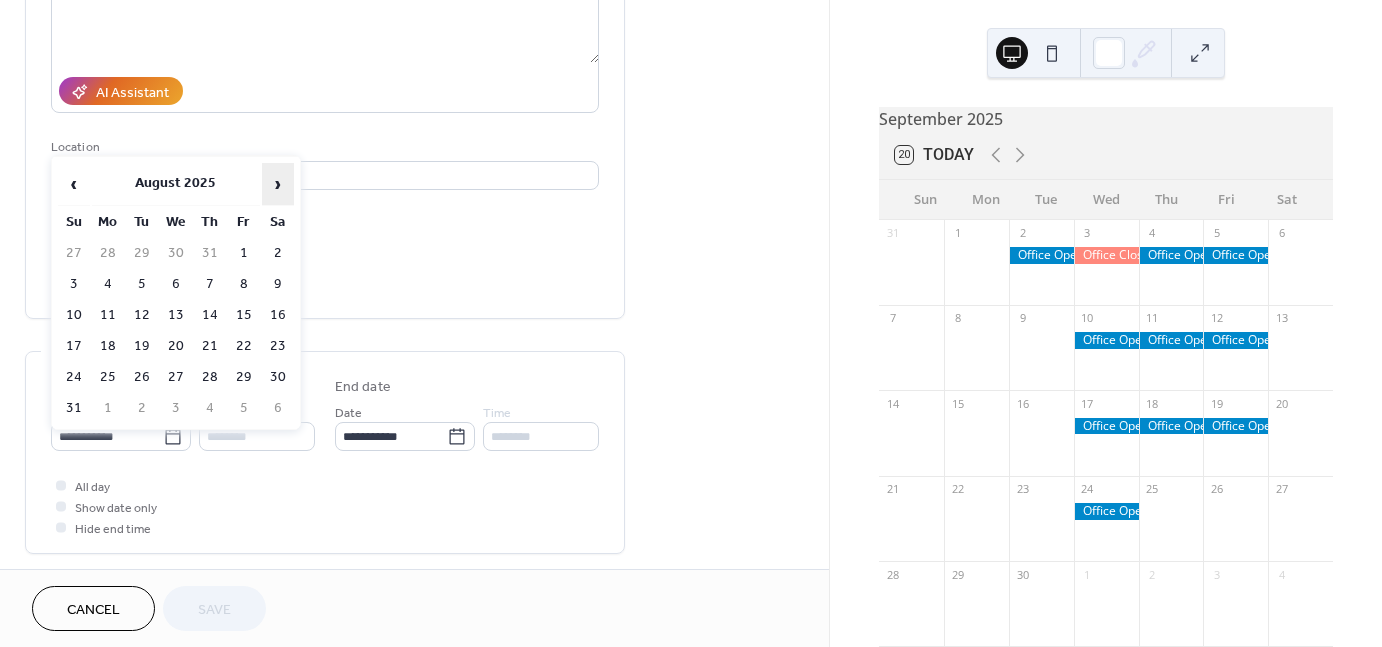 click on "›" at bounding box center [278, 184] 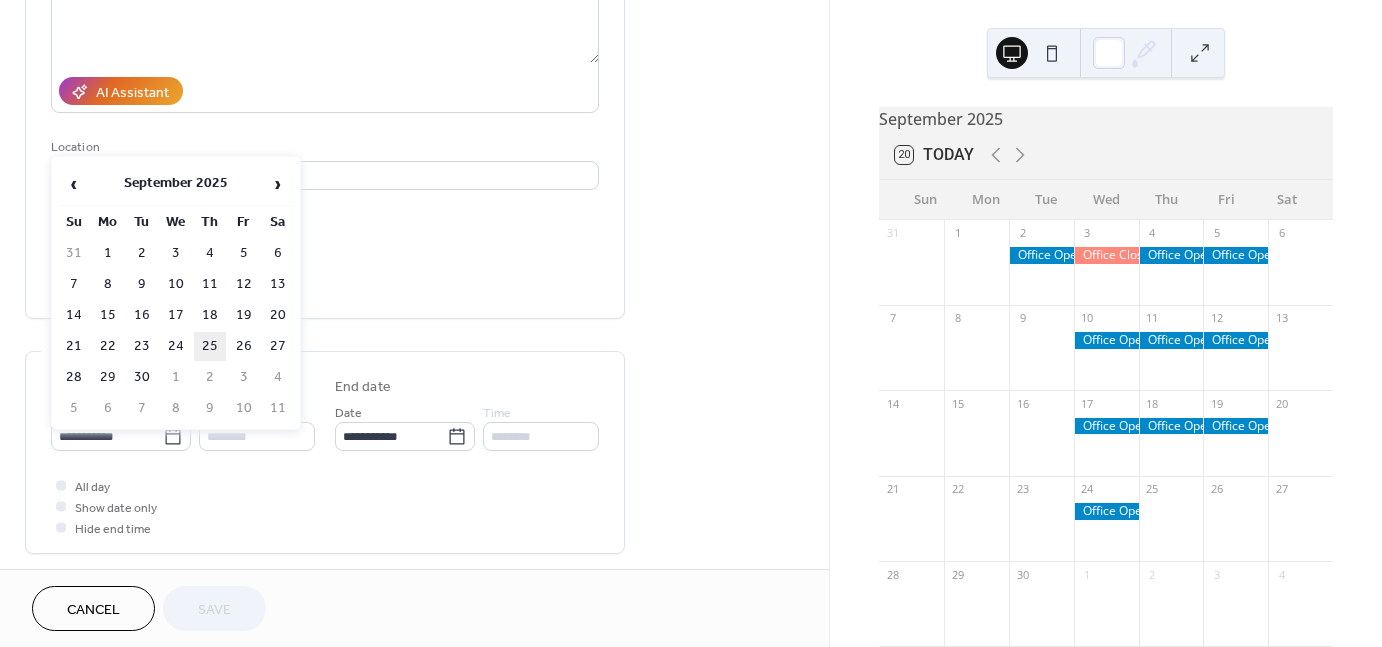 click on "25" at bounding box center (210, 346) 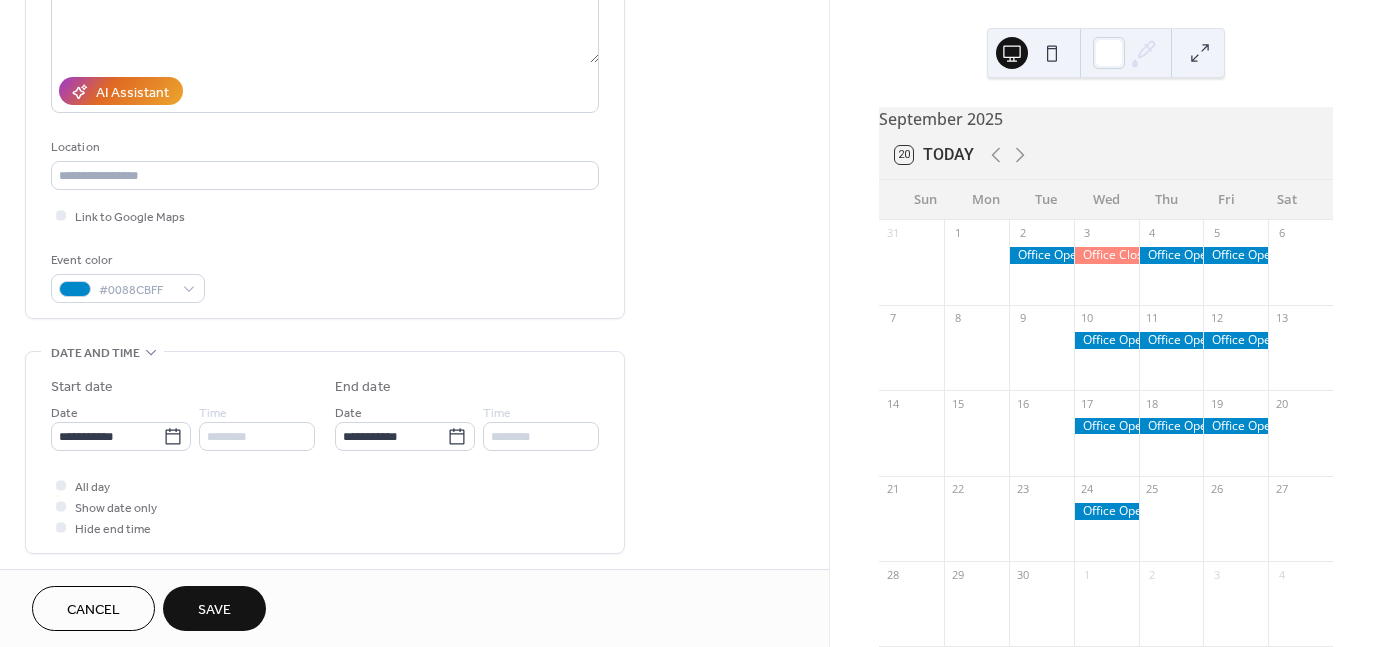 click on "Save" at bounding box center [214, 608] 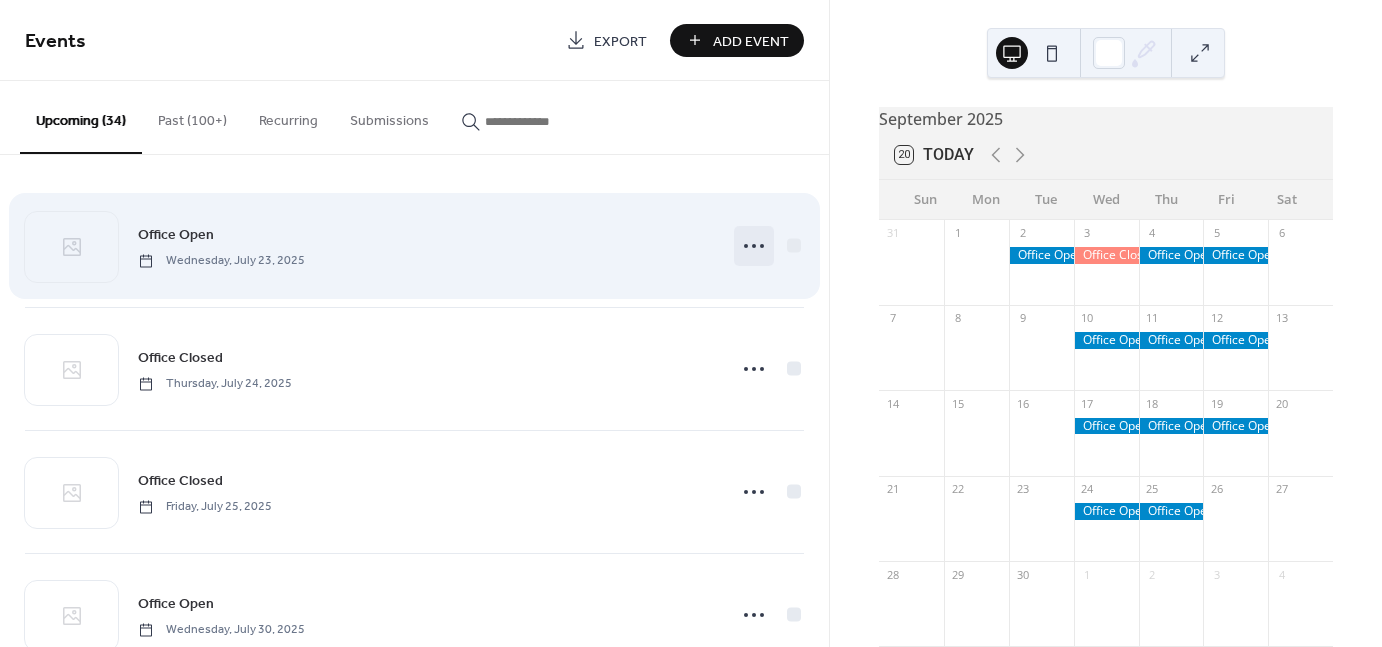 click 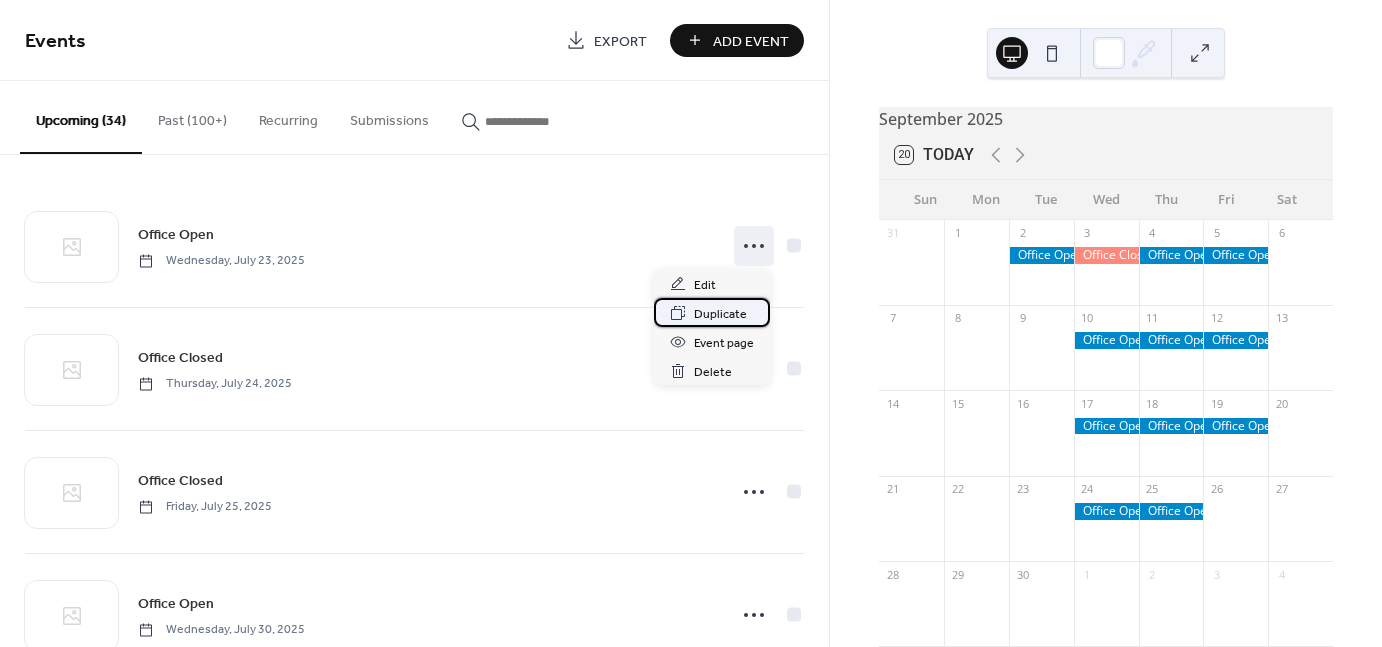click on "Duplicate" at bounding box center (720, 314) 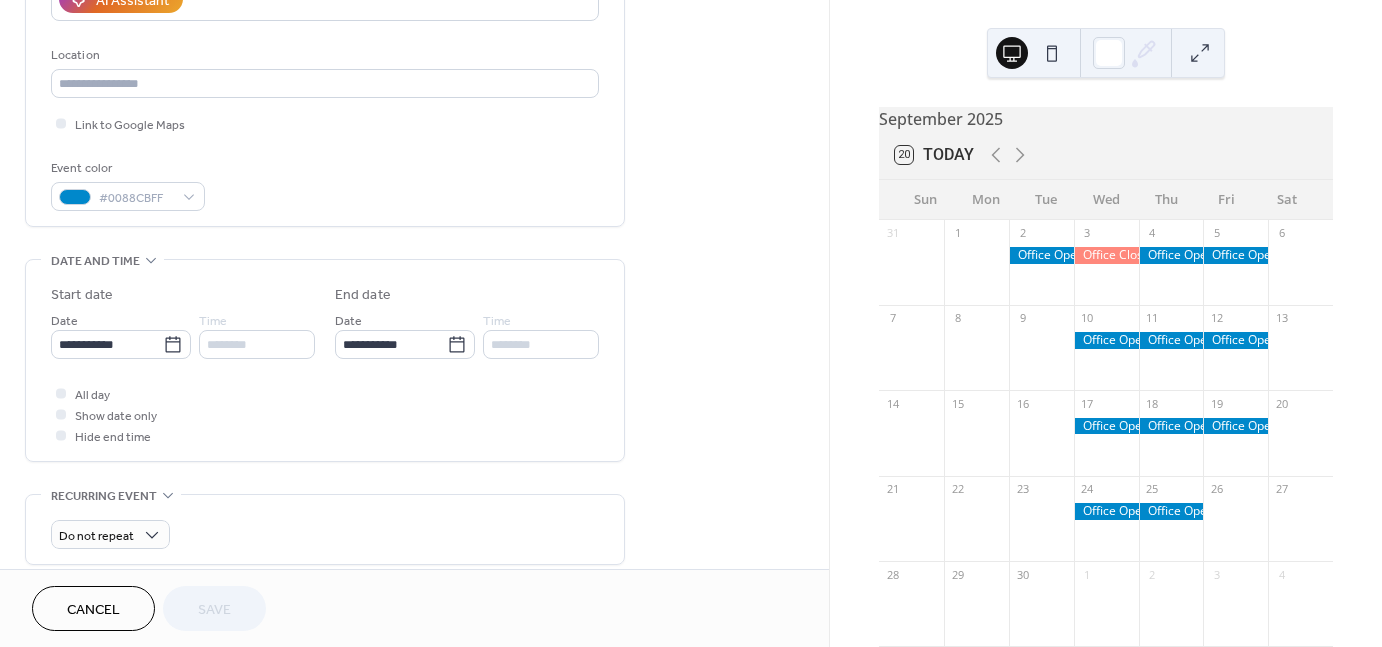 scroll, scrollTop: 400, scrollLeft: 0, axis: vertical 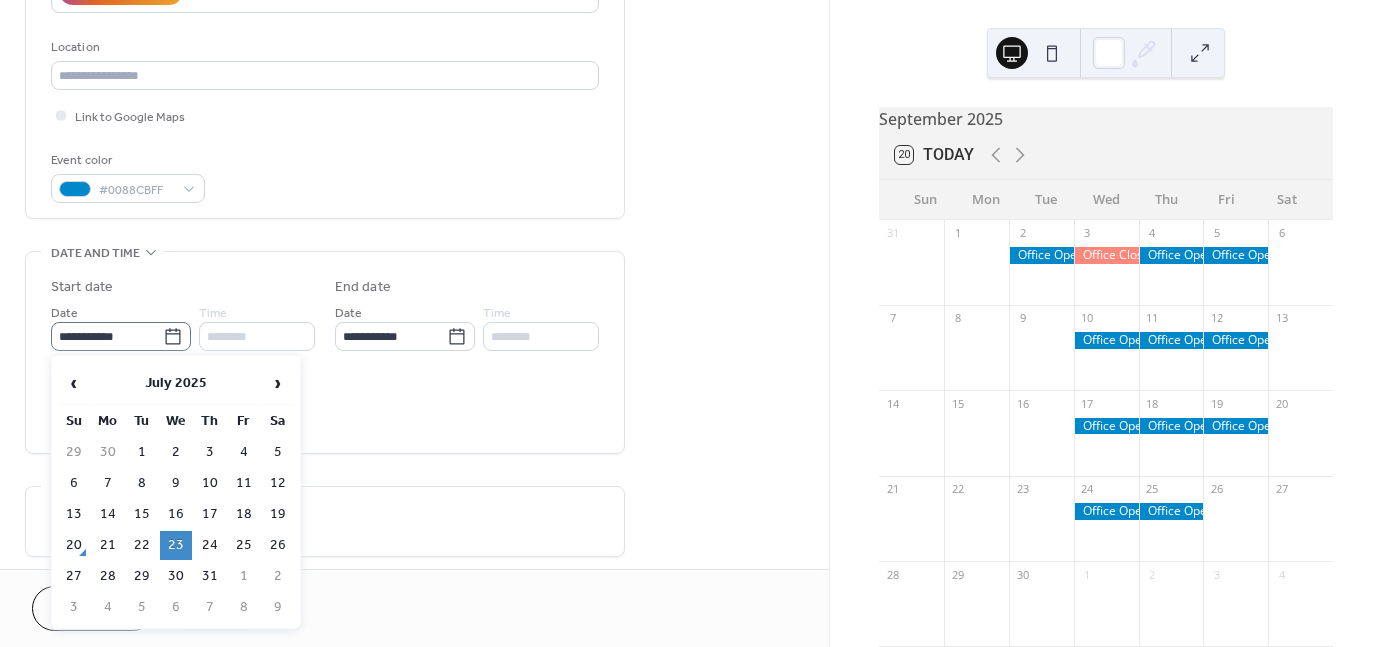 click on "**********" at bounding box center (121, 336) 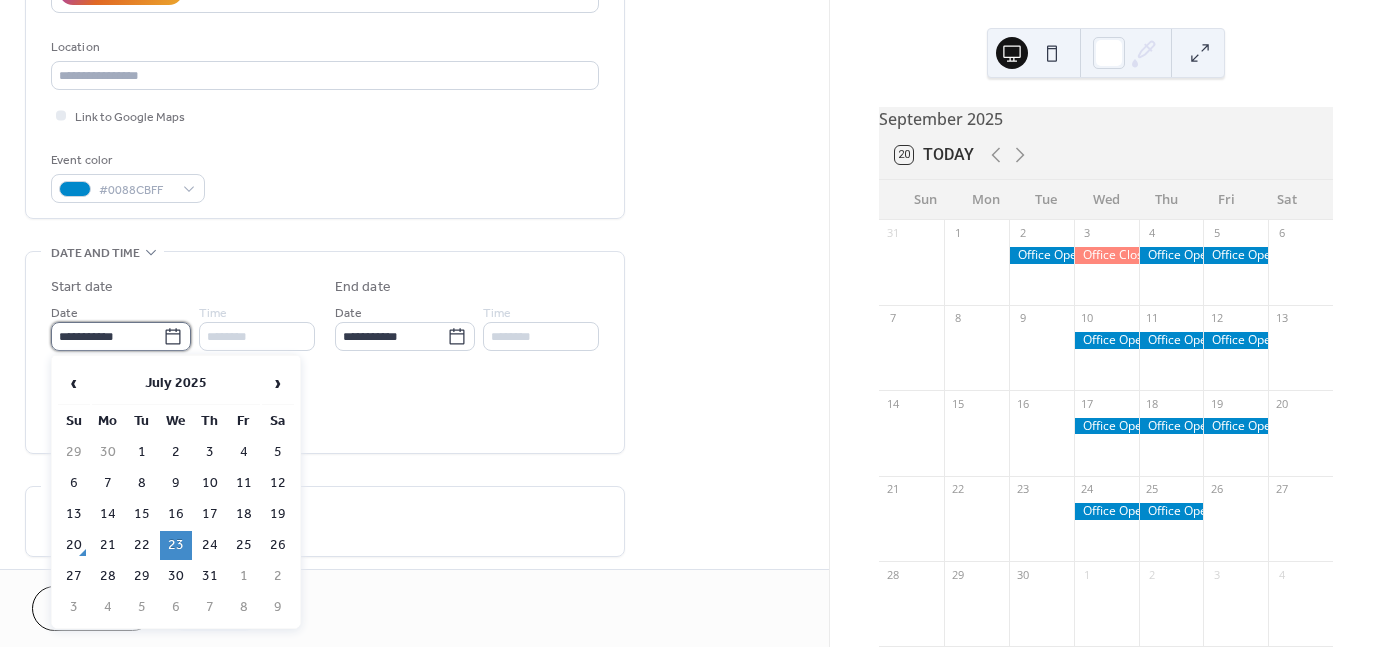 click on "**********" at bounding box center [107, 336] 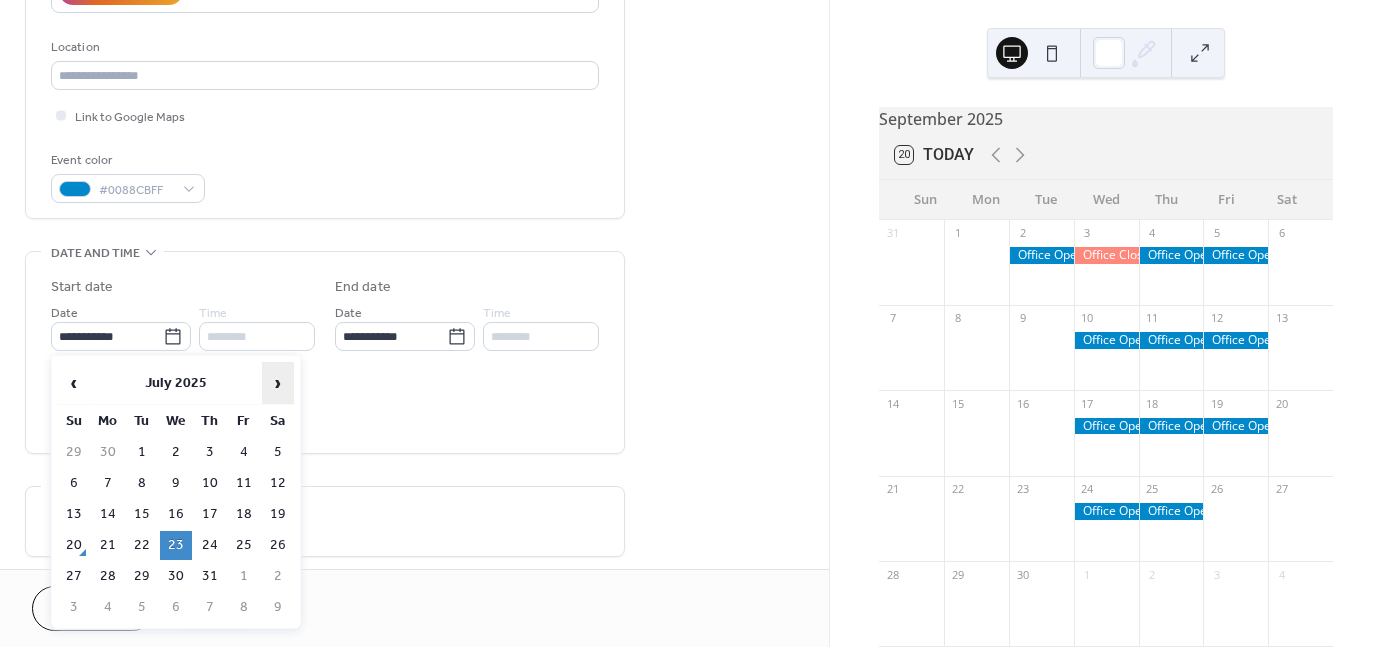 click on "›" at bounding box center [278, 383] 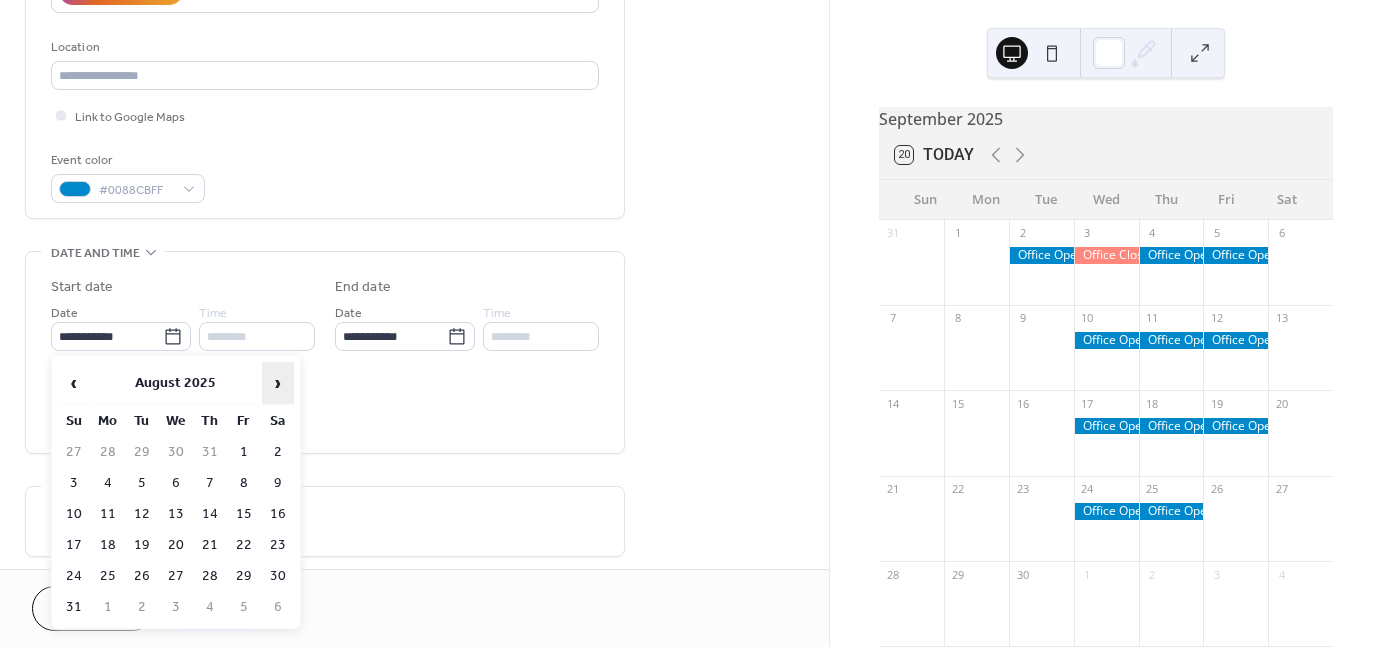 click on "›" at bounding box center (278, 383) 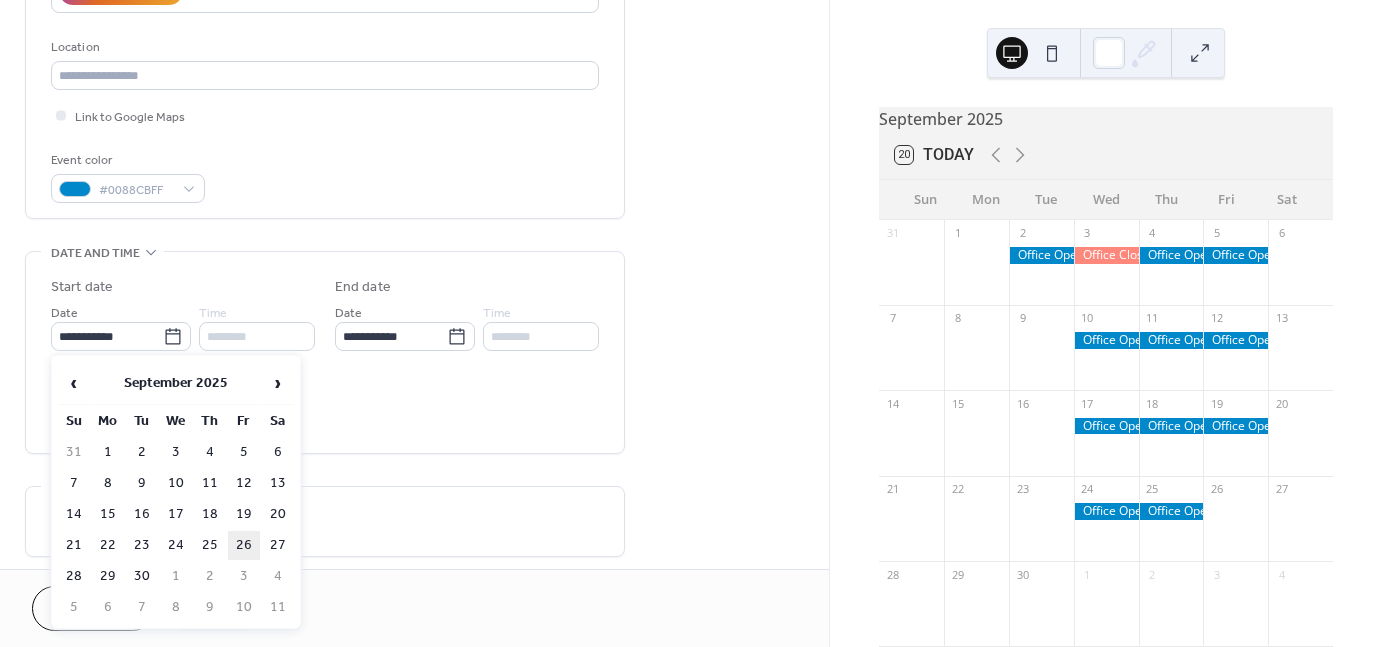 click on "26" at bounding box center [244, 545] 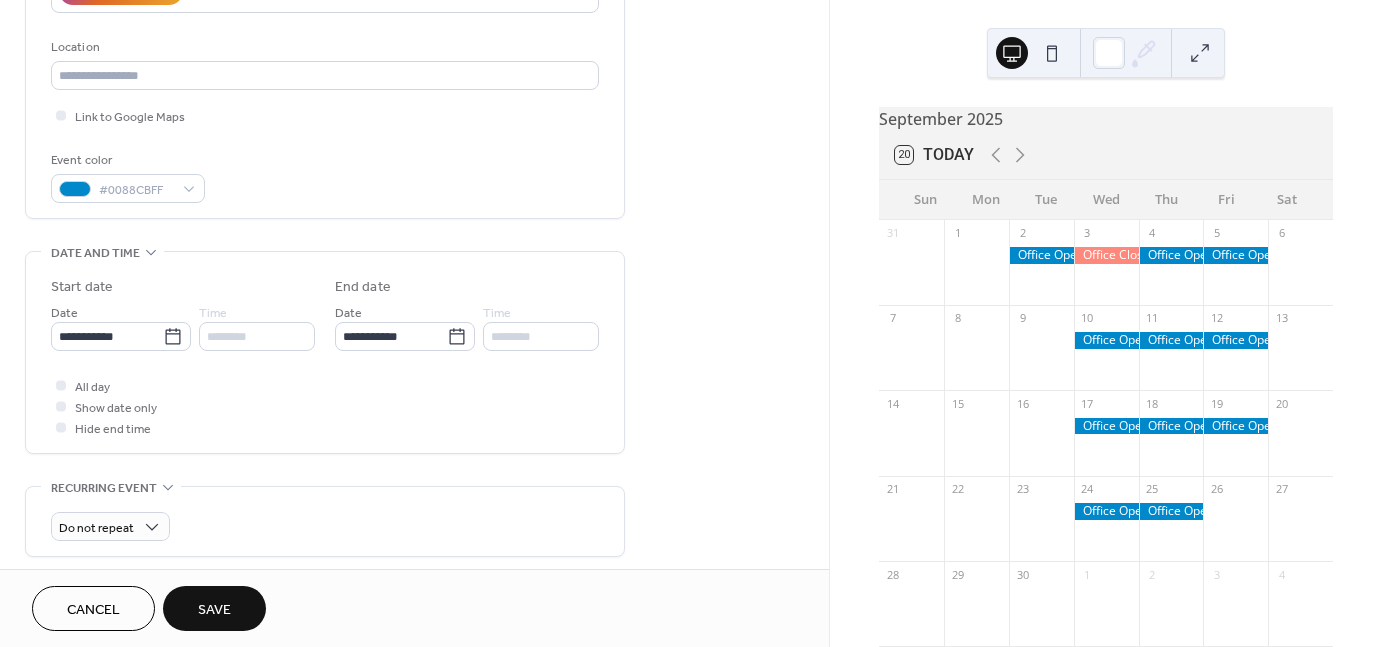 scroll, scrollTop: 500, scrollLeft: 0, axis: vertical 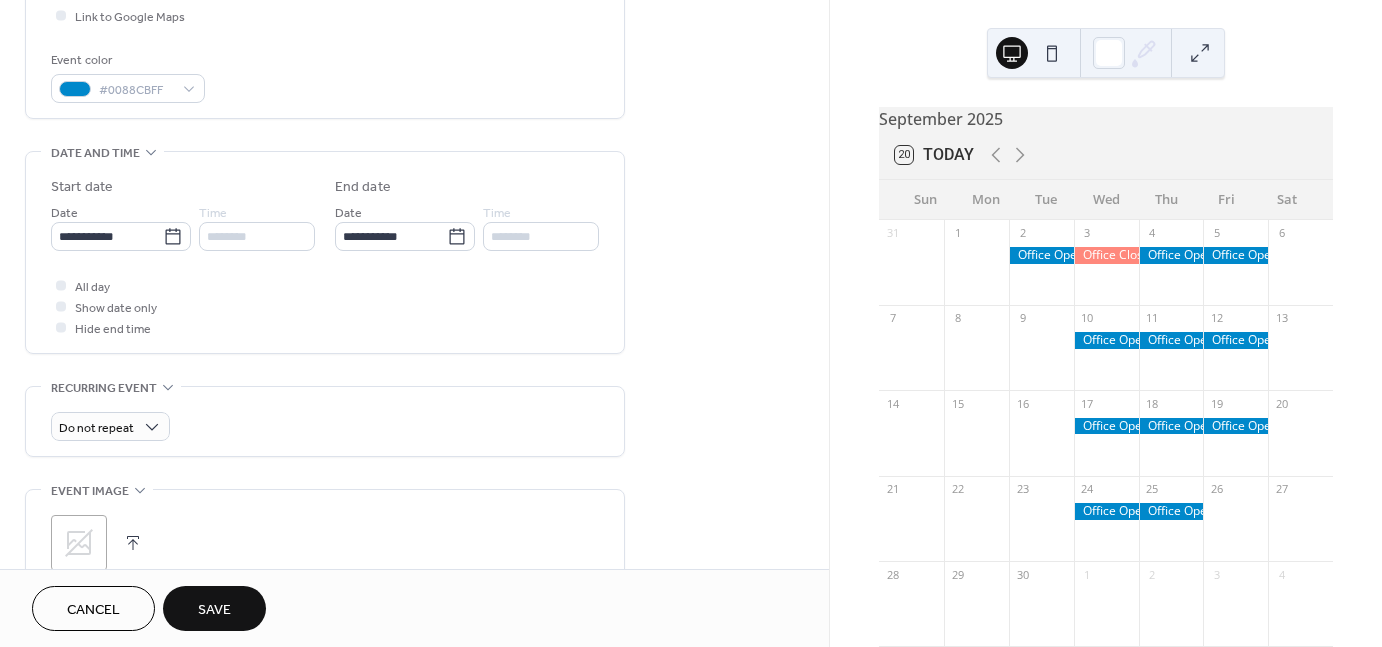 click on "Save" at bounding box center (214, 608) 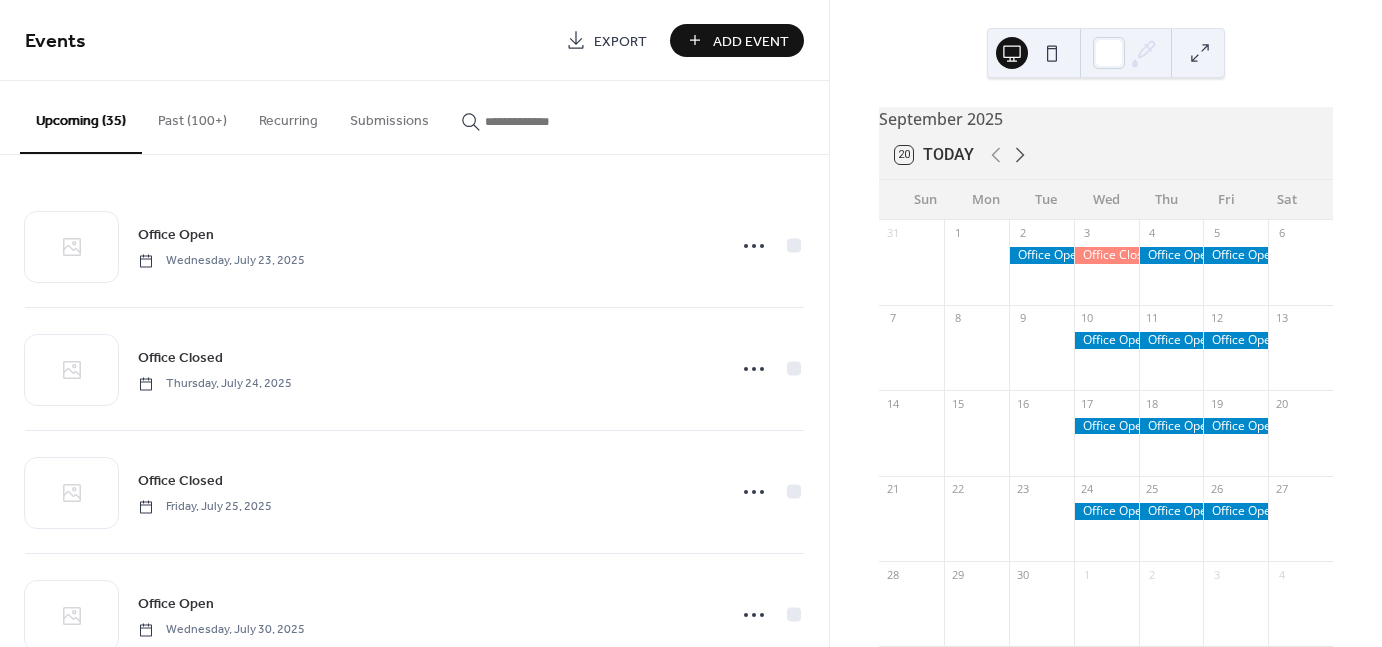 click 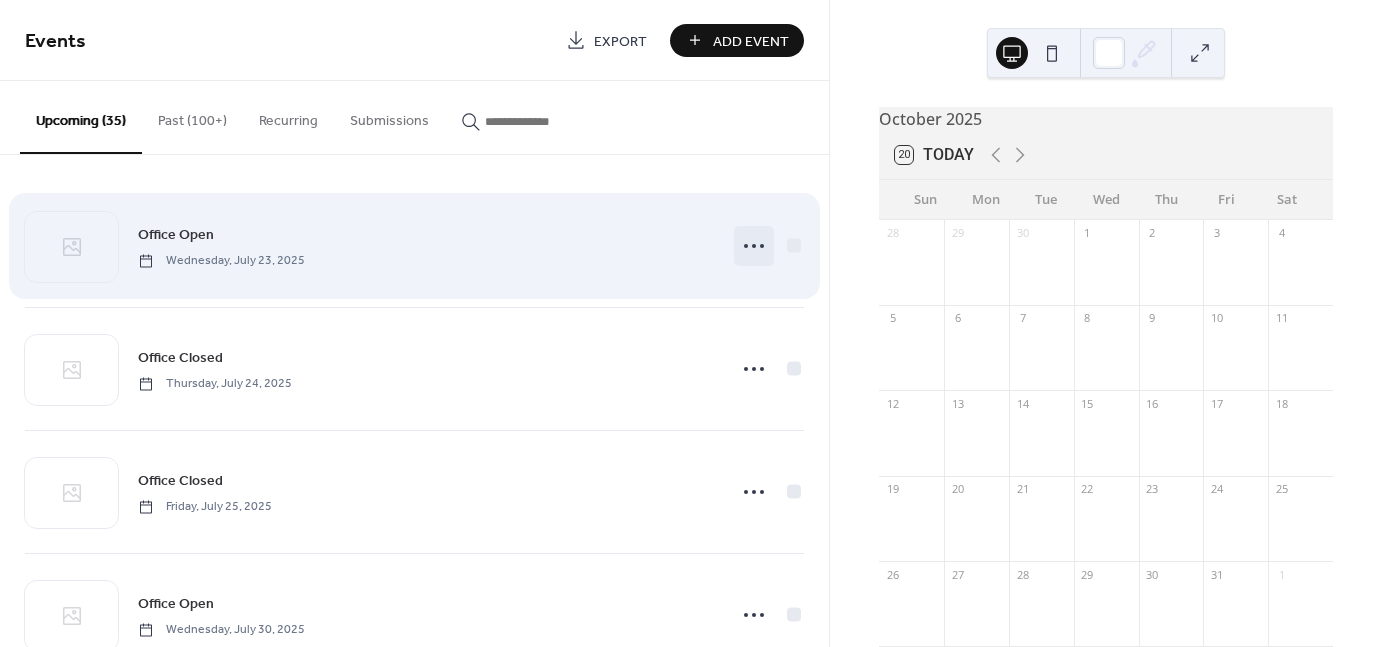 click 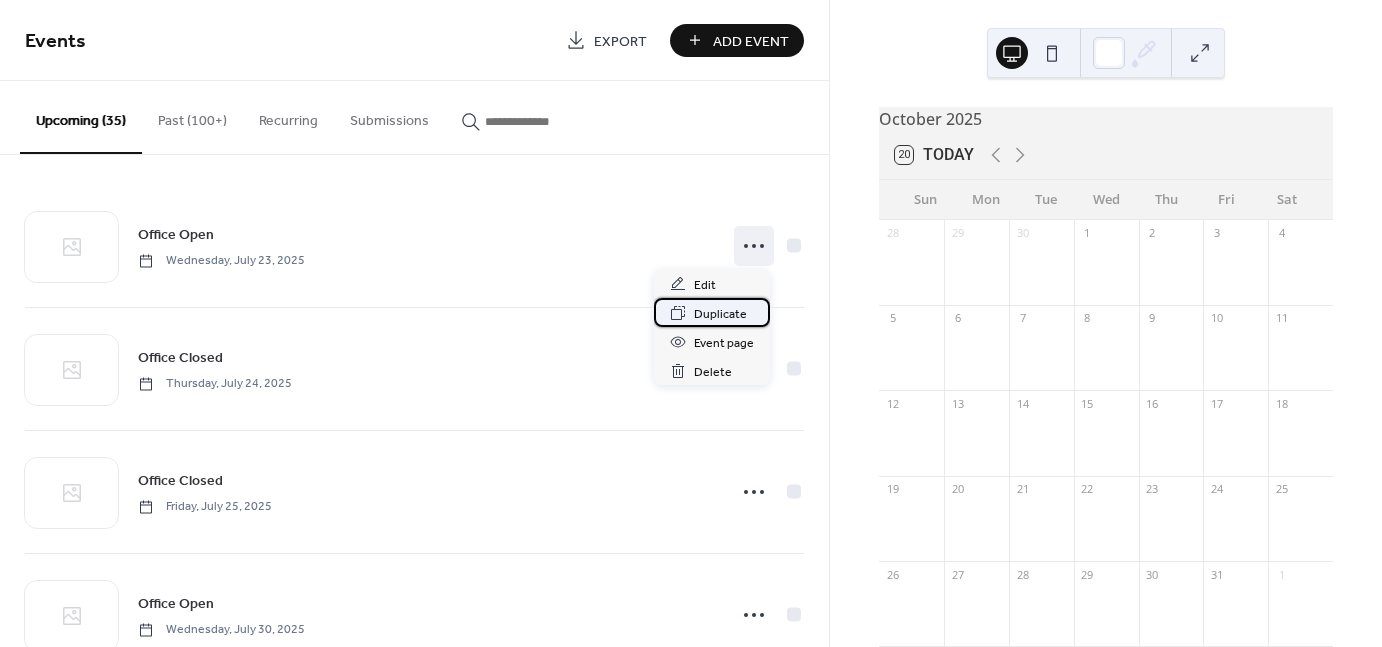 click on "Duplicate" at bounding box center (720, 314) 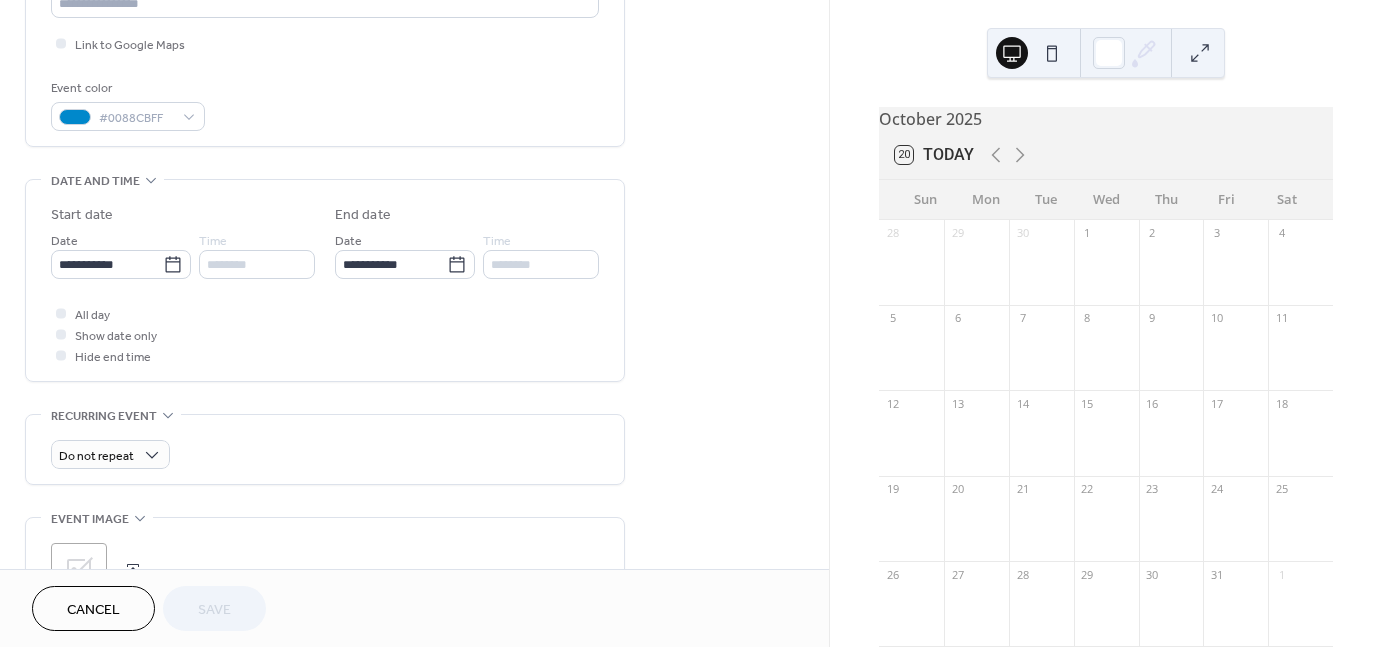 scroll, scrollTop: 500, scrollLeft: 0, axis: vertical 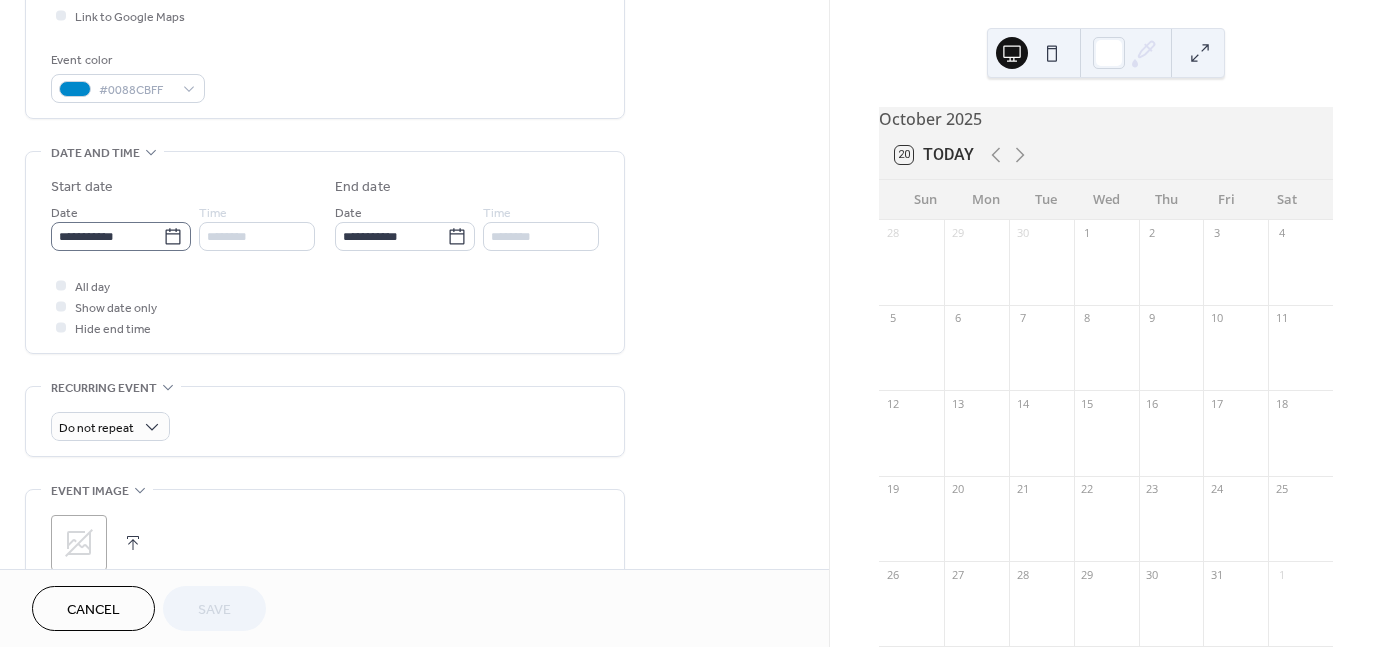 click 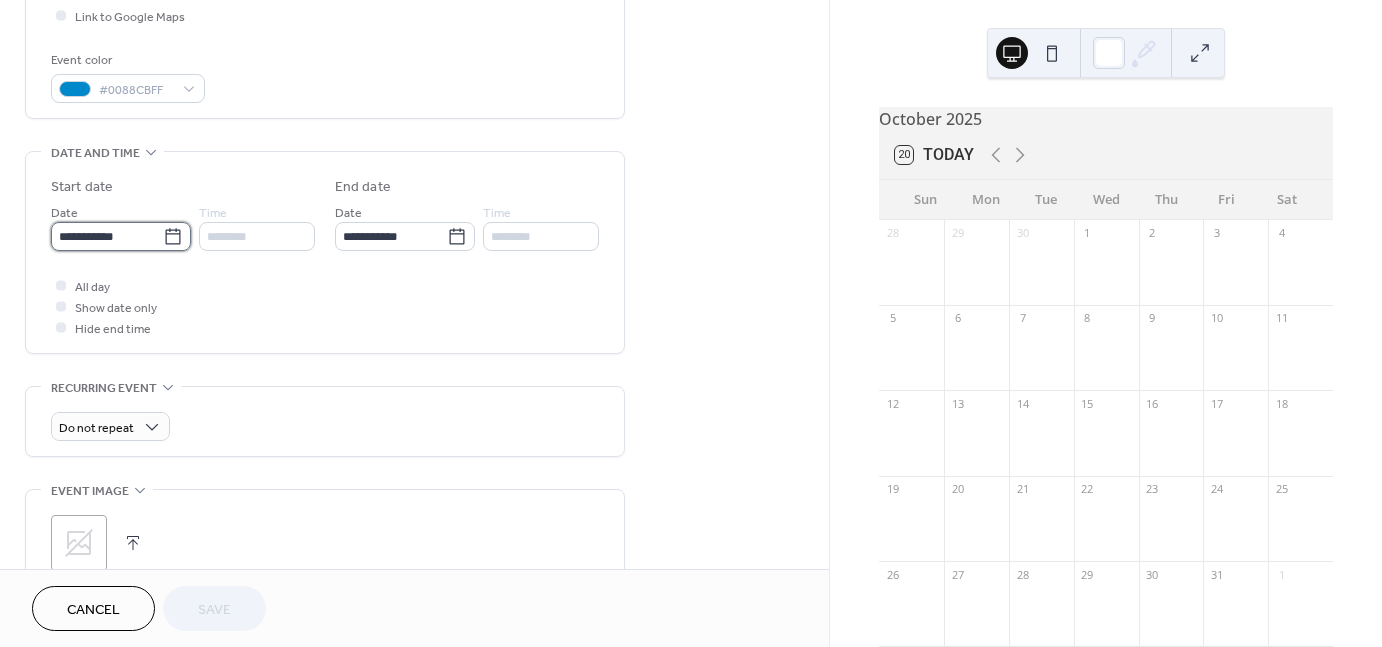 click on "**********" at bounding box center [107, 236] 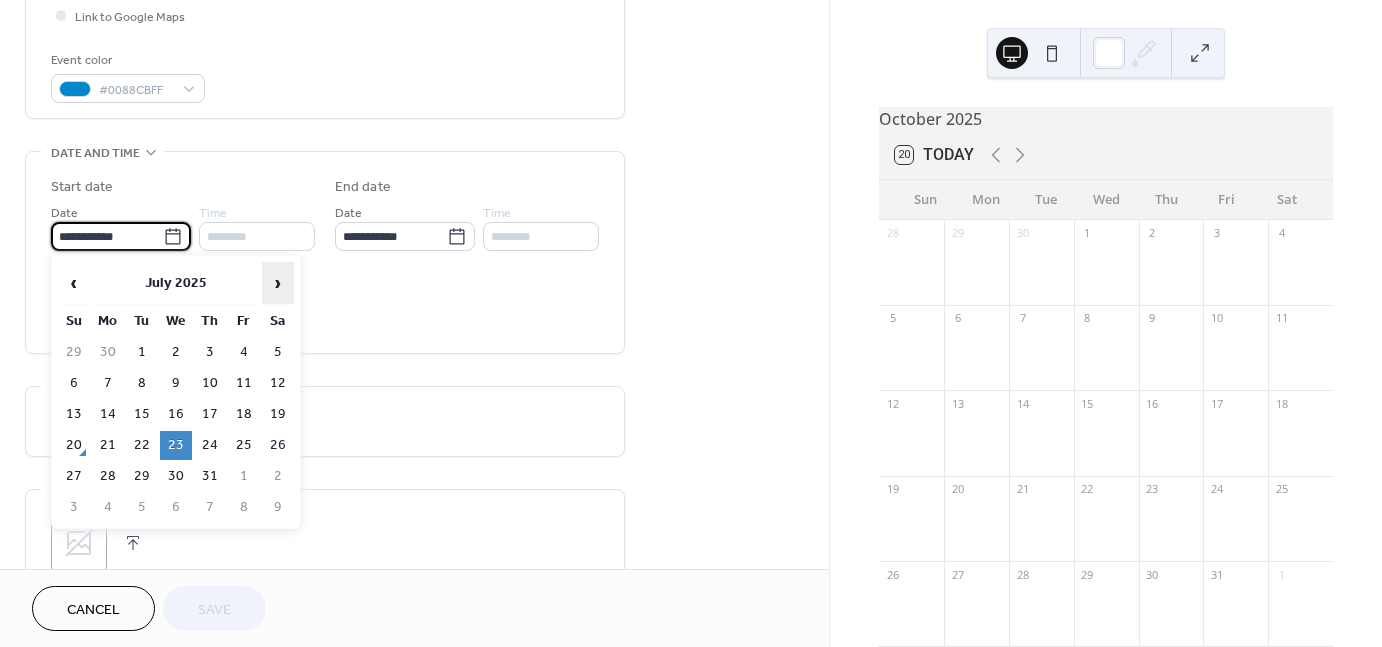 click on "›" at bounding box center [278, 283] 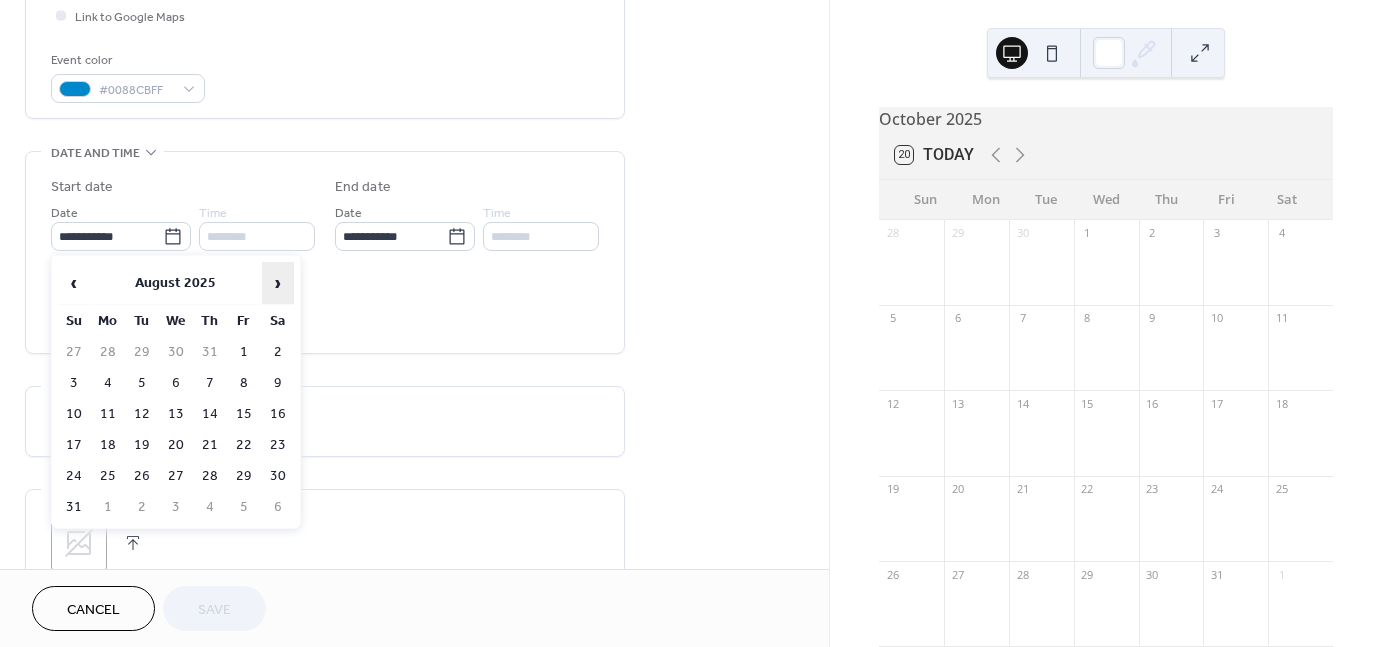 click on "›" at bounding box center (278, 283) 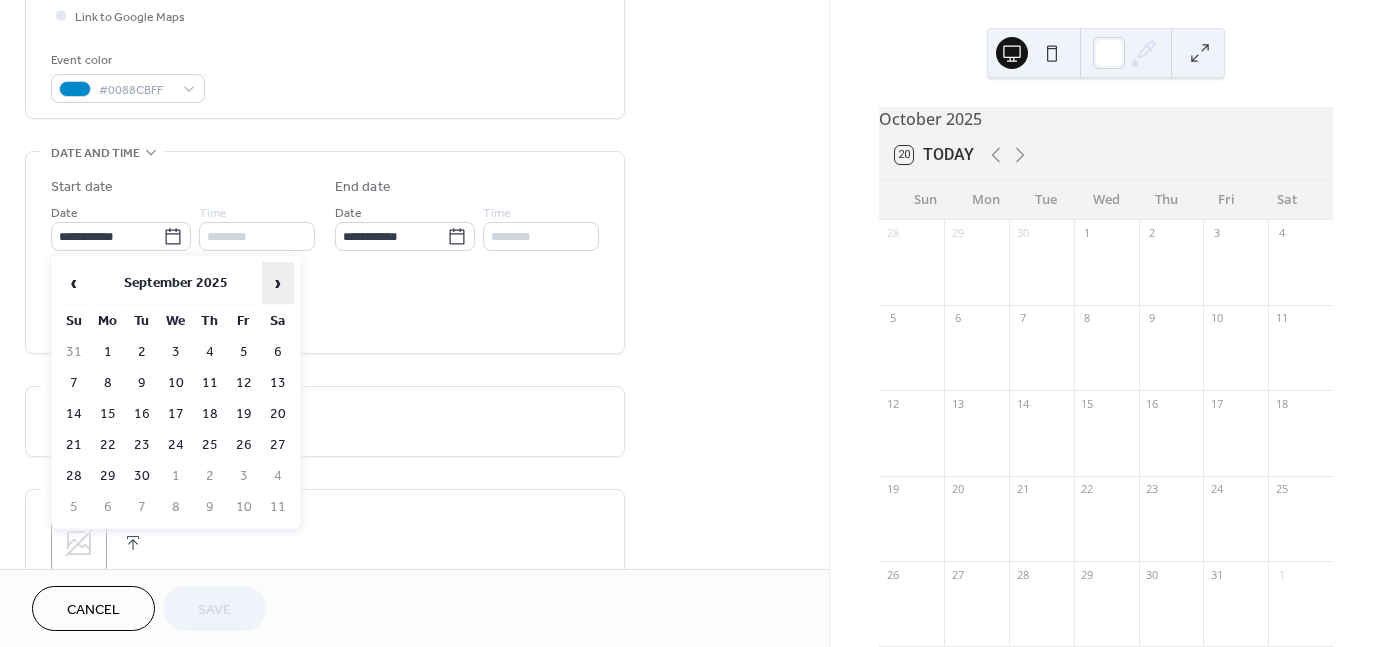 click on "›" at bounding box center [278, 283] 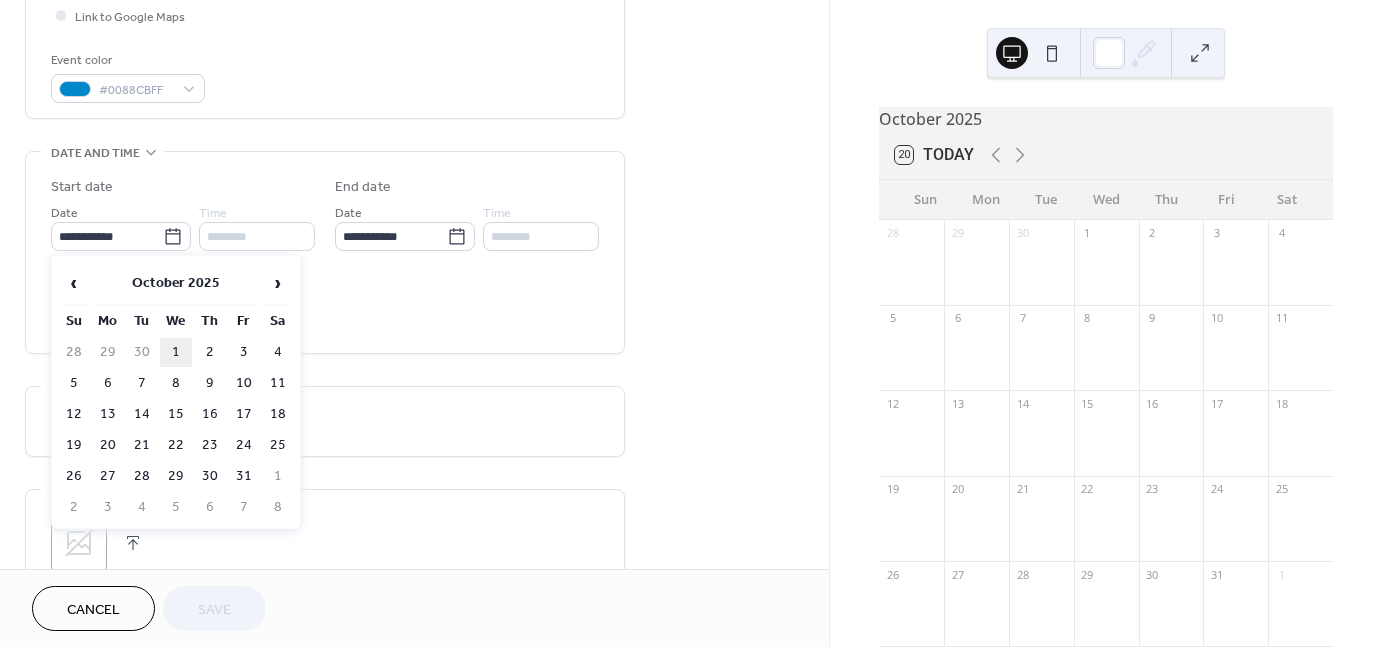 click on "1" at bounding box center (176, 352) 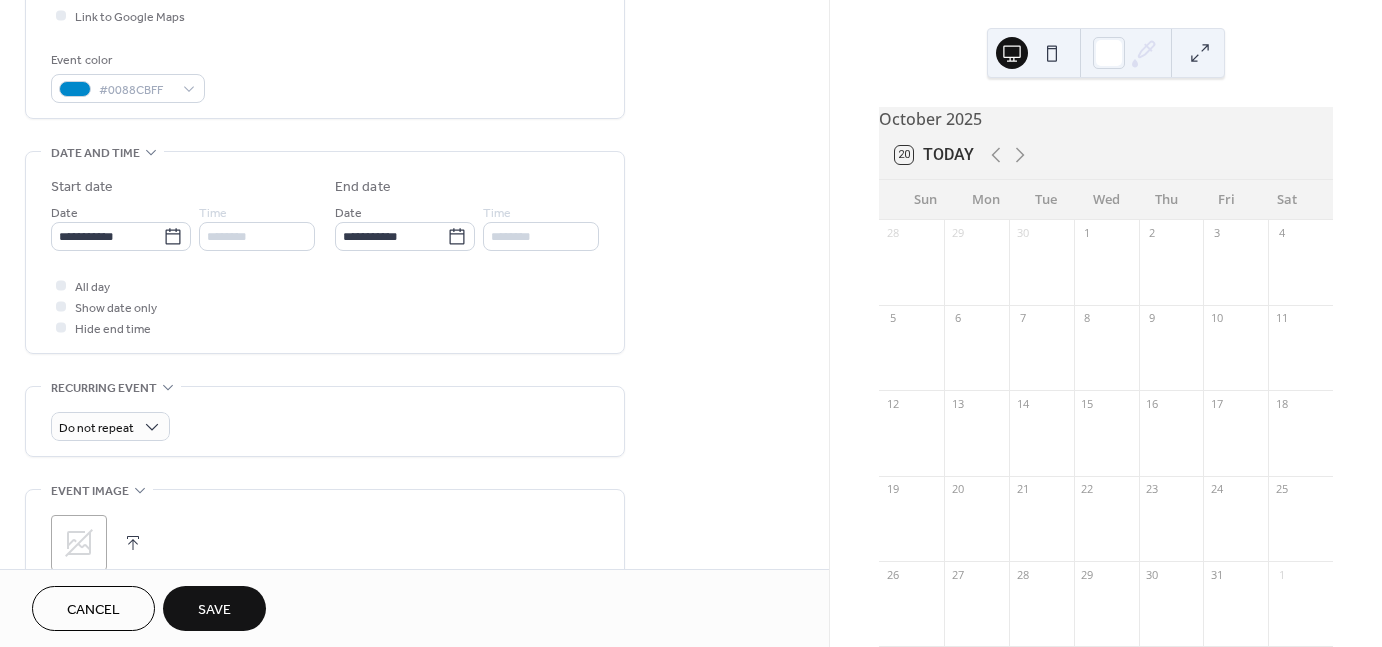 click on "Save" at bounding box center [214, 608] 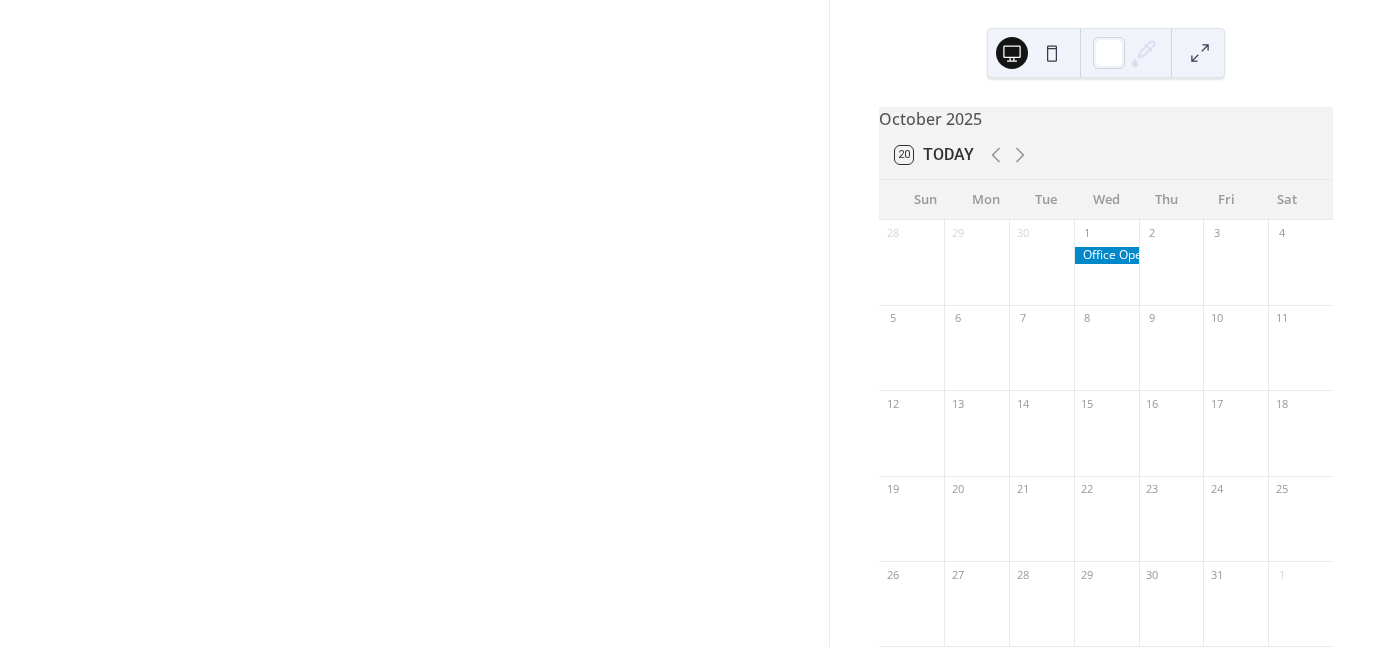 click at bounding box center (414, 323) 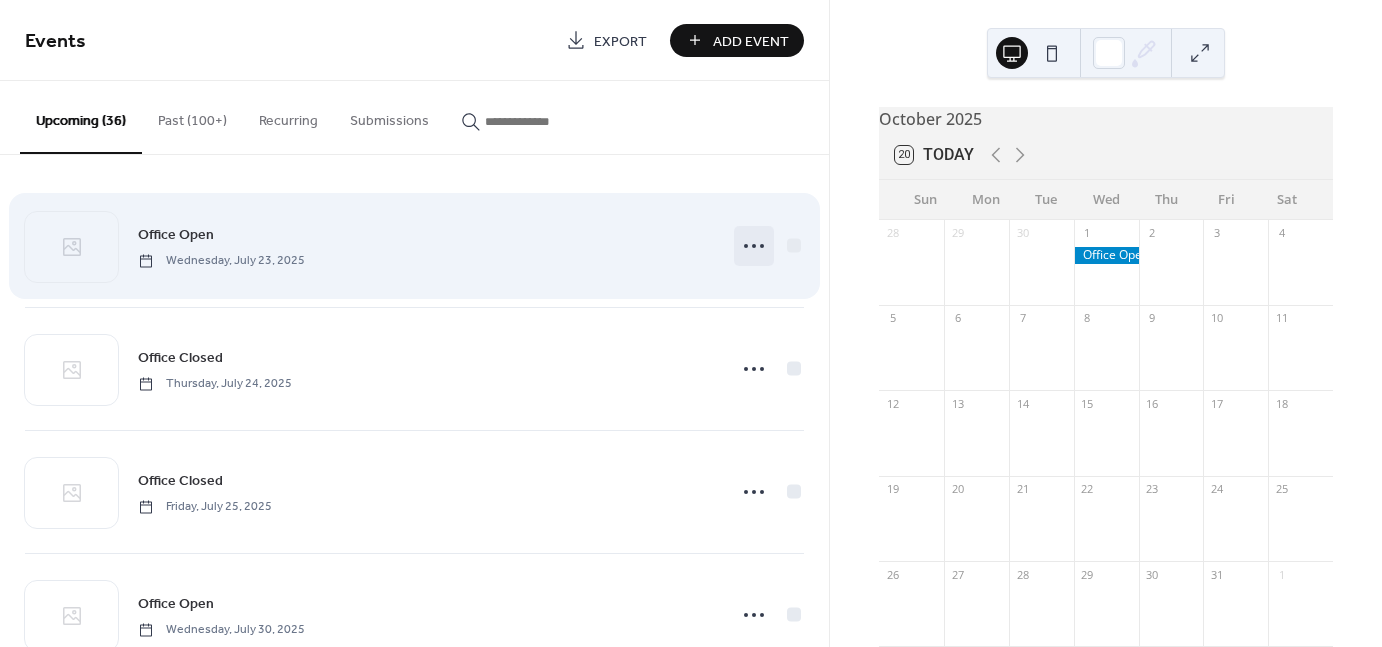 click 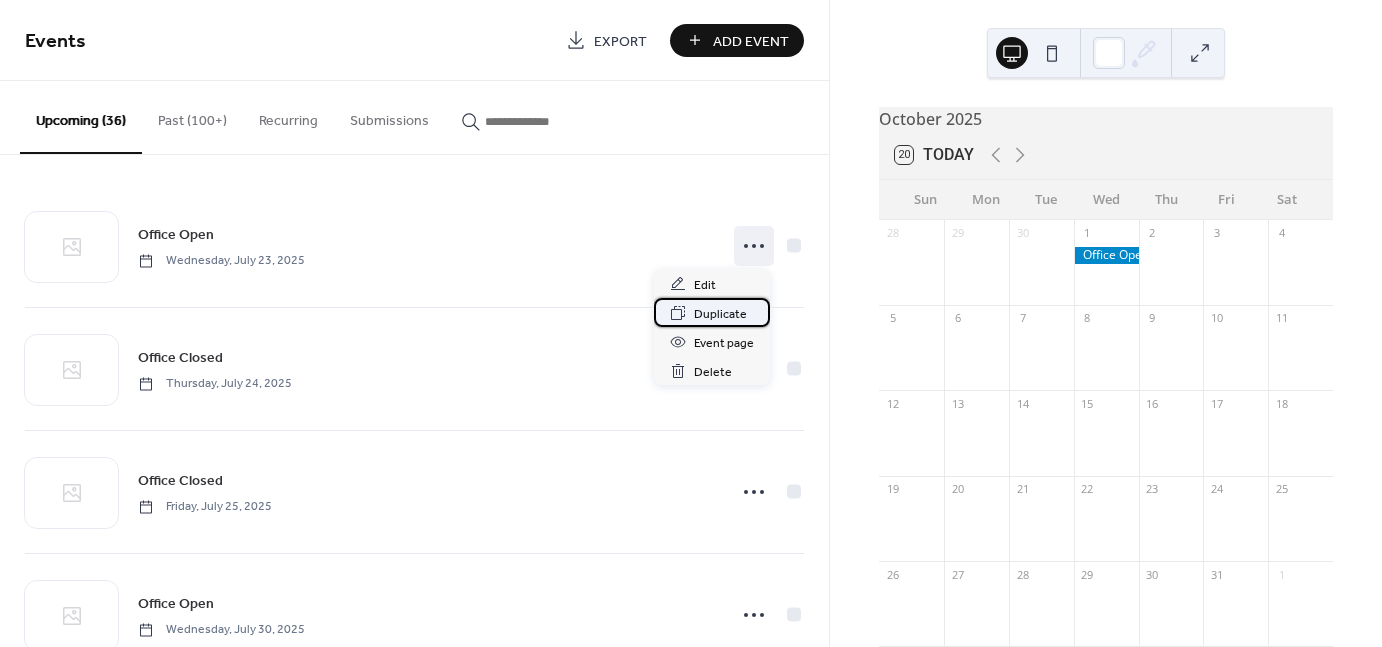 click on "Duplicate" at bounding box center [720, 314] 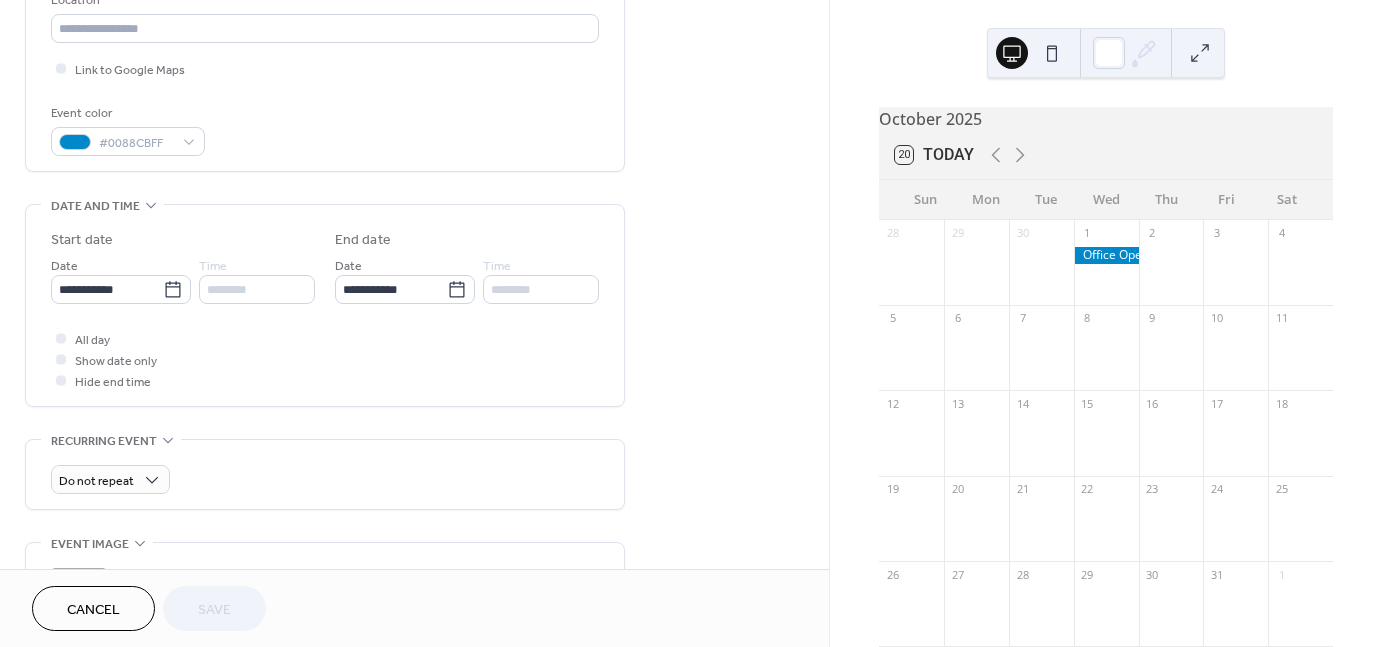 scroll, scrollTop: 500, scrollLeft: 0, axis: vertical 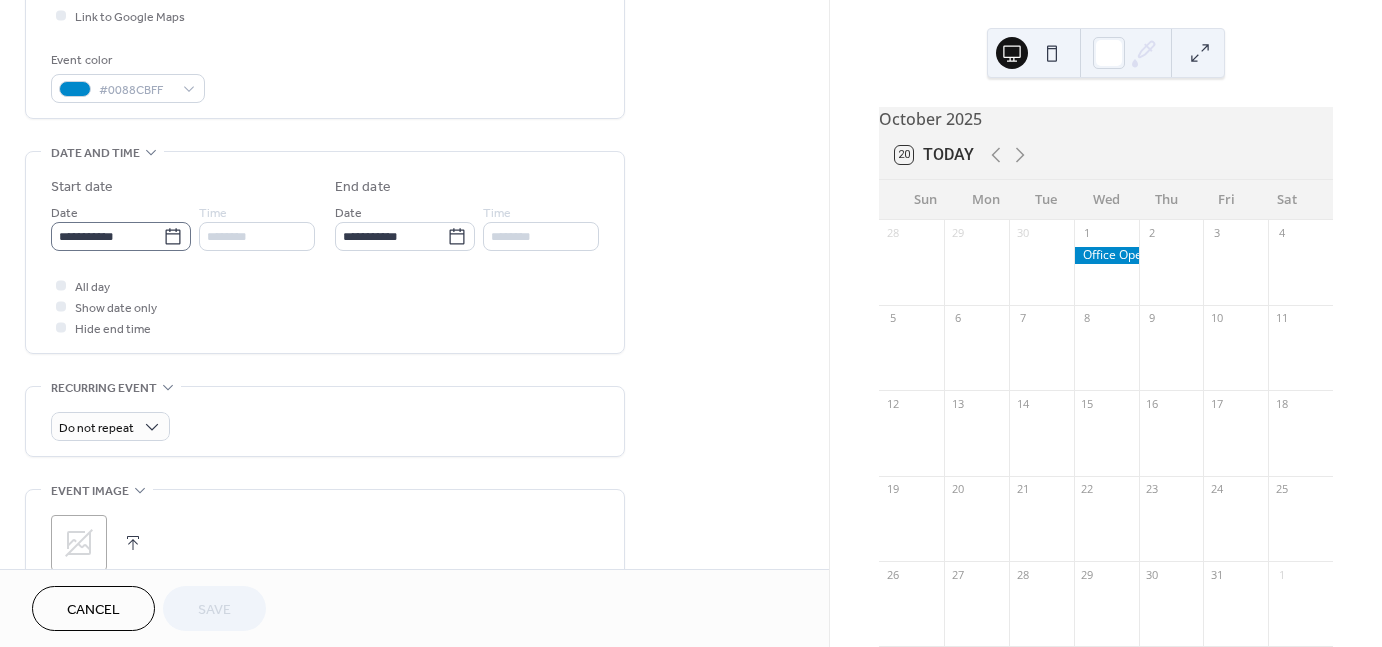 click 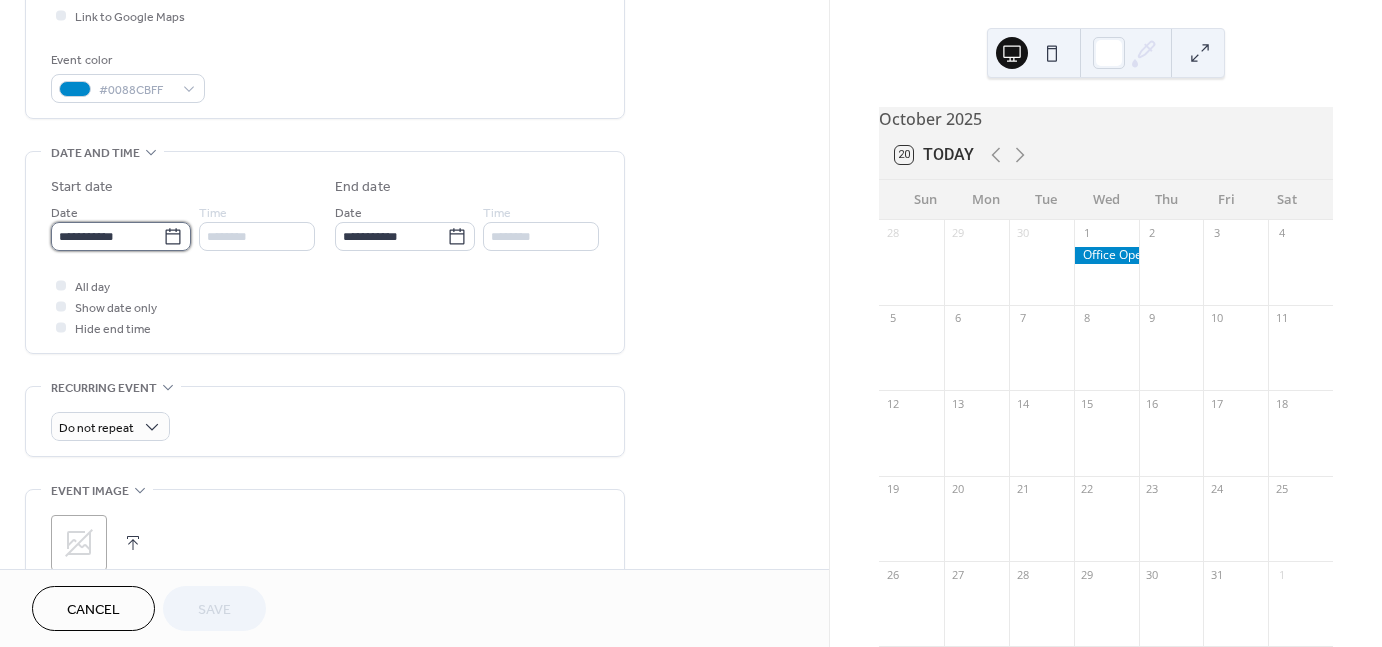 click on "**********" at bounding box center (107, 236) 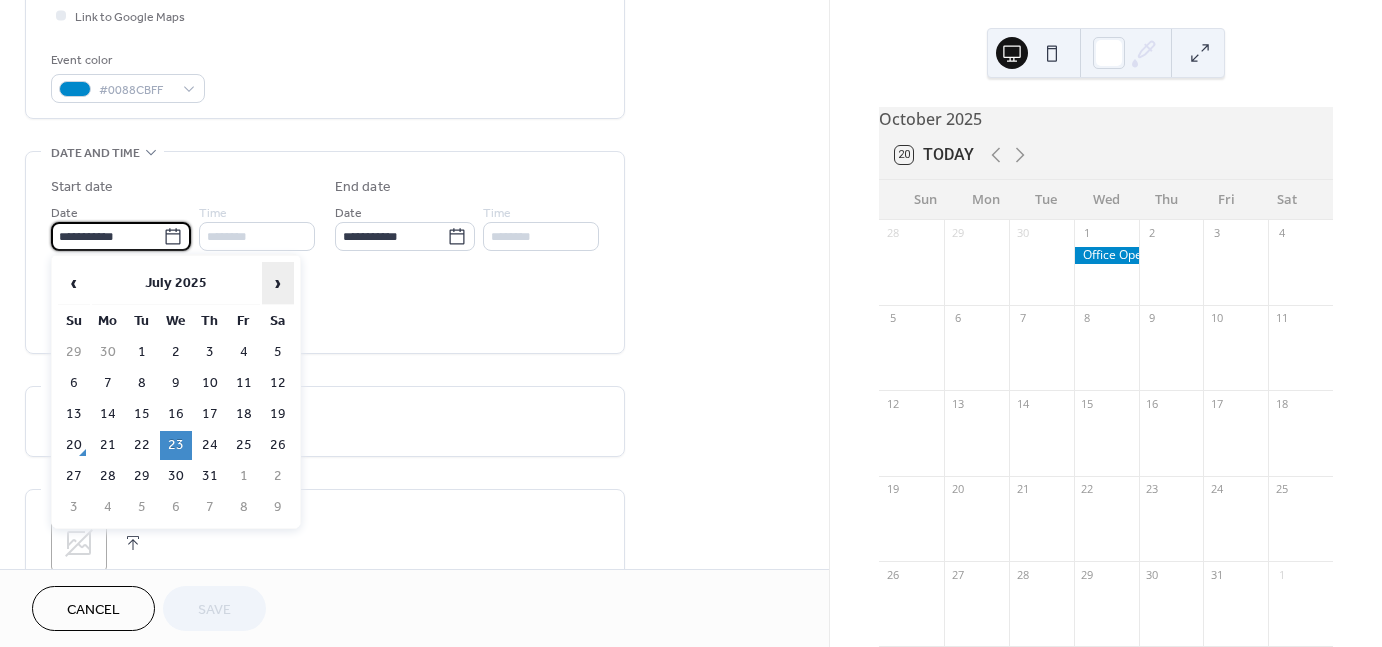 click on "›" at bounding box center [278, 283] 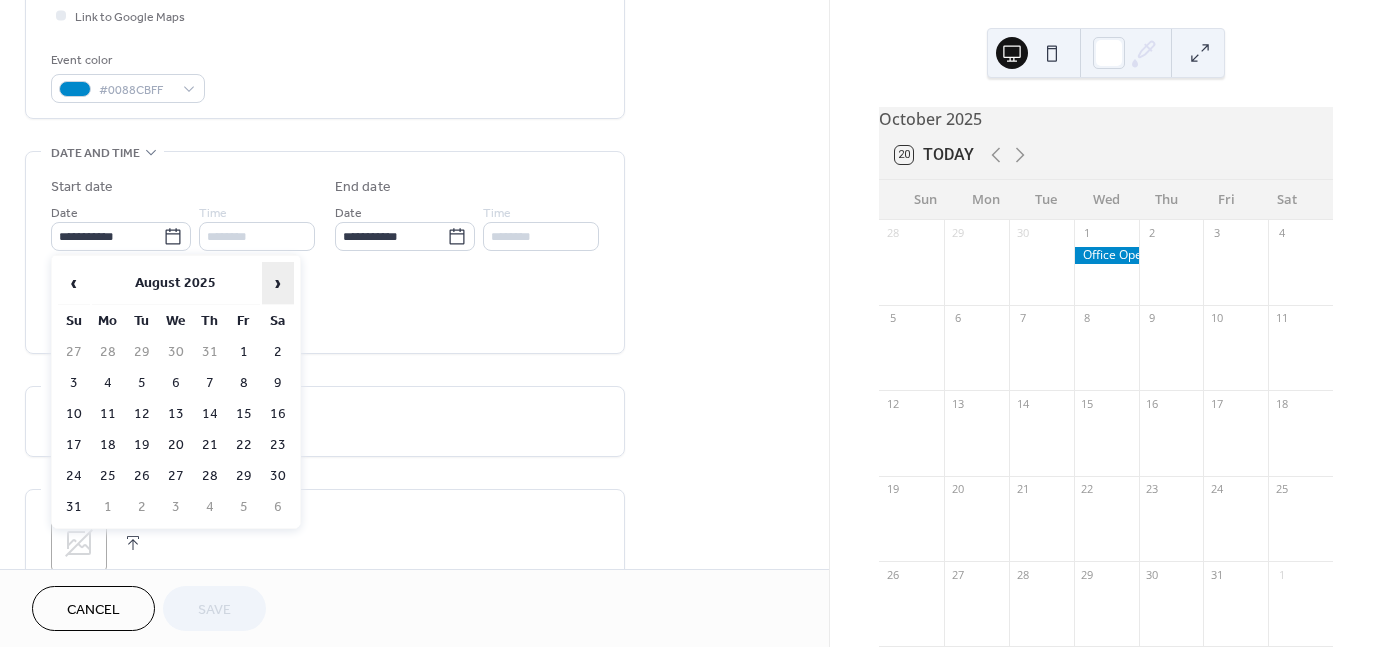 click on "›" at bounding box center (278, 283) 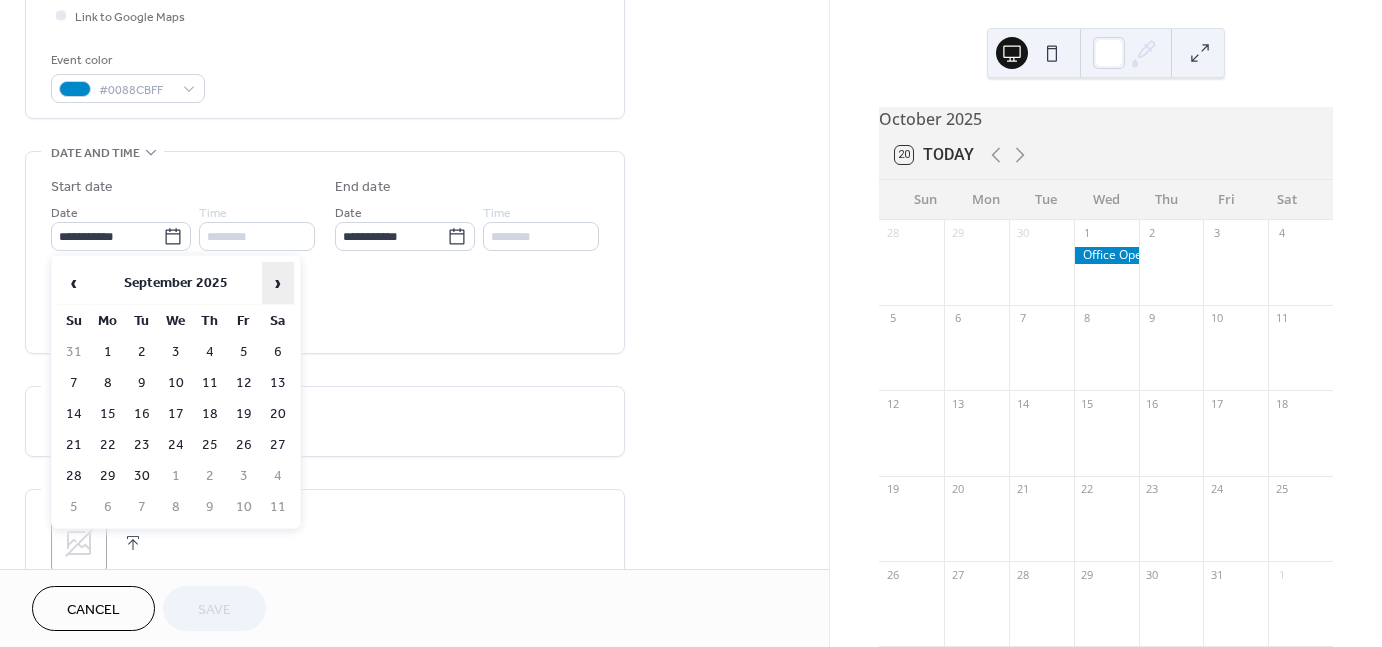 click on "›" at bounding box center (278, 283) 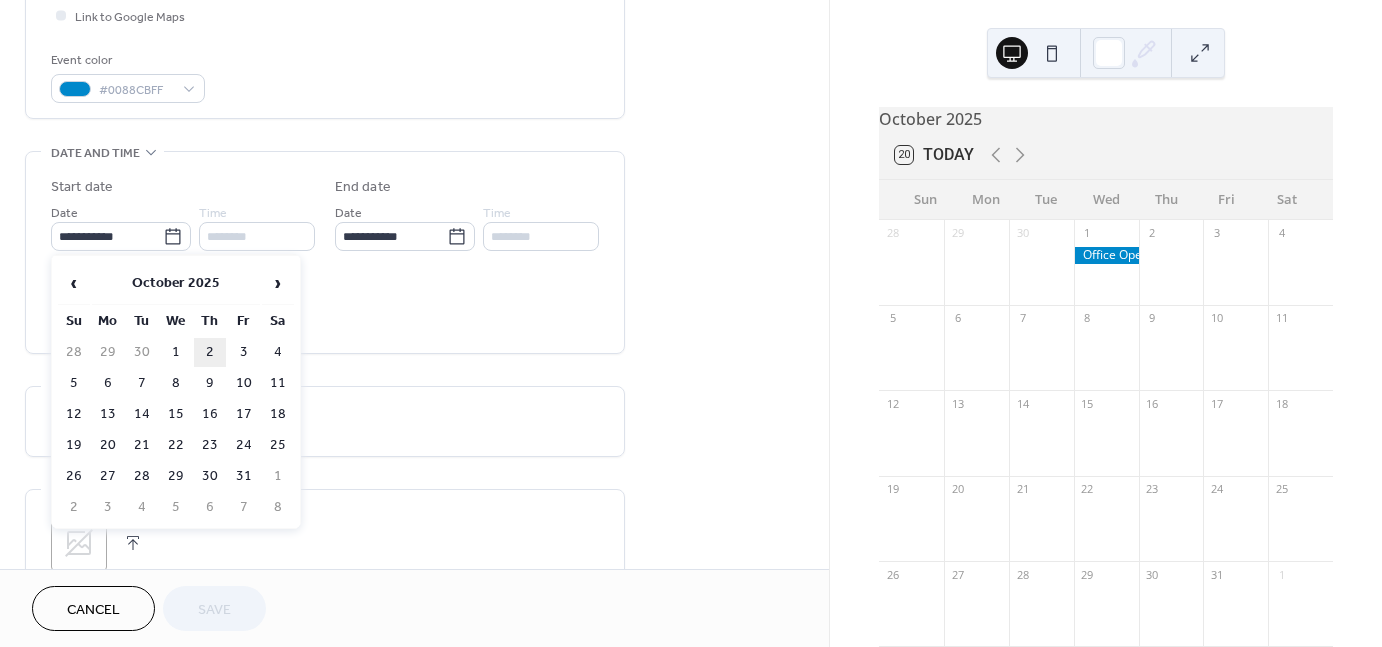 click on "2" at bounding box center (210, 352) 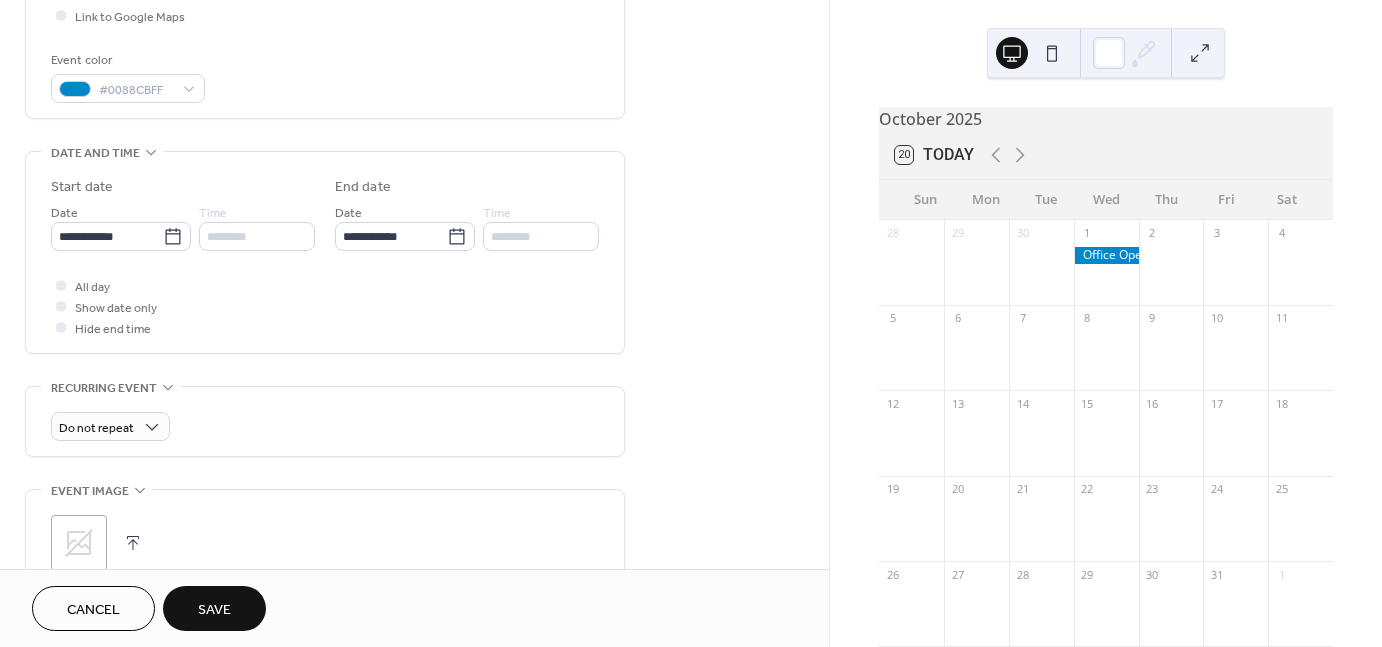 click on "Save" at bounding box center (214, 610) 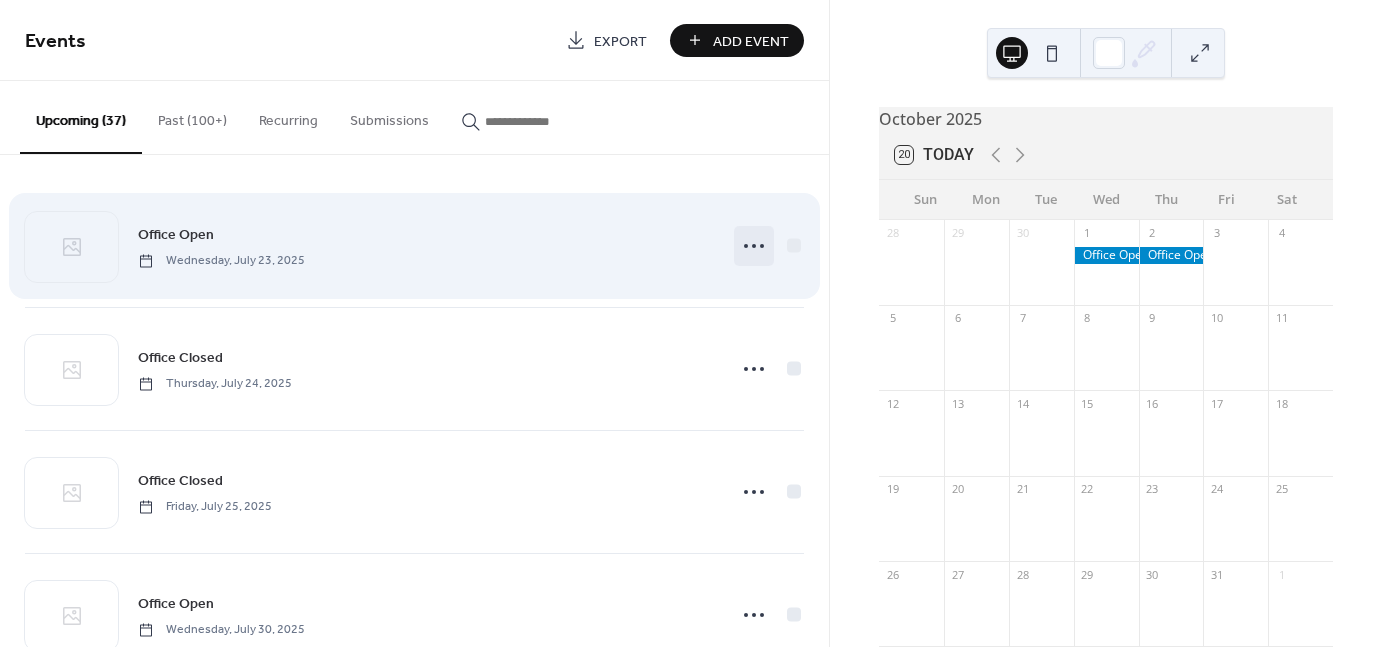 click 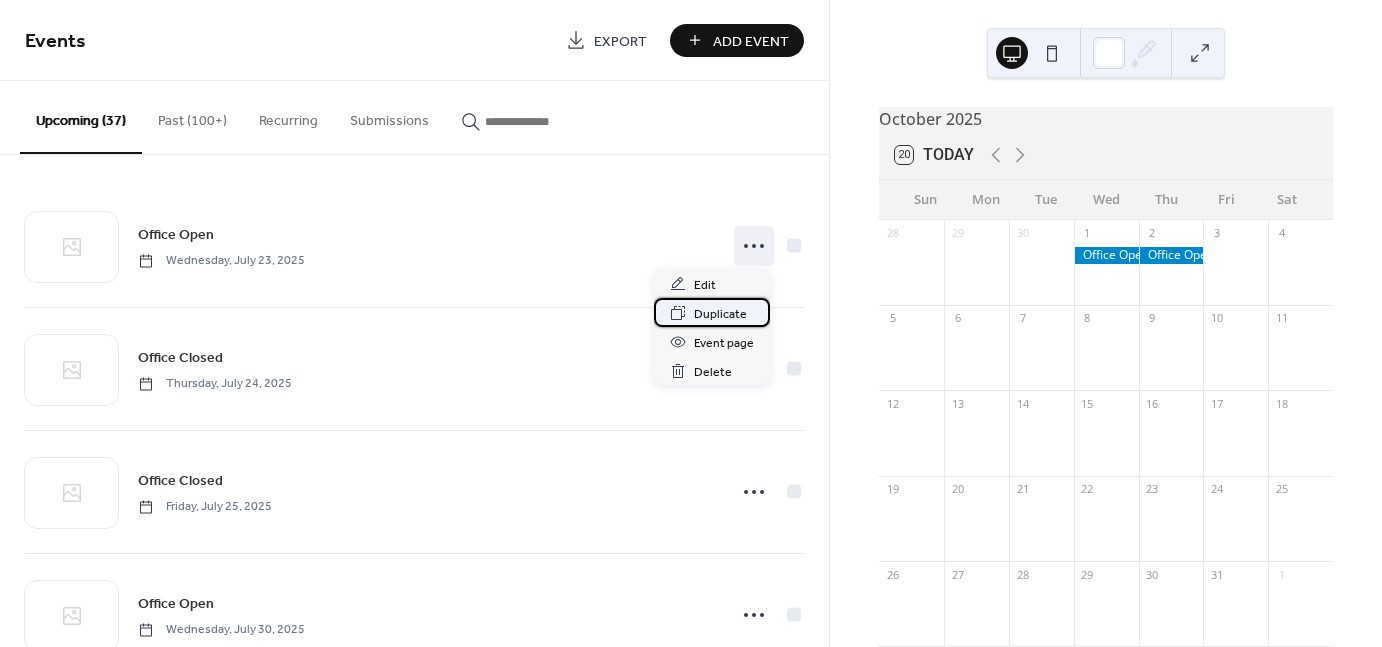 click on "Duplicate" at bounding box center [720, 314] 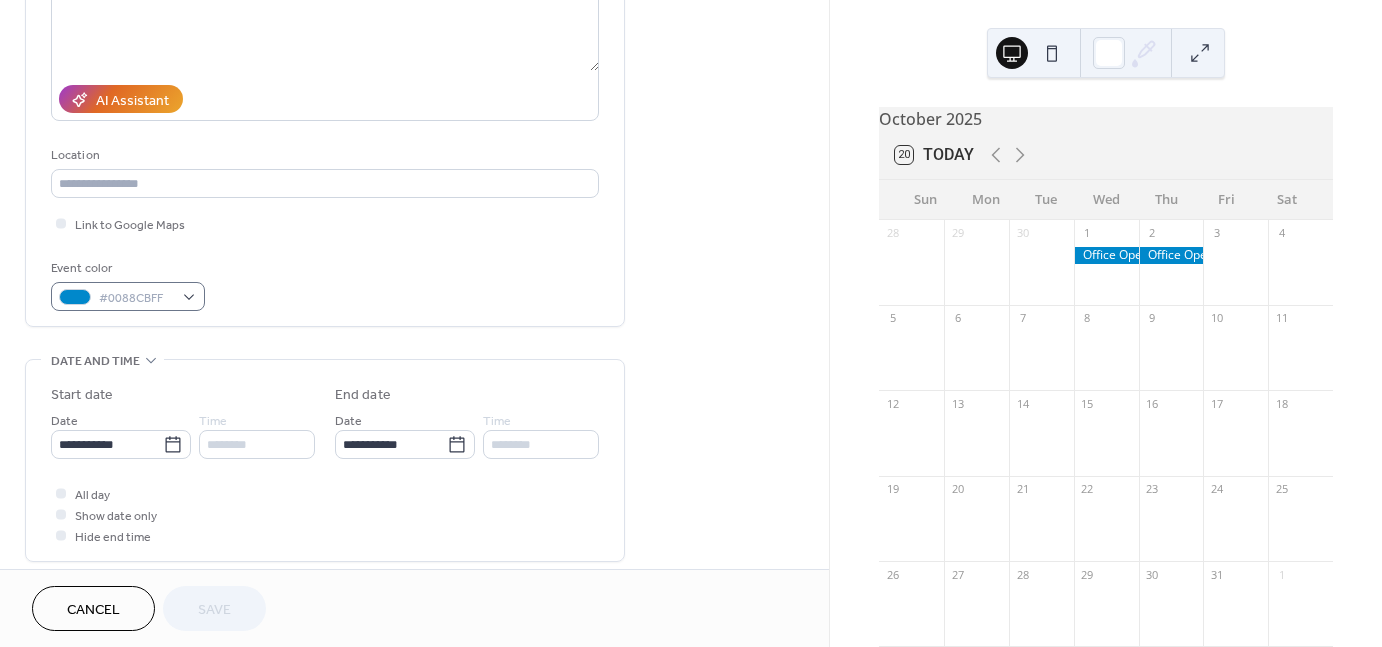 scroll, scrollTop: 300, scrollLeft: 0, axis: vertical 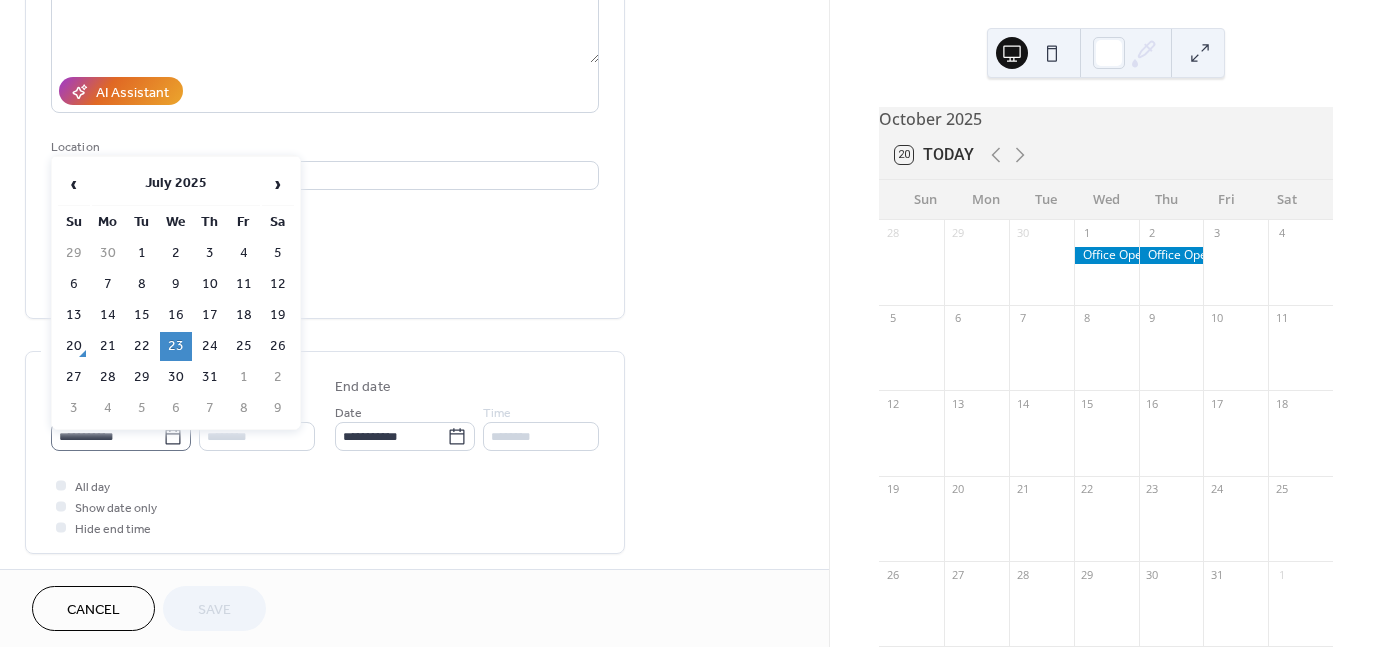click 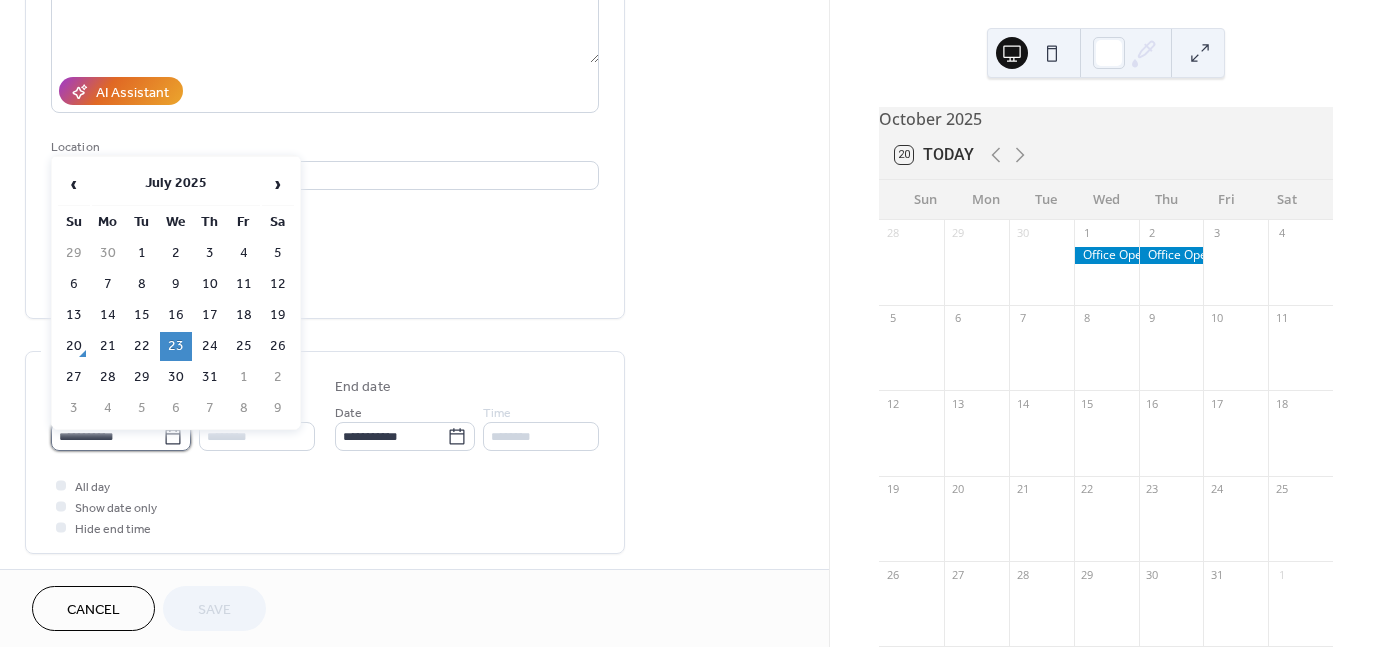 click on "**********" at bounding box center [107, 436] 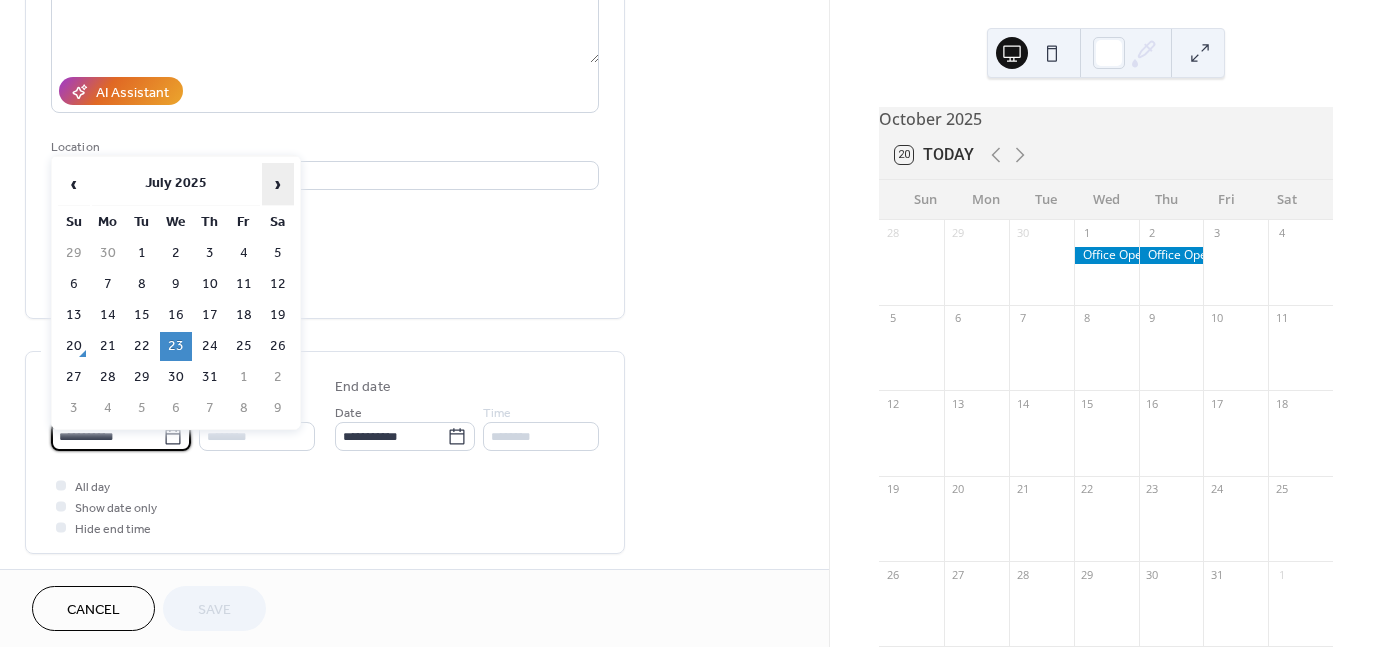 click on "›" at bounding box center (278, 184) 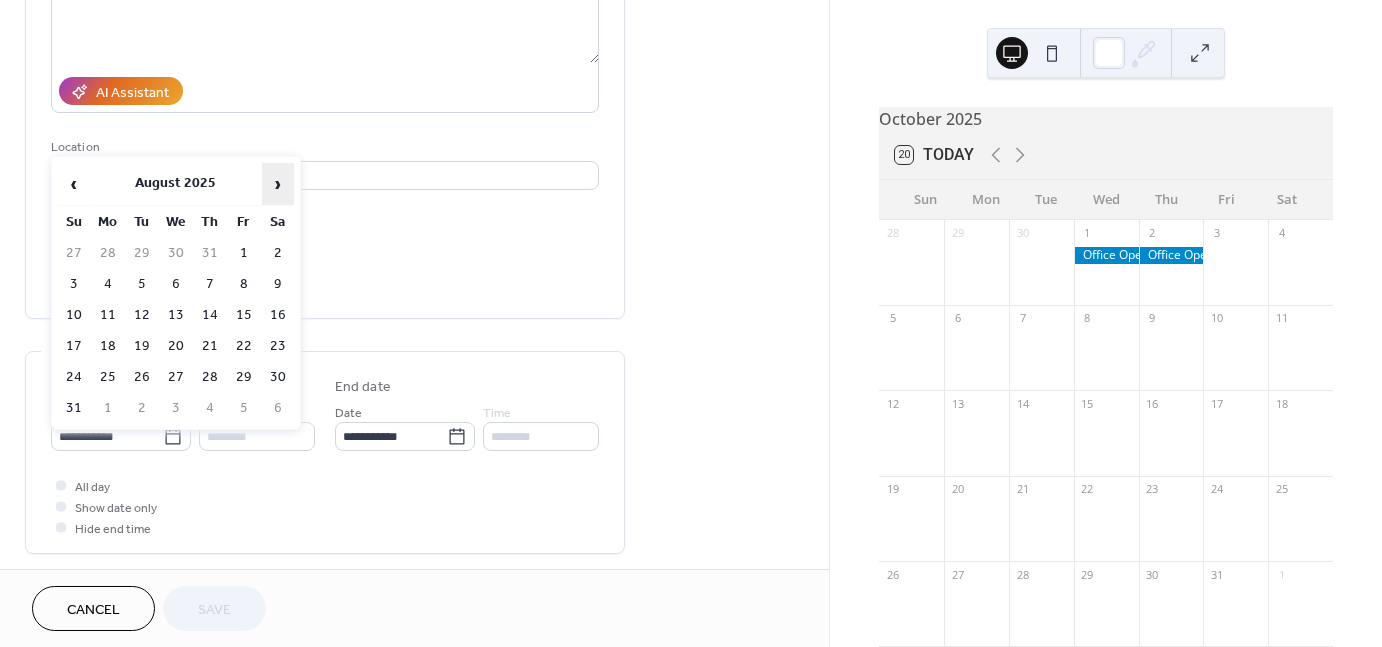 click on "›" at bounding box center (278, 184) 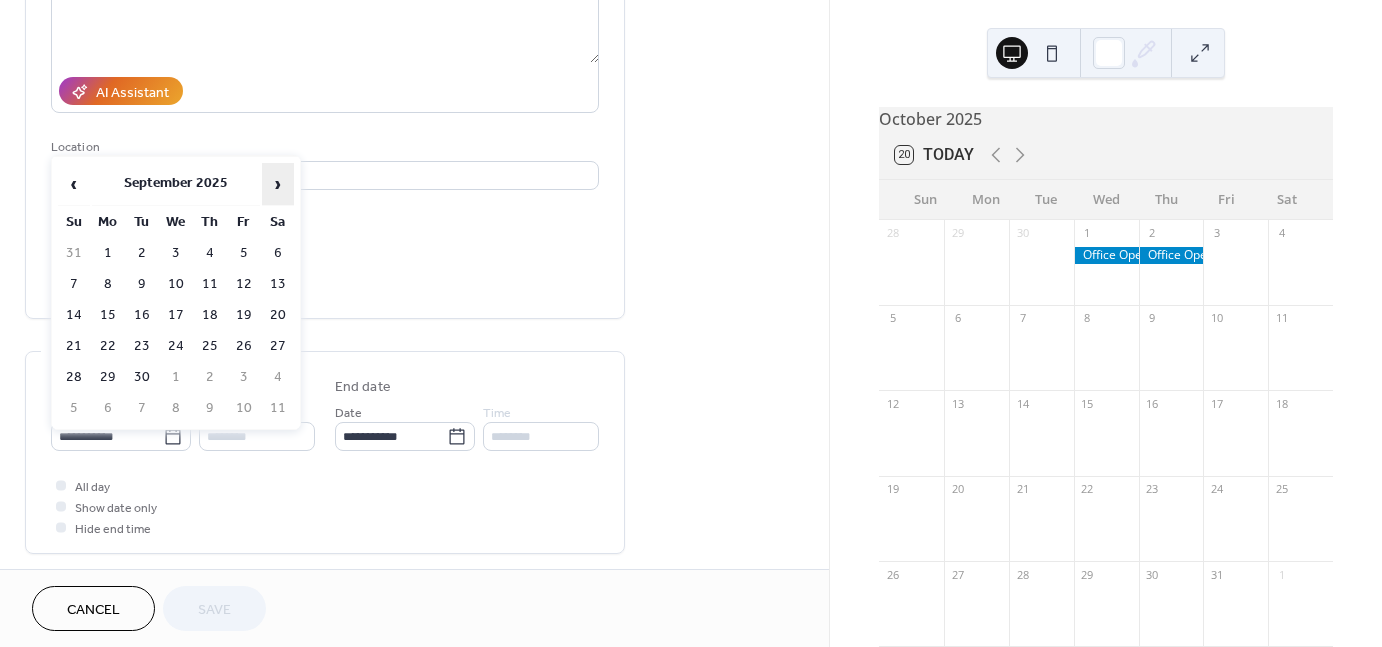 click on "›" at bounding box center [278, 184] 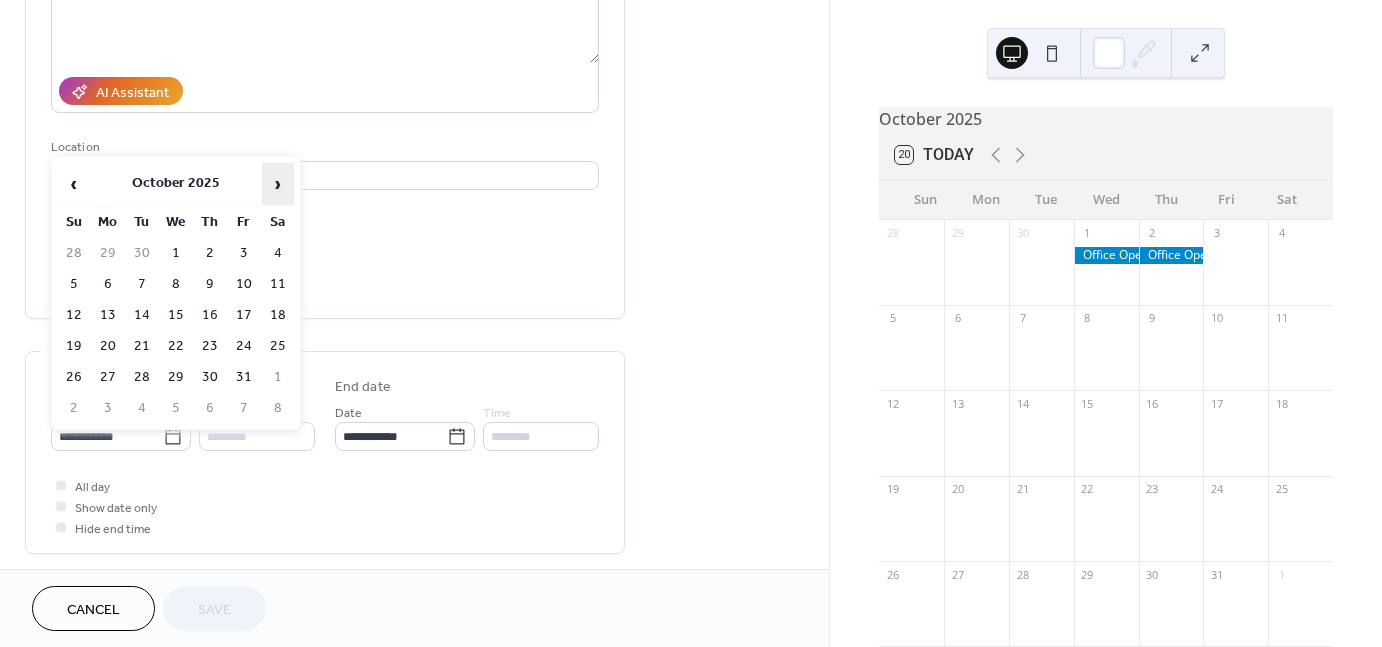 click on "›" at bounding box center [278, 184] 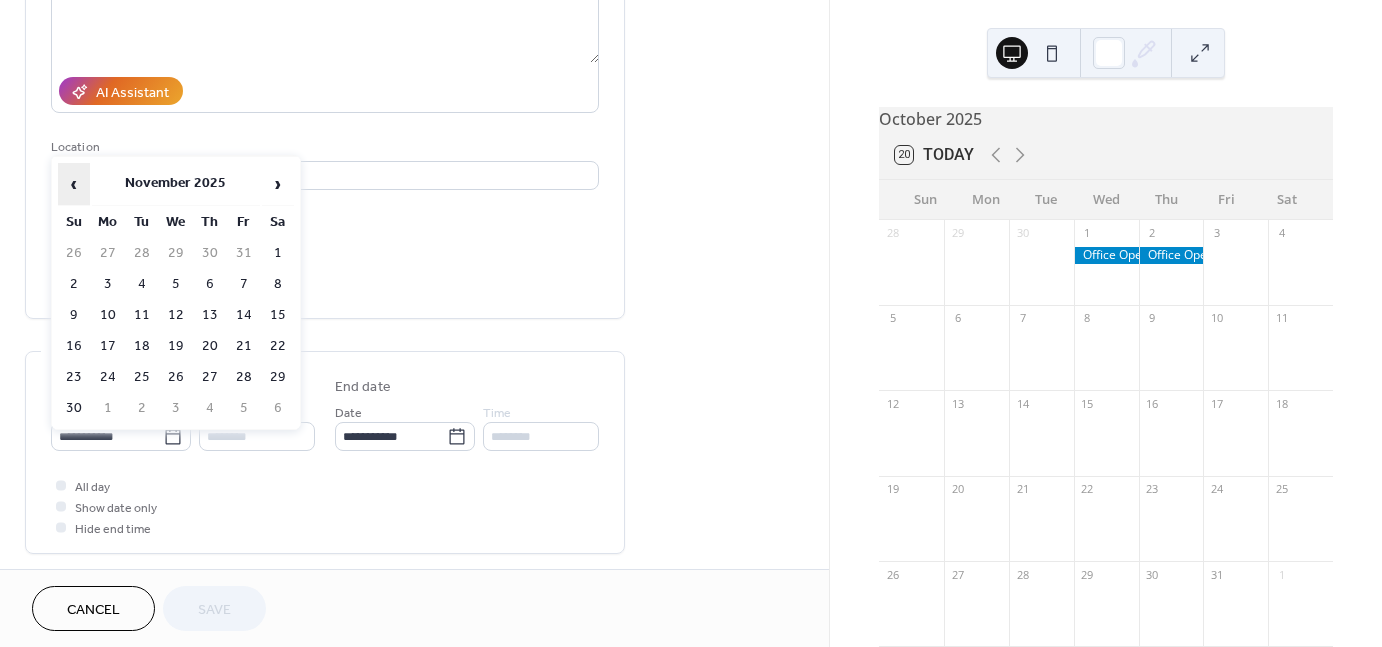 click on "‹" at bounding box center (74, 184) 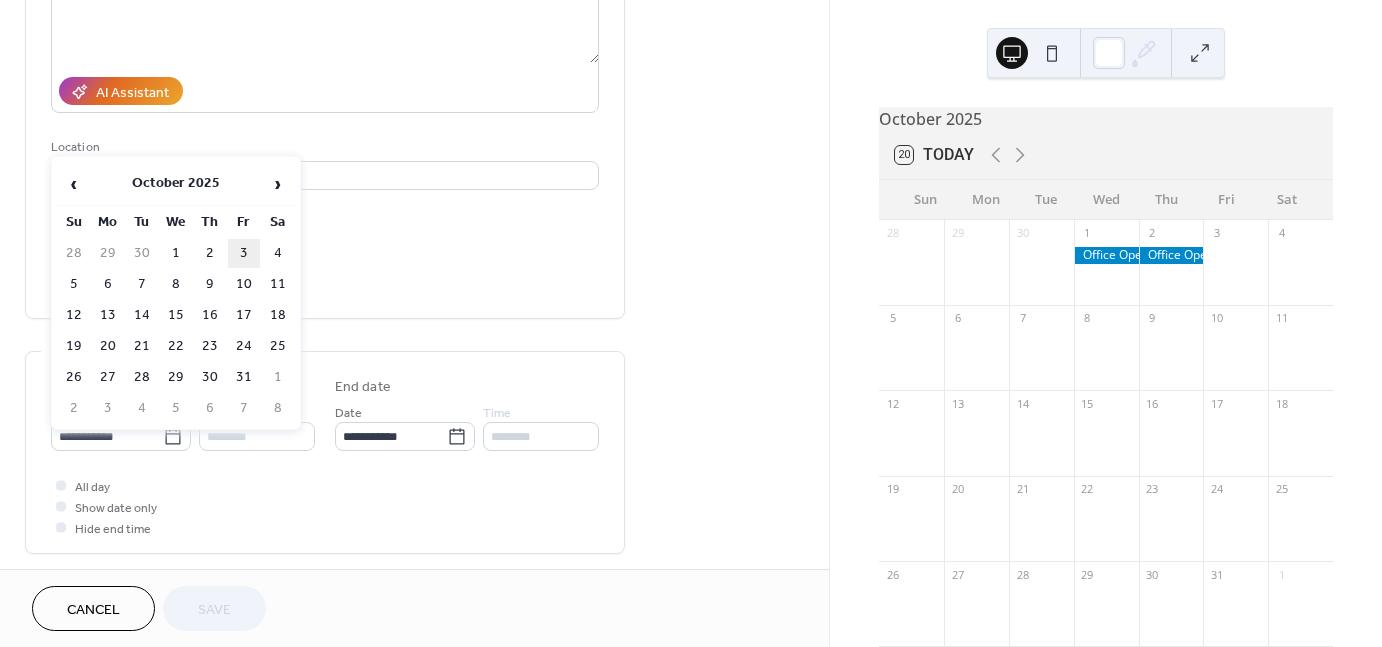 click on "3" at bounding box center [244, 253] 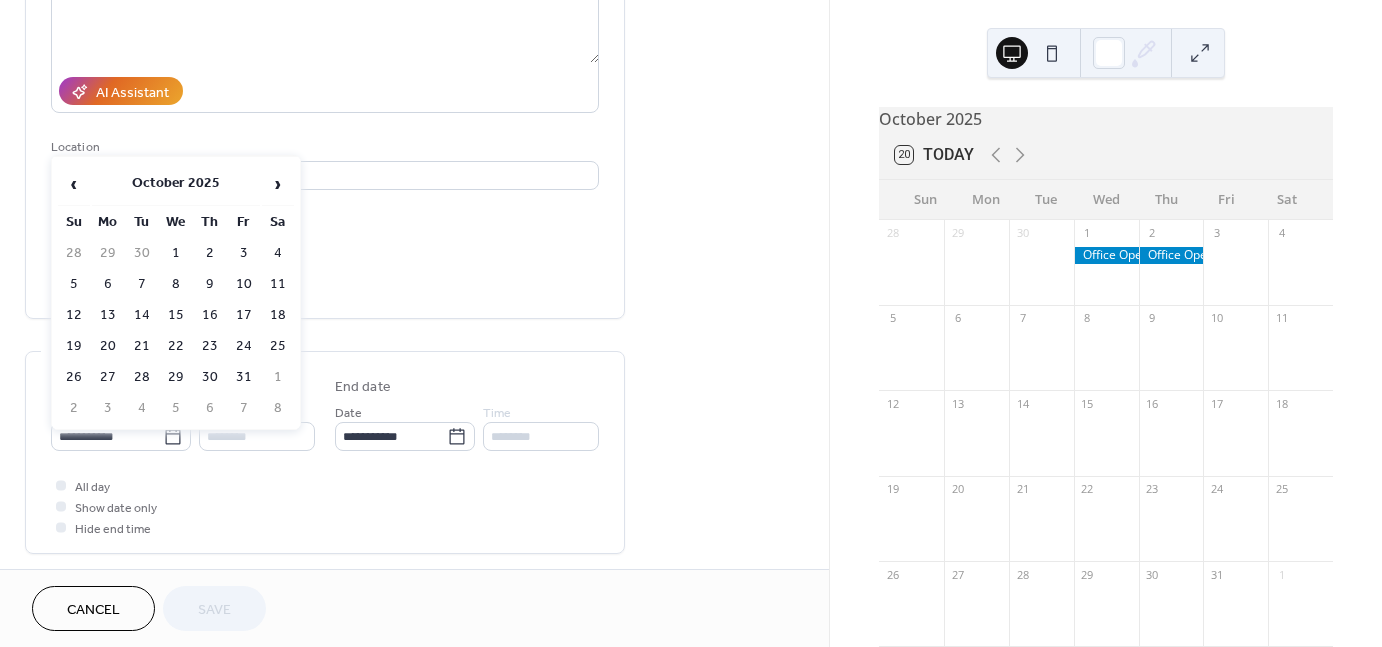 type on "**********" 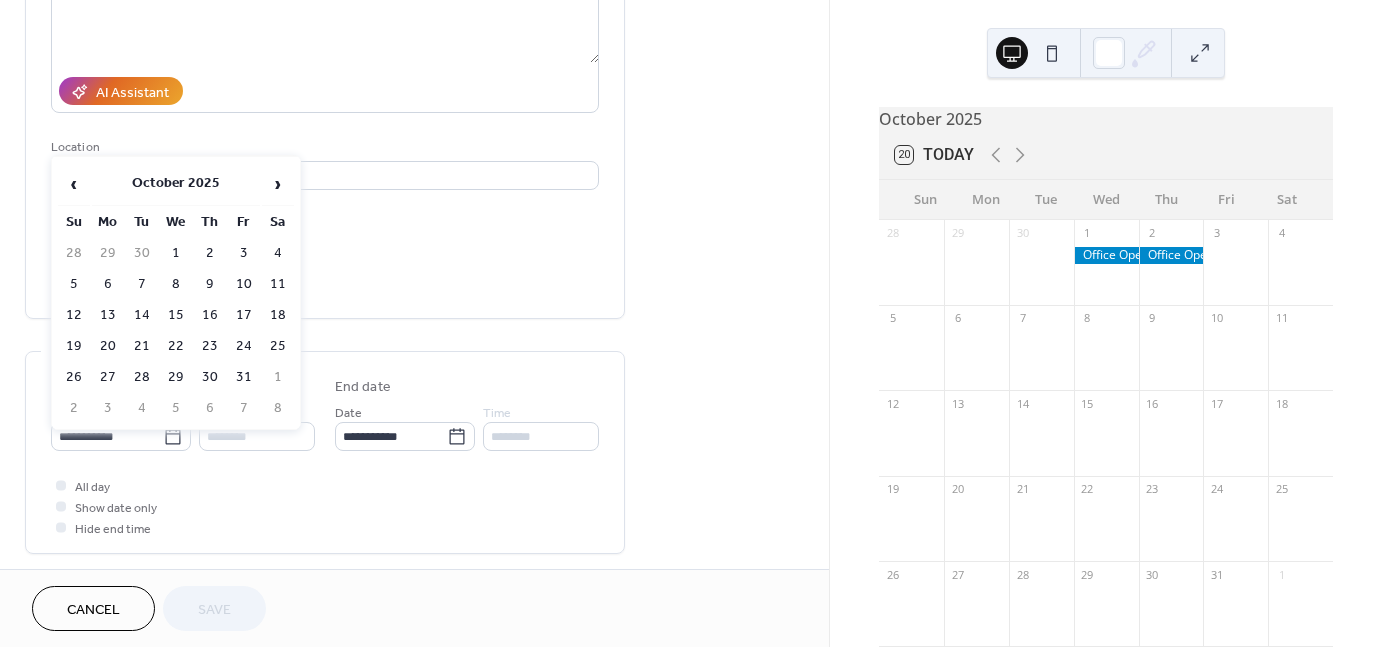 type on "**********" 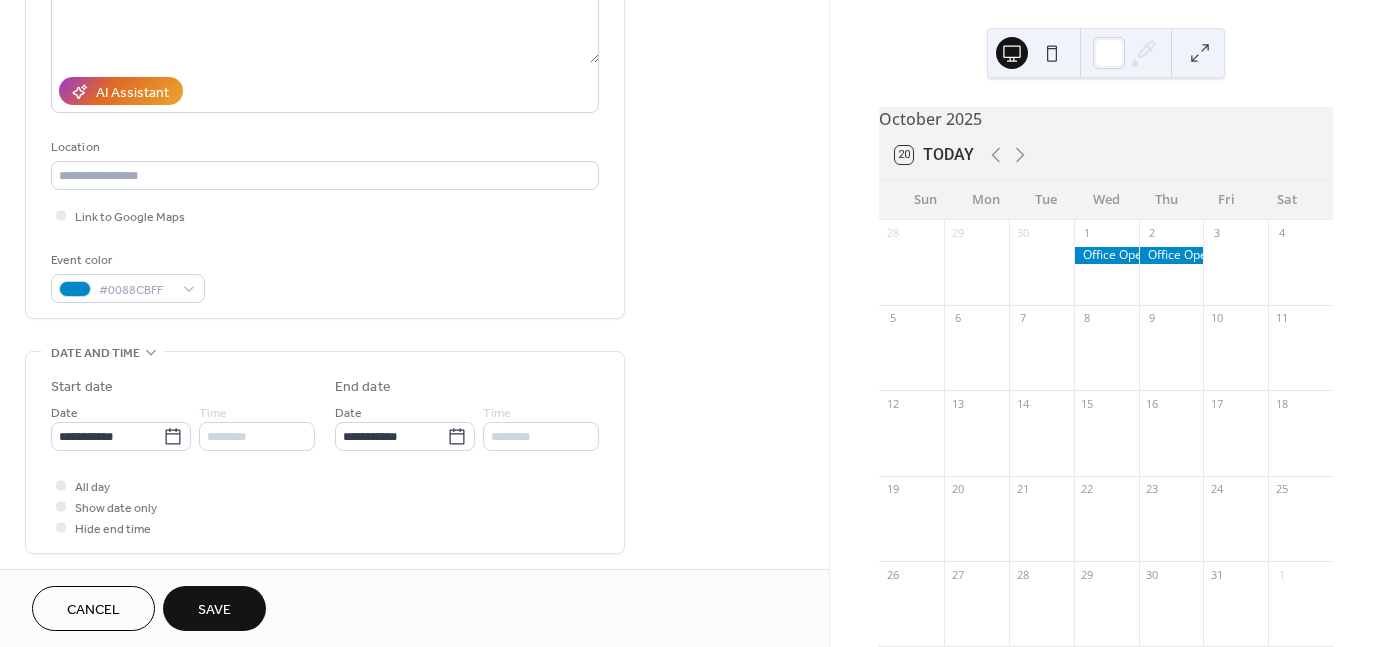 click on "Save" at bounding box center (214, 610) 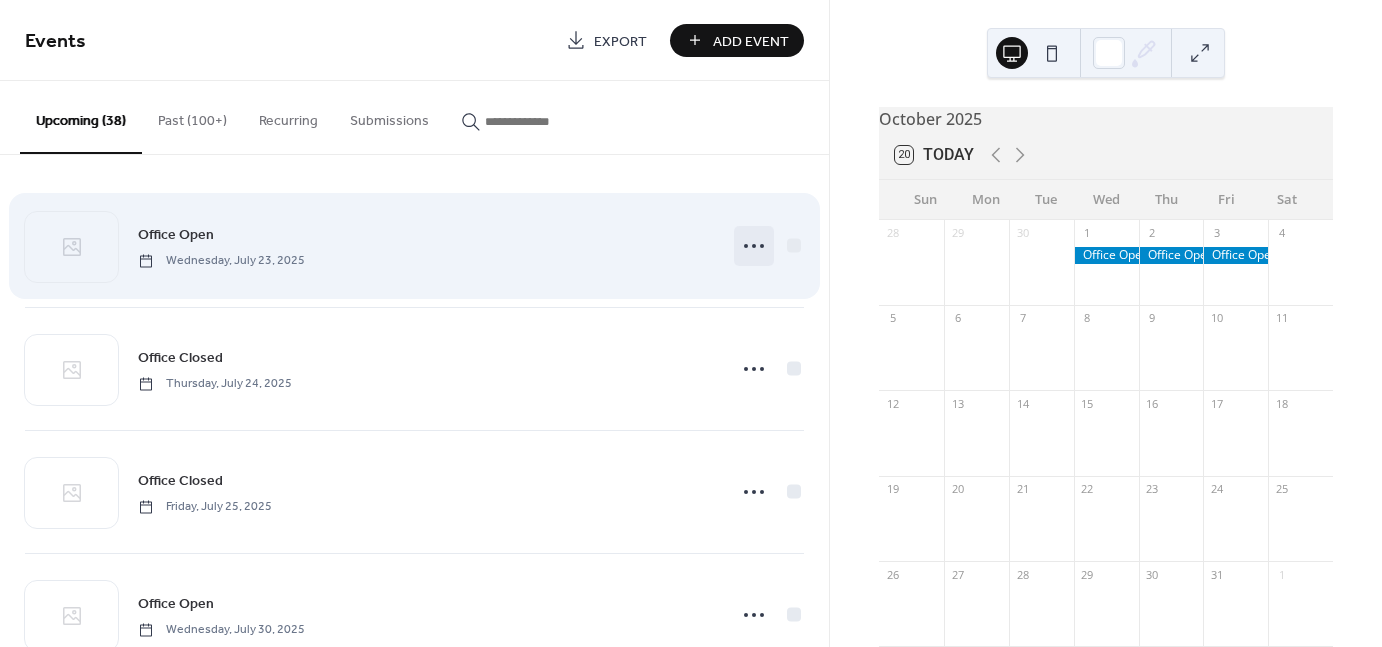 click 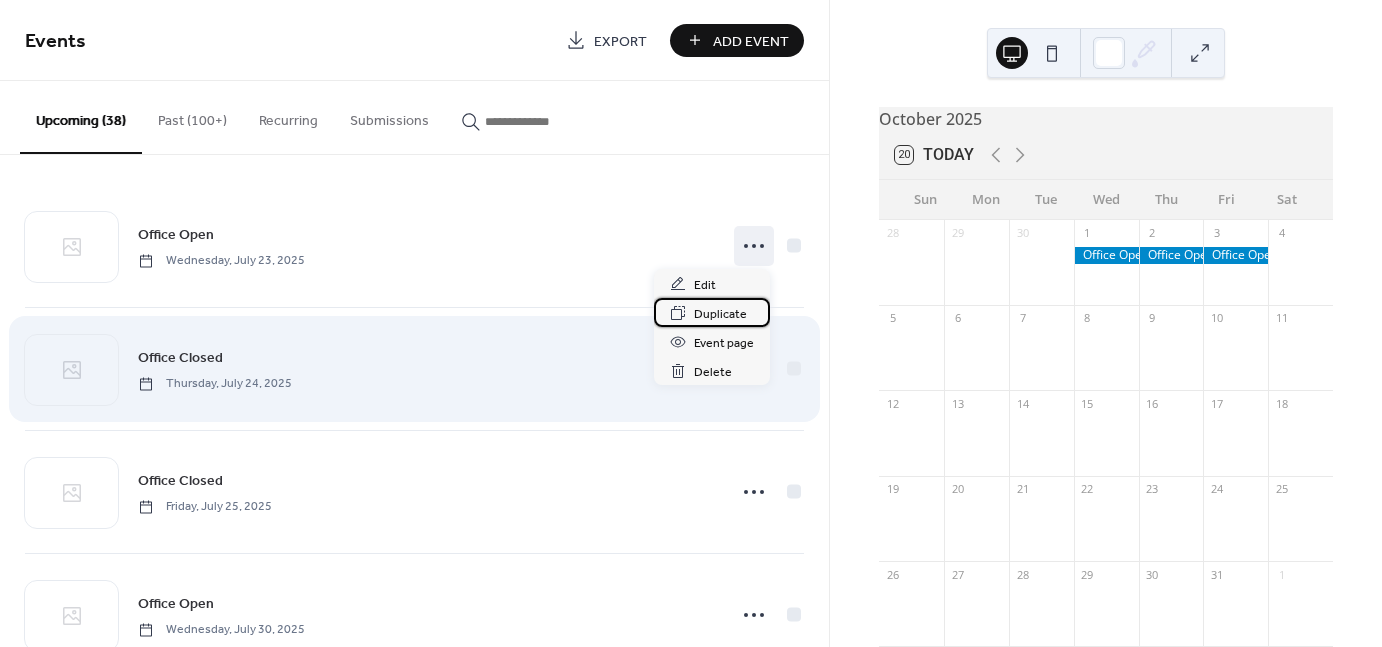 click on "Duplicate" at bounding box center (720, 314) 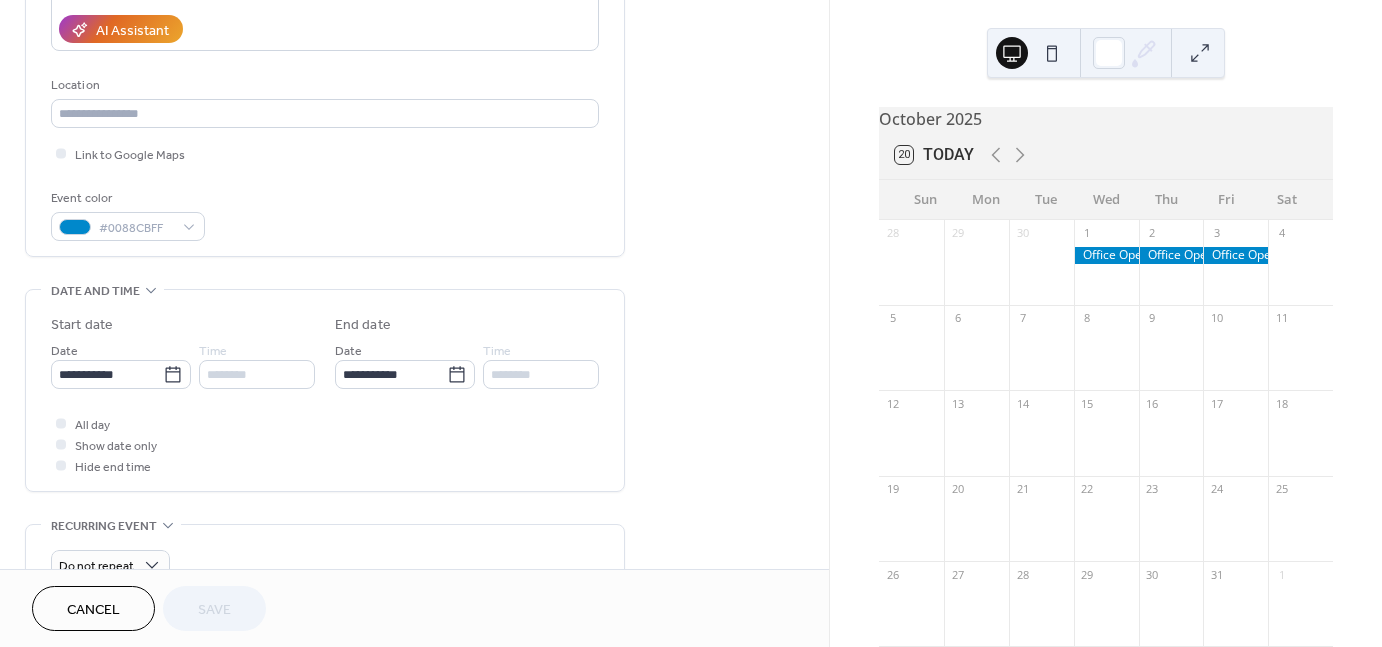 scroll, scrollTop: 400, scrollLeft: 0, axis: vertical 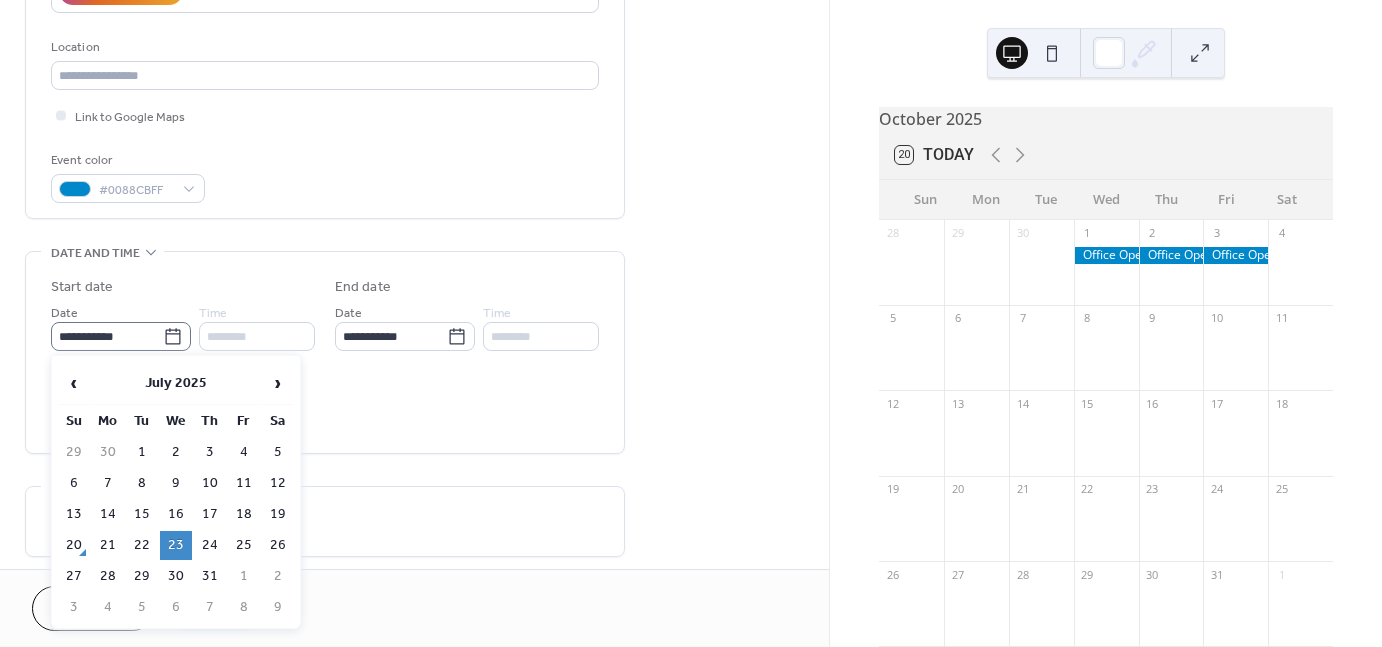 click 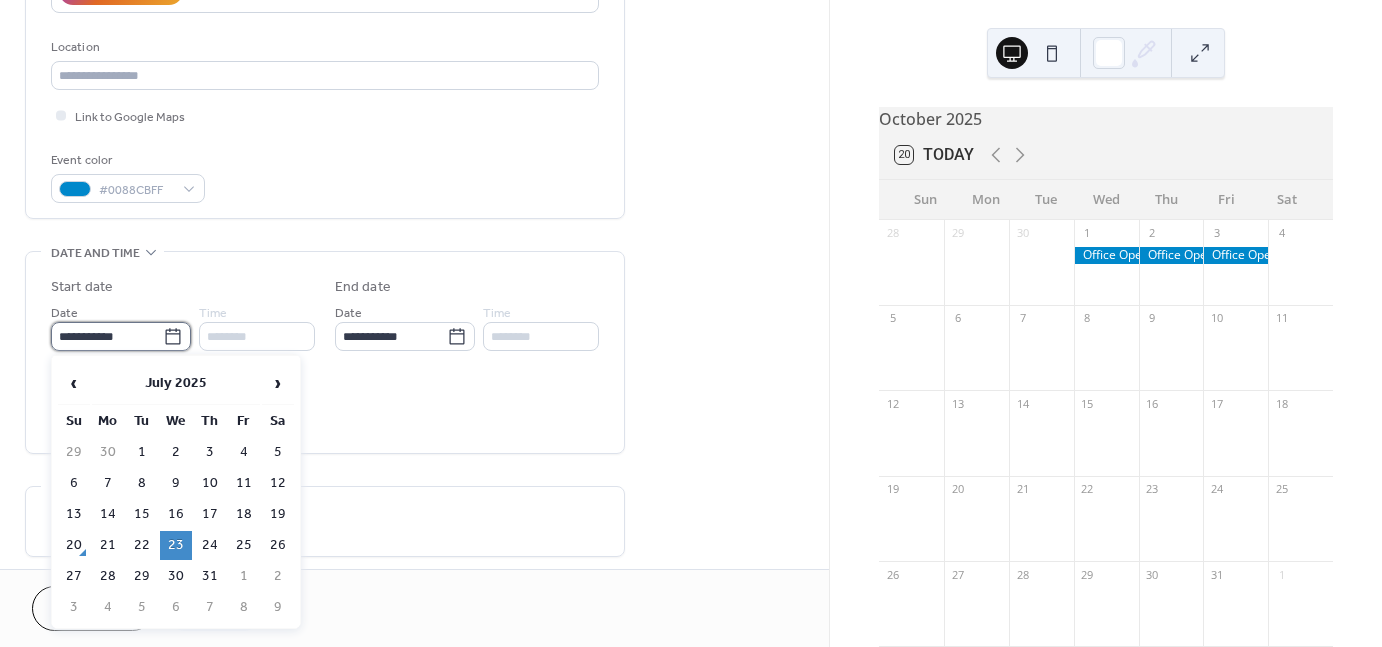 click on "**********" at bounding box center [107, 336] 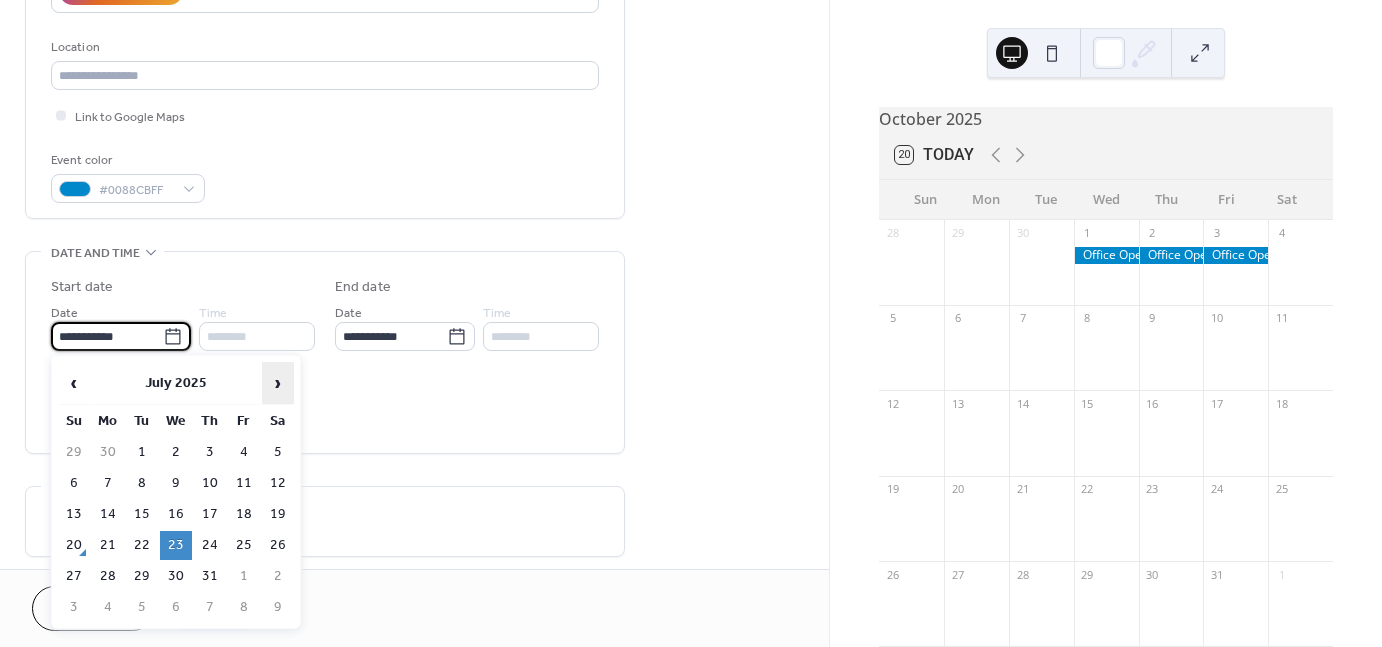 click on "›" at bounding box center [278, 383] 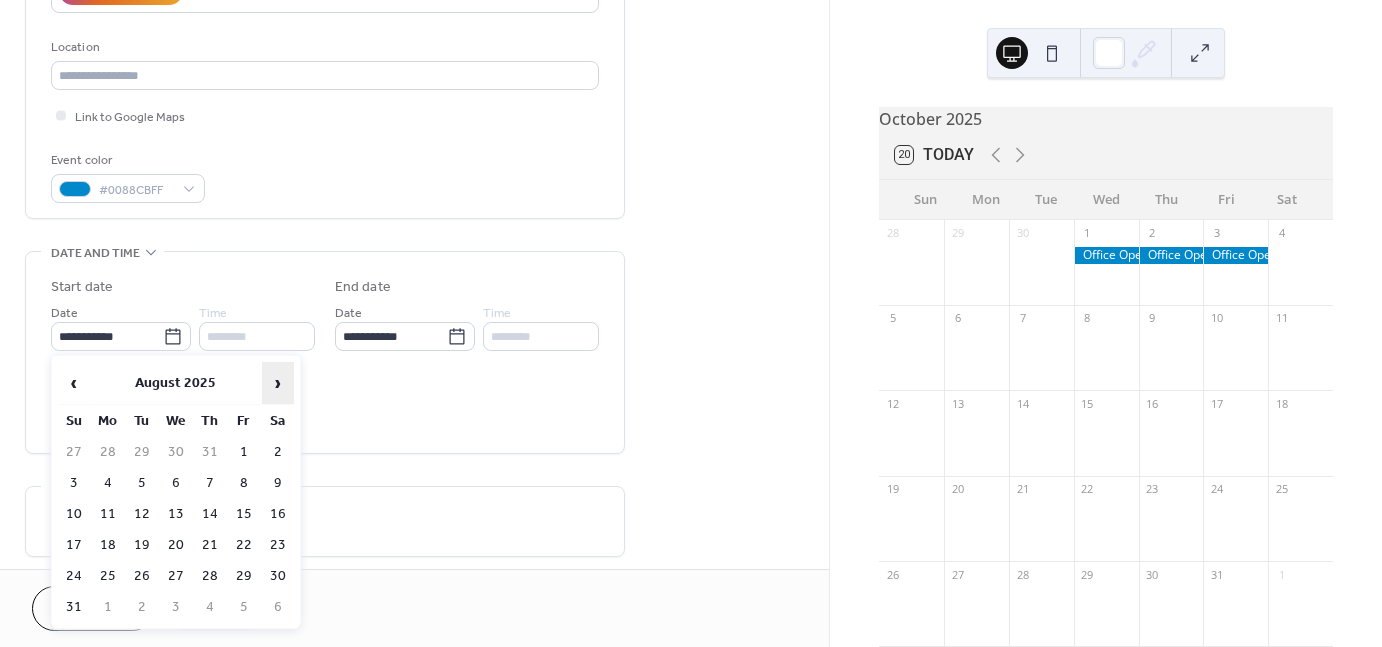 click on "›" at bounding box center (278, 383) 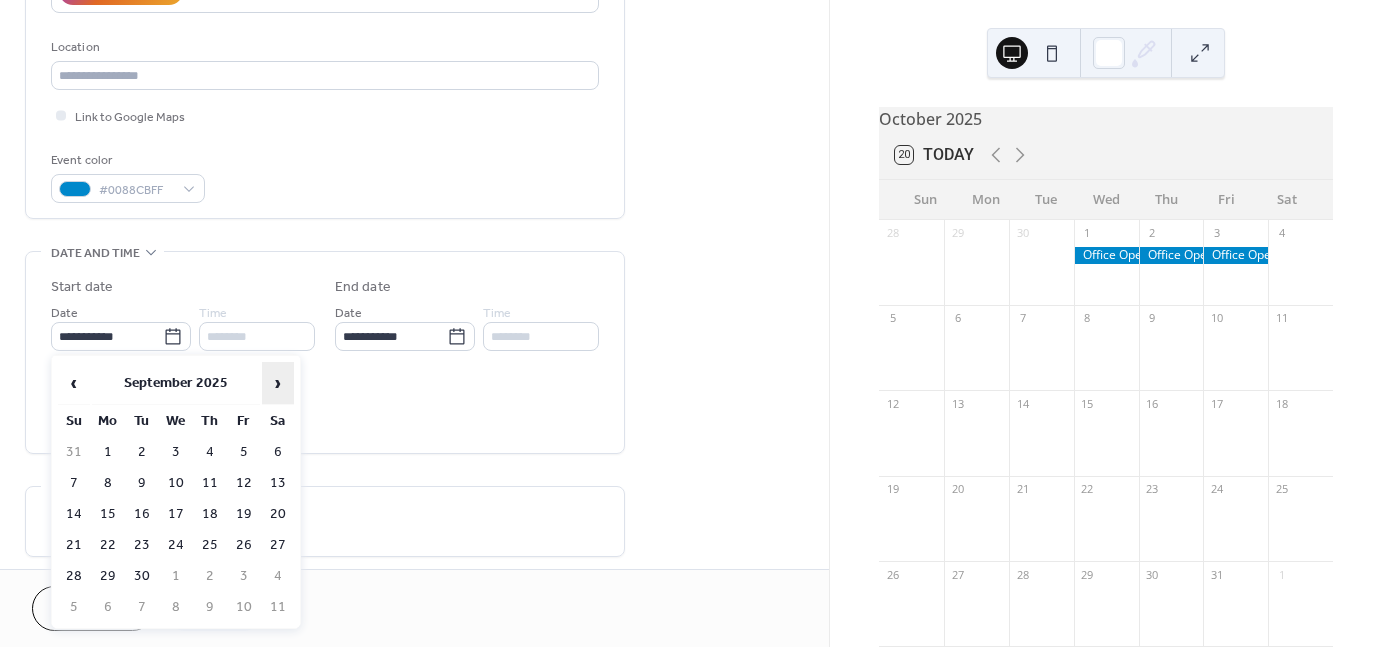 click on "›" at bounding box center (278, 383) 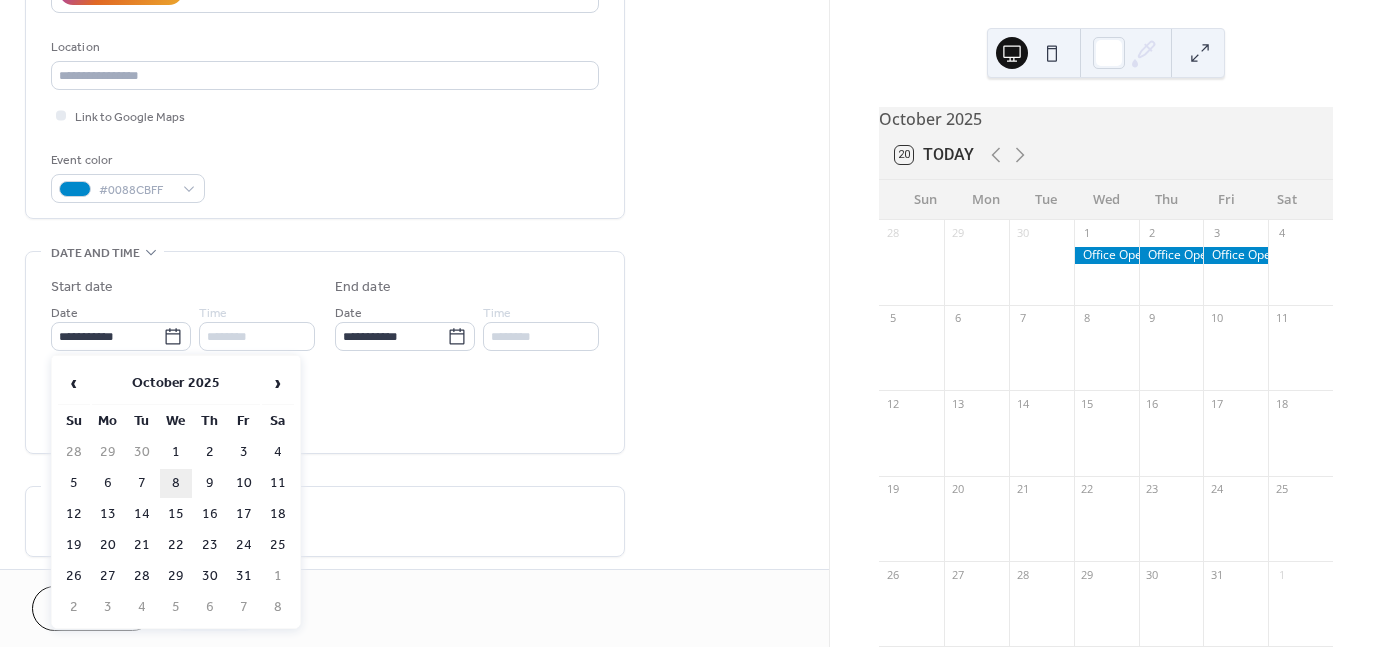click on "8" at bounding box center (176, 483) 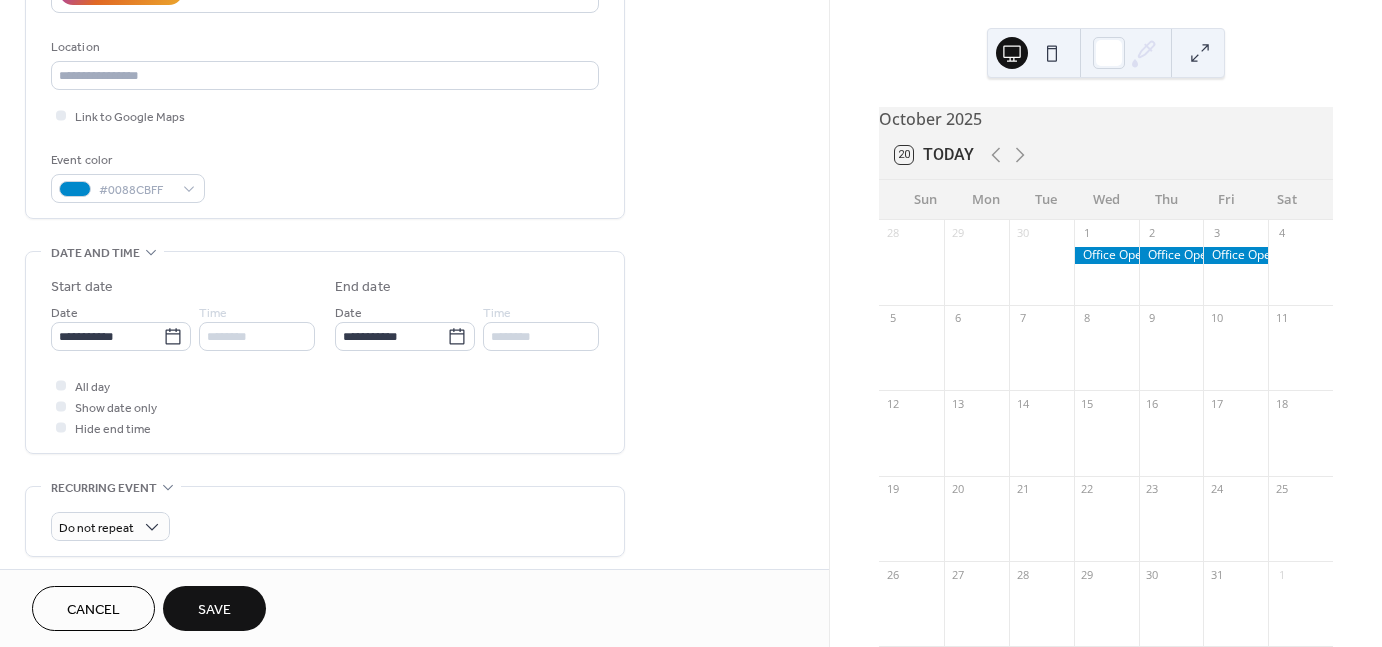 click on "Save" at bounding box center [214, 608] 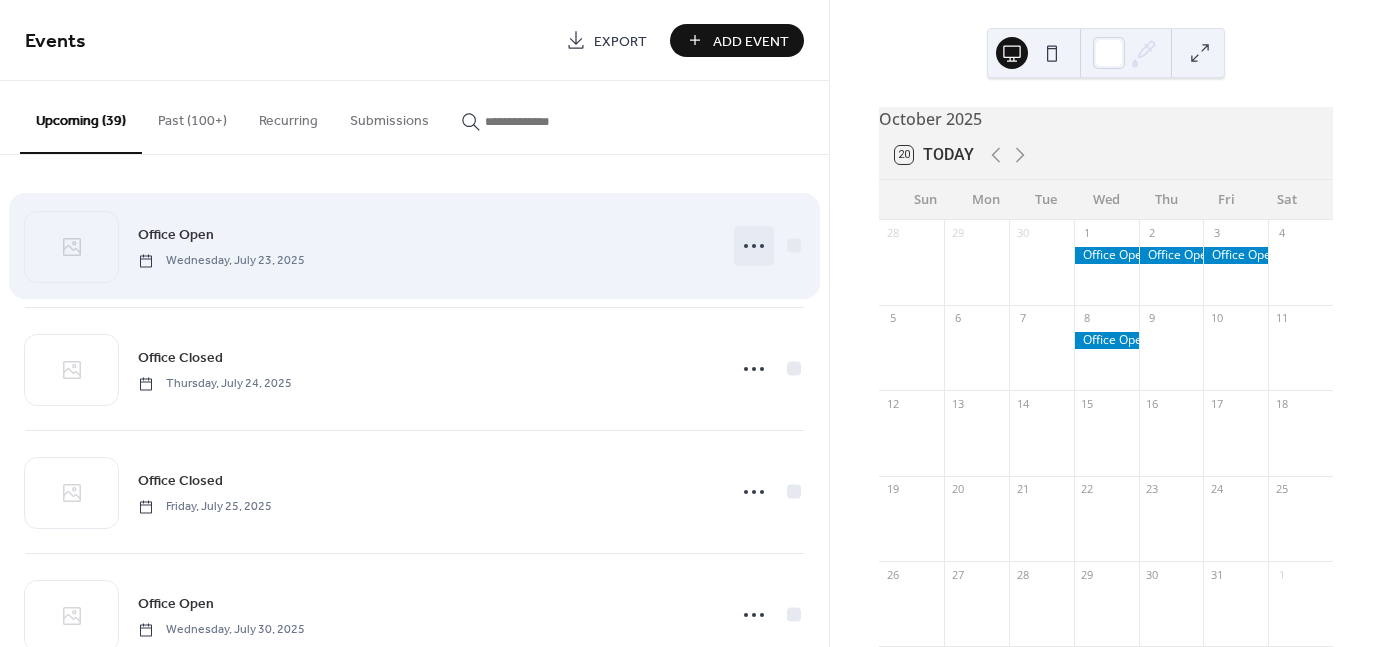 click at bounding box center [754, 246] 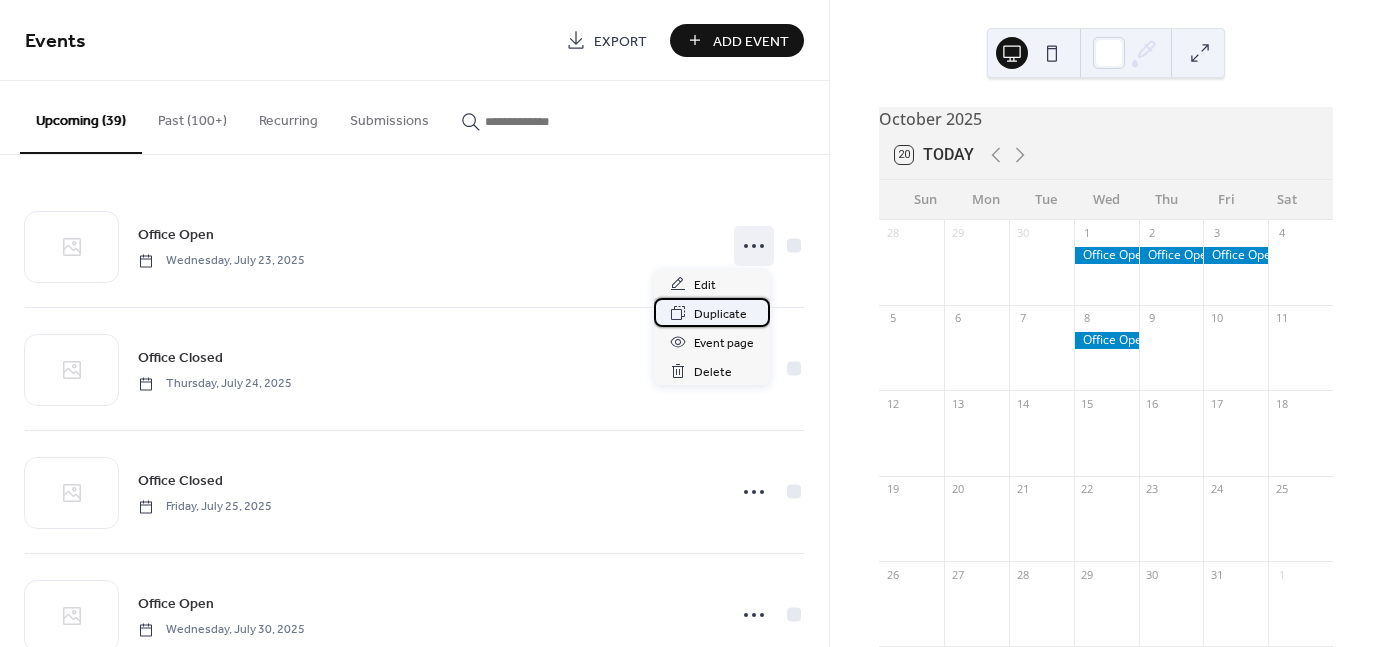 click on "Duplicate" at bounding box center [720, 314] 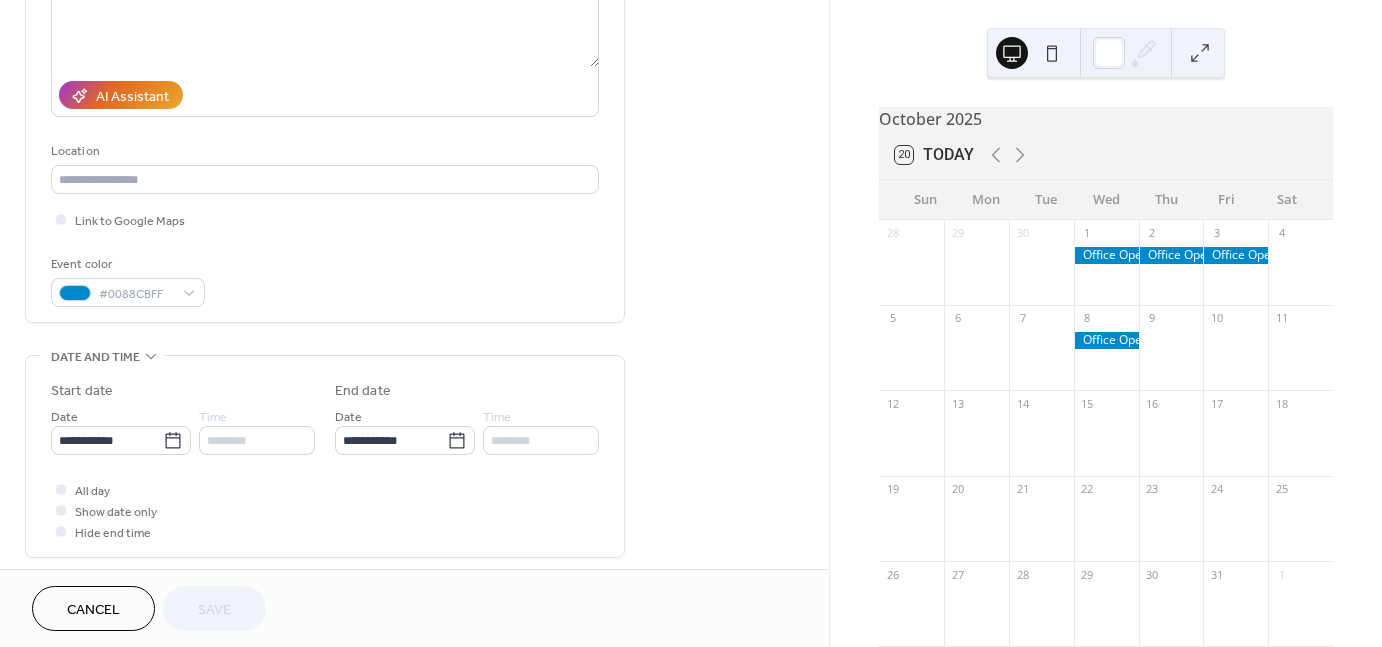 scroll, scrollTop: 300, scrollLeft: 0, axis: vertical 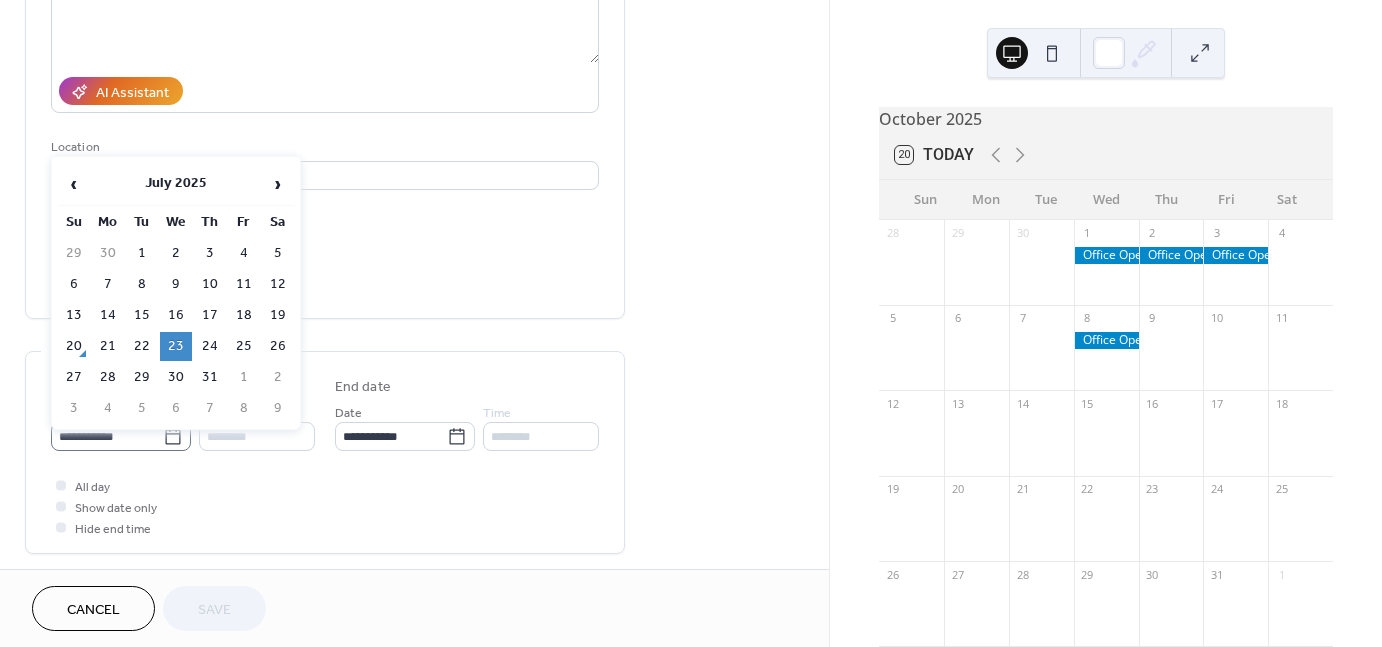 click 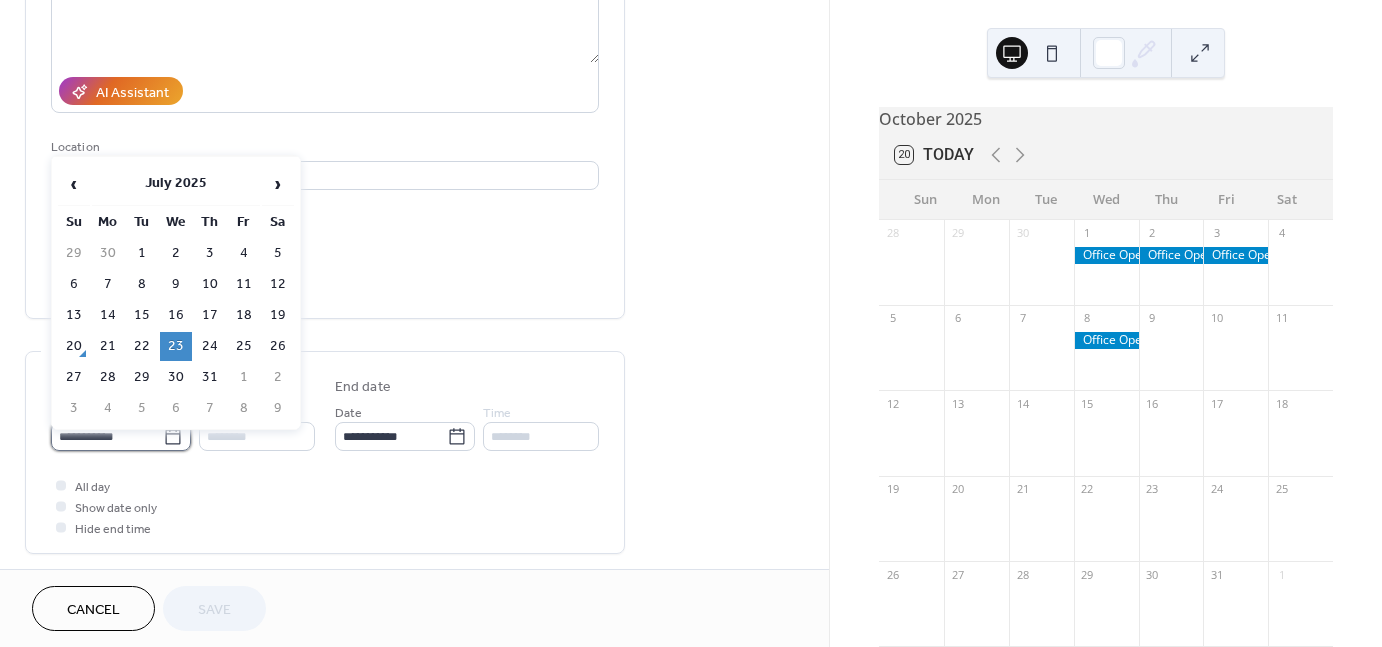 click on "**********" at bounding box center (107, 436) 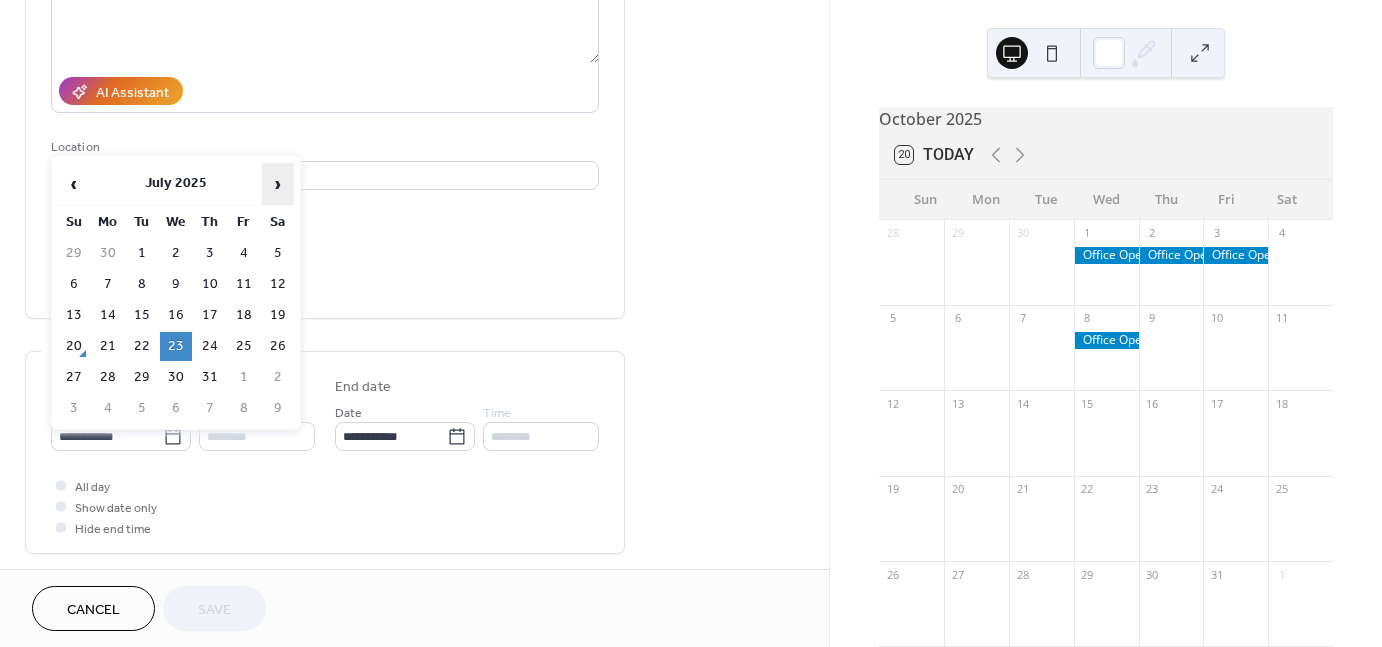 click on "›" at bounding box center [278, 184] 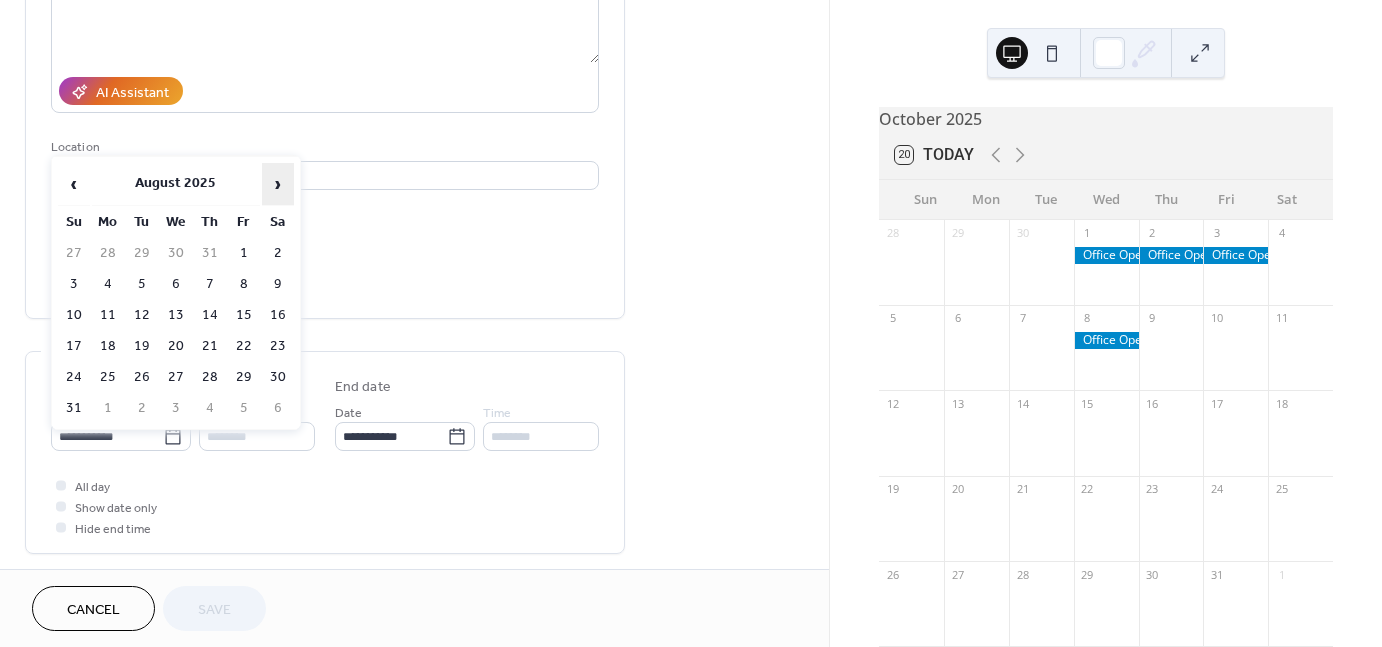 click on "›" at bounding box center [278, 184] 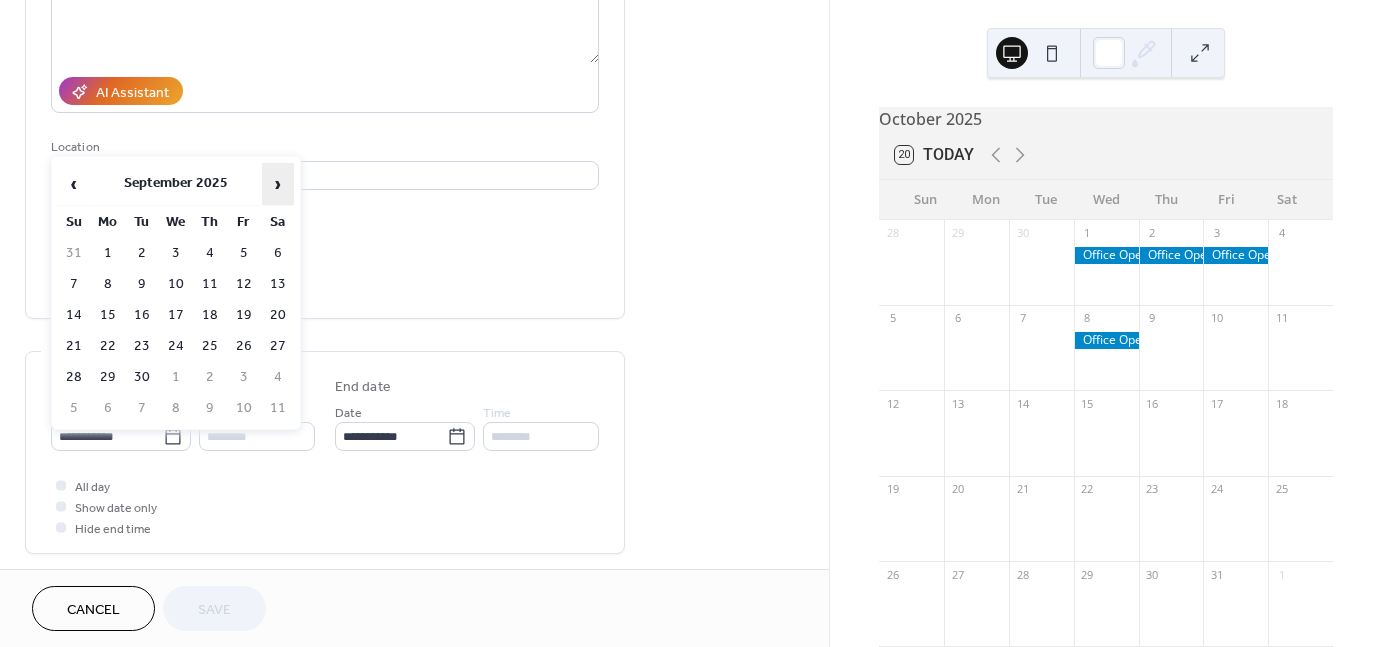 click on "›" at bounding box center [278, 184] 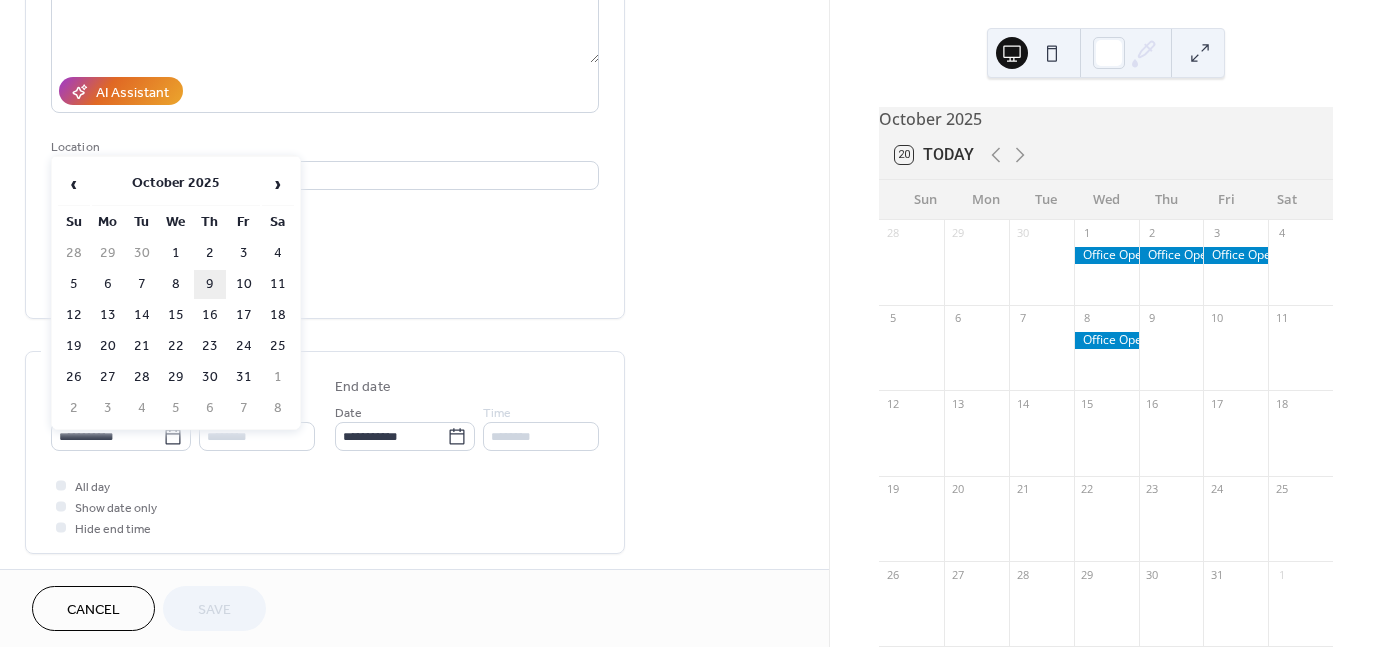click on "9" at bounding box center [210, 284] 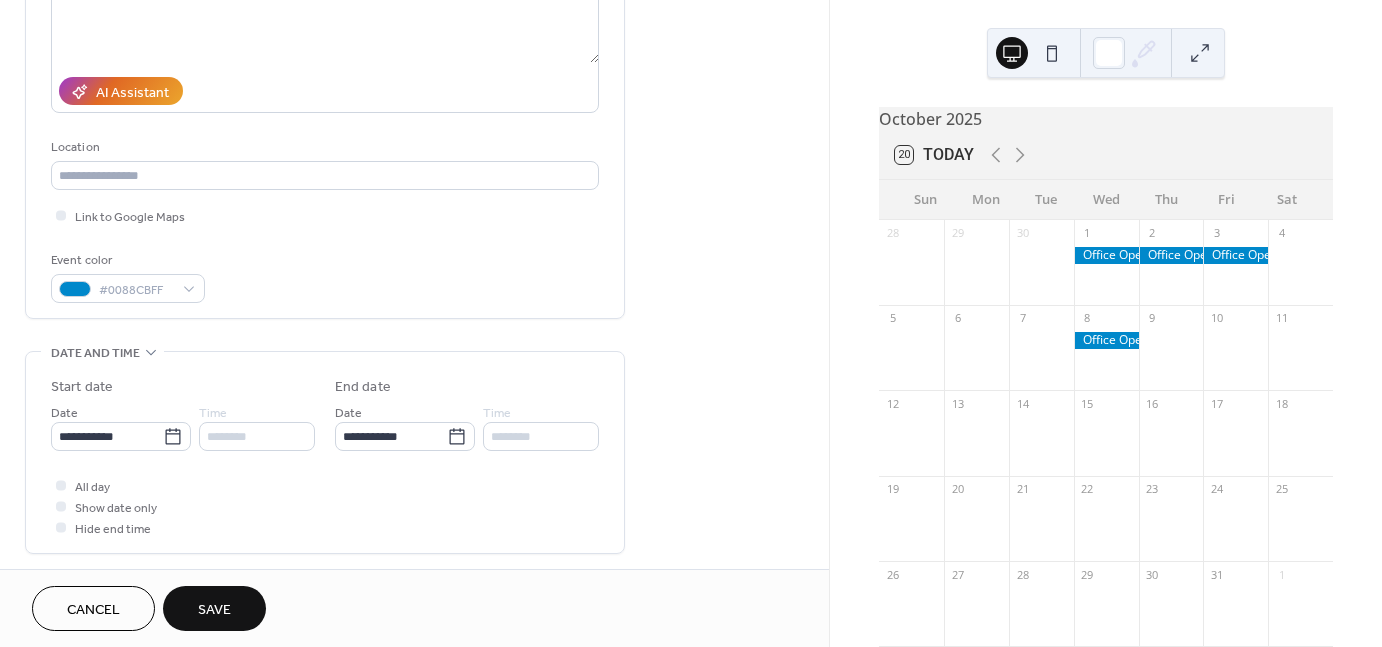 click on "Save" at bounding box center [214, 608] 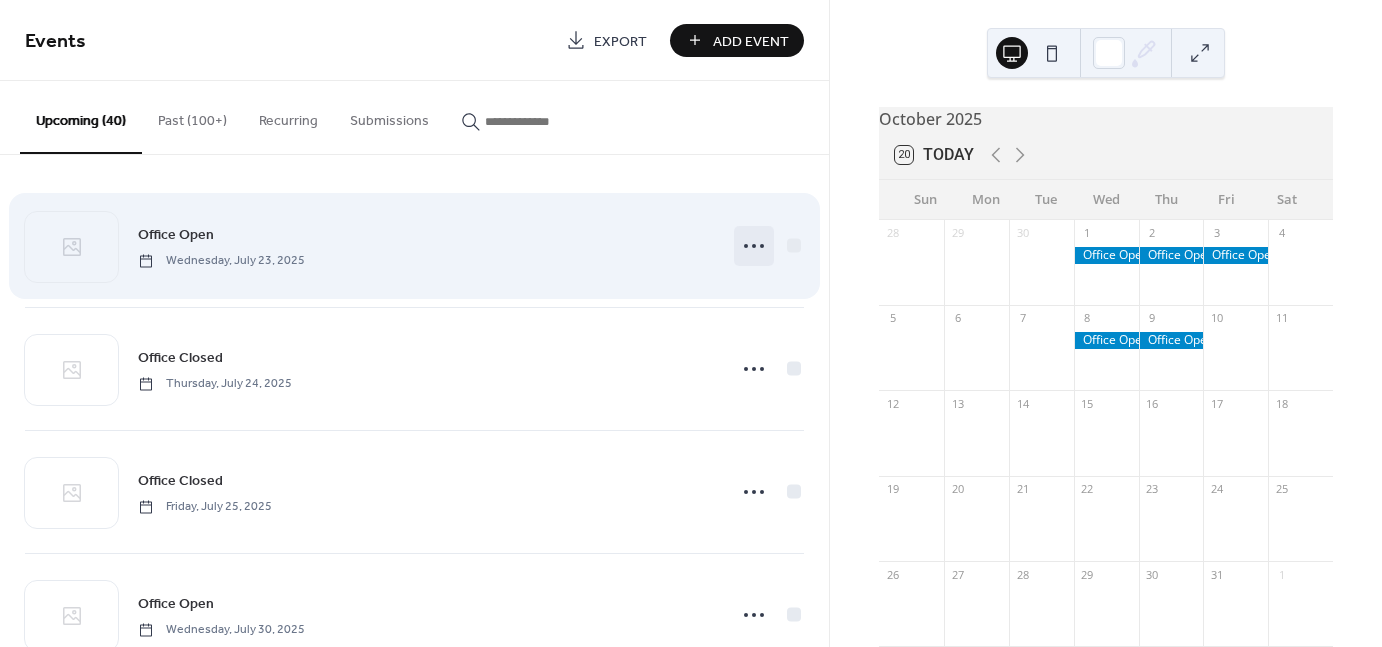 click 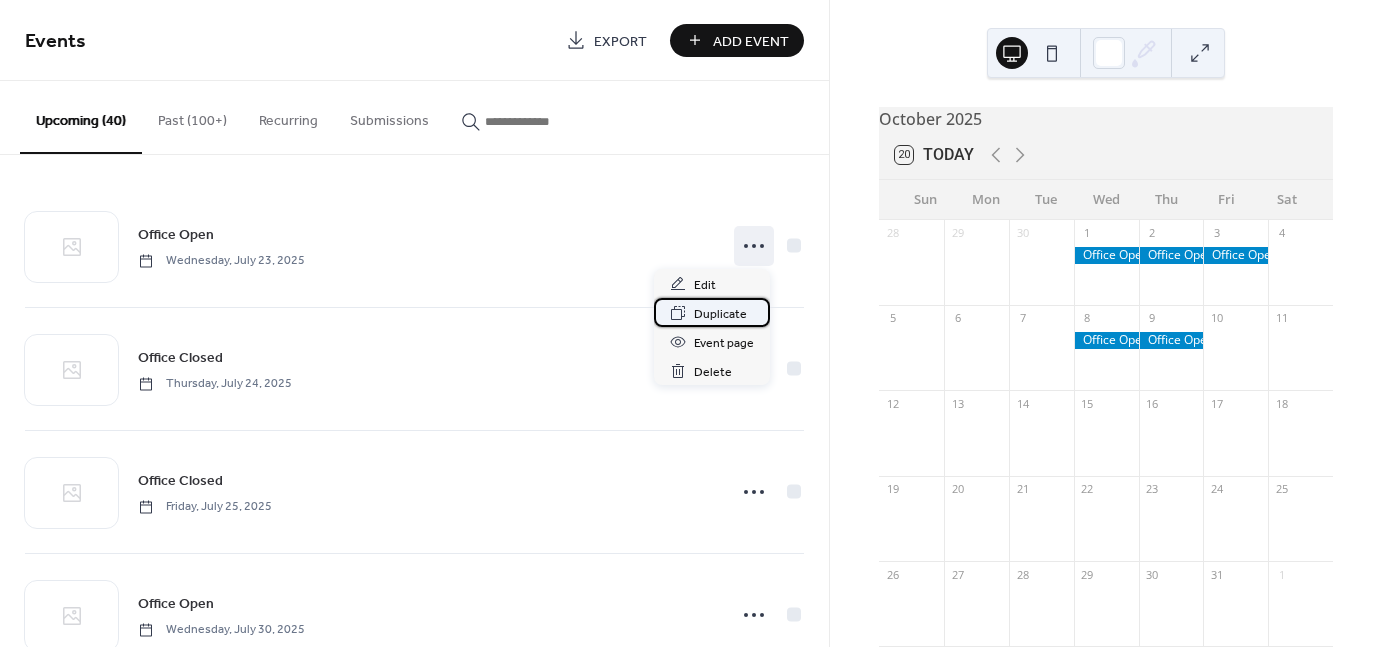 click on "Duplicate" at bounding box center [720, 314] 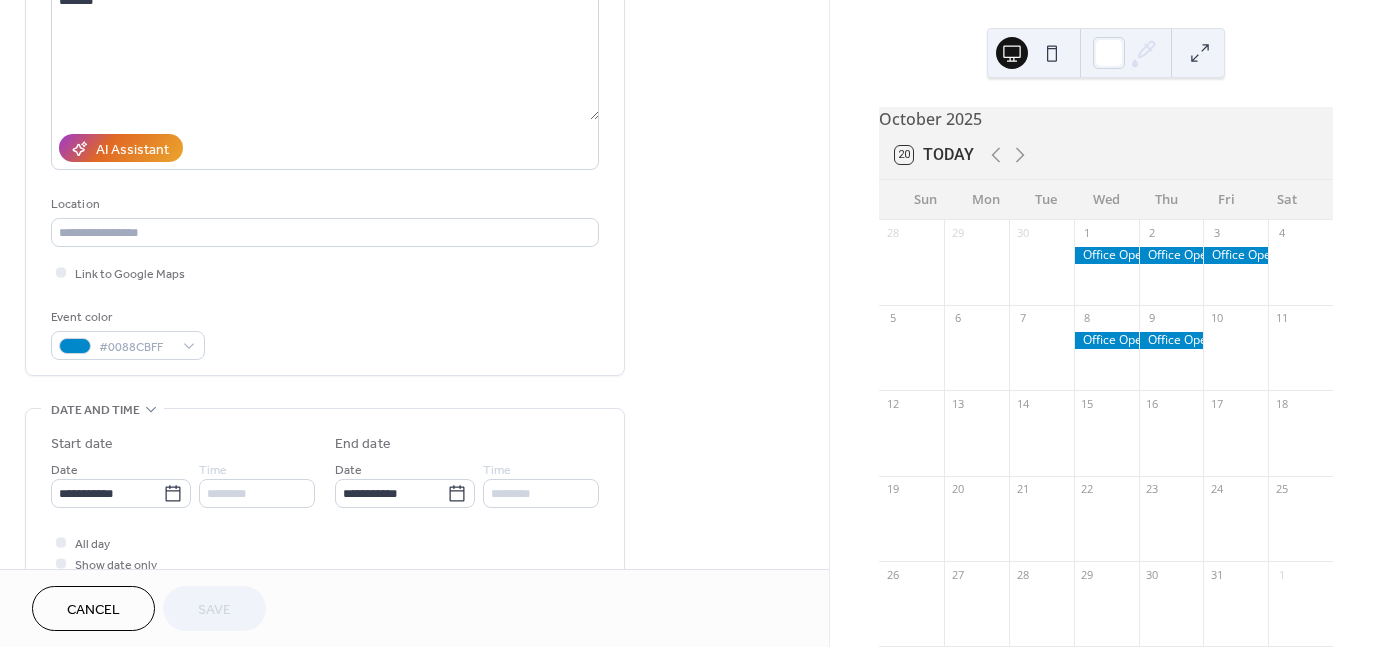 scroll, scrollTop: 300, scrollLeft: 0, axis: vertical 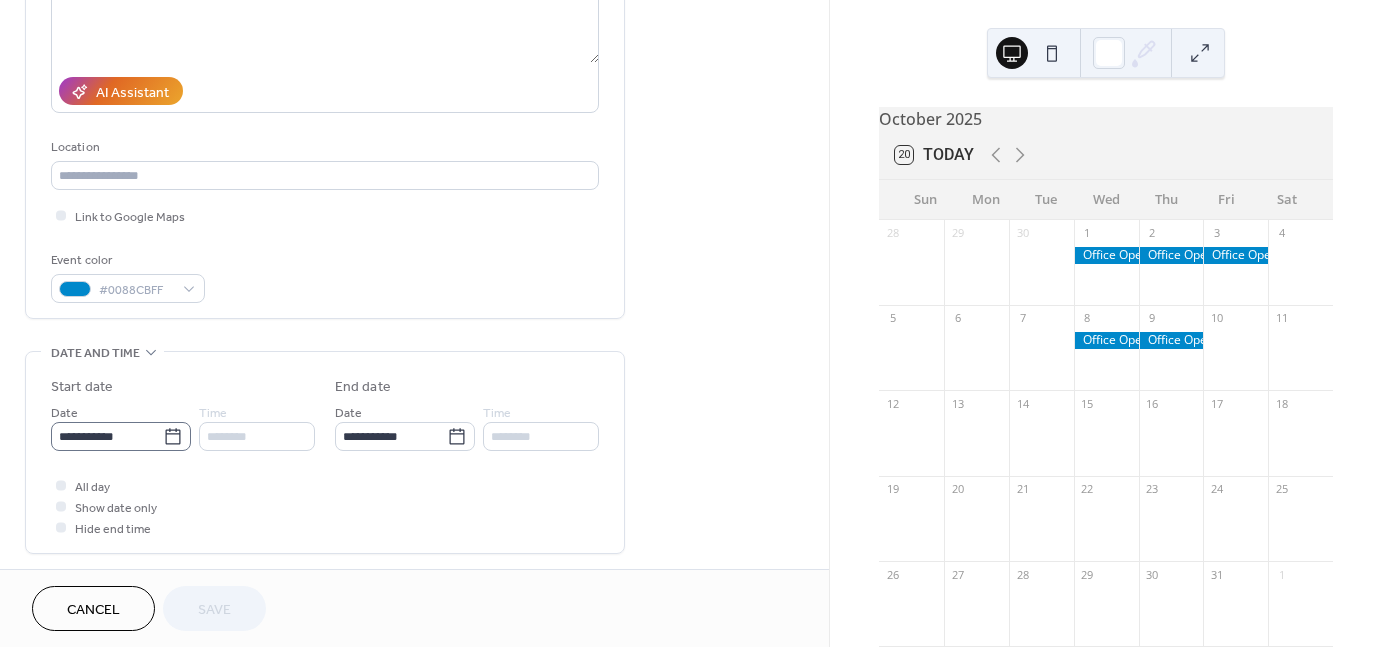 click 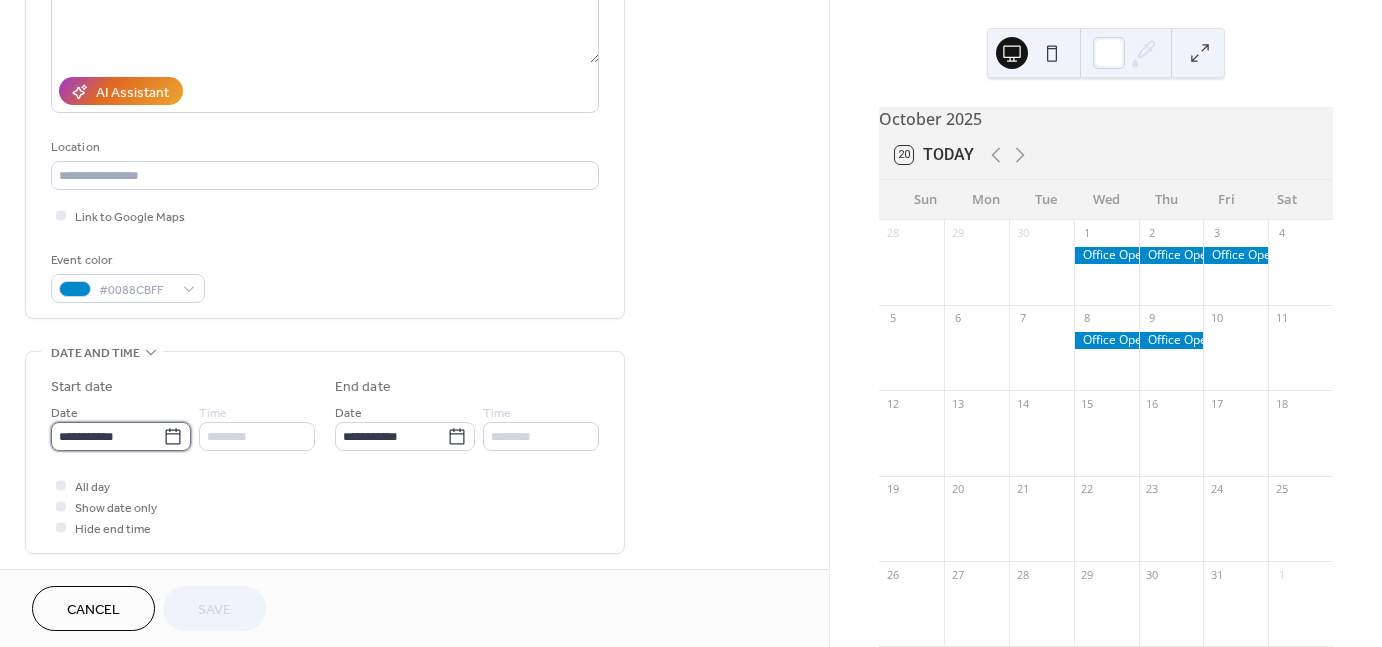 click on "**********" at bounding box center (107, 436) 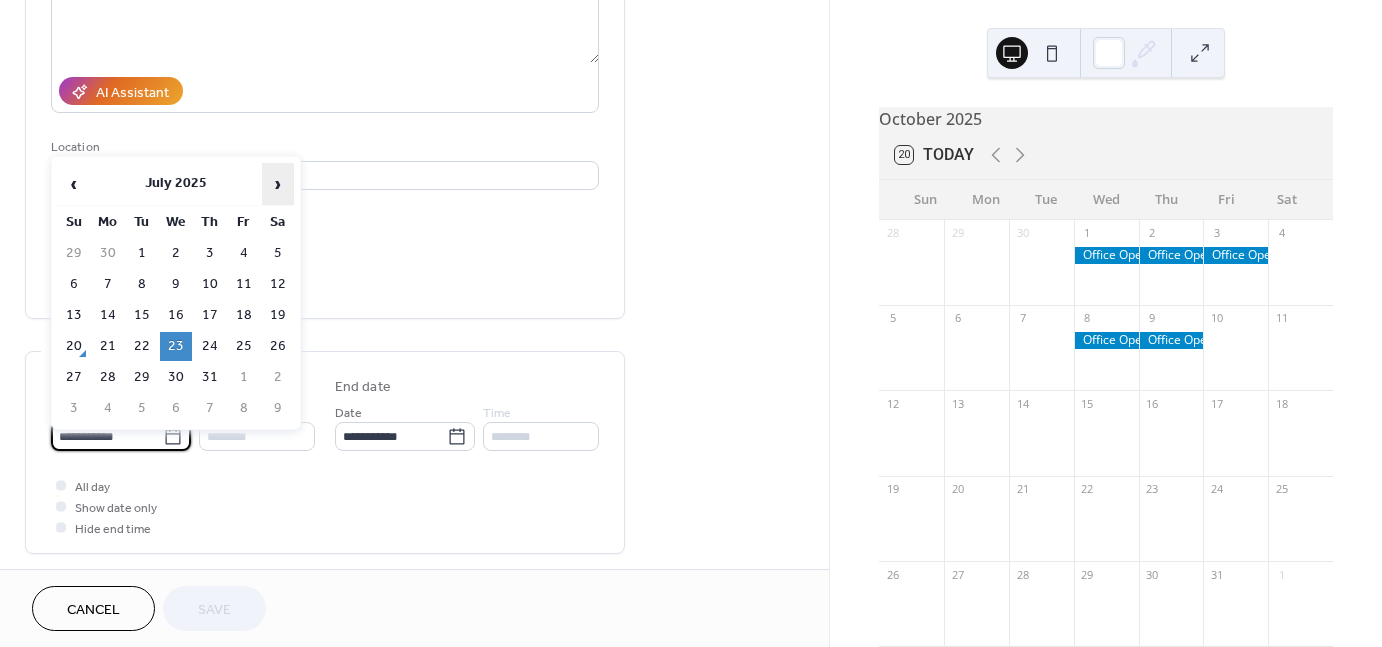 click on "›" at bounding box center (278, 184) 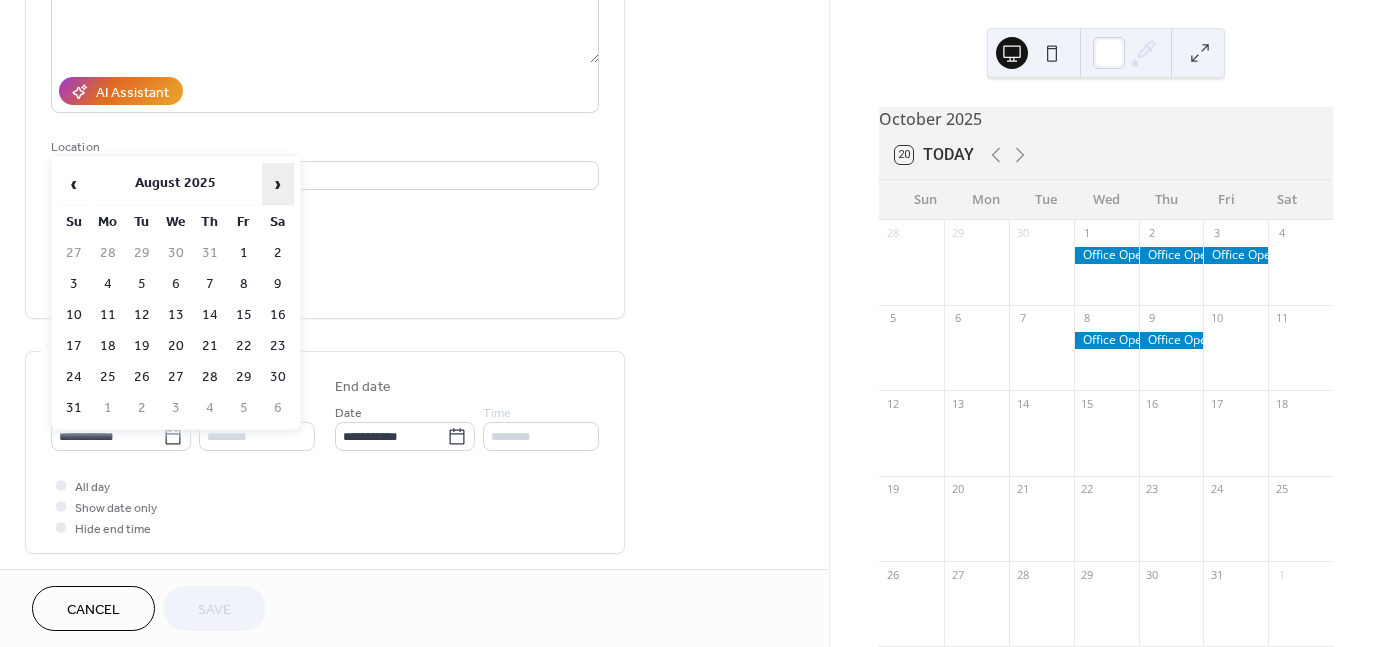 click on "›" at bounding box center (278, 184) 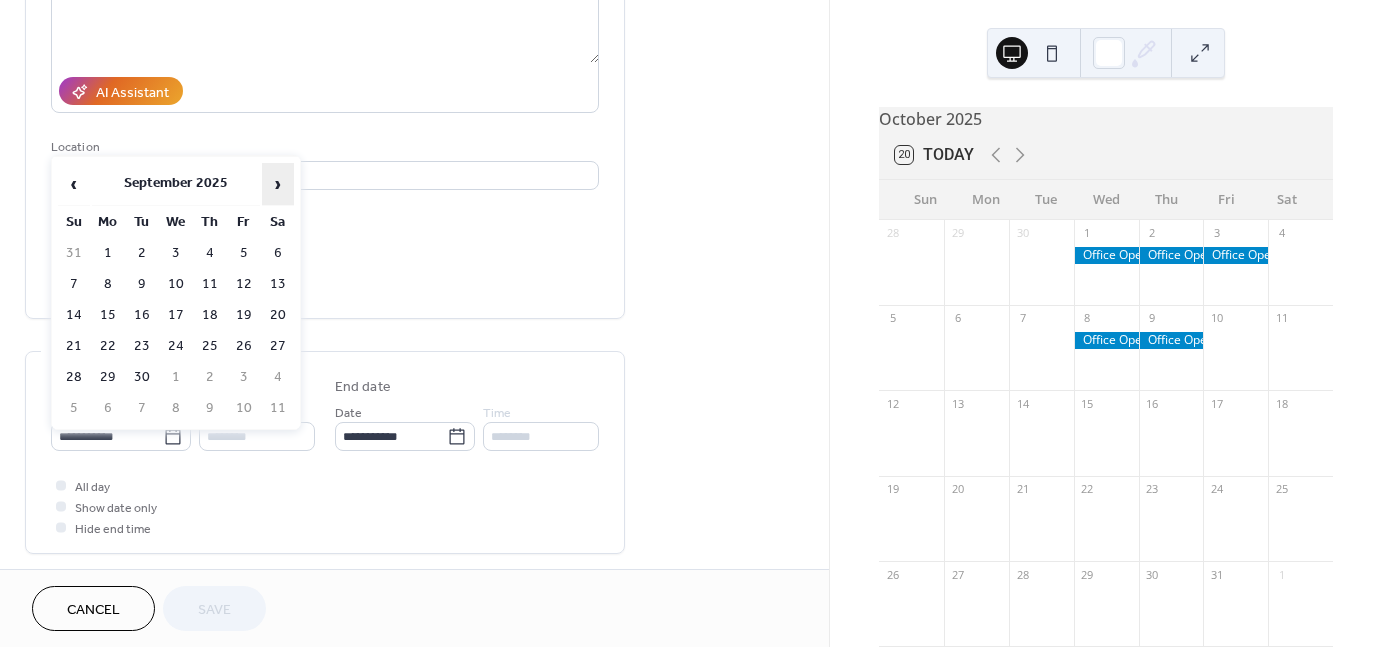 click on "›" at bounding box center [278, 184] 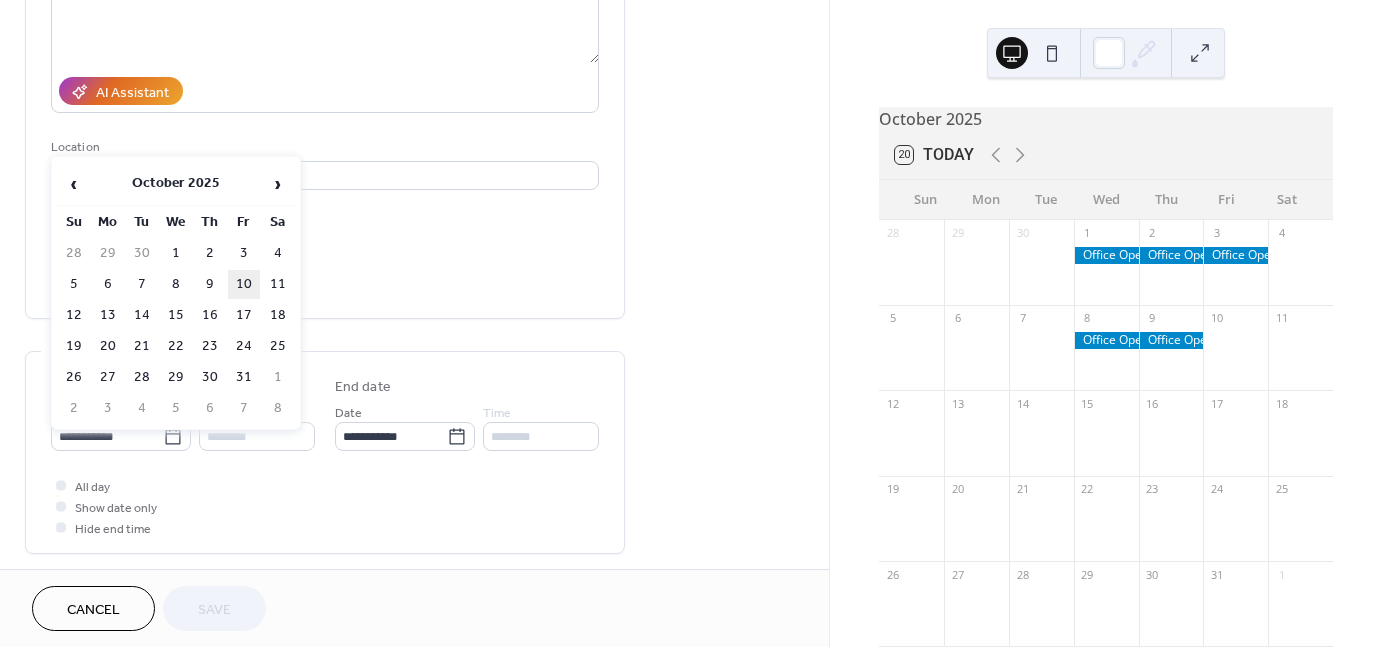 click on "10" at bounding box center [244, 284] 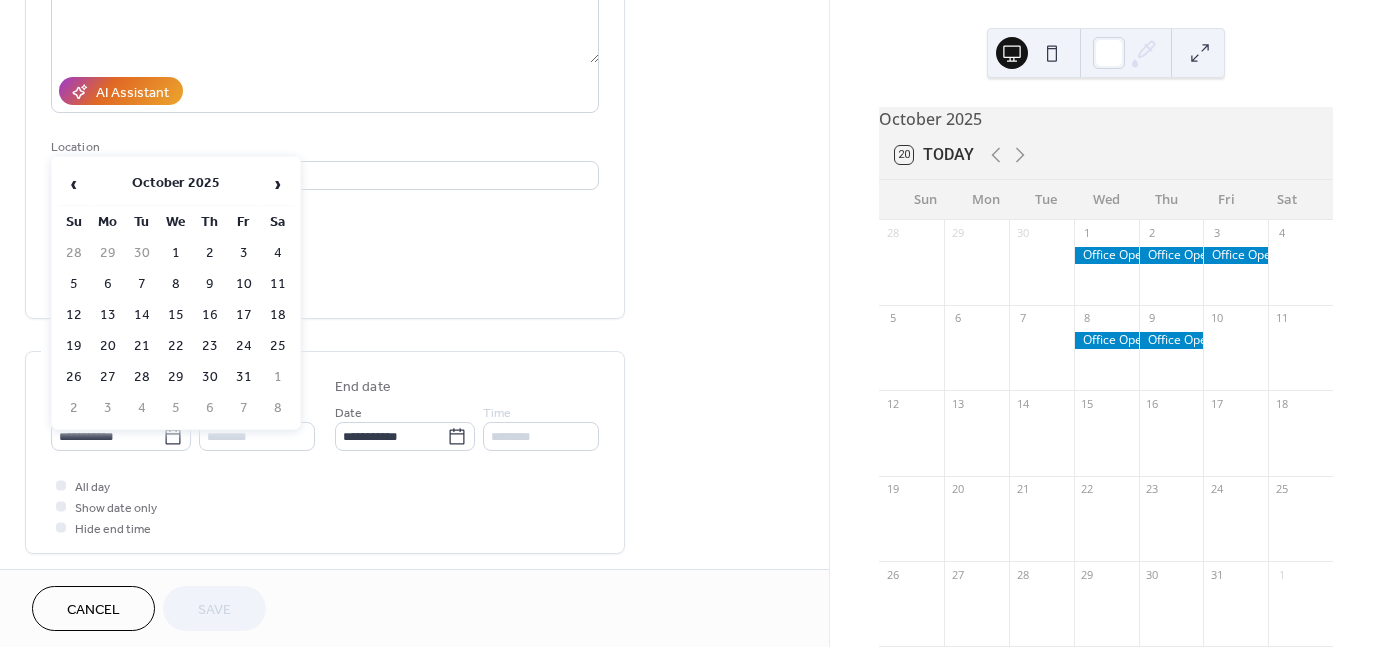 type on "**********" 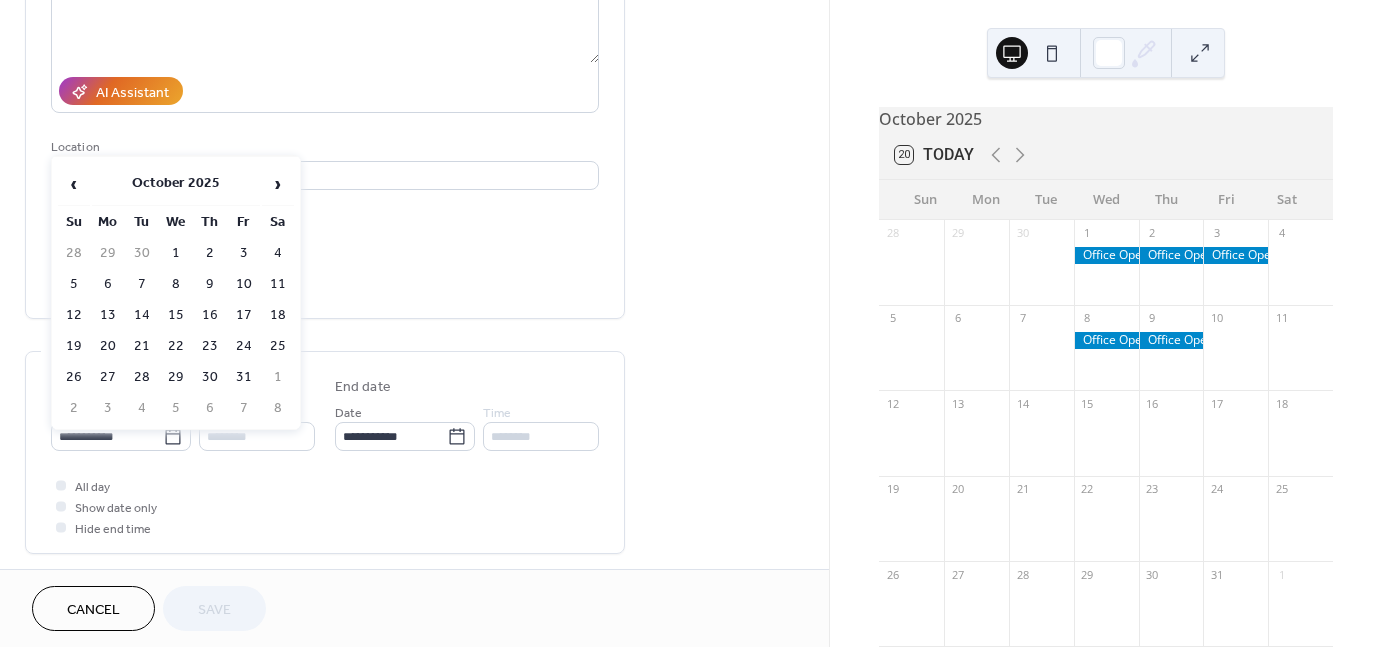 type on "**********" 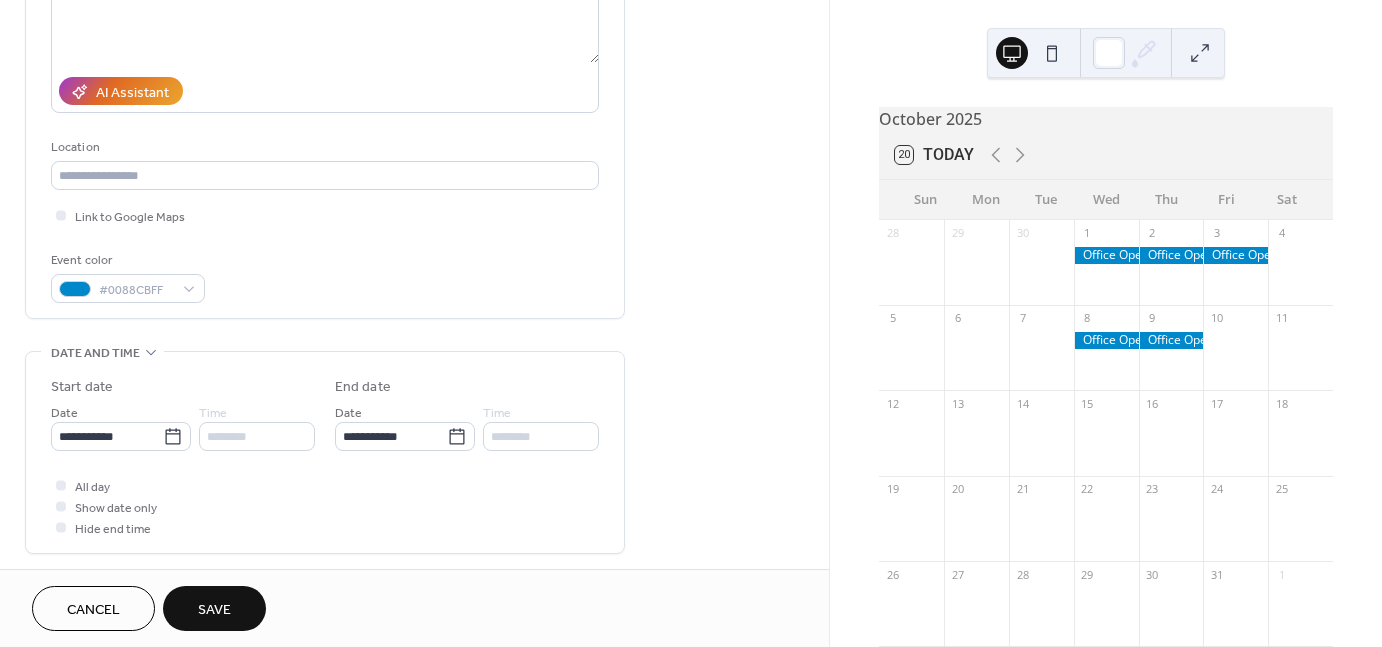 click on "Save" at bounding box center (214, 608) 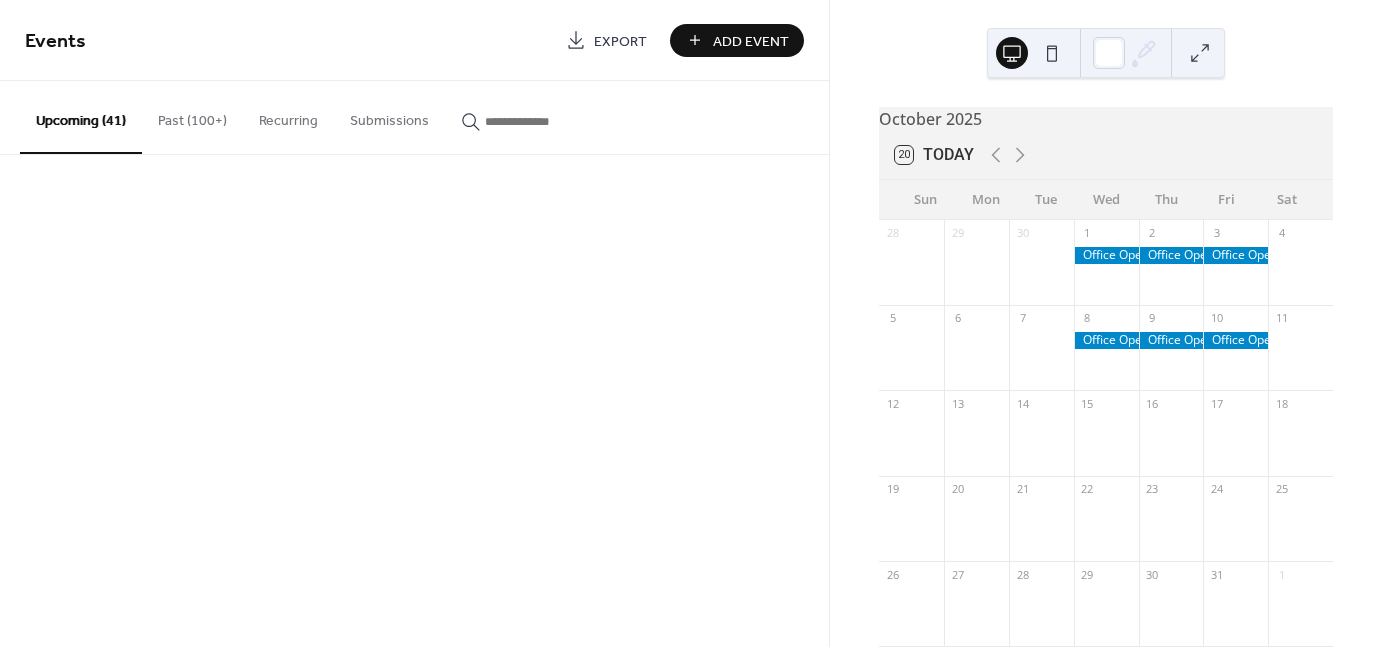 click on "Events Export Add Event Upcoming (41) Past (100+) Recurring Submissions Cancel" at bounding box center (414, 323) 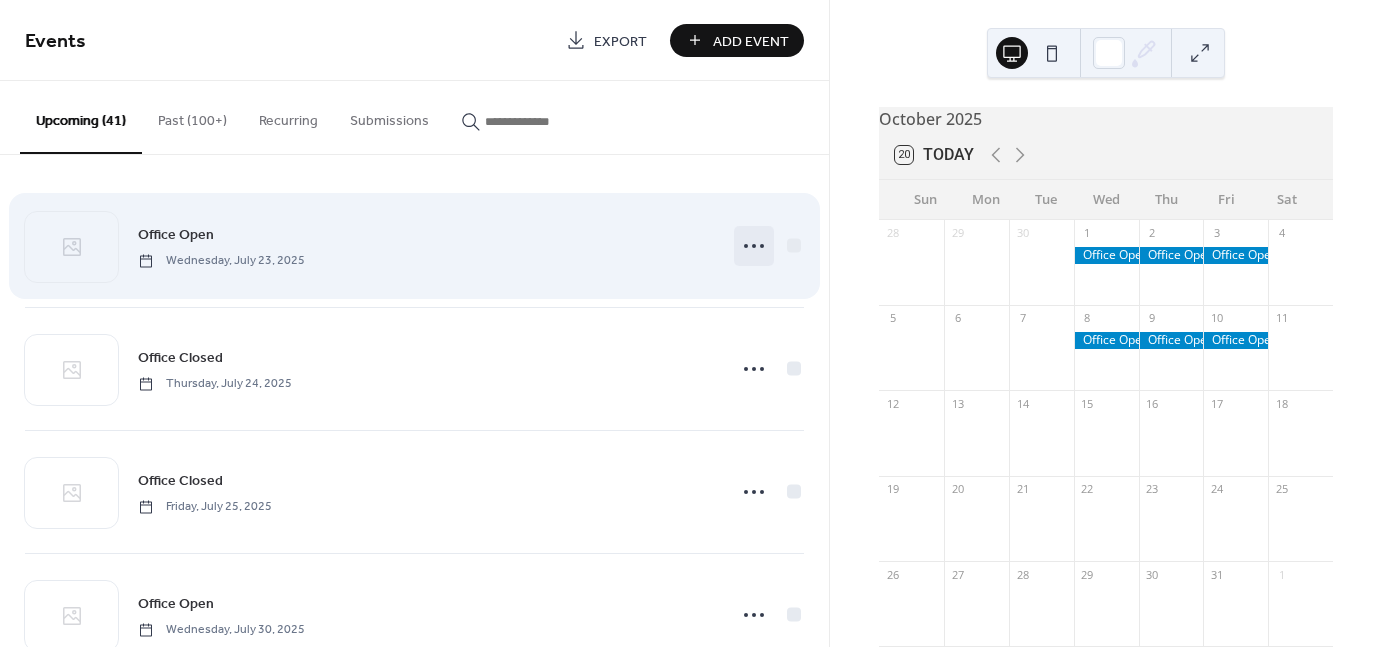click 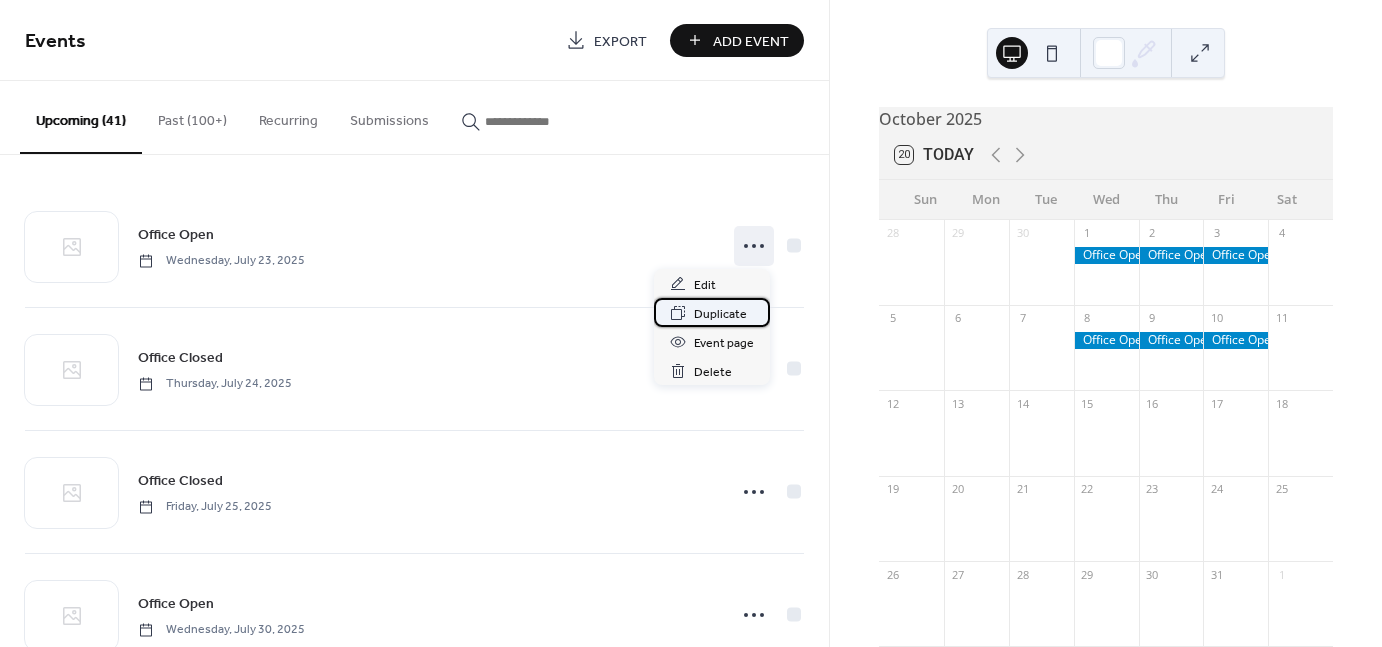 click on "Duplicate" at bounding box center (720, 314) 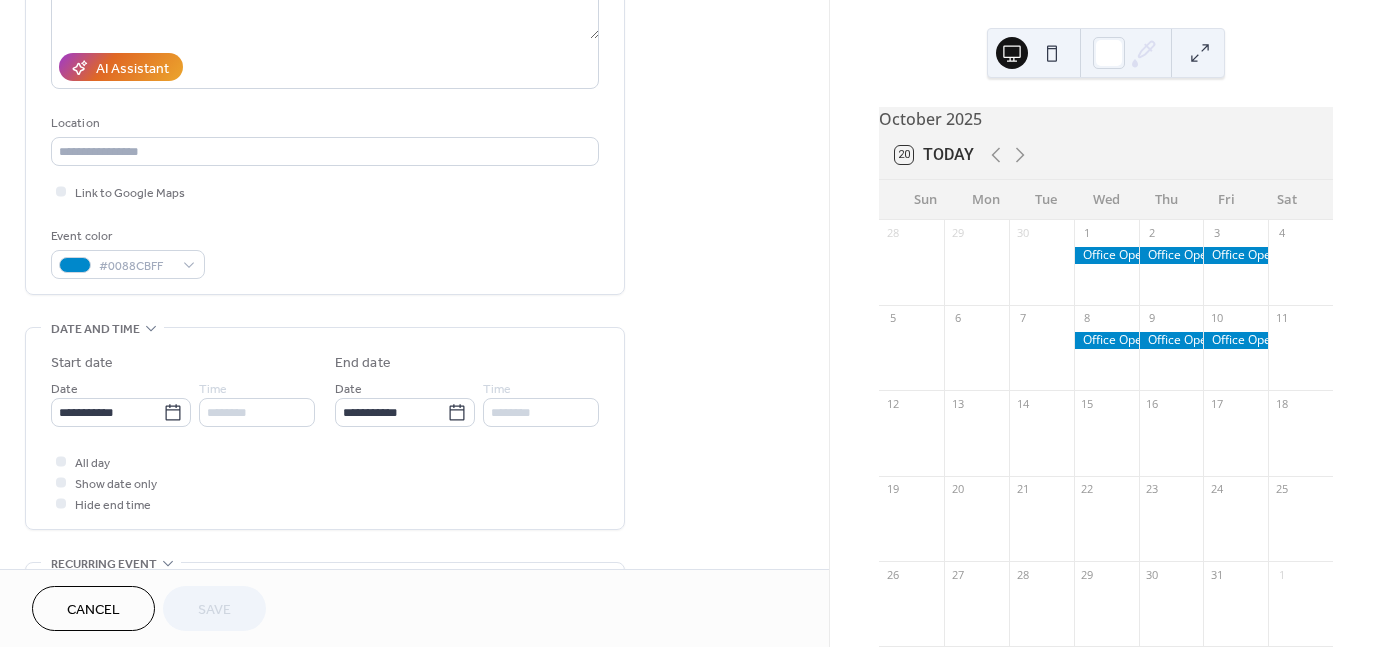 scroll, scrollTop: 400, scrollLeft: 0, axis: vertical 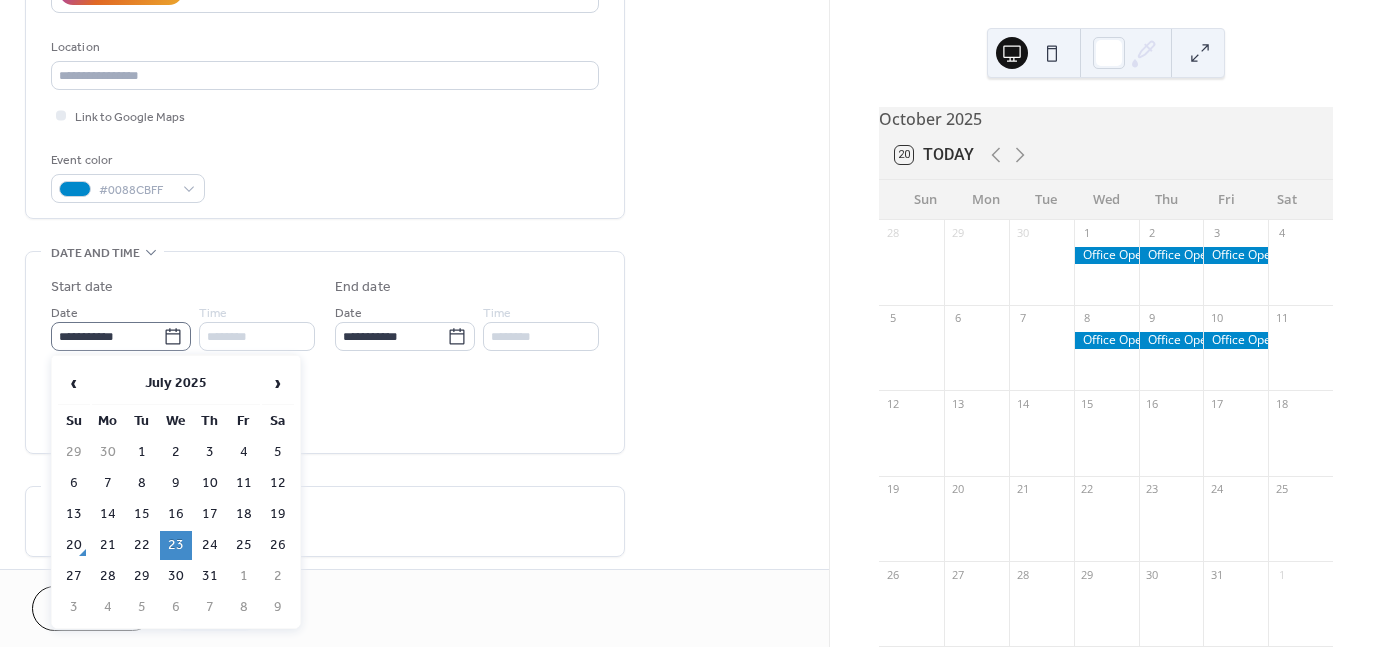 click 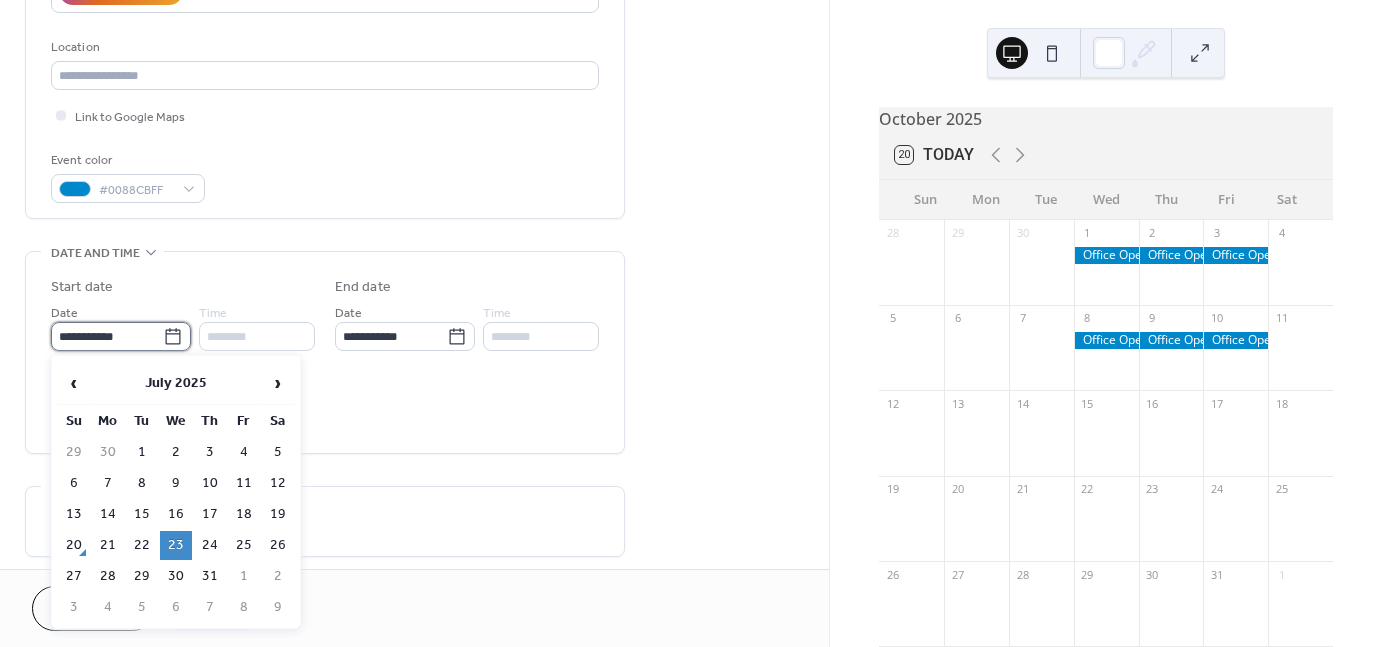 click on "**********" at bounding box center [107, 336] 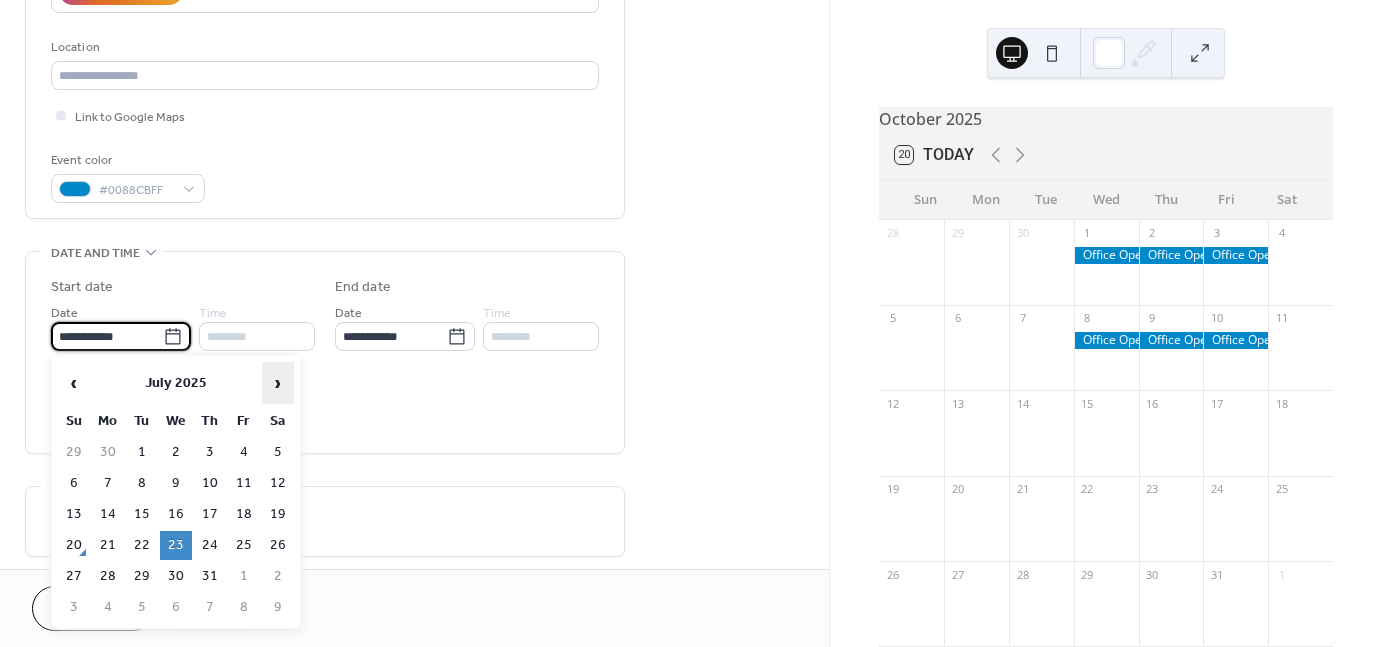 click on "›" at bounding box center [278, 383] 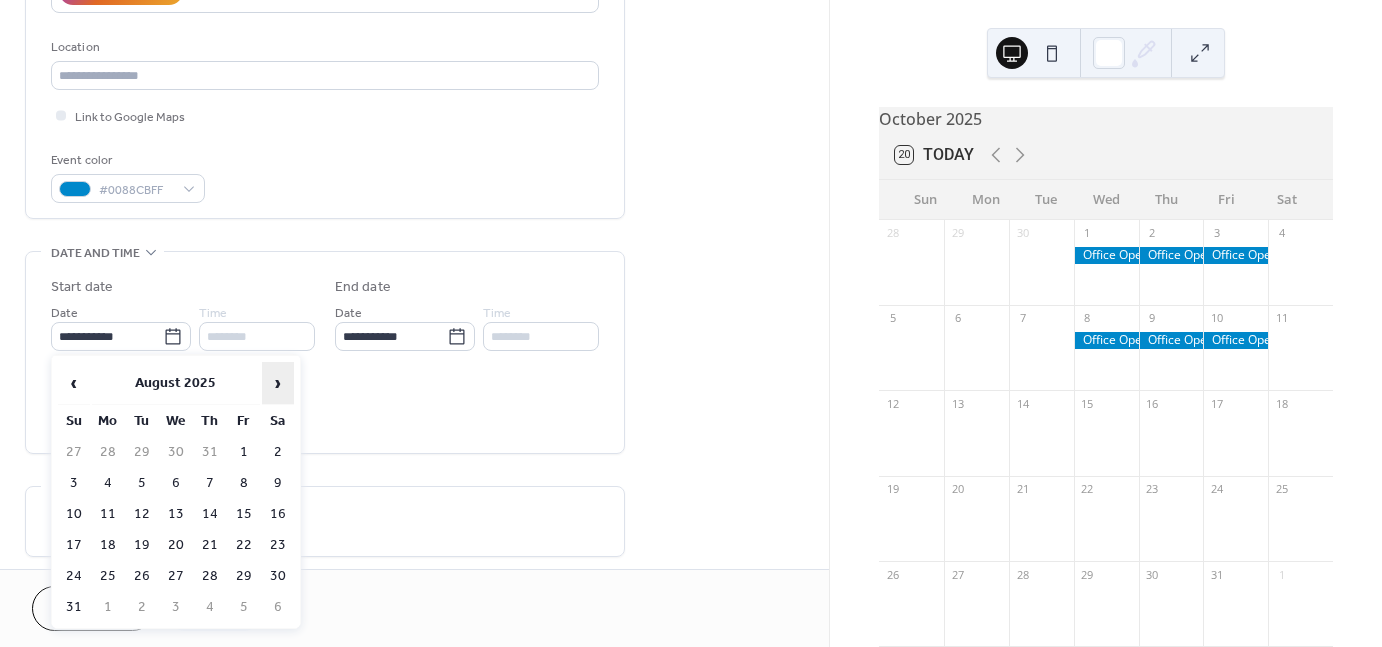 click on "›" at bounding box center [278, 383] 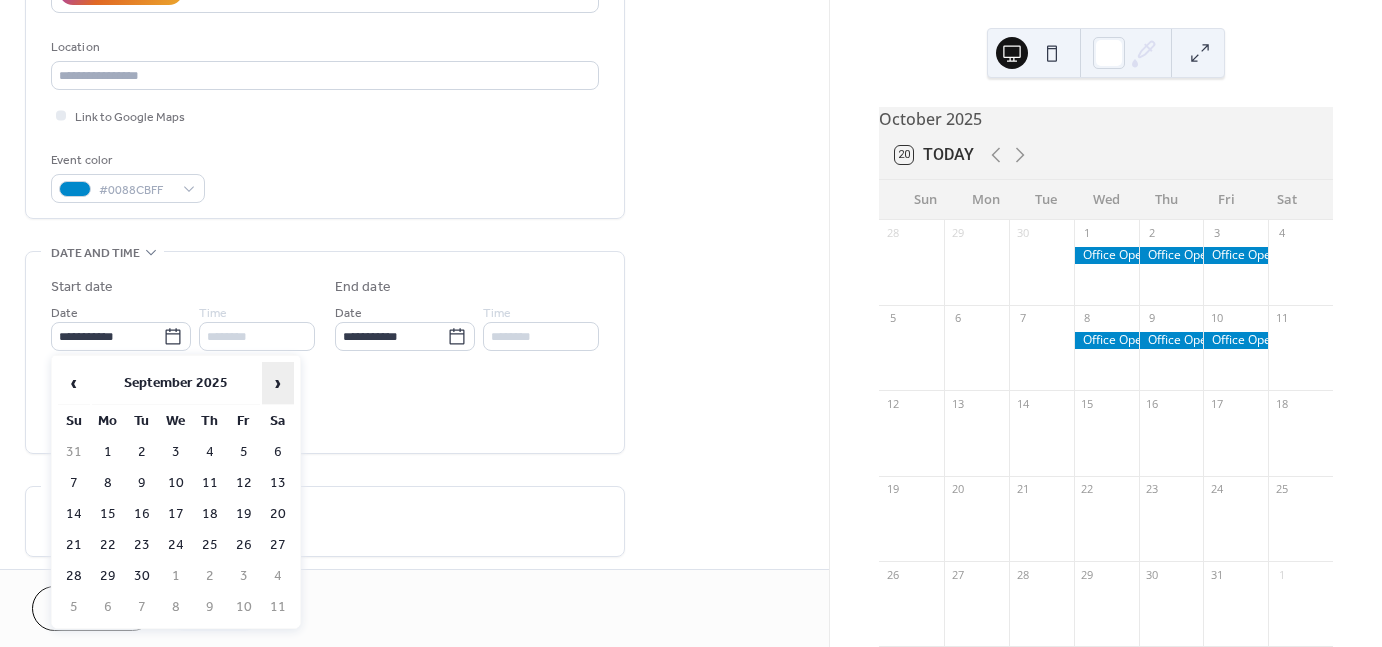 click on "›" at bounding box center [278, 383] 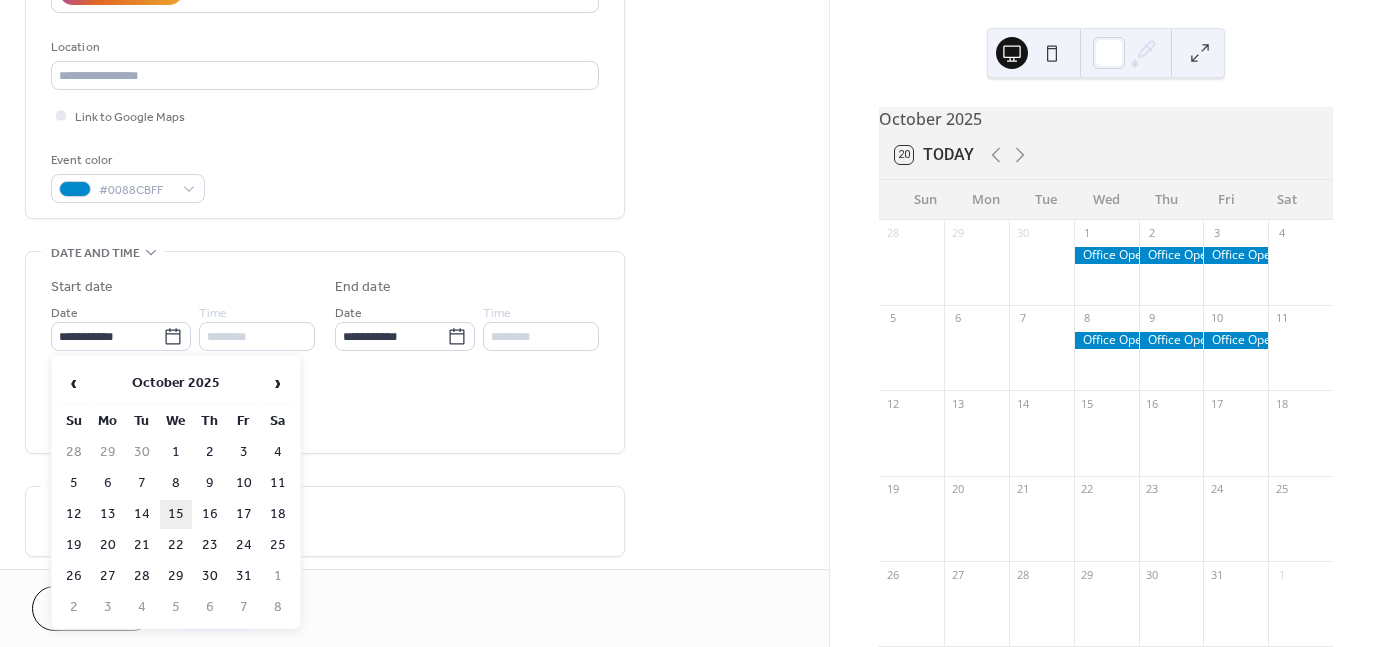 click on "15" at bounding box center [176, 514] 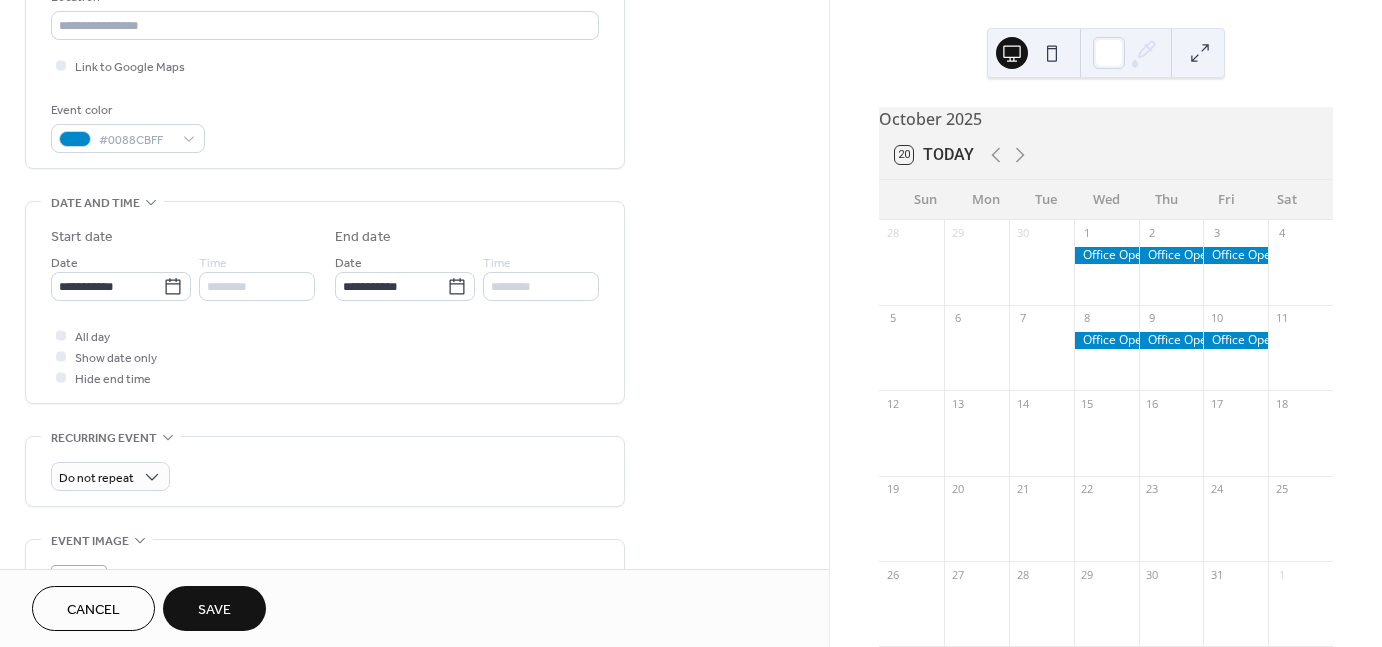 scroll, scrollTop: 600, scrollLeft: 0, axis: vertical 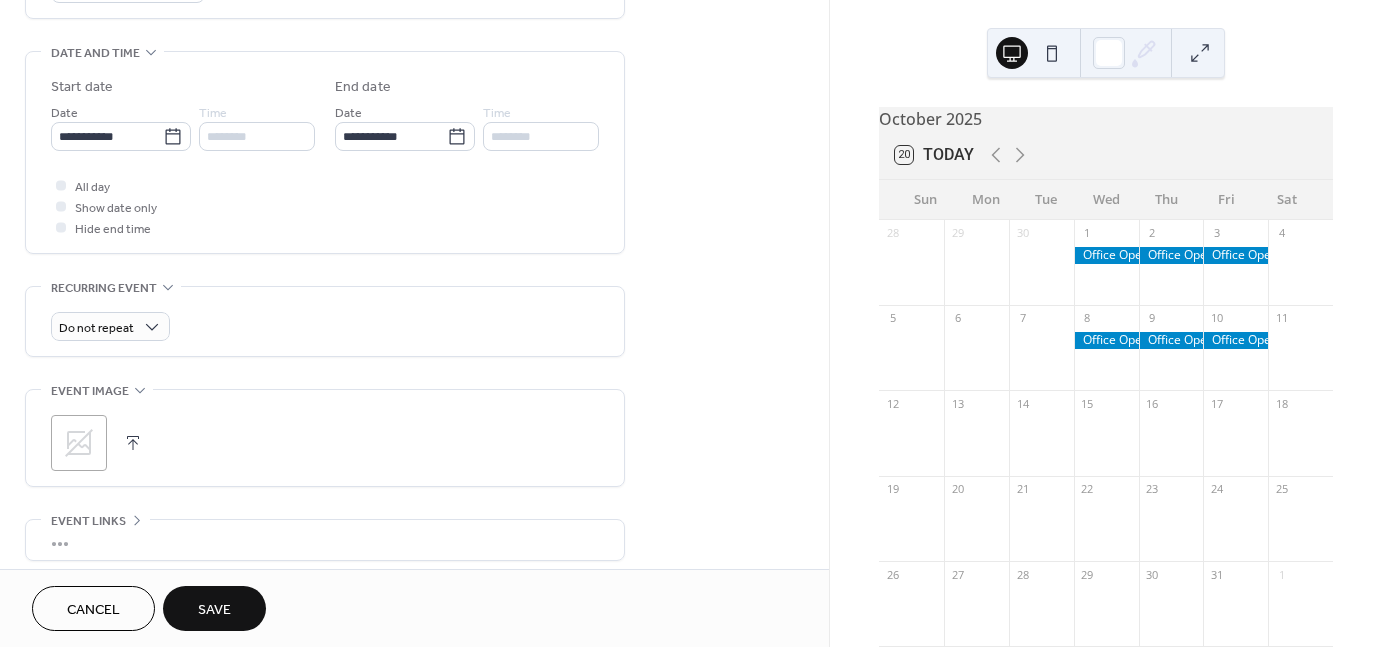 click on "Save" at bounding box center (214, 608) 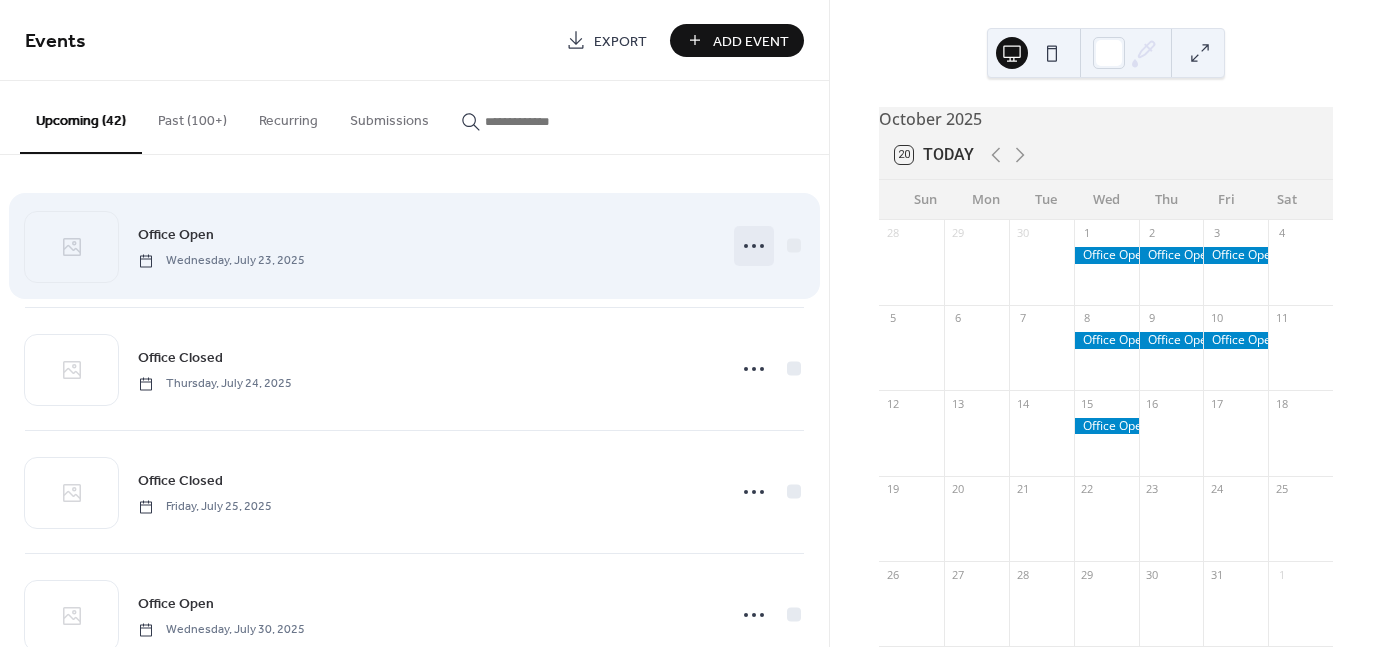 click 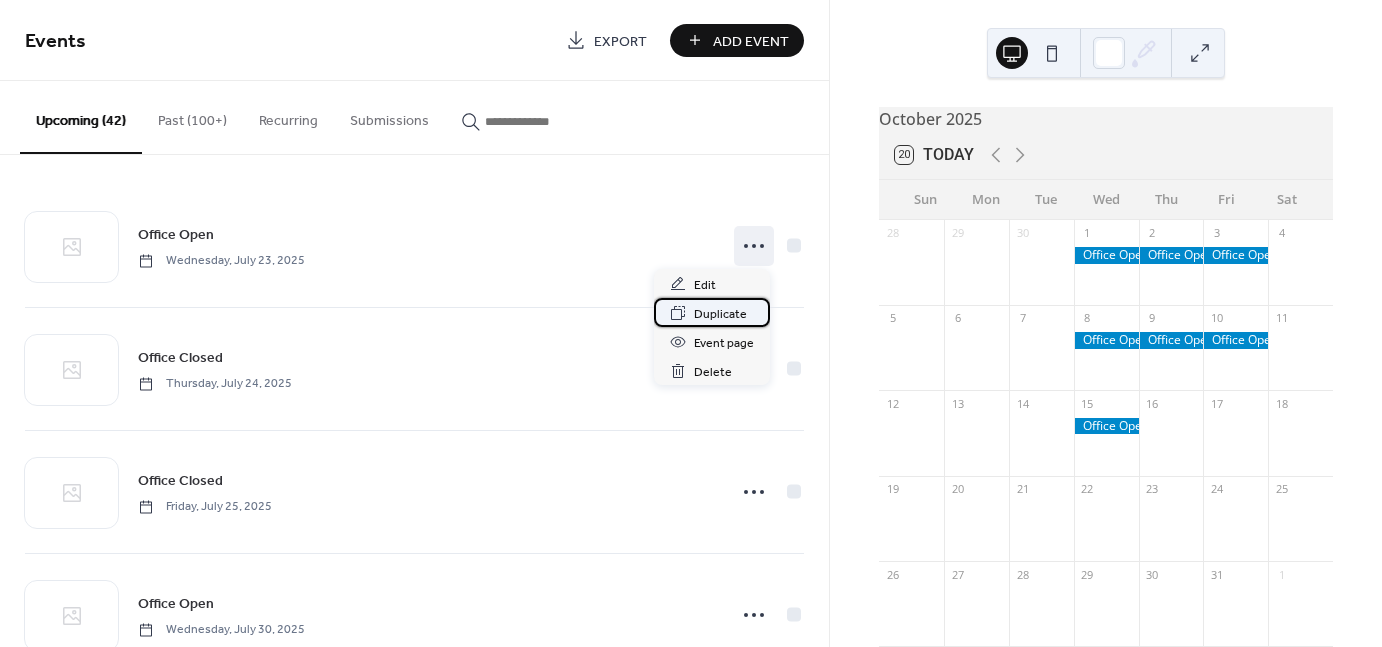 click on "Duplicate" at bounding box center (720, 314) 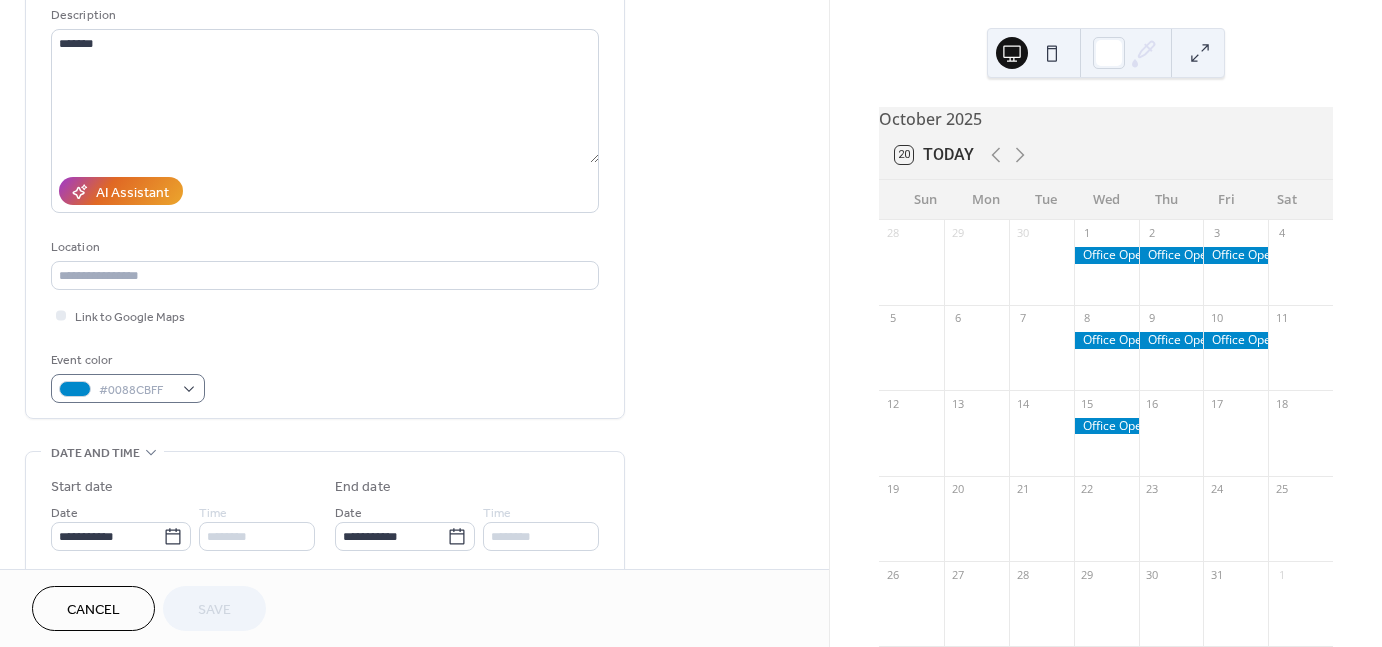 scroll, scrollTop: 300, scrollLeft: 0, axis: vertical 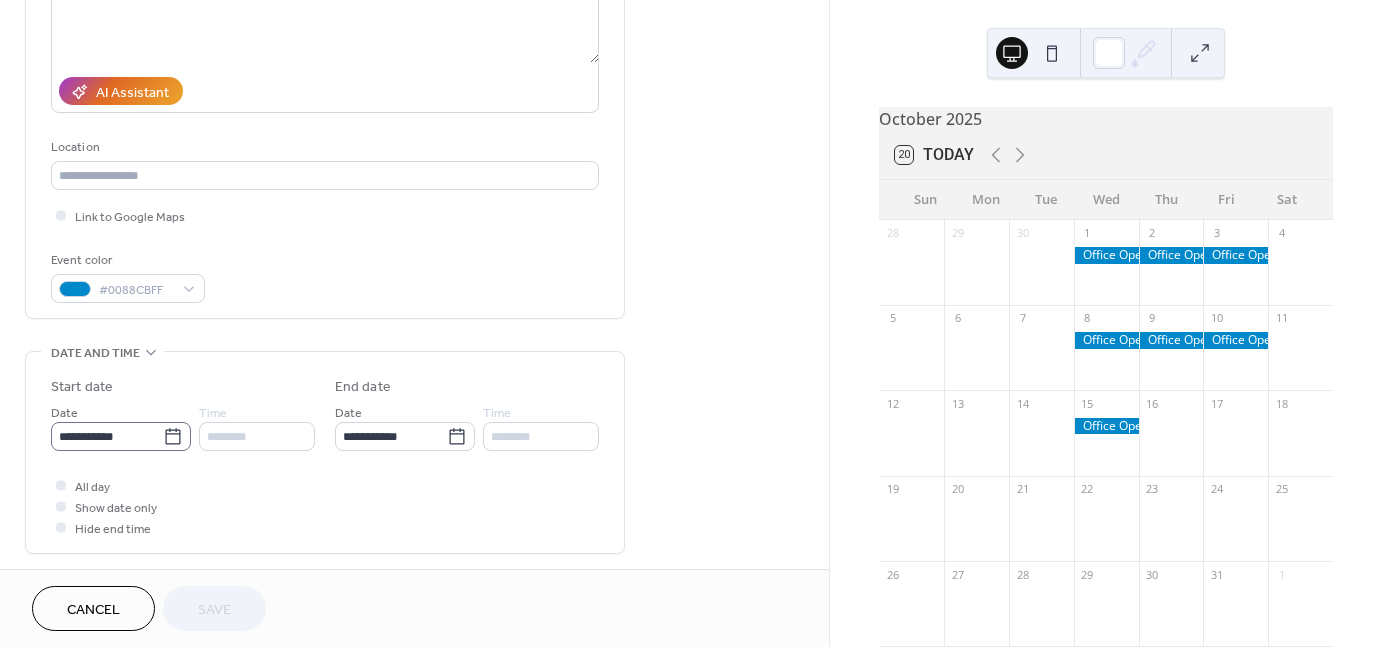 click 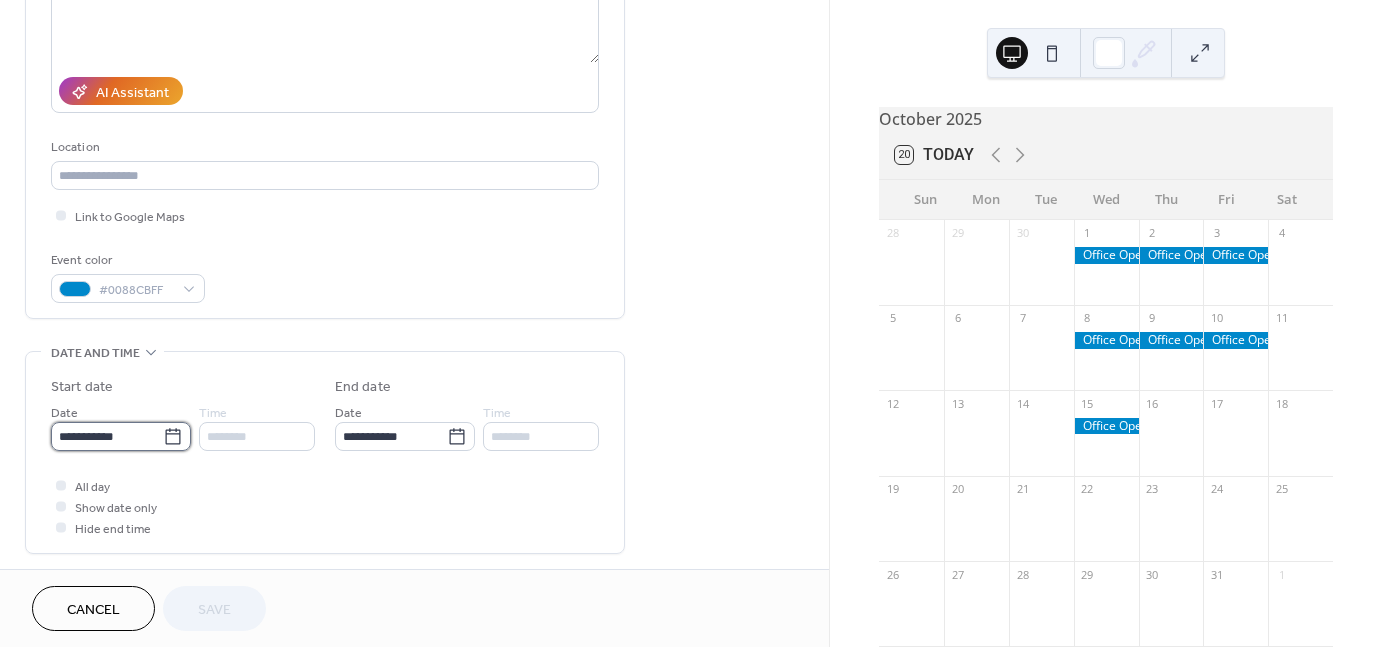 click on "**********" at bounding box center (107, 436) 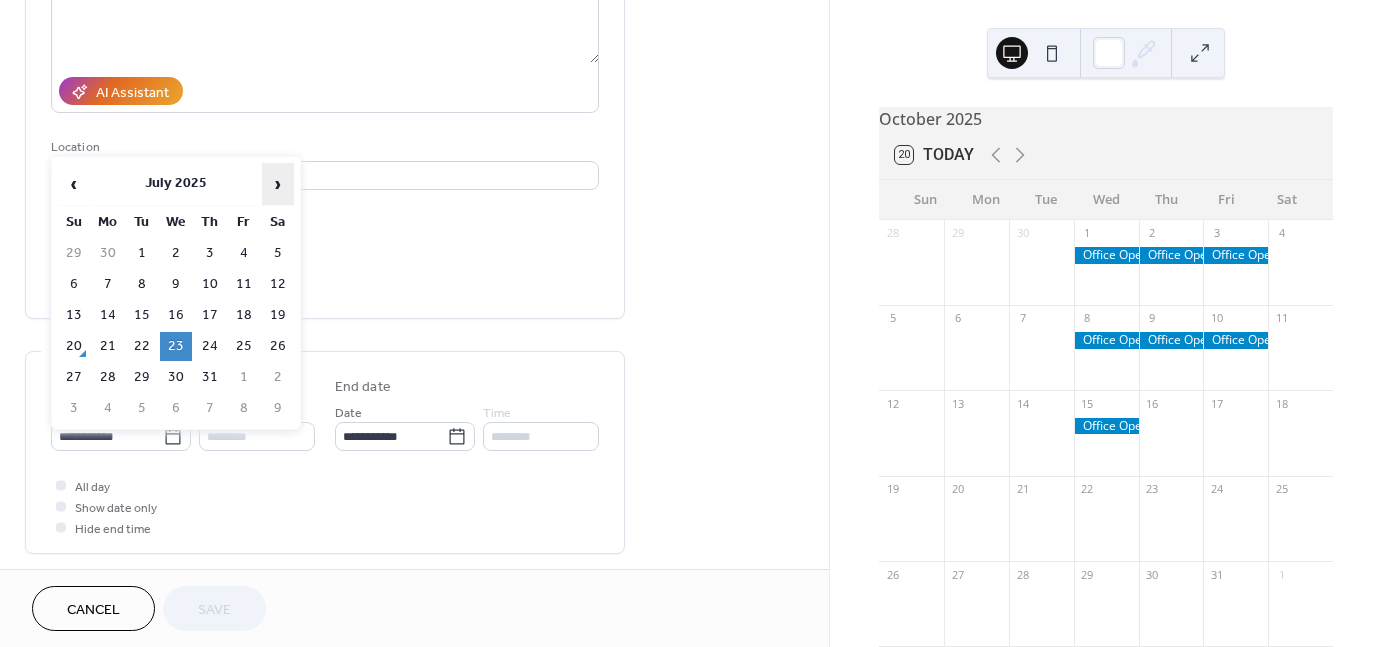 click on "›" at bounding box center [278, 184] 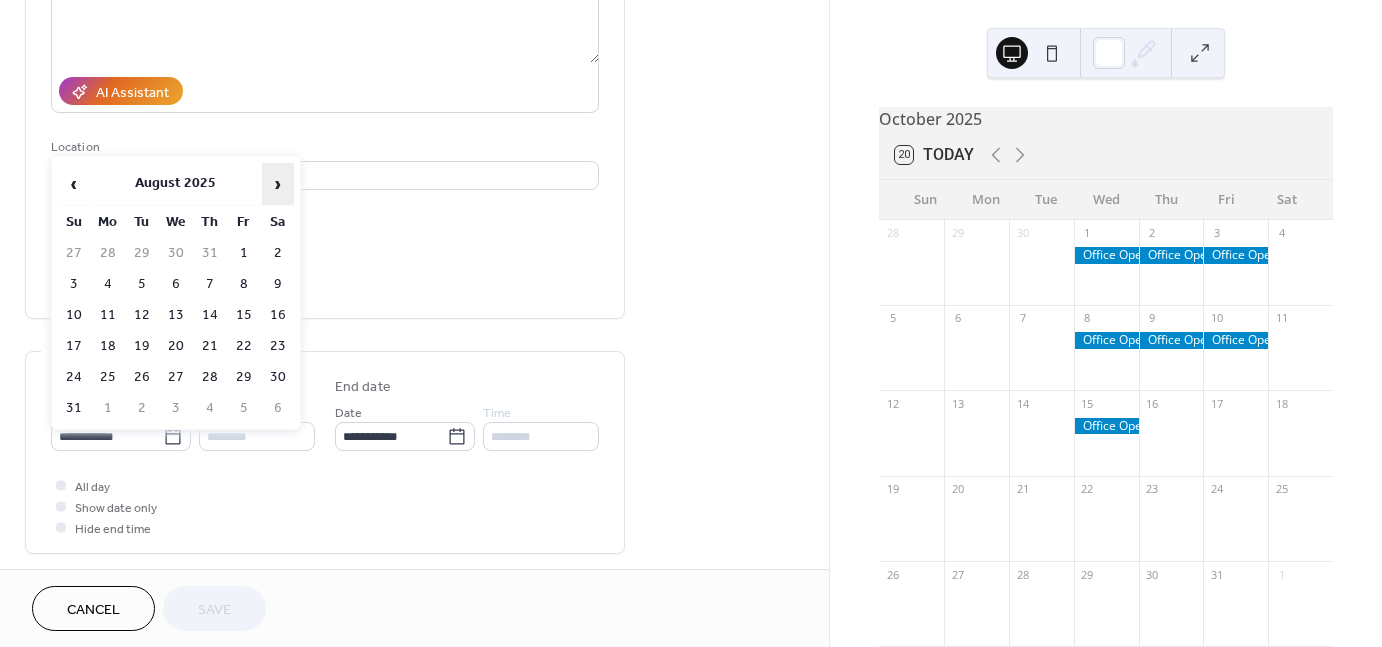 click on "›" at bounding box center (278, 184) 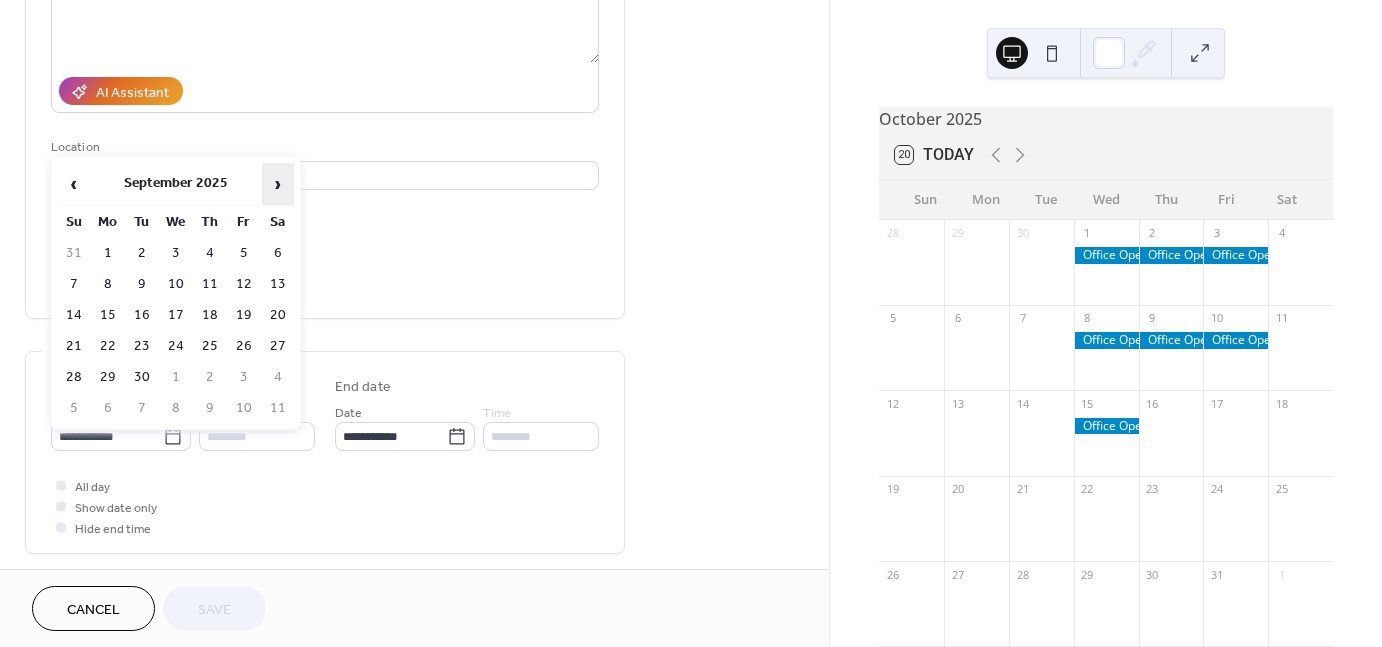 click on "›" at bounding box center (278, 184) 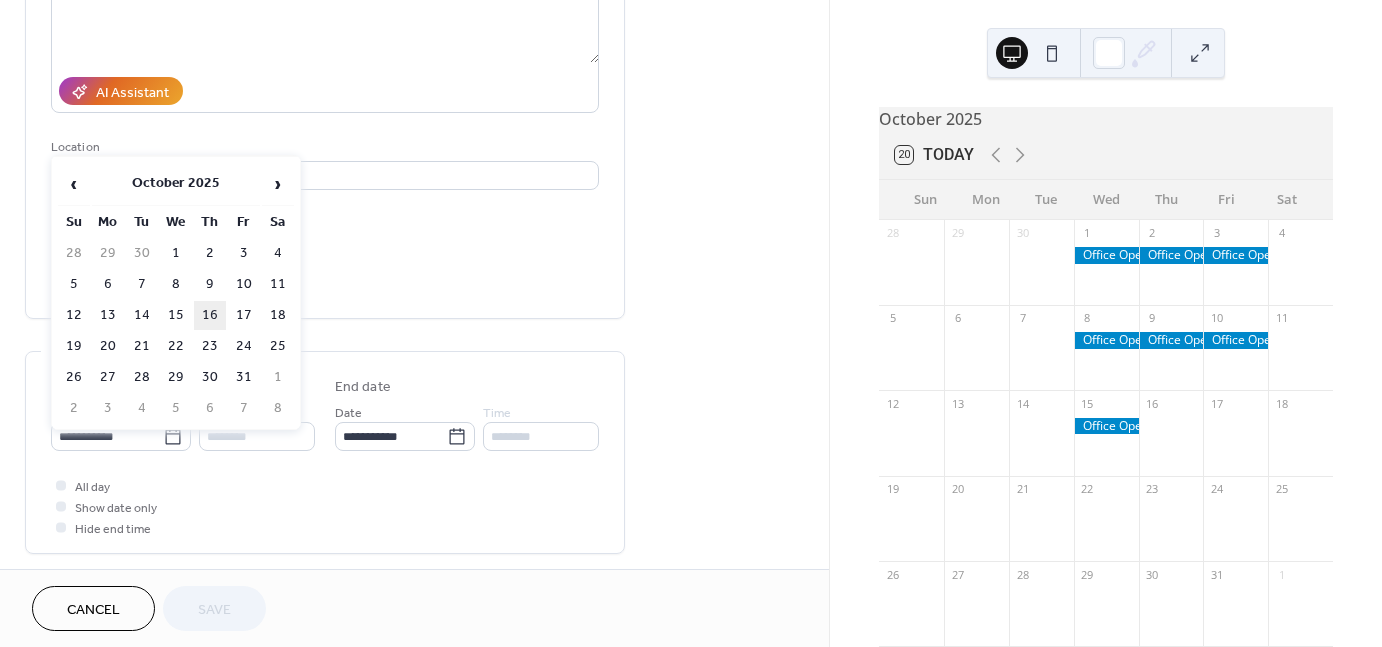 click on "16" at bounding box center [210, 315] 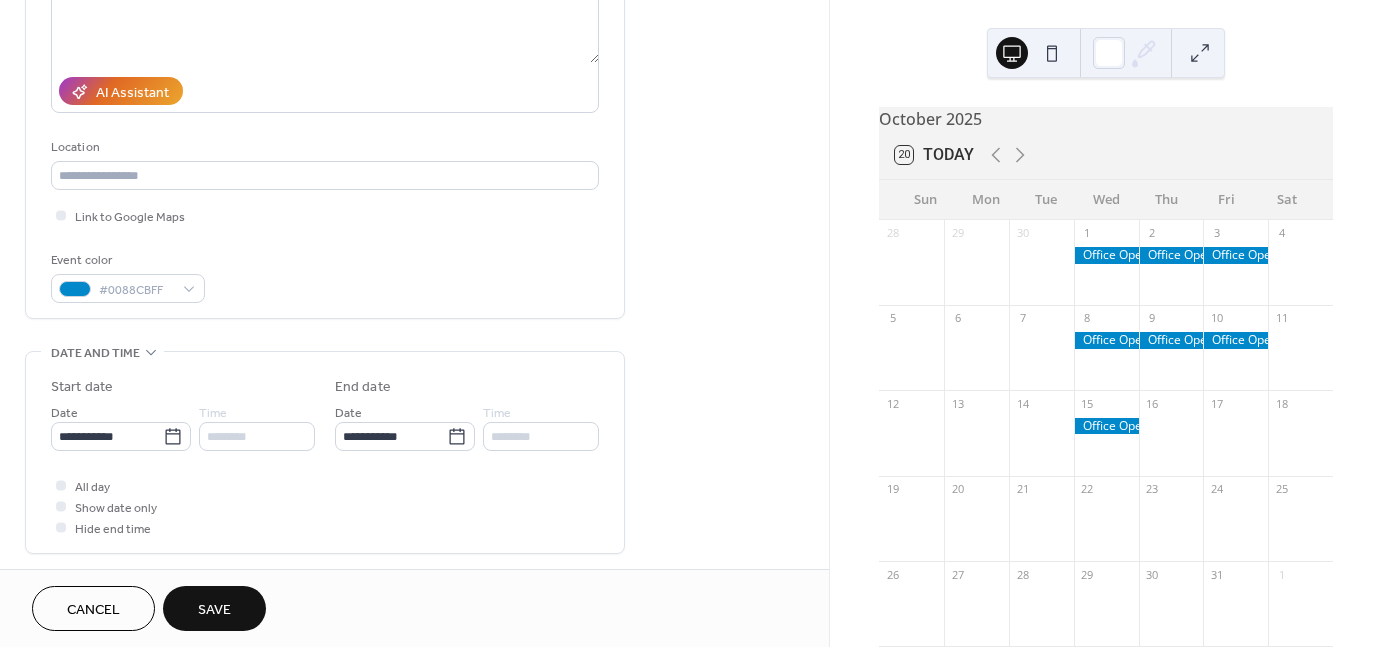 click on "Save" at bounding box center [214, 608] 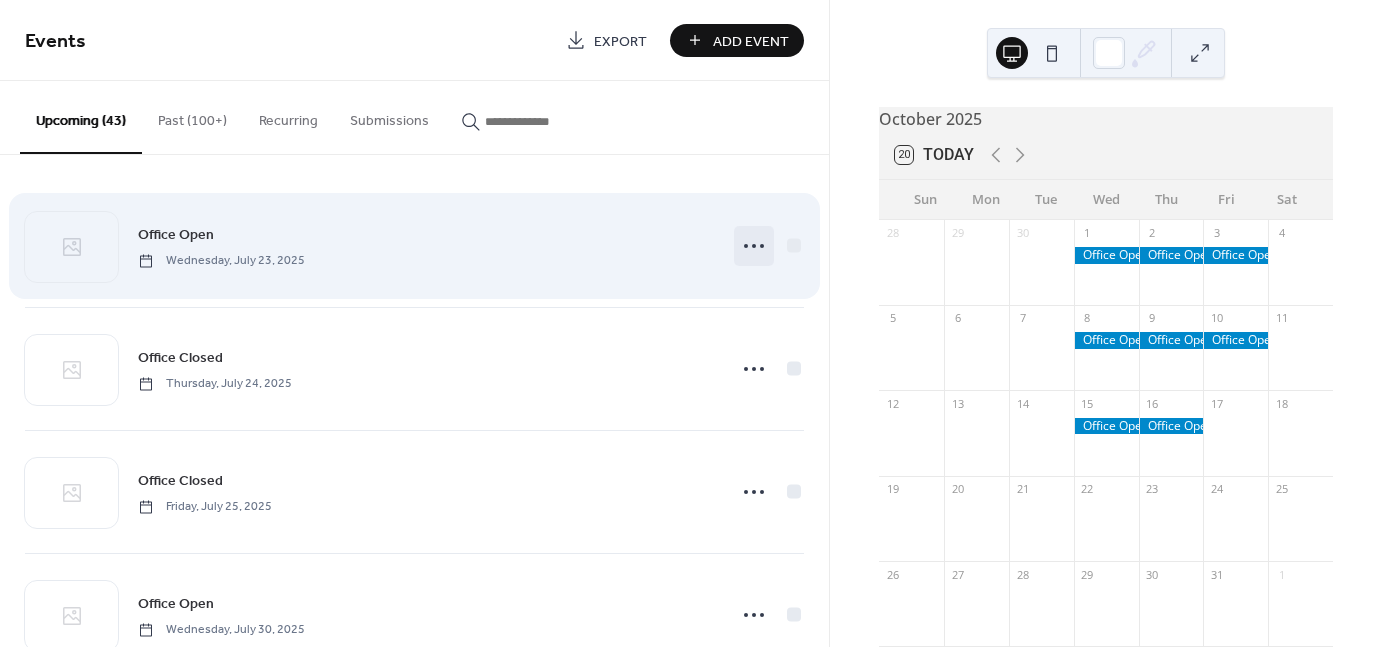 click 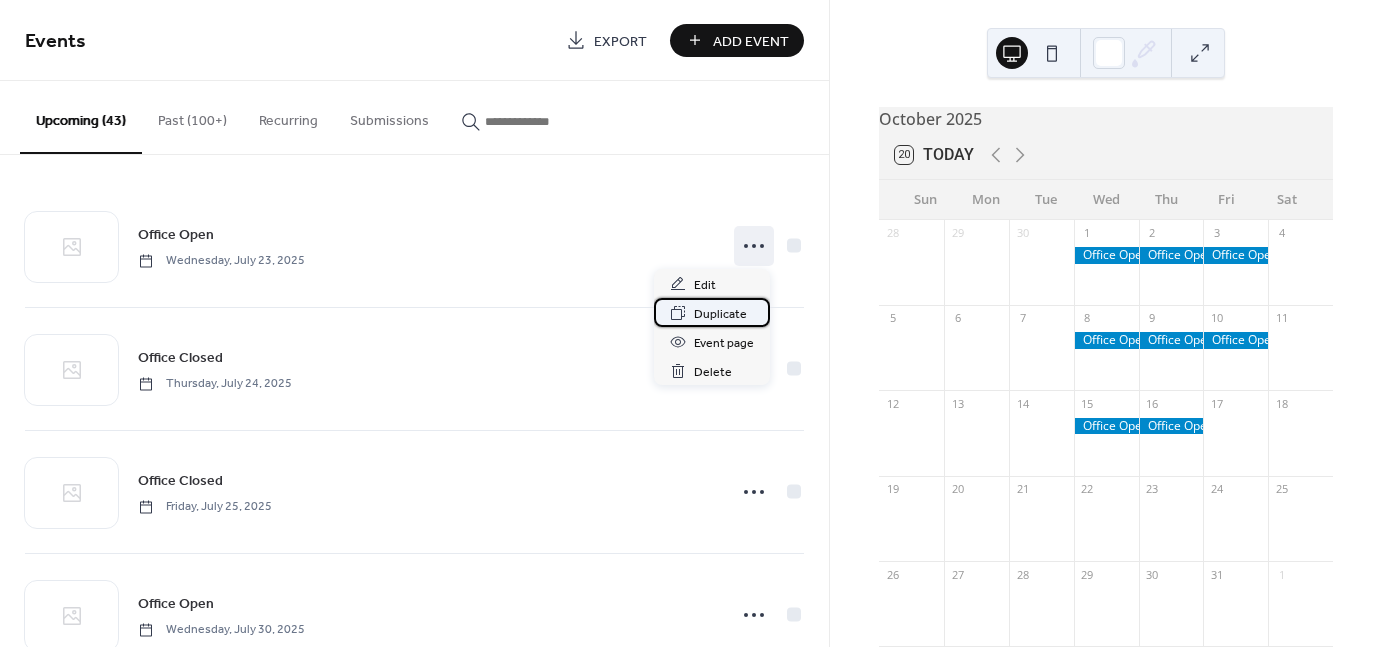click on "Duplicate" at bounding box center (720, 314) 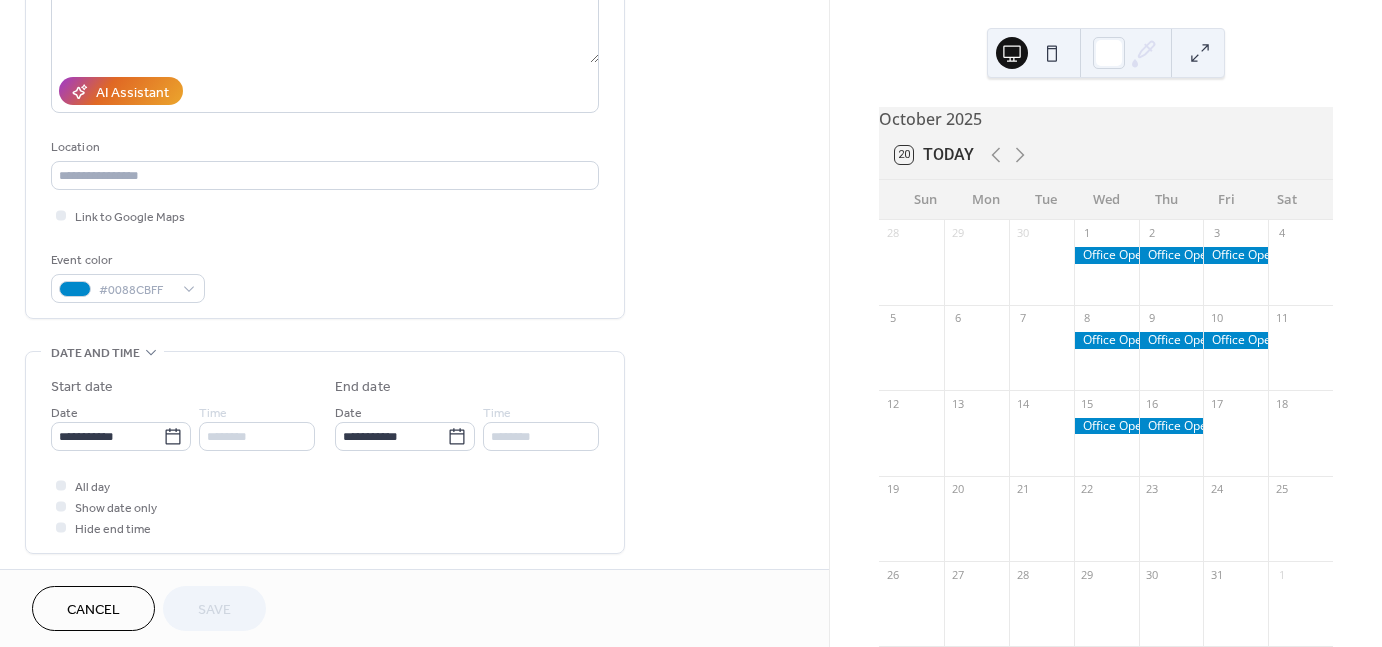 scroll, scrollTop: 400, scrollLeft: 0, axis: vertical 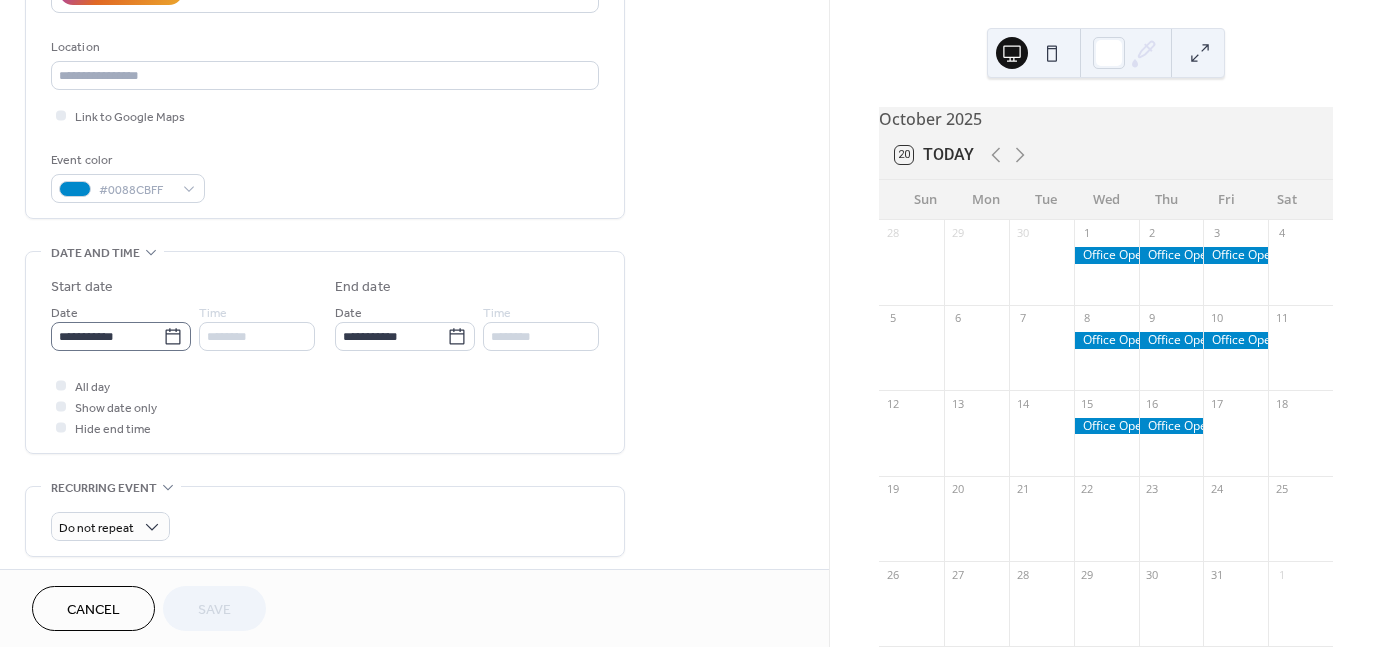 click 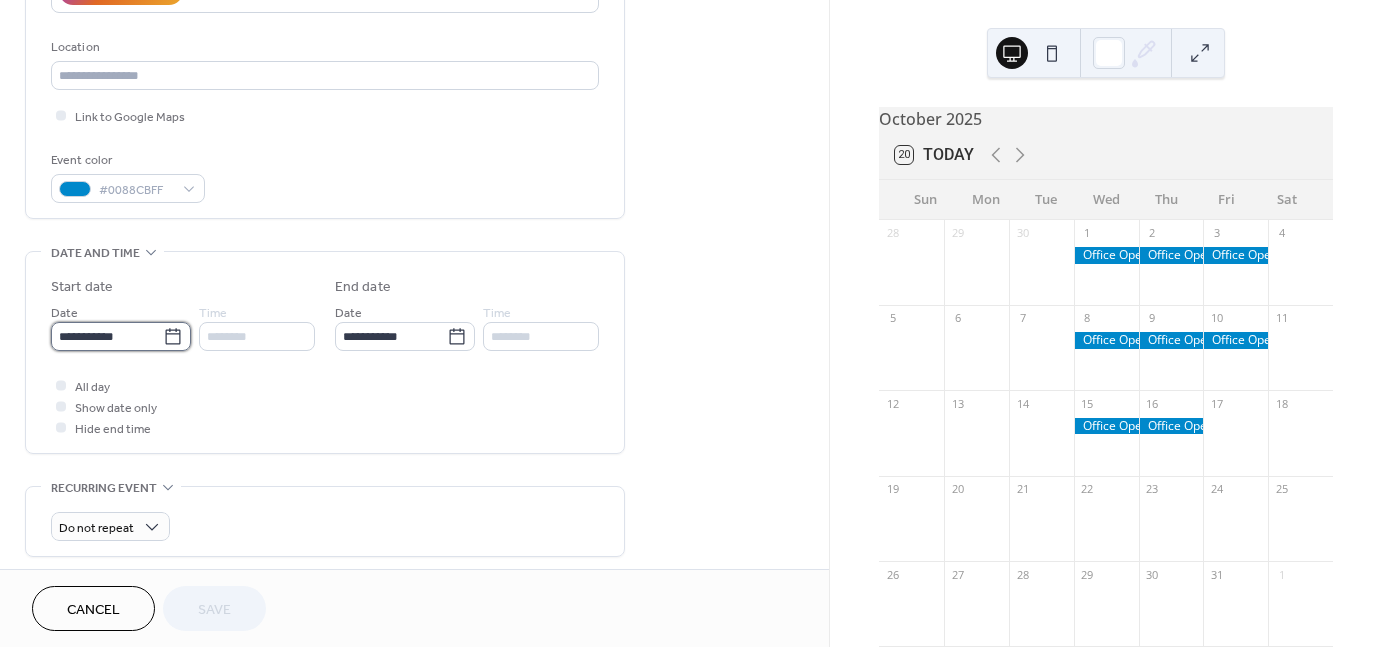 click on "**********" at bounding box center (107, 336) 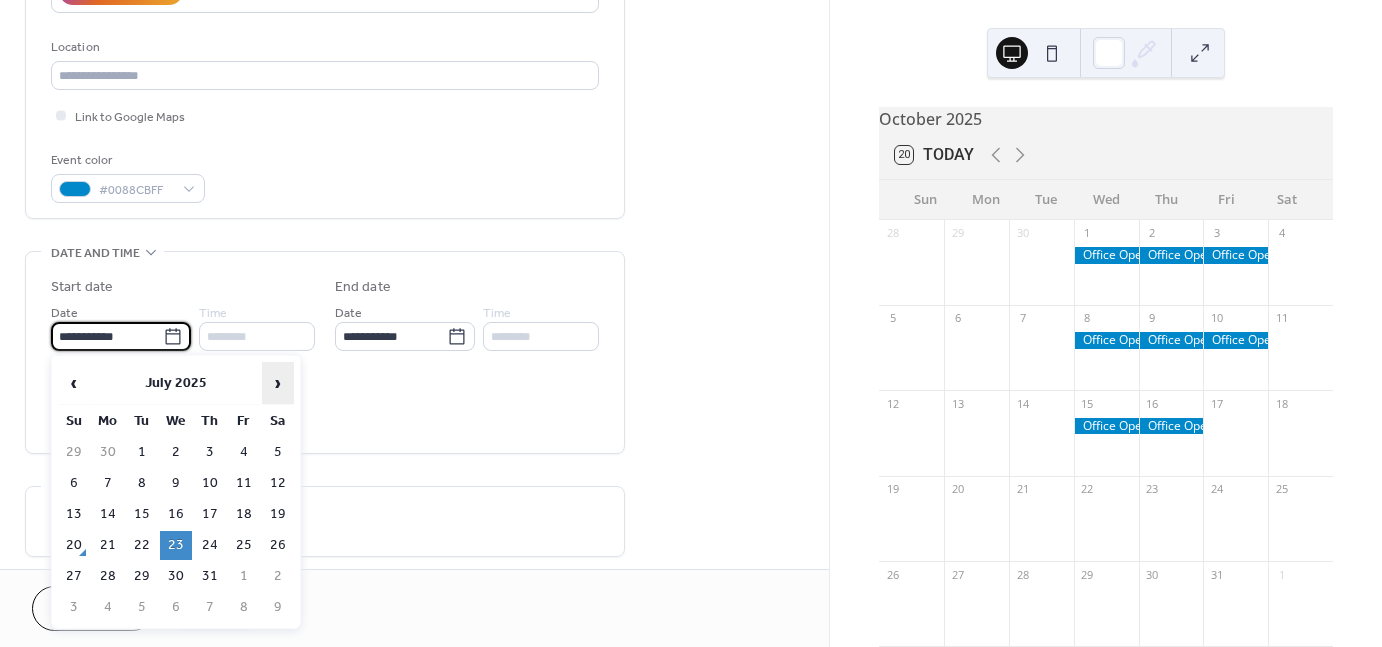 click on "›" at bounding box center (278, 383) 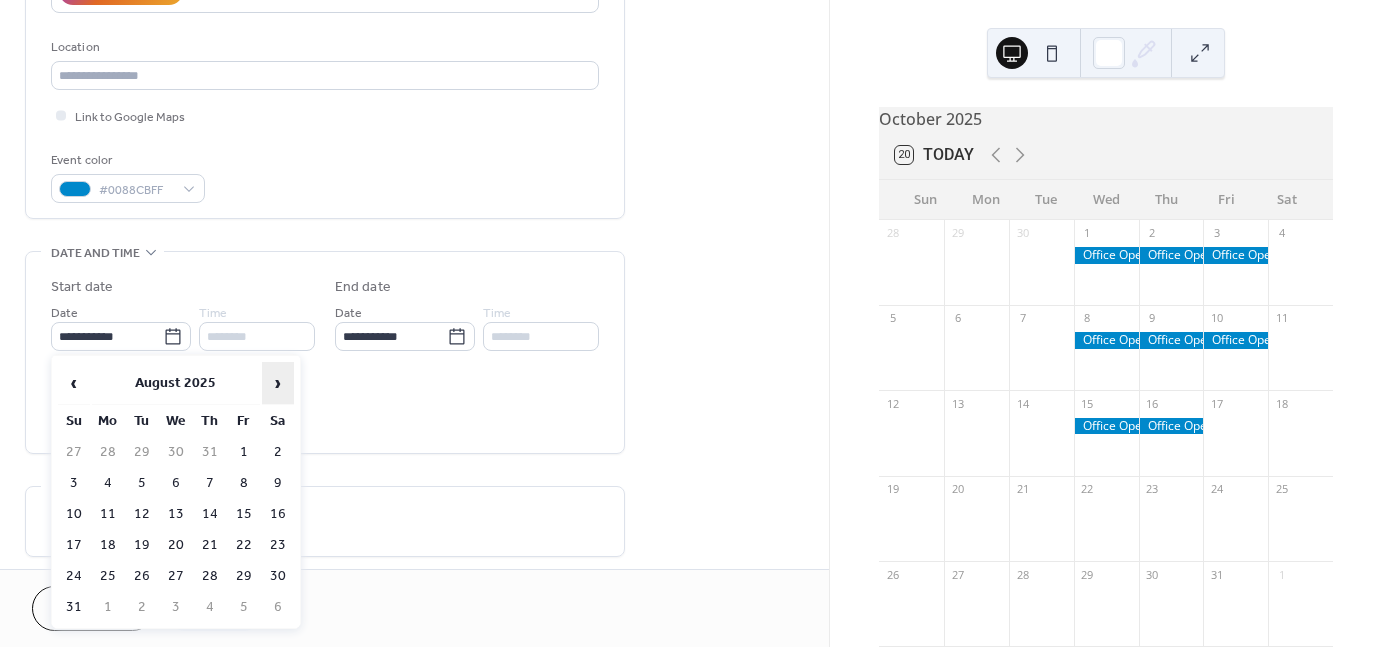 click on "›" at bounding box center (278, 383) 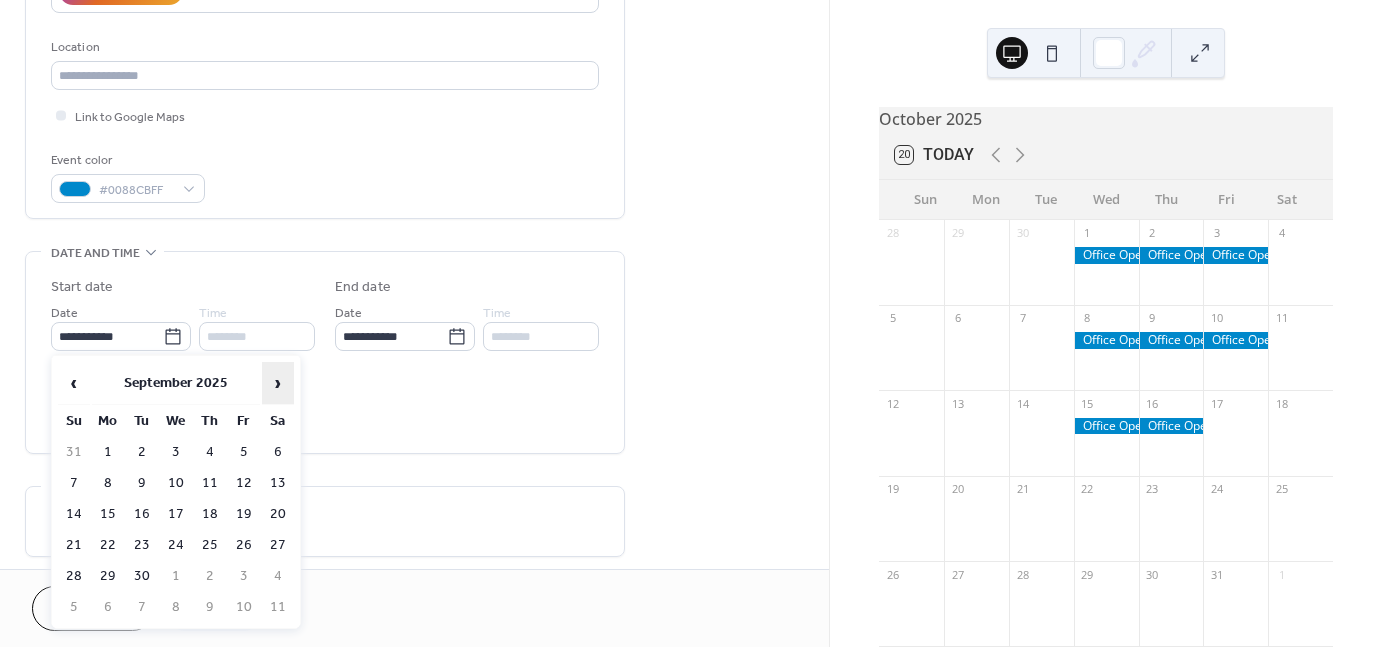 click on "›" at bounding box center (278, 383) 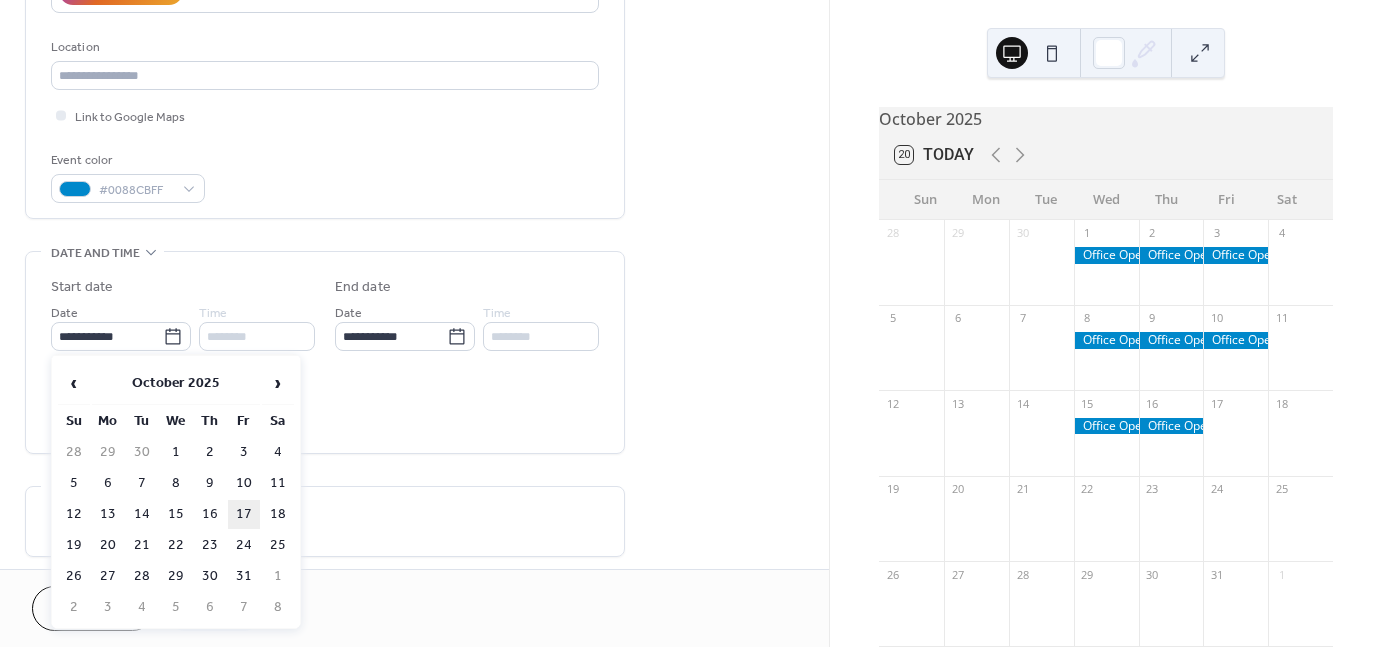click on "17" at bounding box center (244, 514) 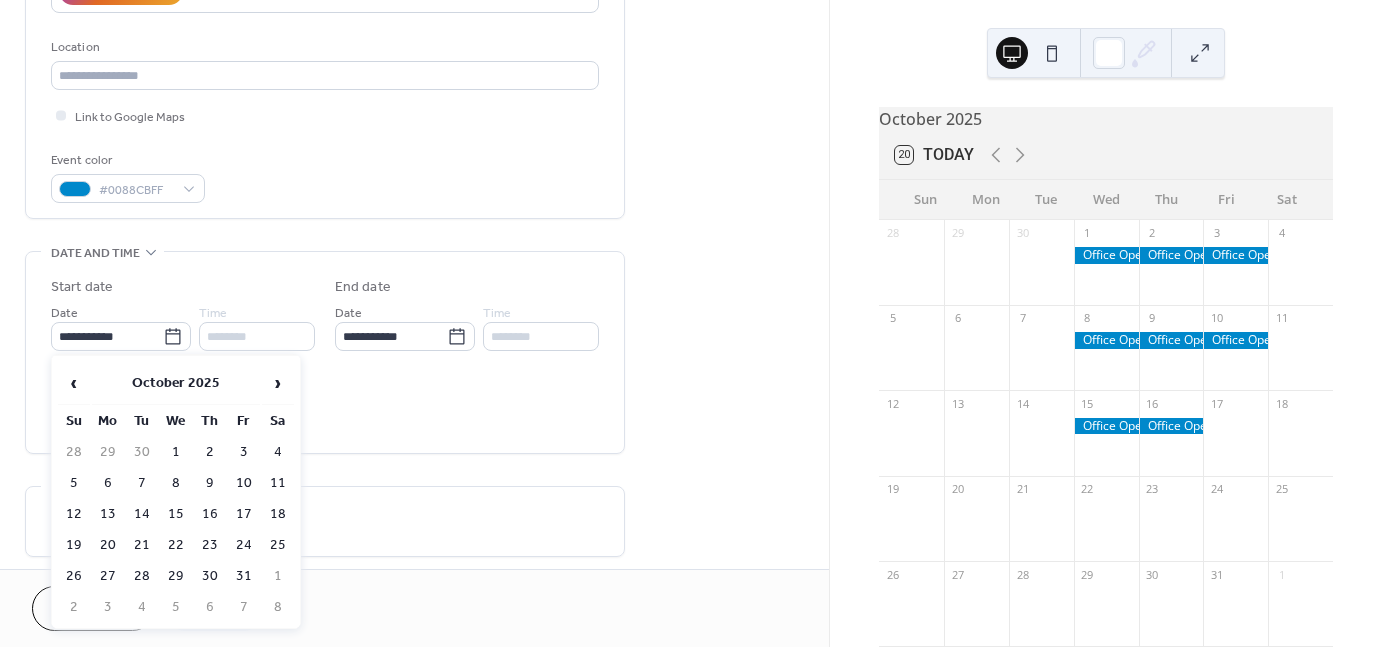 type on "**********" 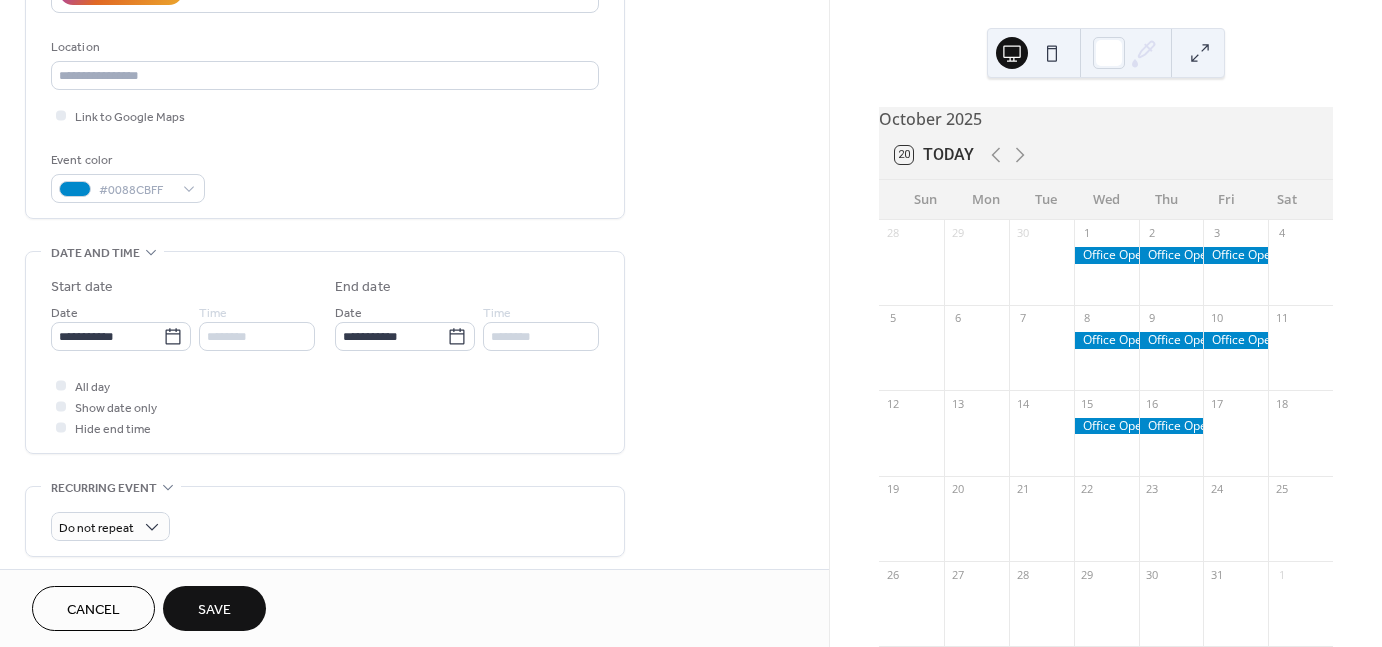 click on "Save" at bounding box center [214, 610] 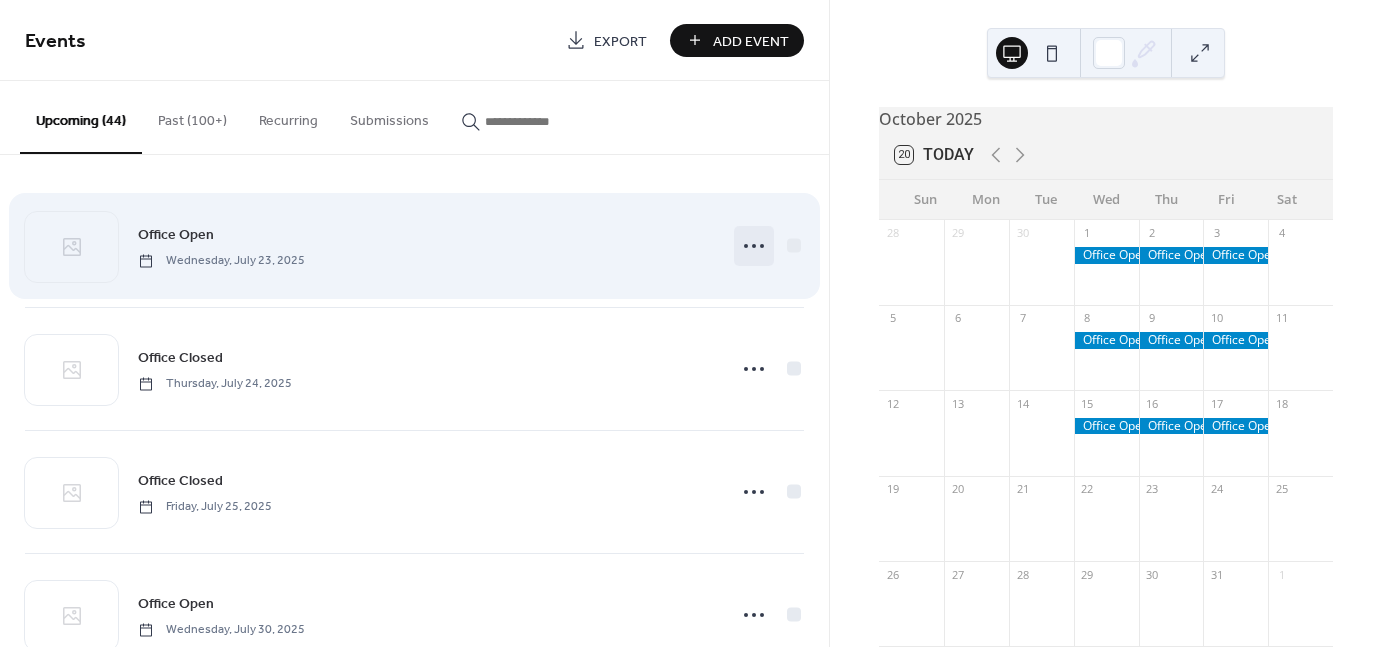 click 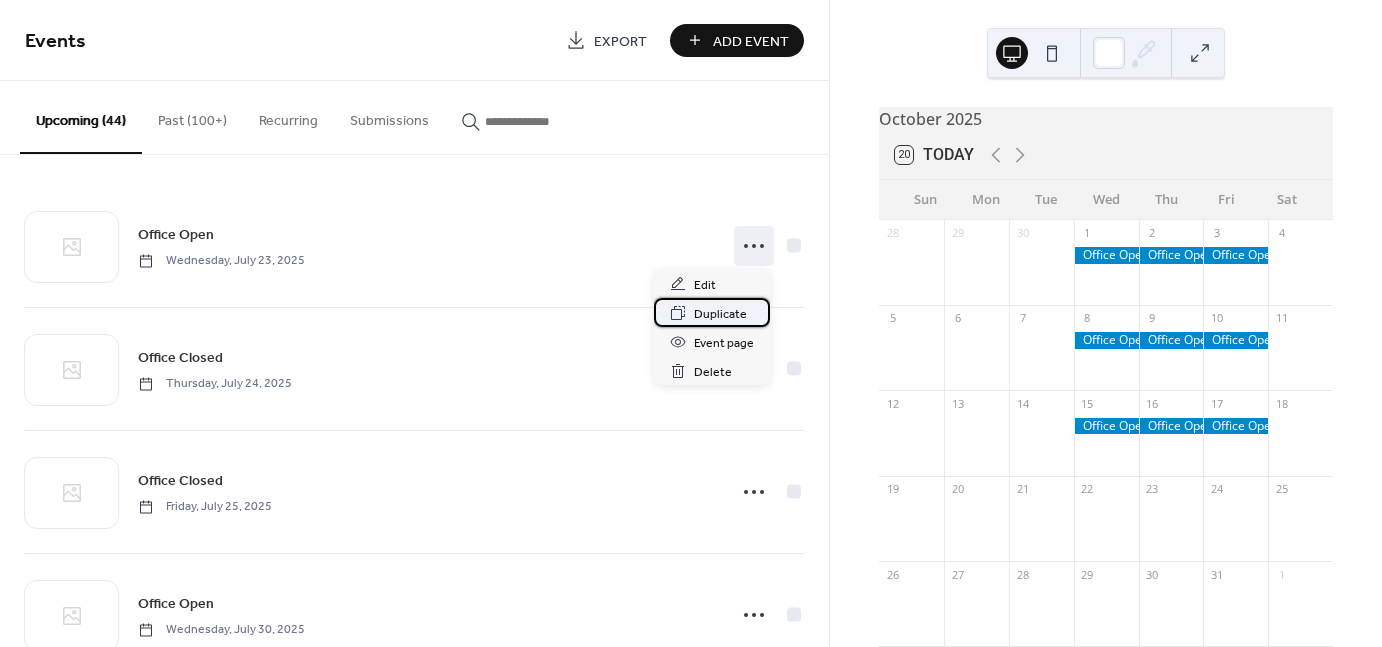 click on "Duplicate" at bounding box center (720, 314) 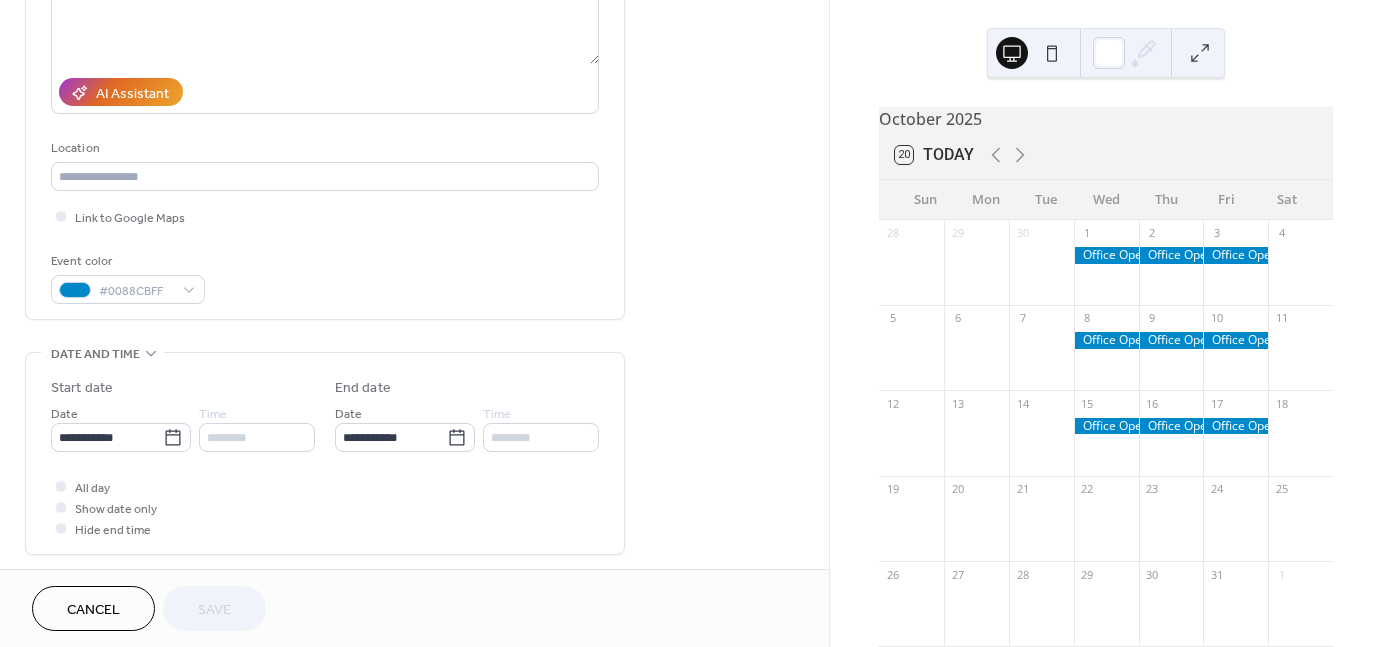scroll, scrollTop: 300, scrollLeft: 0, axis: vertical 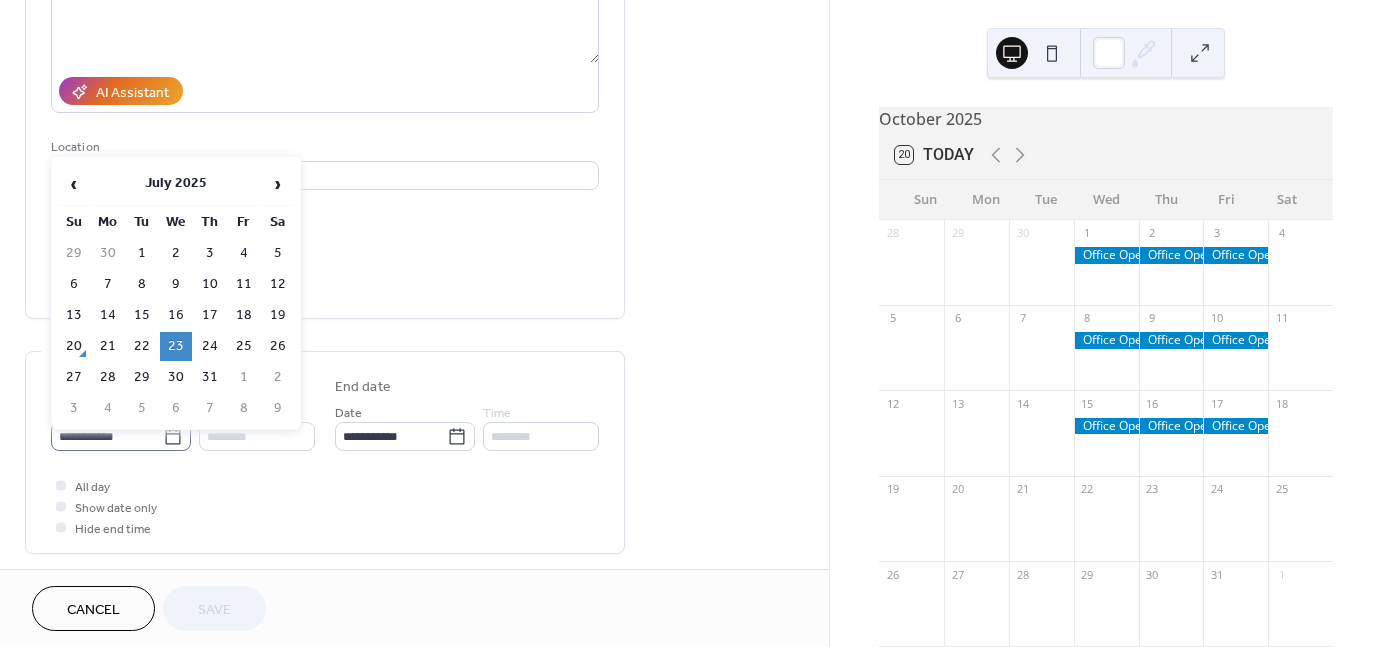 click 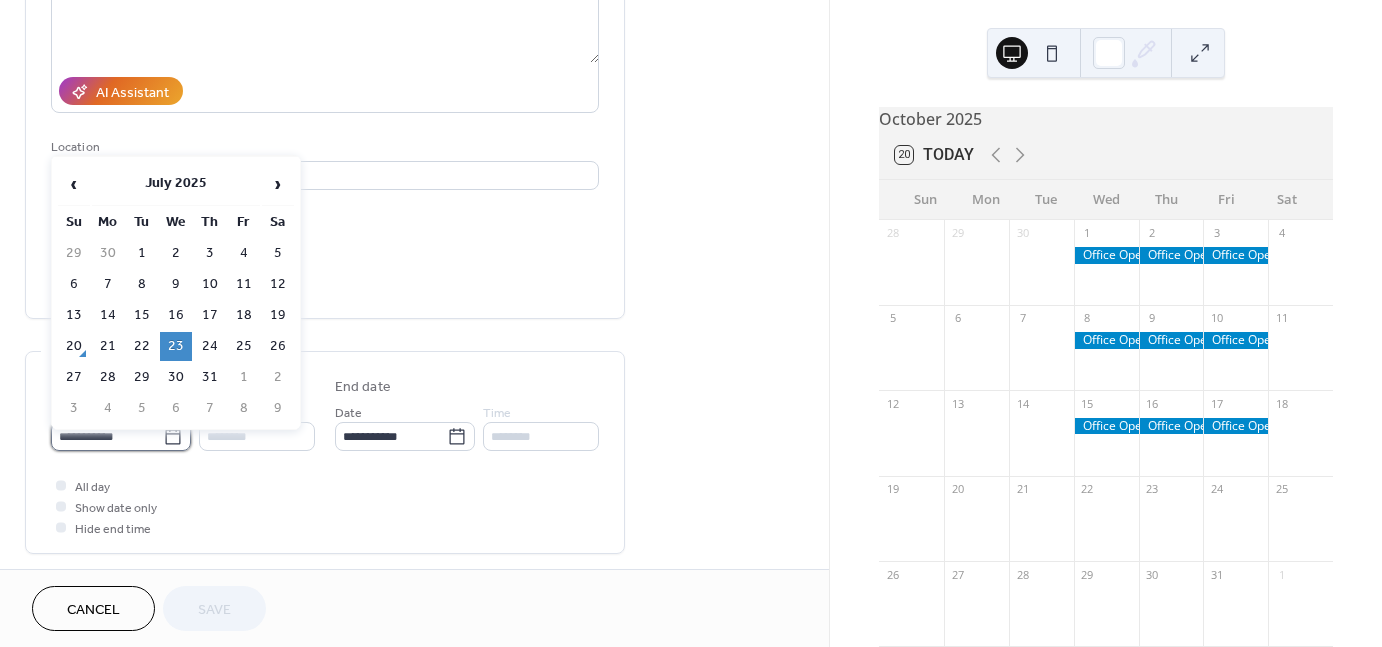 click on "**********" at bounding box center (107, 436) 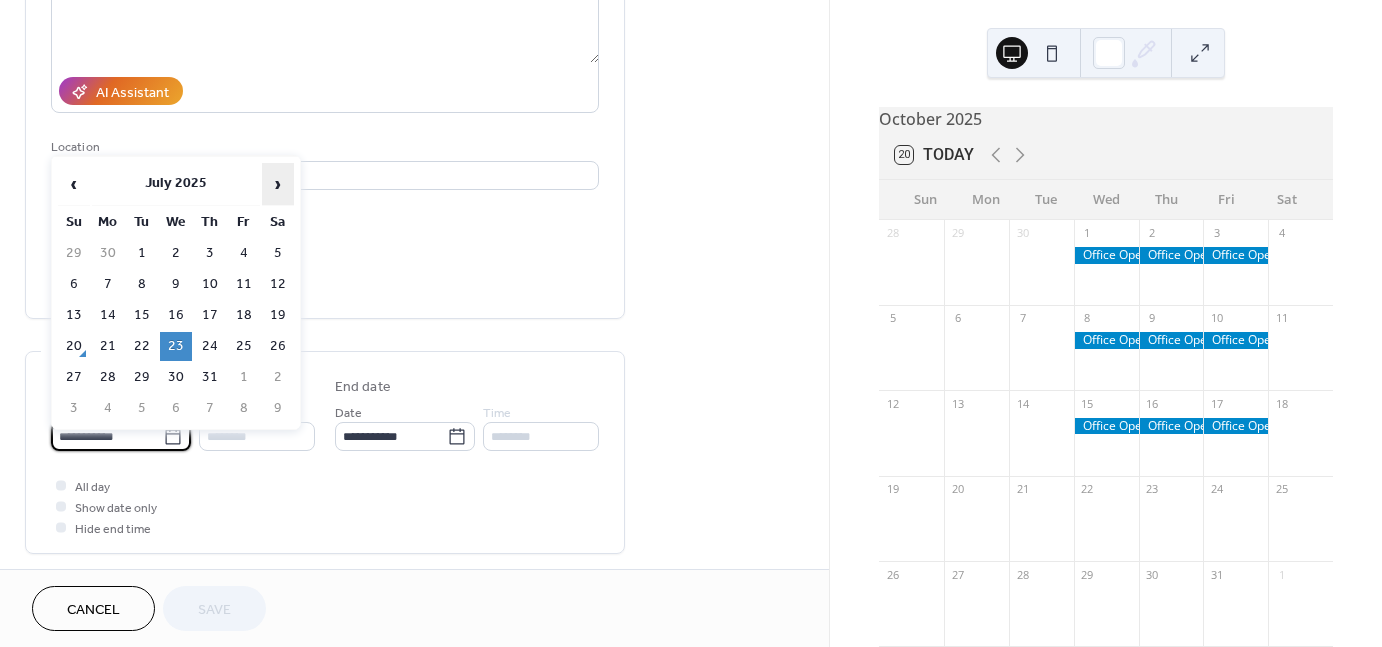 drag, startPoint x: 289, startPoint y: 168, endPoint x: 282, endPoint y: 183, distance: 16.552946 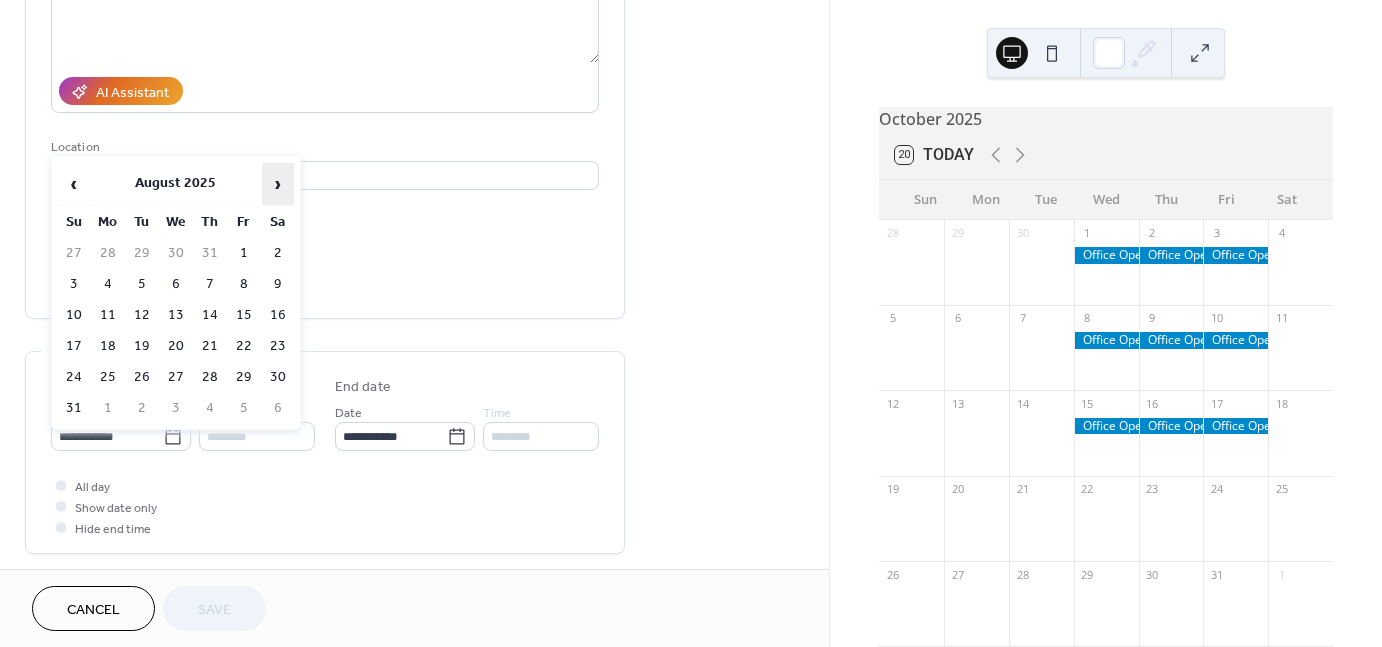 click on "›" at bounding box center [278, 184] 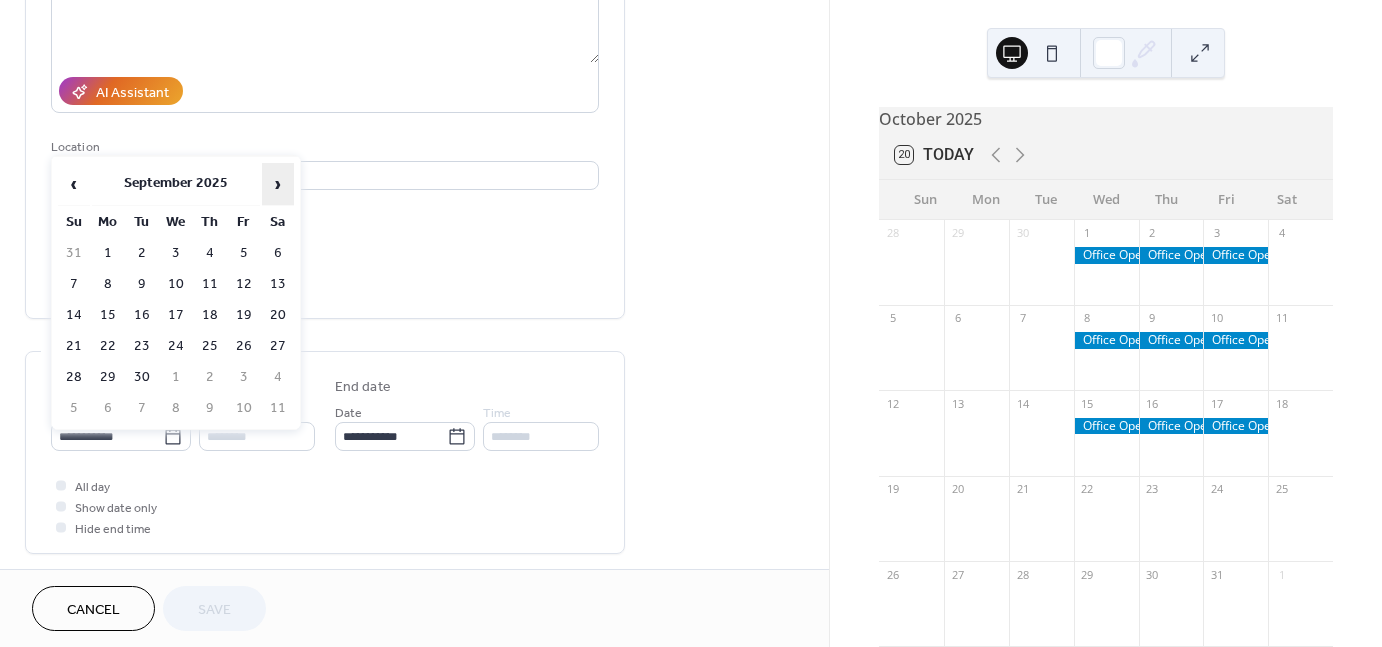 click on "›" at bounding box center (278, 184) 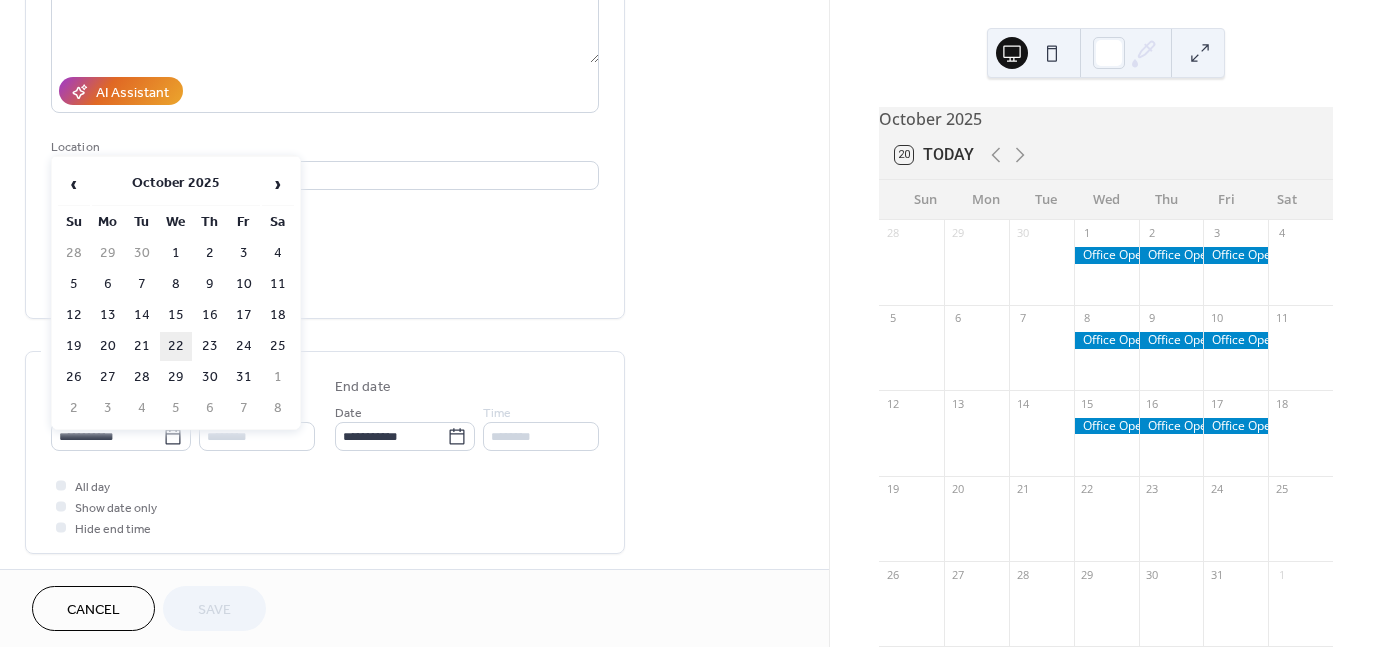 click on "22" at bounding box center (176, 346) 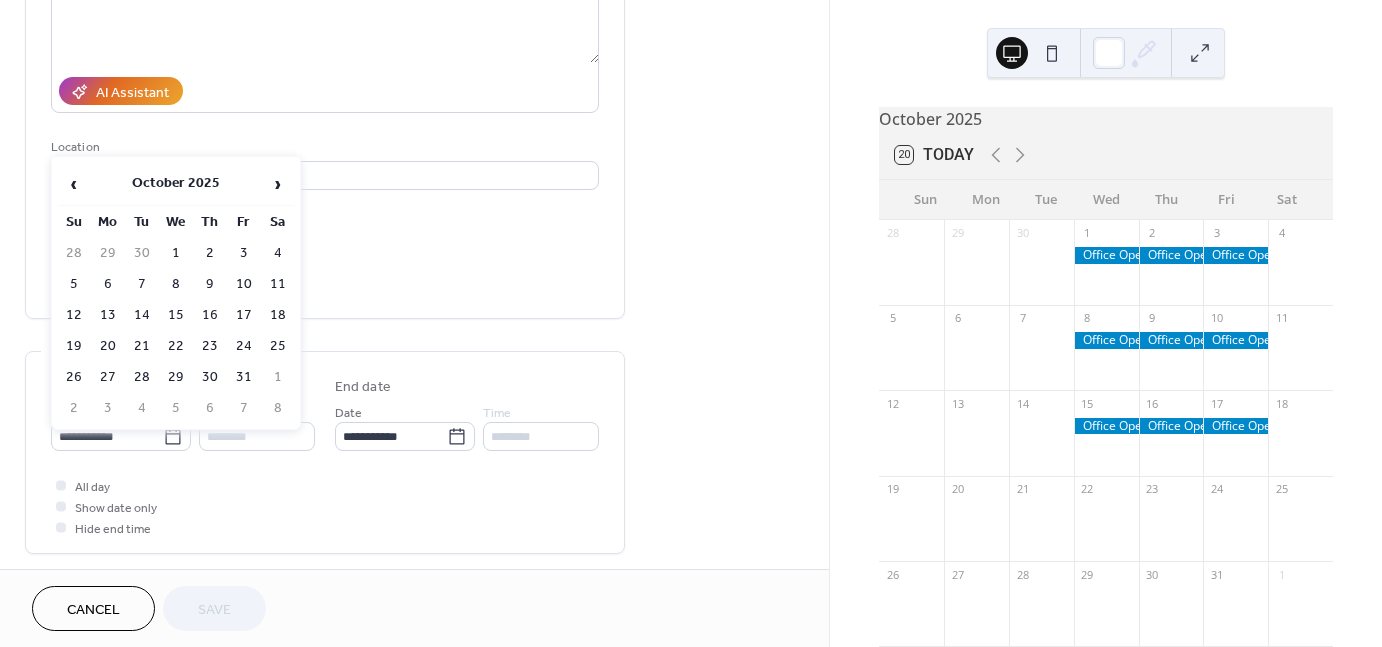type on "**********" 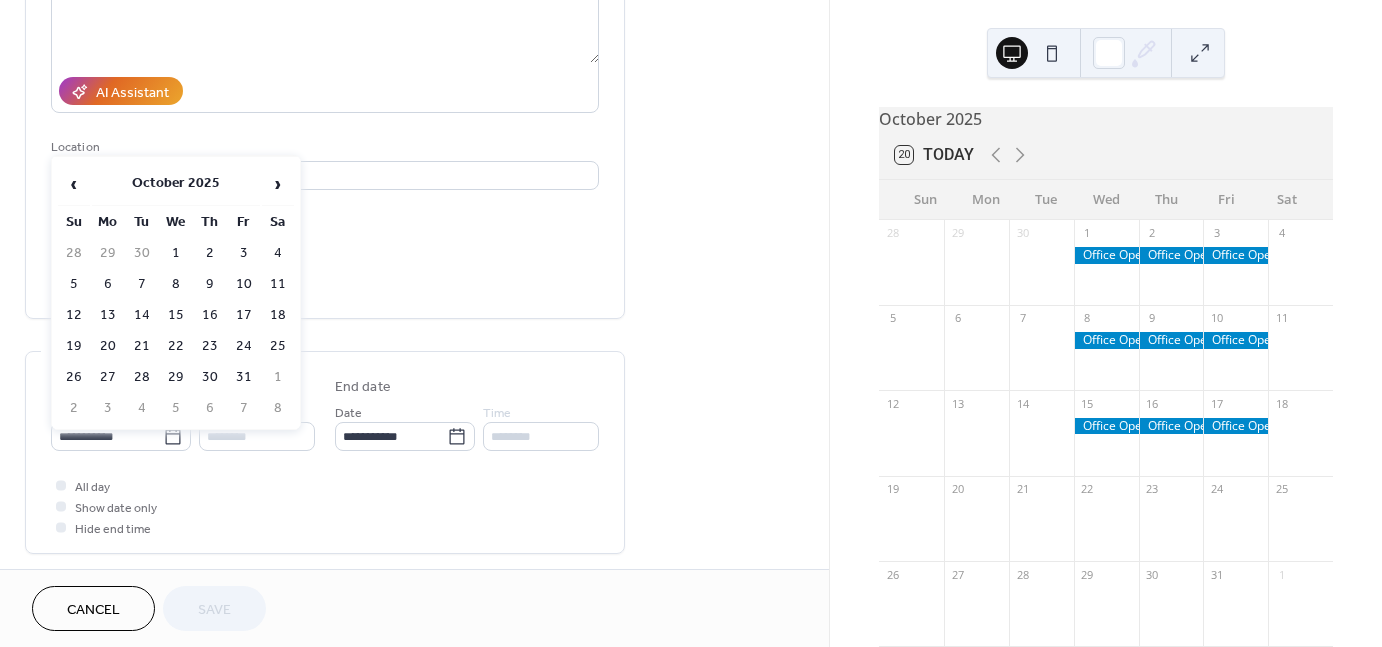 type on "**********" 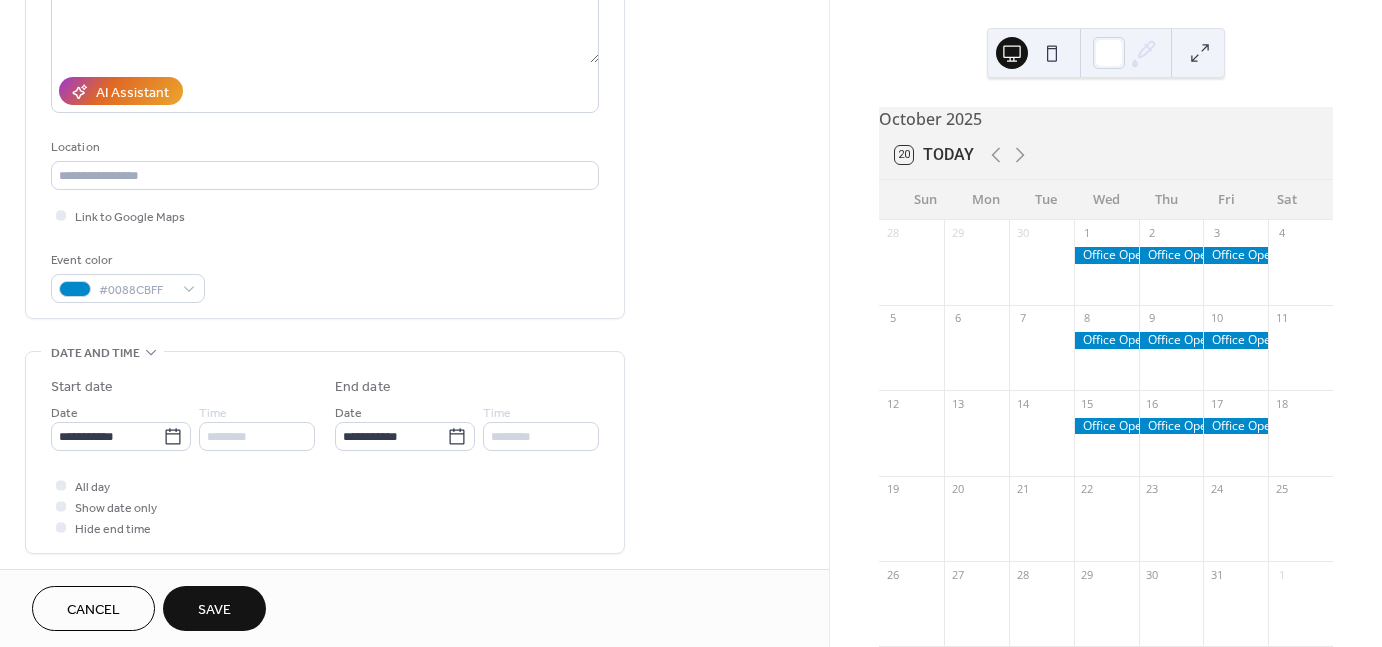 click on "Save" at bounding box center [214, 608] 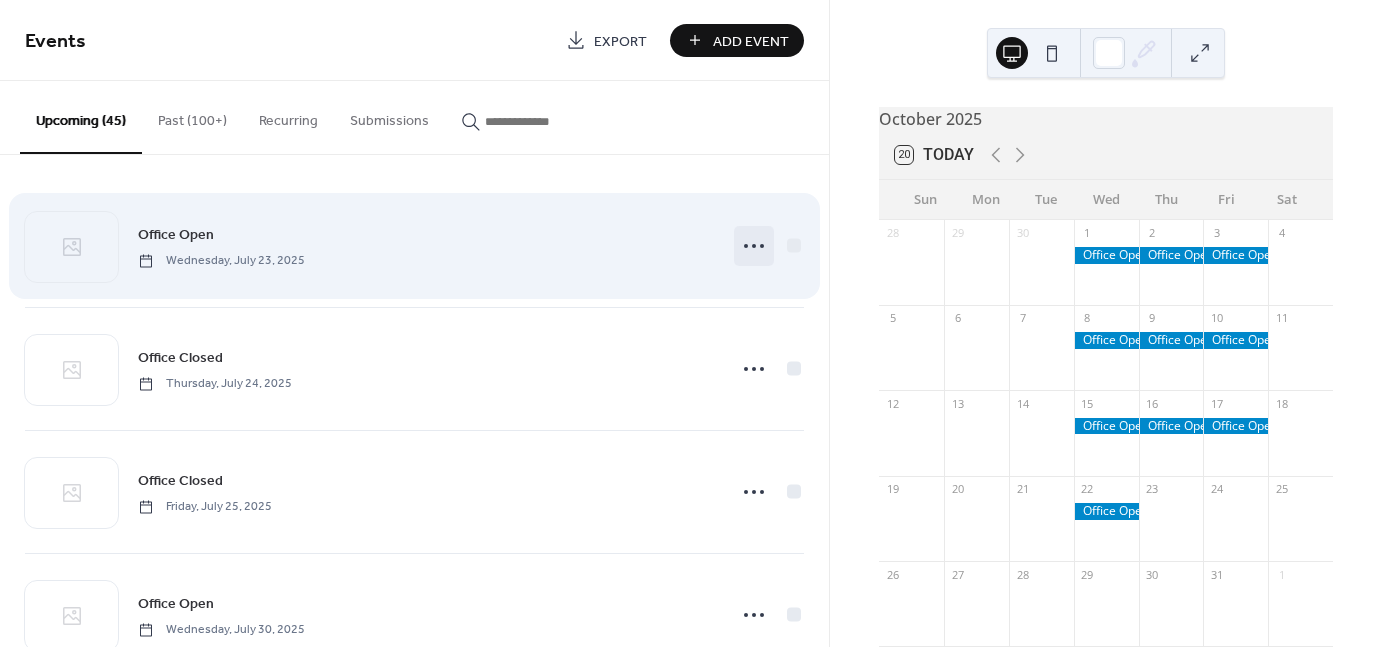 click 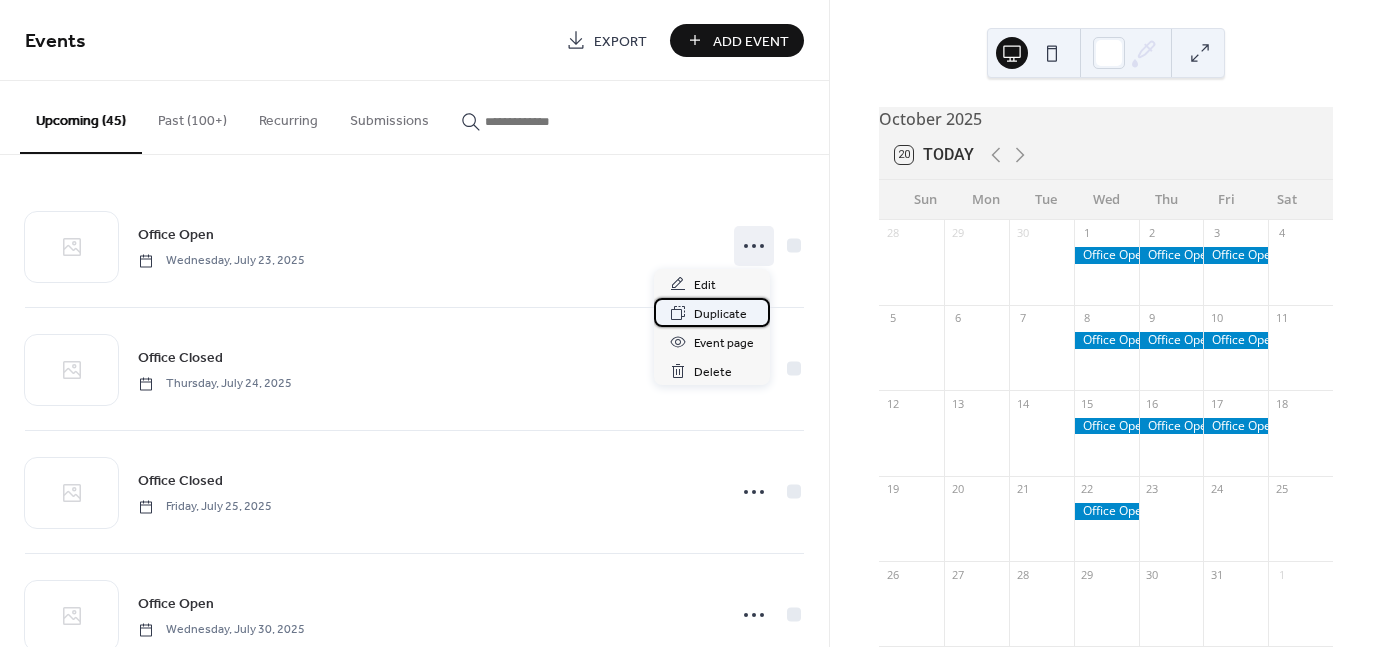 click on "Duplicate" at bounding box center [720, 314] 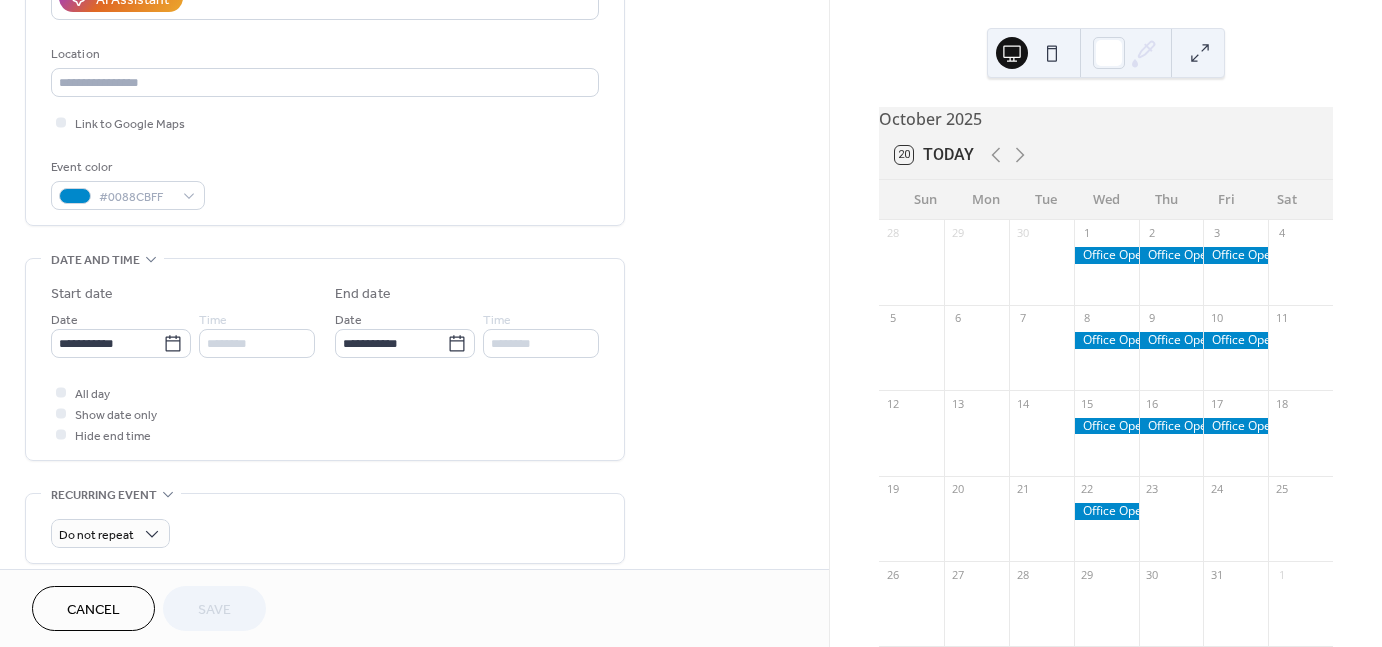 scroll, scrollTop: 400, scrollLeft: 0, axis: vertical 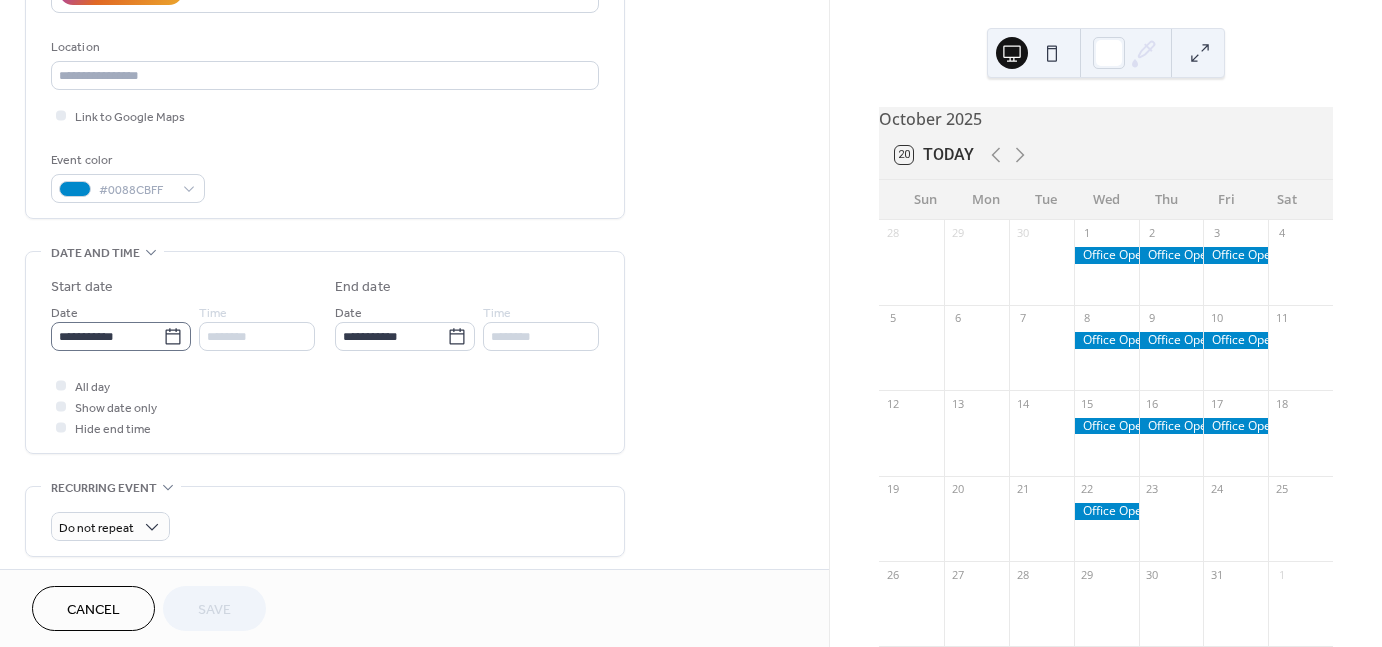 click 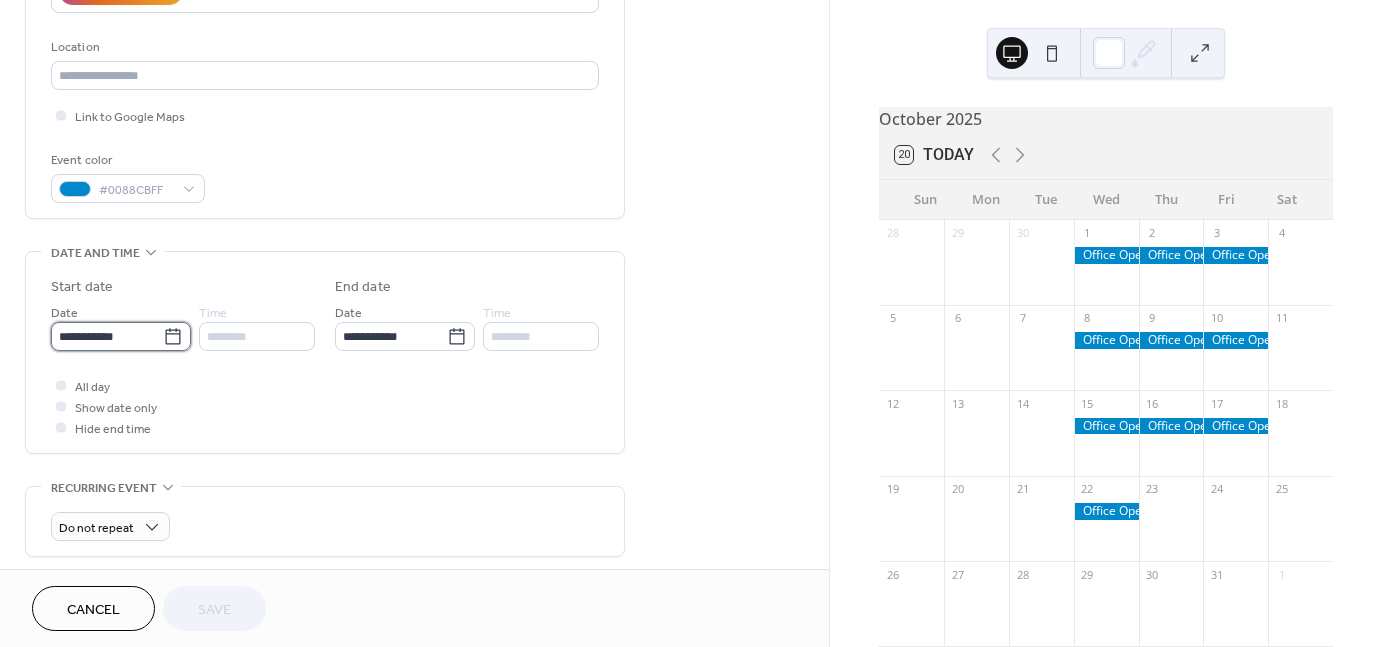 click on "**********" at bounding box center (107, 336) 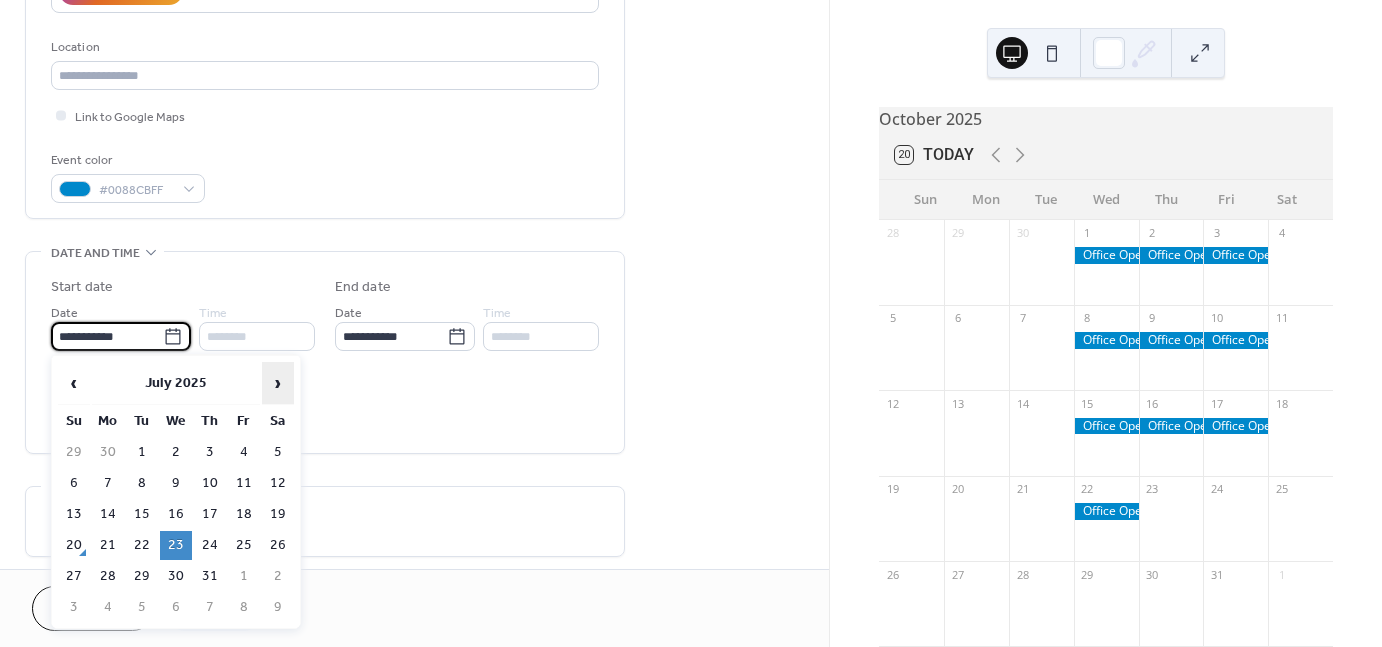 click on "›" at bounding box center (278, 383) 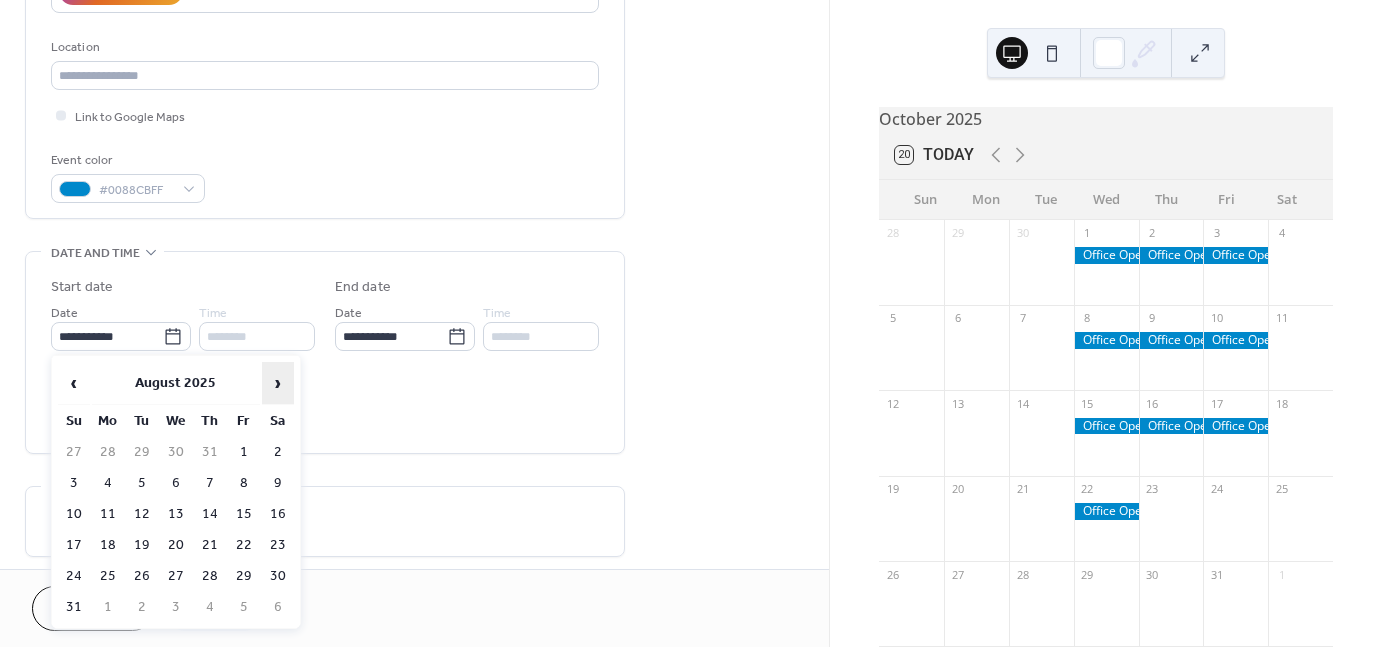 click on "›" at bounding box center (278, 383) 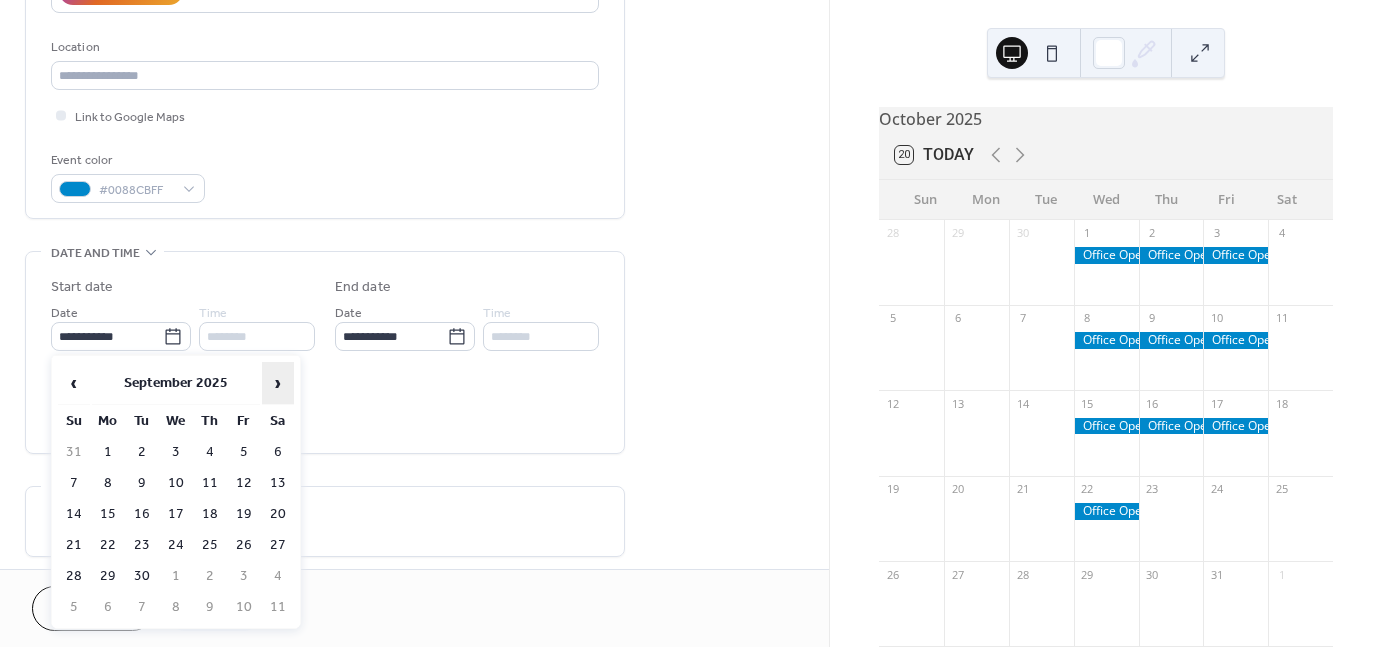 click on "›" at bounding box center (278, 383) 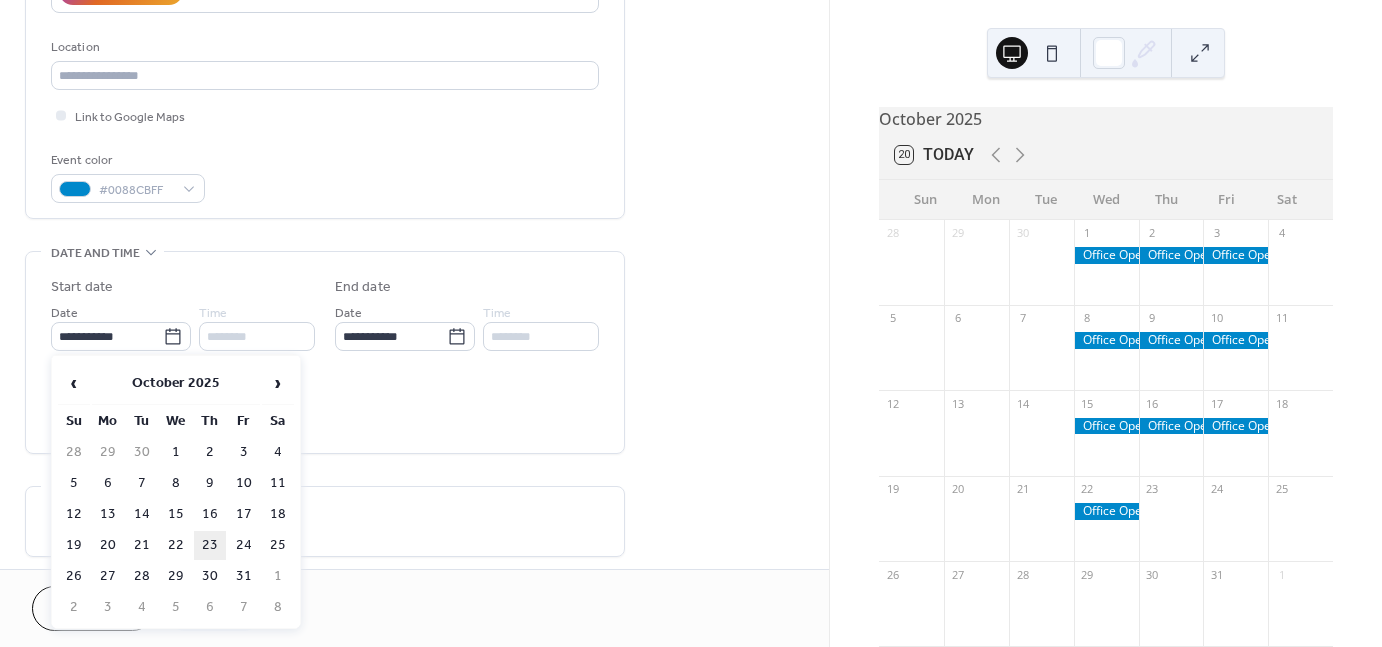 click on "23" at bounding box center (210, 545) 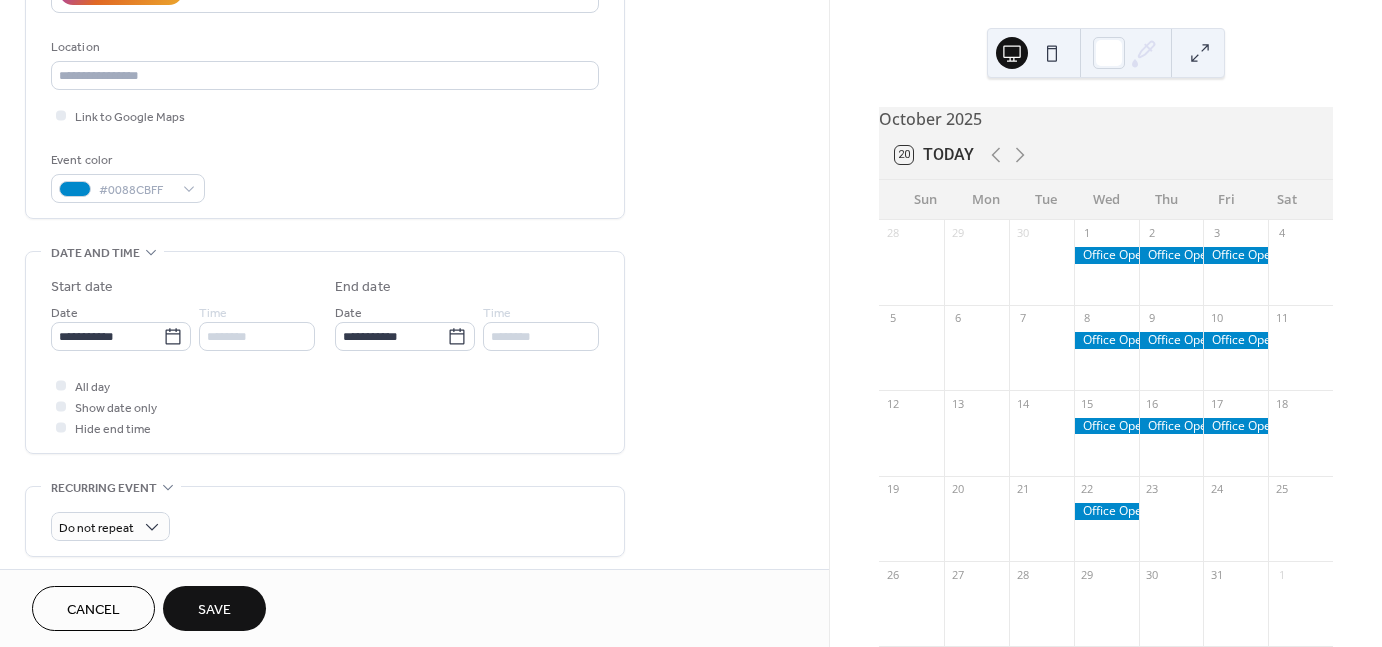 click on "Save" at bounding box center (214, 610) 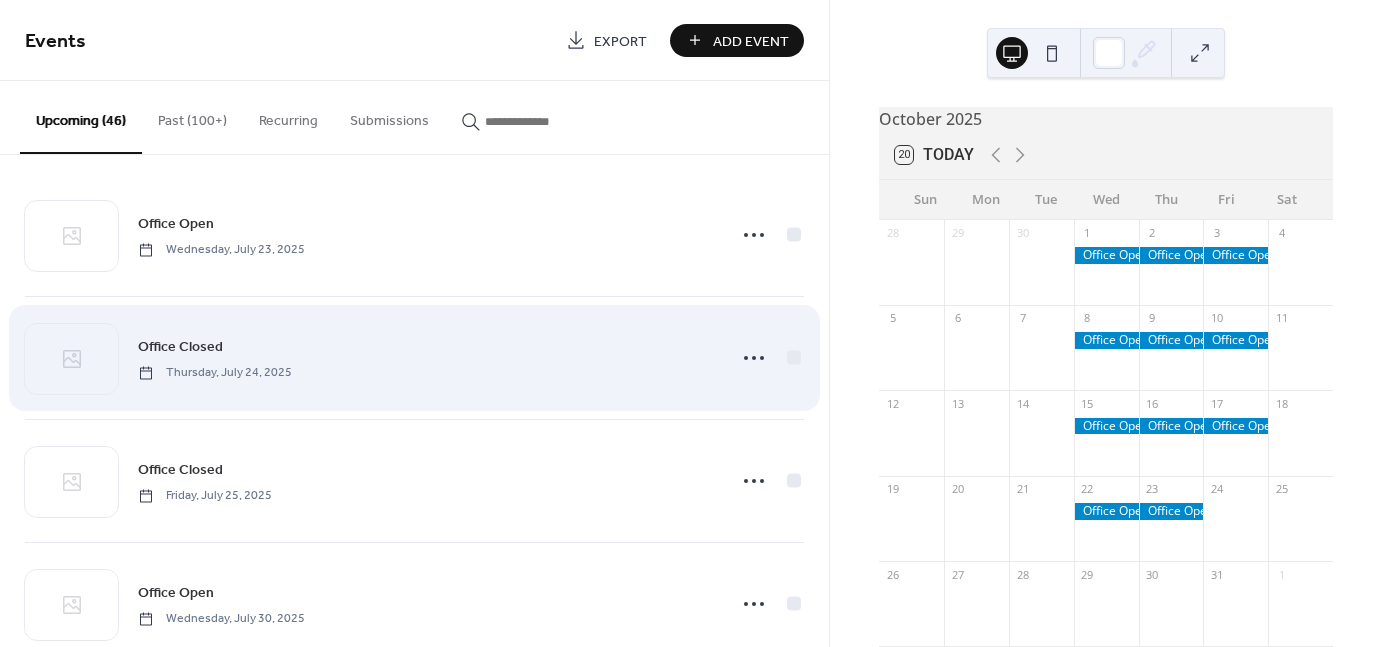 scroll, scrollTop: 0, scrollLeft: 0, axis: both 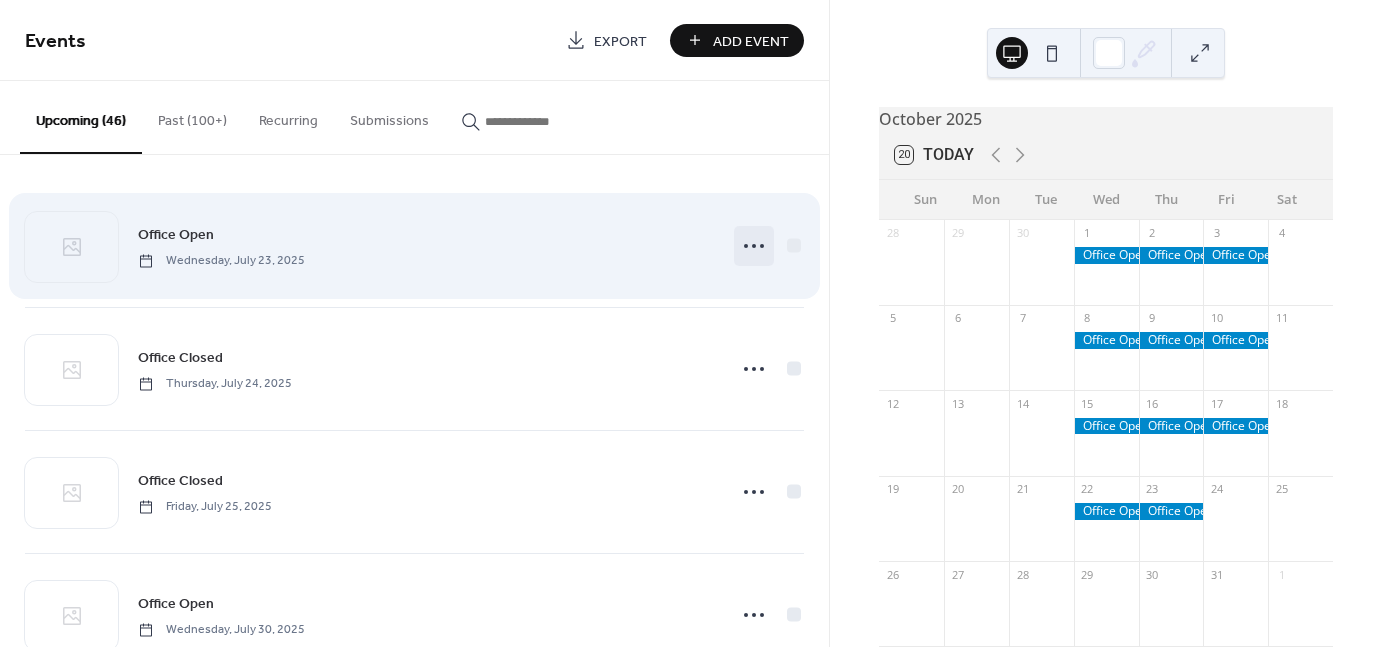 click 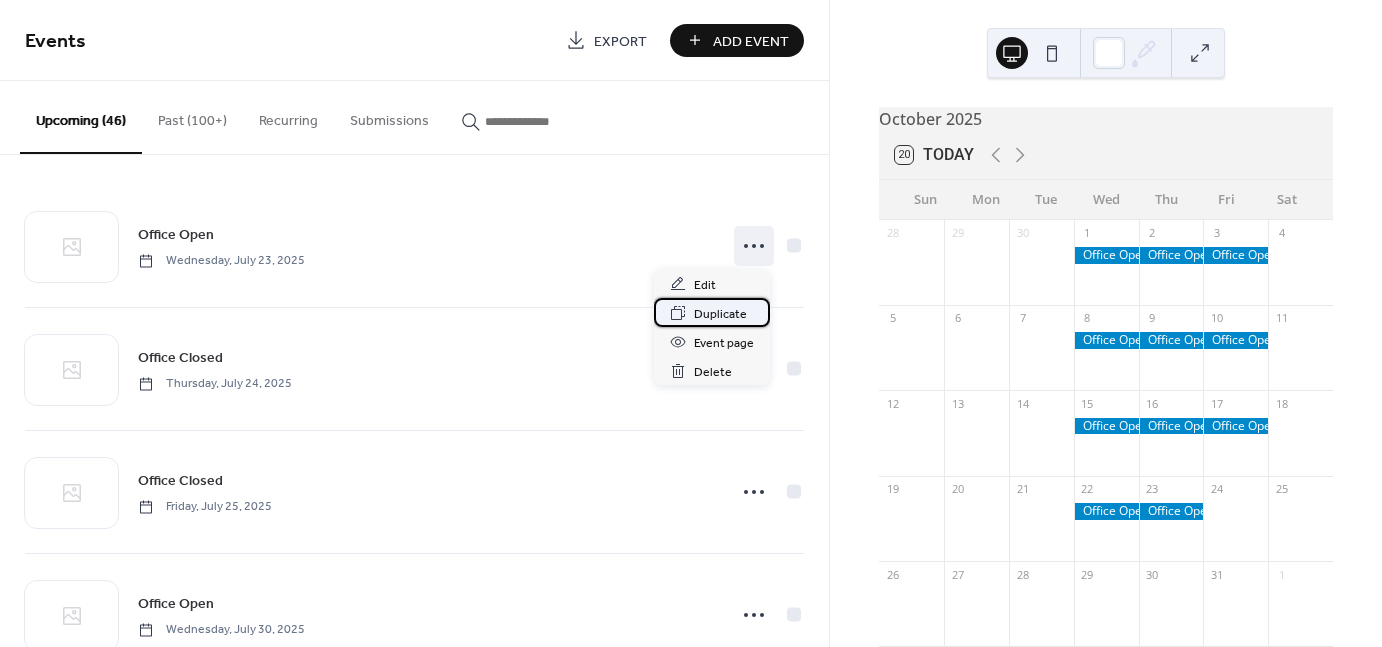 click on "Duplicate" at bounding box center [720, 314] 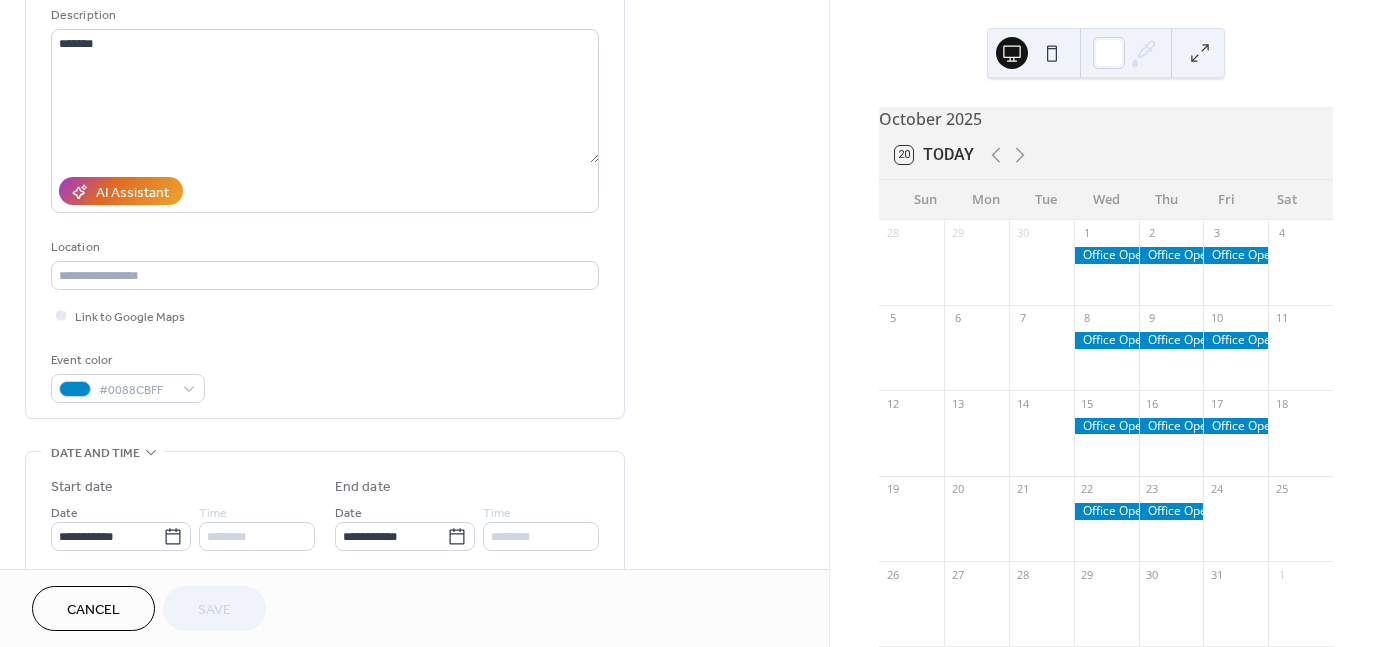 scroll, scrollTop: 400, scrollLeft: 0, axis: vertical 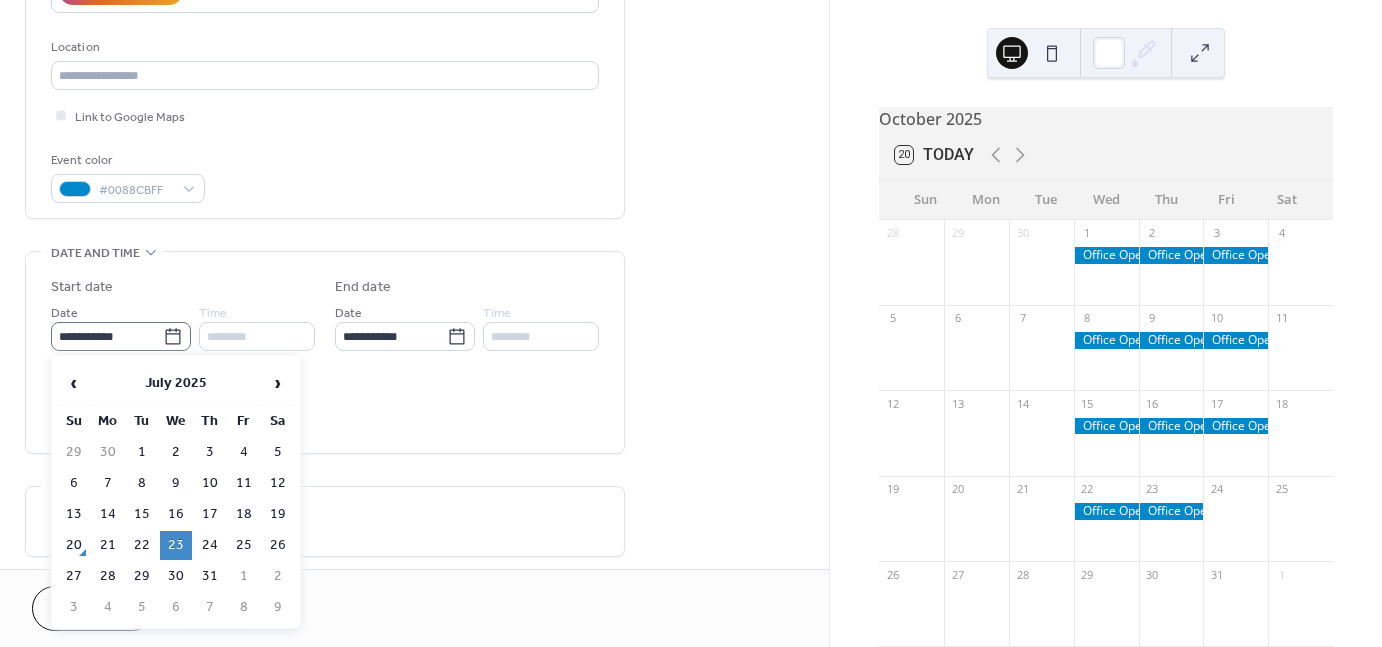 click 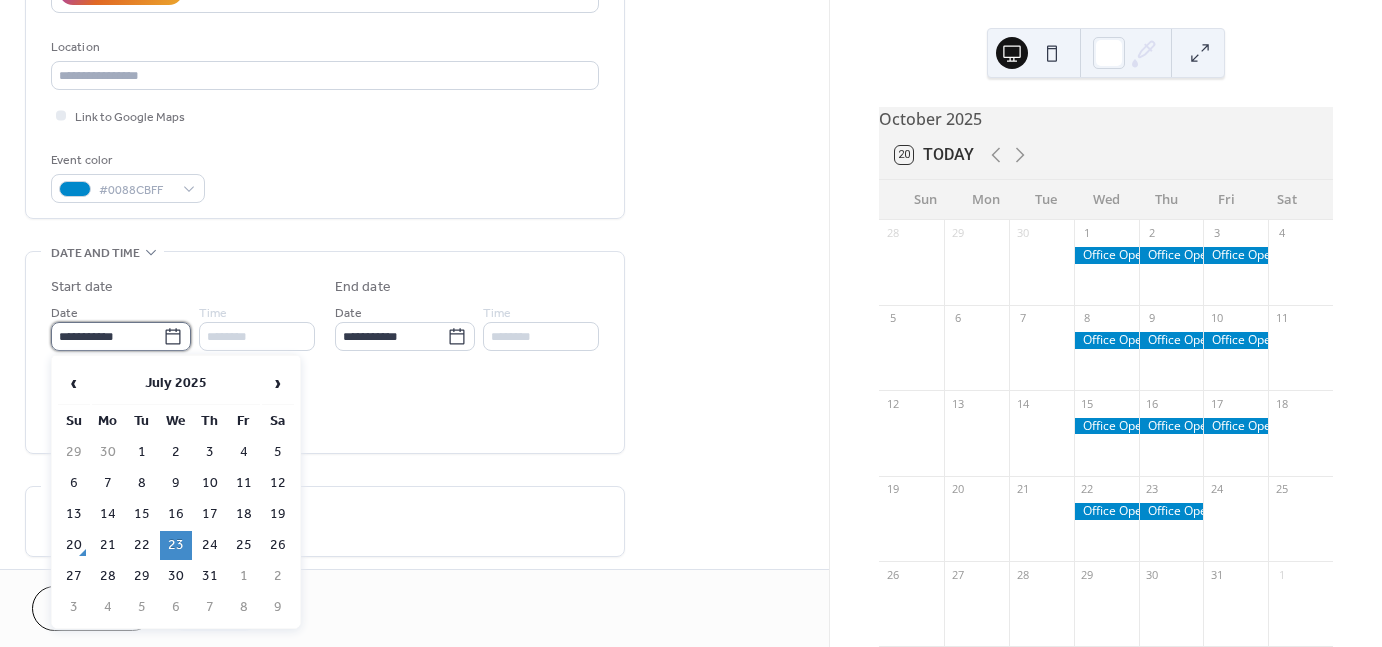 click on "**********" at bounding box center (107, 336) 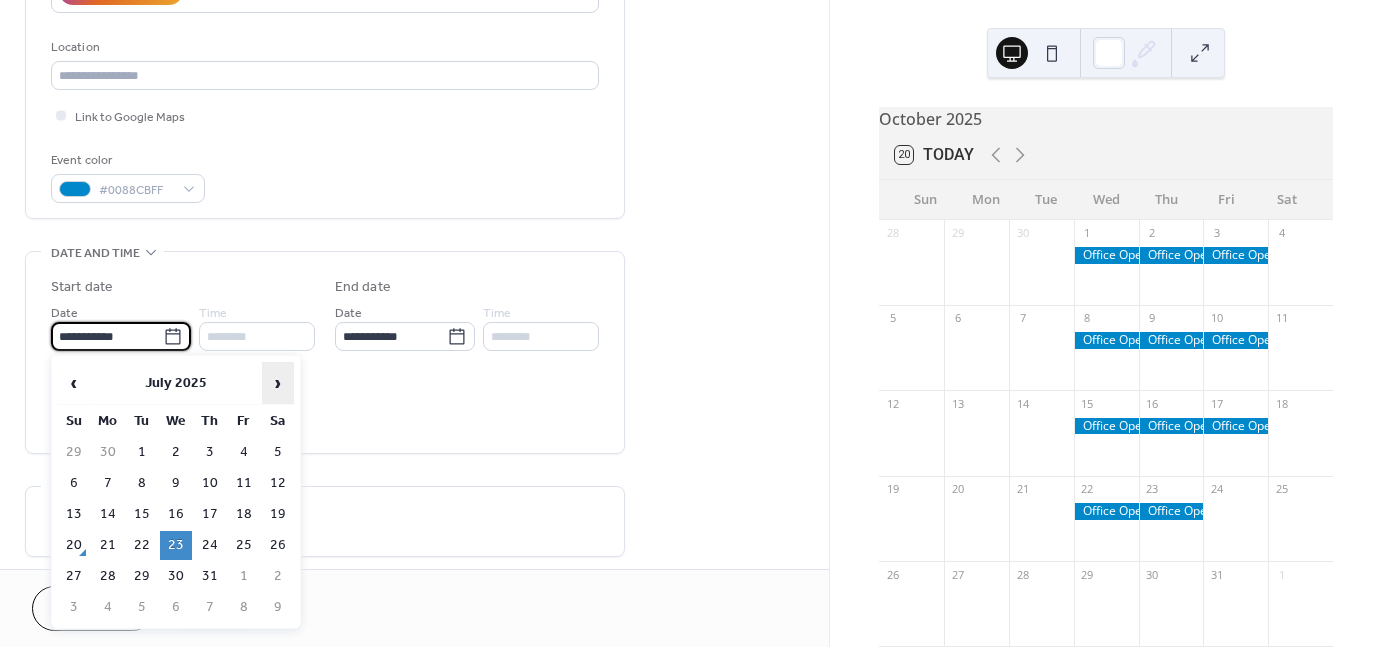 click on "›" at bounding box center [278, 383] 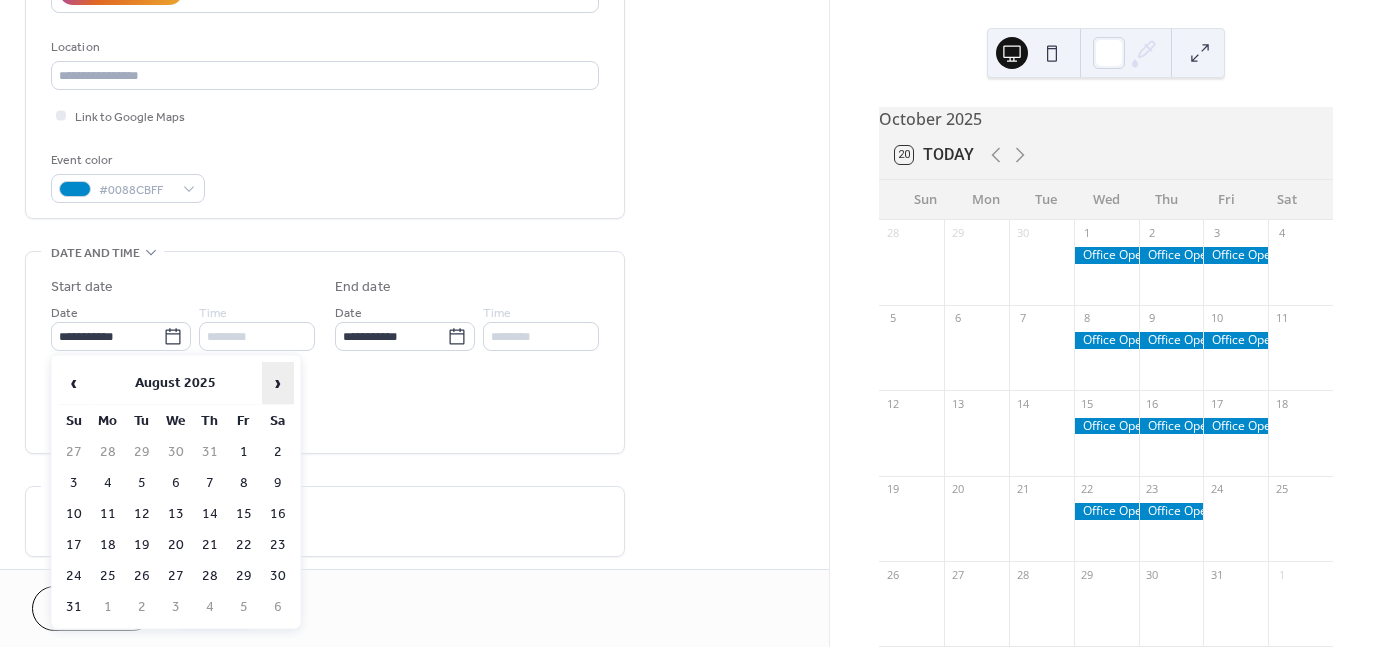 click on "›" at bounding box center (278, 383) 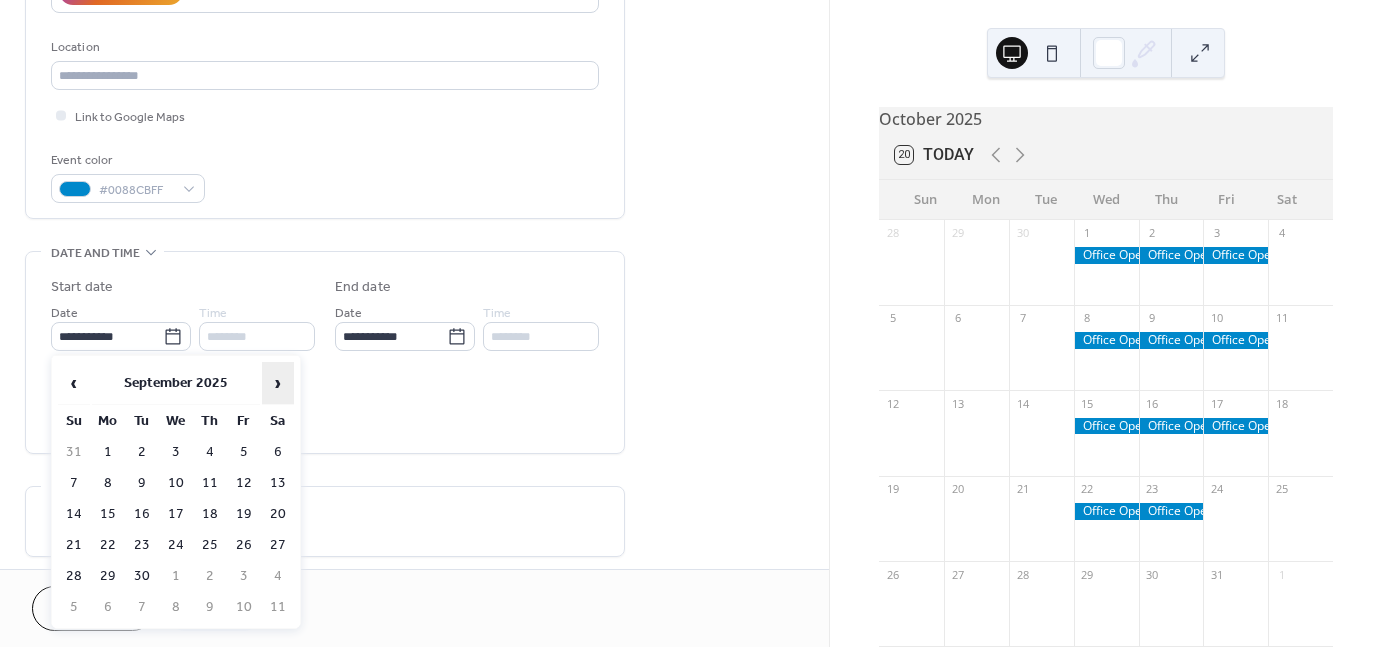 click on "›" at bounding box center [278, 383] 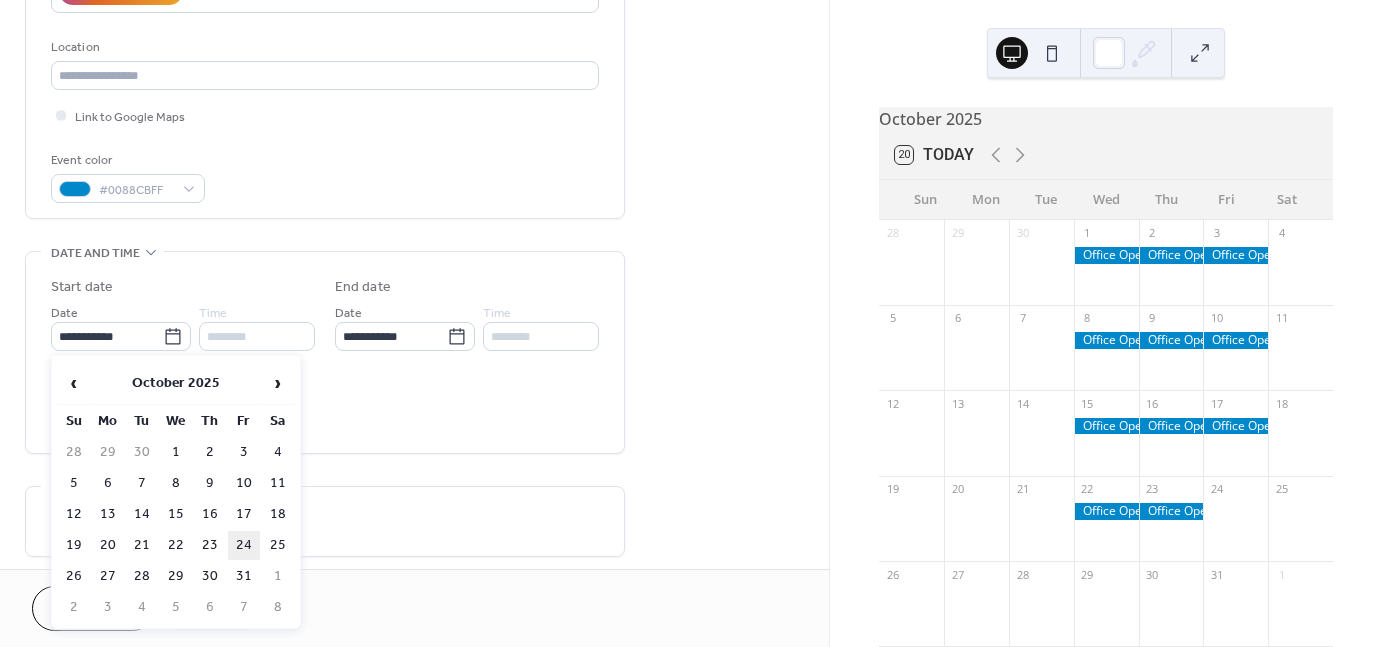 click on "24" at bounding box center (244, 545) 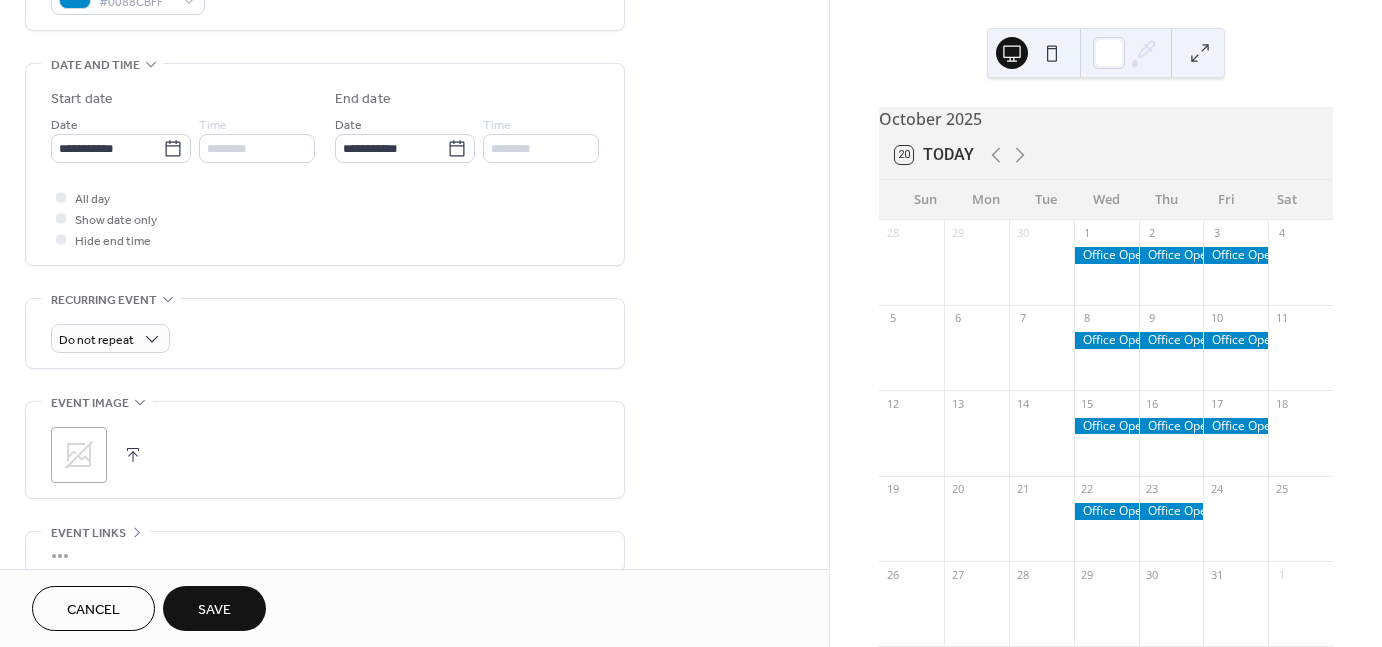 scroll, scrollTop: 600, scrollLeft: 0, axis: vertical 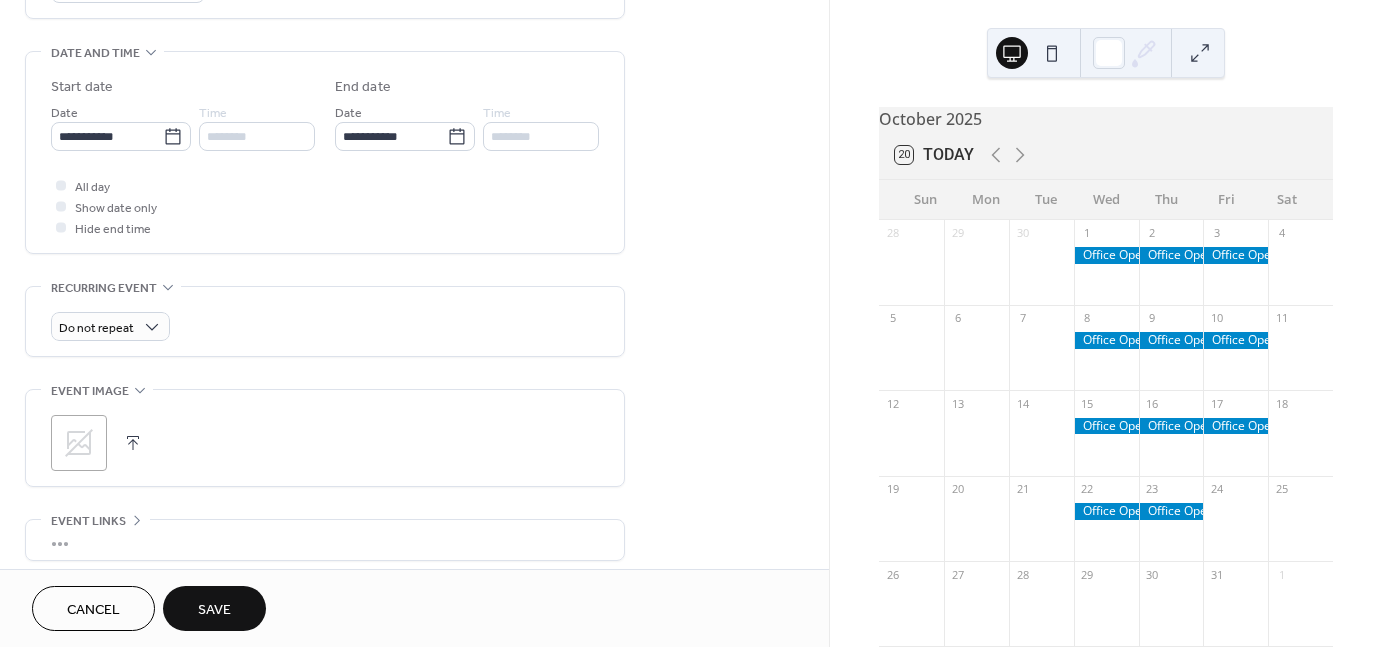 click on "Save" at bounding box center [214, 610] 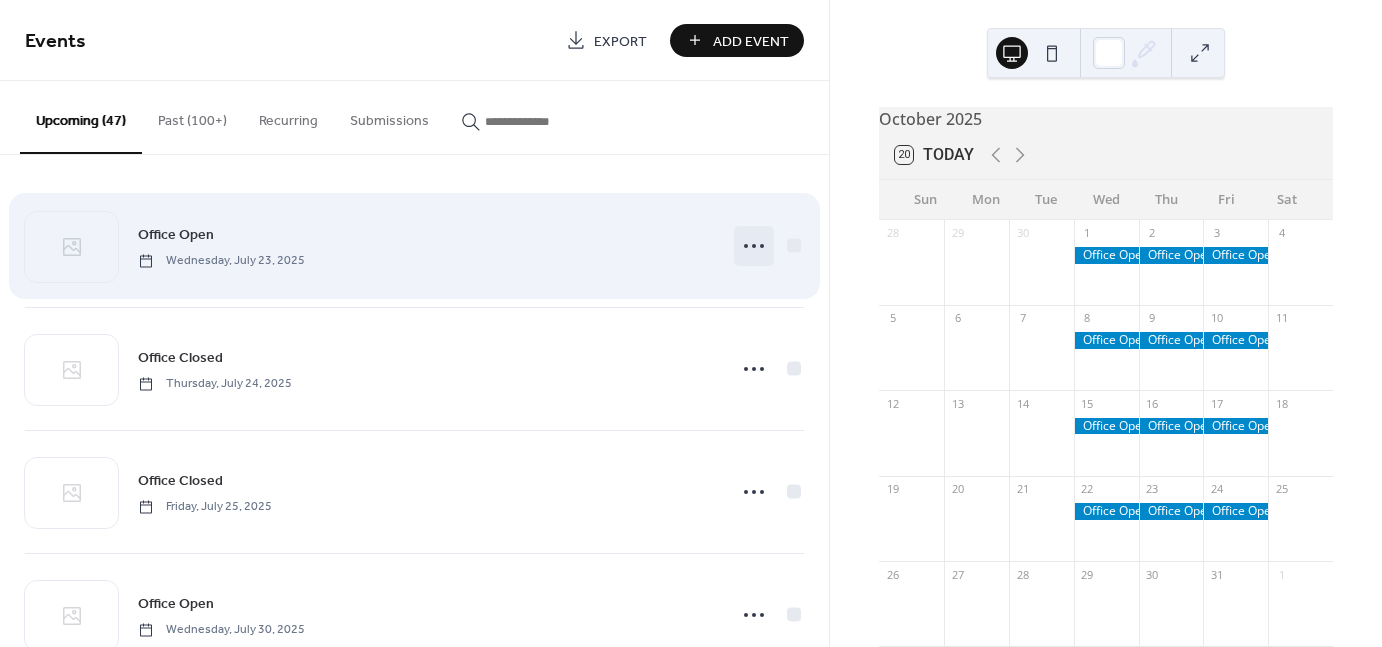 click 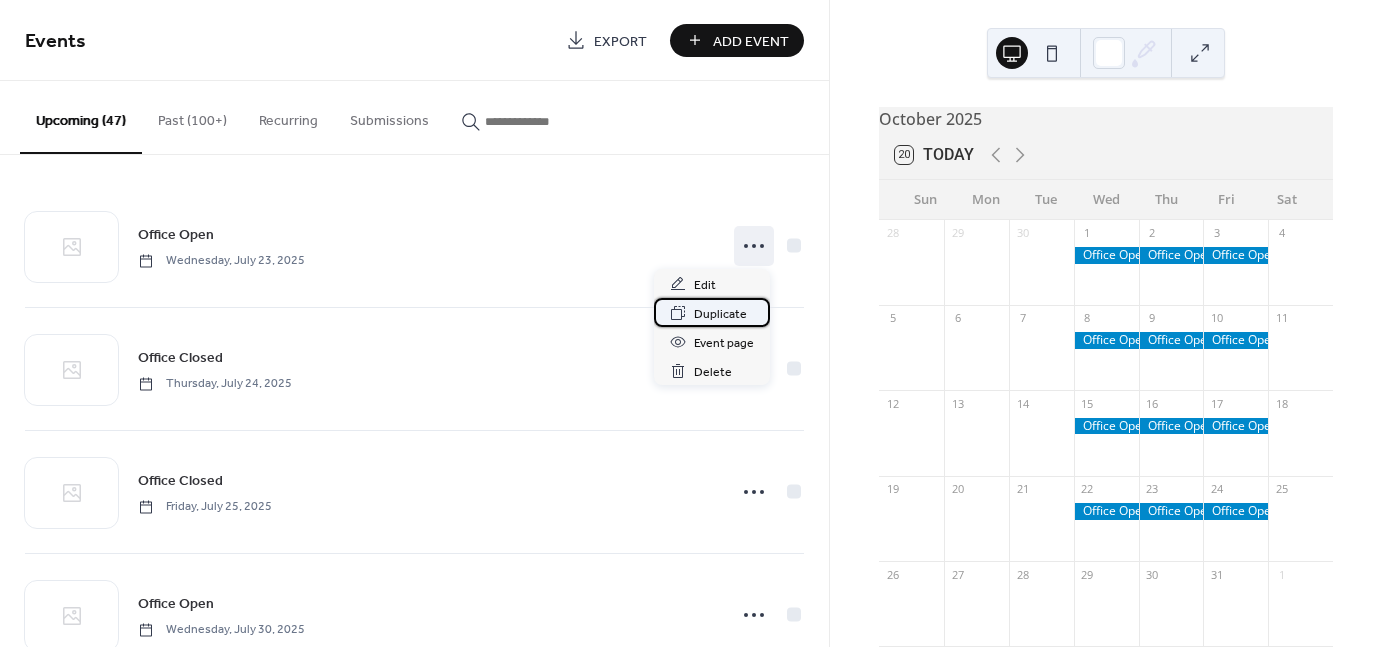 click on "Duplicate" at bounding box center (720, 314) 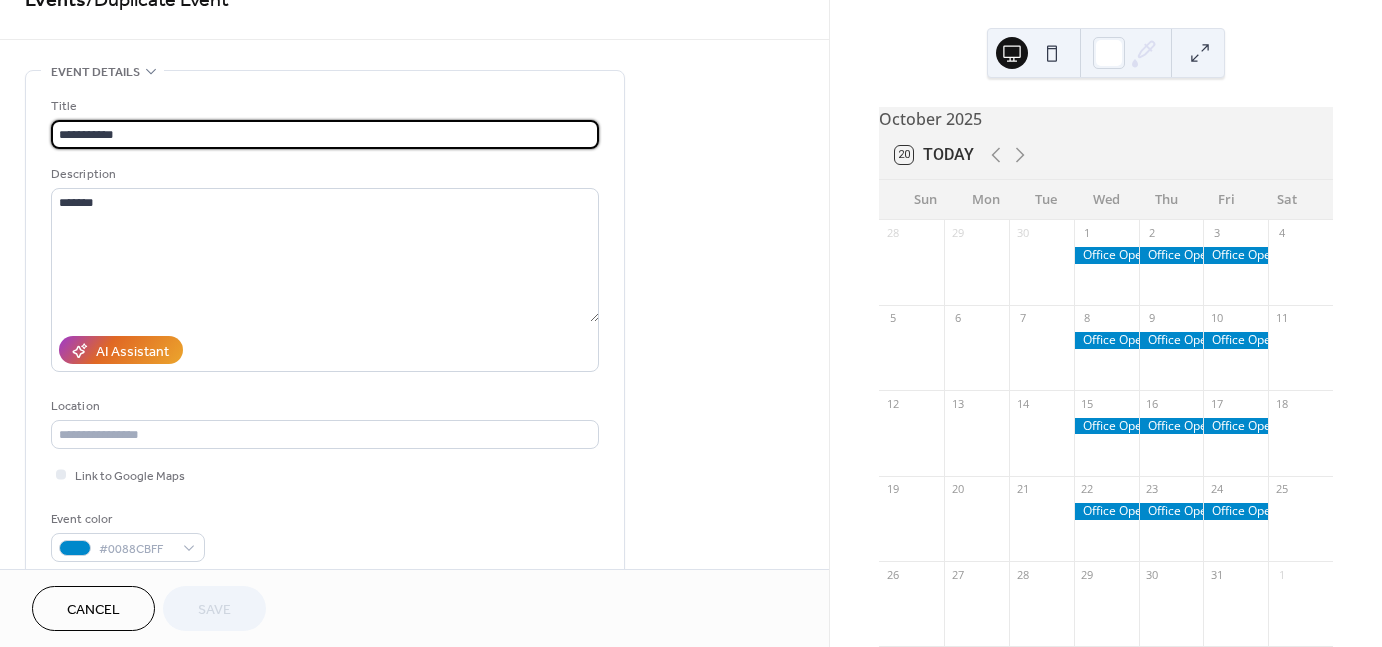 scroll, scrollTop: 200, scrollLeft: 0, axis: vertical 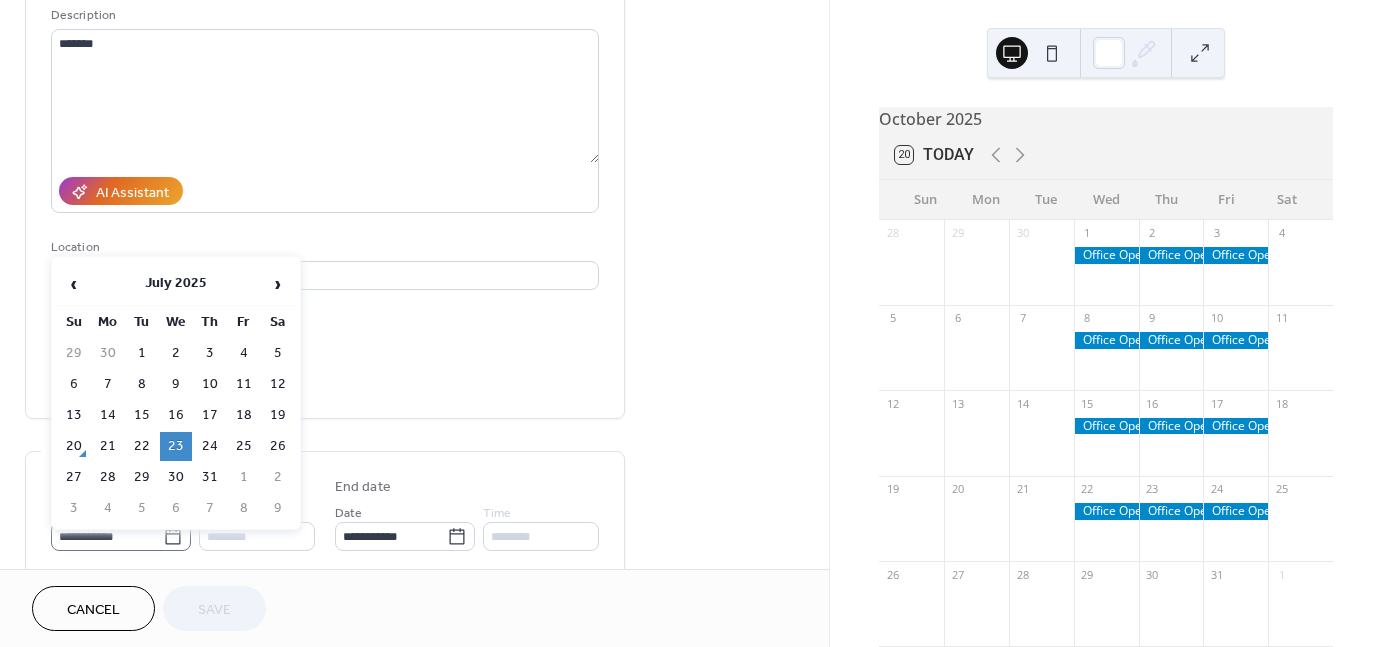 click 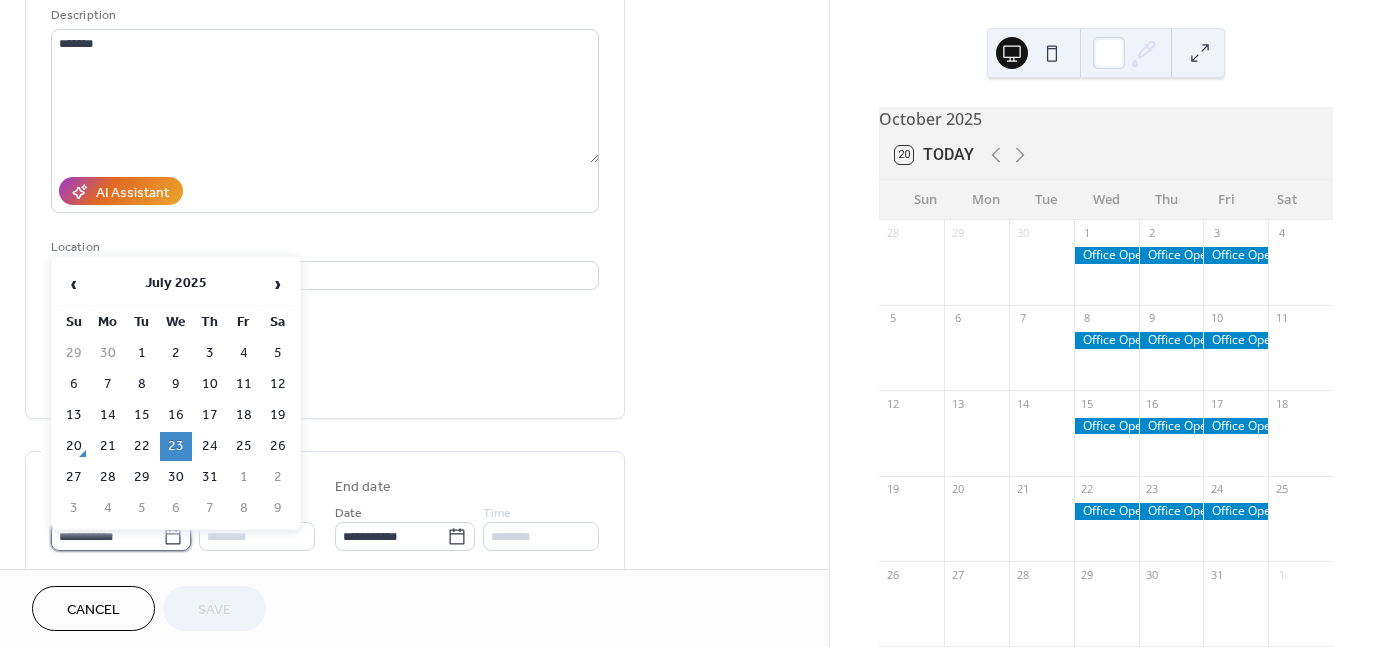 click on "**********" at bounding box center (107, 536) 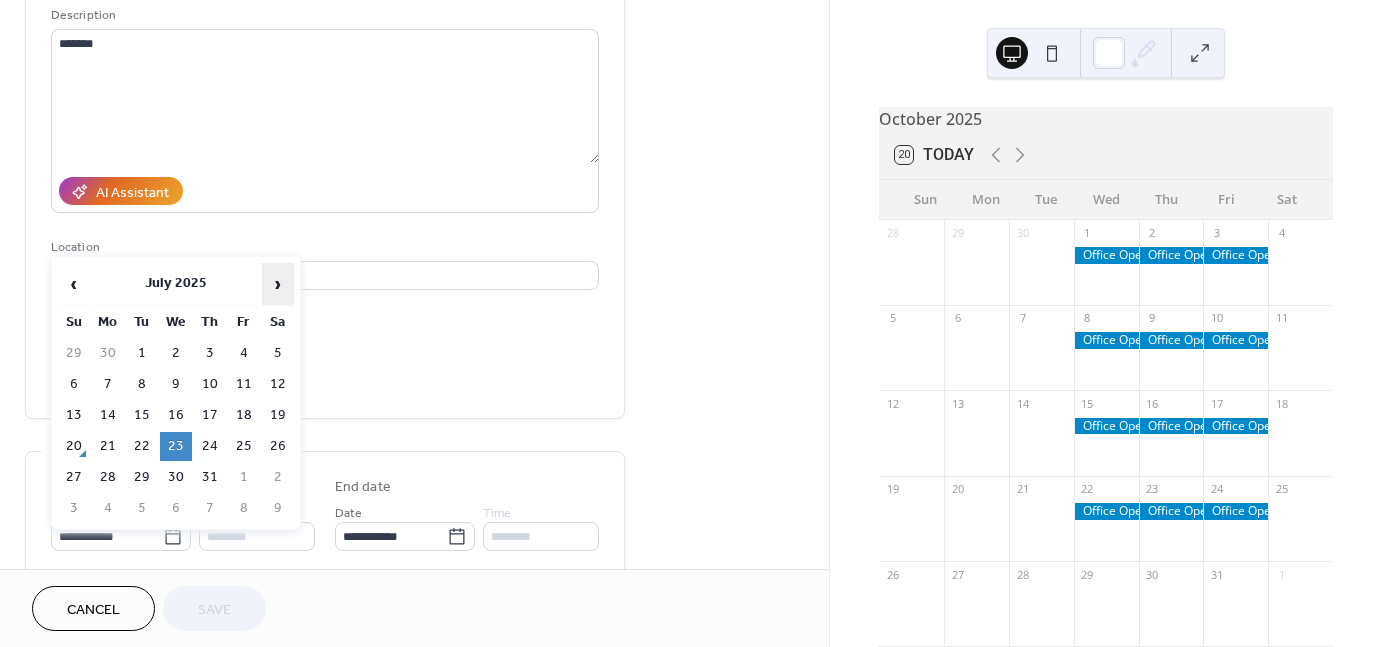 click on "›" at bounding box center (278, 284) 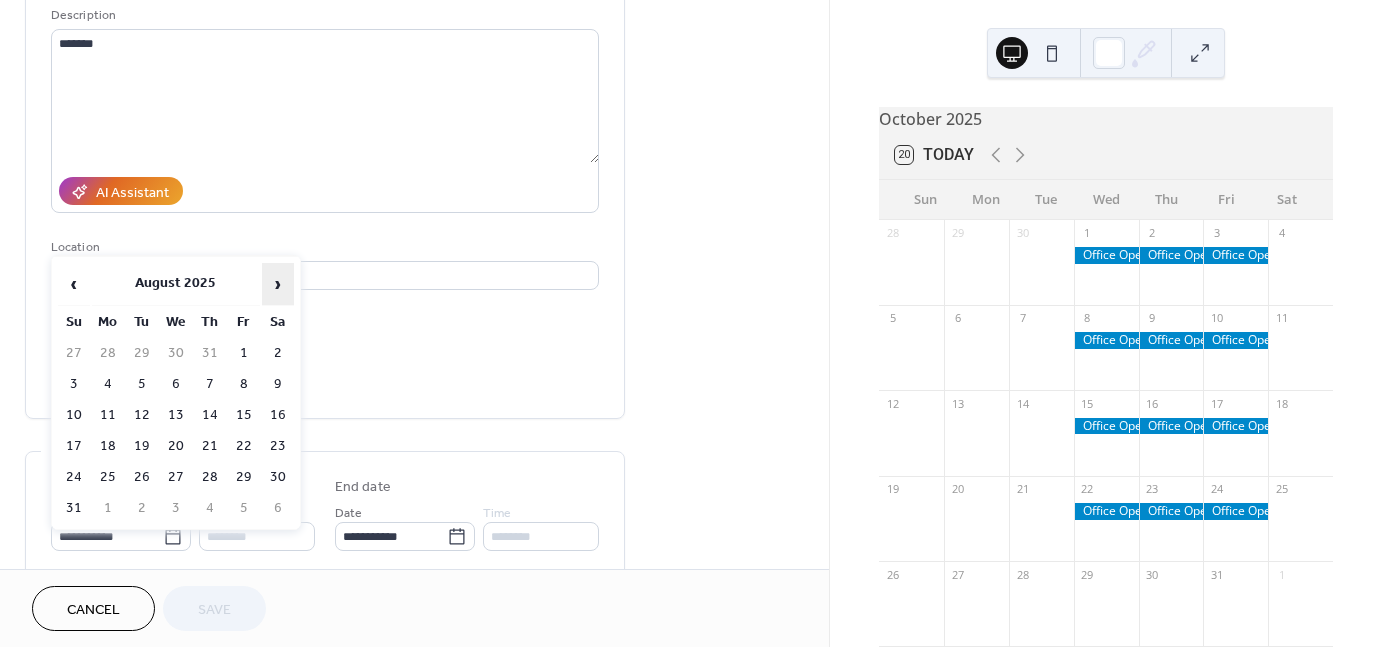 click on "›" at bounding box center (278, 284) 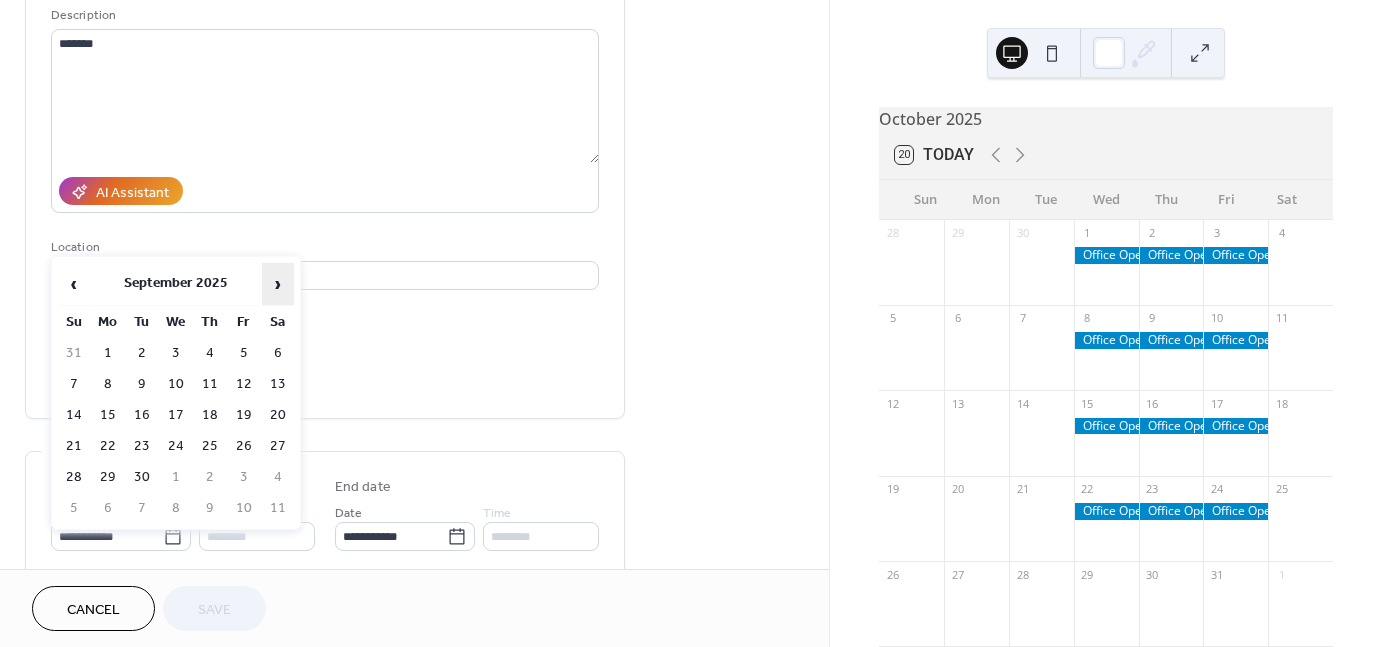 click on "›" at bounding box center [278, 284] 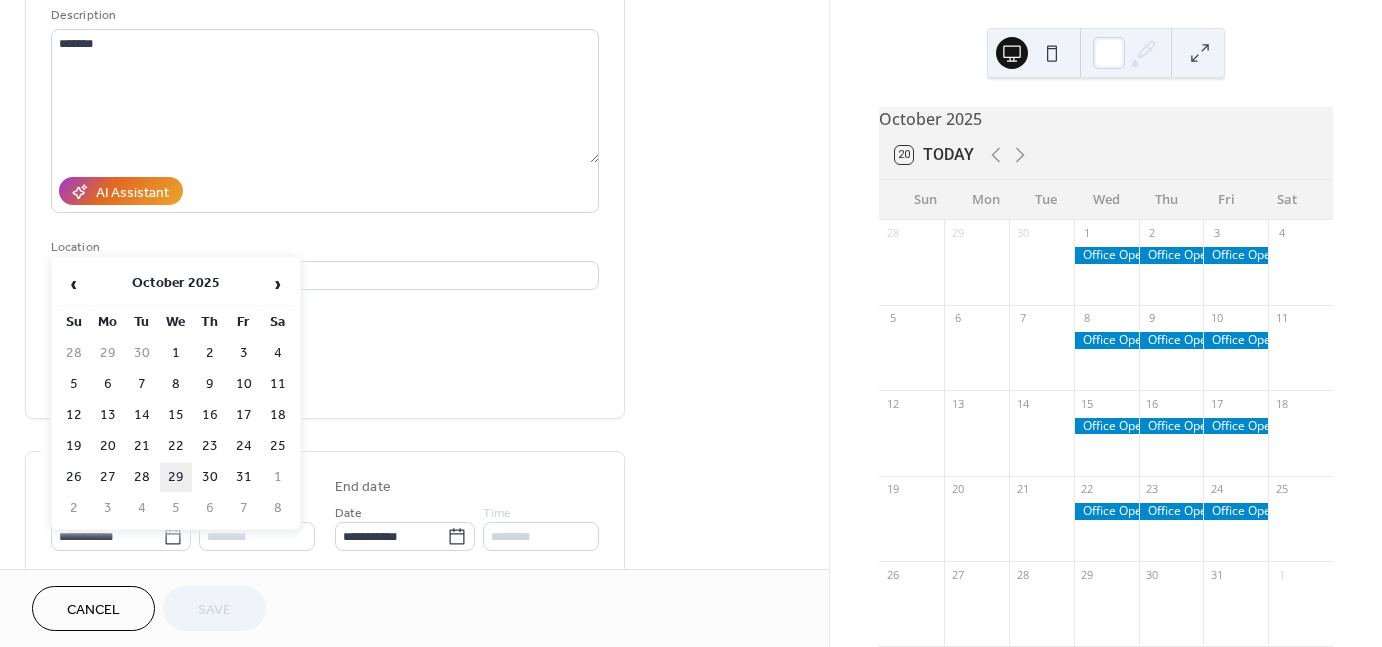 click on "29" at bounding box center (176, 477) 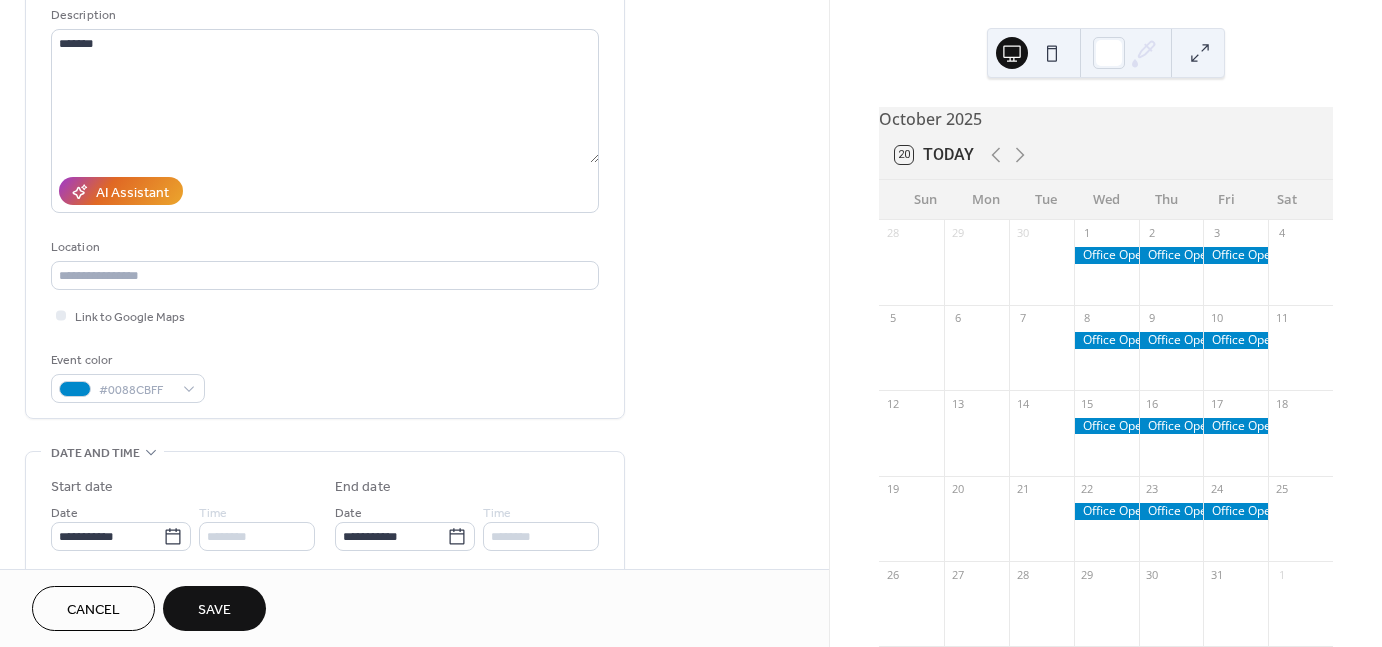 click on "Save" at bounding box center [214, 608] 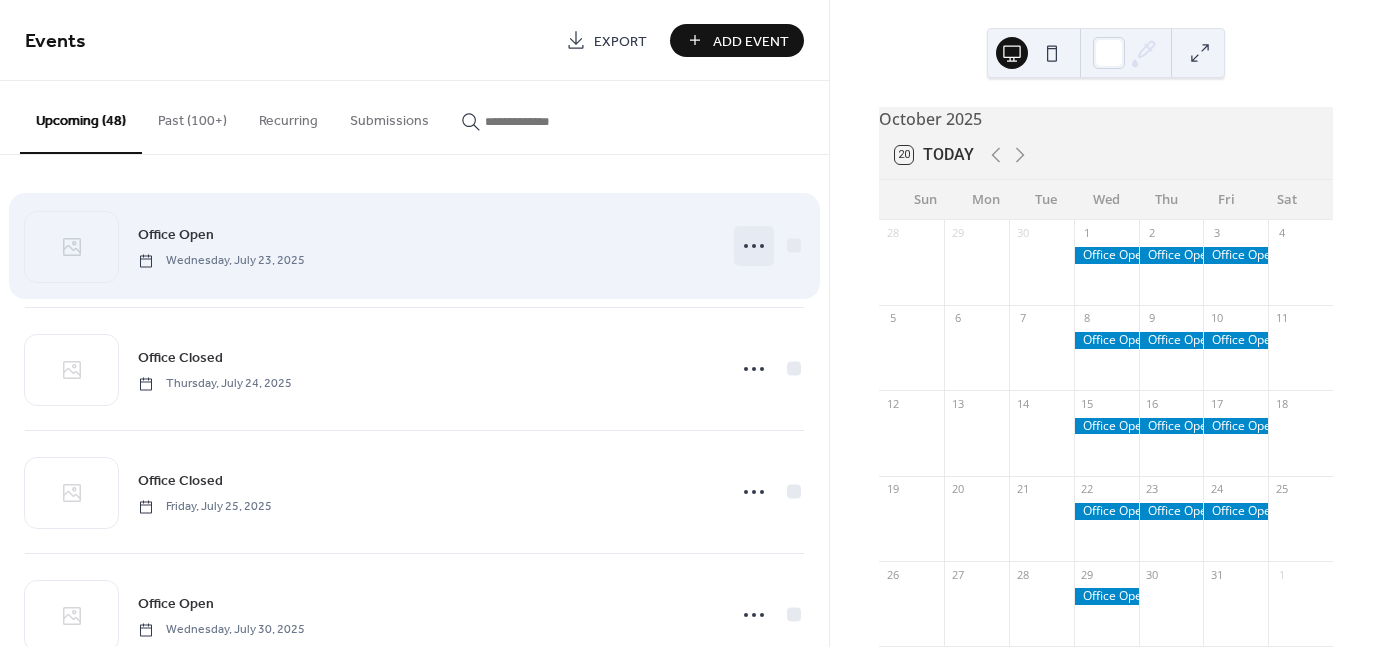 click 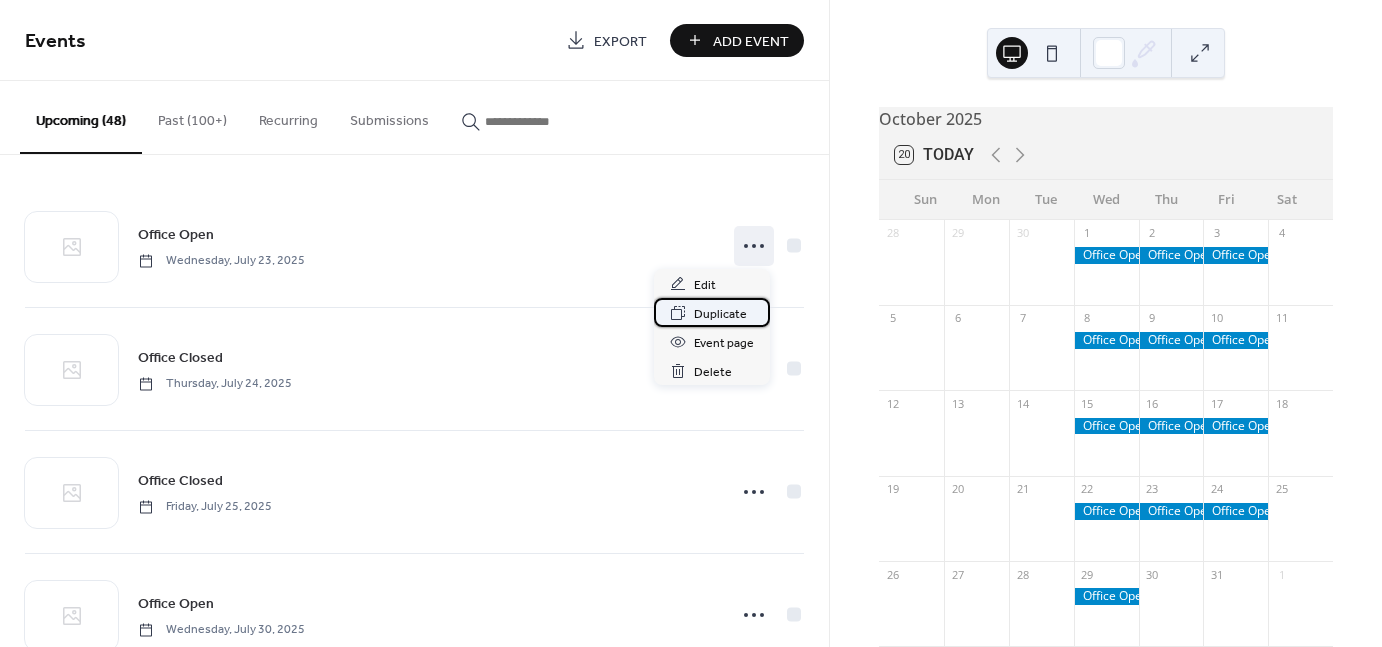 click on "Duplicate" at bounding box center [720, 314] 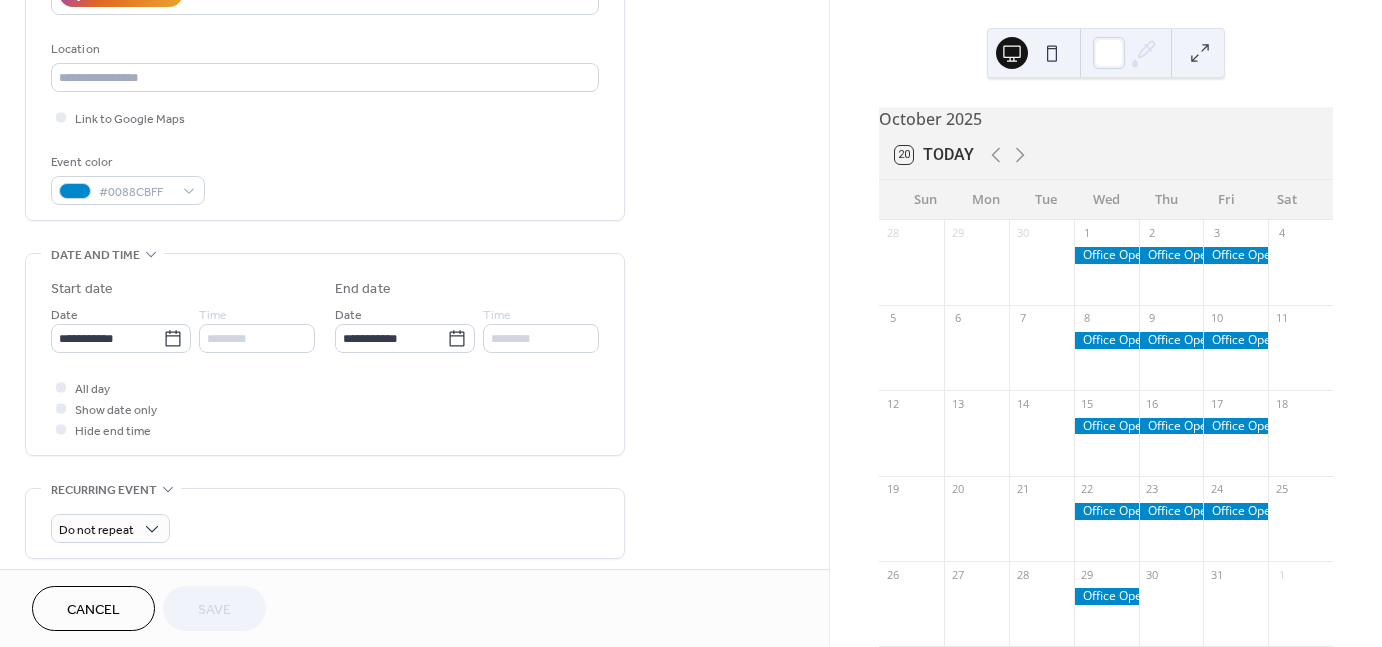 scroll, scrollTop: 400, scrollLeft: 0, axis: vertical 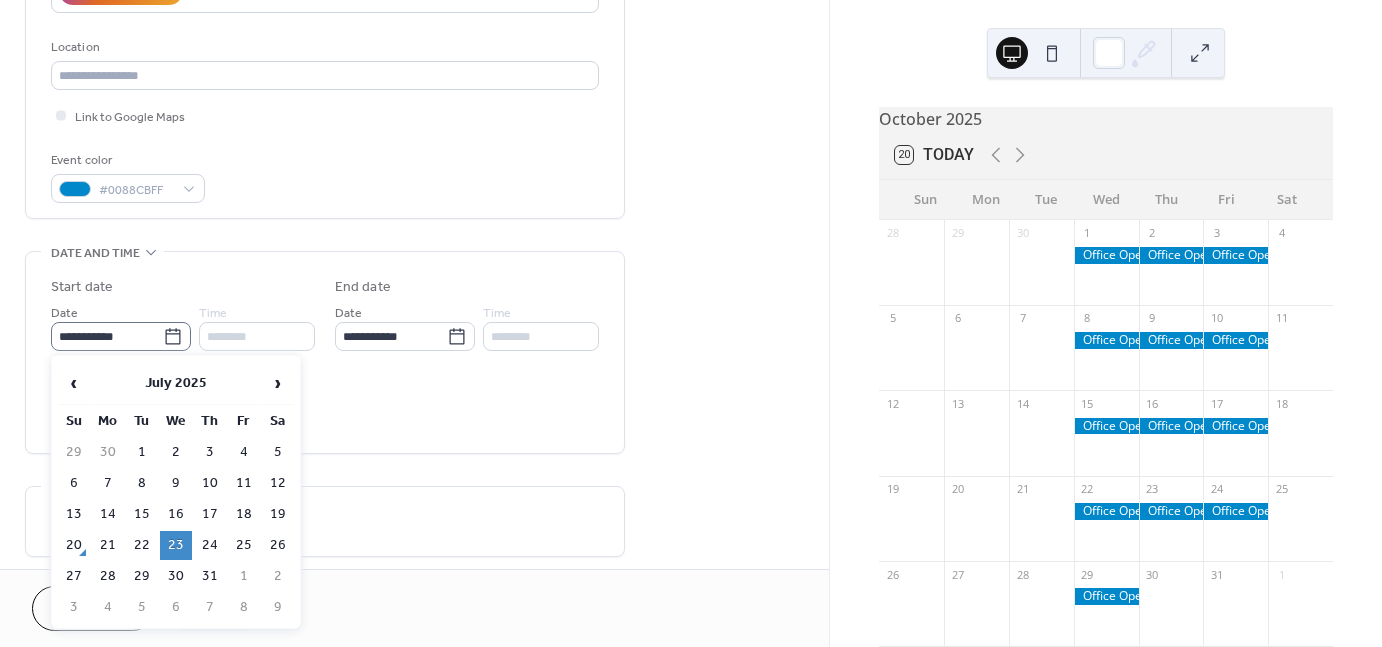 click 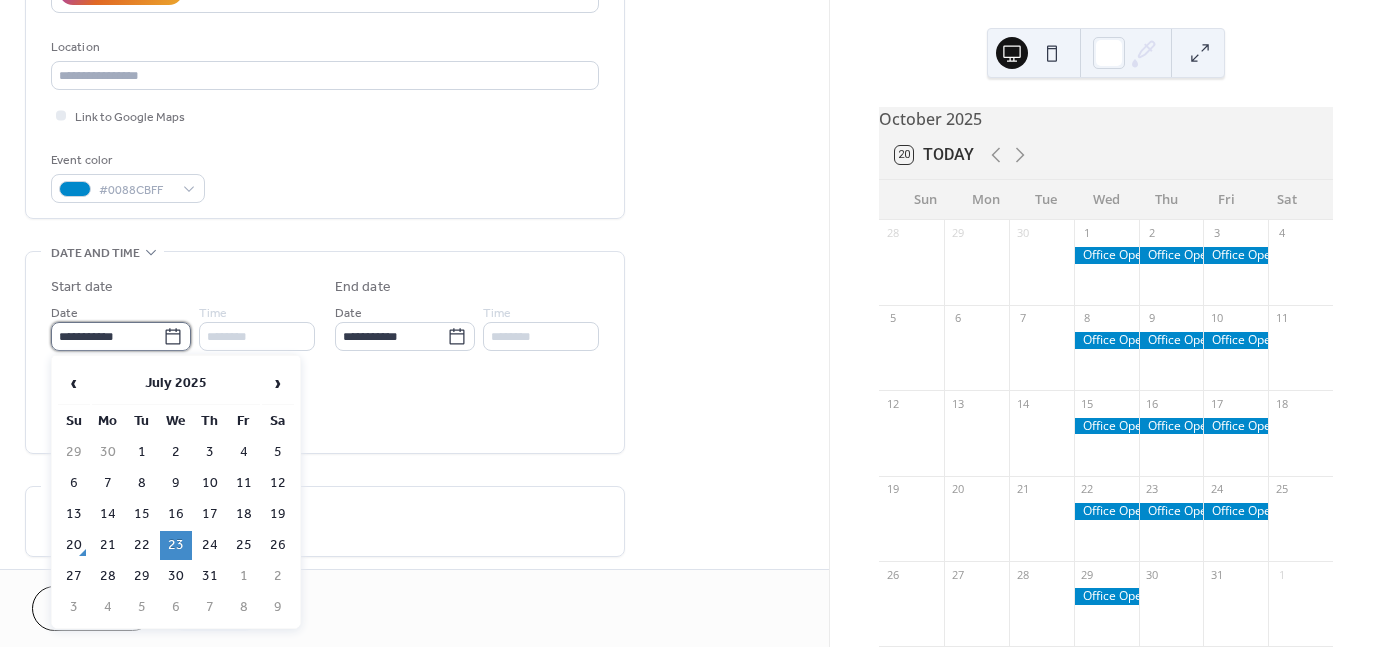 click on "**********" at bounding box center [107, 336] 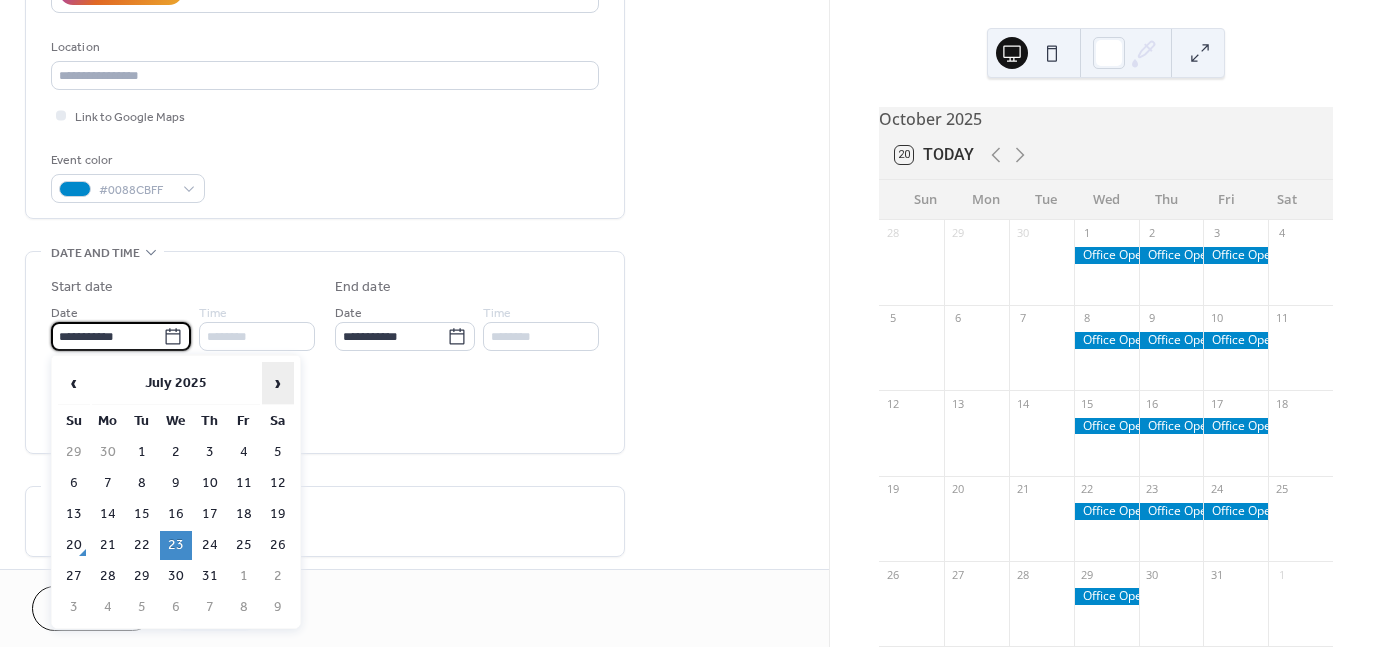 click on "›" at bounding box center [278, 383] 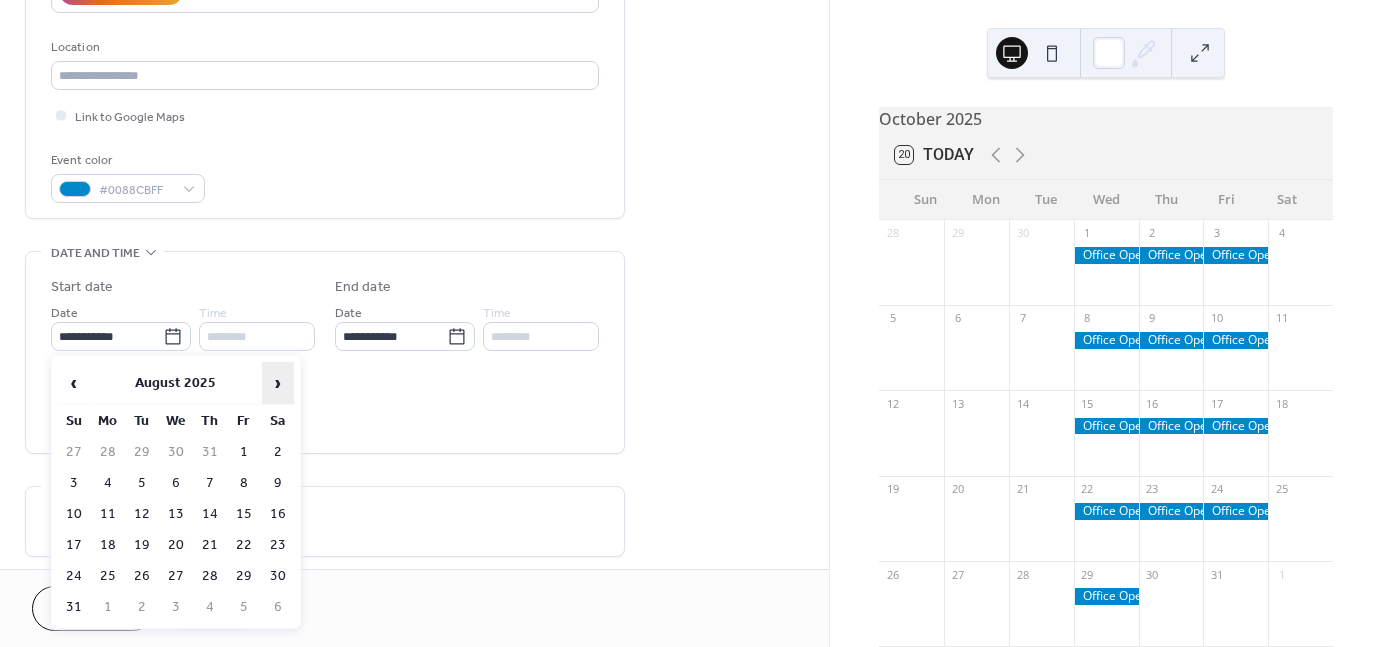 click on "›" at bounding box center [278, 383] 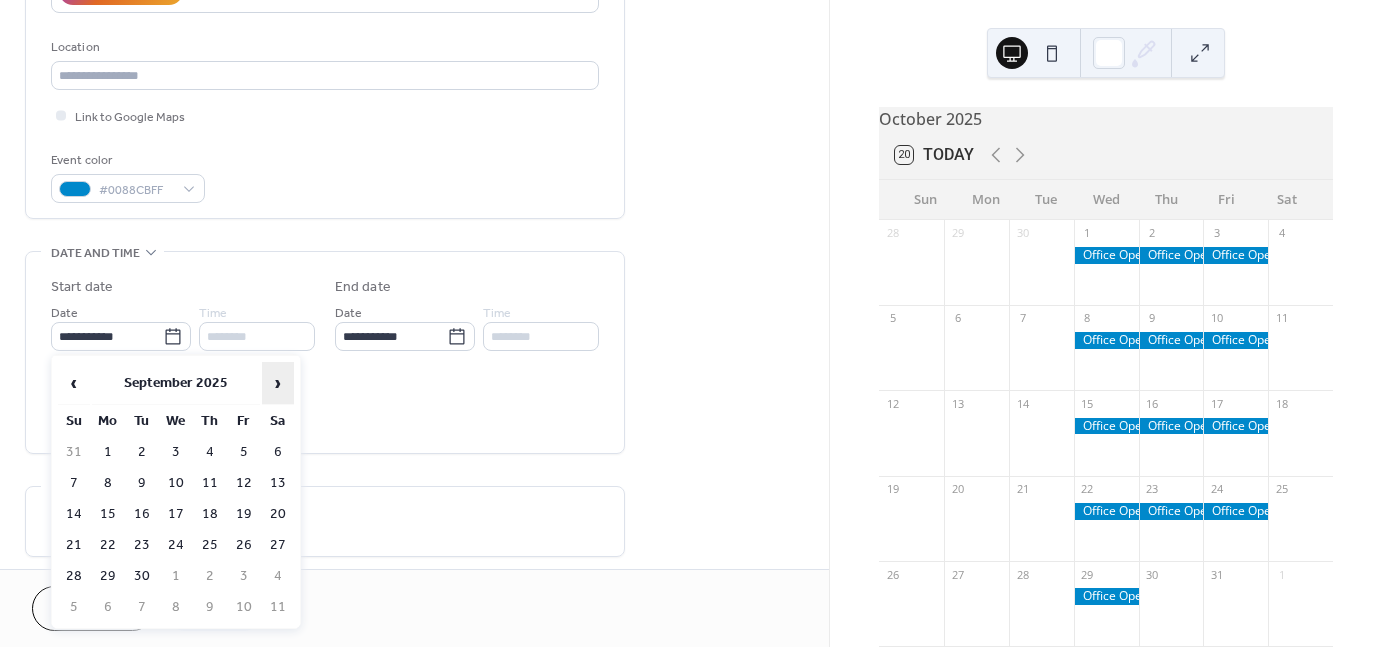 click on "›" at bounding box center [278, 383] 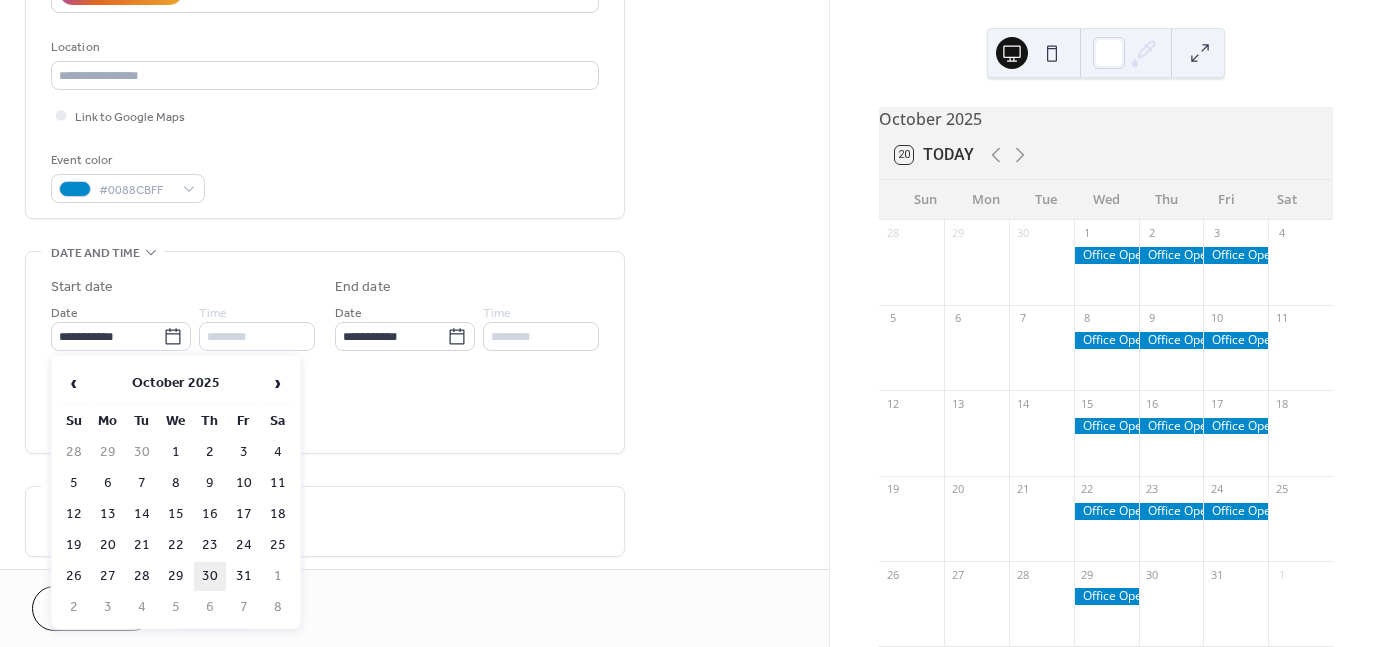 click on "30" at bounding box center [210, 576] 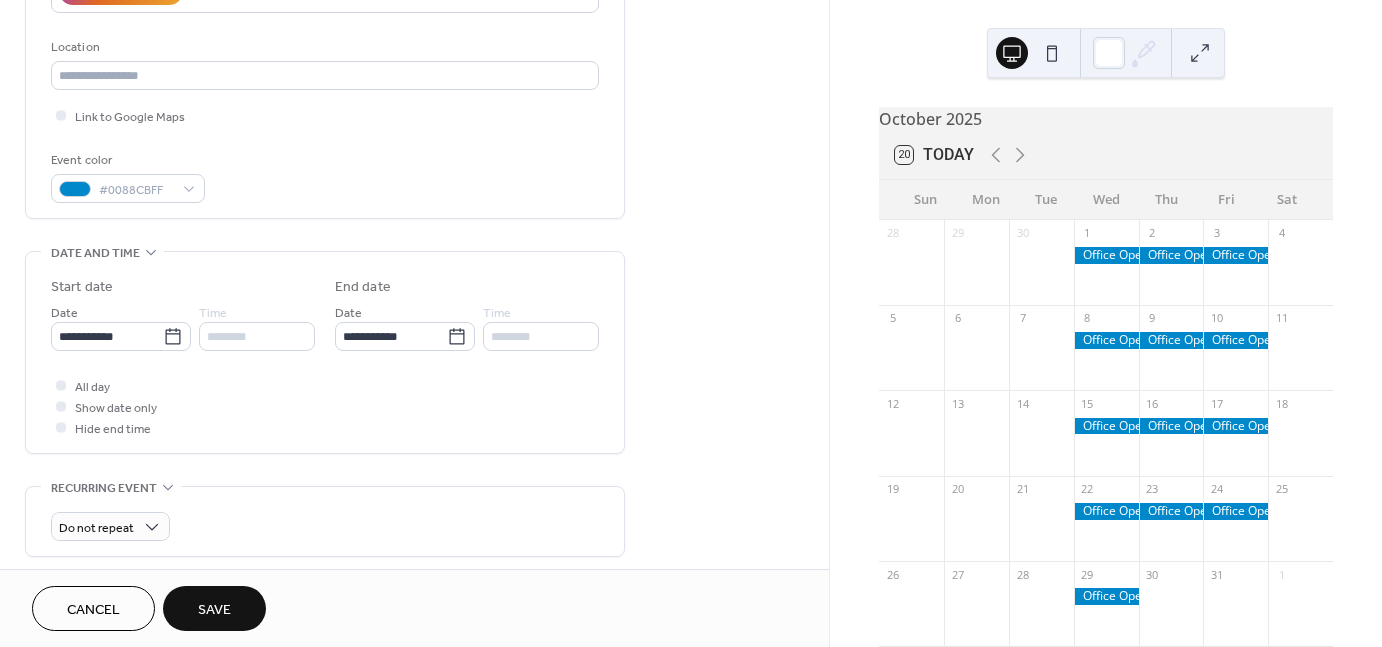 click on "Save" at bounding box center (214, 610) 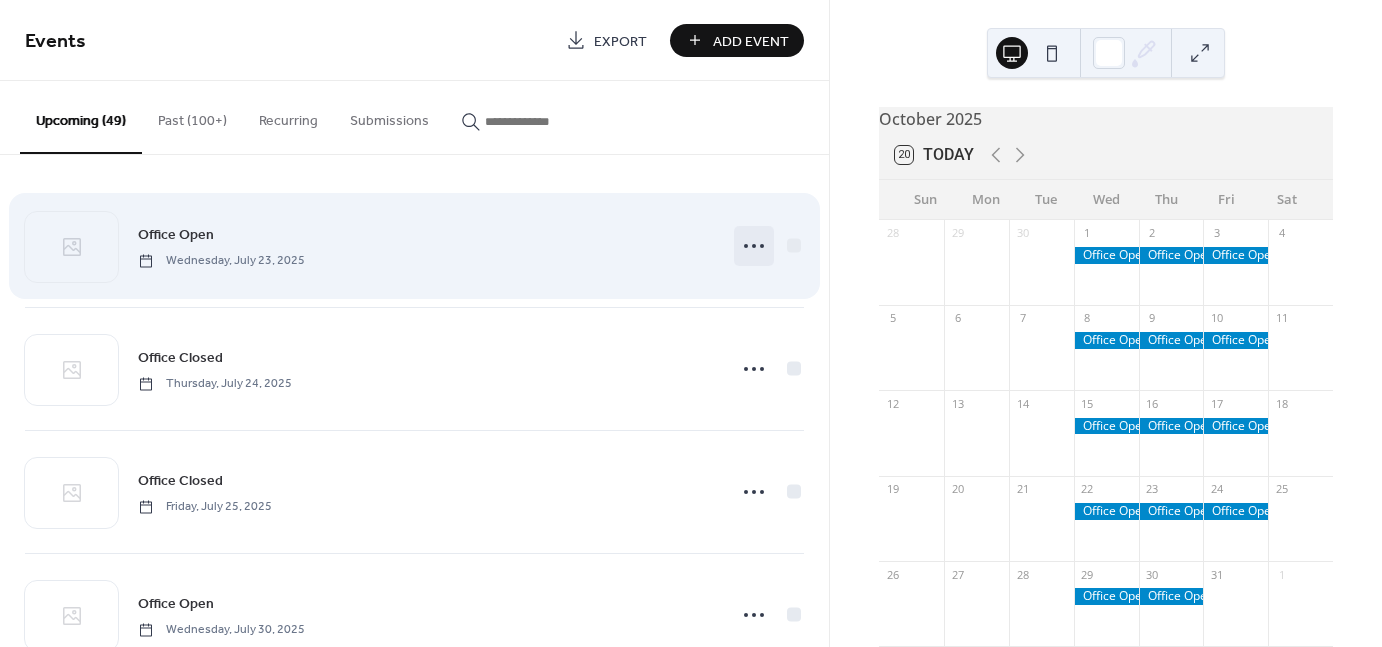 click 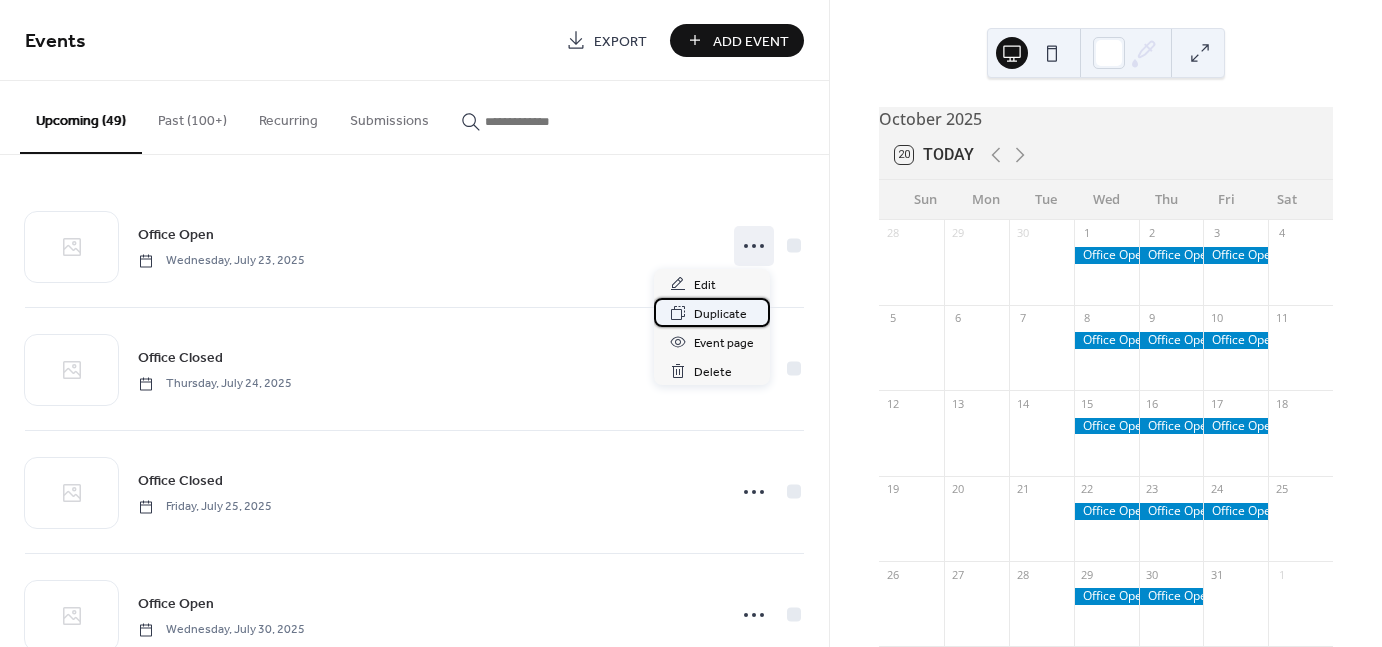 click on "Duplicate" at bounding box center (720, 314) 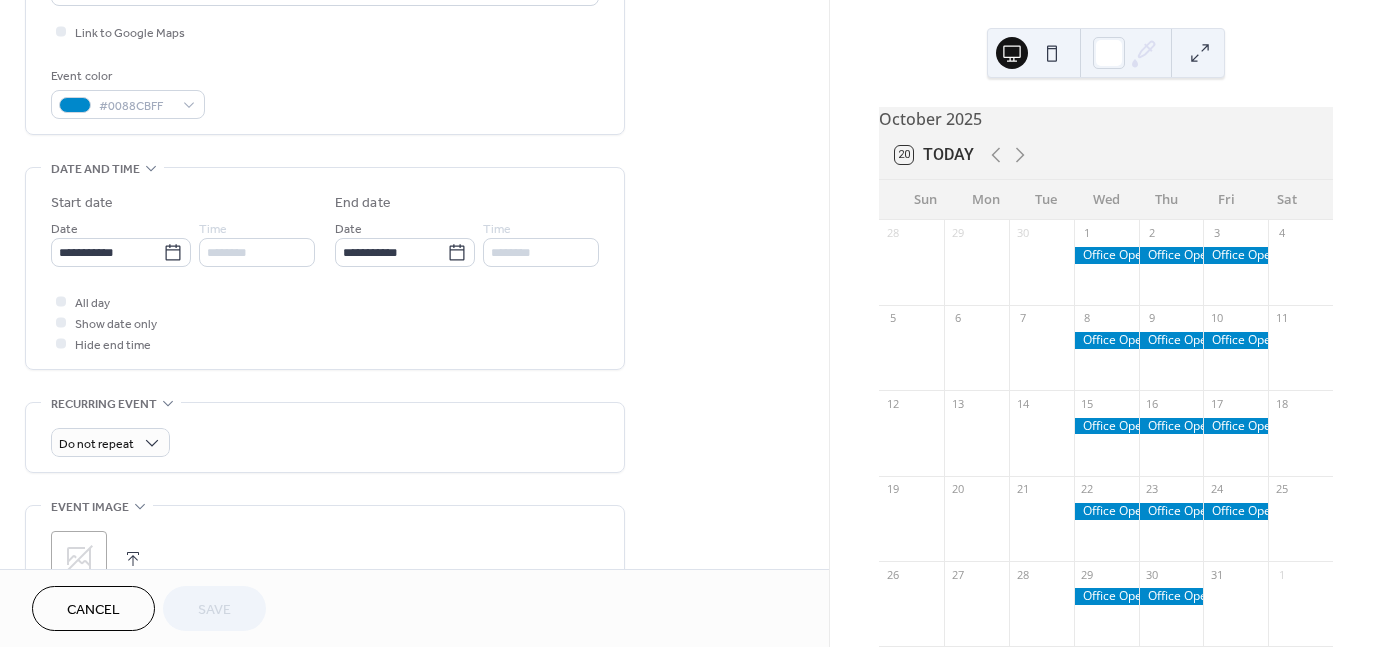 scroll, scrollTop: 500, scrollLeft: 0, axis: vertical 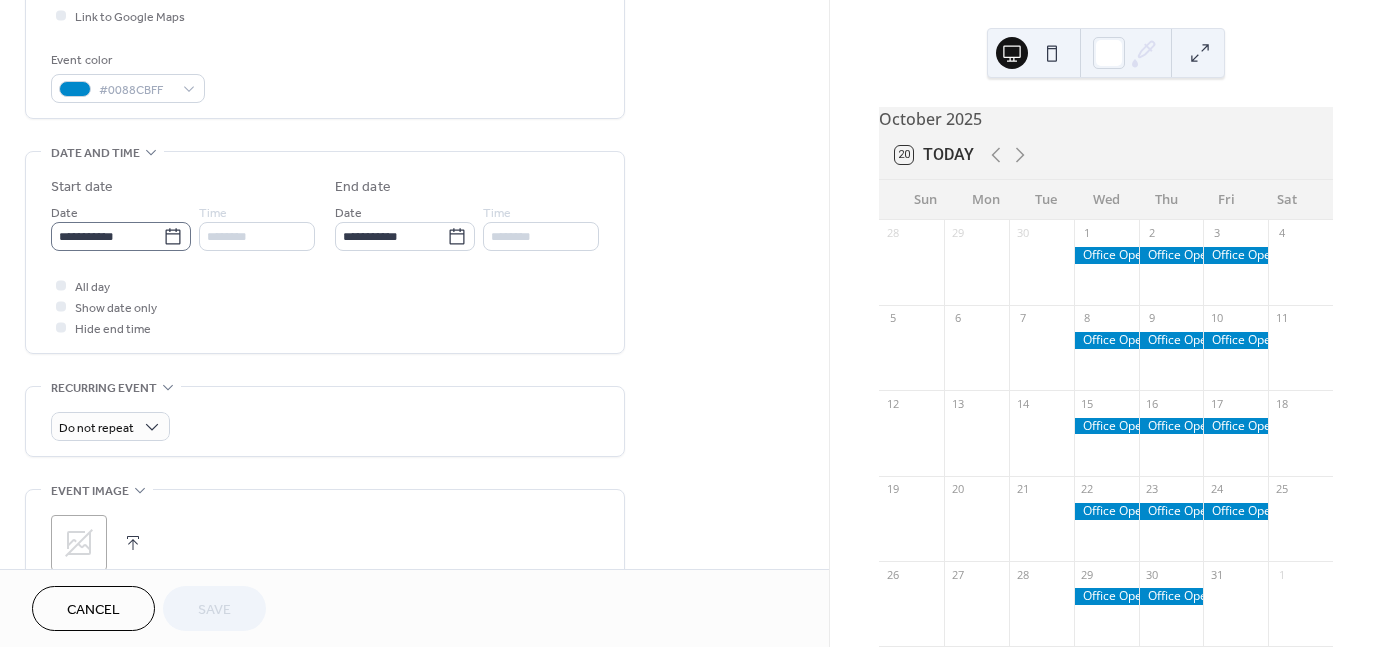 click 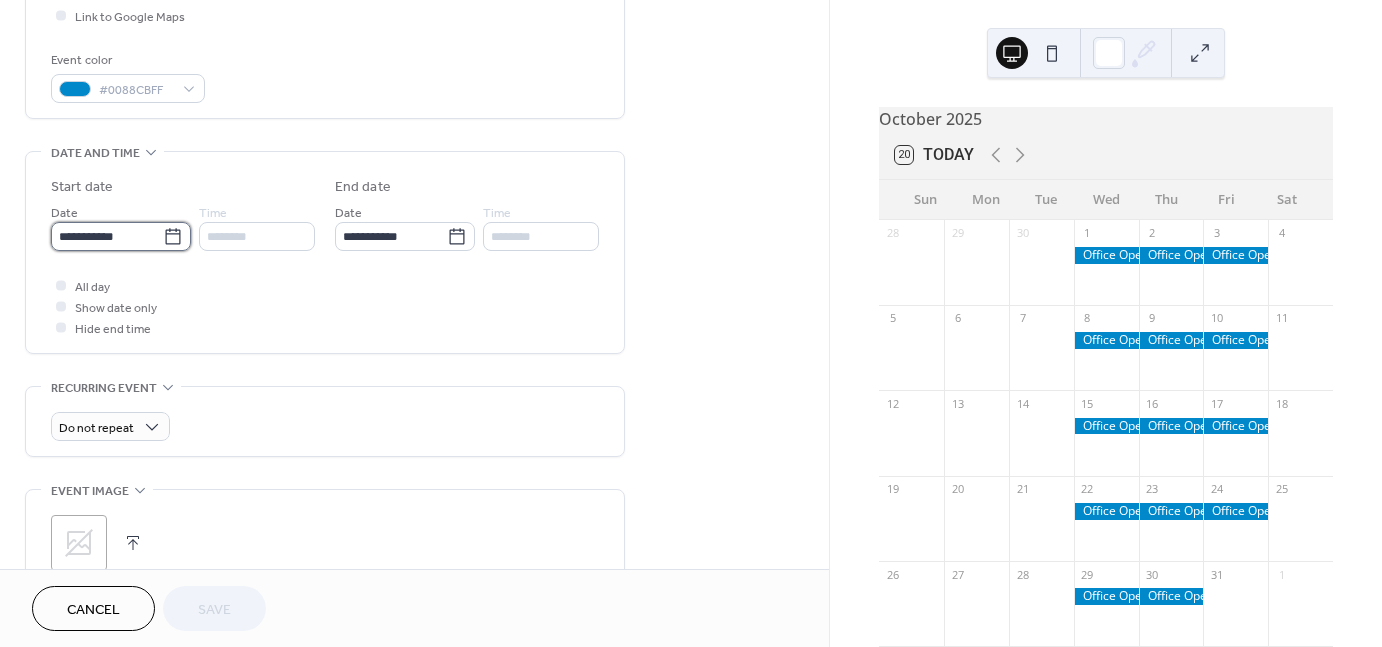 click on "**********" at bounding box center [107, 236] 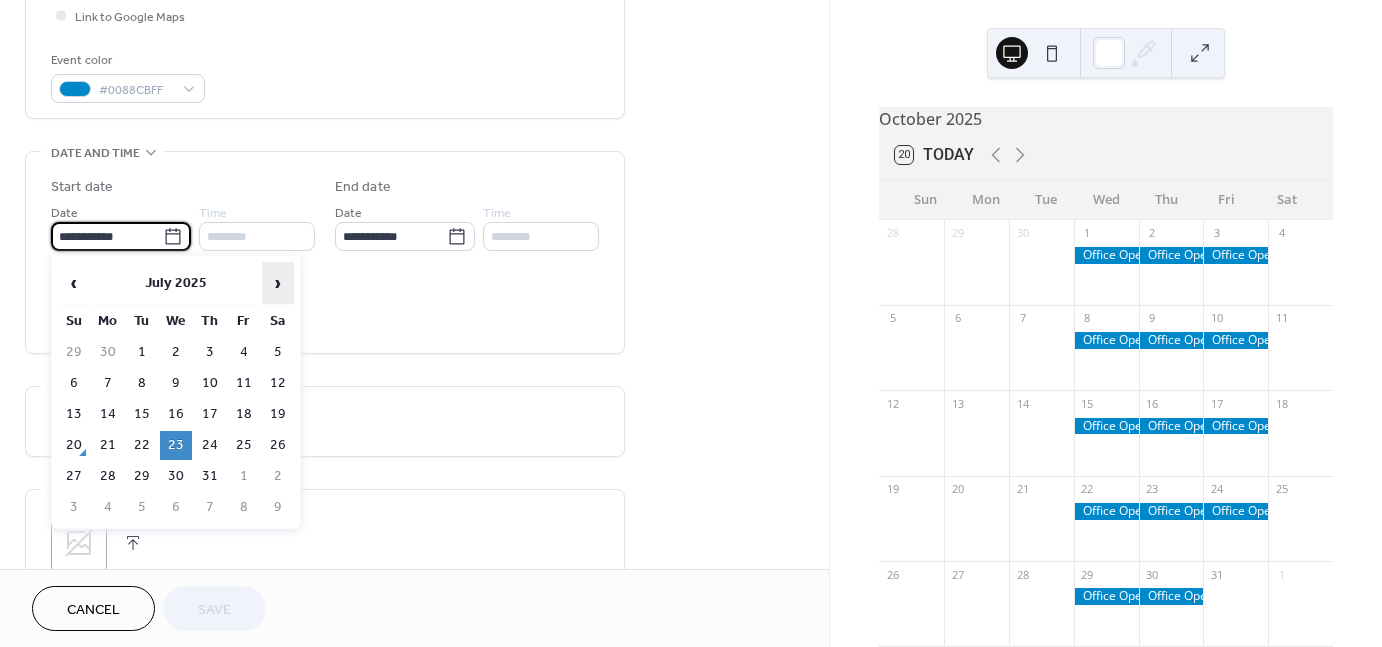 click on "›" at bounding box center (278, 283) 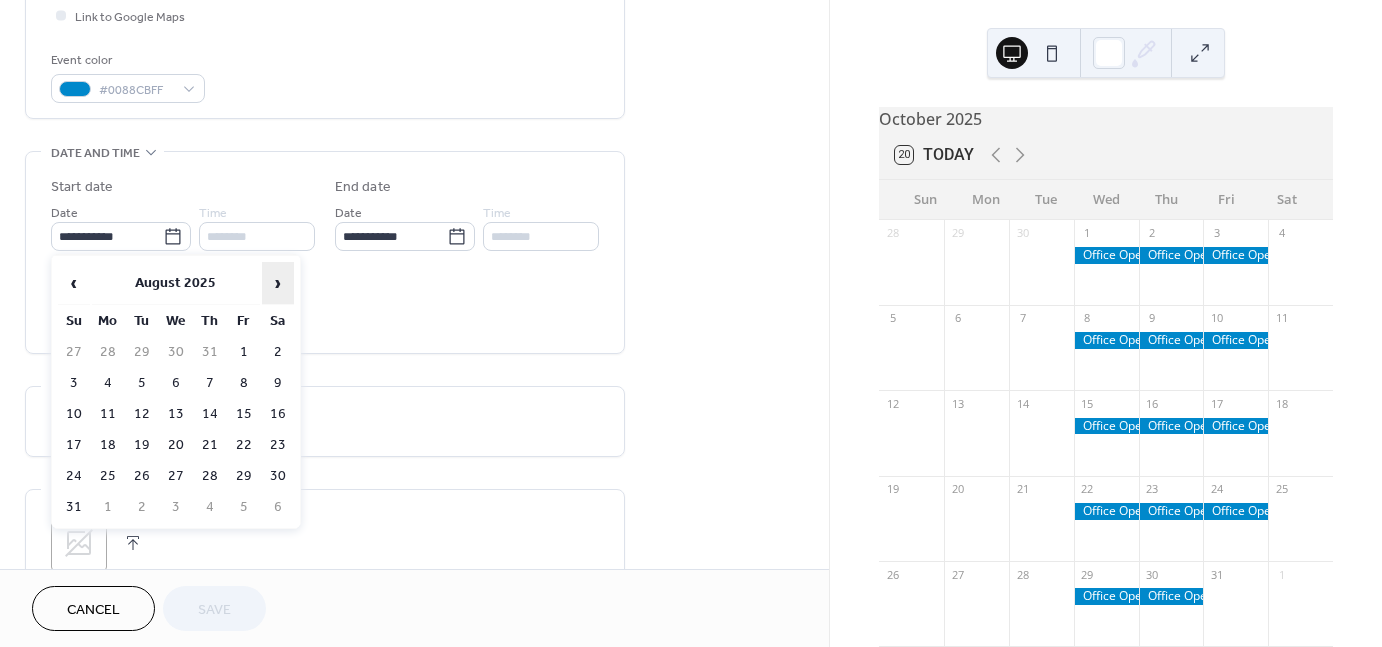 click on "›" at bounding box center [278, 283] 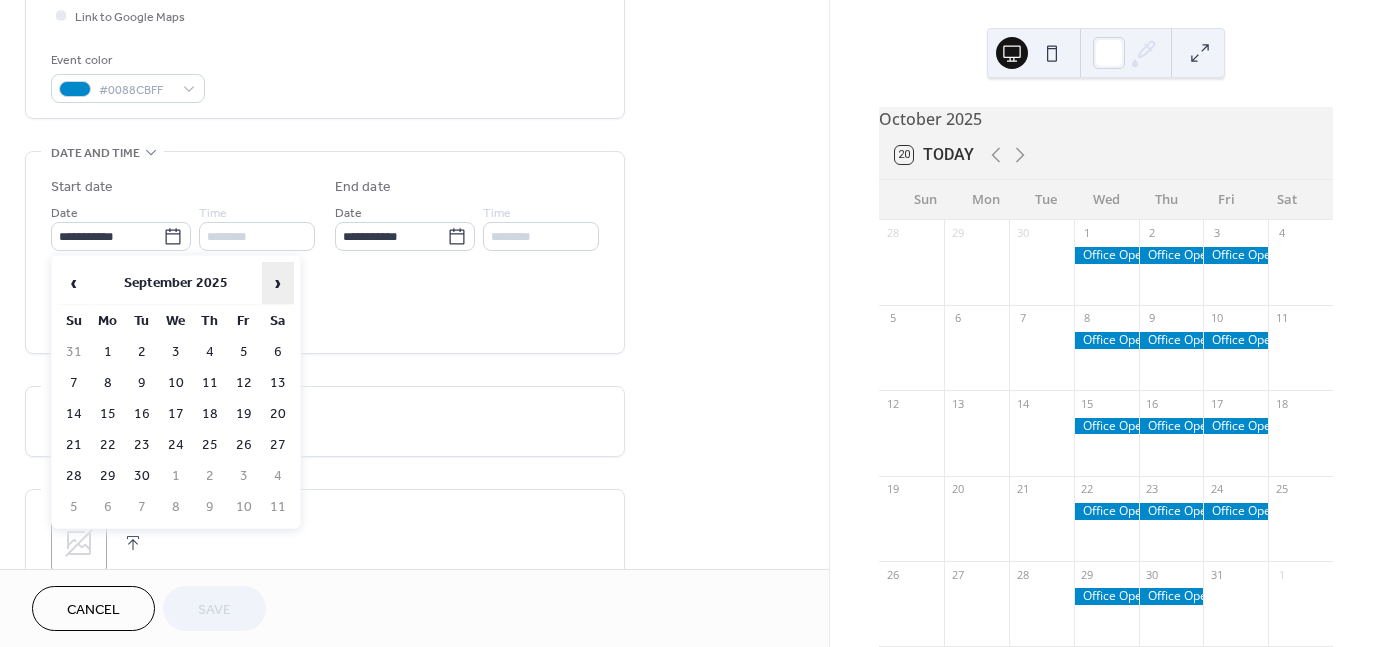 click on "›" at bounding box center (278, 283) 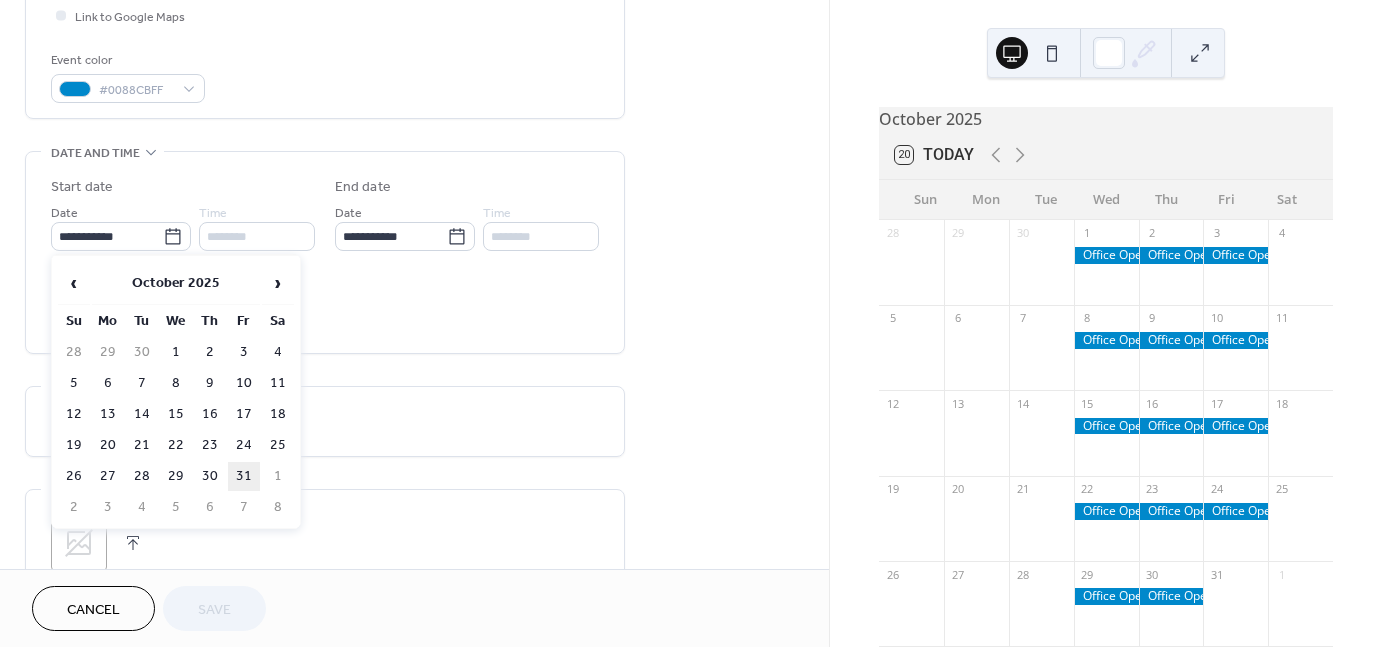 click on "31" at bounding box center (244, 476) 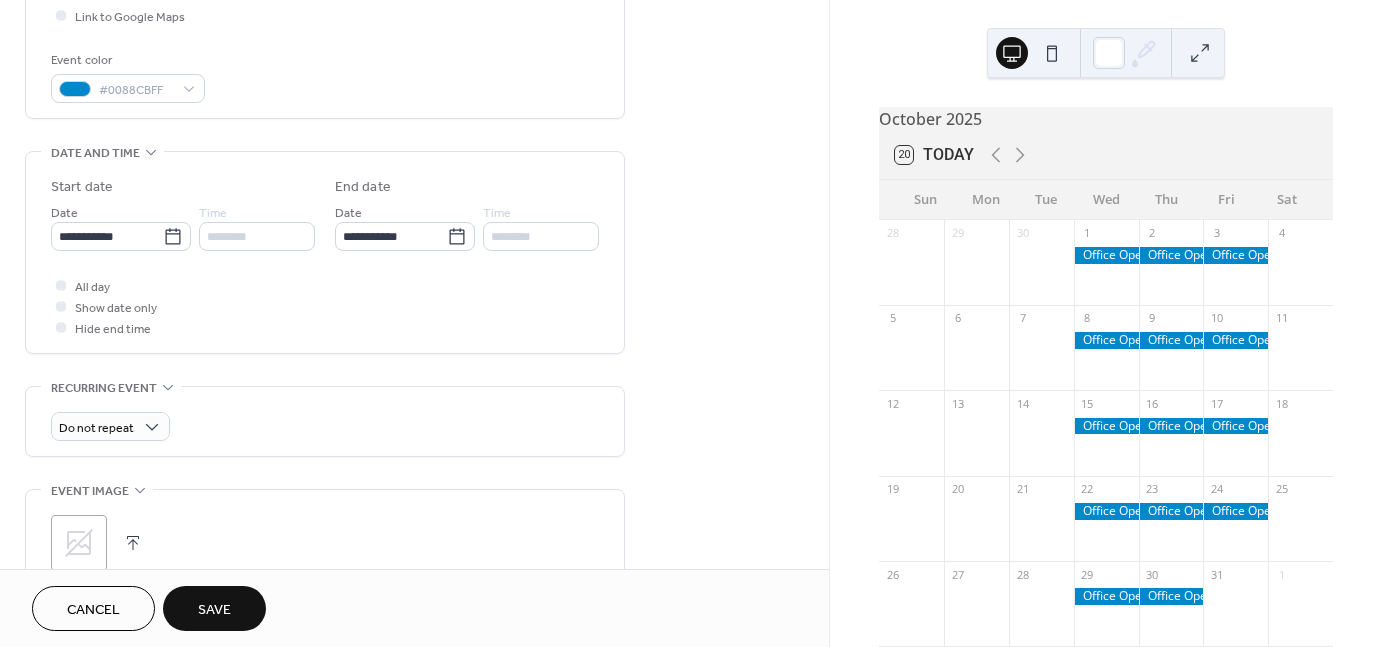 click on "Save" at bounding box center [214, 610] 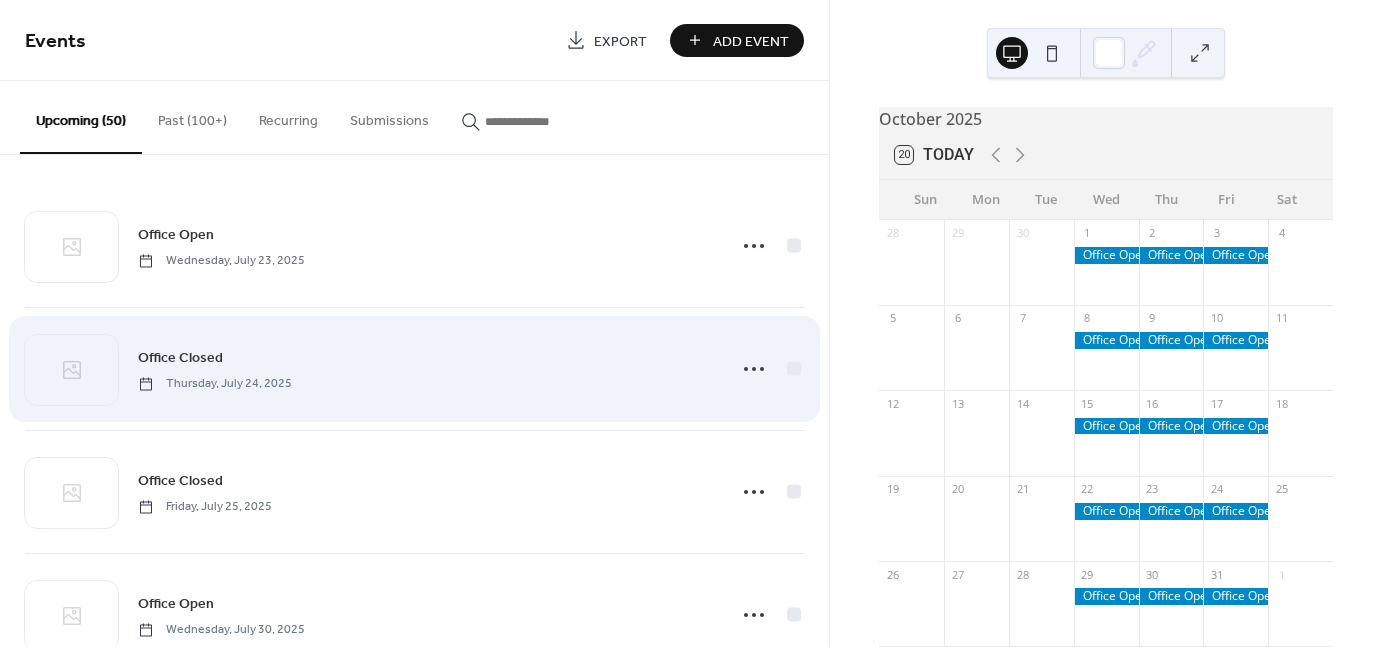 drag, startPoint x: 215, startPoint y: 618, endPoint x: 507, endPoint y: 326, distance: 412.95035 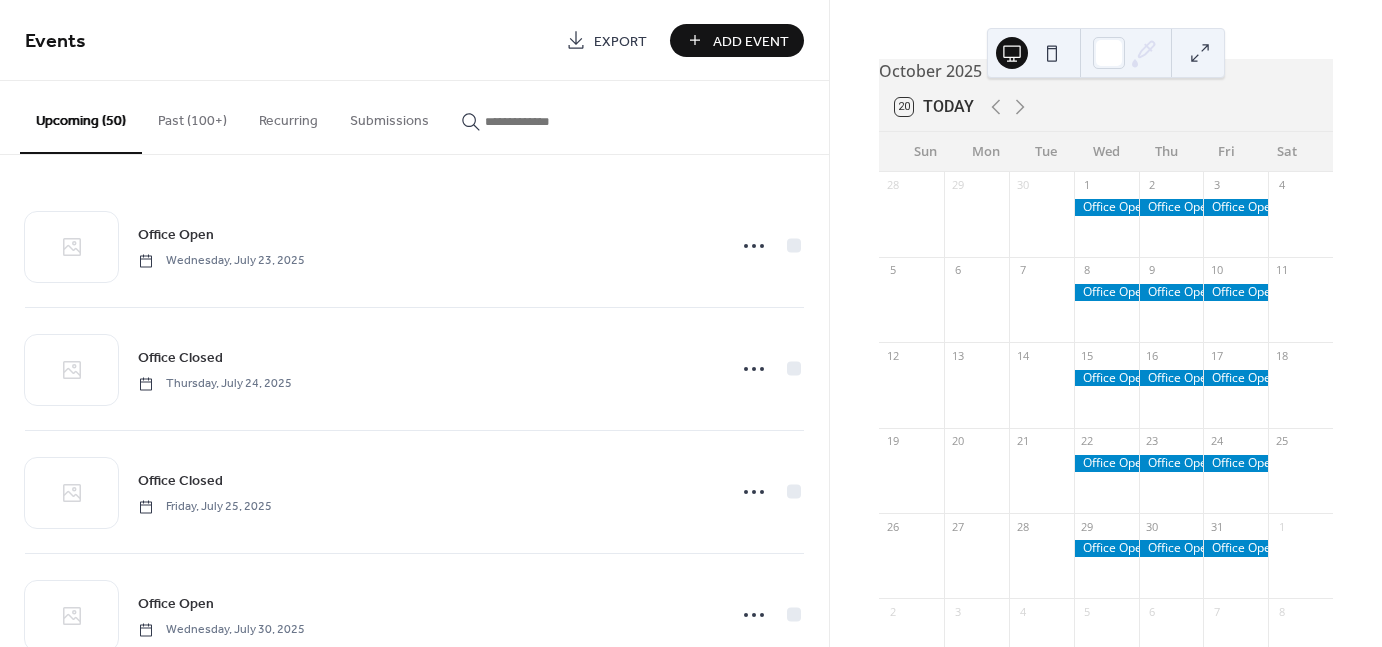 scroll, scrollTop: 0, scrollLeft: 0, axis: both 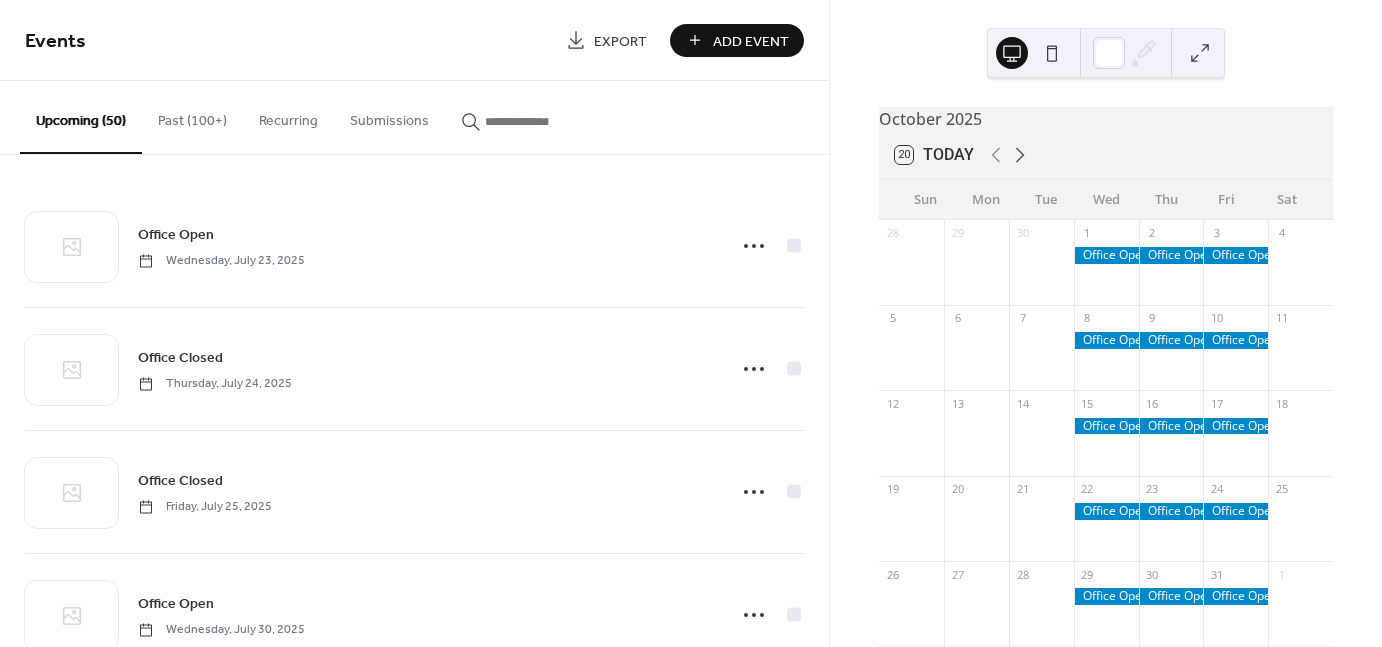 click 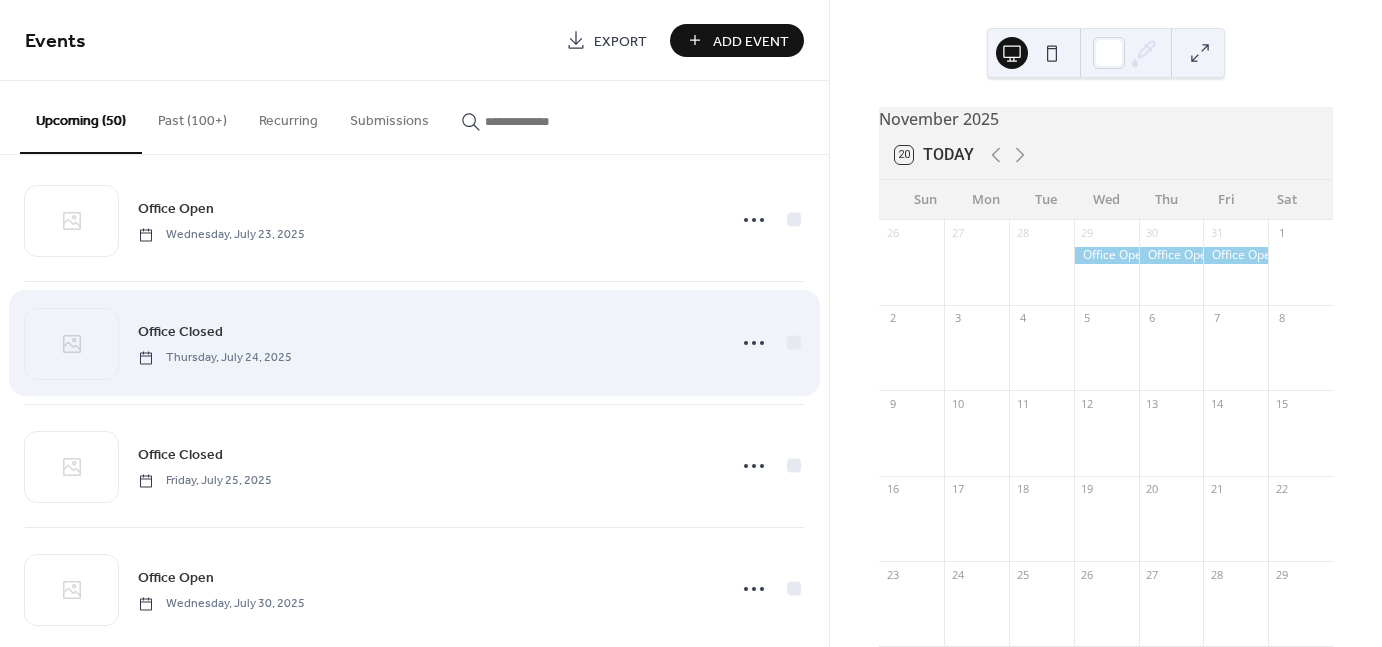 scroll, scrollTop: 0, scrollLeft: 0, axis: both 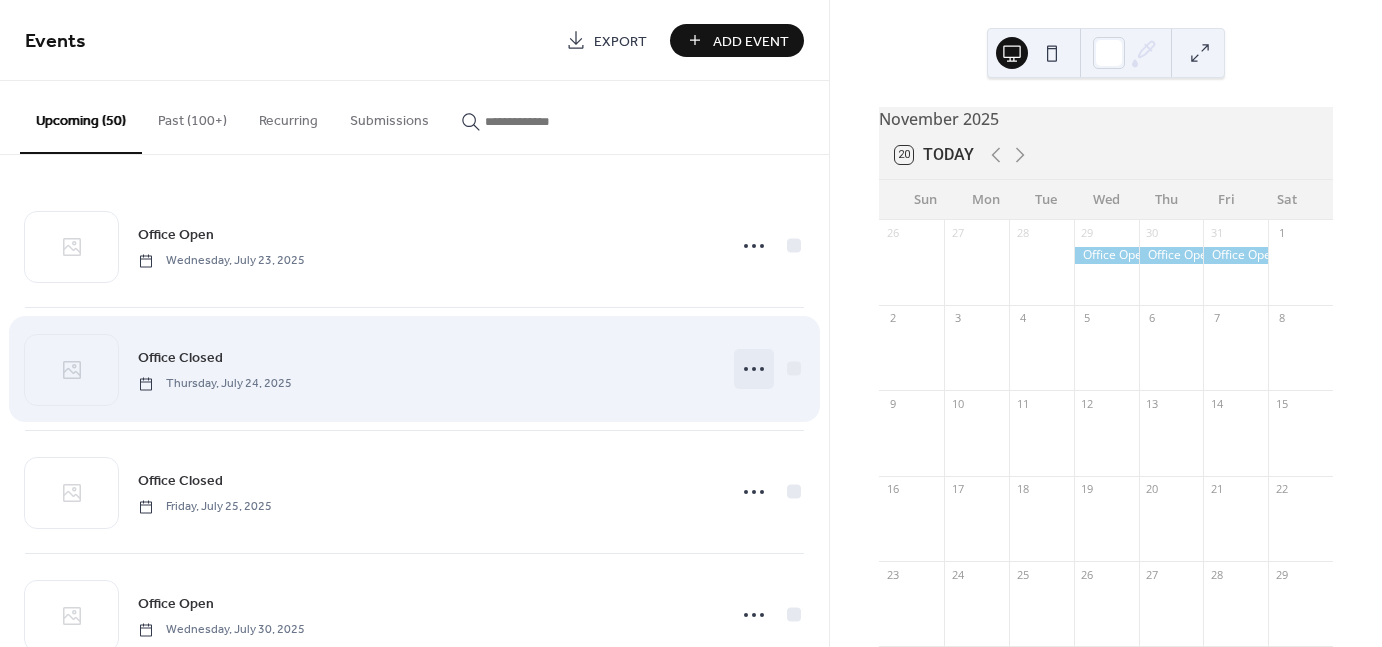 click 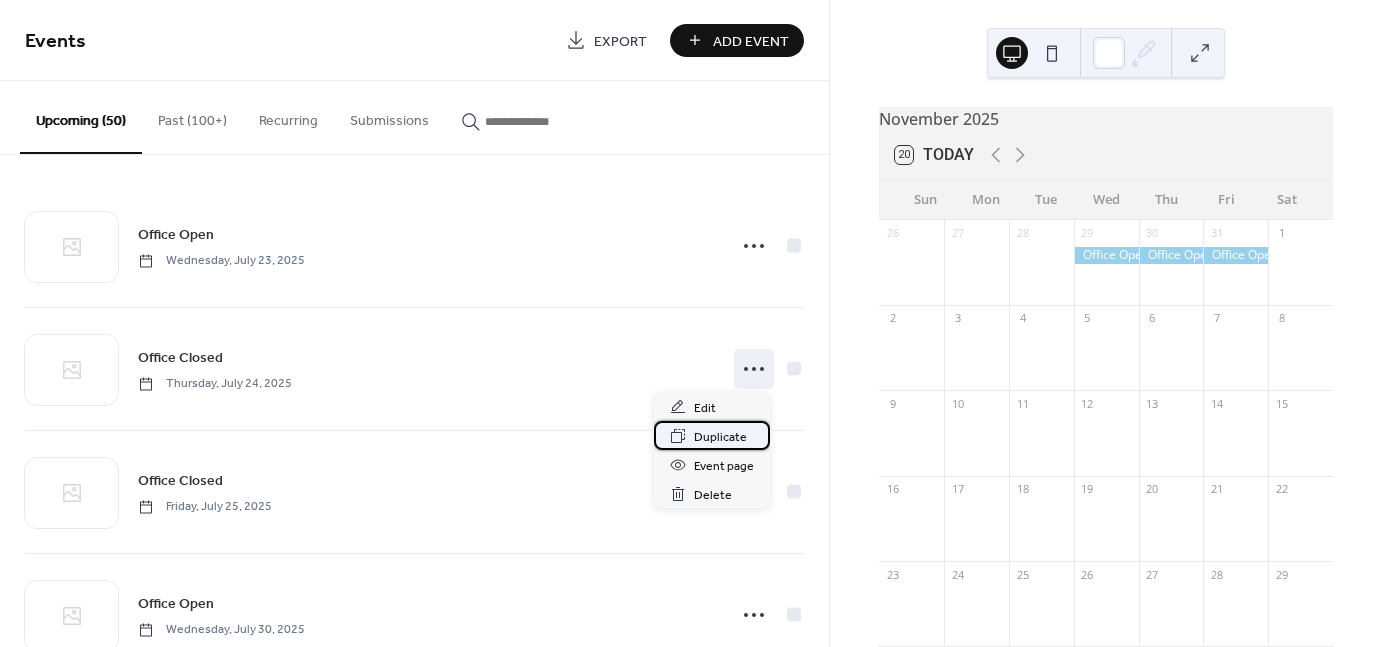 click on "Duplicate" at bounding box center (720, 437) 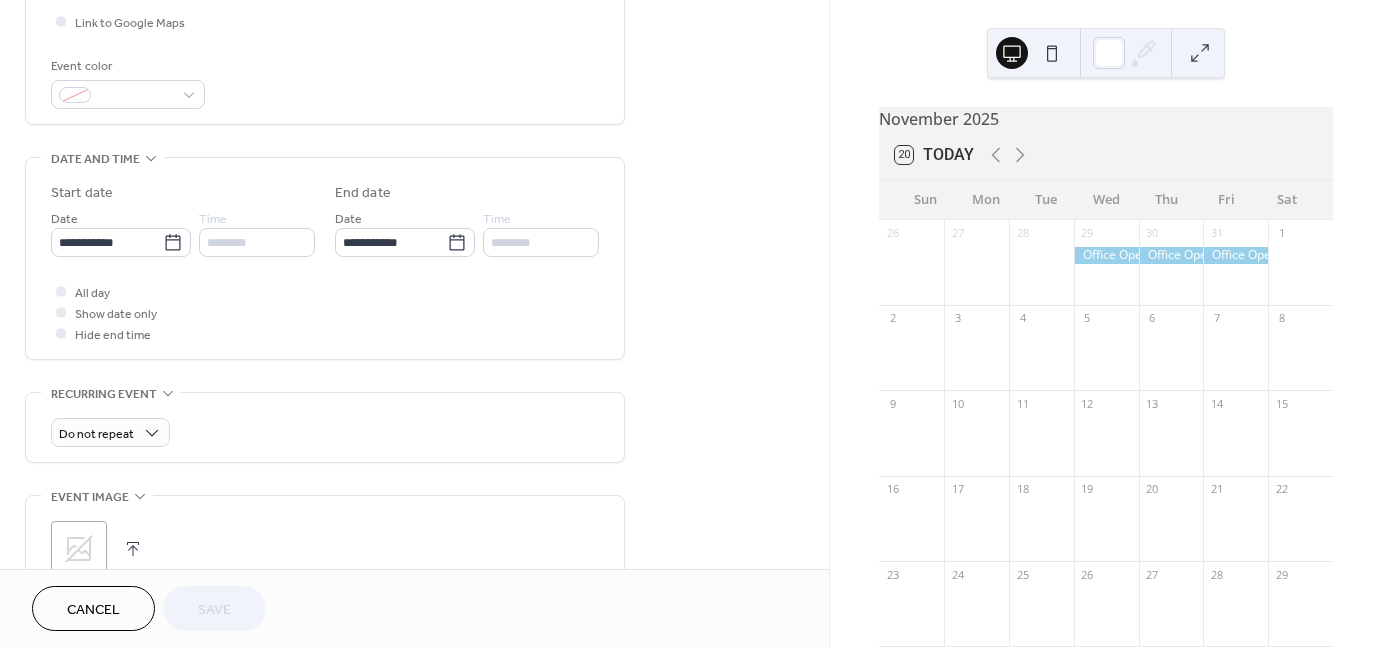 scroll, scrollTop: 500, scrollLeft: 0, axis: vertical 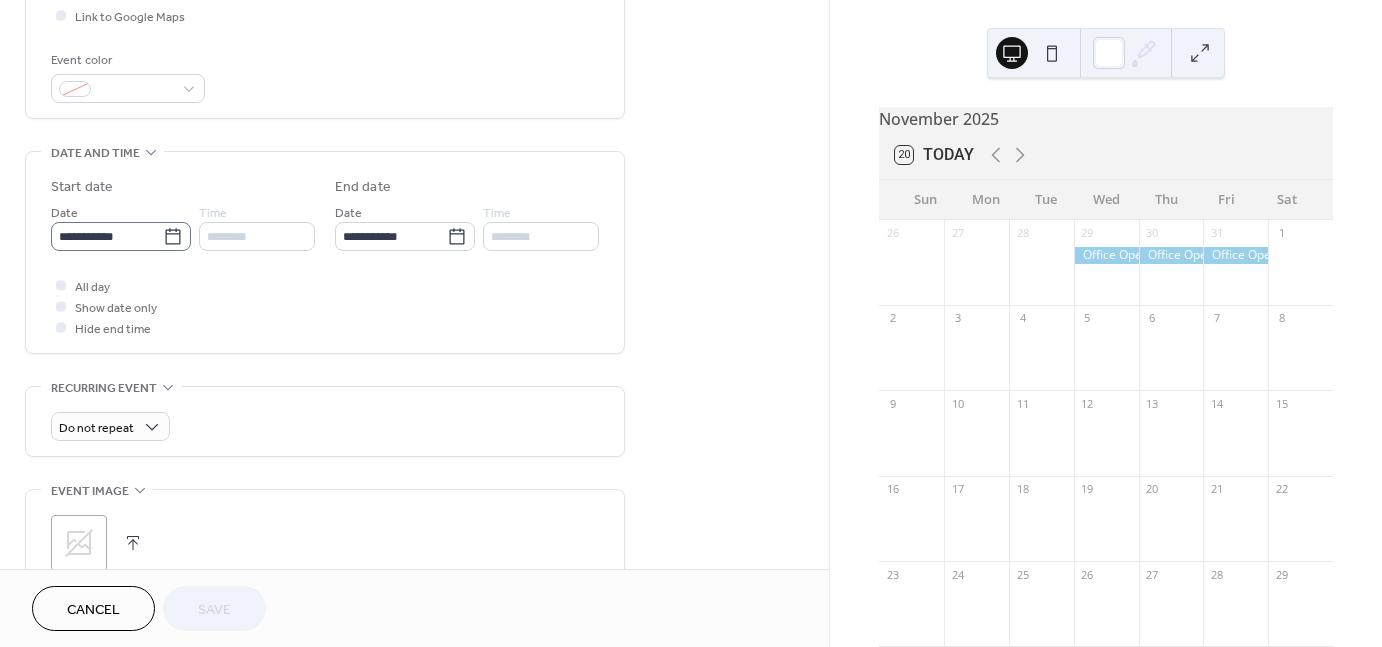 click 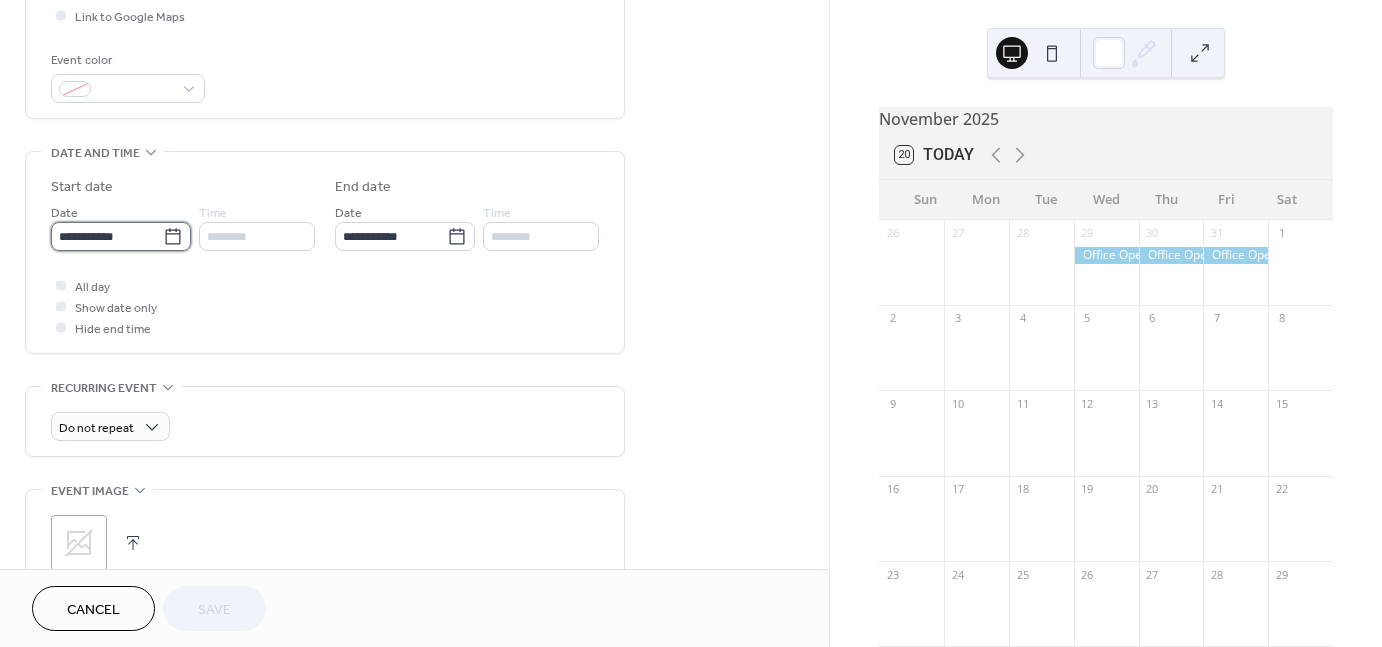 click on "**********" at bounding box center (107, 236) 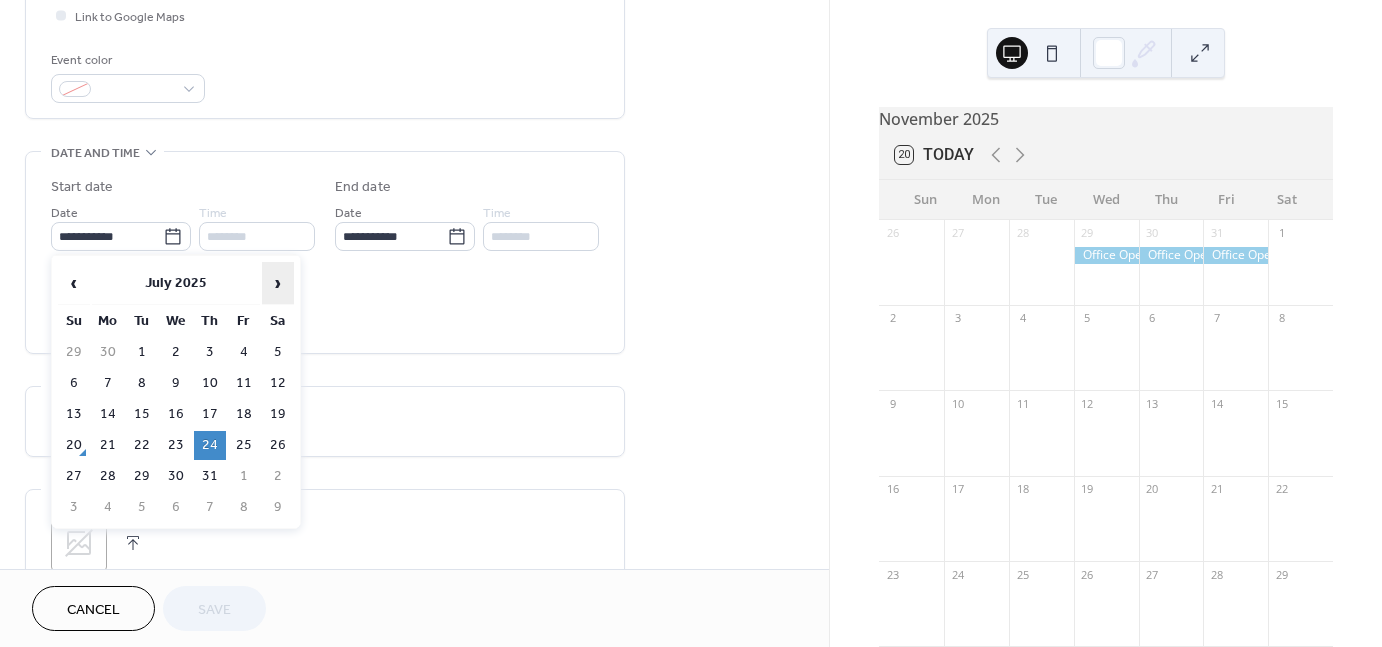 click on "›" at bounding box center (278, 283) 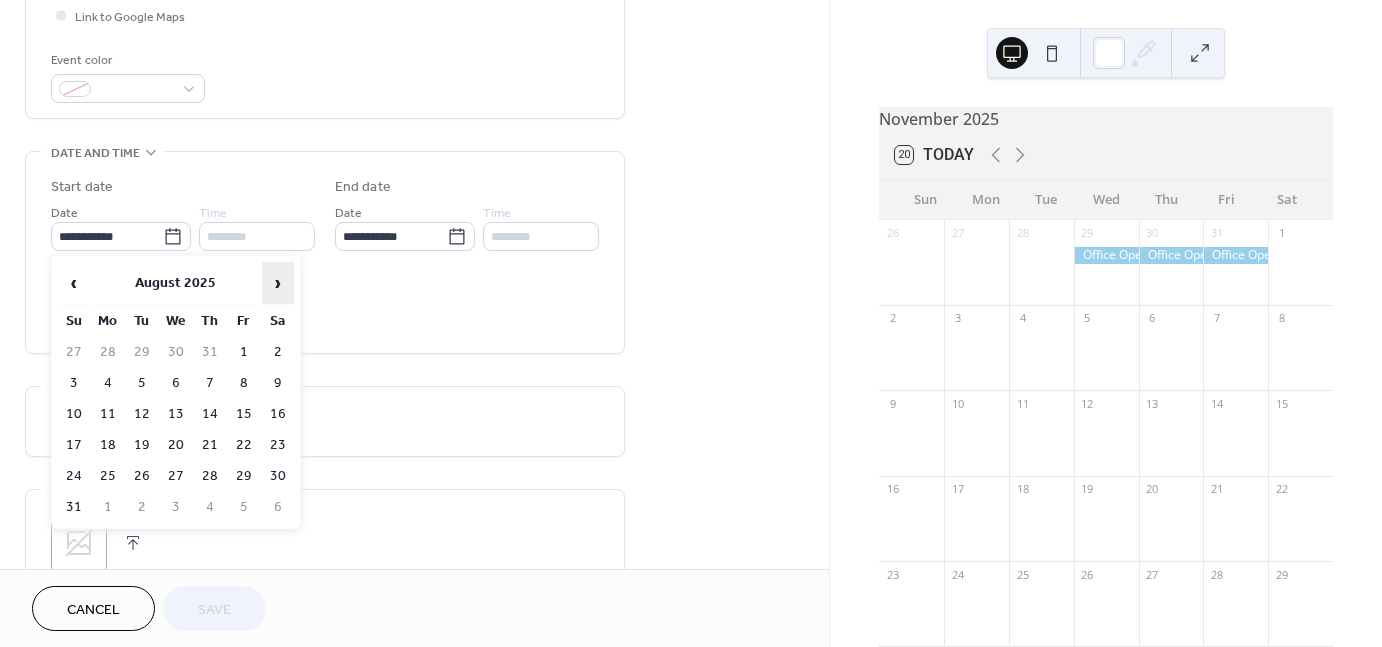 click on "›" at bounding box center (278, 283) 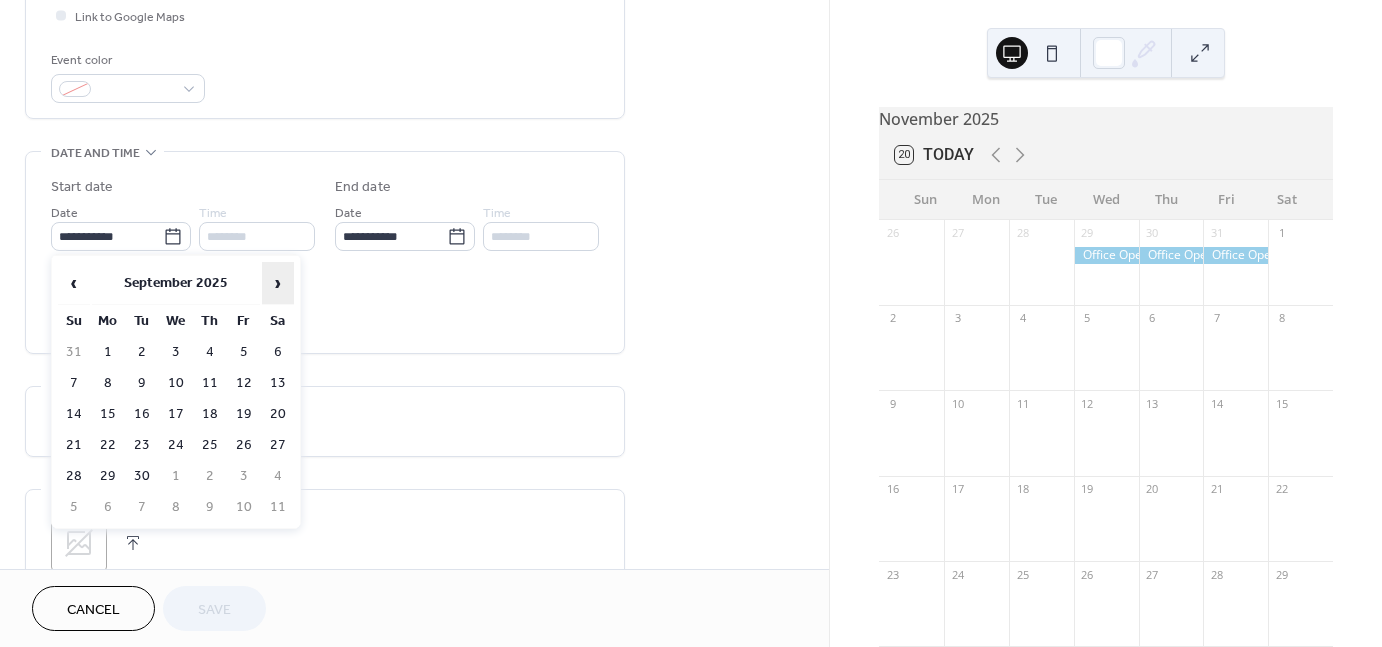click on "›" at bounding box center [278, 283] 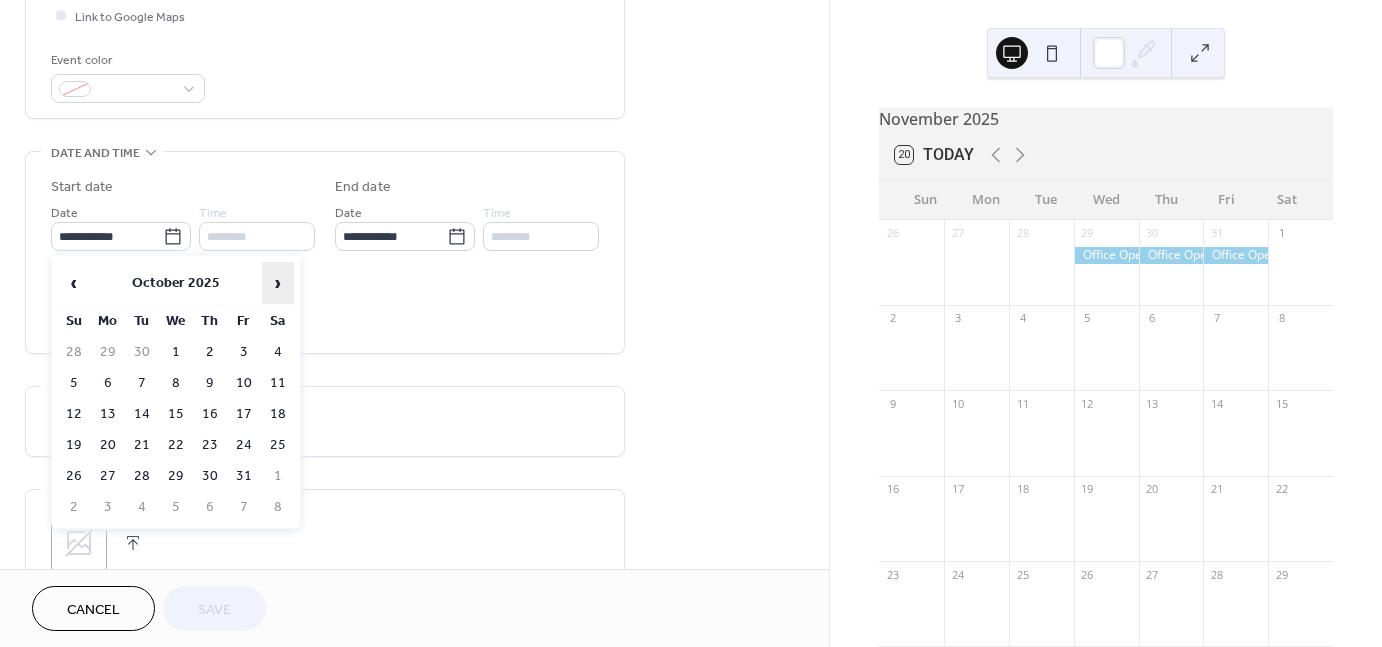 click on "›" at bounding box center (278, 283) 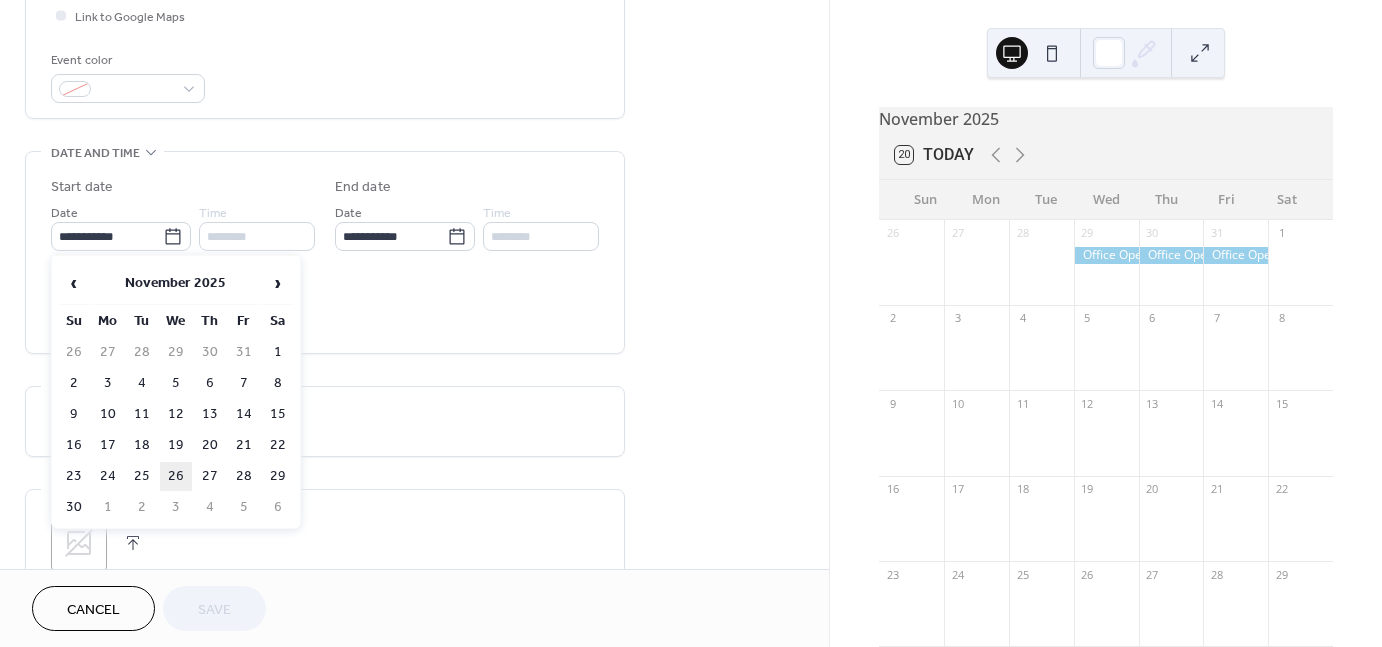 click on "26" at bounding box center [176, 476] 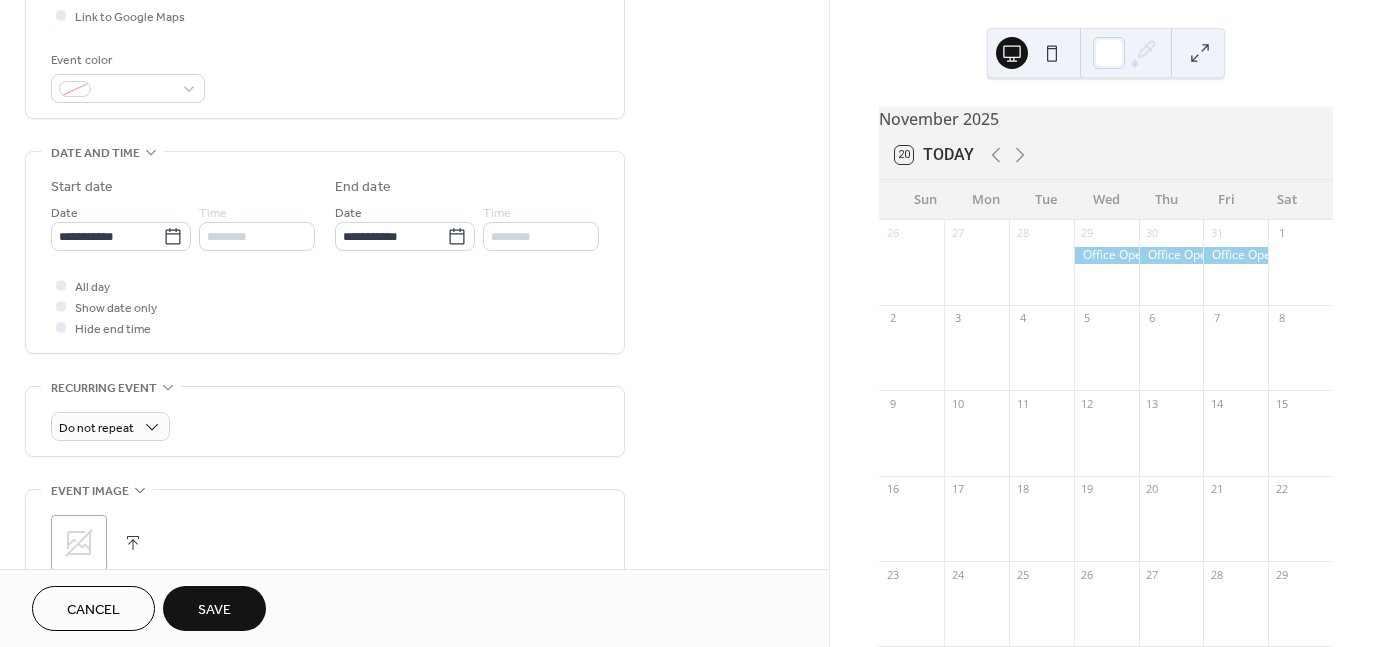 click on "Save" at bounding box center [214, 608] 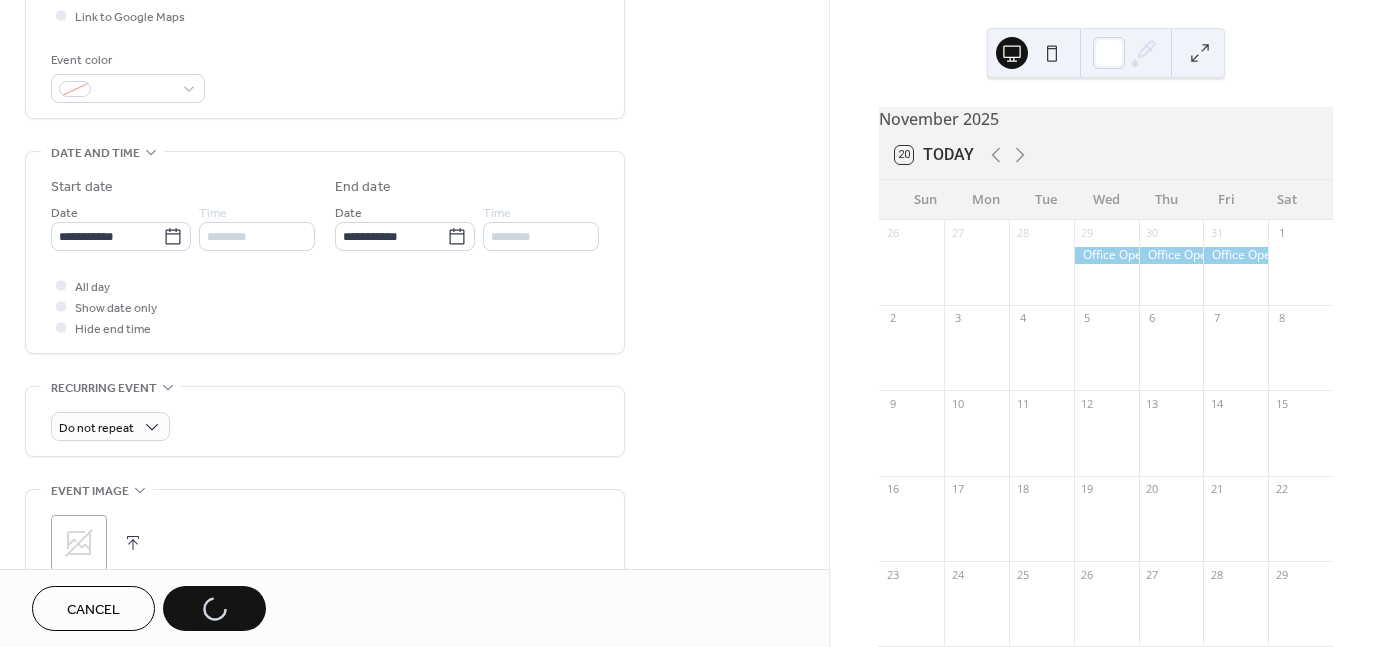 click on "Cancel Save" at bounding box center (149, 608) 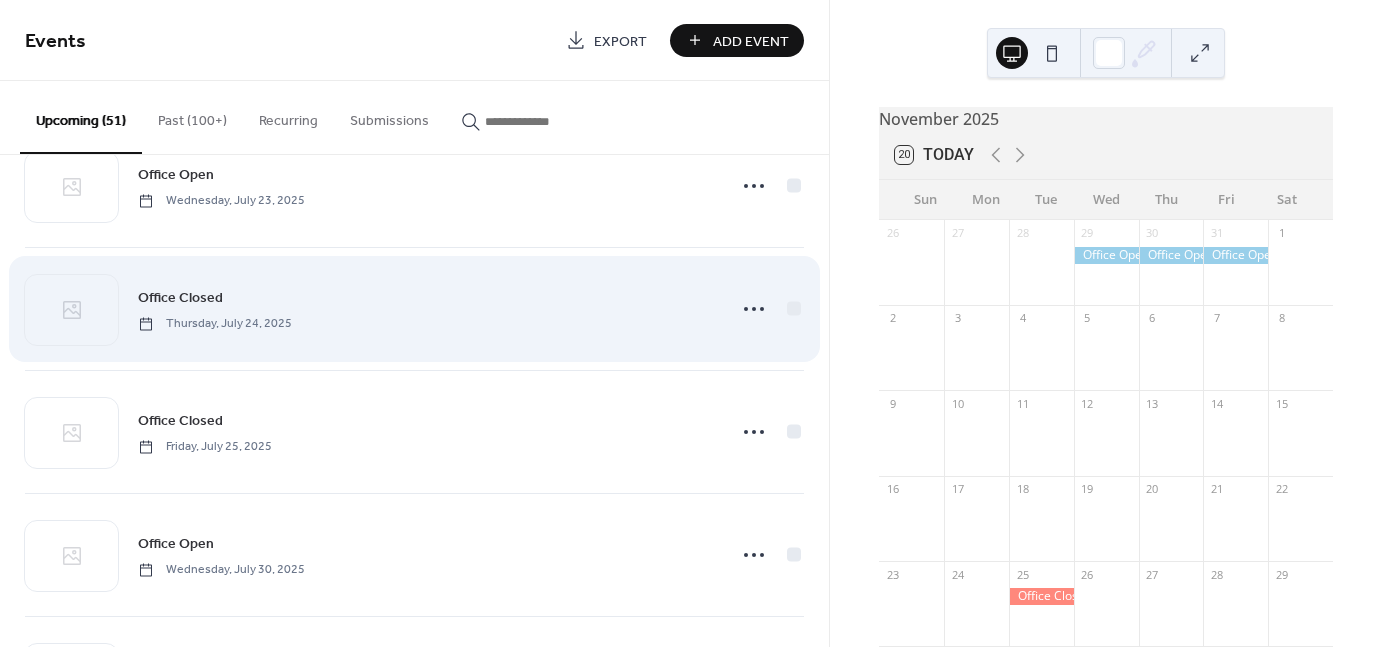 scroll, scrollTop: 100, scrollLeft: 0, axis: vertical 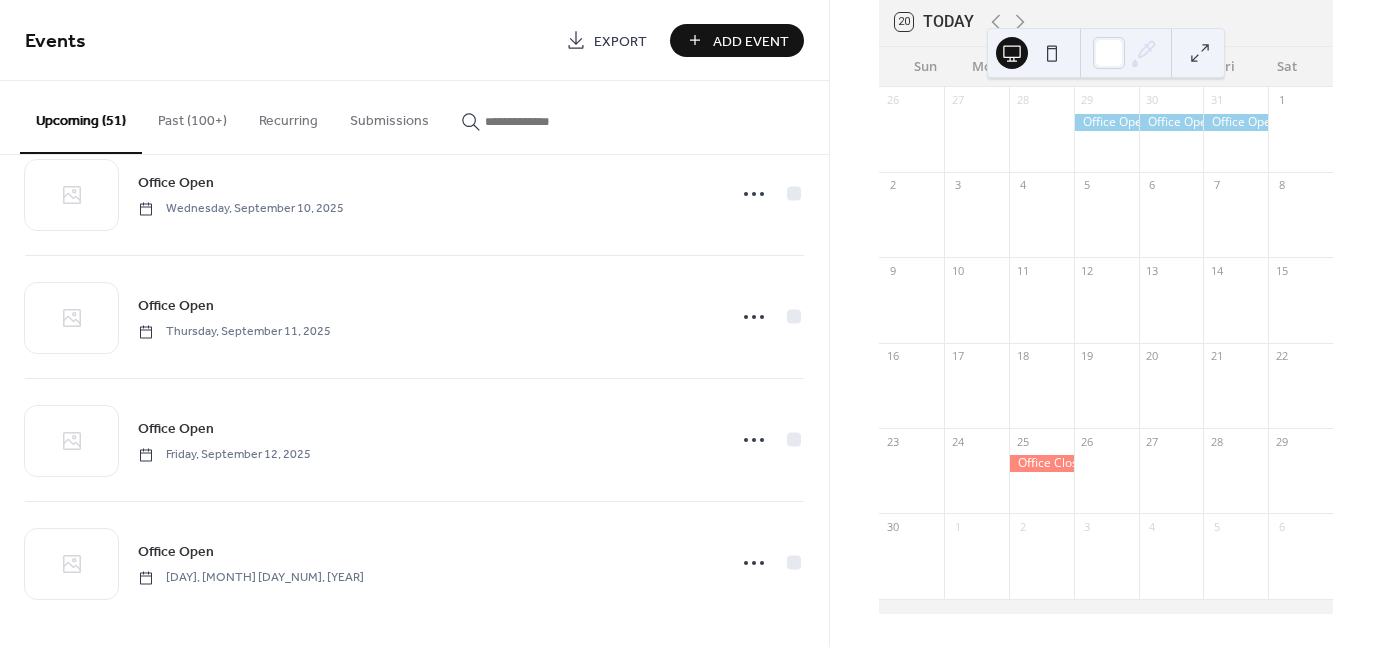 drag, startPoint x: 1050, startPoint y: 459, endPoint x: 1063, endPoint y: 465, distance: 14.3178215 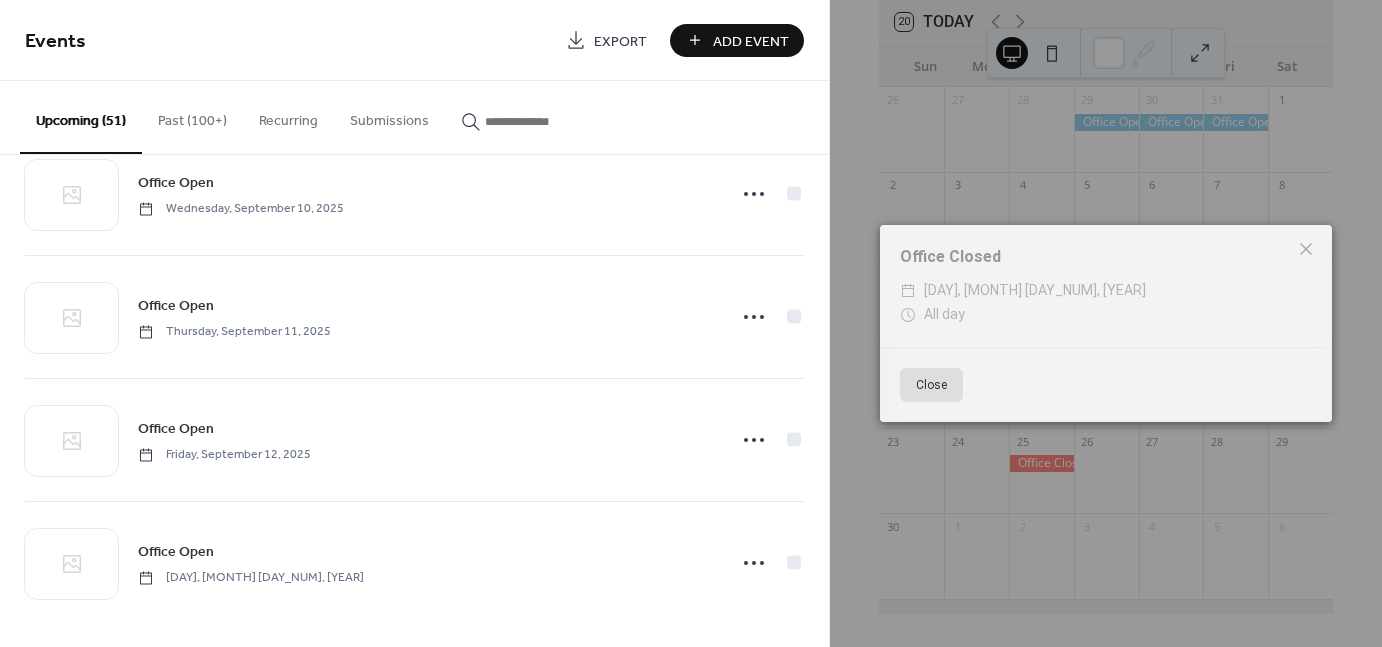 click on "Close" at bounding box center [931, 385] 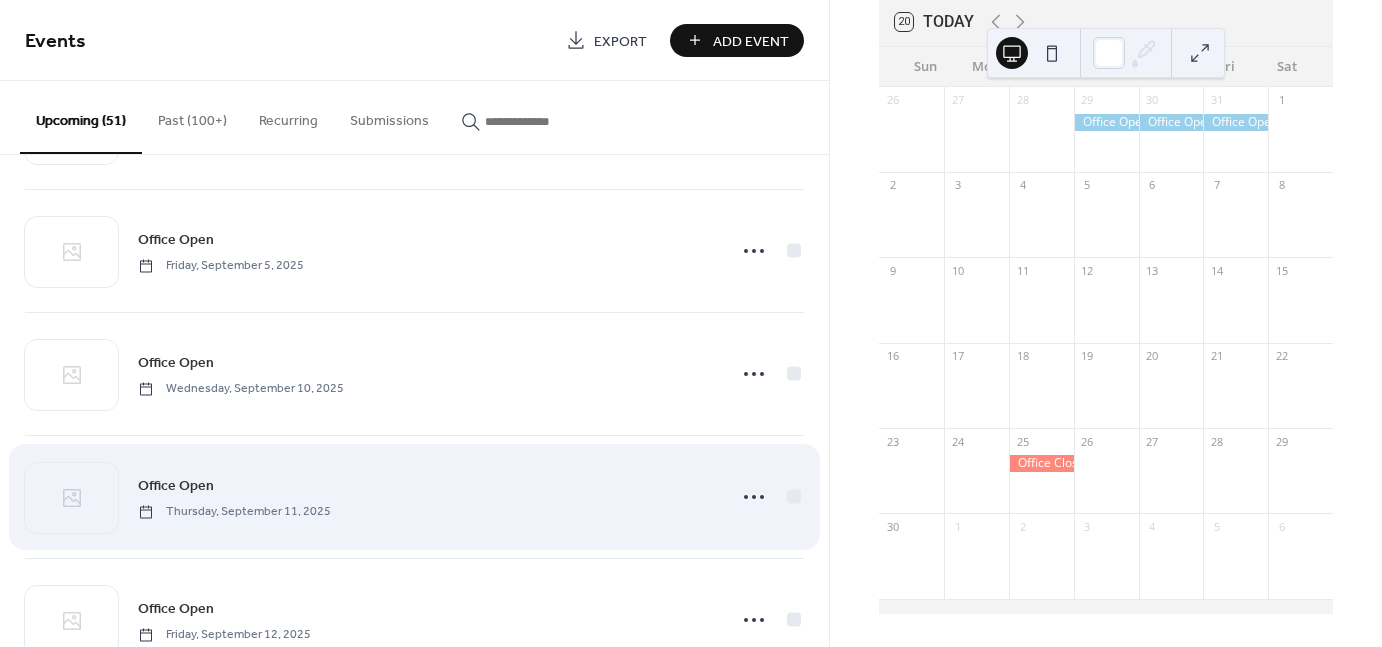 scroll, scrollTop: 3250, scrollLeft: 0, axis: vertical 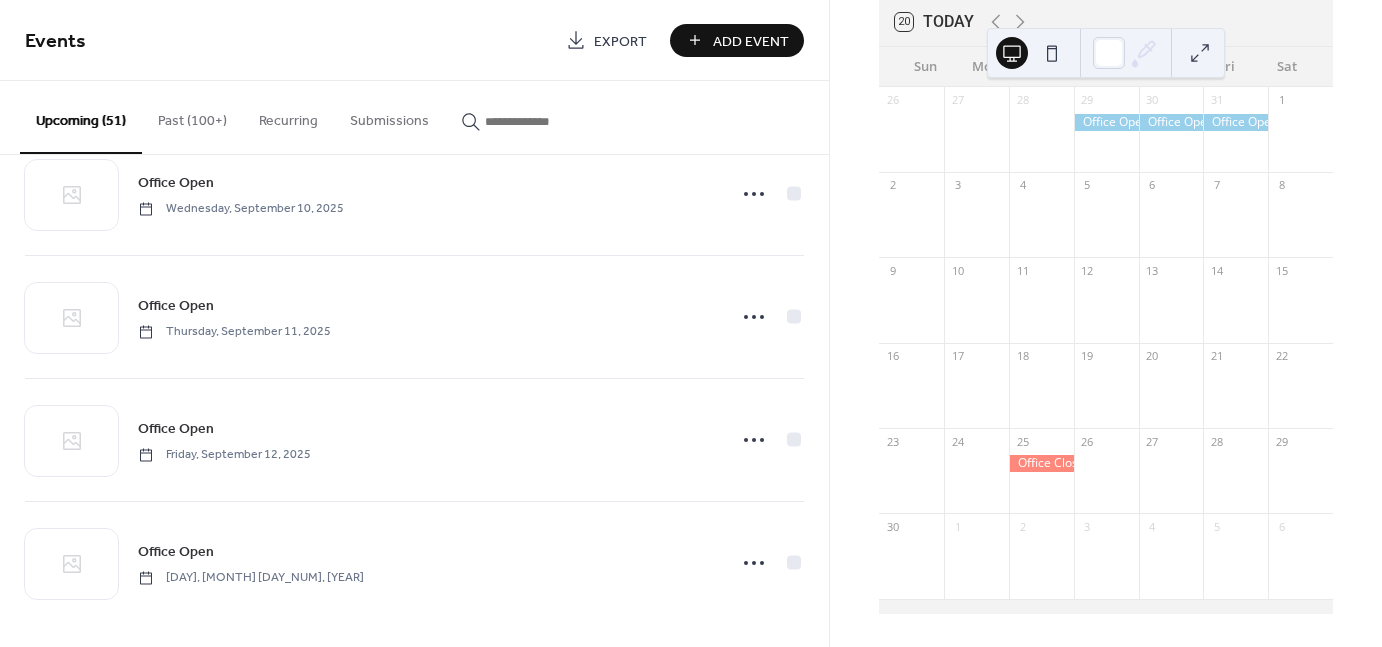 click on "Past (100+)" at bounding box center (192, 116) 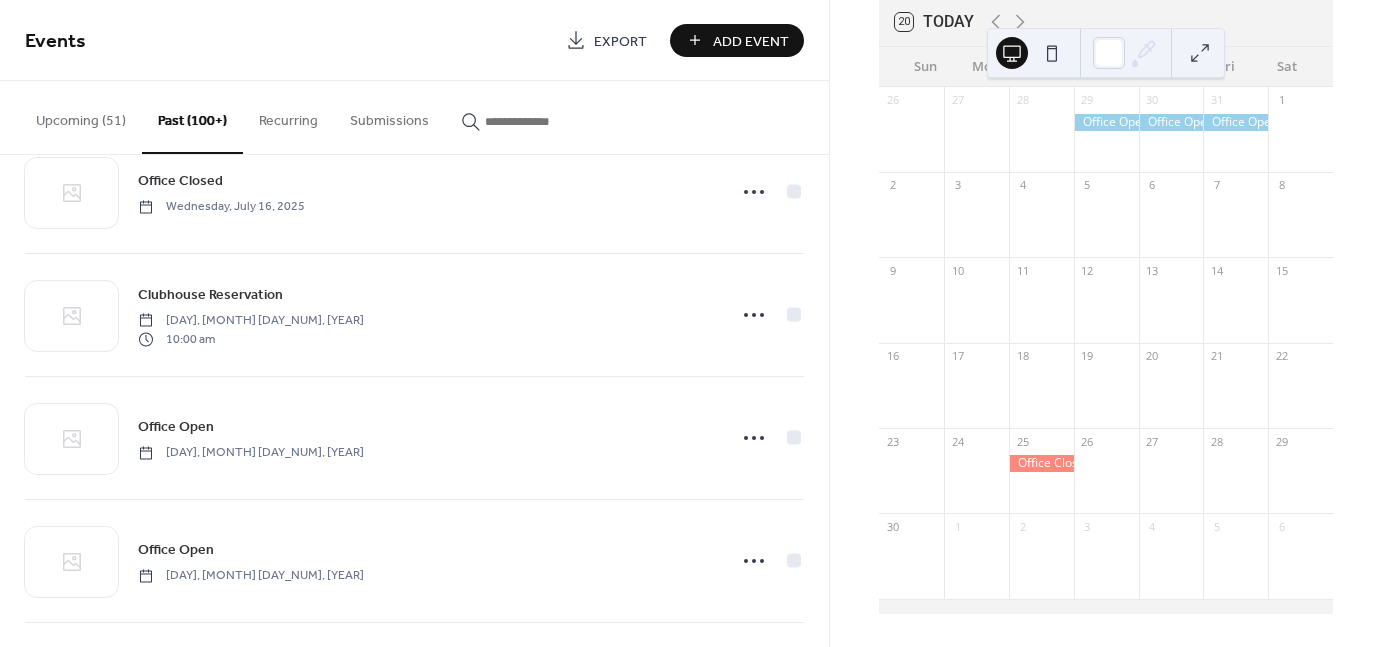 scroll, scrollTop: 700, scrollLeft: 0, axis: vertical 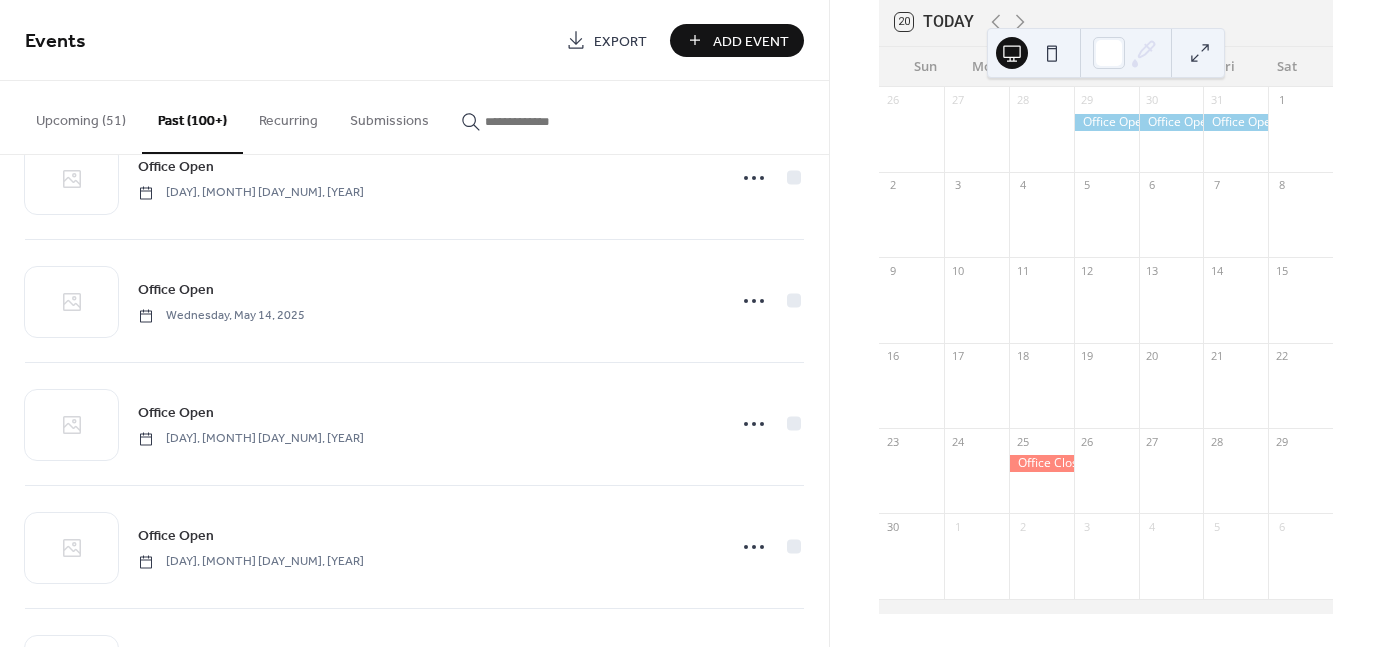 click on "Upcoming (51)" at bounding box center [81, 116] 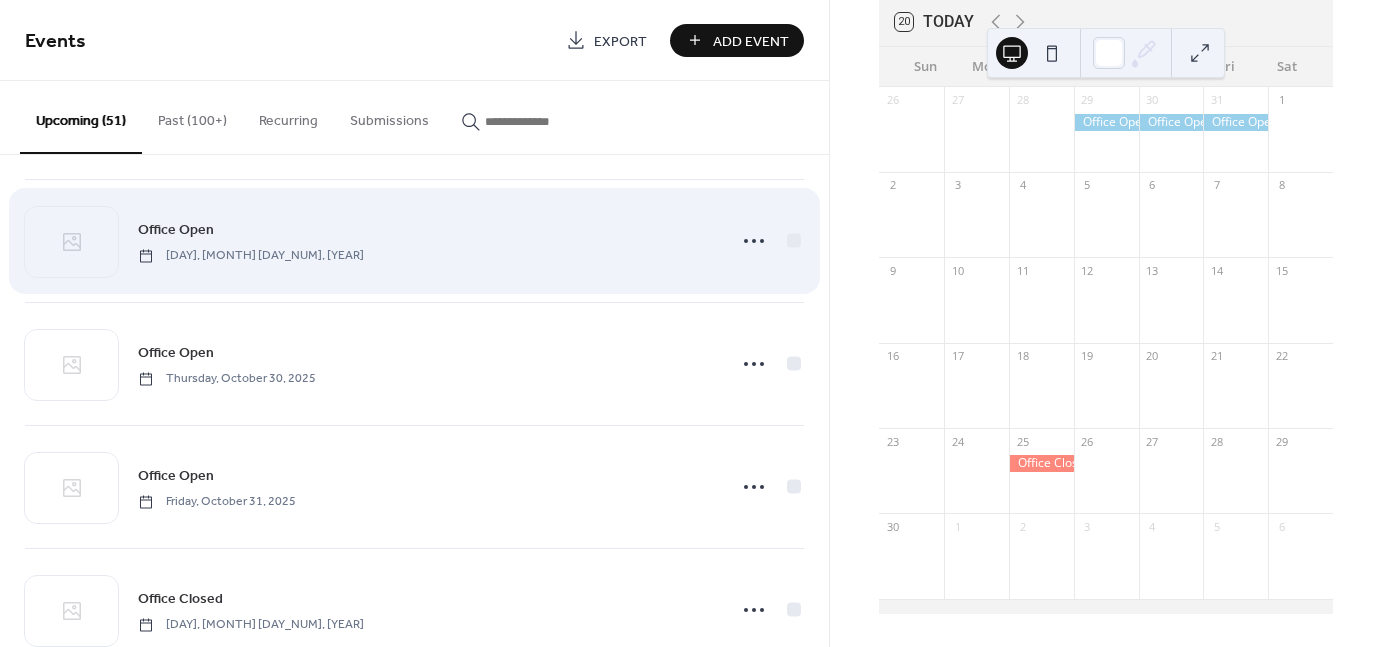 scroll, scrollTop: 5828, scrollLeft: 0, axis: vertical 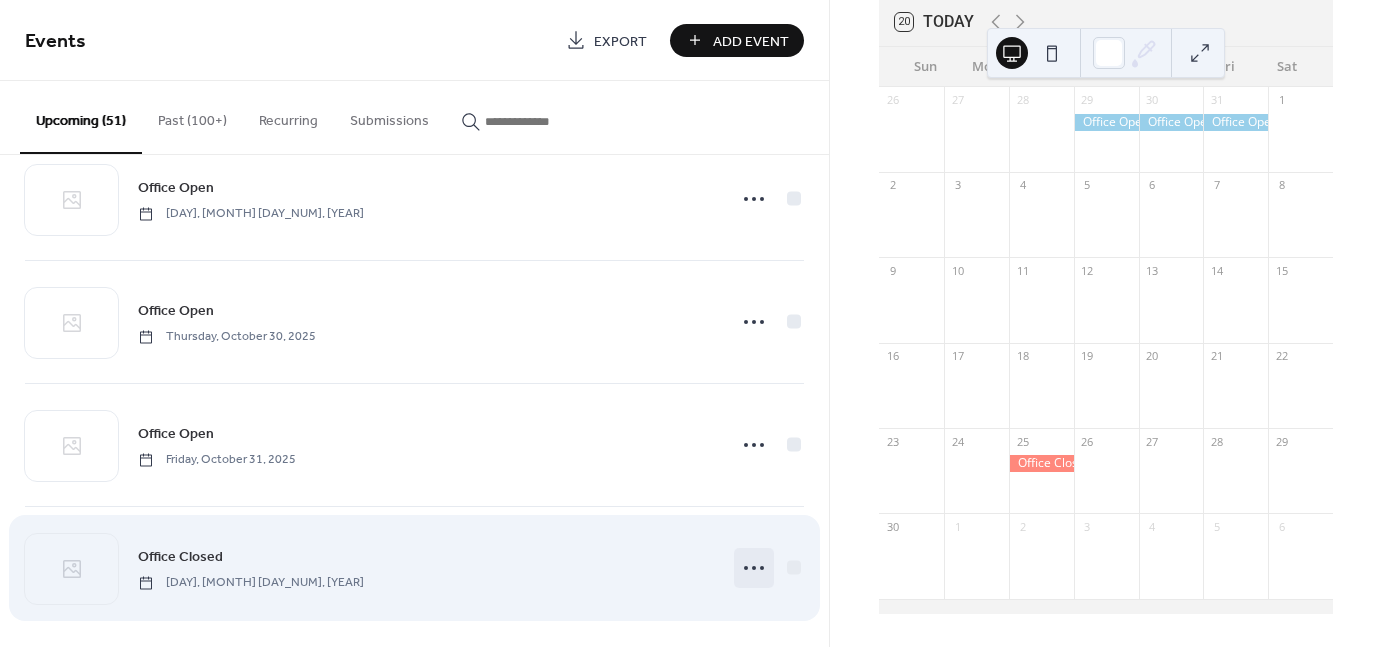 click 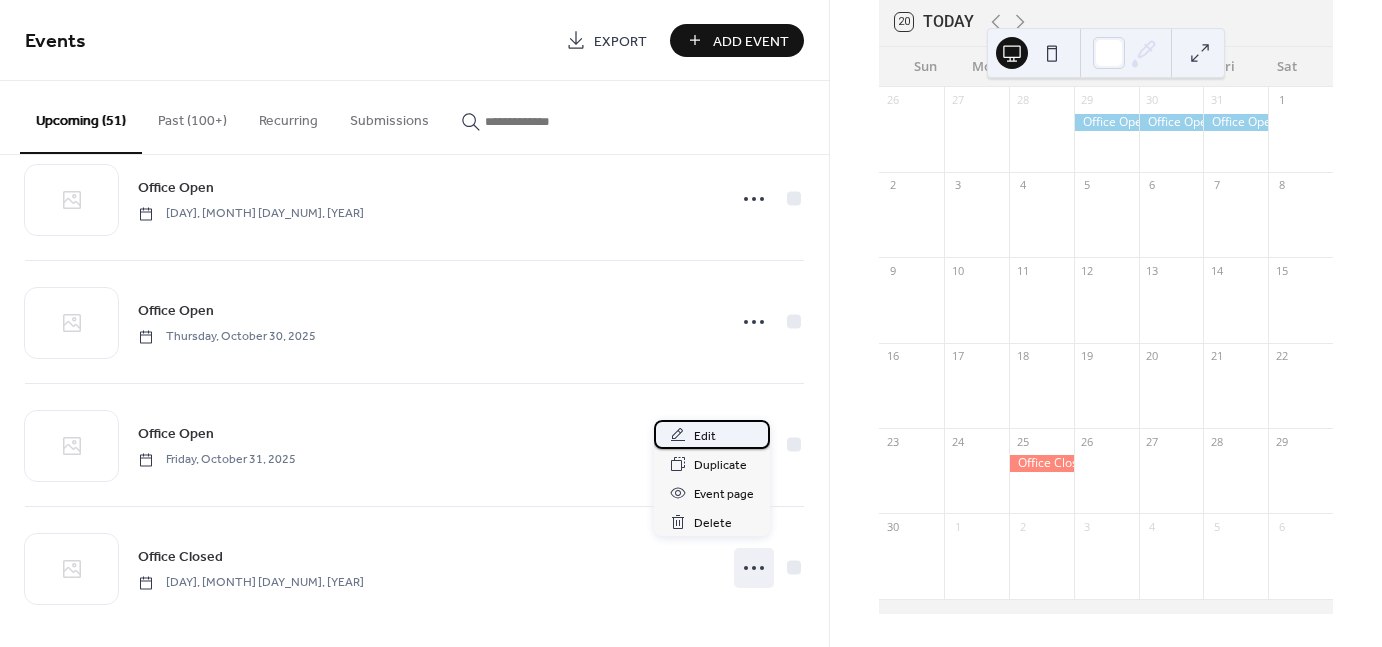 click on "Edit" at bounding box center (712, 434) 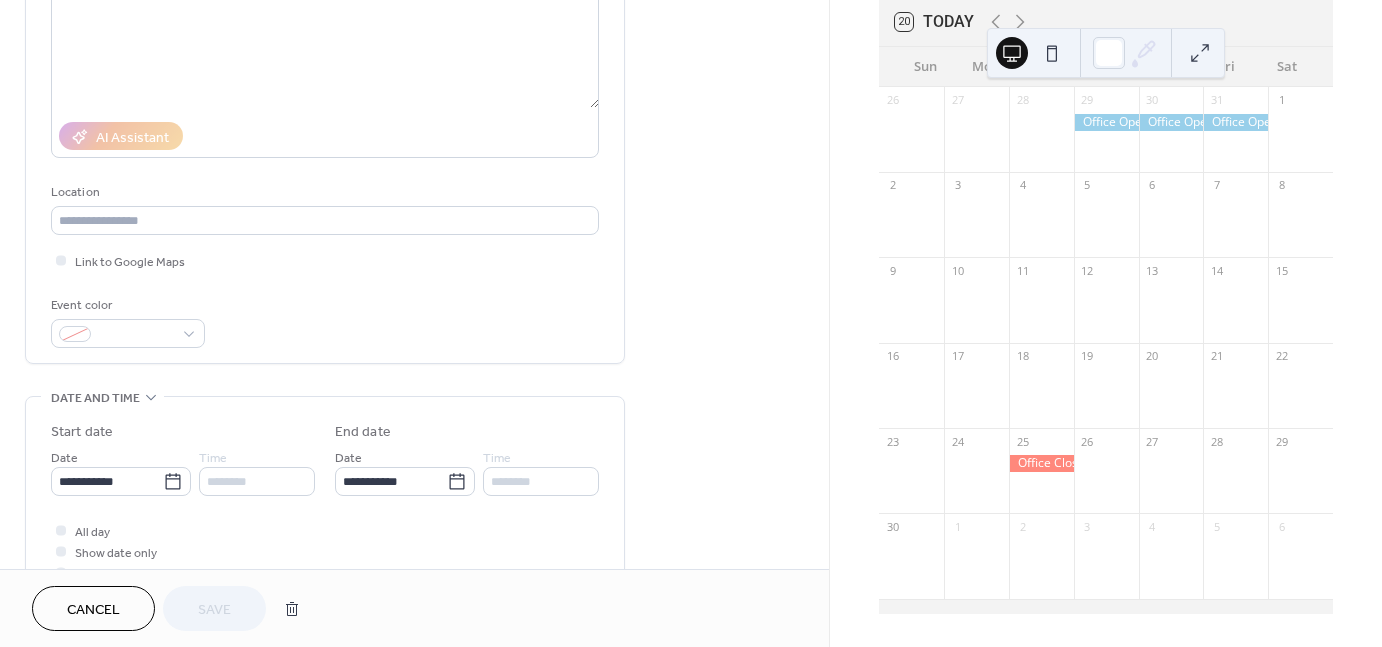 scroll, scrollTop: 300, scrollLeft: 0, axis: vertical 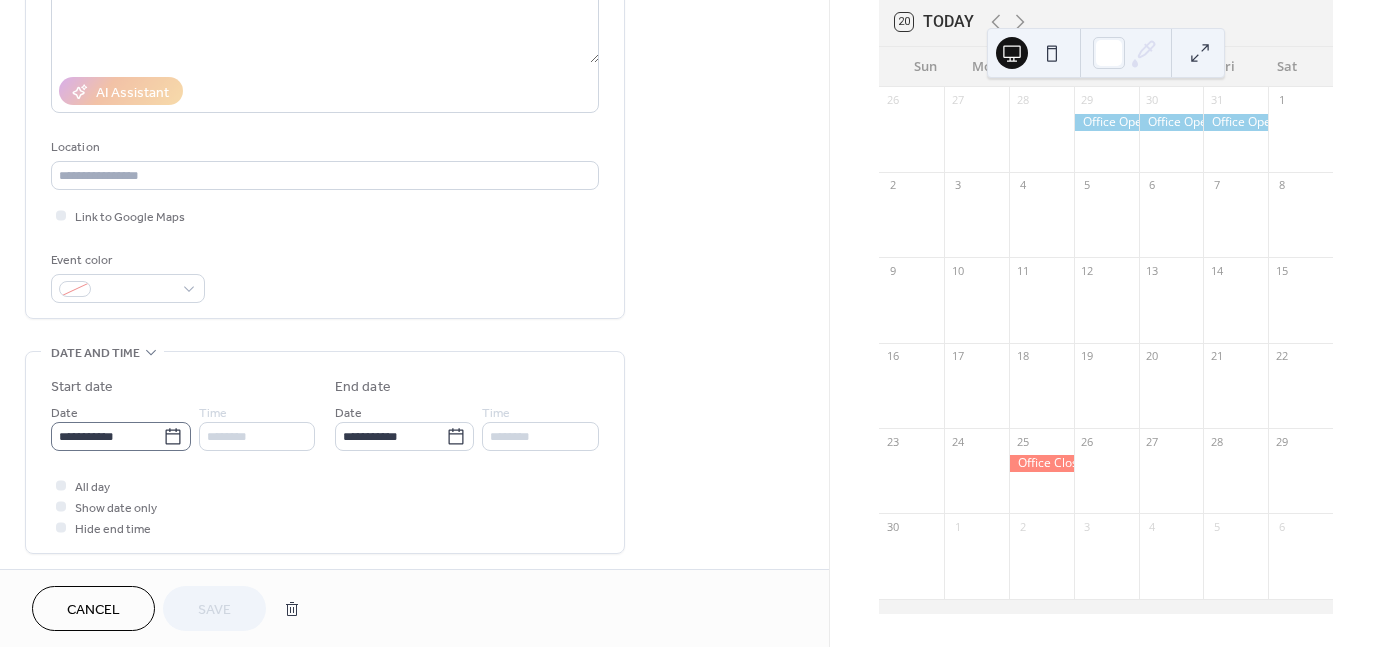 click 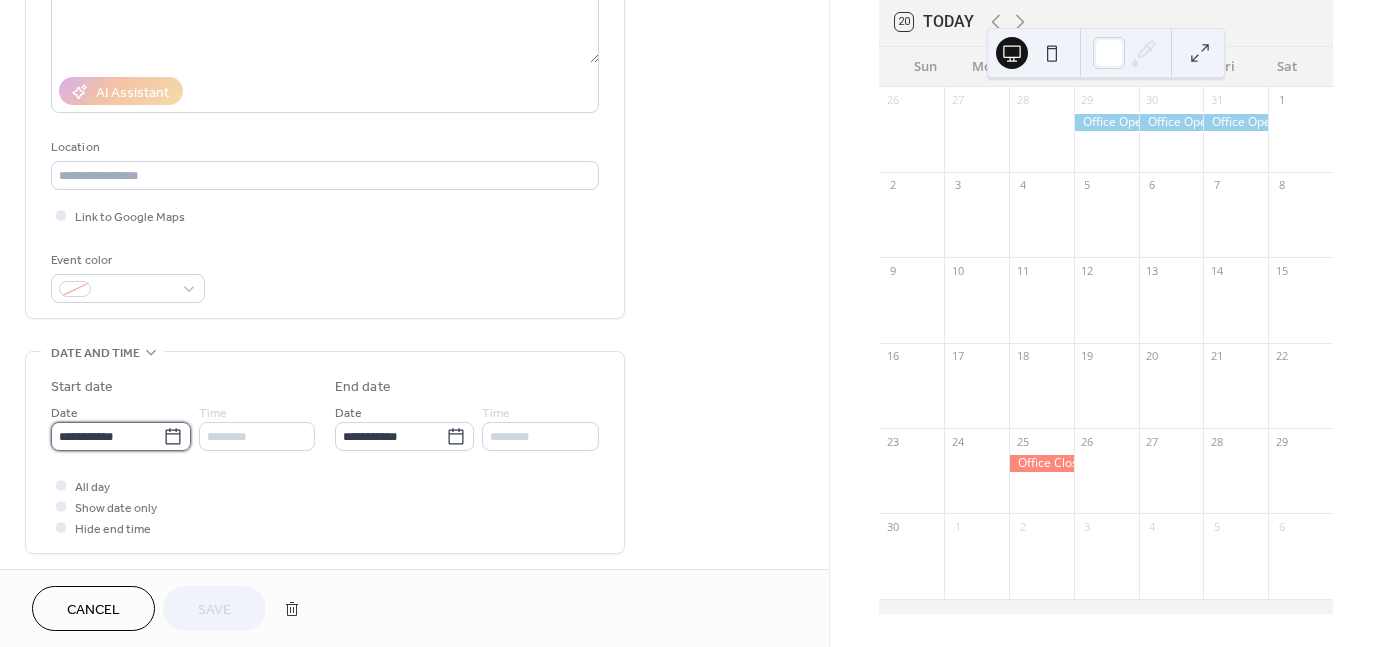 click on "**********" at bounding box center [107, 436] 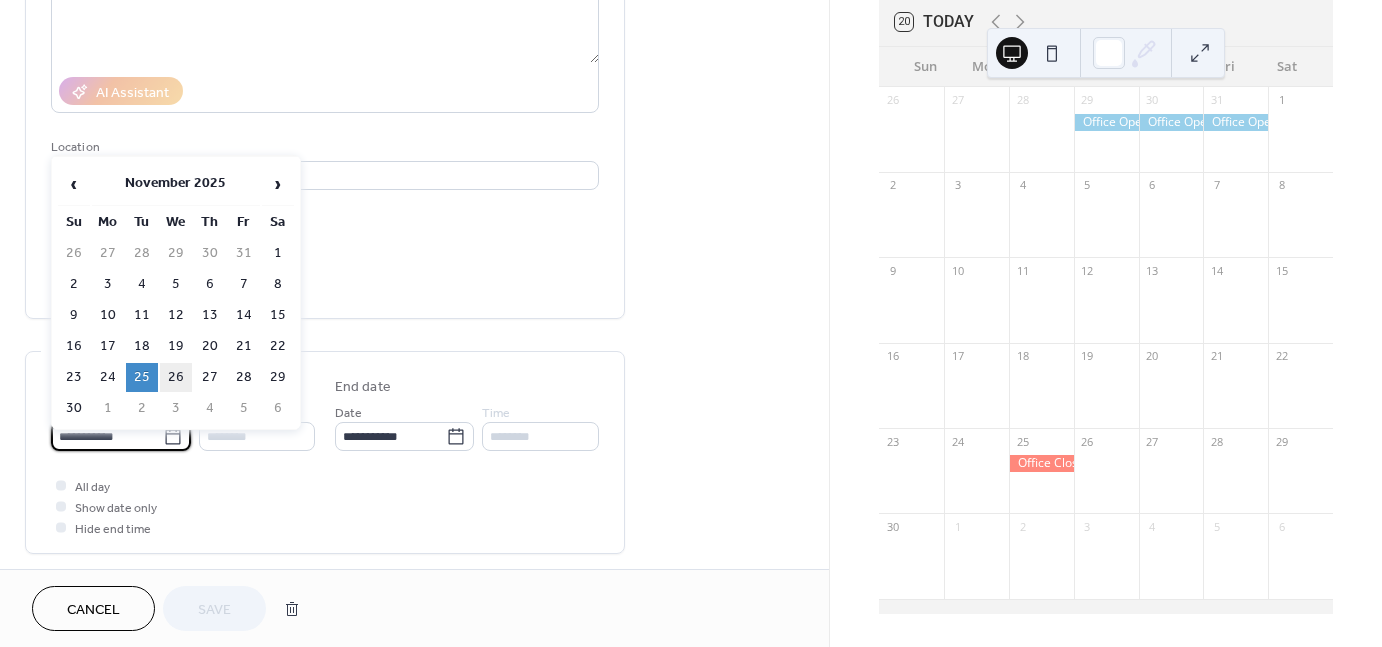 click on "26" at bounding box center [176, 377] 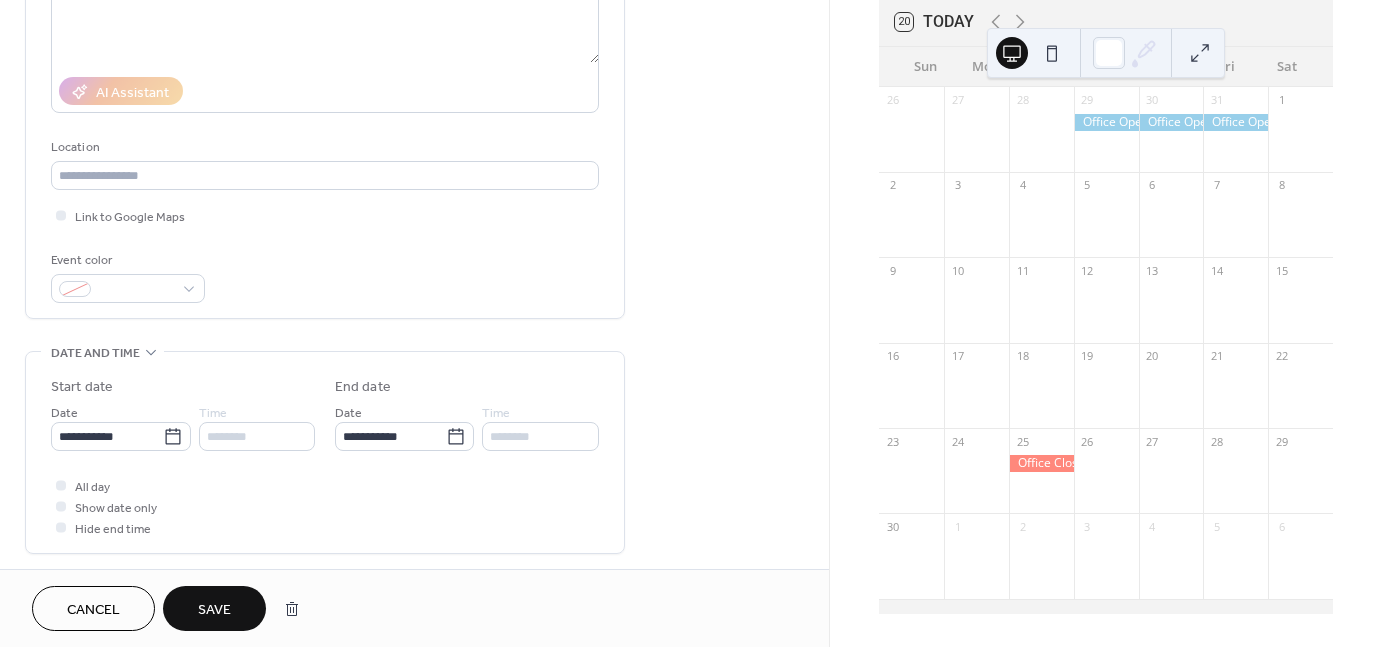 click on "Save" at bounding box center (214, 608) 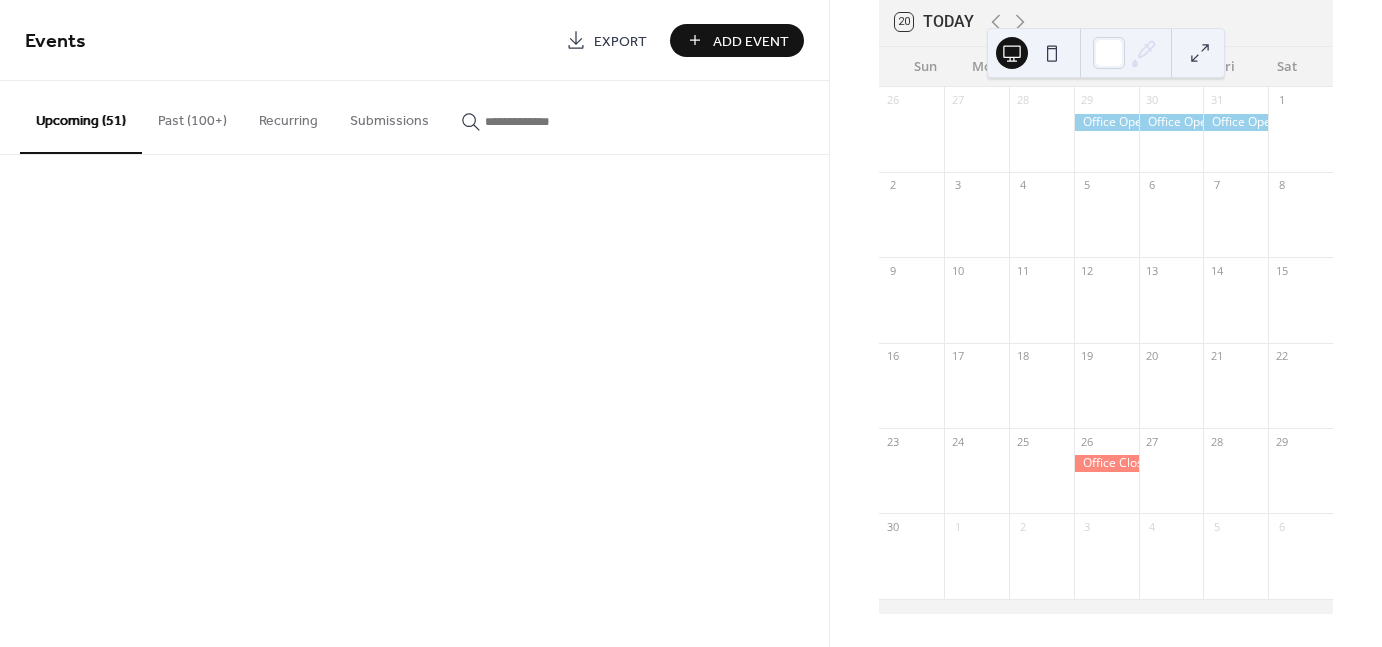 click on "Events Export Add Event Upcoming (51) Past (100+) Recurring Submissions Cancel" at bounding box center [414, 323] 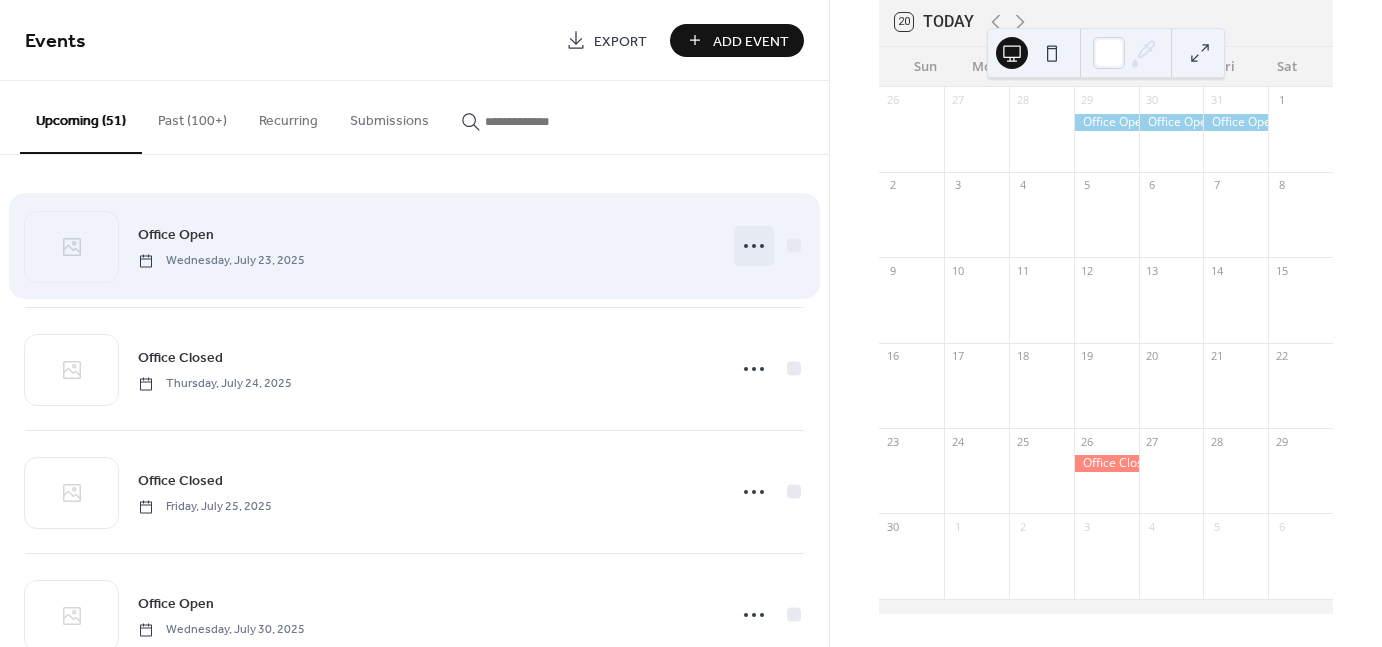 click 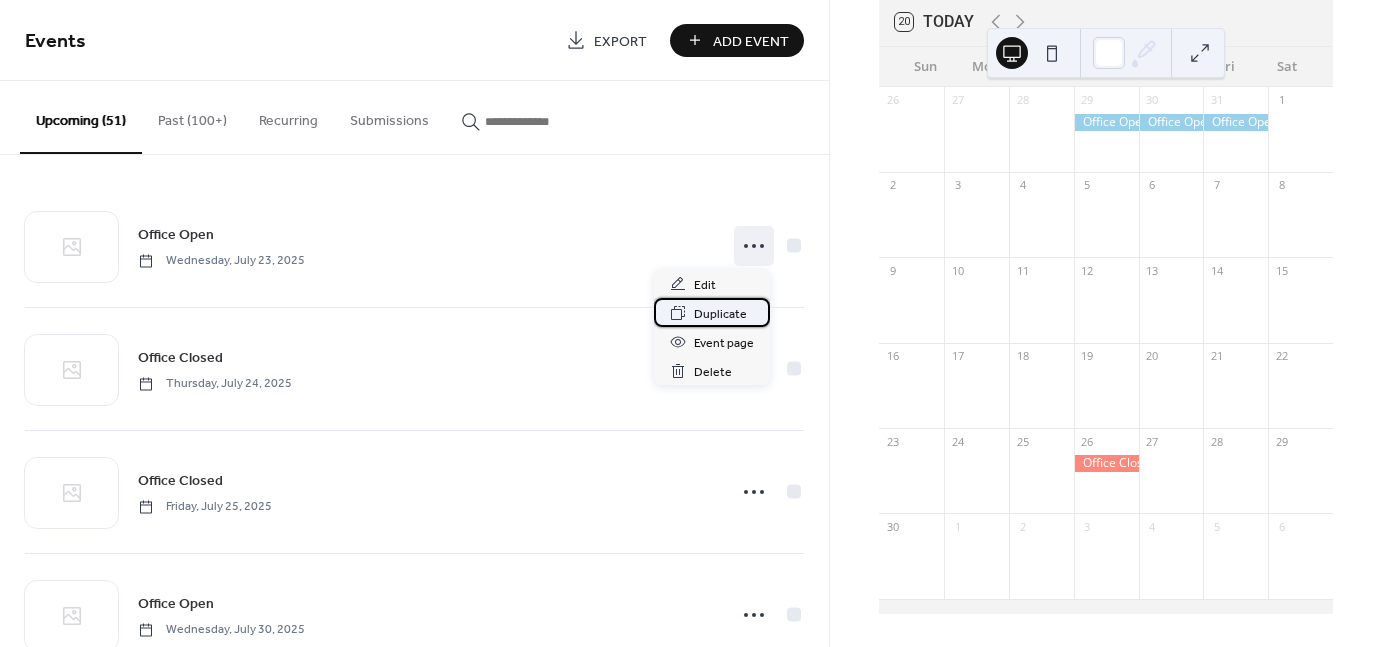 click on "Duplicate" at bounding box center [720, 314] 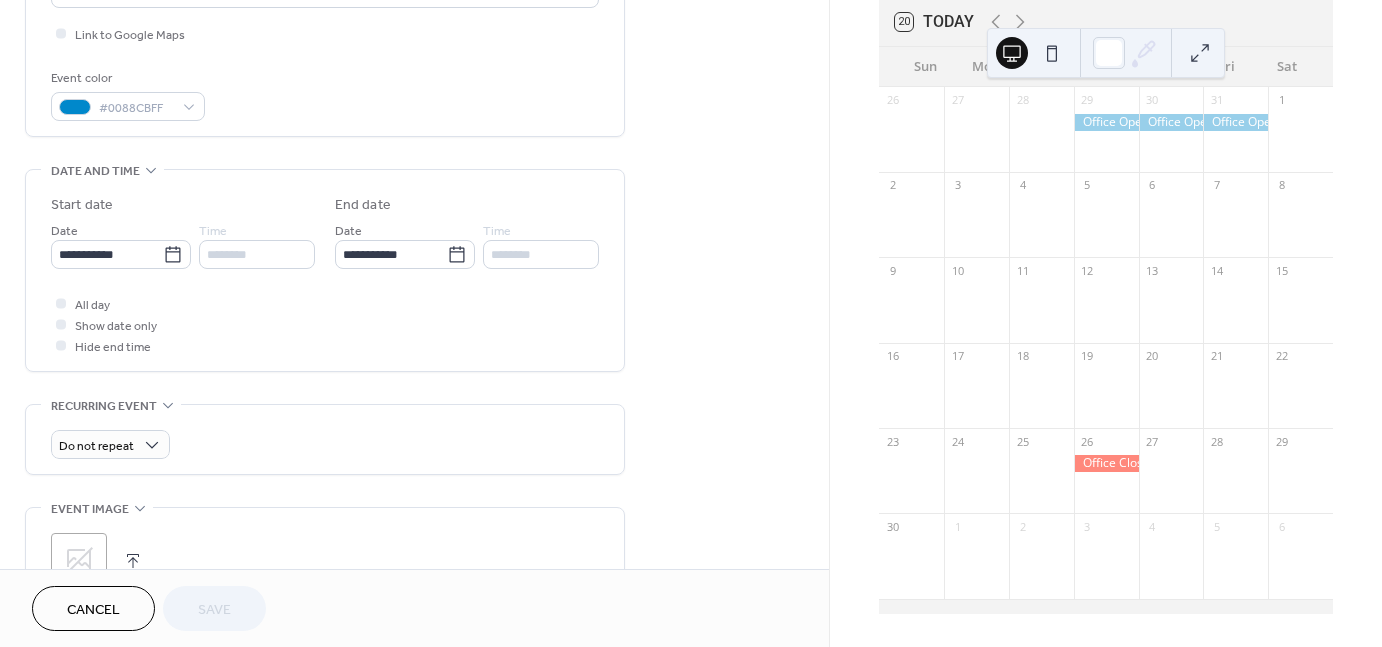 scroll, scrollTop: 457, scrollLeft: 0, axis: vertical 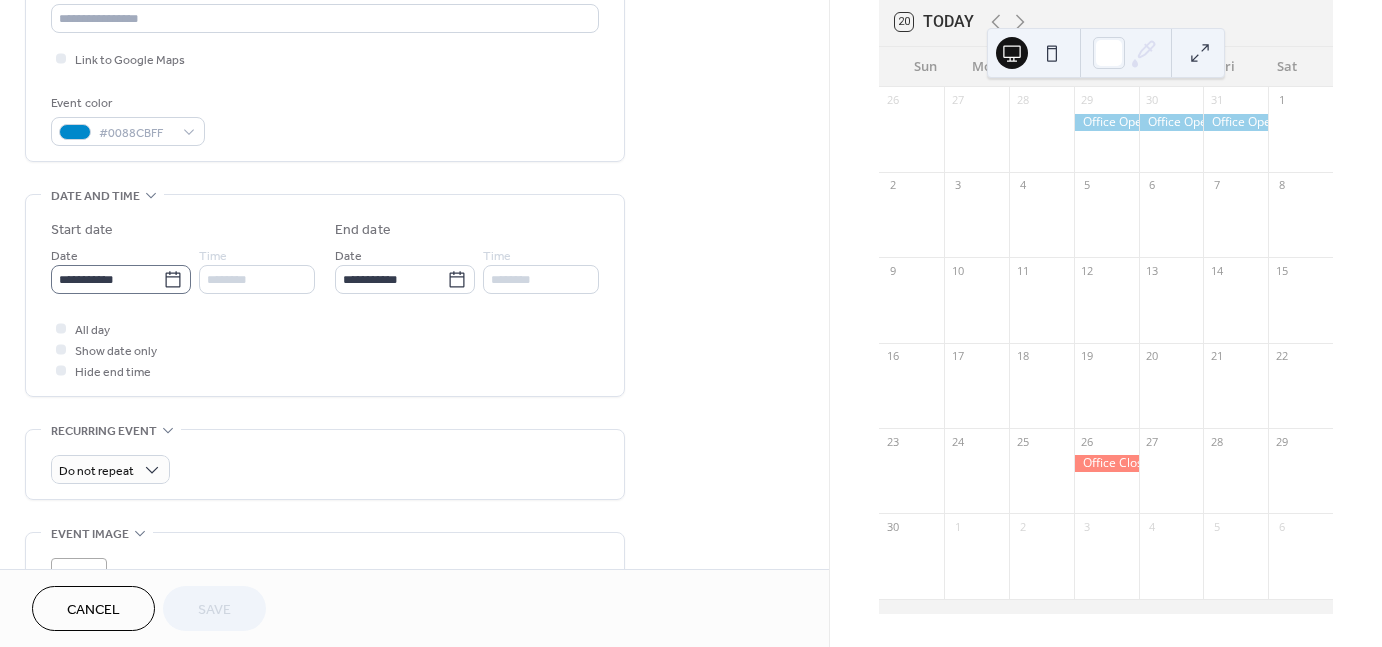 click 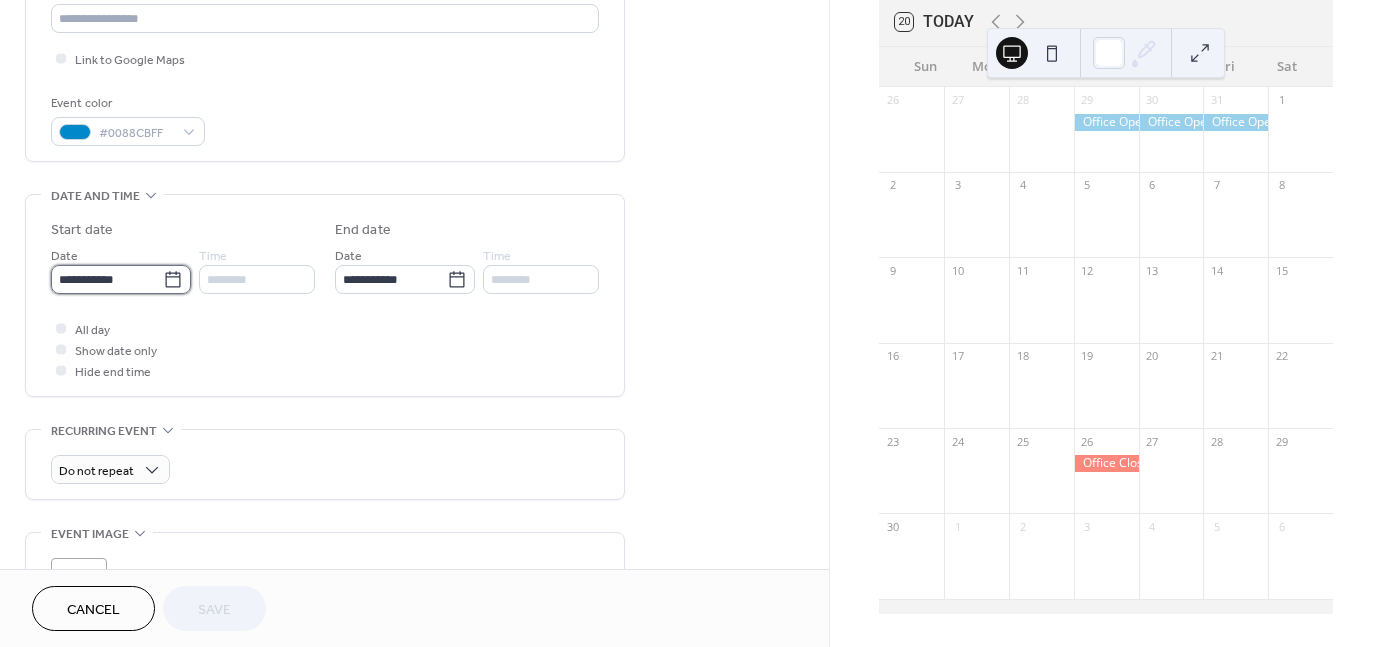 click on "**********" at bounding box center [107, 279] 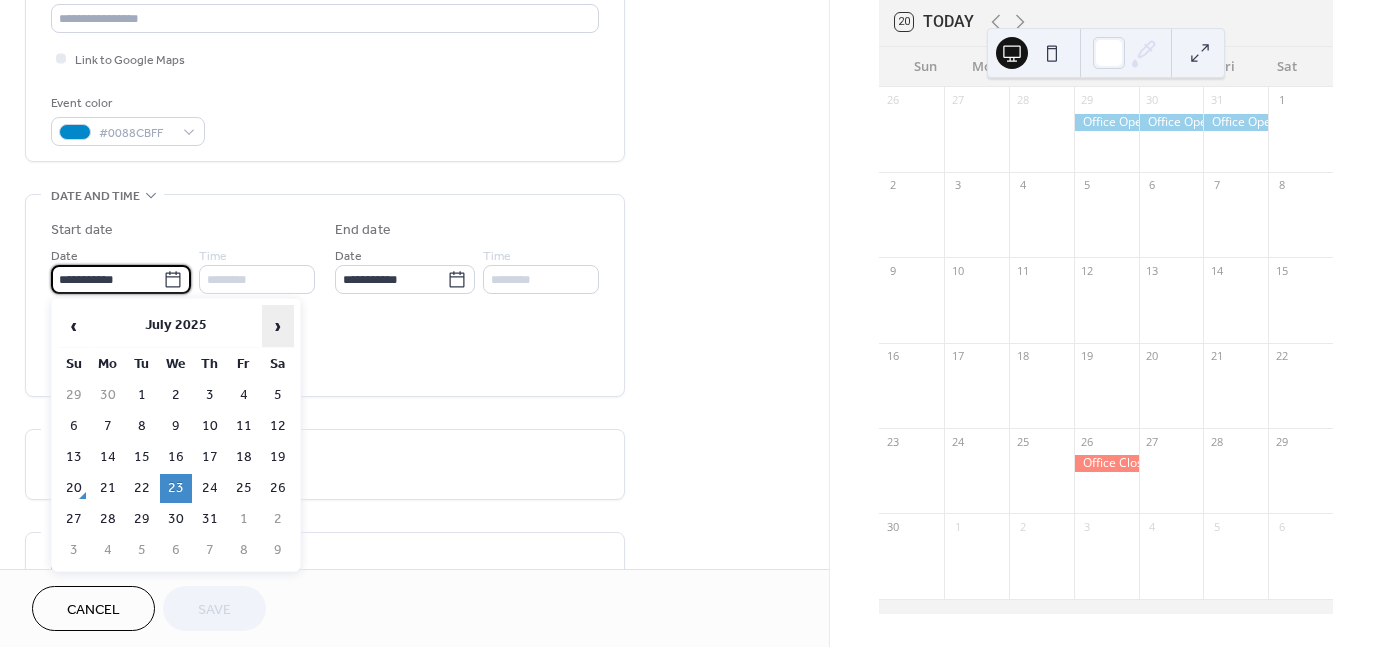 click on "›" at bounding box center (278, 326) 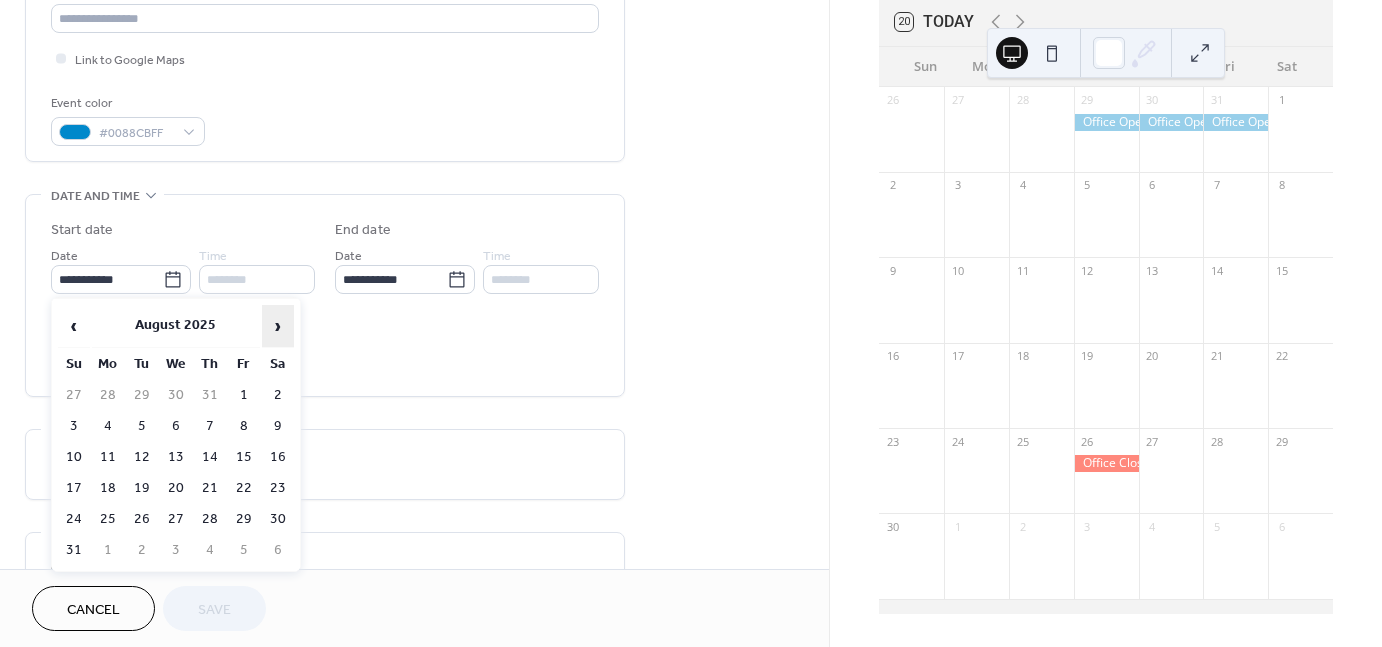 click on "›" at bounding box center (278, 326) 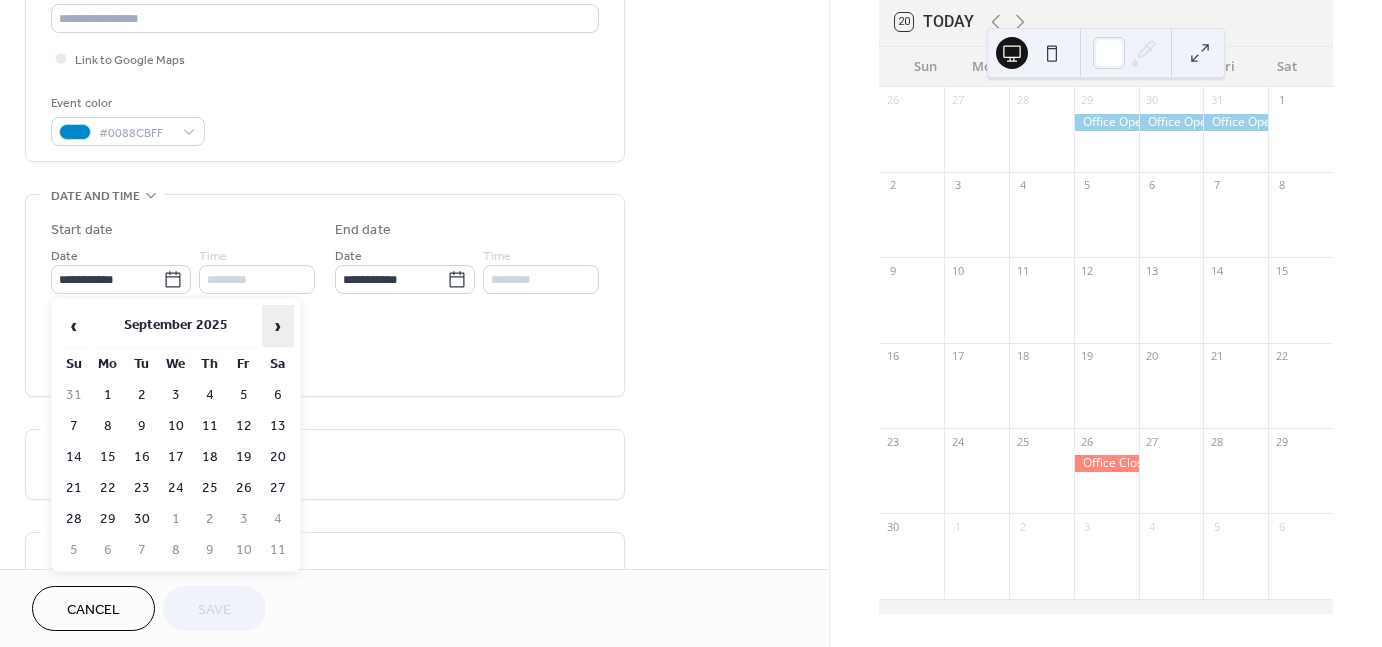 click on "›" at bounding box center (278, 326) 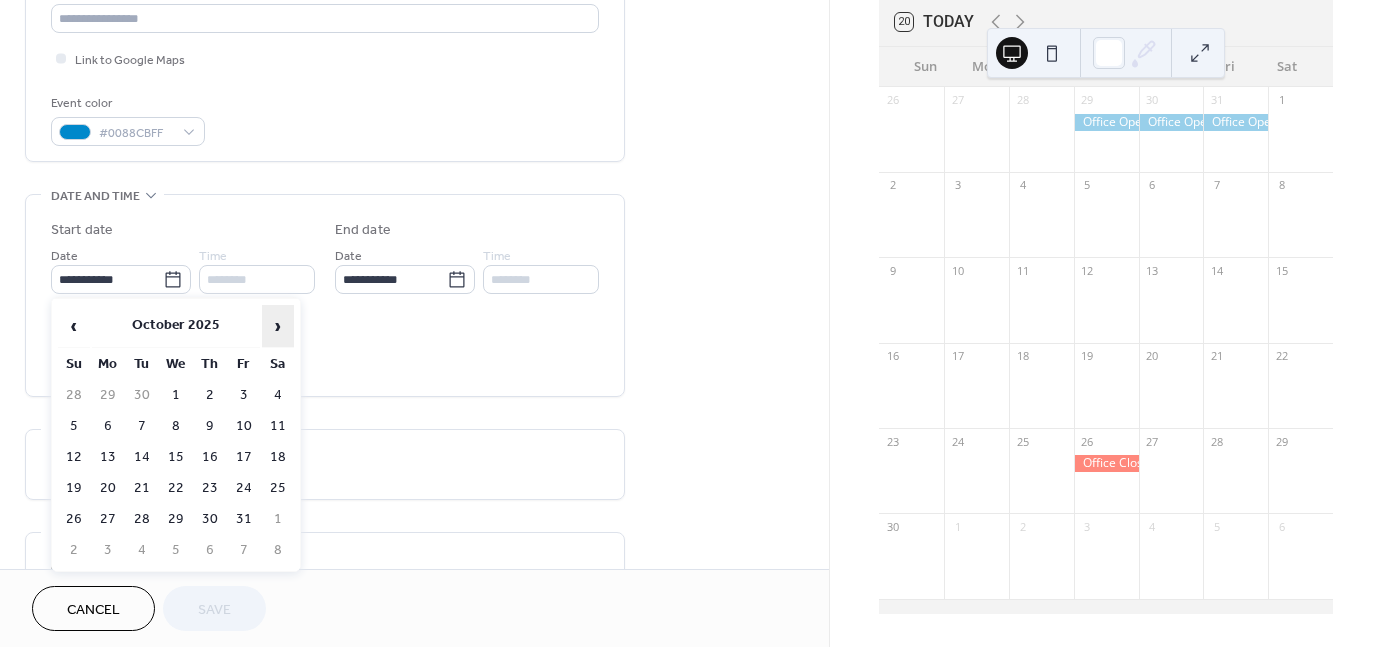 click on "›" at bounding box center (278, 326) 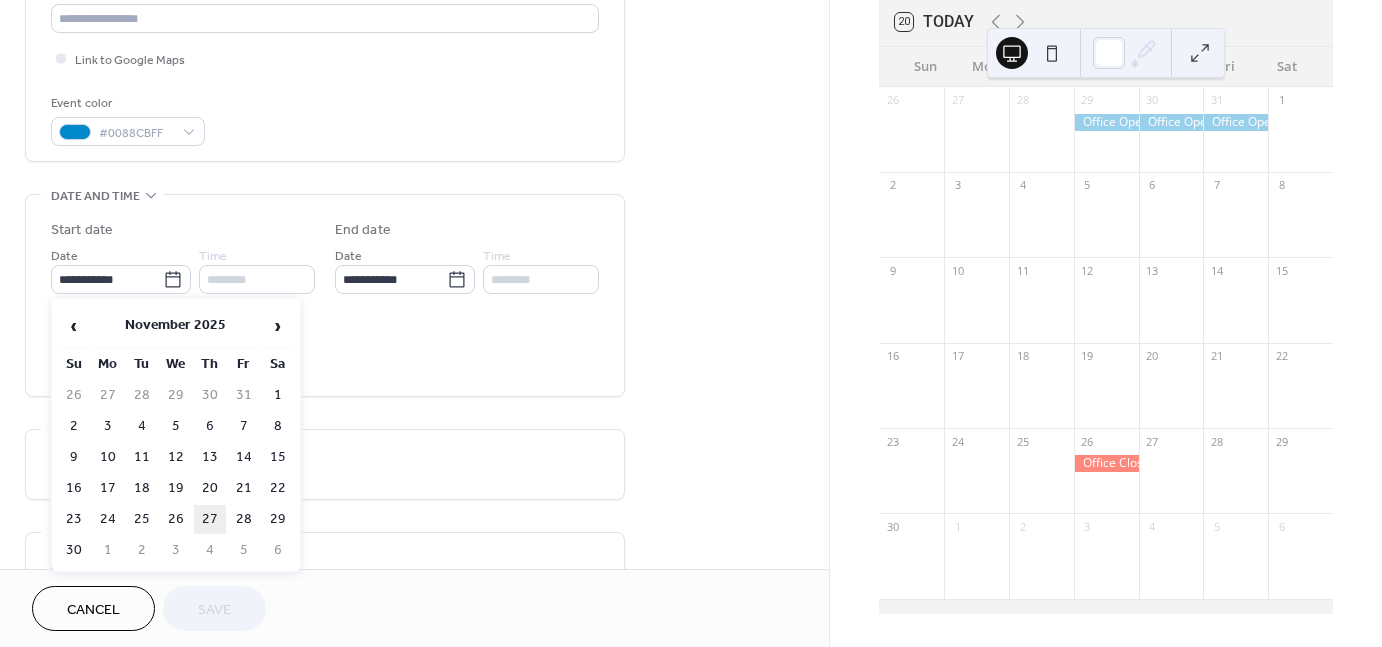 click on "27" at bounding box center (210, 519) 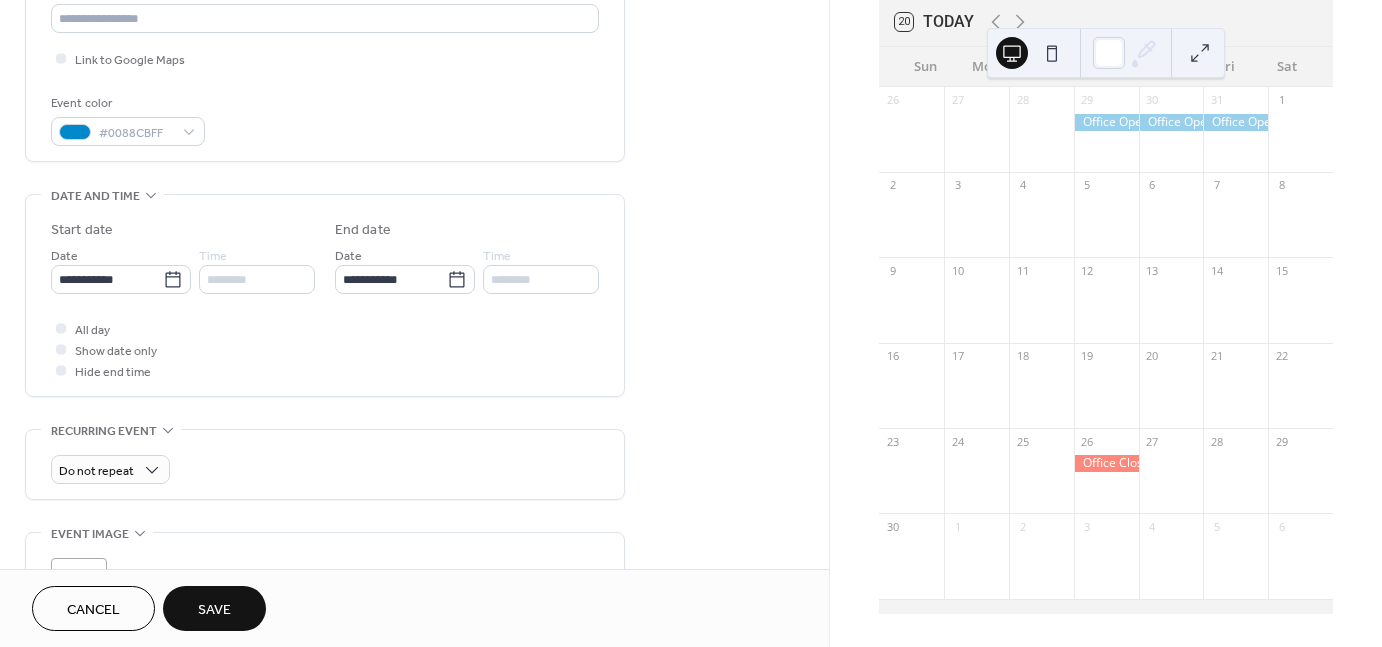 click on "Save" at bounding box center (214, 608) 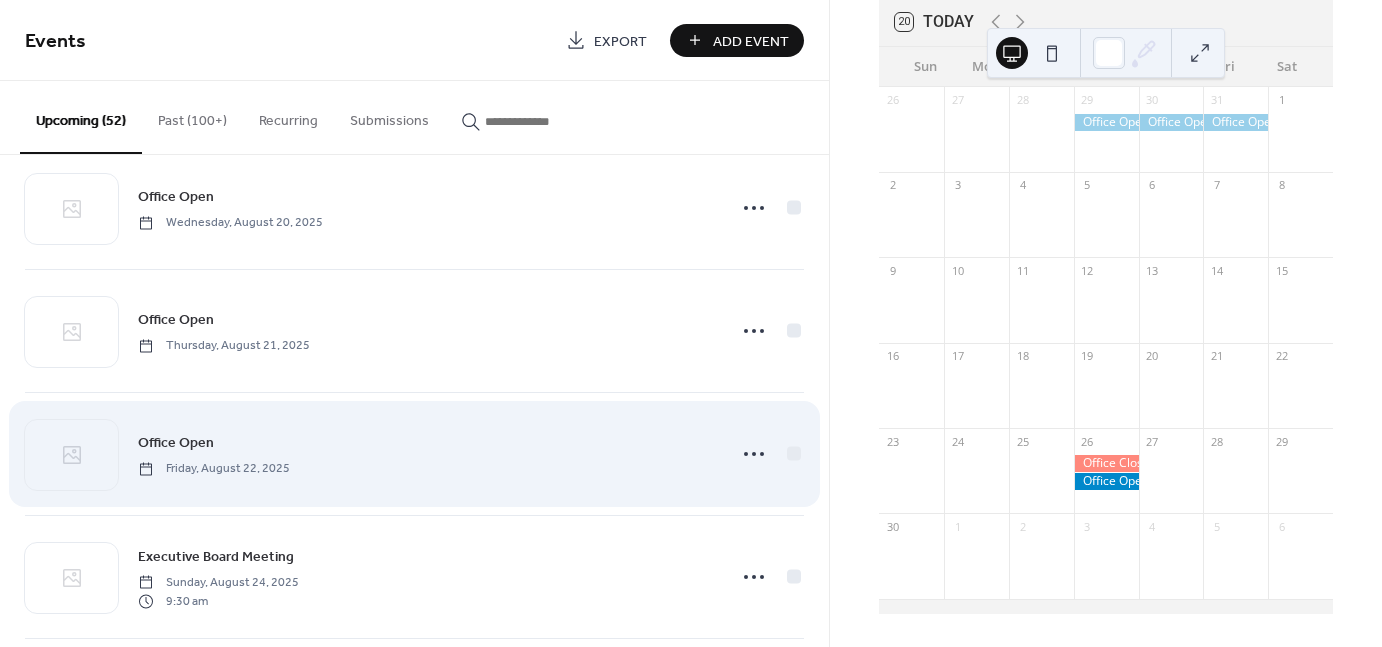 scroll, scrollTop: 1850, scrollLeft: 0, axis: vertical 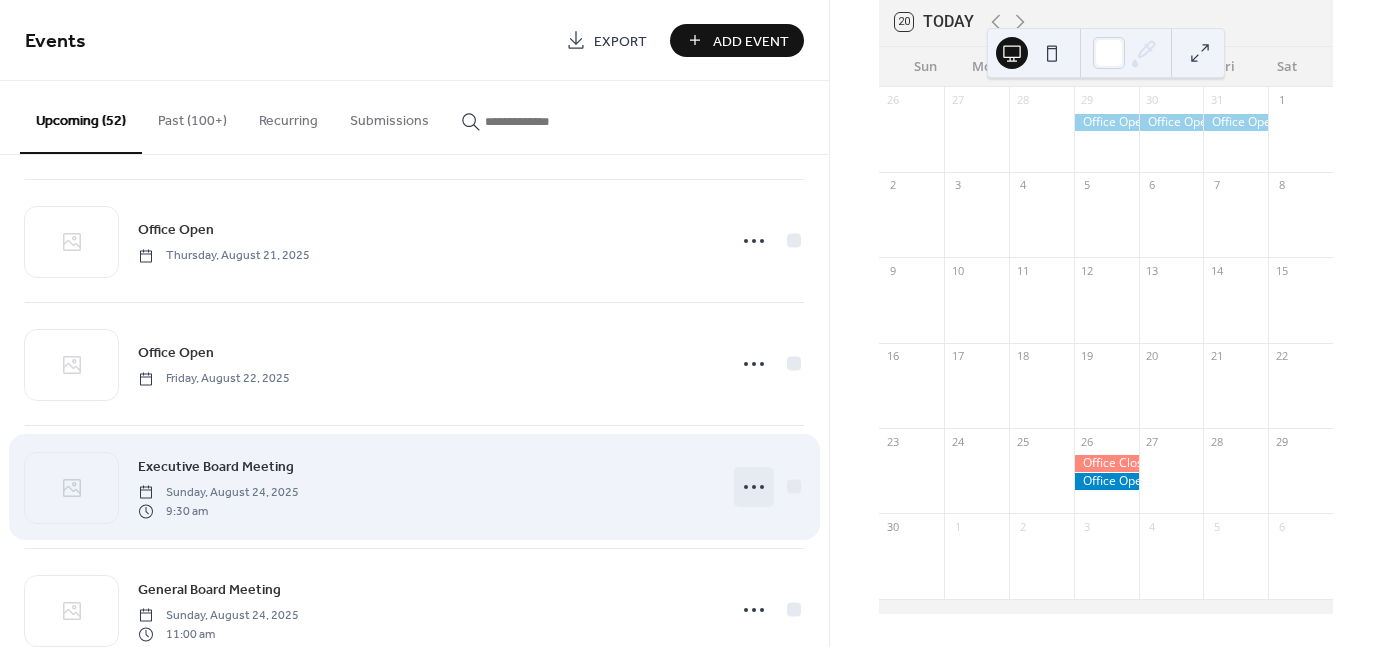 click 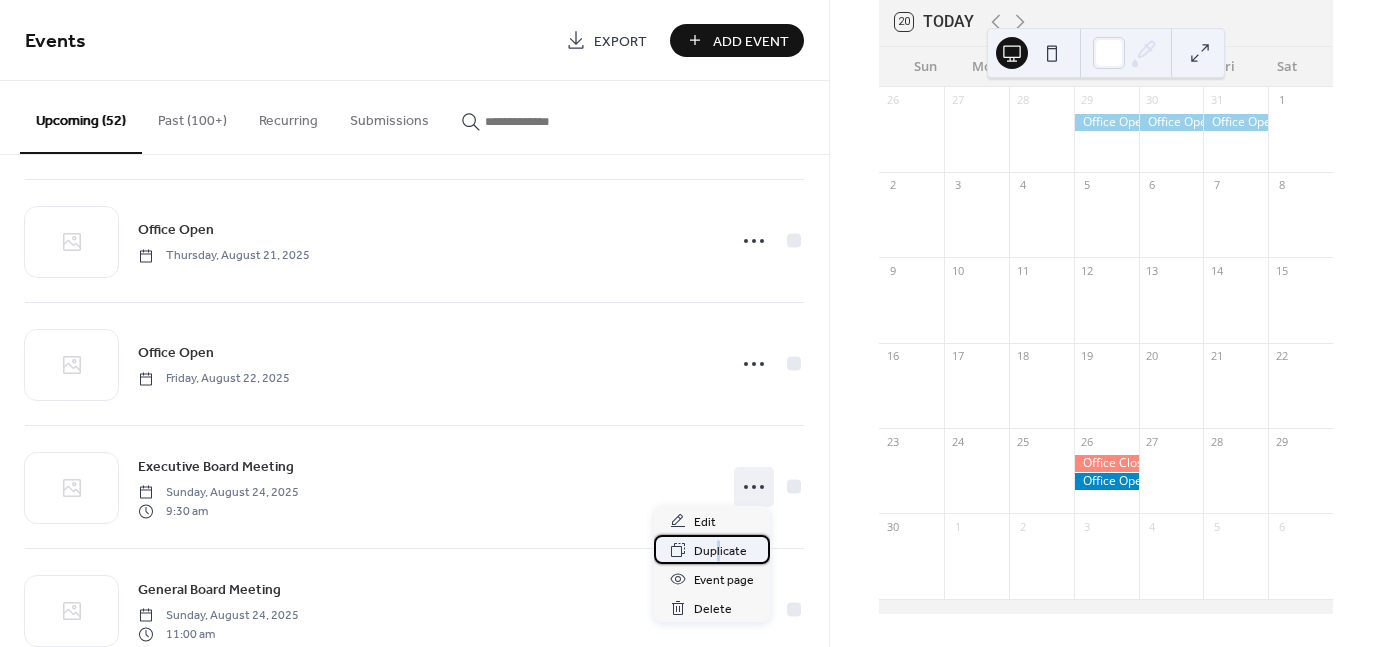 click on "Duplicate" at bounding box center (720, 551) 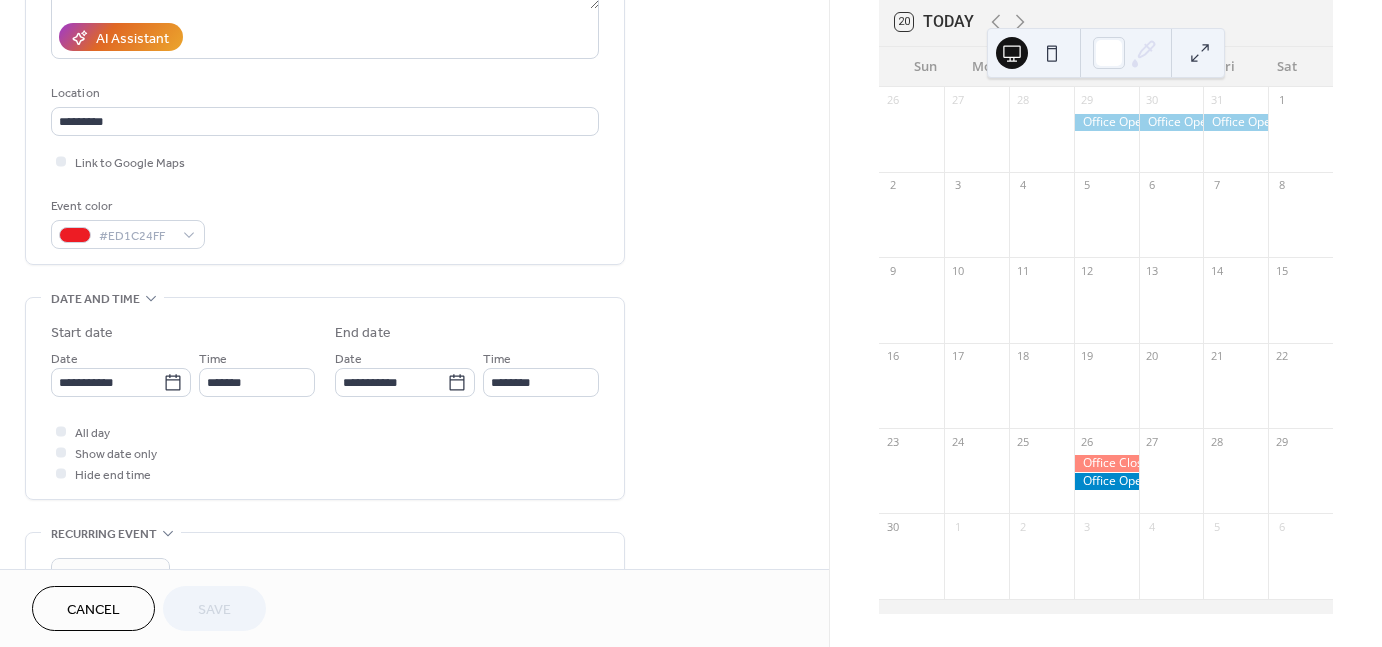 scroll, scrollTop: 400, scrollLeft: 0, axis: vertical 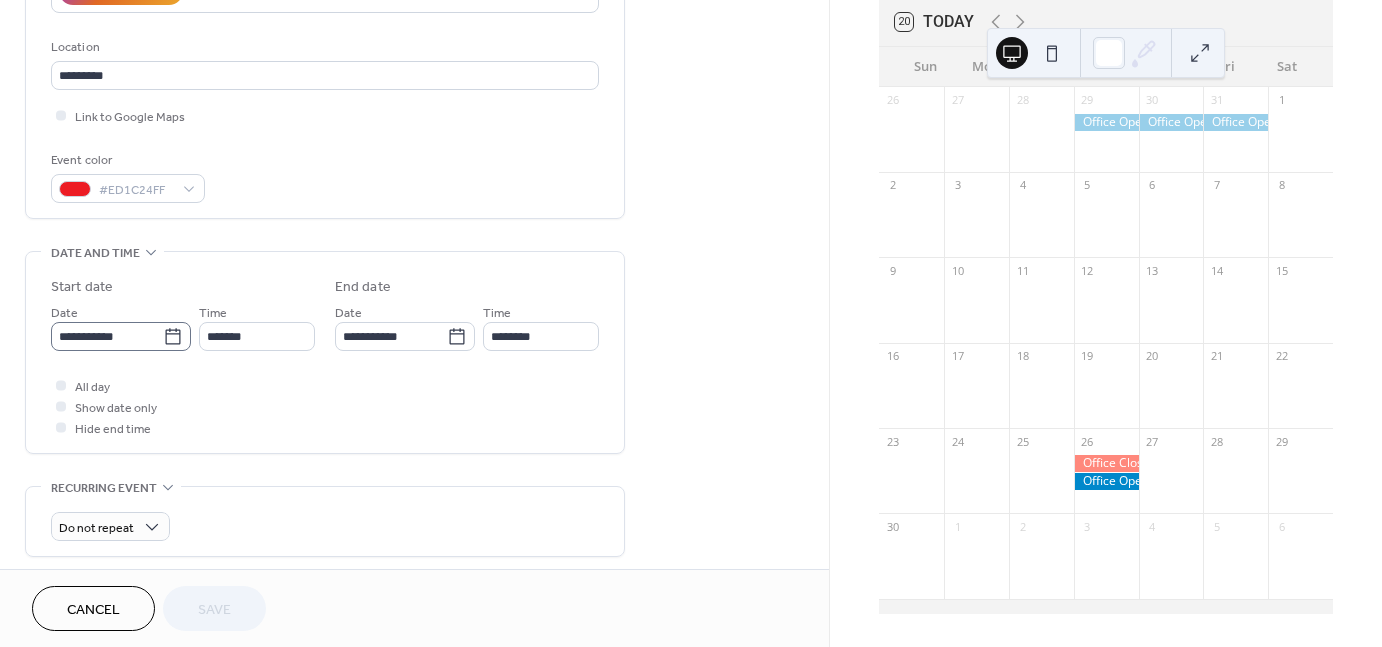 click 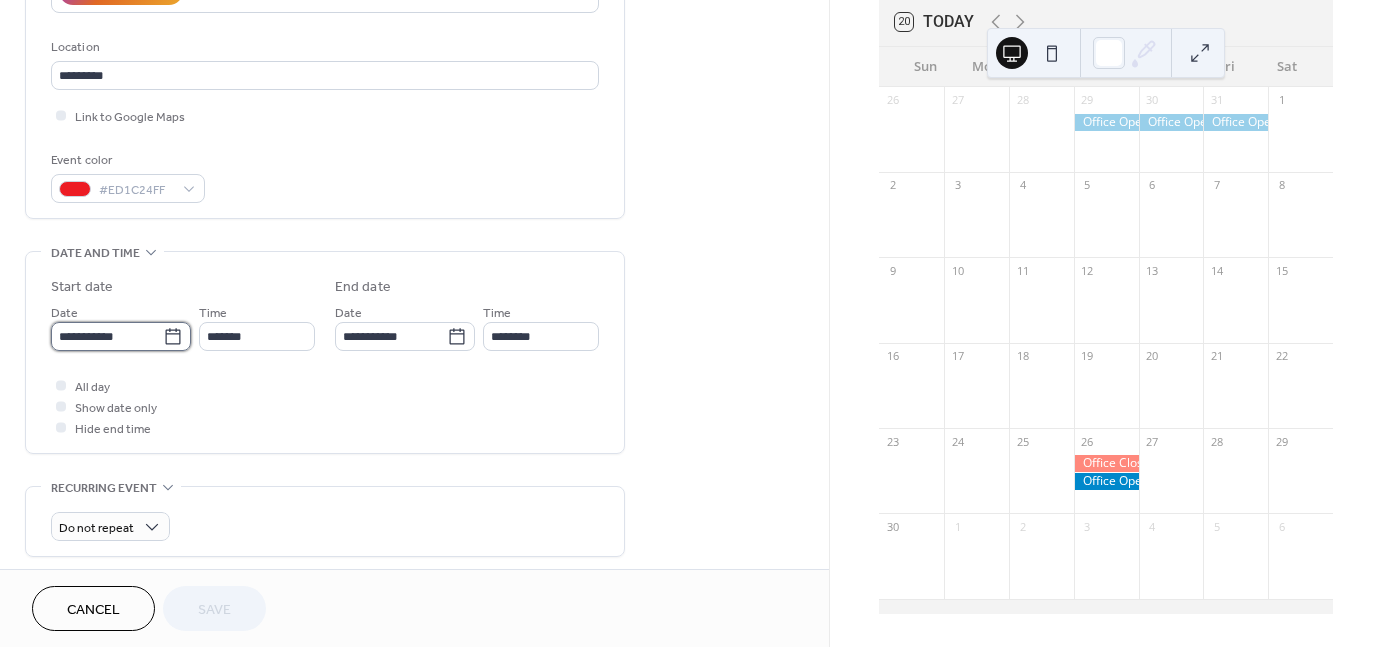click on "**********" at bounding box center (107, 336) 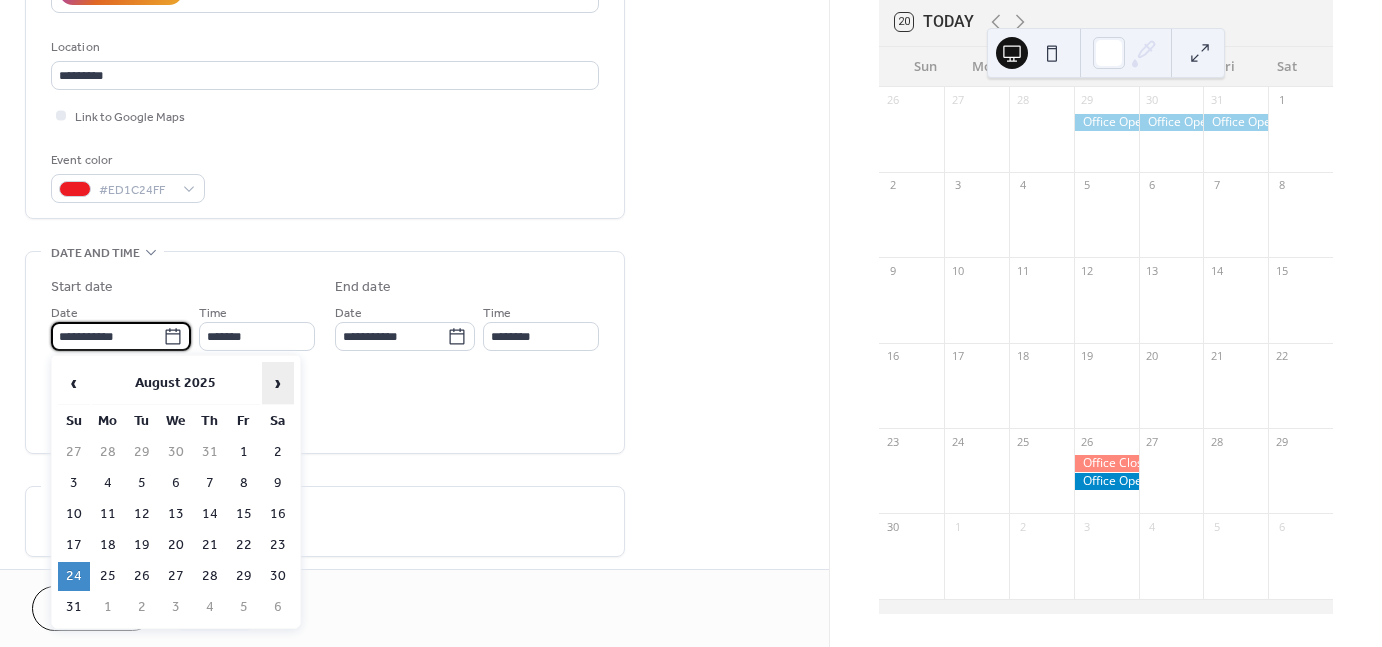 click on "›" at bounding box center (278, 383) 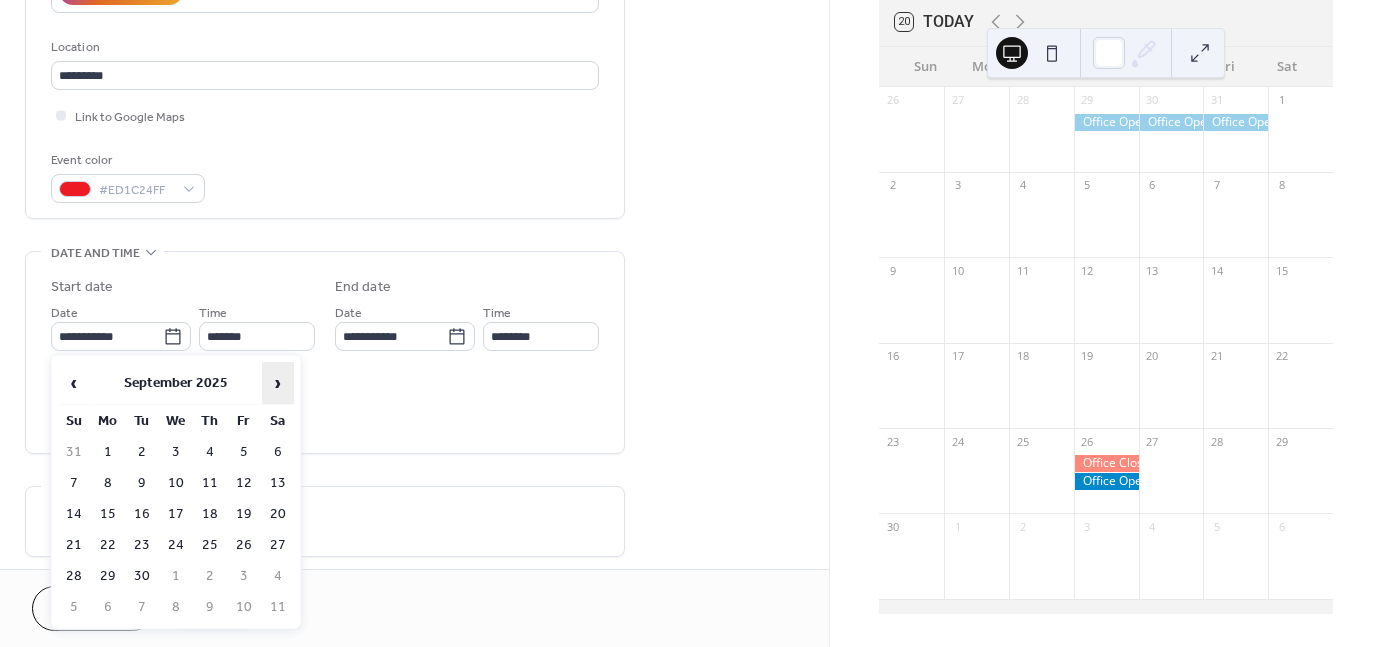 click on "›" at bounding box center (278, 383) 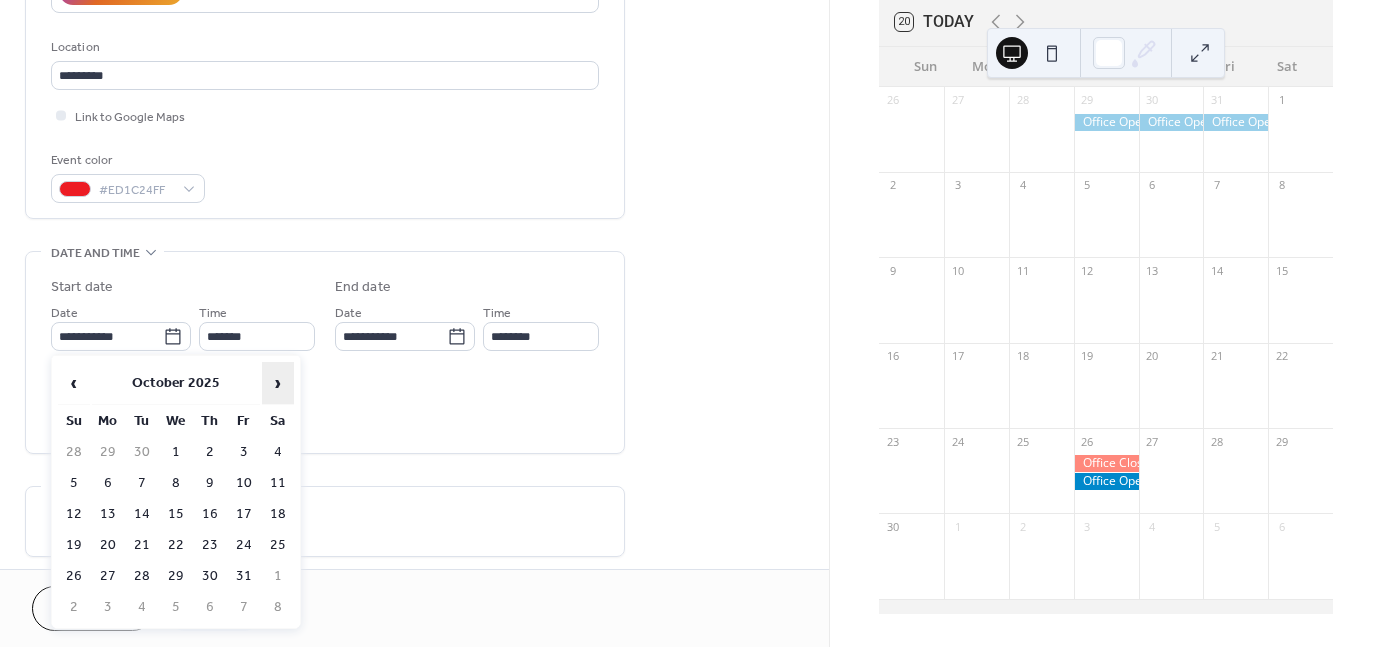 click on "›" at bounding box center (278, 383) 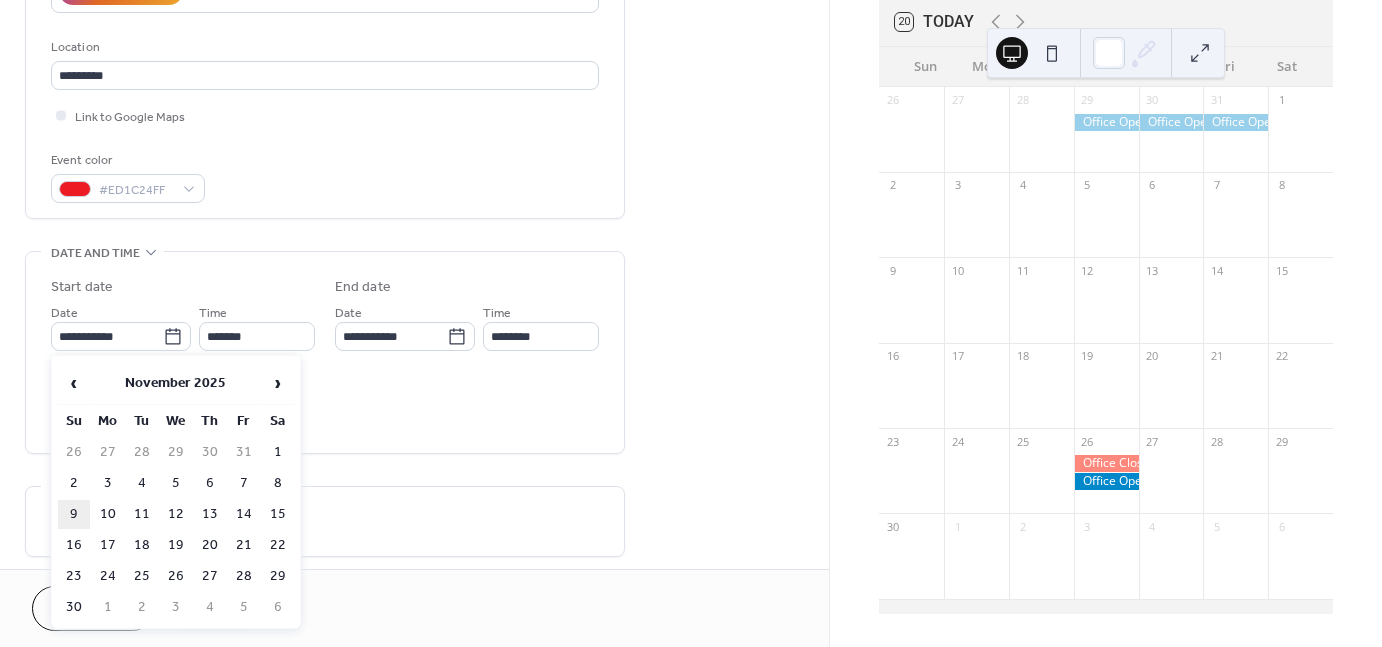 click on "9" at bounding box center [74, 514] 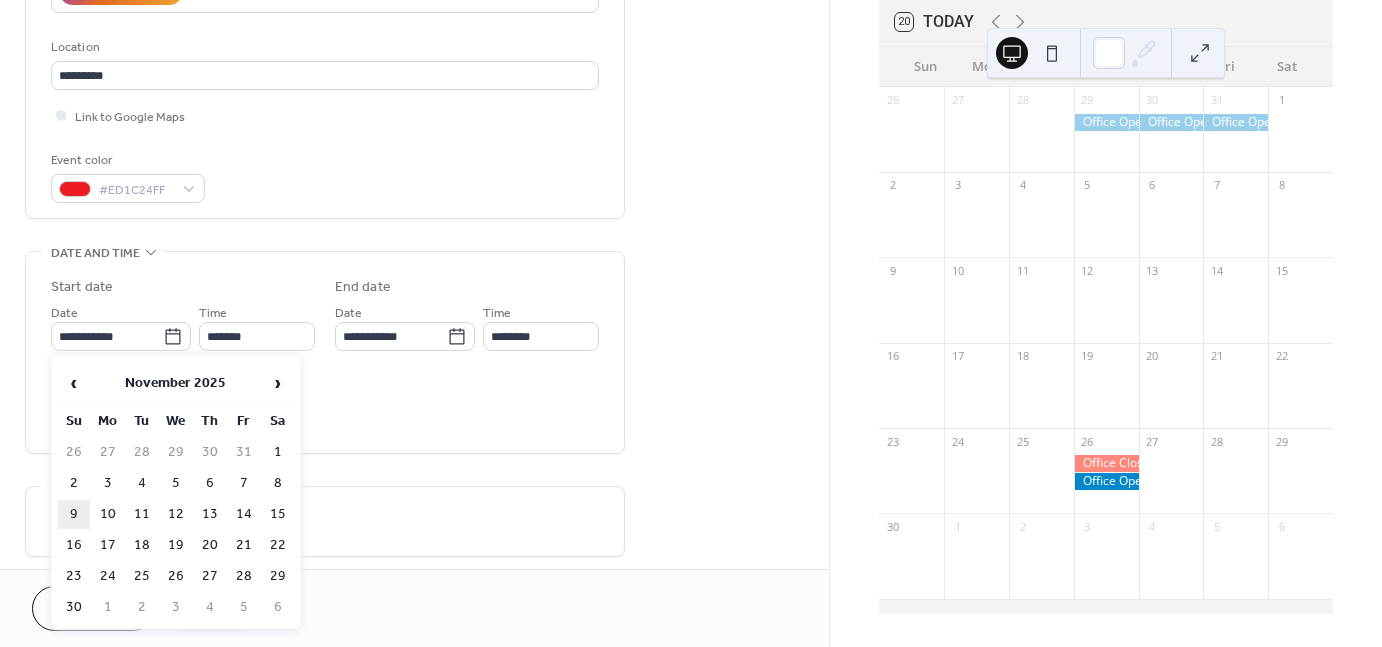 type on "**********" 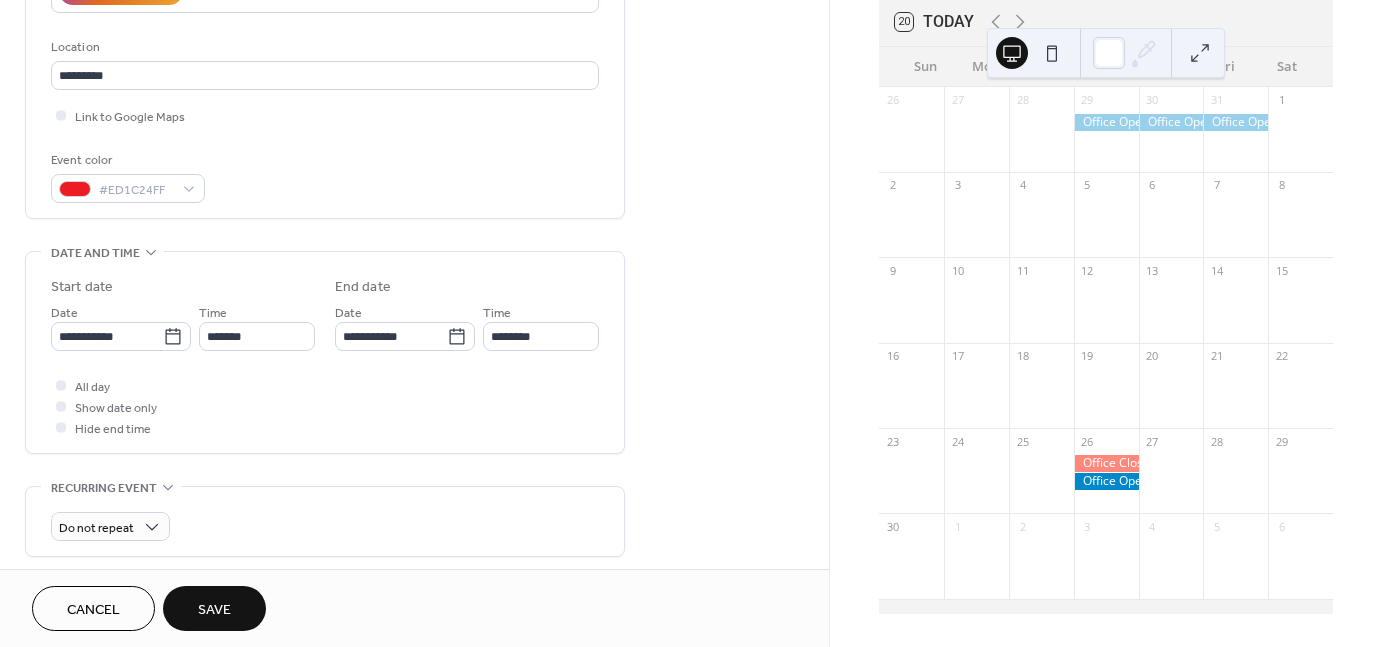 click on "Save" at bounding box center (214, 610) 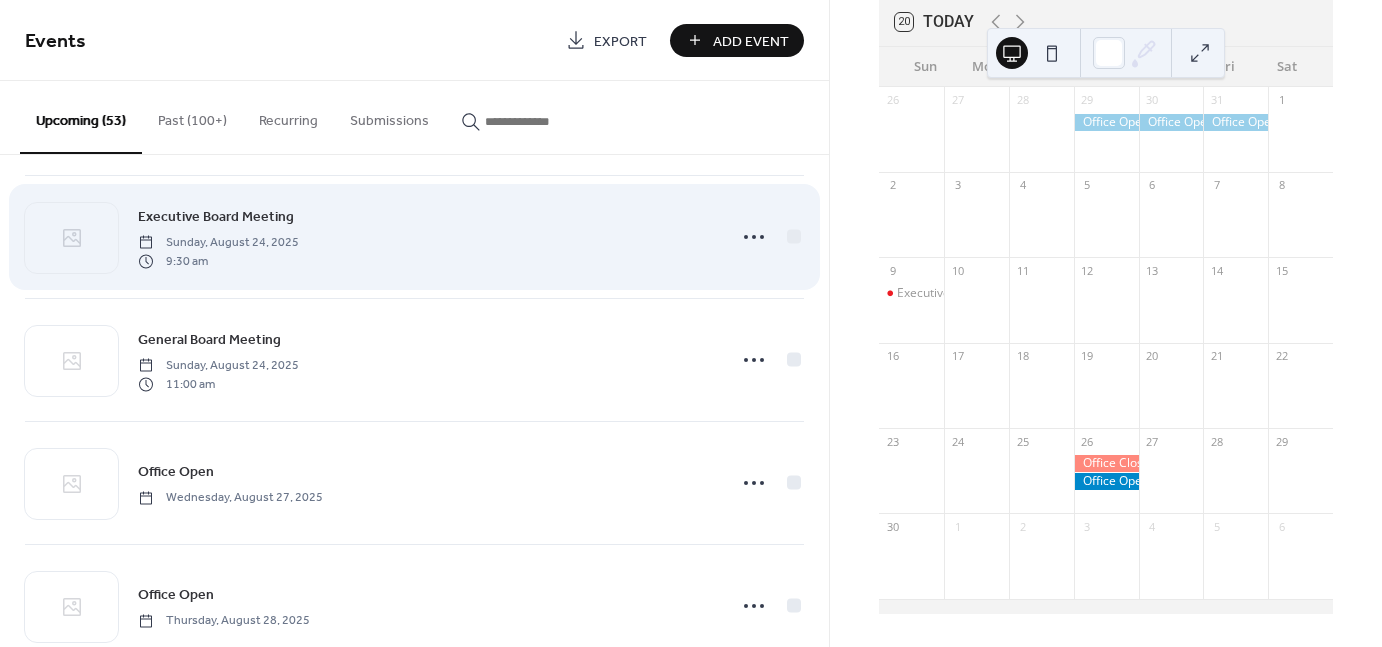 scroll, scrollTop: 1900, scrollLeft: 0, axis: vertical 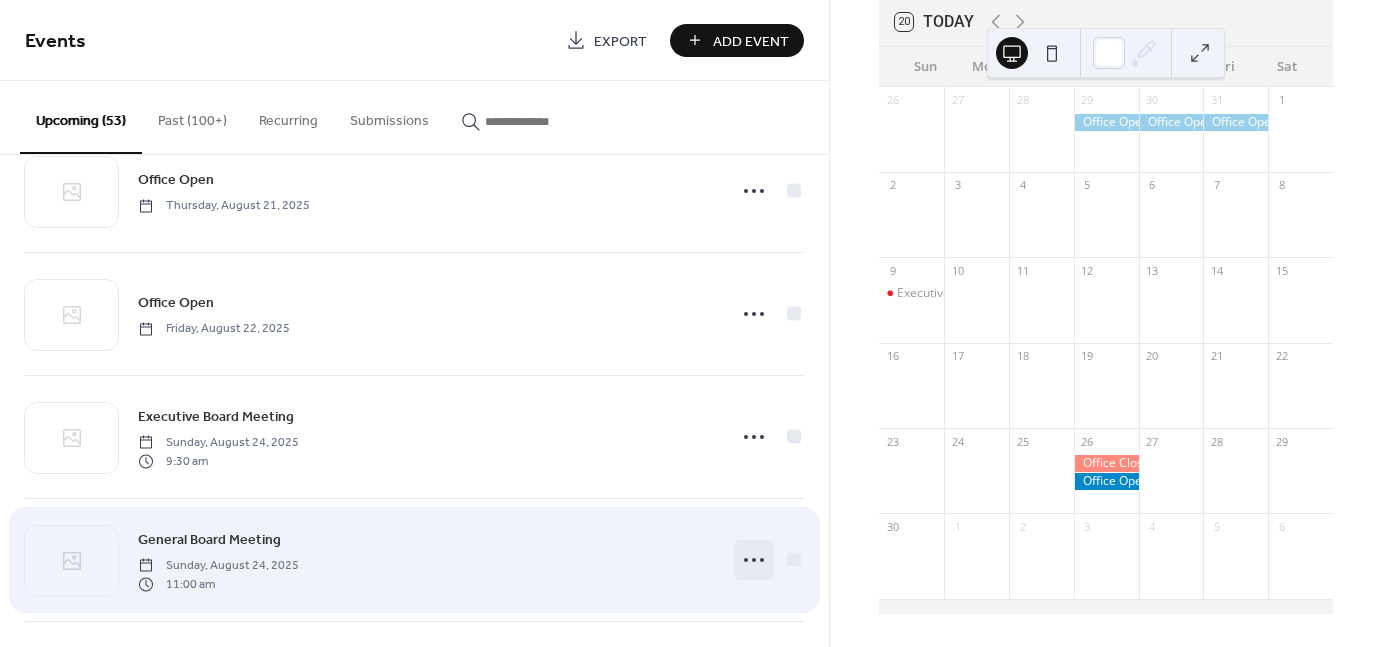 click 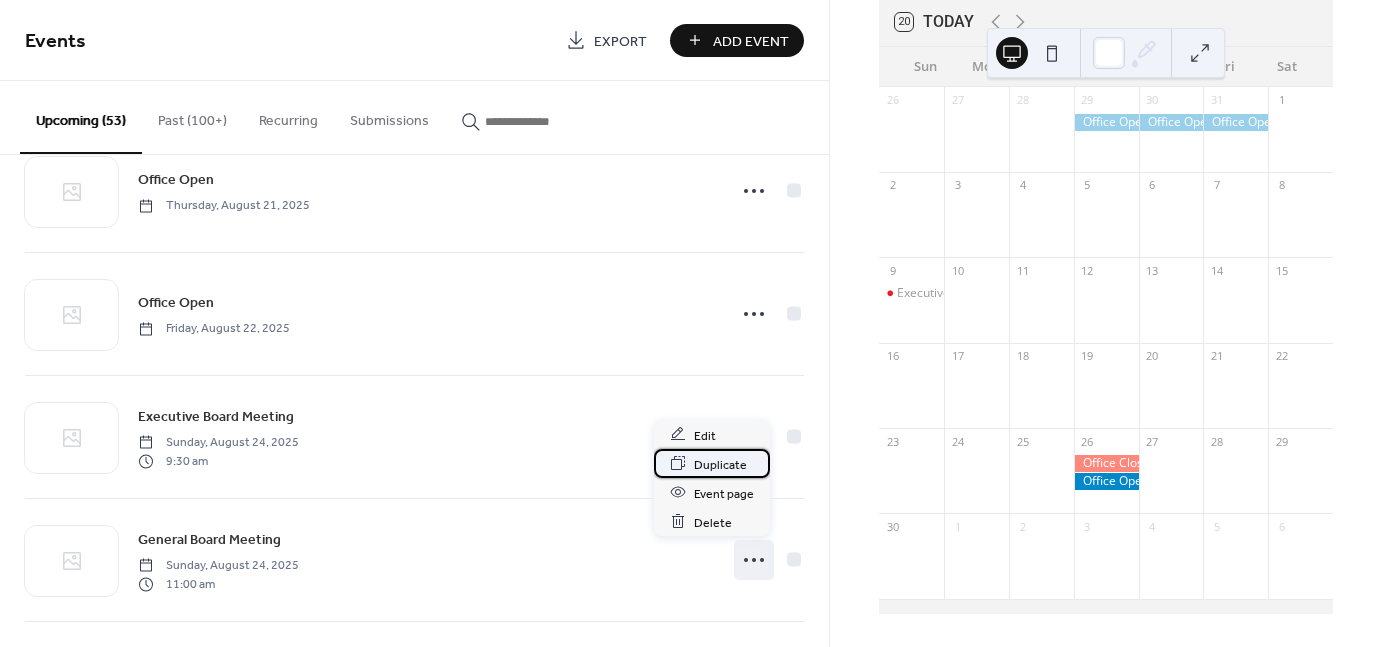 click on "Duplicate" at bounding box center (712, 463) 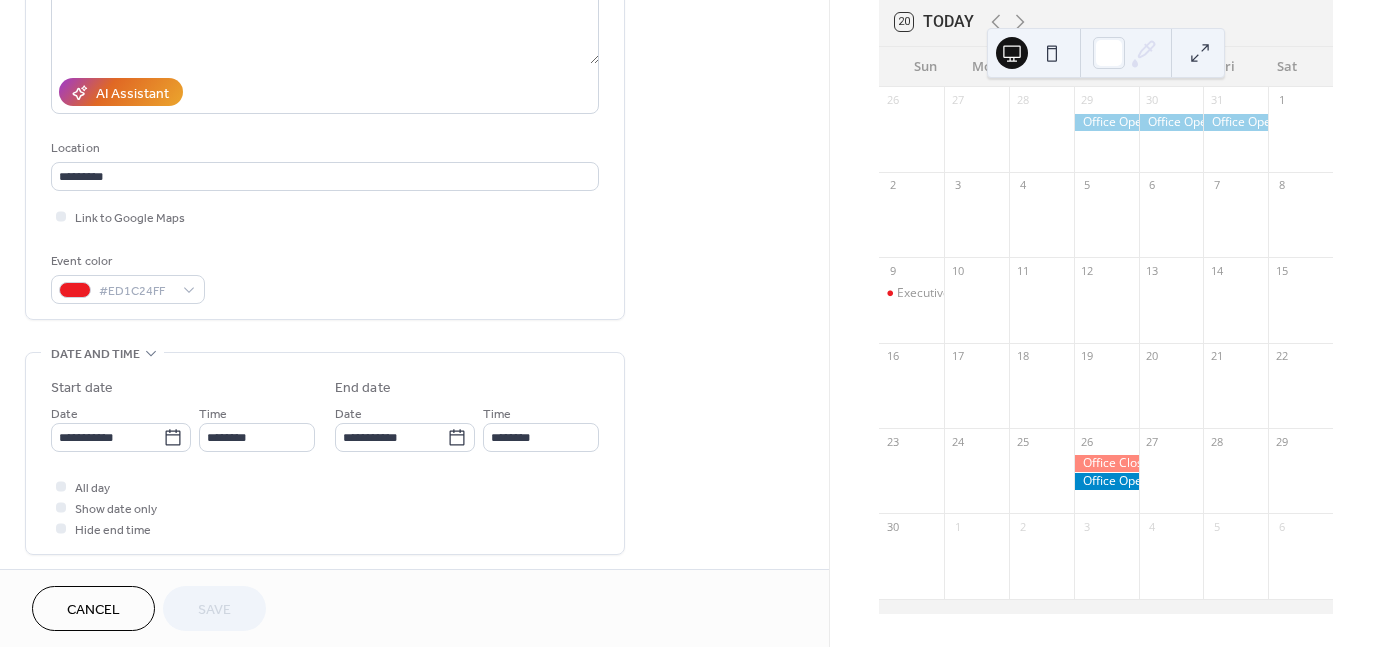 scroll, scrollTop: 300, scrollLeft: 0, axis: vertical 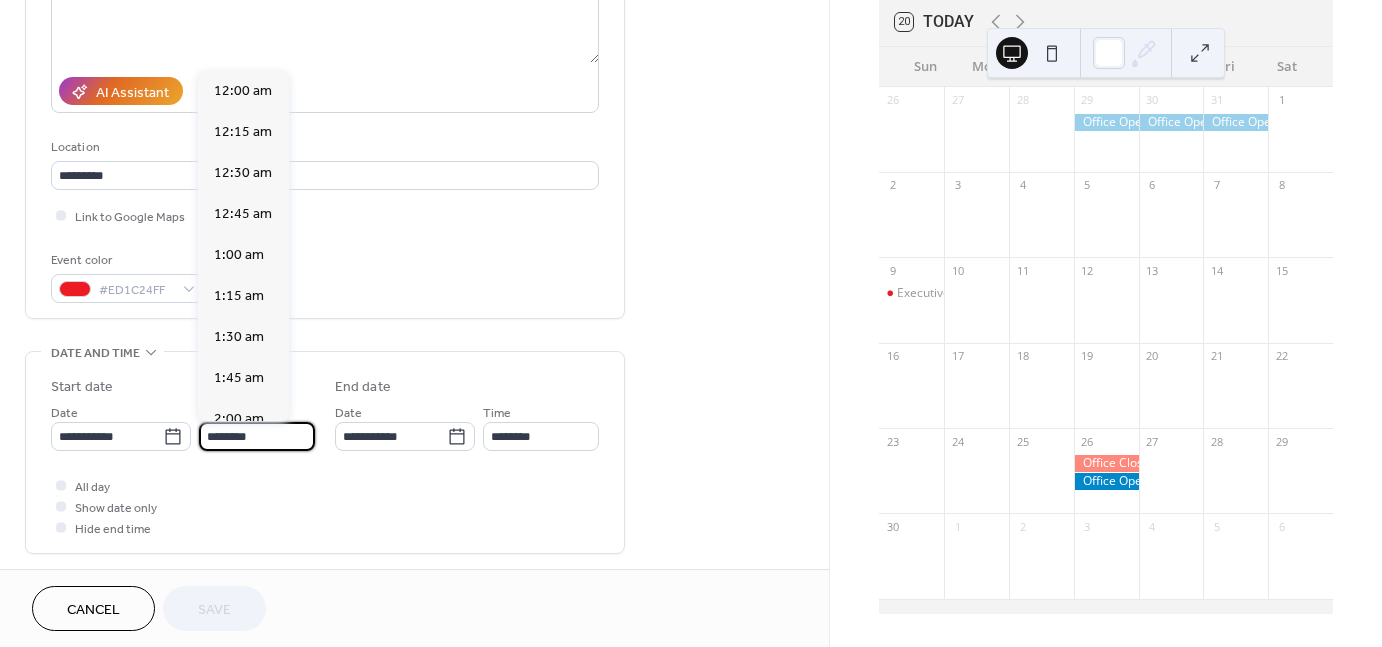 click on "********" at bounding box center (257, 436) 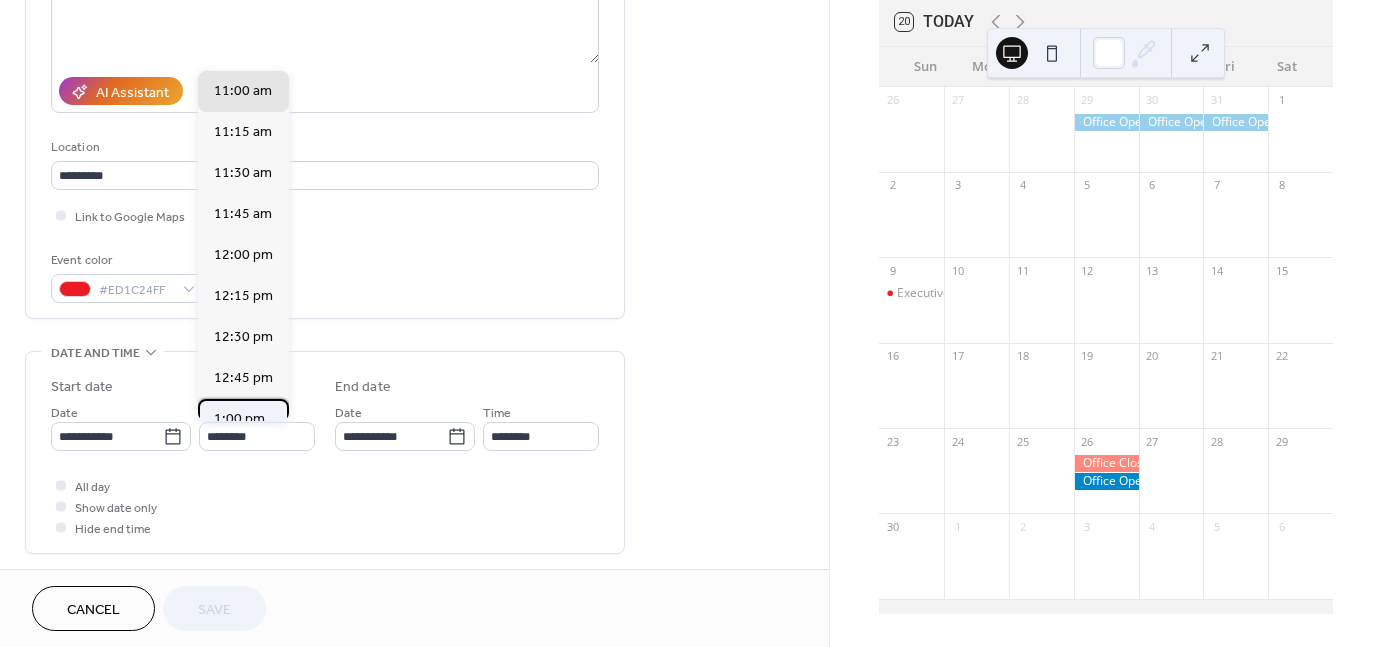 click on "1:00 pm" at bounding box center [239, 419] 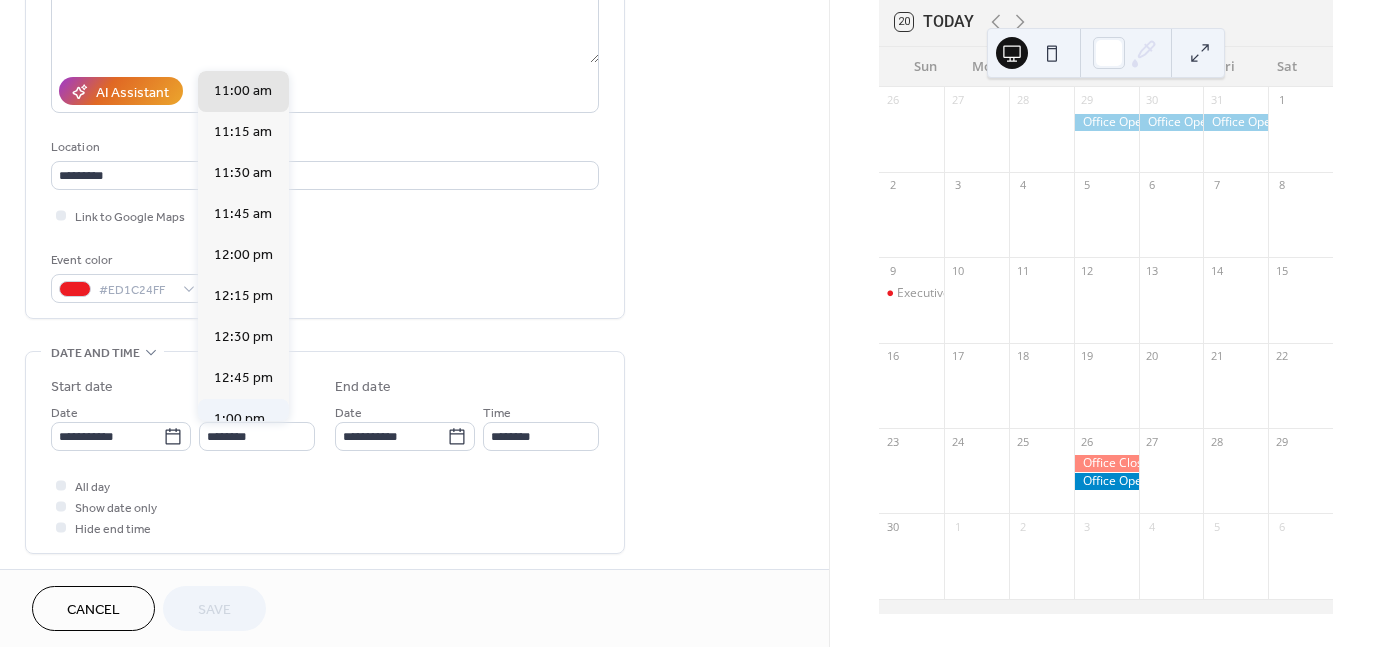type on "*******" 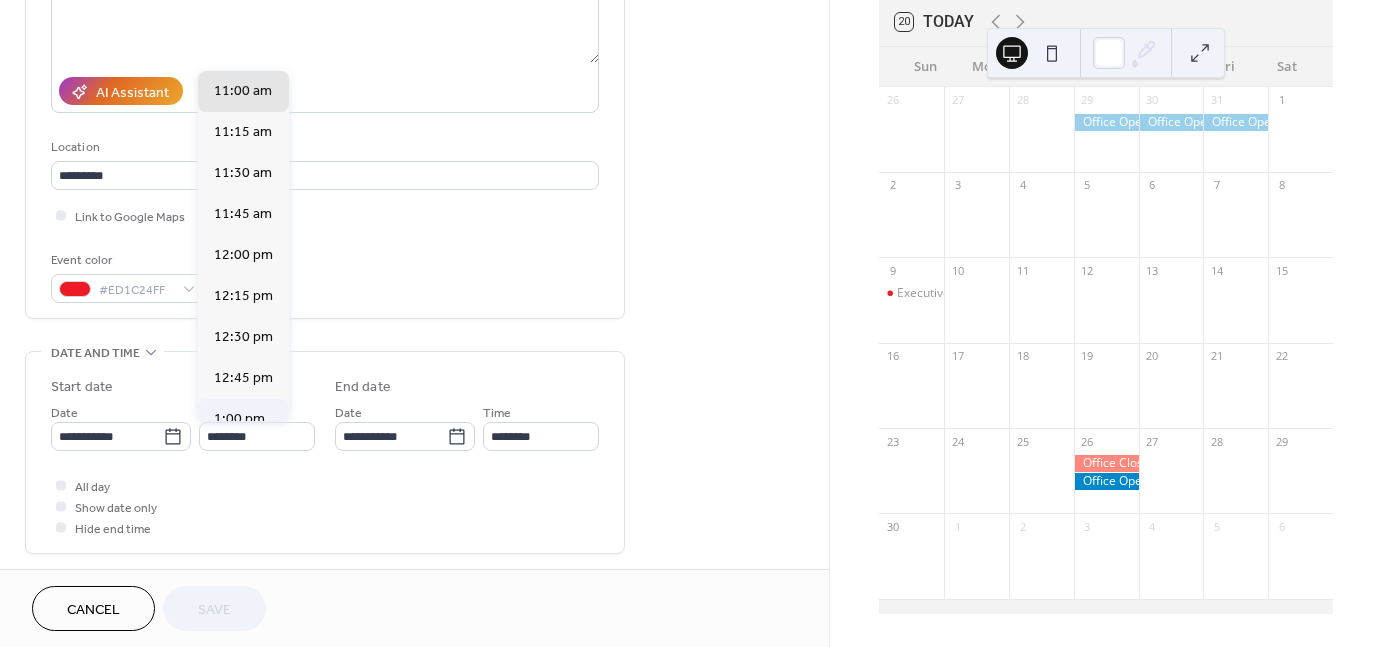 type on "*******" 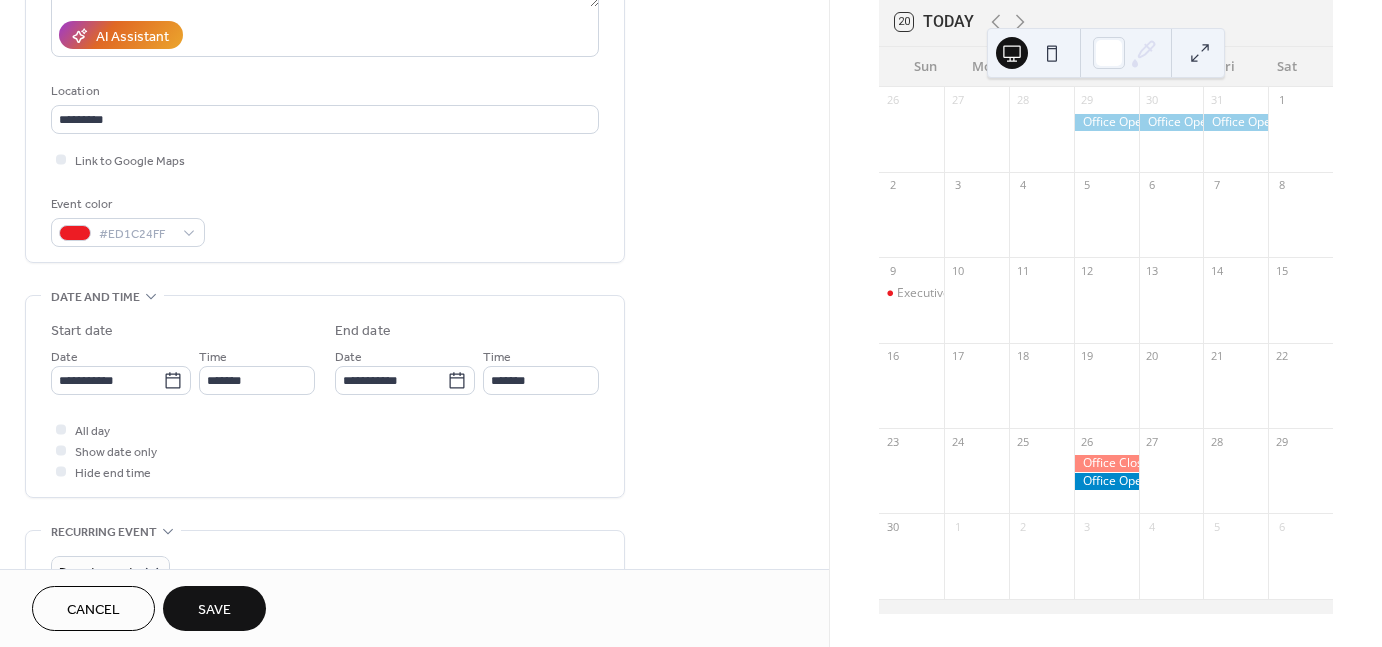 scroll, scrollTop: 400, scrollLeft: 0, axis: vertical 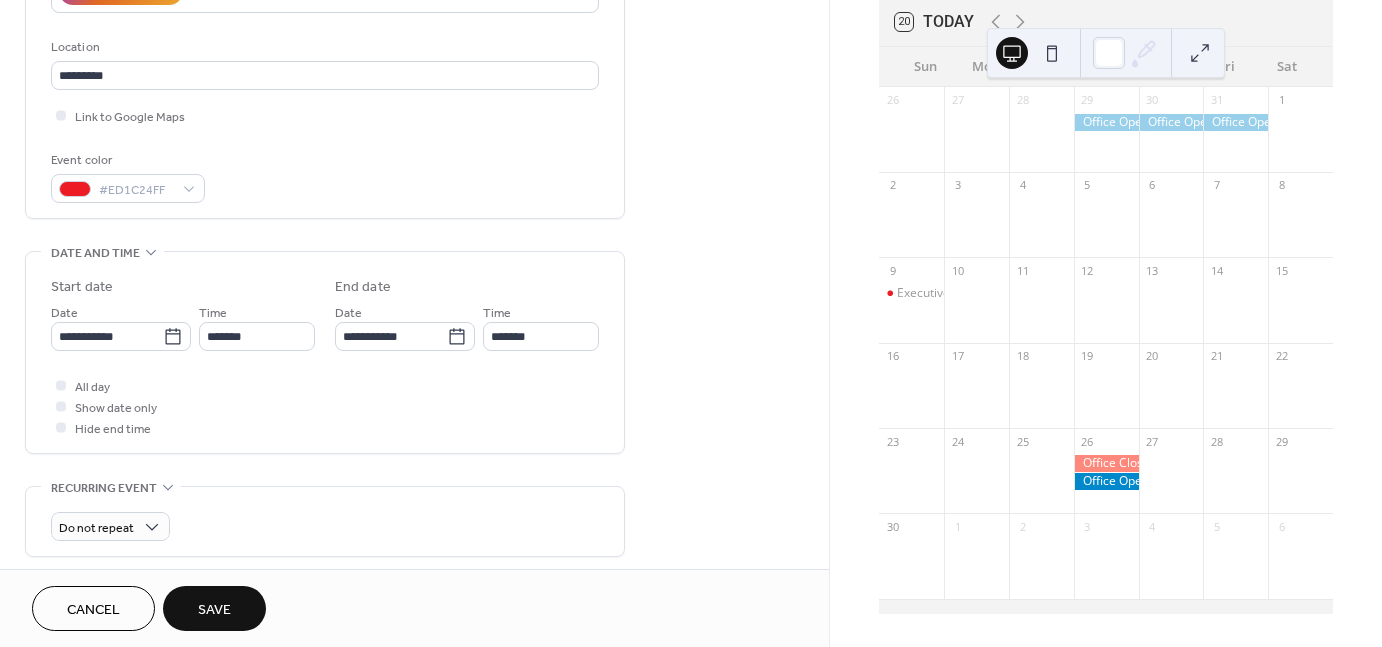 click on "Save" at bounding box center (214, 608) 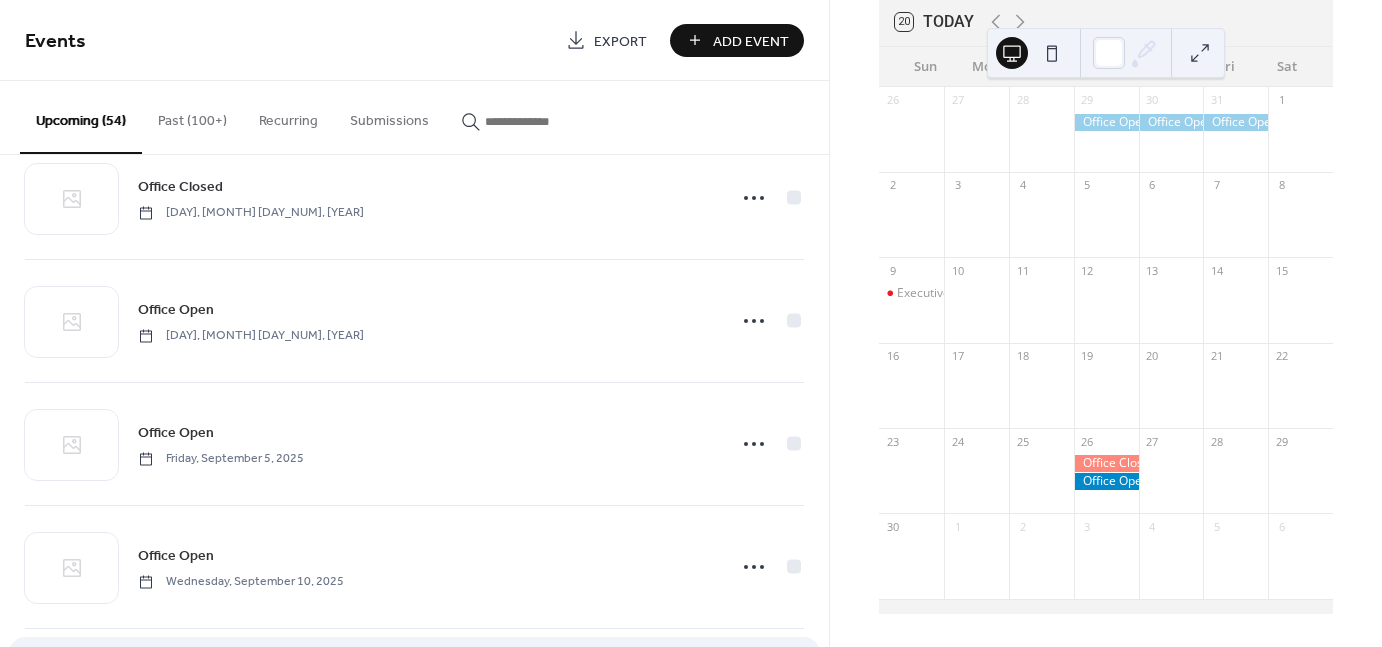 scroll, scrollTop: 3250, scrollLeft: 0, axis: vertical 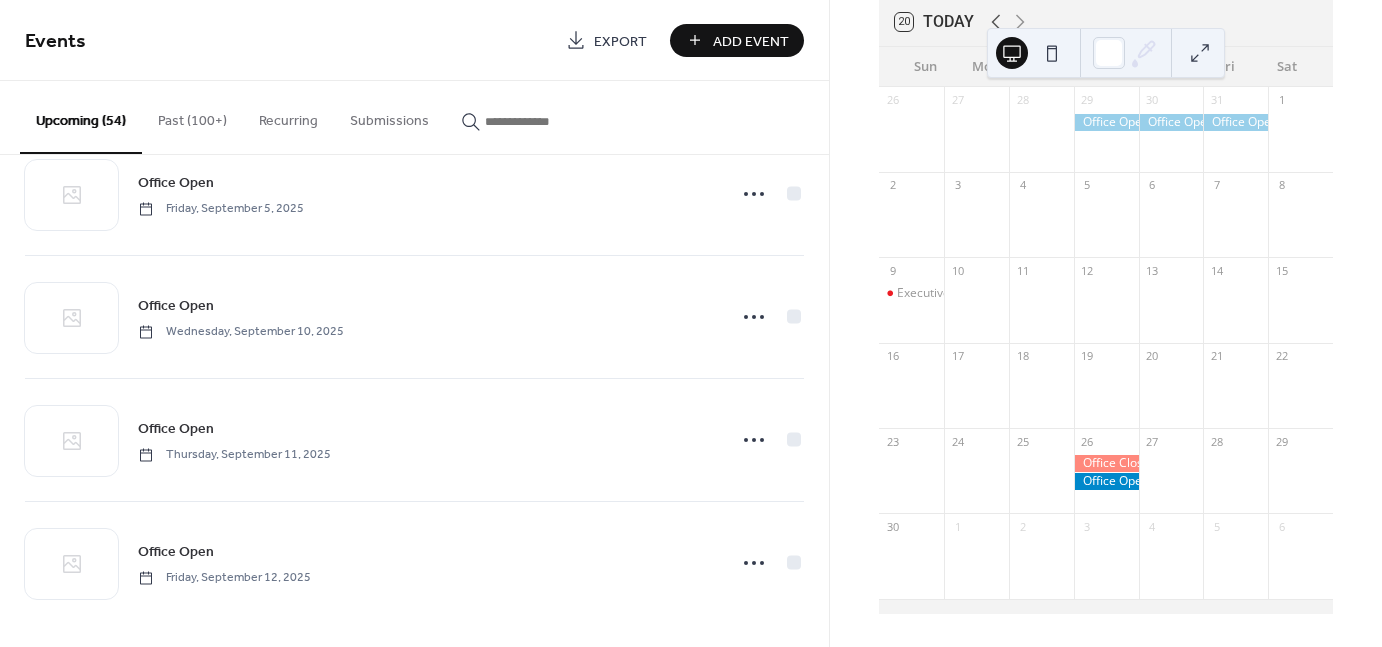 click 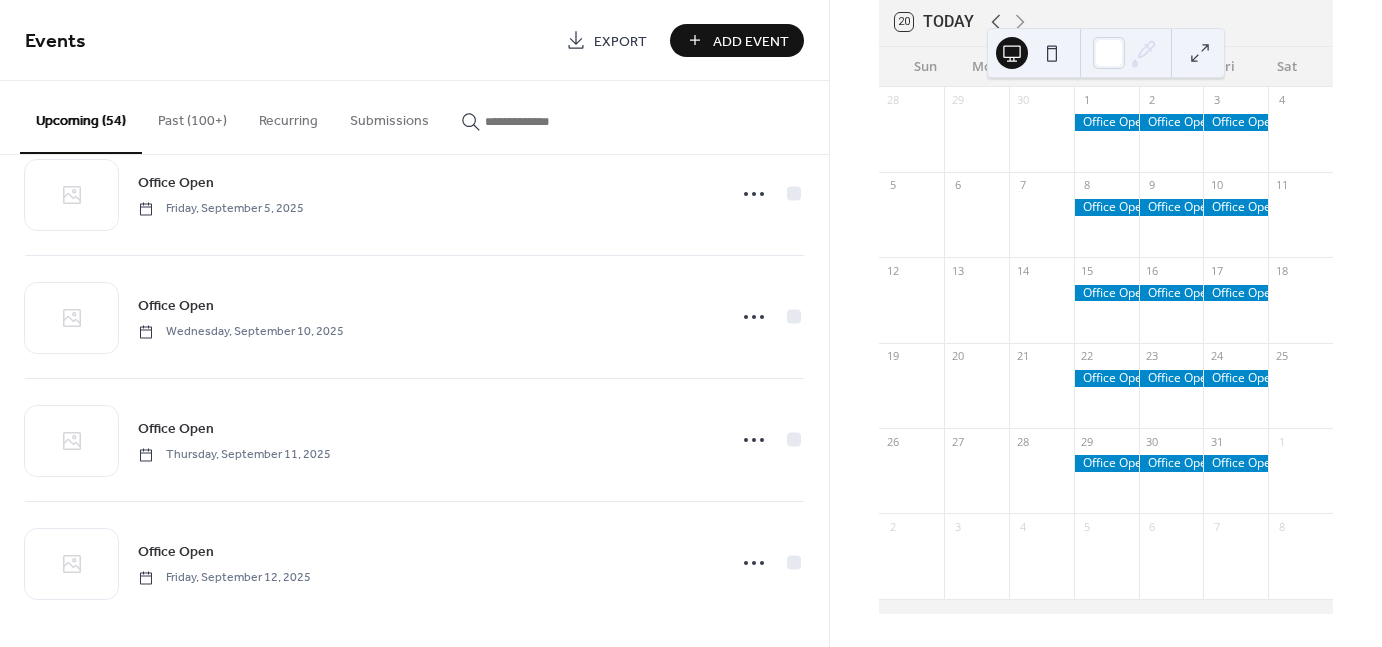 click 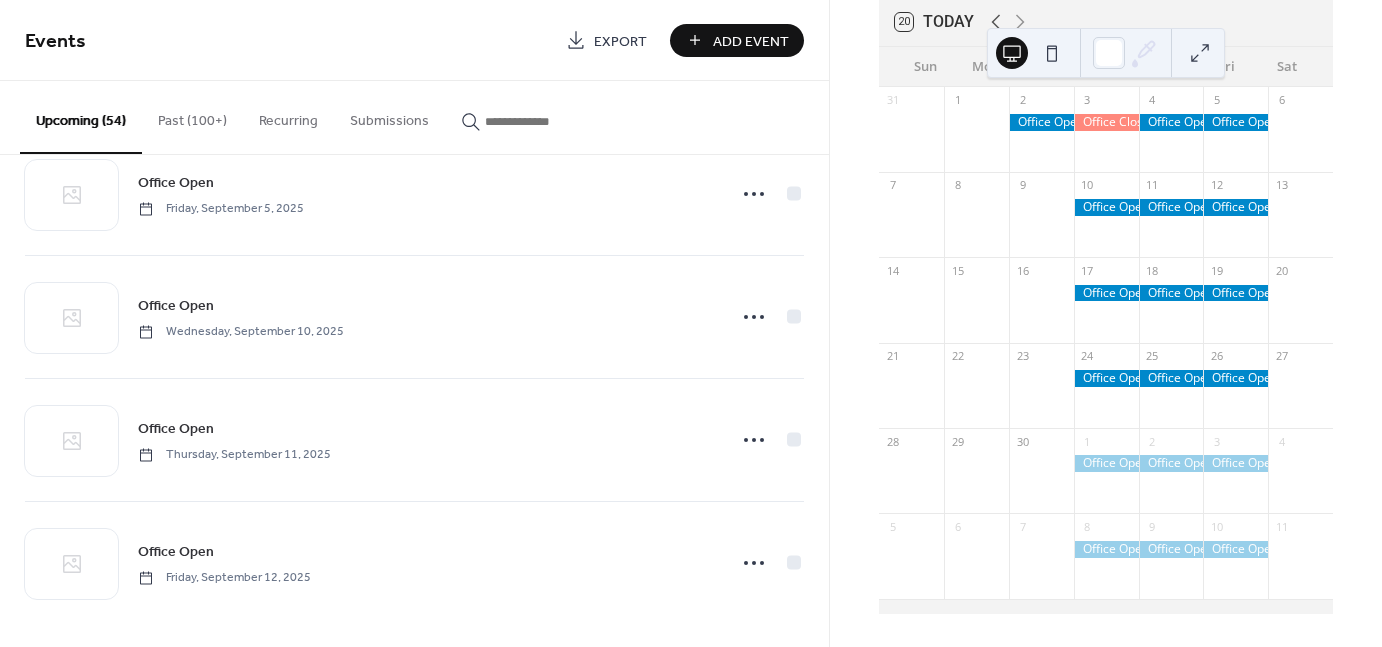click 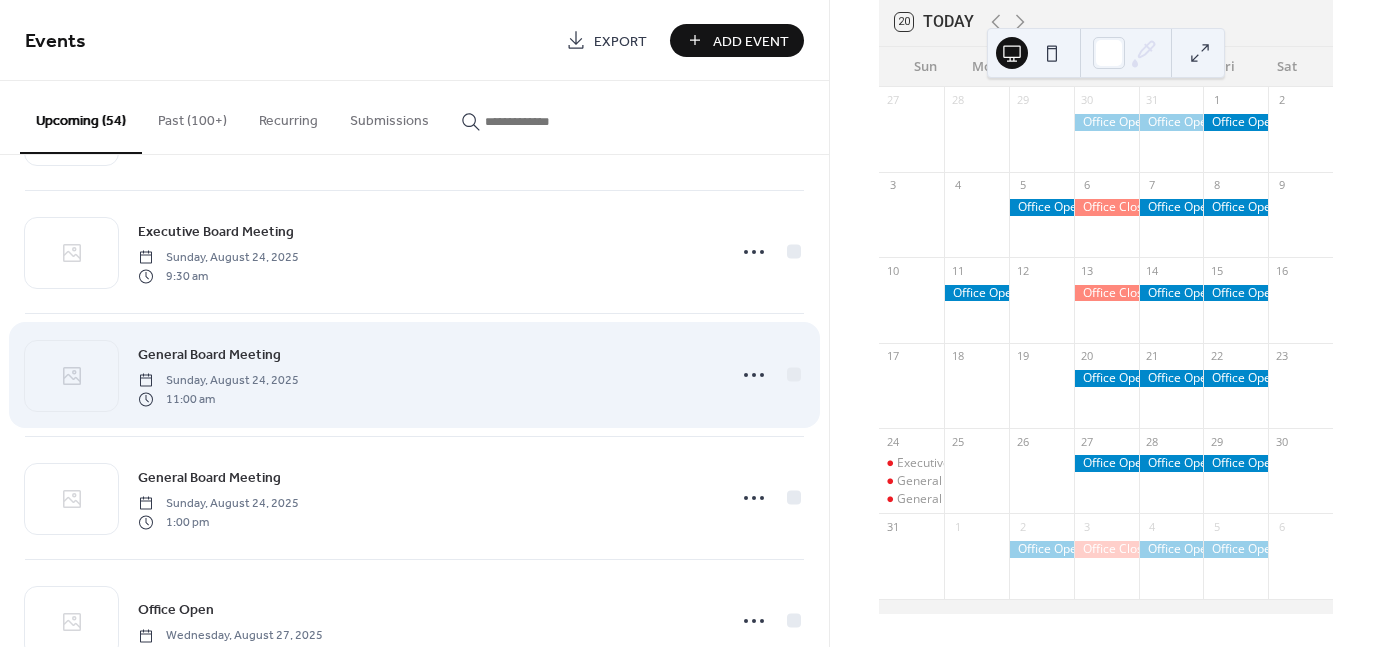 scroll, scrollTop: 2050, scrollLeft: 0, axis: vertical 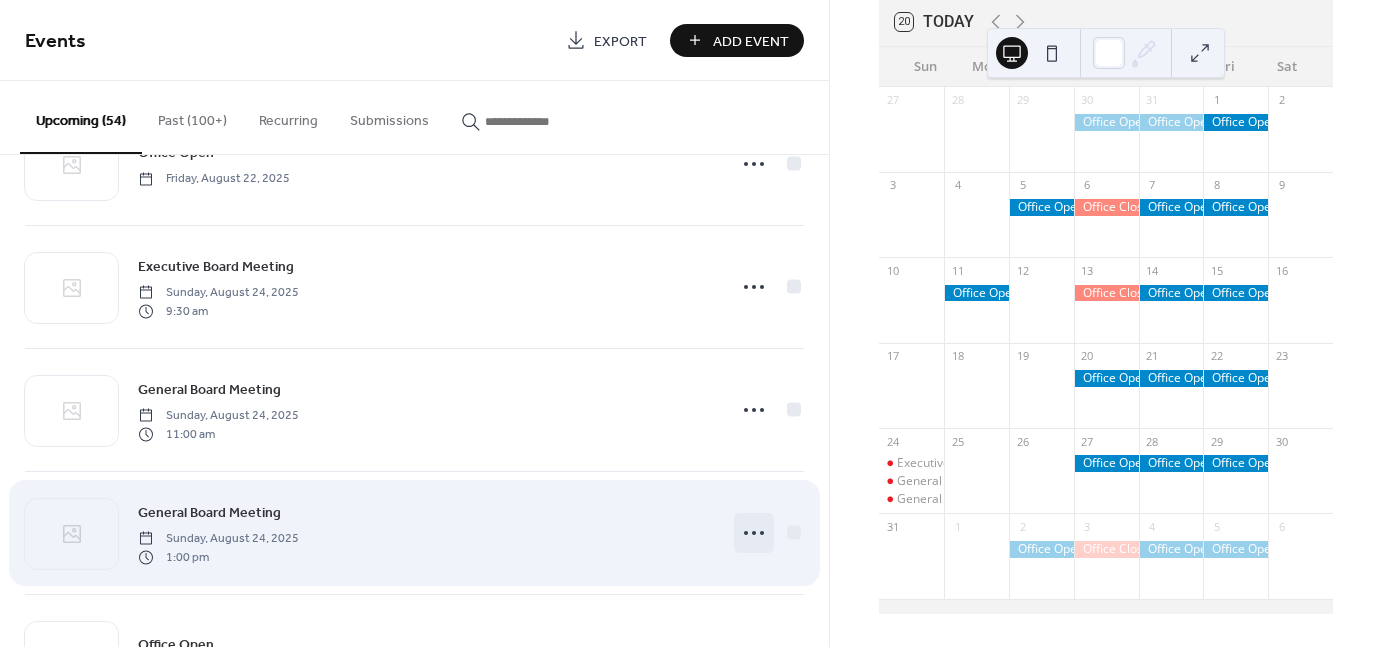 click 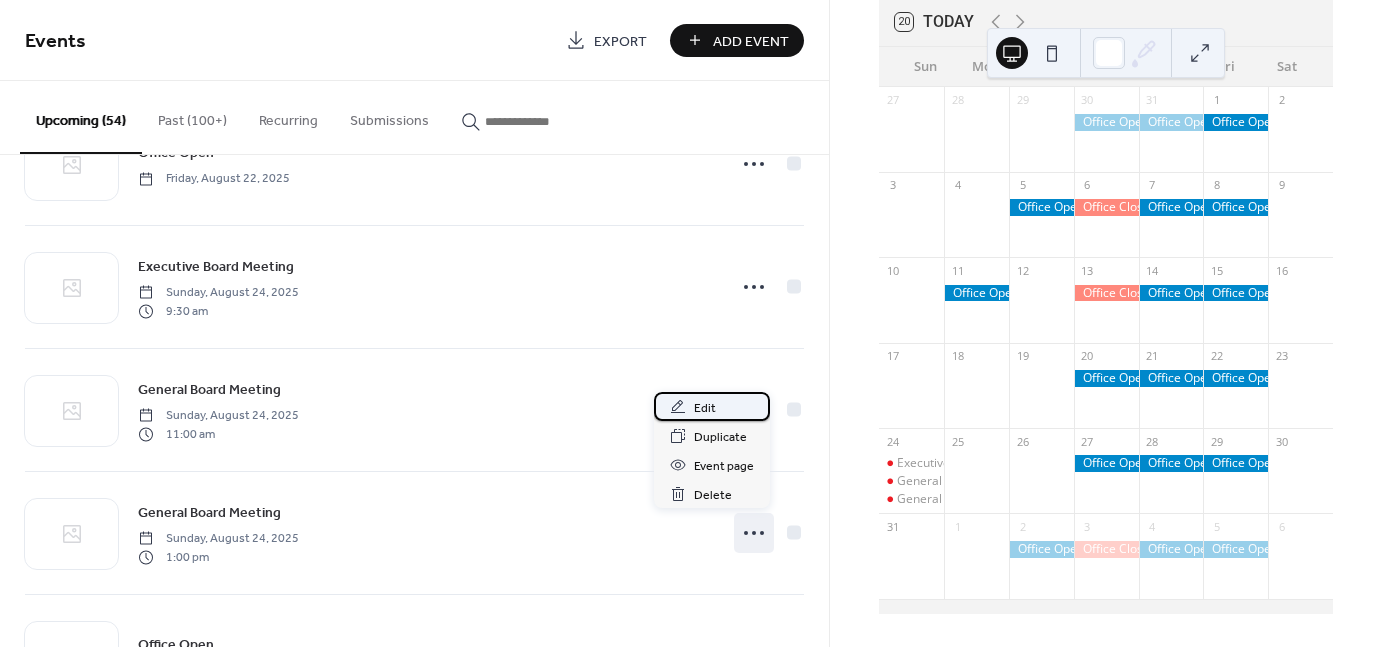 click on "Edit" at bounding box center (712, 406) 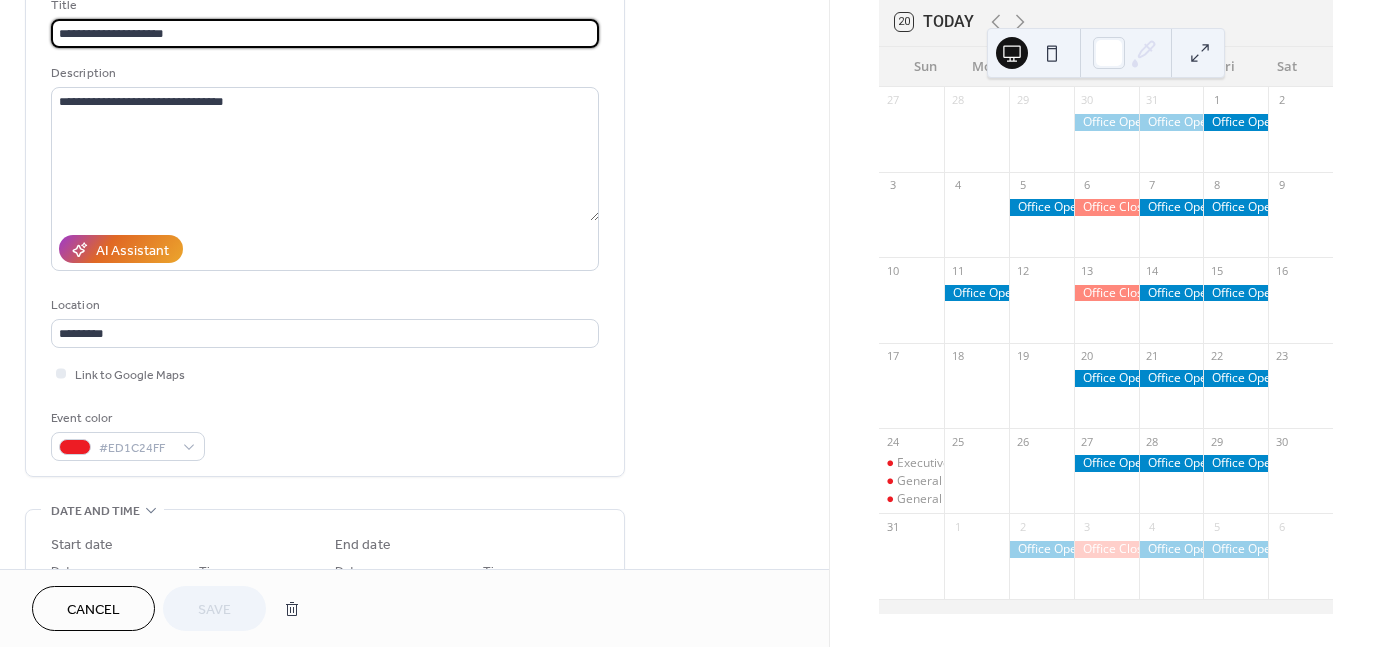 scroll, scrollTop: 300, scrollLeft: 0, axis: vertical 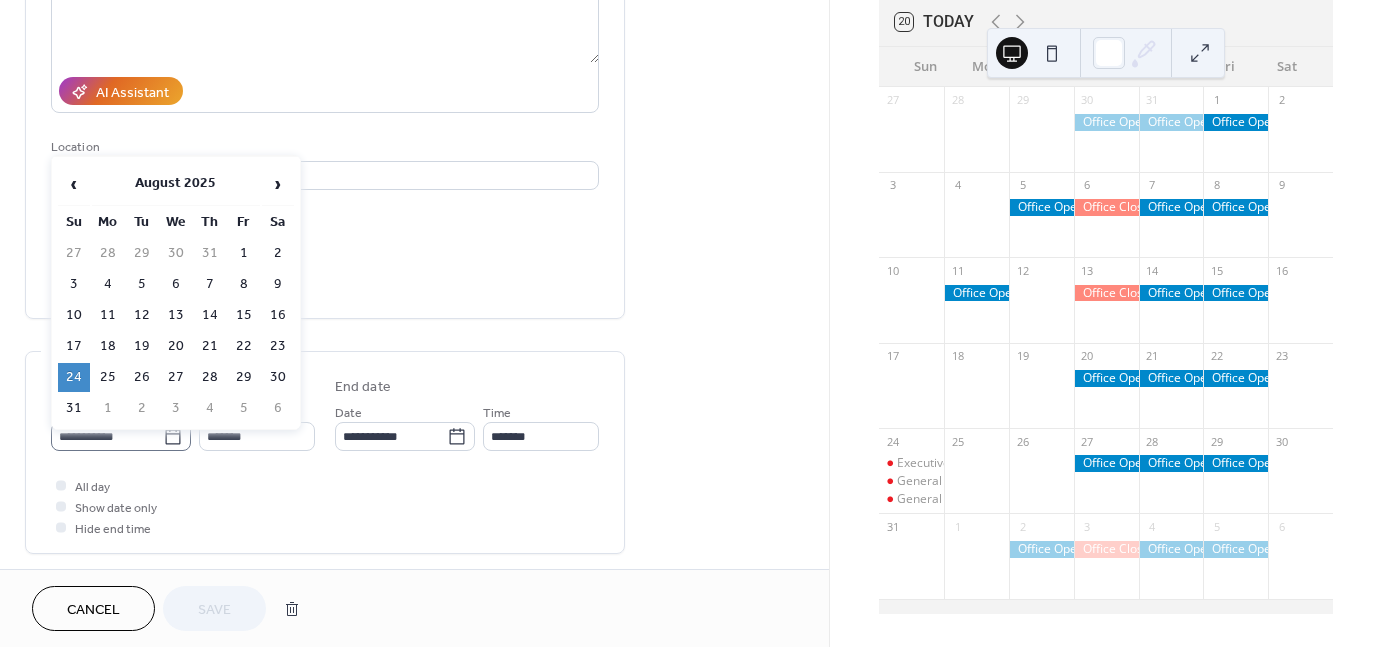 click 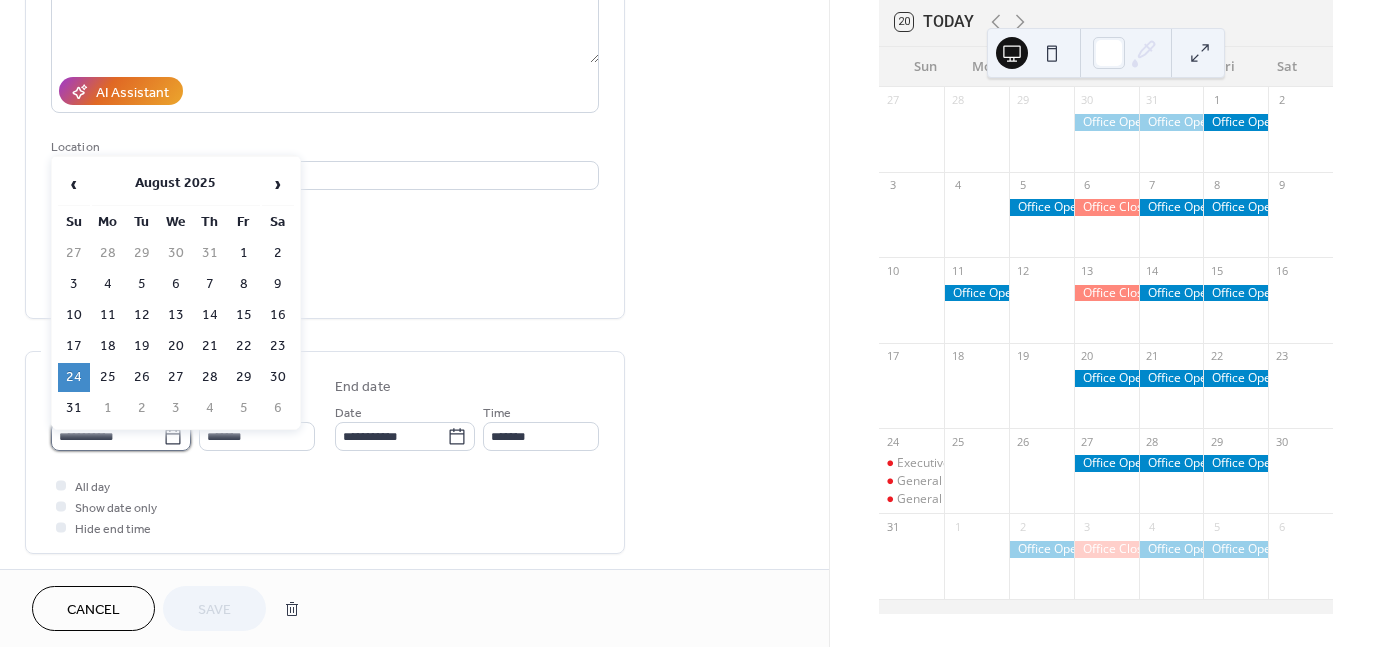 click on "**********" at bounding box center [107, 436] 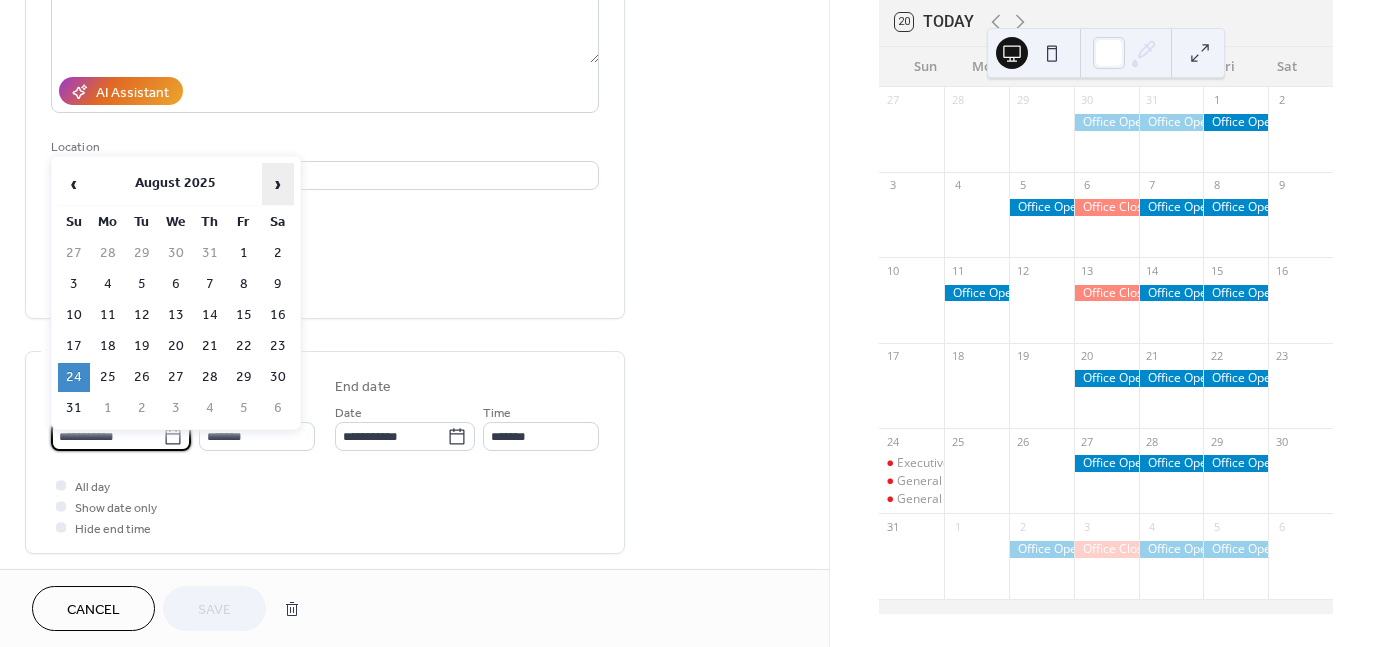 click on "›" at bounding box center (278, 184) 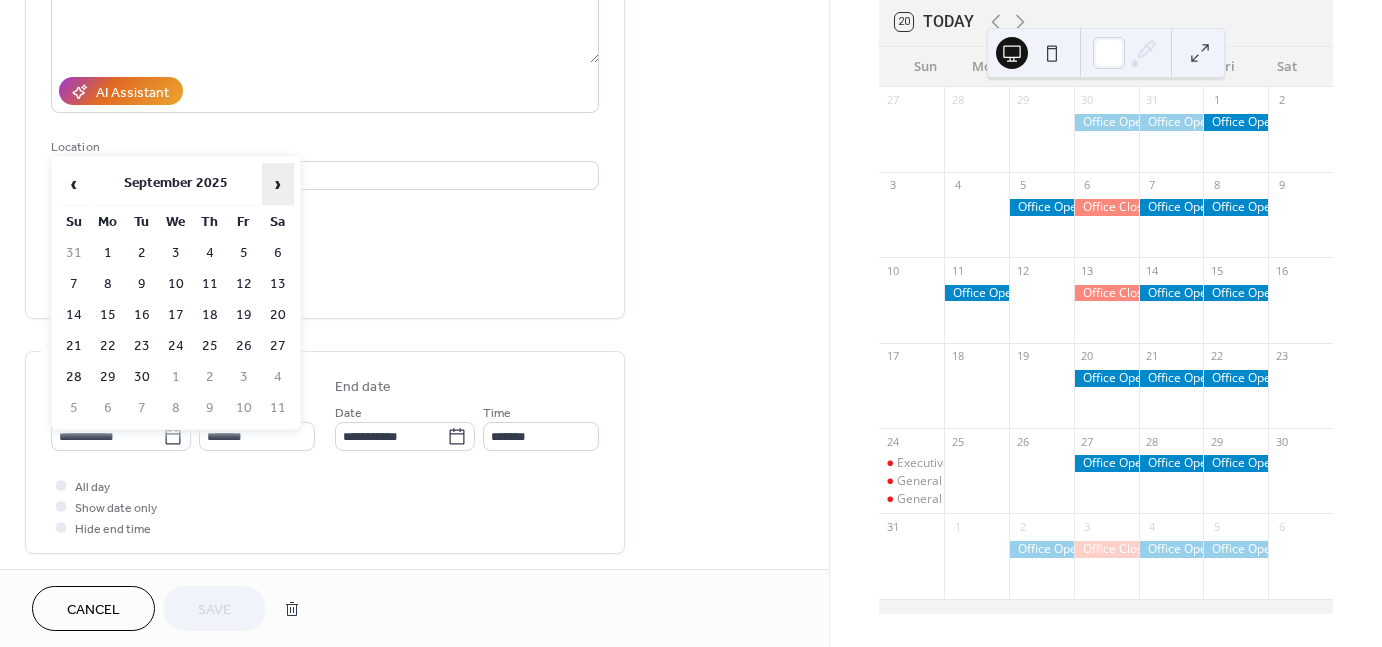 click on "›" at bounding box center (278, 184) 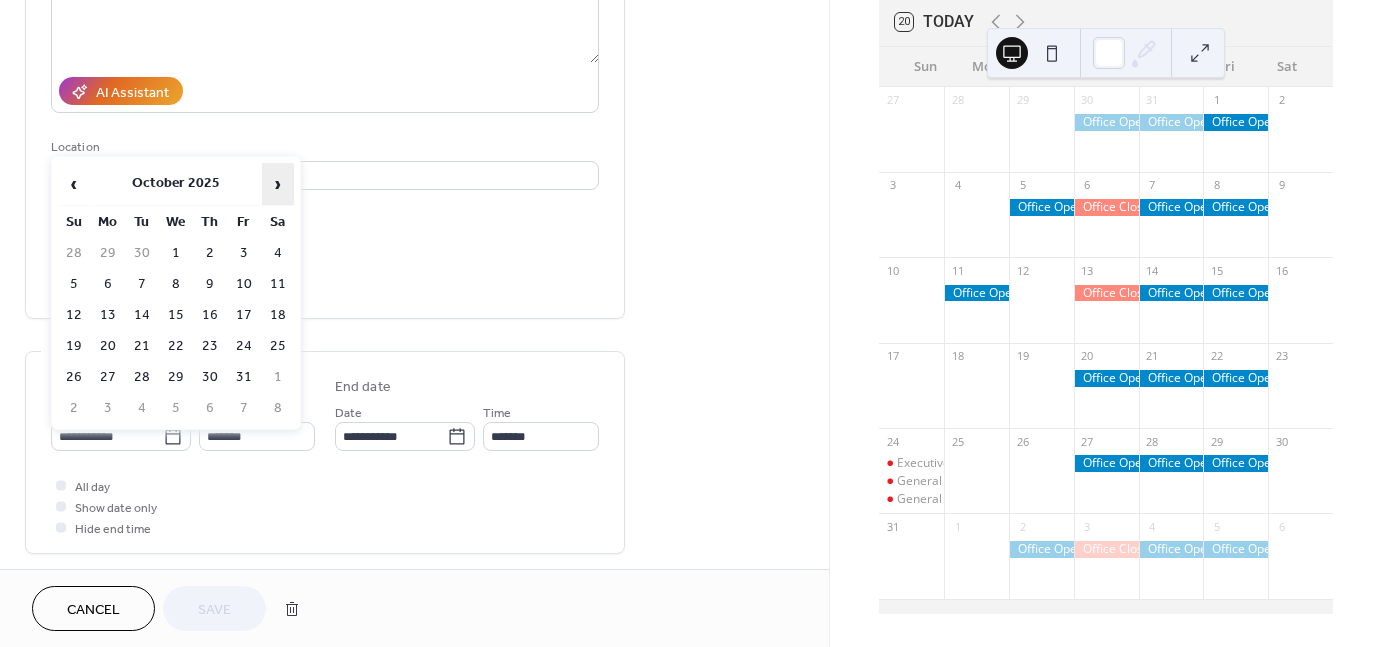 click on "›" at bounding box center [278, 184] 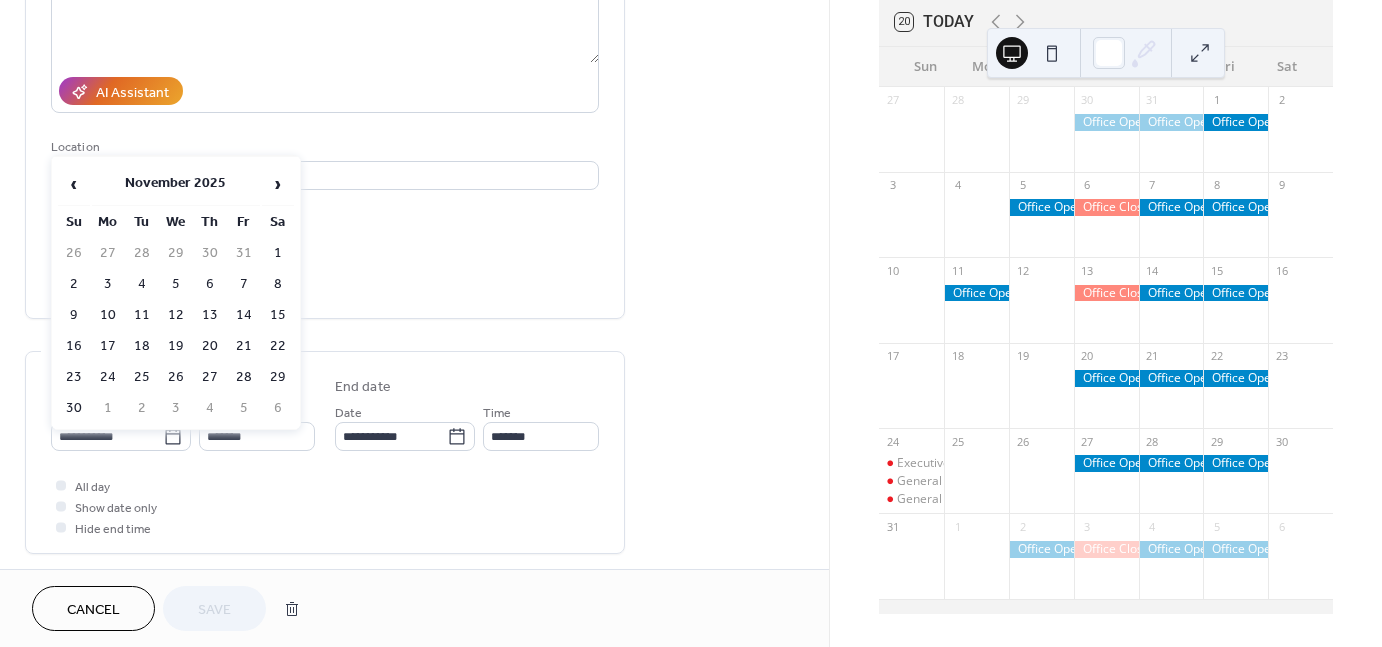 click on "9" at bounding box center [74, 315] 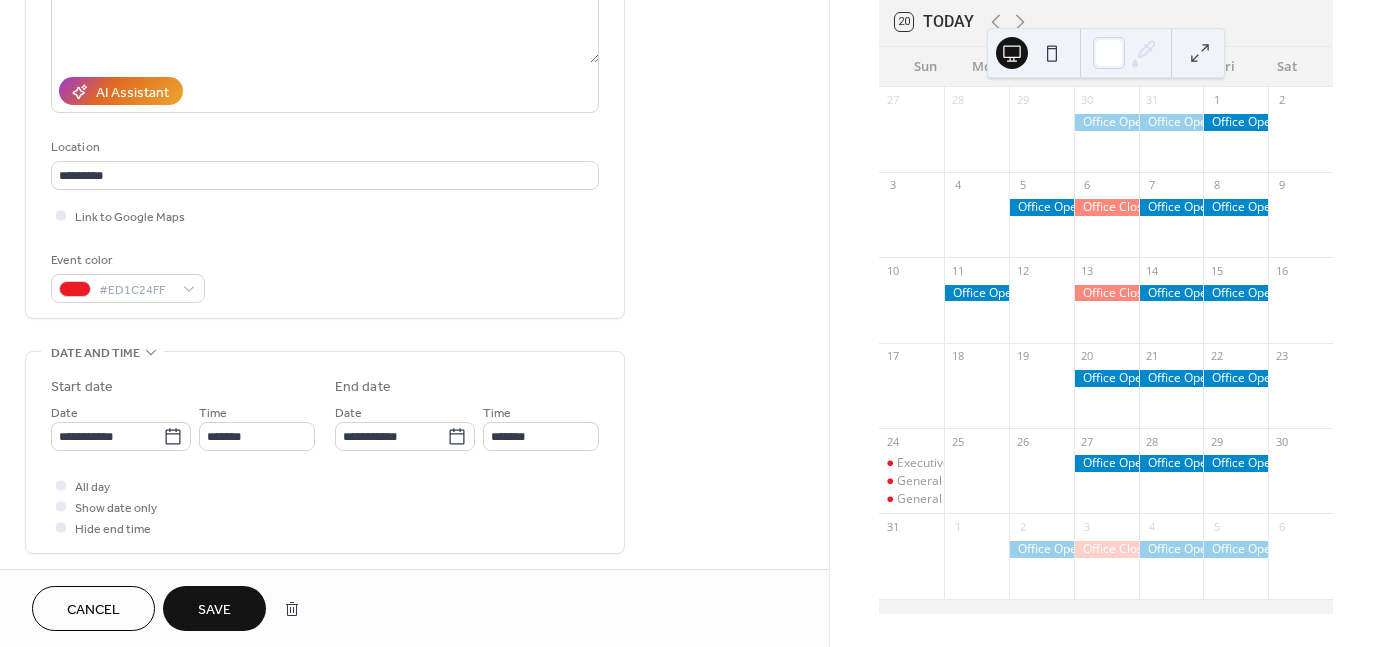 click on "Save" at bounding box center (214, 608) 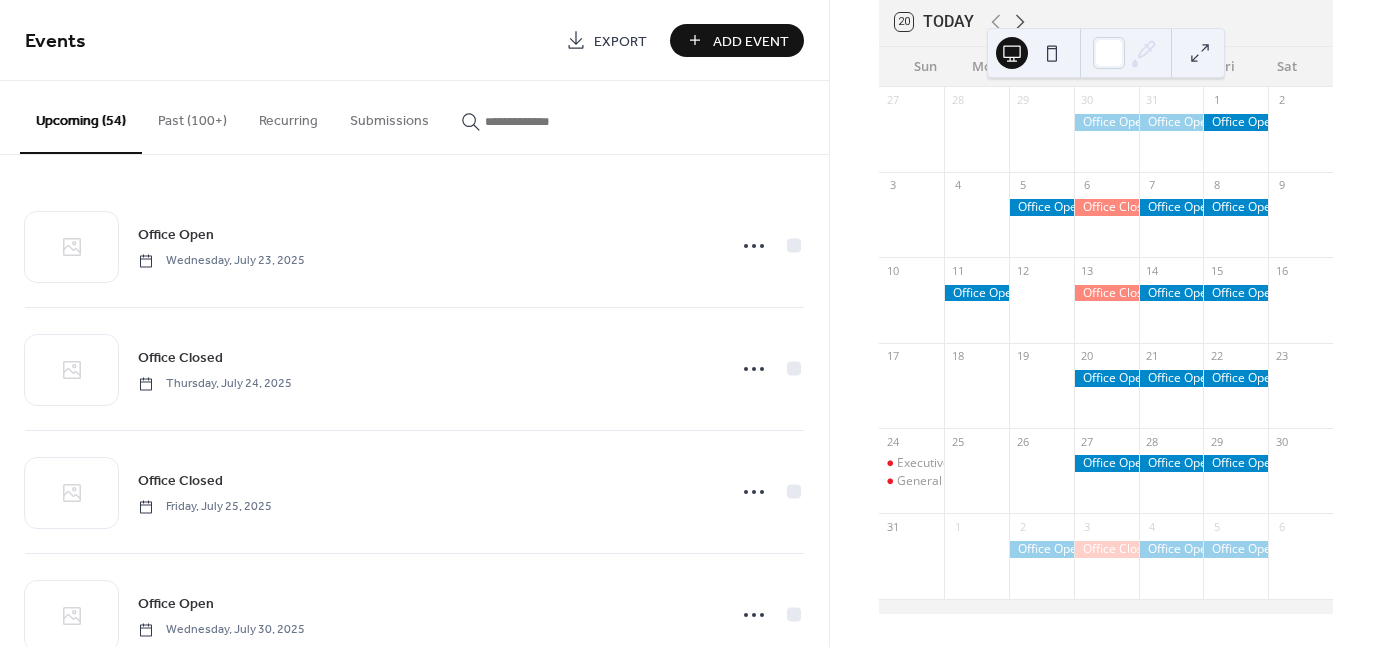 click 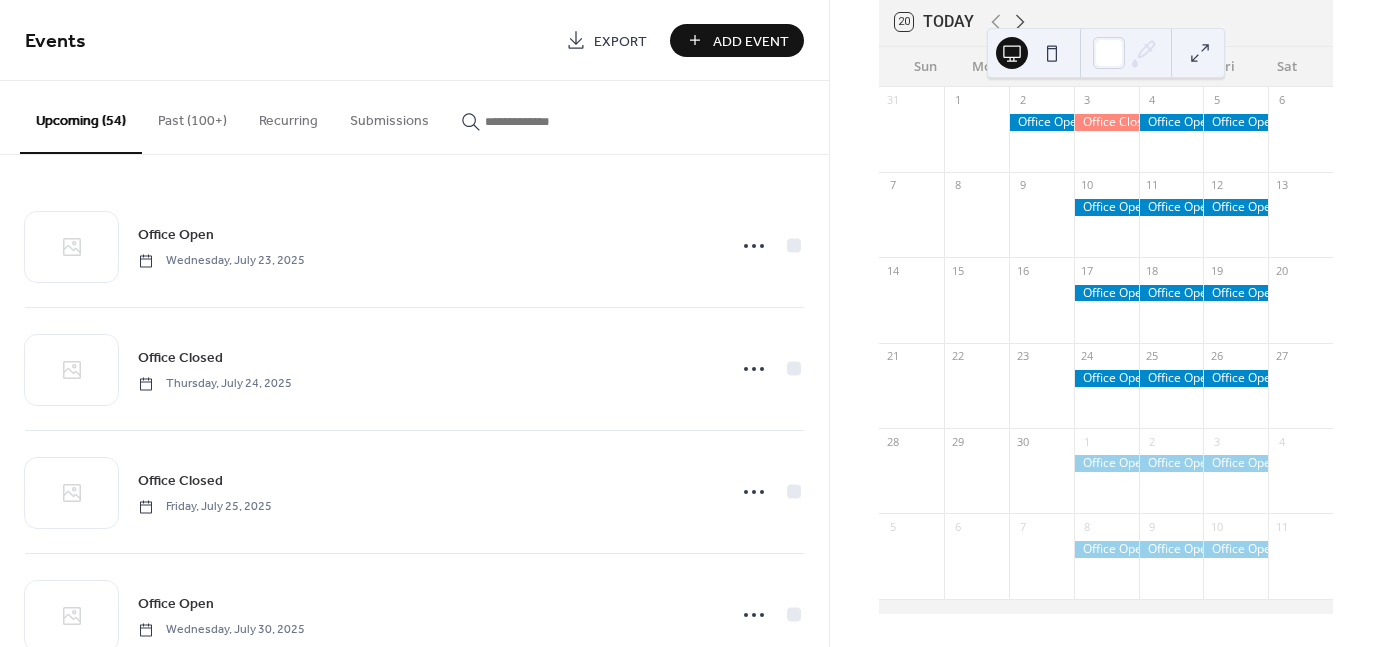 click 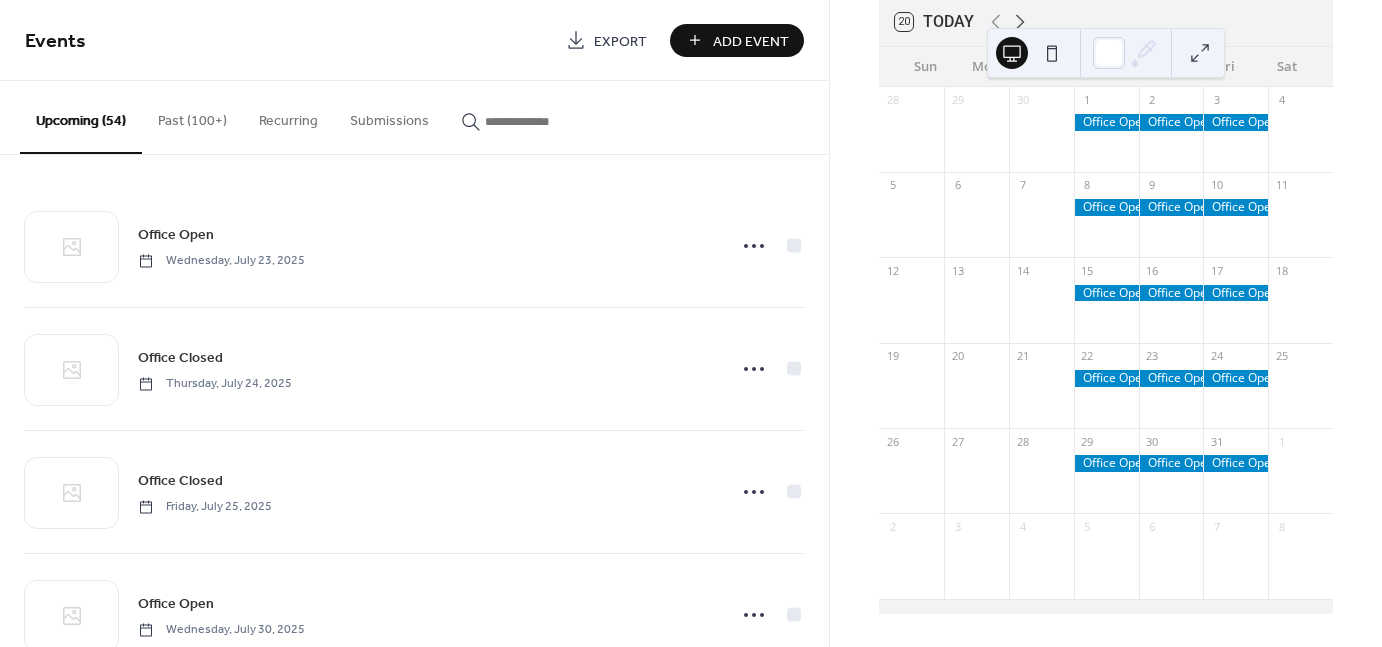 click 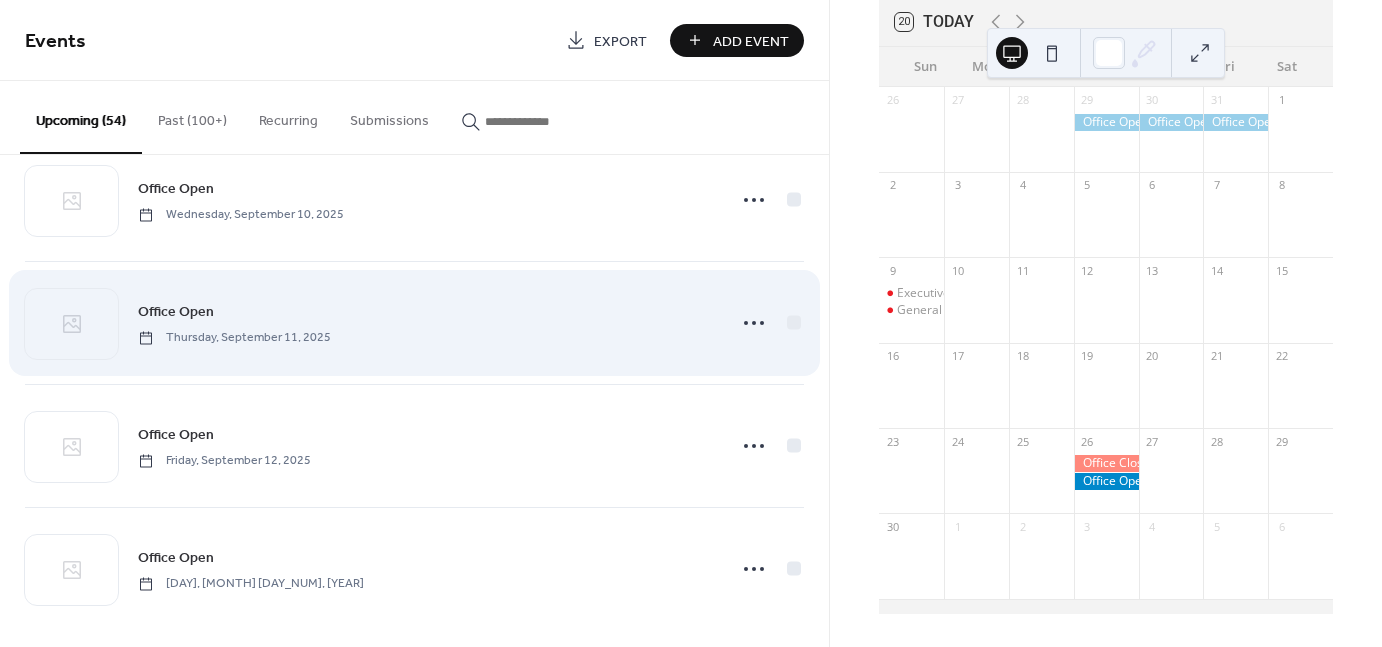 scroll, scrollTop: 3250, scrollLeft: 0, axis: vertical 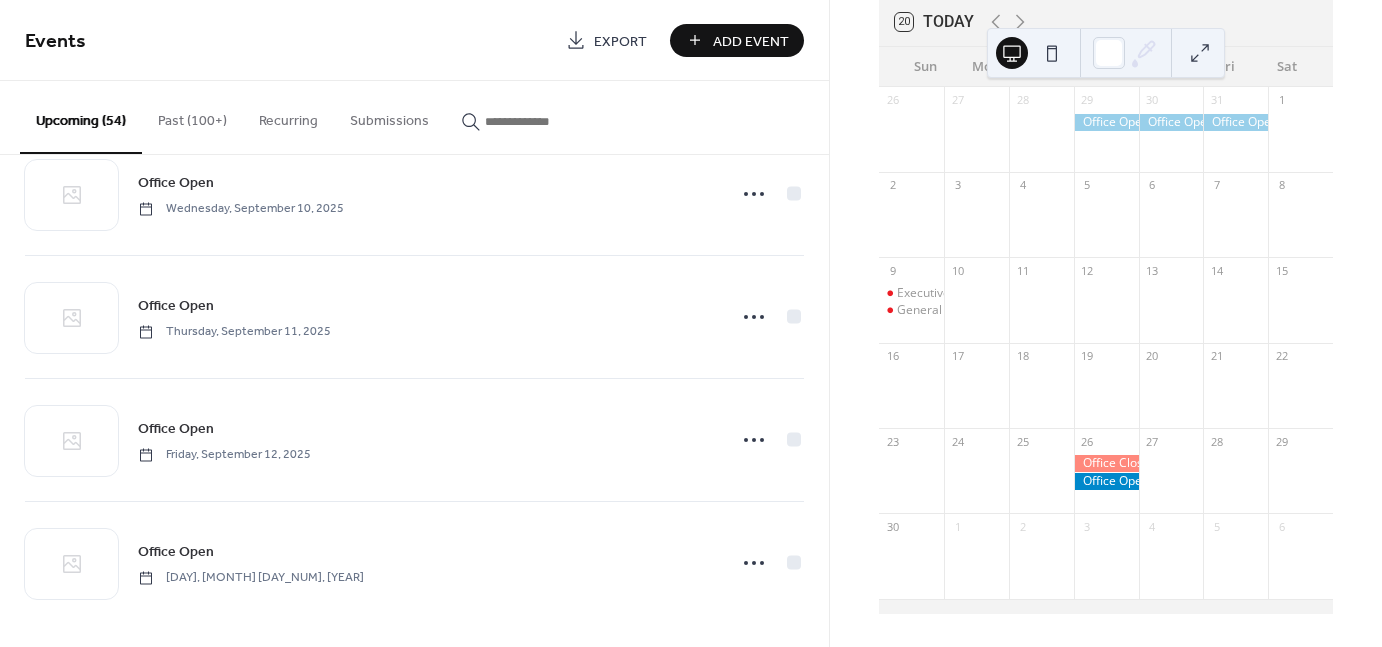 click on "Past (100+)" at bounding box center (192, 116) 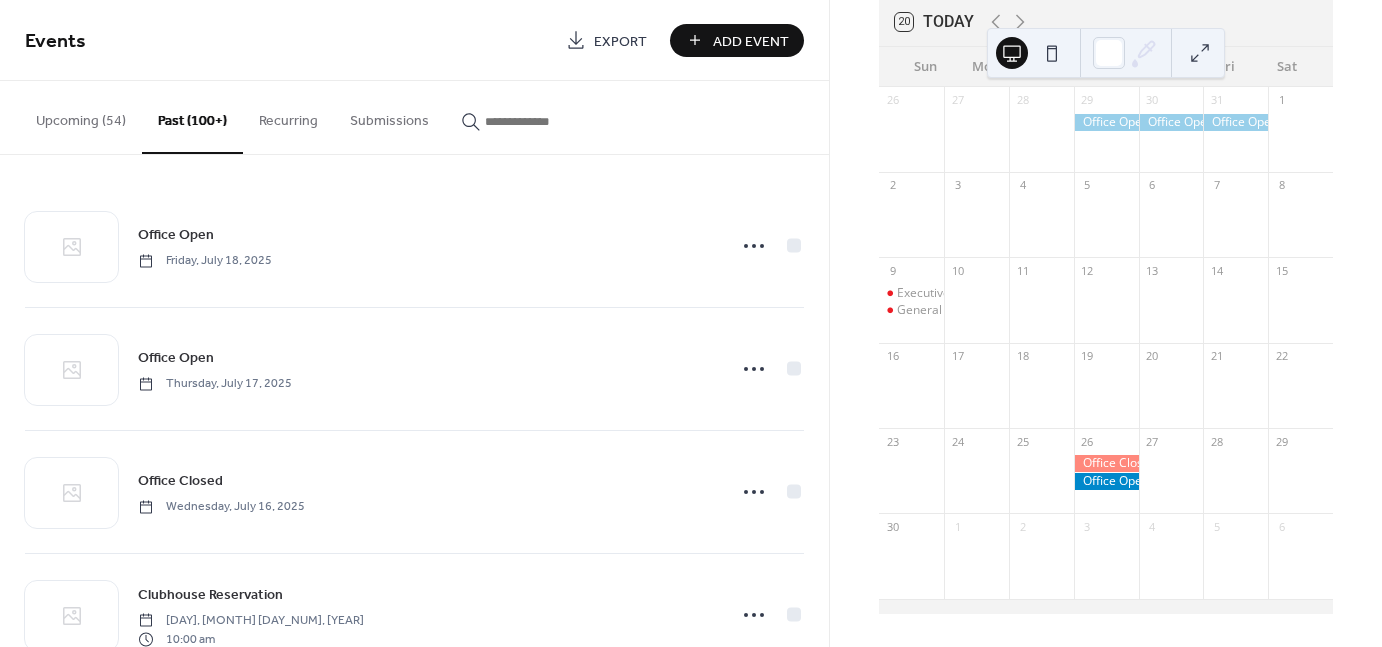 click on "Upcoming (54)" at bounding box center (81, 116) 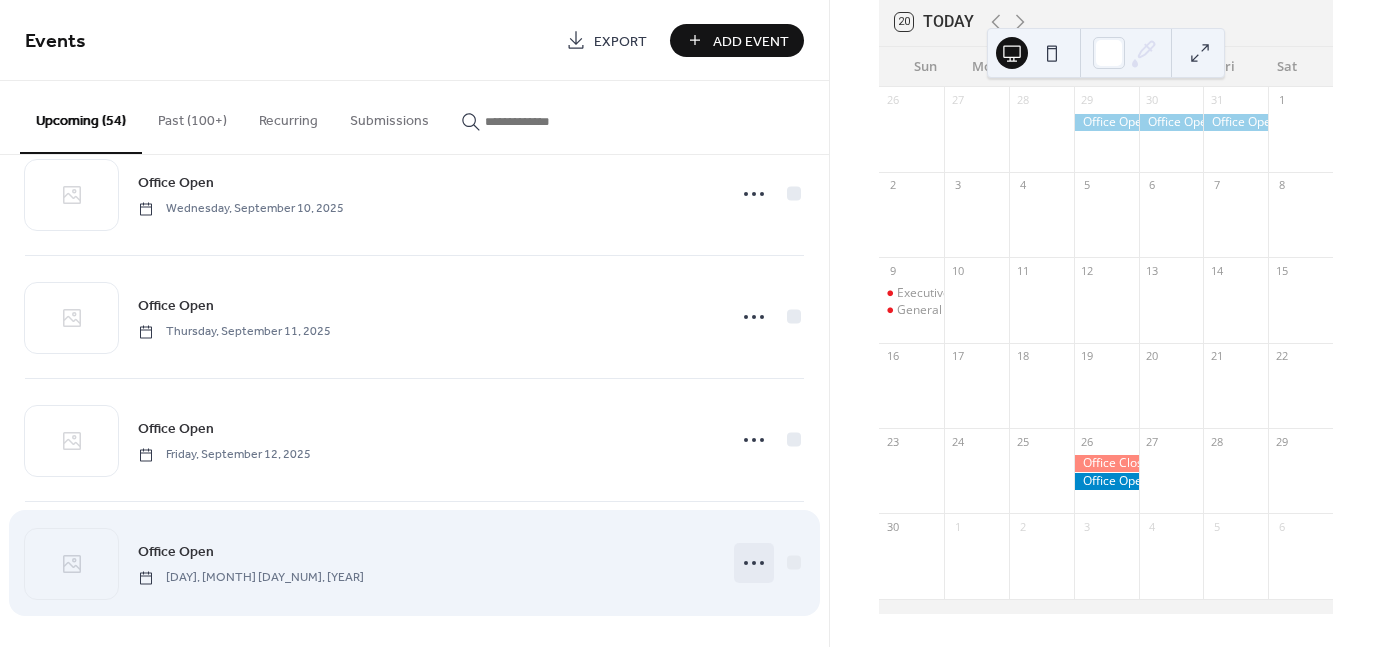 click 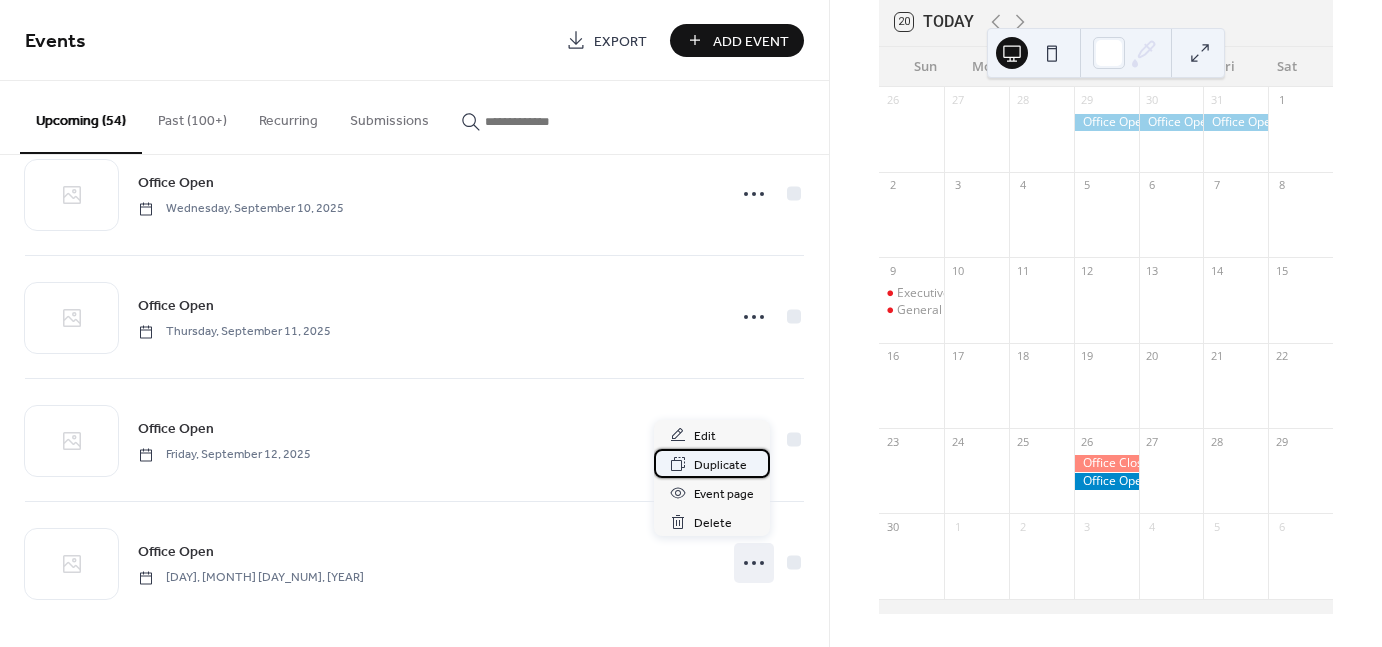 click on "Duplicate" at bounding box center [720, 465] 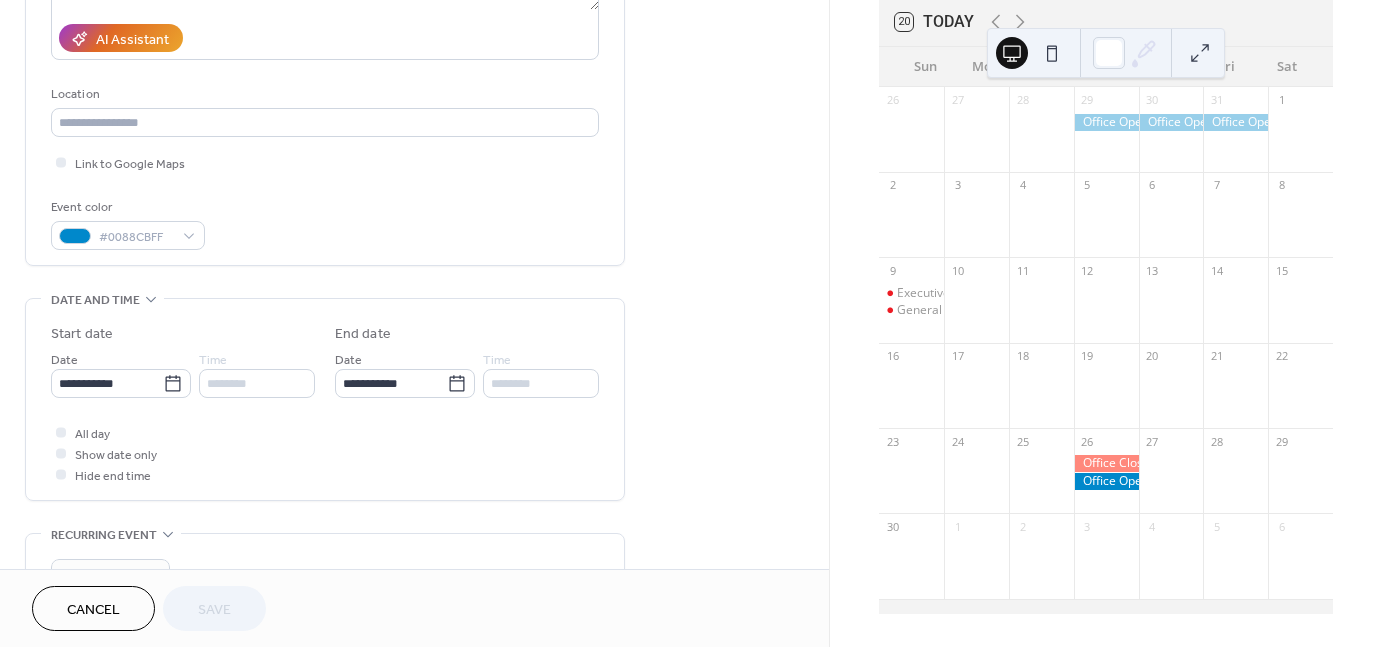 scroll, scrollTop: 400, scrollLeft: 0, axis: vertical 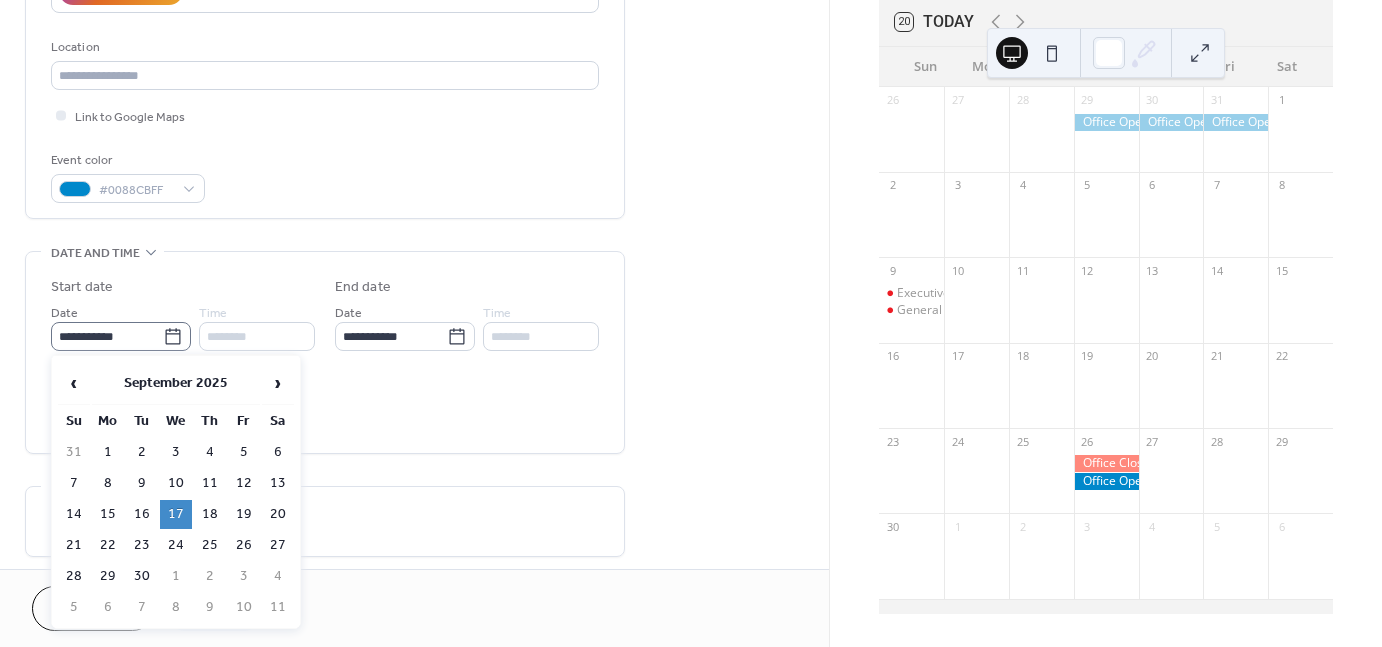 click 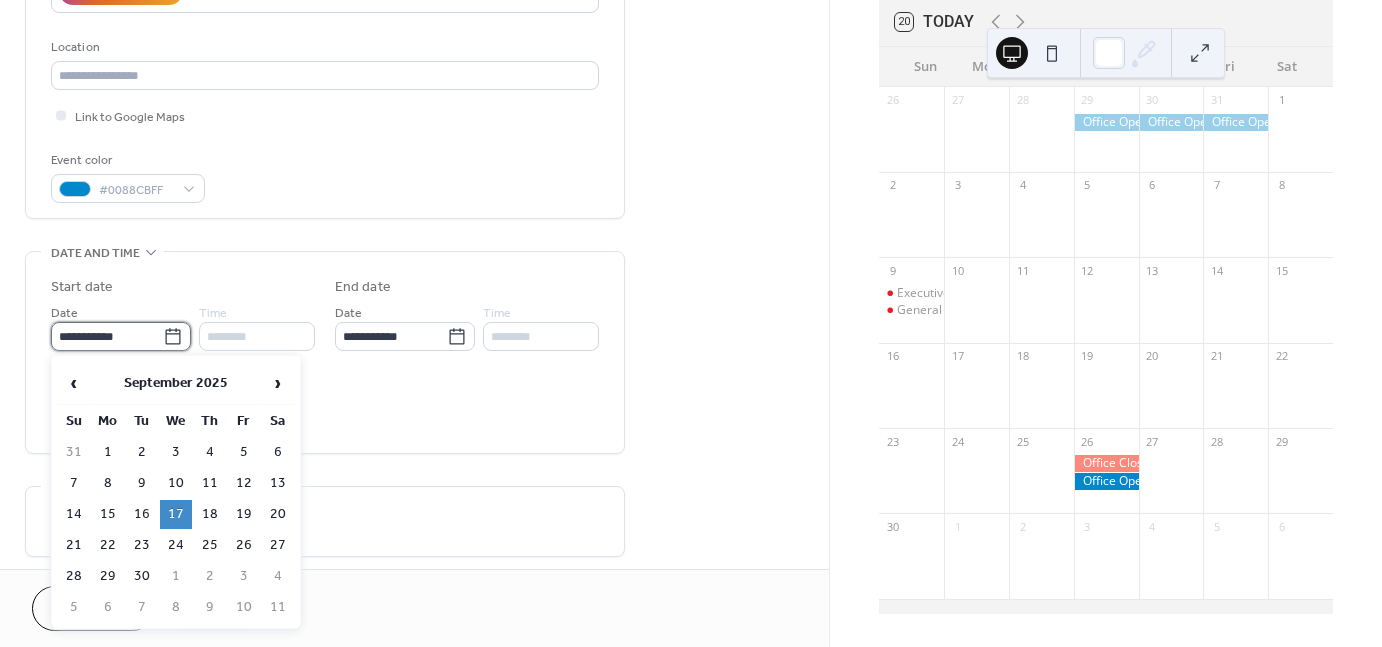 click on "**********" at bounding box center (107, 336) 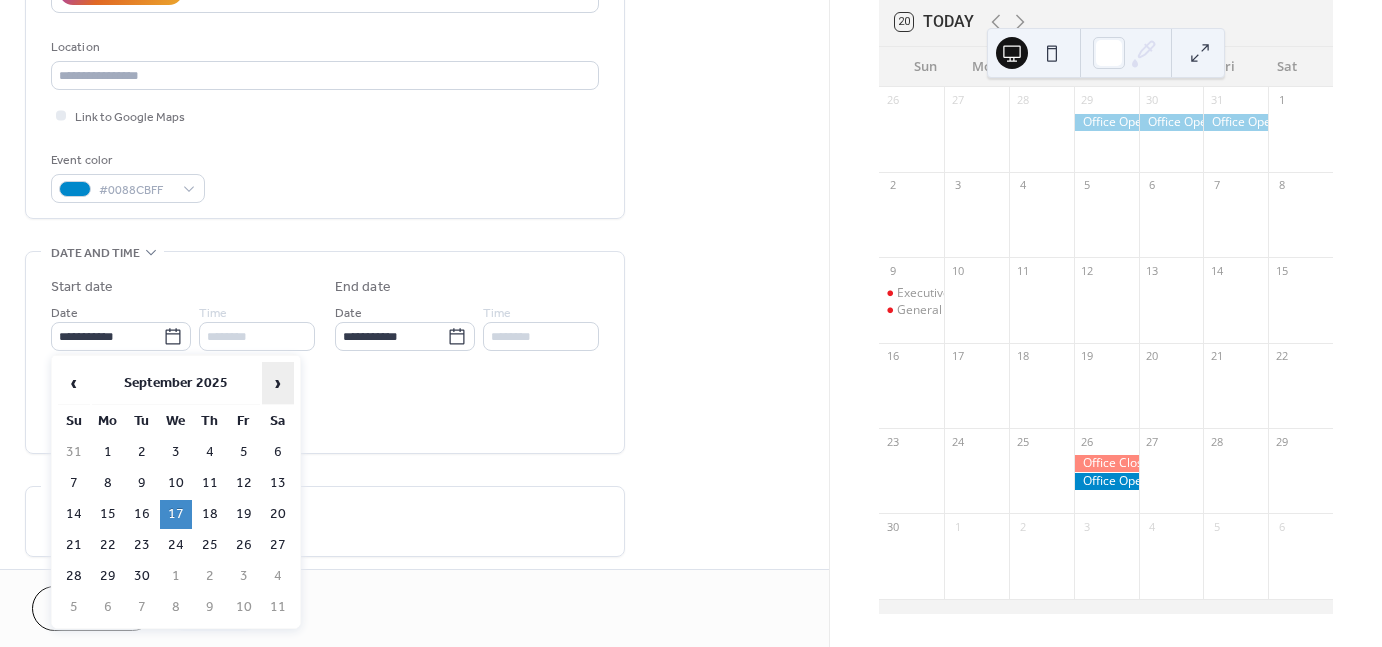 click on "›" at bounding box center [278, 383] 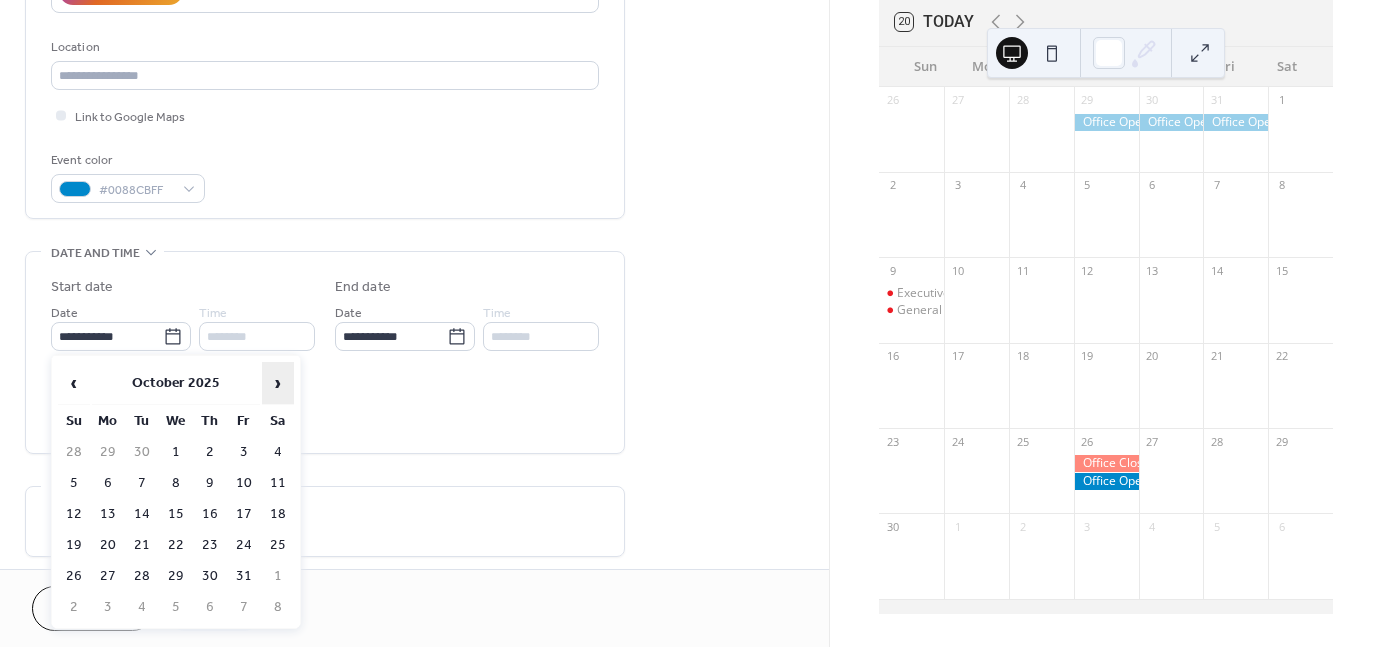 click on "›" at bounding box center (278, 383) 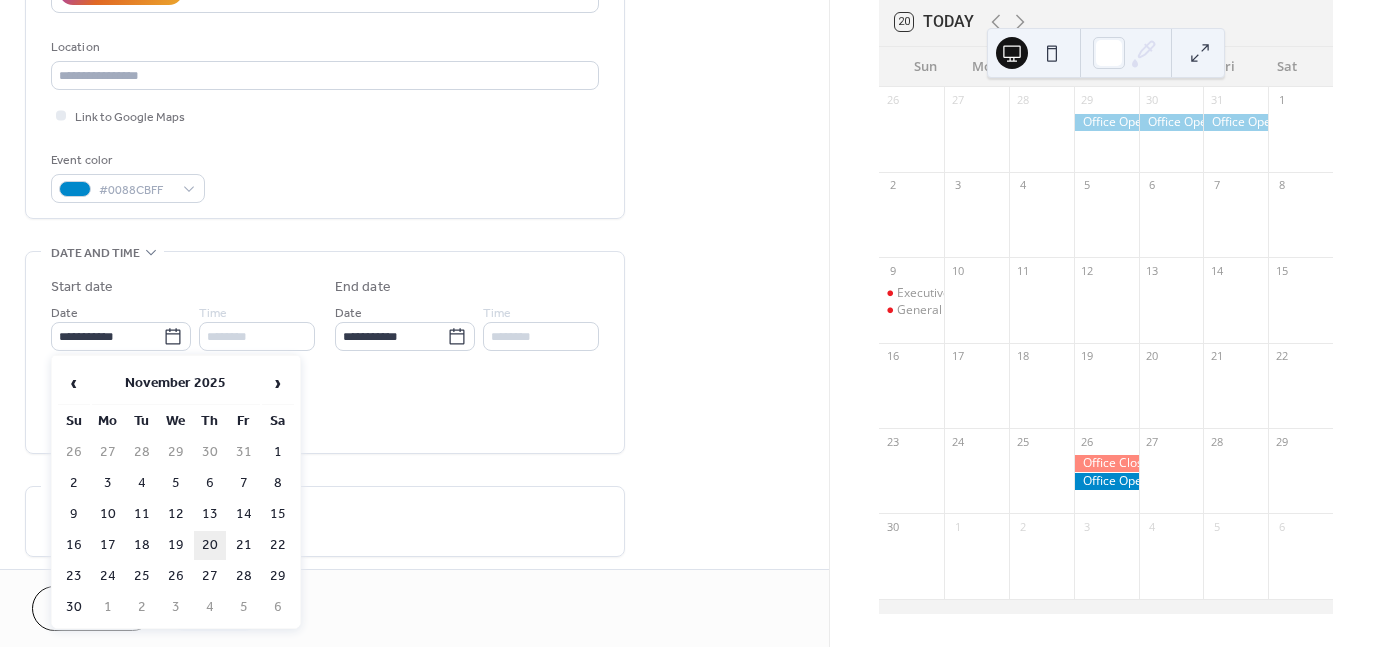 click on "20" at bounding box center [210, 545] 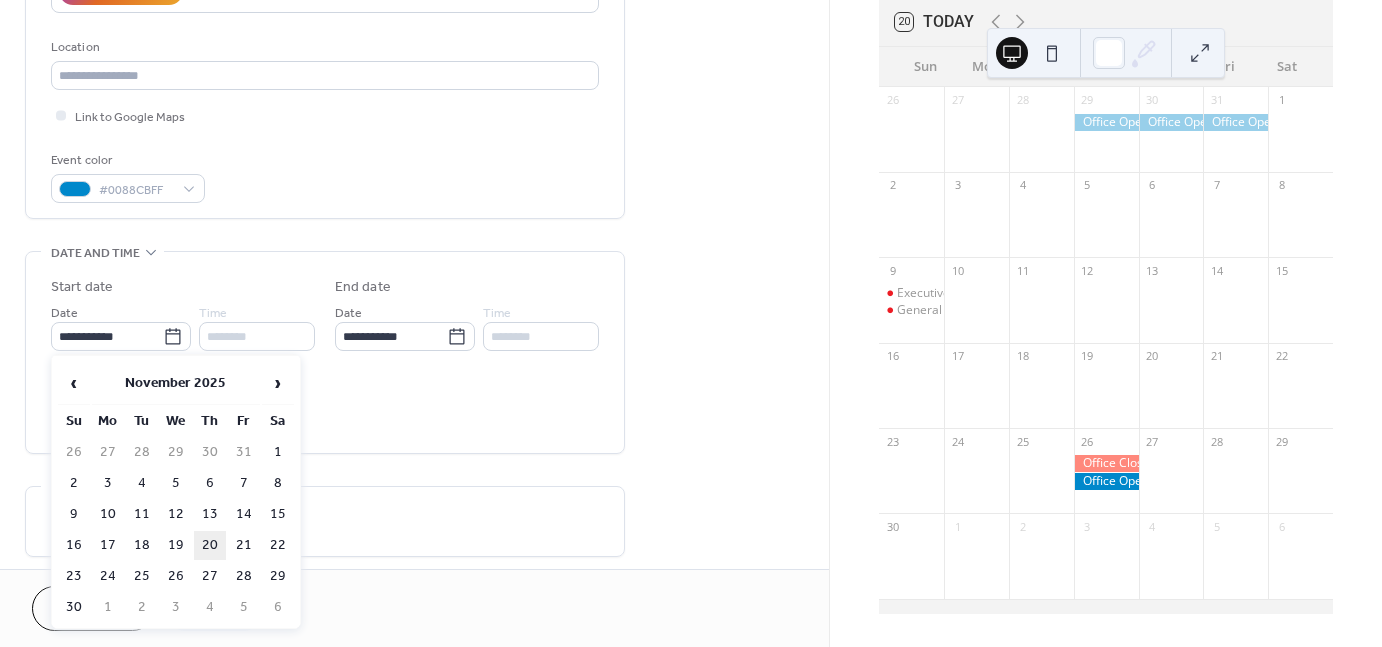 type on "**********" 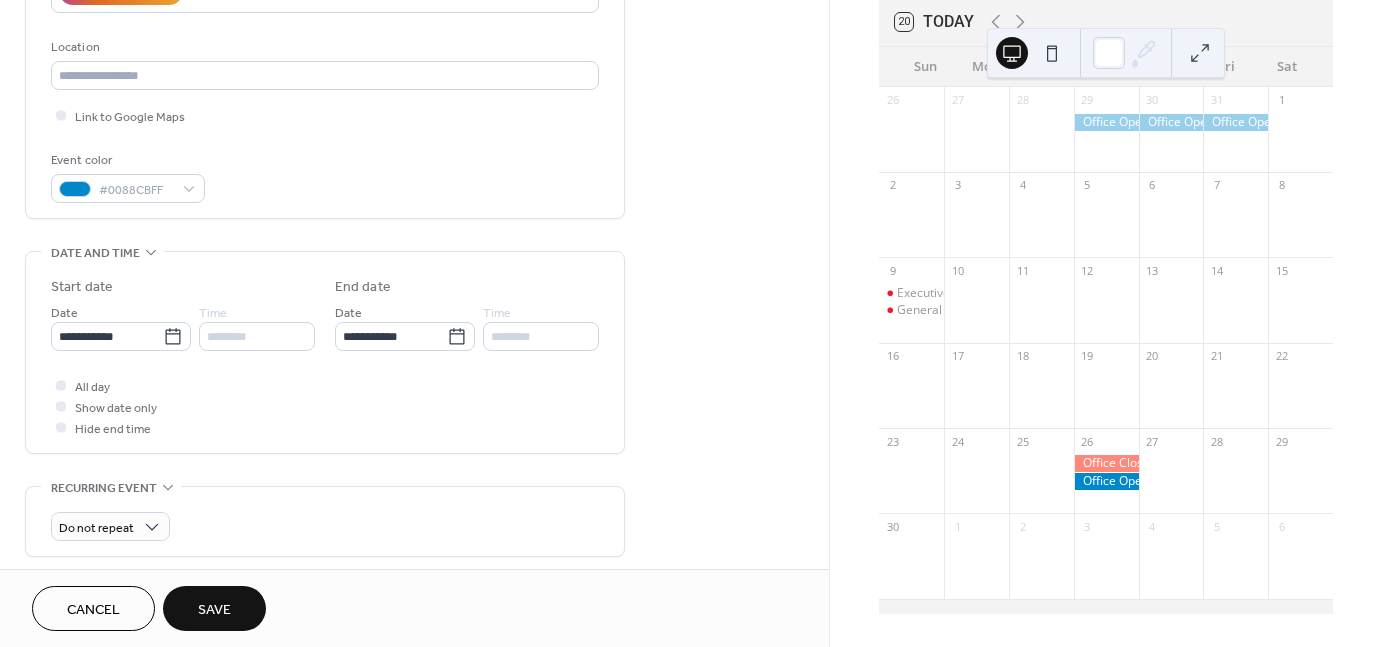 click on "Save" at bounding box center (214, 610) 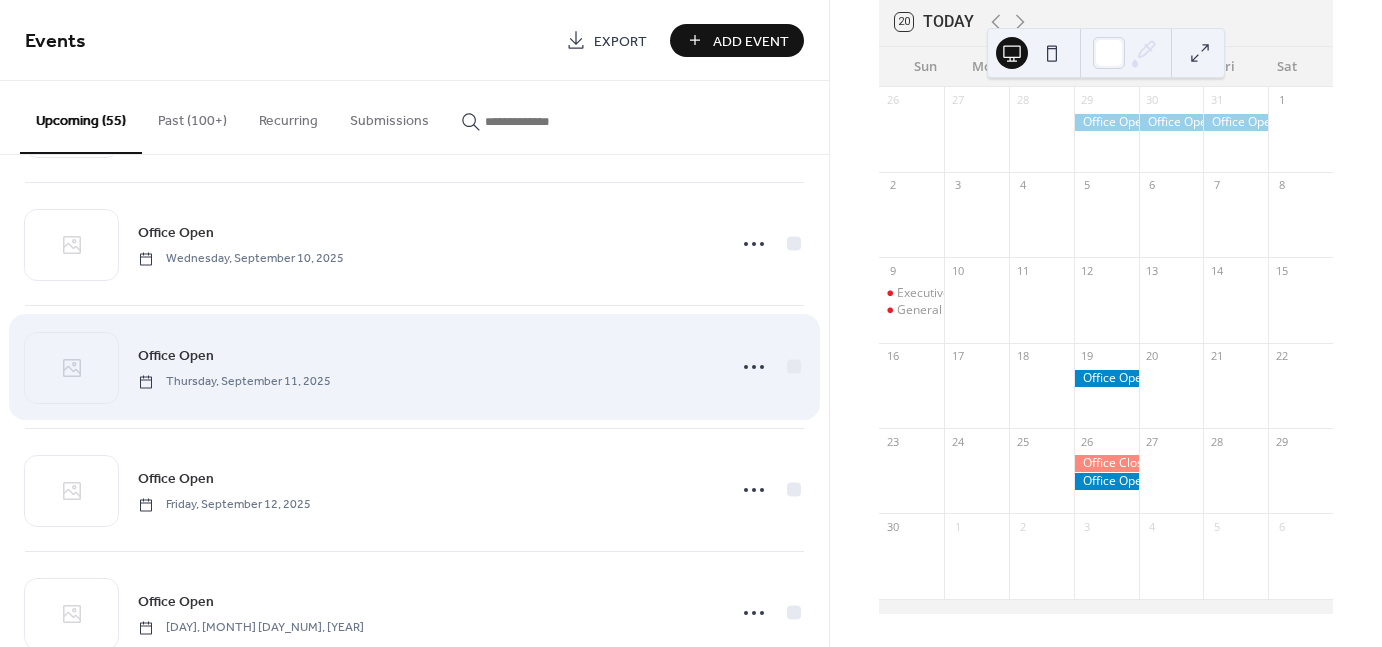 scroll, scrollTop: 3250, scrollLeft: 0, axis: vertical 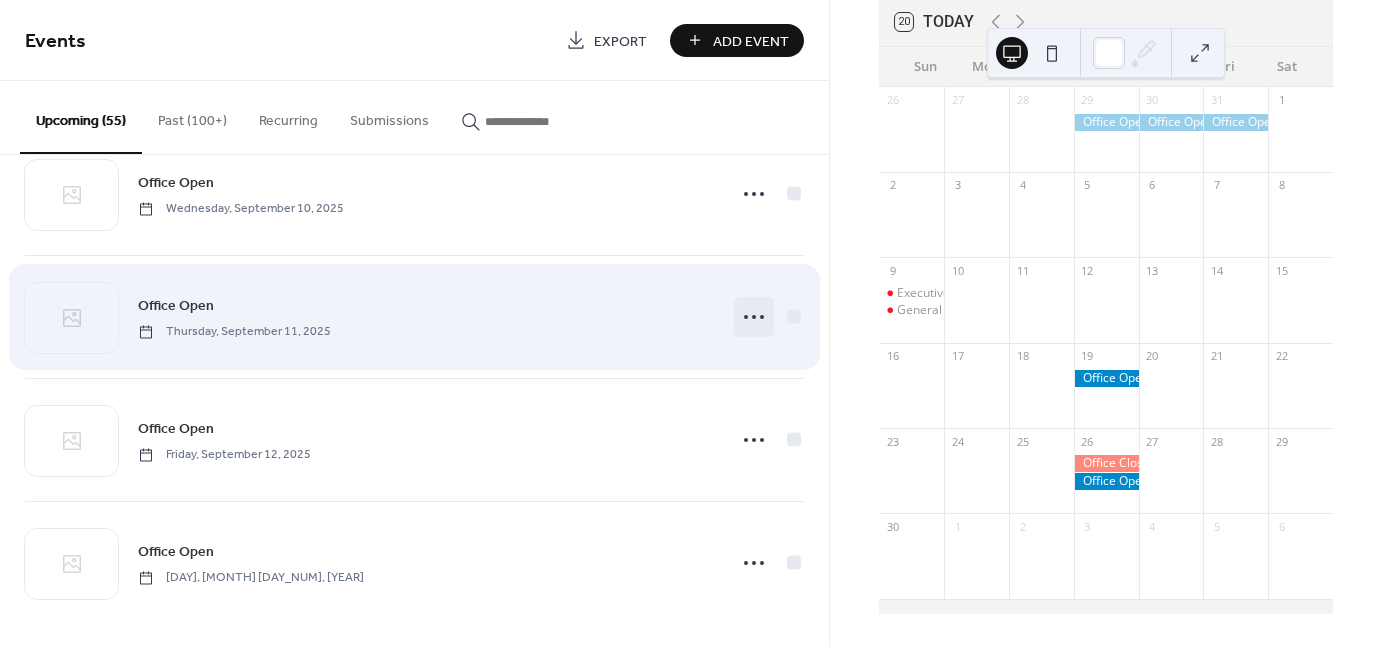 click 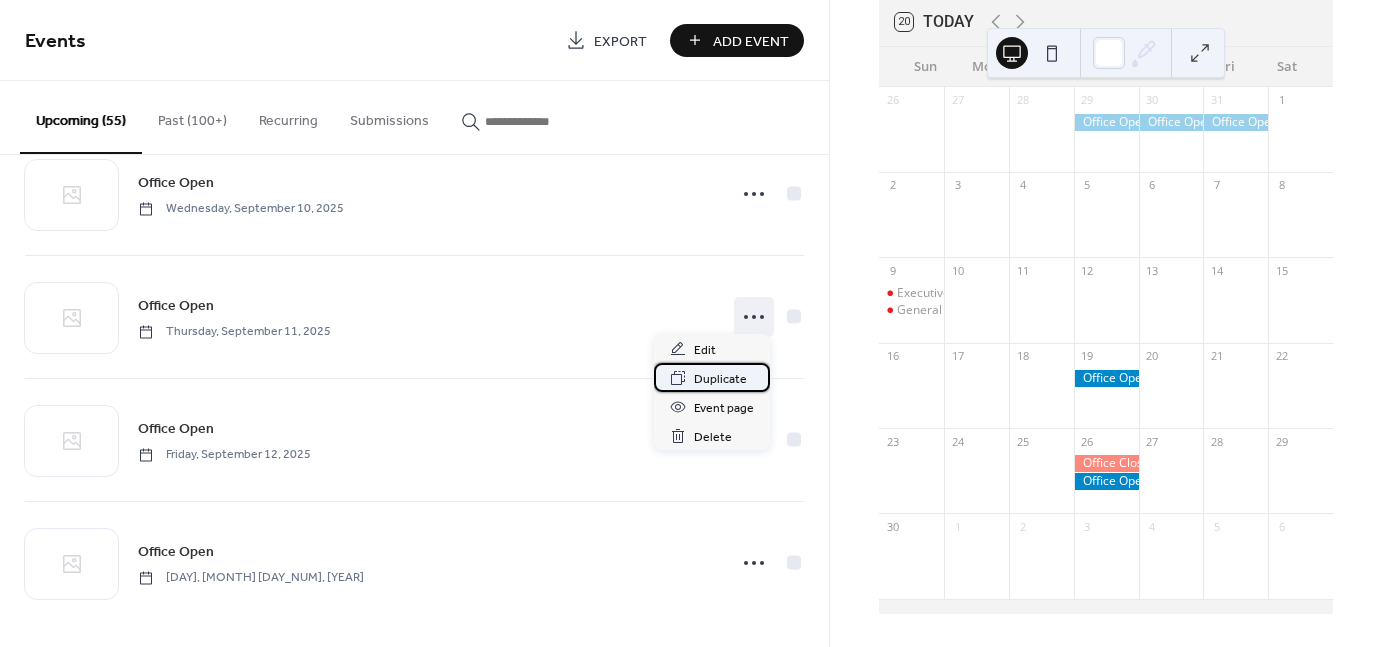 click on "Duplicate" at bounding box center (720, 379) 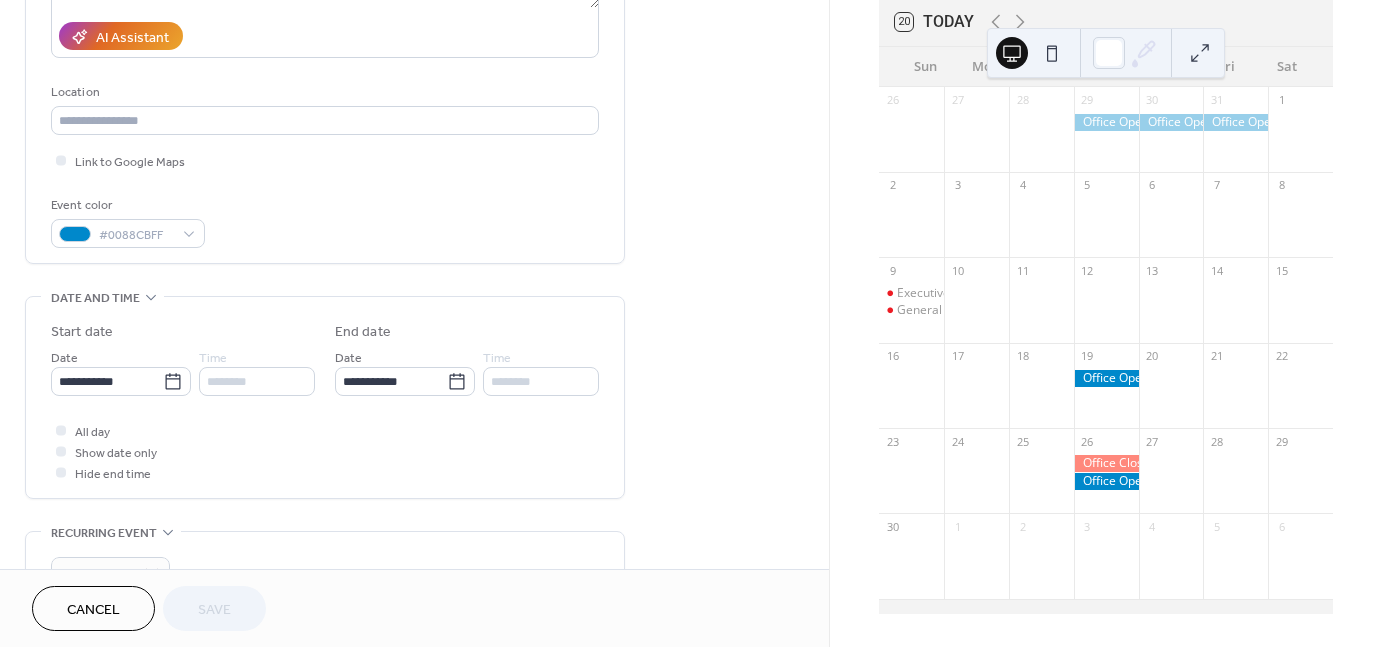 scroll, scrollTop: 400, scrollLeft: 0, axis: vertical 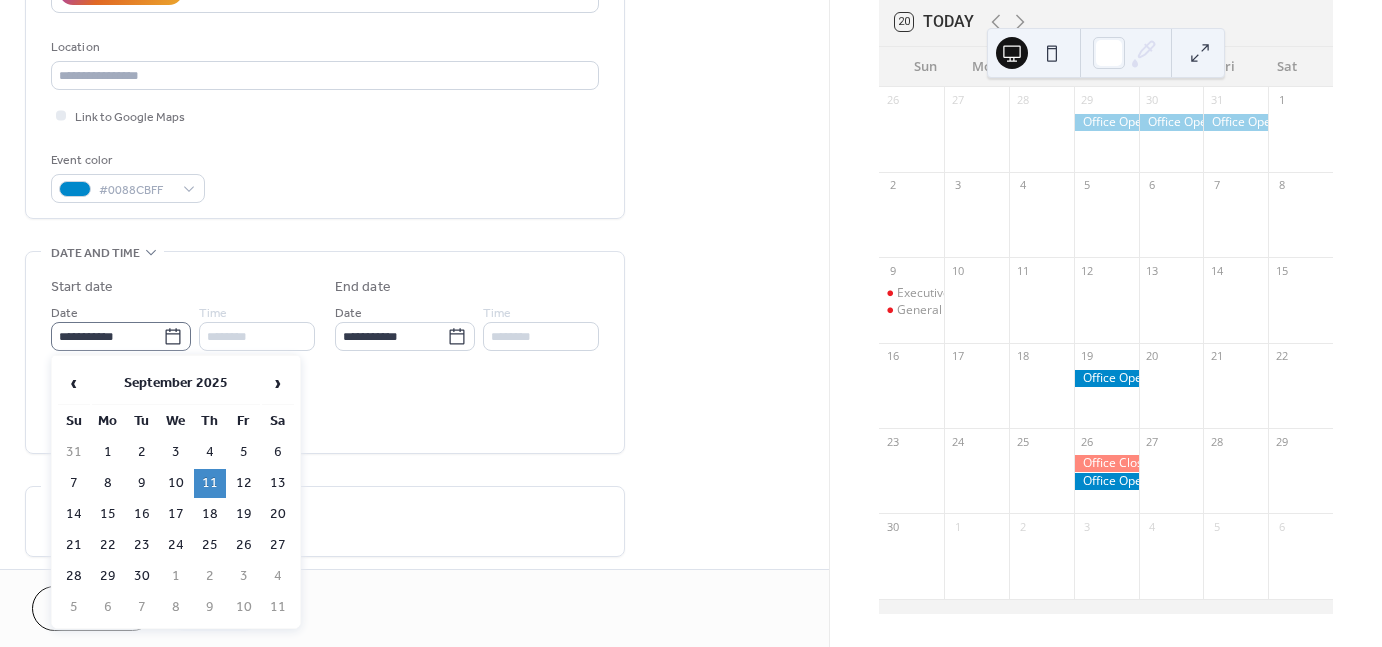 click 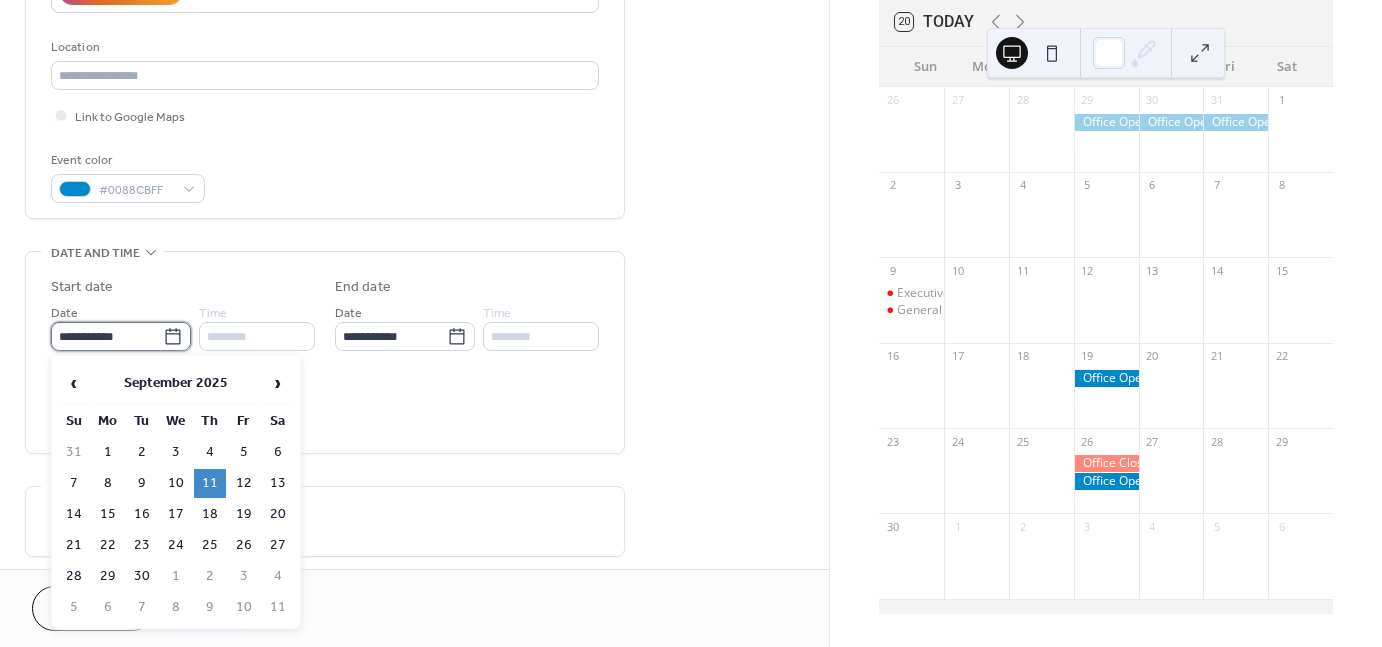 click on "**********" at bounding box center [107, 336] 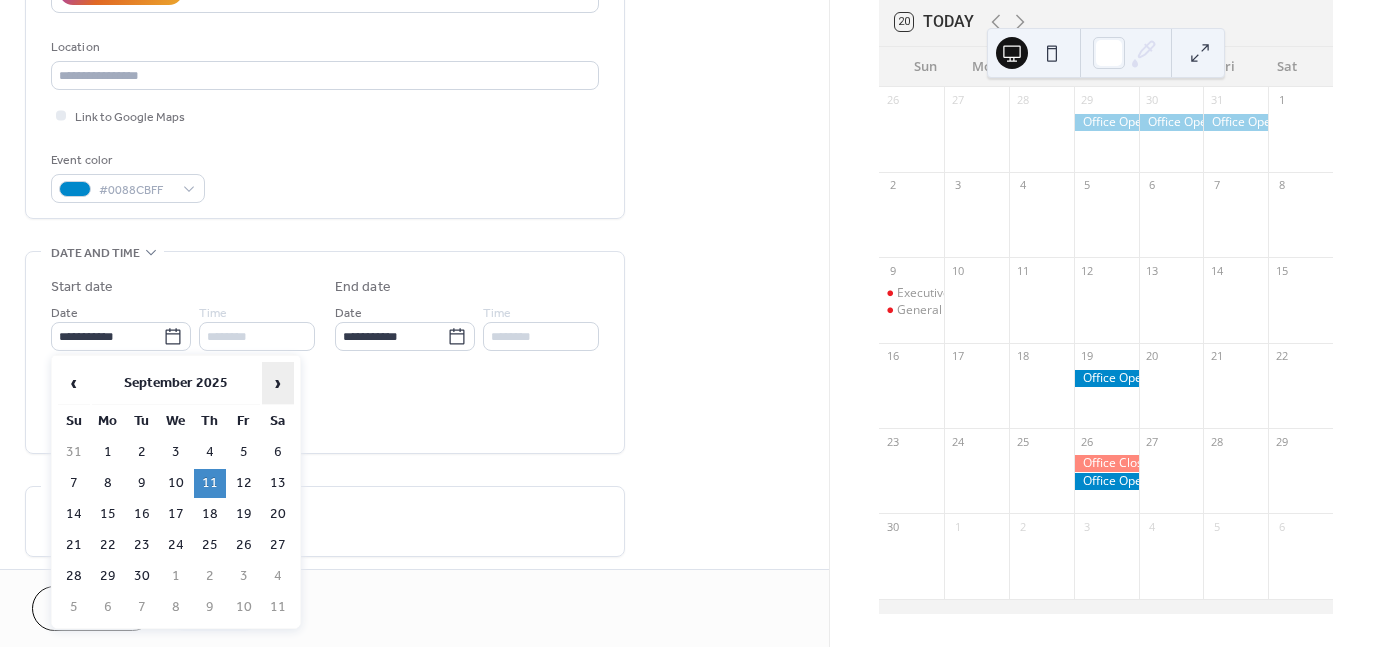 click on "›" at bounding box center (278, 383) 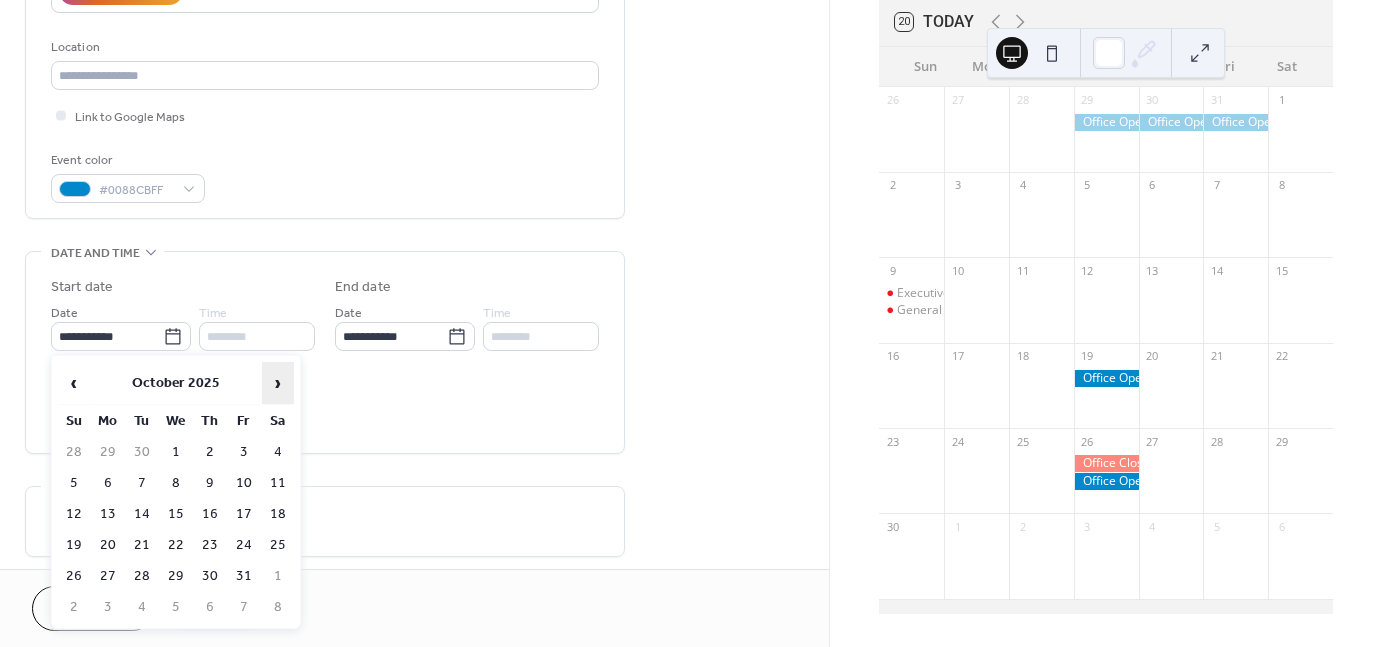 click on "›" at bounding box center [278, 383] 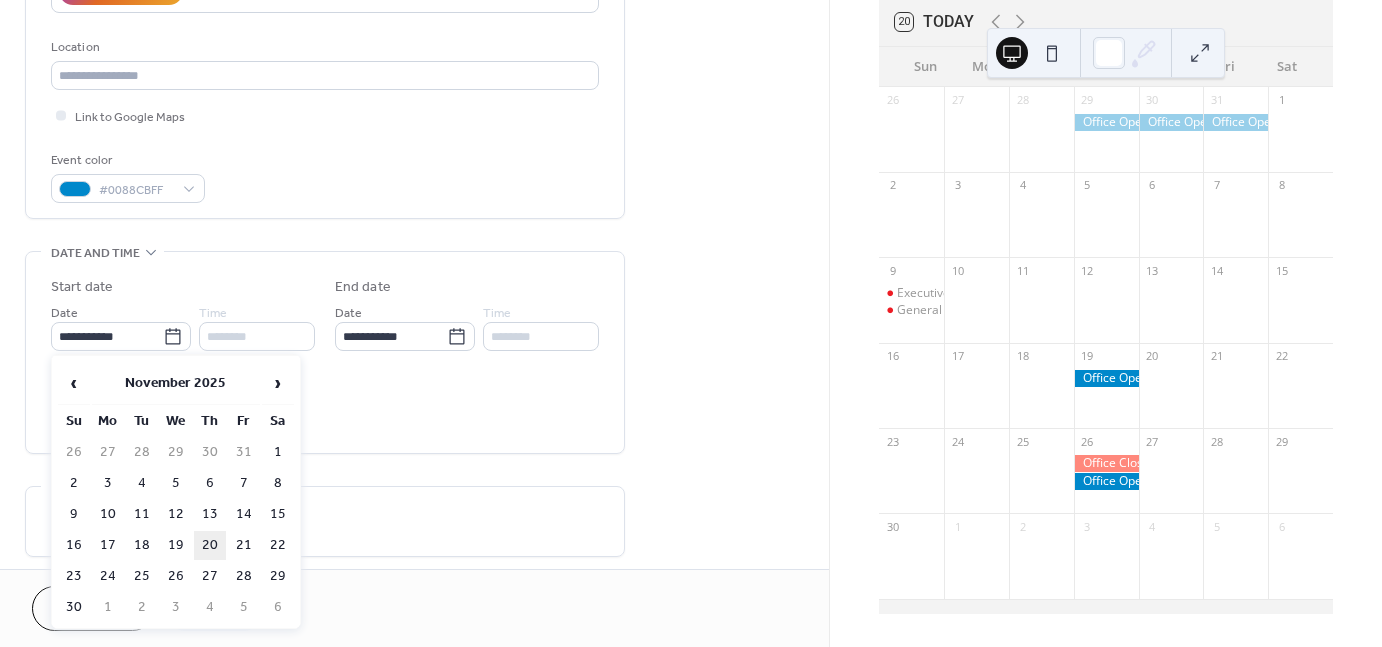 click on "20" at bounding box center (210, 545) 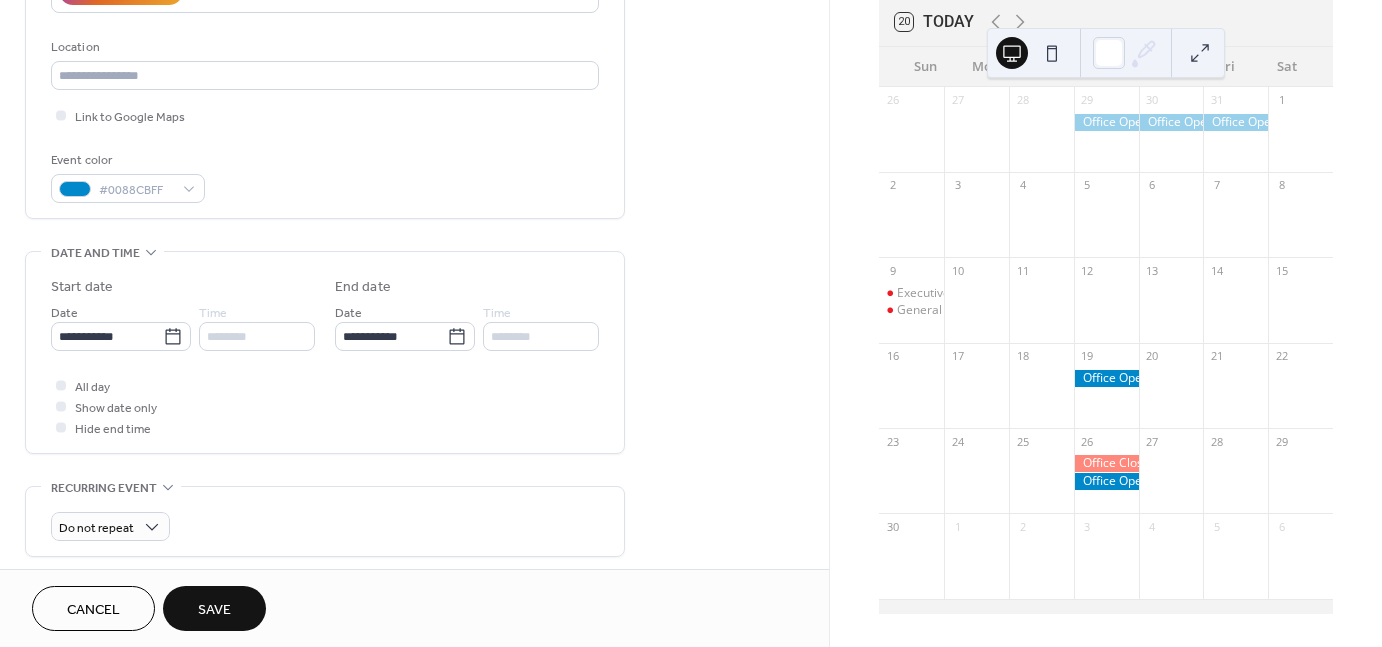 click on "Save" at bounding box center [214, 608] 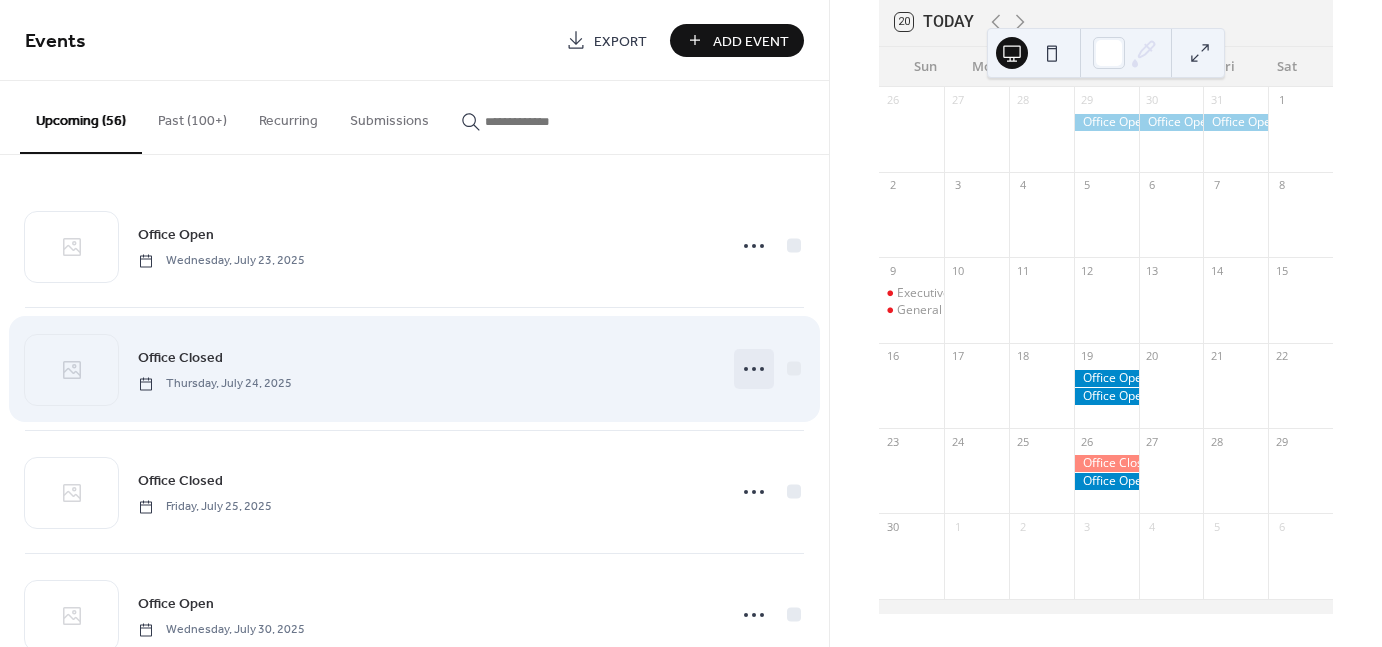click 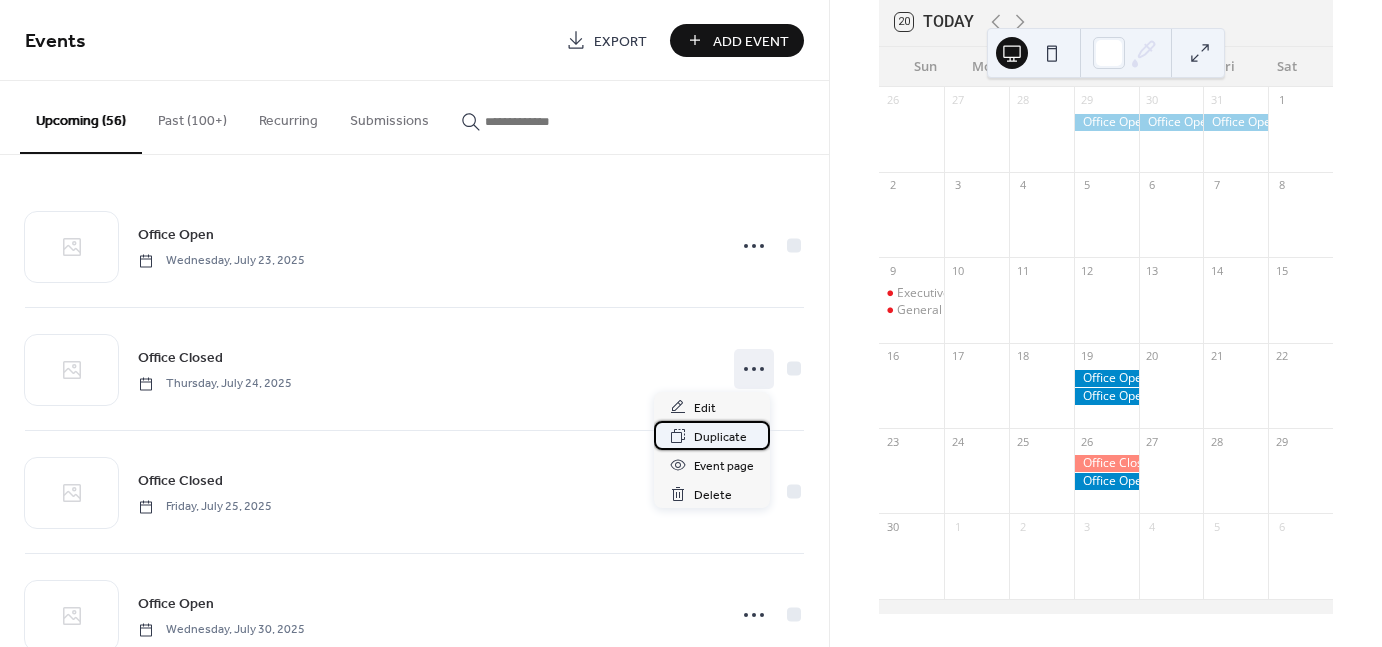 click on "Duplicate" at bounding box center [720, 437] 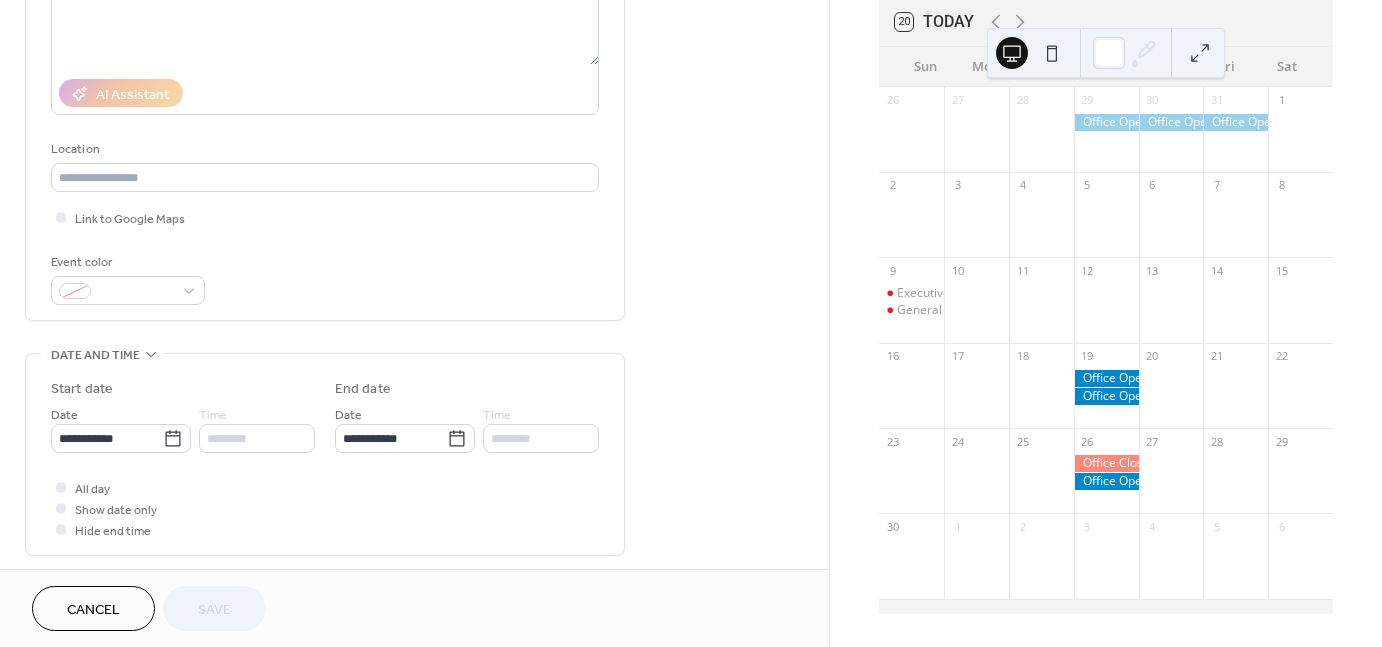 scroll, scrollTop: 300, scrollLeft: 0, axis: vertical 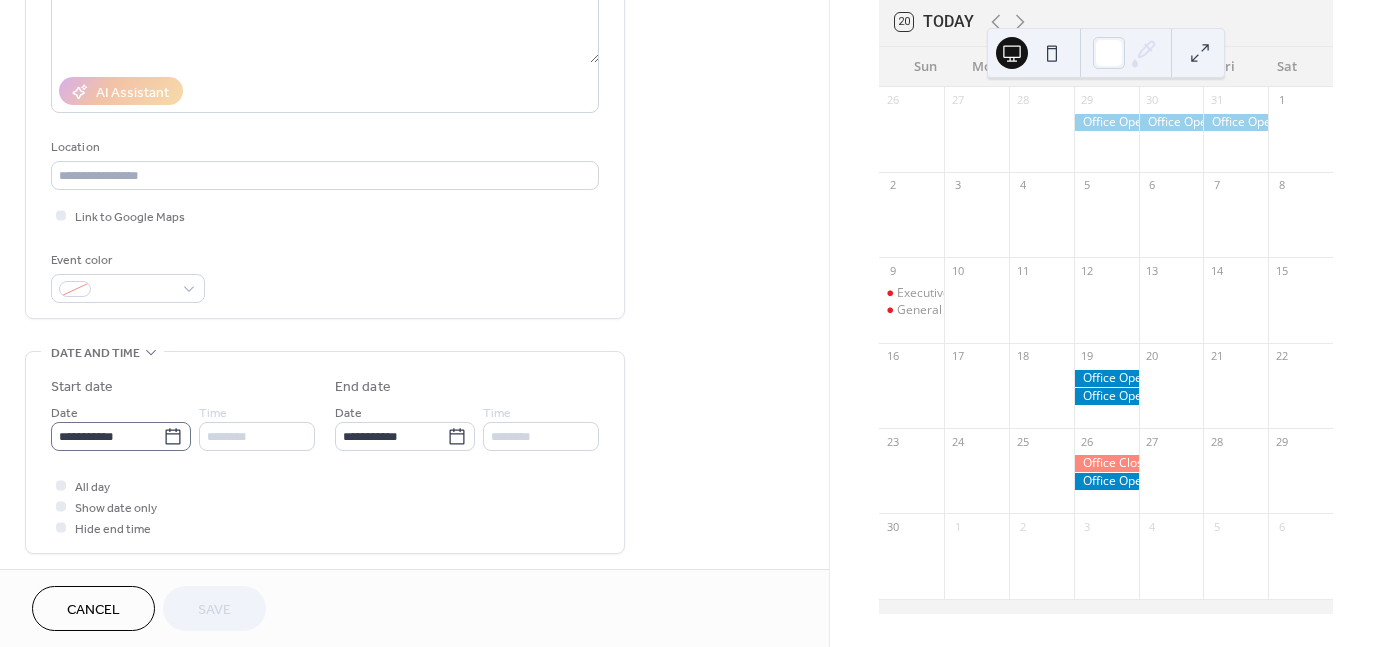click 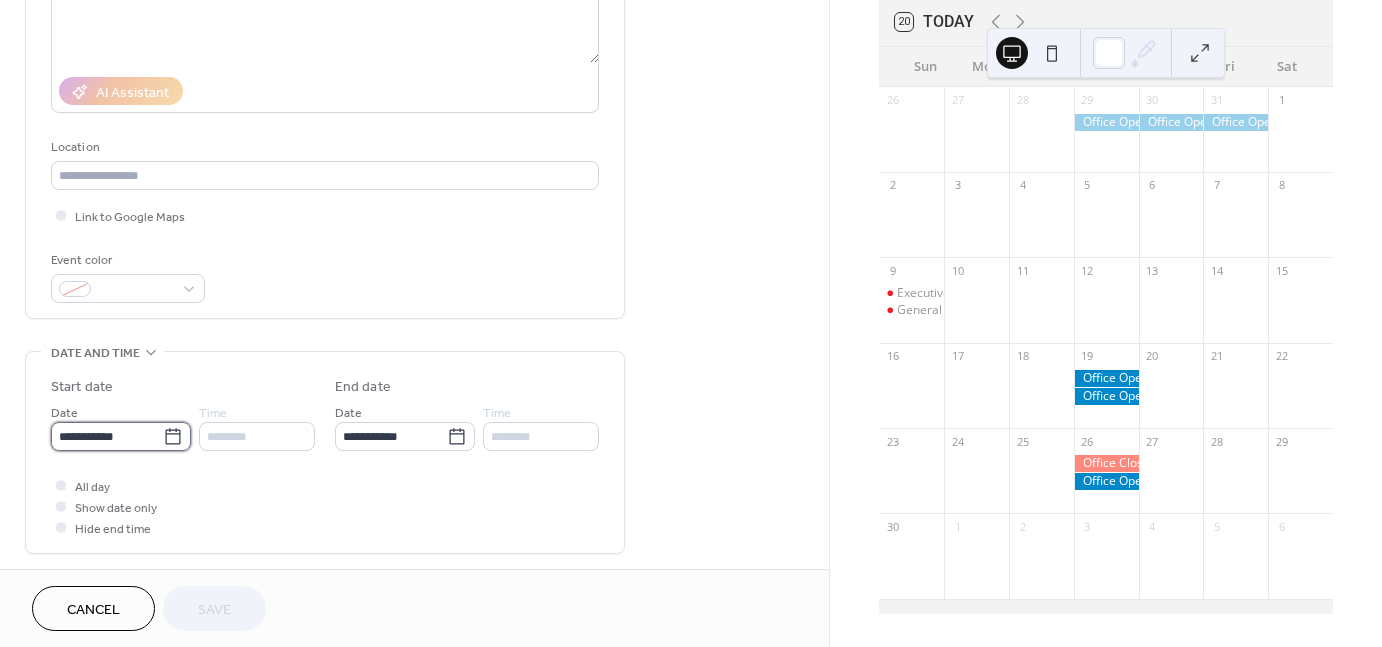 click on "**********" at bounding box center [107, 436] 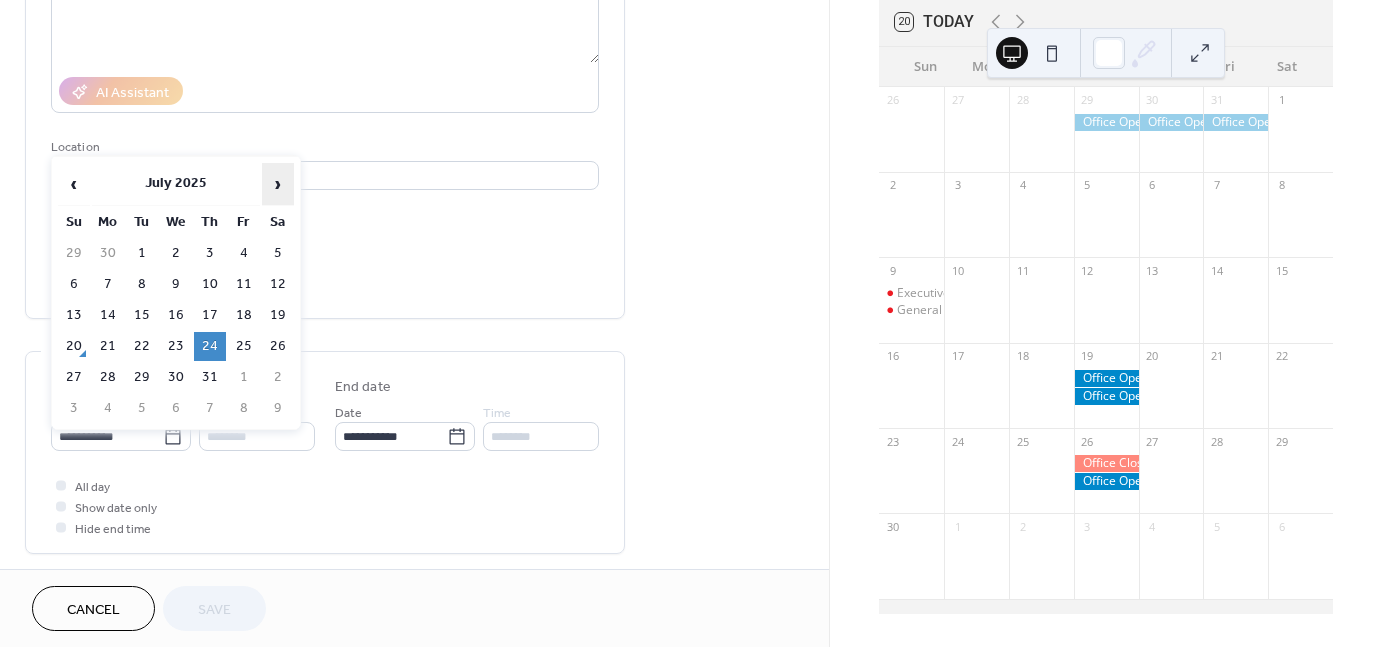 click on "›" at bounding box center (278, 184) 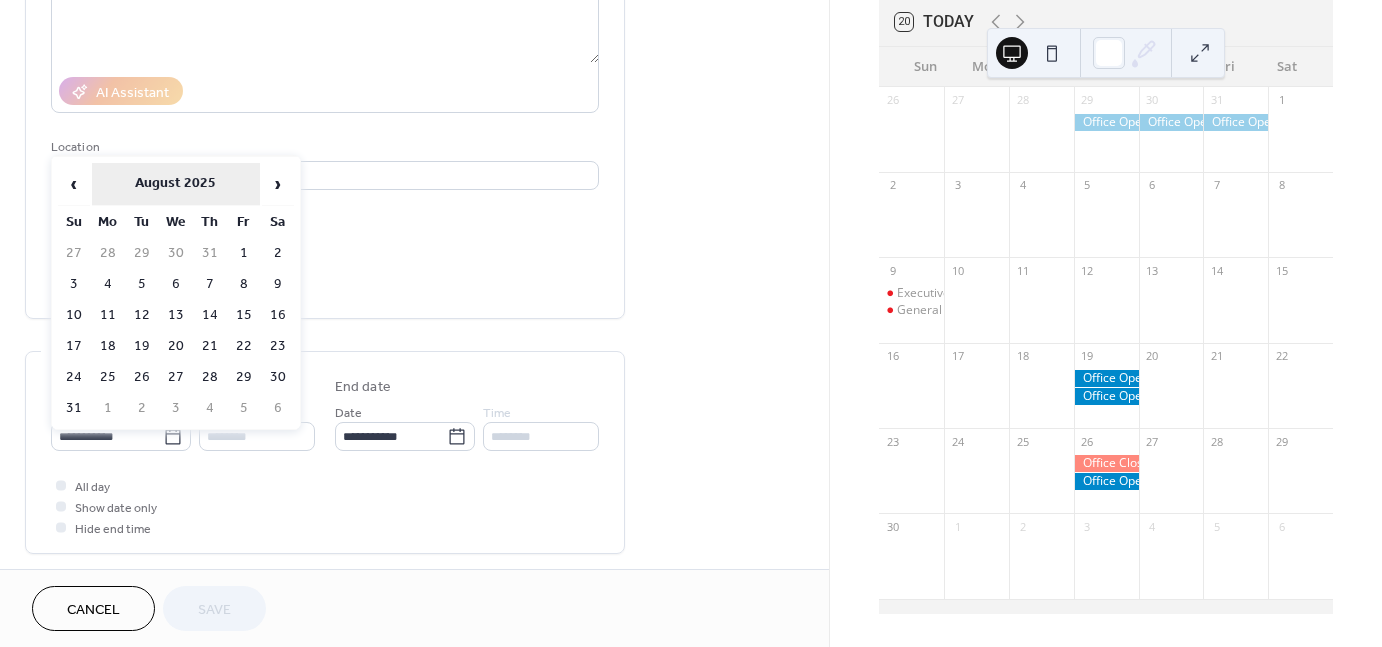click on "August 2025" at bounding box center [176, 184] 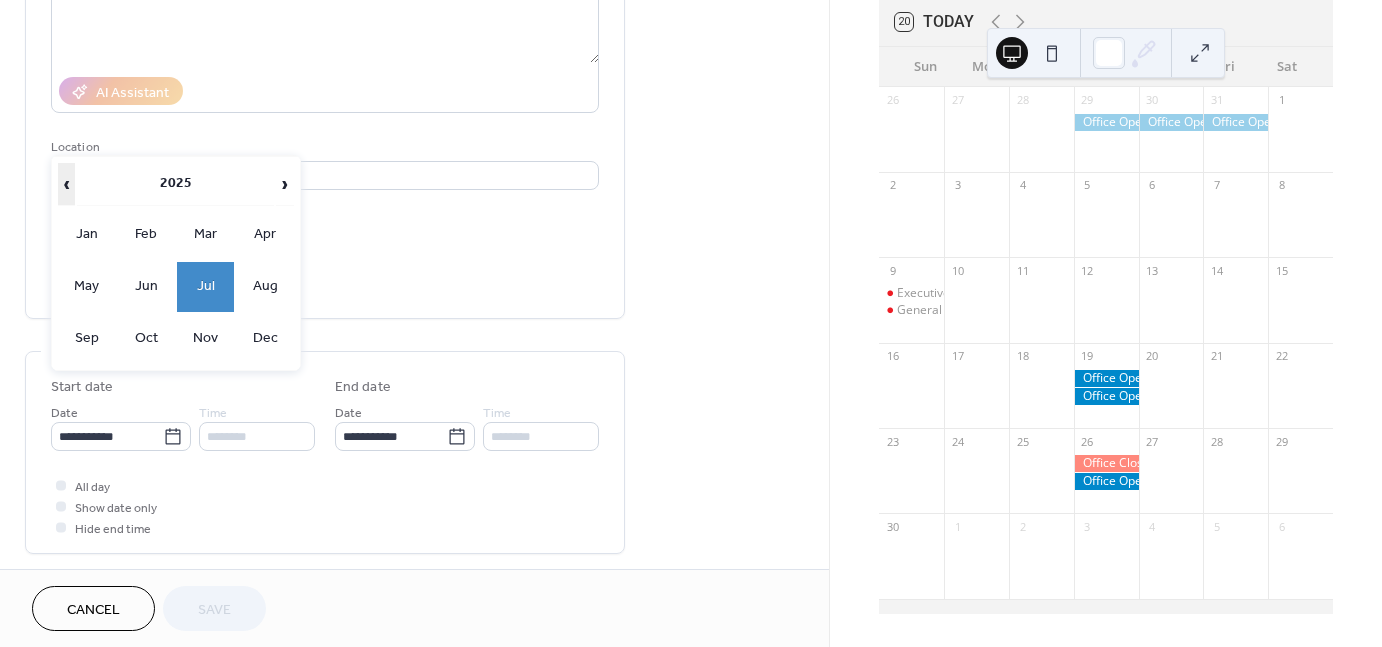 click on "‹" at bounding box center (67, 184) 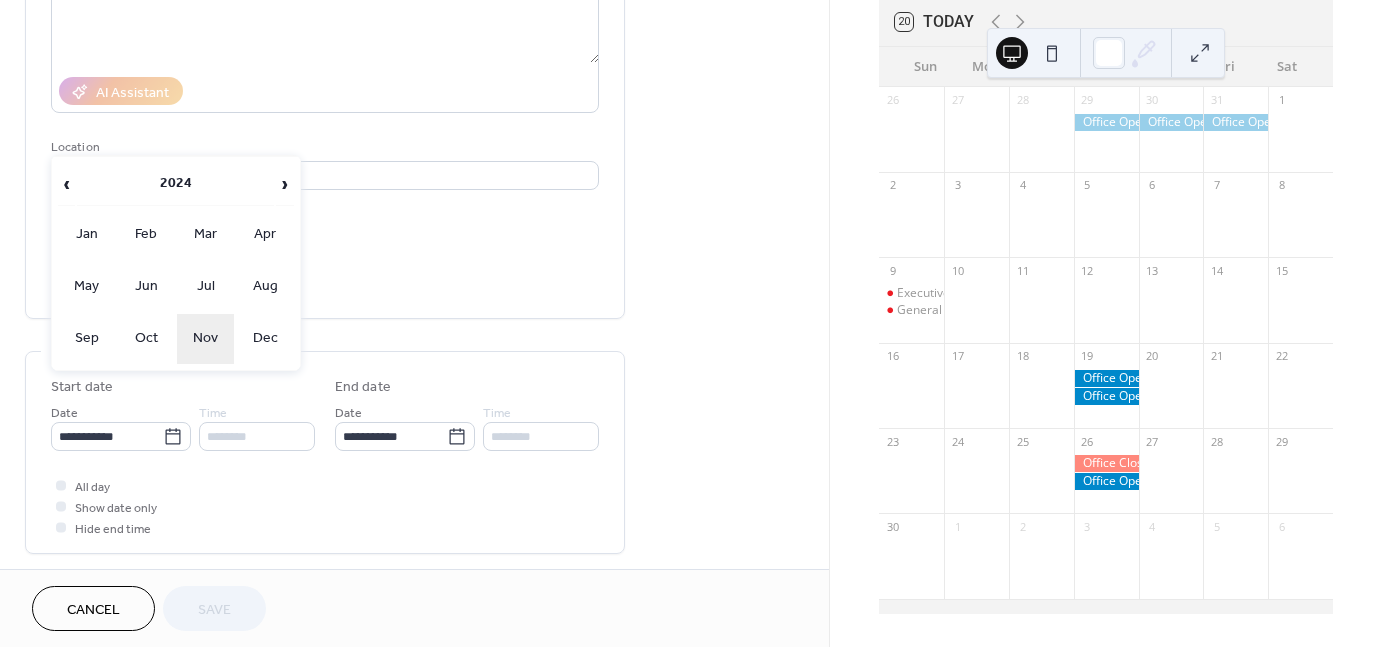 click on "Nov" at bounding box center [206, 339] 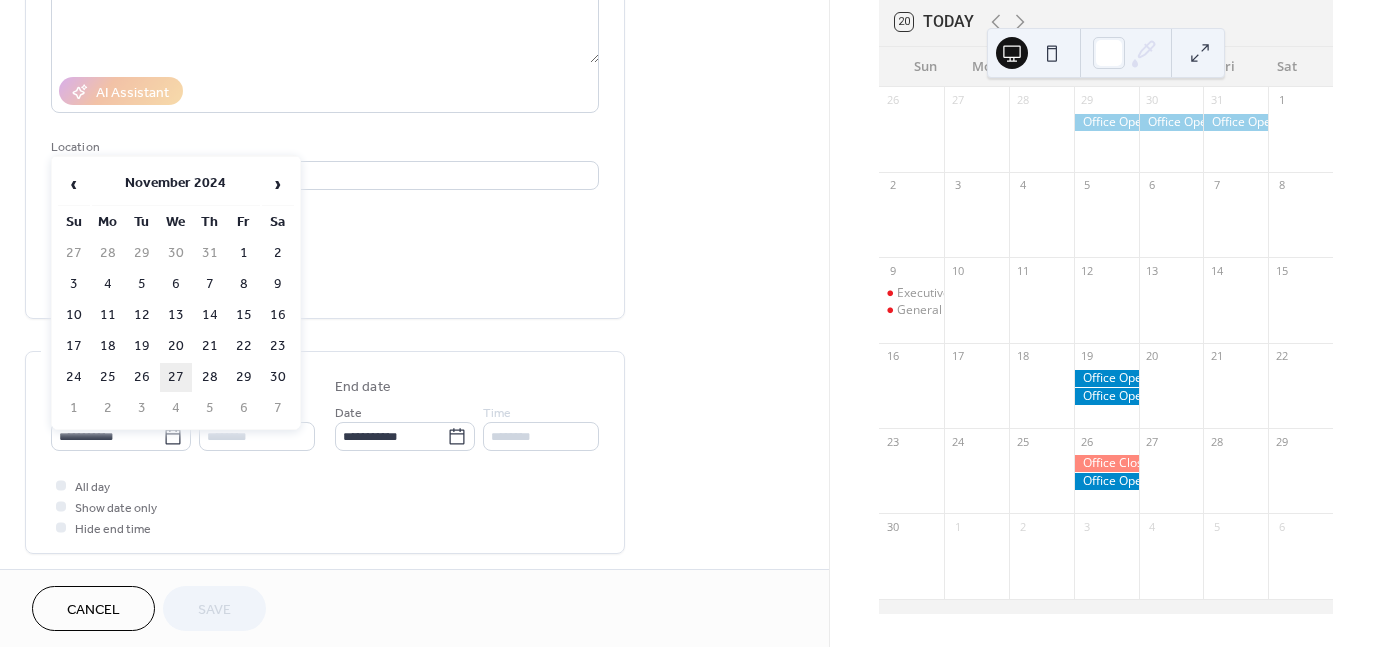click on "27" at bounding box center [176, 377] 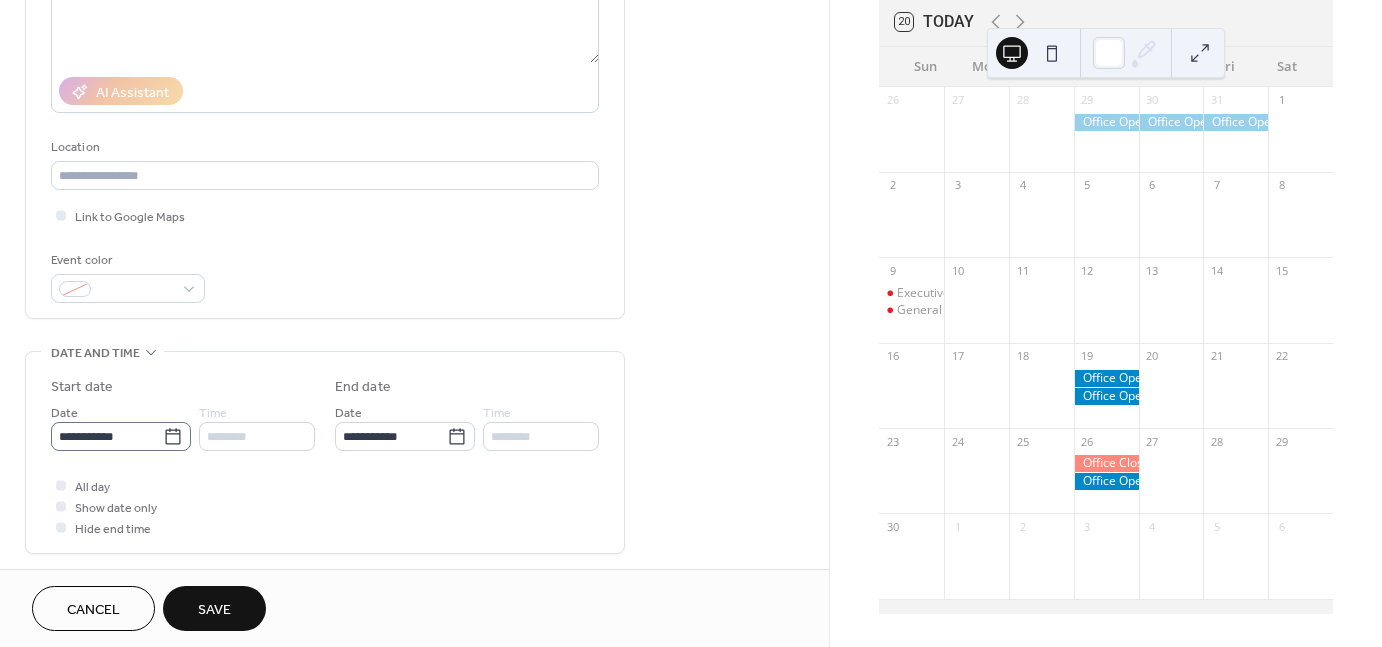 click 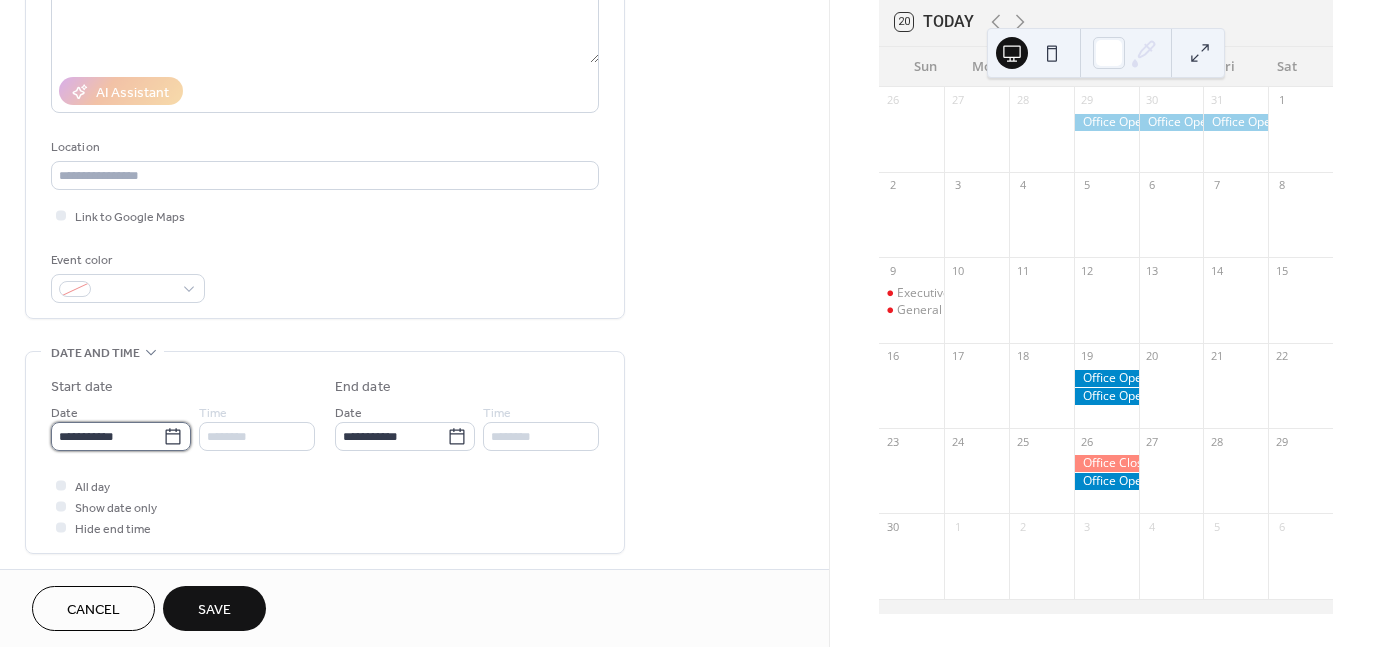 click on "**********" at bounding box center (107, 436) 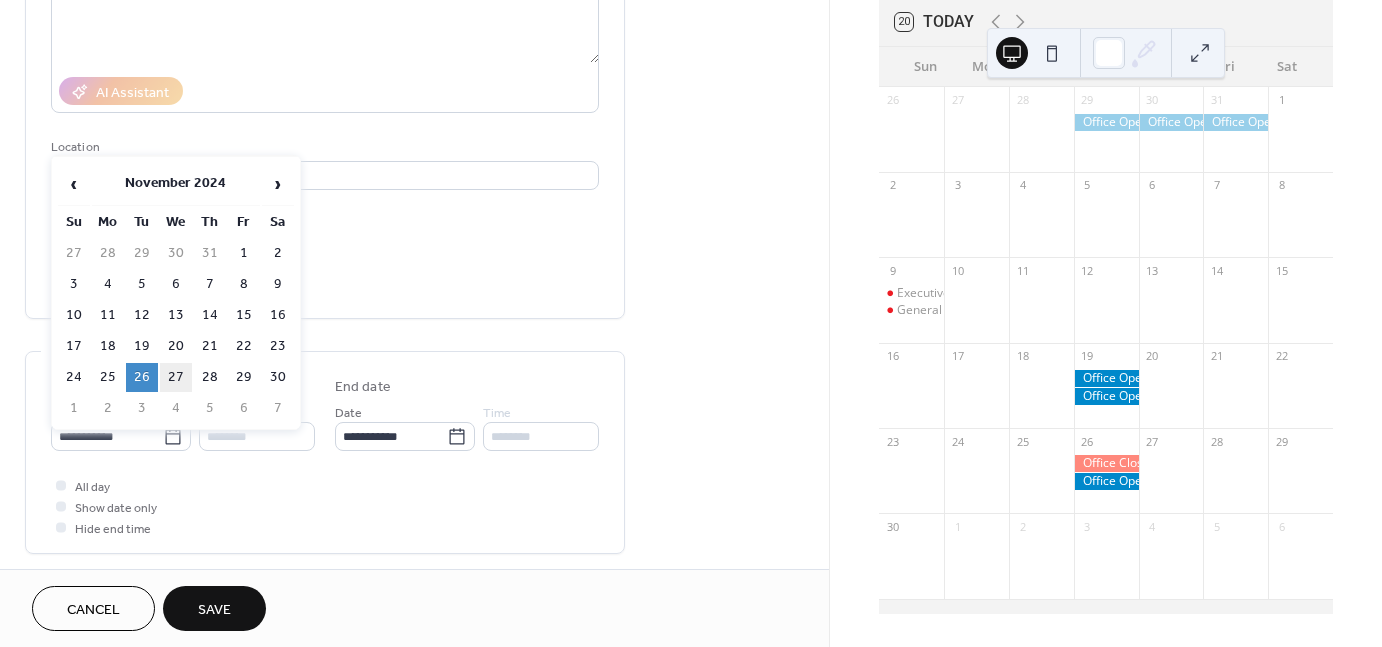 click on "27" at bounding box center [176, 377] 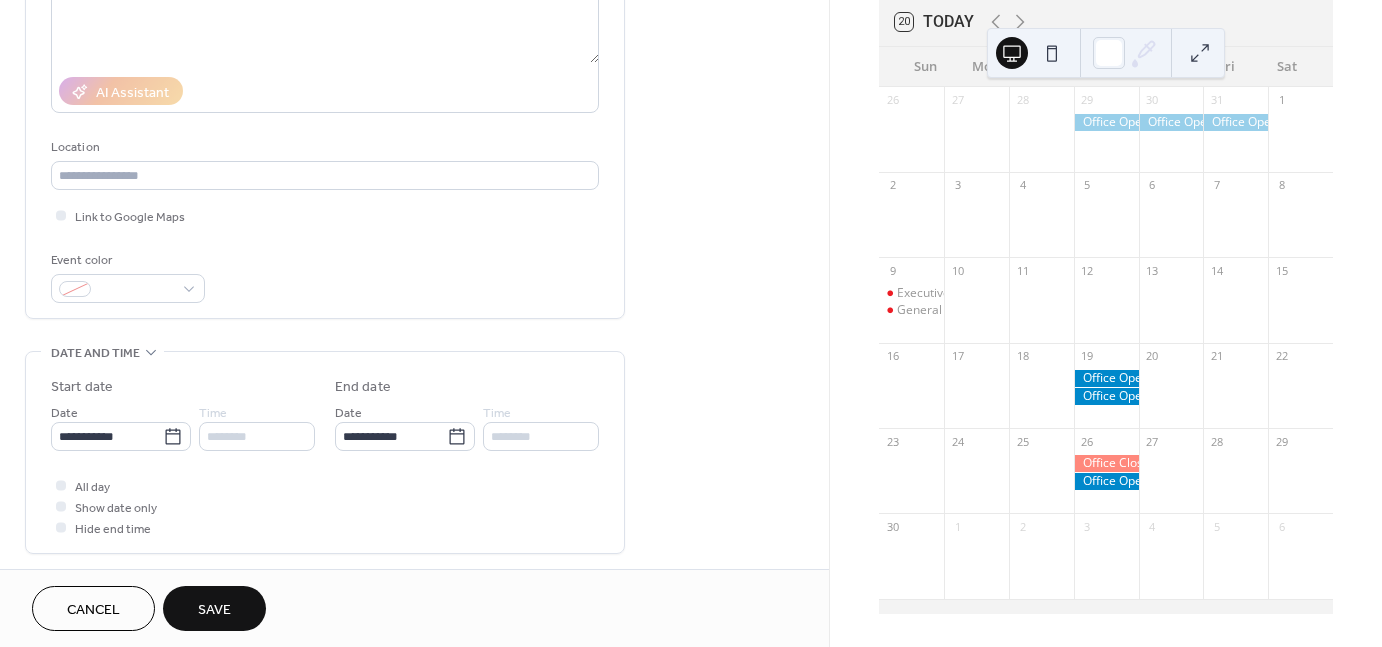 click on "Save" at bounding box center (214, 608) 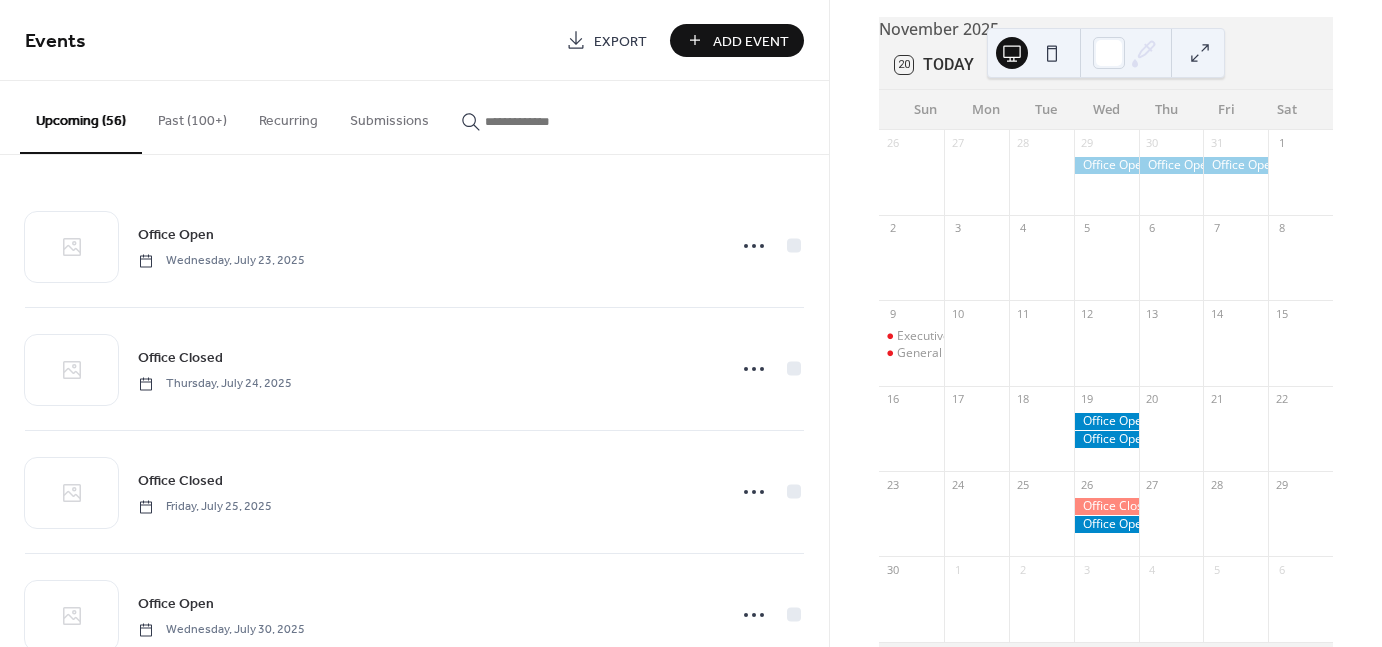 scroll, scrollTop: 44, scrollLeft: 0, axis: vertical 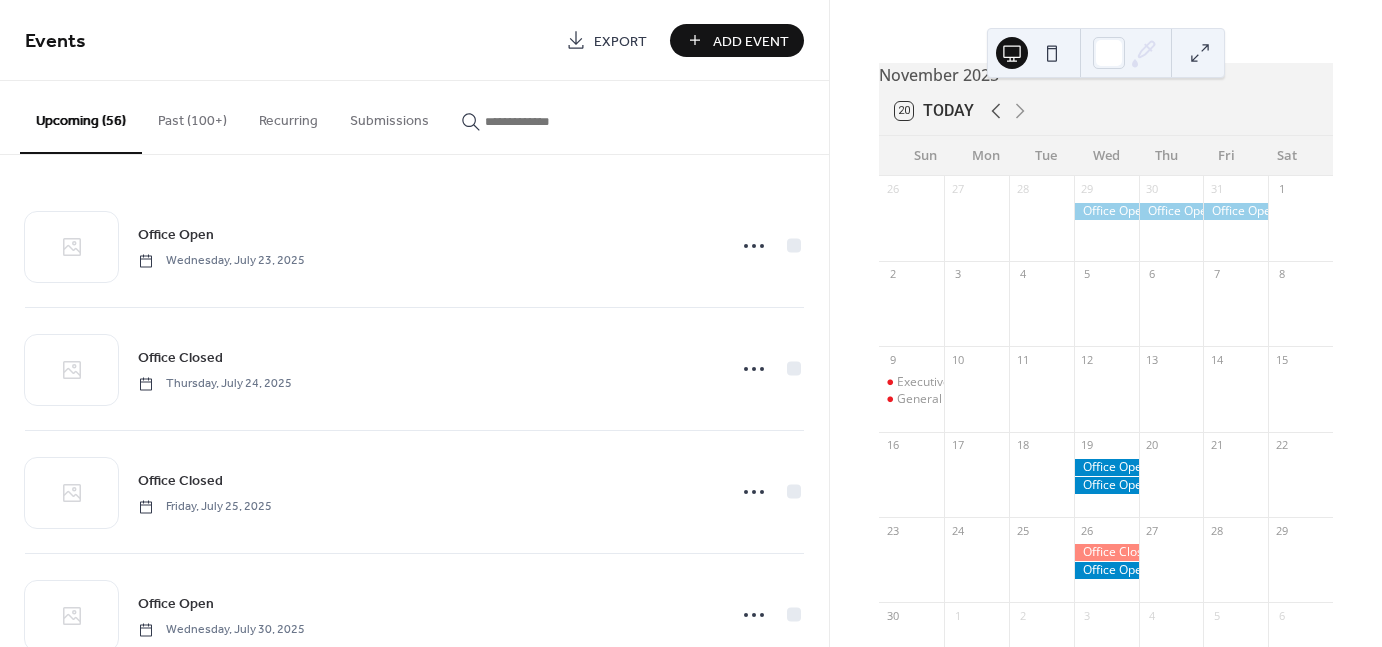 click 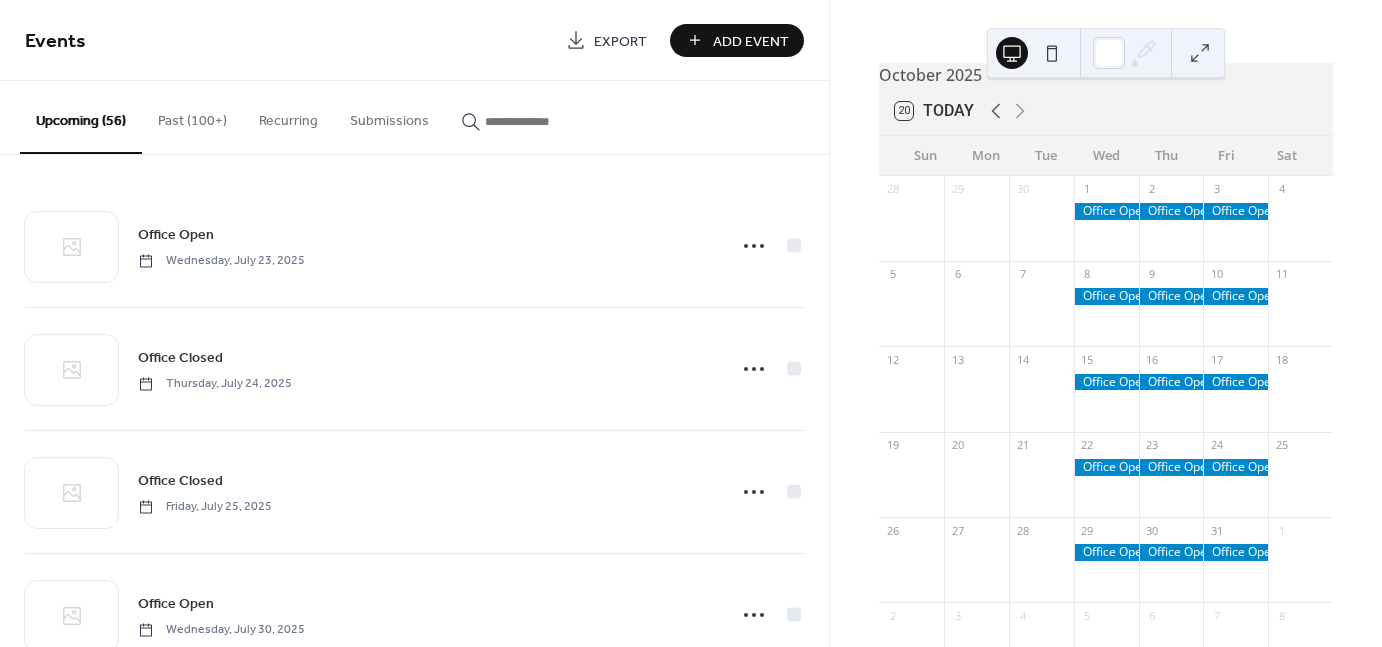 click 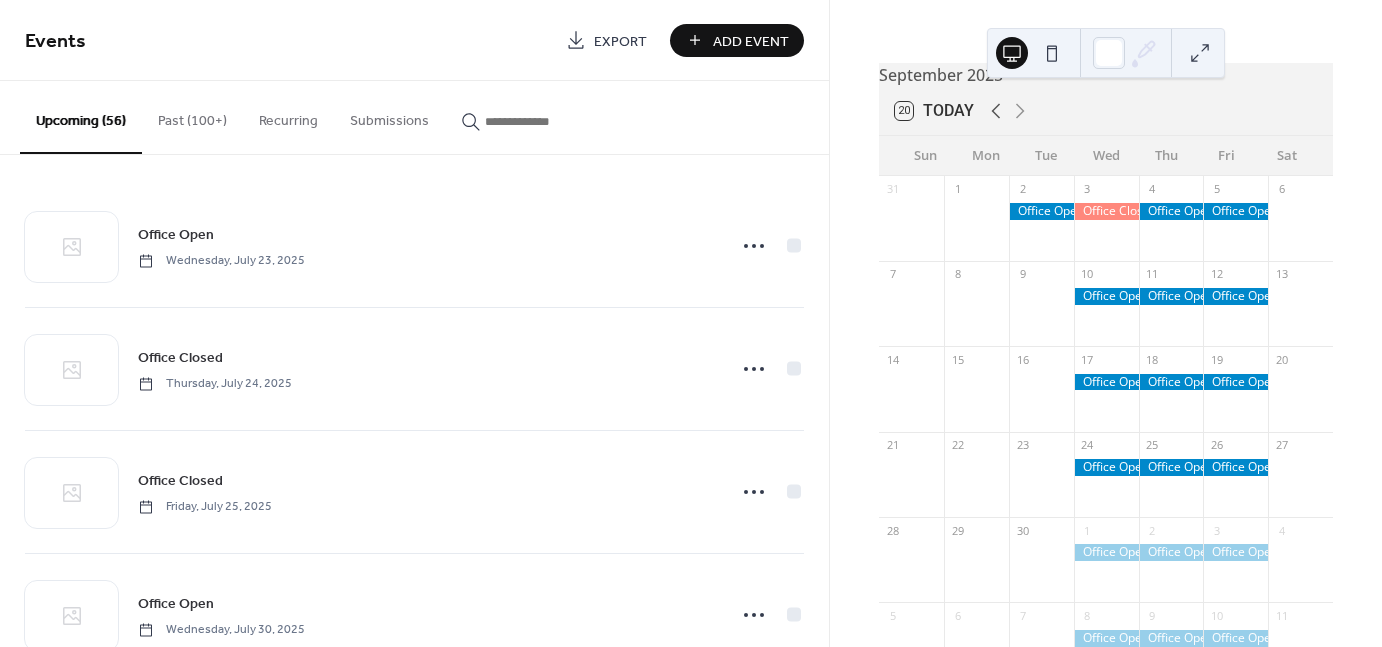 click 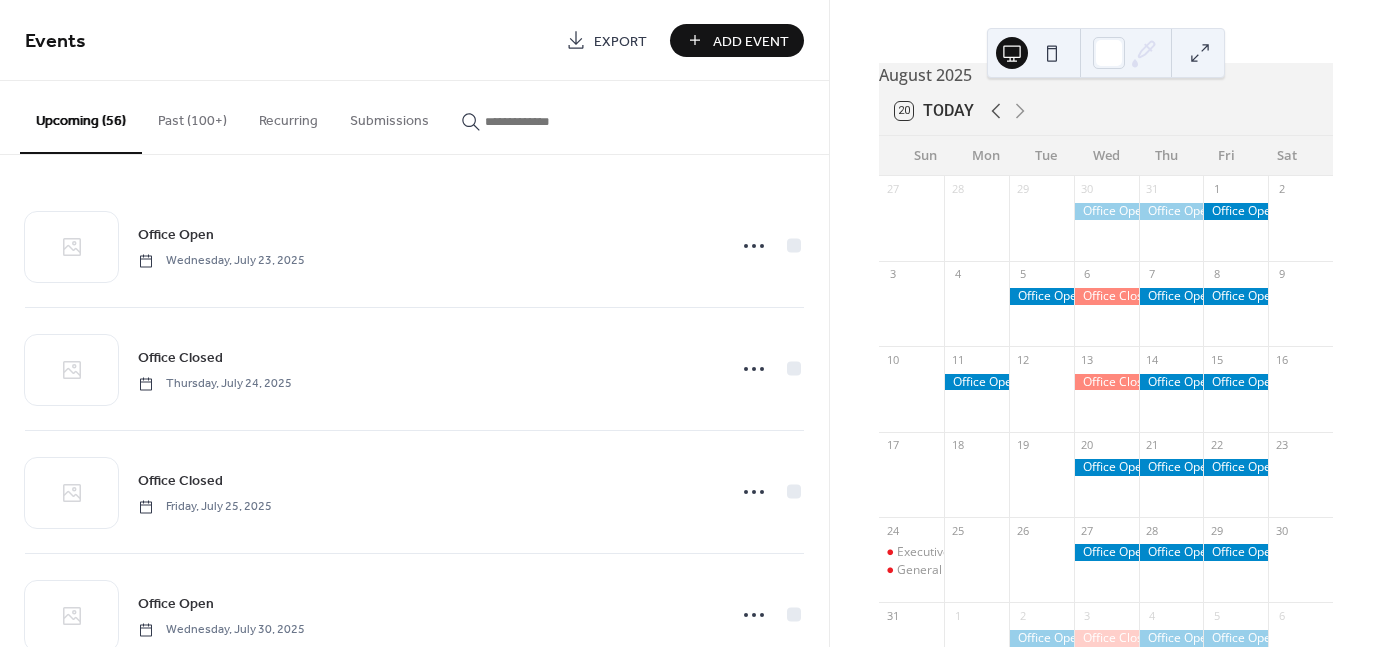 click 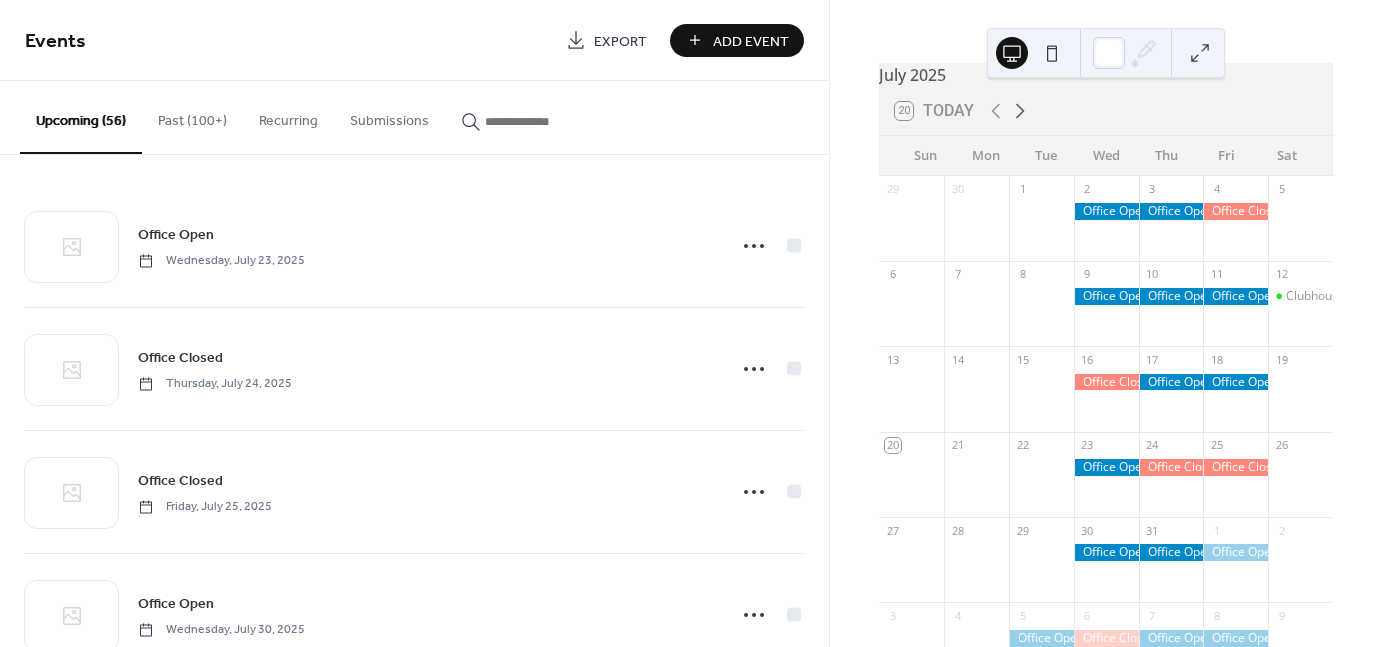 click 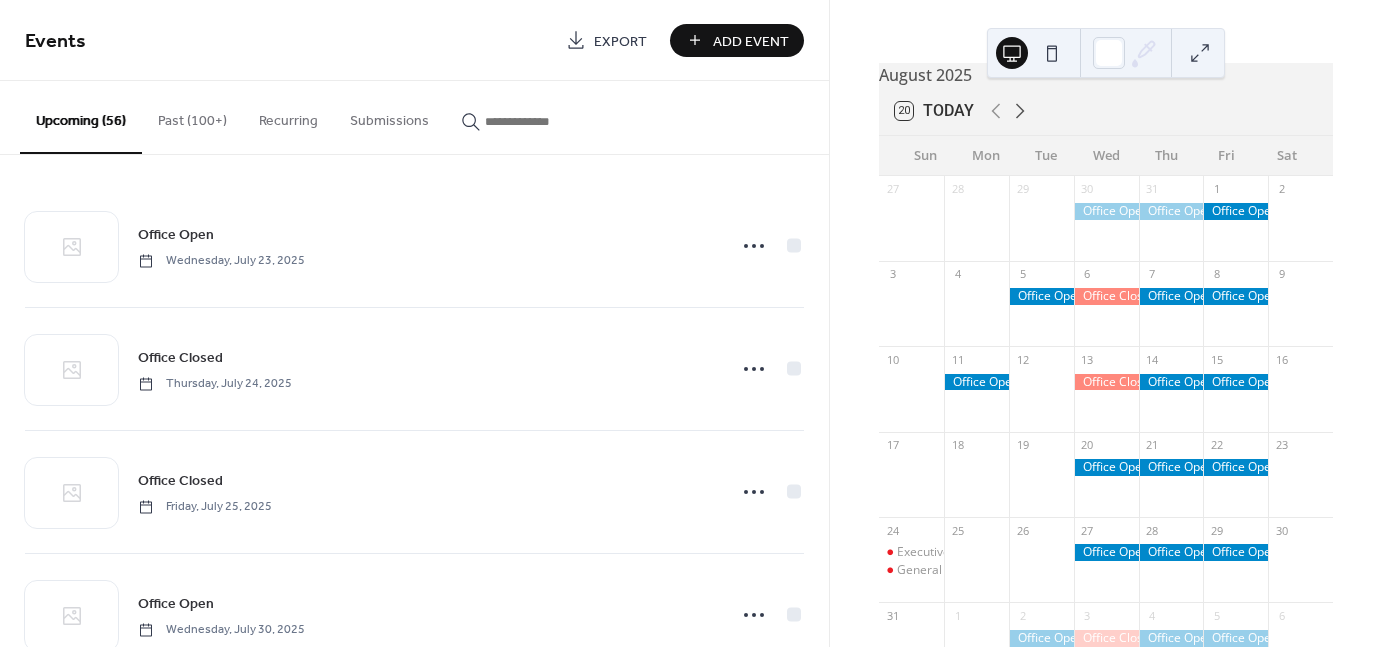 click 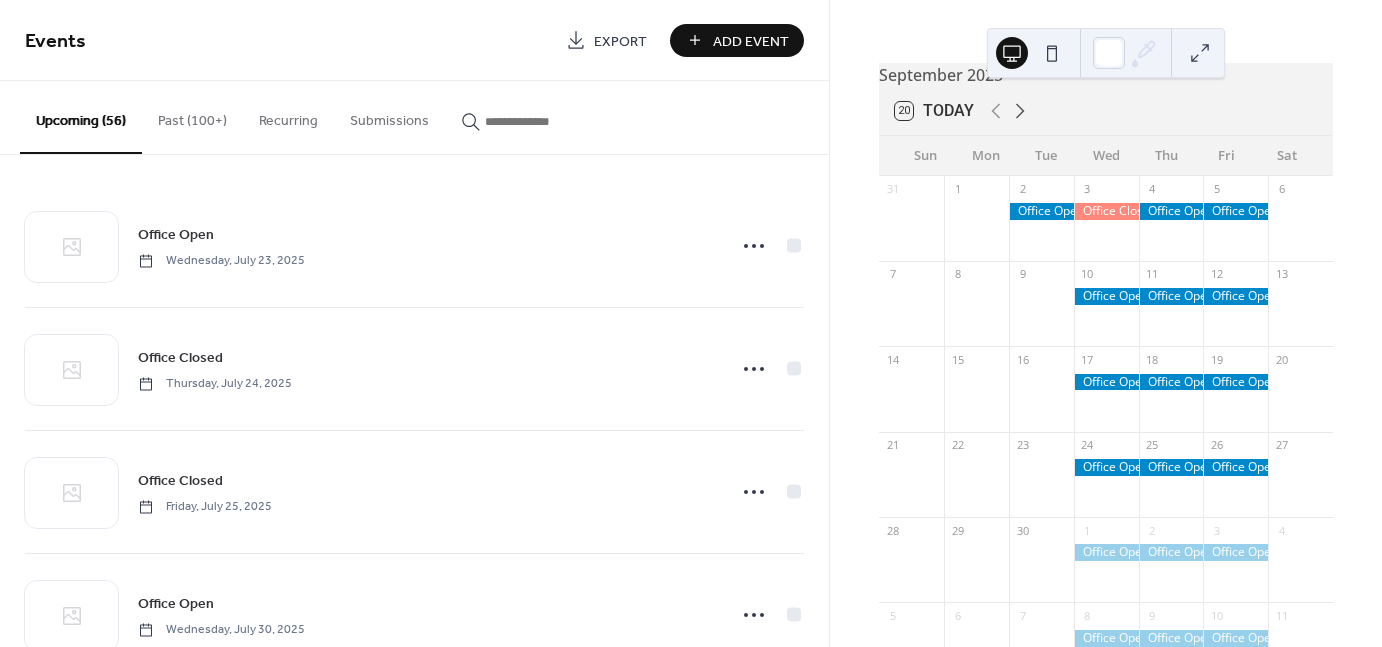 click 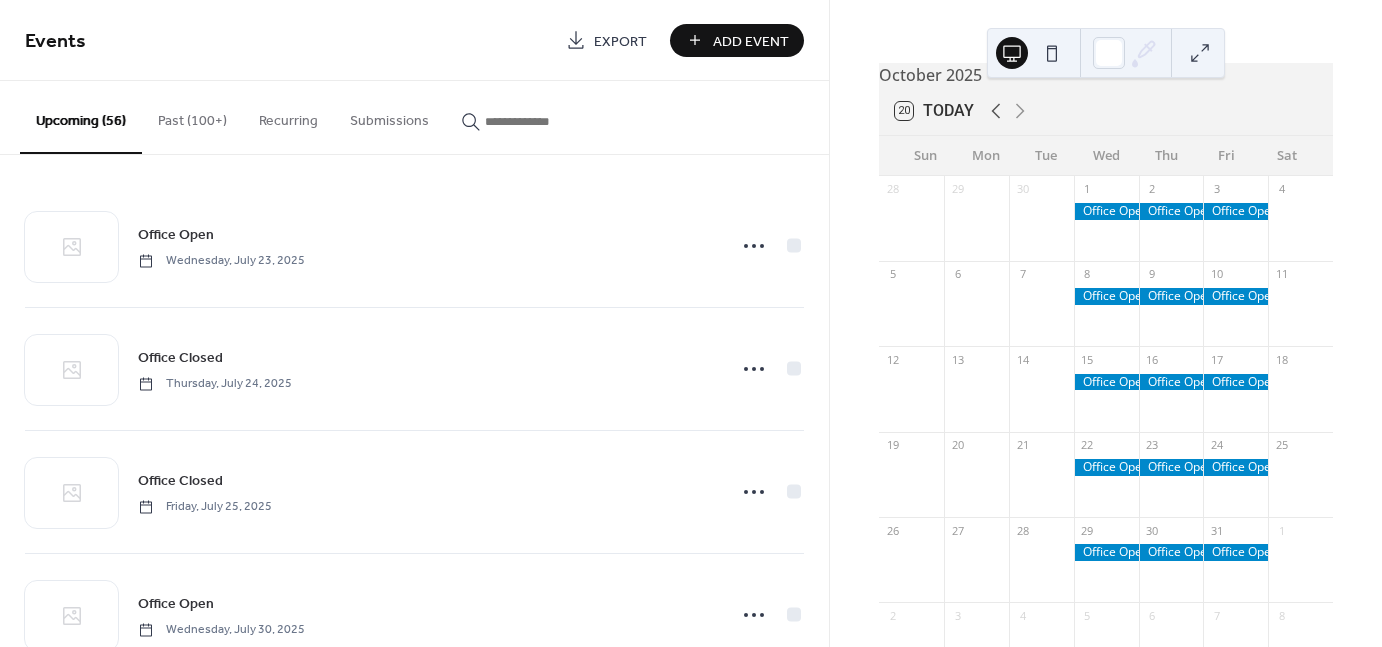 click 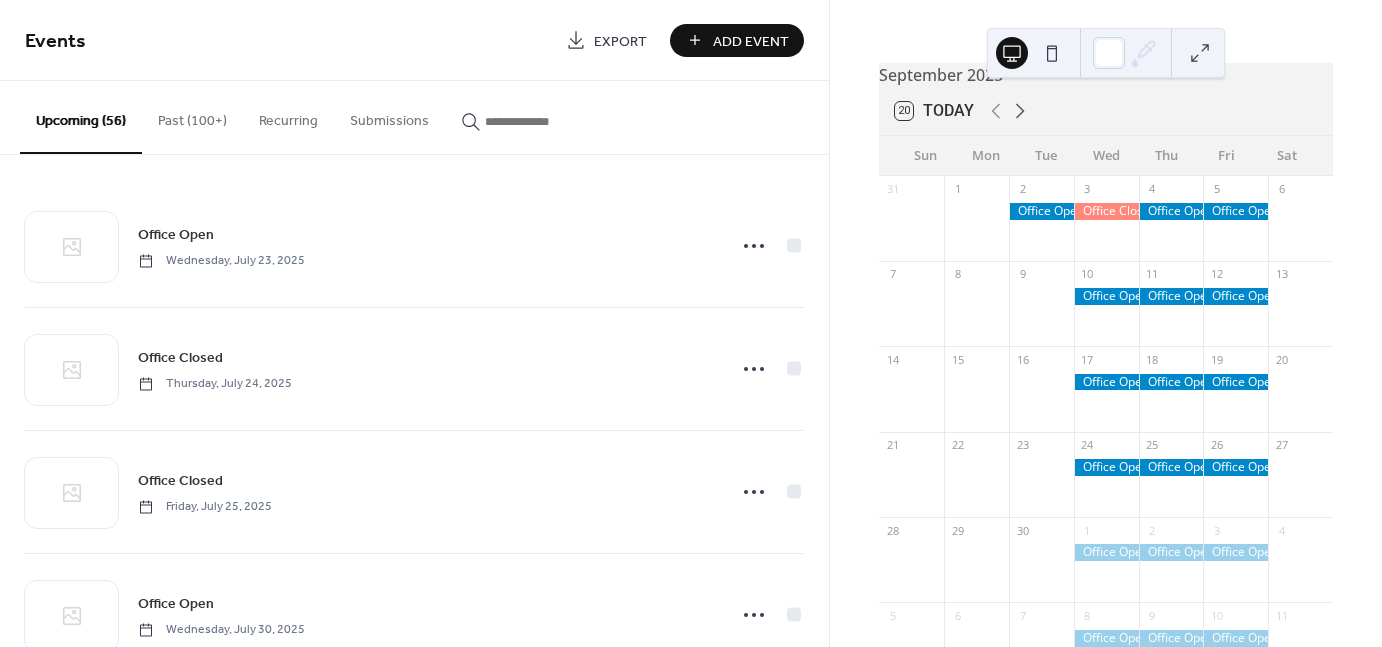 click 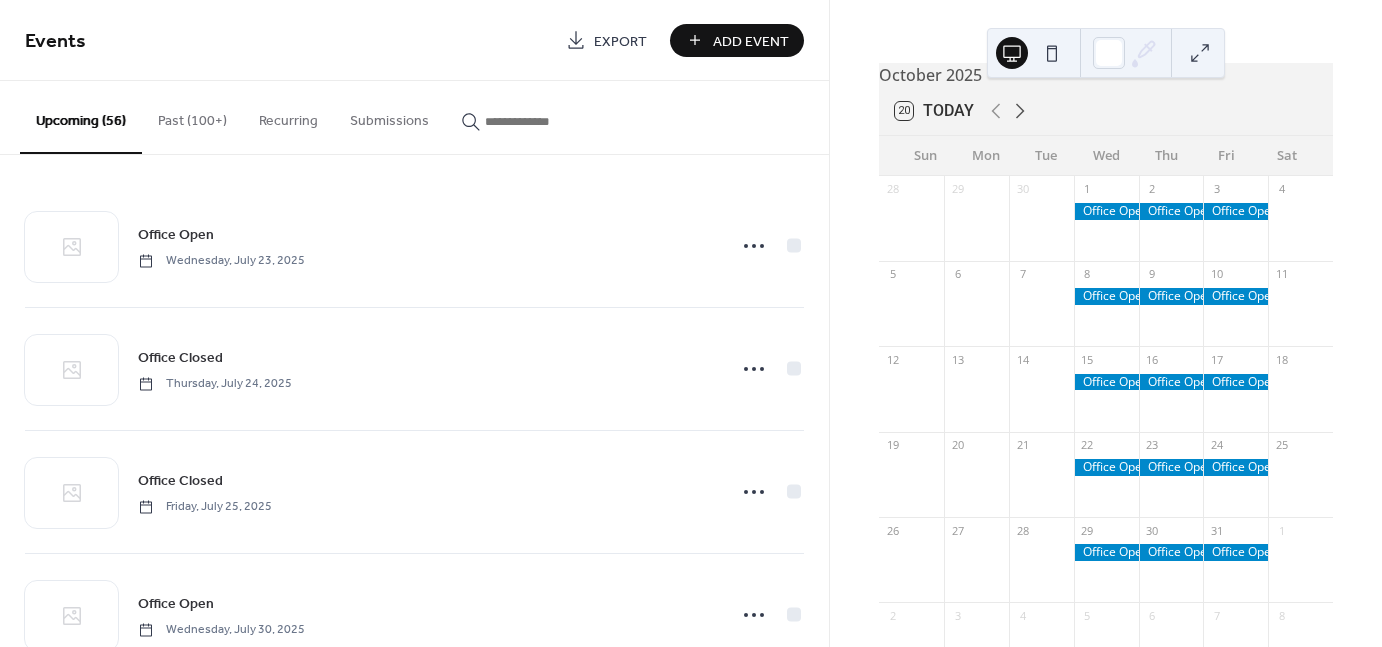 click 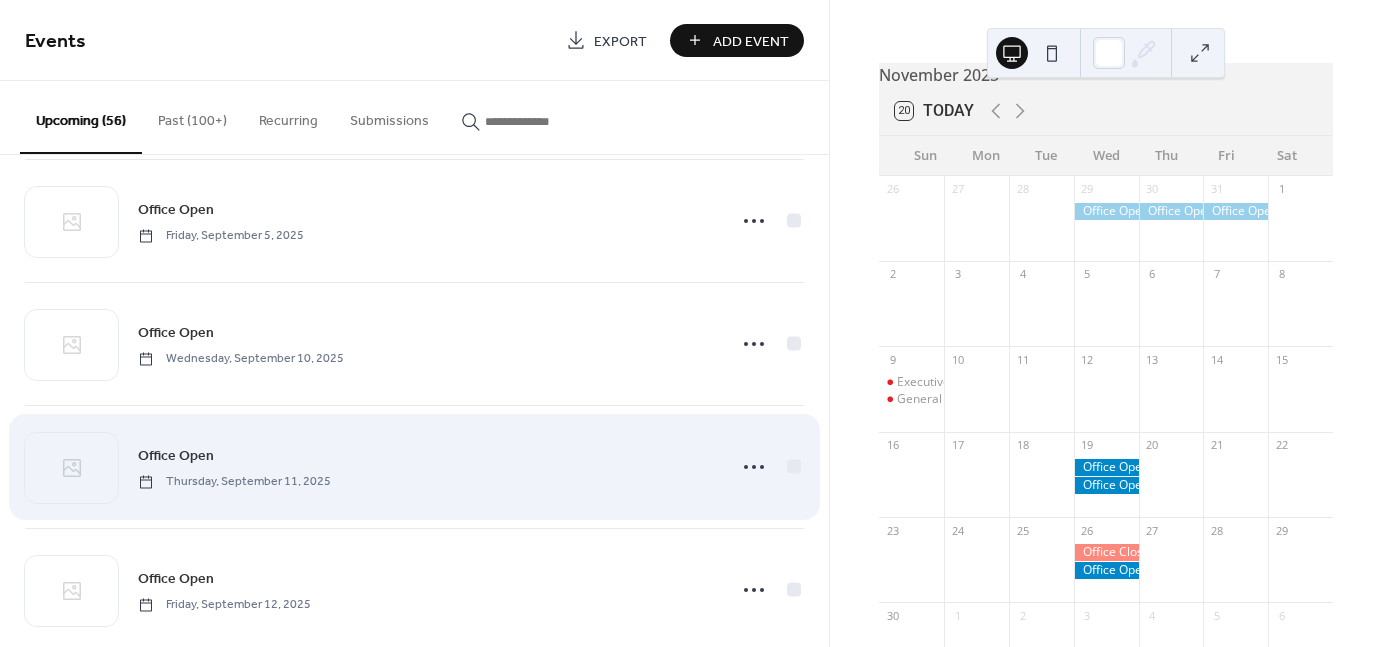 scroll, scrollTop: 3250, scrollLeft: 0, axis: vertical 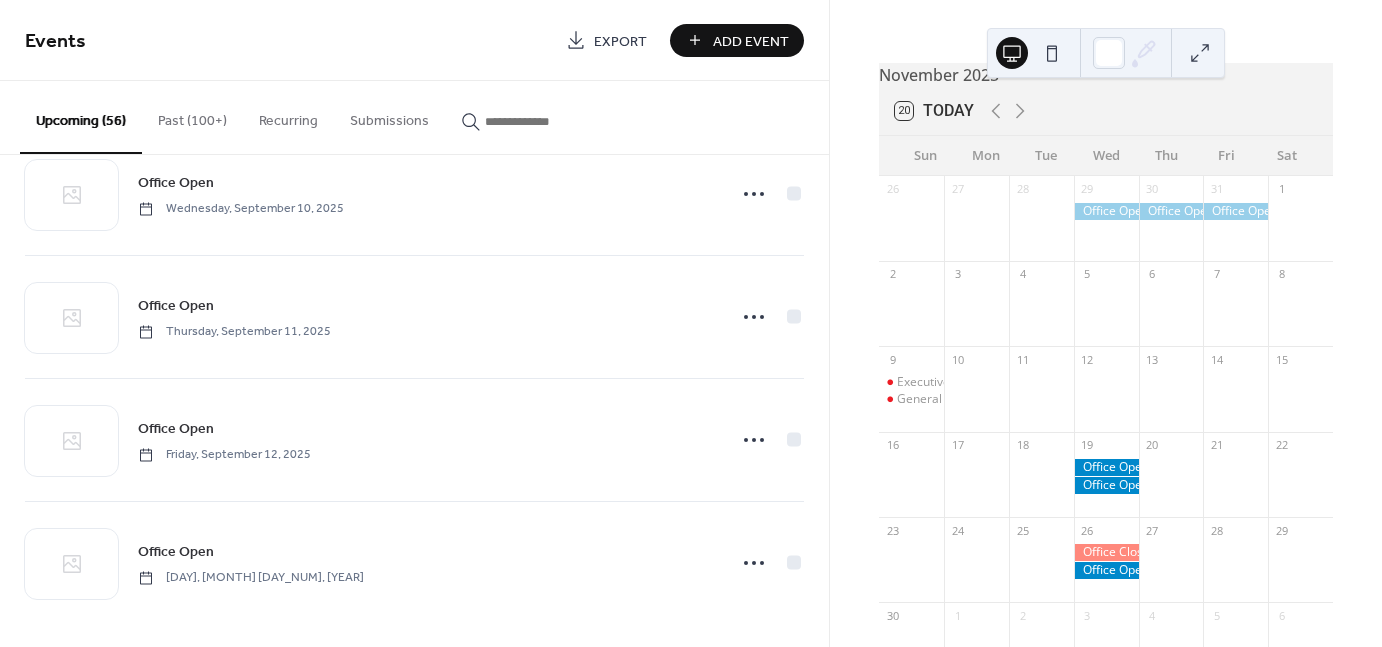 click on "Office Open Wednesday, July 23, 2025 Office Closed Thursday, July 24, 2025 Office Closed Friday, July 25, 2025 Office Open Wednesday, July 30, 2025 Office Open Thursday, July 31, 2025 Office Open Friday, August 1, 2025 Office Open Tuesday, August 5, 2025 Office Closed Wednesday, August 6, 2025 Office Open Thursday, August 7, 2025 Office Open Friday, August 8, 2025 Office Open Monday, August 11, 2025 Office Closed Wednesday, August 13, 2025 Office Open Thursday, August 14, 2025 Office Open Friday, August 15, 2025 Office Open Wednesday, August 20, 2025 Office Open Thursday, August 21, 2025 Office Open Friday, August 22, 2025 Executive Board Meeting Sunday, August 24, 2025 9:30 am General Board Meeting Sunday, August 24, 2025 11:00 am Office Open Wednesday, August 27, 2025 Office Open Thursday, August 28, 2025 Office Open Friday, August 29, 2025 Office Open Tuesday, September 2, 2025 Office Closed Wednesday, September 3, 2025 Office Open Thursday, September 4, 2025 Office Open Friday, September 5, 2025" at bounding box center (414, 401) 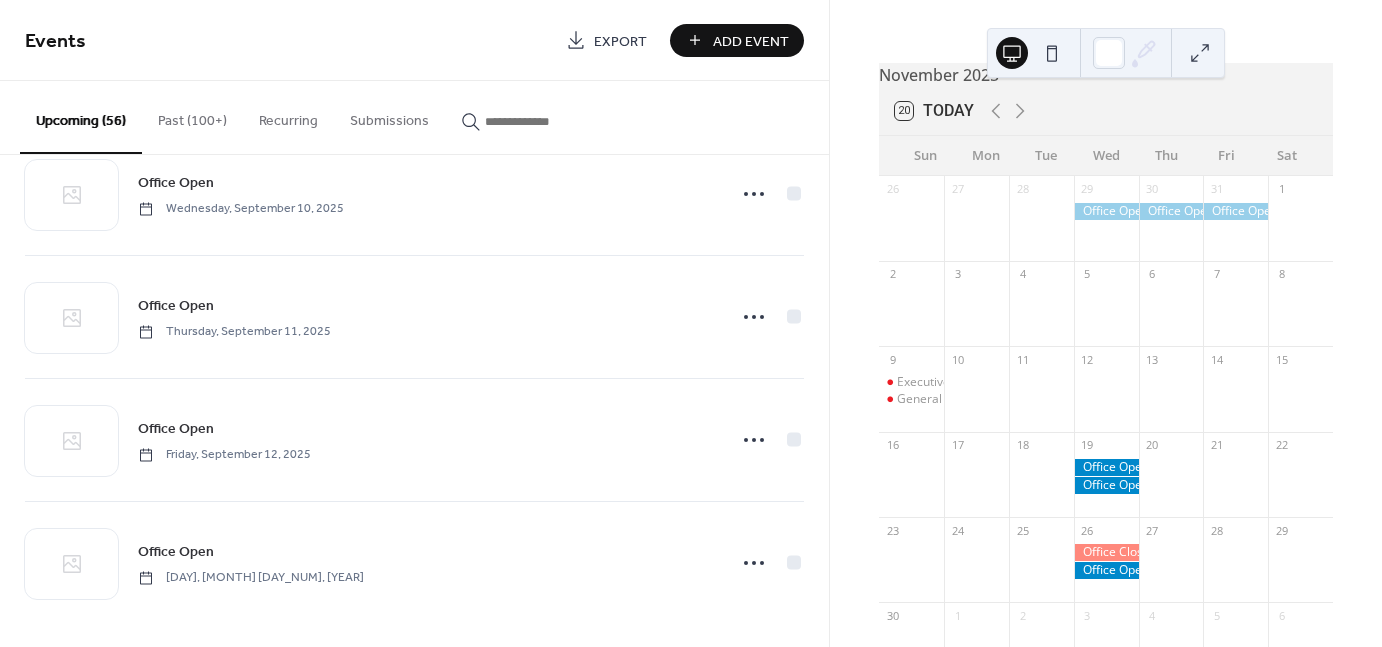 drag, startPoint x: 183, startPoint y: 29, endPoint x: 320, endPoint y: -27, distance: 148.00337 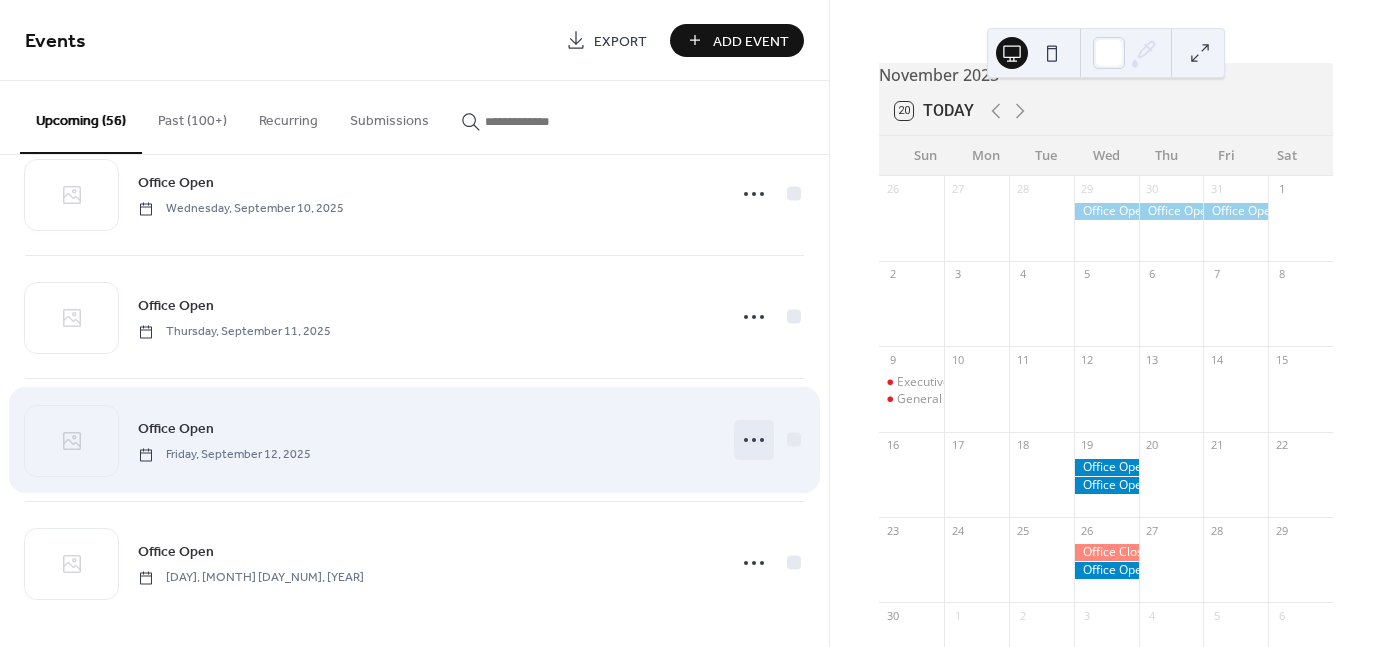 click 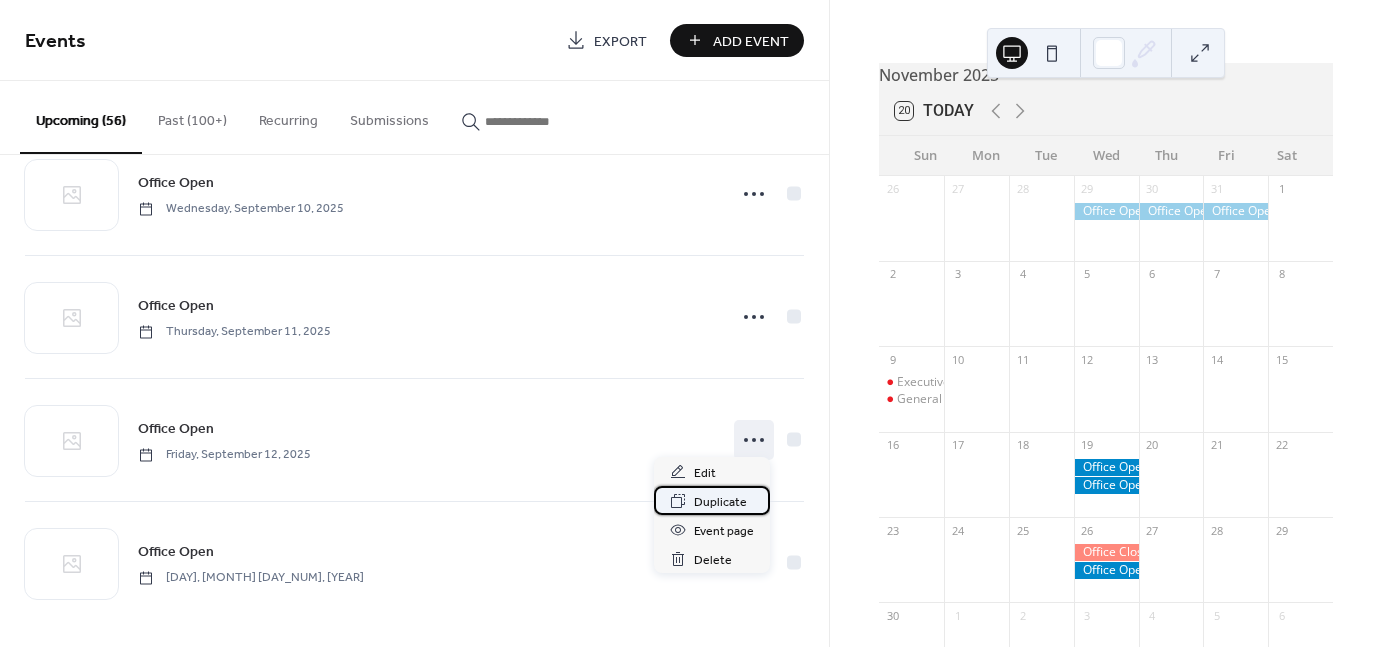click on "Duplicate" at bounding box center (720, 502) 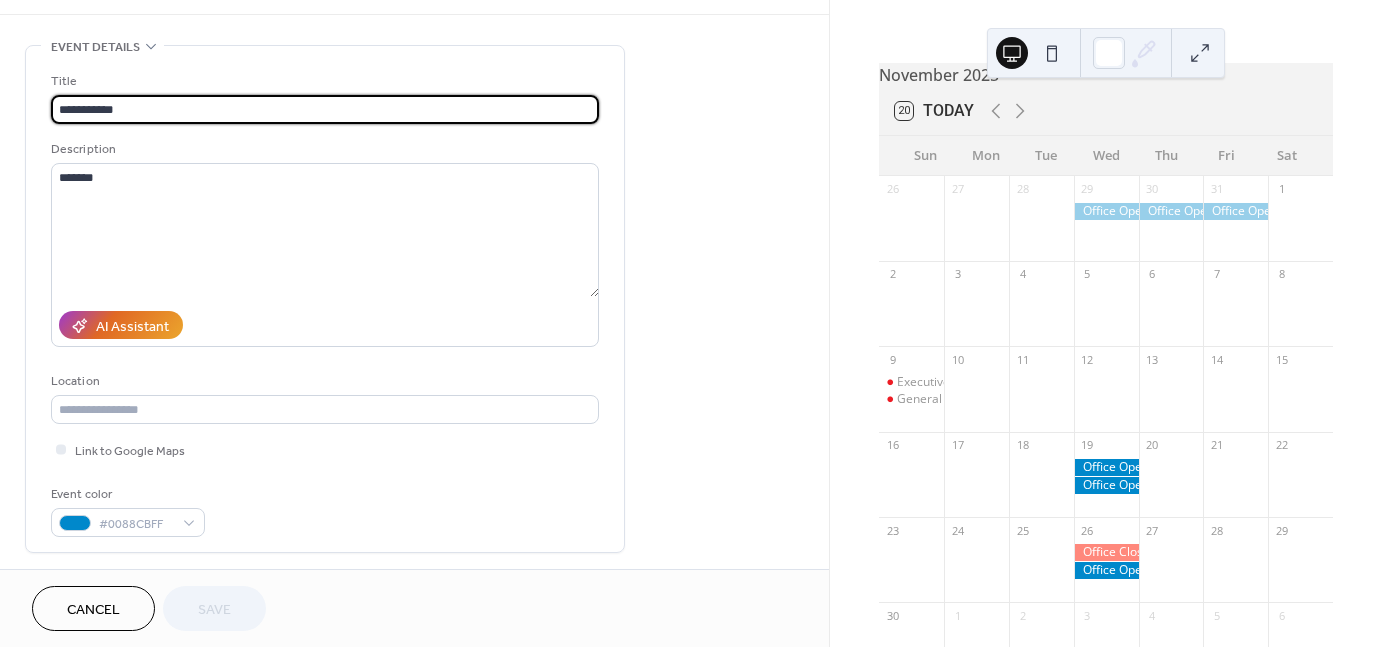 scroll, scrollTop: 300, scrollLeft: 0, axis: vertical 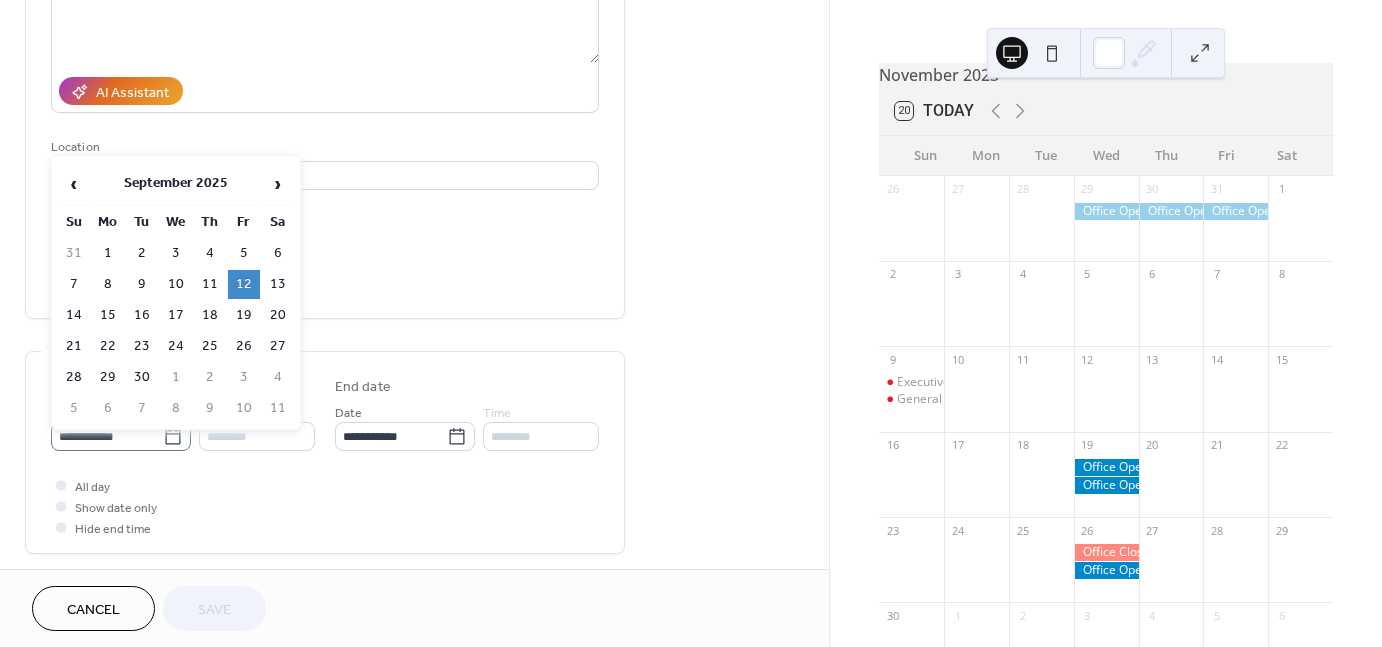 click 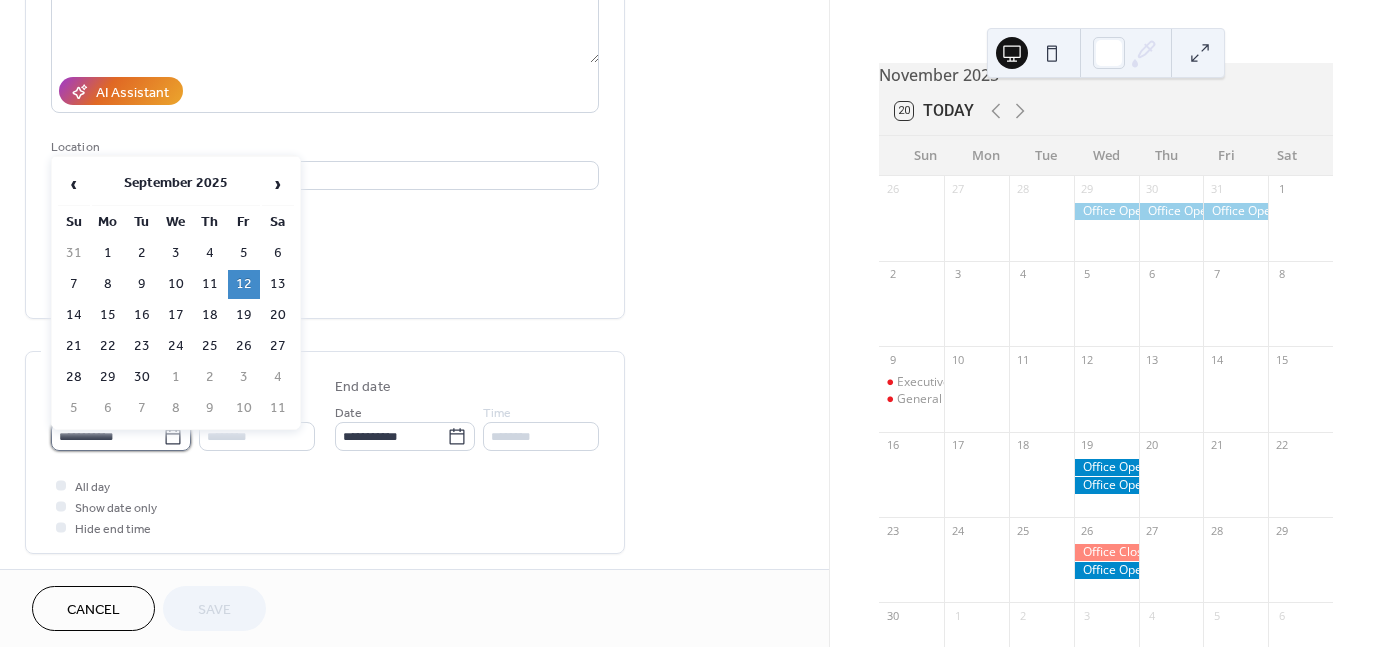 click on "**********" at bounding box center (107, 436) 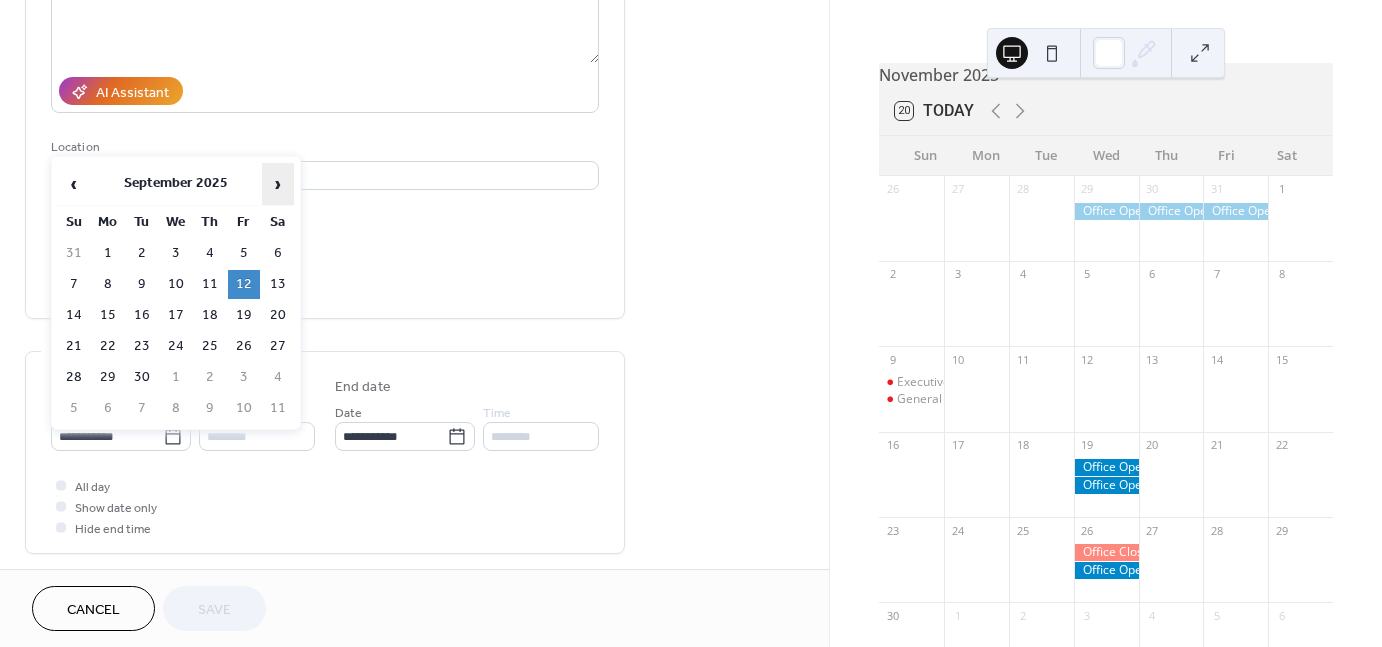 click on "›" at bounding box center [278, 184] 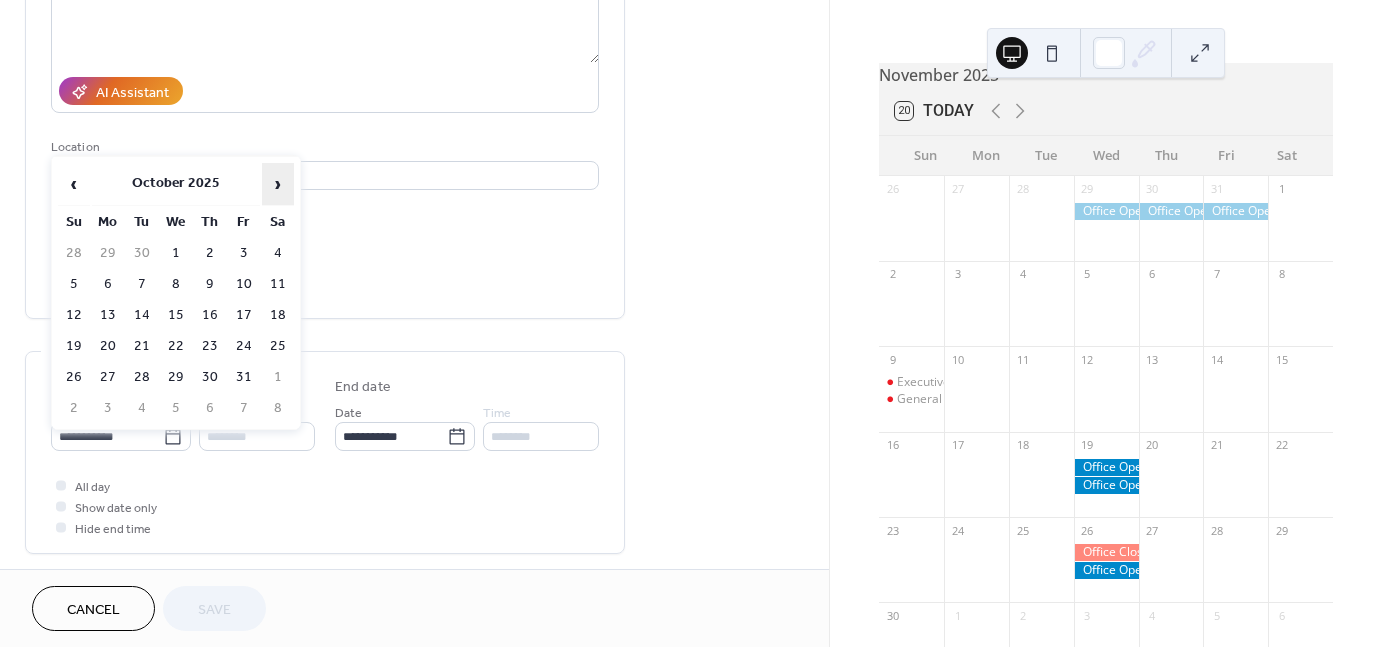 click on "›" at bounding box center [278, 184] 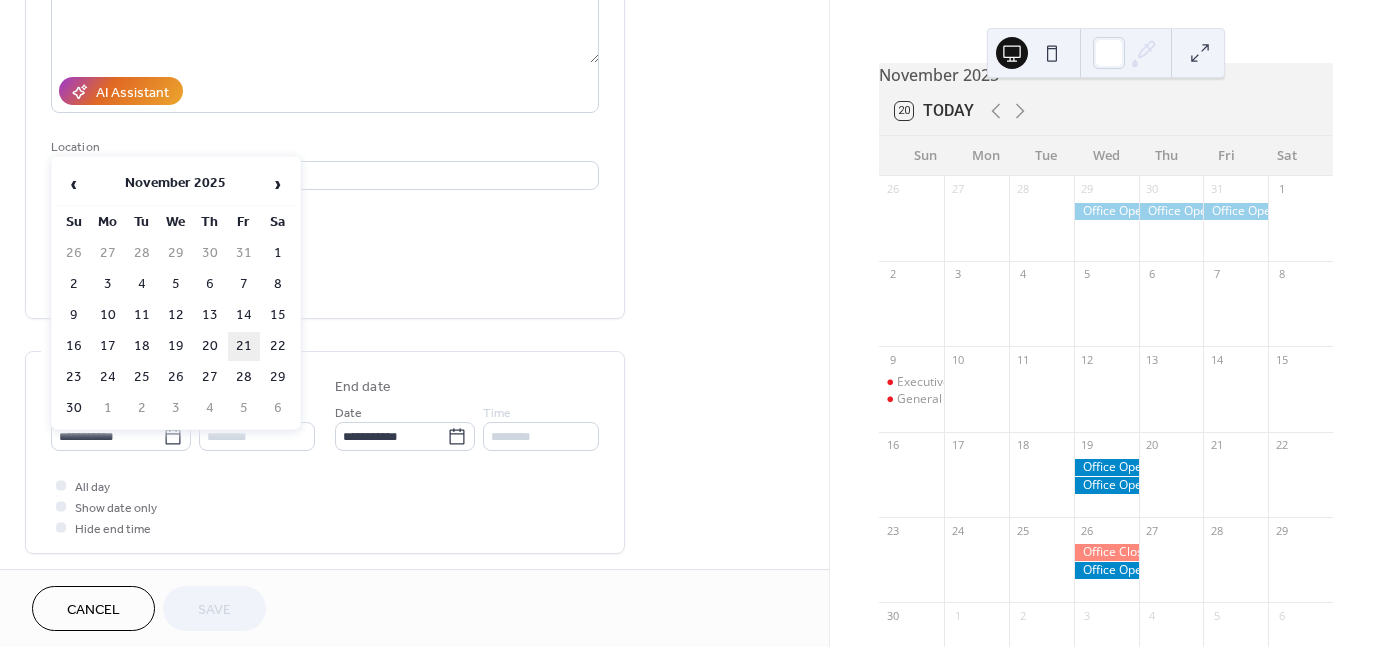 click on "21" at bounding box center [244, 346] 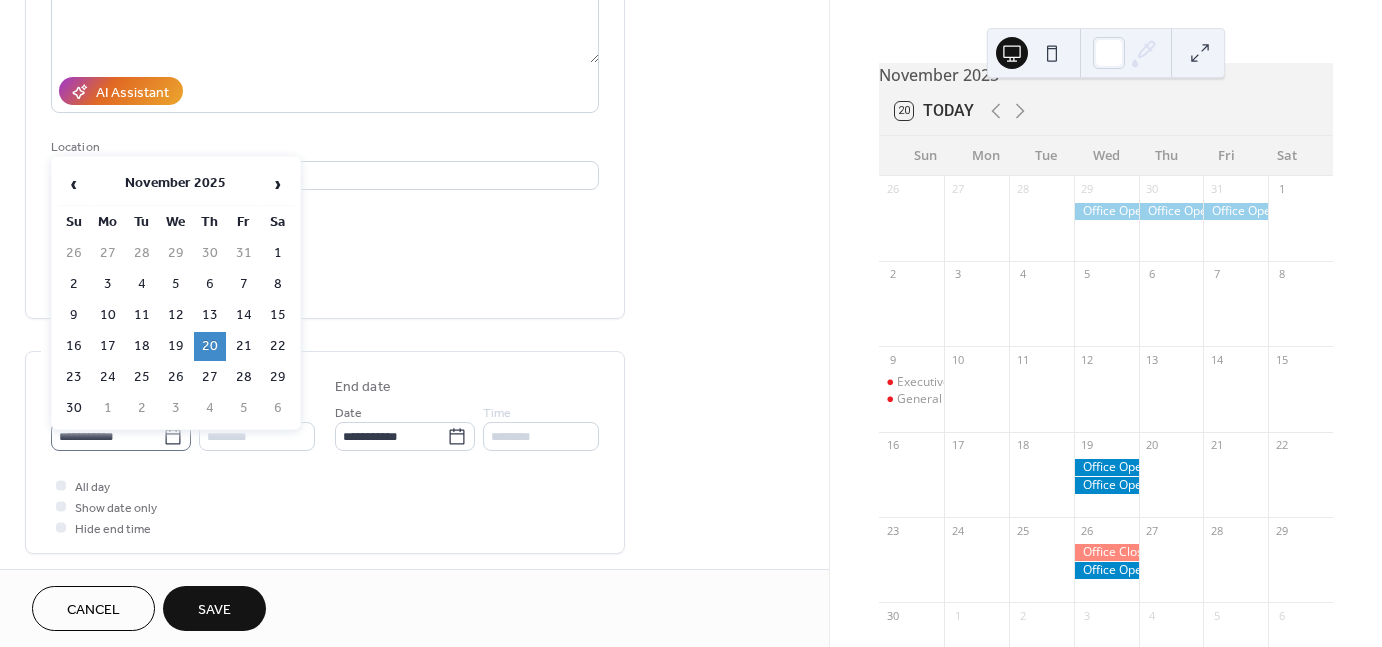 click 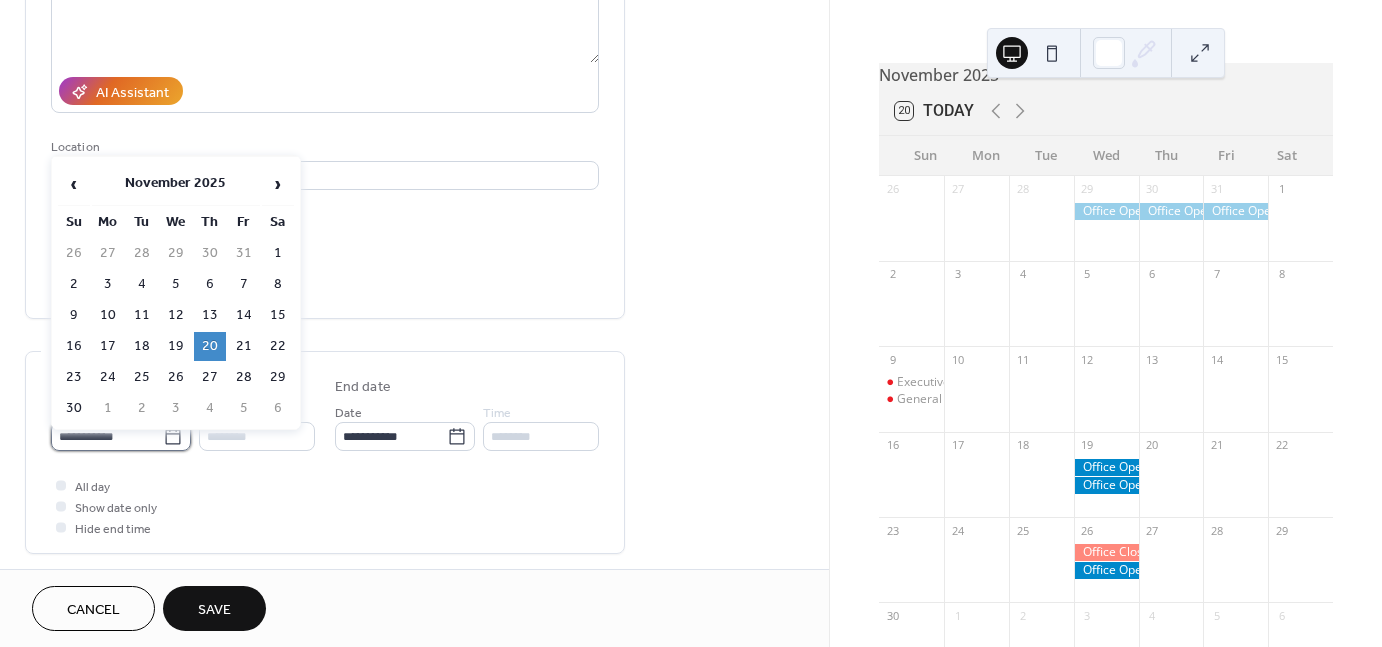 click on "**********" at bounding box center [107, 436] 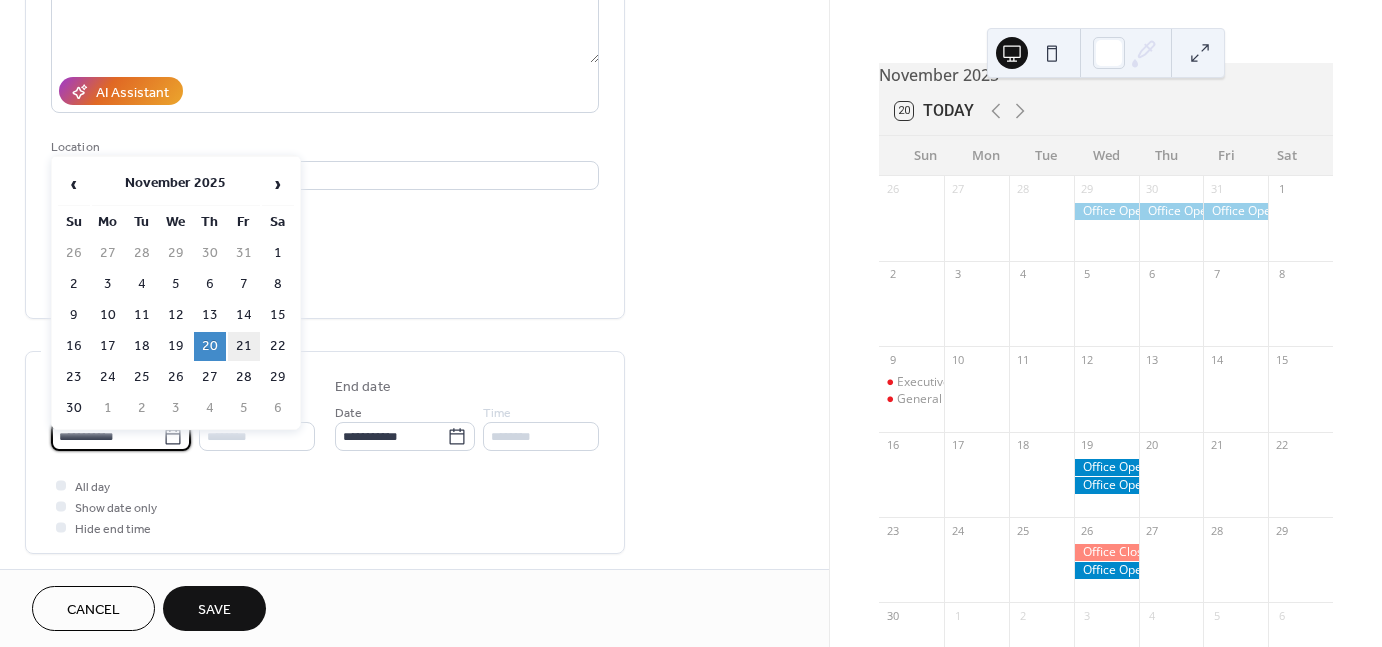 click on "21" at bounding box center (244, 346) 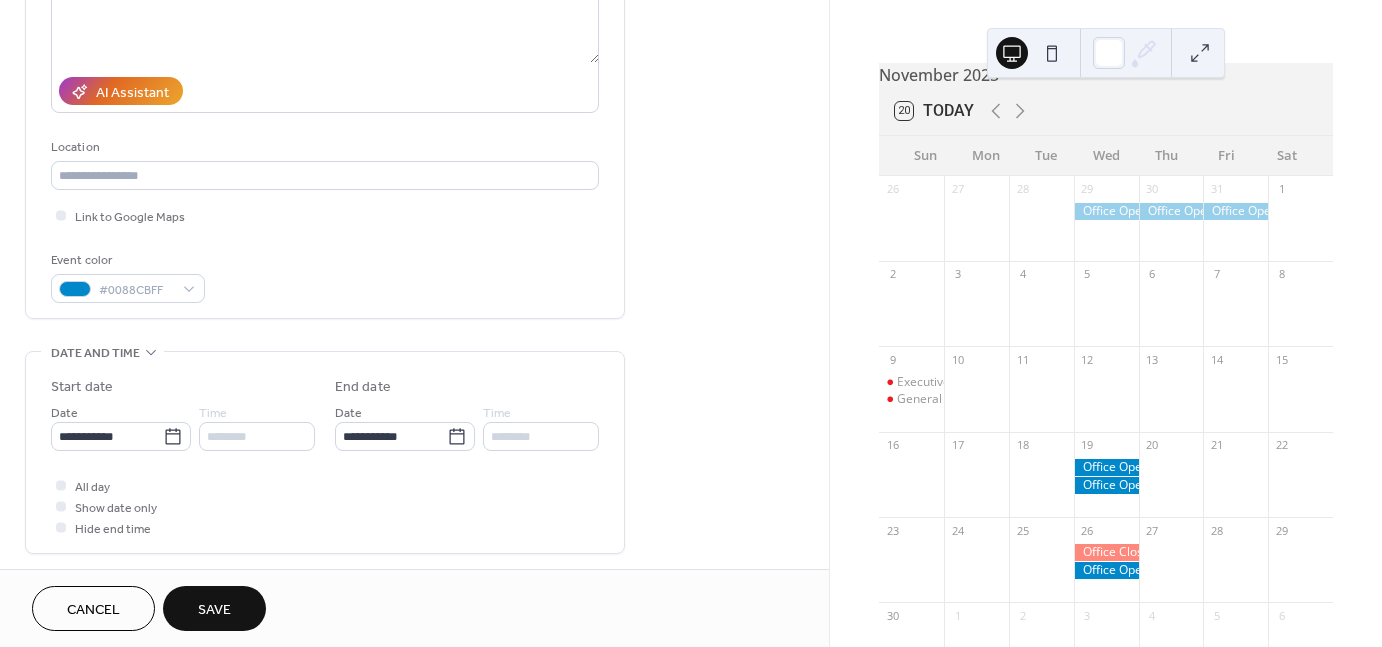 click on "Save" at bounding box center [214, 608] 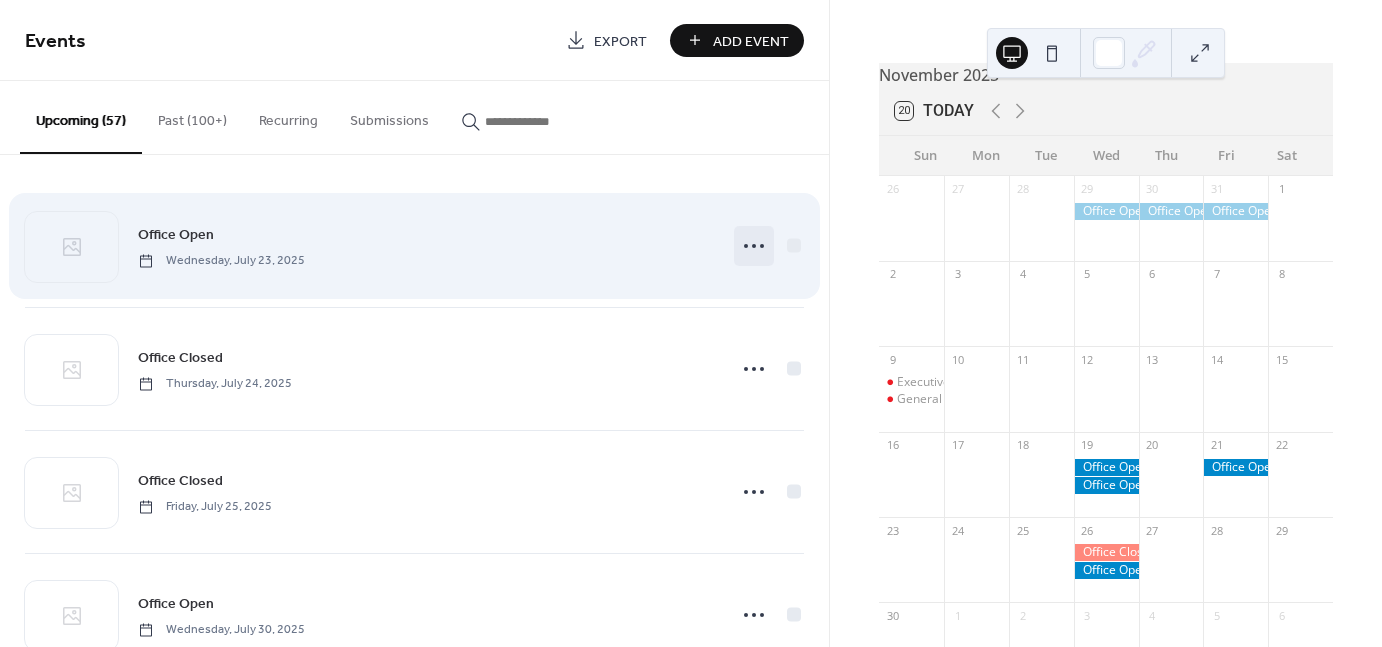 click 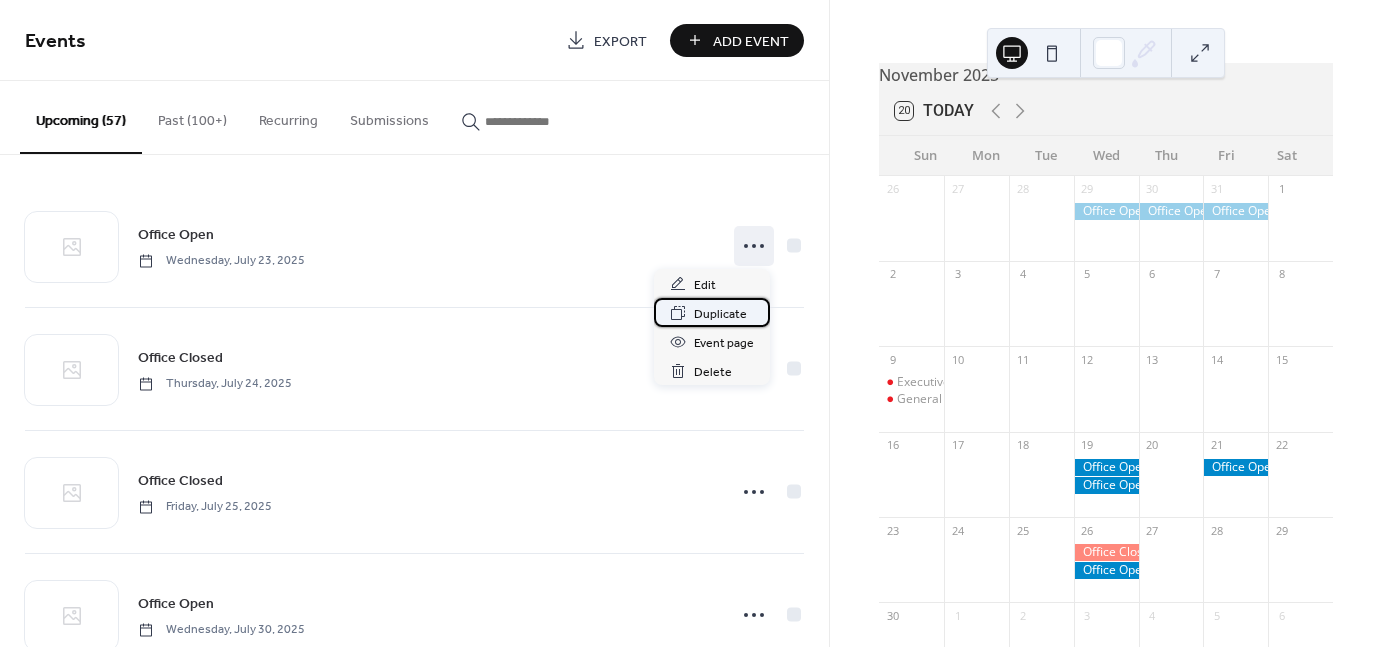click on "Duplicate" at bounding box center [712, 312] 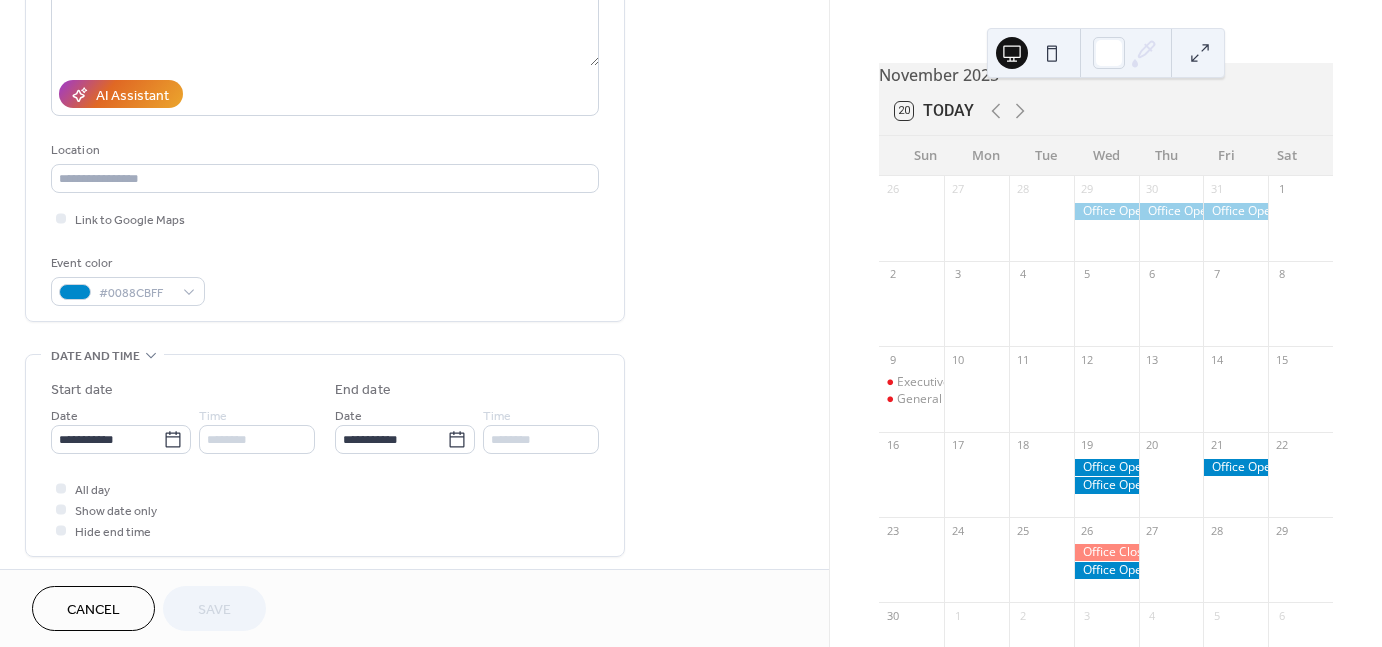 scroll, scrollTop: 300, scrollLeft: 0, axis: vertical 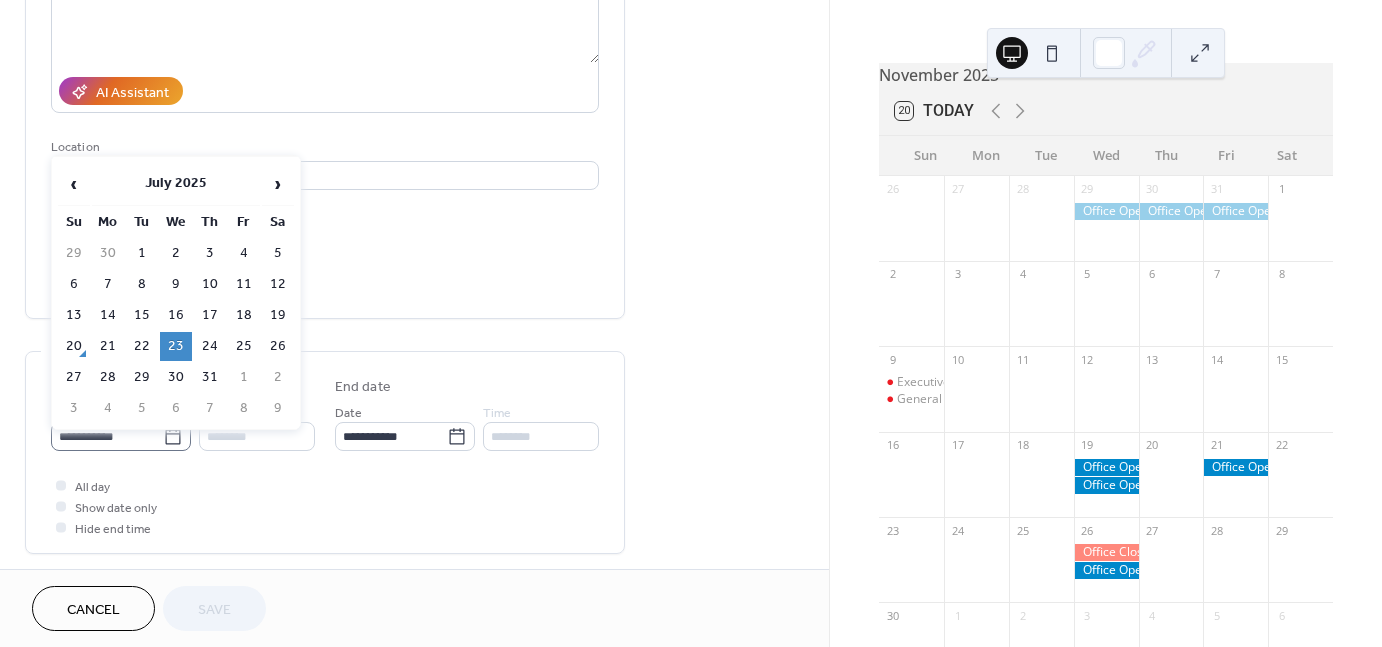 click 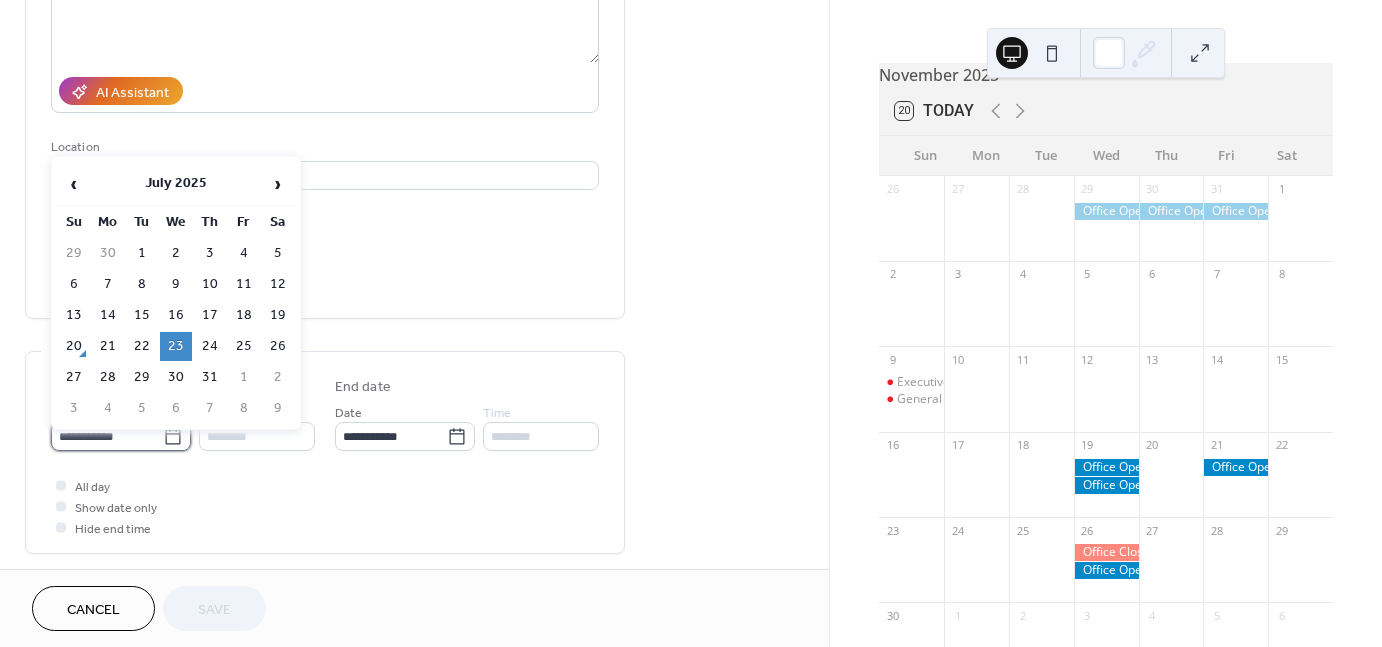 click on "**********" at bounding box center [107, 436] 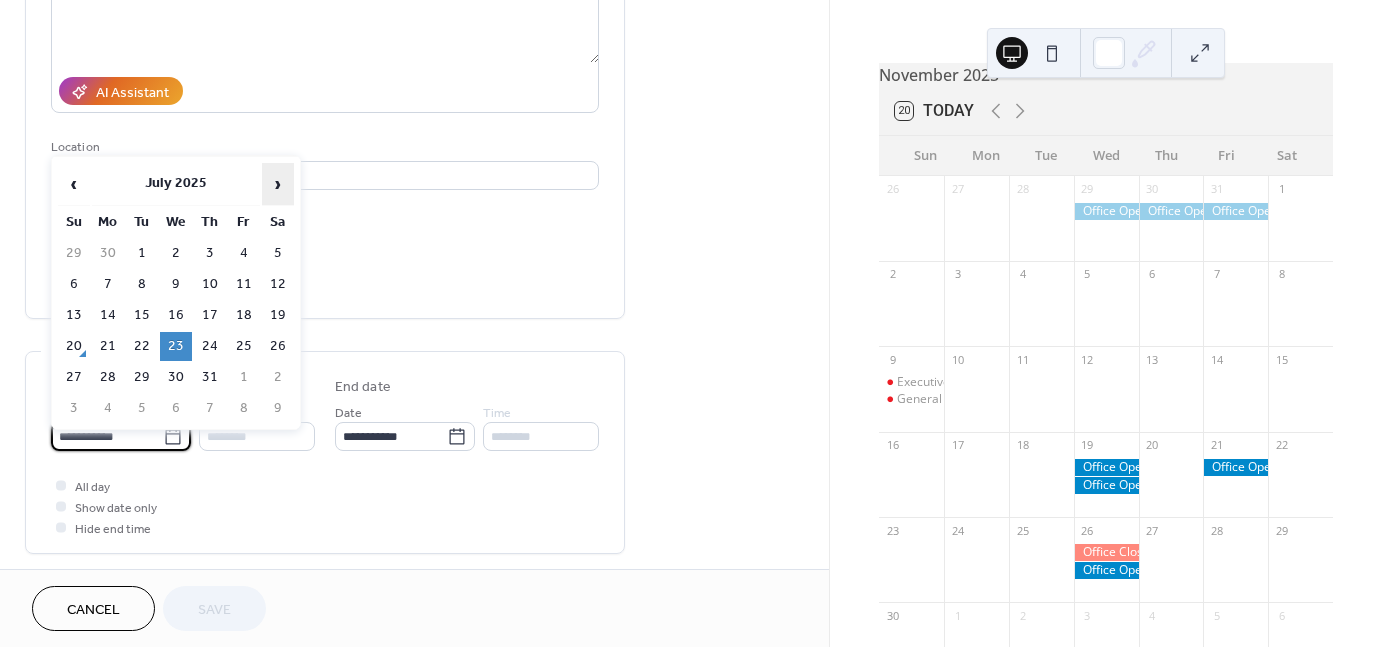 click on "›" at bounding box center (278, 184) 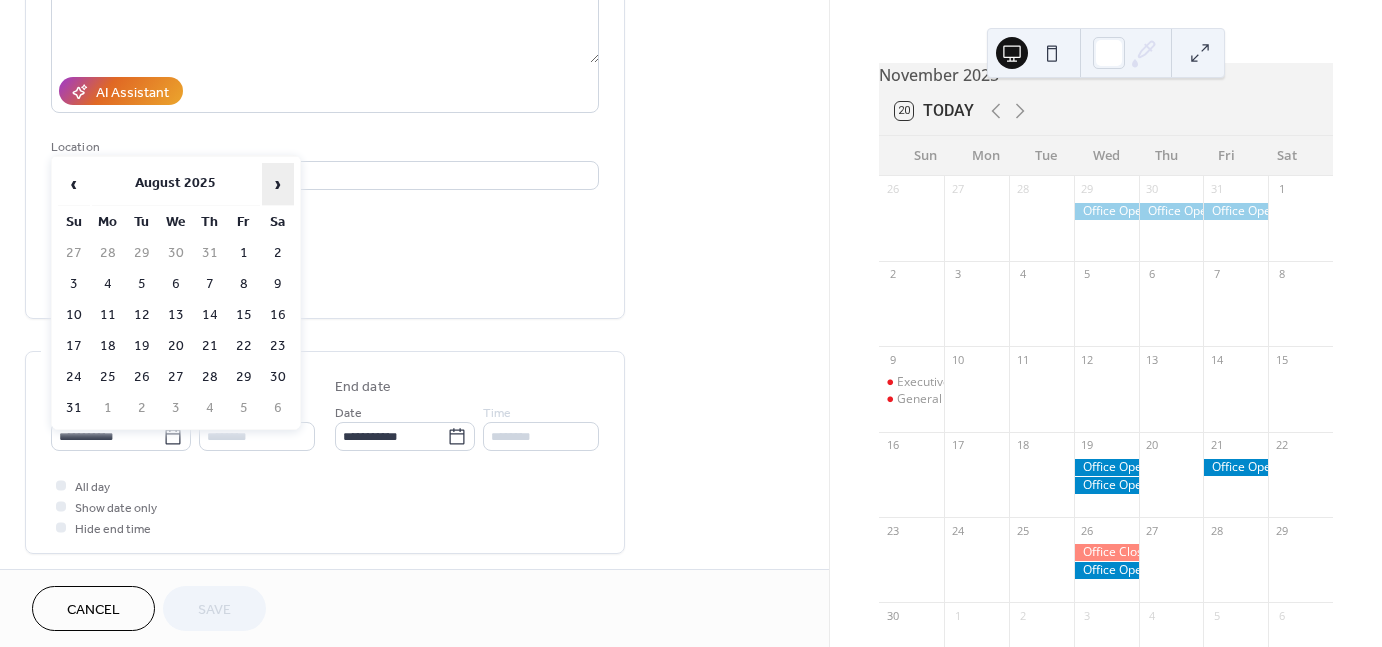 click on "›" at bounding box center (278, 184) 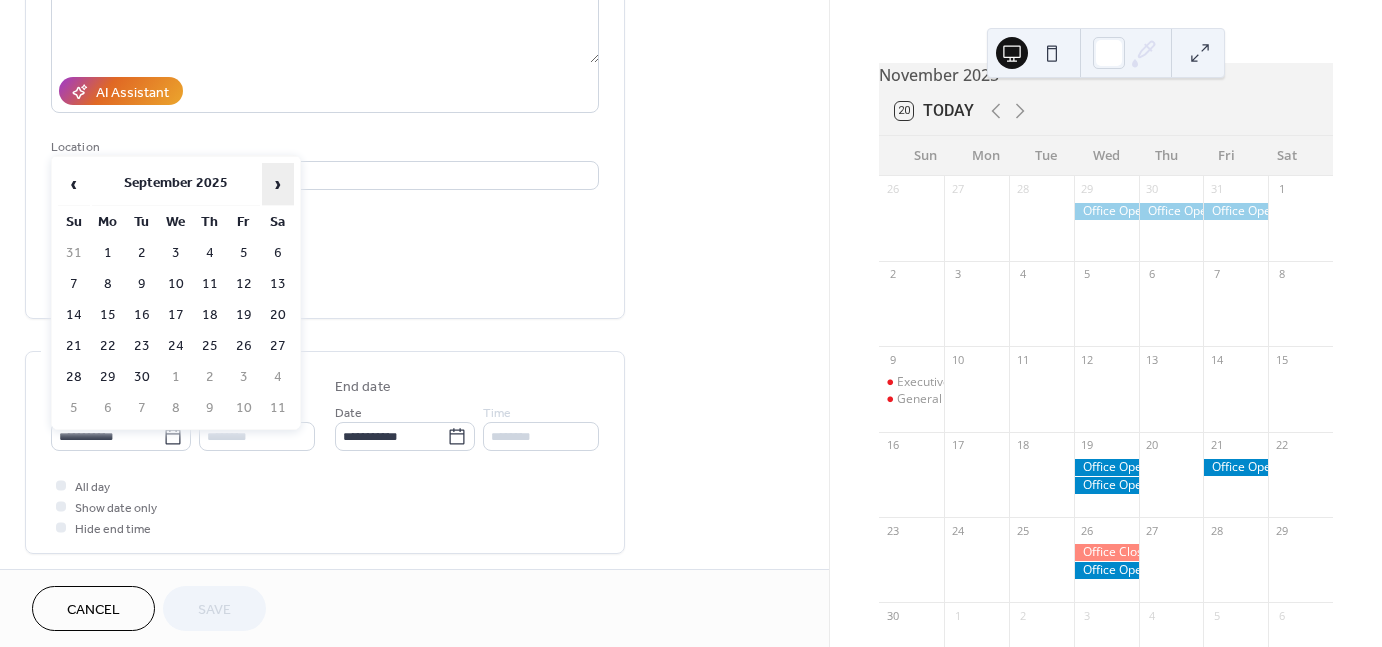 click on "›" at bounding box center [278, 184] 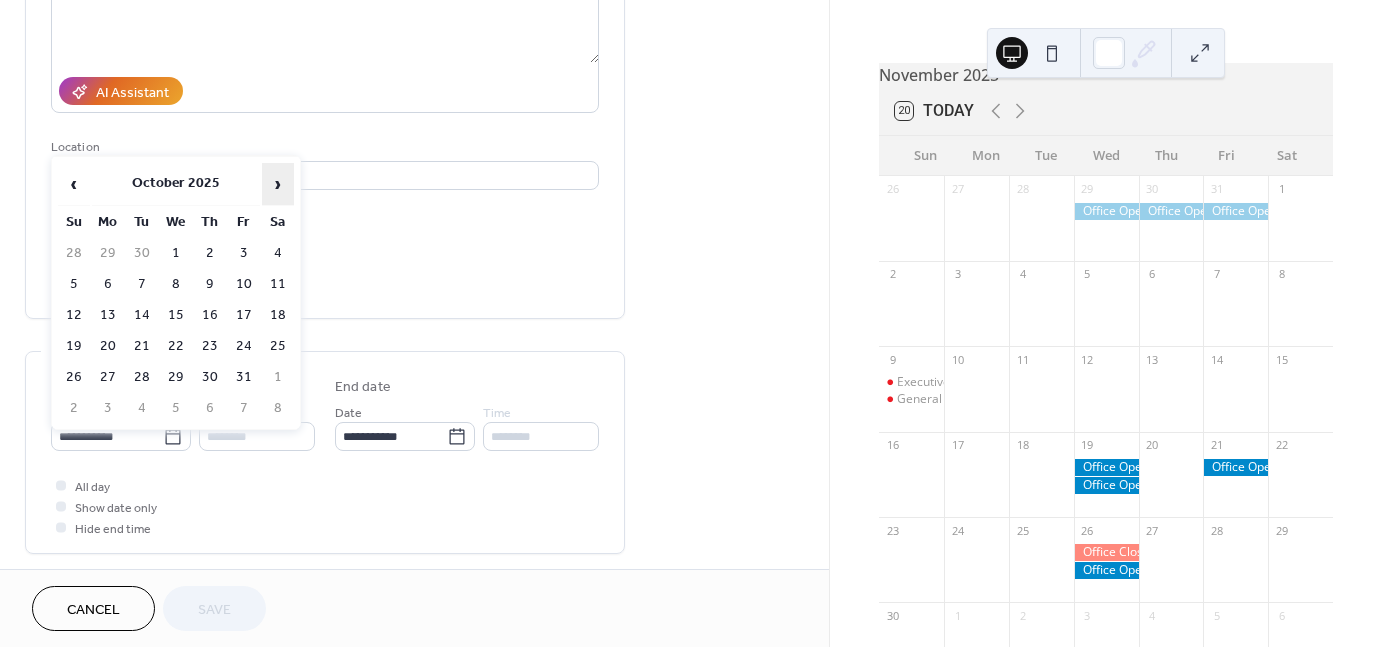 click on "›" at bounding box center (278, 184) 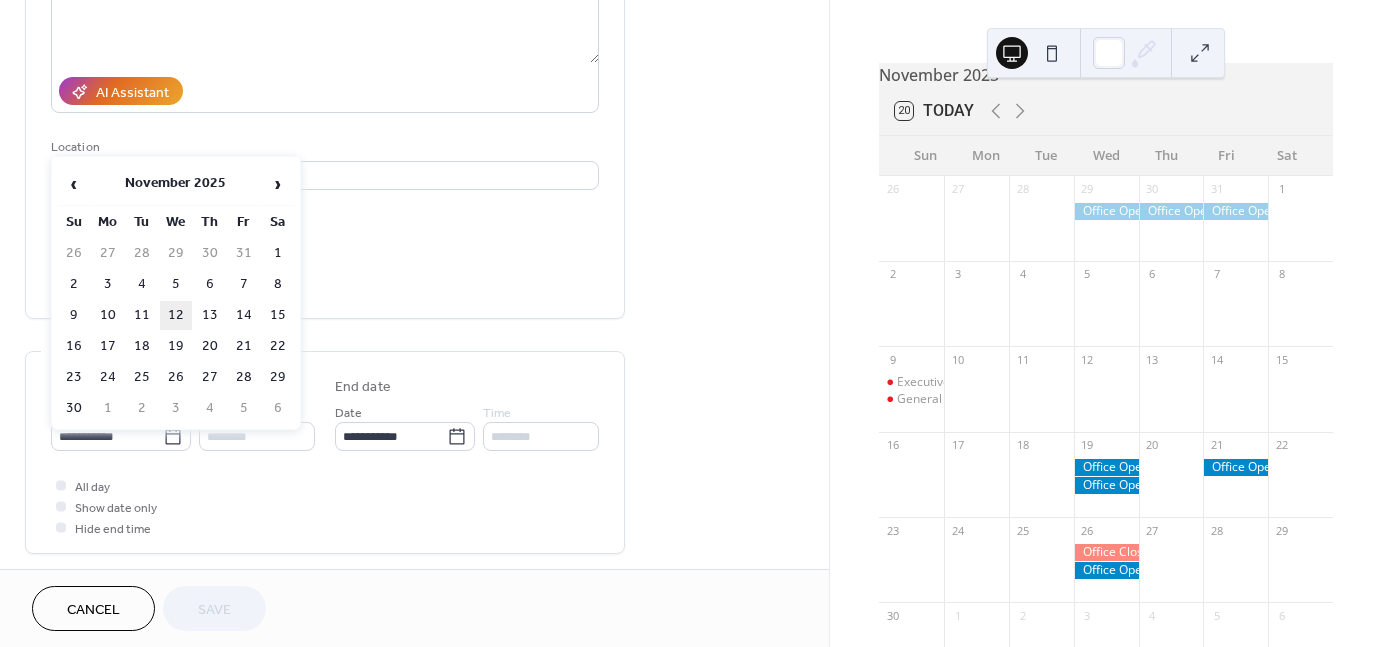 click on "12" at bounding box center [176, 315] 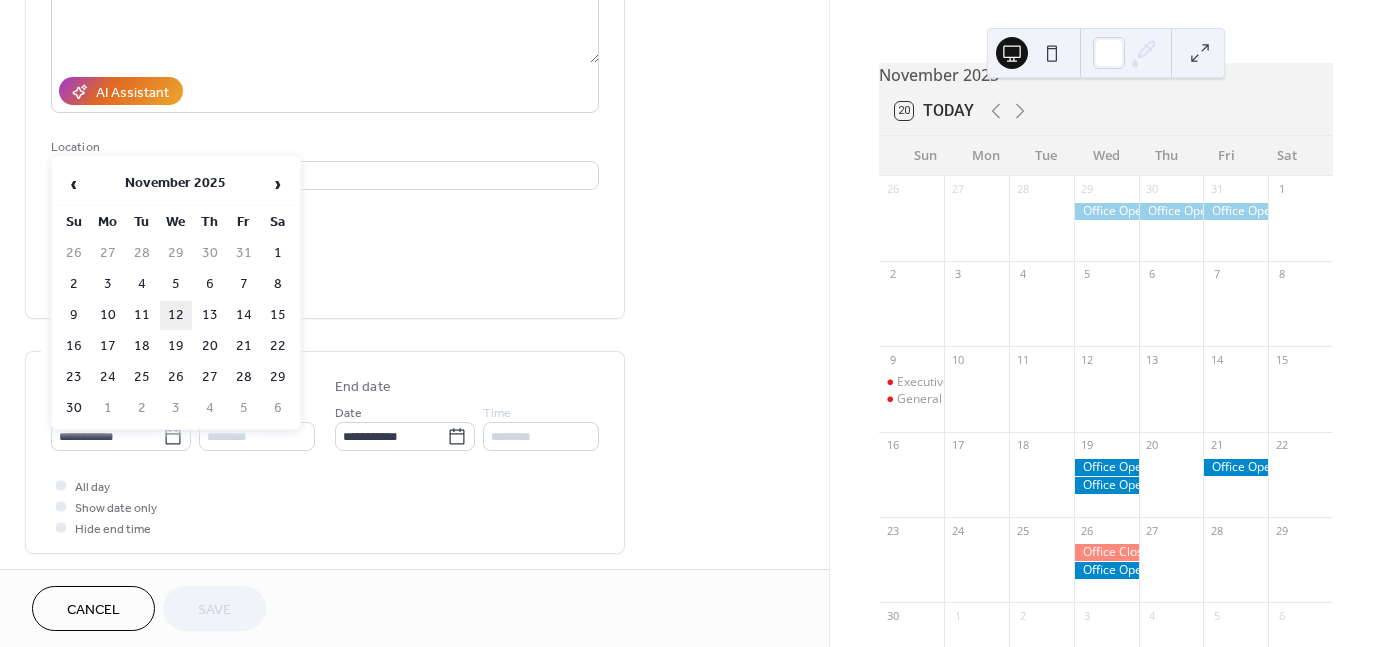 type on "**********" 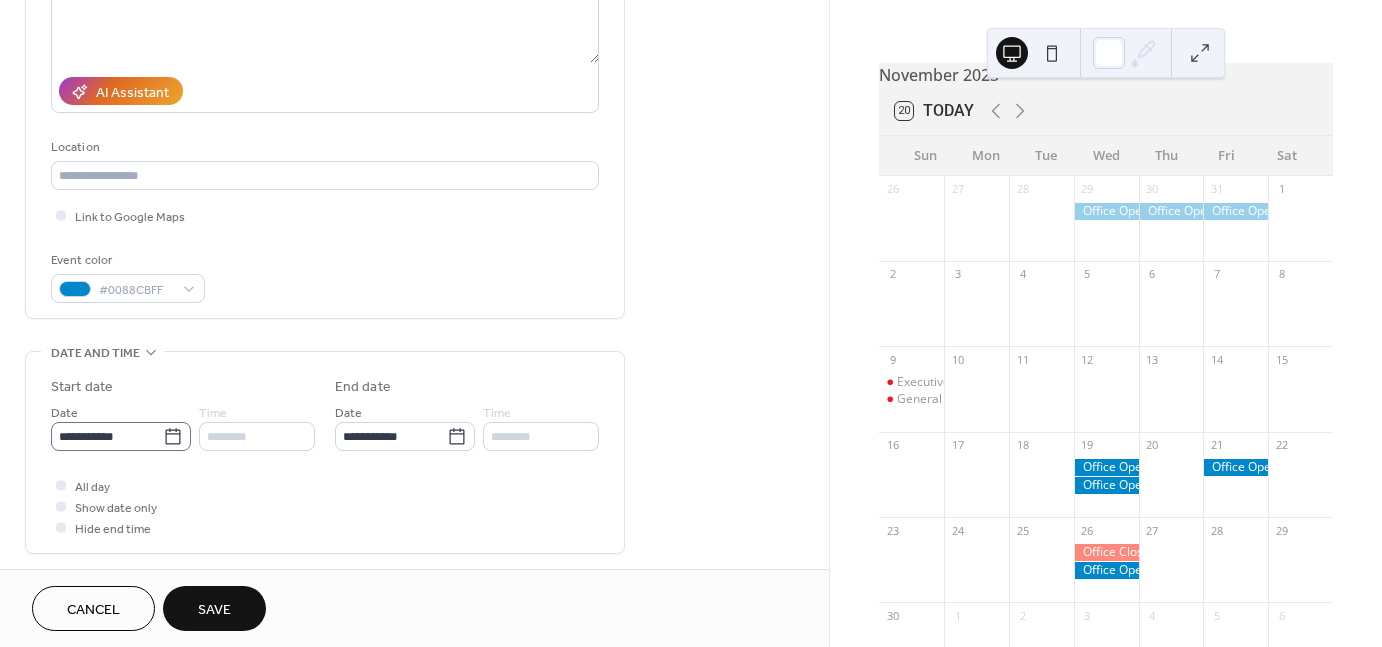 click 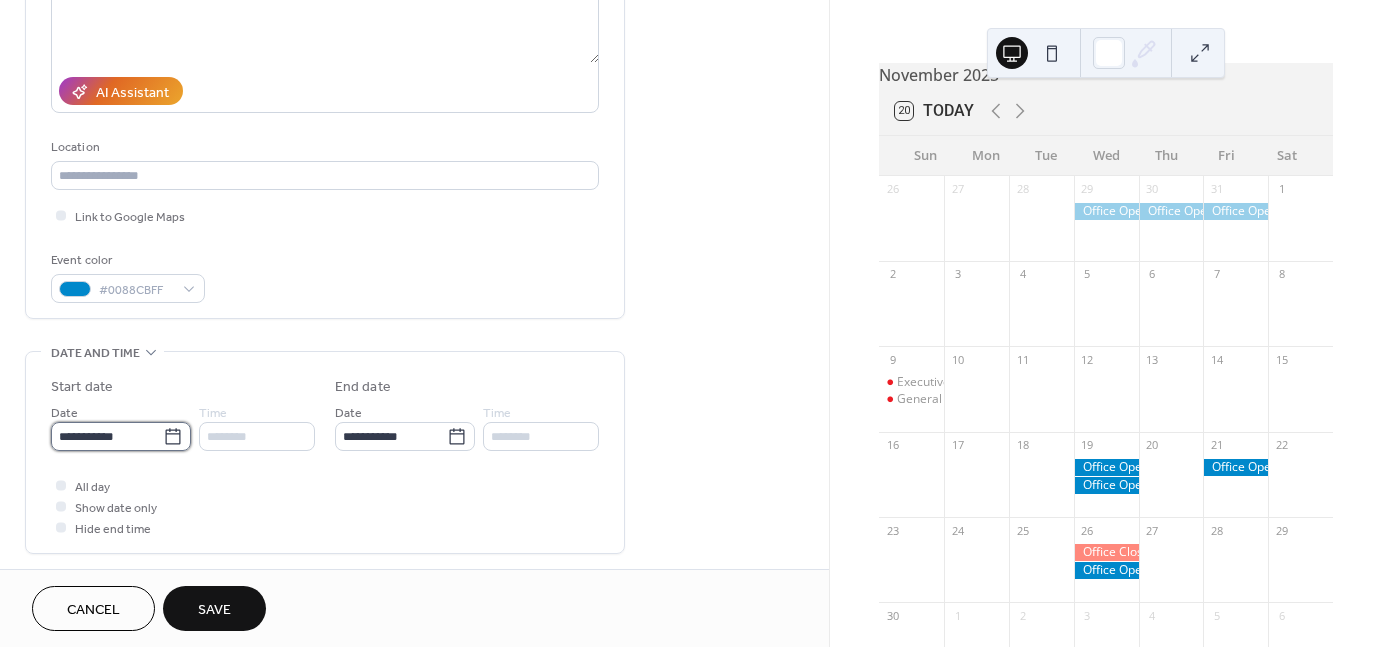 click on "**********" at bounding box center [107, 436] 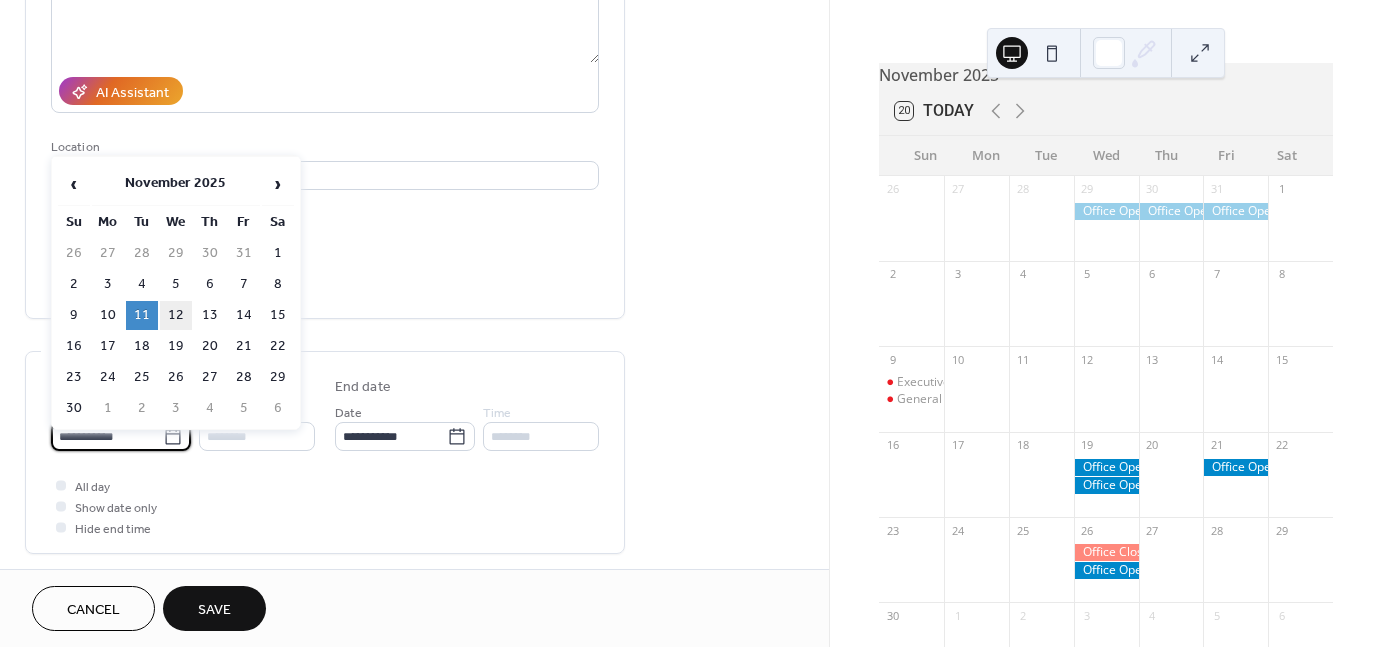 click on "12" at bounding box center (176, 315) 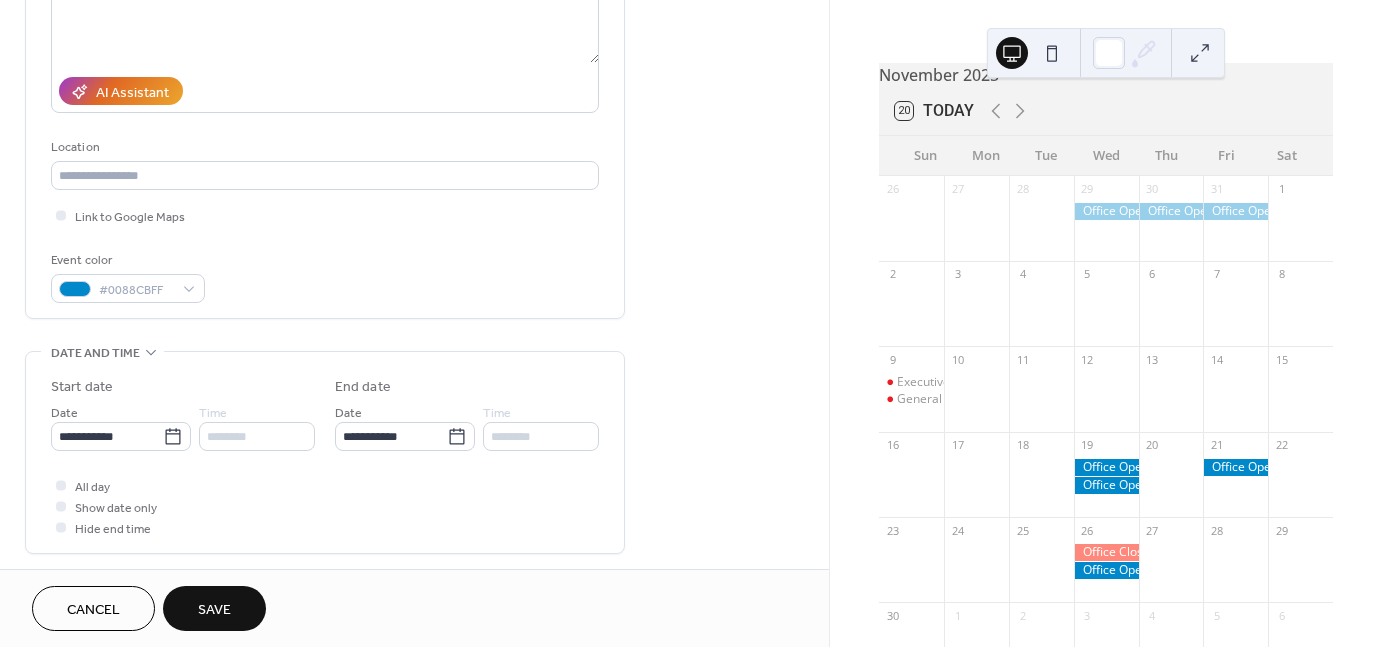 click on "Save" at bounding box center (214, 610) 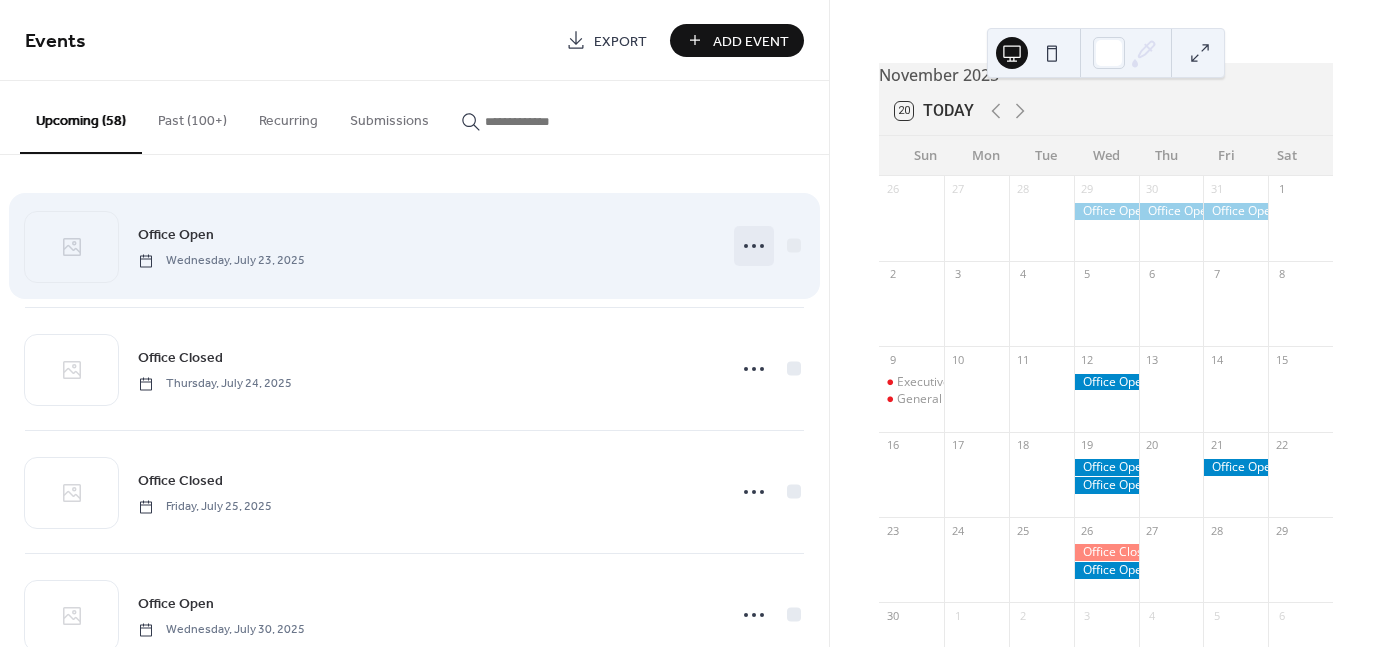 click 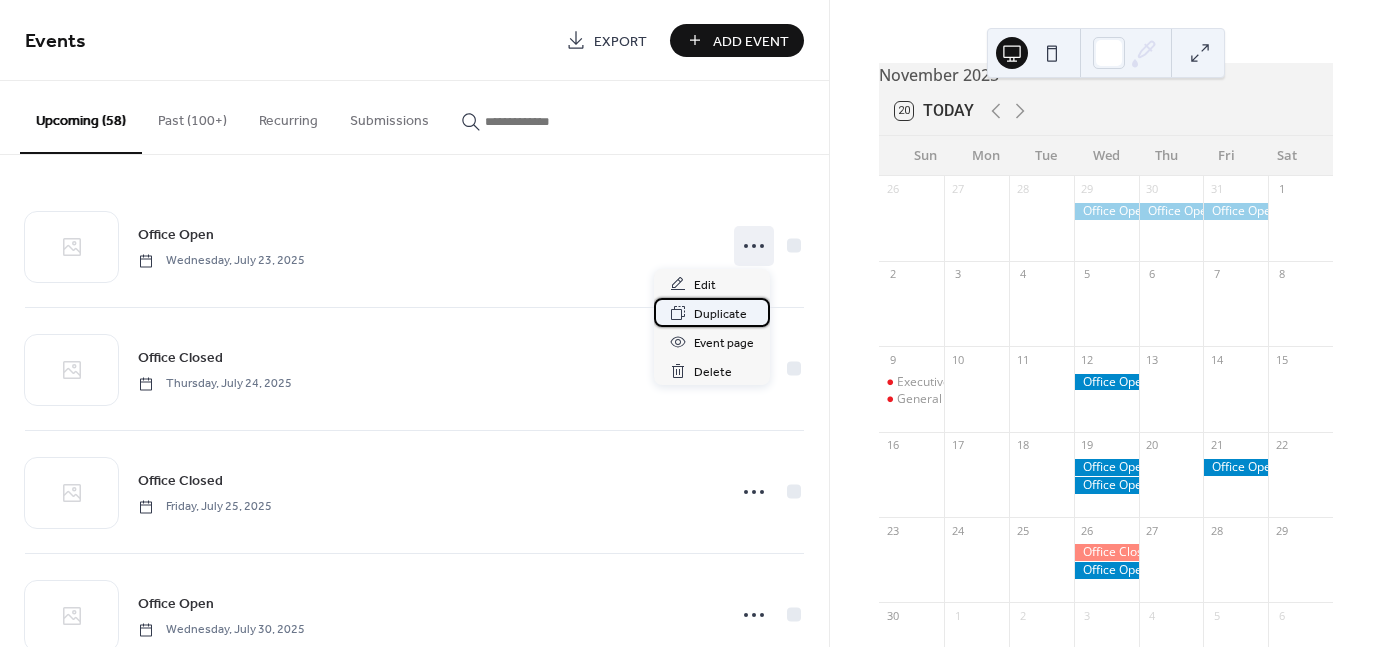 click on "Duplicate" at bounding box center [720, 314] 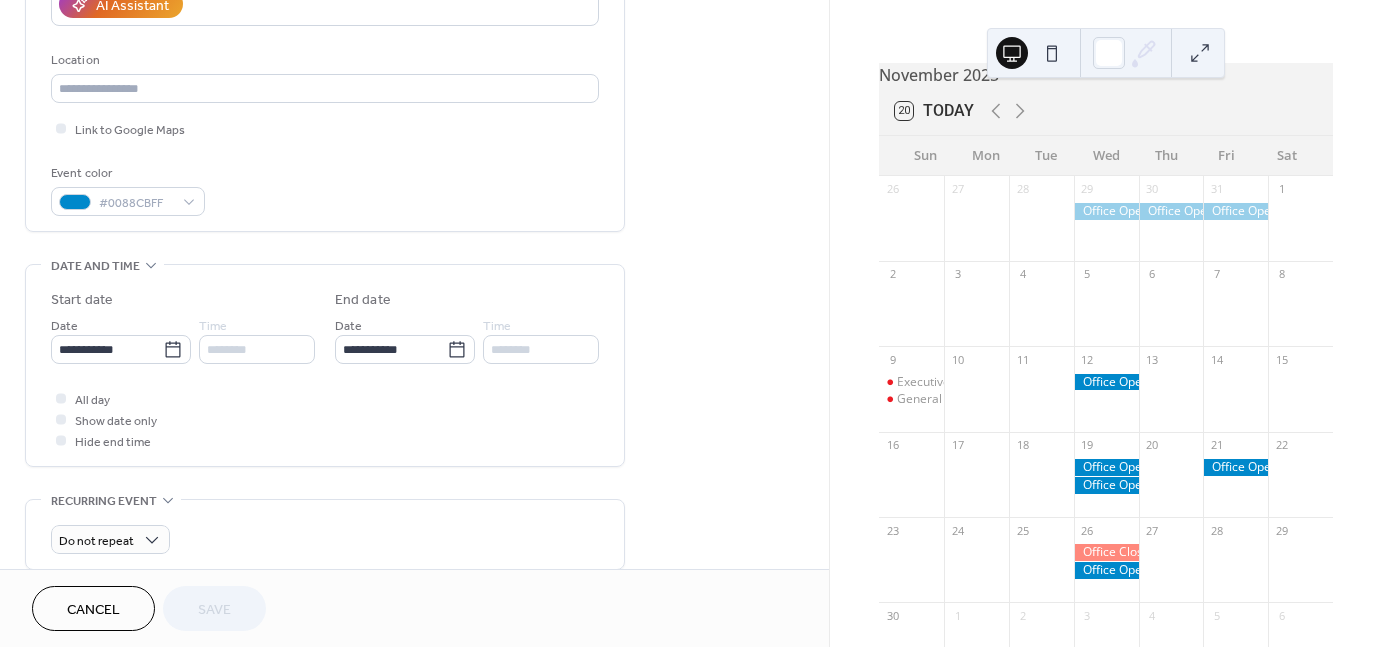 scroll, scrollTop: 400, scrollLeft: 0, axis: vertical 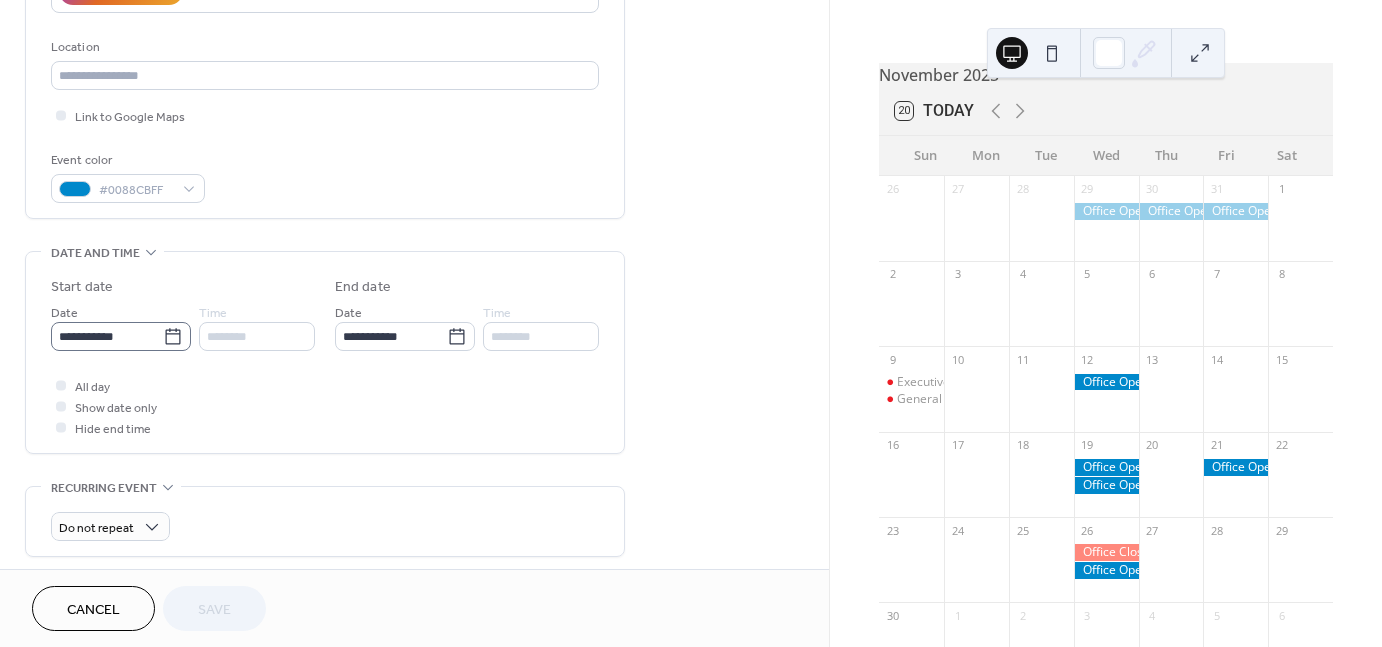 click on "**********" at bounding box center [121, 336] 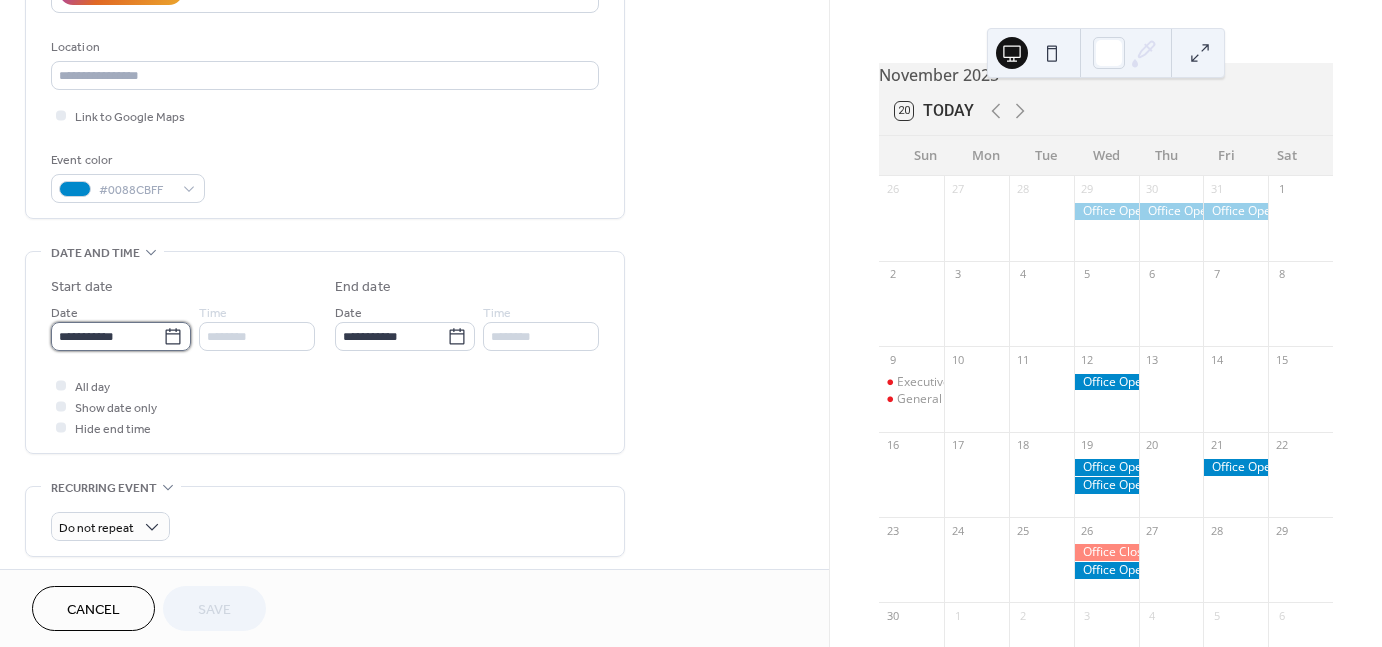 click on "**********" at bounding box center [107, 336] 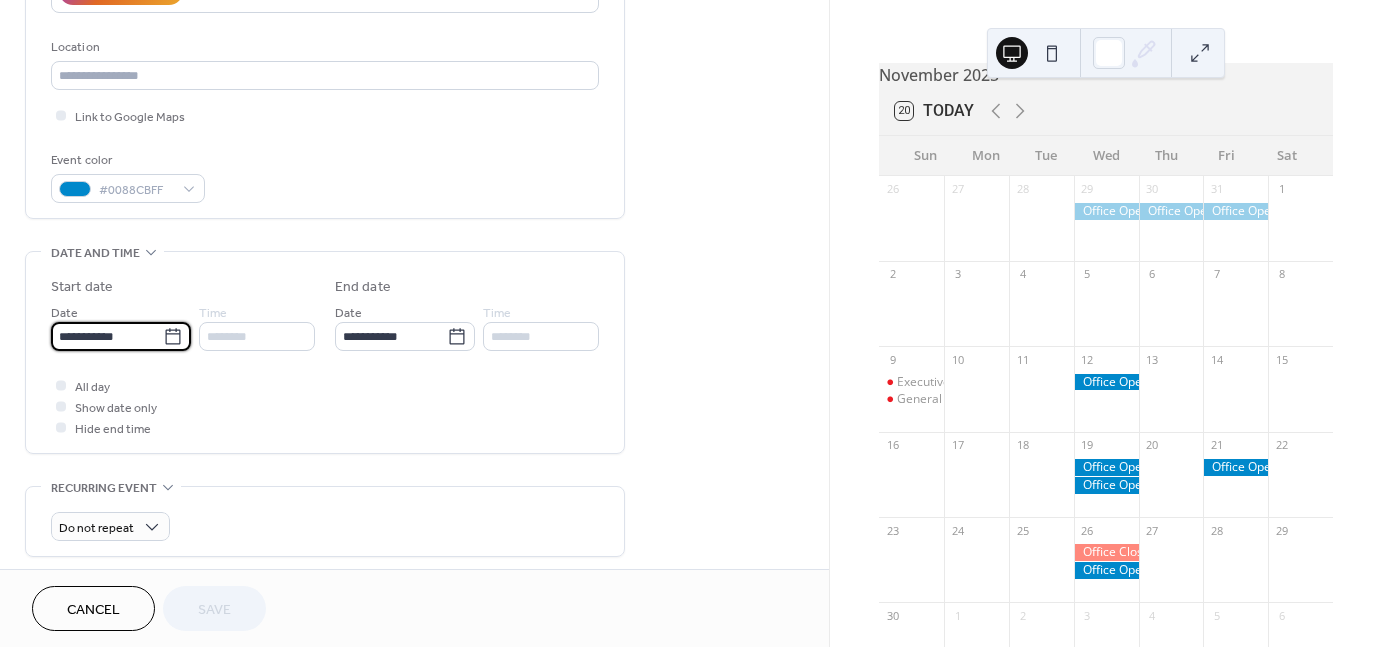 click 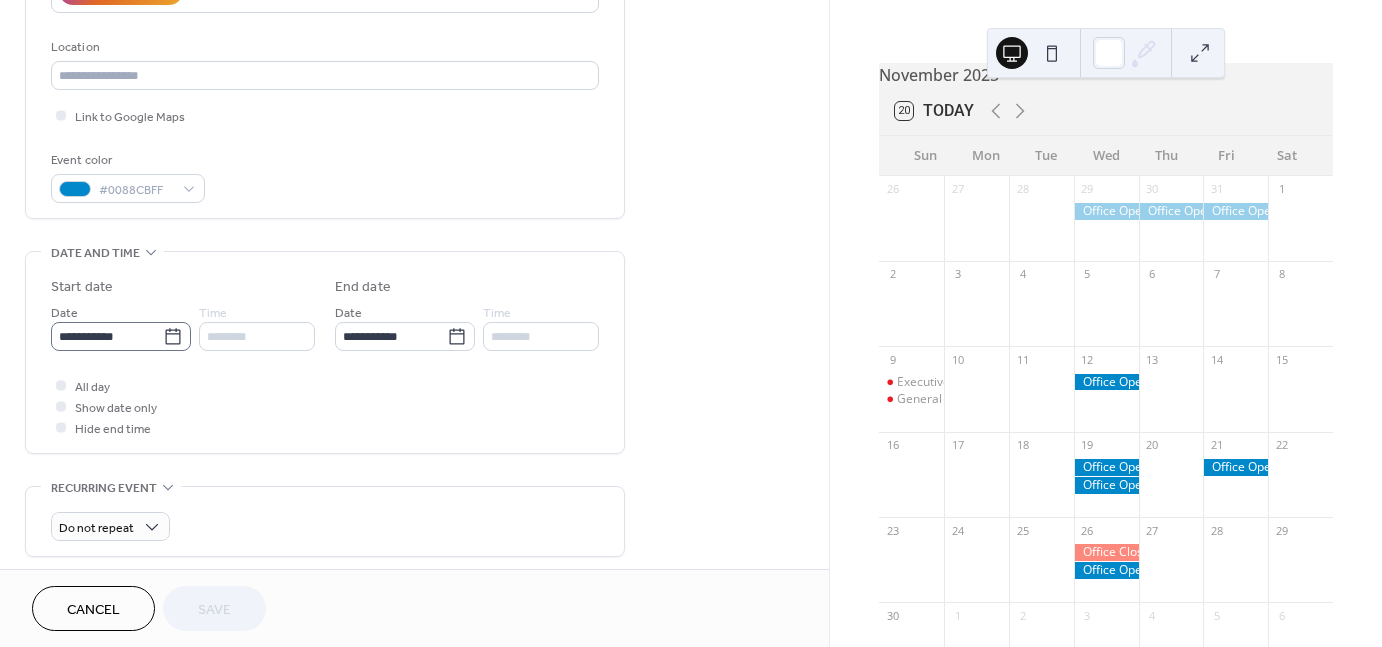 click 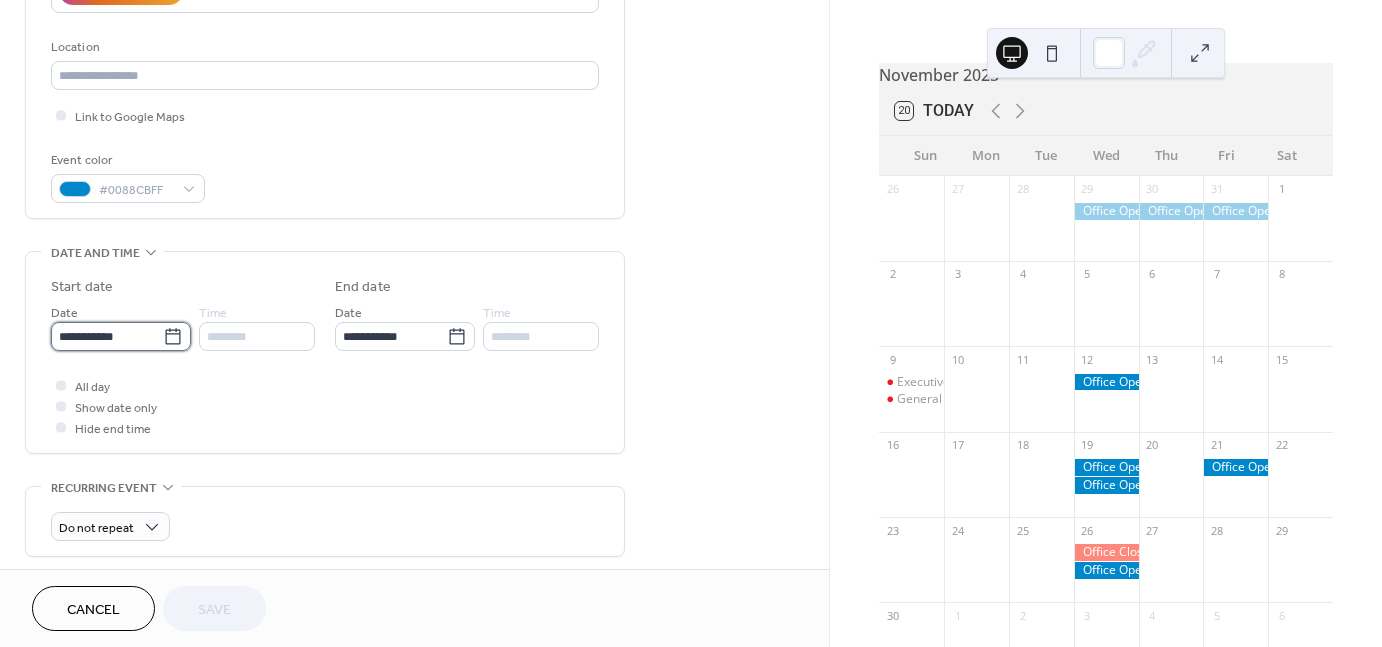 click on "**********" at bounding box center [107, 336] 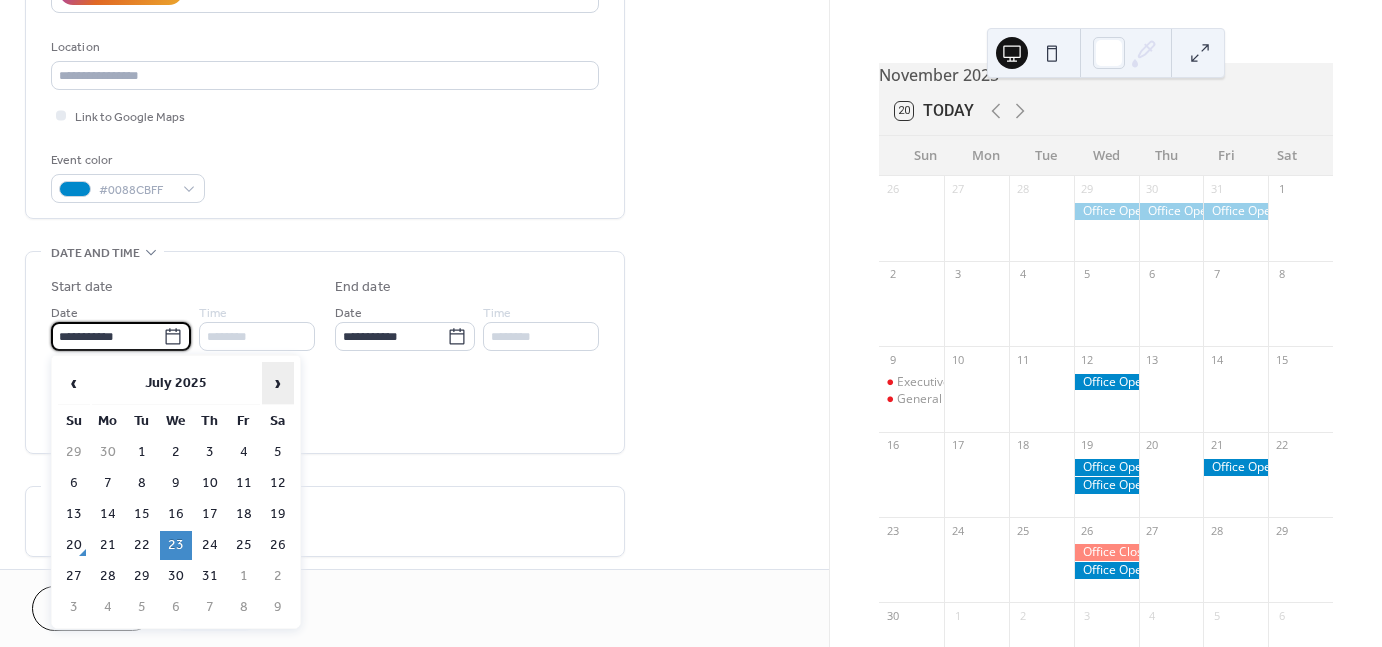 click on "›" at bounding box center (278, 383) 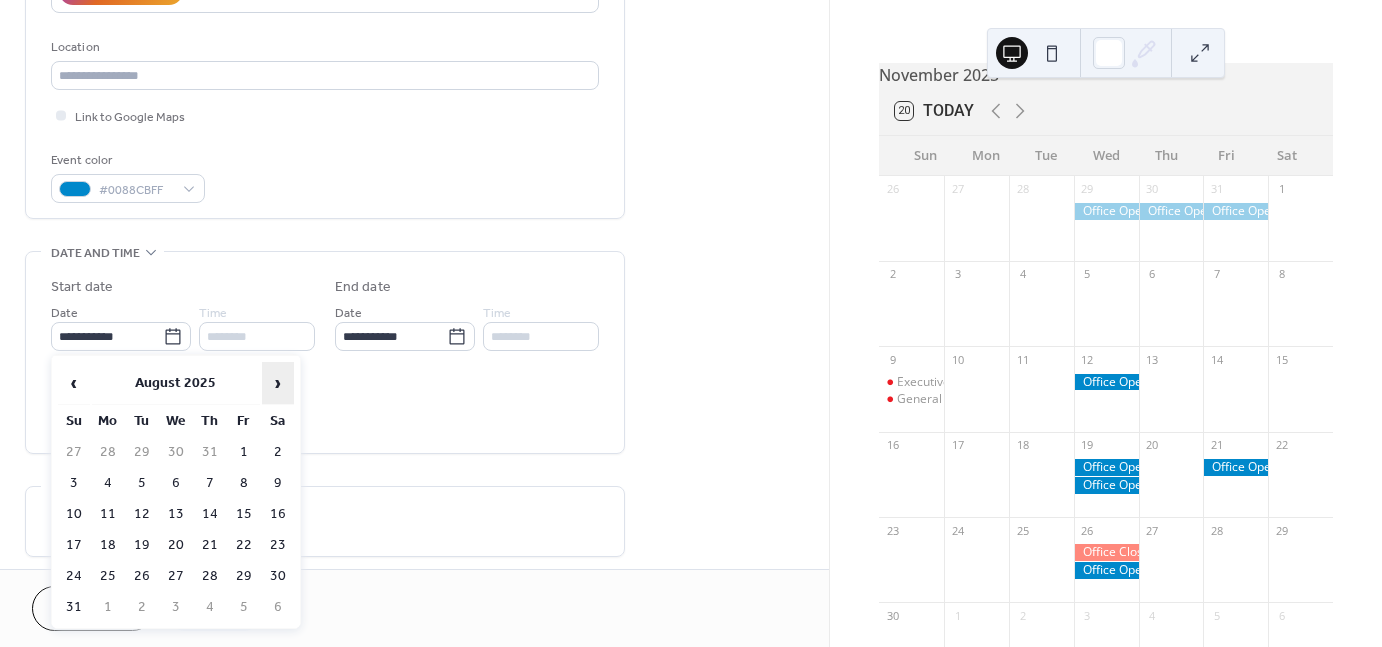 click on "›" at bounding box center [278, 383] 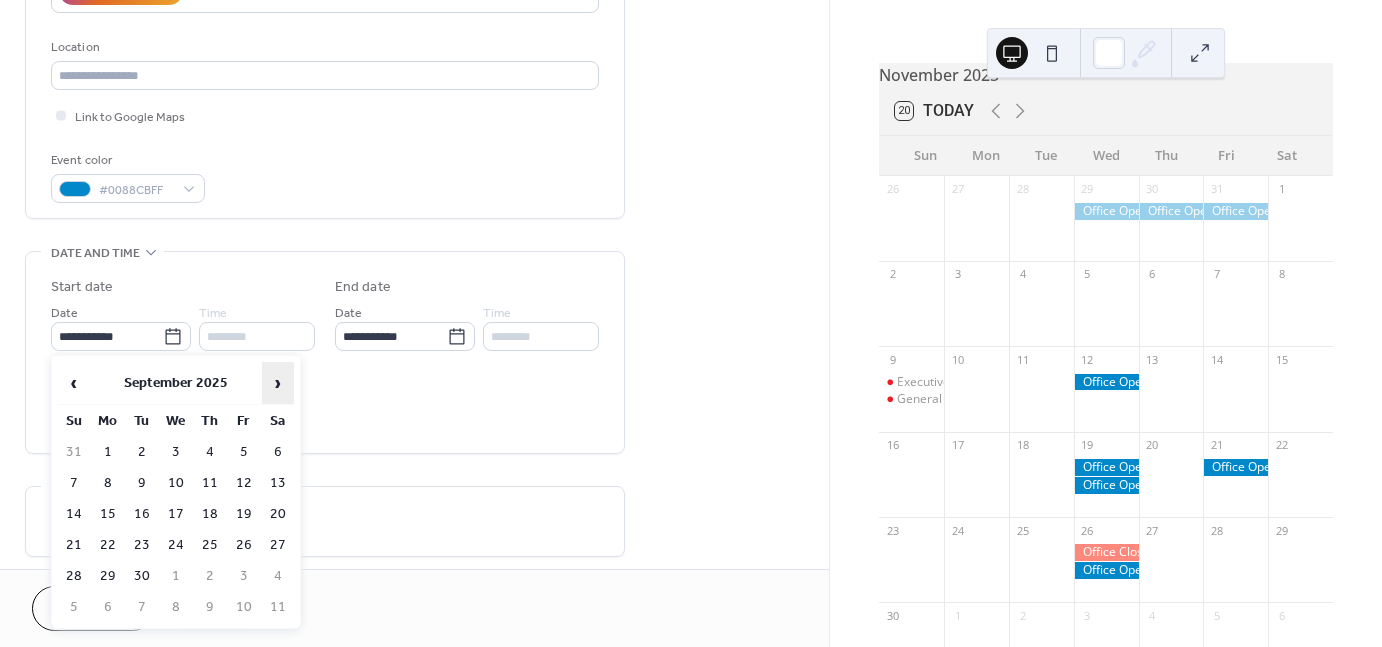 click on "›" at bounding box center (278, 383) 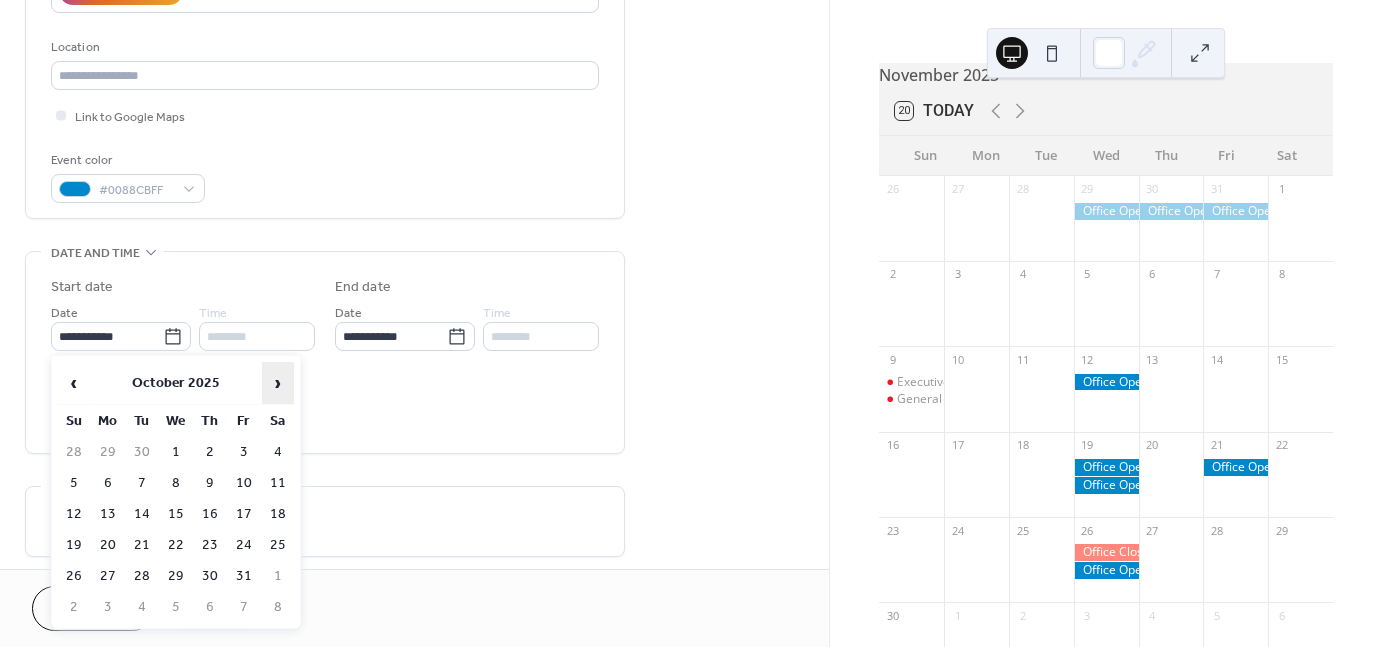 click on "›" at bounding box center (278, 383) 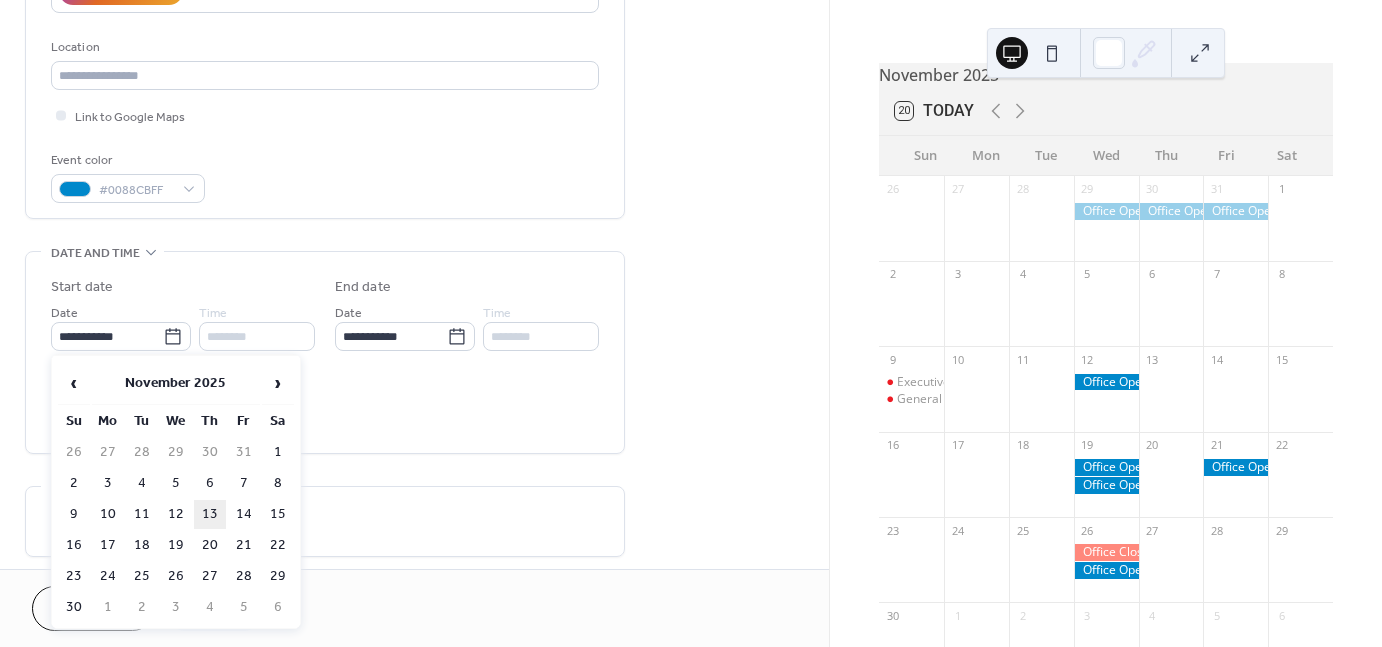 click on "13" at bounding box center [210, 514] 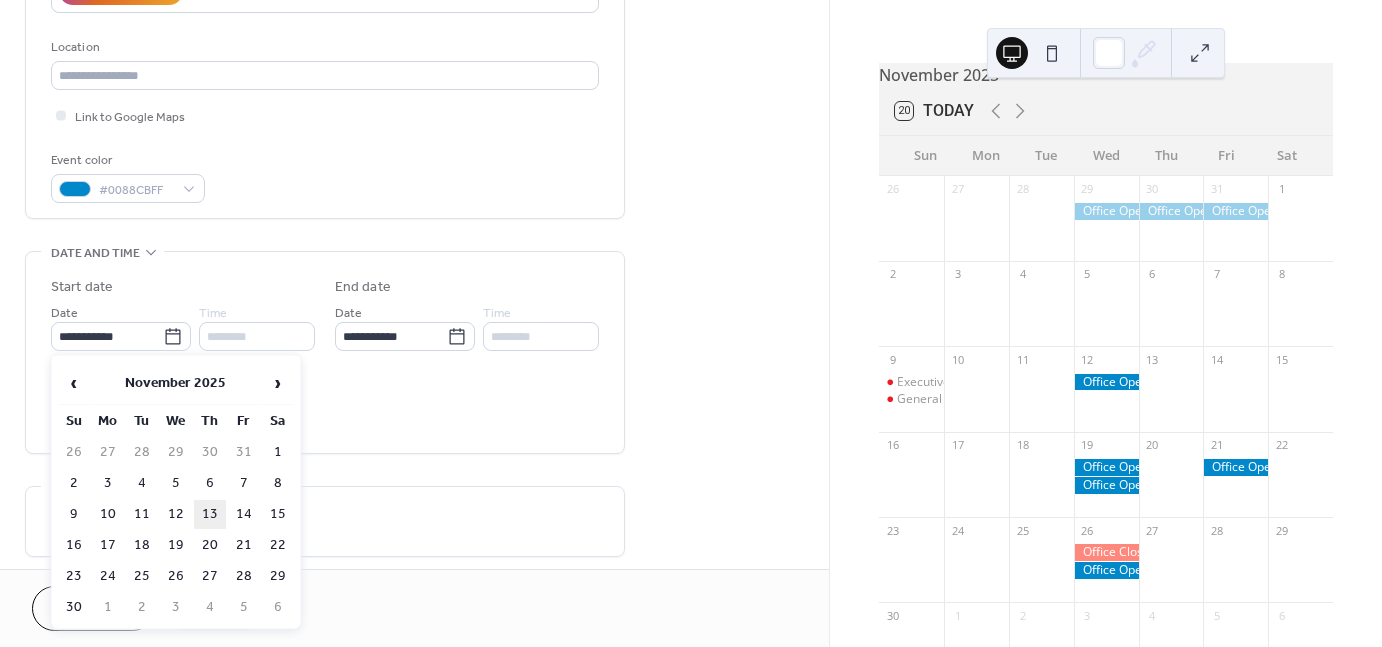 type on "**********" 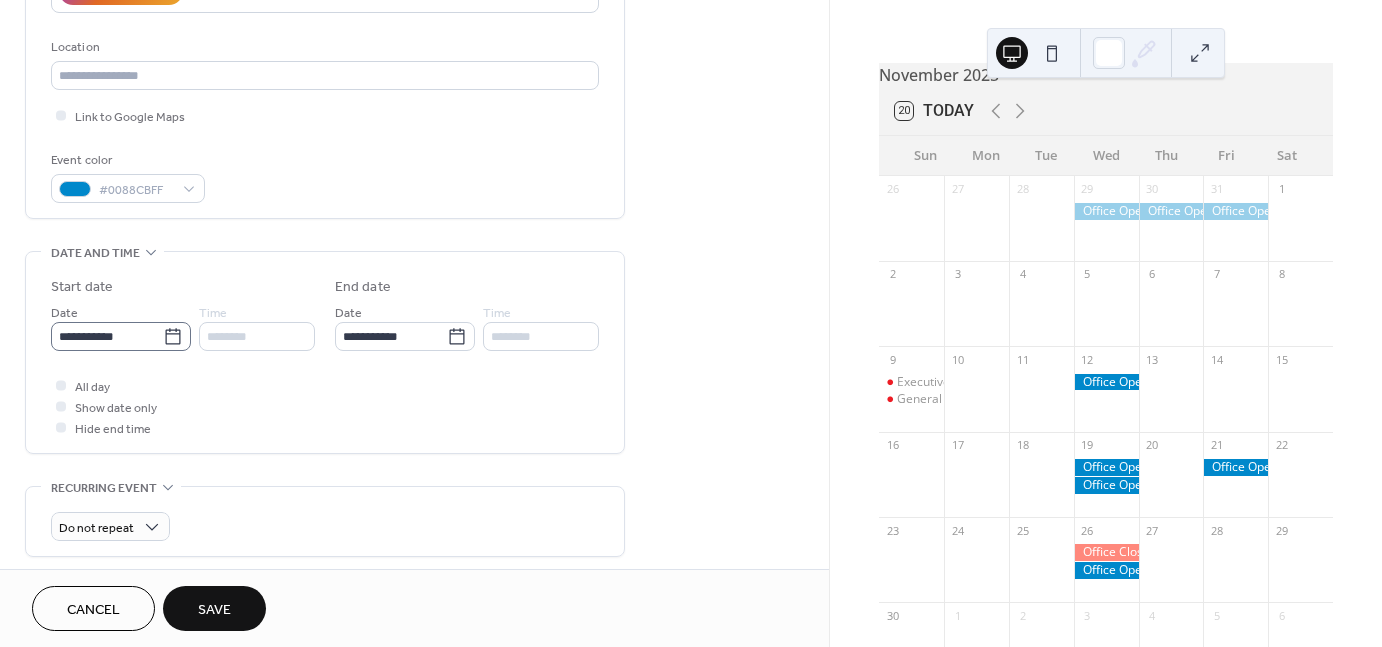 click 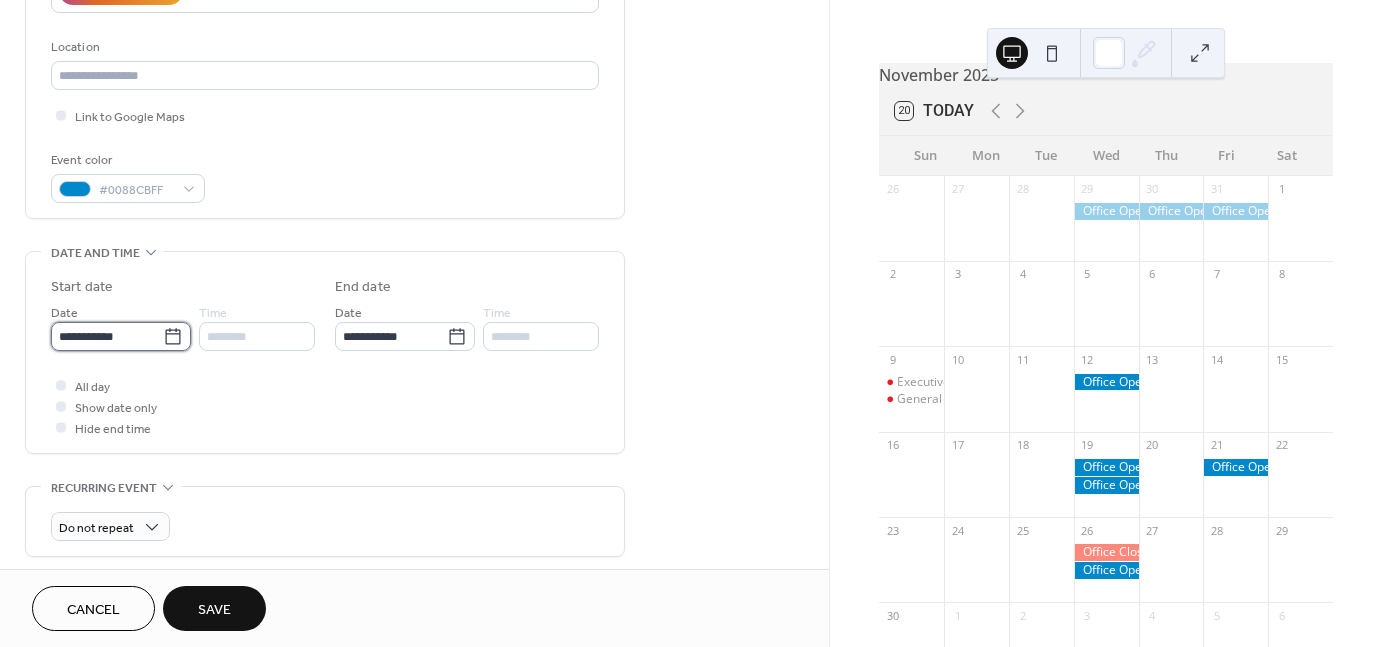 click on "**********" at bounding box center [107, 336] 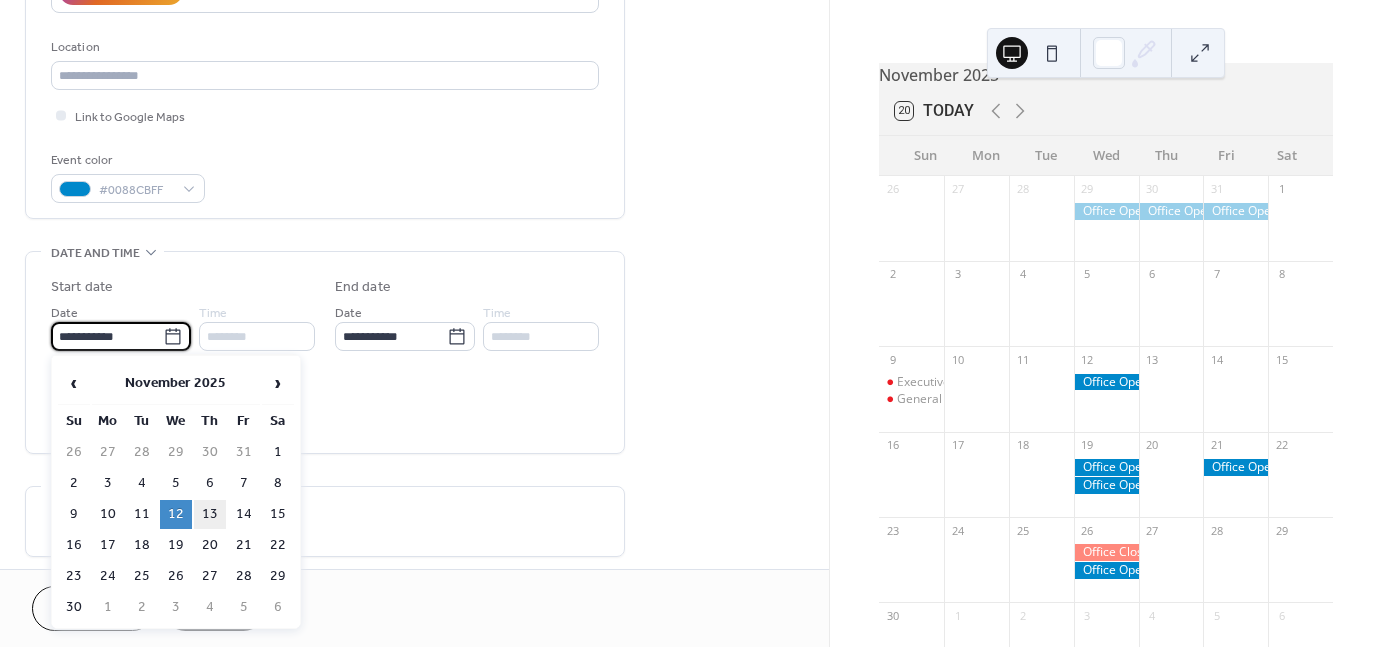 click on "13" at bounding box center [210, 514] 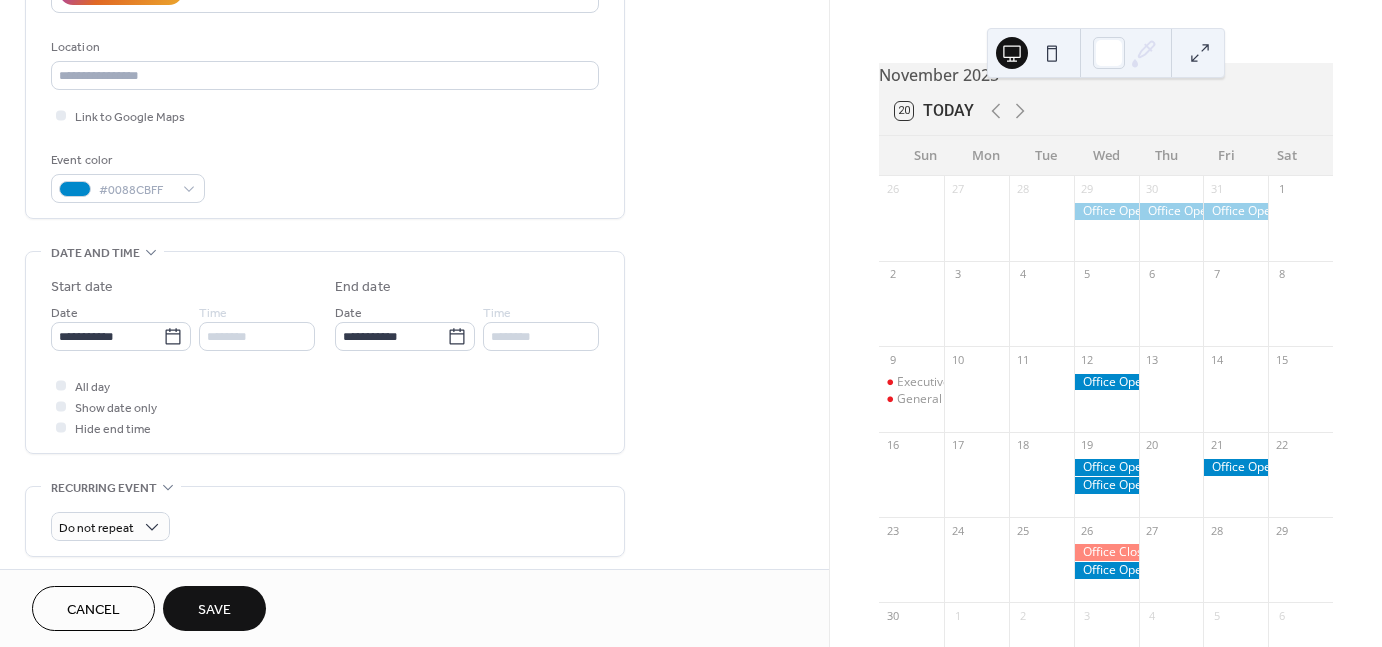 click on "Save" at bounding box center [214, 610] 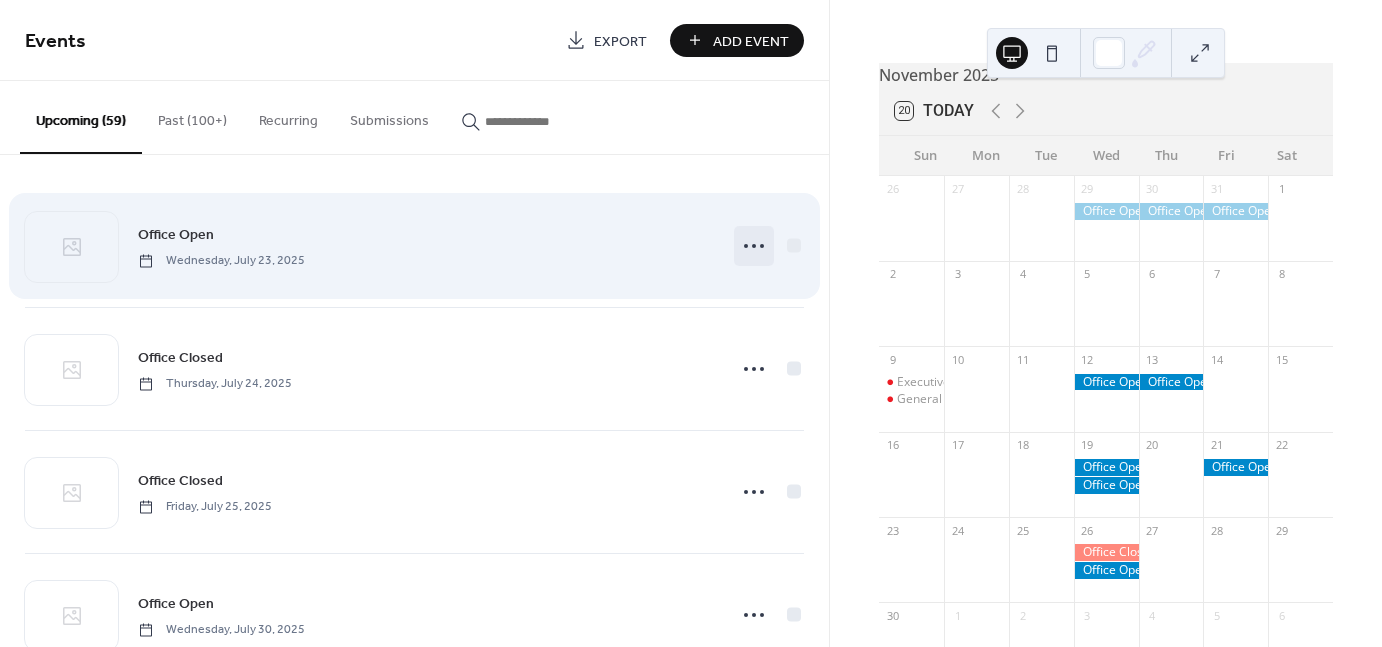 click 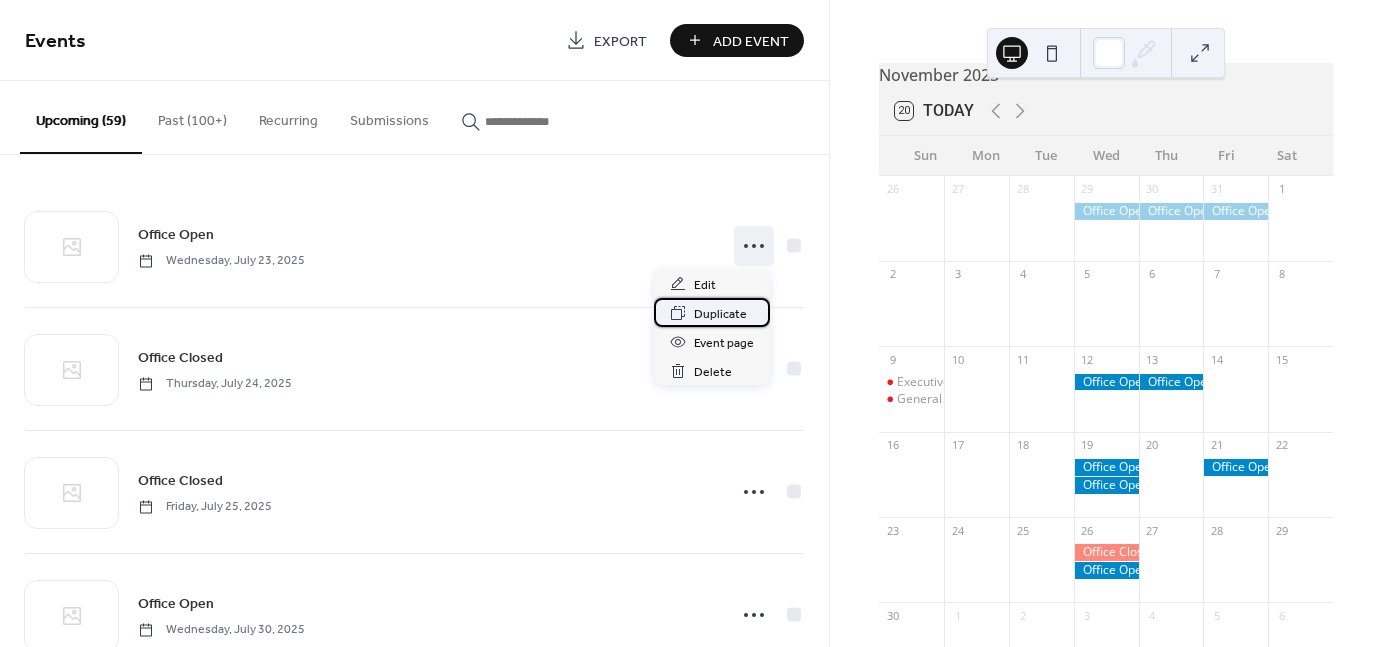 click on "Duplicate" at bounding box center [720, 314] 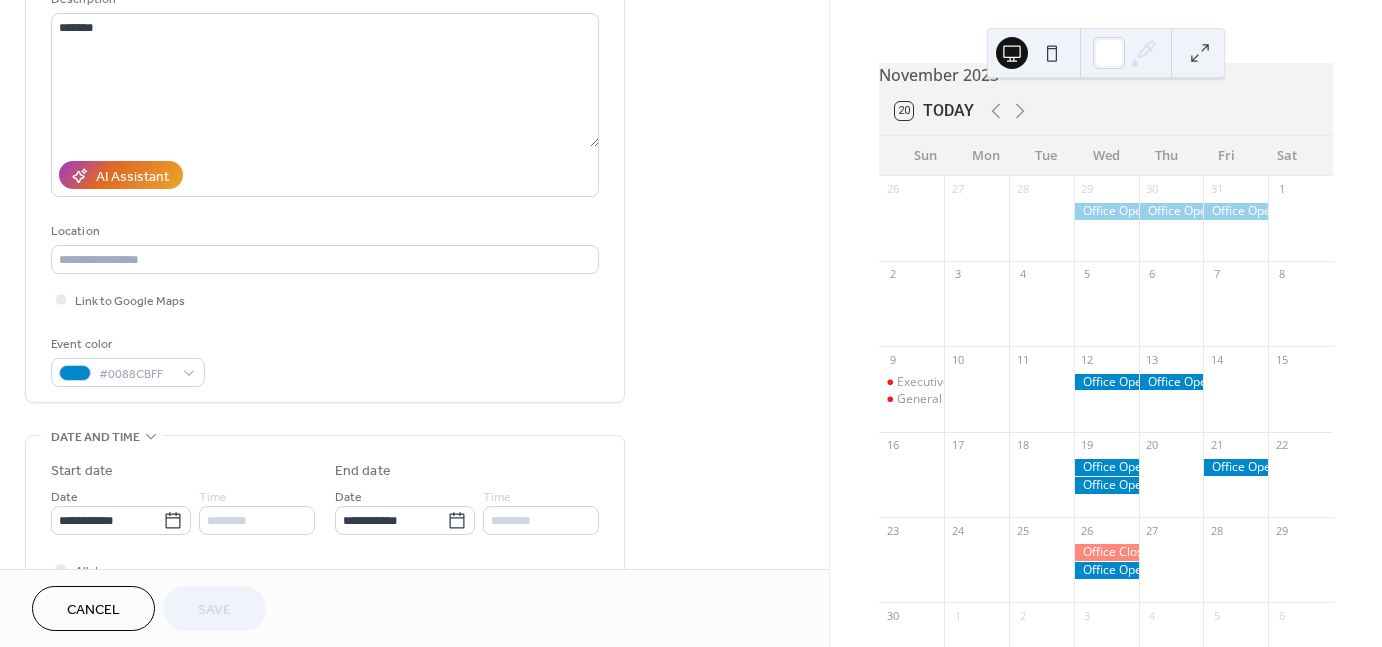 scroll, scrollTop: 300, scrollLeft: 0, axis: vertical 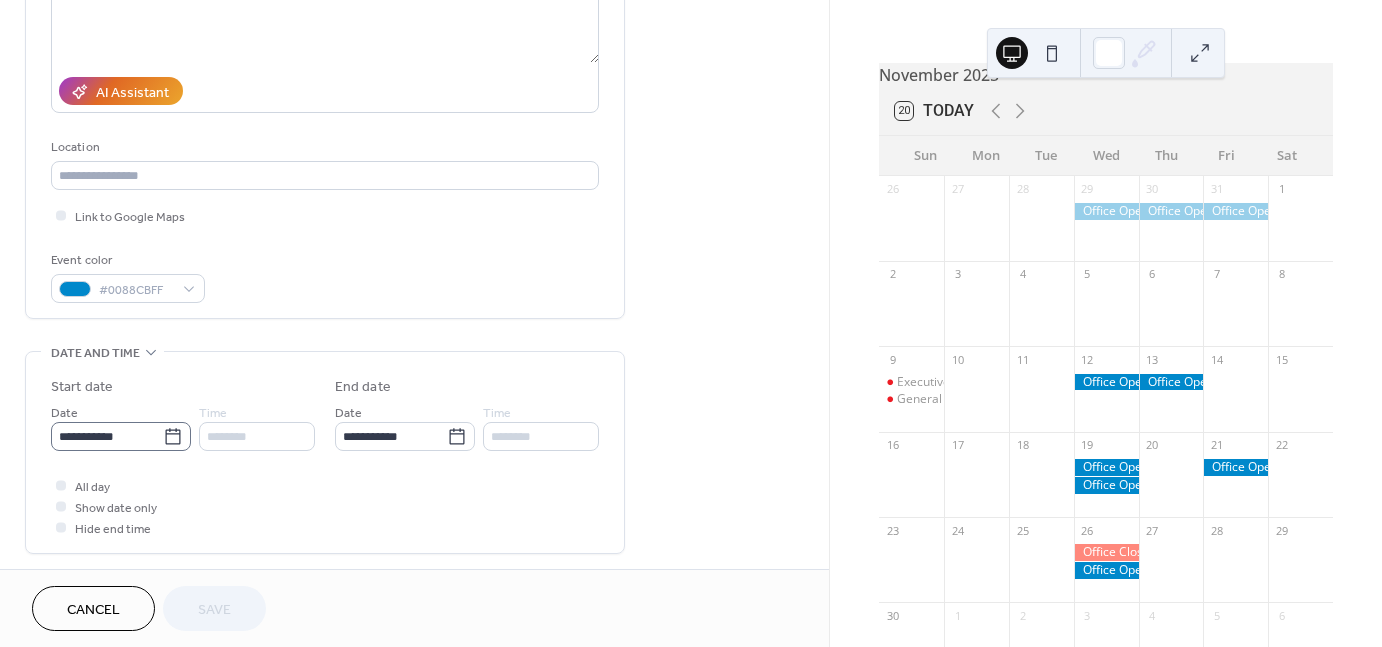 click 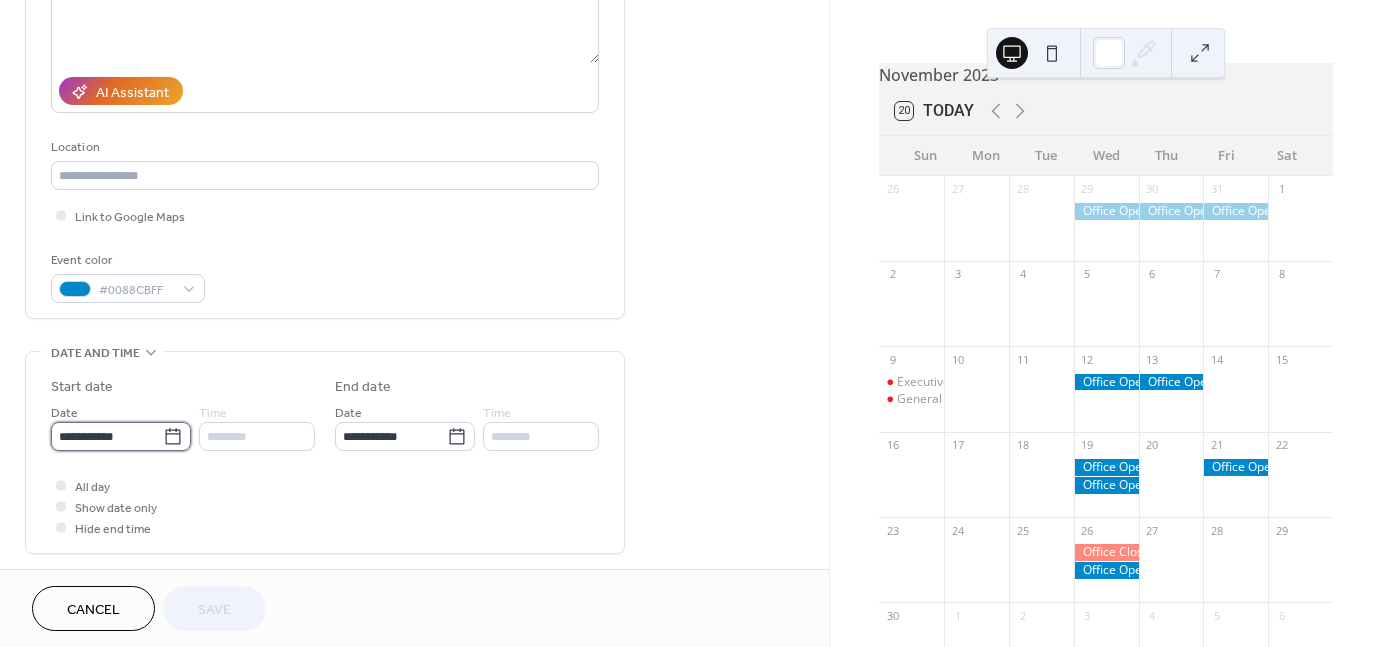 click on "**********" at bounding box center [107, 436] 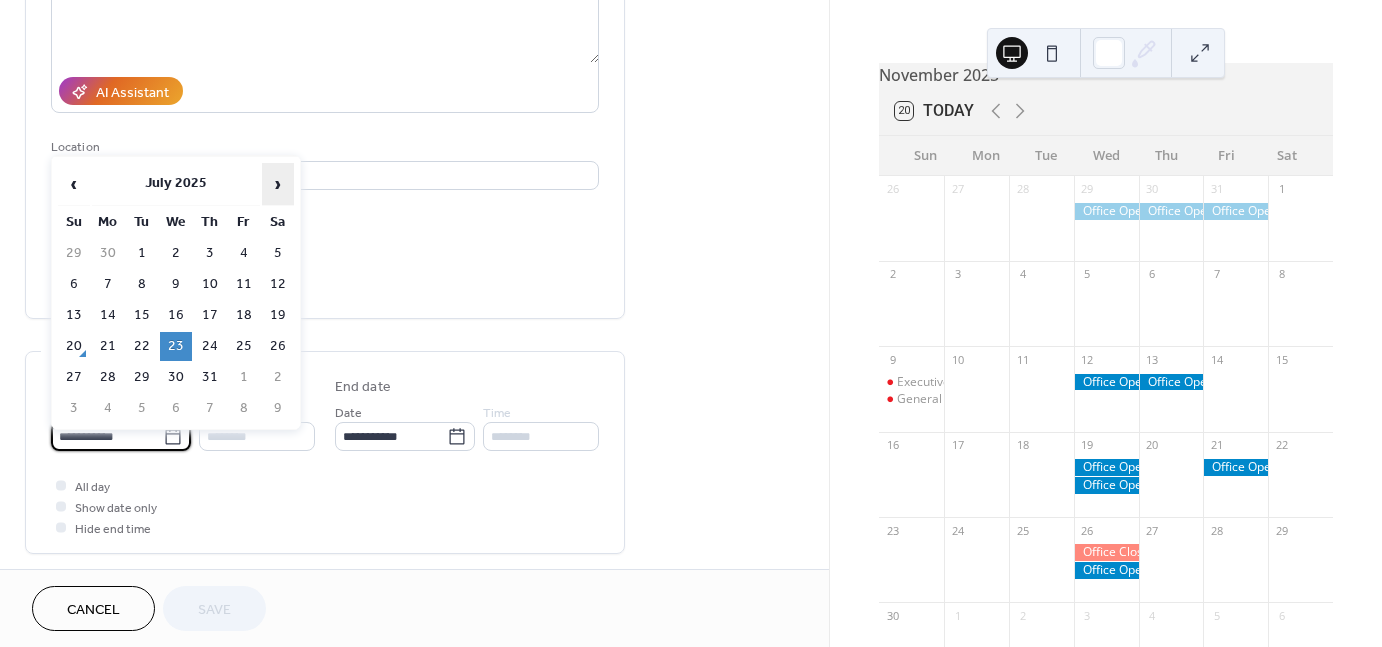 click on "›" at bounding box center (278, 184) 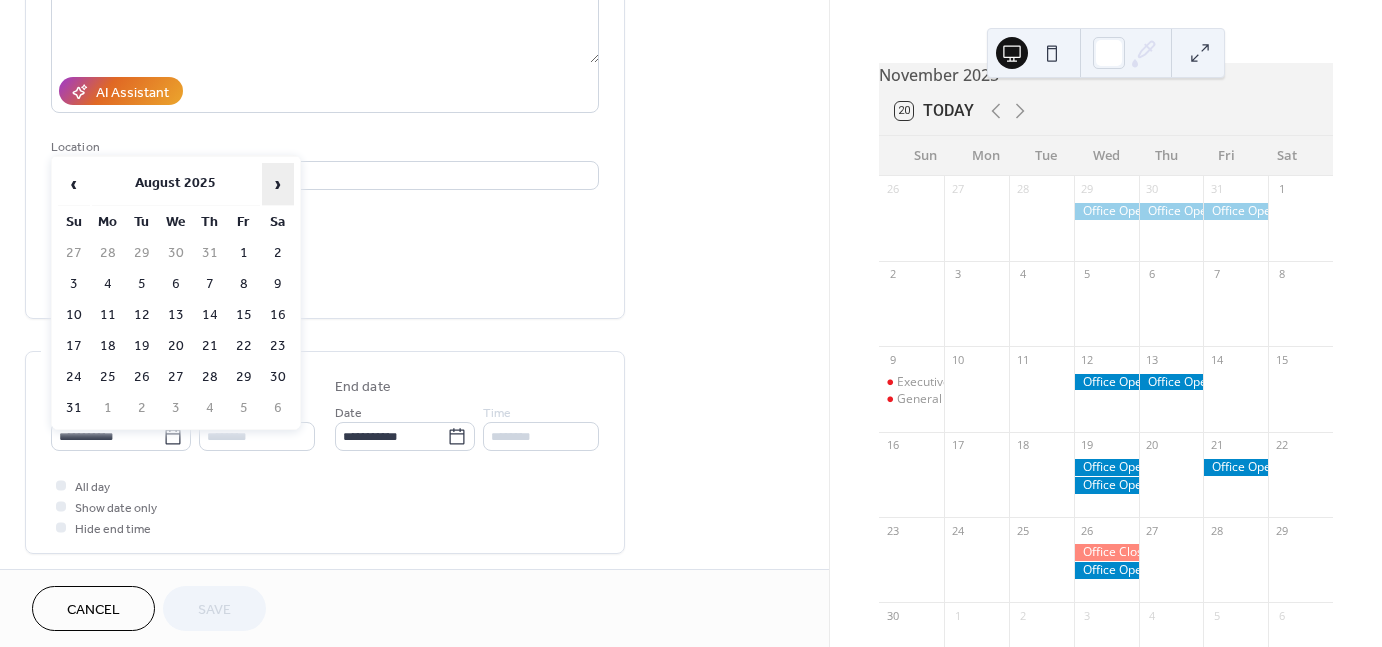 click on "›" at bounding box center [278, 184] 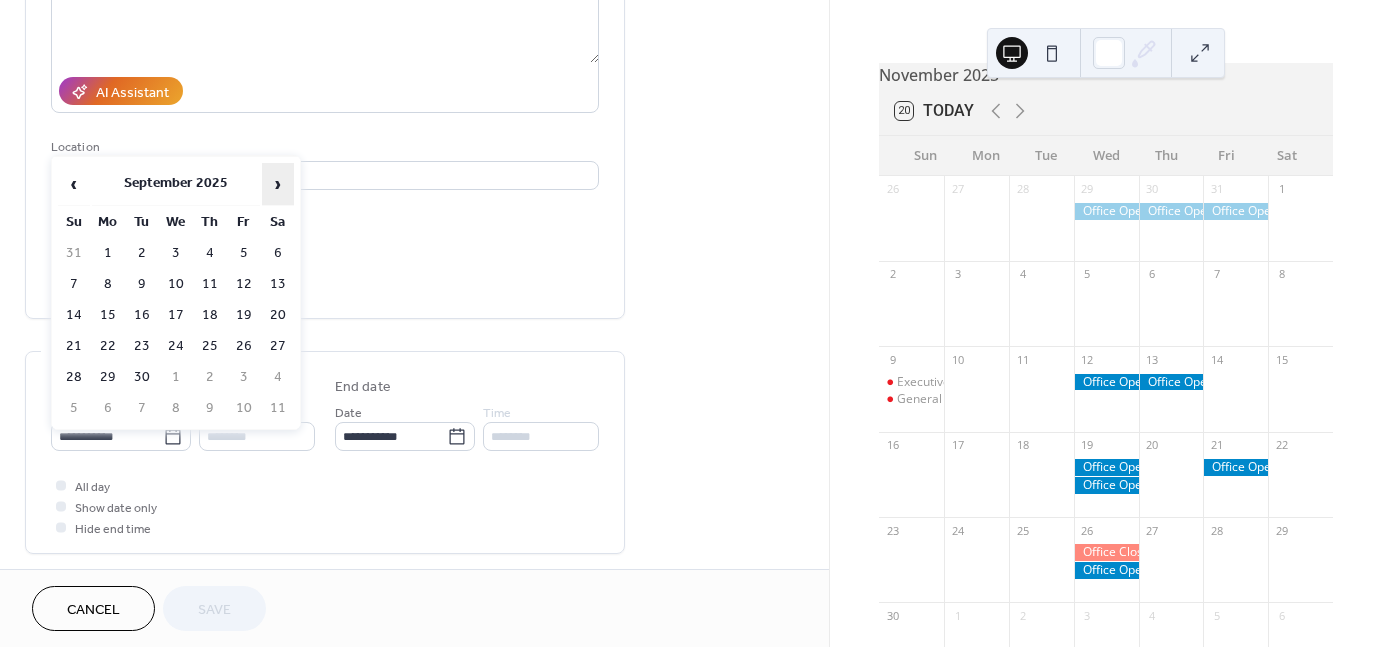 click on "›" at bounding box center [278, 184] 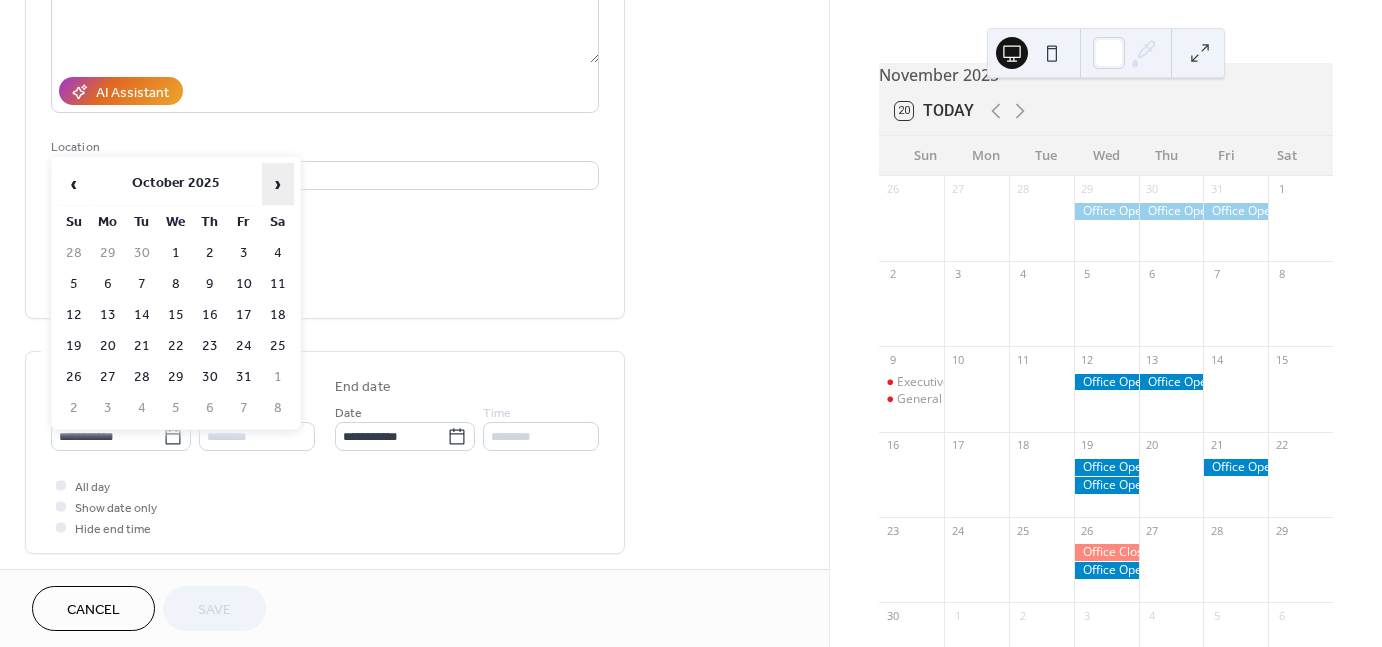 click on "›" at bounding box center [278, 184] 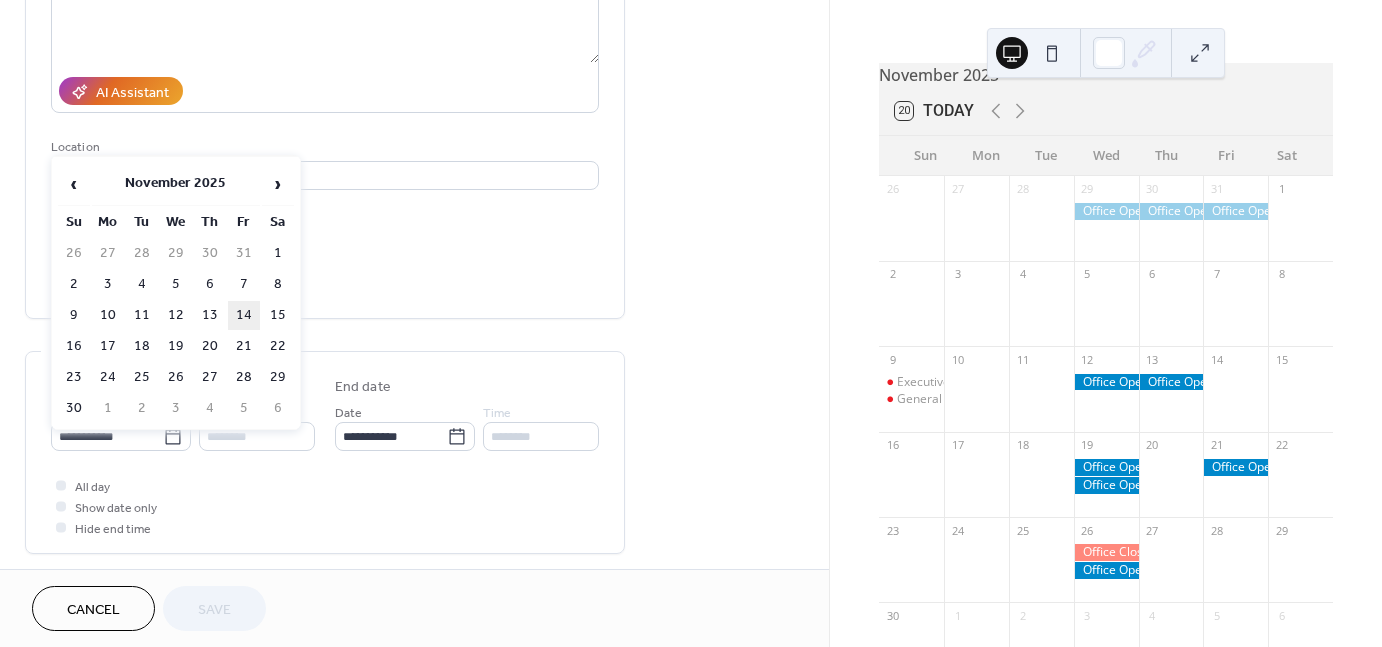 click on "14" at bounding box center (244, 315) 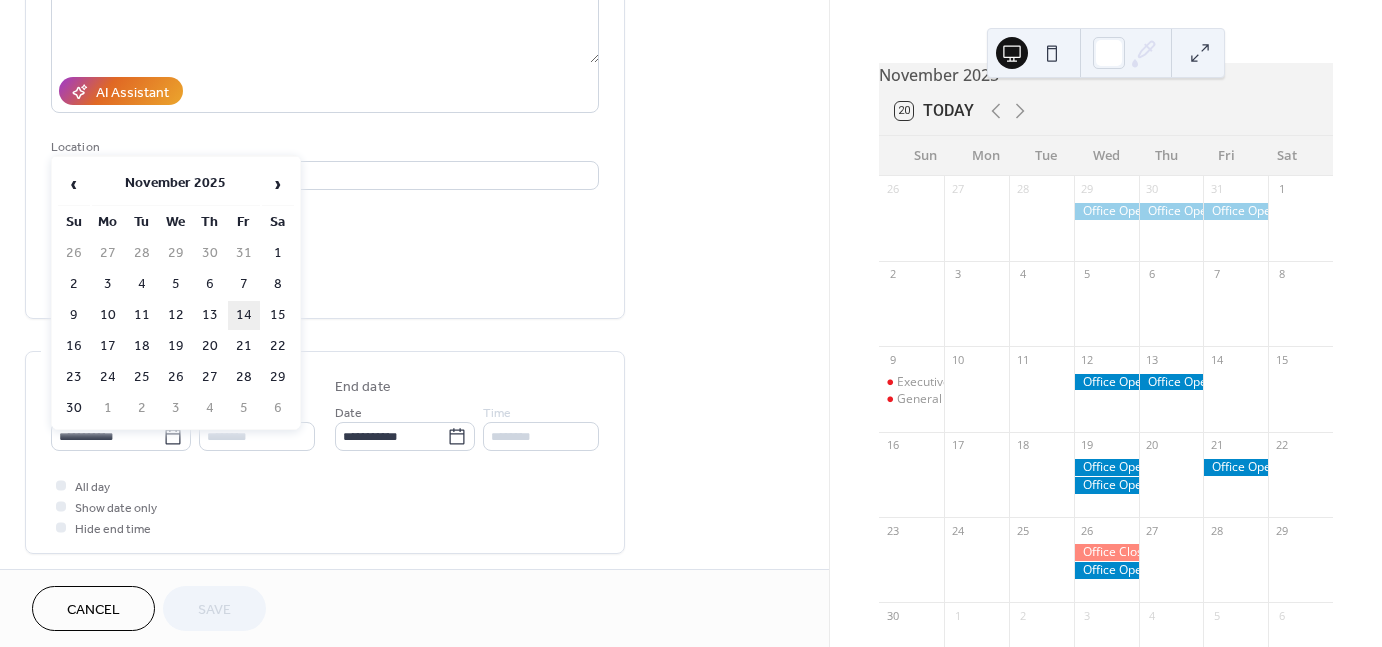 type on "**********" 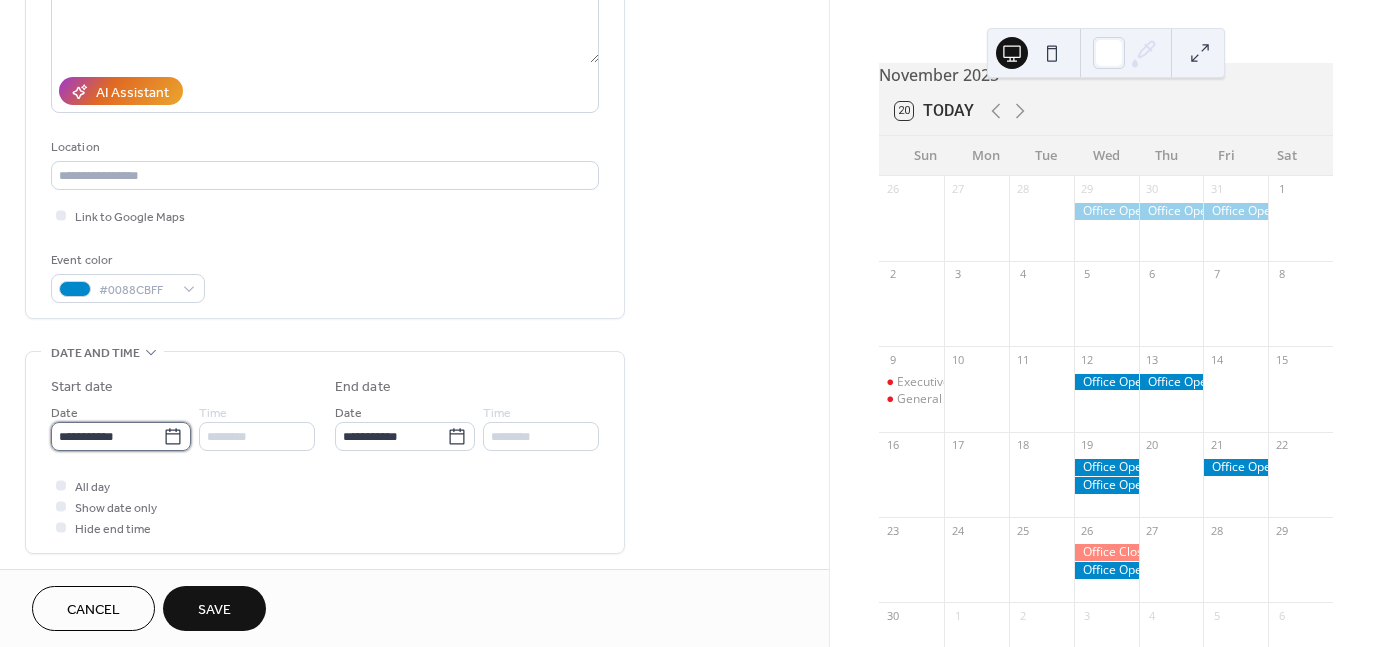 click on "**********" at bounding box center (107, 436) 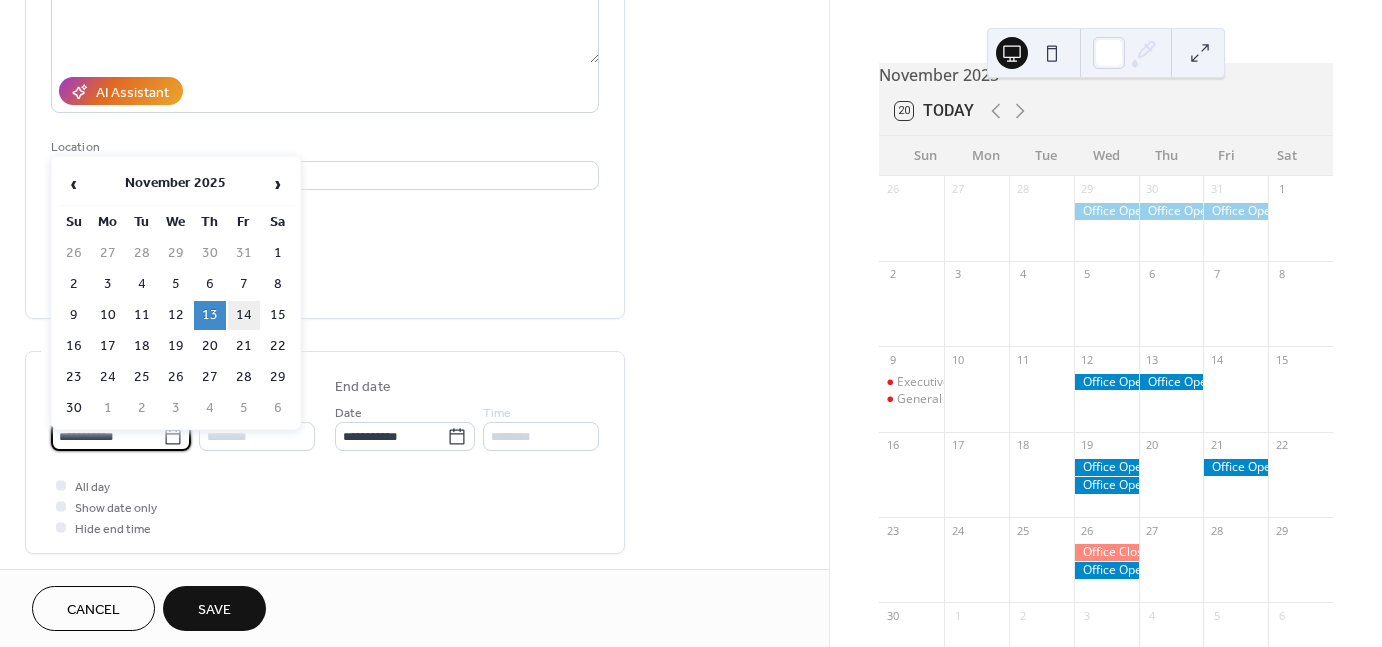 click on "14" at bounding box center [244, 315] 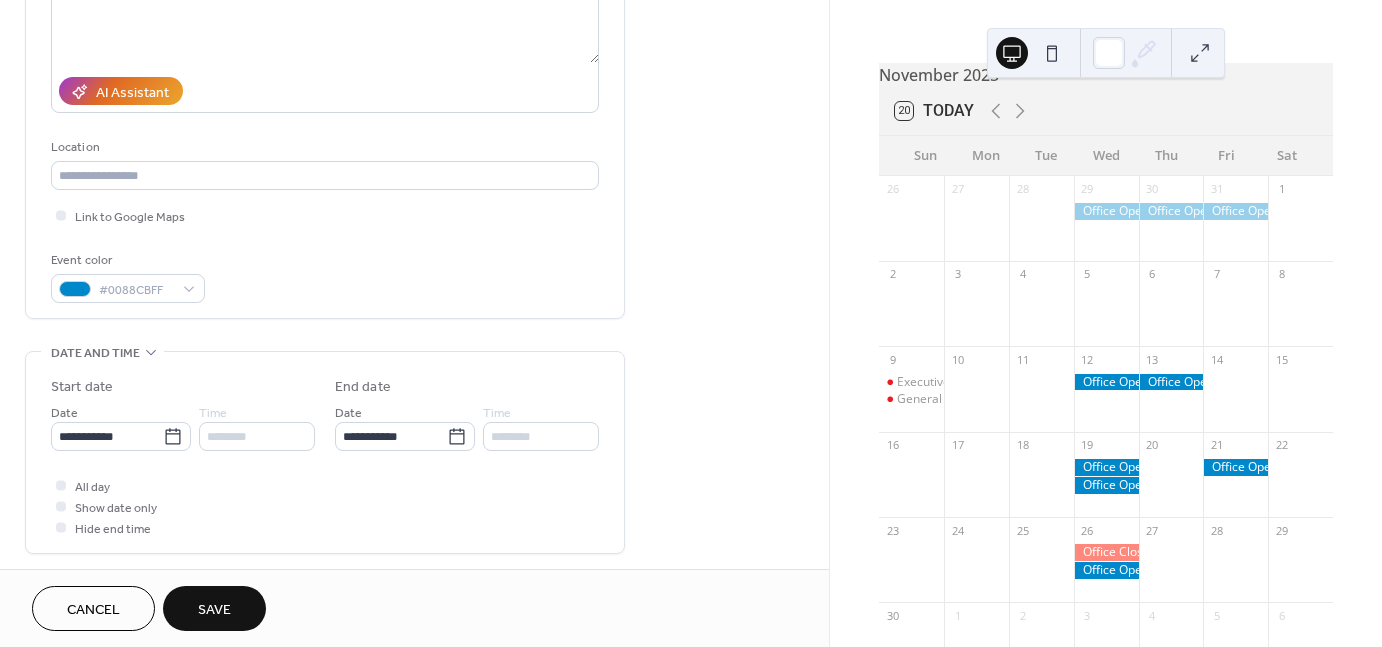 click on "Save" at bounding box center (214, 608) 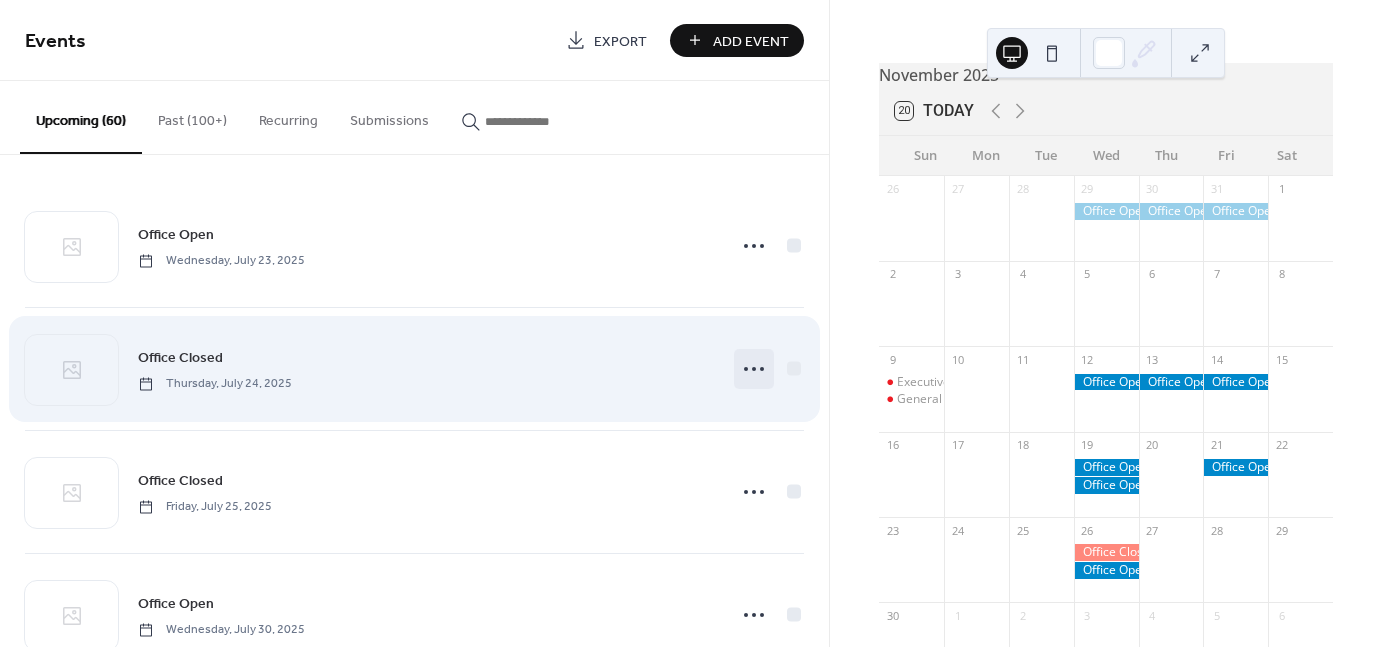 click 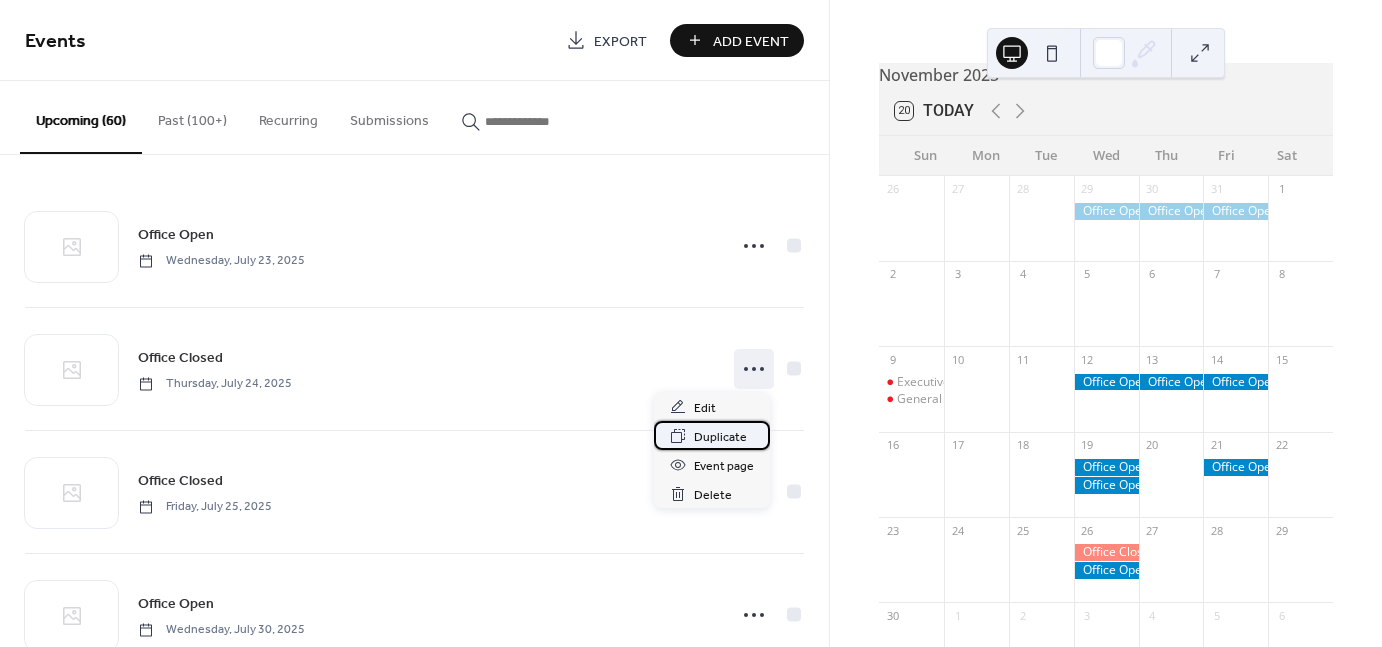 click on "Duplicate" at bounding box center [712, 435] 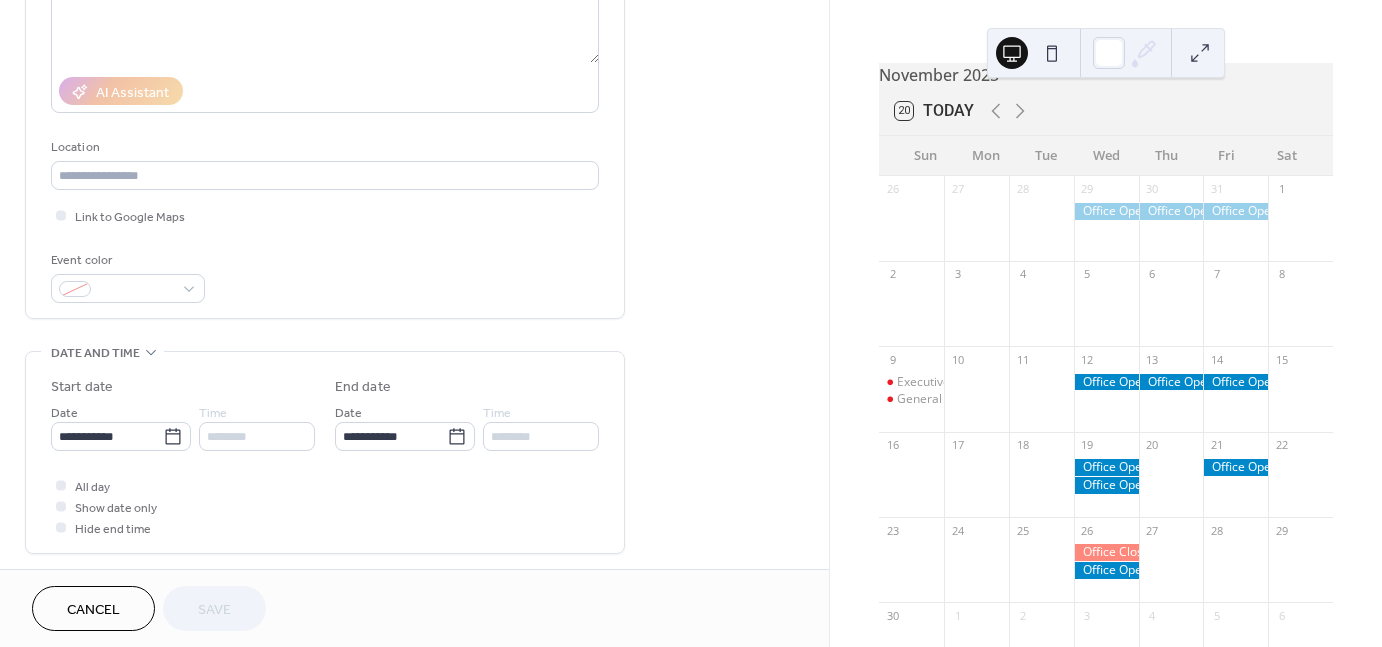 scroll, scrollTop: 400, scrollLeft: 0, axis: vertical 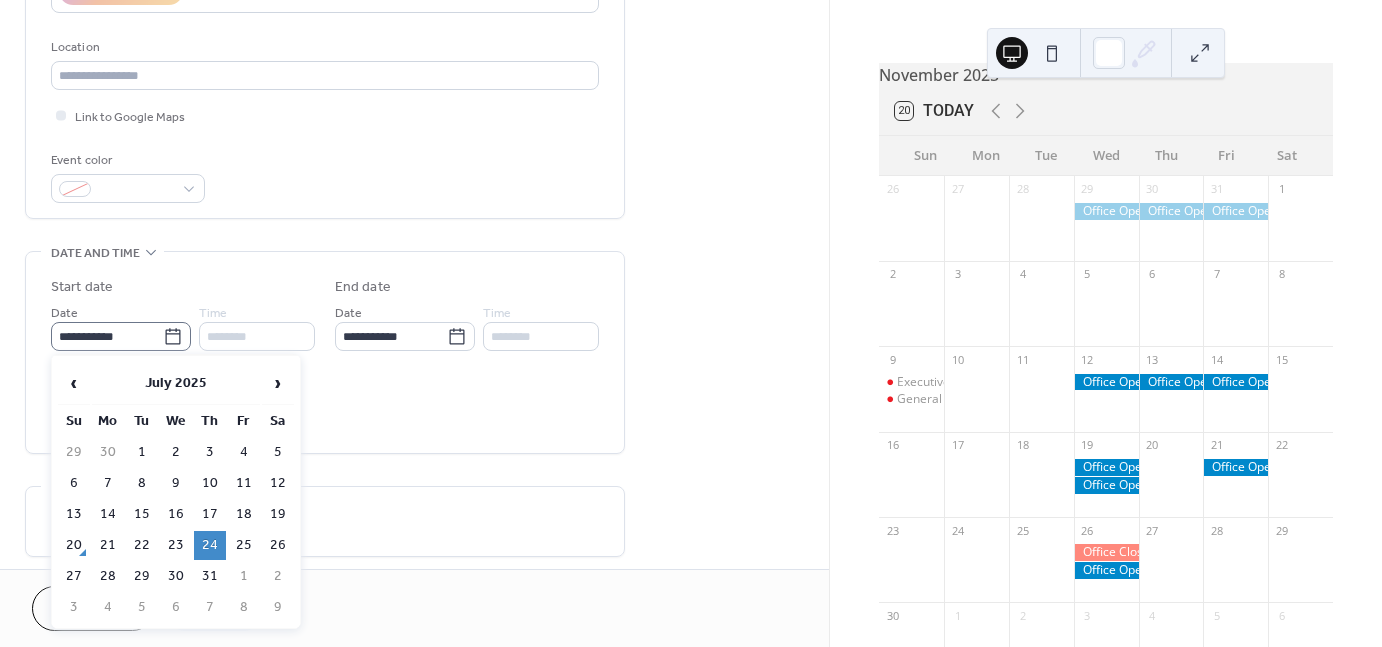 click 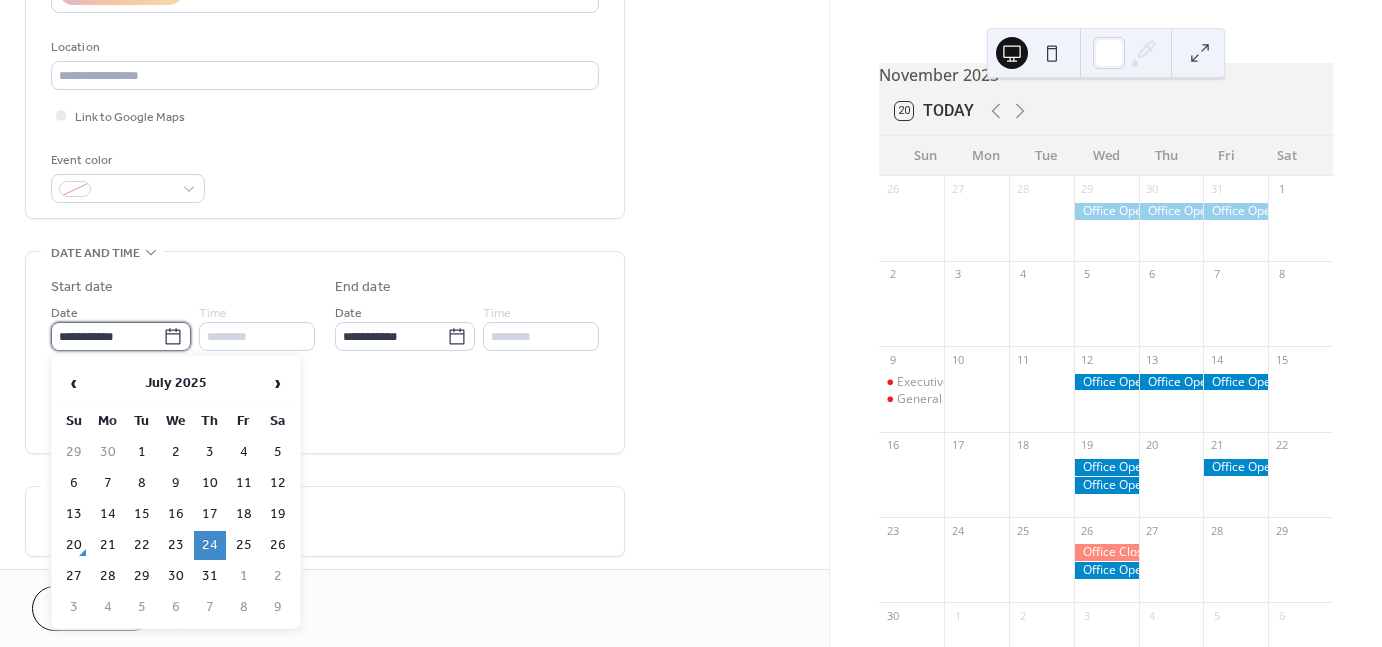 click on "**********" at bounding box center [107, 336] 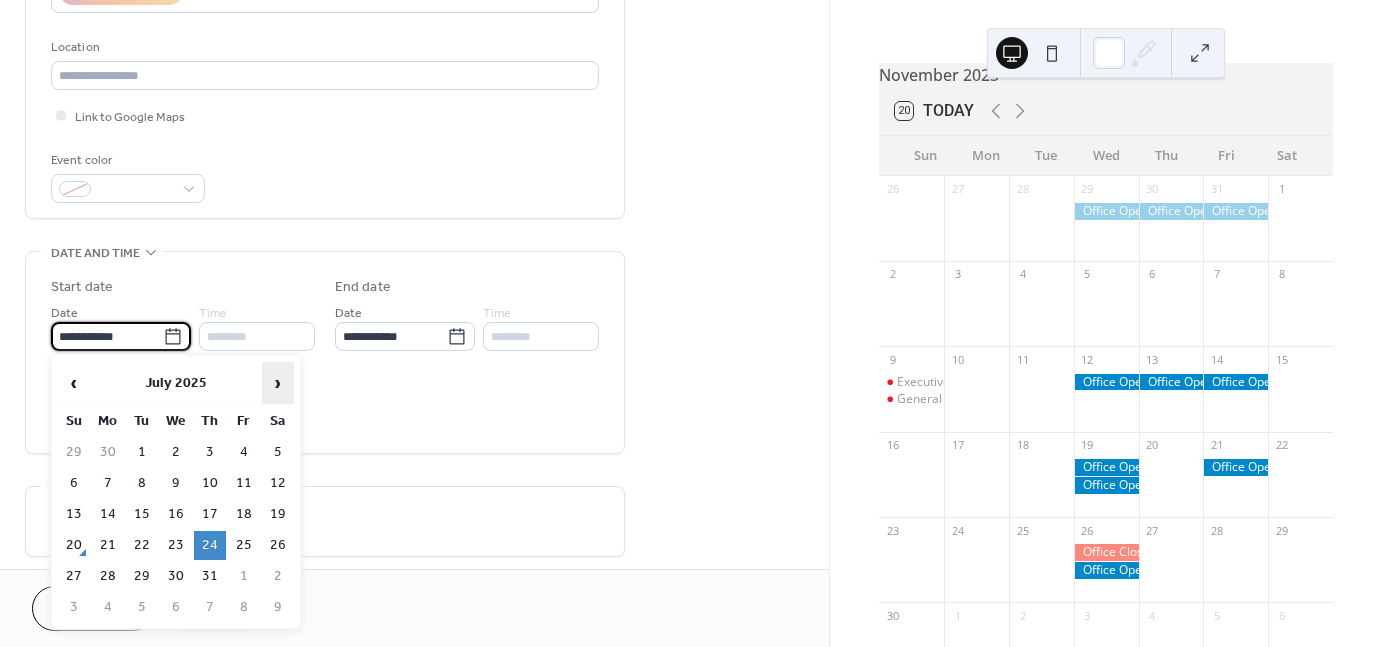 click on "›" at bounding box center [278, 383] 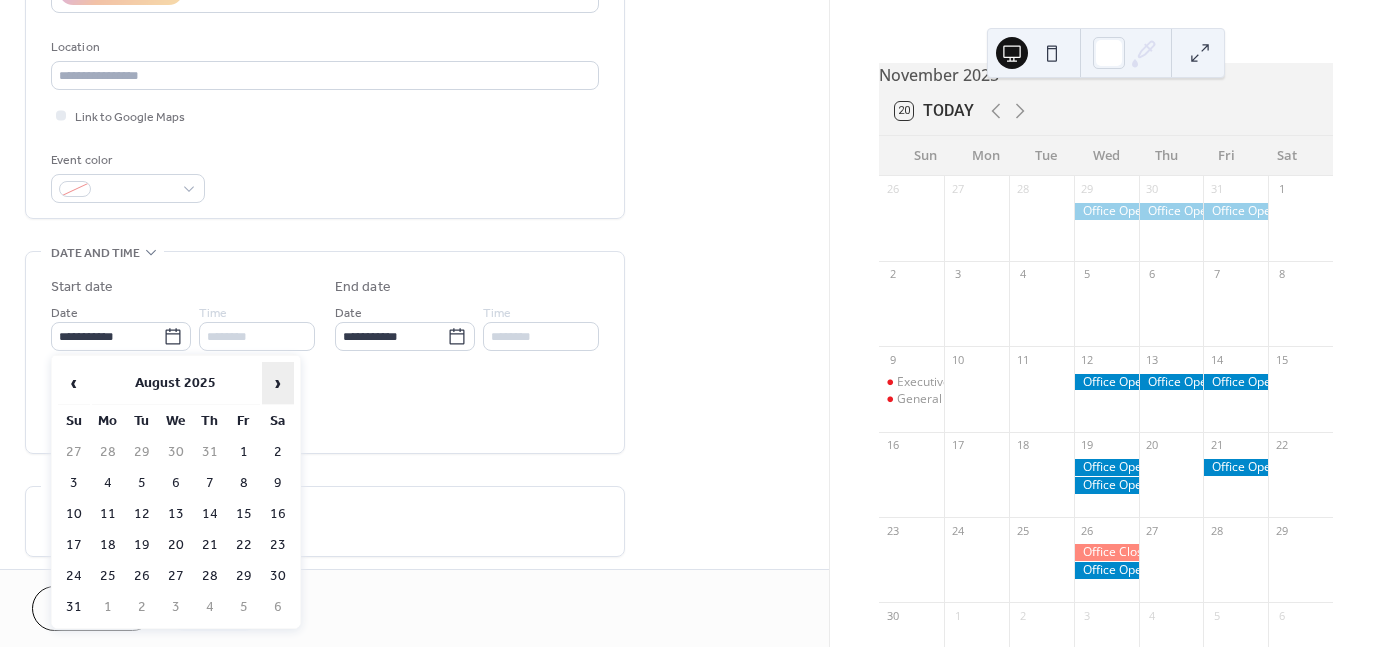 click on "›" at bounding box center (278, 383) 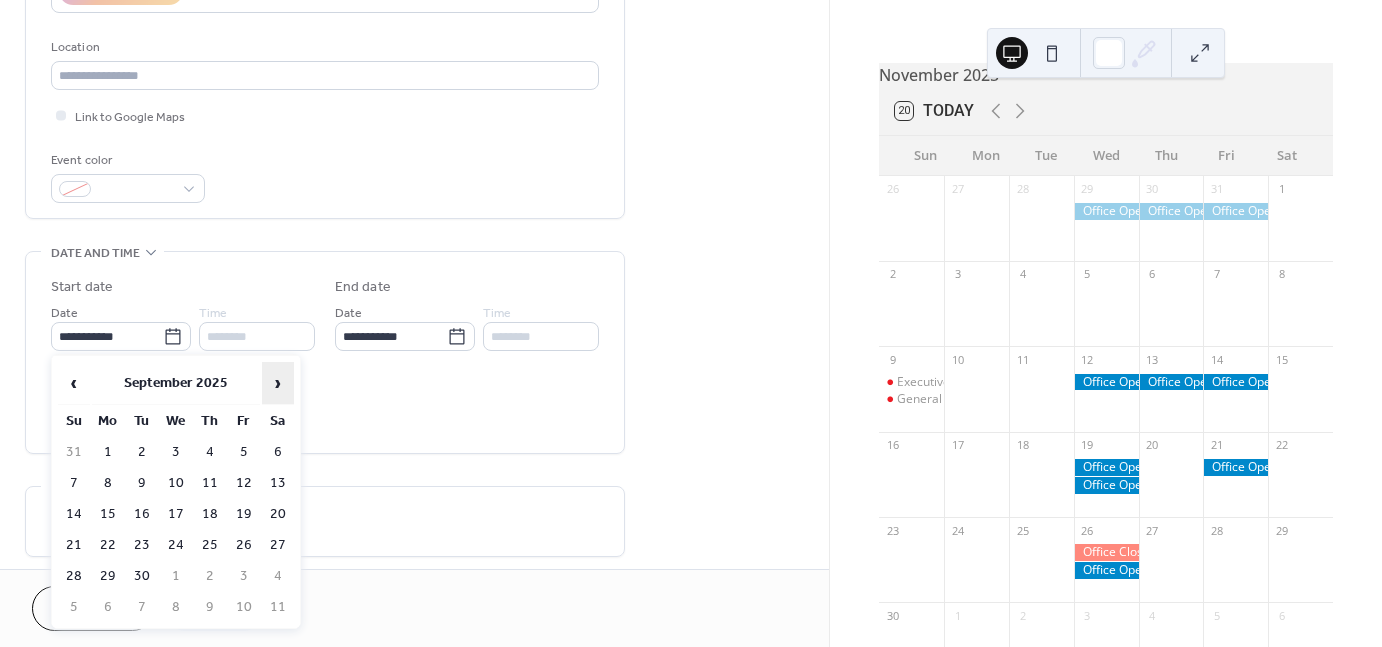 click on "›" at bounding box center (278, 383) 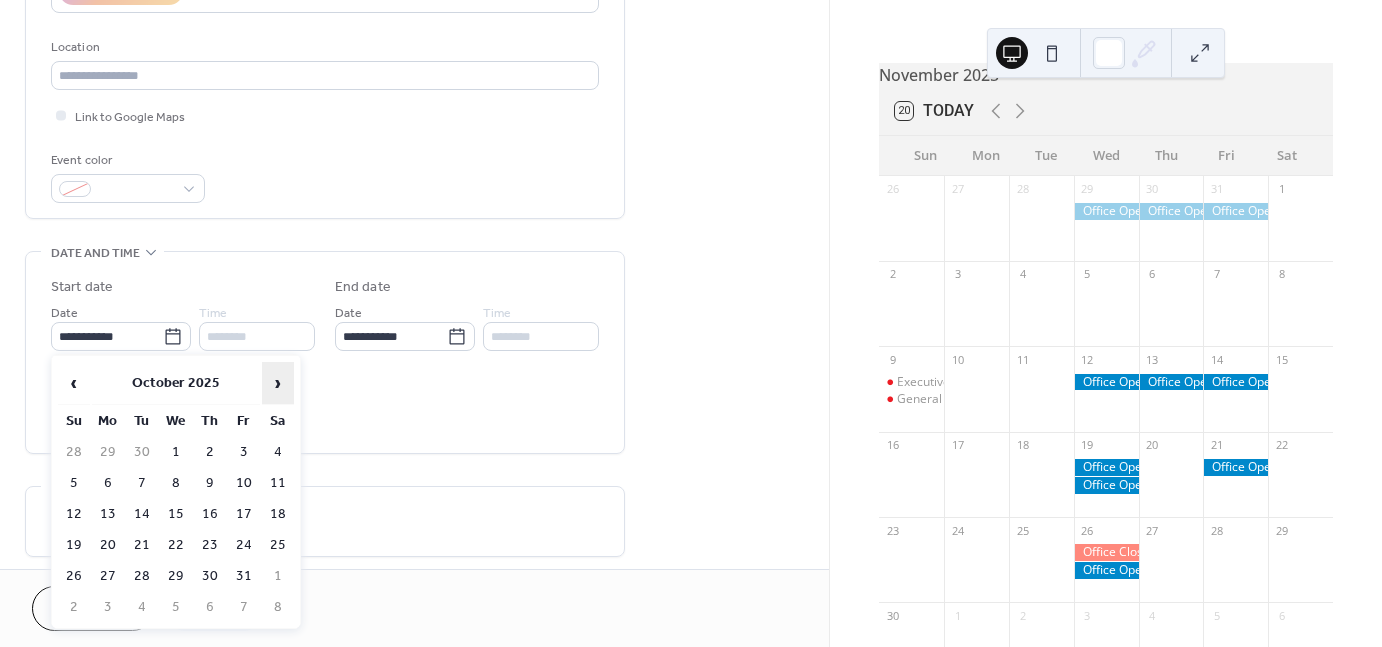 click on "›" at bounding box center [278, 383] 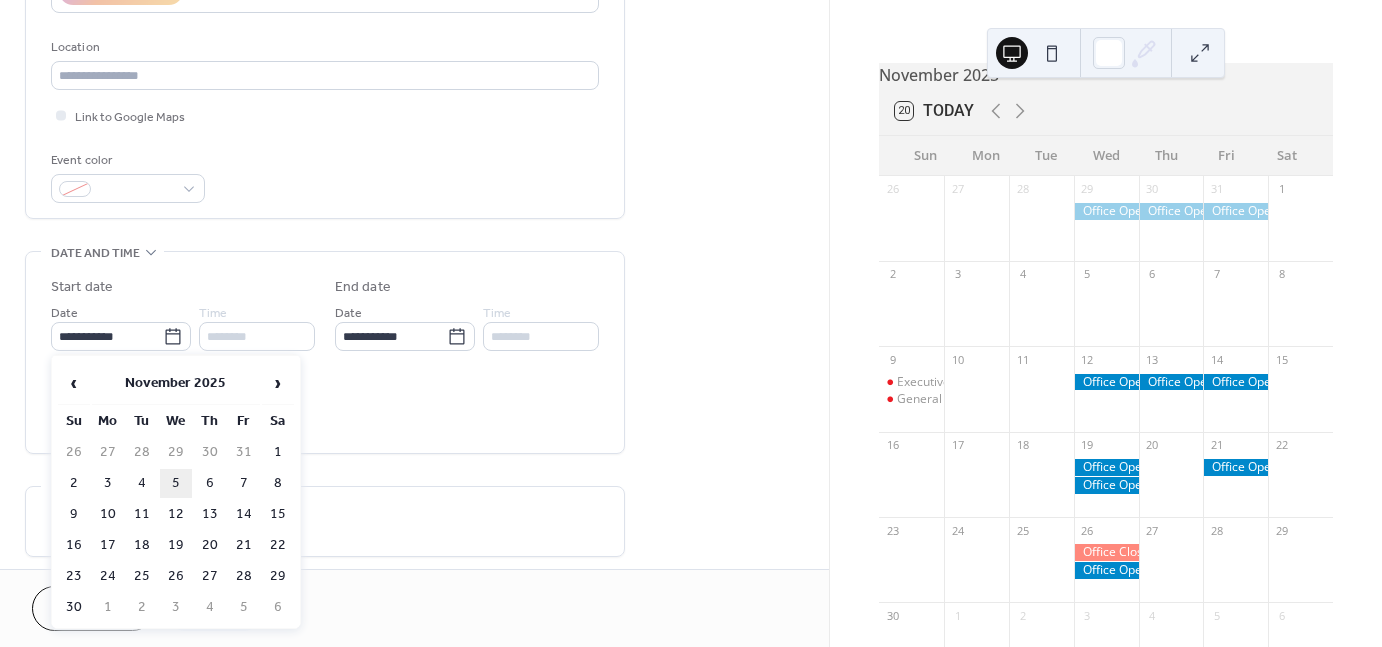 click on "5" at bounding box center (176, 483) 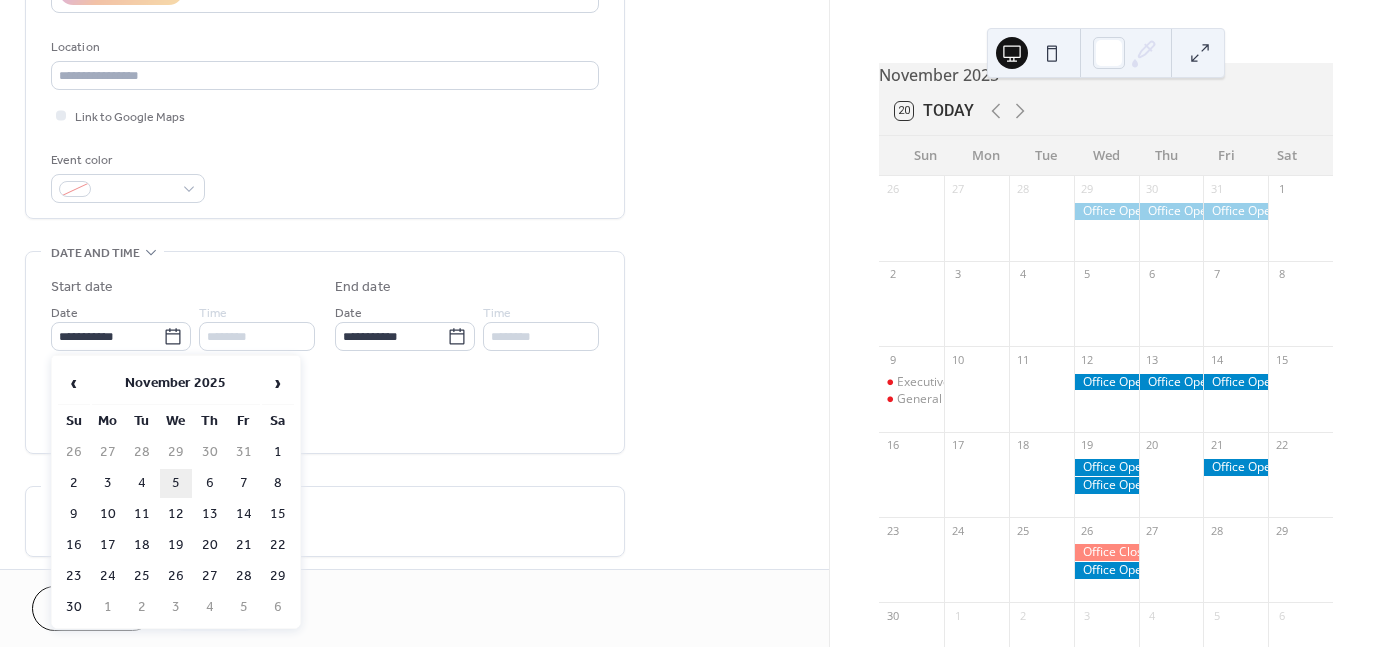 type on "**********" 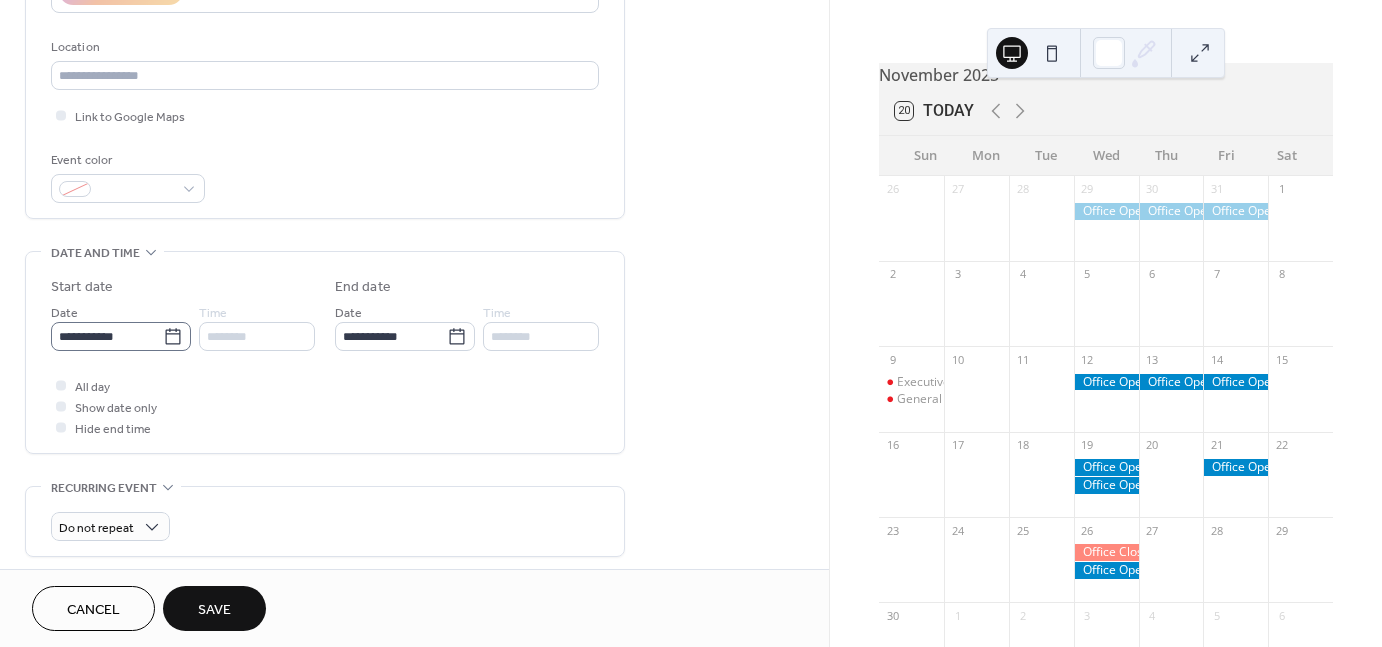 click 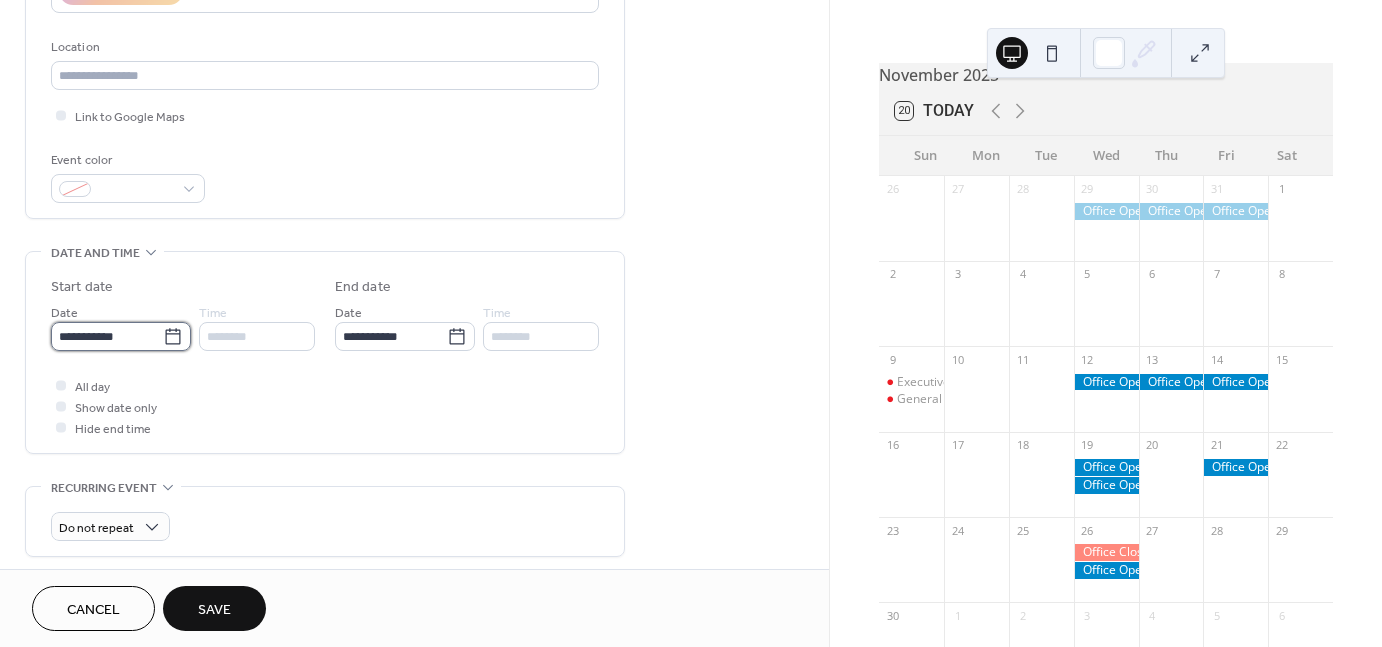 click on "**********" at bounding box center (107, 336) 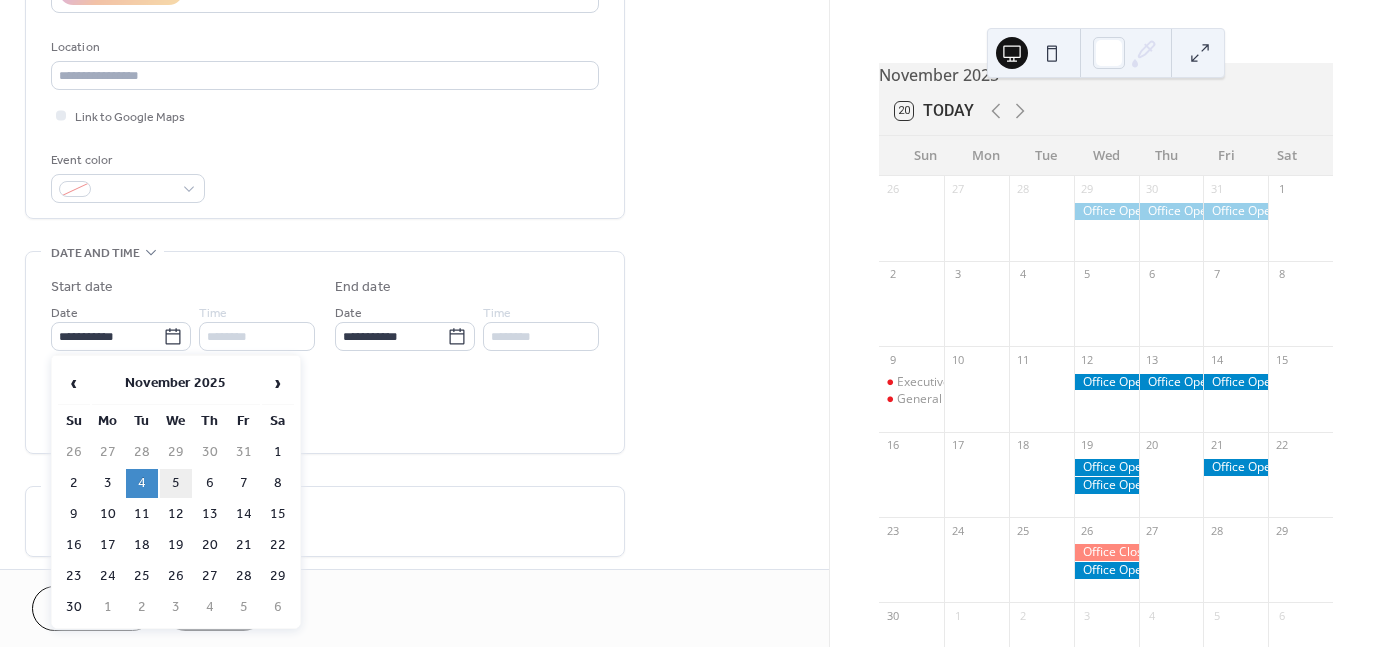 click on "5" at bounding box center (176, 483) 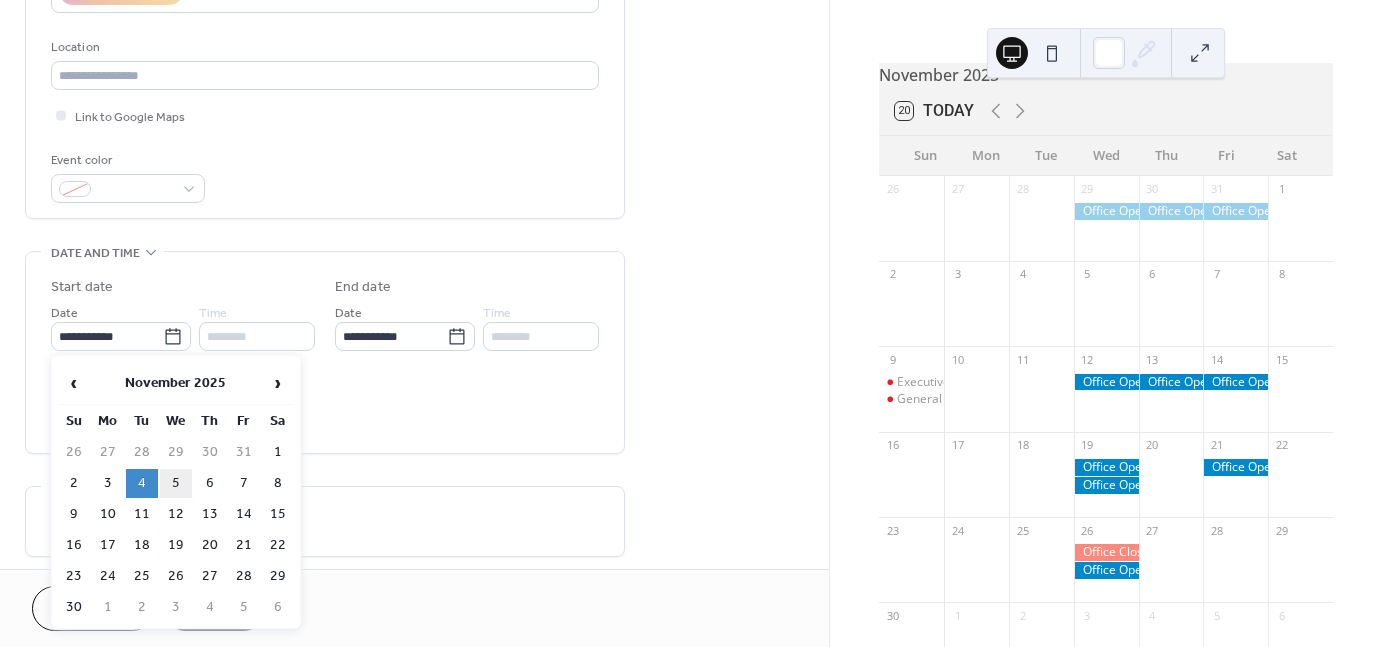 type on "**********" 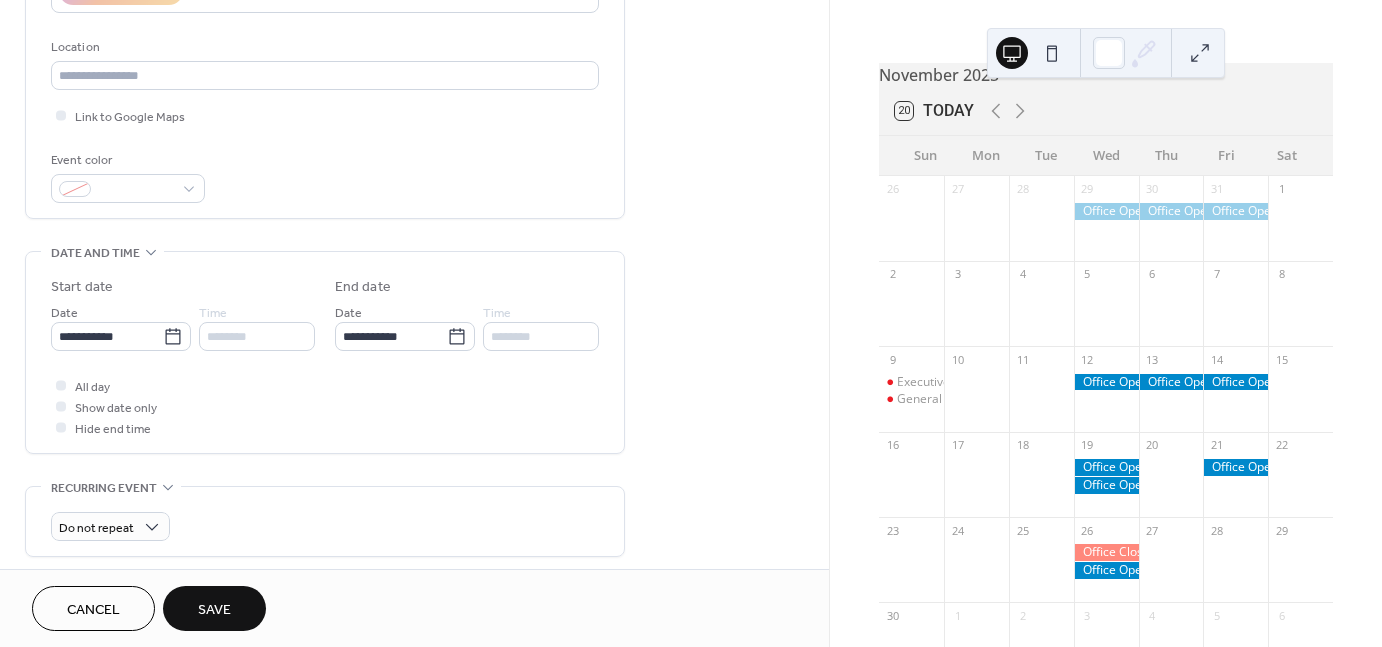 click on "Save" at bounding box center (214, 608) 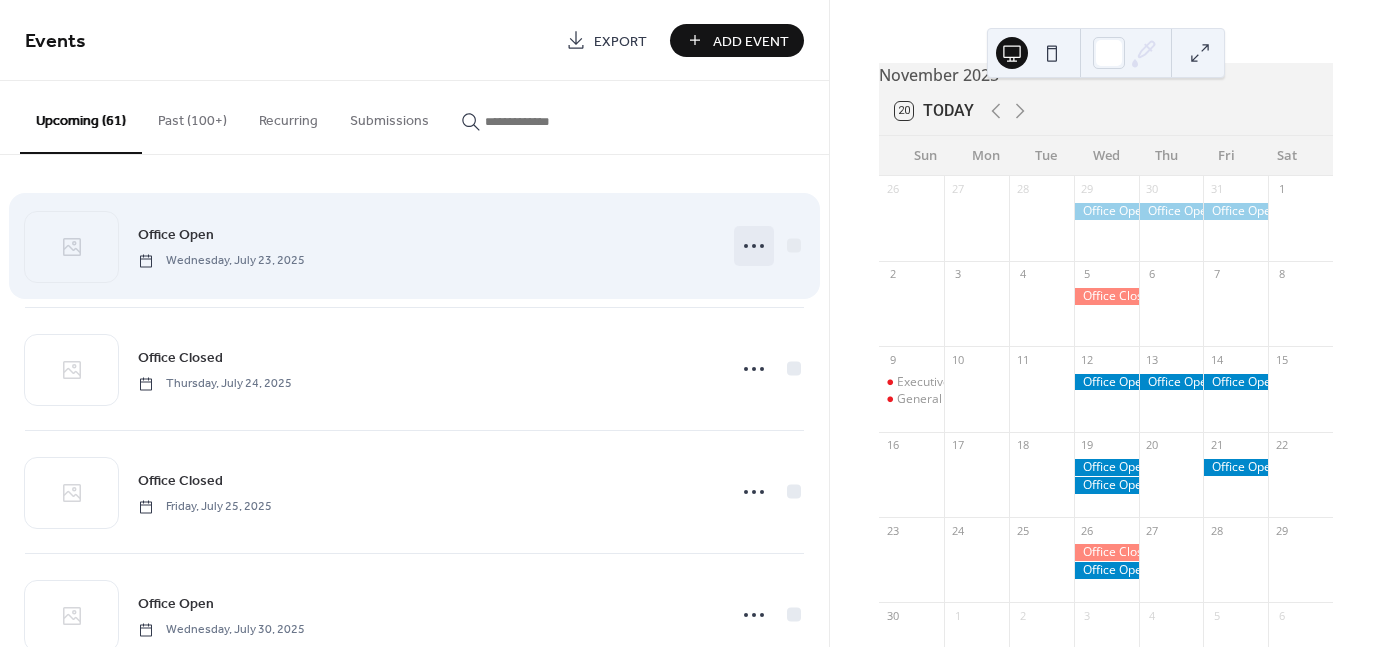 click 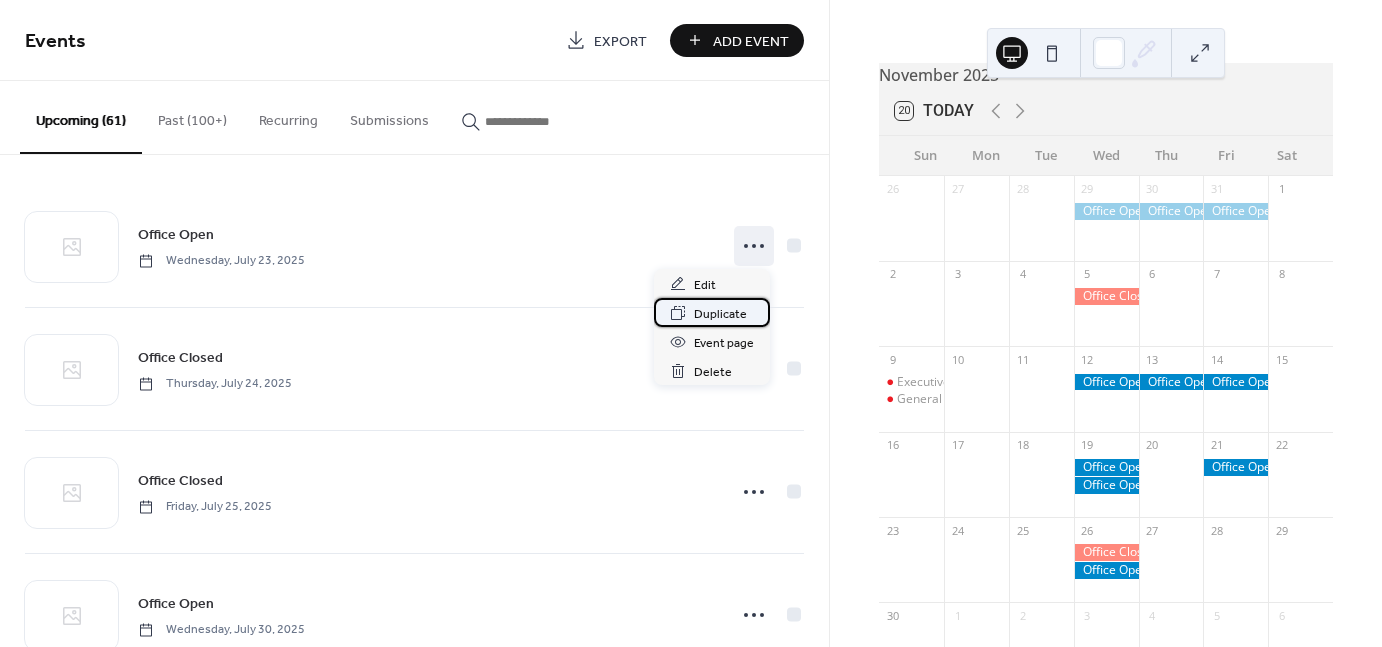 click on "Duplicate" at bounding box center (720, 314) 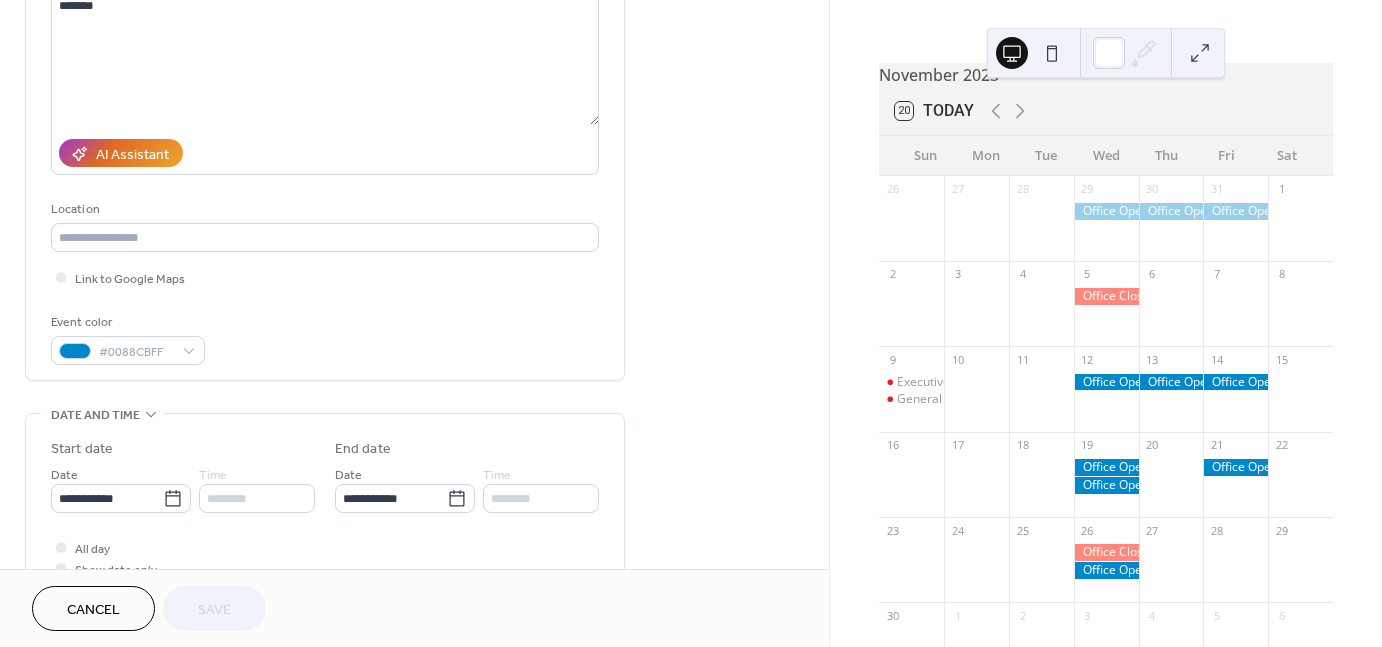 scroll, scrollTop: 300, scrollLeft: 0, axis: vertical 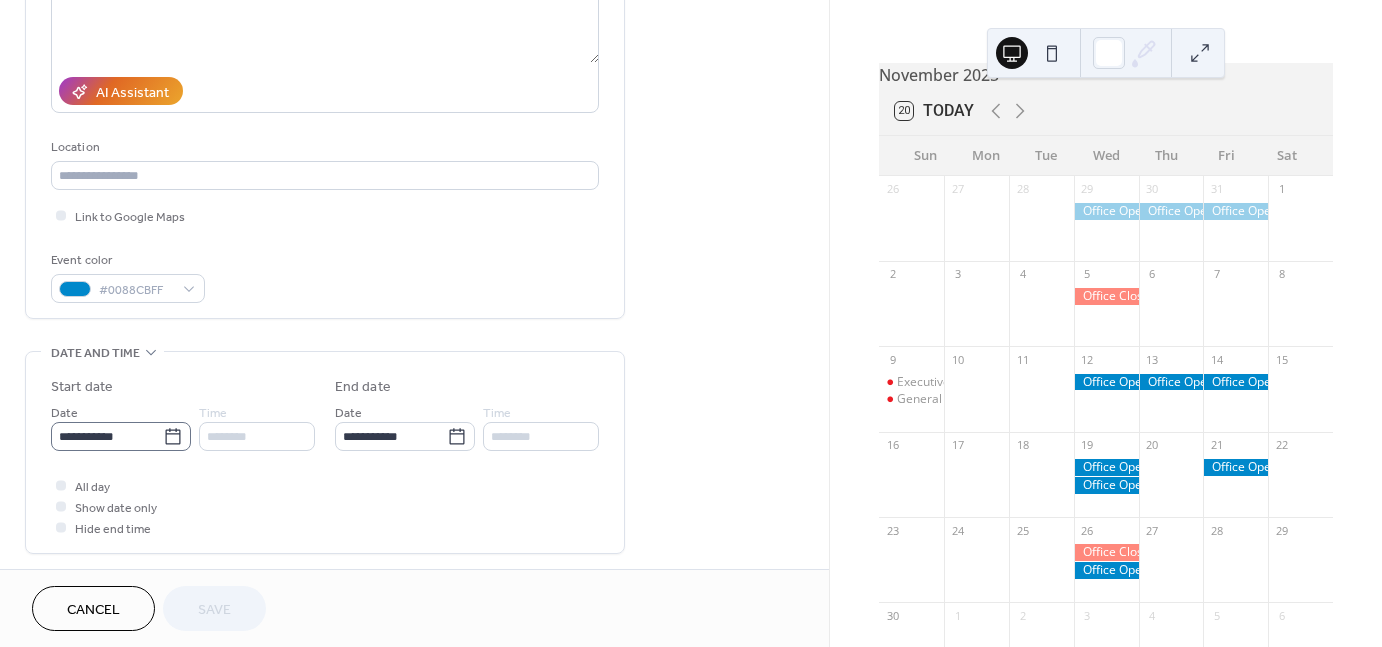 click 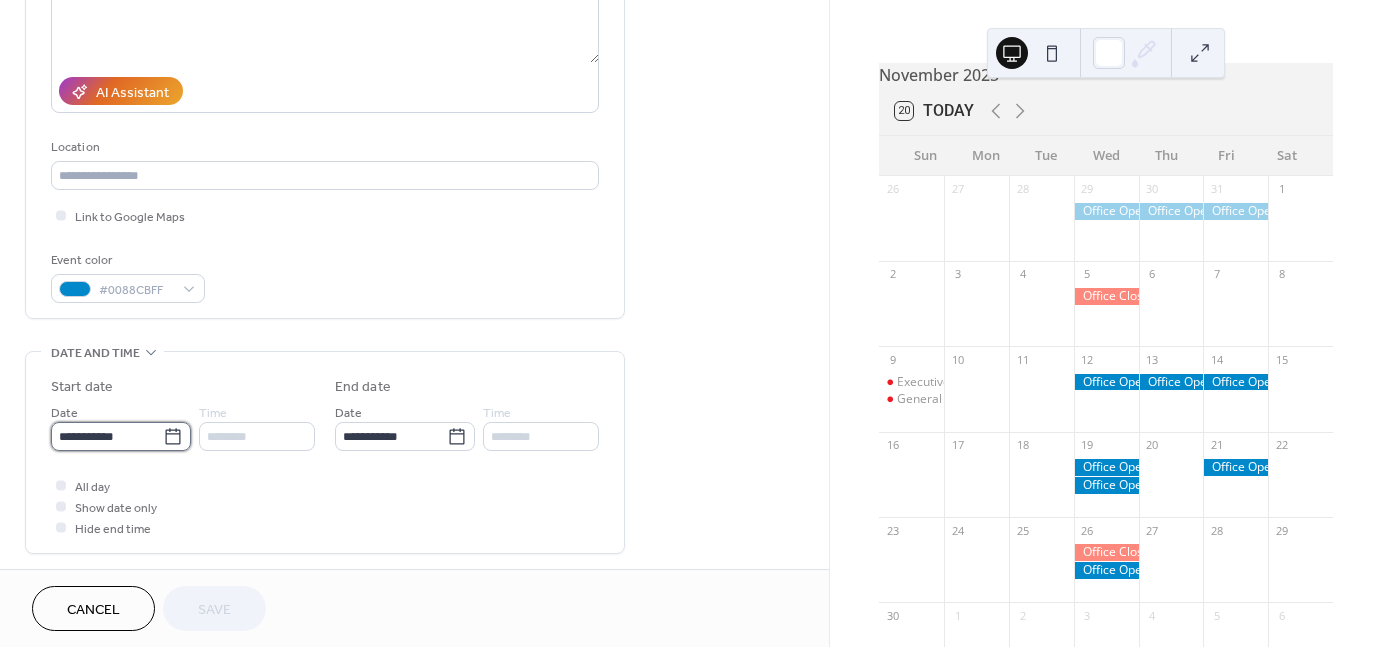 click on "**********" at bounding box center (107, 436) 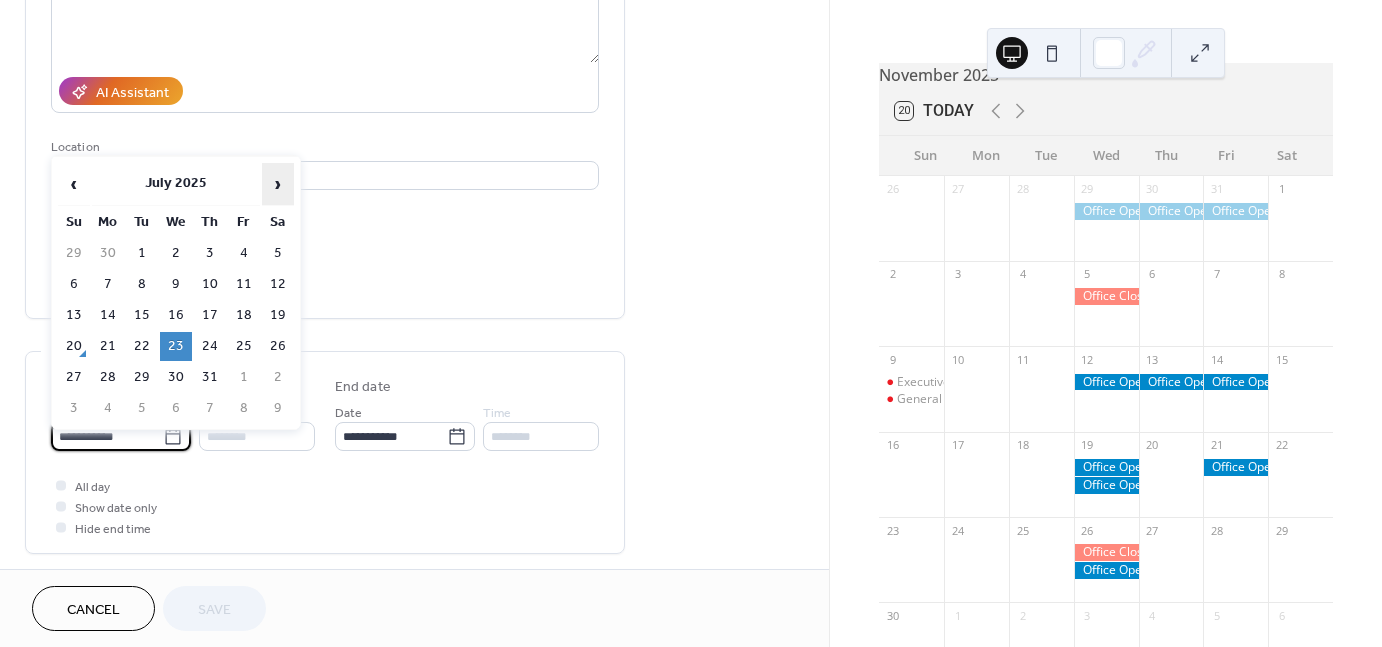 click on "›" at bounding box center [278, 184] 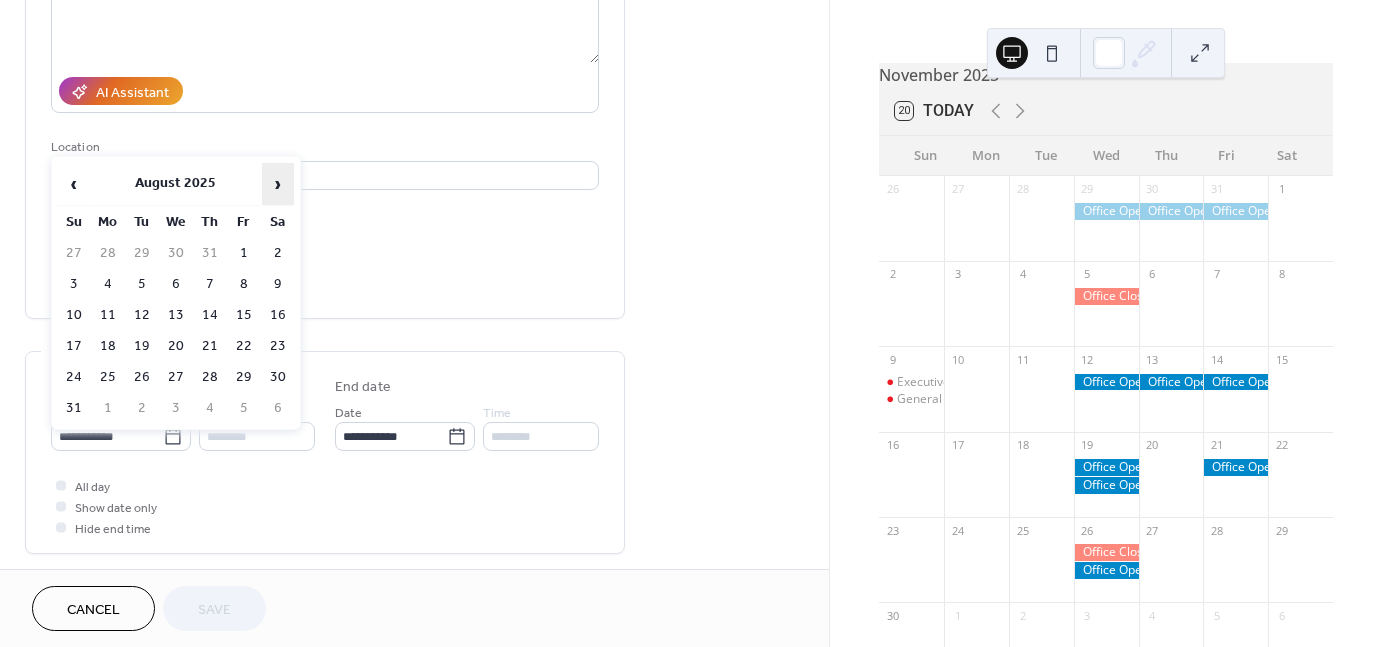 click on "›" at bounding box center [278, 184] 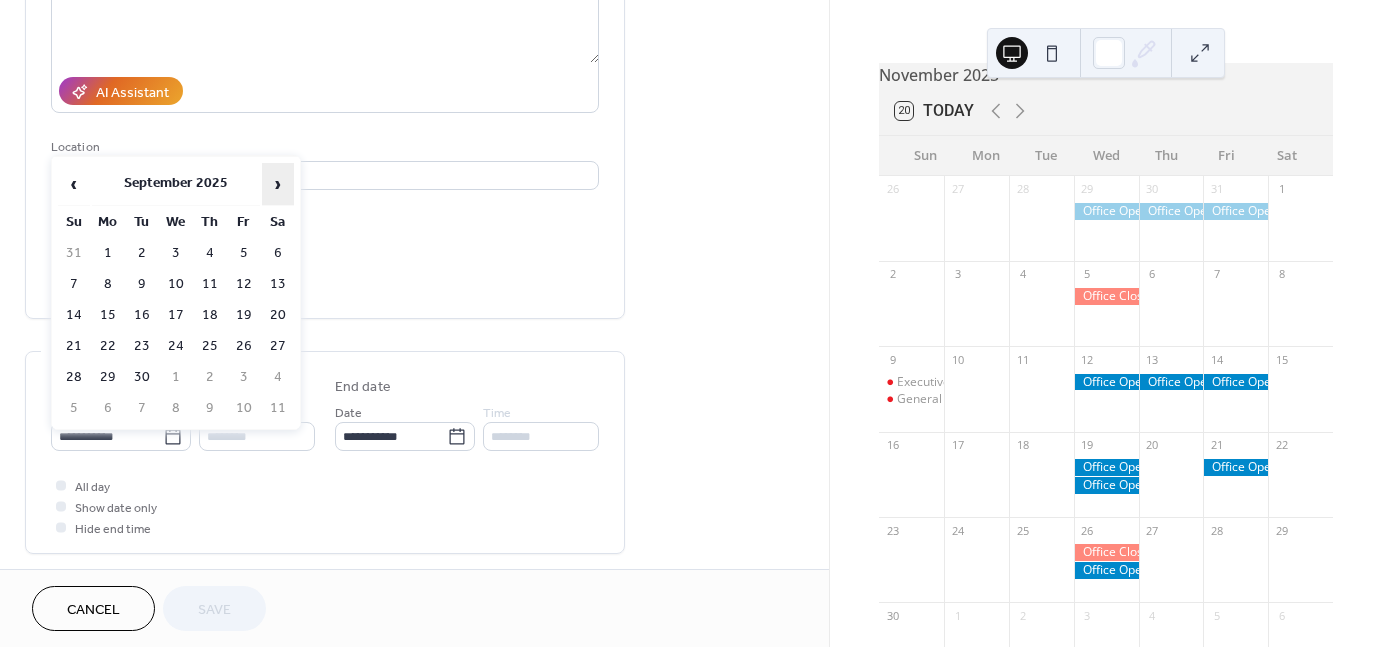 click on "›" at bounding box center [278, 184] 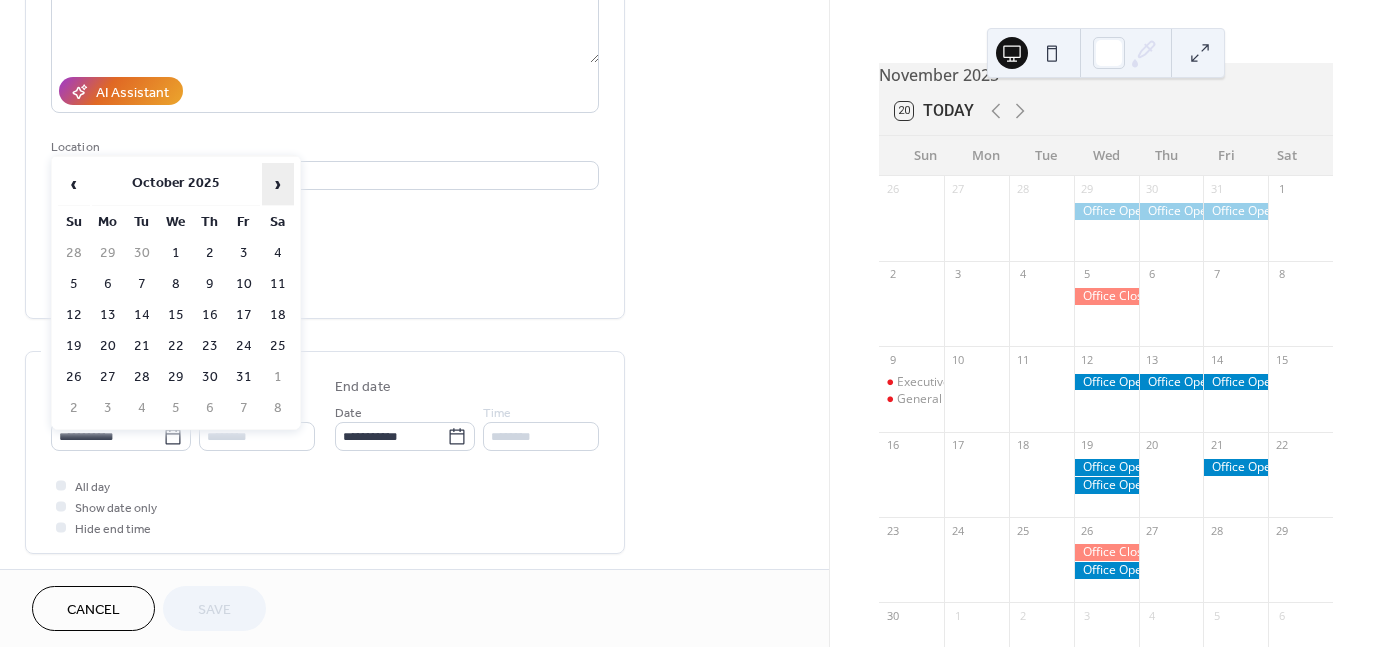 click on "›" at bounding box center (278, 184) 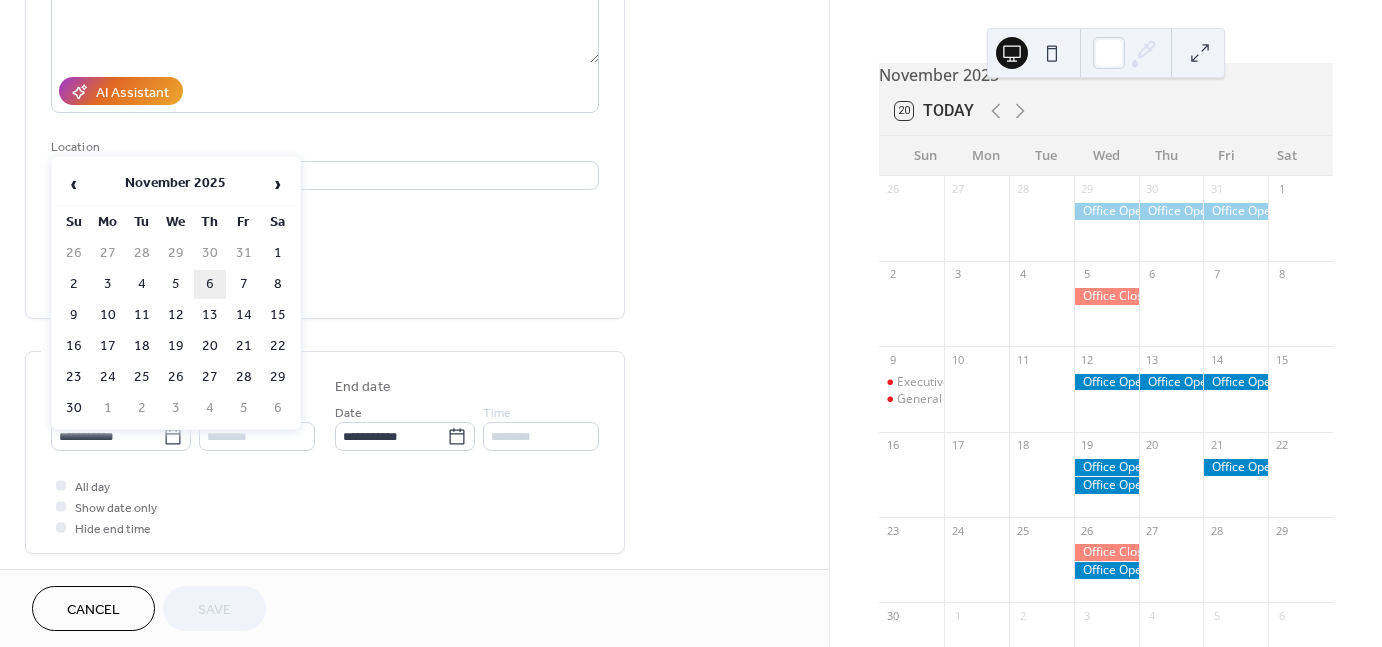 click on "6" at bounding box center [210, 284] 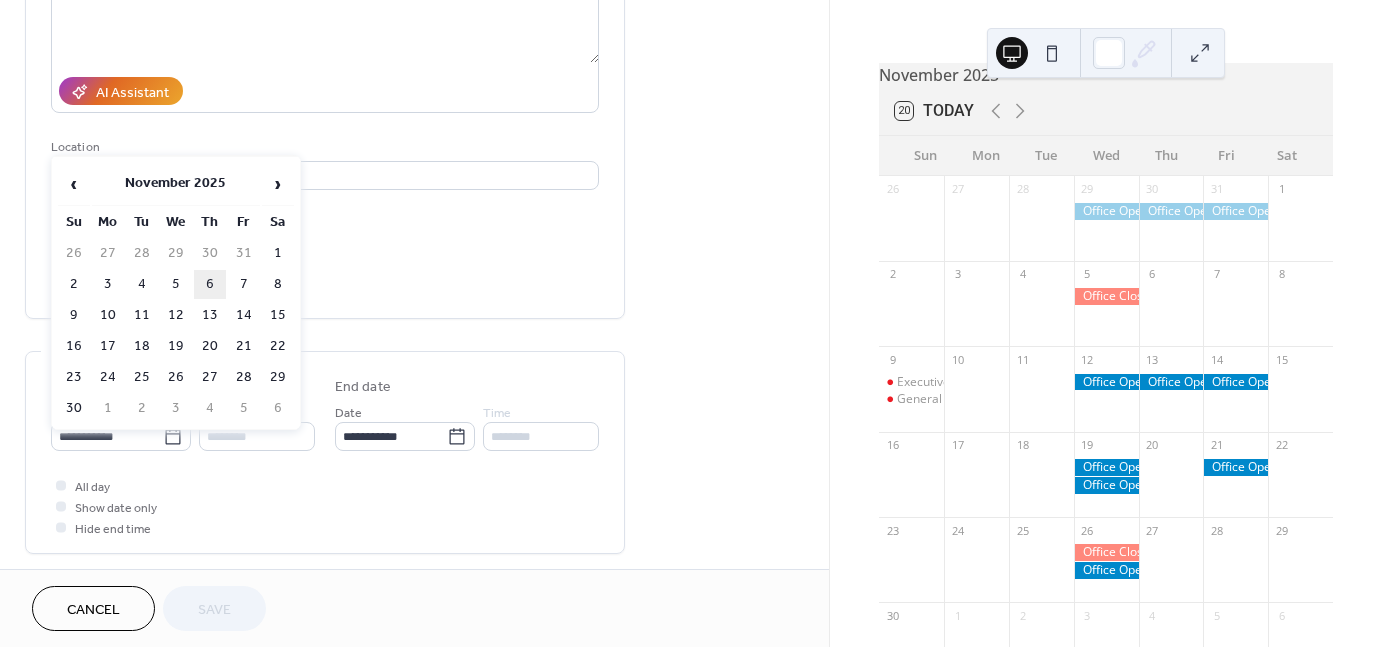 type on "**********" 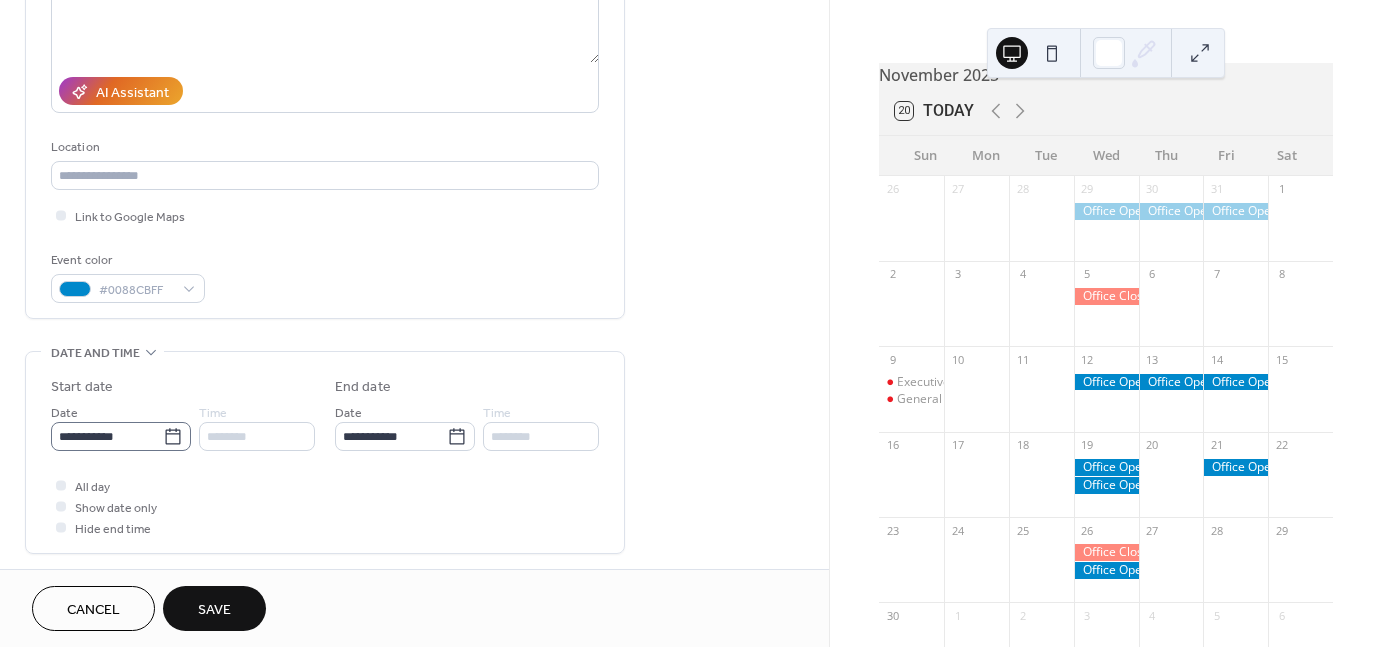 click 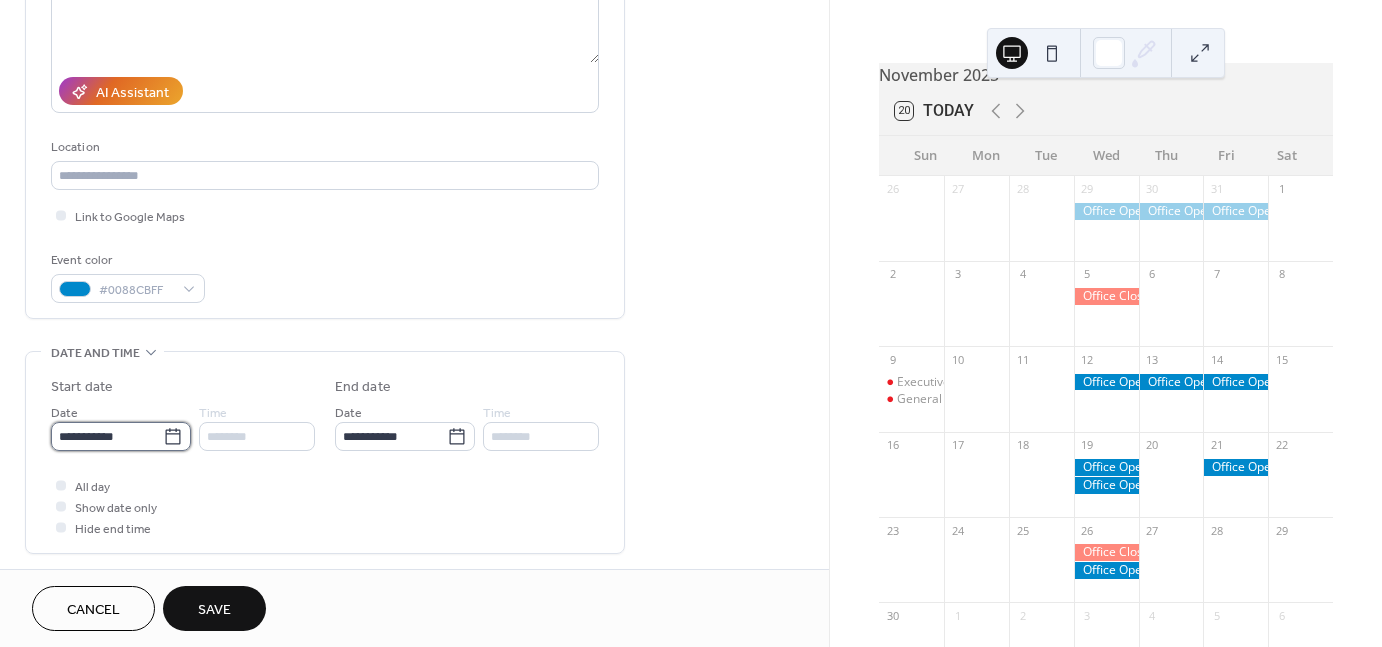 click on "**********" at bounding box center [107, 436] 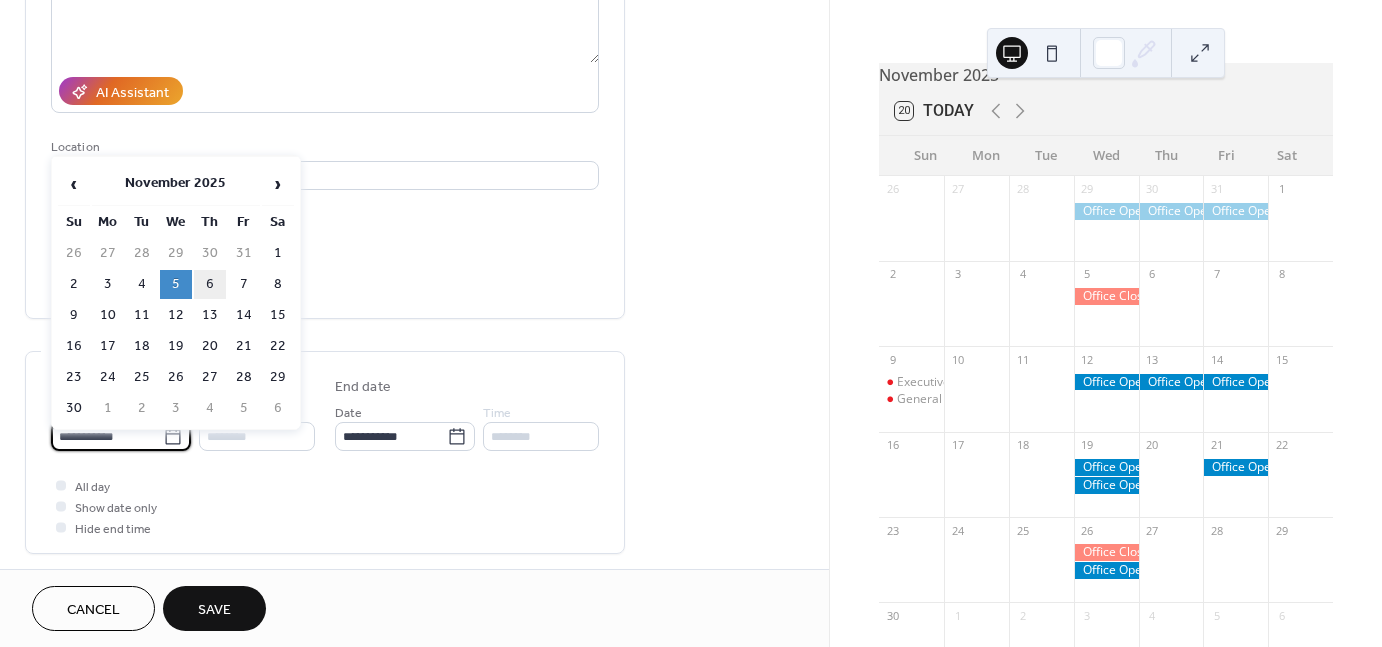 click on "6" at bounding box center [210, 284] 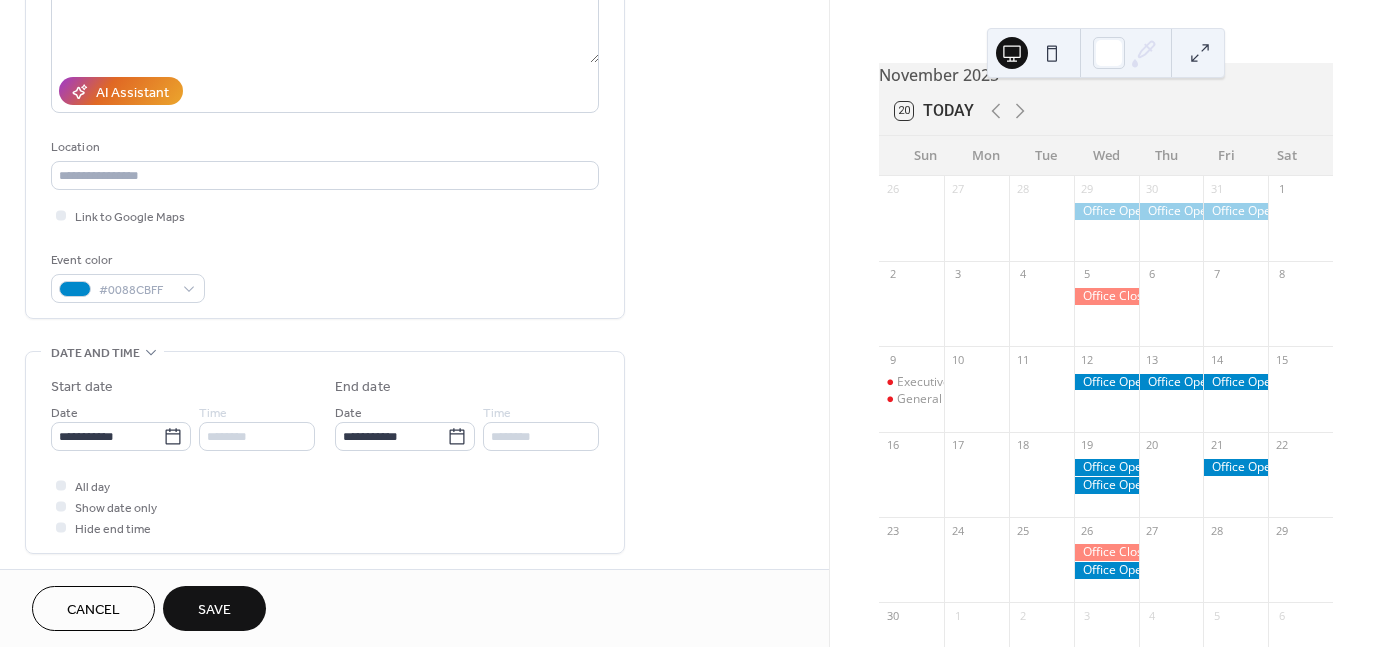click on "Save" at bounding box center (214, 610) 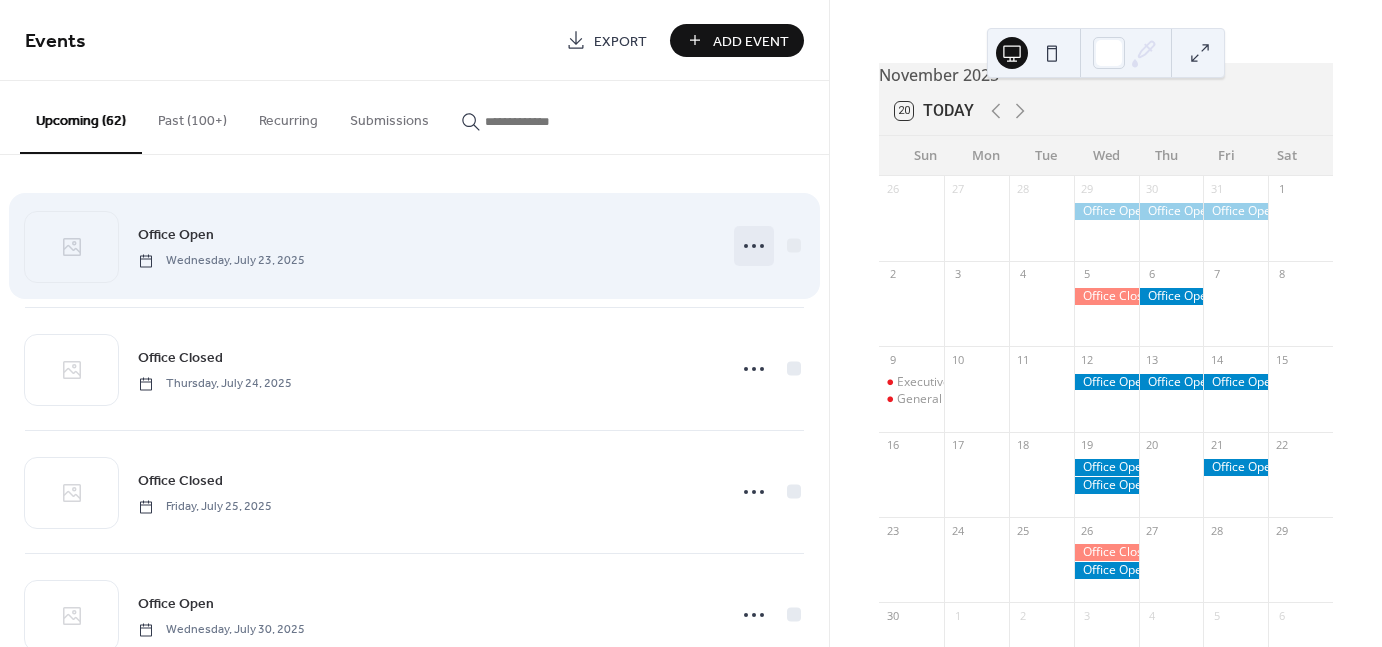 click 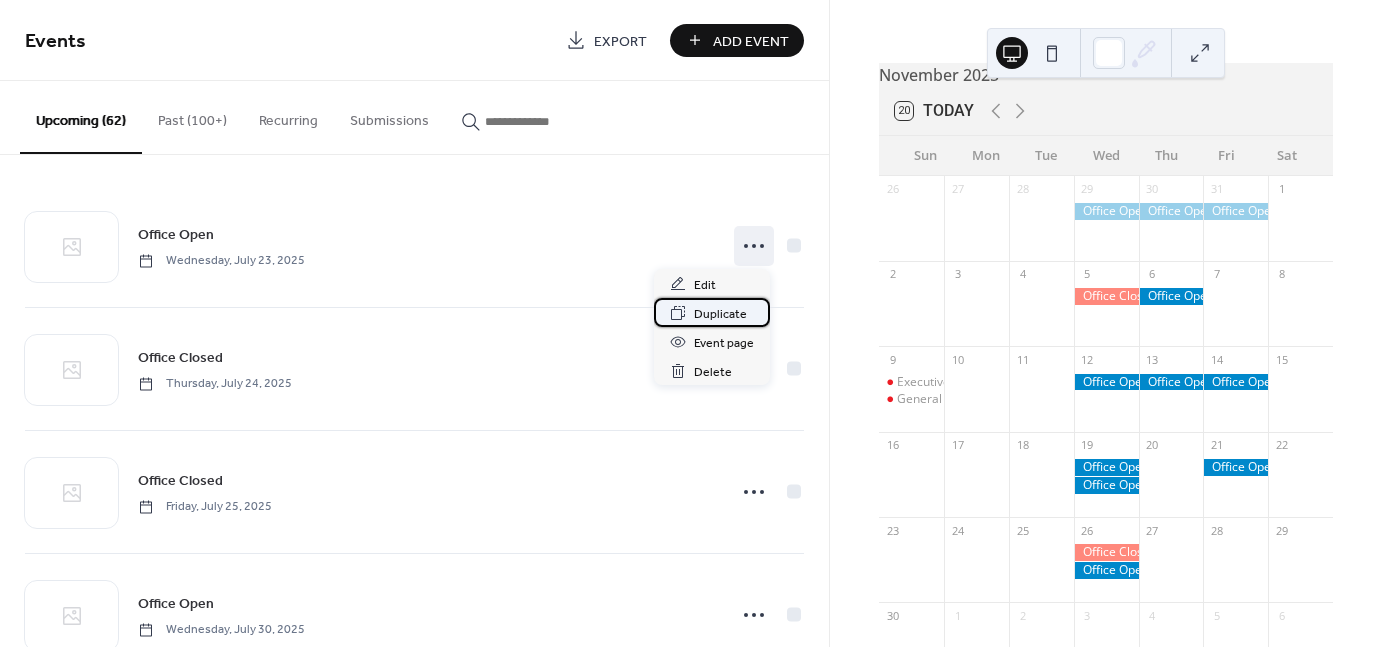 click on "Duplicate" at bounding box center [720, 314] 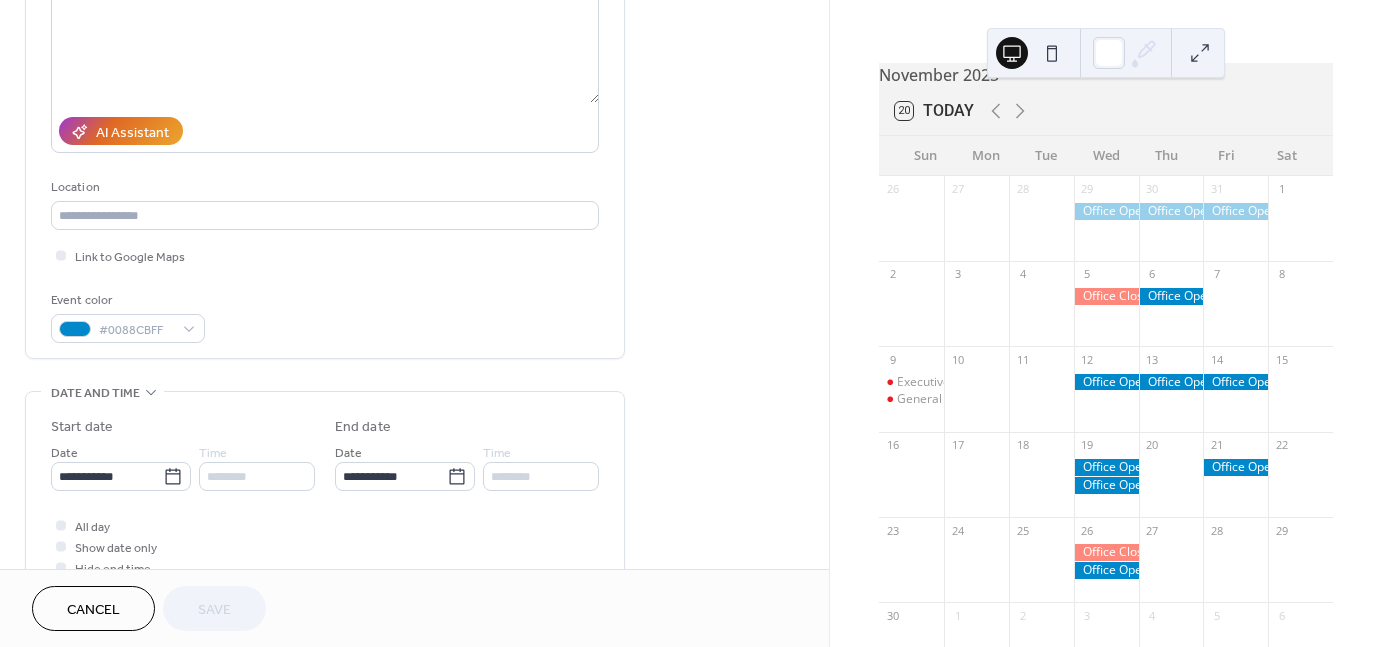 scroll, scrollTop: 400, scrollLeft: 0, axis: vertical 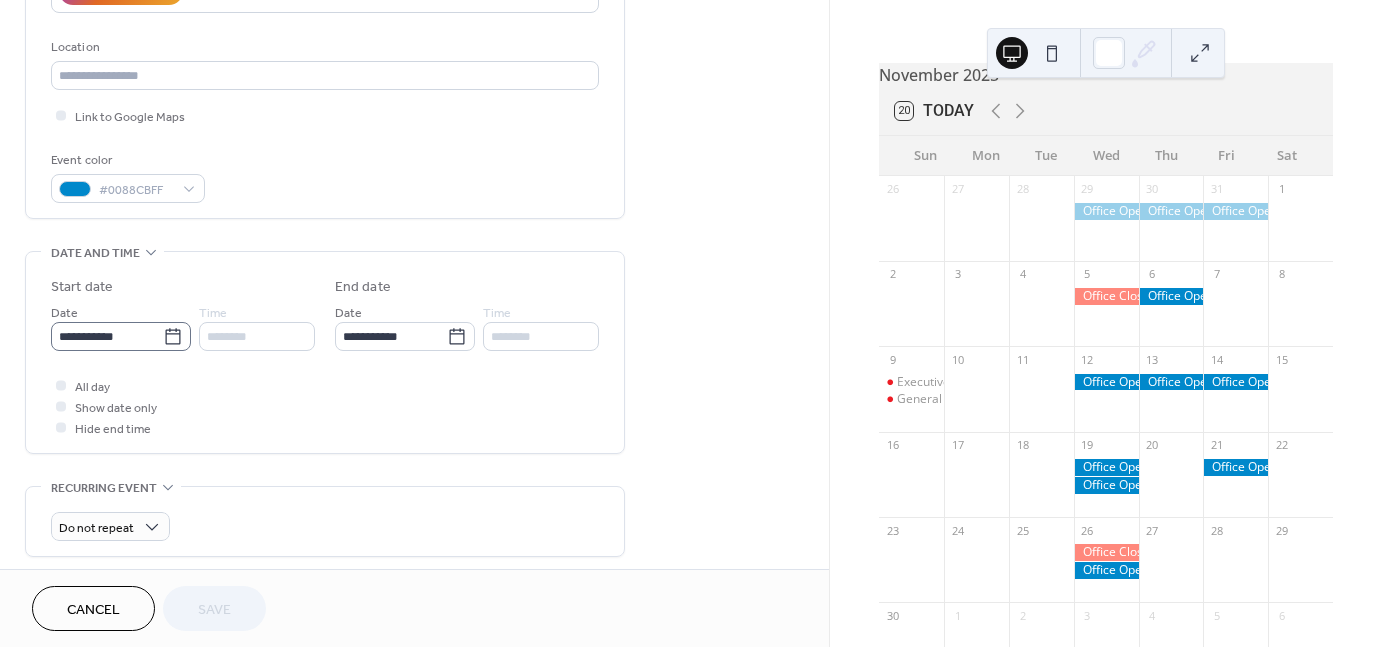 click 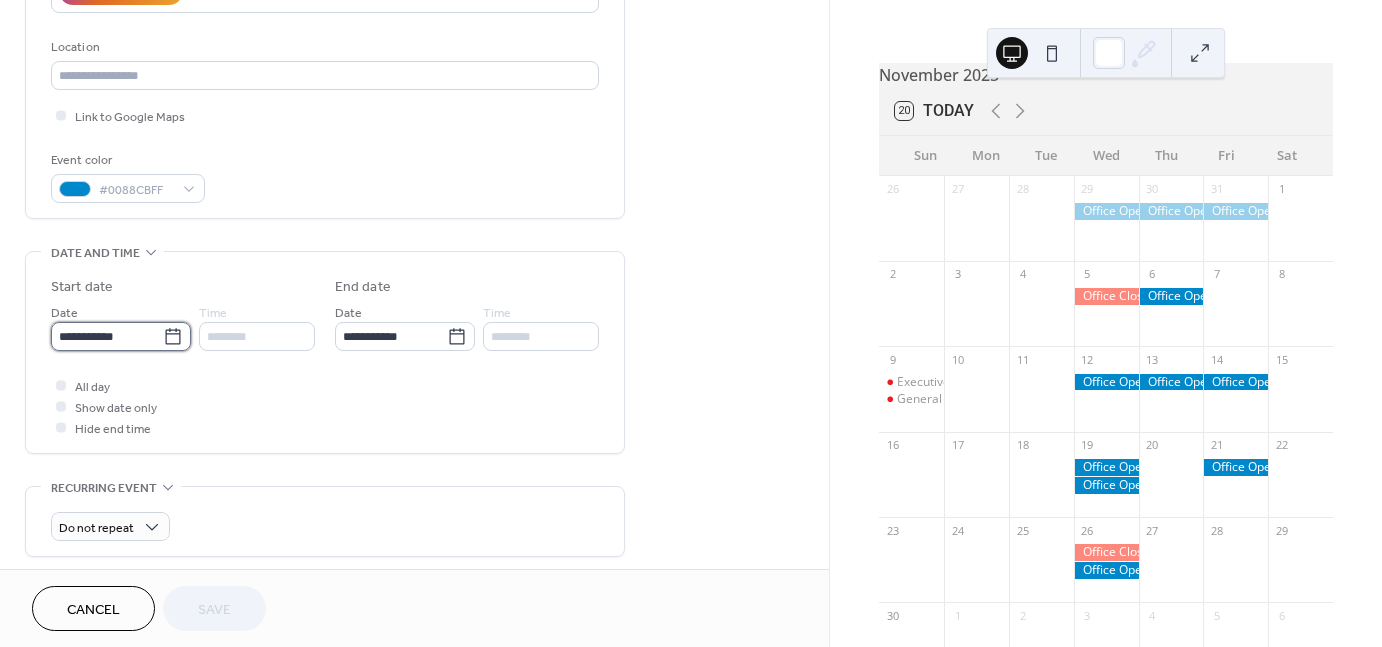 click on "**********" at bounding box center (107, 336) 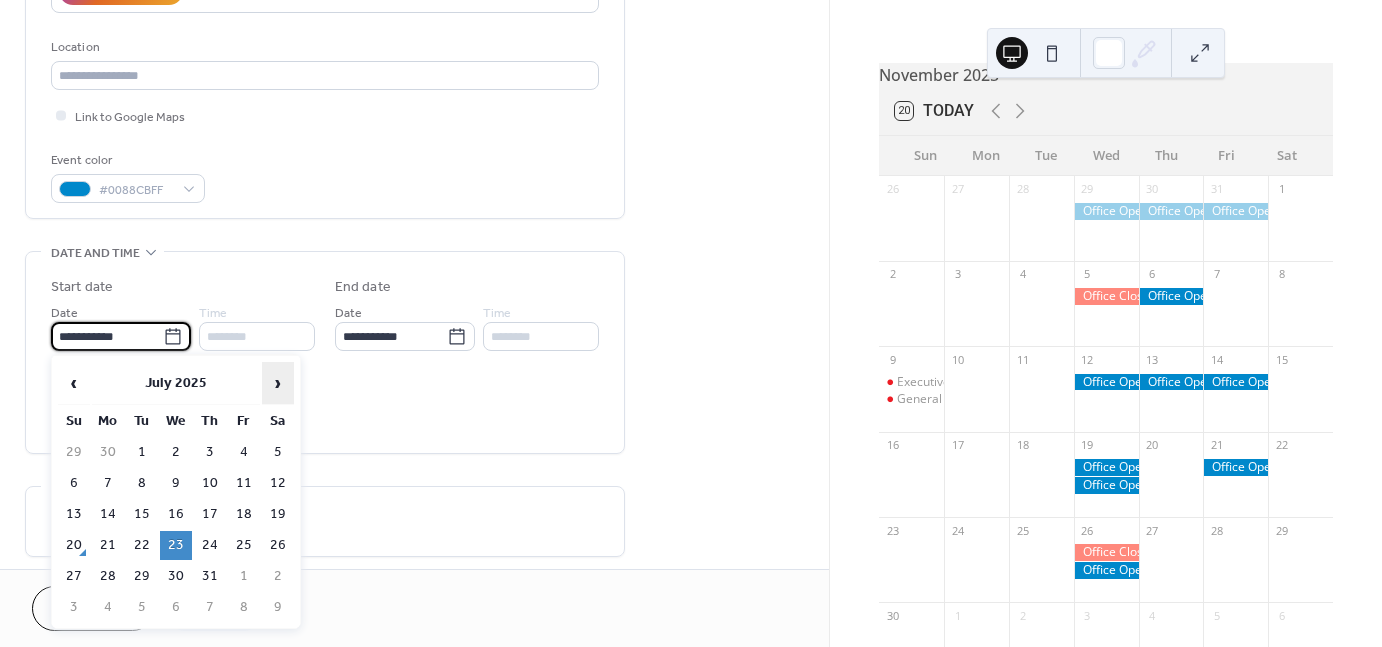 click on "›" at bounding box center [278, 383] 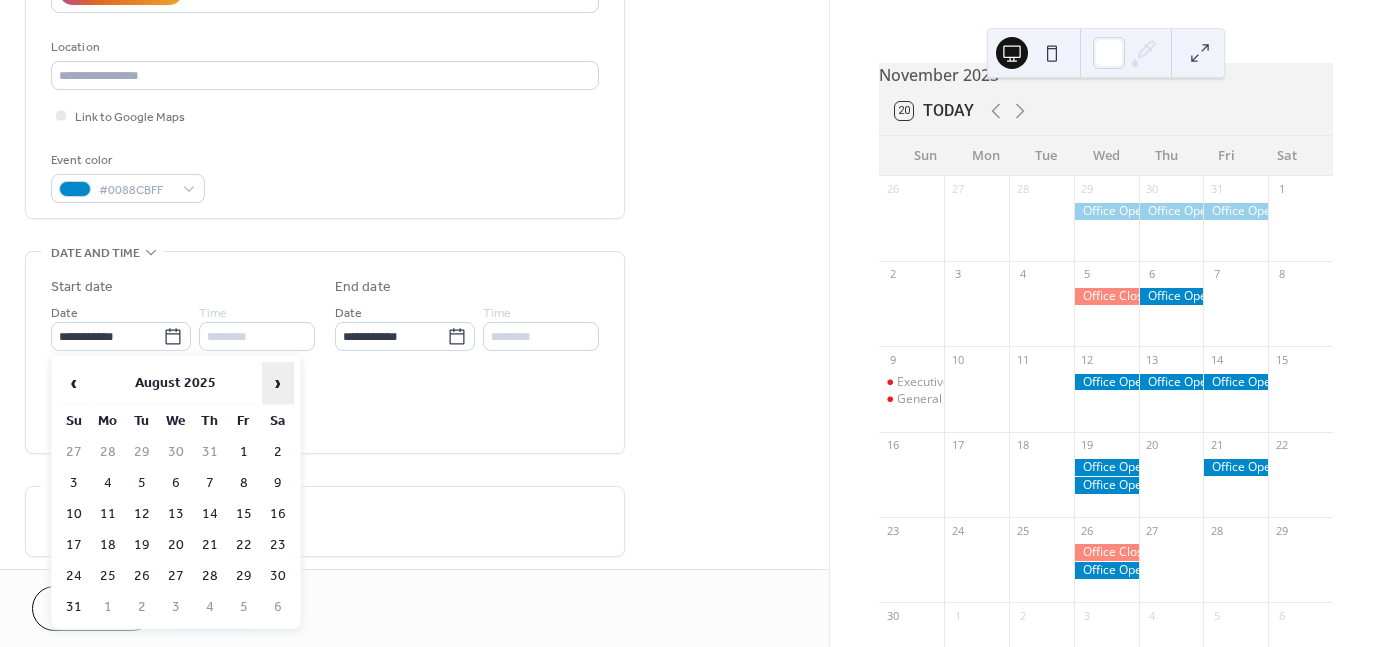 click on "›" at bounding box center (278, 383) 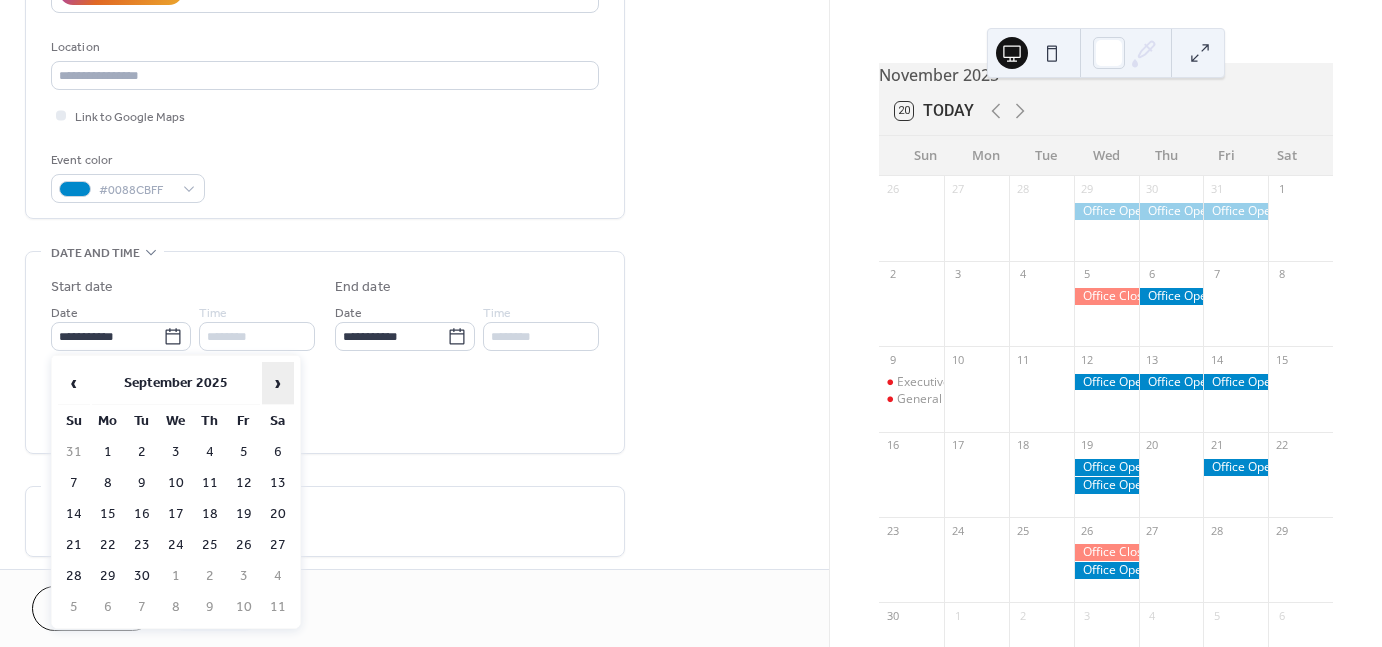 click on "›" at bounding box center [278, 383] 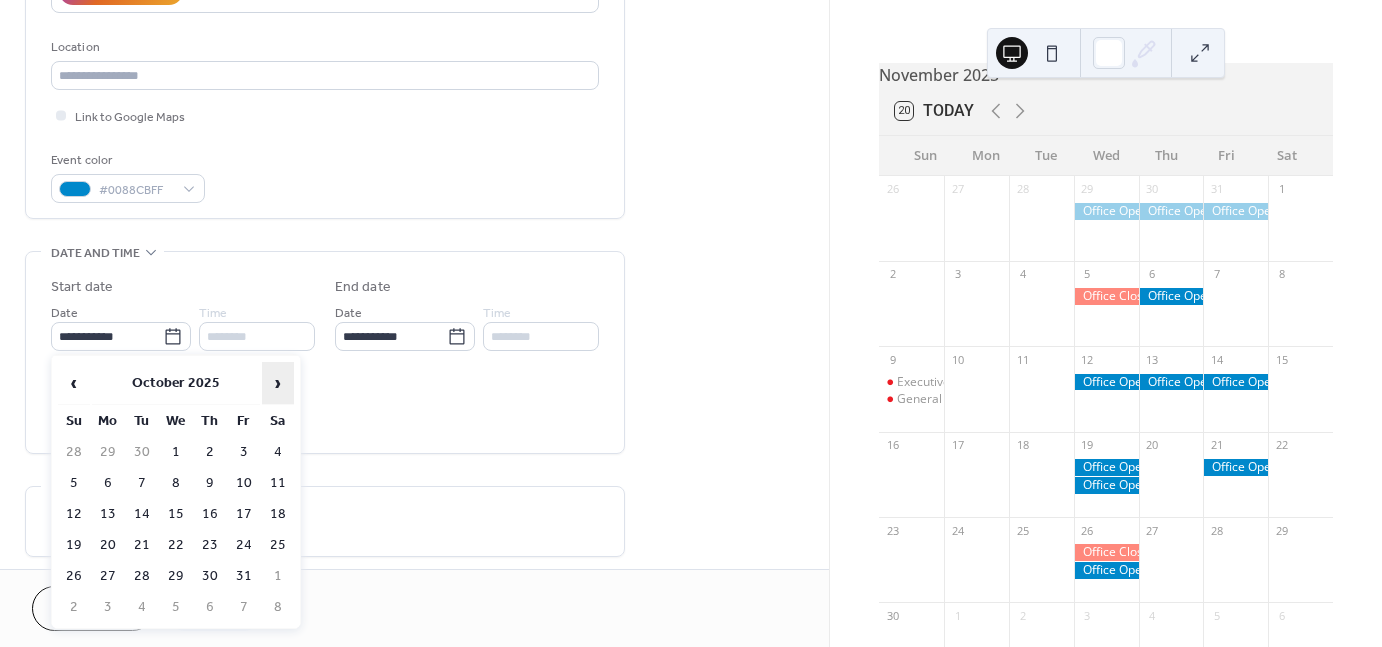 click on "›" at bounding box center (278, 383) 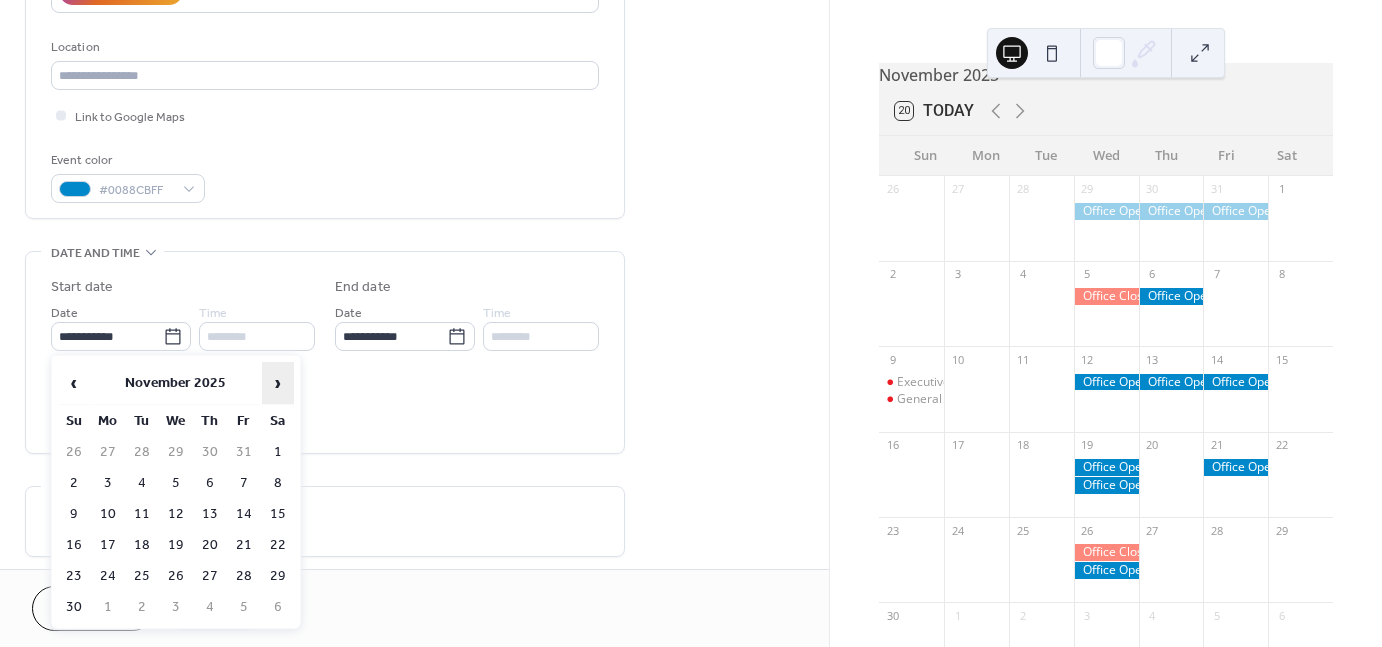 click on "›" at bounding box center [278, 383] 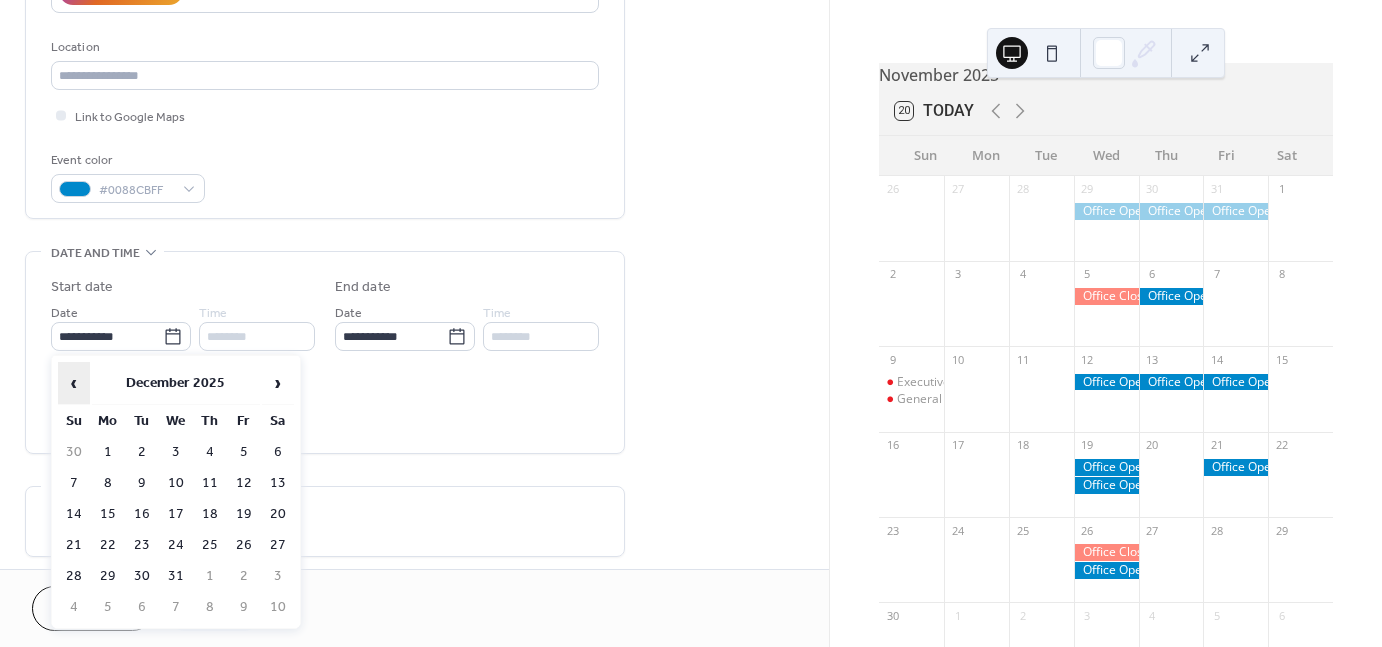 click on "‹" at bounding box center [74, 383] 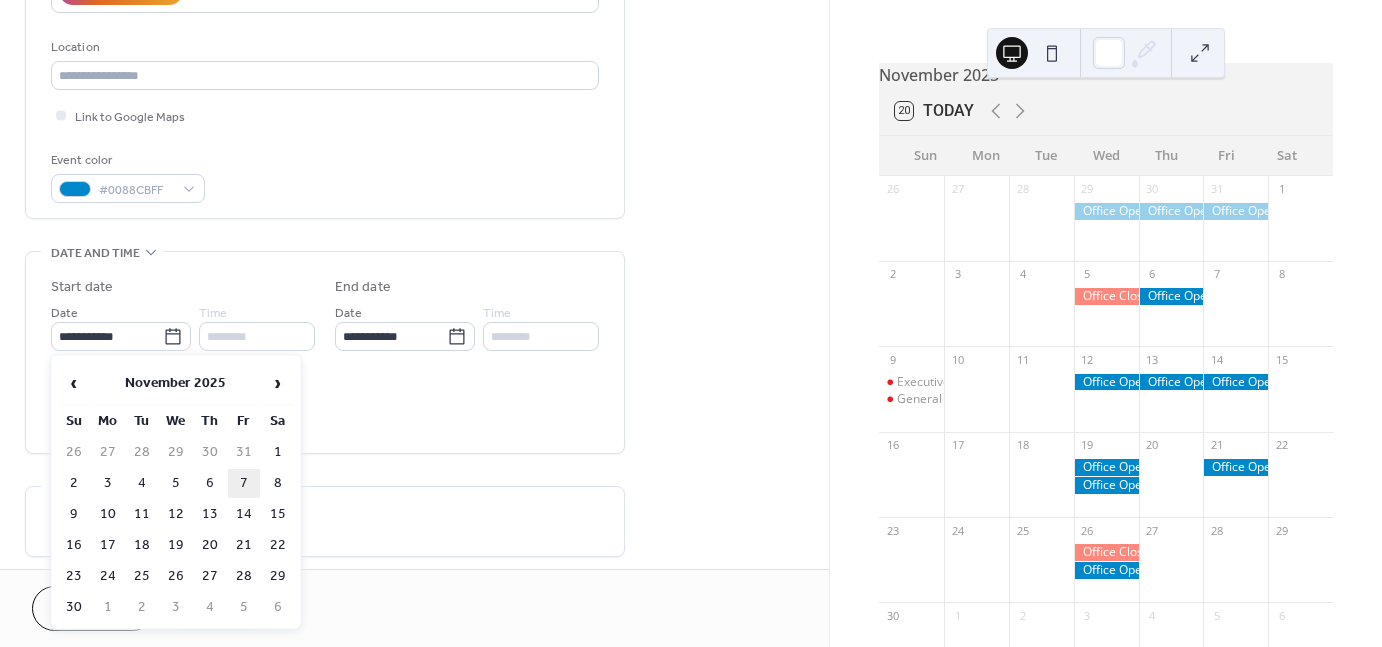 click on "7" at bounding box center (244, 483) 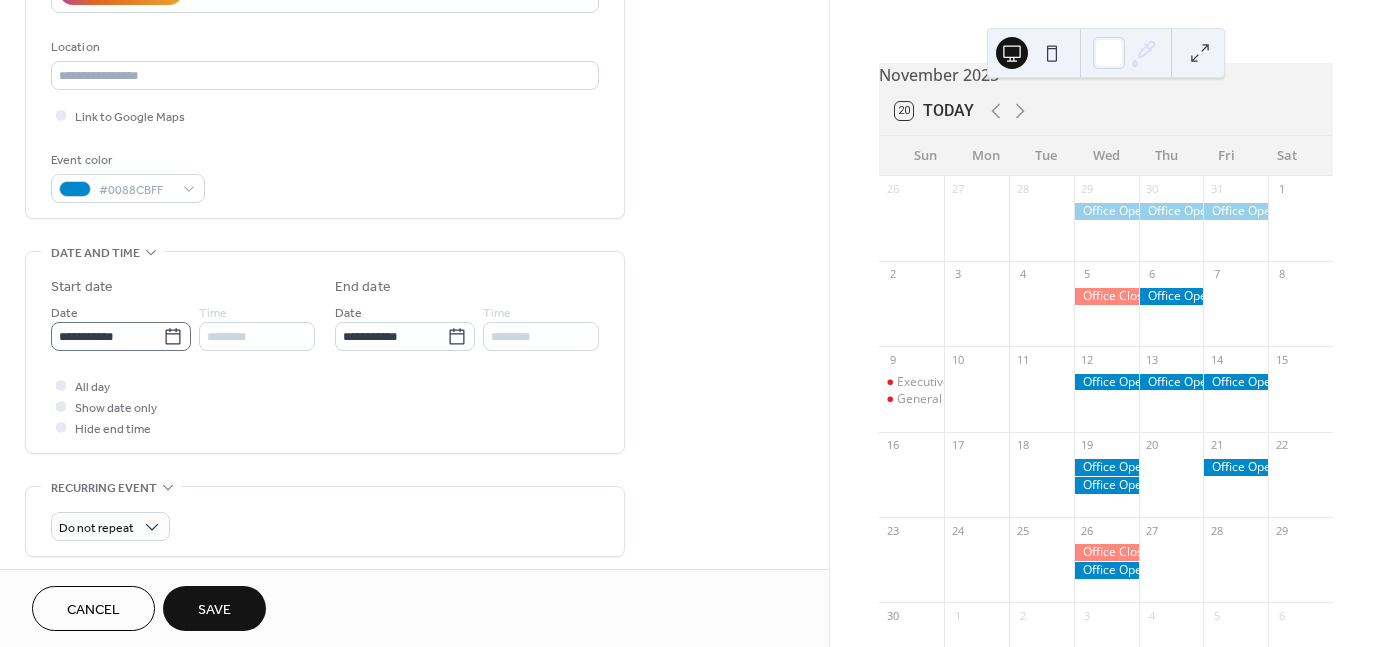 click 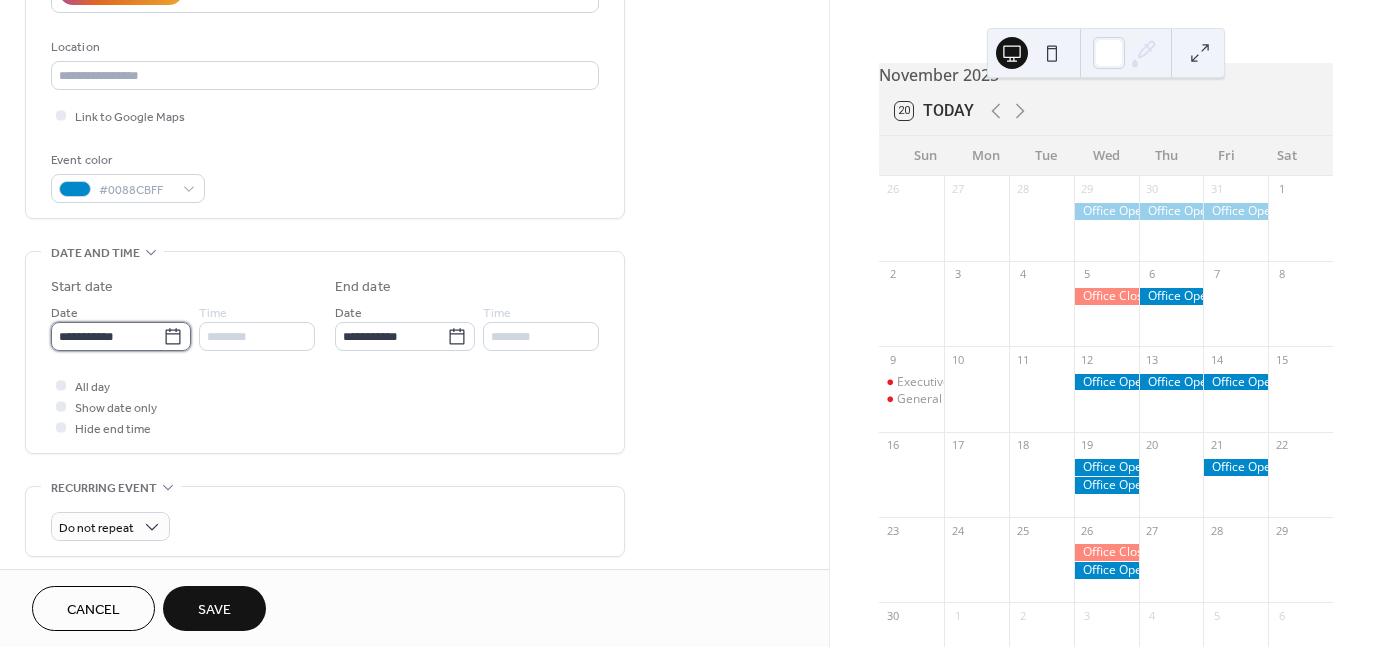click on "**********" at bounding box center [107, 336] 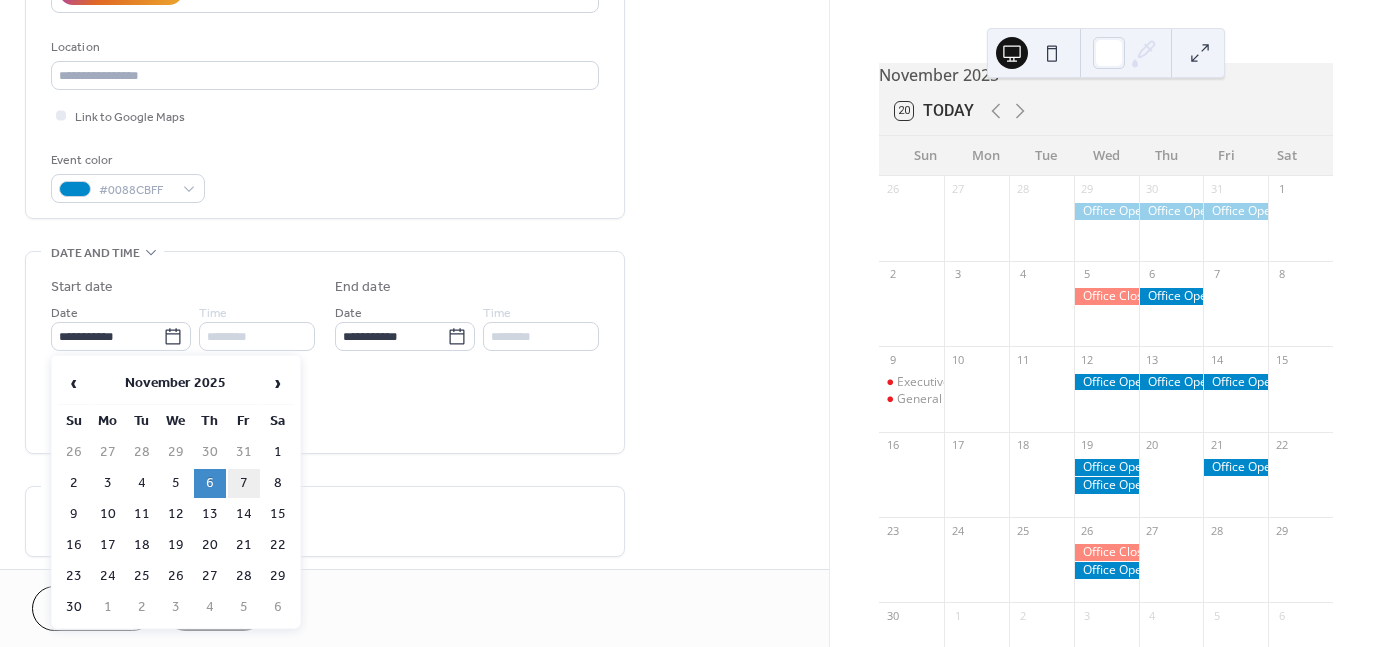 click on "7" at bounding box center [244, 483] 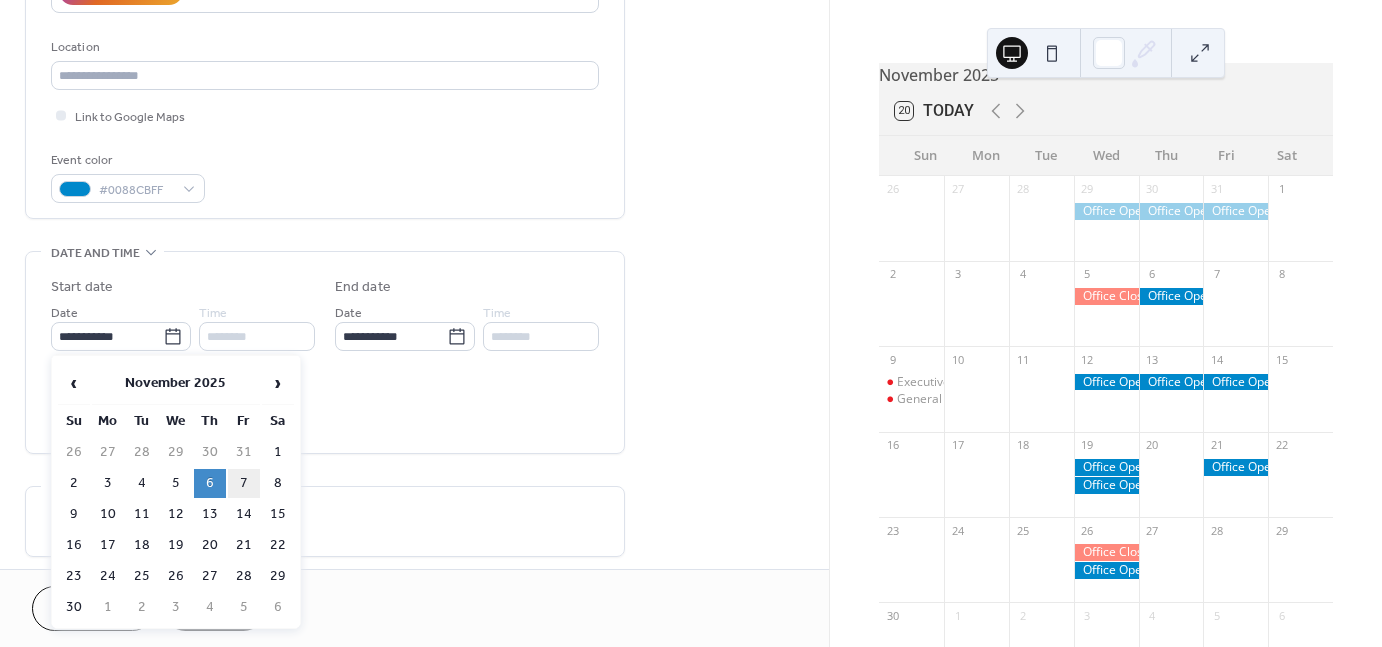 type on "**********" 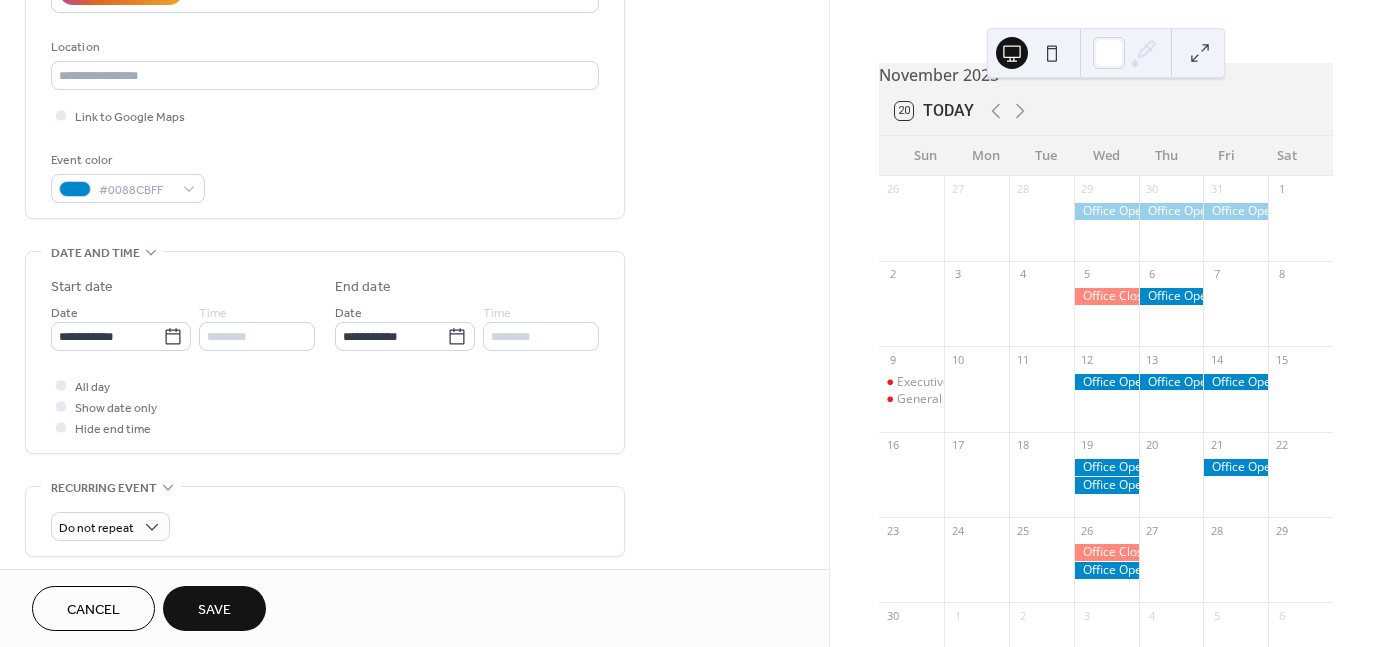 click on "Save" at bounding box center (214, 610) 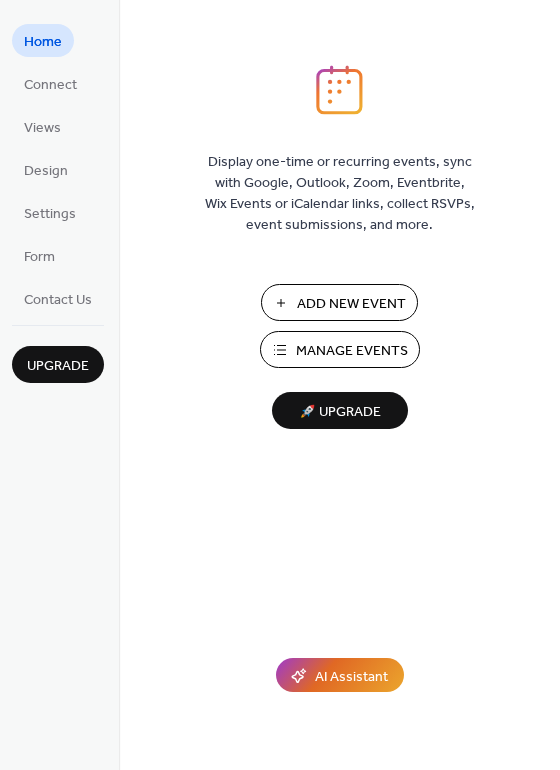 scroll, scrollTop: 0, scrollLeft: 0, axis: both 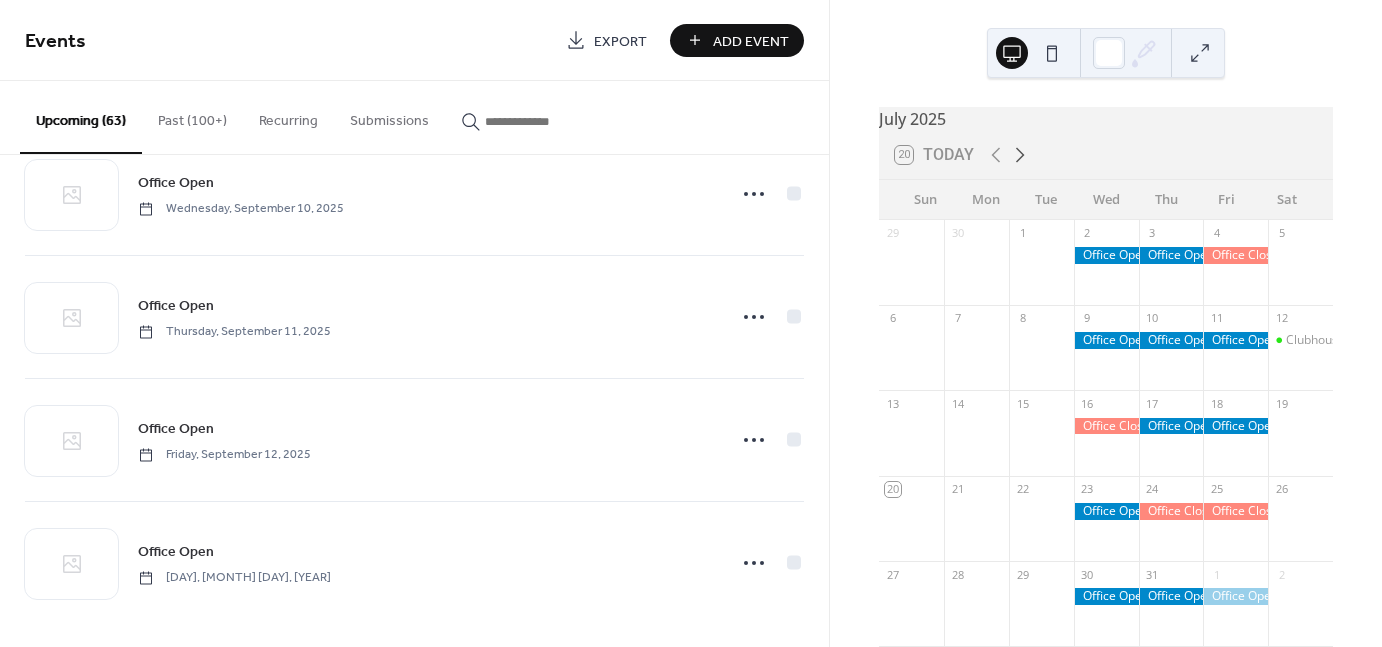 click 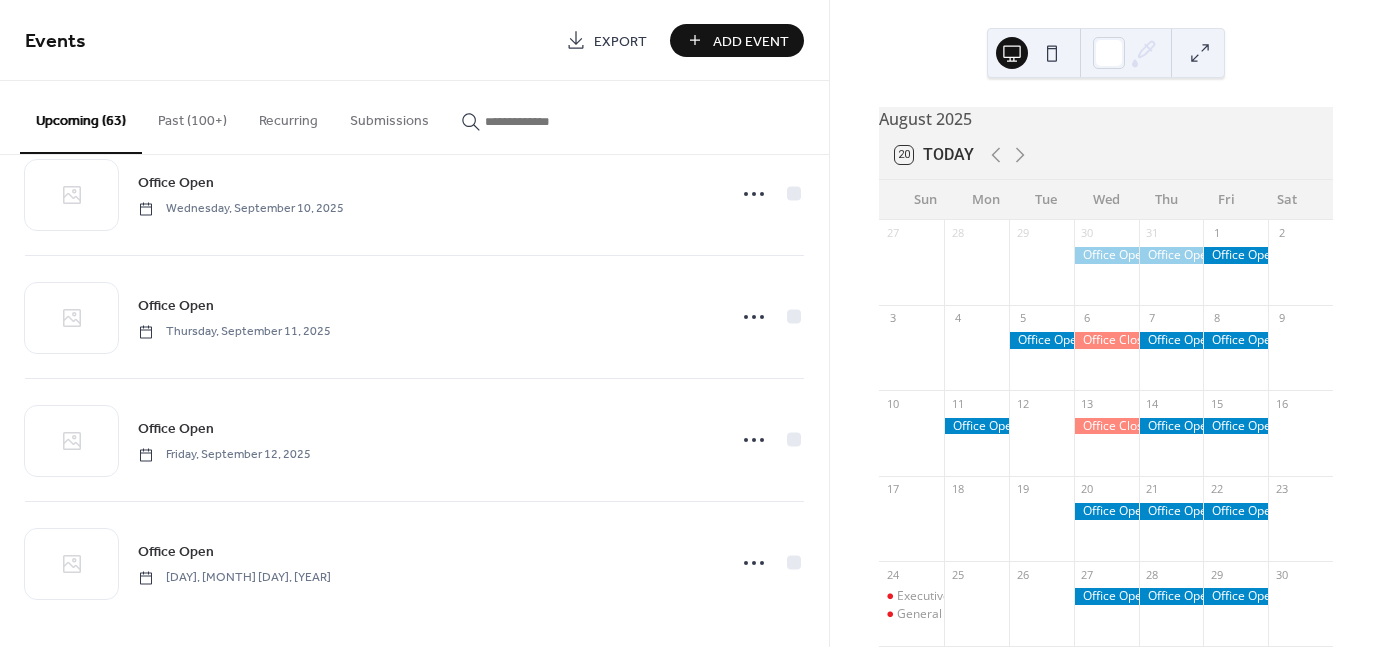 click on "Past (100+)" at bounding box center (192, 116) 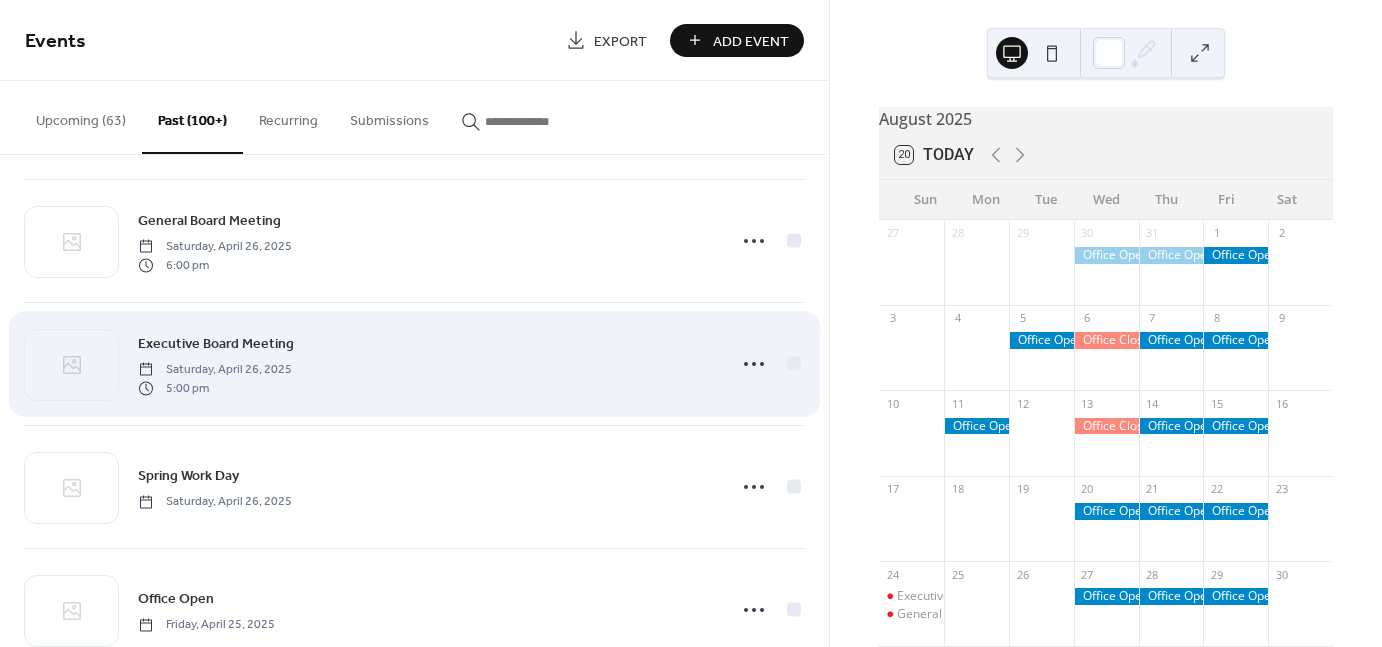 scroll, scrollTop: 5190, scrollLeft: 0, axis: vertical 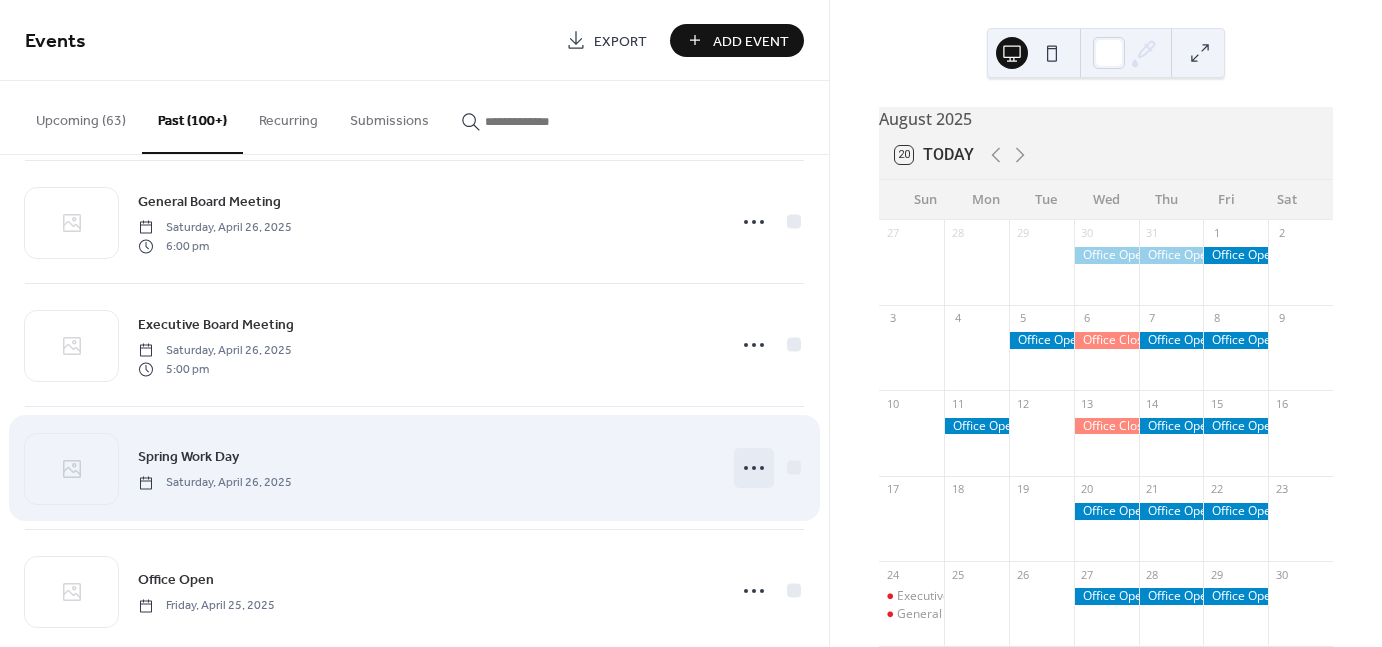 click 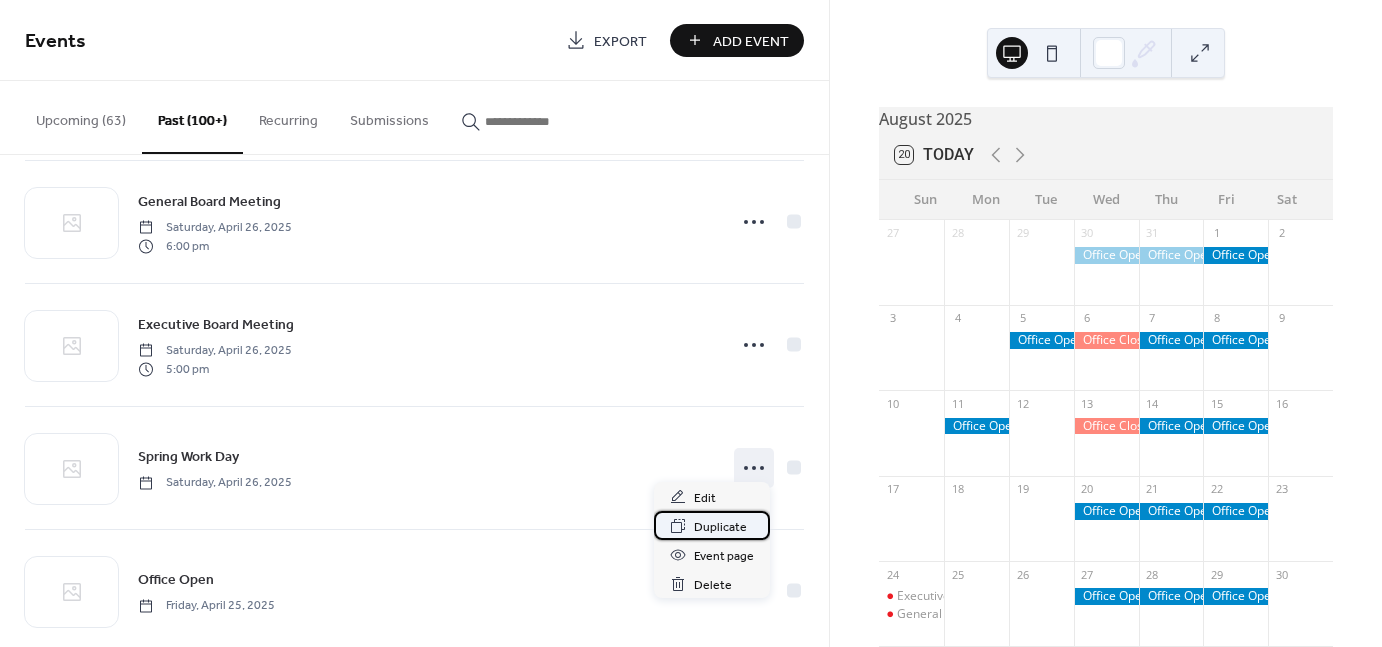 click on "Duplicate" at bounding box center [720, 527] 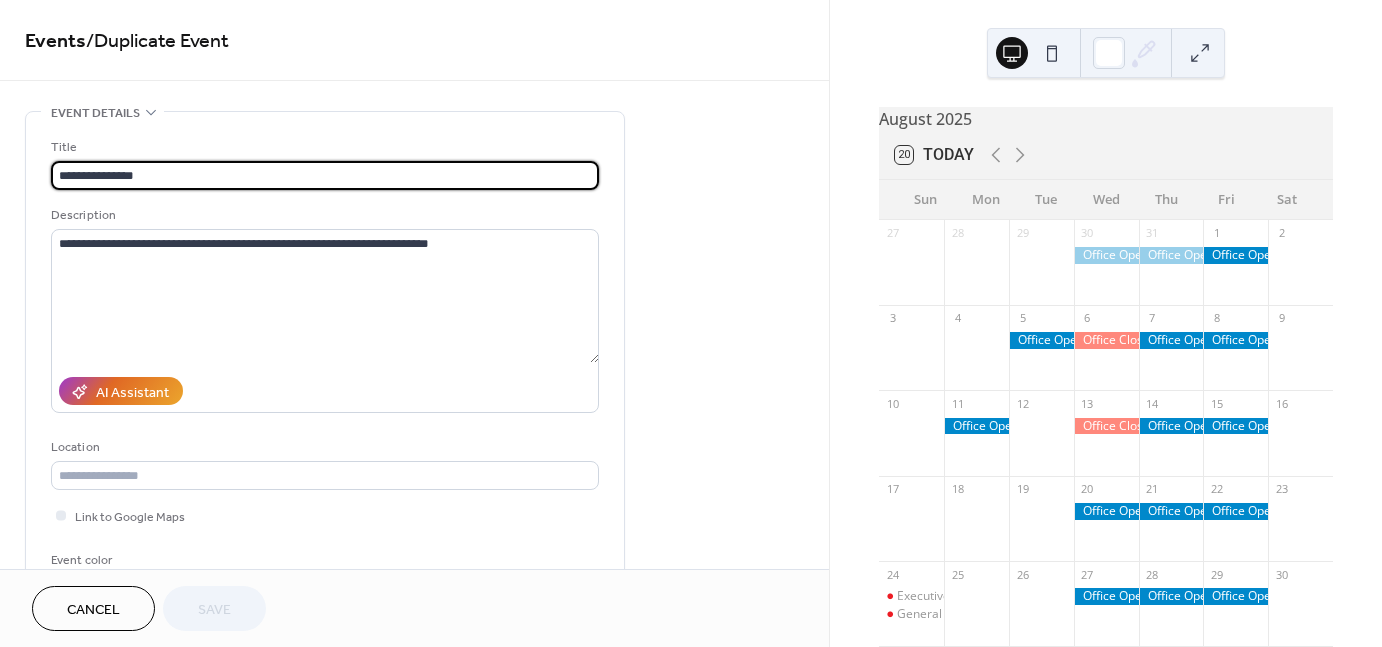 click on "**********" at bounding box center [325, 175] 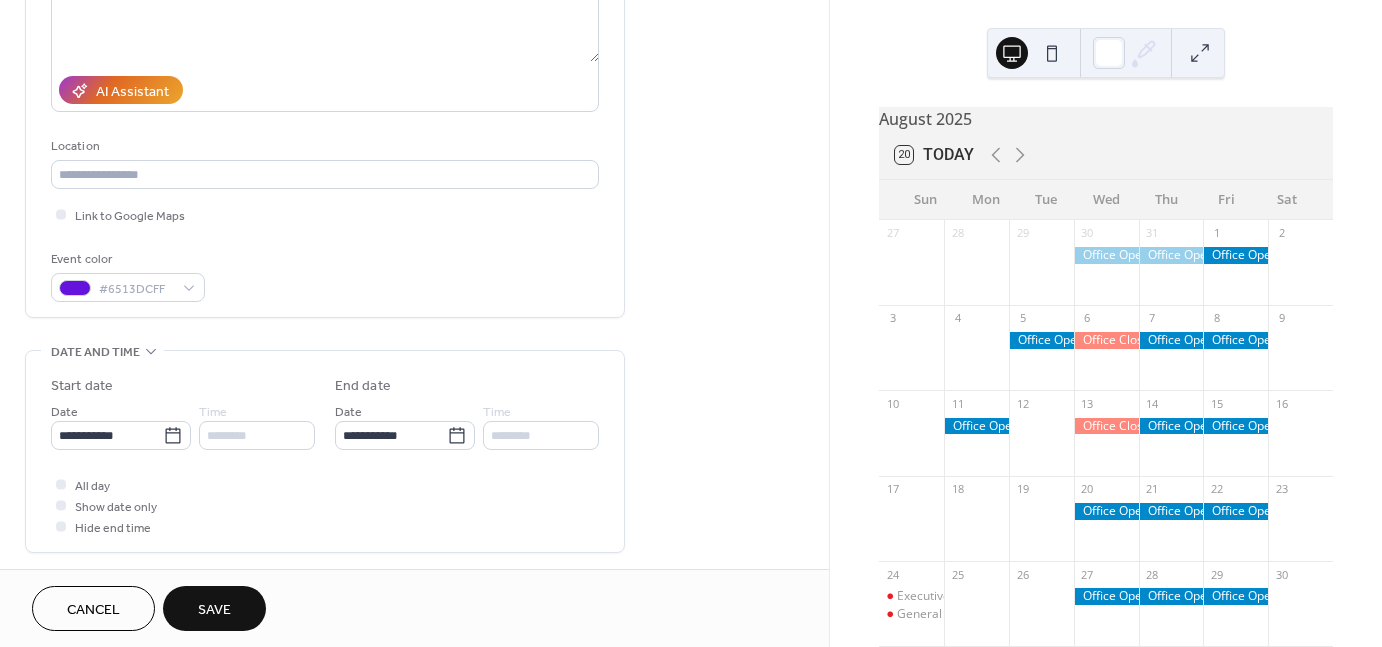 scroll, scrollTop: 400, scrollLeft: 0, axis: vertical 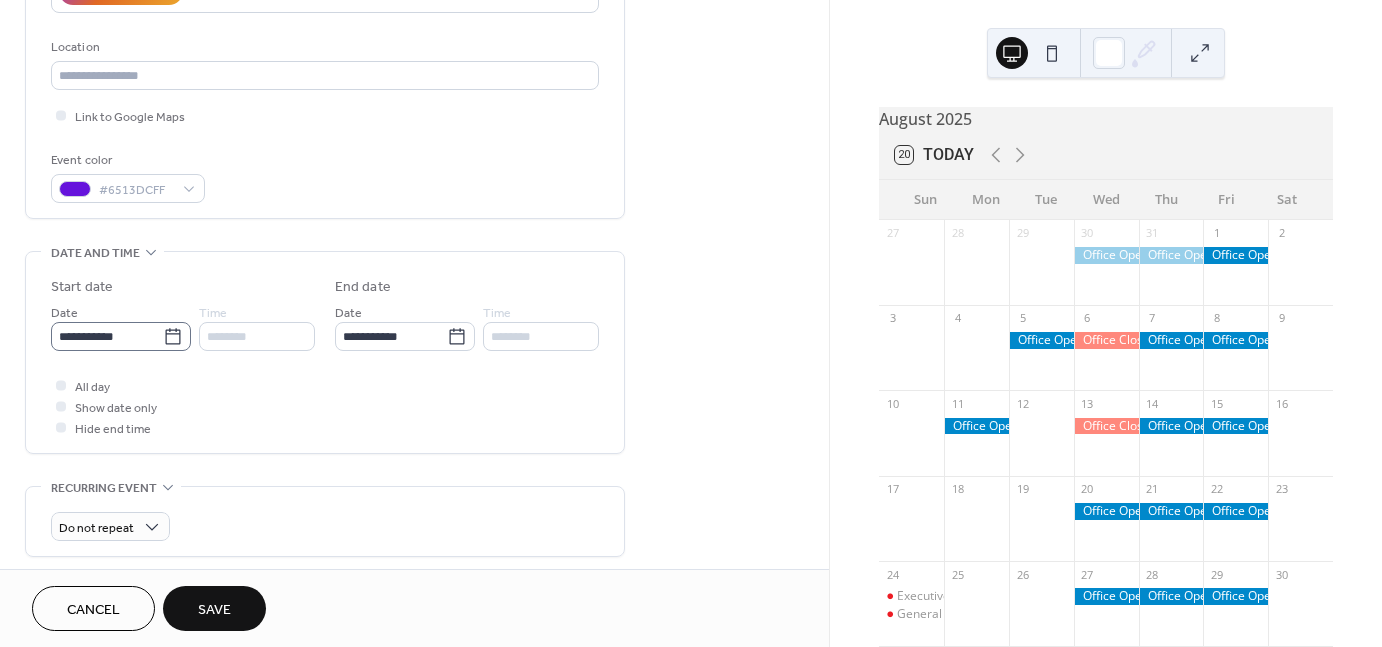 type on "**********" 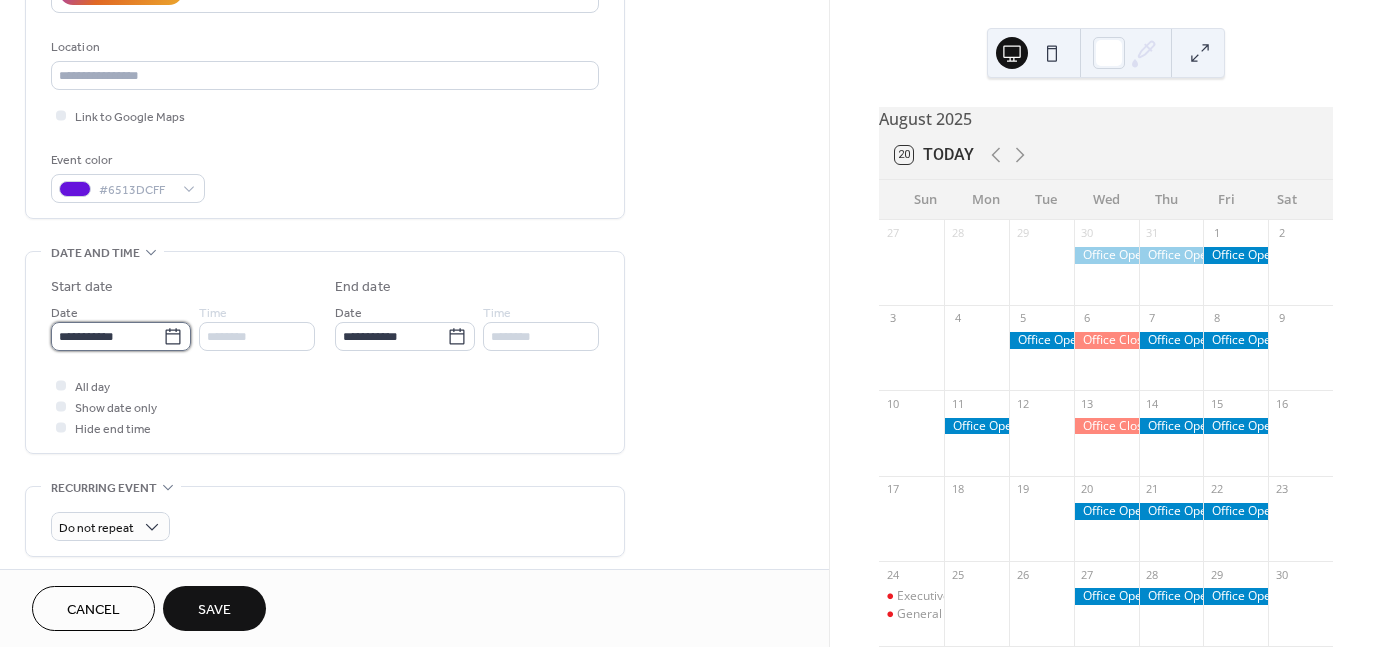 click on "**********" at bounding box center (107, 336) 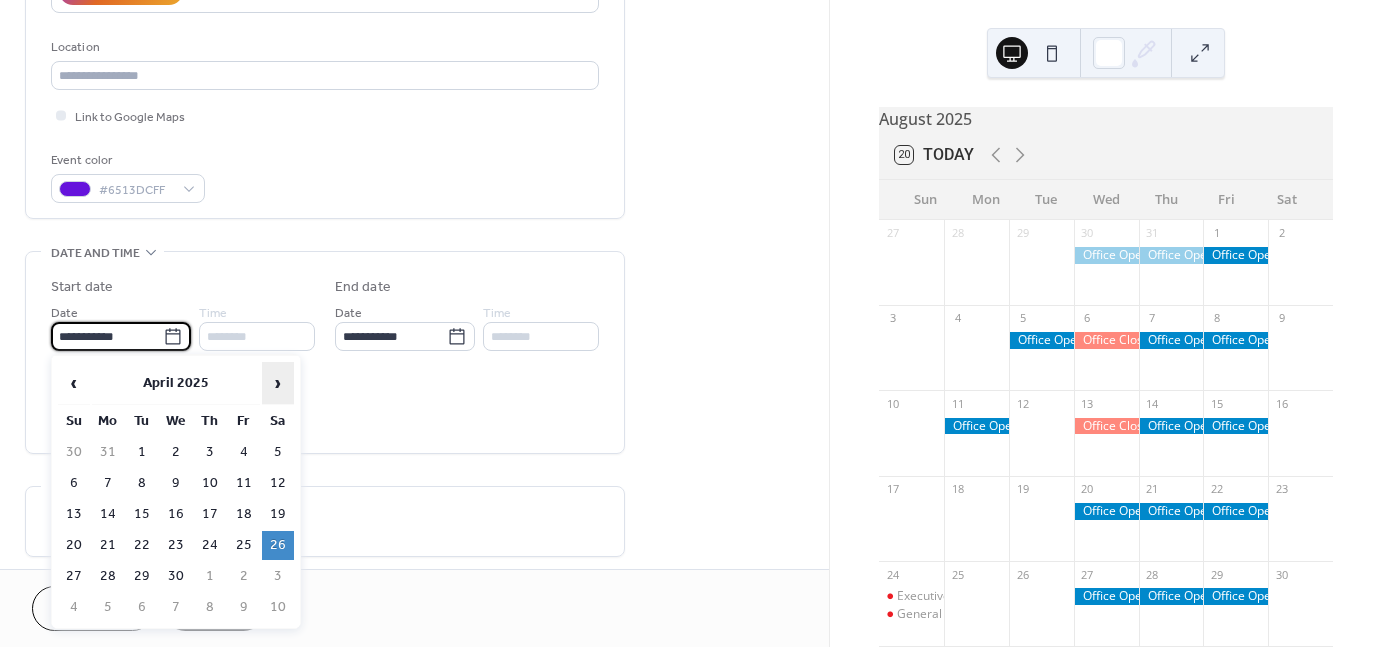 click on "›" at bounding box center (278, 383) 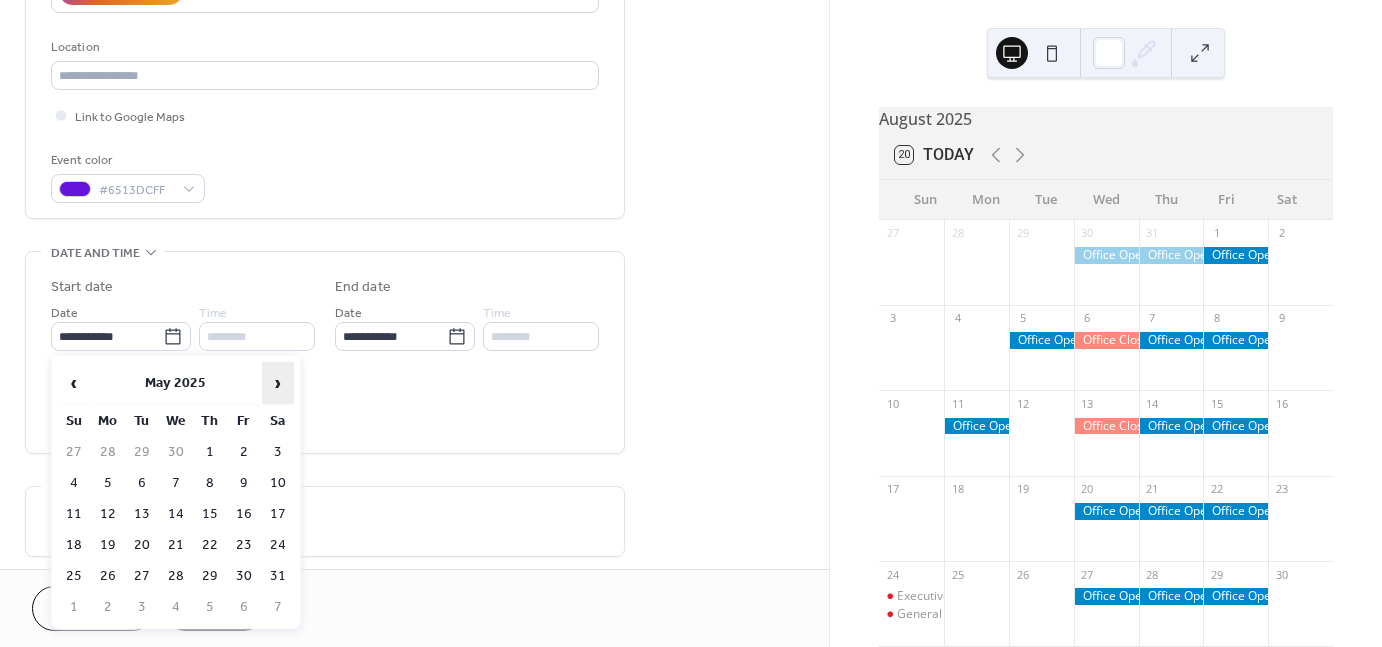click on "›" at bounding box center (278, 383) 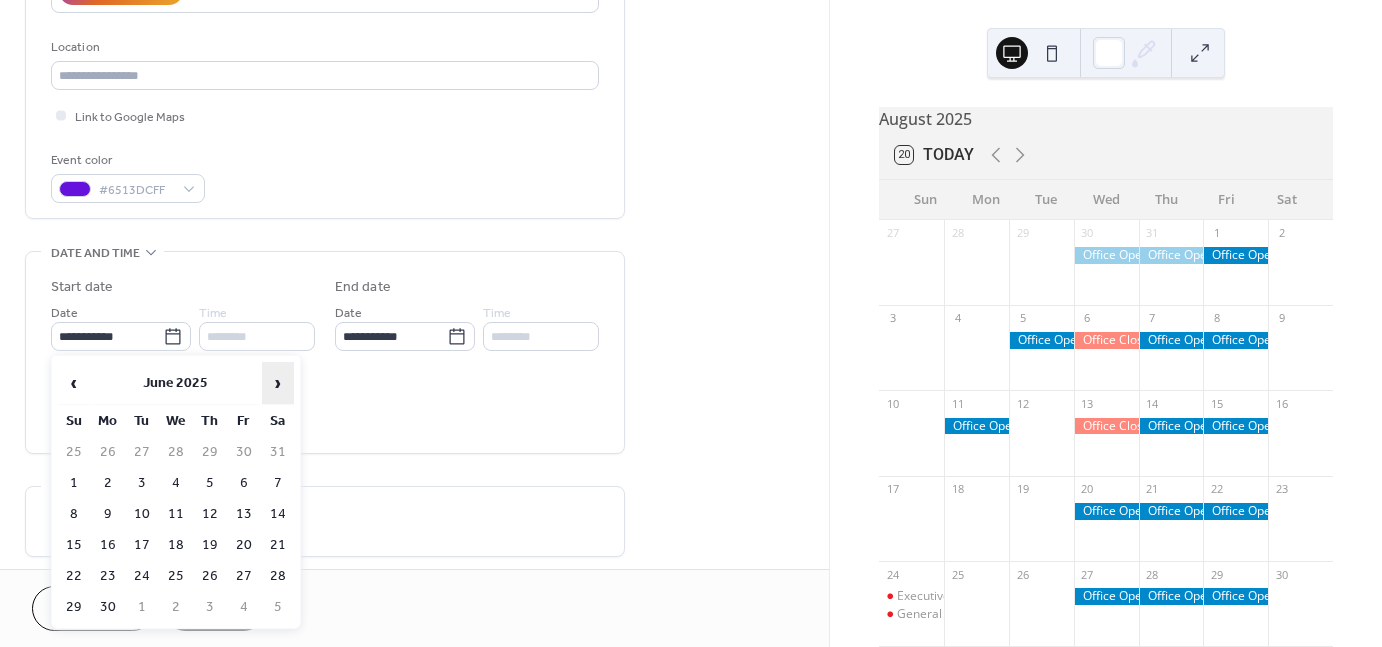 click on "›" at bounding box center [278, 383] 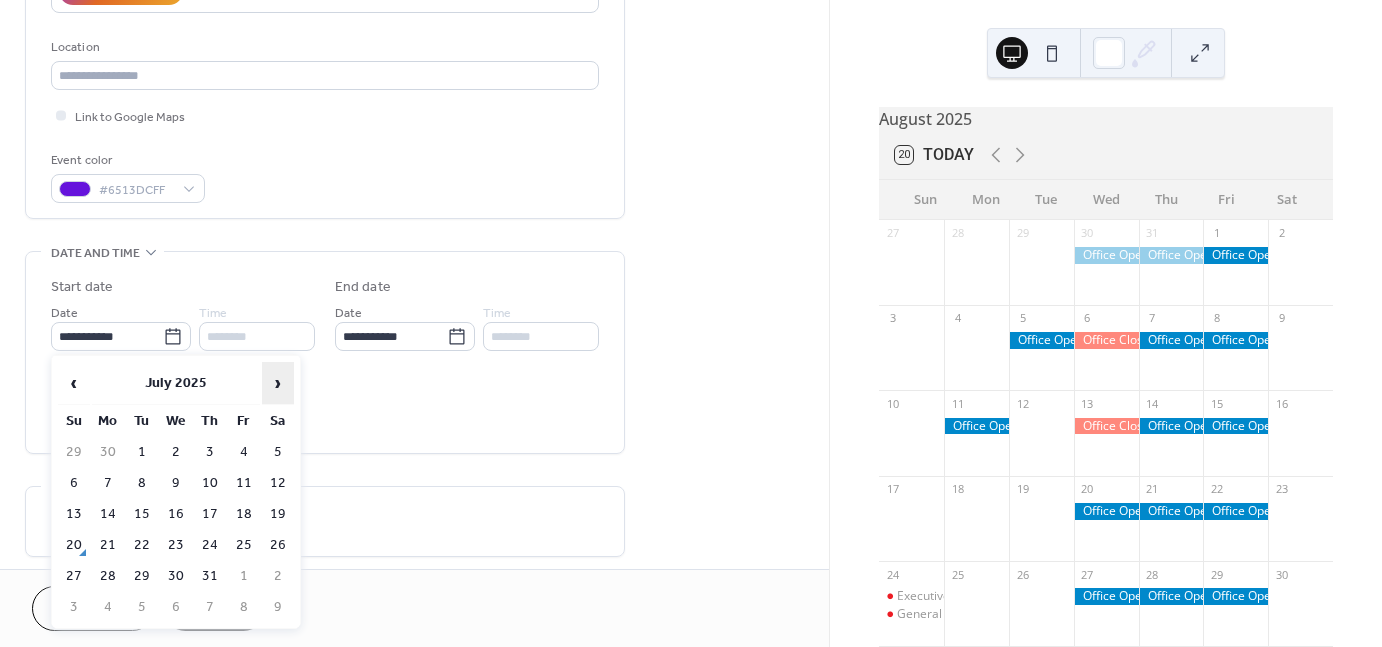 click on "›" at bounding box center [278, 383] 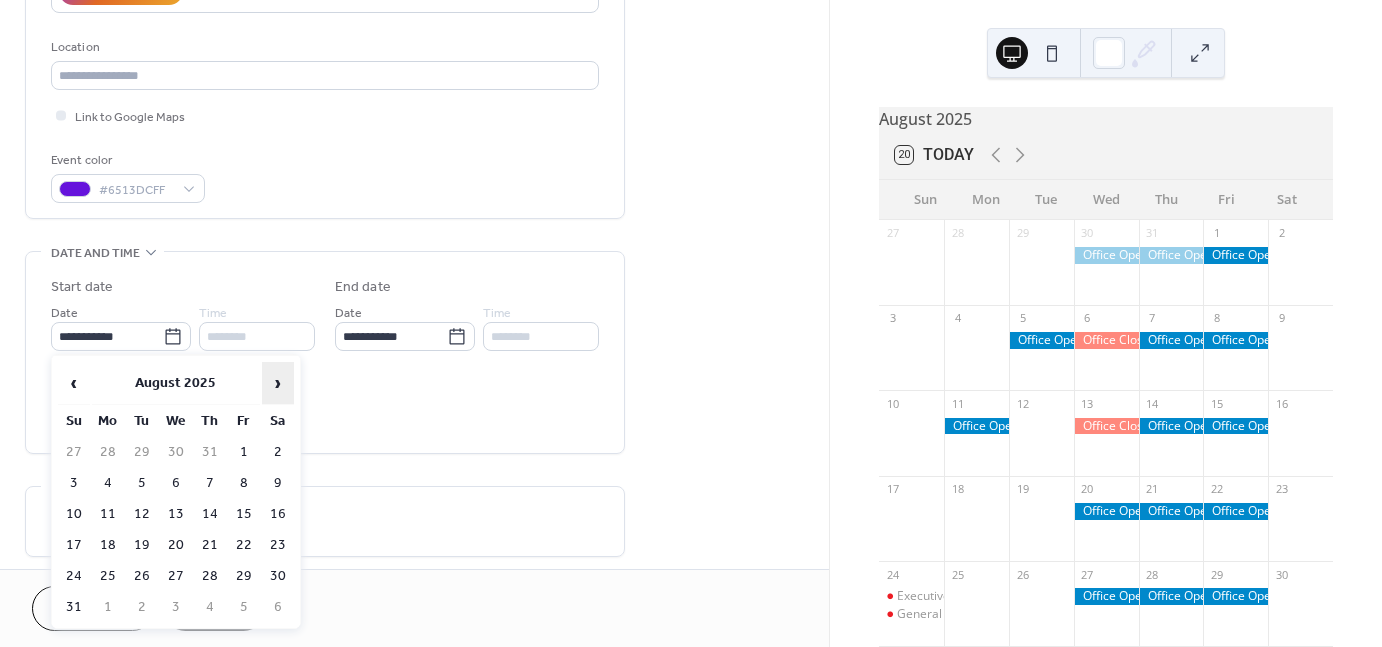 click on "›" at bounding box center (278, 383) 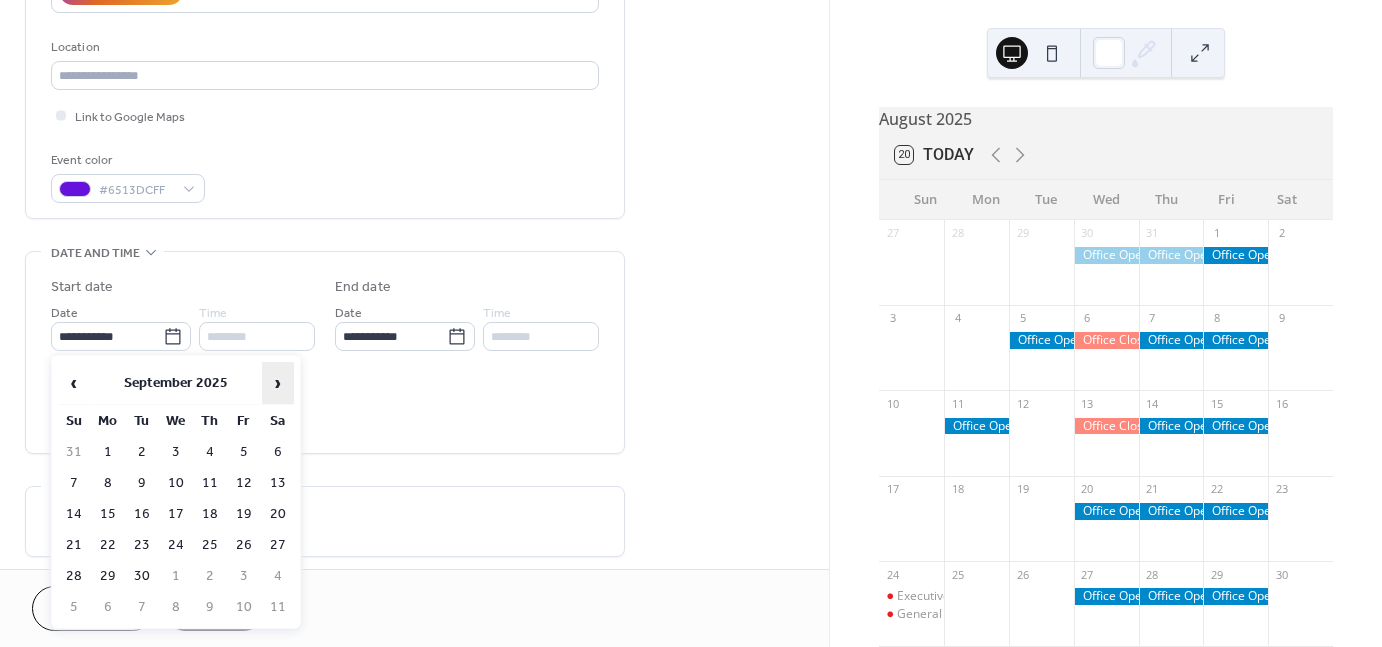 click on "›" at bounding box center [278, 383] 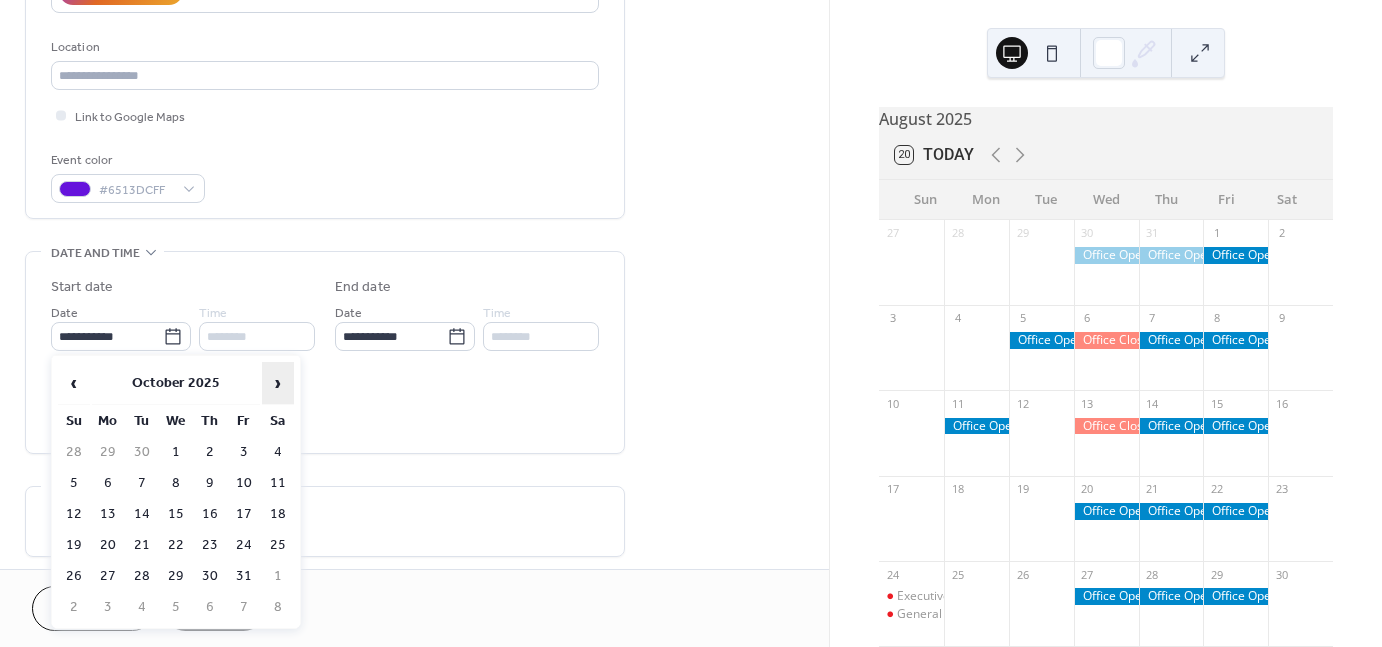 click on "›" at bounding box center [278, 383] 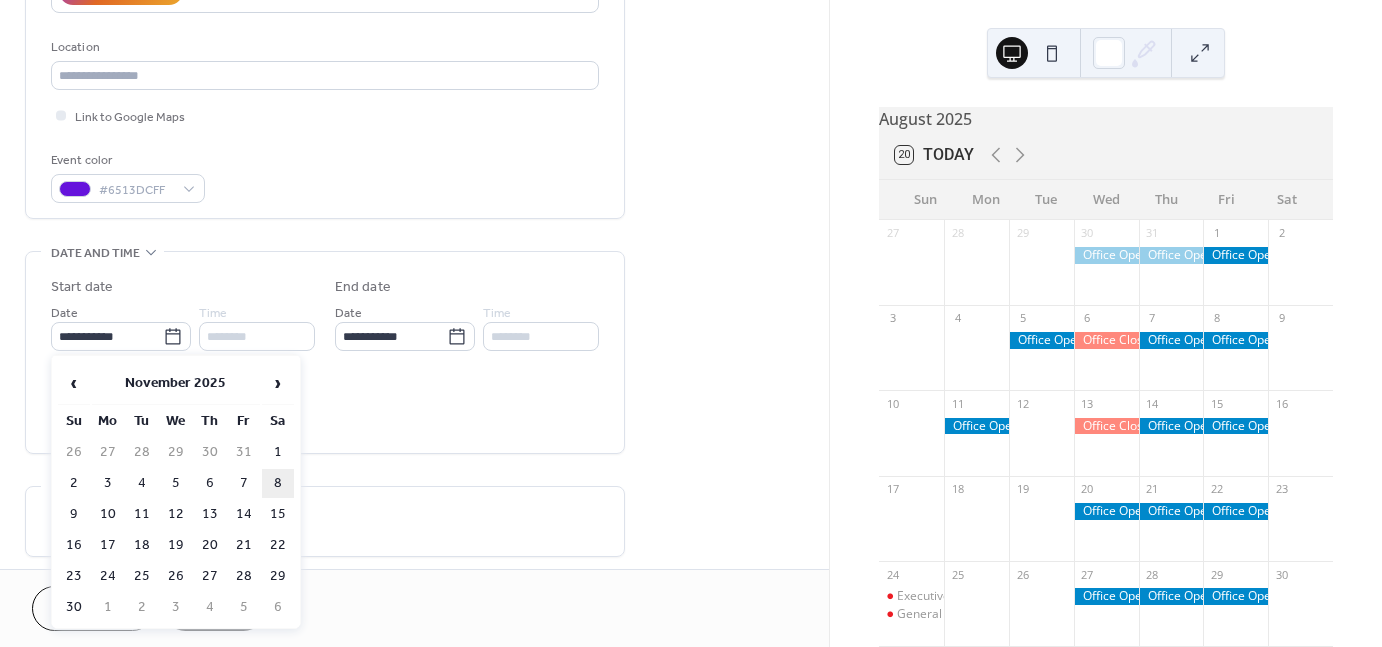 click on "8" at bounding box center [278, 483] 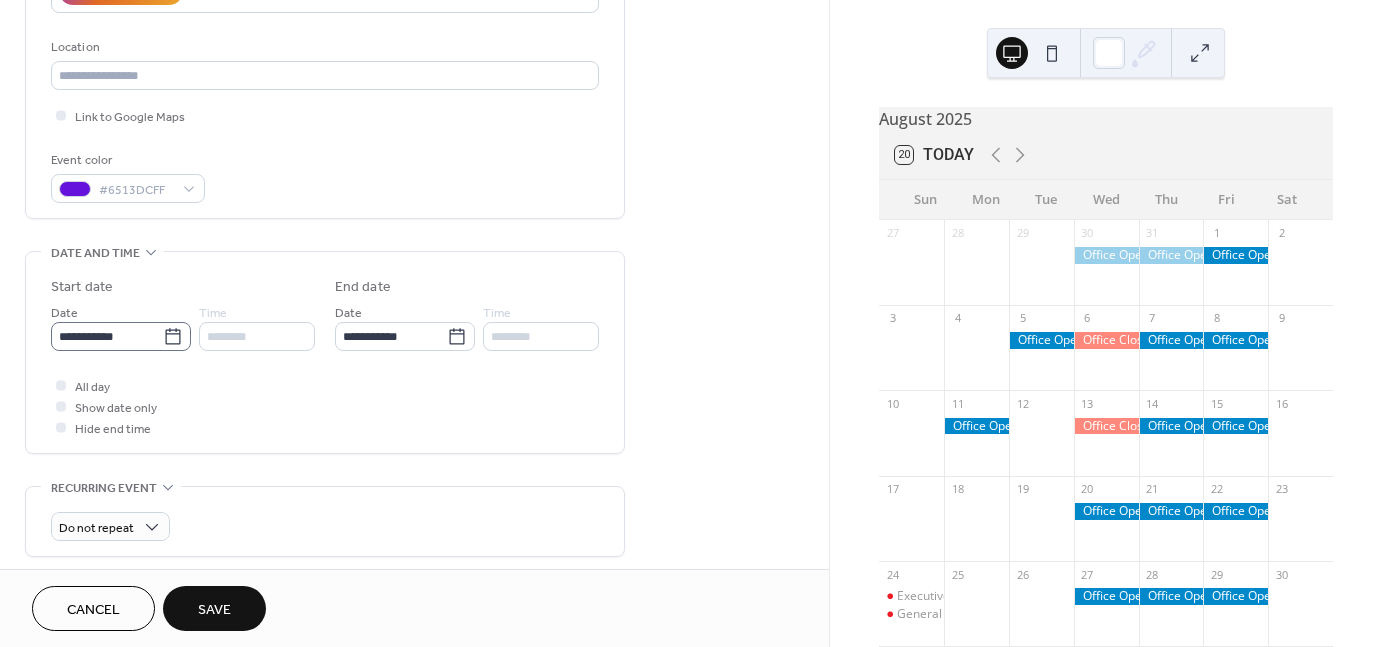 click 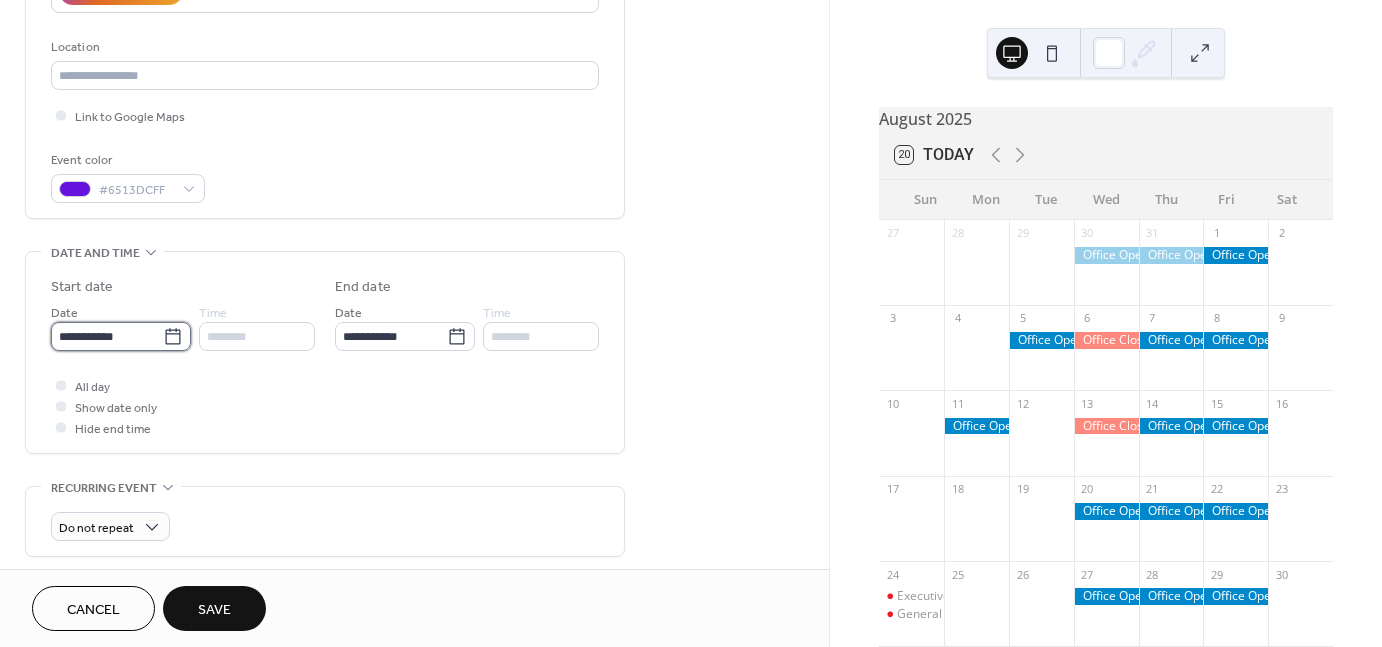 click on "**********" at bounding box center (107, 336) 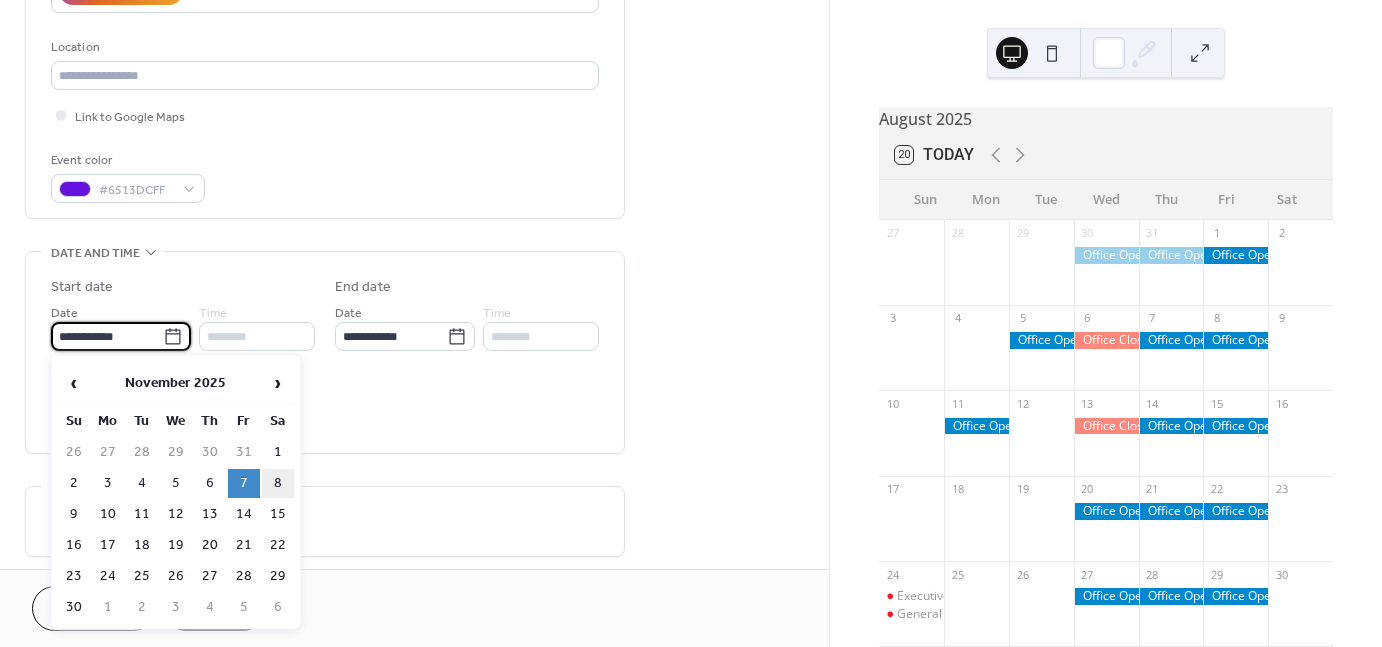 click on "8" at bounding box center (278, 483) 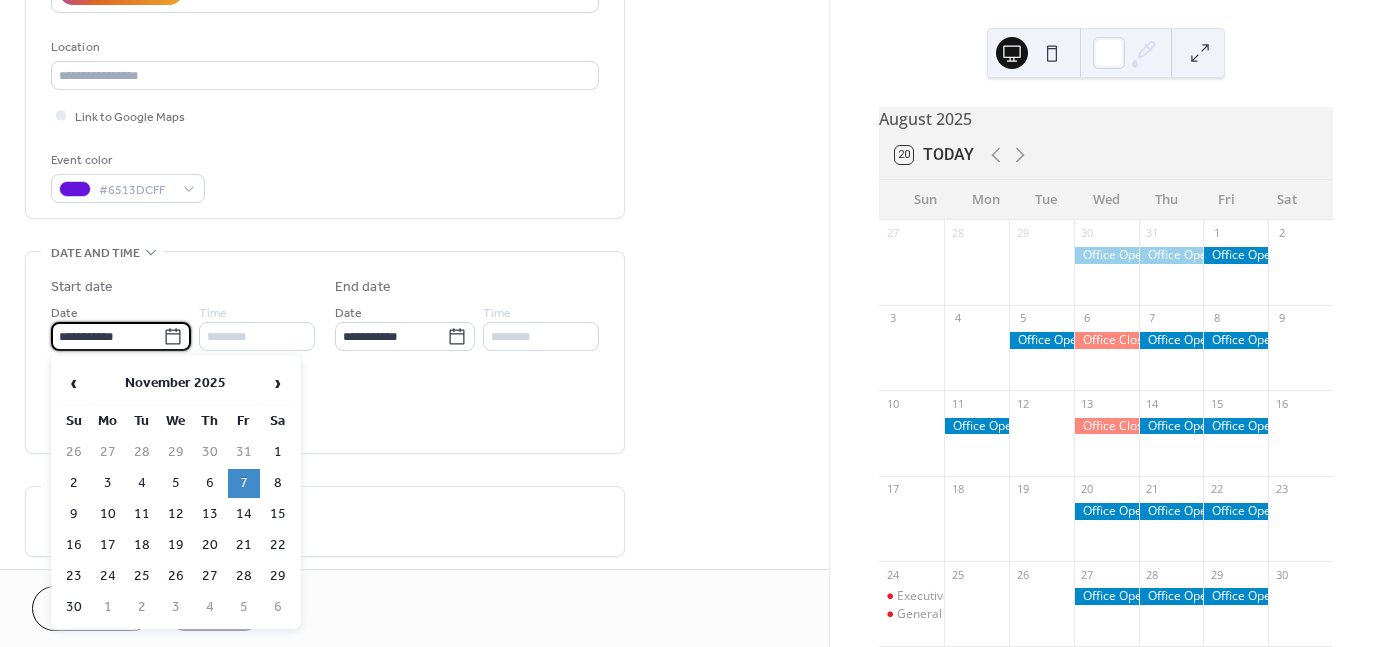 type on "**********" 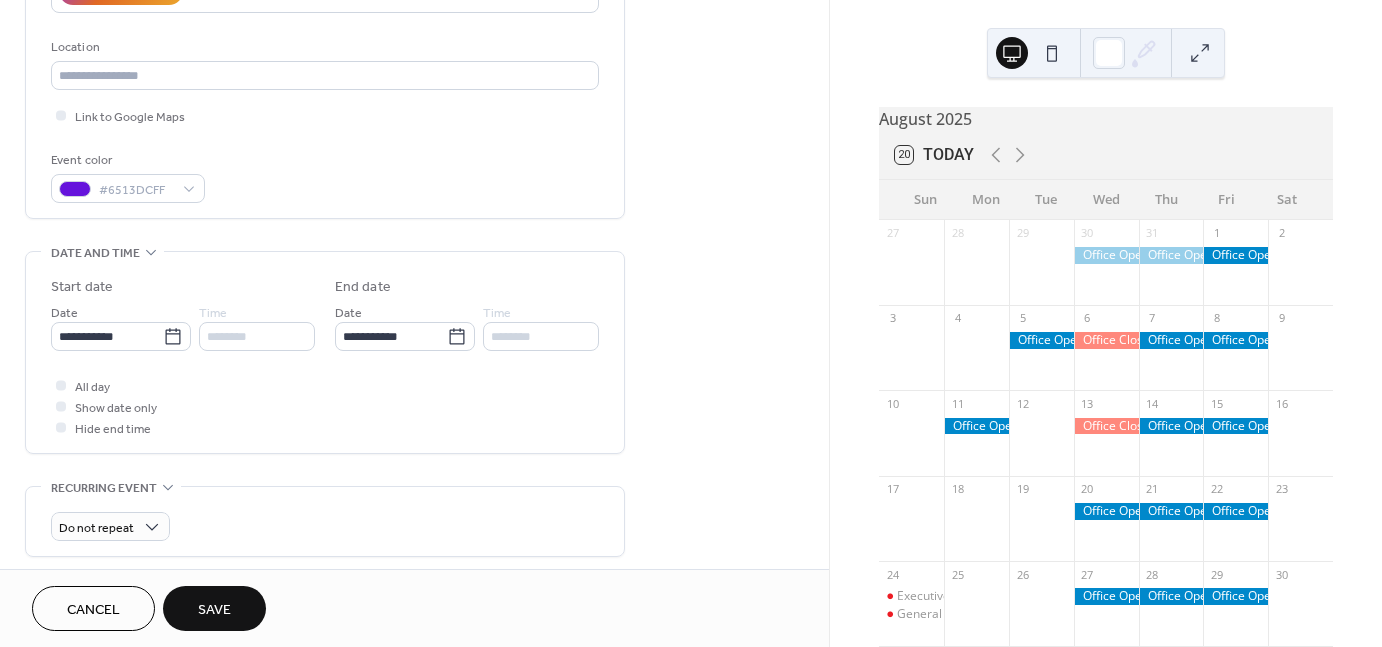 click on "Save" at bounding box center [214, 608] 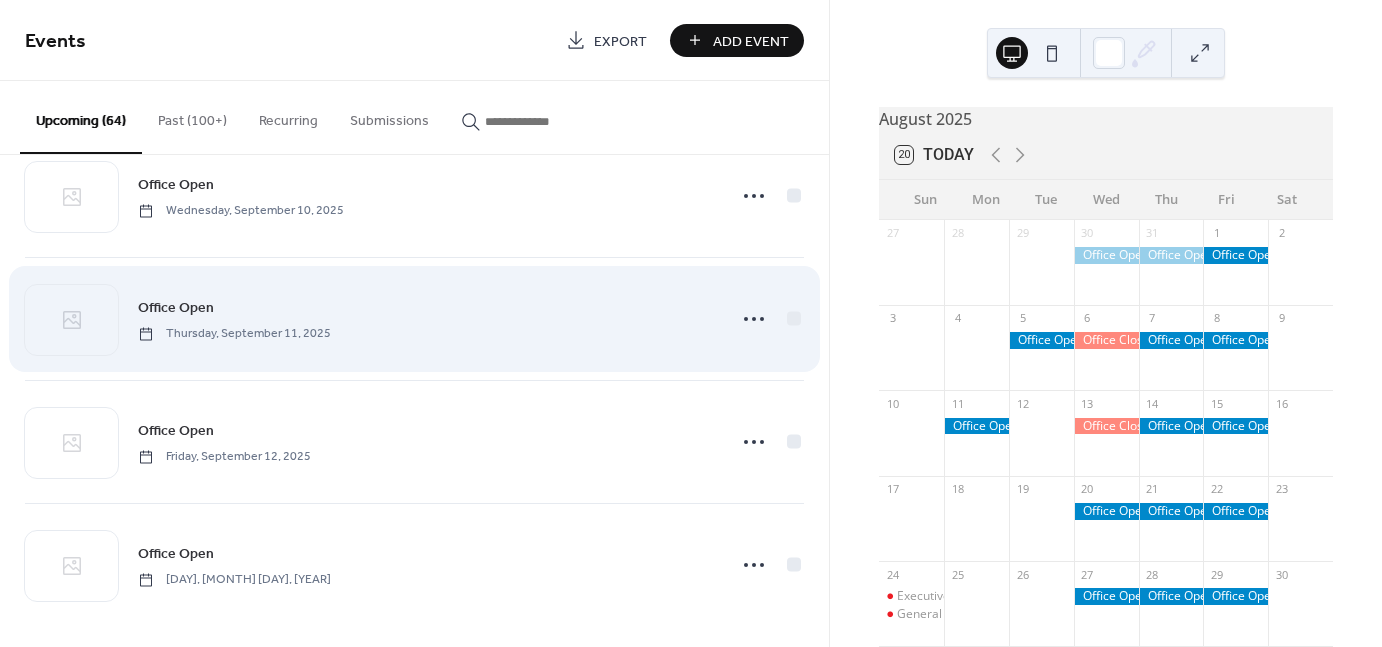scroll, scrollTop: 3250, scrollLeft: 0, axis: vertical 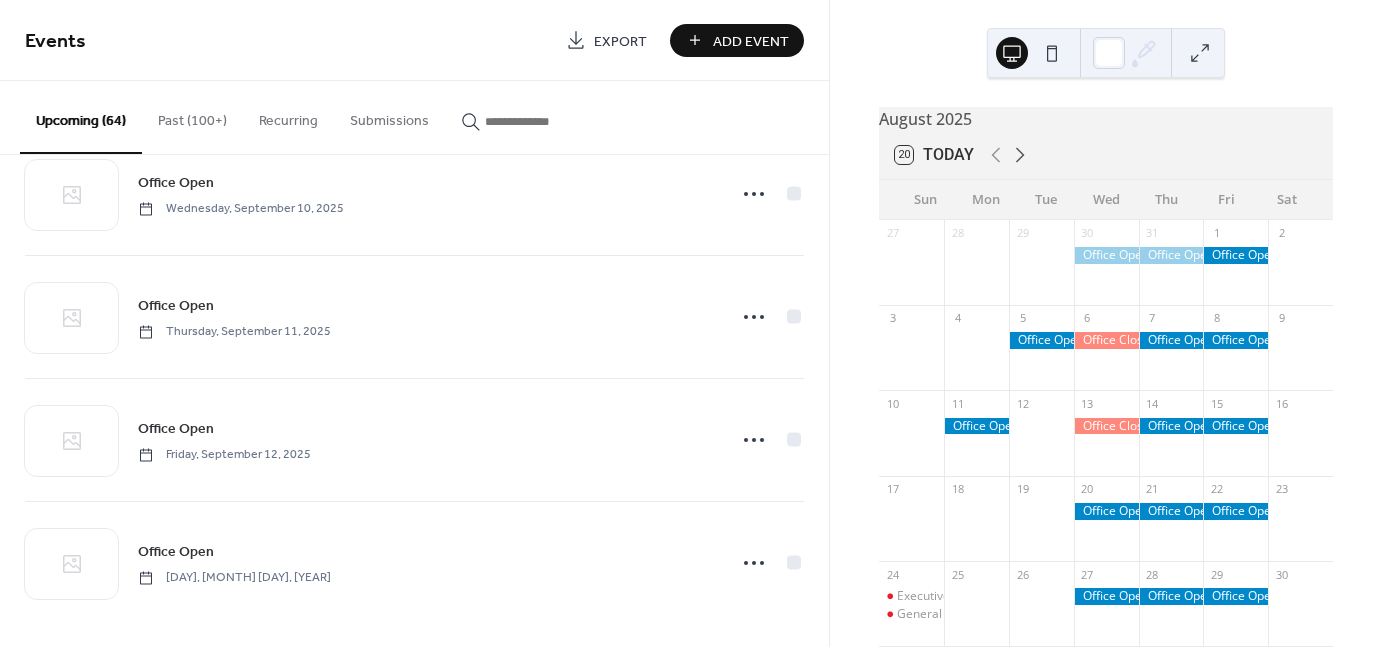 click 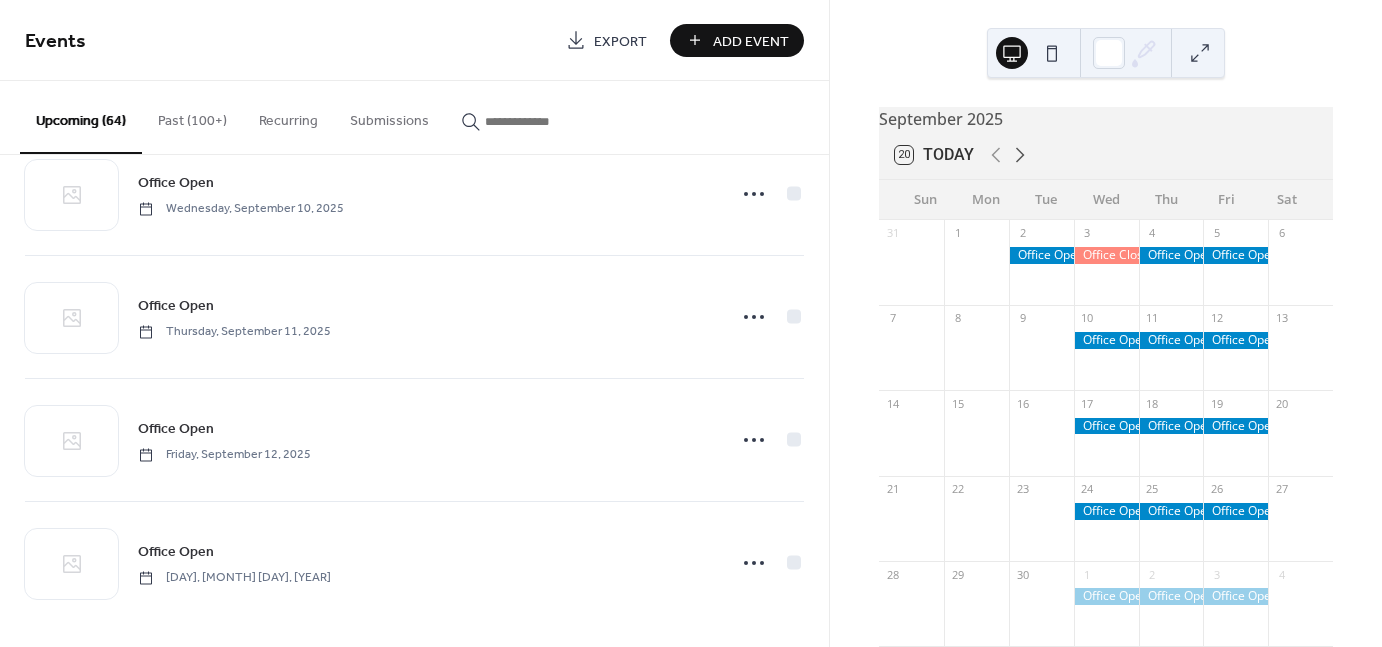 click 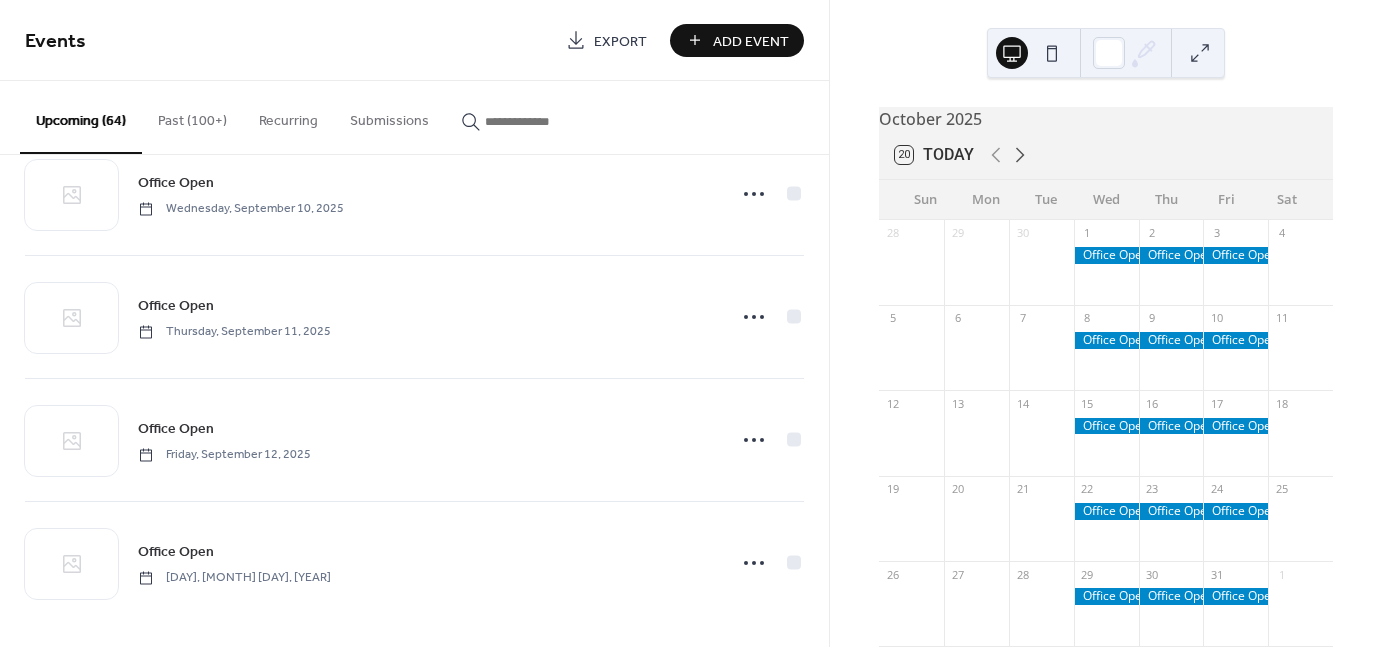 click 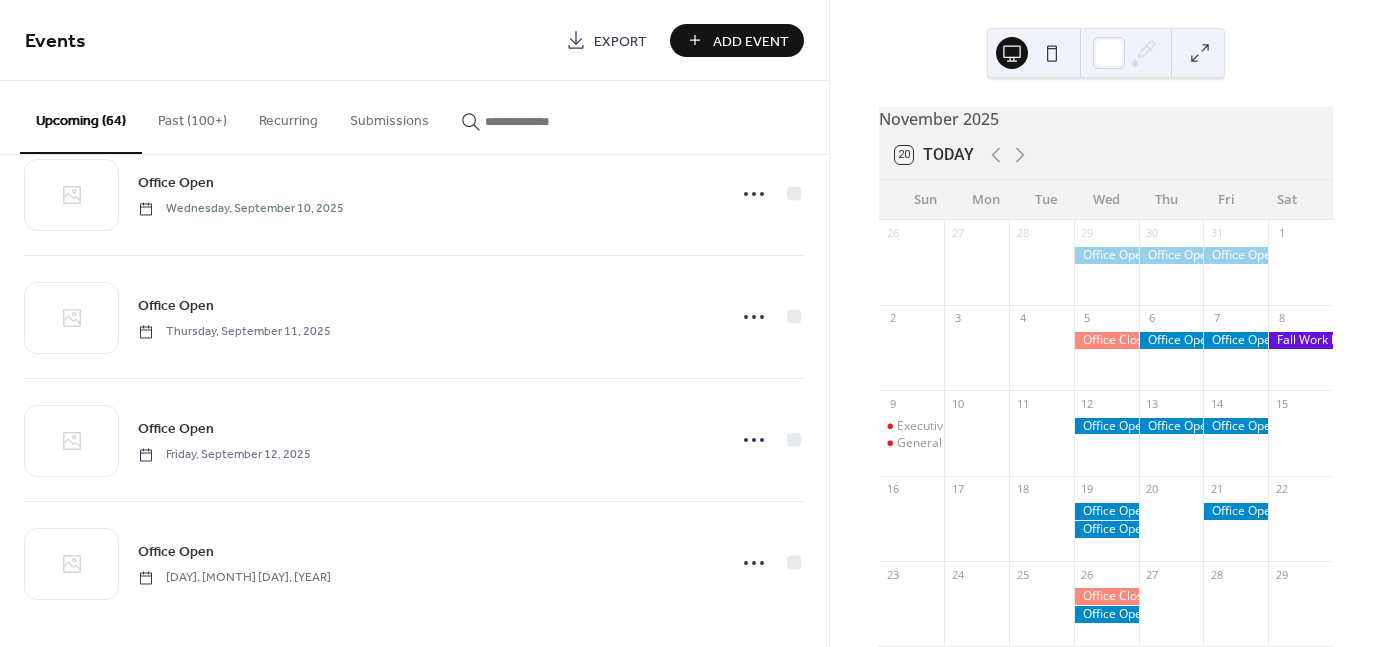 click on "Office Open Wednesday, July 23, 2025 Office Closed Thursday, July 24, 2025 Office Closed Friday, July 25, 2025 Office Open Wednesday, July 30, 2025 Office Open Thursday, July 31, 2025 Office Open Friday, August 1, 2025 Office Open Tuesday, August 5, 2025 Office Closed Wednesday, August 6, 2025 Office Open Thursday, August 7, 2025 Office Open Friday, August 8, 2025 Office Open Monday, August 11, 2025 Office Closed Wednesday, August 13, 2025 Office Open Thursday, August 14, 2025 Office Open Friday, August 15, 2025 Office Open Wednesday, August 20, 2025 Office Open Thursday, August 21, 2025 Office Open Friday, August 22, 2025 Executive Board Meeting Sunday, August 24, 2025 9:30 am General Board Meeting Sunday, August 24, 2025 11:00 am Office Open Wednesday, August 27, 2025 Office Open Thursday, August 28, 2025 Office Open Friday, August 29, 2025 Office Open Tuesday, September 2, 2025 Office Closed Wednesday, September 3, 2025 Office Open Thursday, September 4, 2025 Office Open Friday, September 5, 2025" at bounding box center (414, 401) 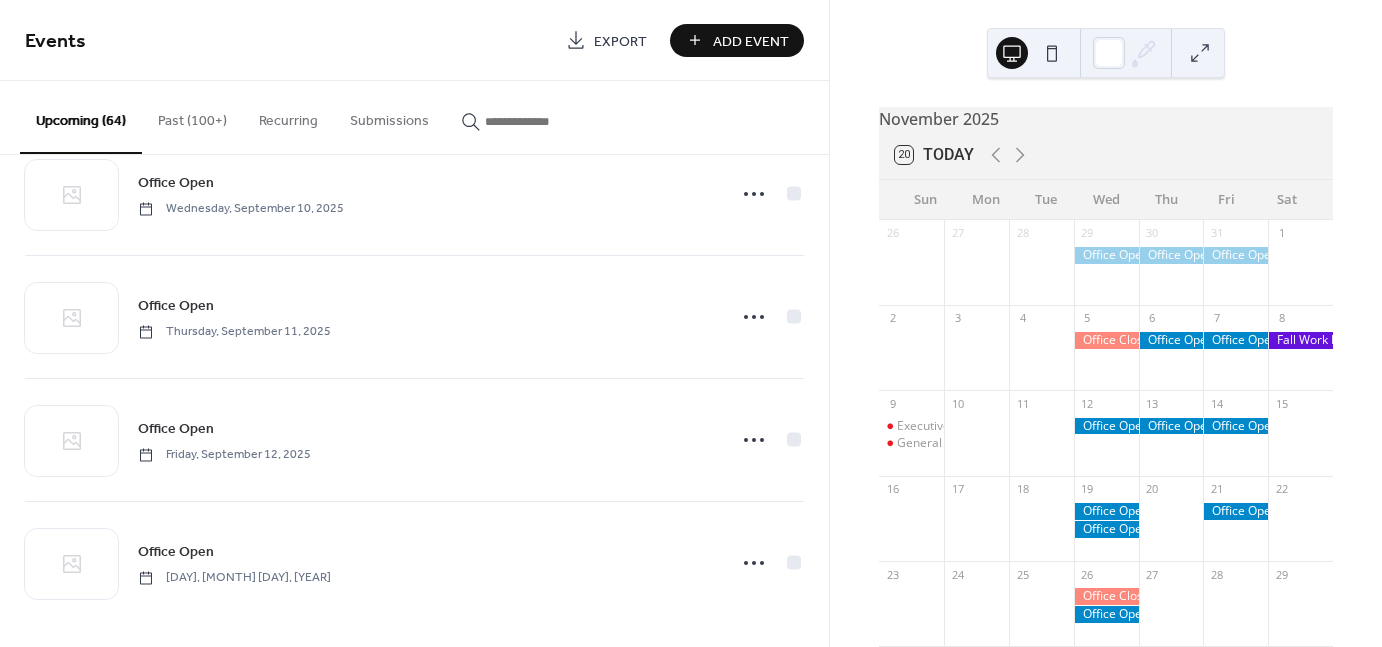 click at bounding box center [1200, 53] 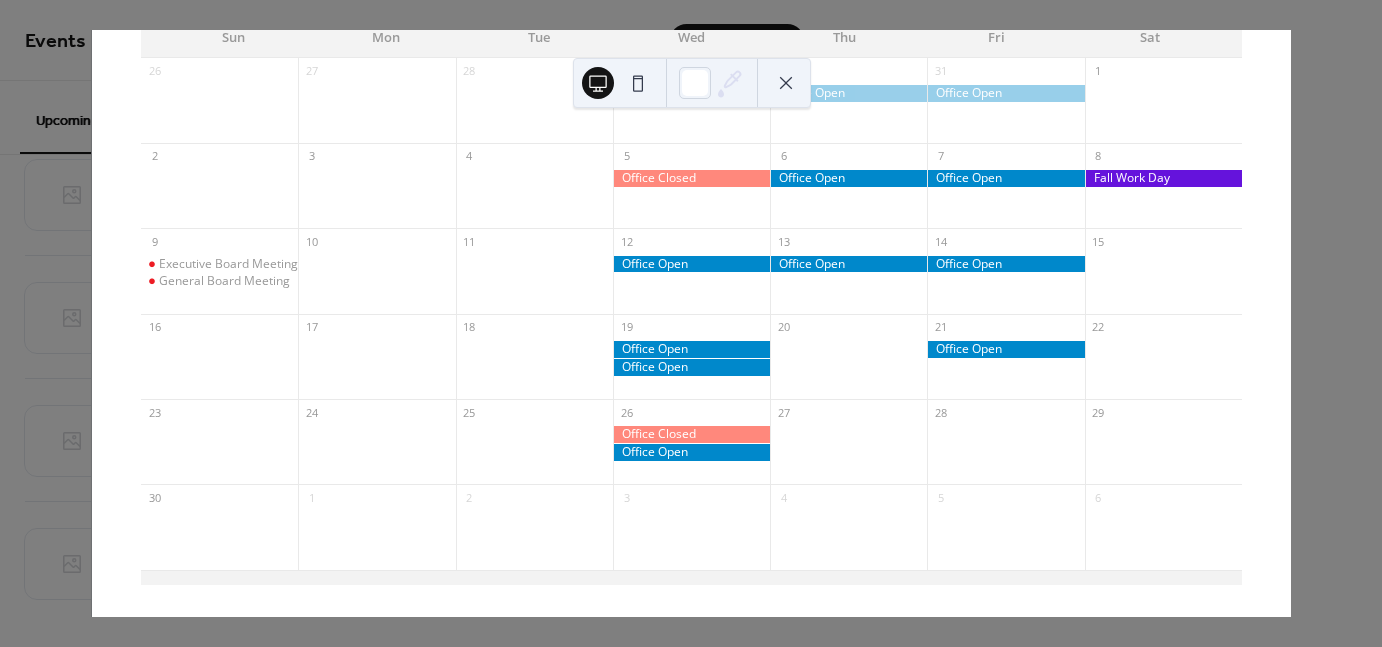scroll, scrollTop: 0, scrollLeft: 0, axis: both 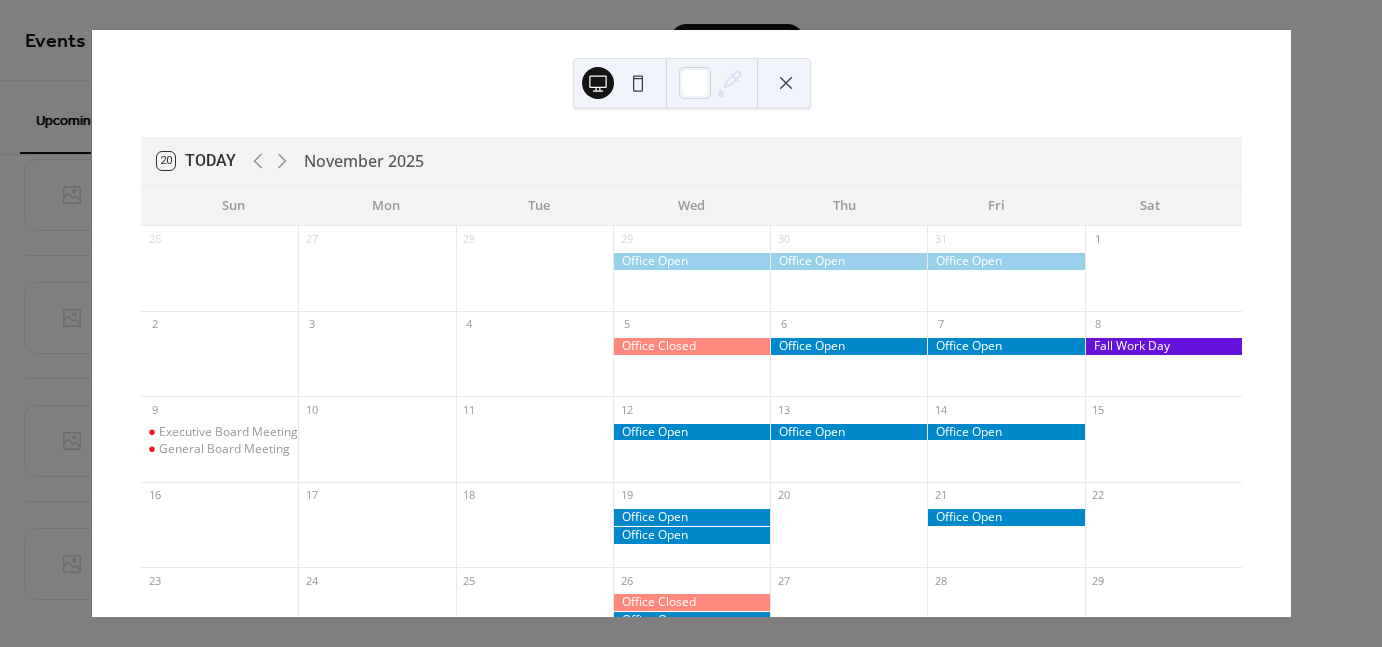 click at bounding box center [692, 83] 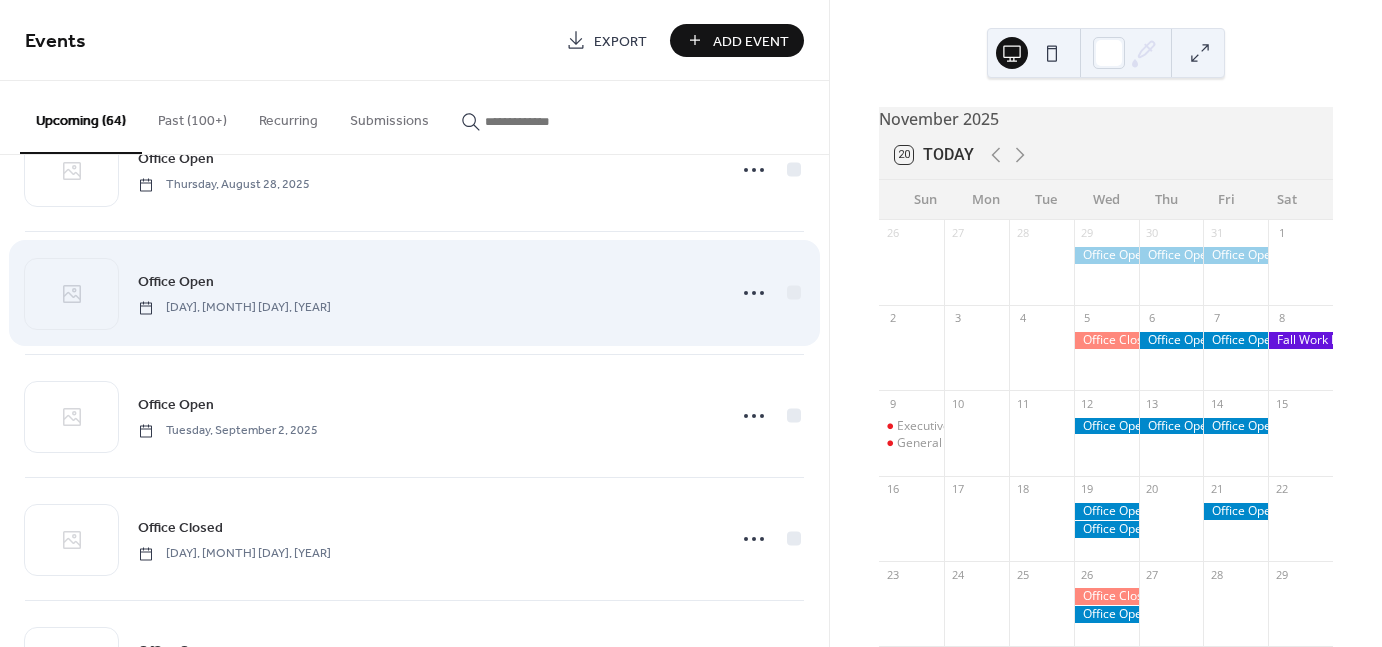 scroll, scrollTop: 2550, scrollLeft: 0, axis: vertical 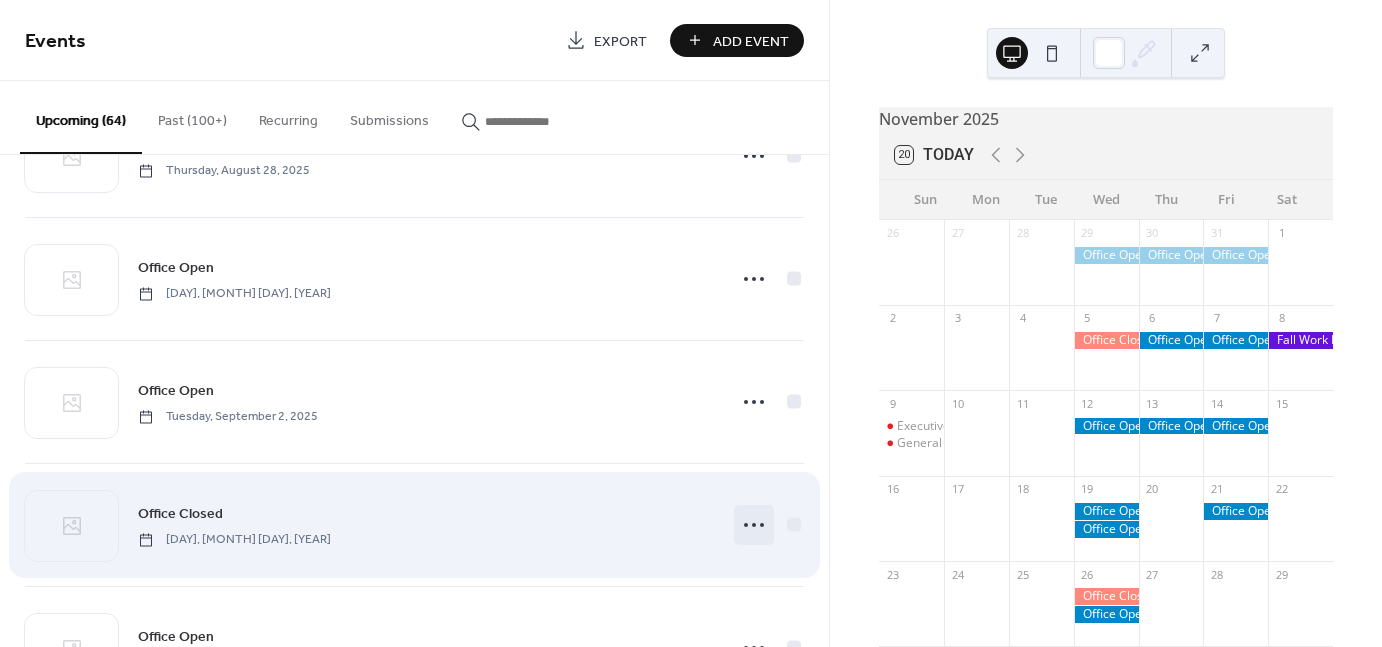 click 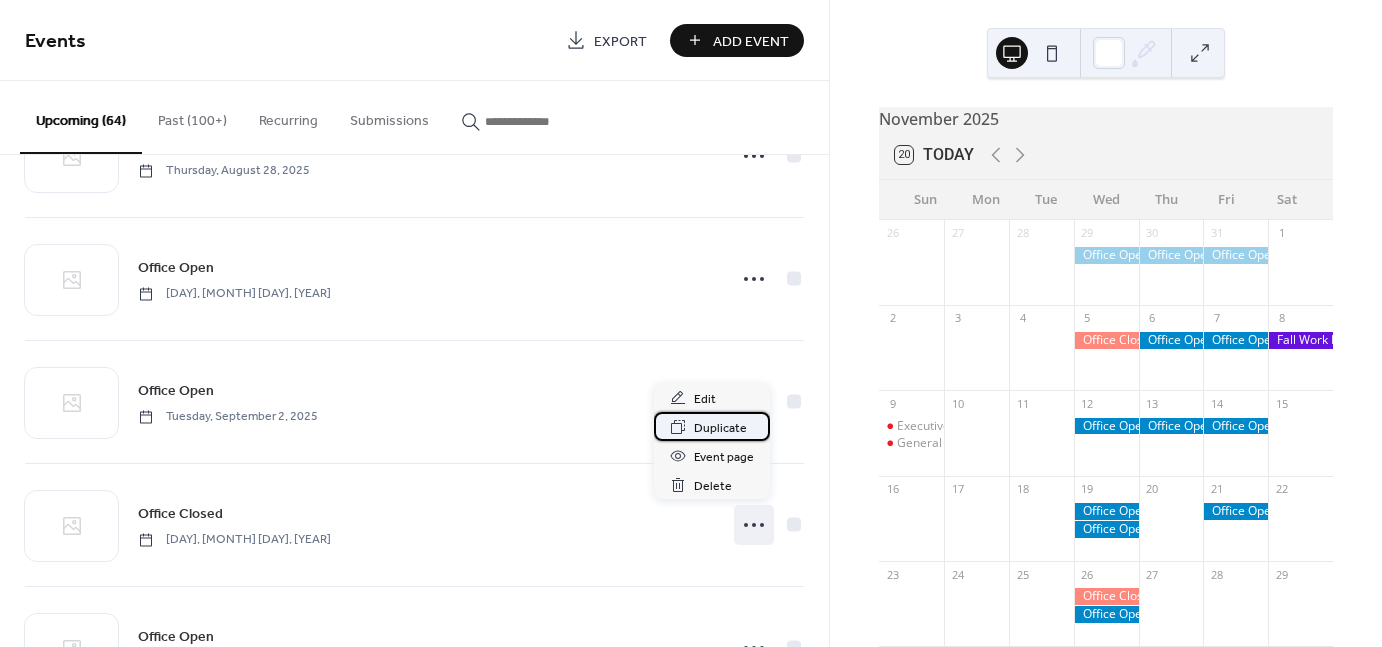 click on "Duplicate" at bounding box center (720, 428) 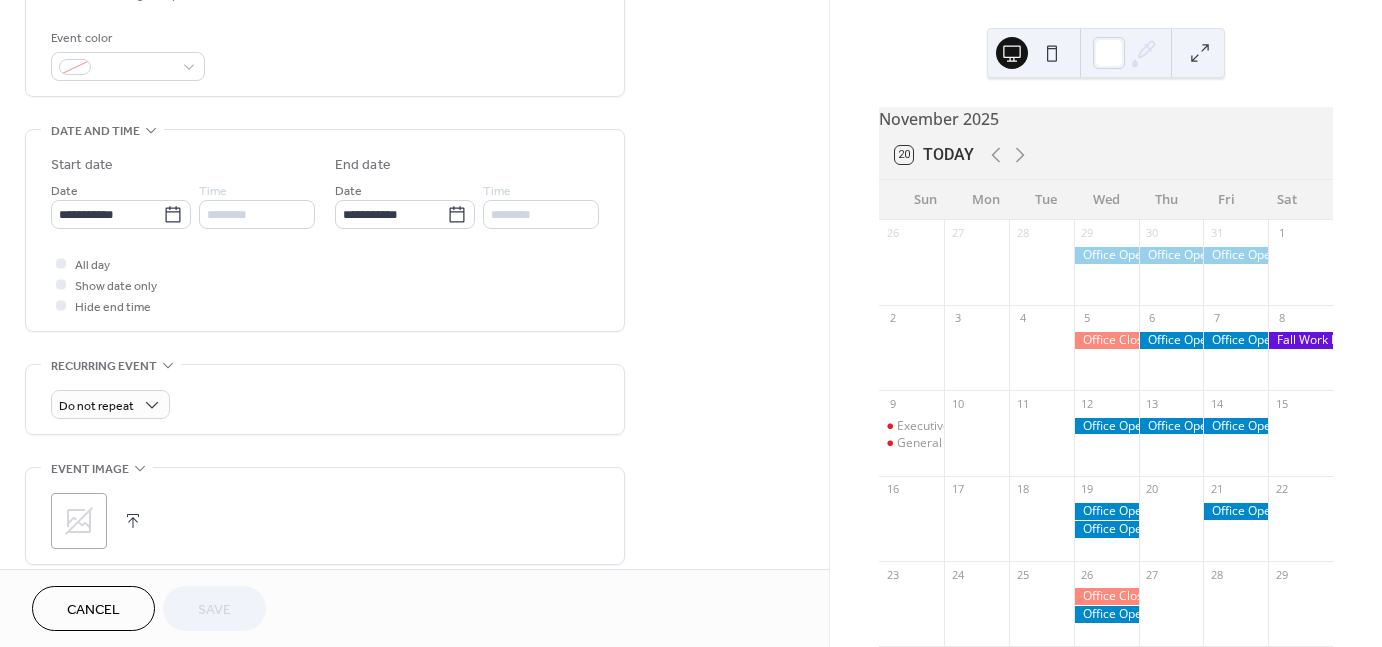 scroll, scrollTop: 500, scrollLeft: 0, axis: vertical 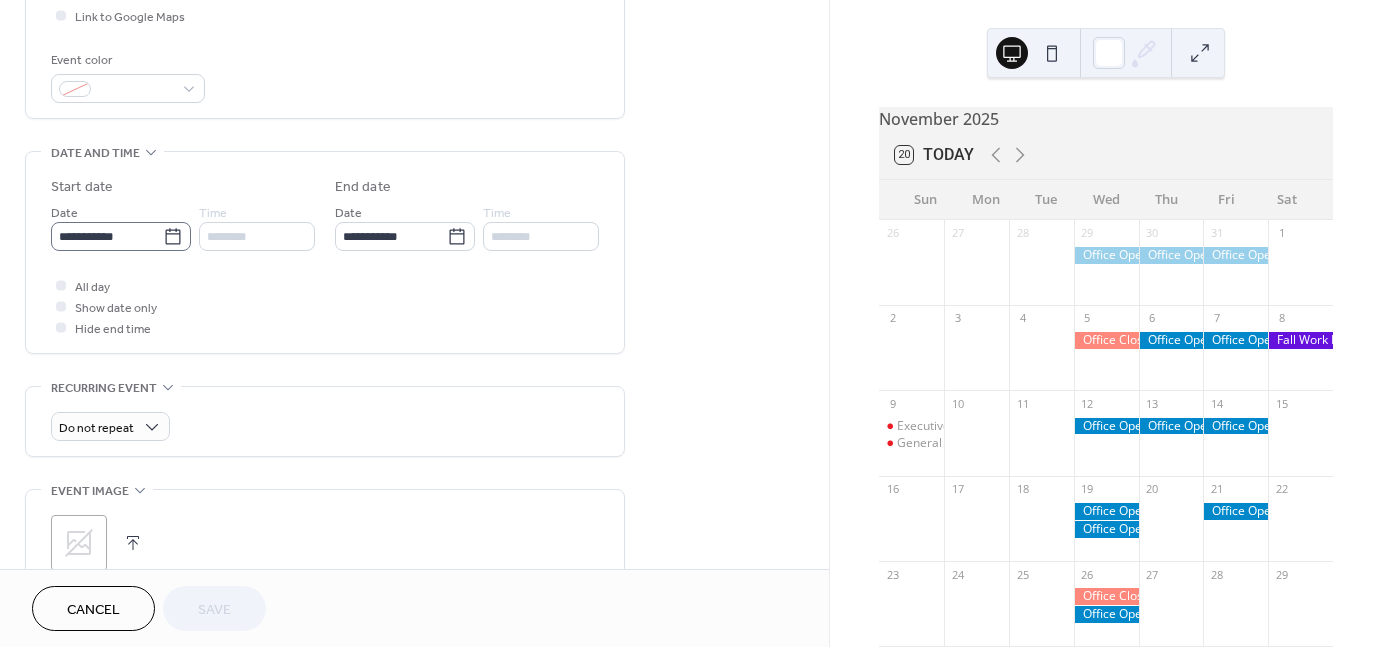 click 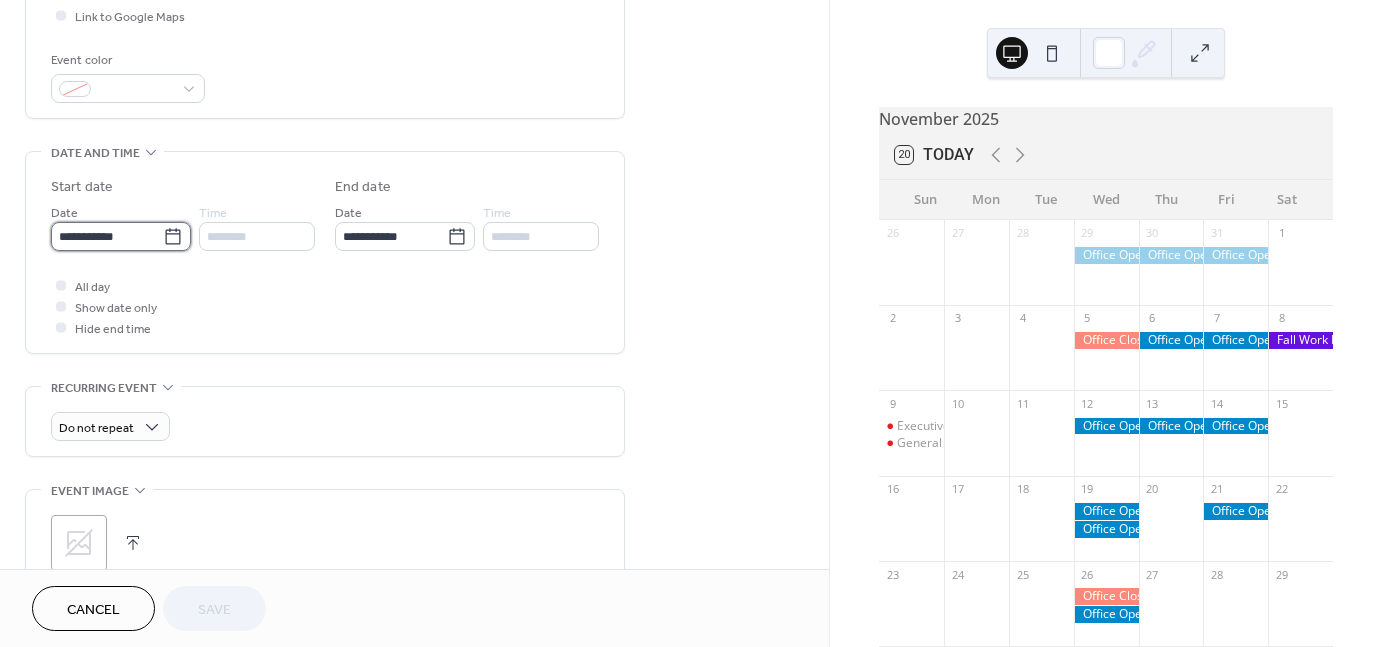 click on "**********" at bounding box center [107, 236] 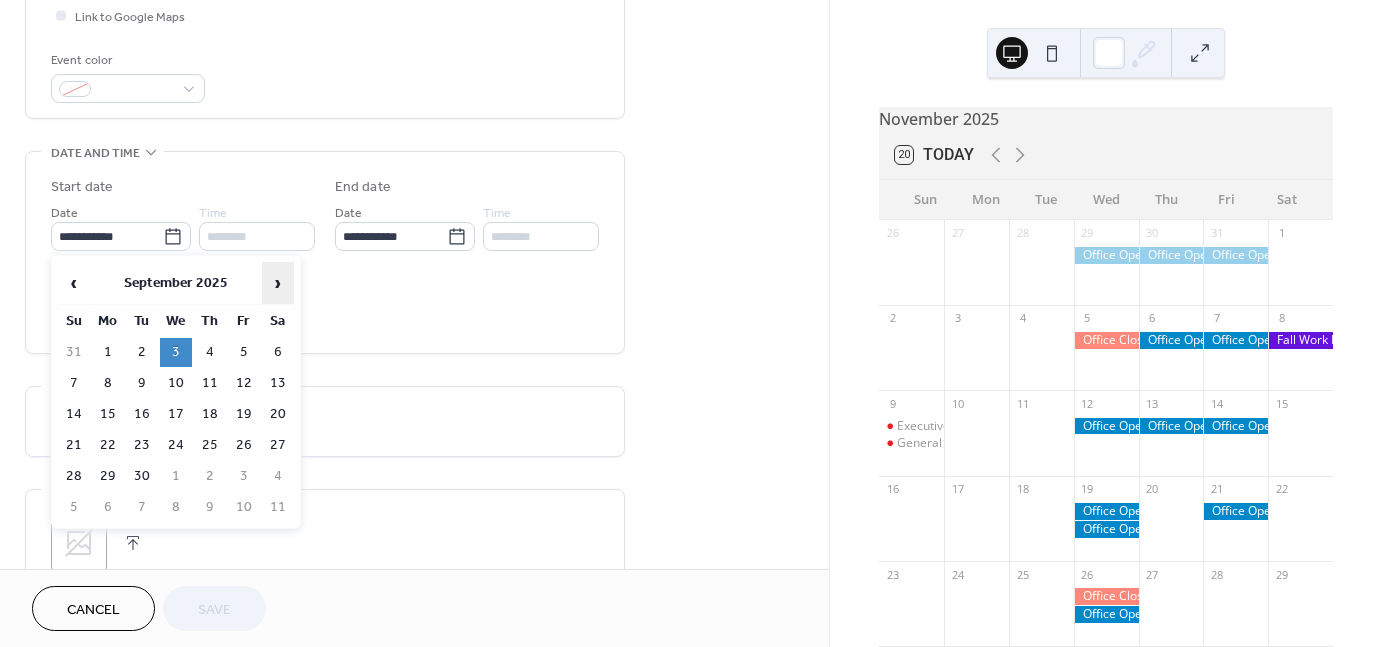click on "›" at bounding box center [278, 283] 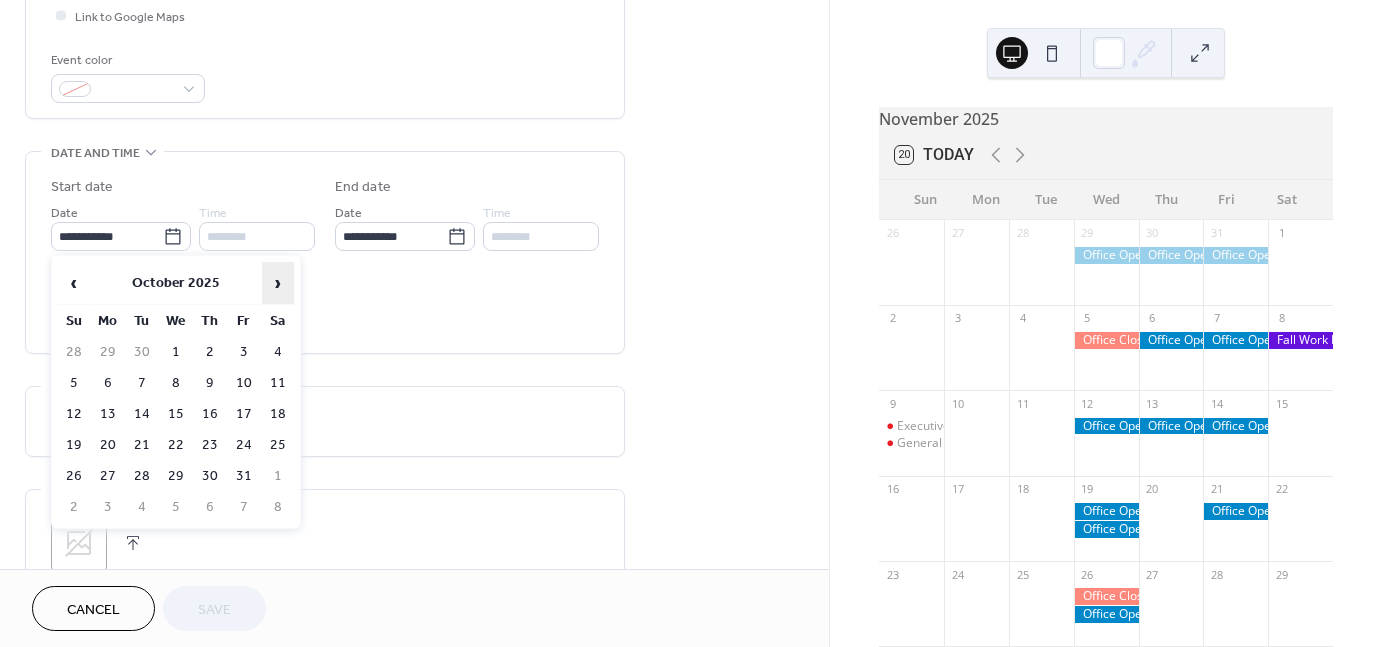 click on "›" at bounding box center (278, 283) 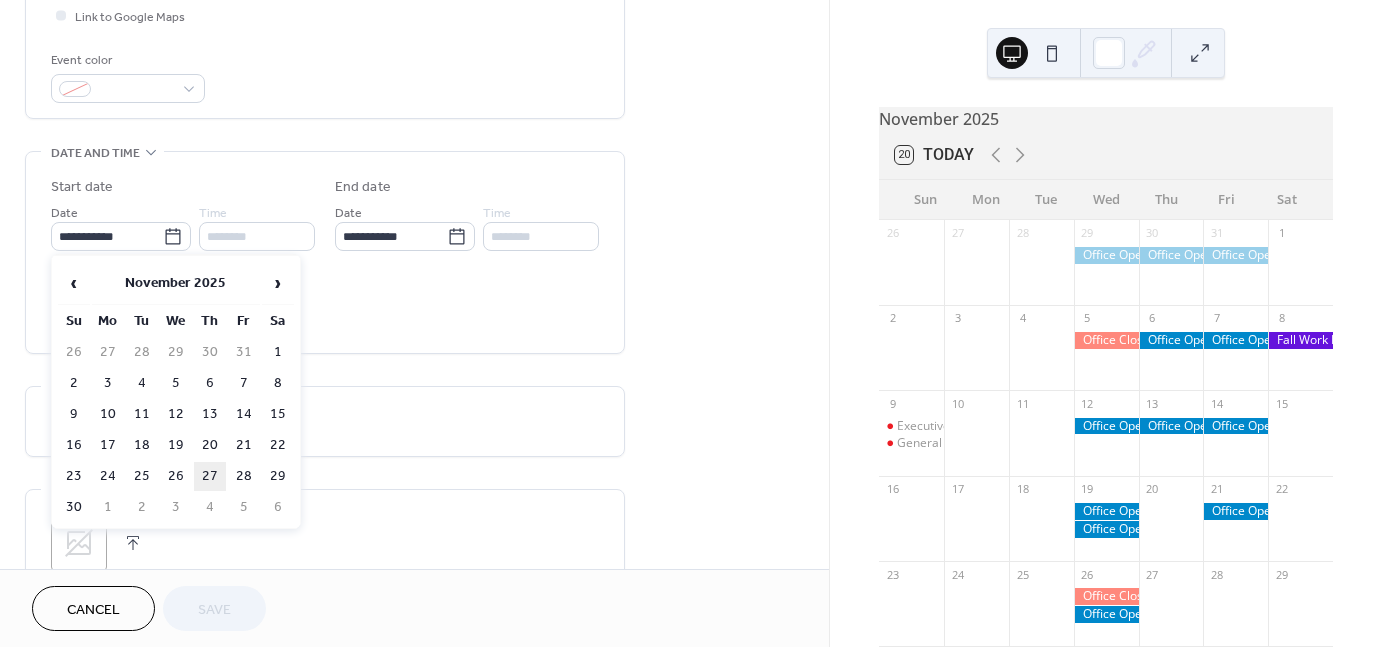 click on "27" at bounding box center (210, 476) 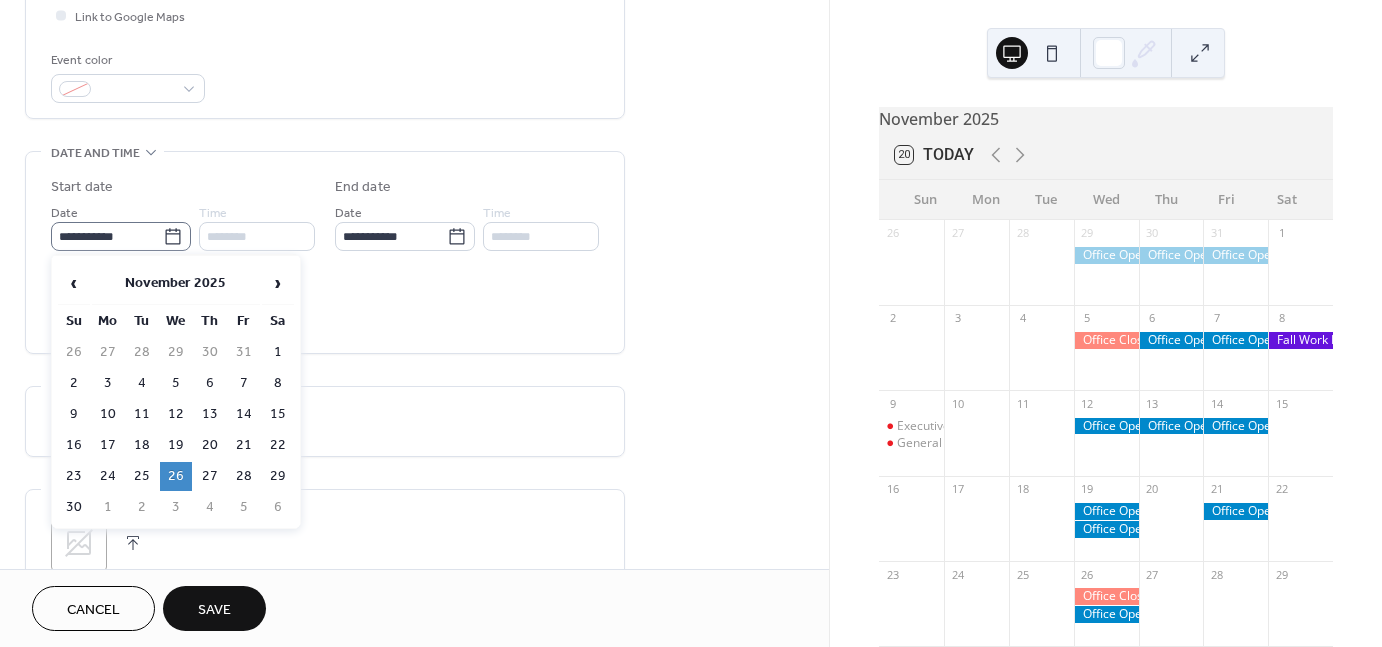 click 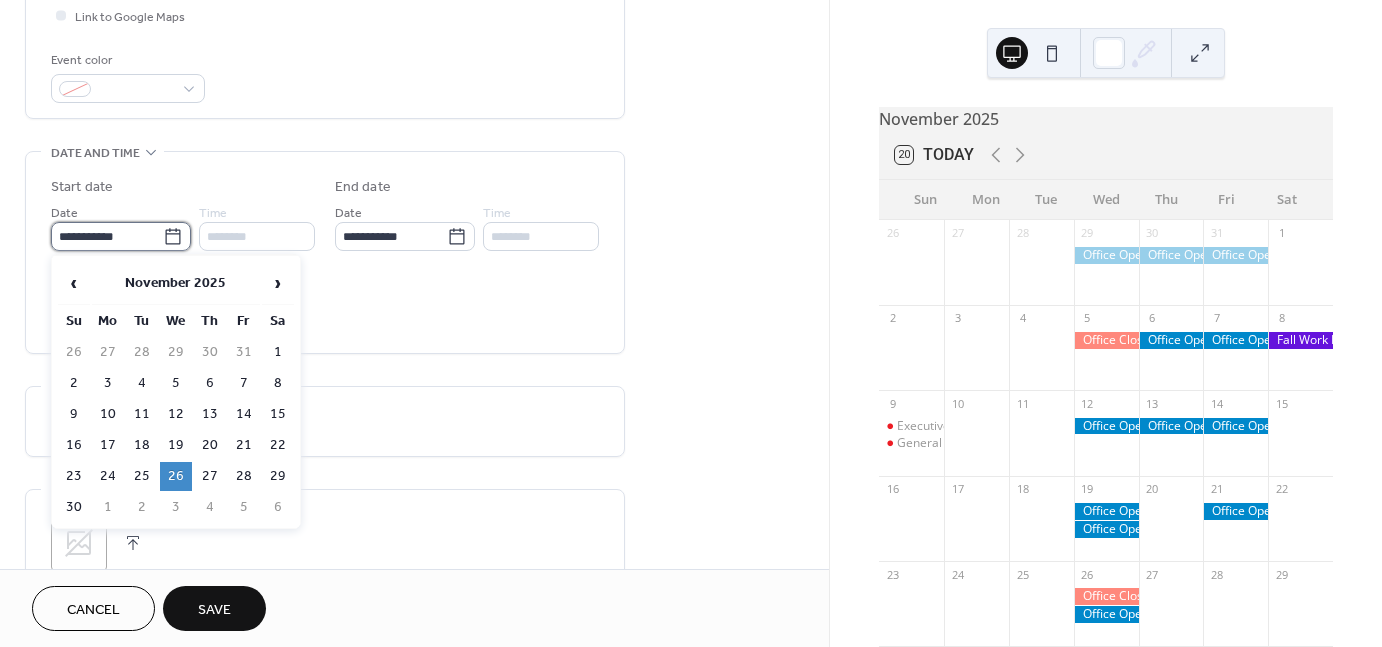 click on "**********" at bounding box center [107, 236] 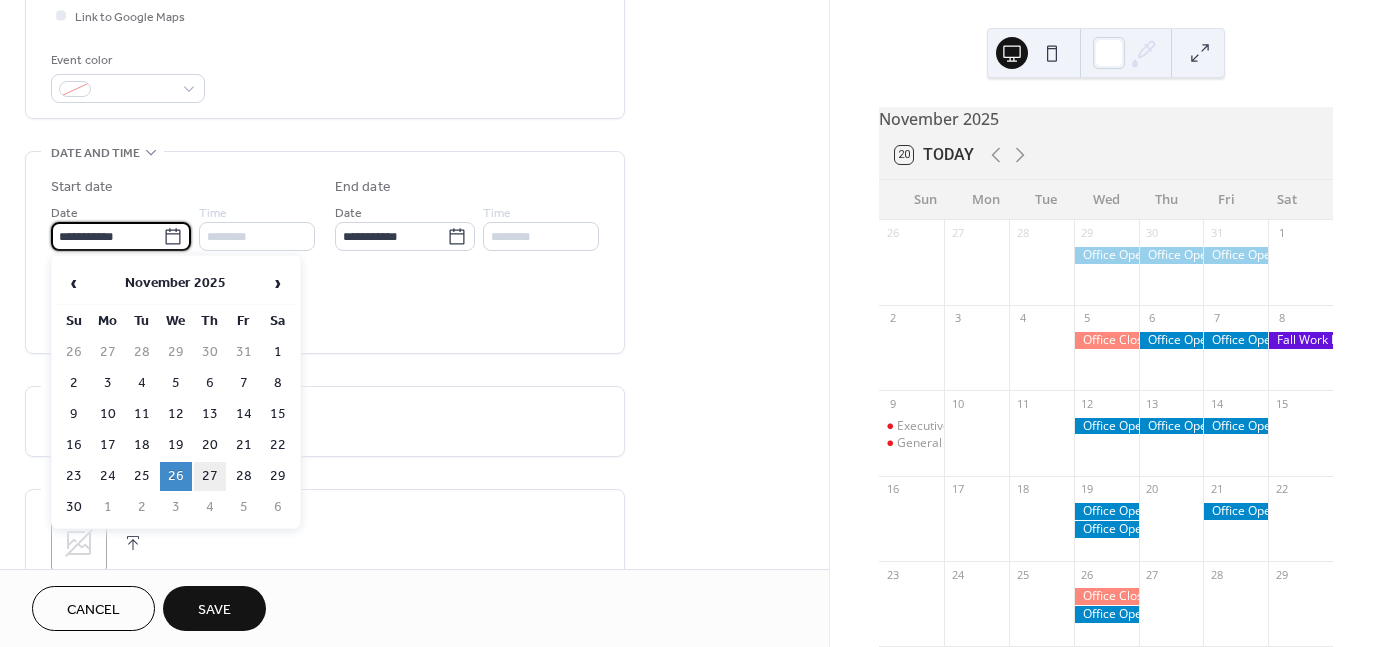 click on "27" at bounding box center (210, 476) 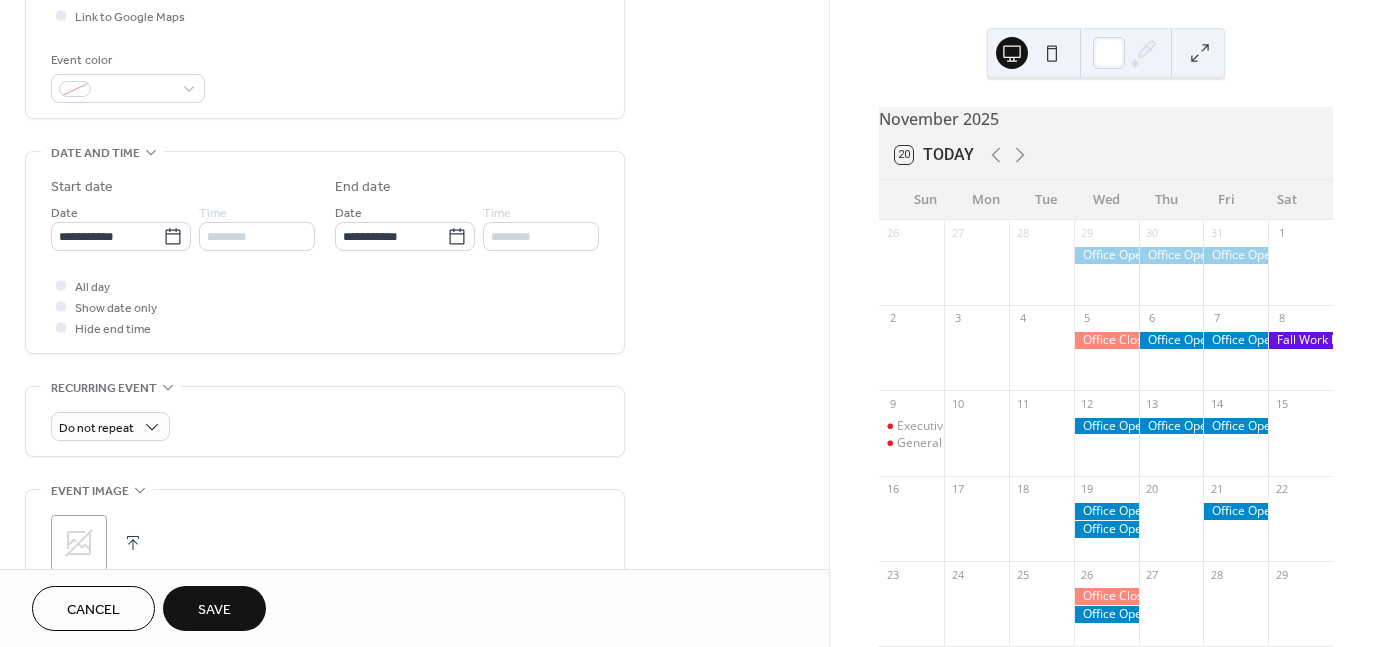 click on "Save" at bounding box center [214, 608] 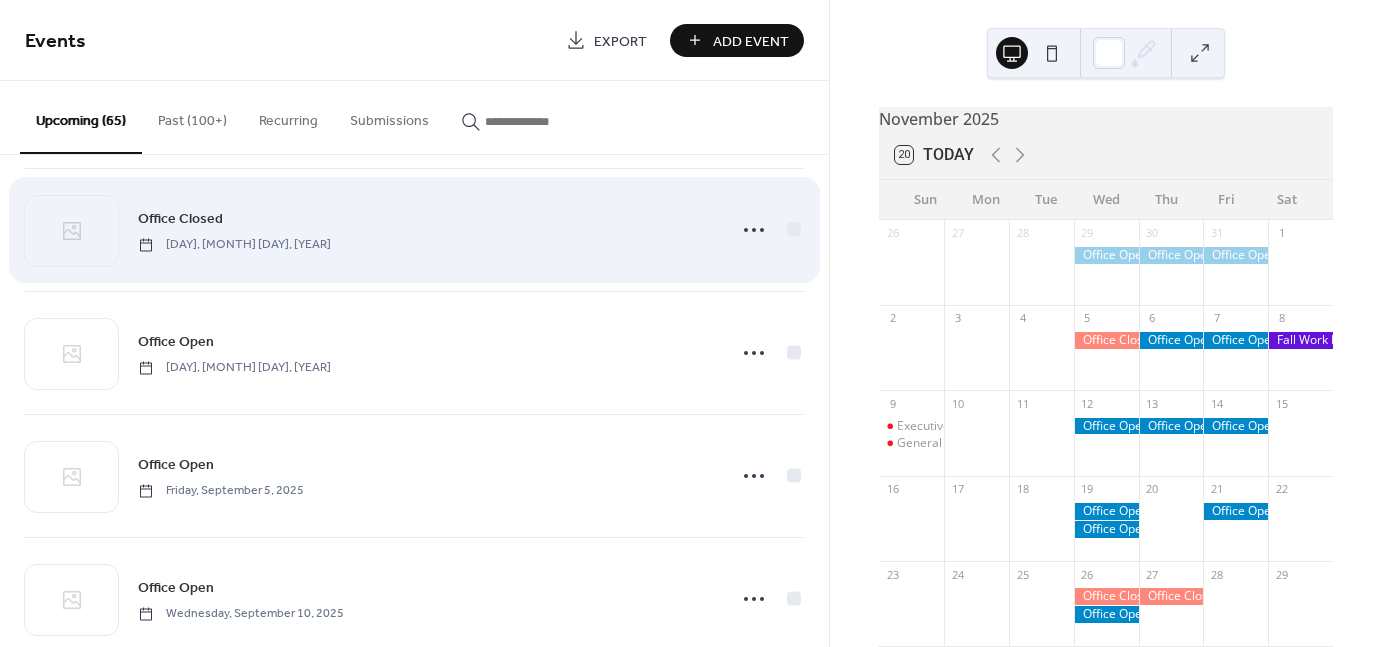 scroll, scrollTop: 2650, scrollLeft: 0, axis: vertical 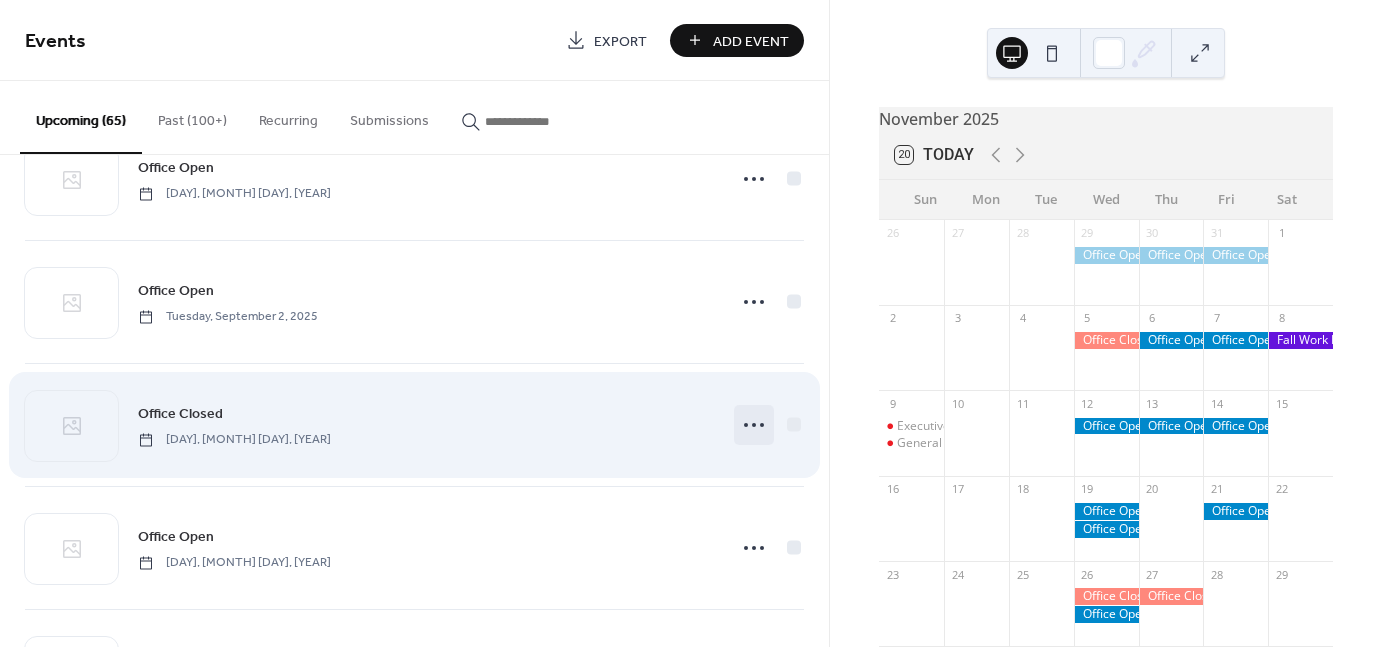 click 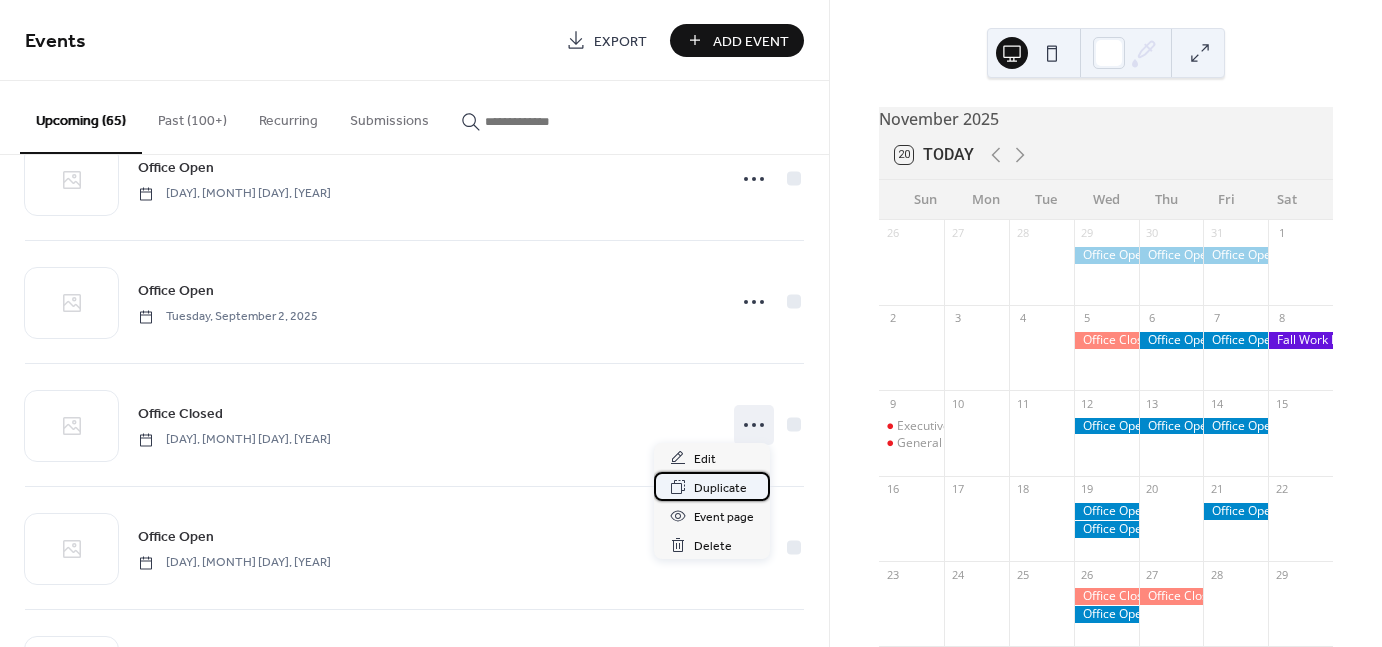 click on "Duplicate" at bounding box center (712, 486) 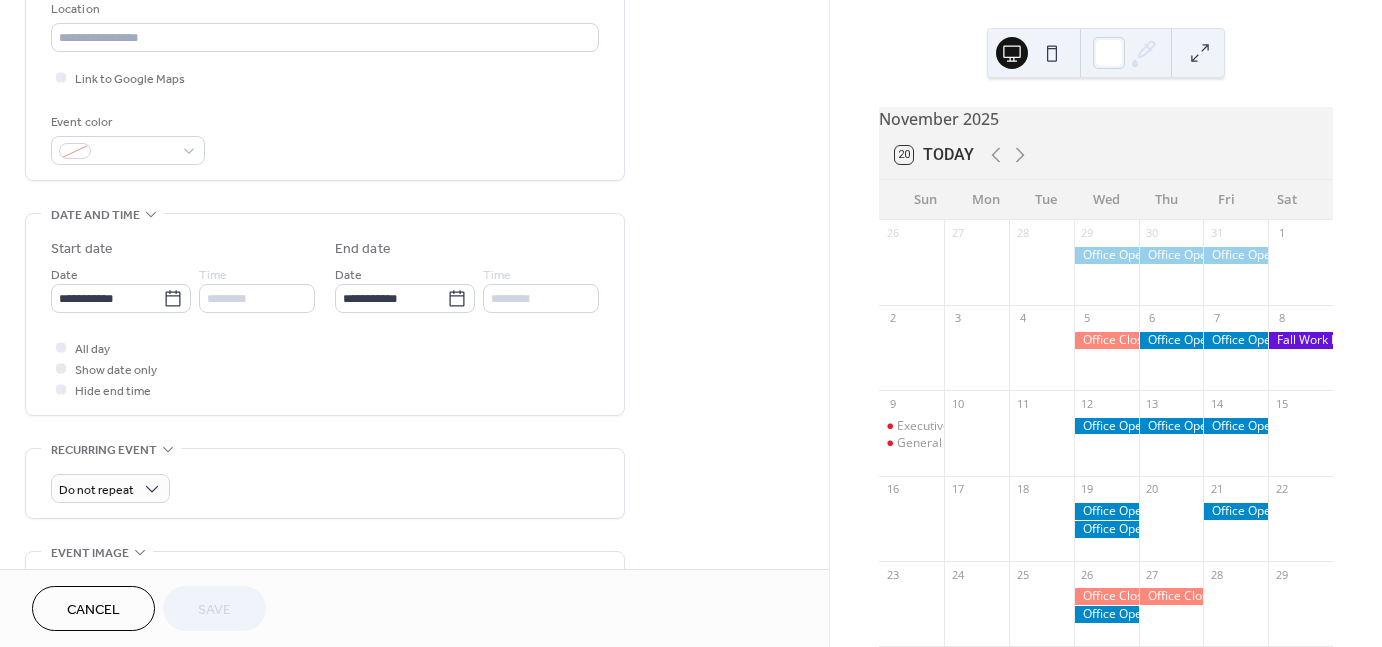 scroll, scrollTop: 500, scrollLeft: 0, axis: vertical 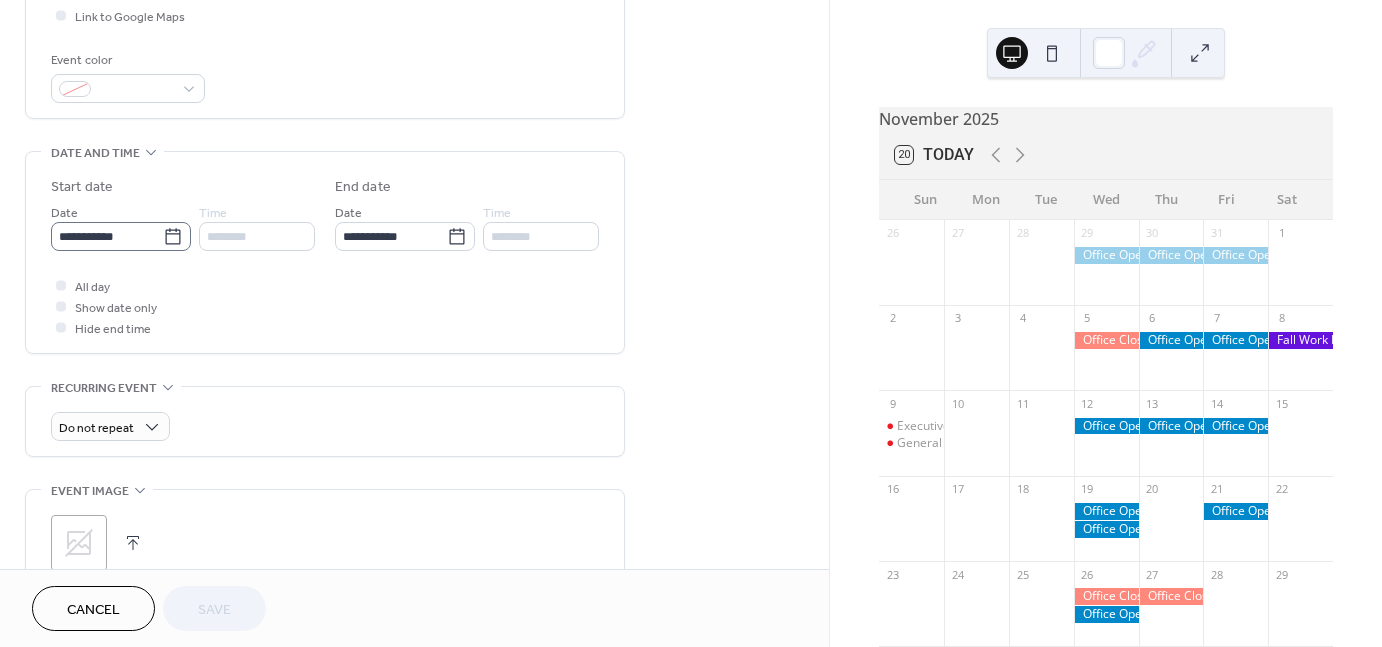 click 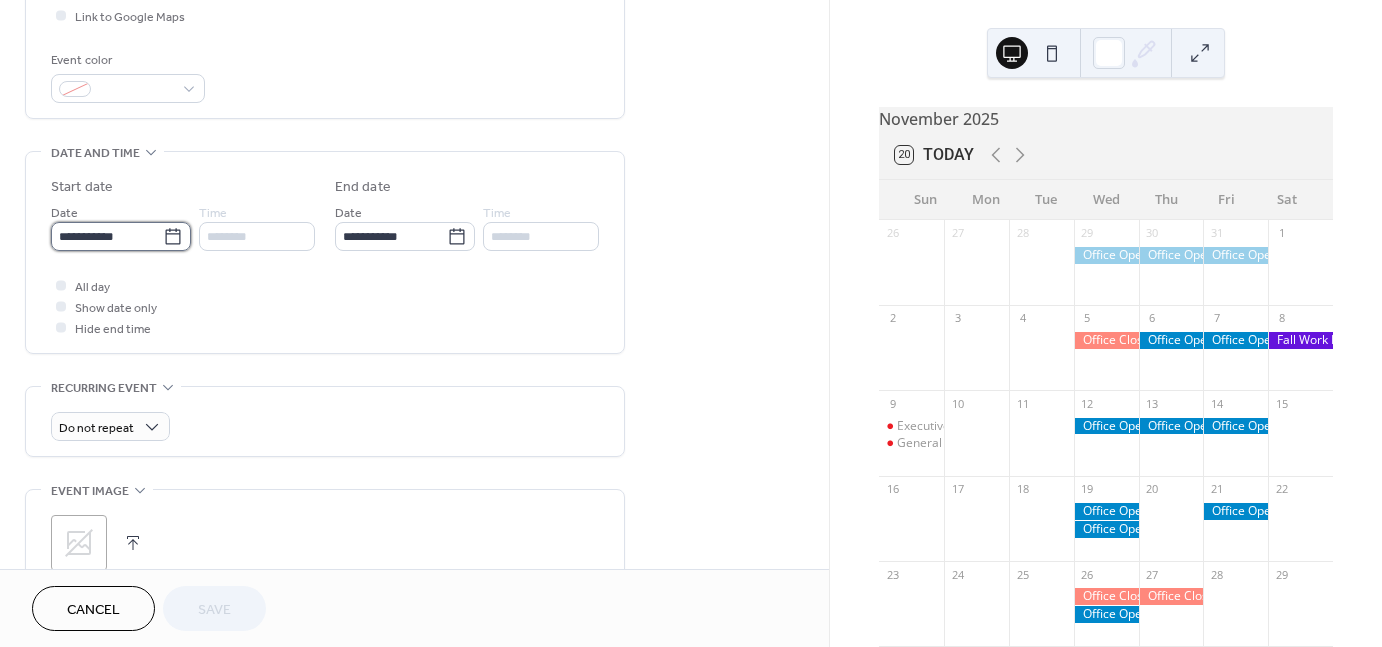 click on "**********" at bounding box center (107, 236) 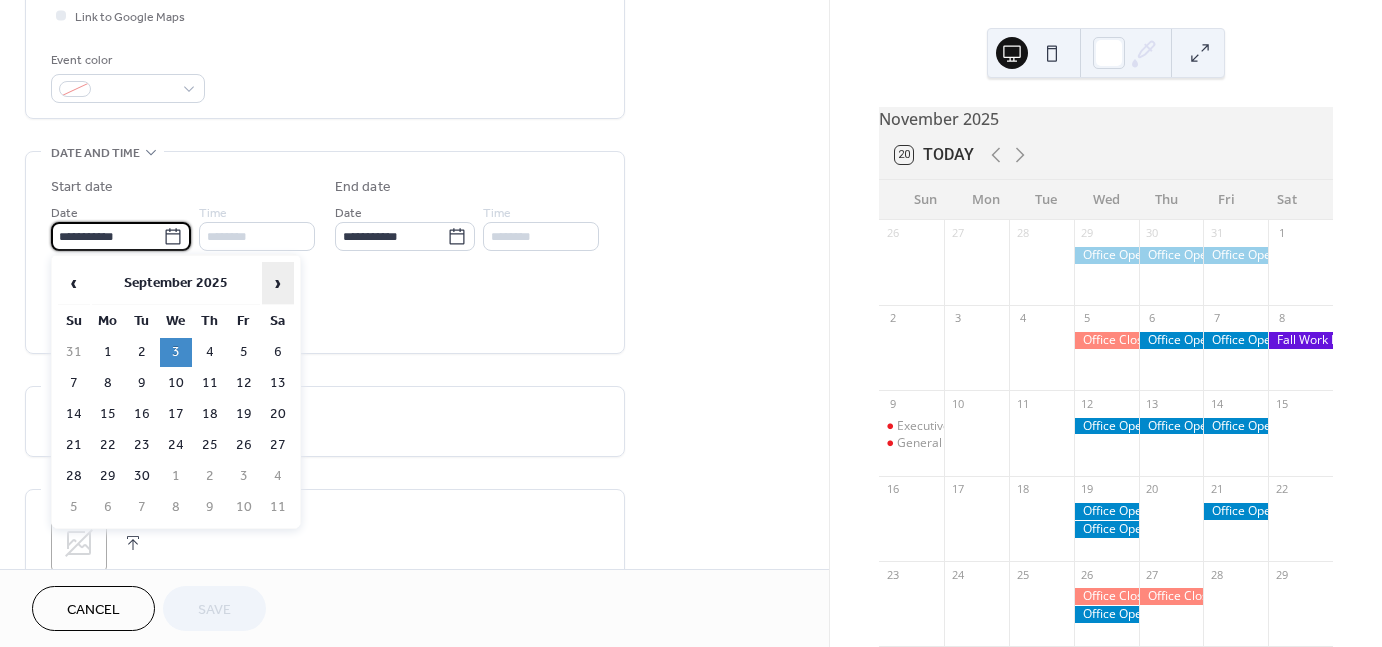 click on "›" at bounding box center [278, 283] 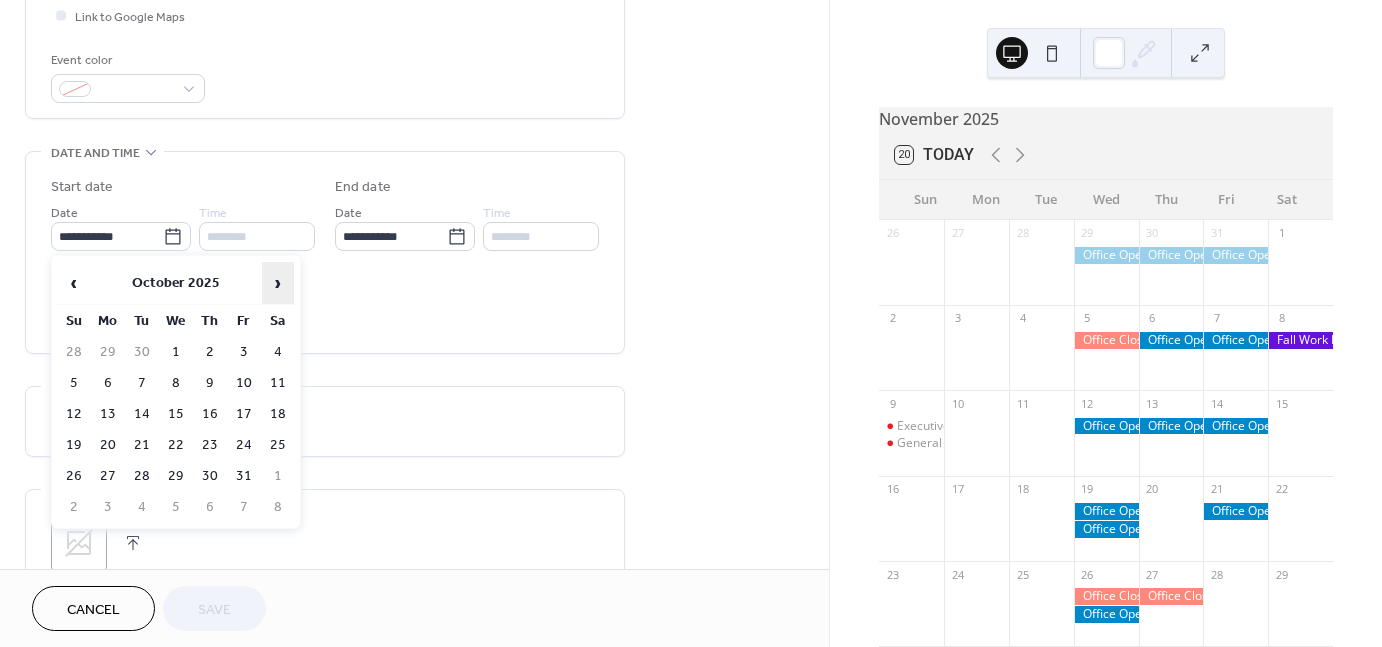 click on "›" at bounding box center (278, 283) 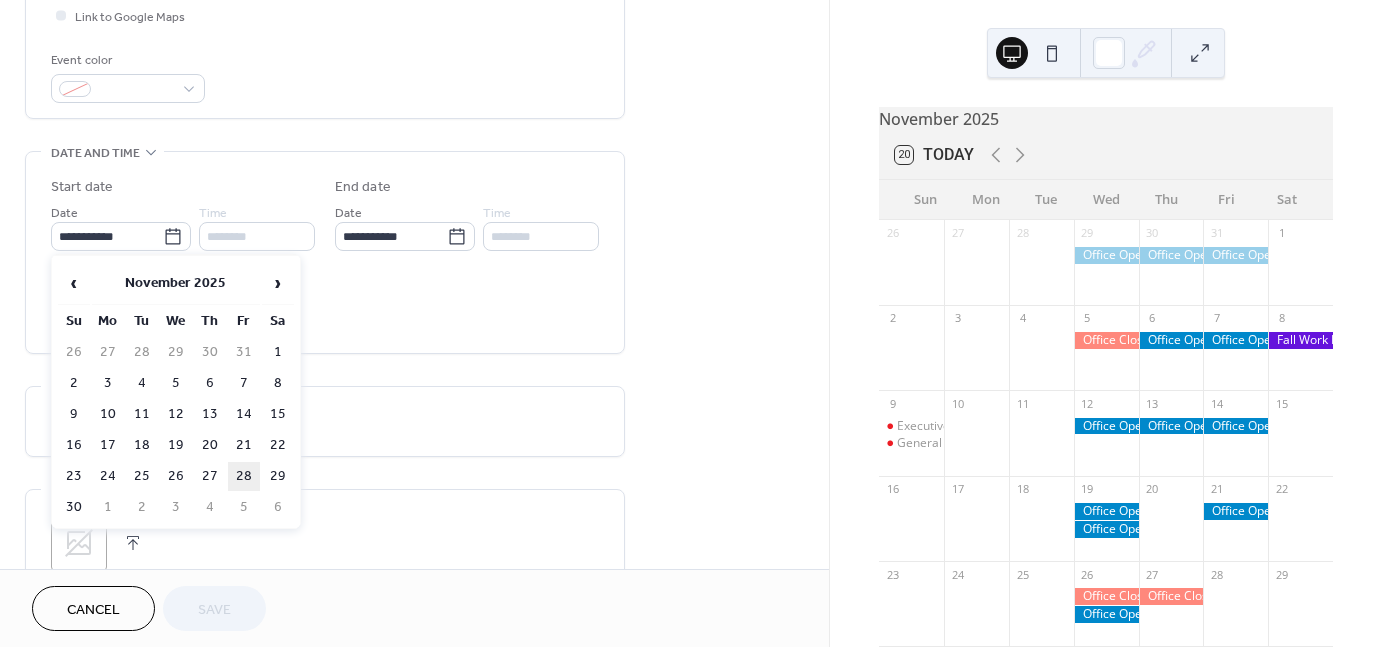 click on "28" at bounding box center (244, 476) 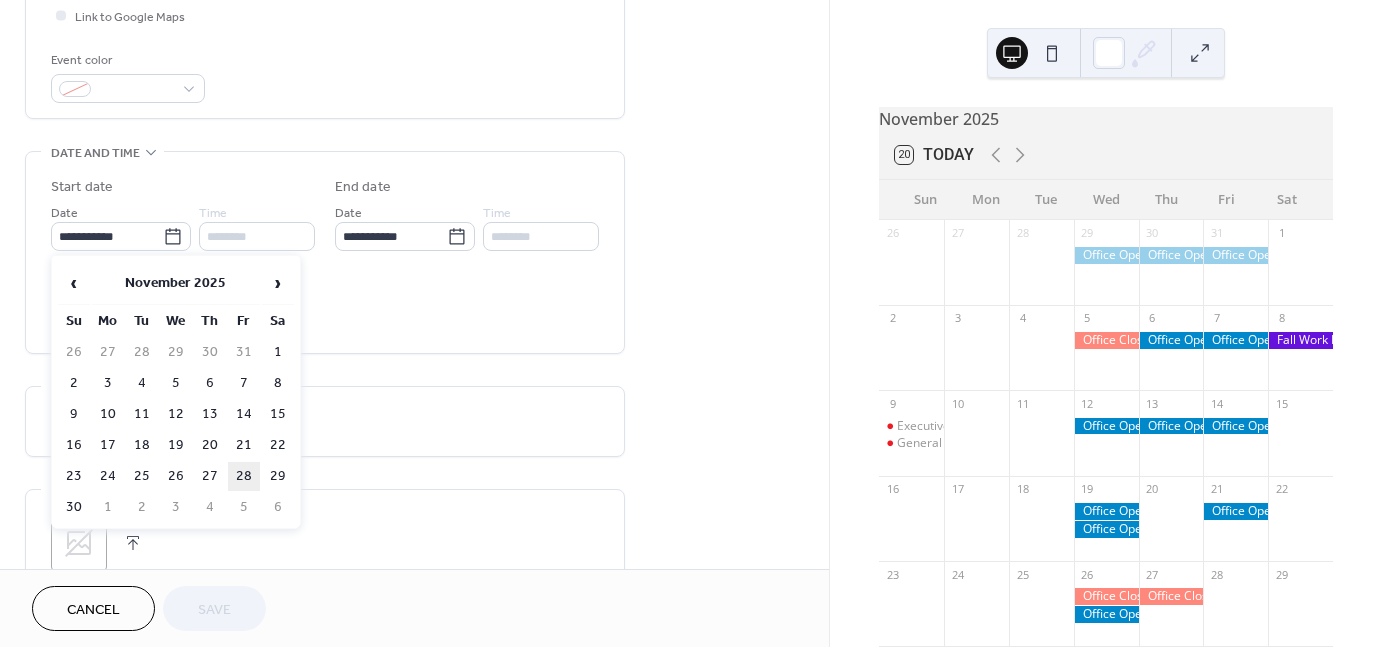 type on "**********" 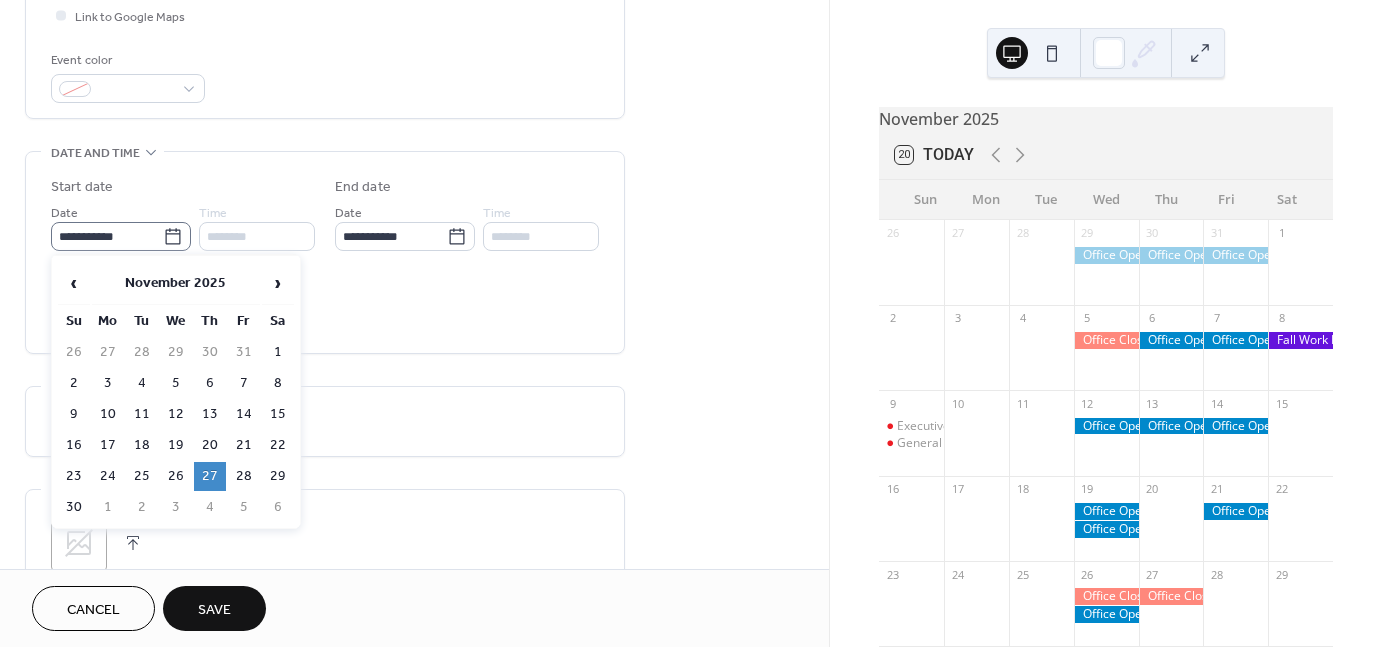 click 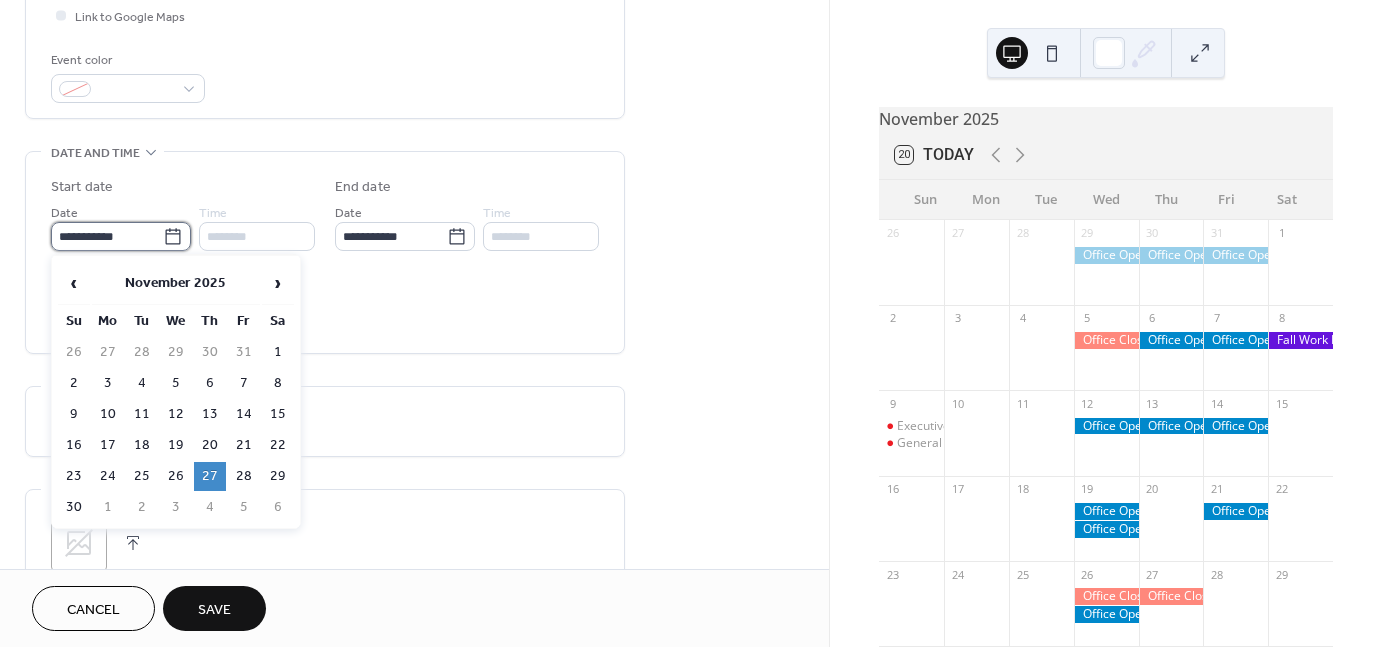 click on "**********" at bounding box center [107, 236] 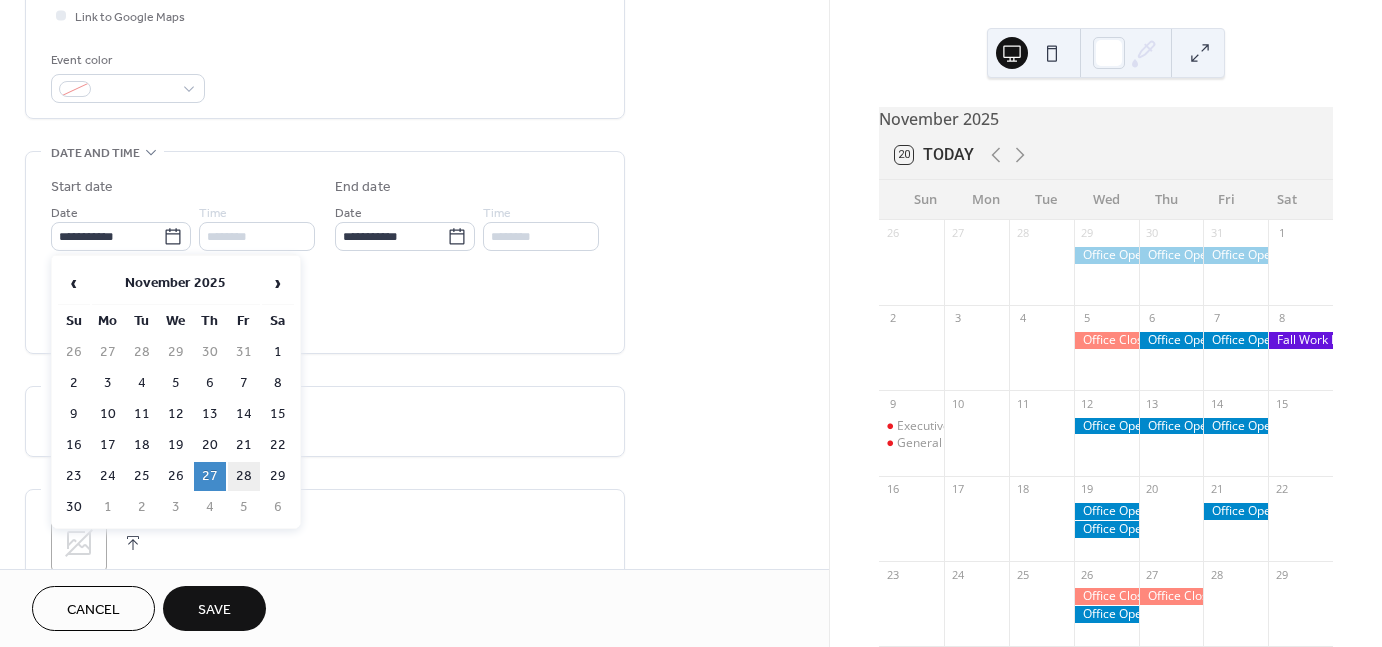 click on "28" at bounding box center (244, 476) 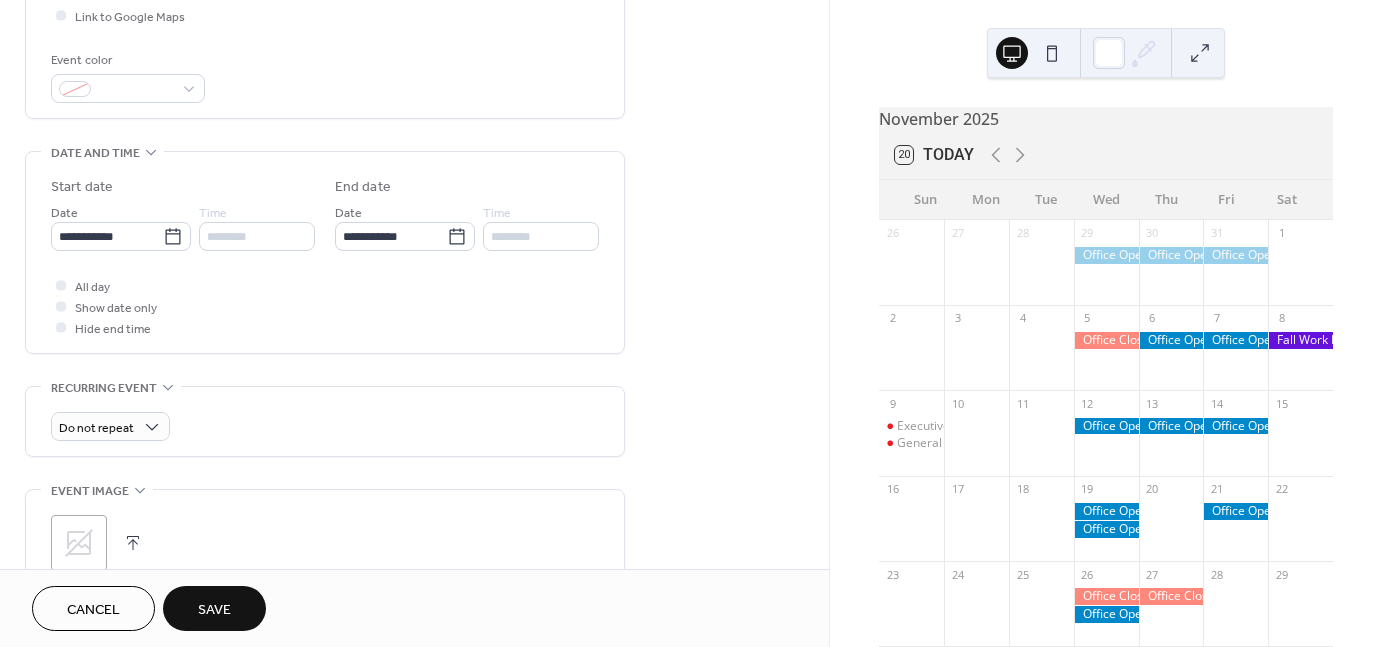 click on "Save" at bounding box center (214, 610) 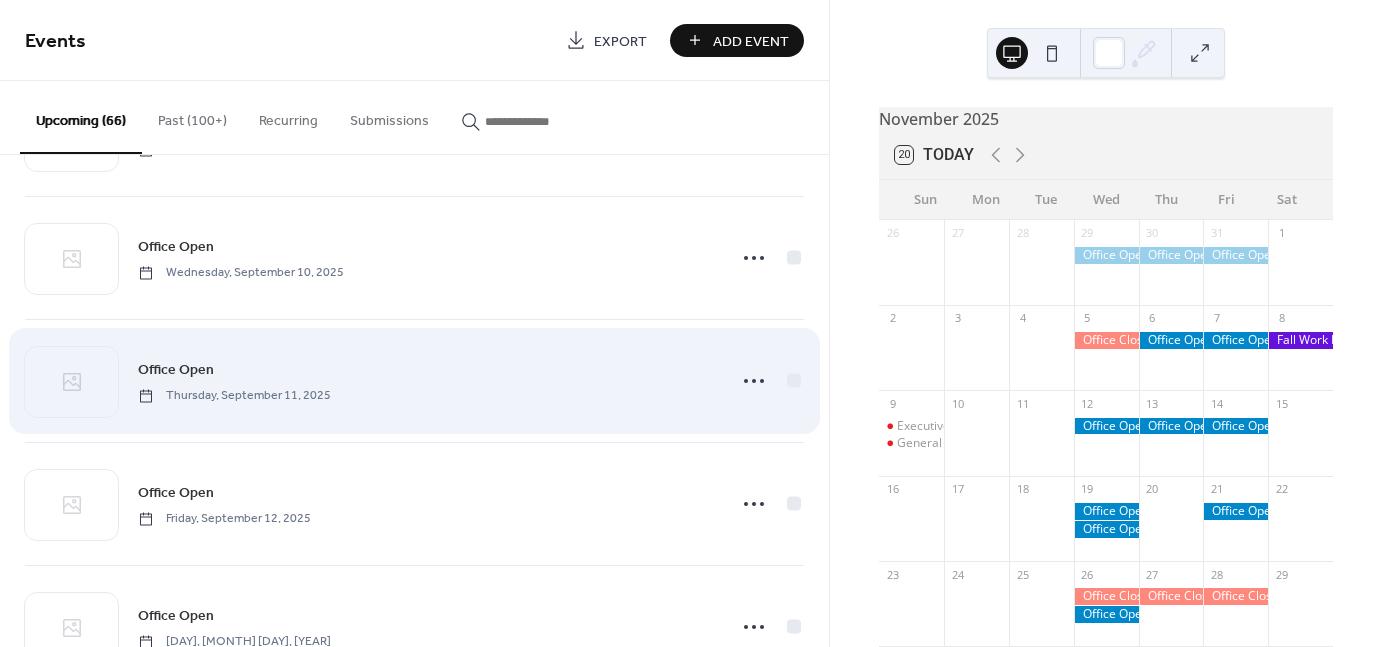 scroll, scrollTop: 3250, scrollLeft: 0, axis: vertical 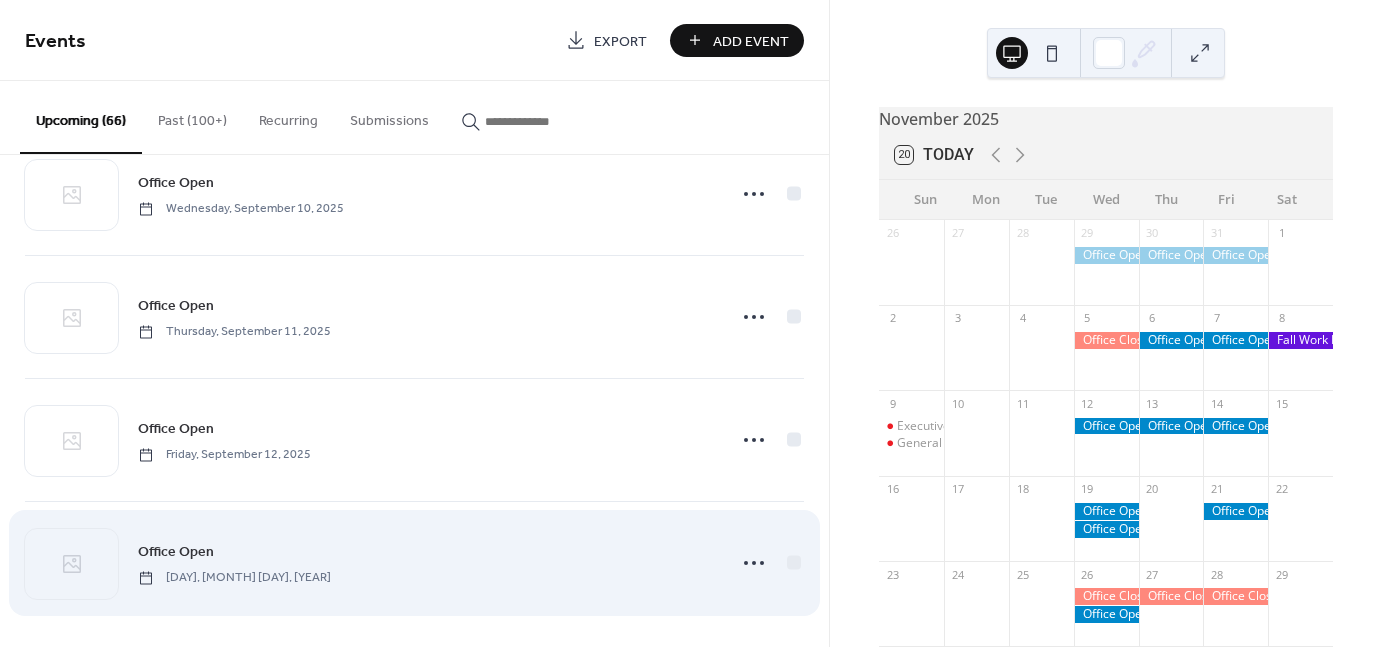 click on "Office Open [DAY], [MONTH] [DAY], [YEAR]" at bounding box center (414, 563) 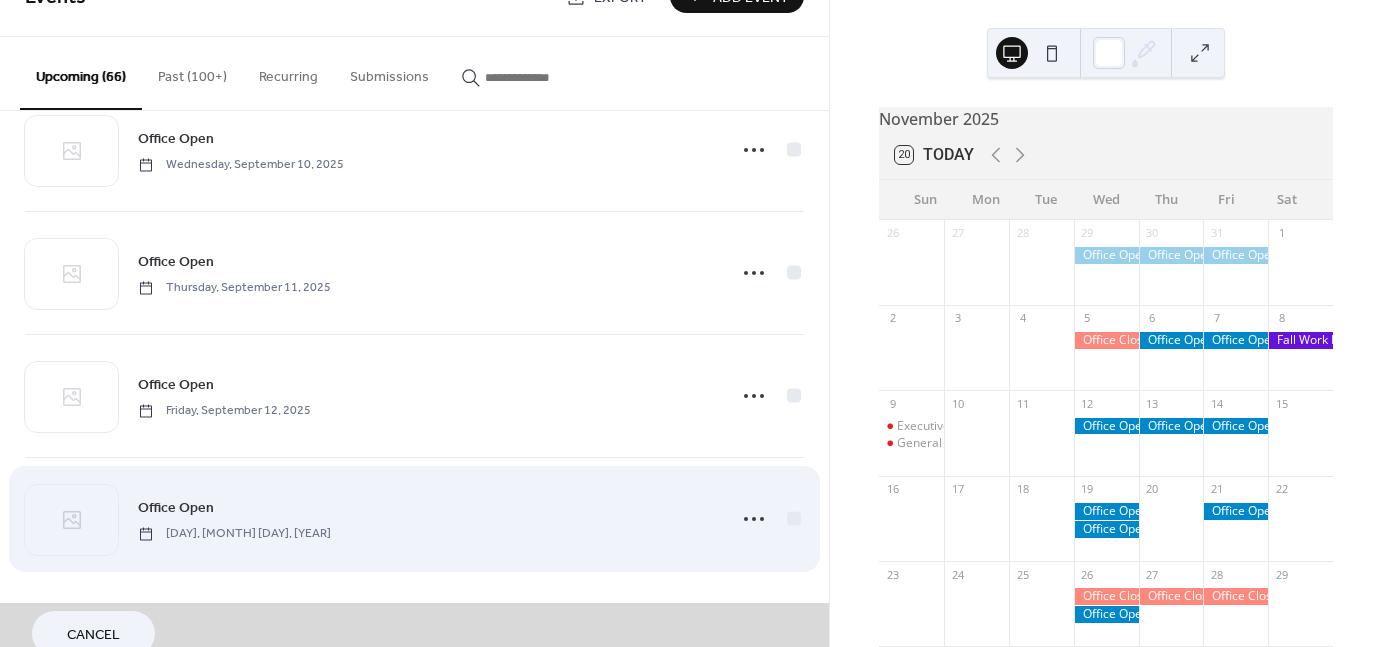 type 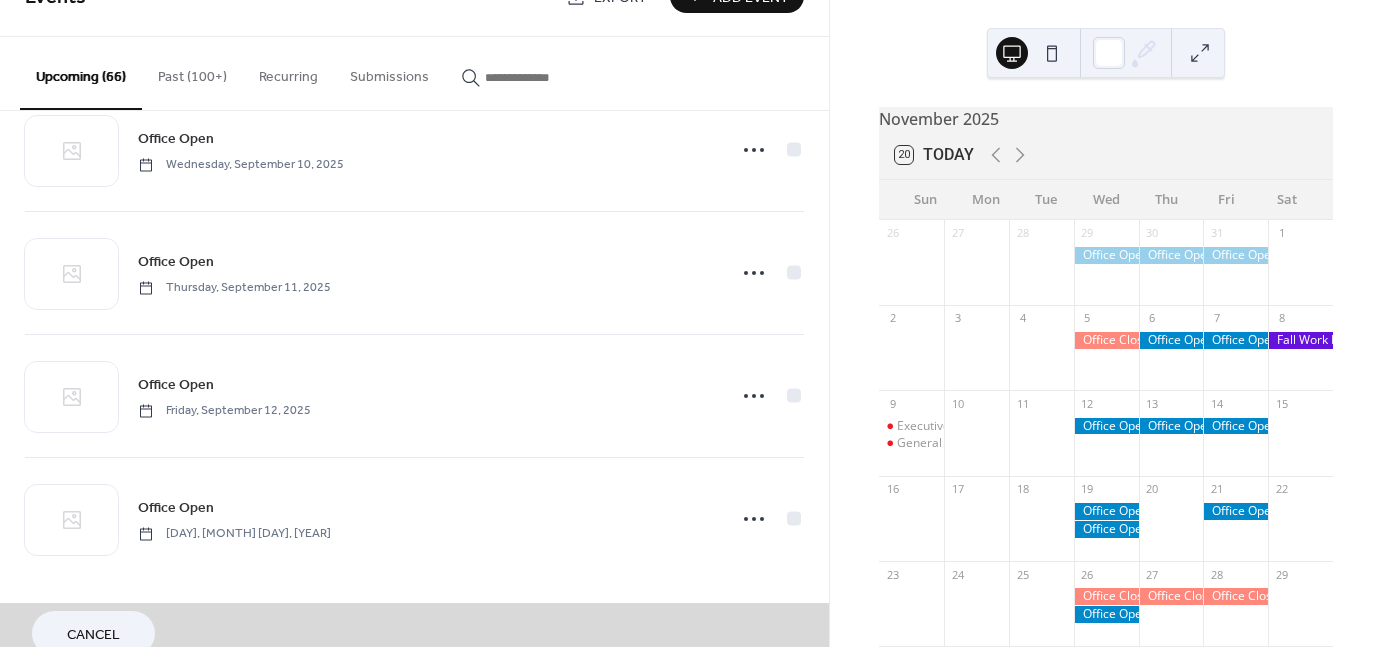 click on "Cancel" at bounding box center (414, 633) 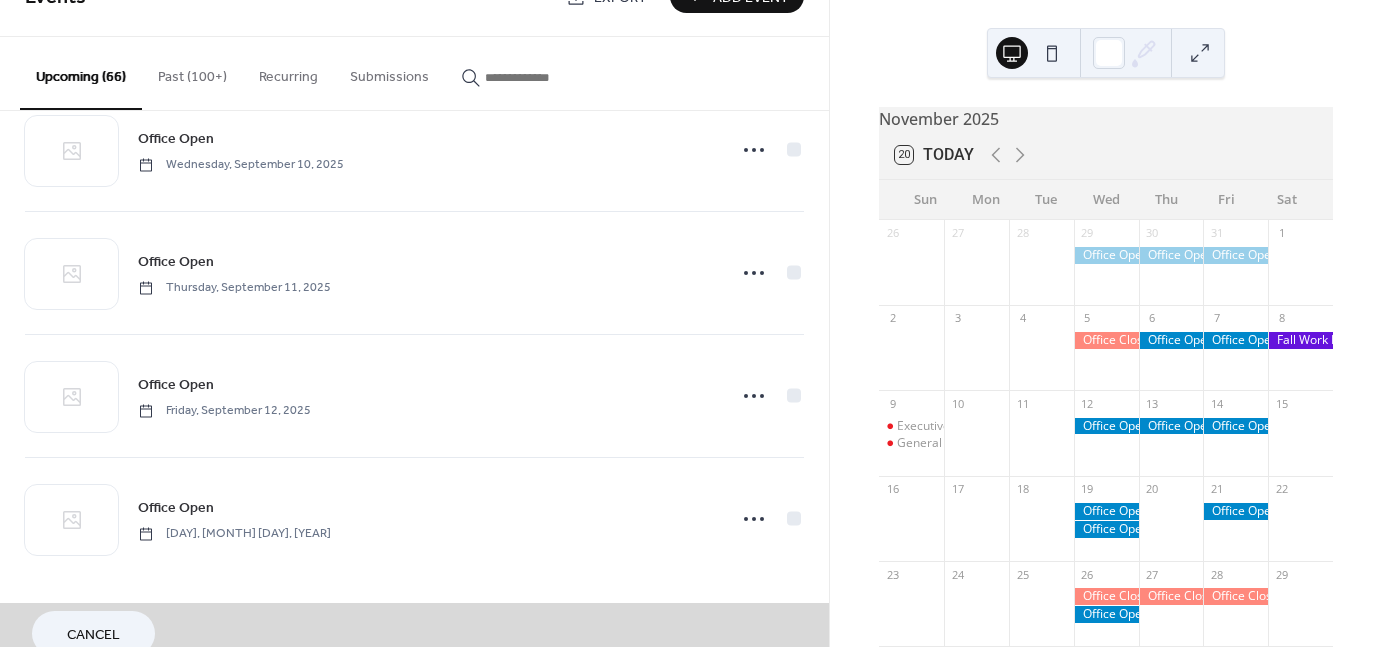 click on "Cancel" at bounding box center (414, 633) 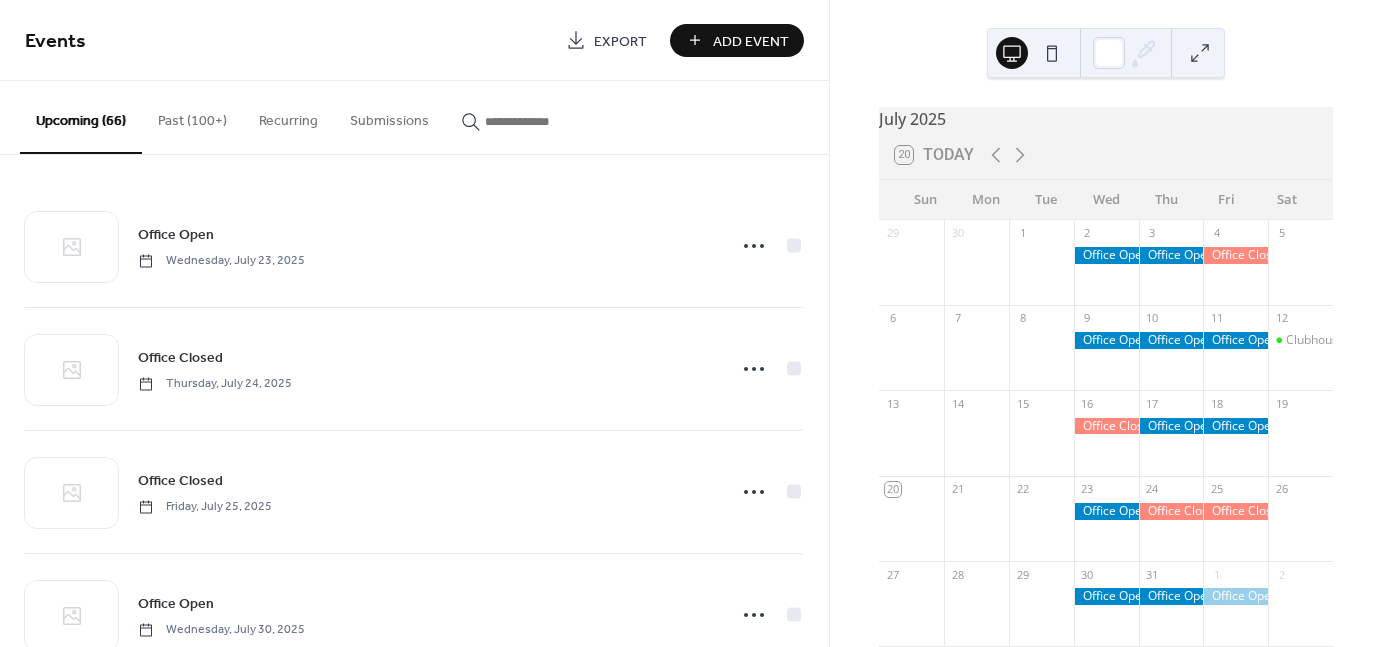 scroll, scrollTop: 0, scrollLeft: 0, axis: both 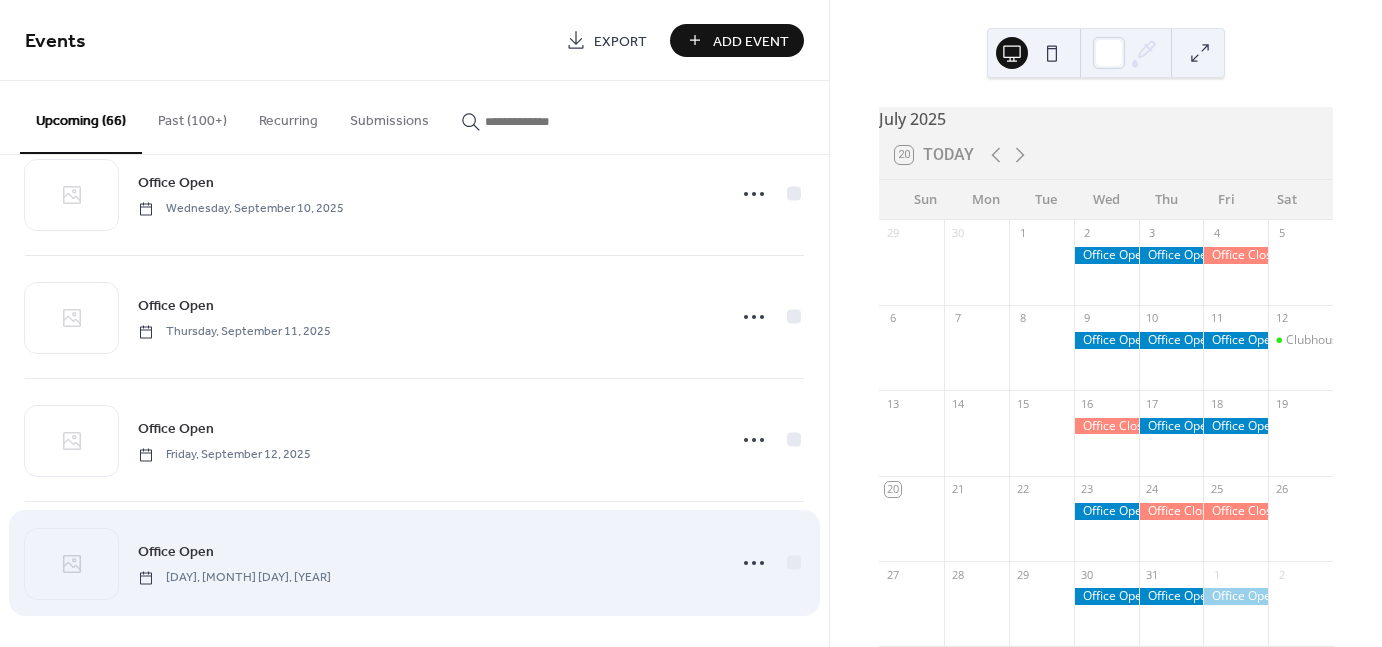 click on "Office Open [DAY], [MONTH] [DAY], [YEAR]" at bounding box center (414, 563) 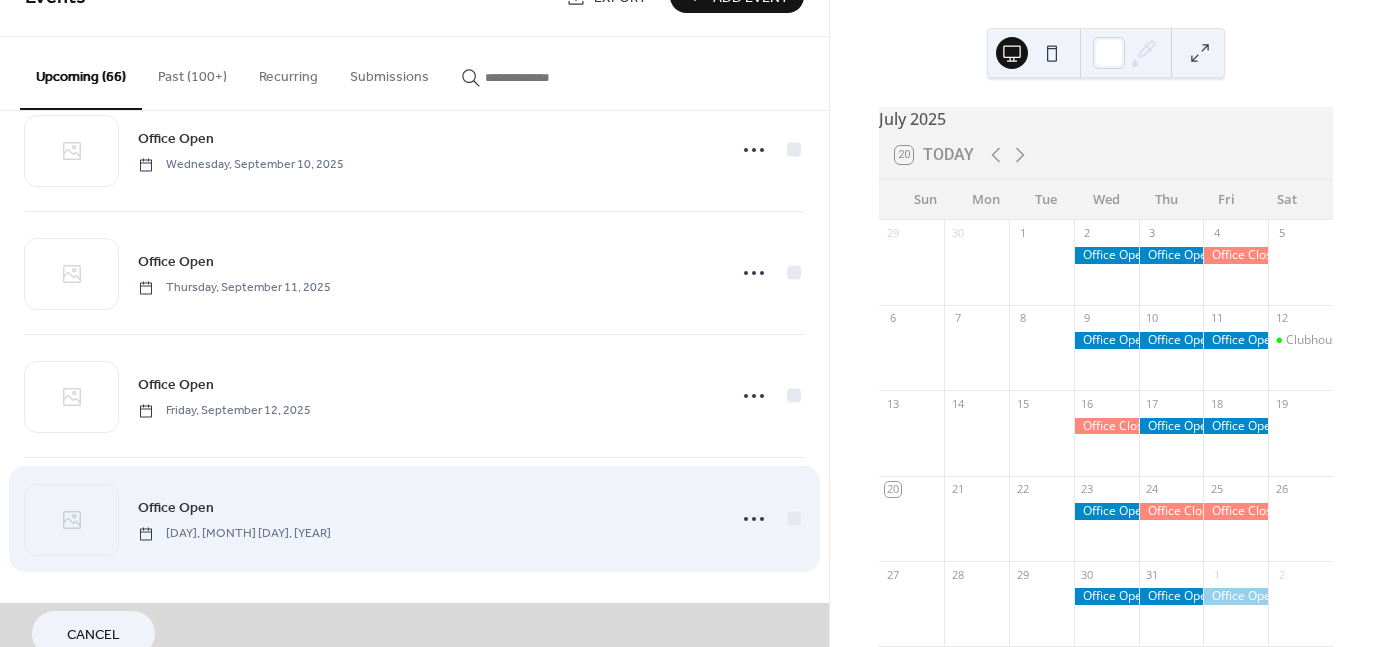 type 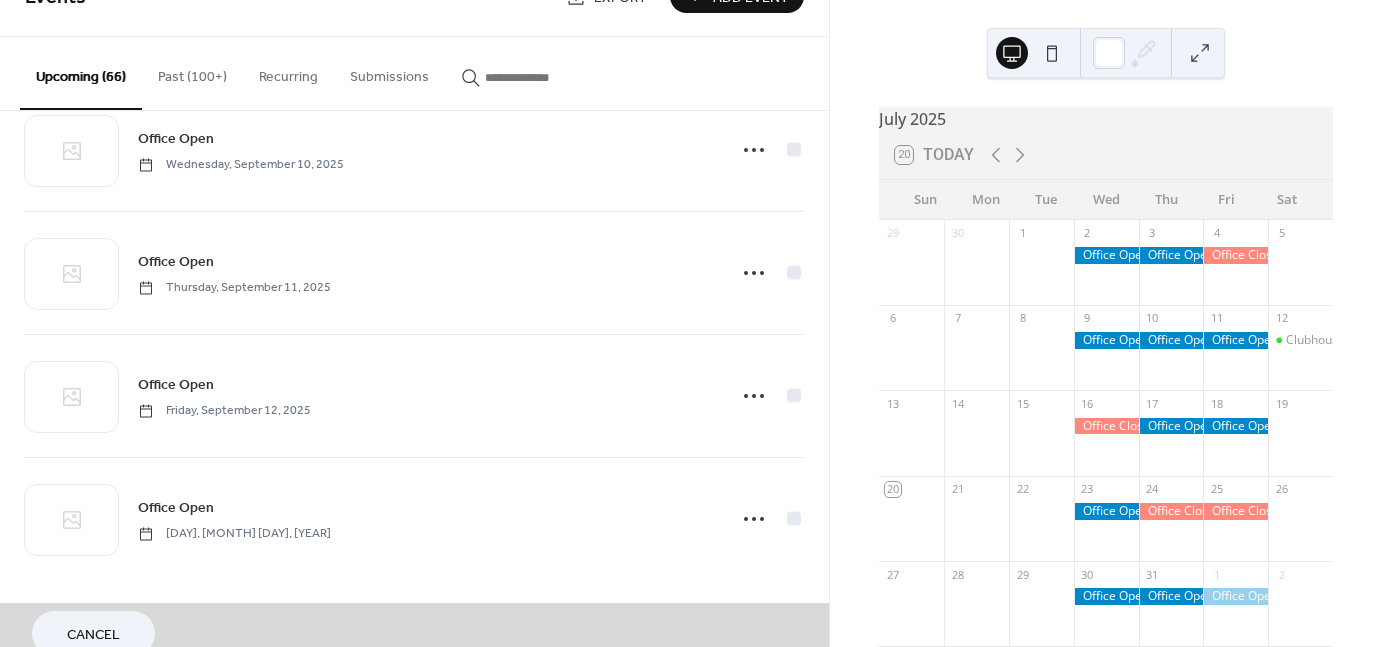 click on "Cancel" at bounding box center (414, 633) 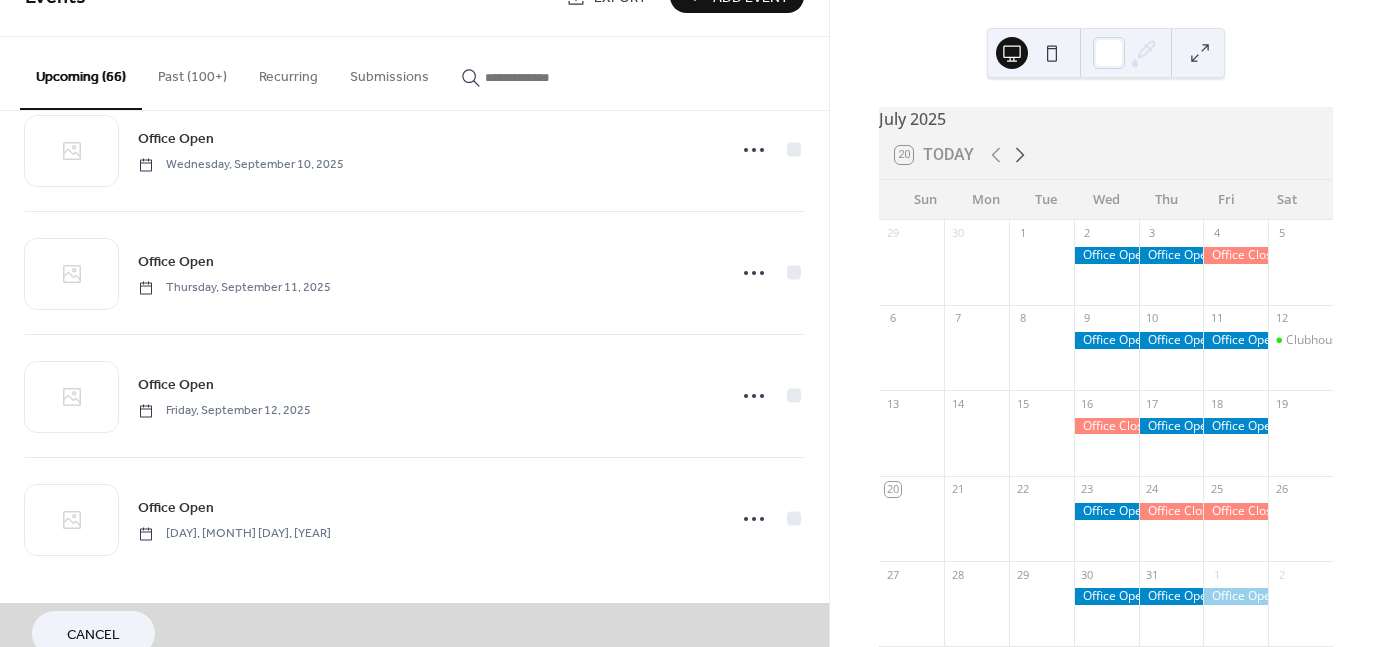 click 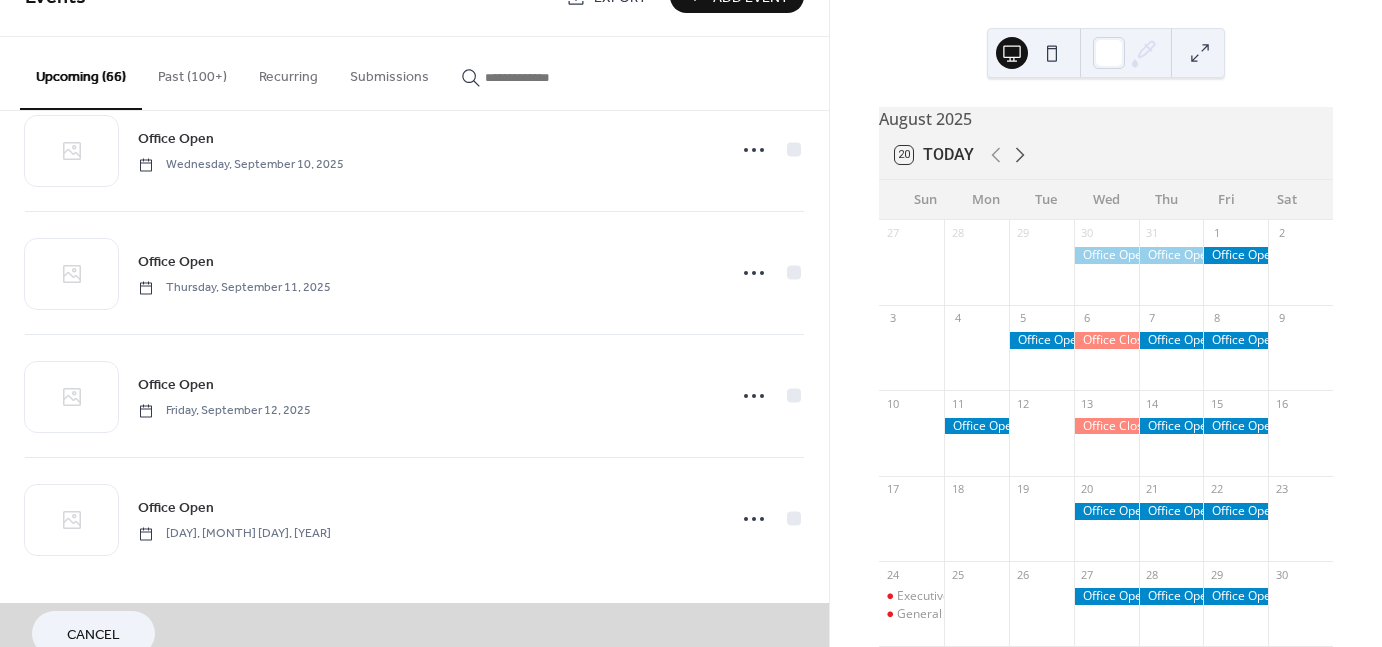 click 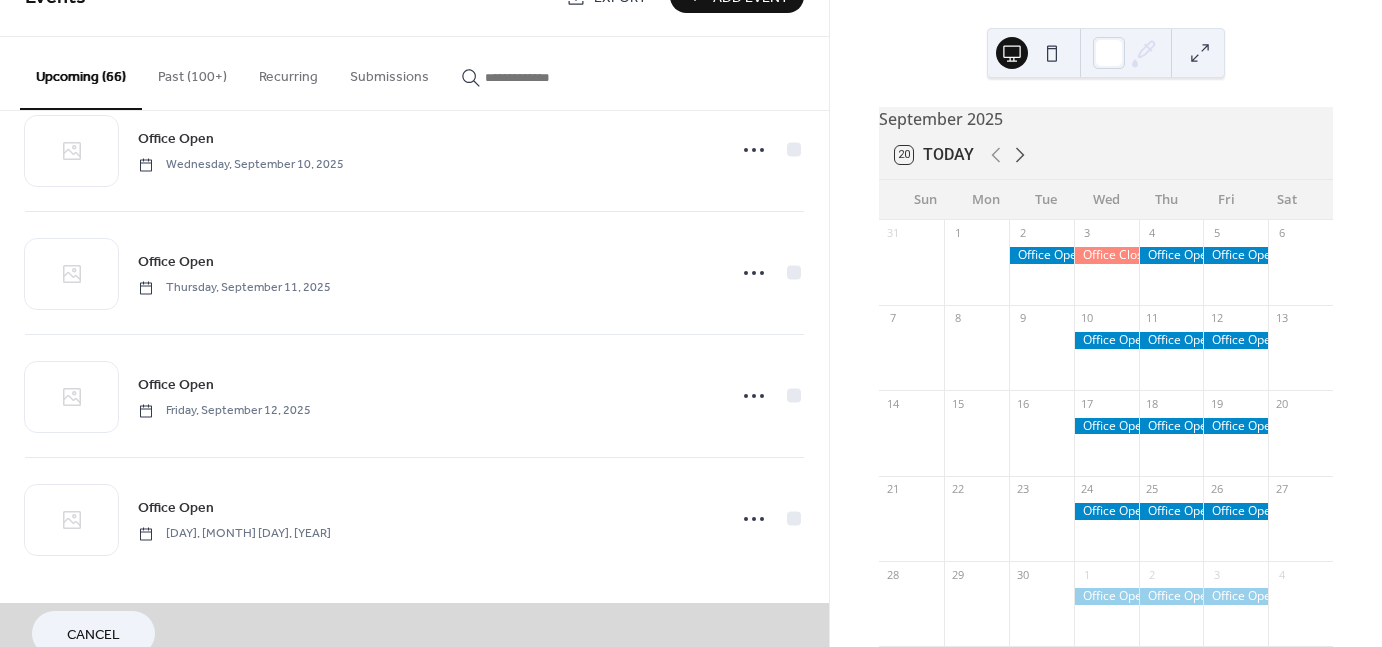 click 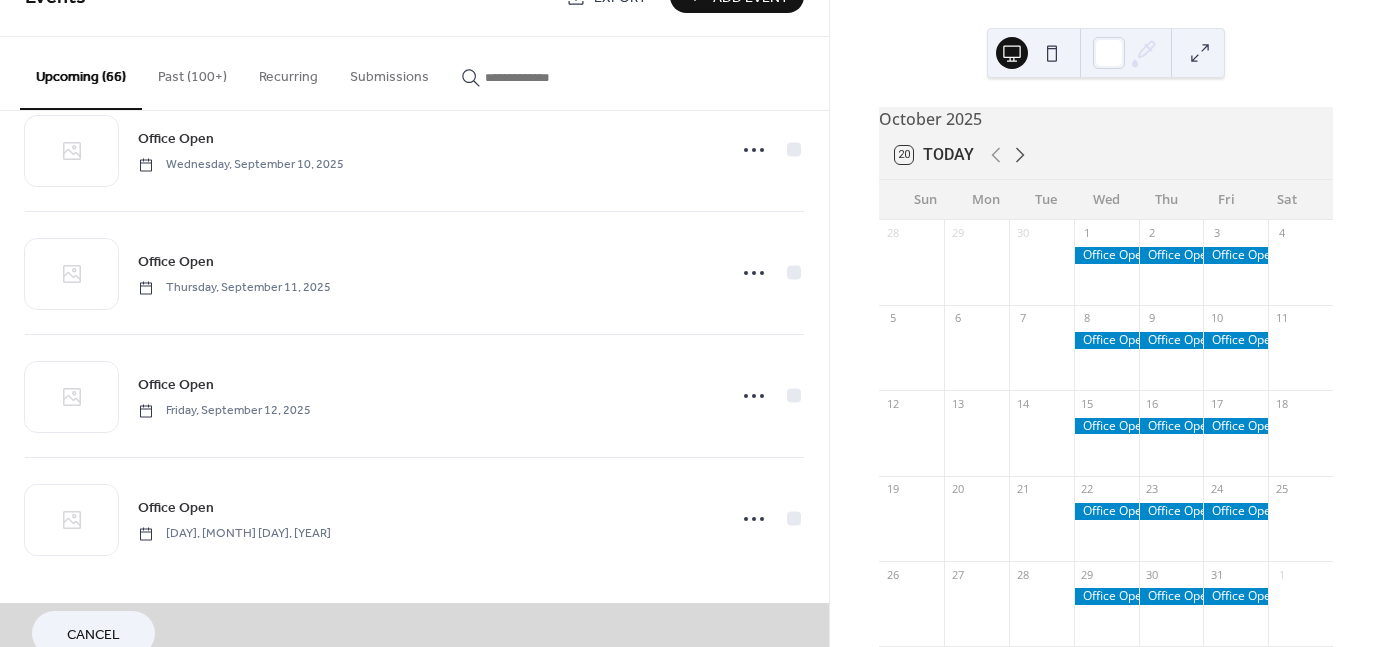 click 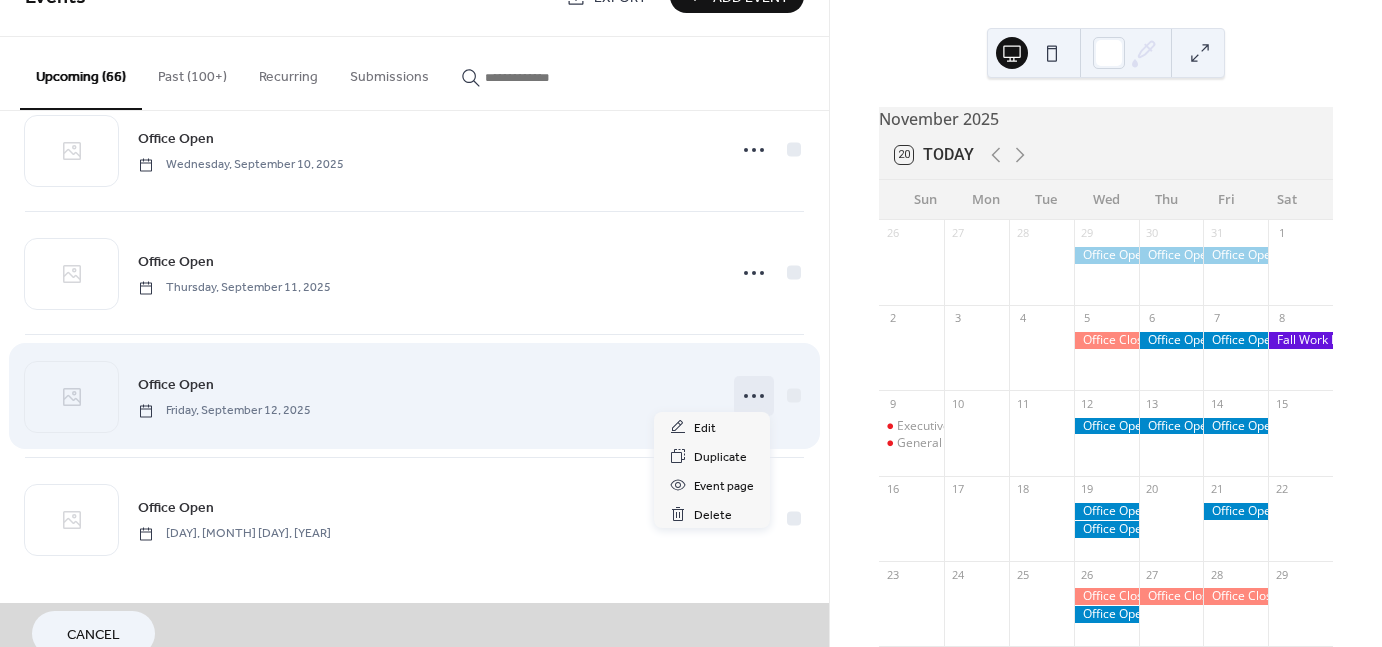 drag, startPoint x: 745, startPoint y: 394, endPoint x: 735, endPoint y: 398, distance: 10.770329 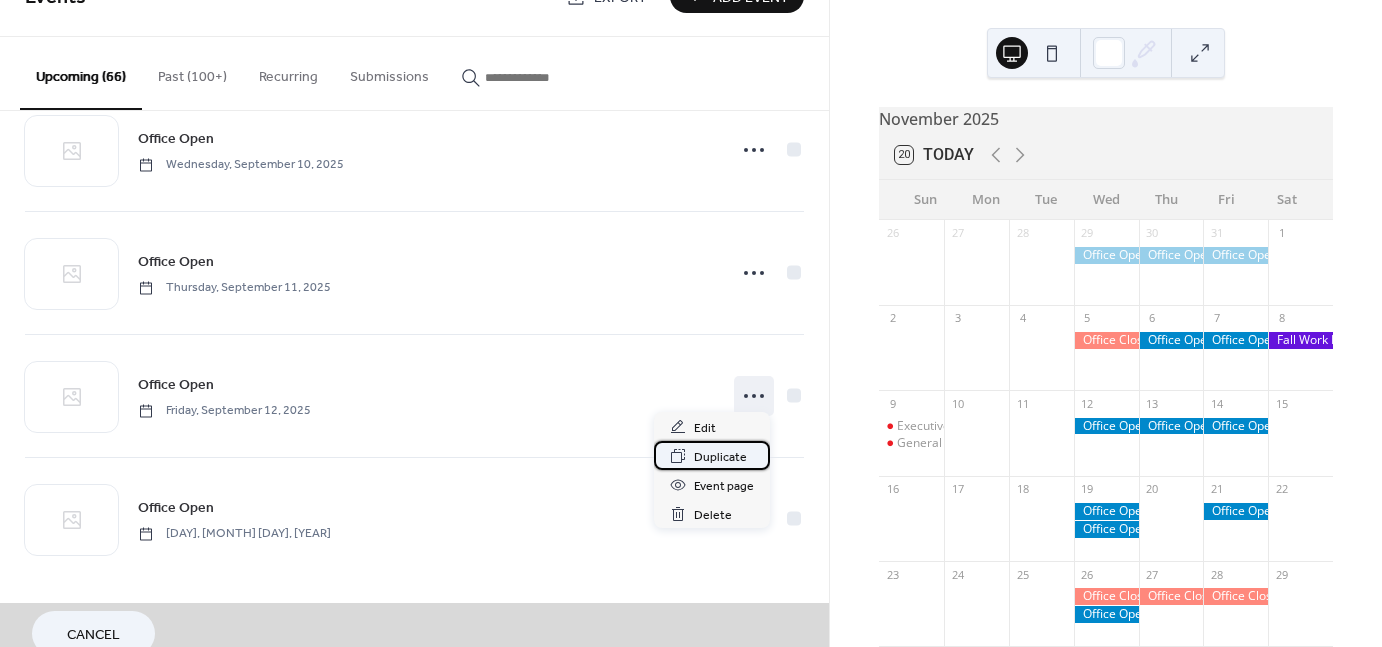 click on "Duplicate" at bounding box center (720, 457) 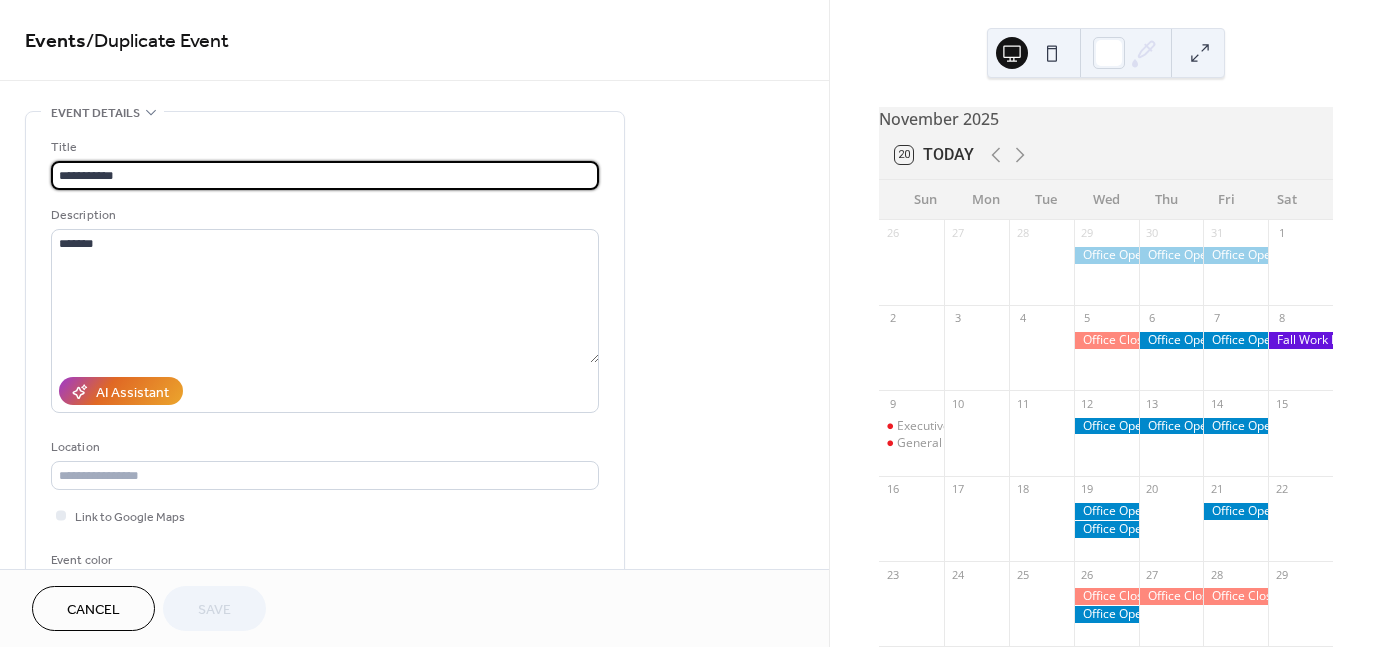 scroll, scrollTop: 0, scrollLeft: 0, axis: both 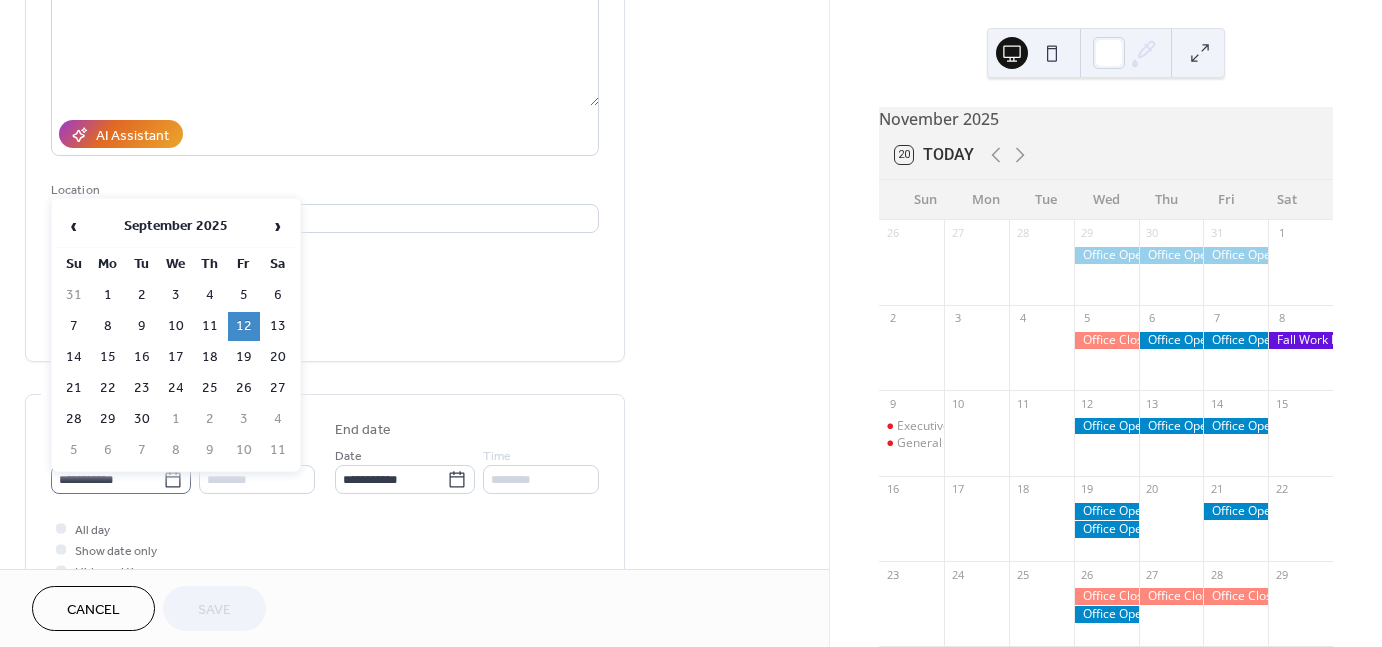 click 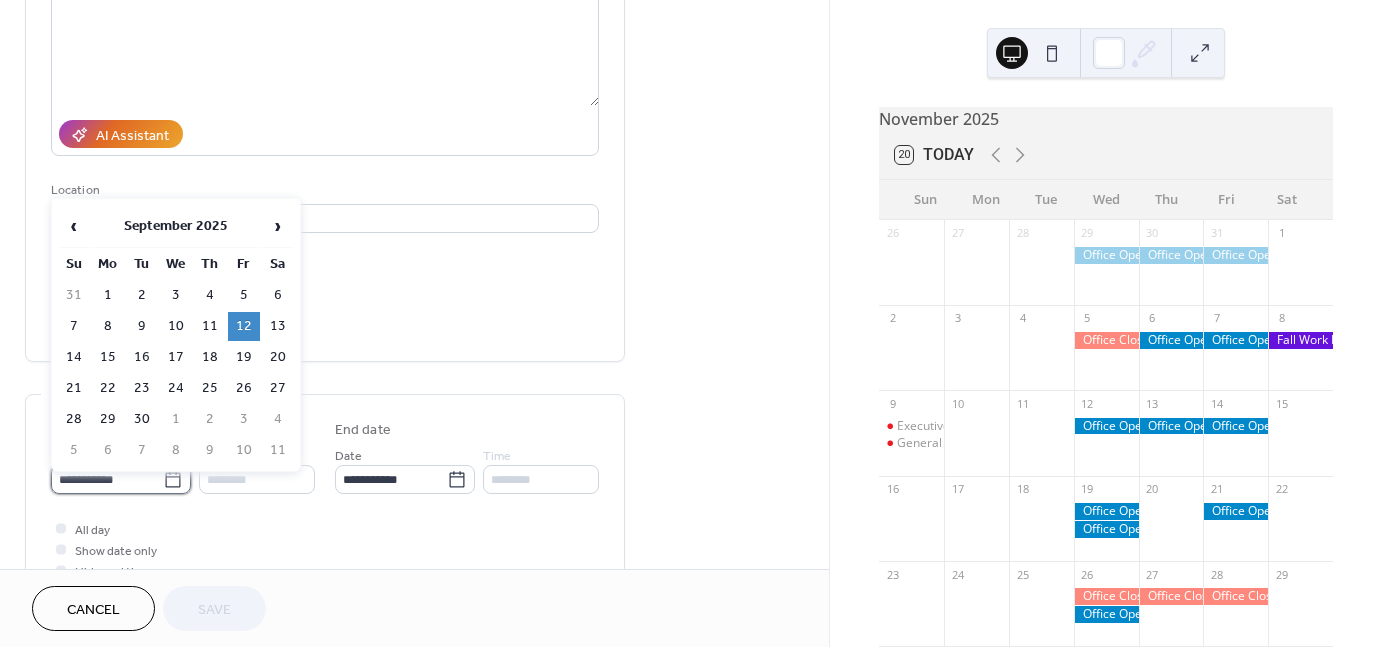 click on "**********" at bounding box center (107, 479) 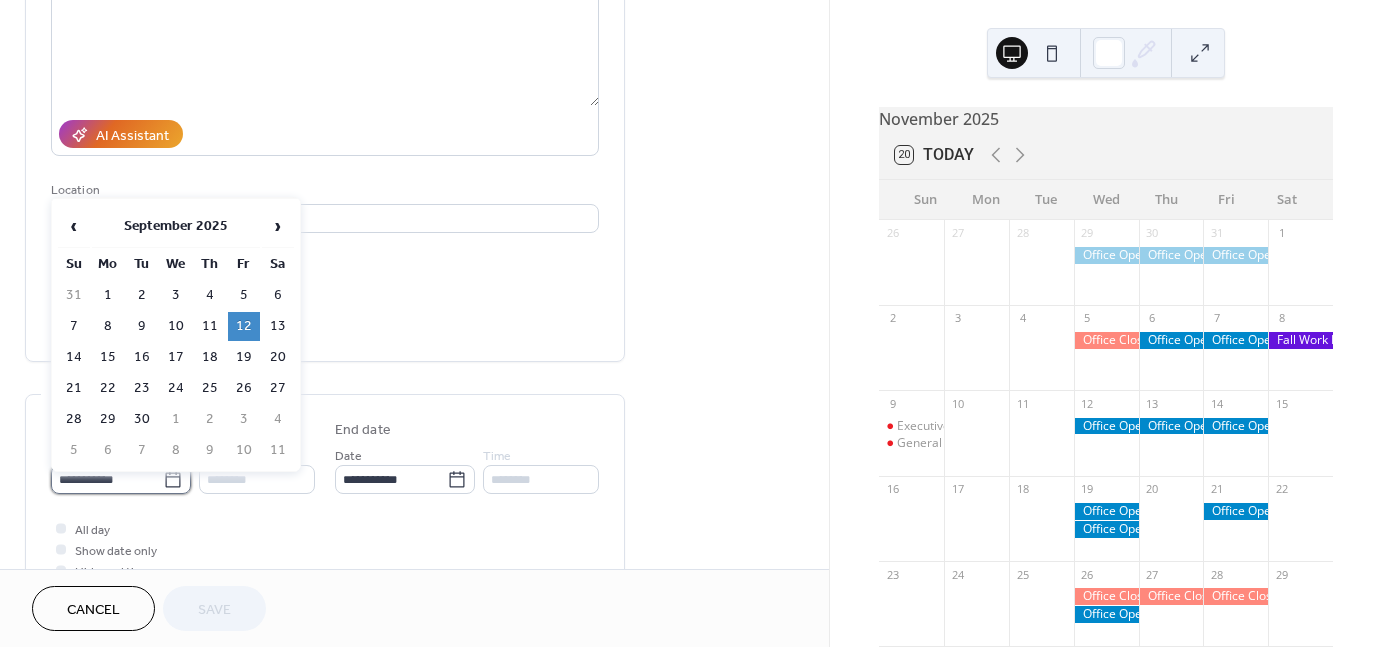 scroll, scrollTop: 0, scrollLeft: 0, axis: both 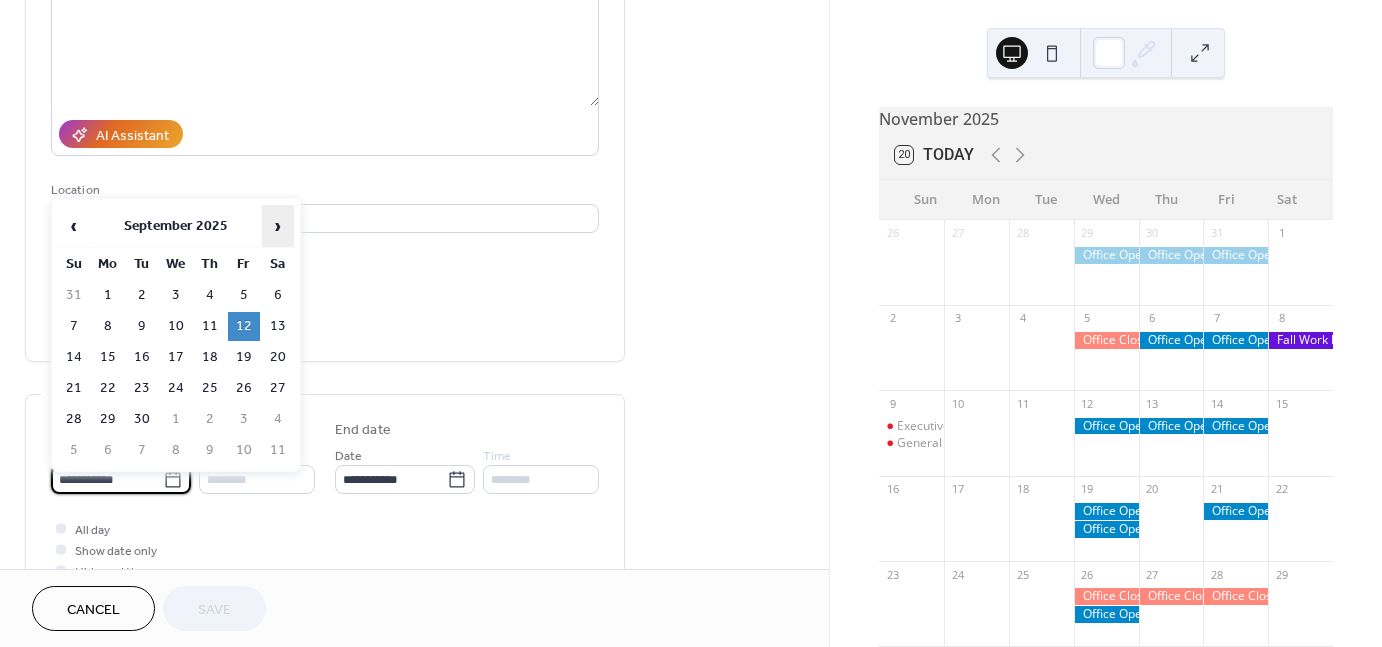 click on "›" at bounding box center [278, 226] 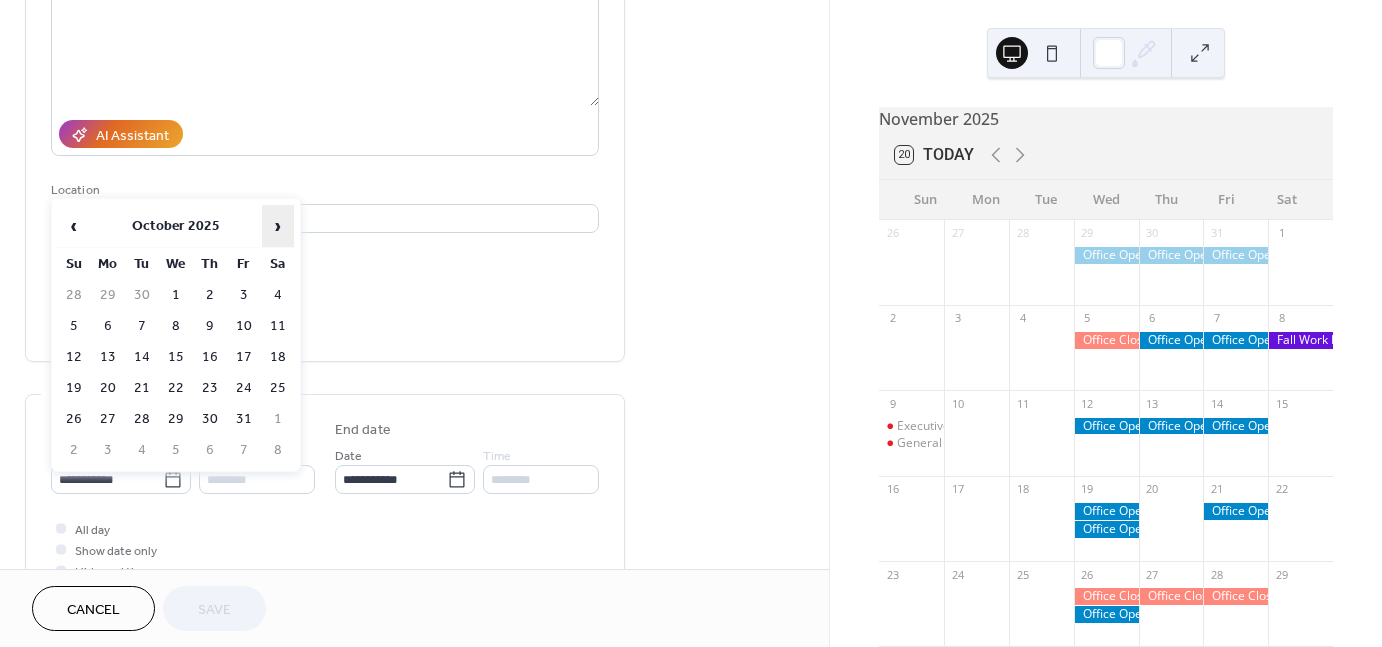 click on "›" at bounding box center [278, 226] 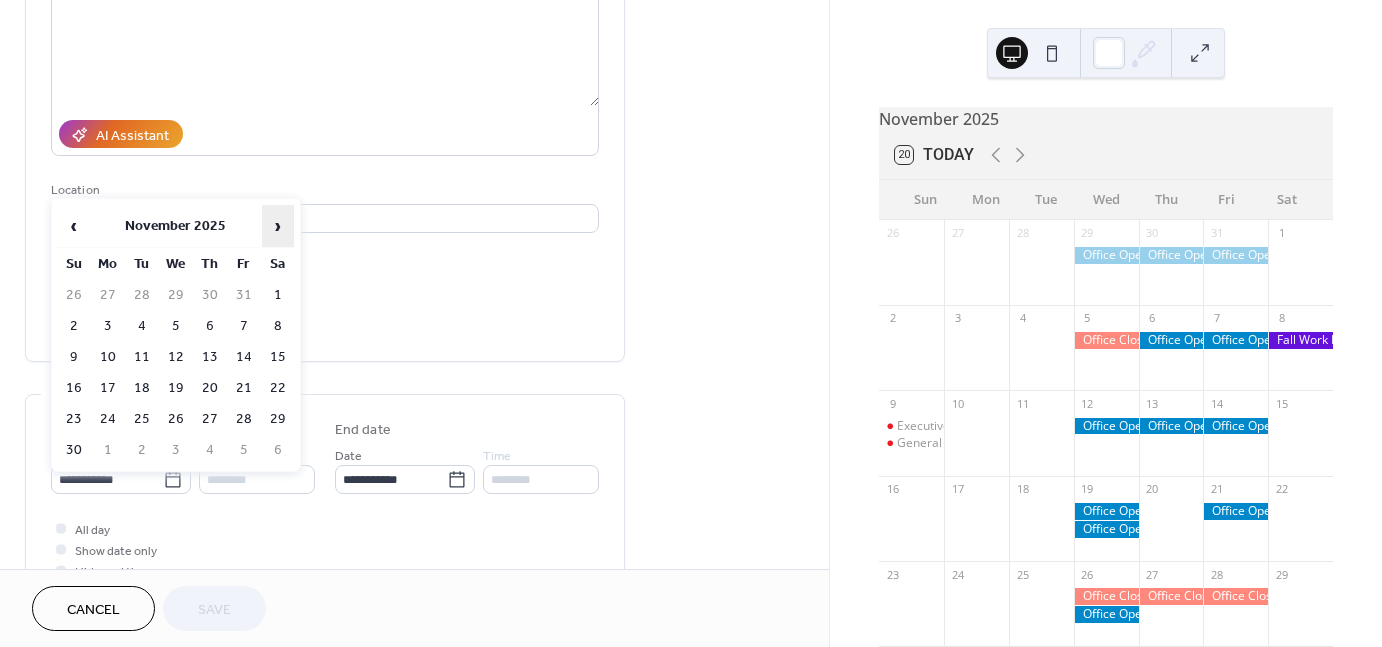 click on "›" at bounding box center [278, 226] 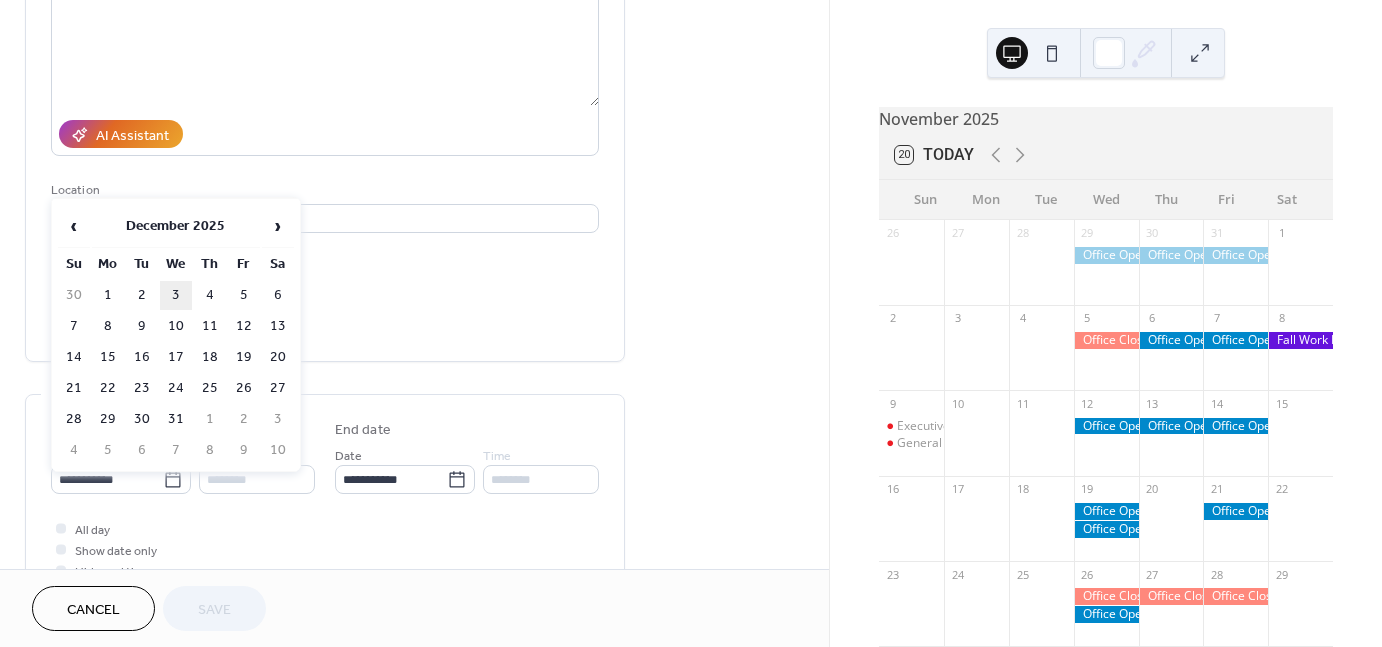 click on "3" at bounding box center (176, 295) 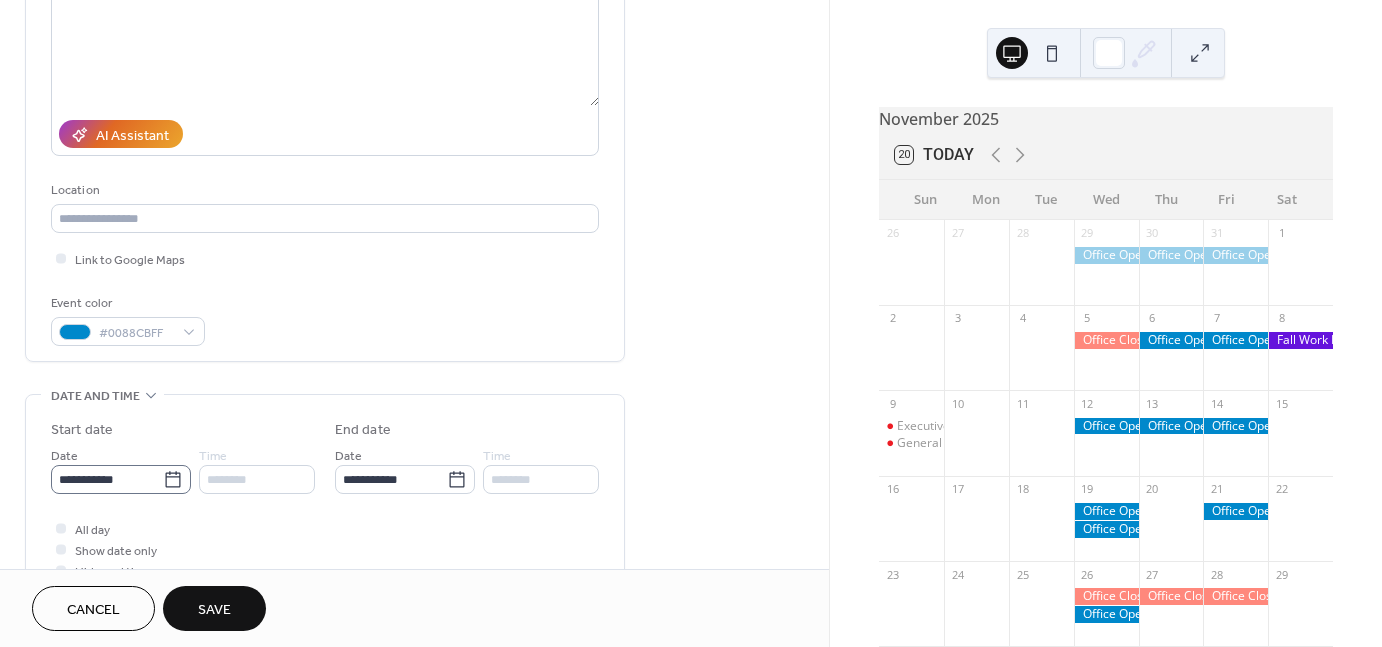 click 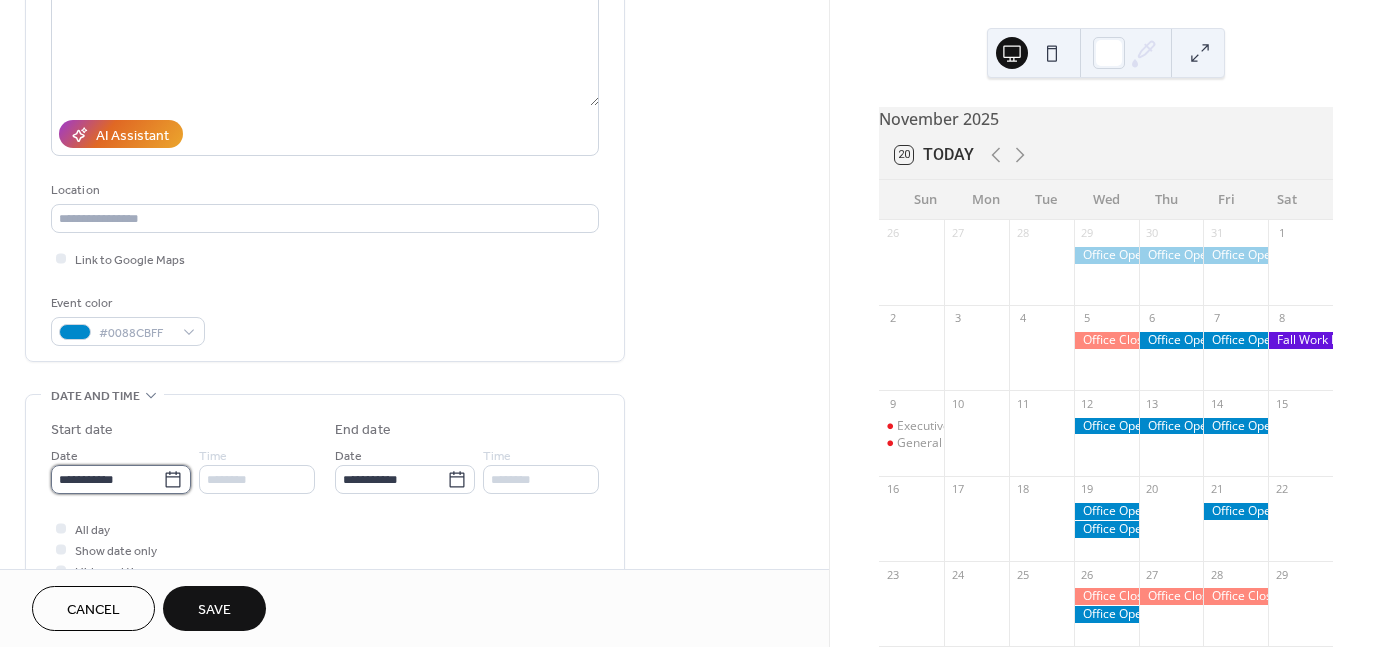 click on "**********" at bounding box center [107, 479] 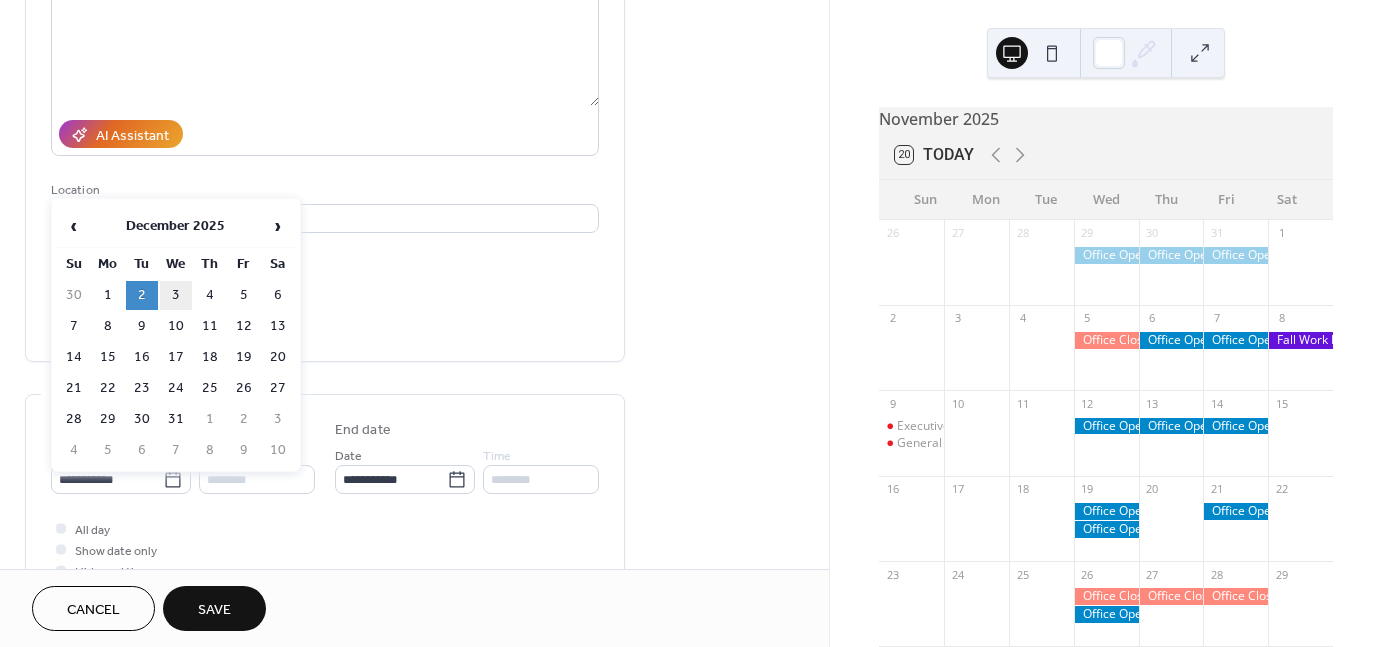 click on "3" at bounding box center [176, 295] 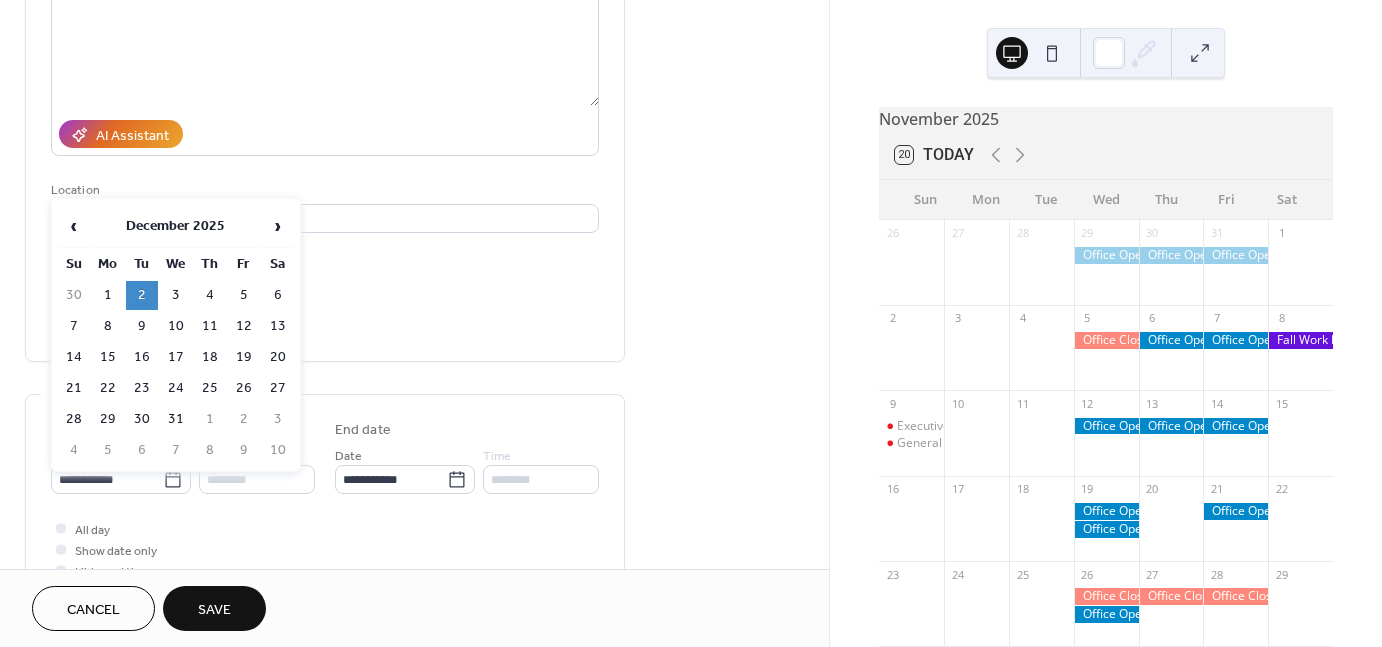 type on "**********" 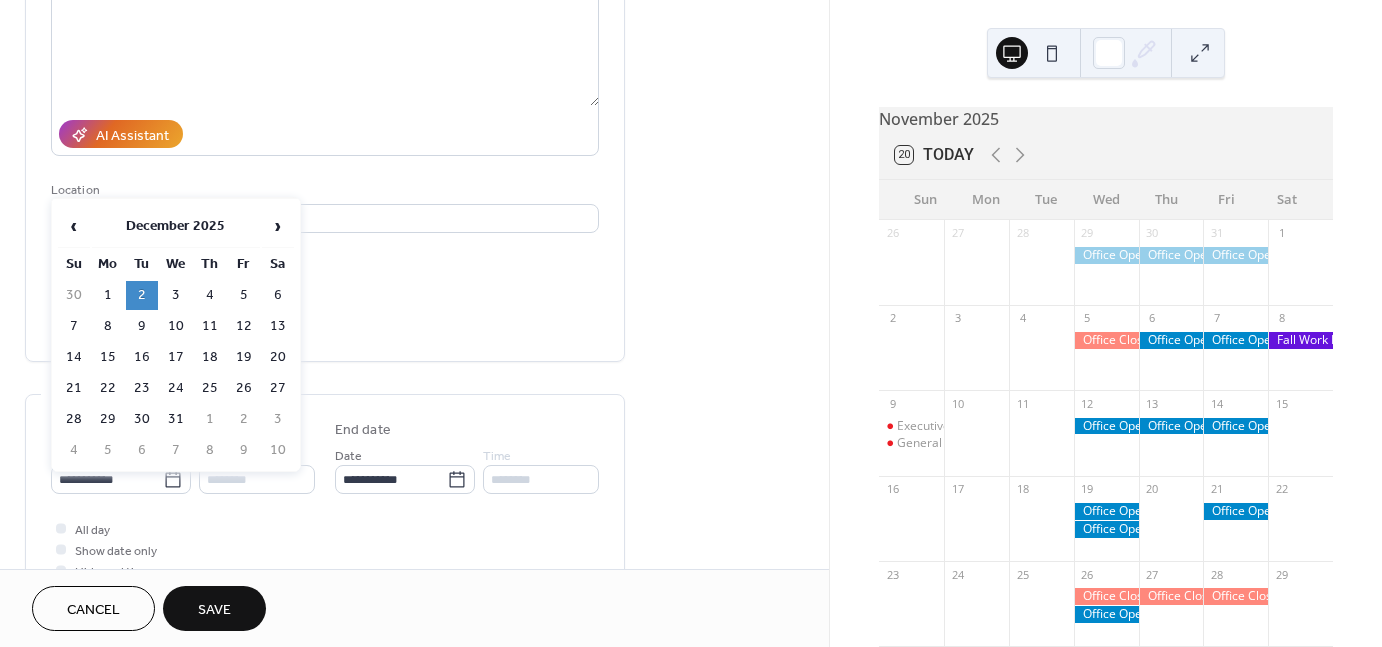type on "**********" 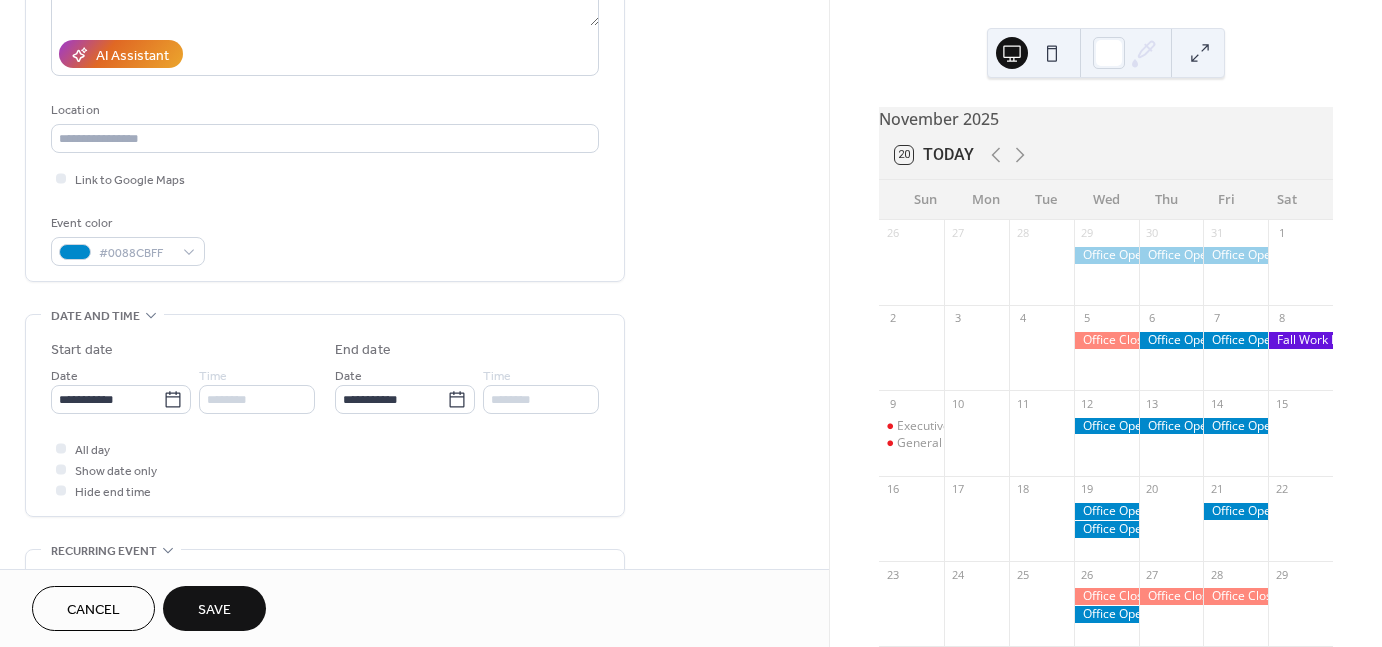 scroll, scrollTop: 357, scrollLeft: 0, axis: vertical 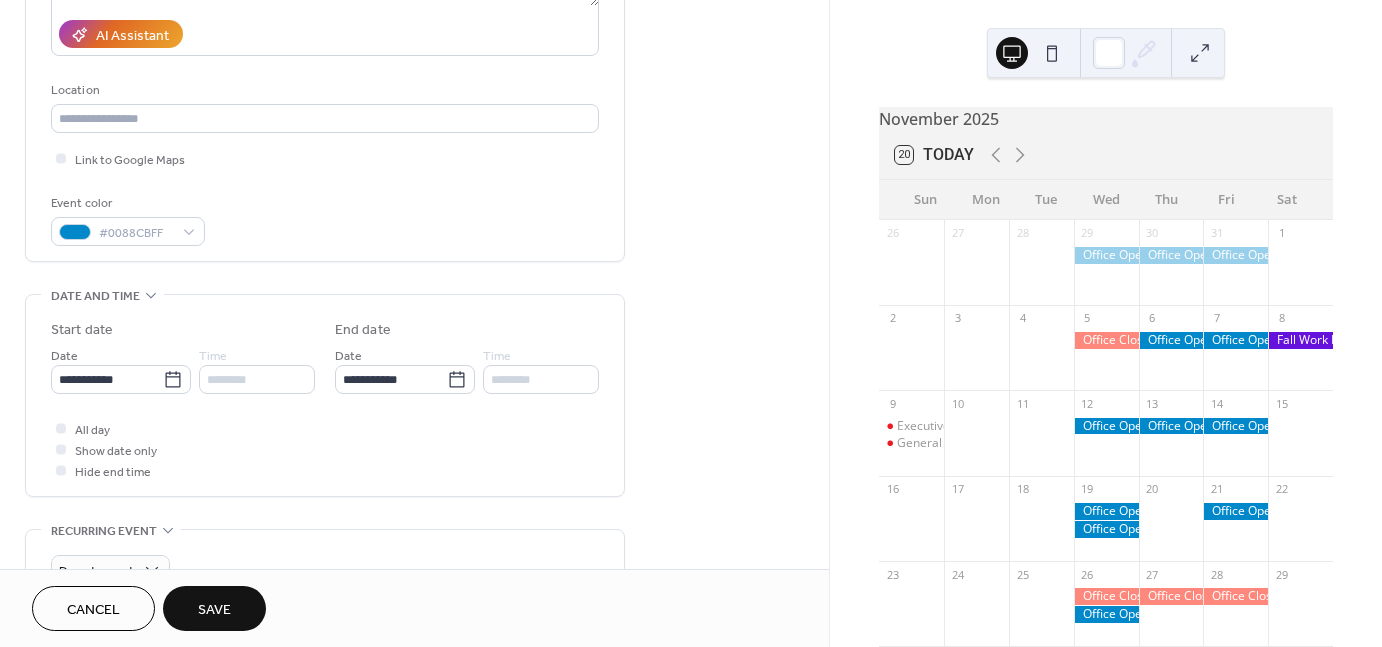 click on "Save" at bounding box center [214, 608] 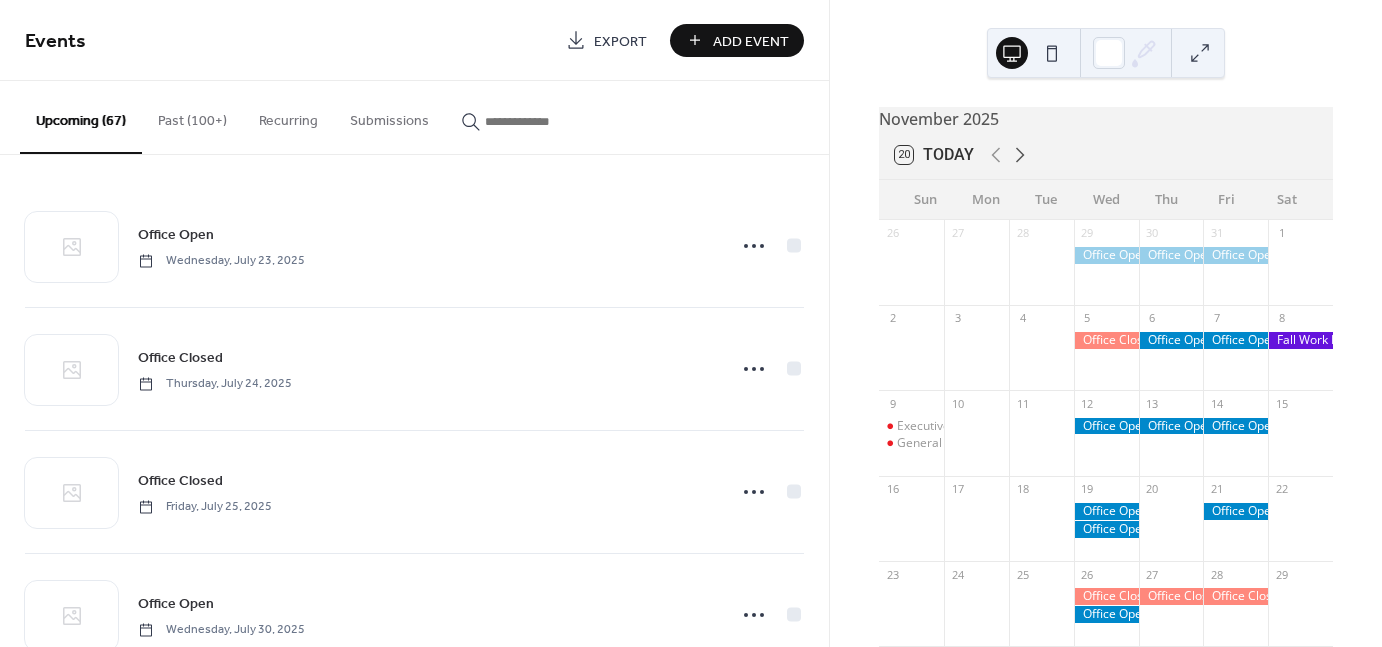 click 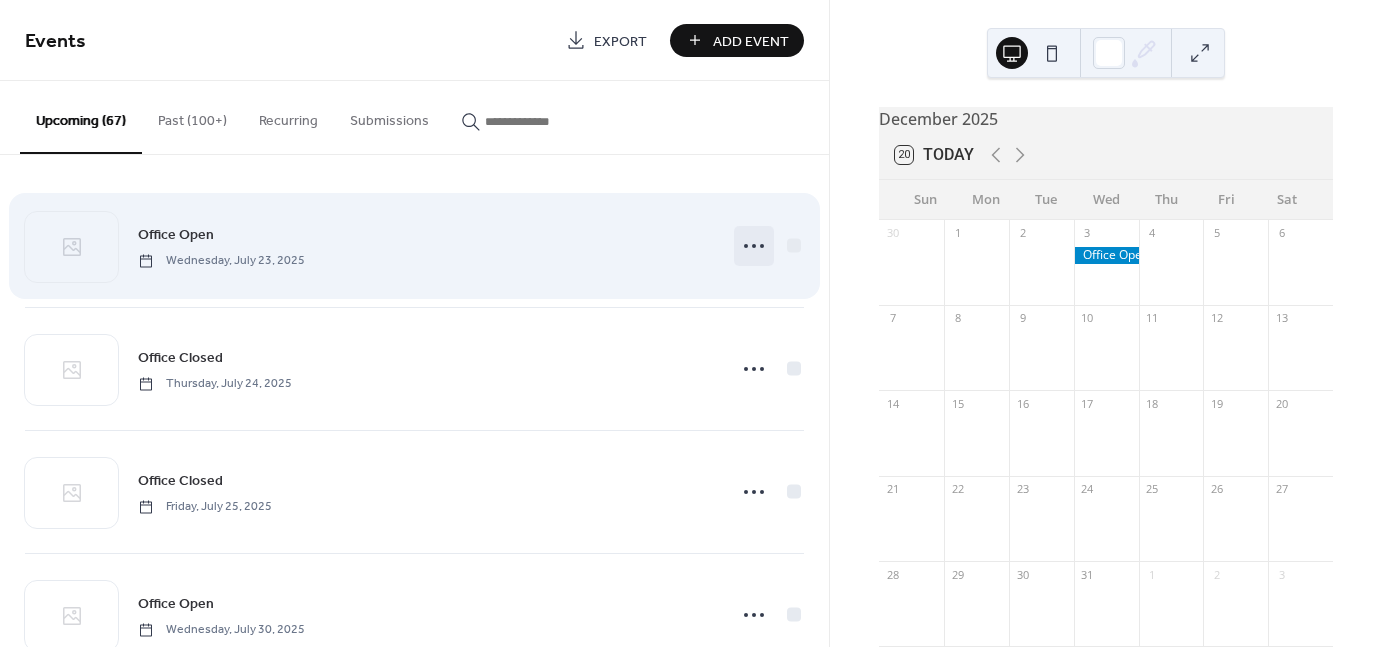click 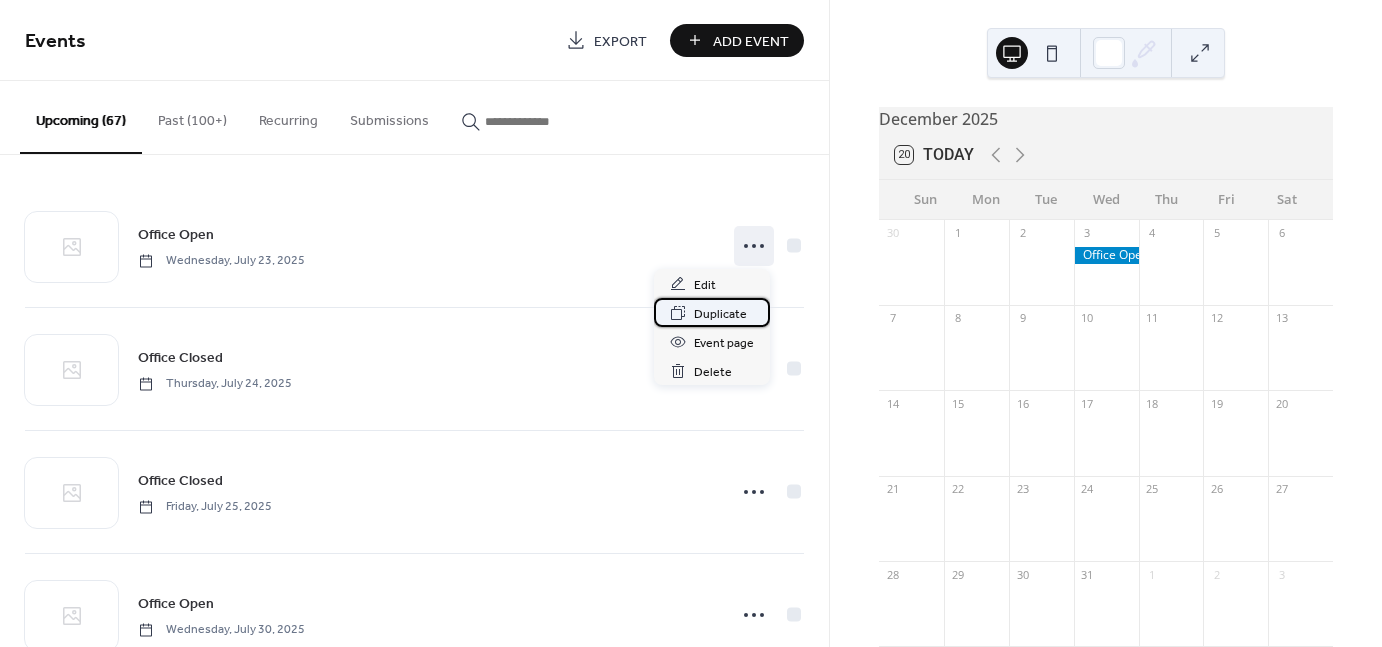 click on "Duplicate" at bounding box center [720, 314] 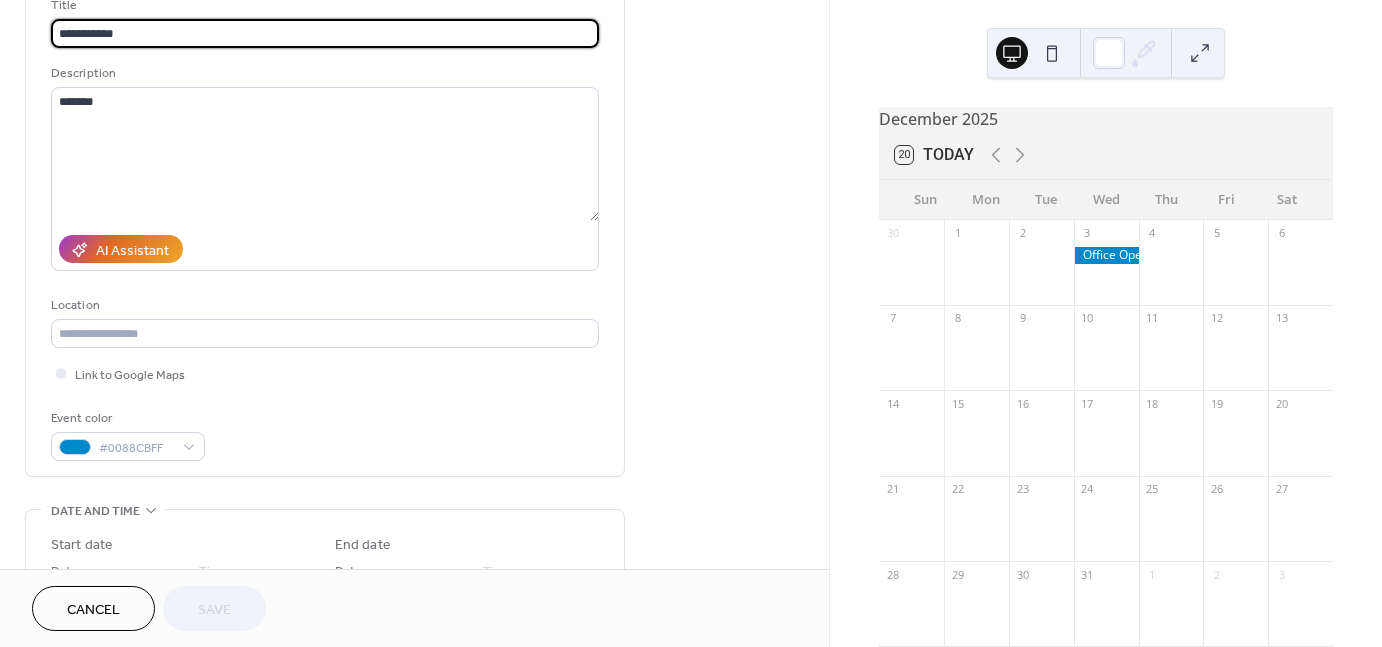 scroll, scrollTop: 300, scrollLeft: 0, axis: vertical 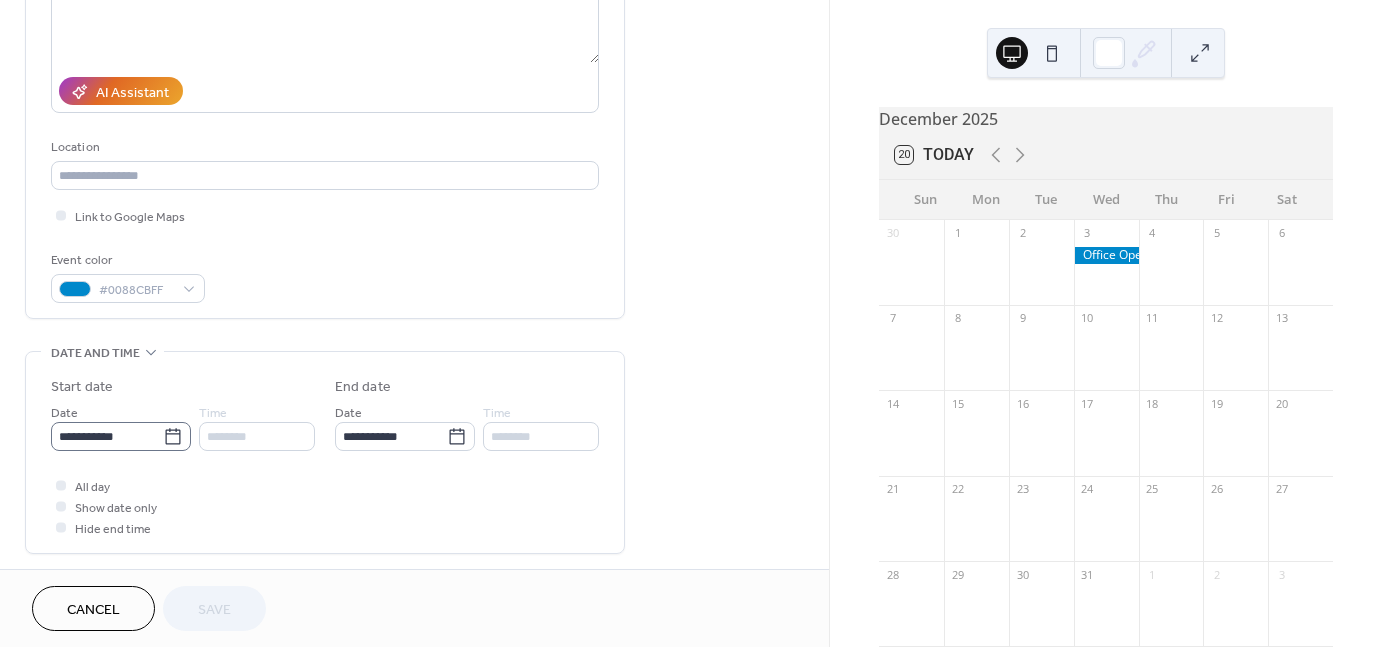 click 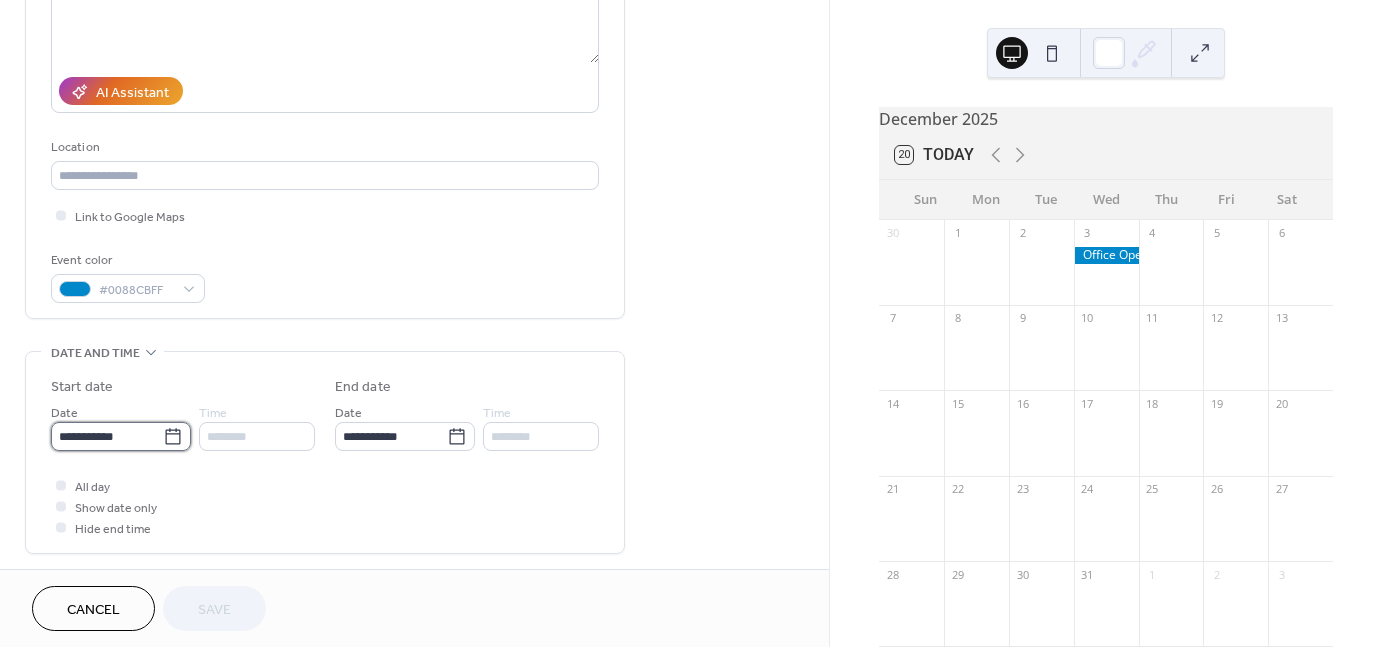click on "**********" at bounding box center (107, 436) 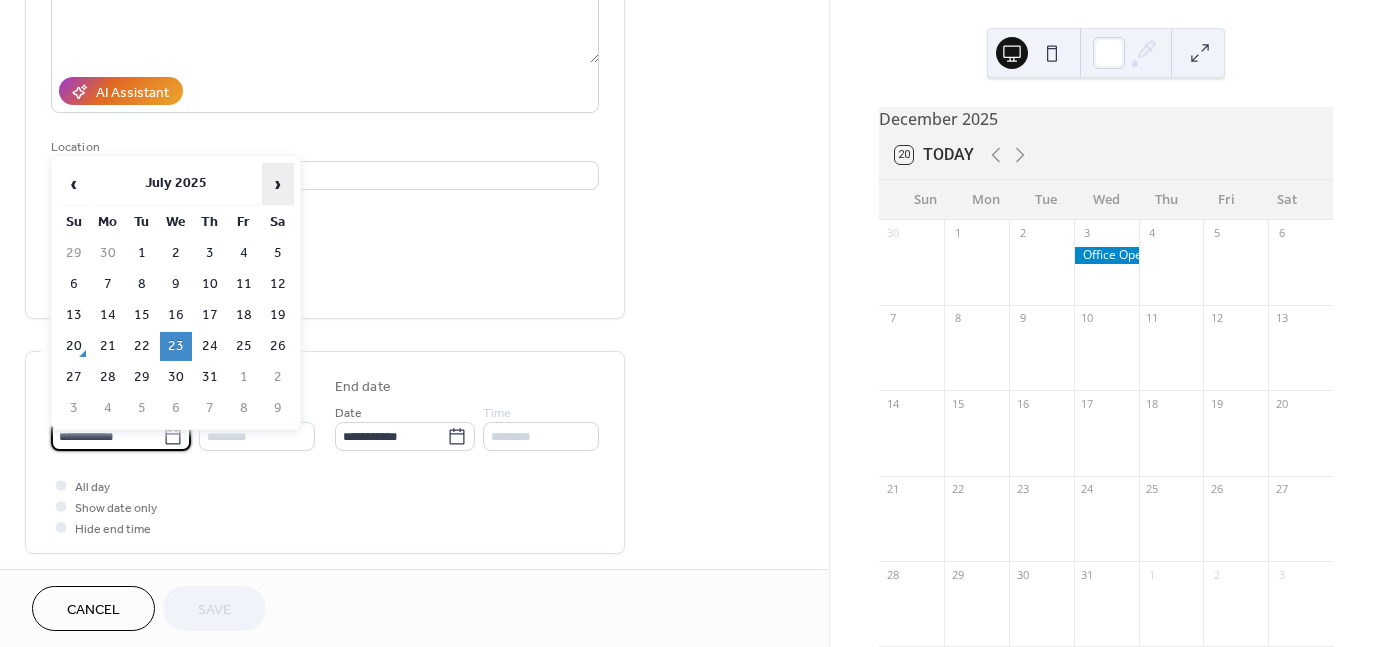 click on "›" at bounding box center [278, 184] 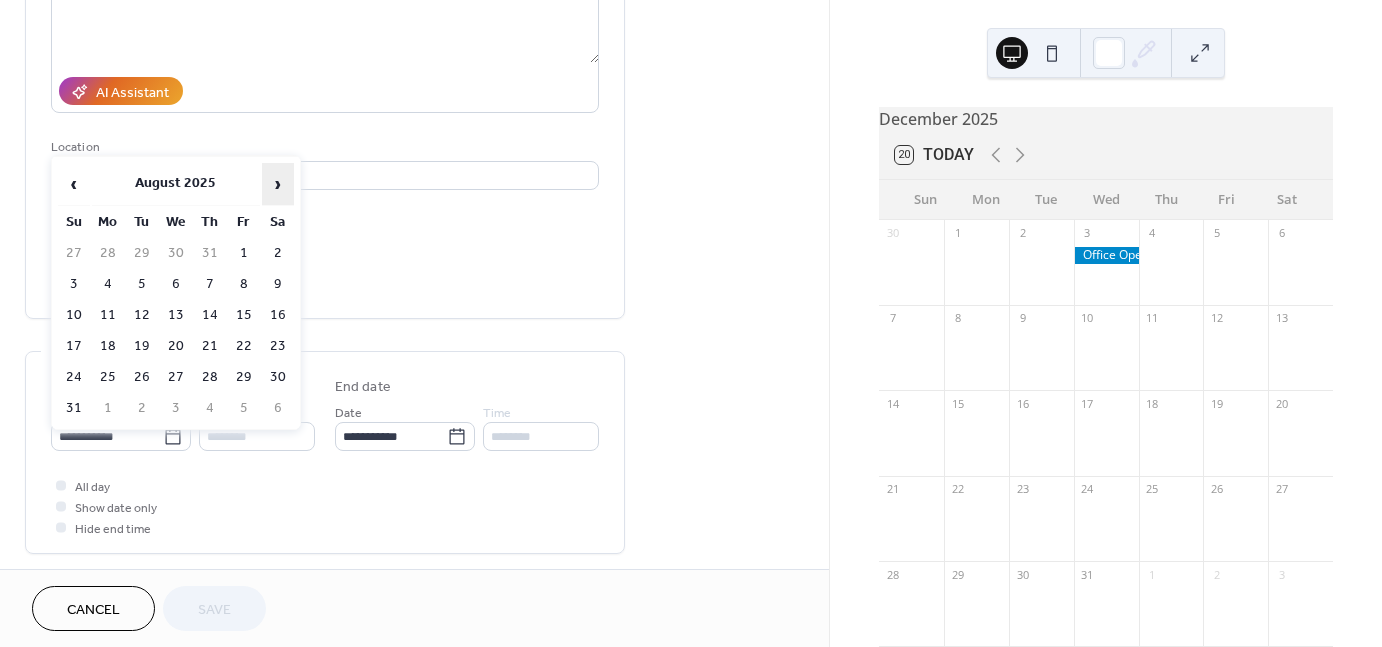 click on "›" at bounding box center (278, 184) 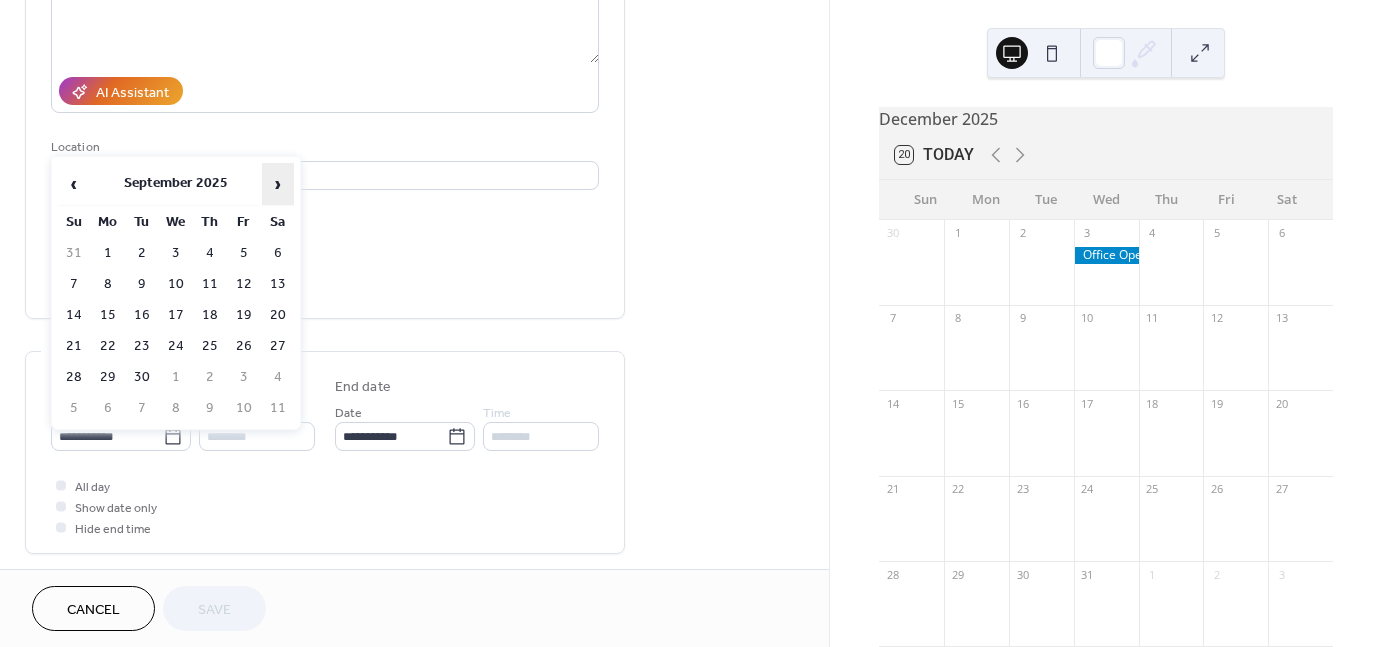 click on "›" at bounding box center [278, 184] 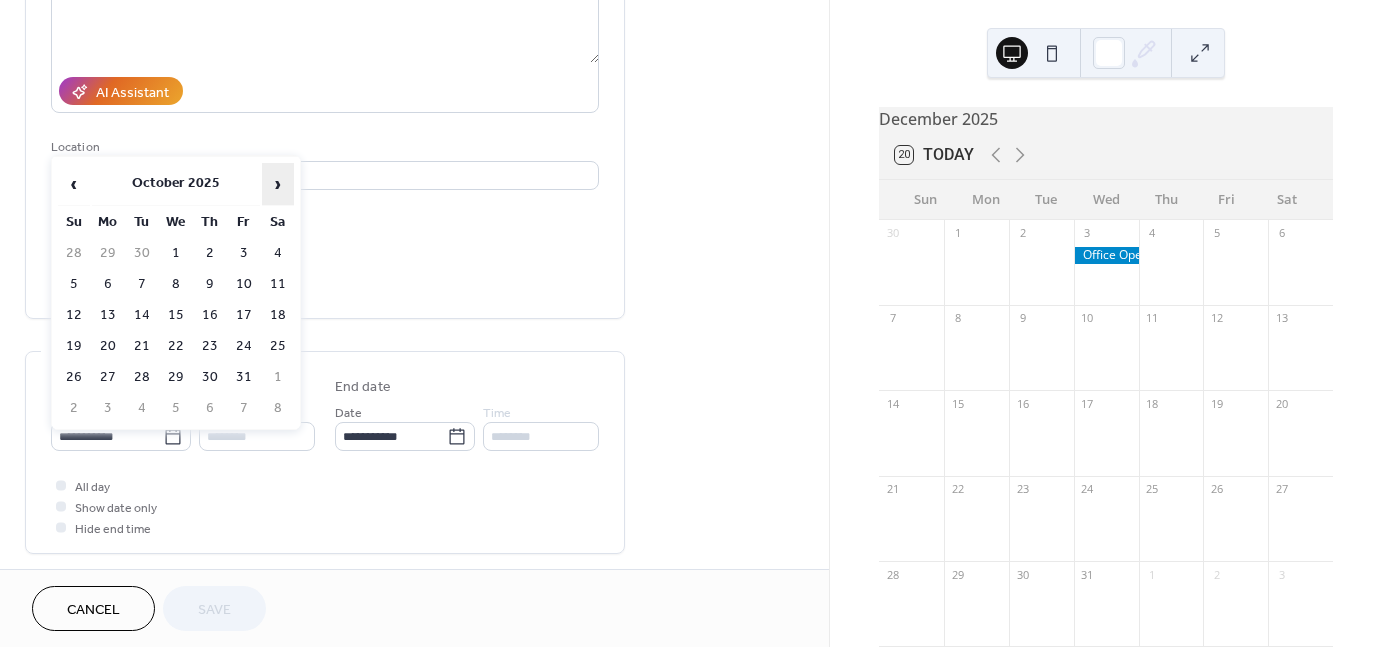 click on "›" at bounding box center [278, 184] 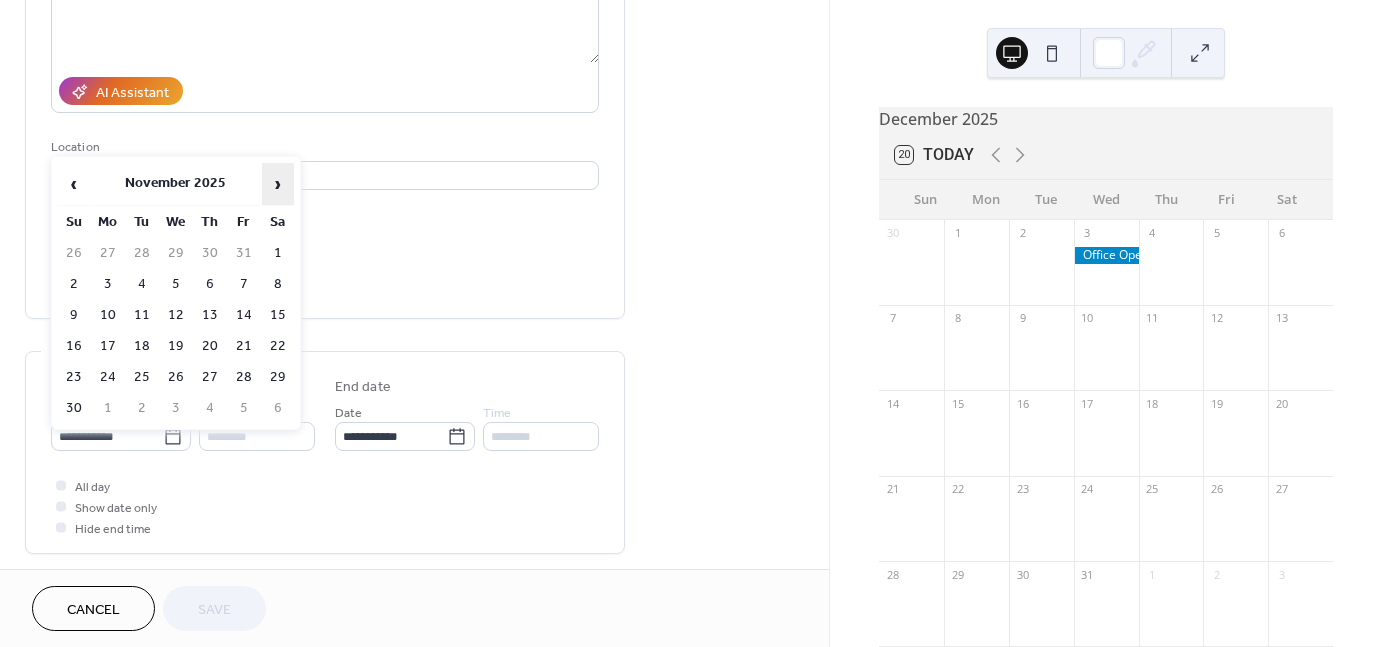 click on "›" at bounding box center (278, 184) 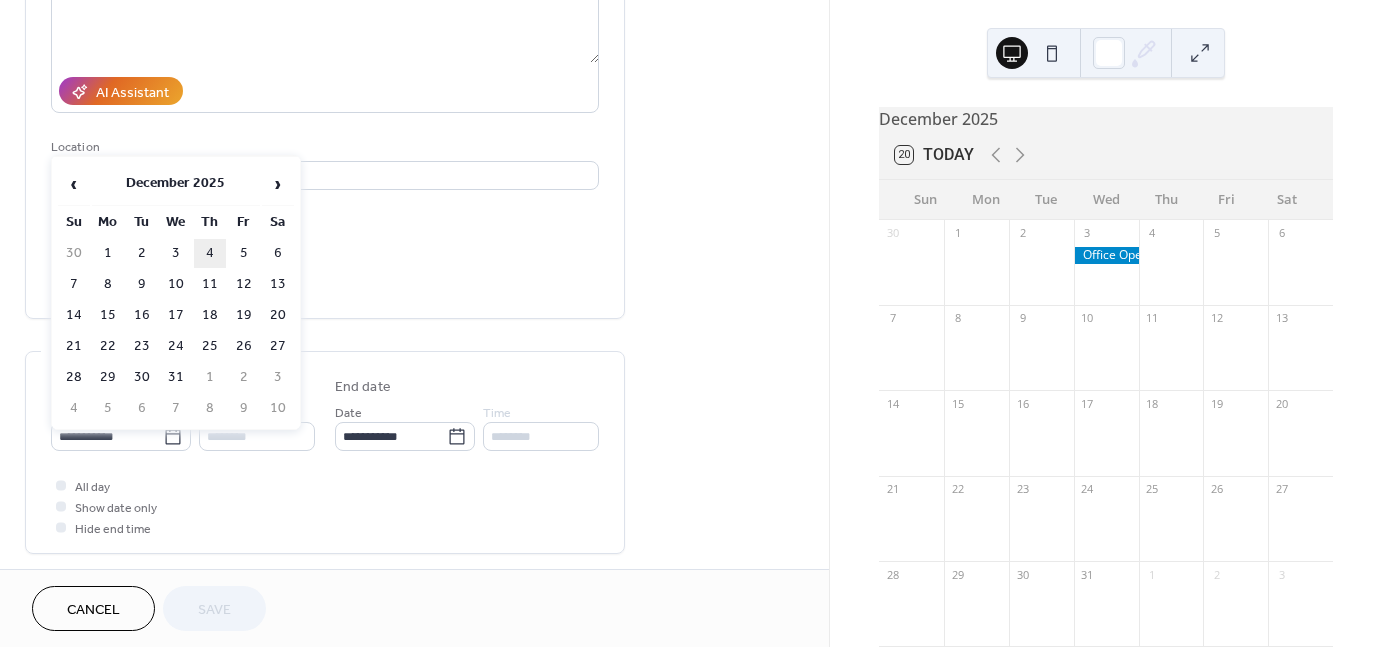 click on "4" at bounding box center (210, 253) 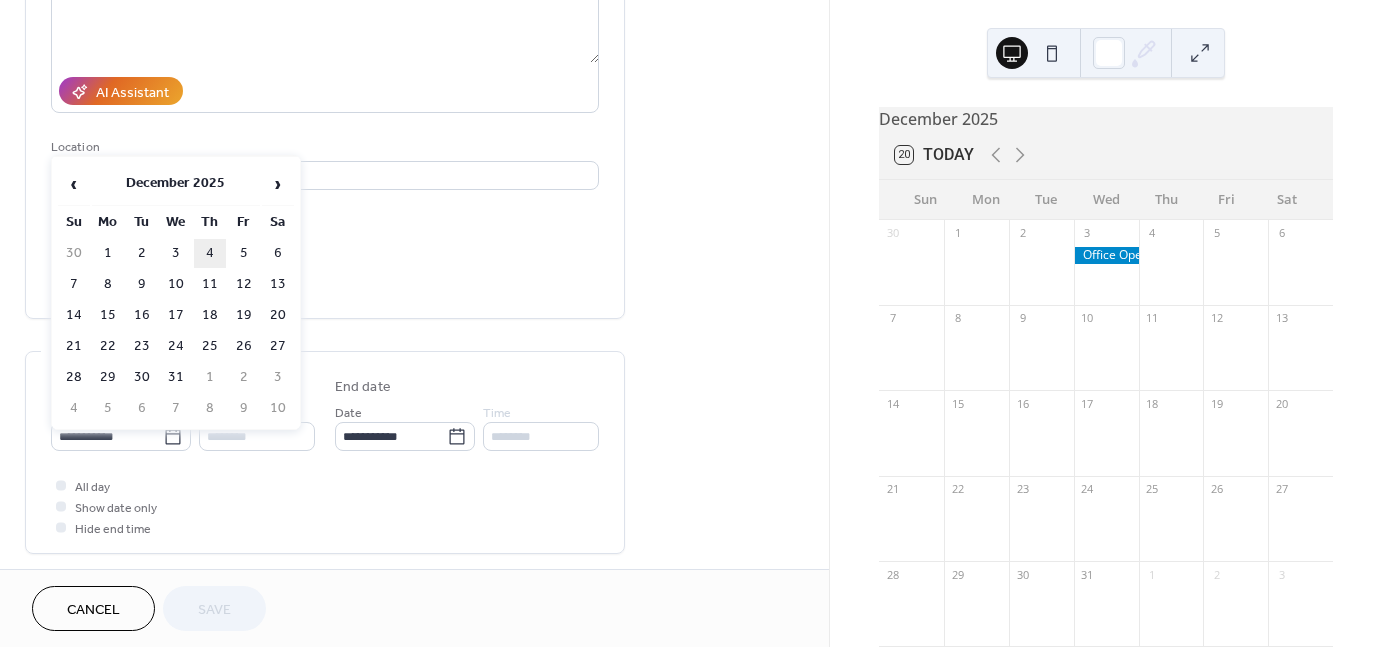 type on "**********" 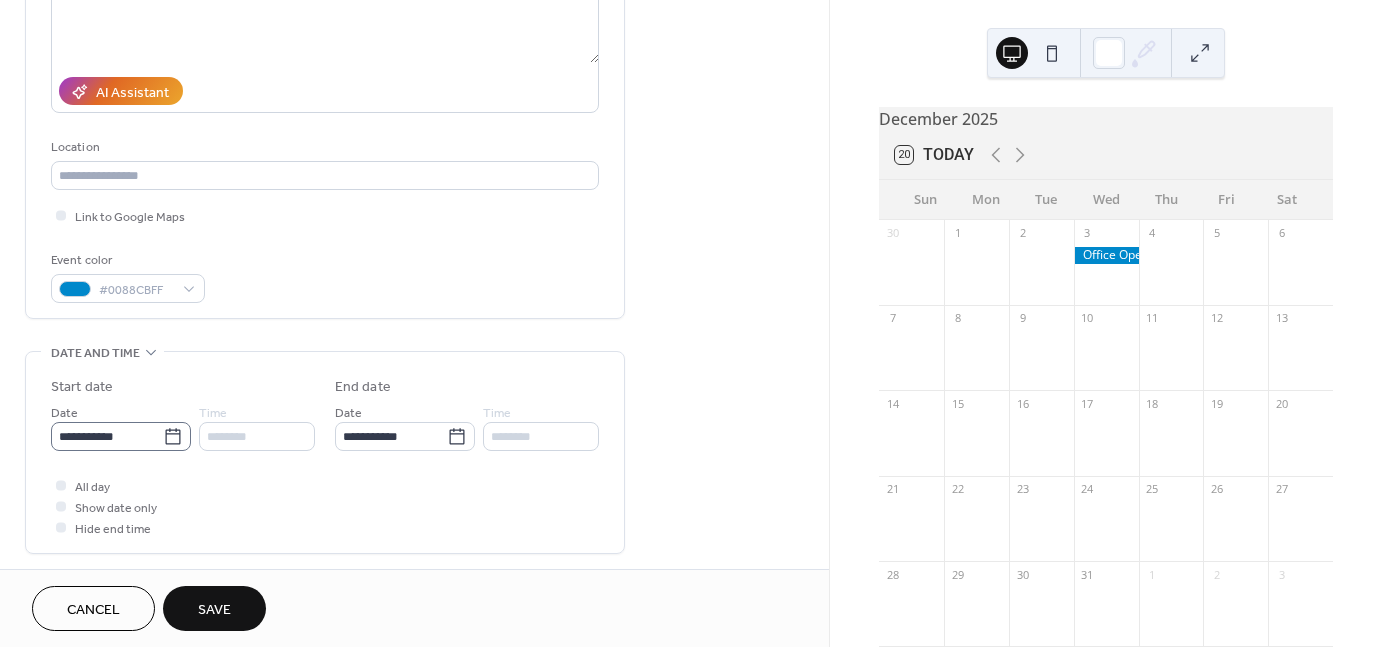 click 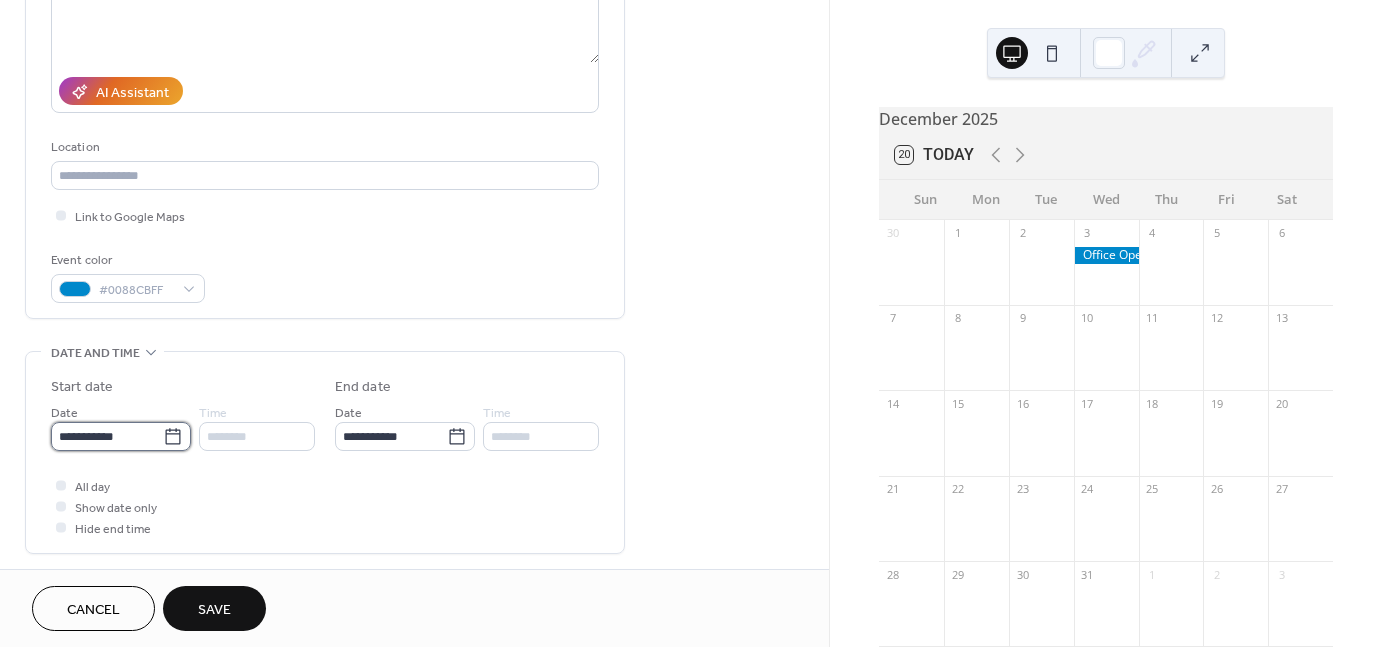 click on "**********" at bounding box center (107, 436) 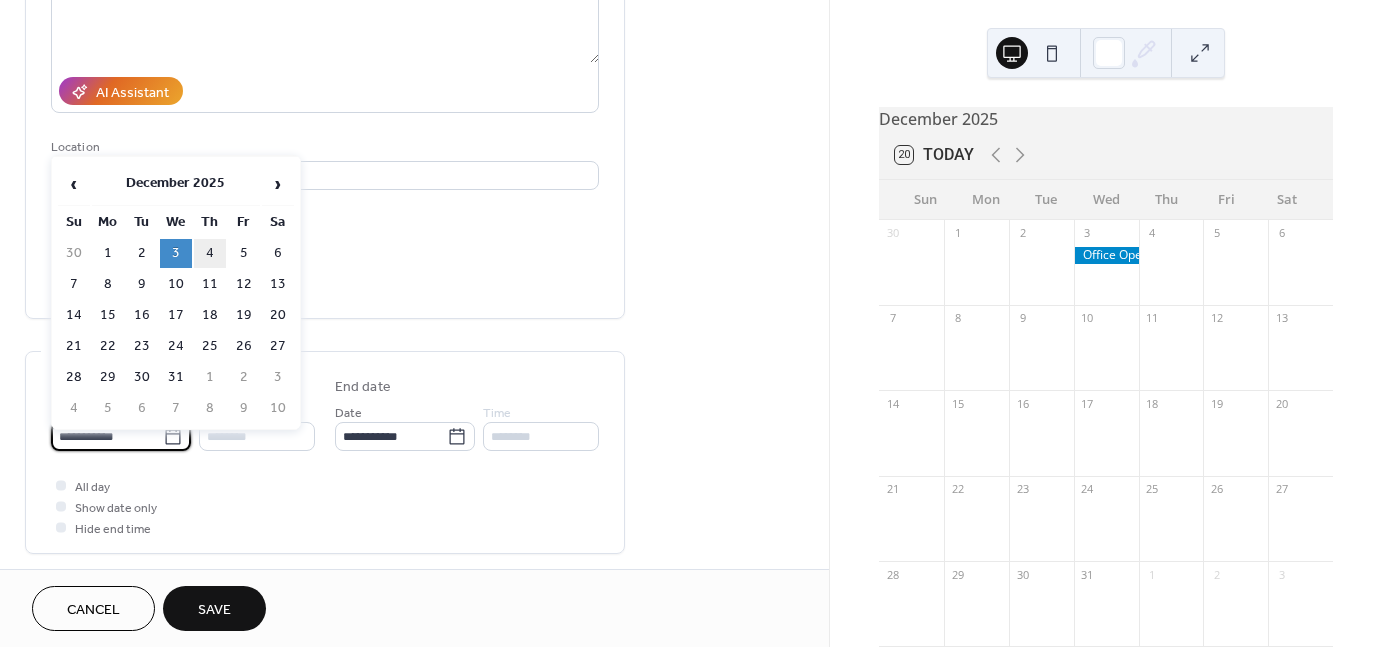 click on "4" at bounding box center [210, 253] 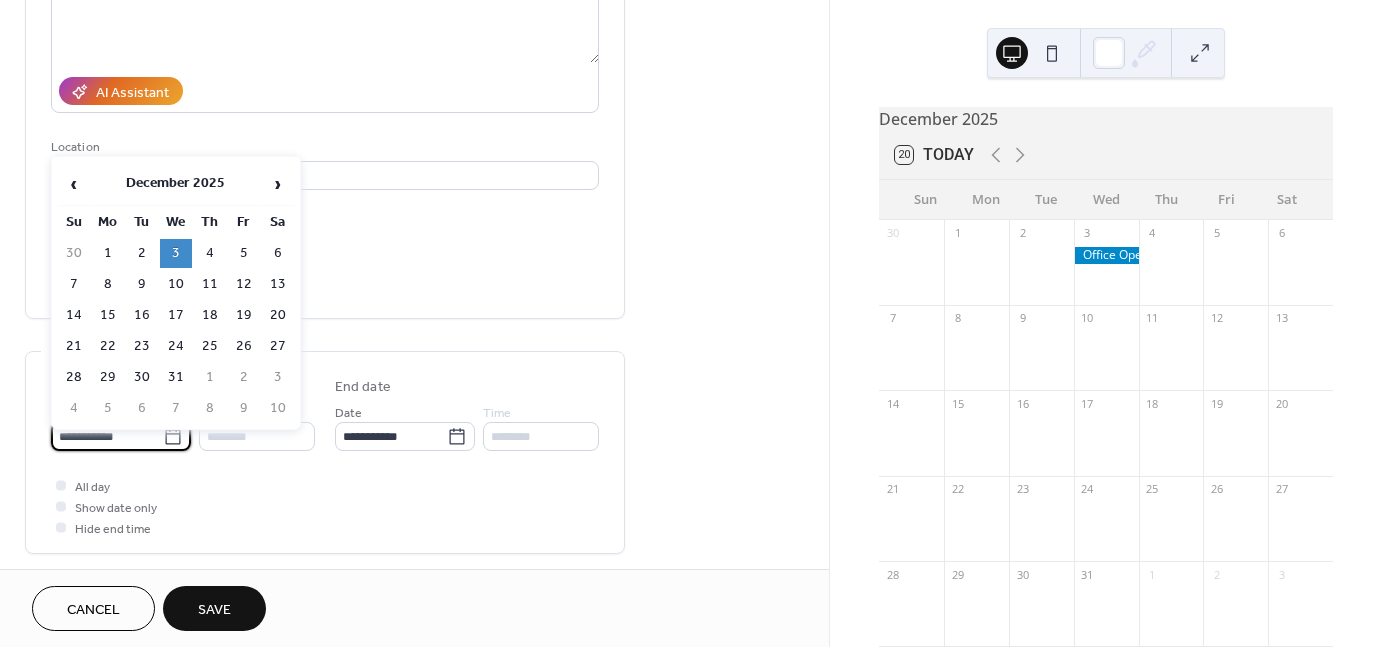 type on "**********" 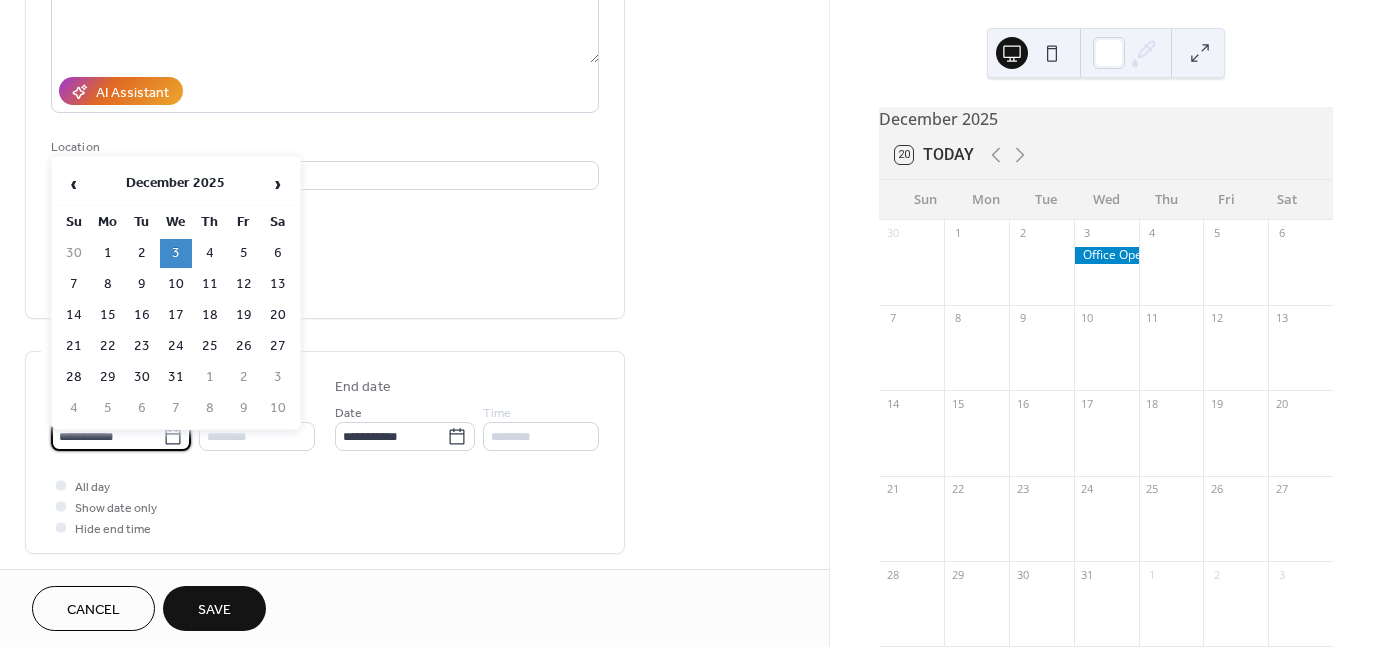 type on "**********" 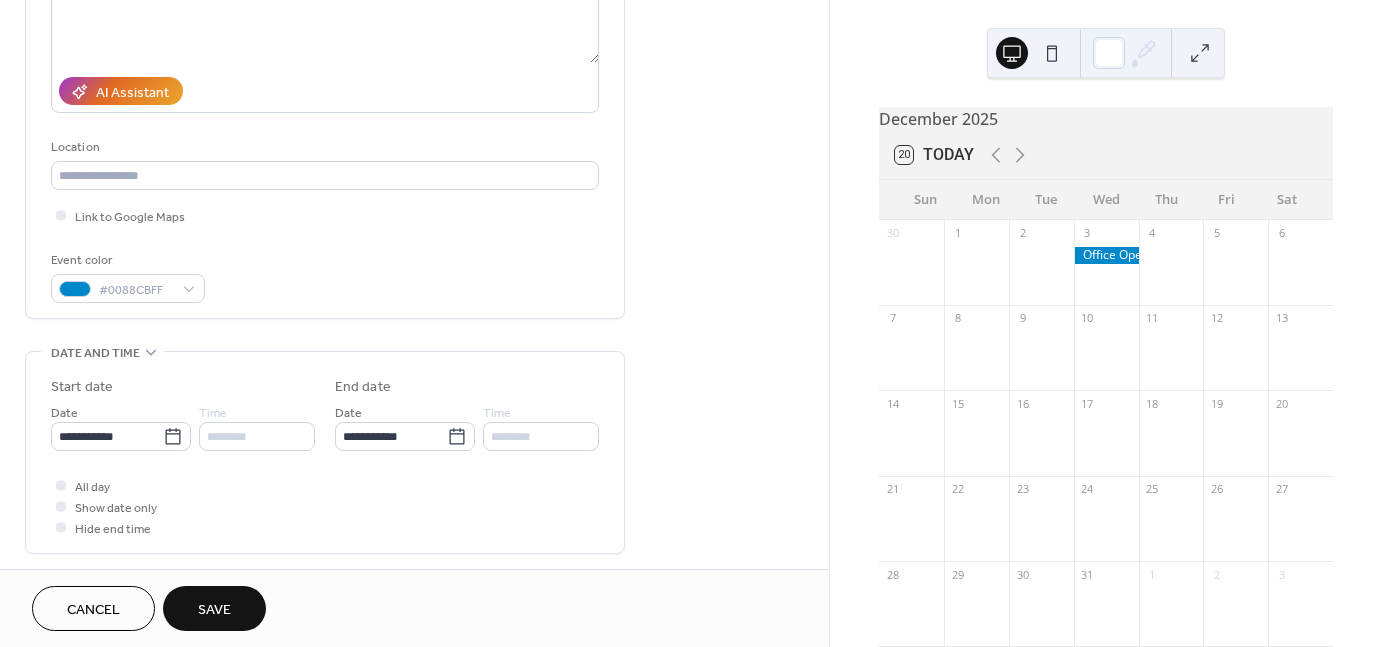 click on "Save" at bounding box center [214, 608] 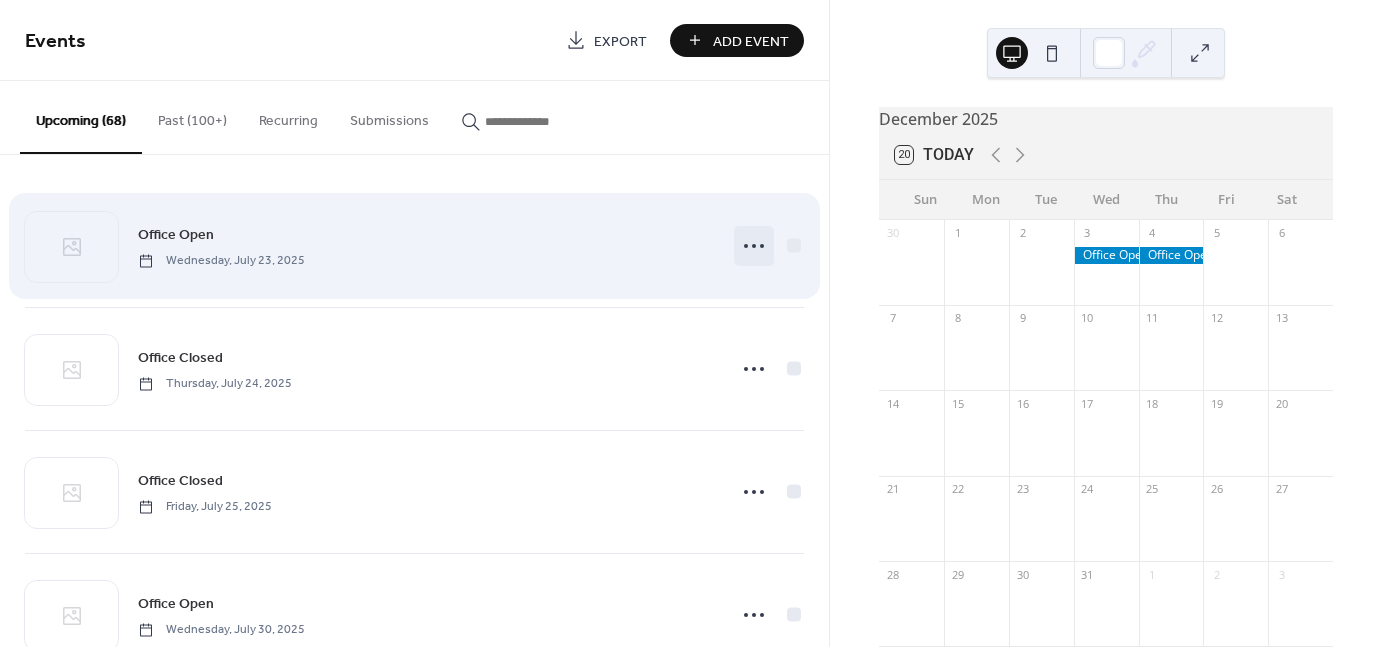 click 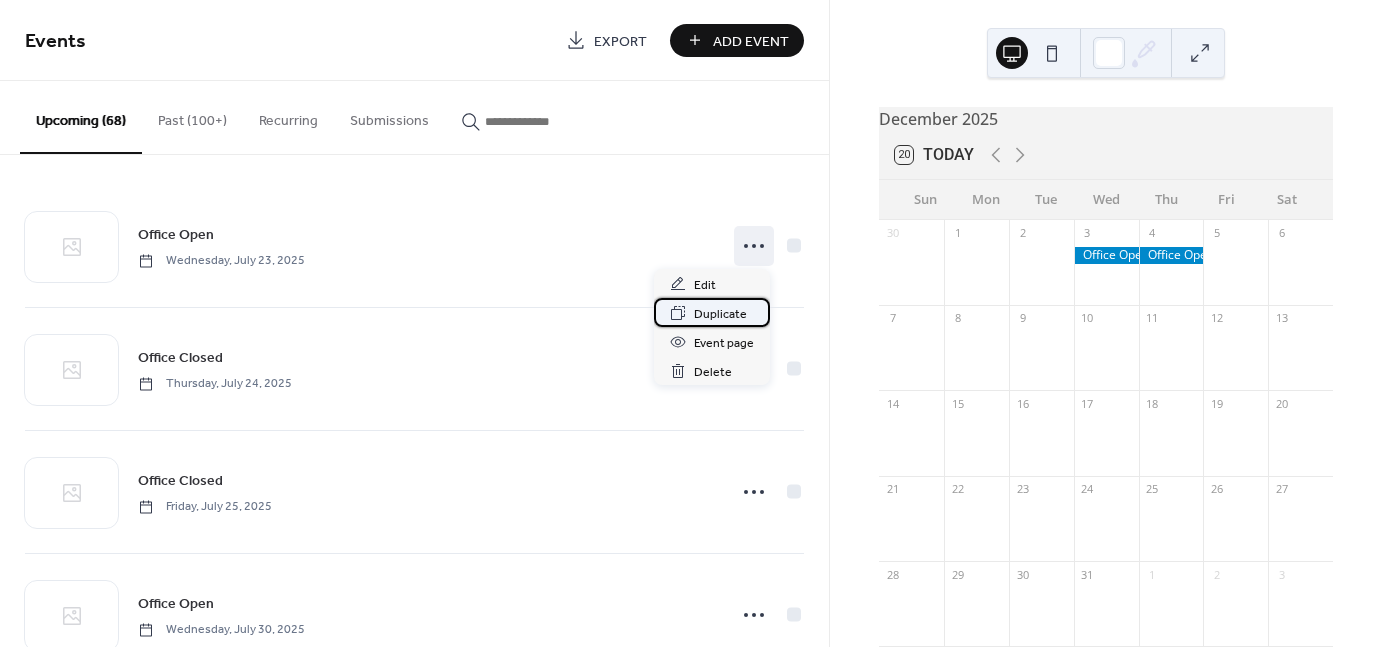 click on "Duplicate" at bounding box center (720, 314) 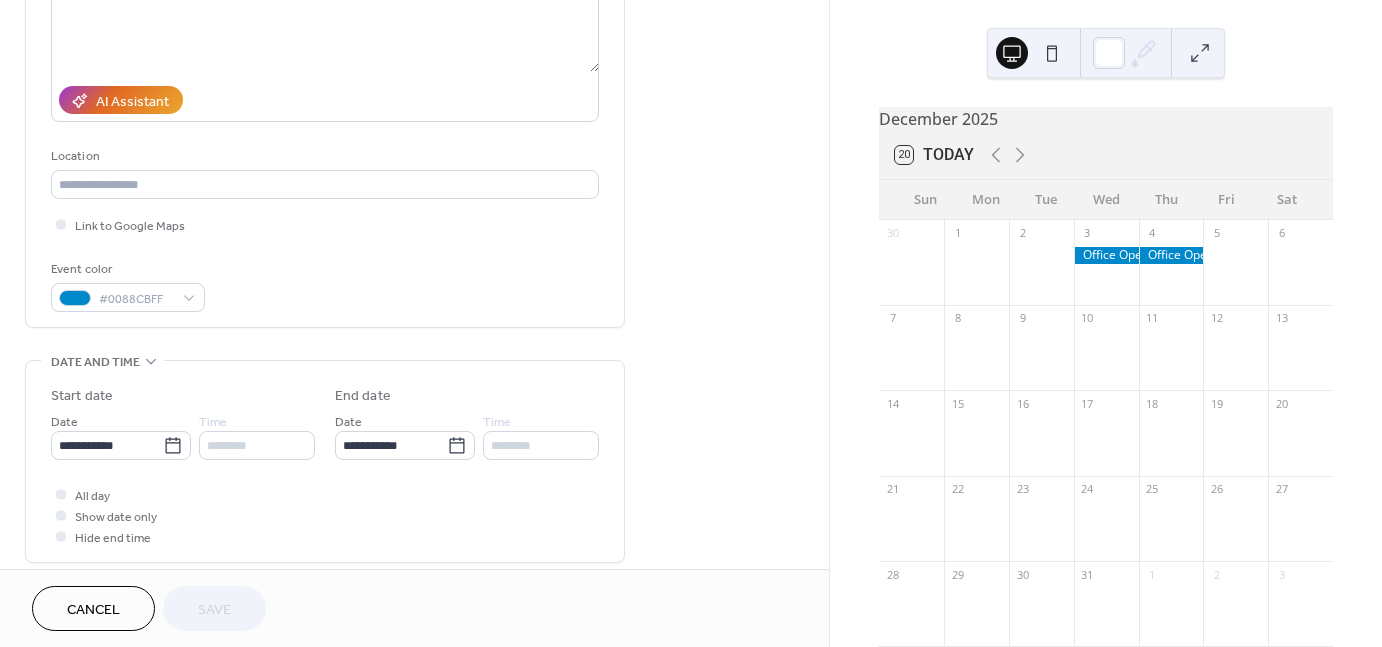 scroll, scrollTop: 300, scrollLeft: 0, axis: vertical 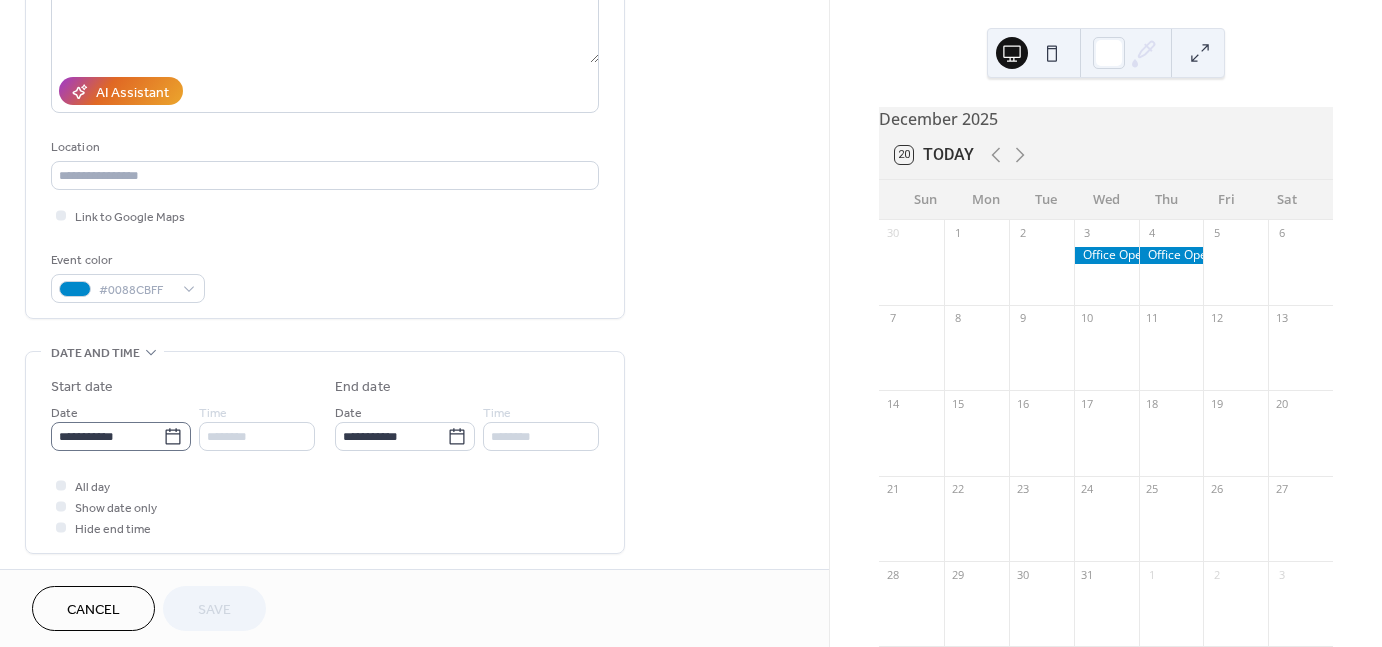 click 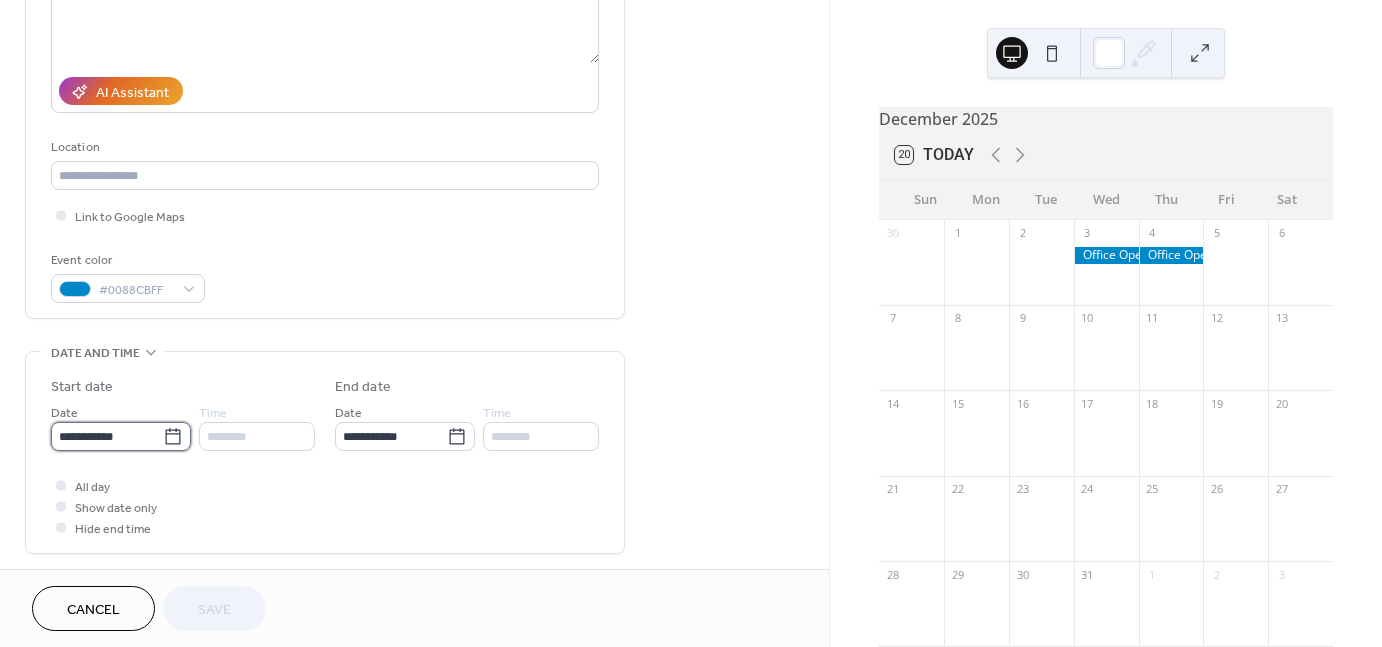 click on "**********" at bounding box center [107, 436] 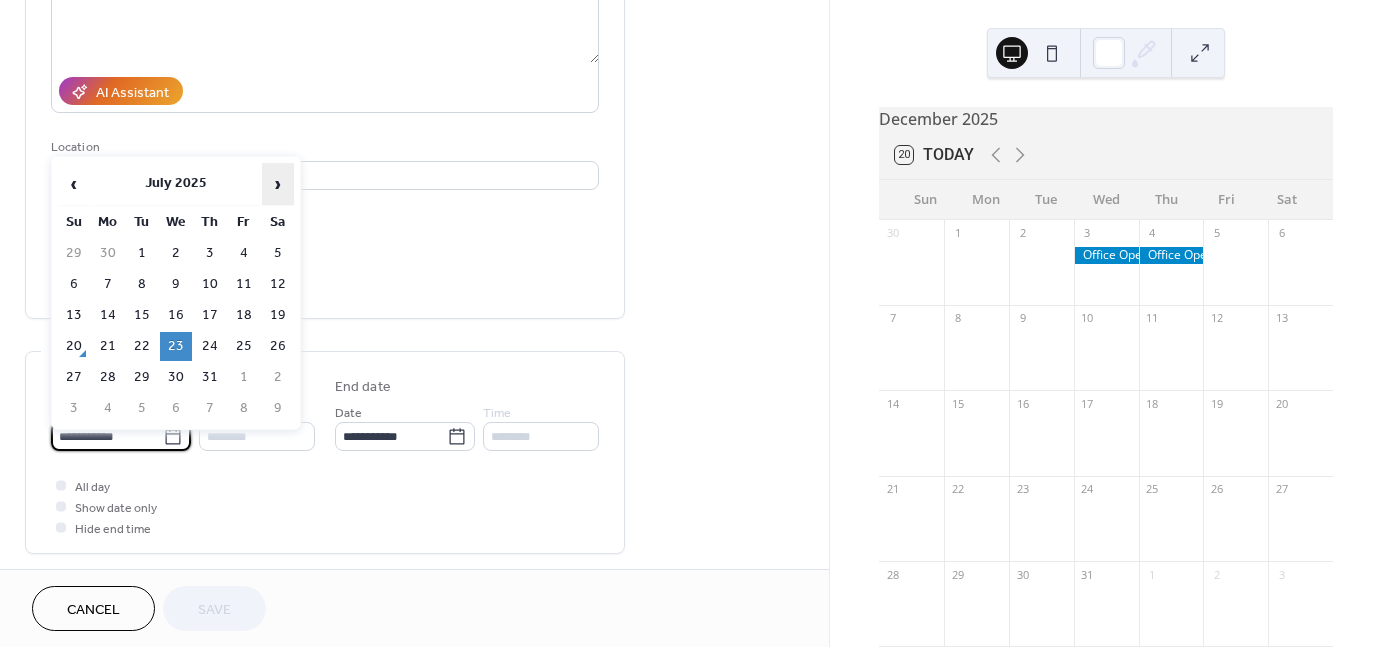 click on "›" at bounding box center (278, 184) 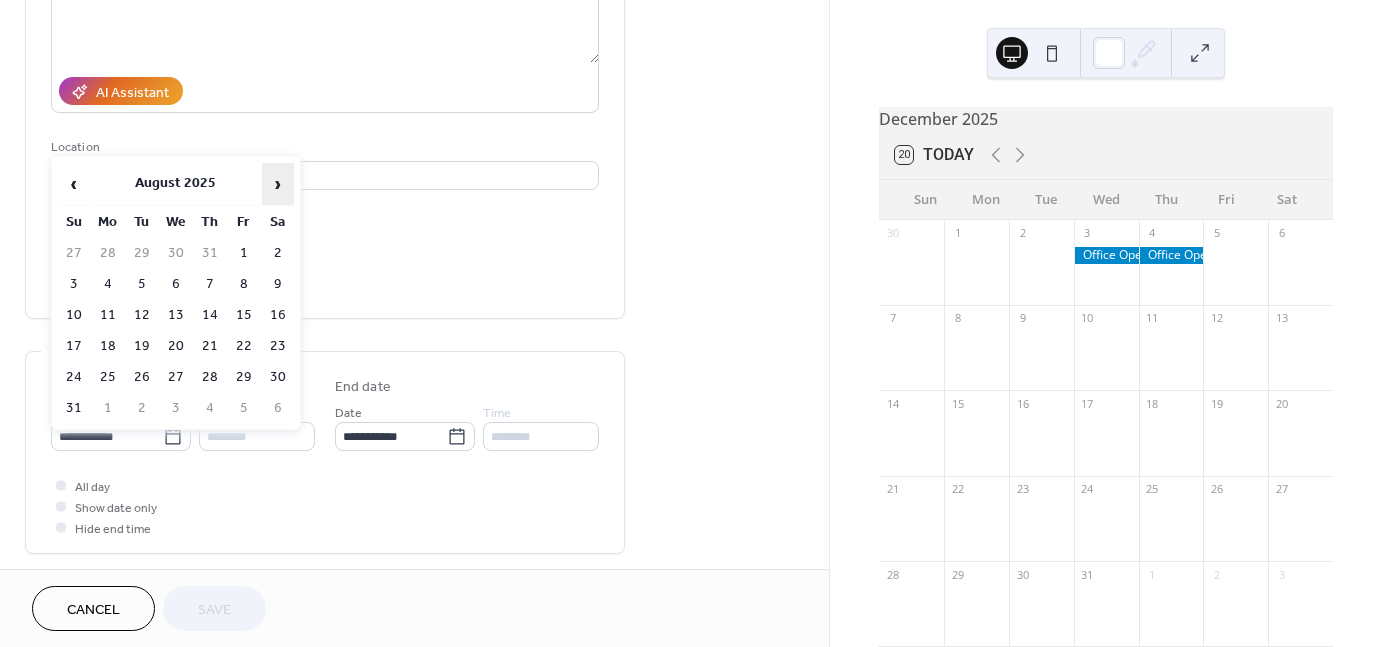 click on "›" at bounding box center (278, 184) 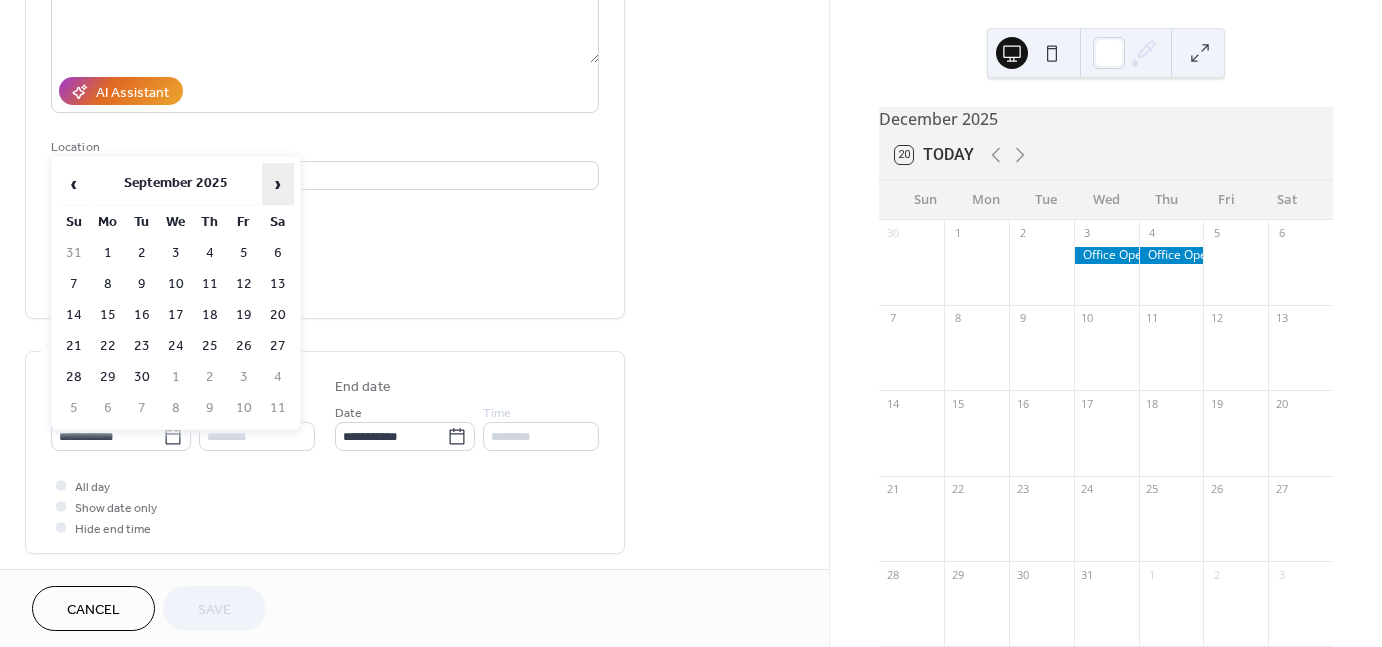 click on "›" at bounding box center (278, 184) 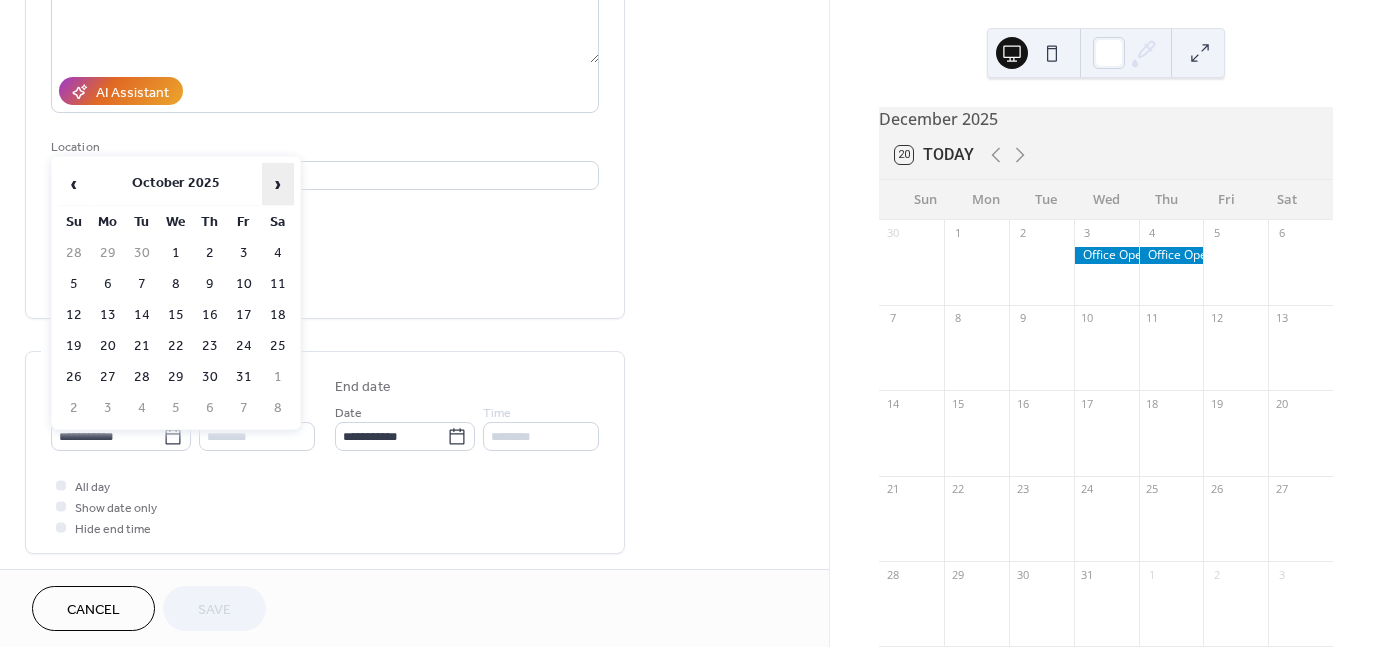 click on "›" at bounding box center [278, 184] 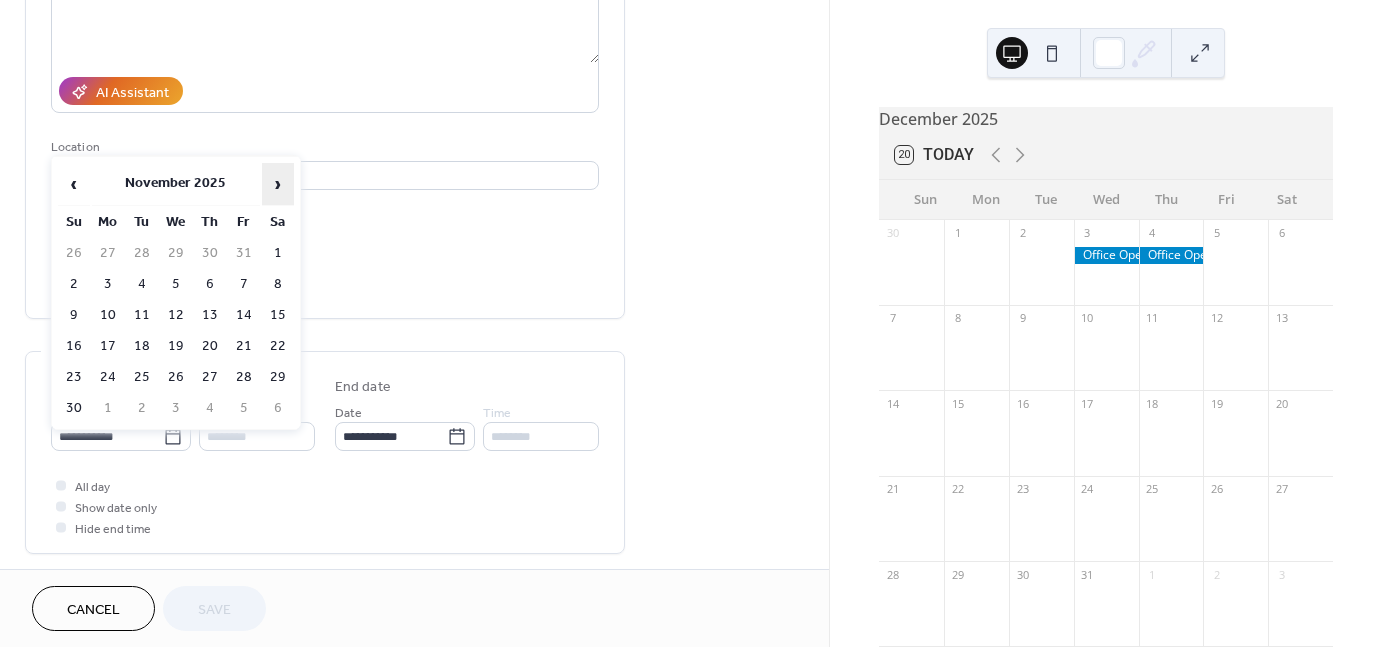 click on "›" at bounding box center [278, 184] 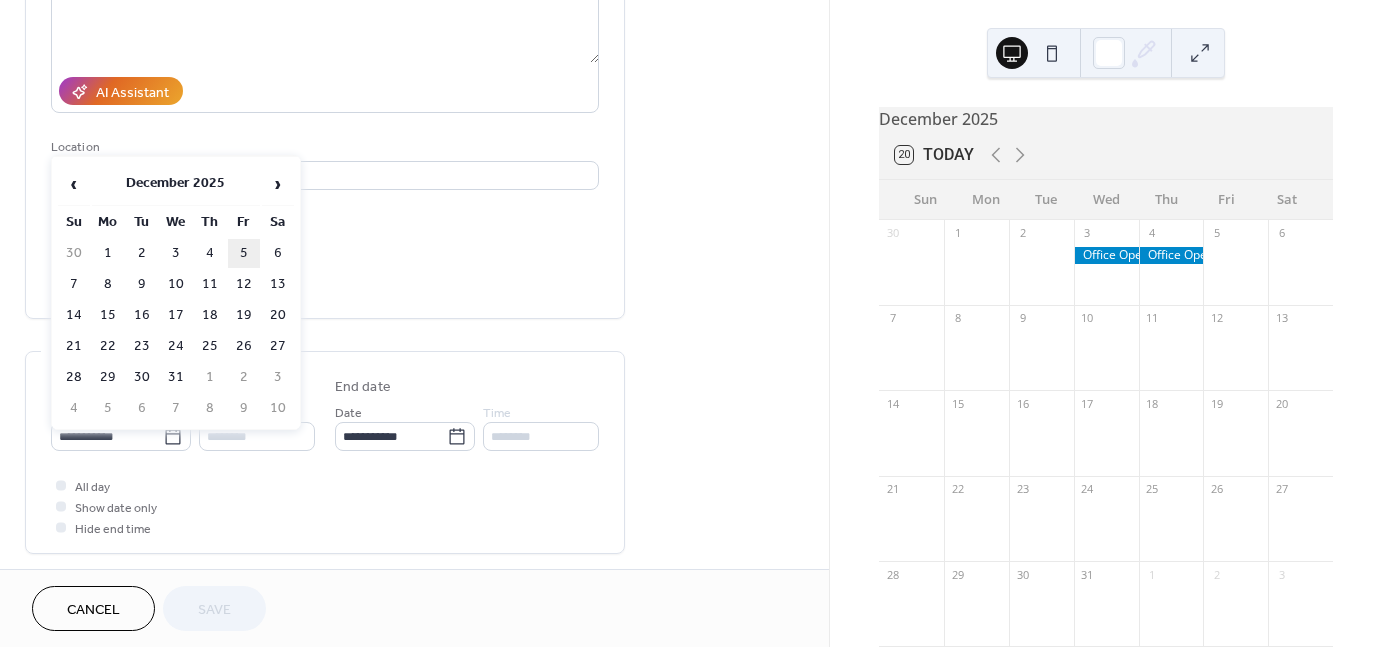 click on "5" at bounding box center (244, 253) 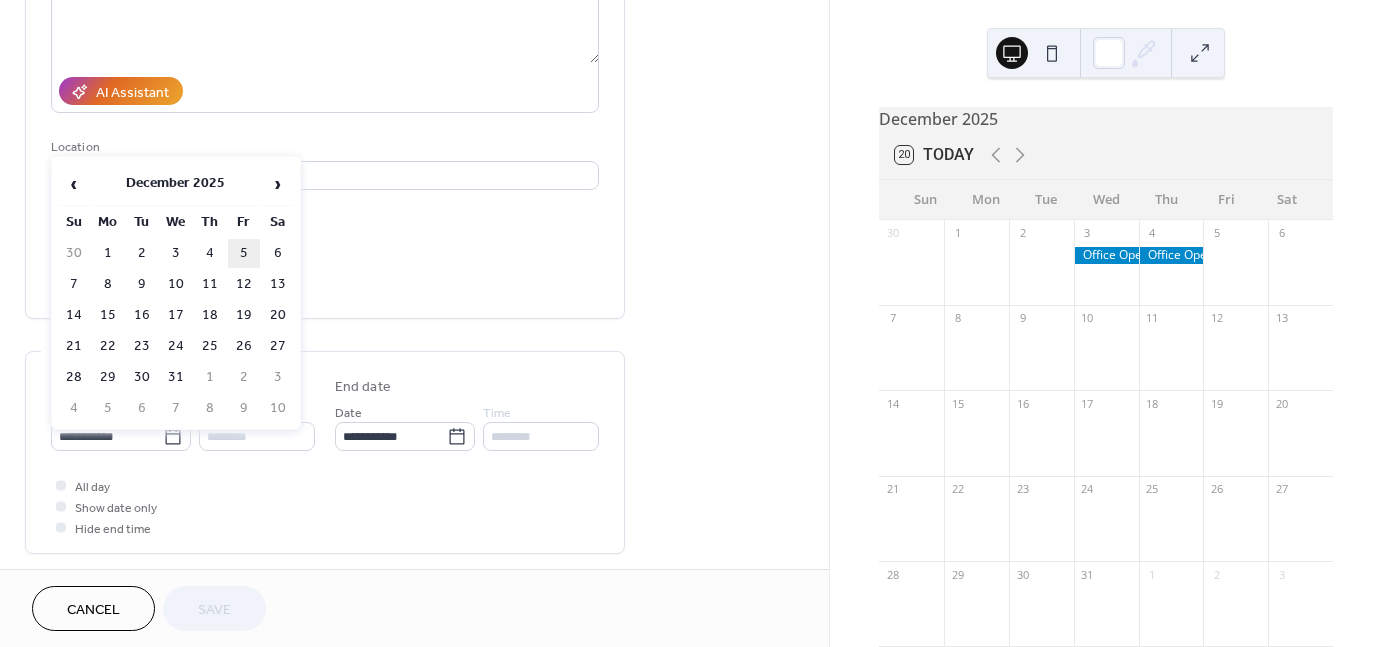 type on "**********" 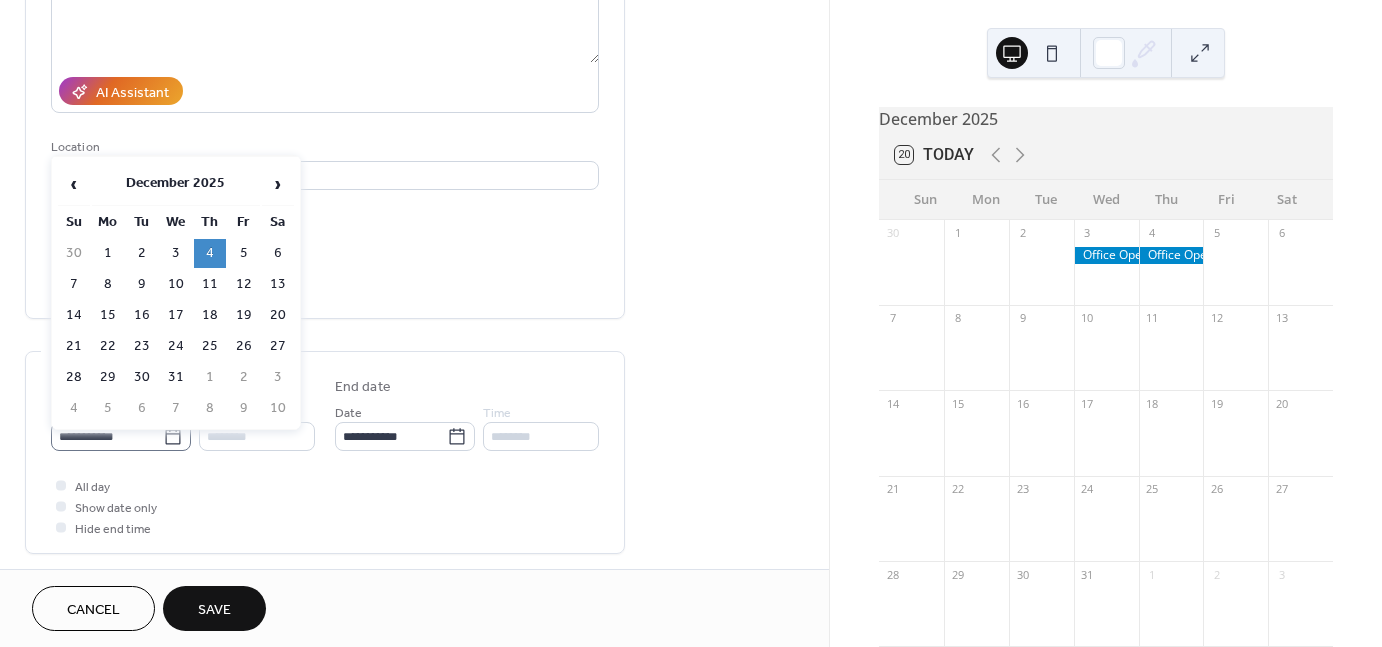 click 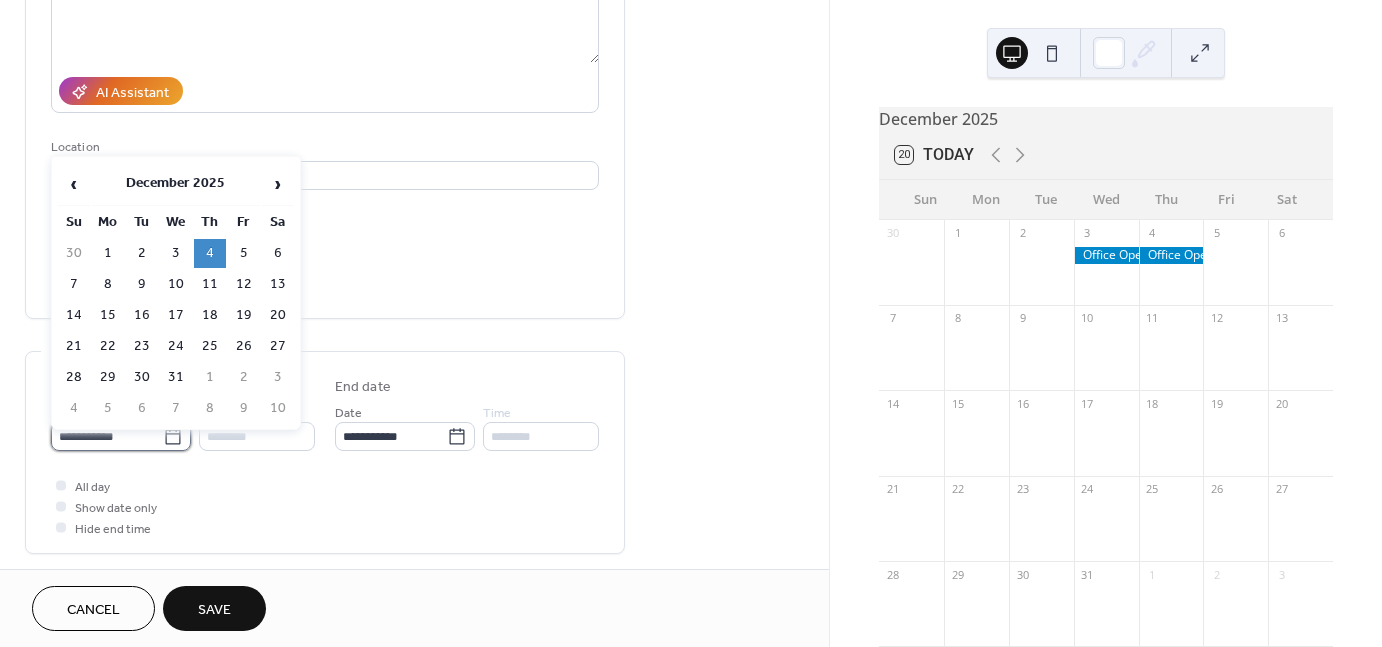 click on "**********" at bounding box center (107, 436) 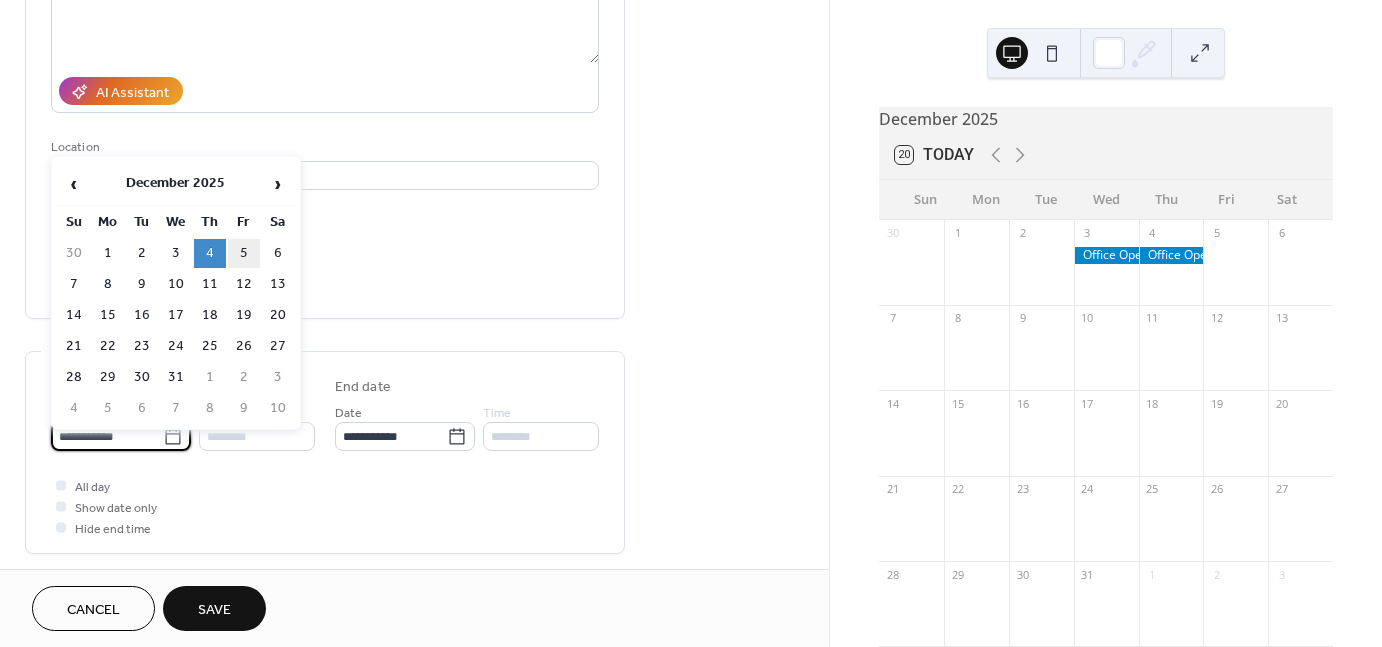 click on "5" at bounding box center [244, 253] 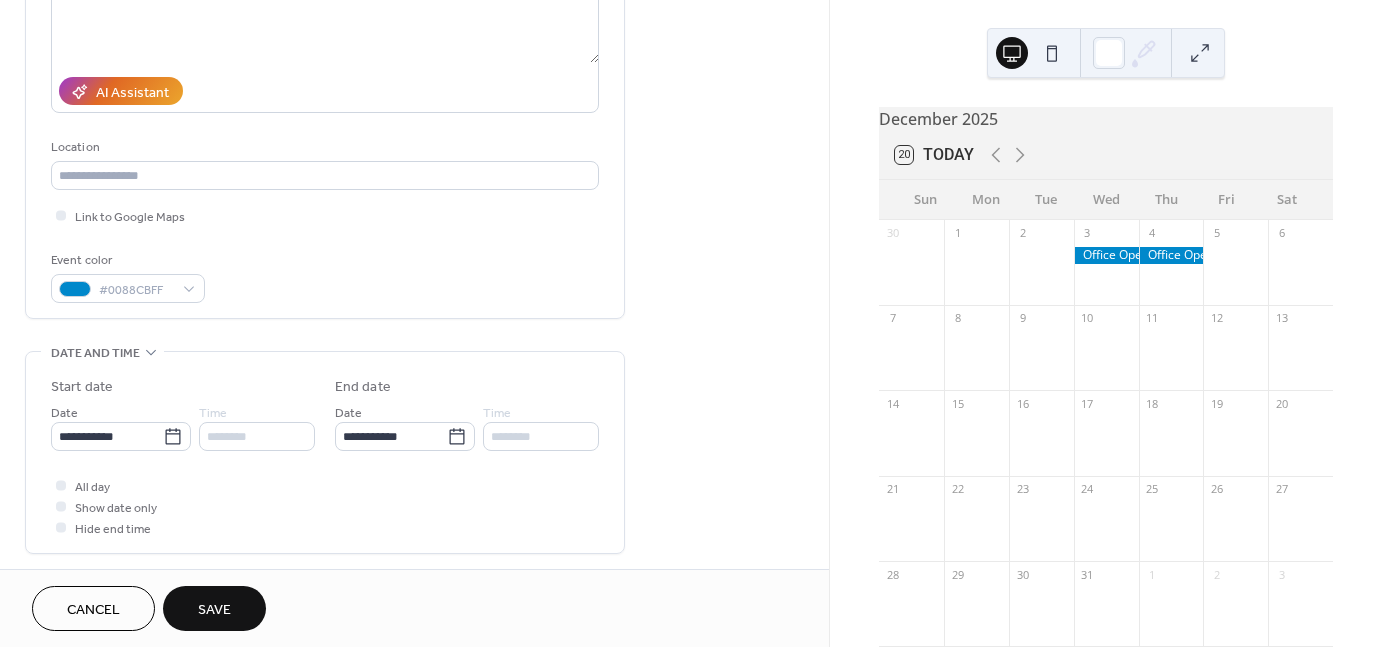 click on "Save" at bounding box center [214, 610] 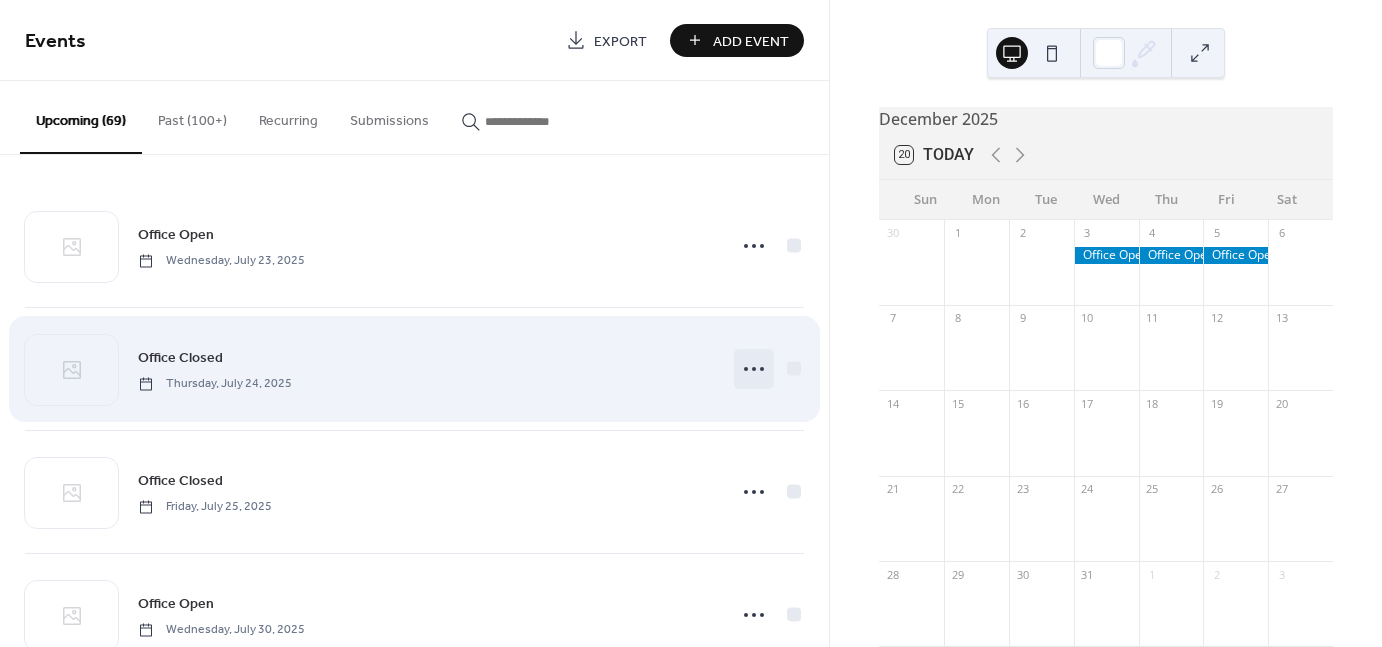 click 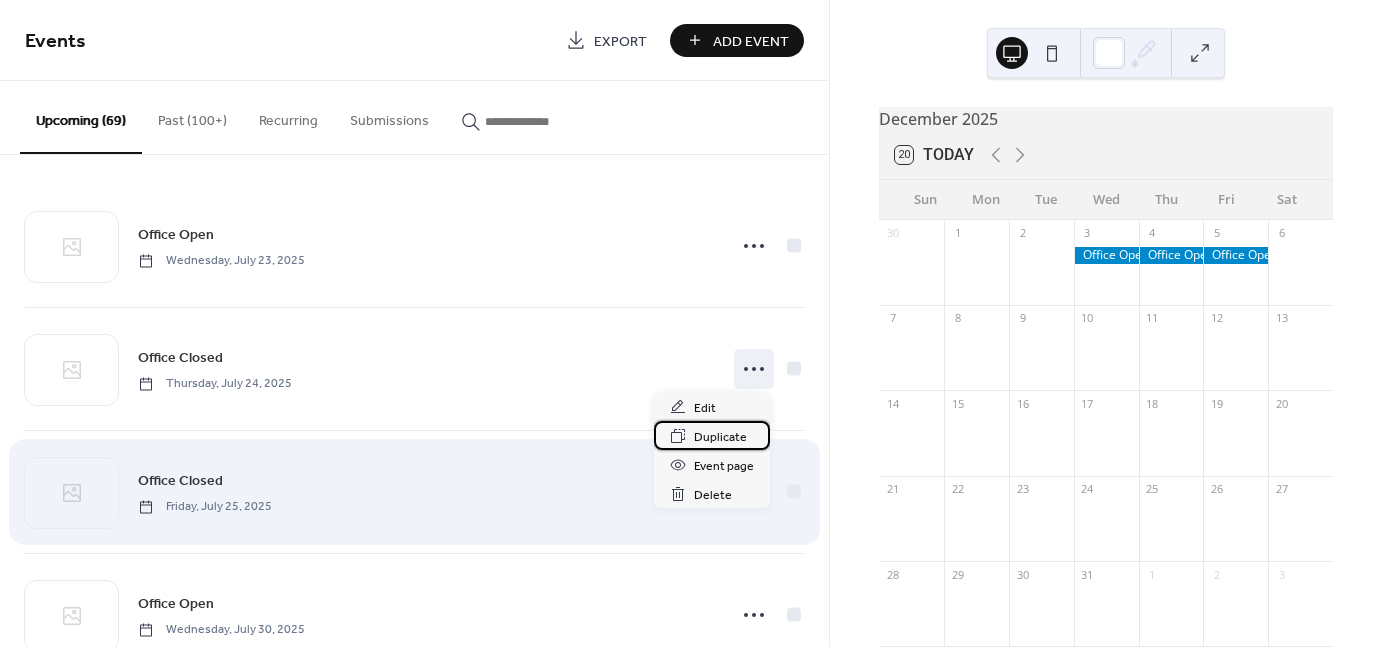 click on "Duplicate" at bounding box center [720, 437] 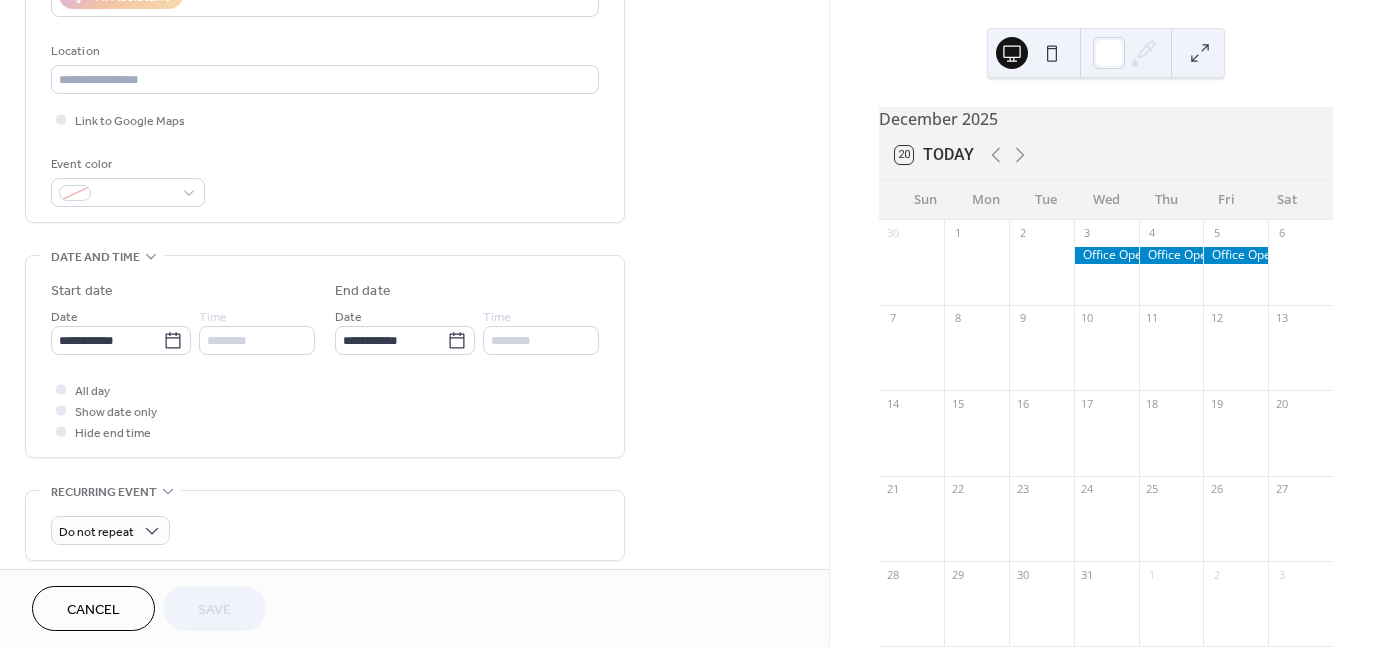 scroll, scrollTop: 400, scrollLeft: 0, axis: vertical 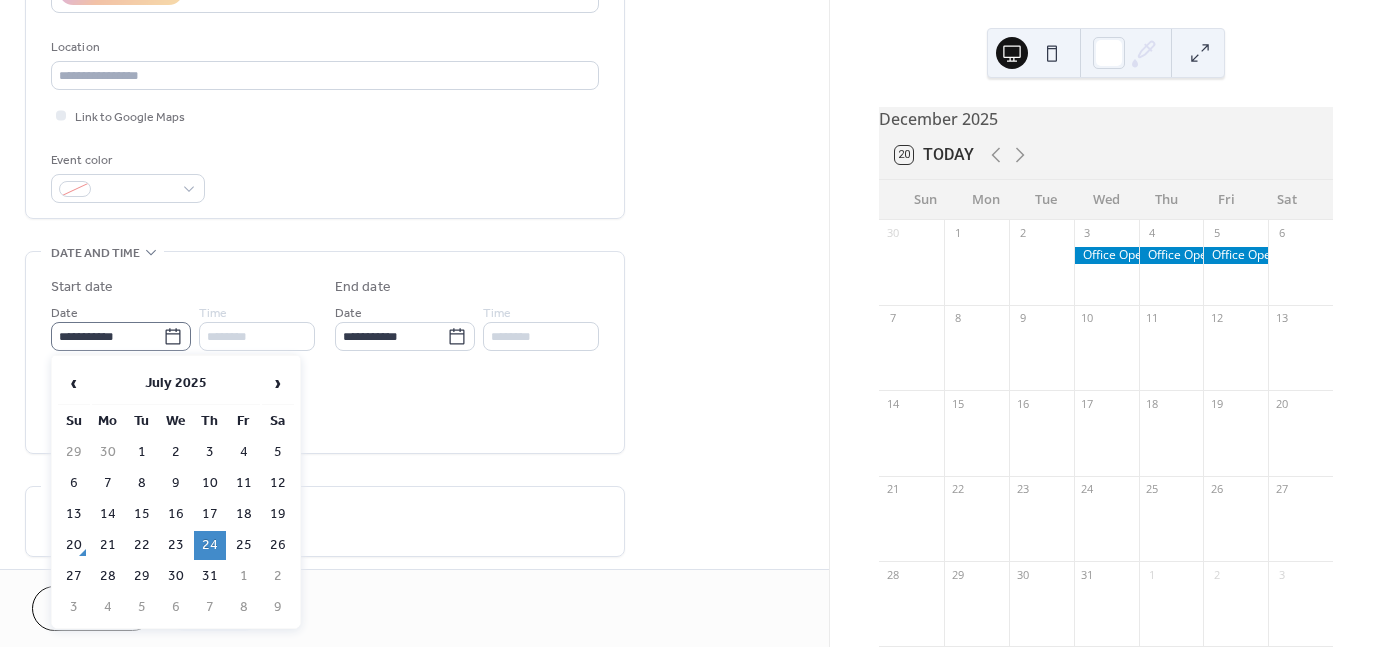 click 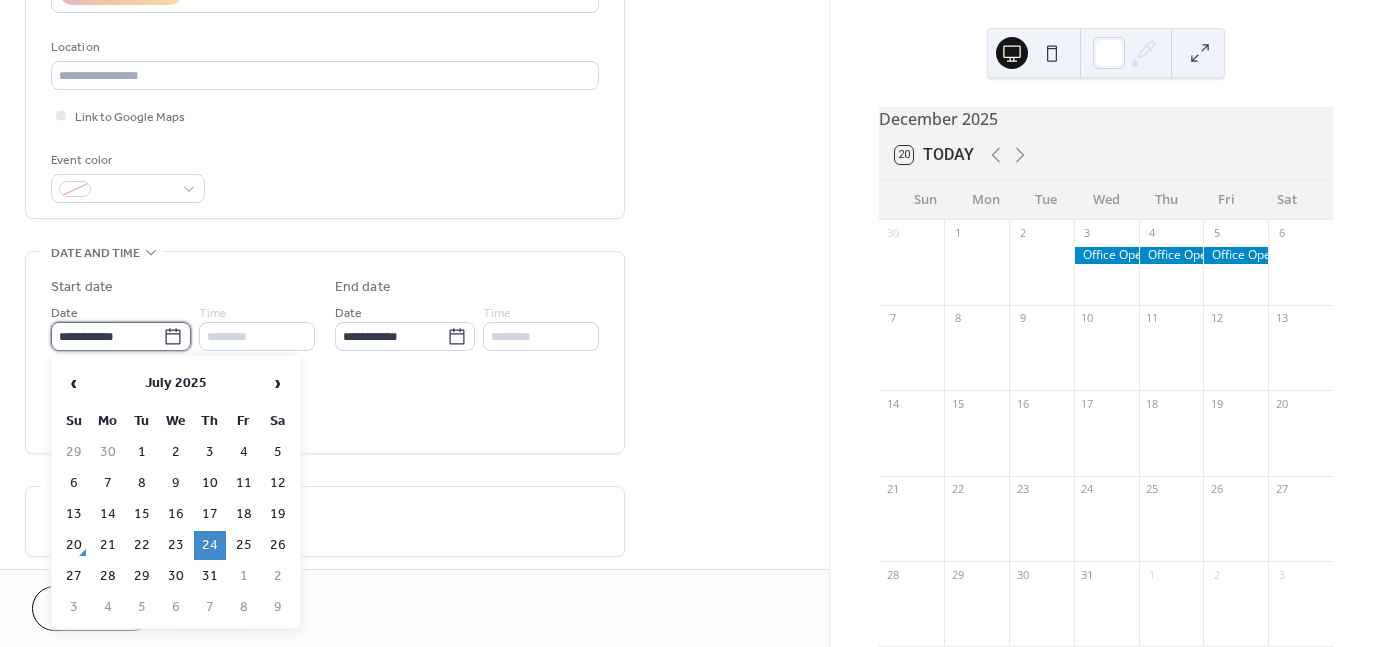 click on "**********" at bounding box center [107, 336] 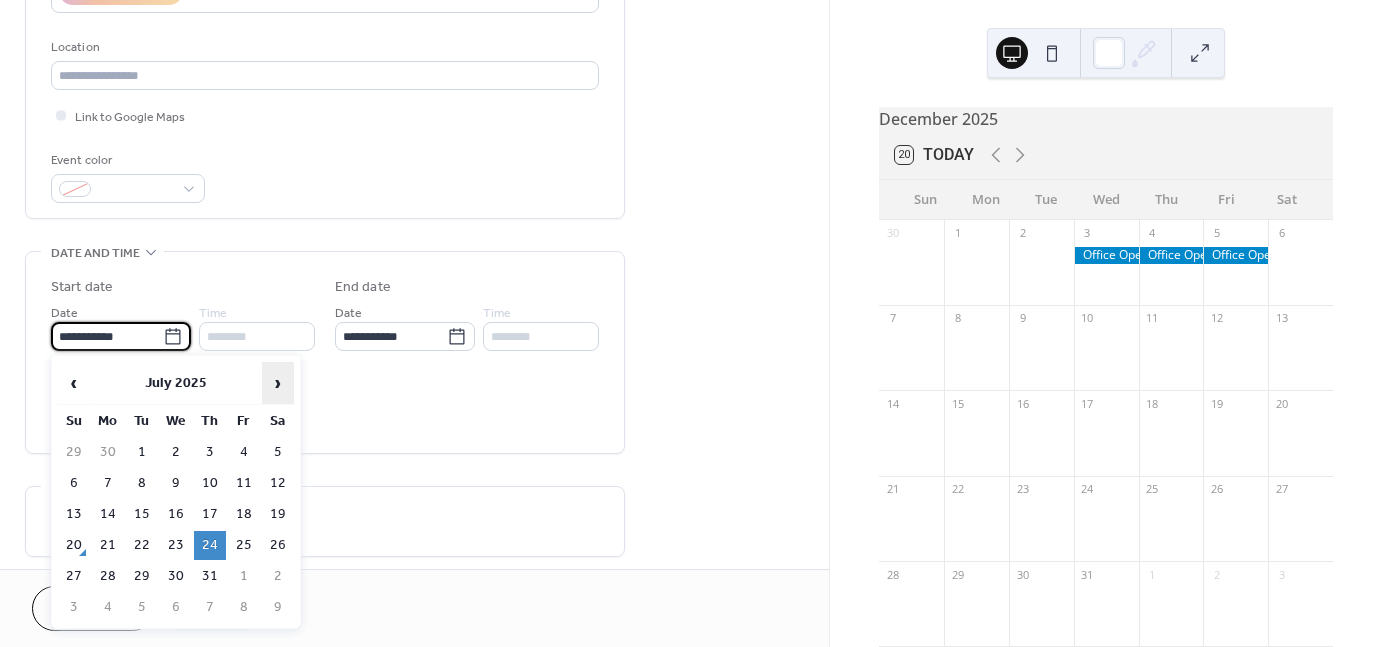 click on "›" at bounding box center (278, 383) 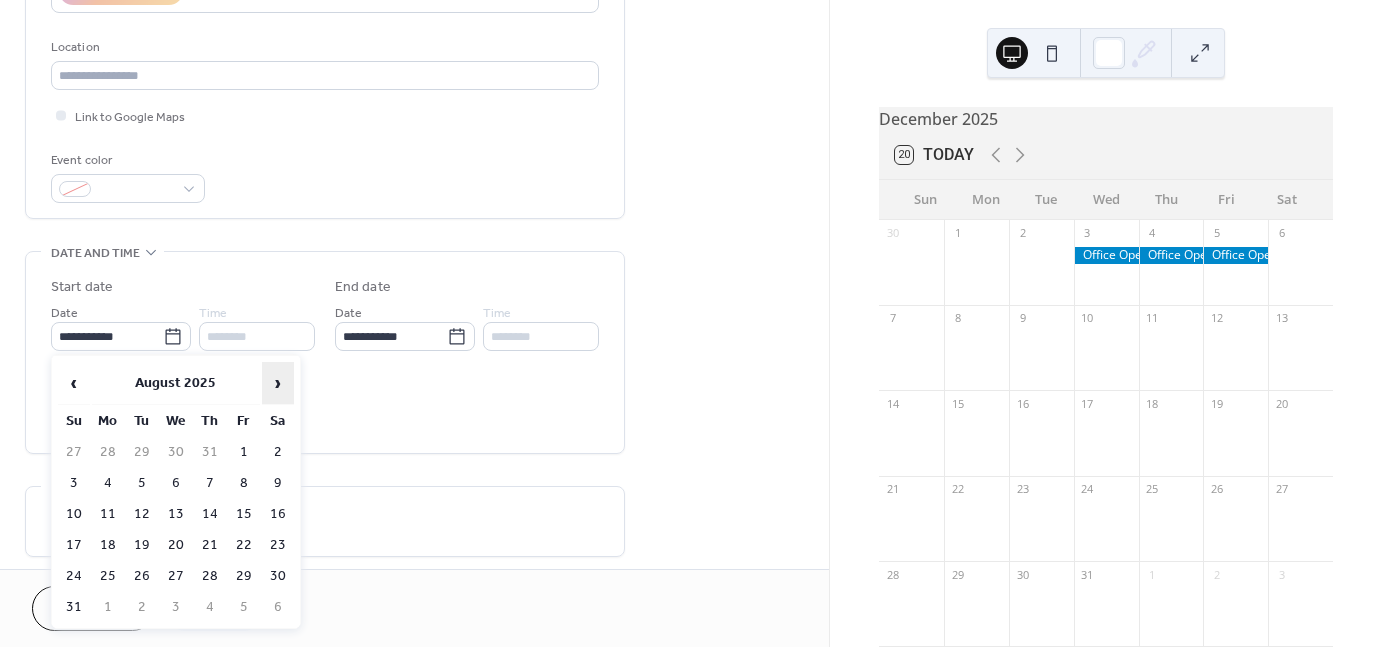 click on "›" at bounding box center [278, 383] 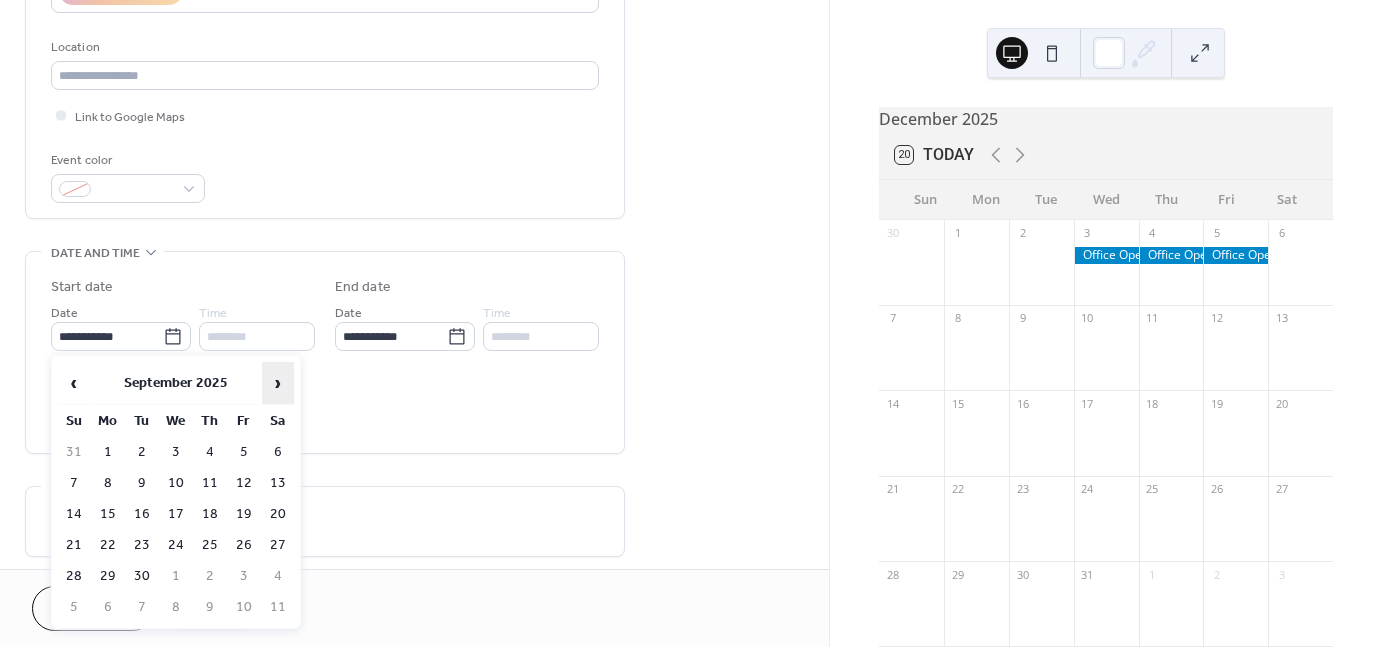 click on "›" at bounding box center [278, 383] 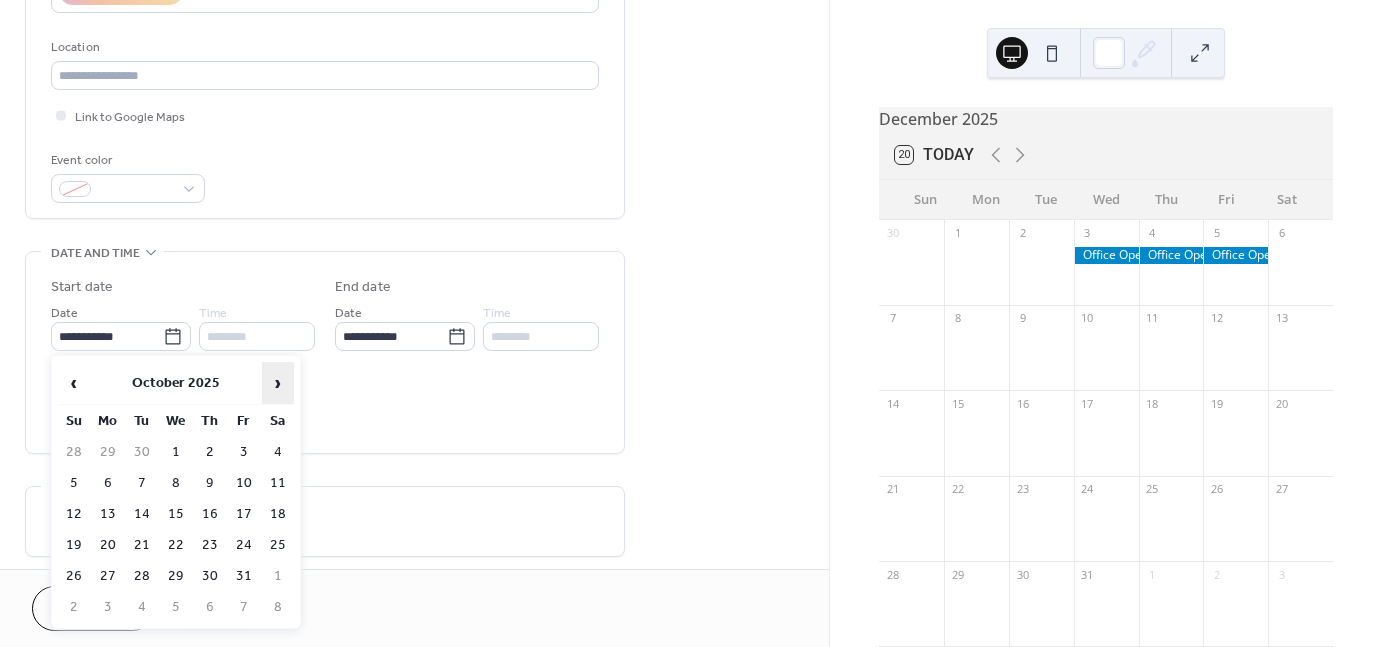 click on "›" at bounding box center (278, 383) 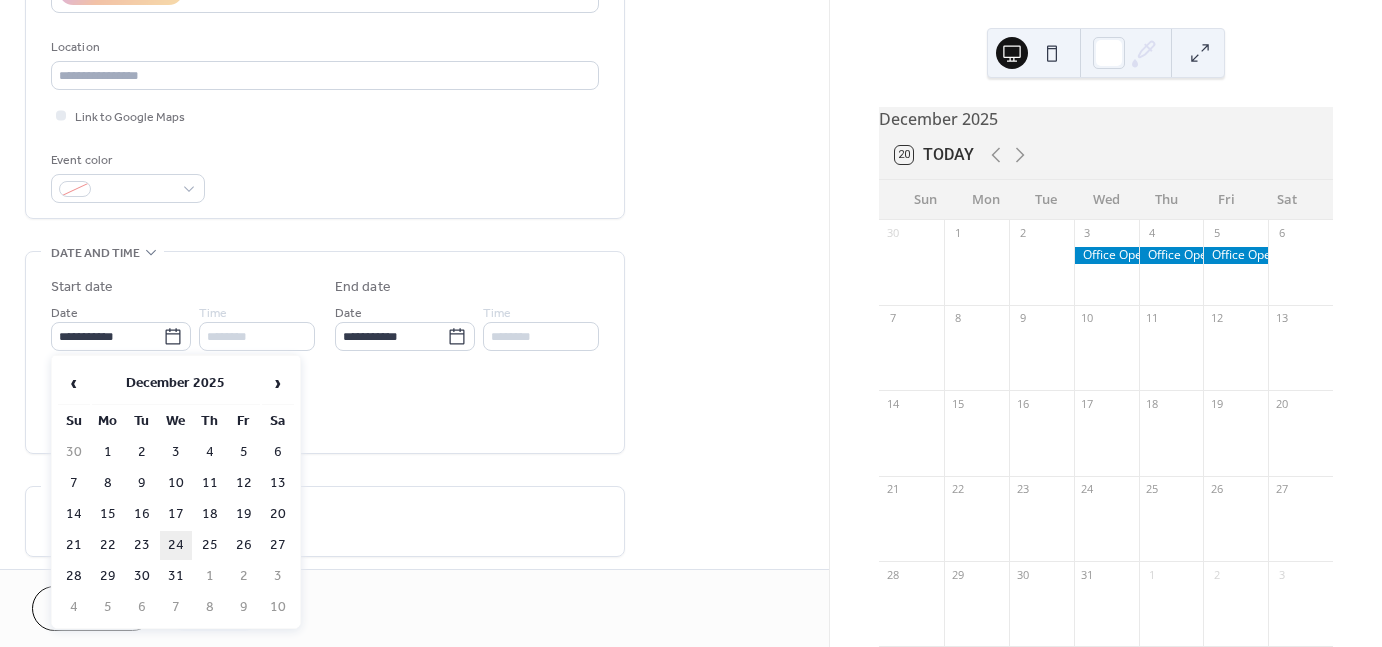 click on "24" at bounding box center [176, 545] 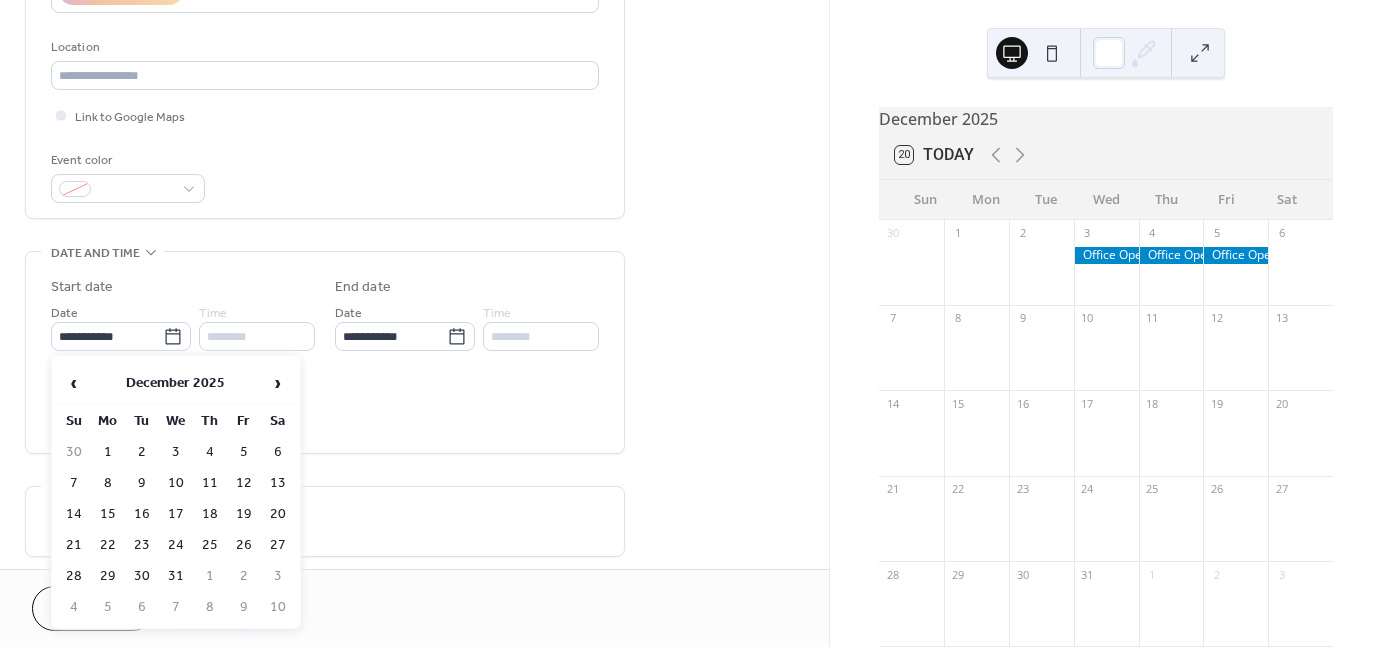 type on "**********" 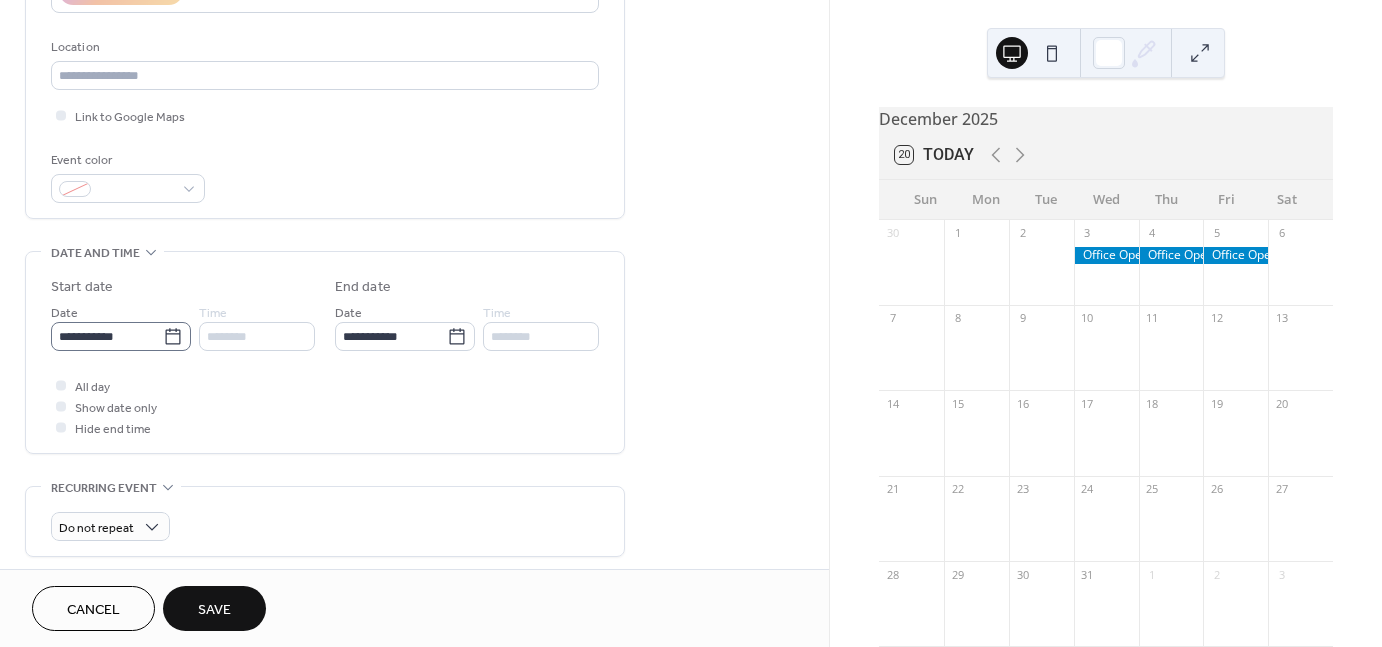 click 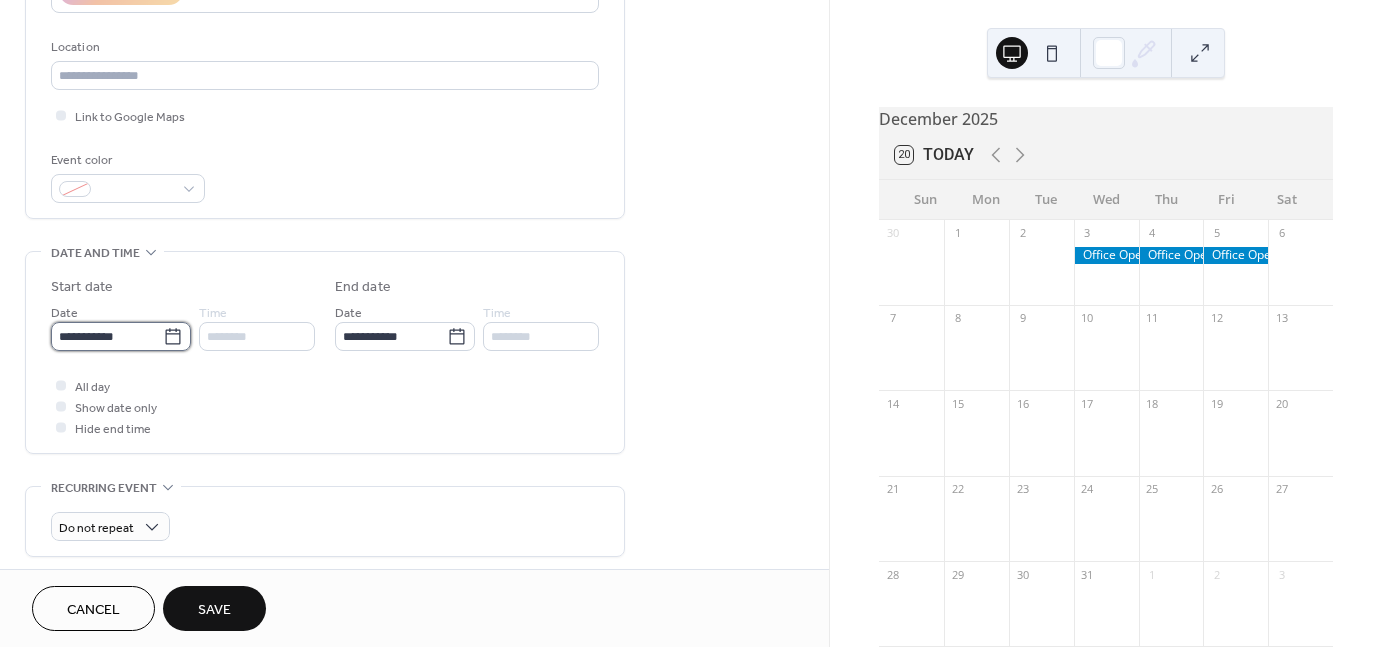 click on "**********" at bounding box center (107, 336) 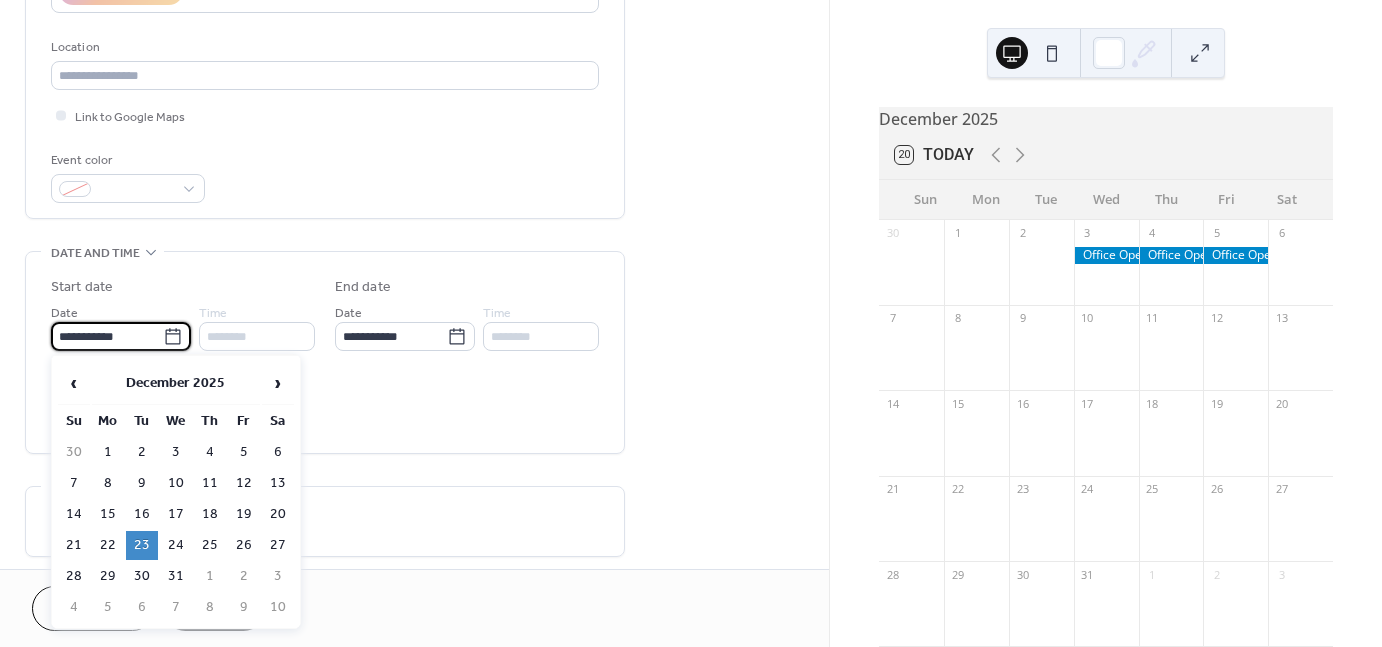 click on "24" at bounding box center (176, 545) 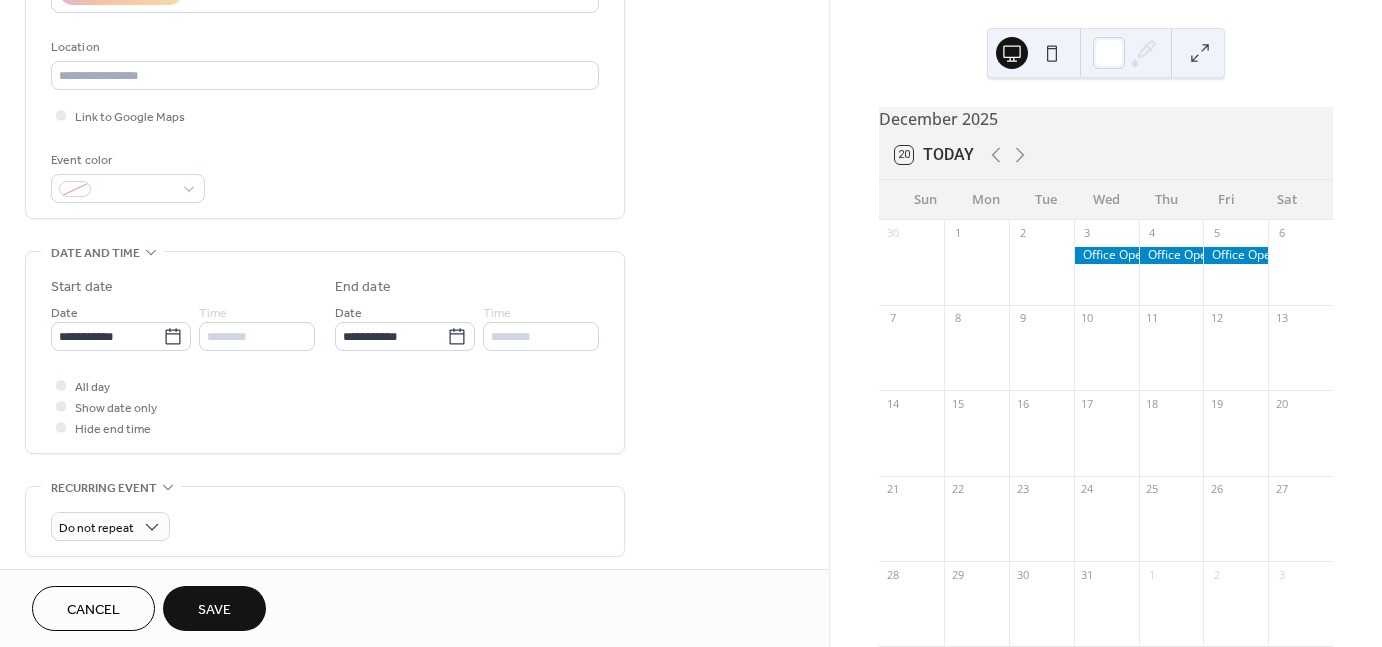 click on "Save" at bounding box center [214, 608] 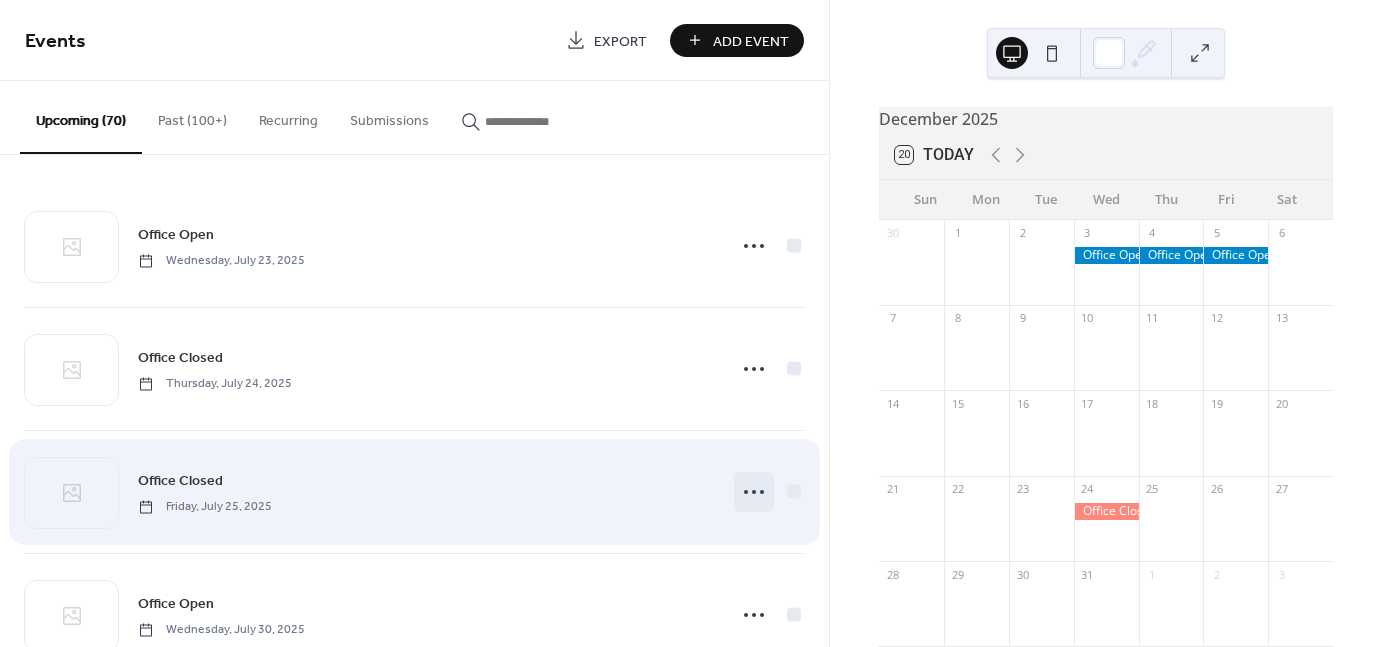 click 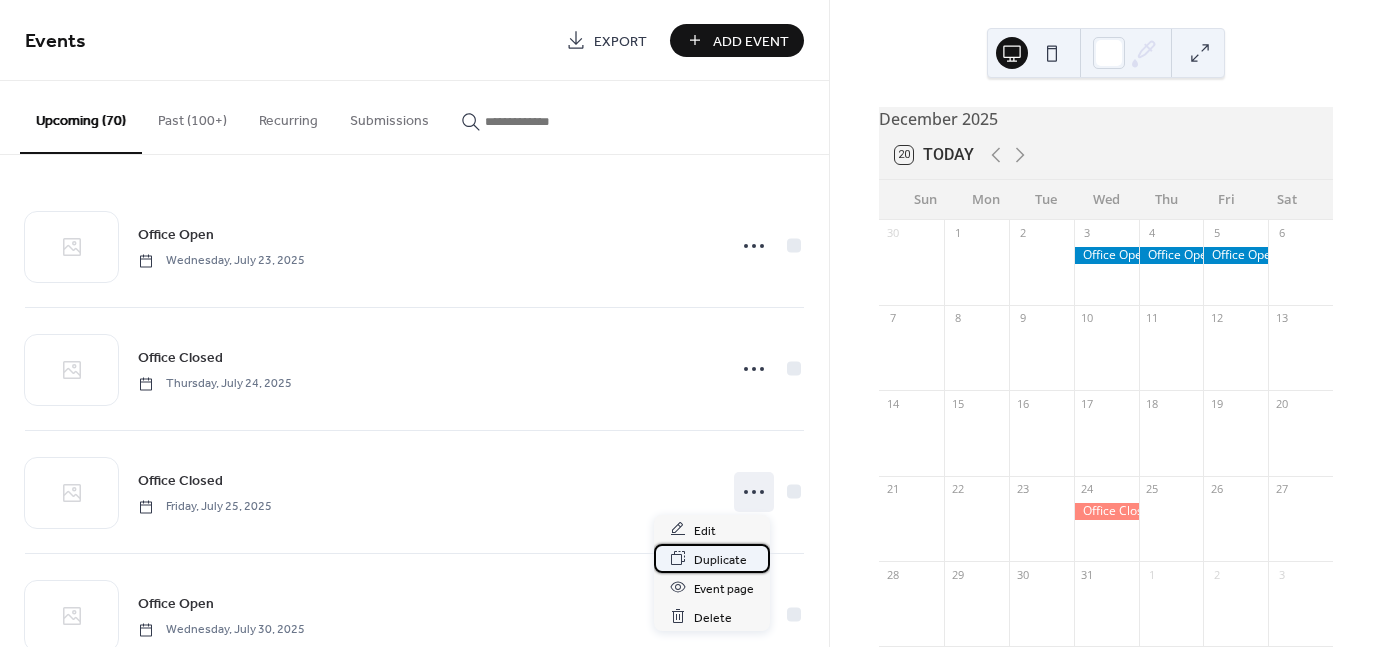 click on "Duplicate" at bounding box center (720, 559) 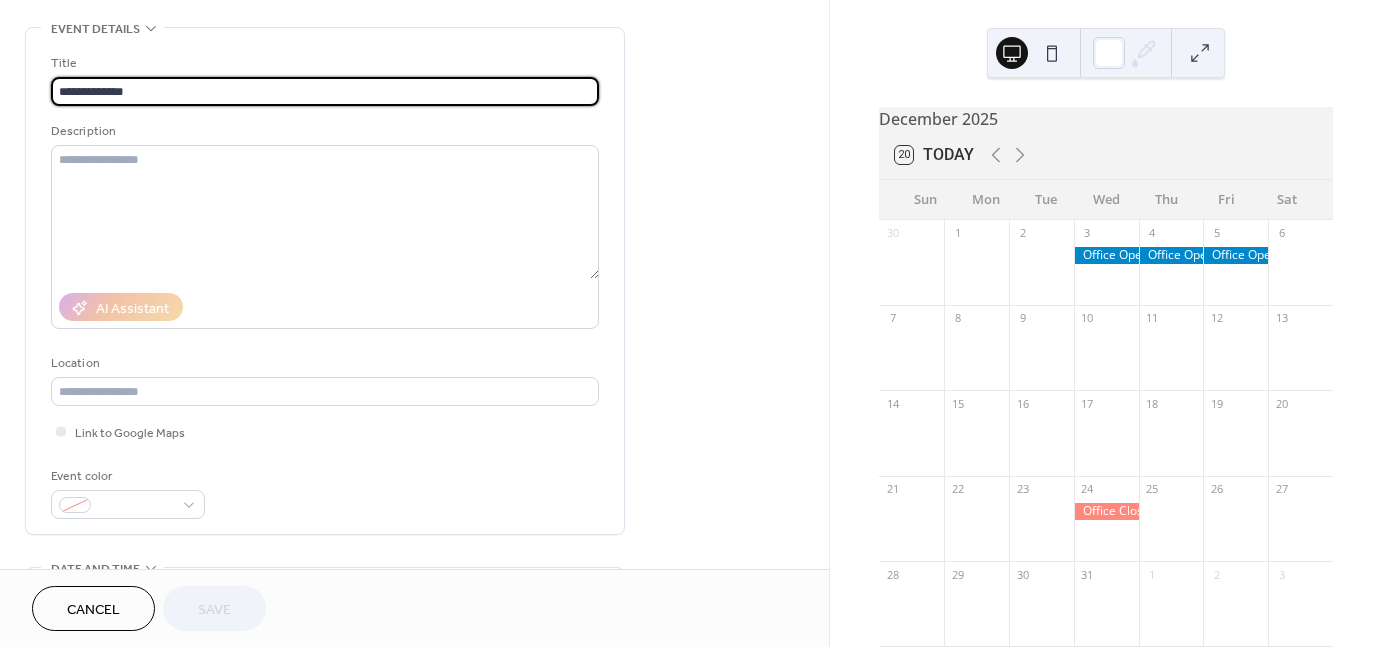 scroll, scrollTop: 200, scrollLeft: 0, axis: vertical 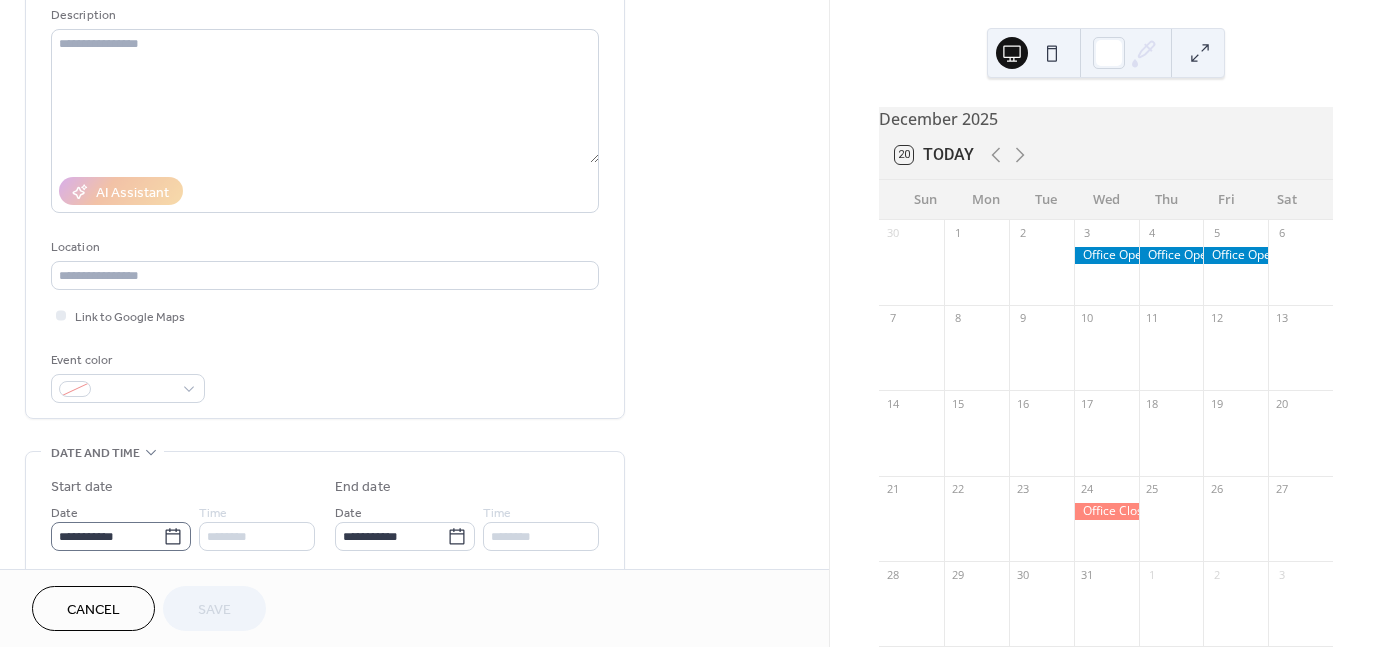 click 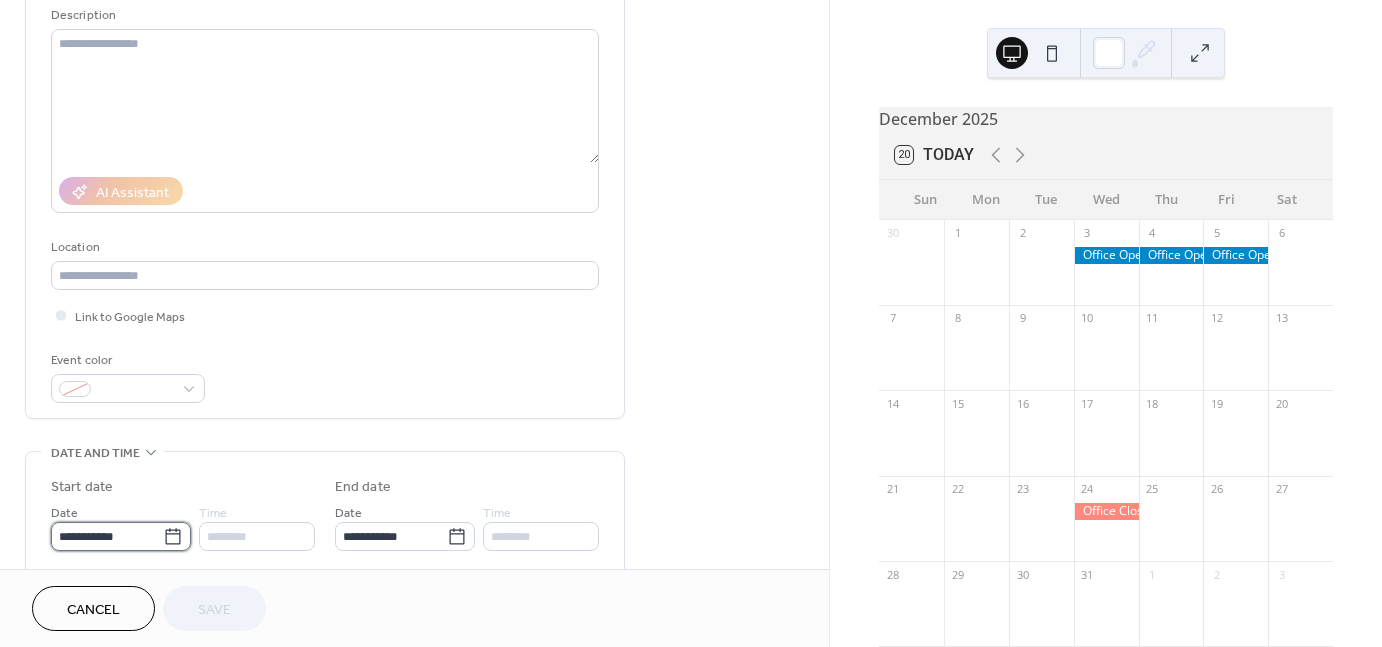 click on "**********" at bounding box center (107, 536) 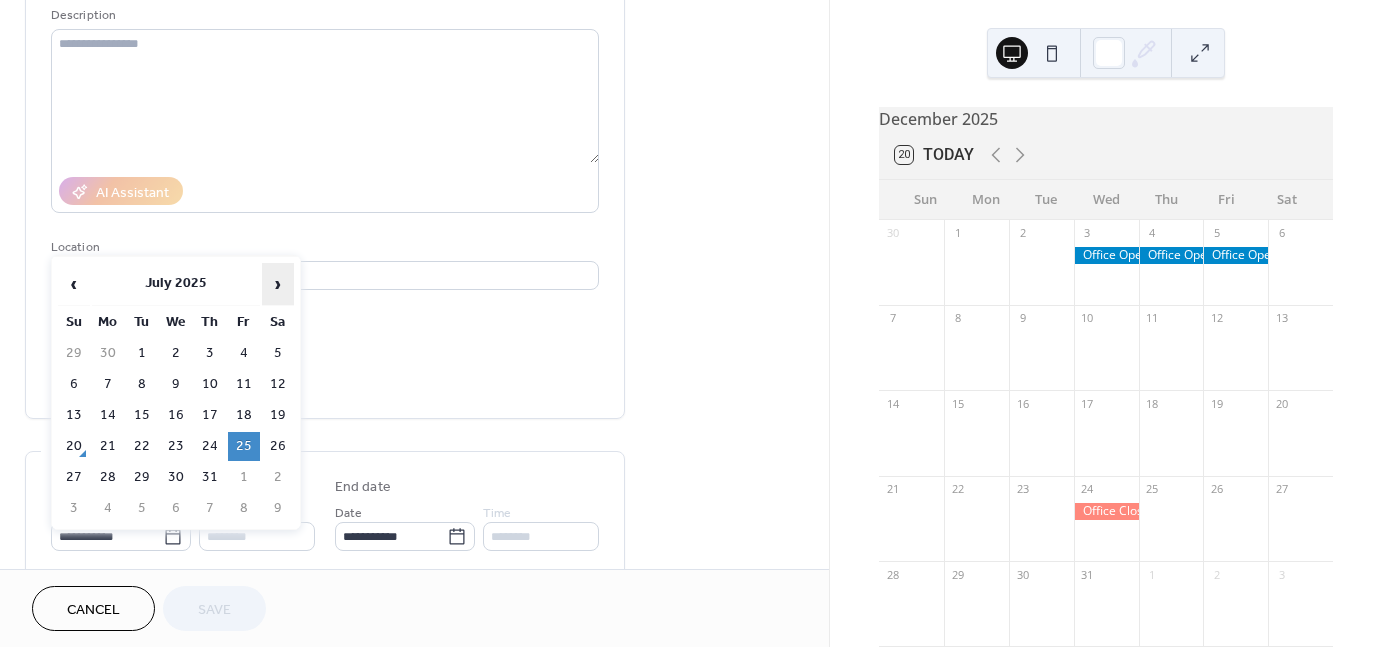 click on "›" at bounding box center [278, 284] 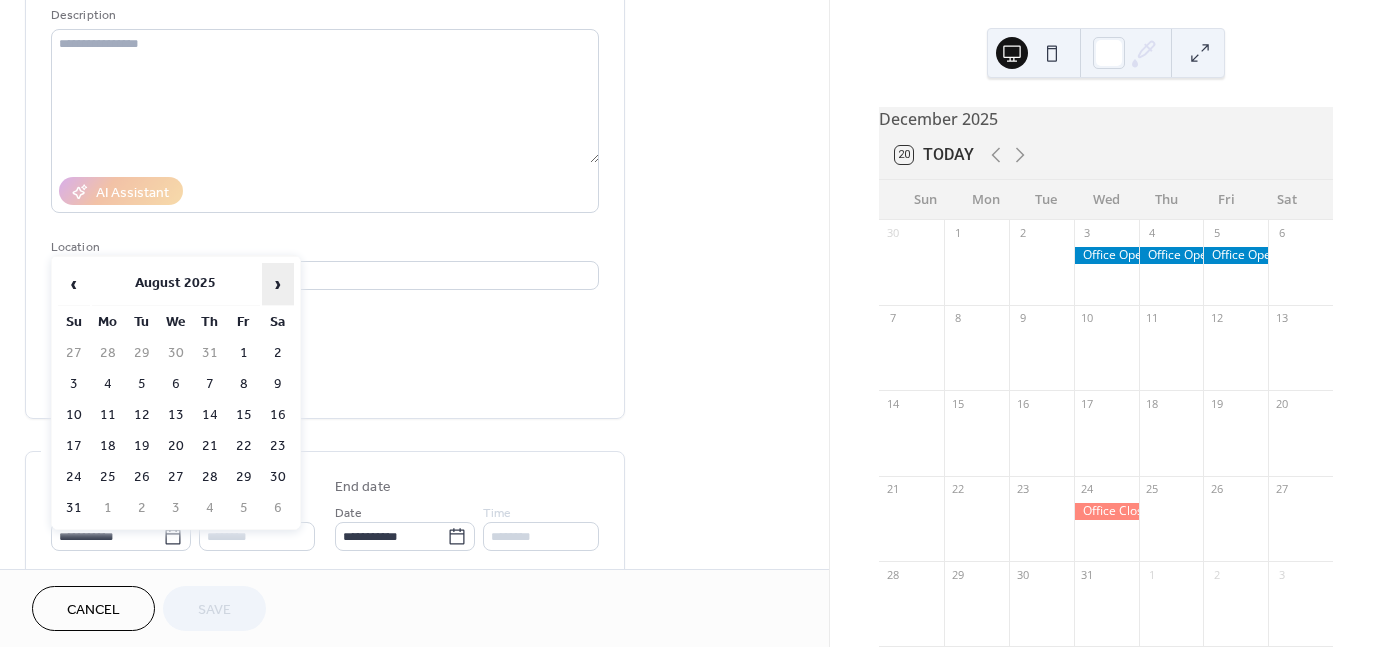 click on "›" at bounding box center (278, 284) 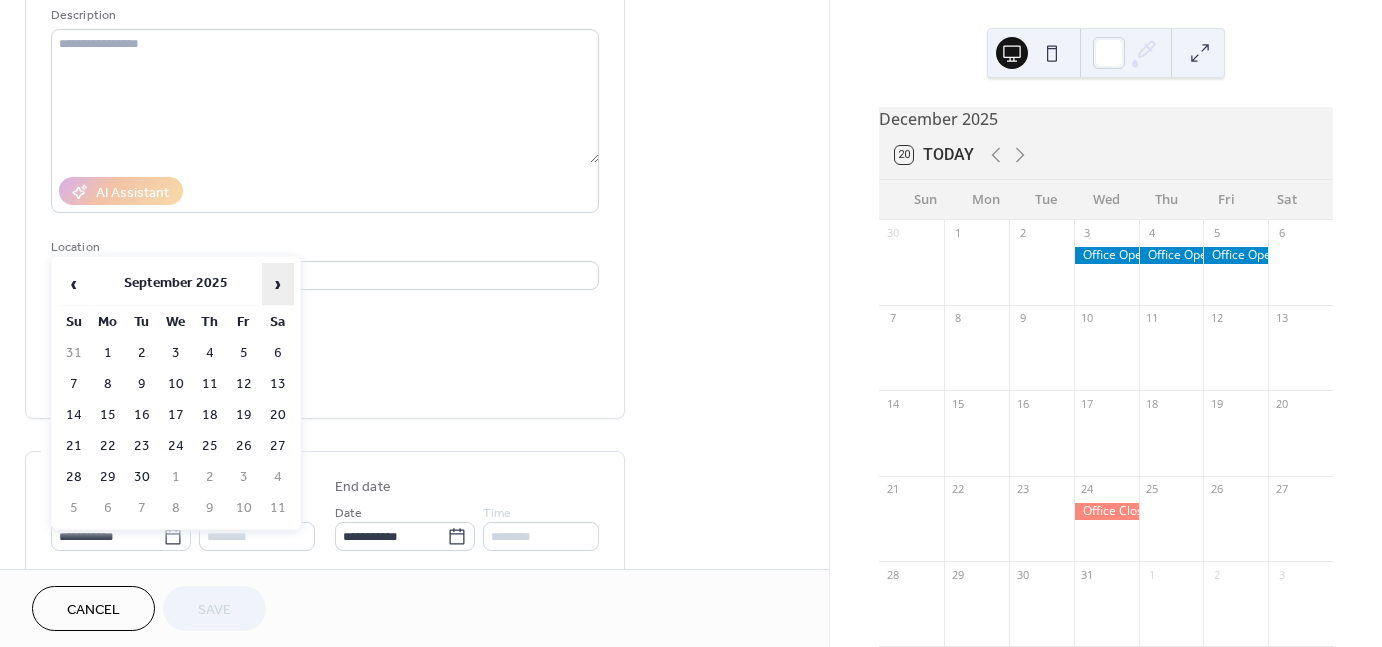 click on "›" at bounding box center [278, 284] 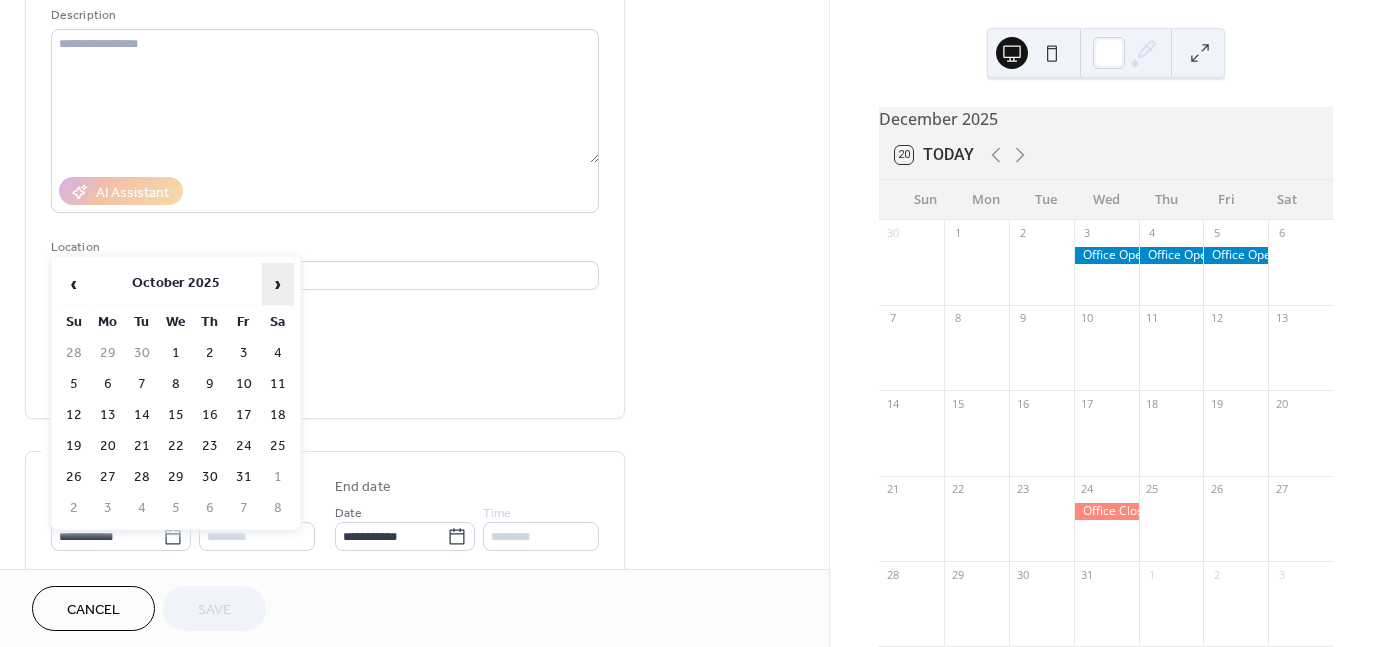 click on "›" at bounding box center [278, 284] 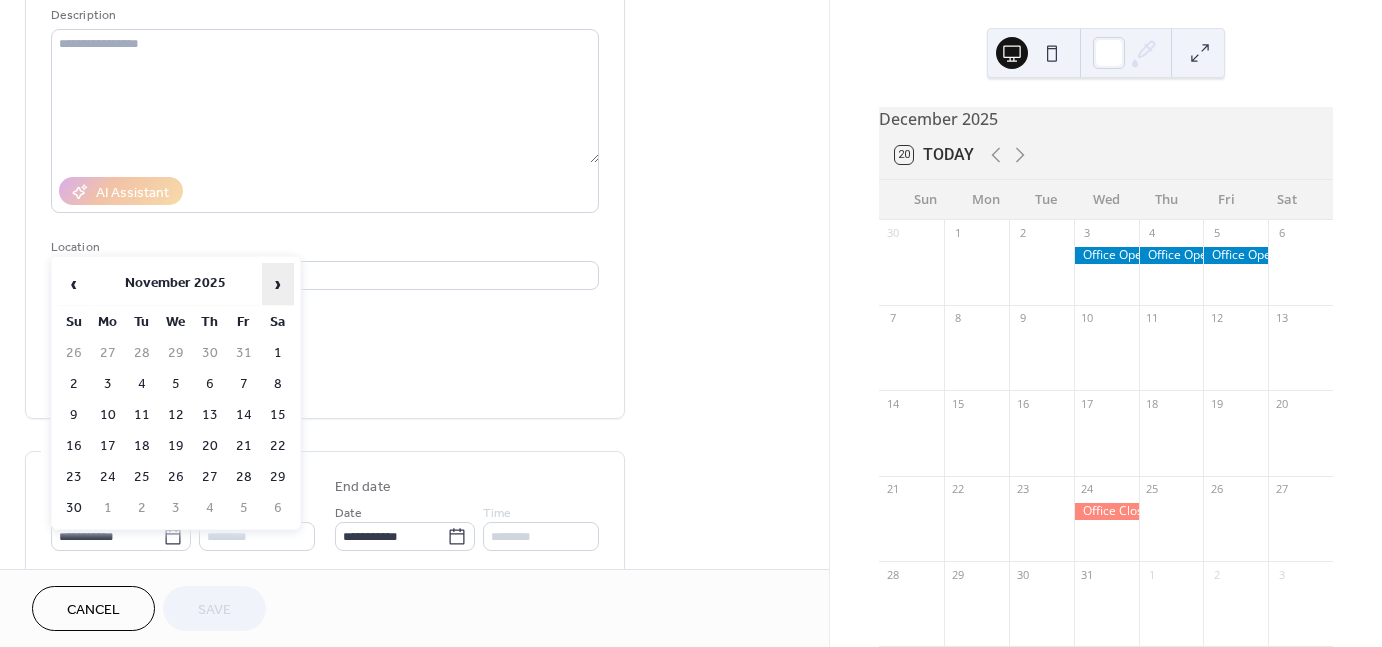 click on "›" at bounding box center [278, 284] 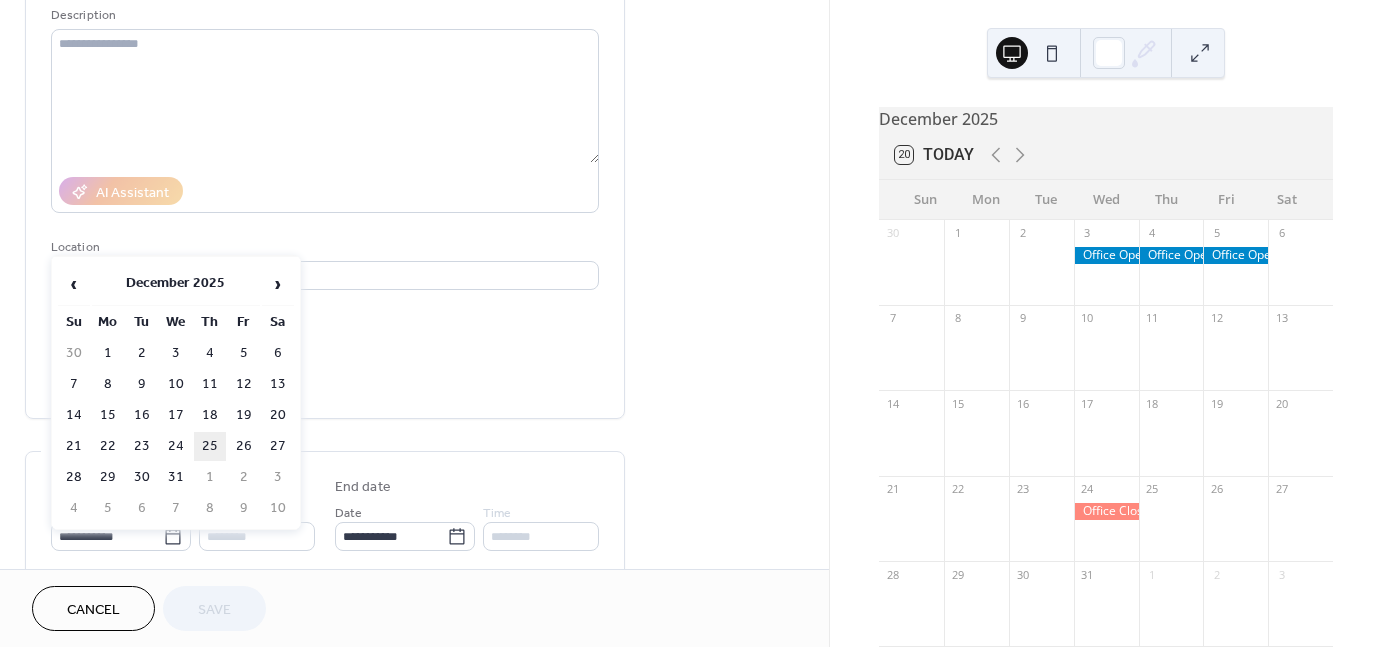 click on "25" at bounding box center [210, 446] 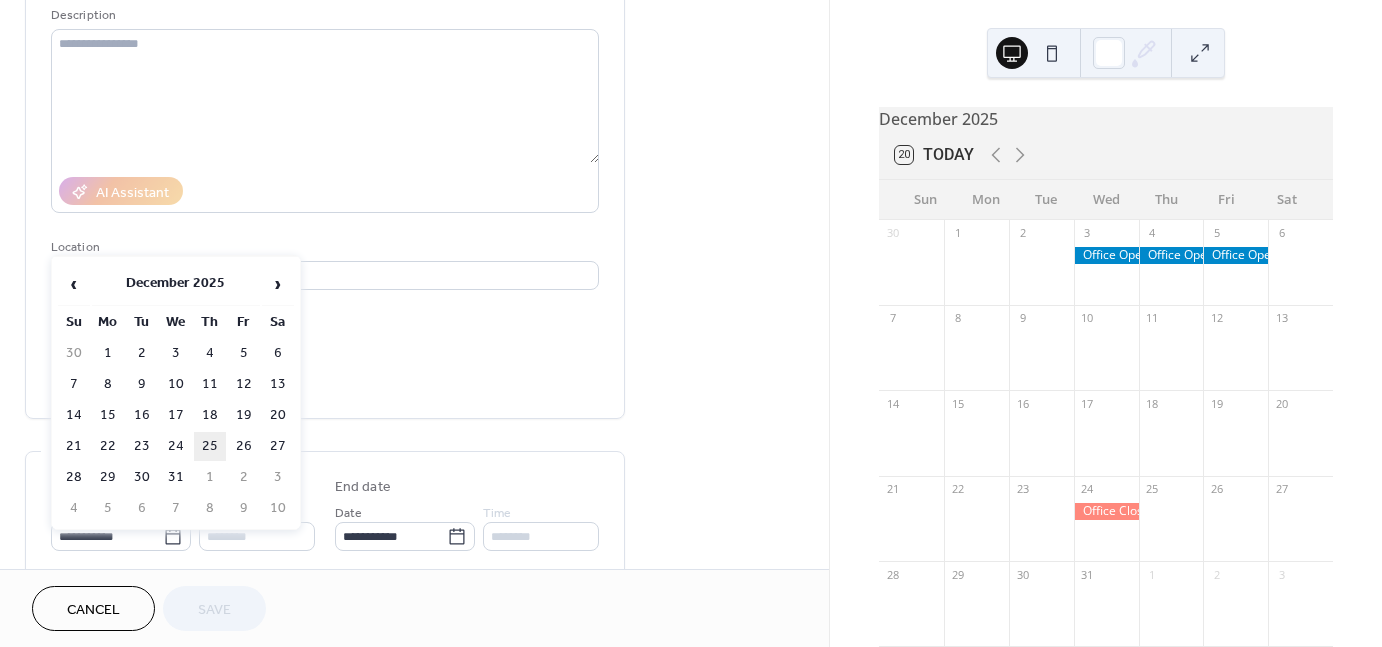 type on "**********" 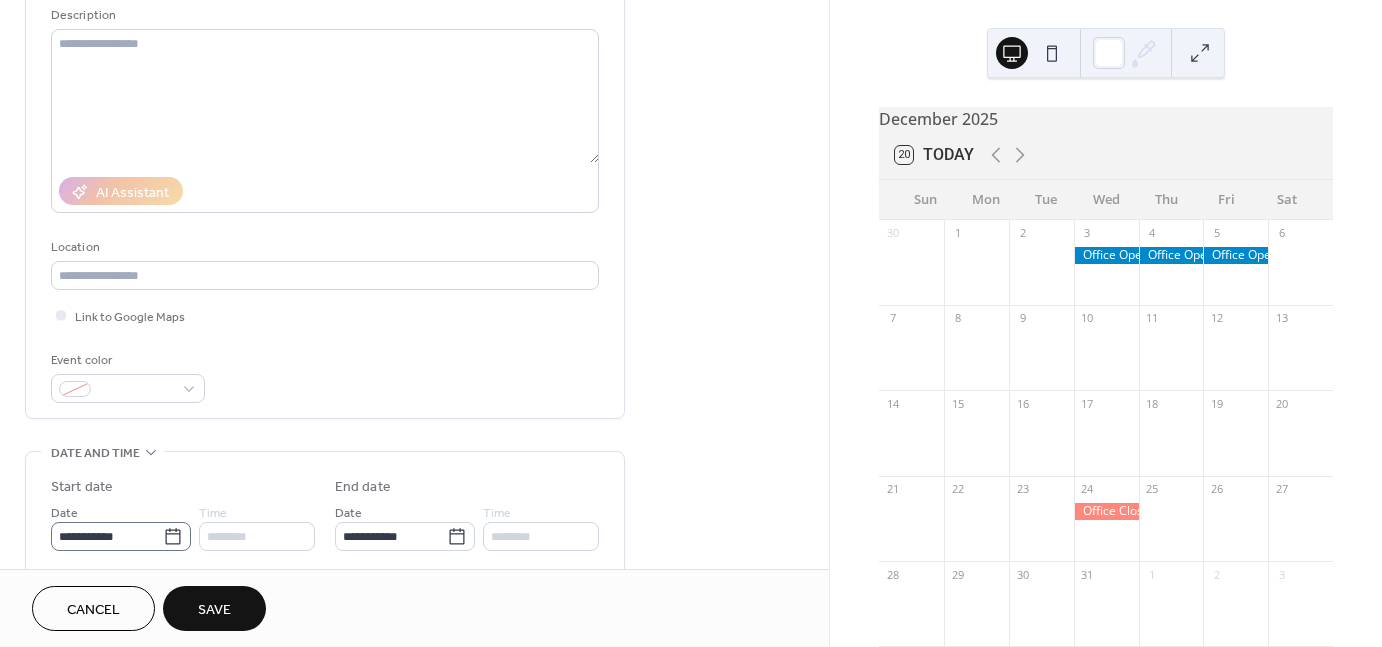 click 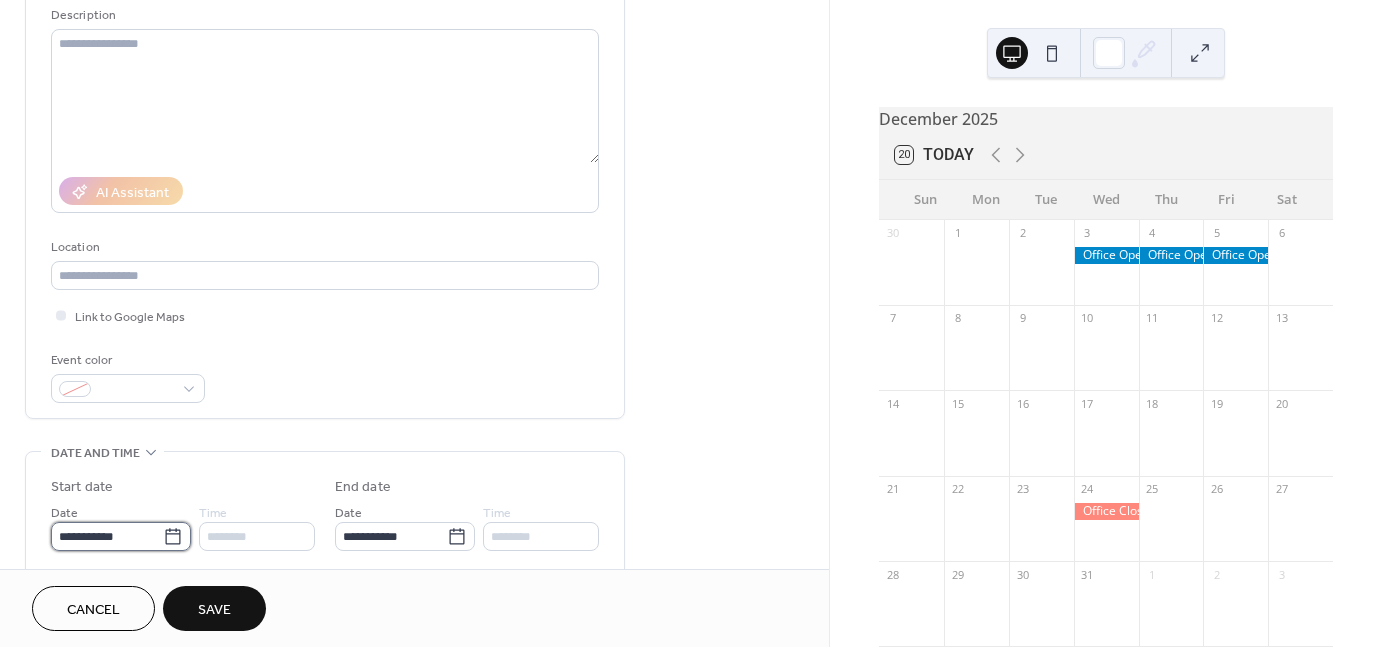 click on "**********" at bounding box center [107, 536] 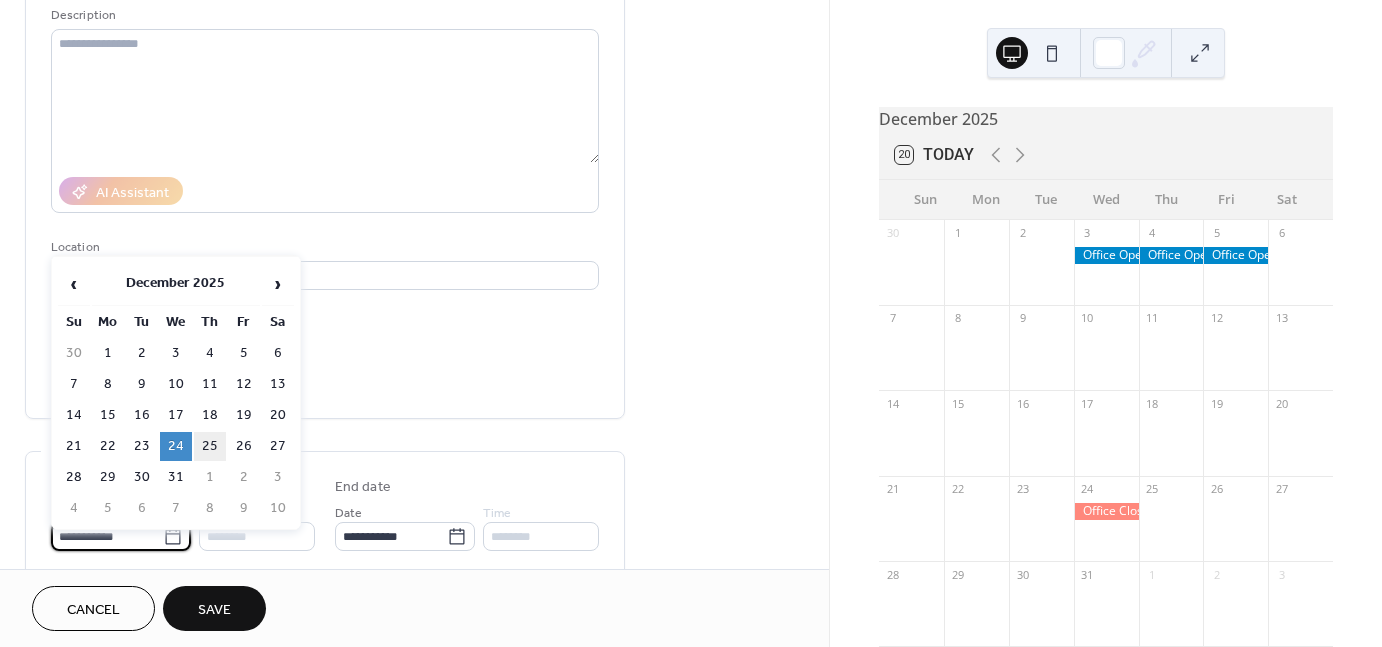 click on "25" at bounding box center [210, 446] 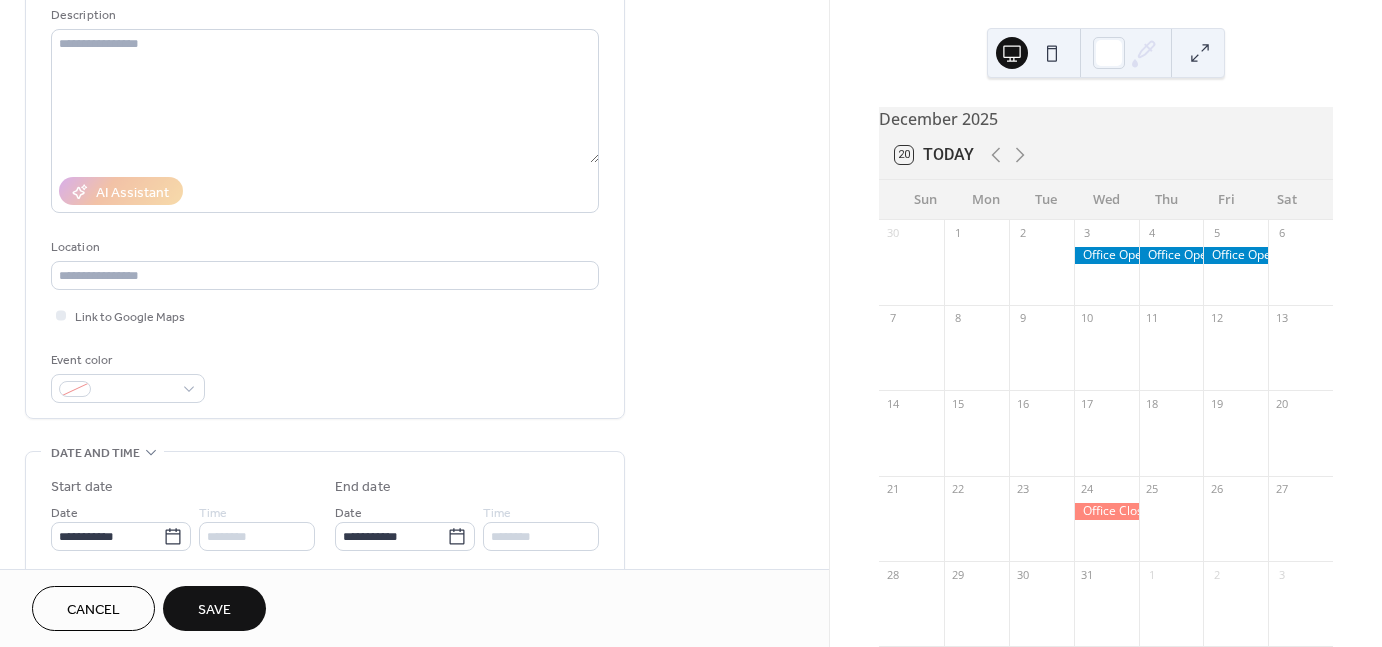 click on "Save" at bounding box center [214, 610] 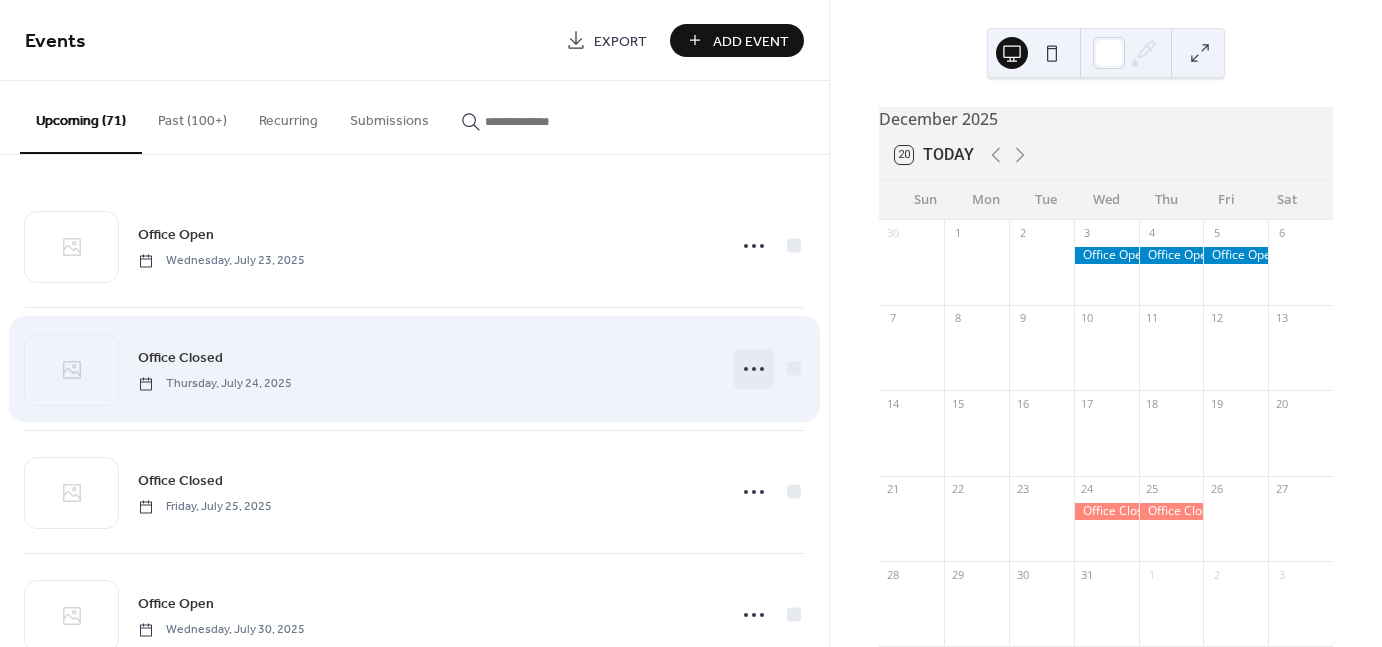 click 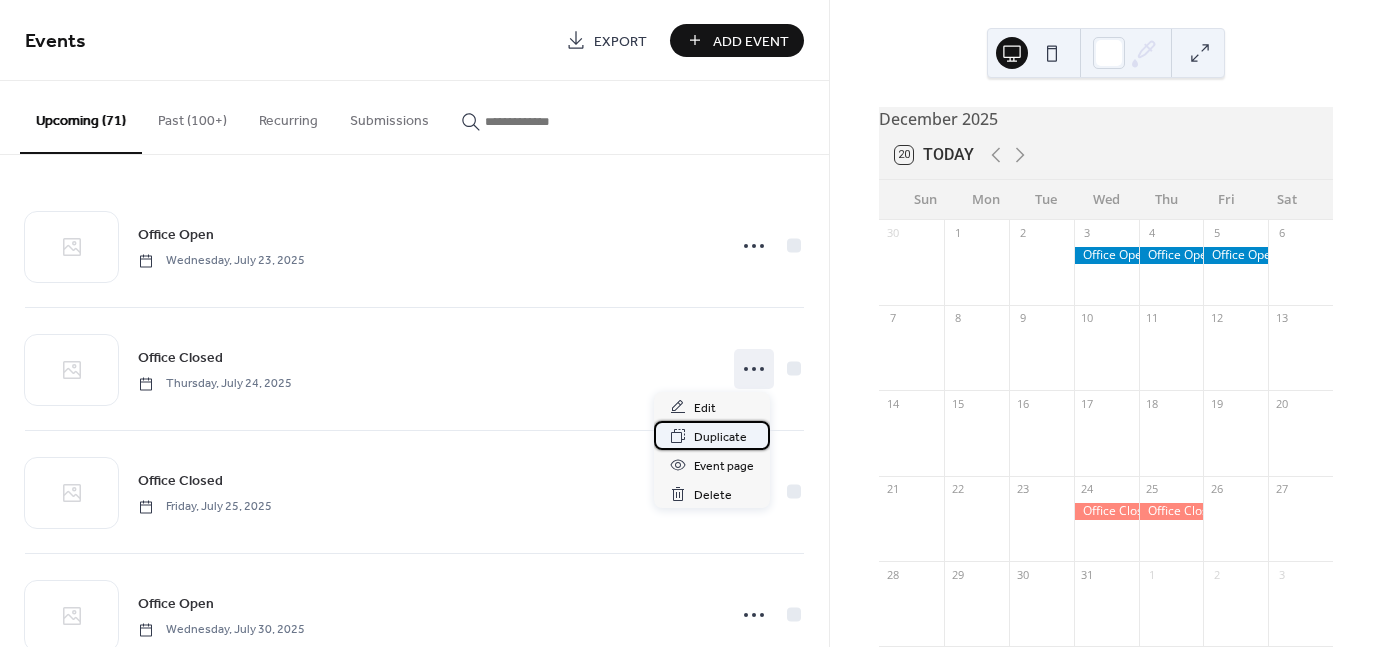 click on "Duplicate" at bounding box center (720, 437) 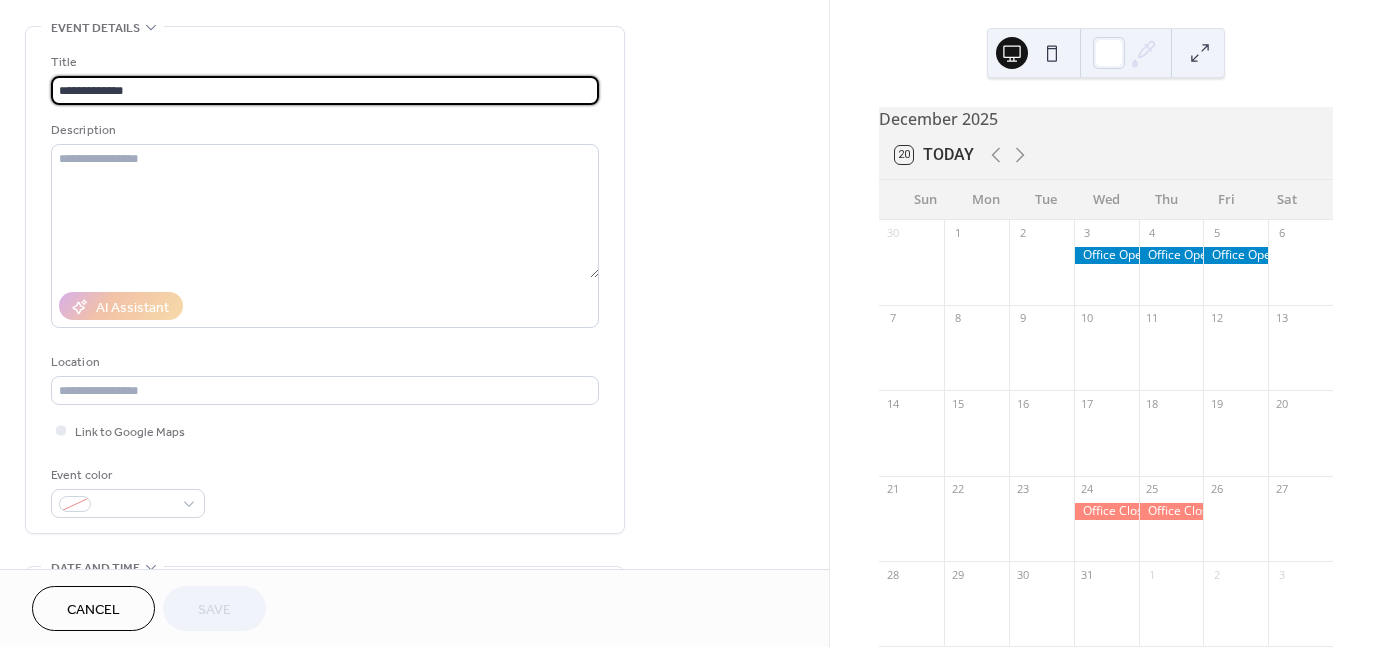 scroll, scrollTop: 200, scrollLeft: 0, axis: vertical 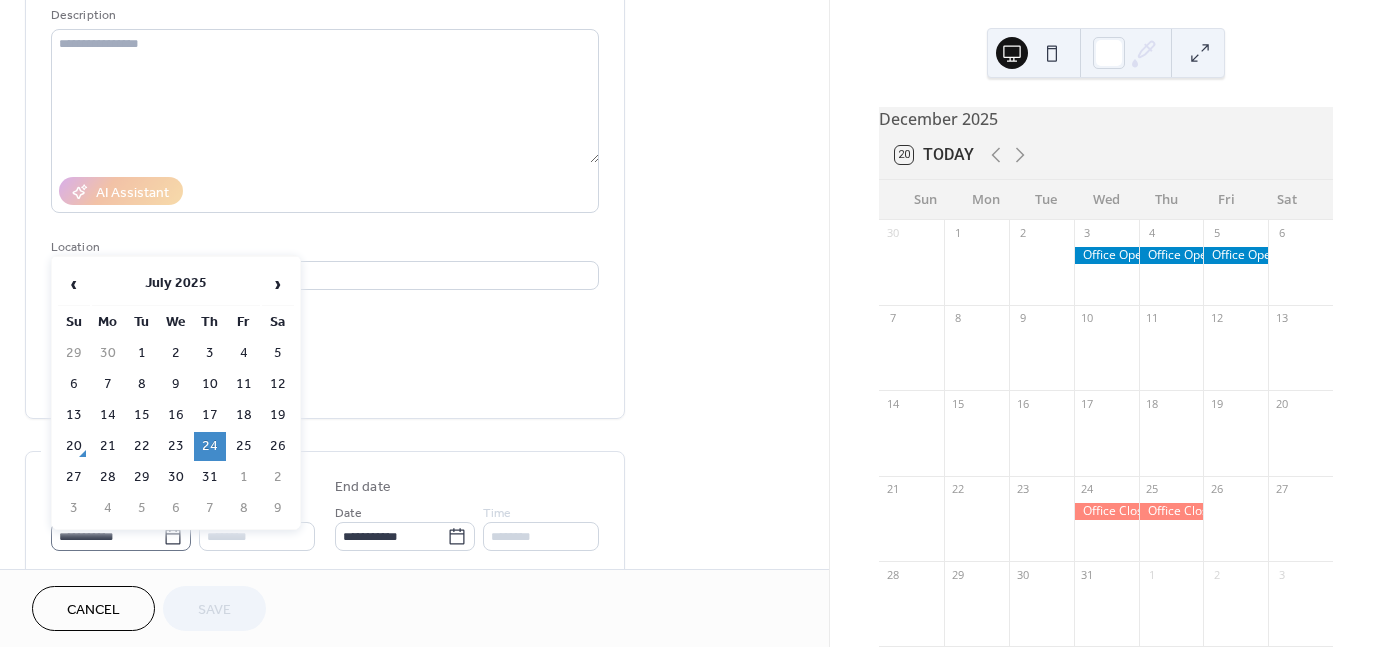 click 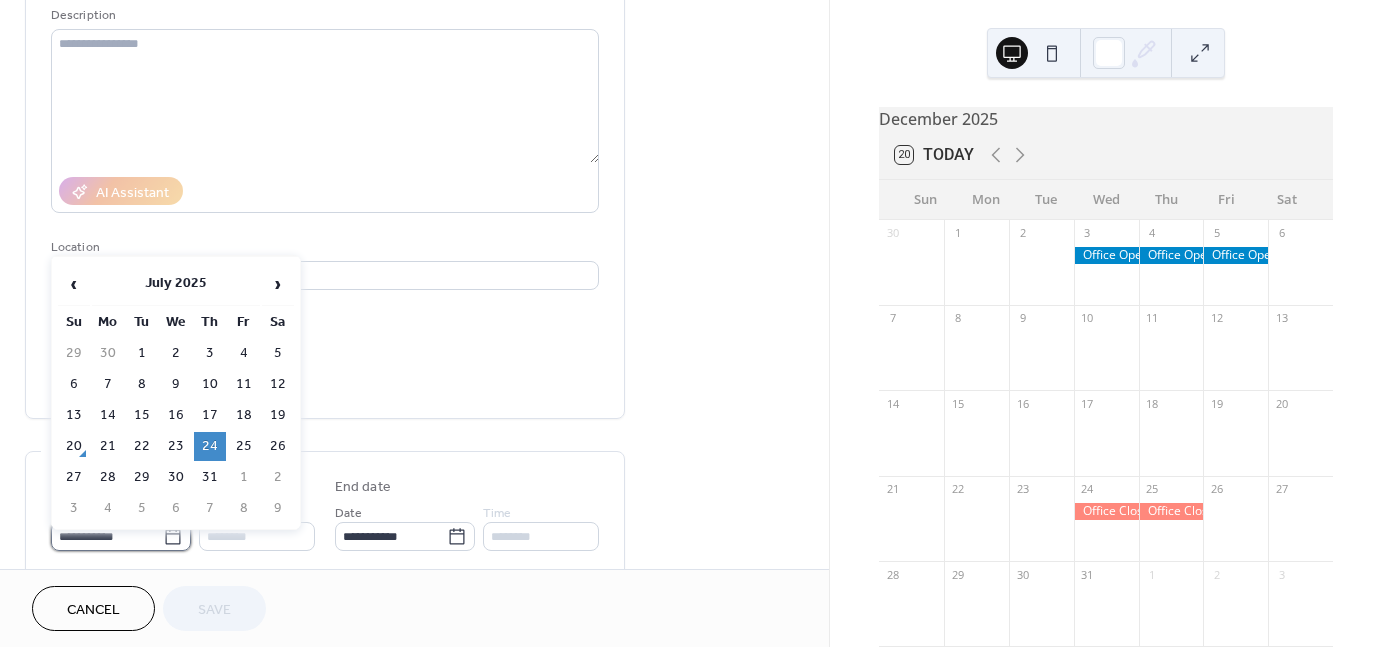 click on "**********" at bounding box center [107, 536] 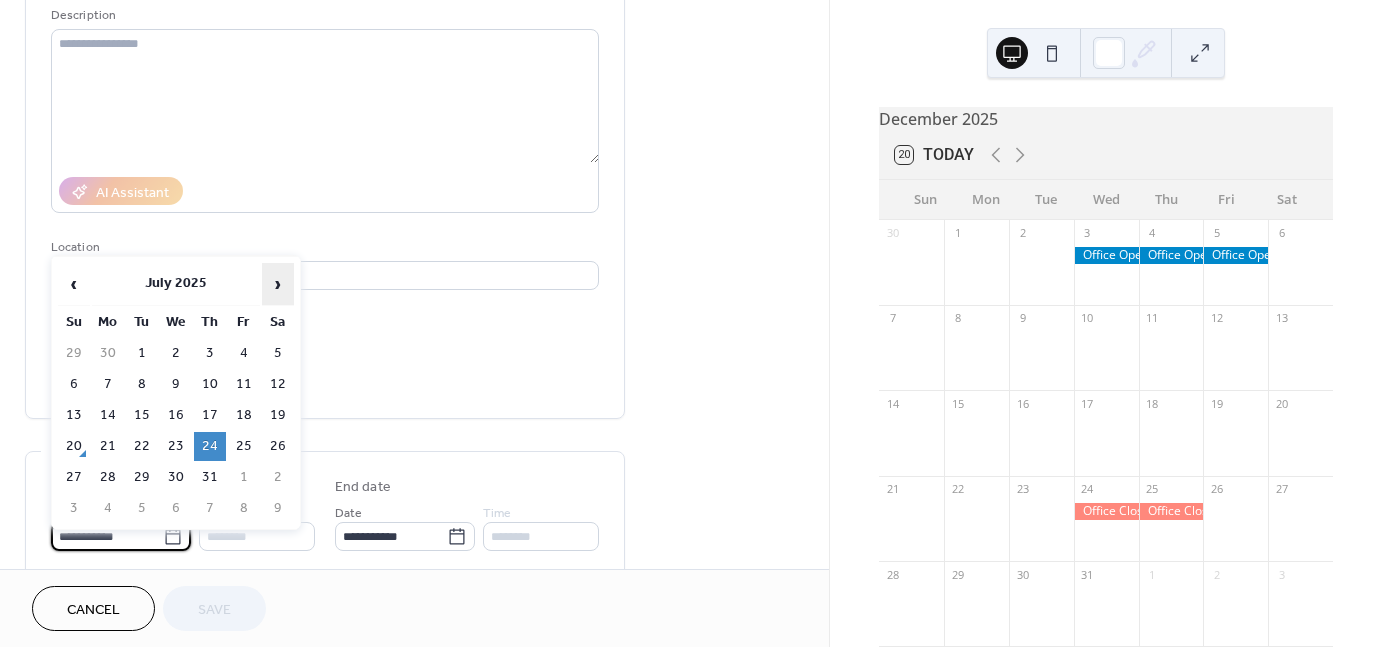 click on "›" at bounding box center [278, 284] 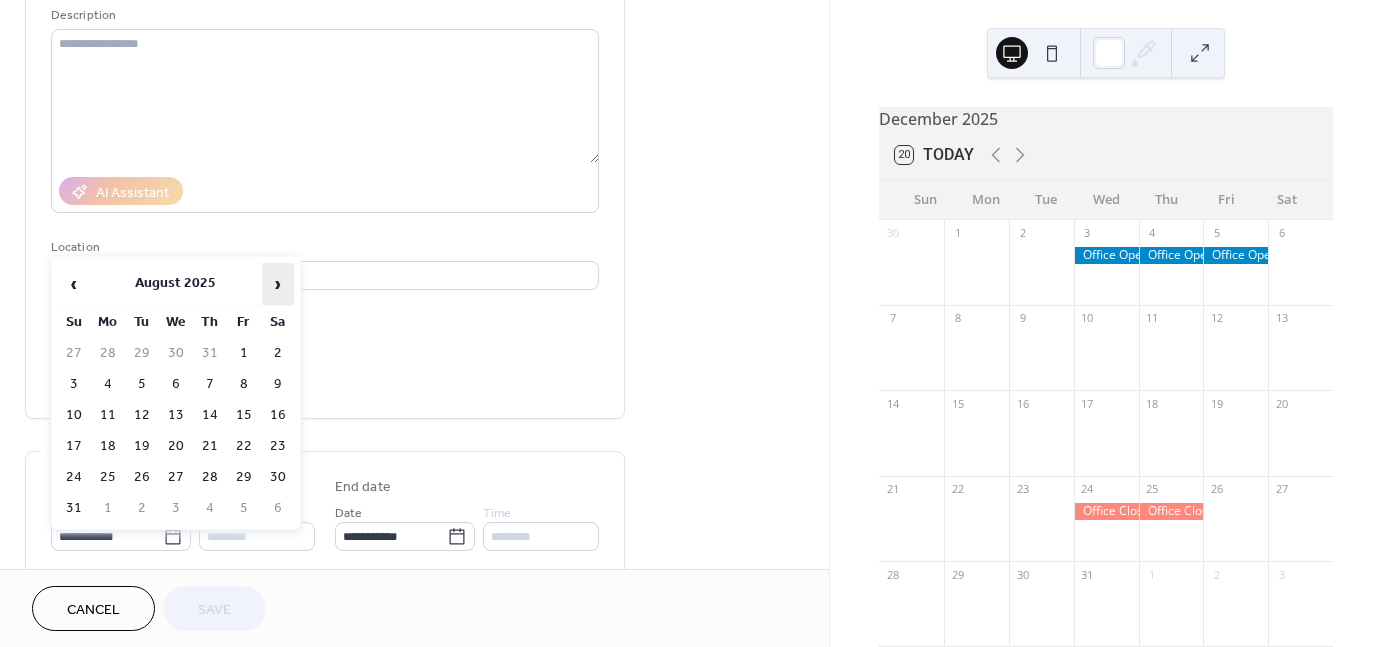 click on "›" at bounding box center (278, 284) 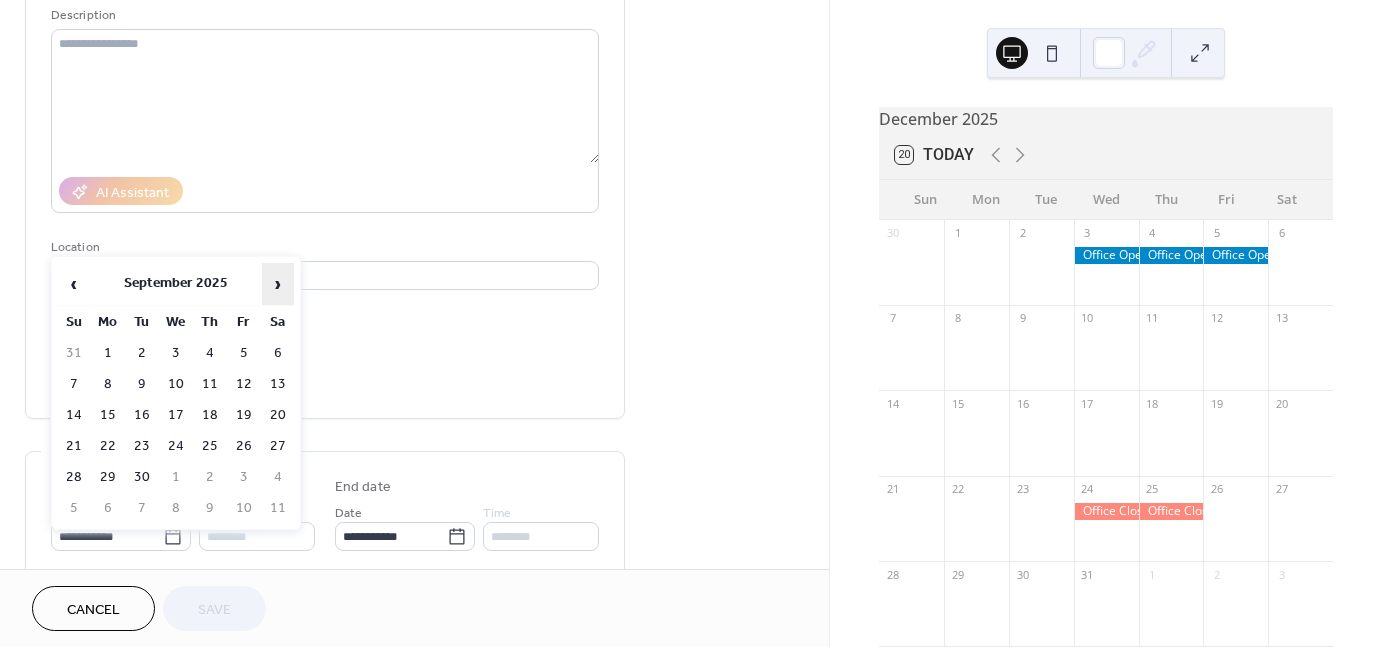click on "›" at bounding box center [278, 284] 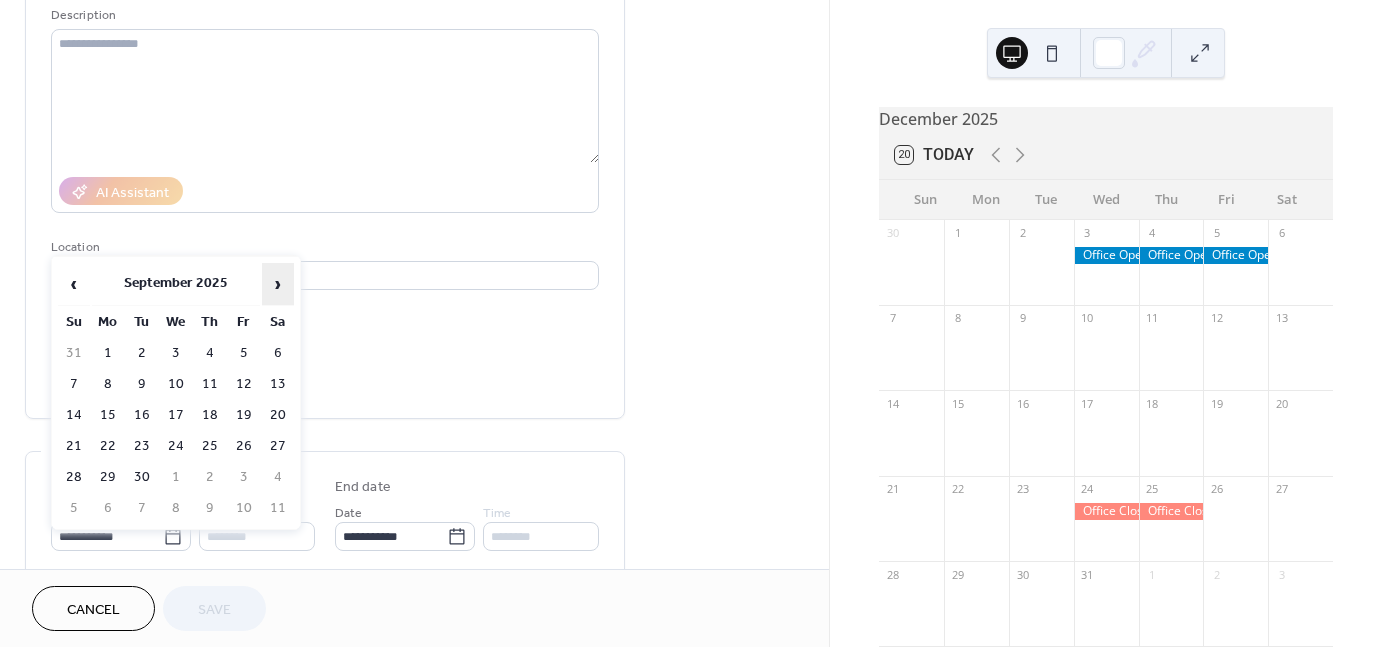 click on "›" at bounding box center [278, 284] 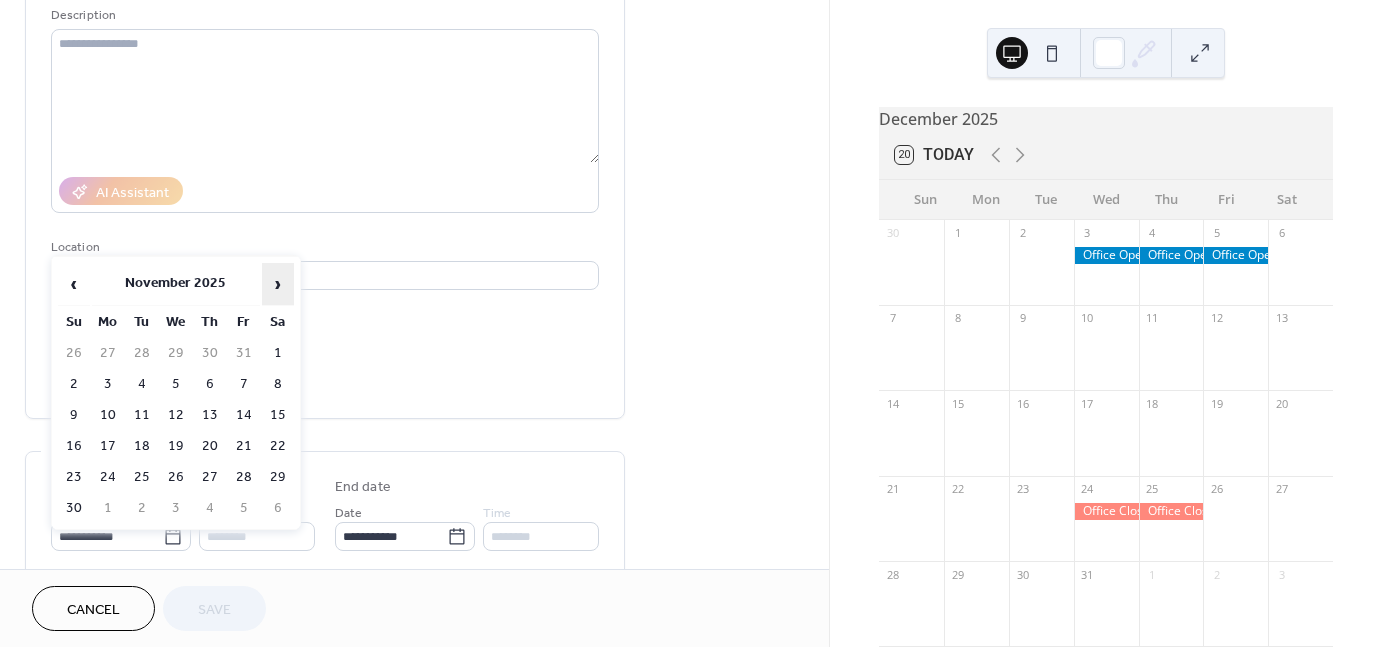 click on "›" at bounding box center (278, 284) 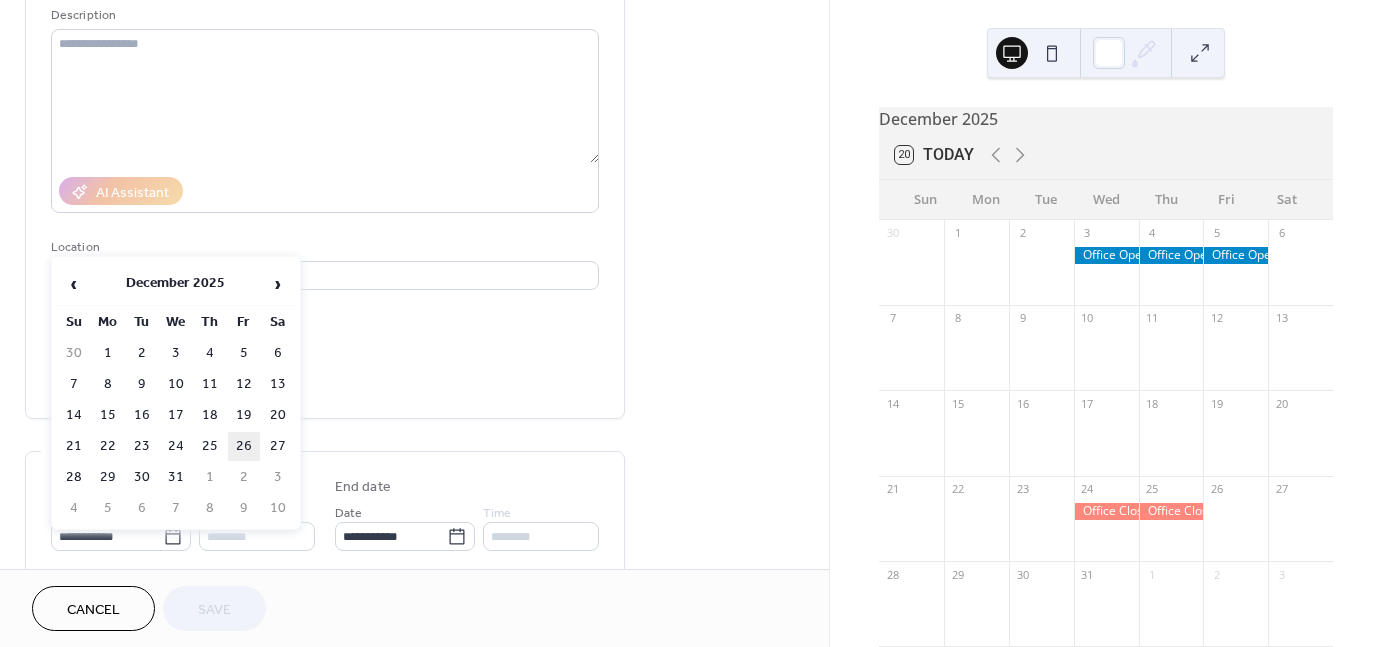 click on "26" at bounding box center (244, 446) 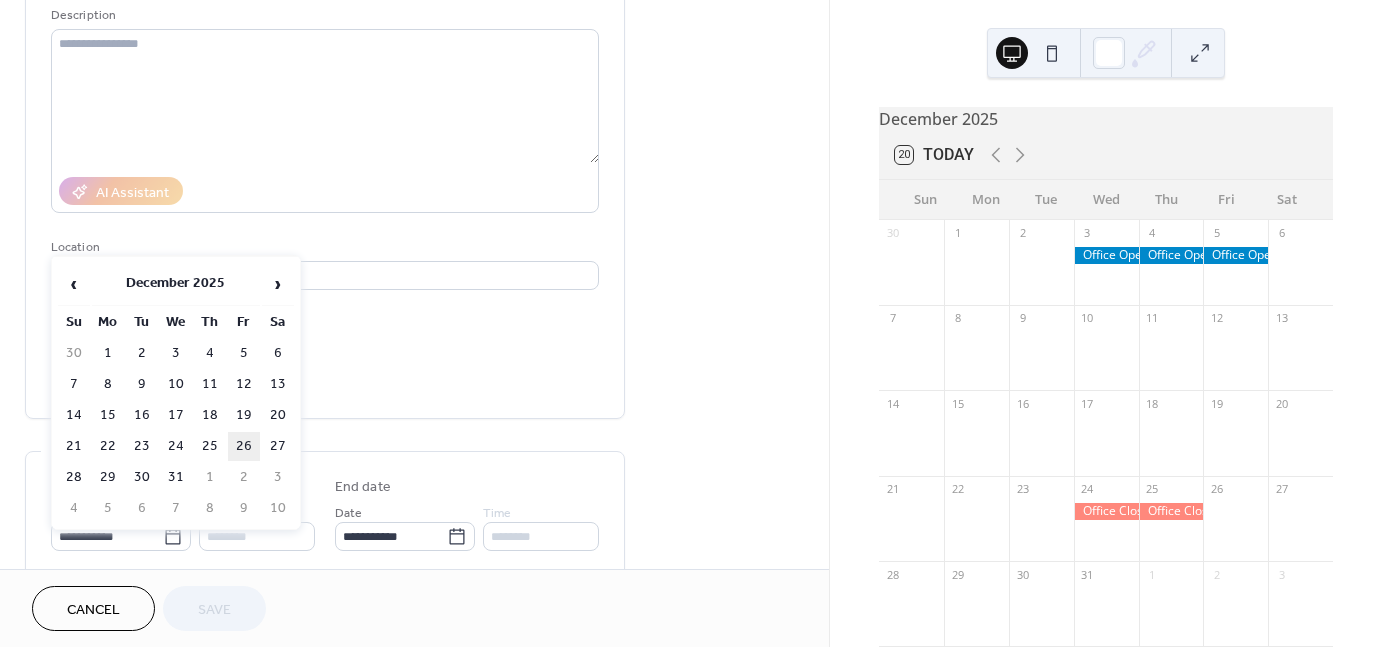 type on "**********" 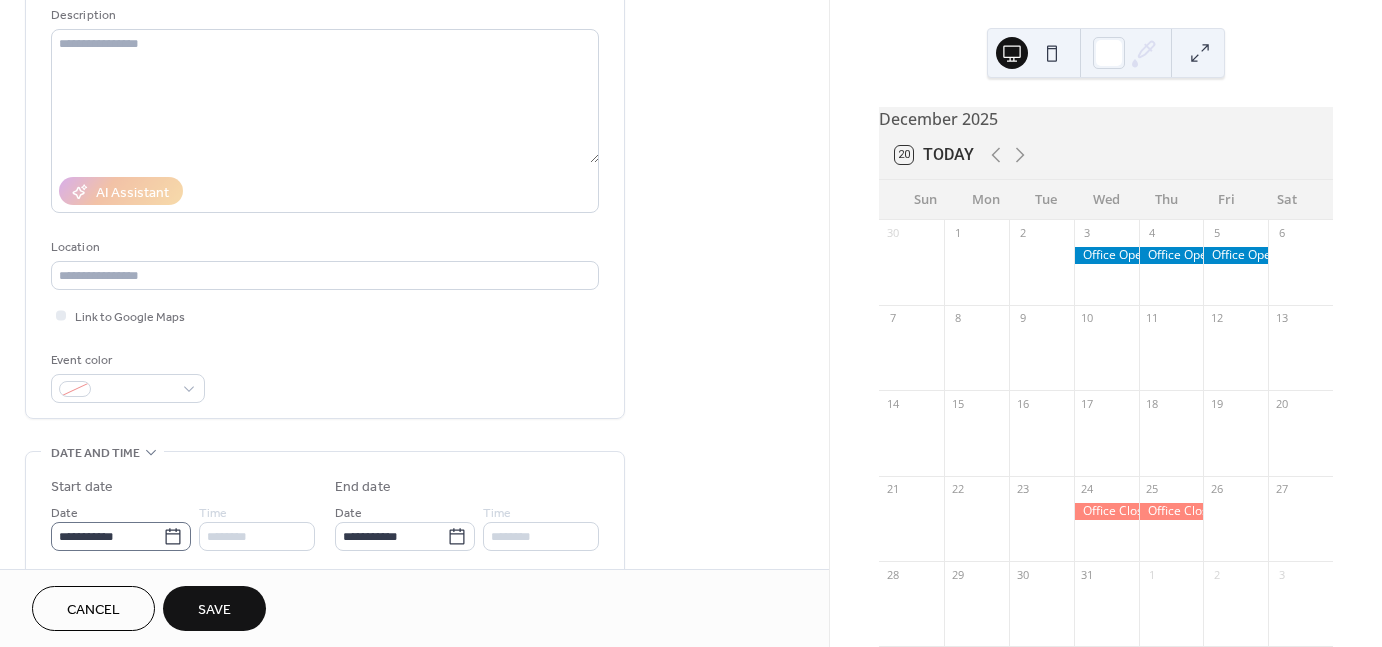 click on "**********" at bounding box center (121, 536) 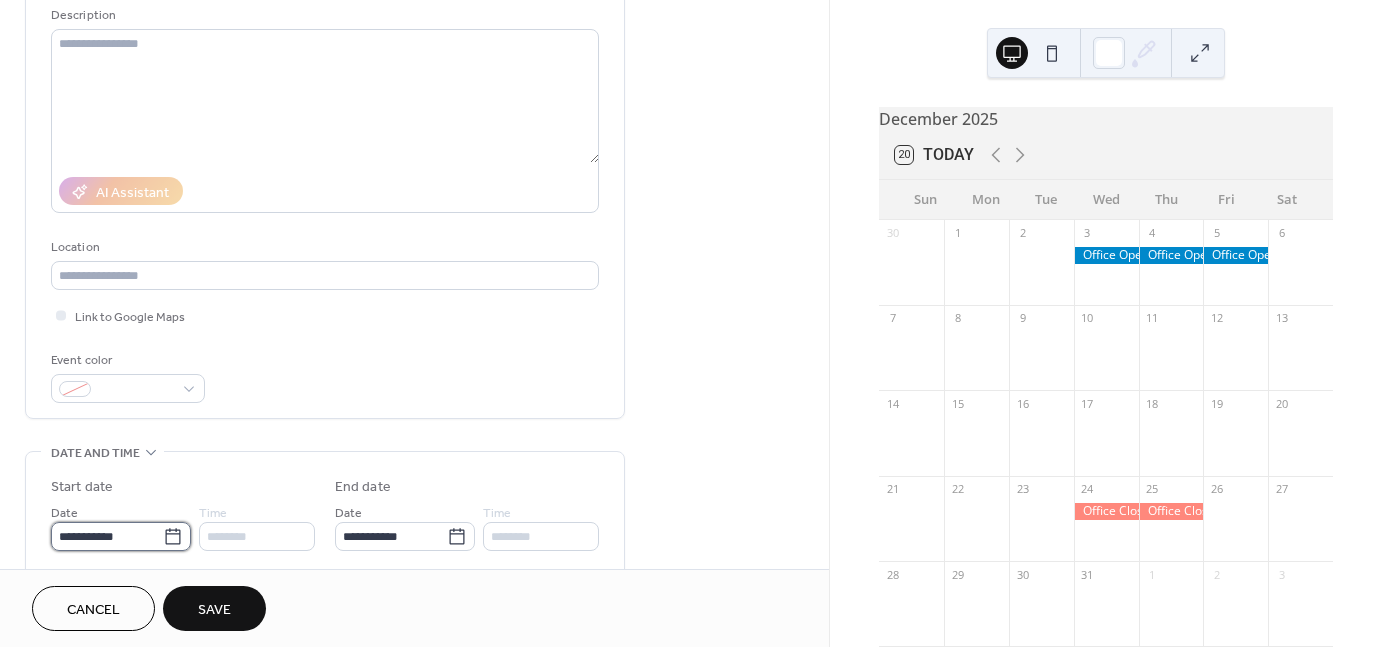 click on "**********" at bounding box center [107, 536] 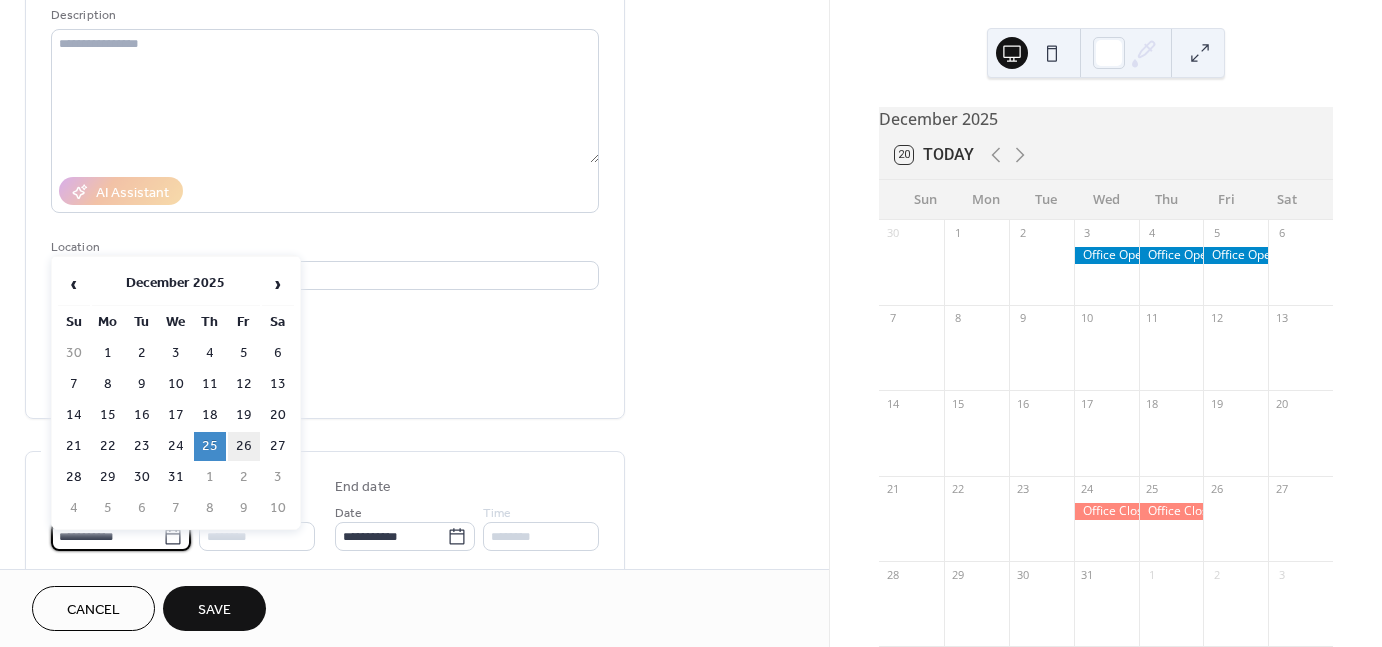 click on "26" at bounding box center [244, 446] 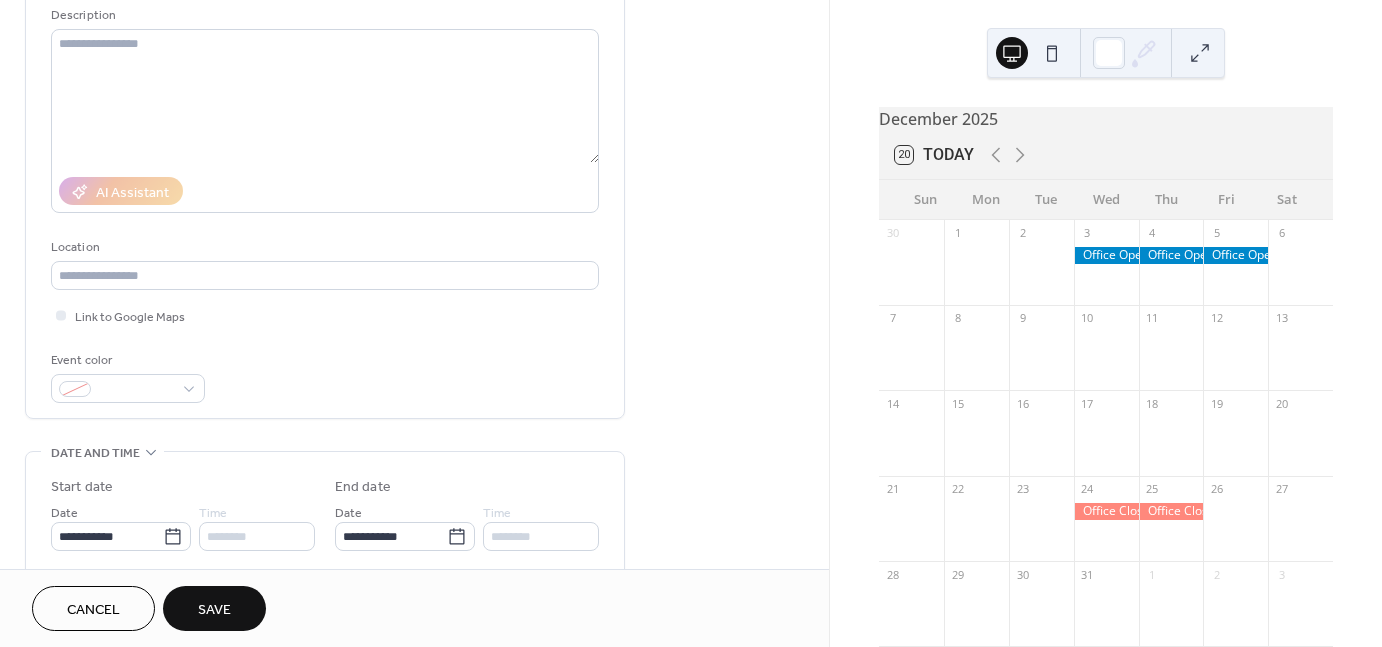 click on "Save" at bounding box center [214, 610] 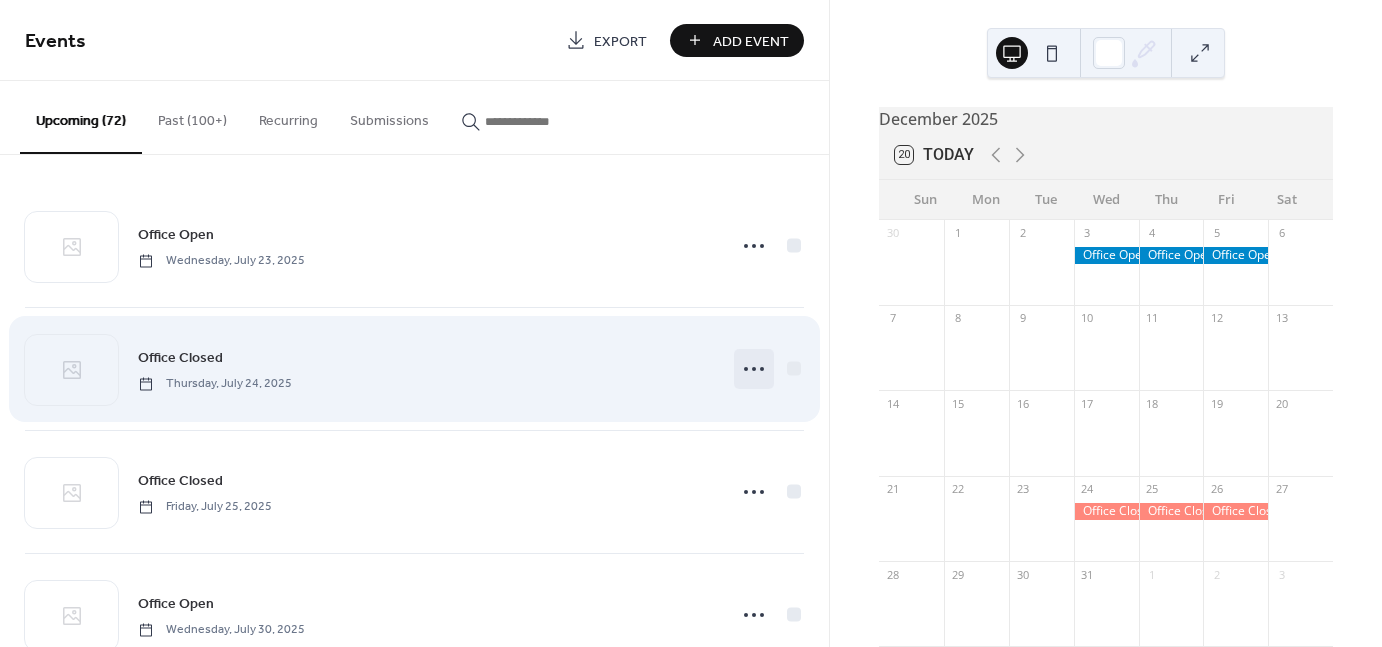 click 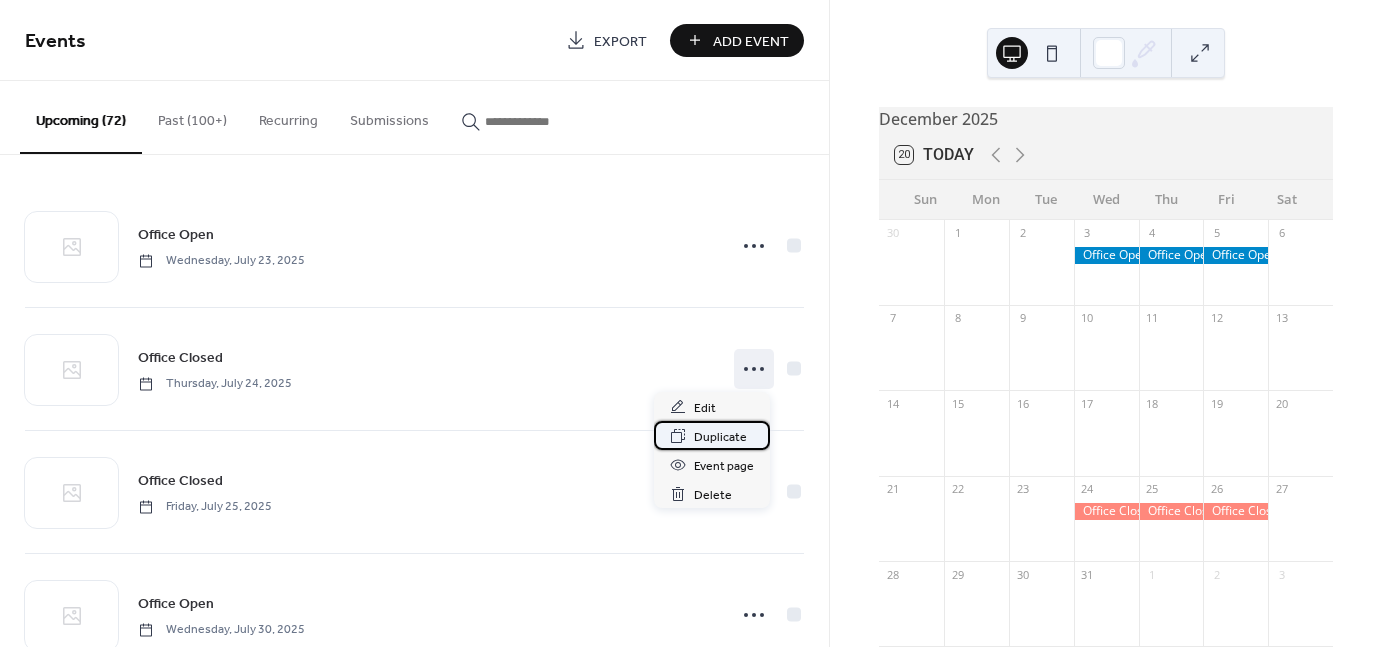 click on "Duplicate" at bounding box center [720, 437] 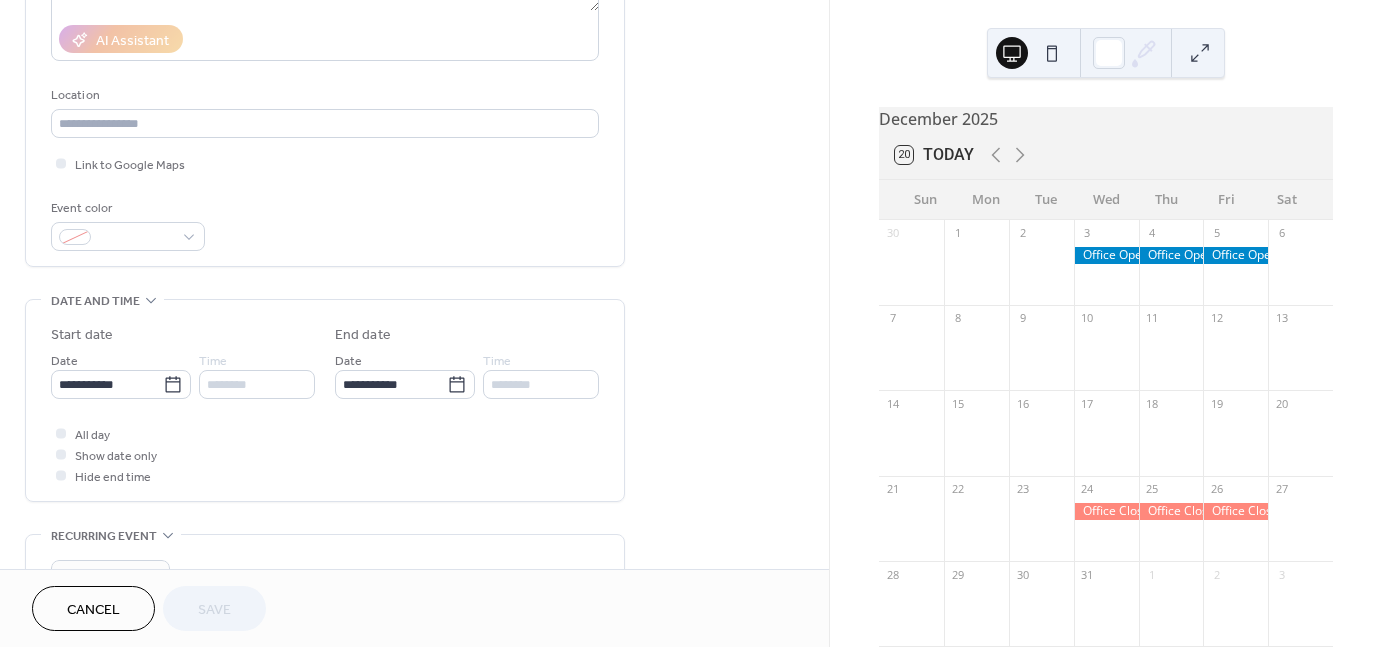 scroll, scrollTop: 400, scrollLeft: 0, axis: vertical 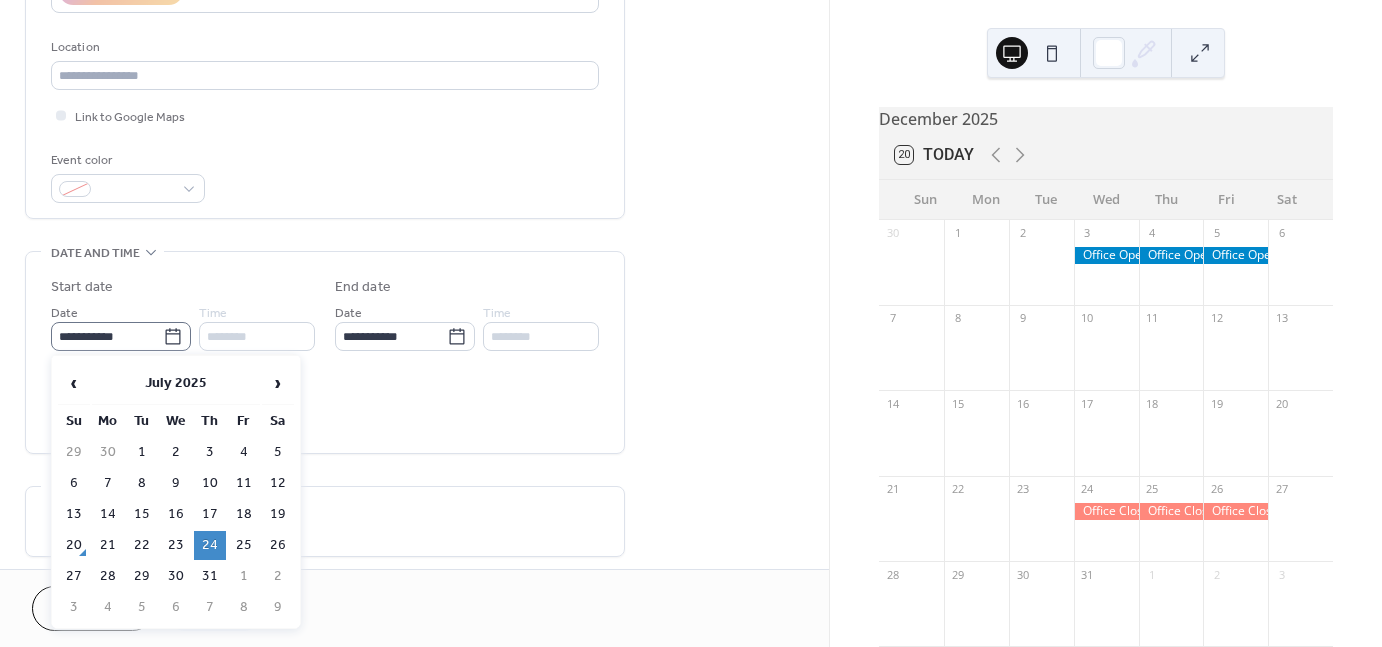 click 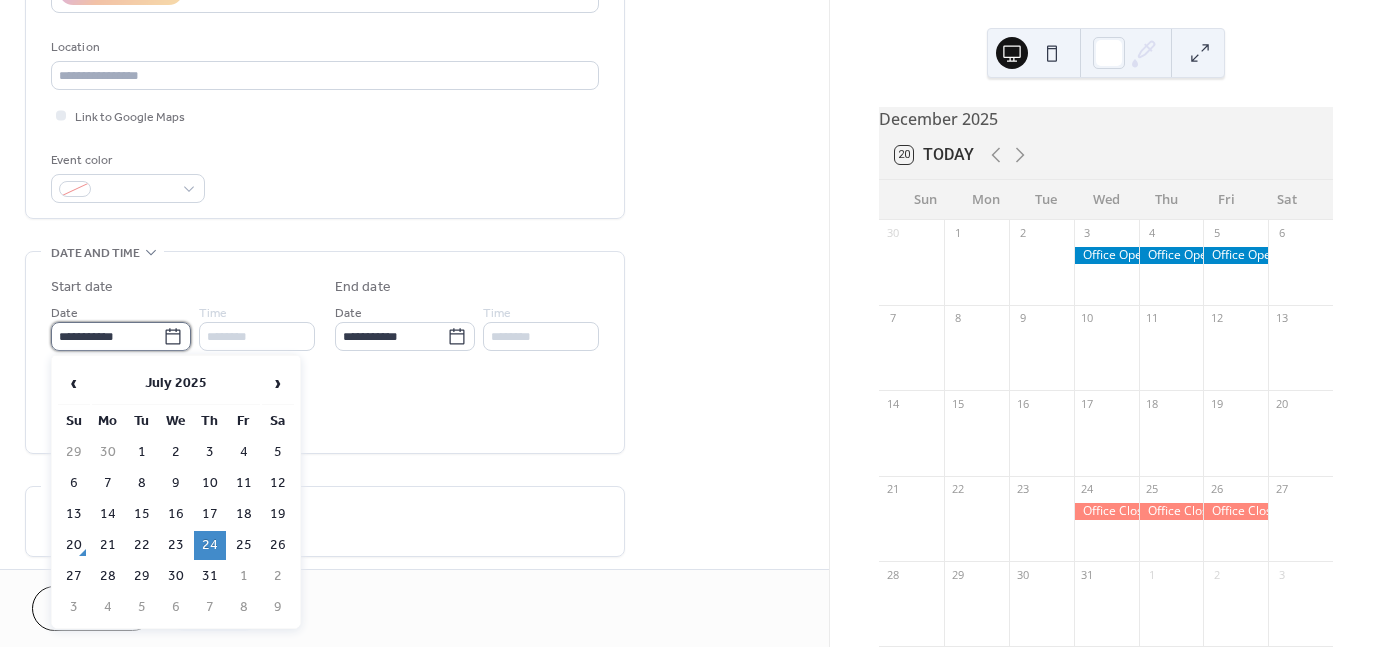 click on "**********" at bounding box center [107, 336] 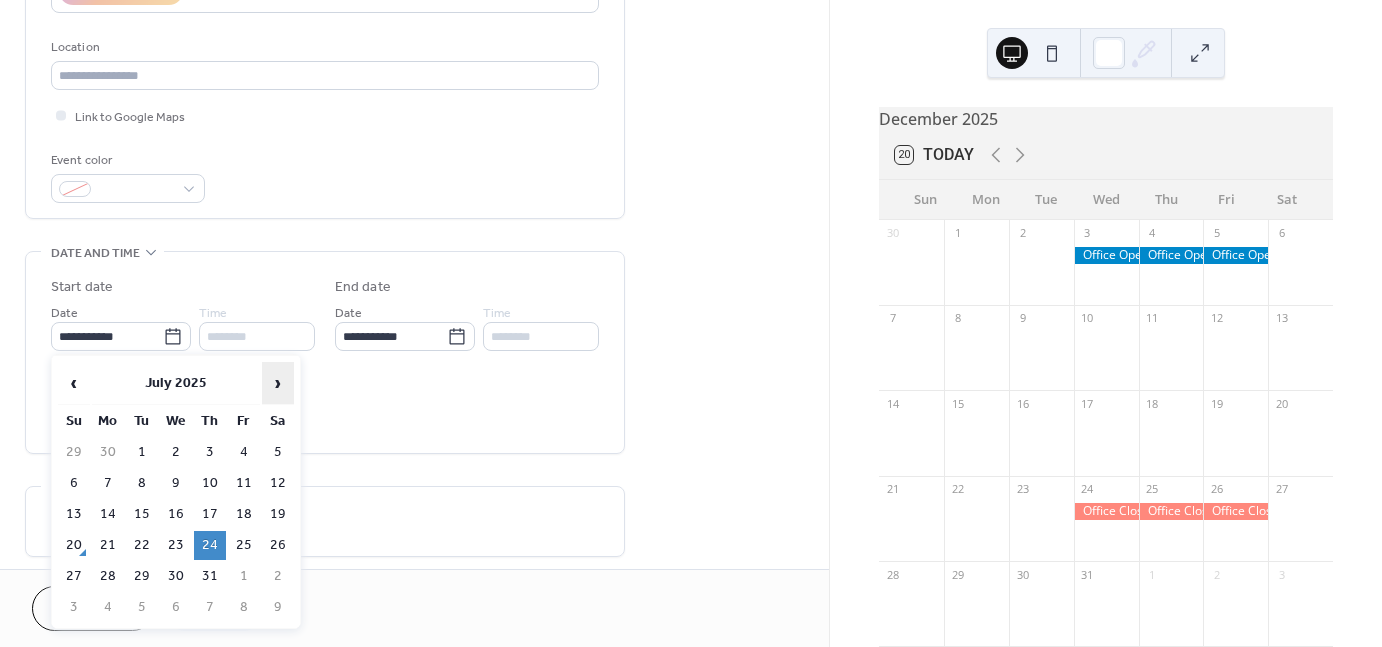 click on "›" at bounding box center (278, 383) 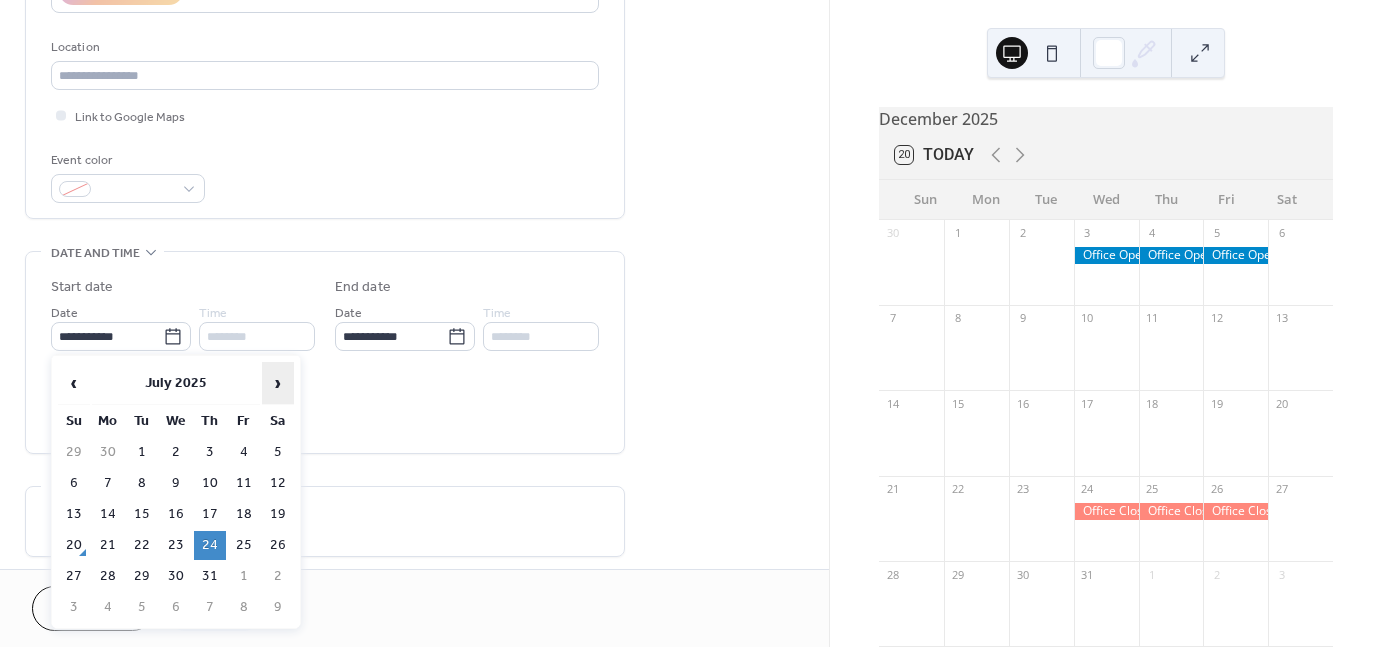 click on "›" at bounding box center [278, 383] 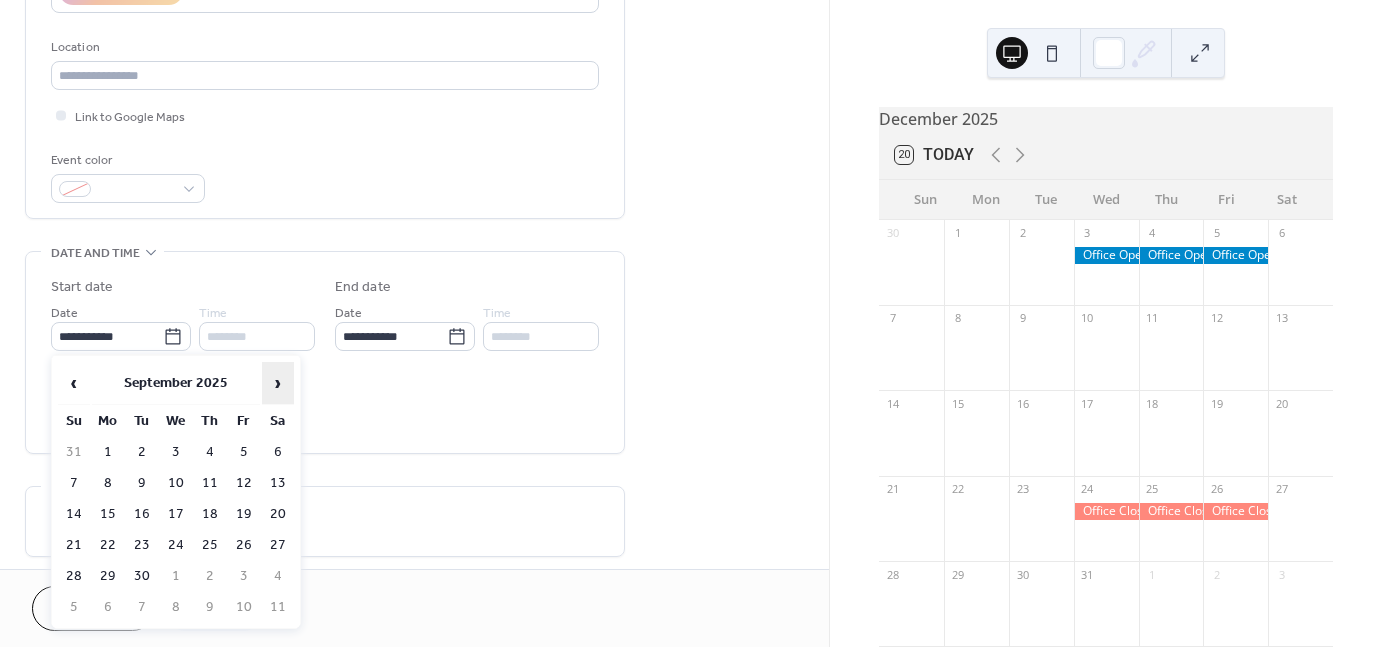 click on "›" at bounding box center (278, 383) 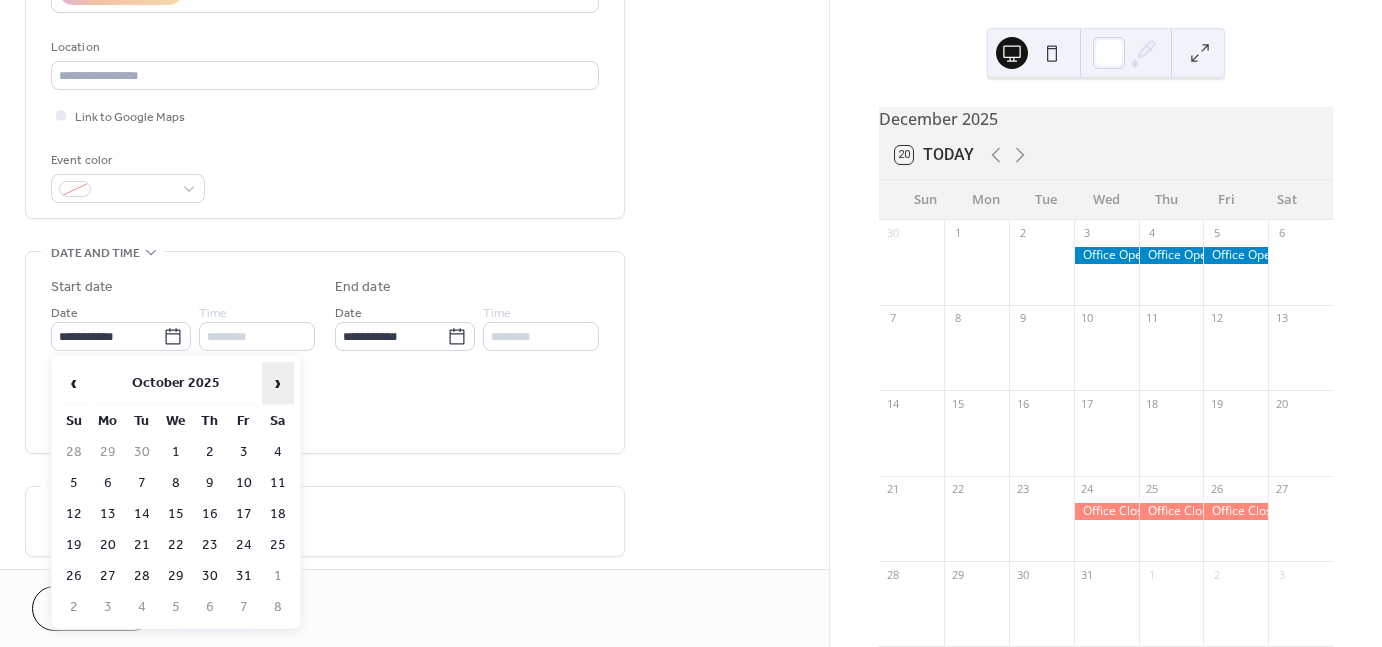 click on "›" at bounding box center [278, 383] 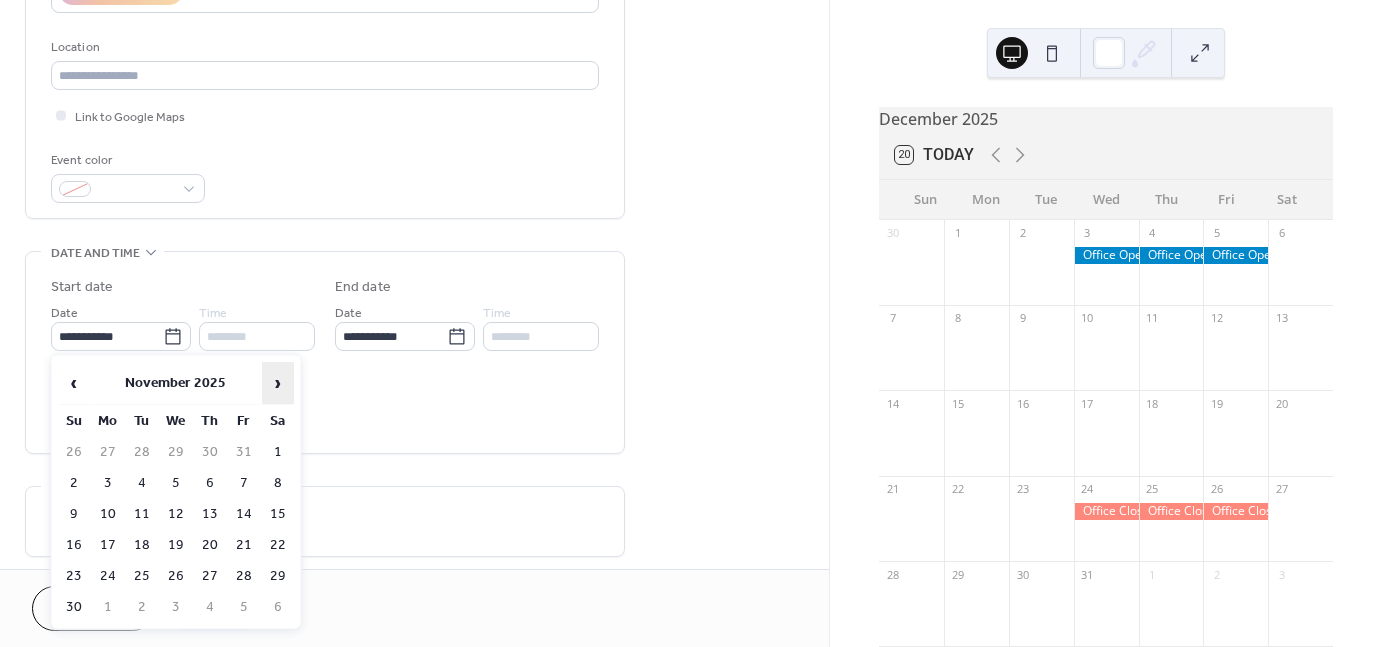 click on "›" at bounding box center [278, 383] 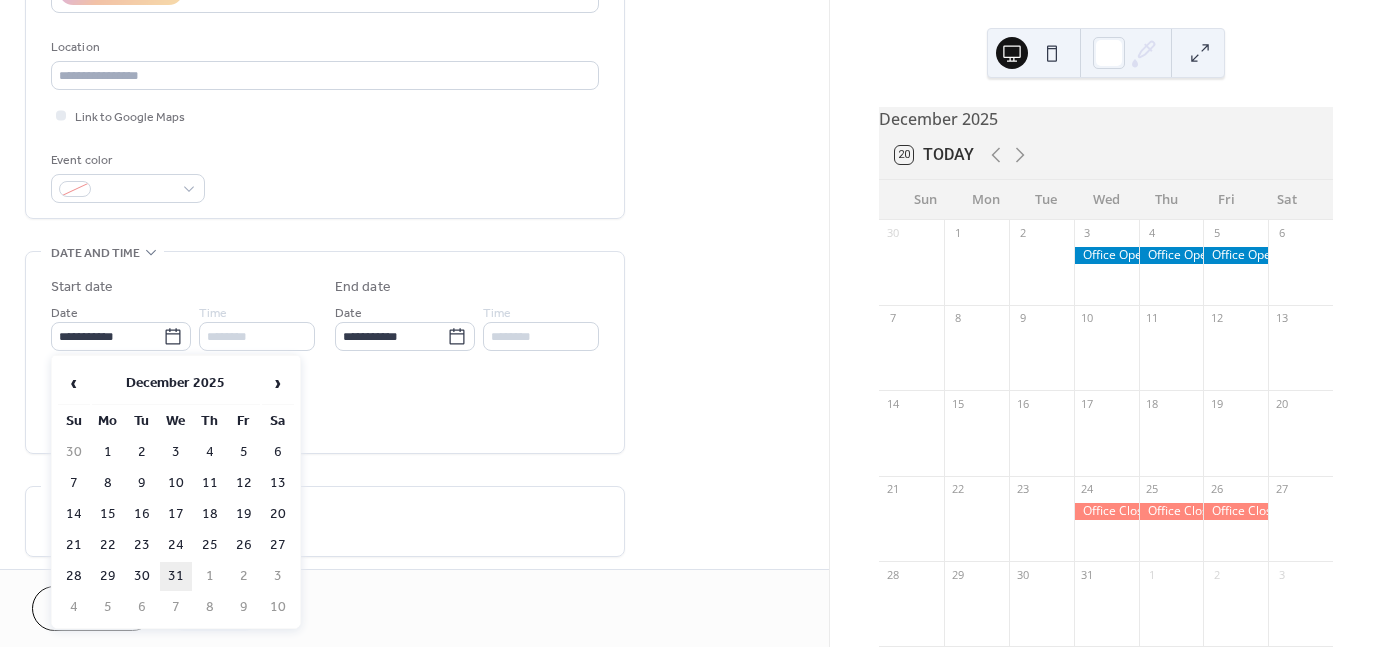 click on "31" at bounding box center (176, 576) 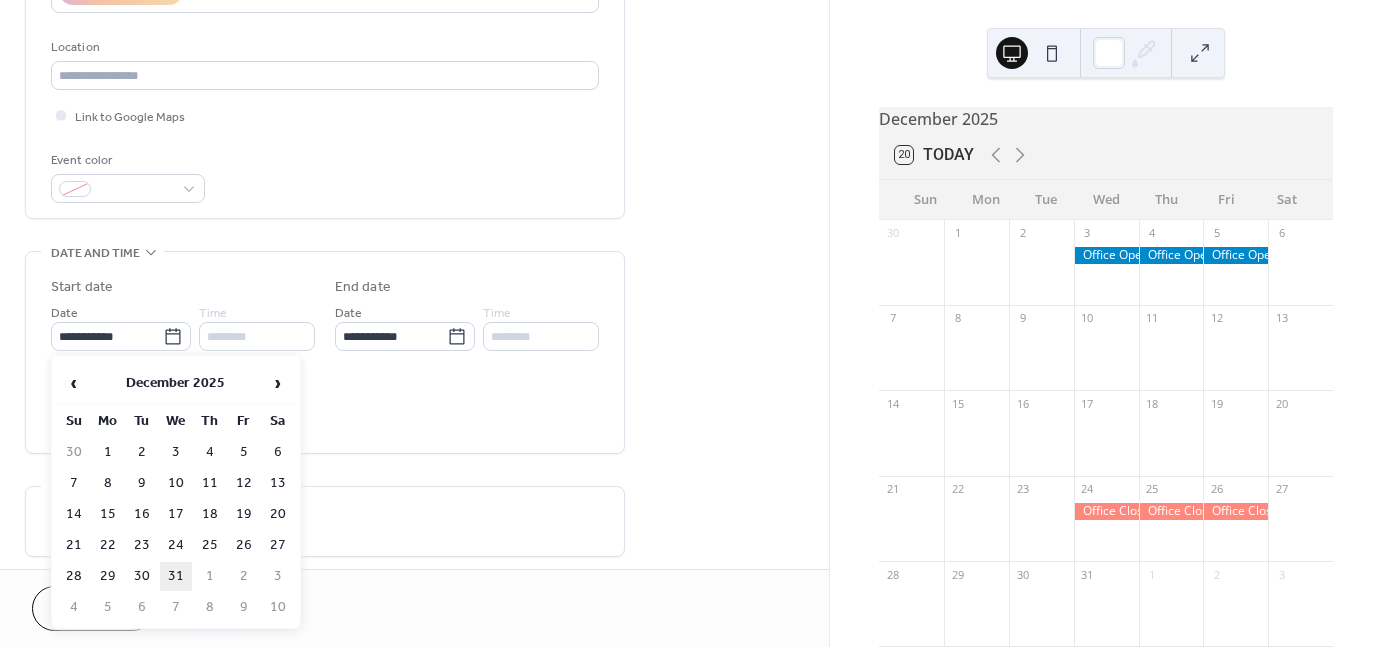 type on "**********" 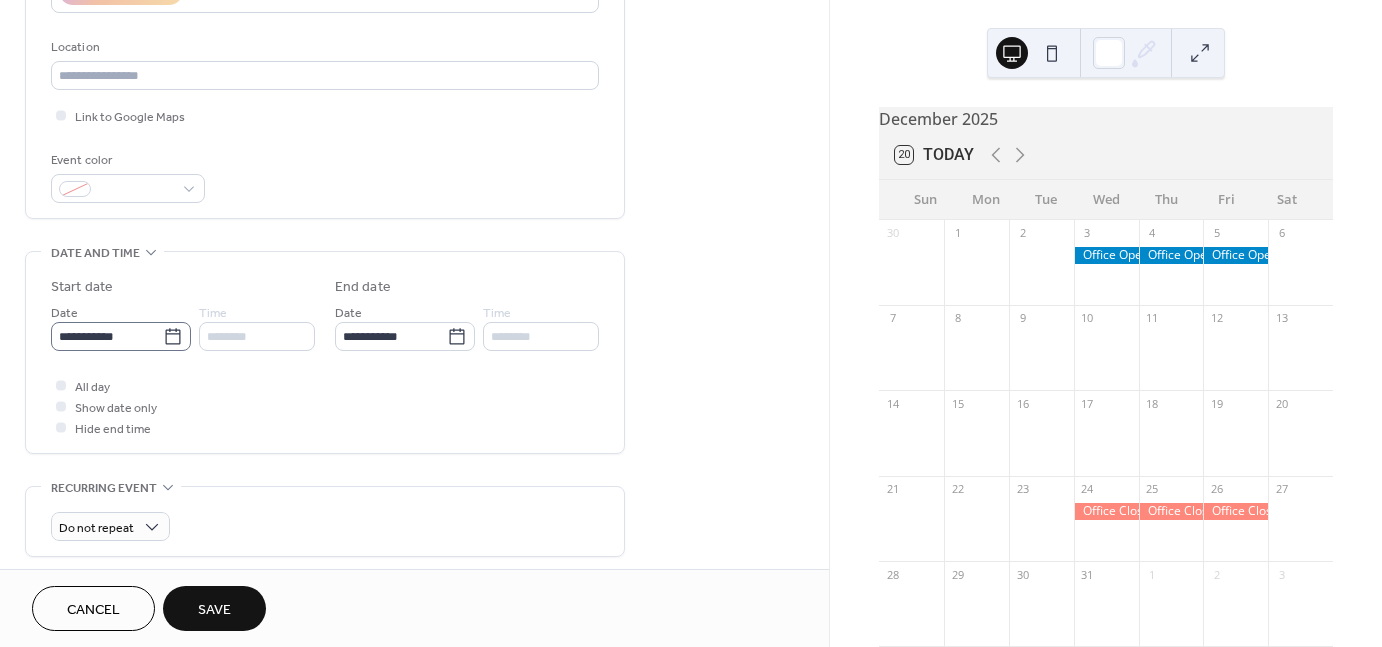 click 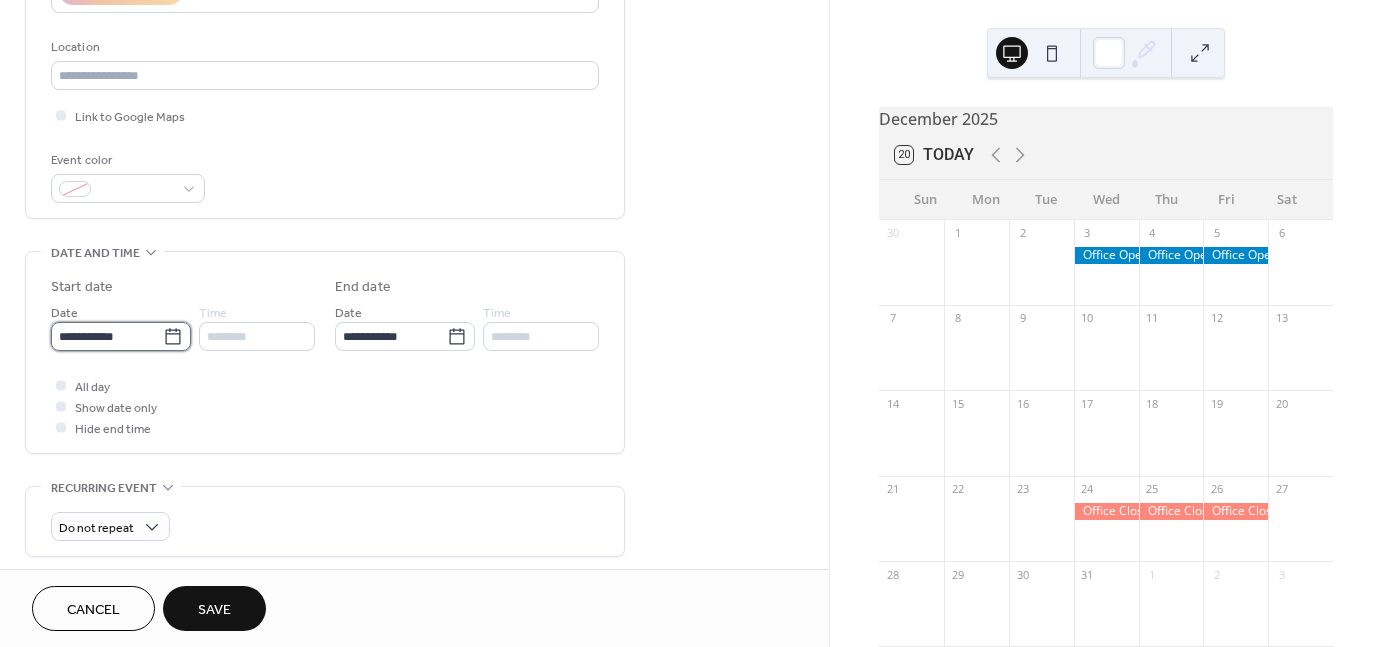 click on "**********" at bounding box center [107, 336] 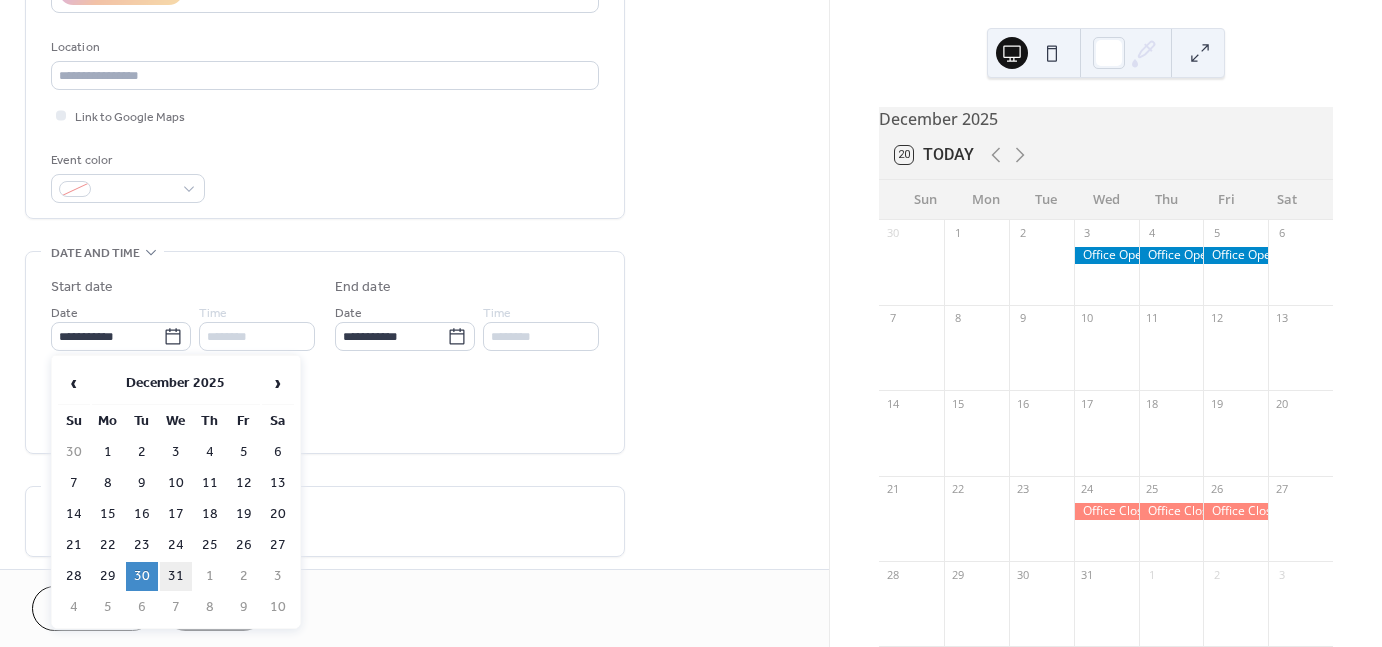 click on "31" at bounding box center [176, 576] 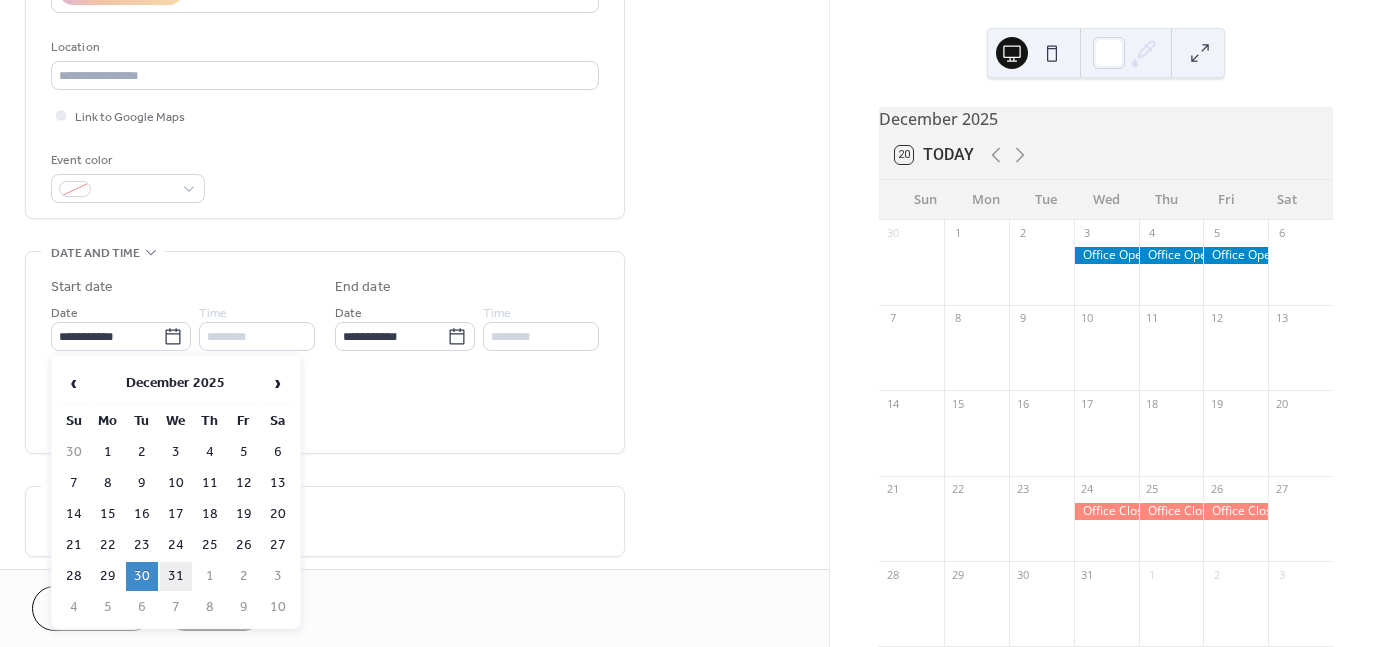 type on "**********" 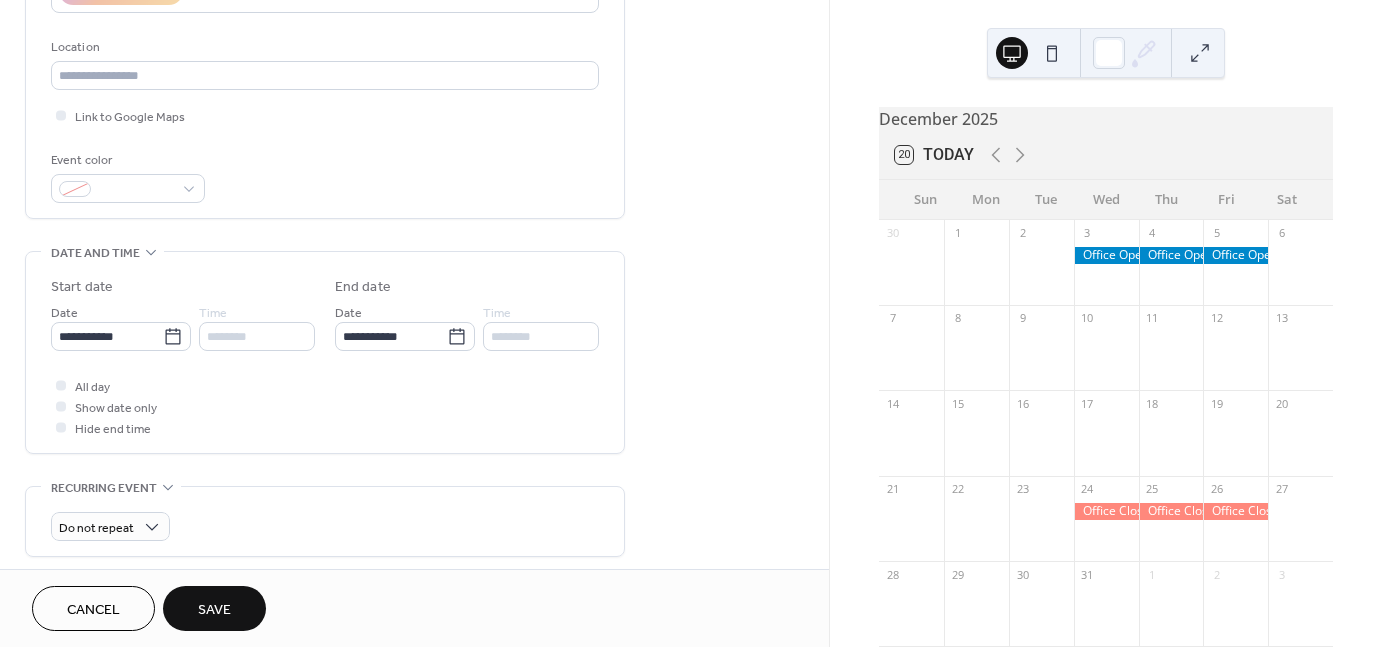 click on "Save" at bounding box center (214, 610) 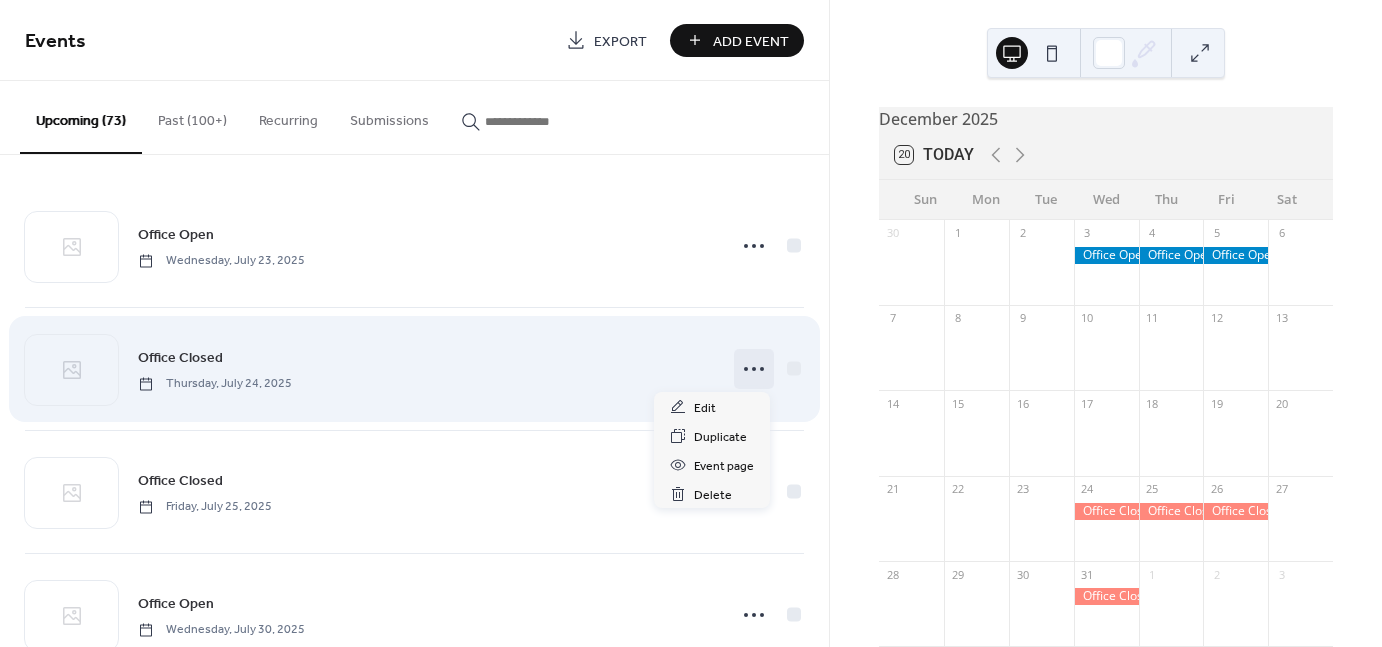 click 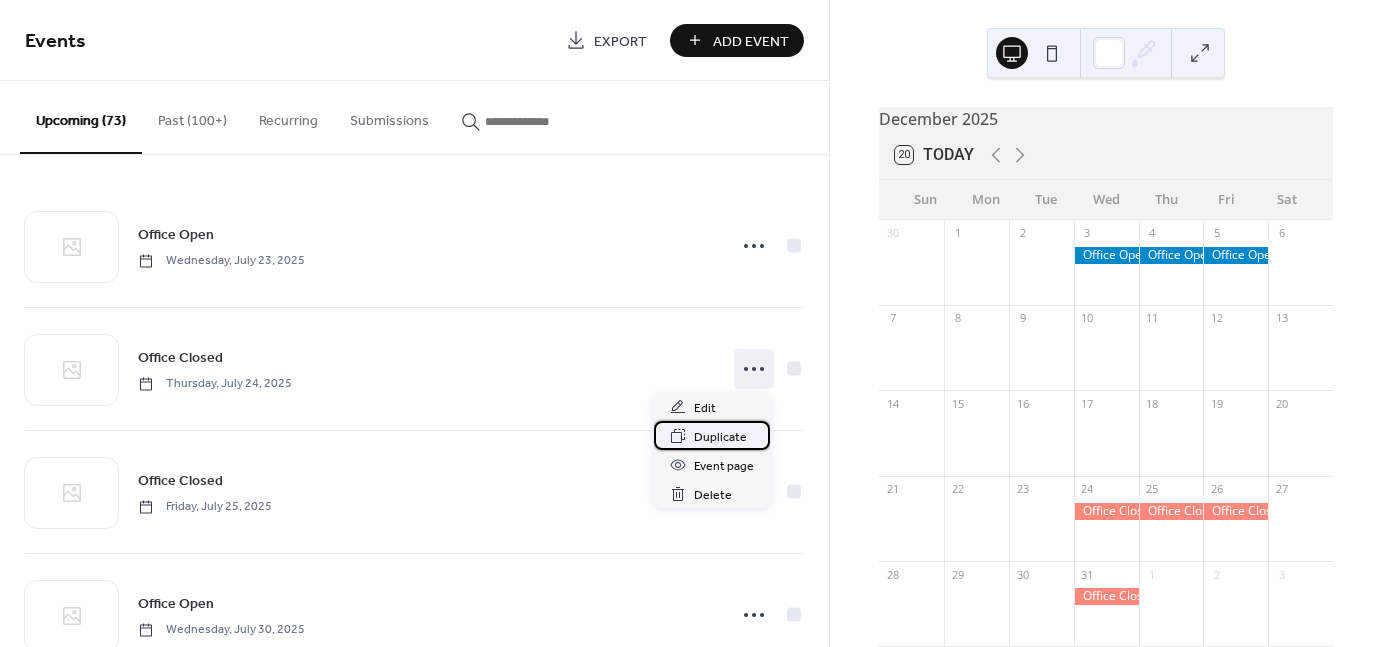 click on "Duplicate" at bounding box center (720, 437) 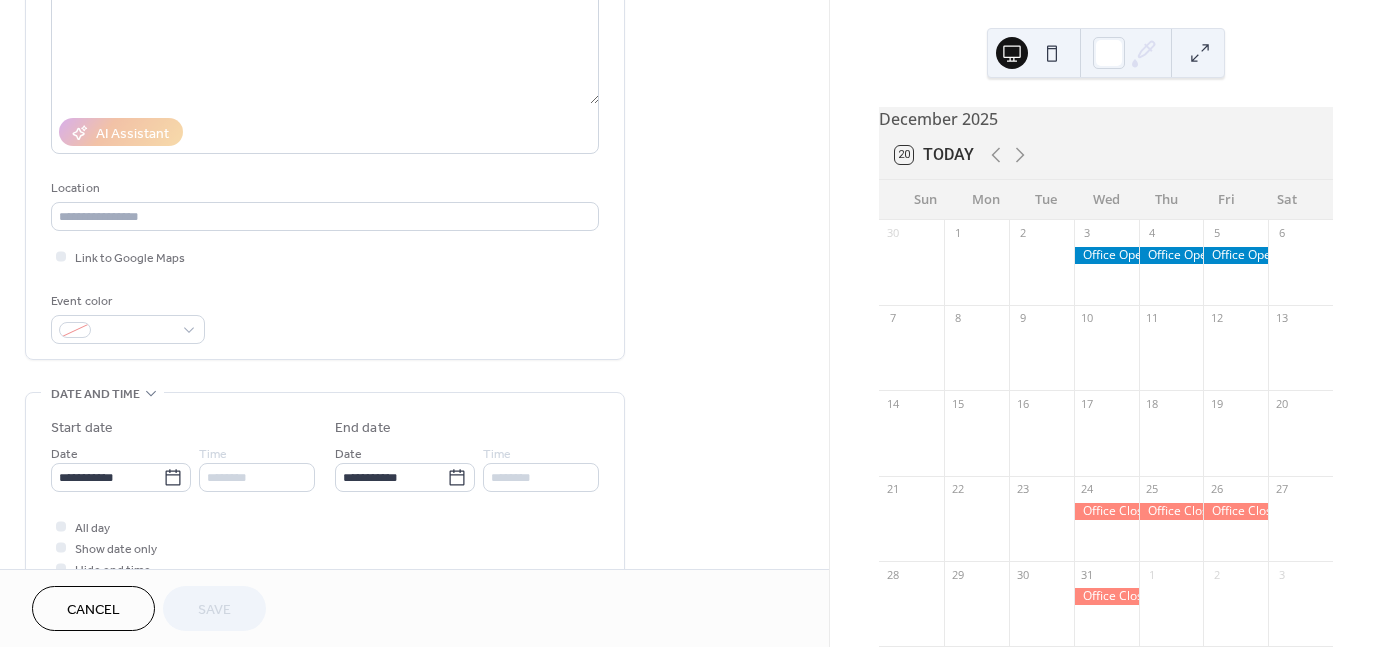 scroll, scrollTop: 300, scrollLeft: 0, axis: vertical 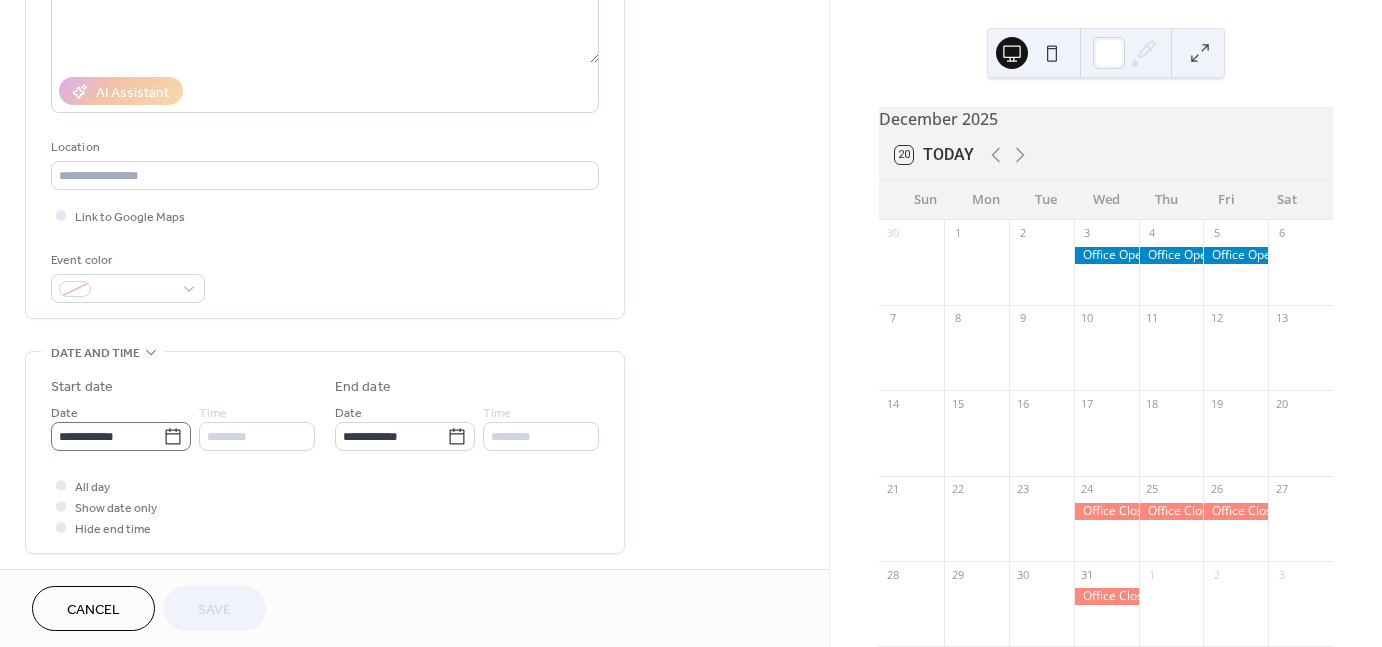 click 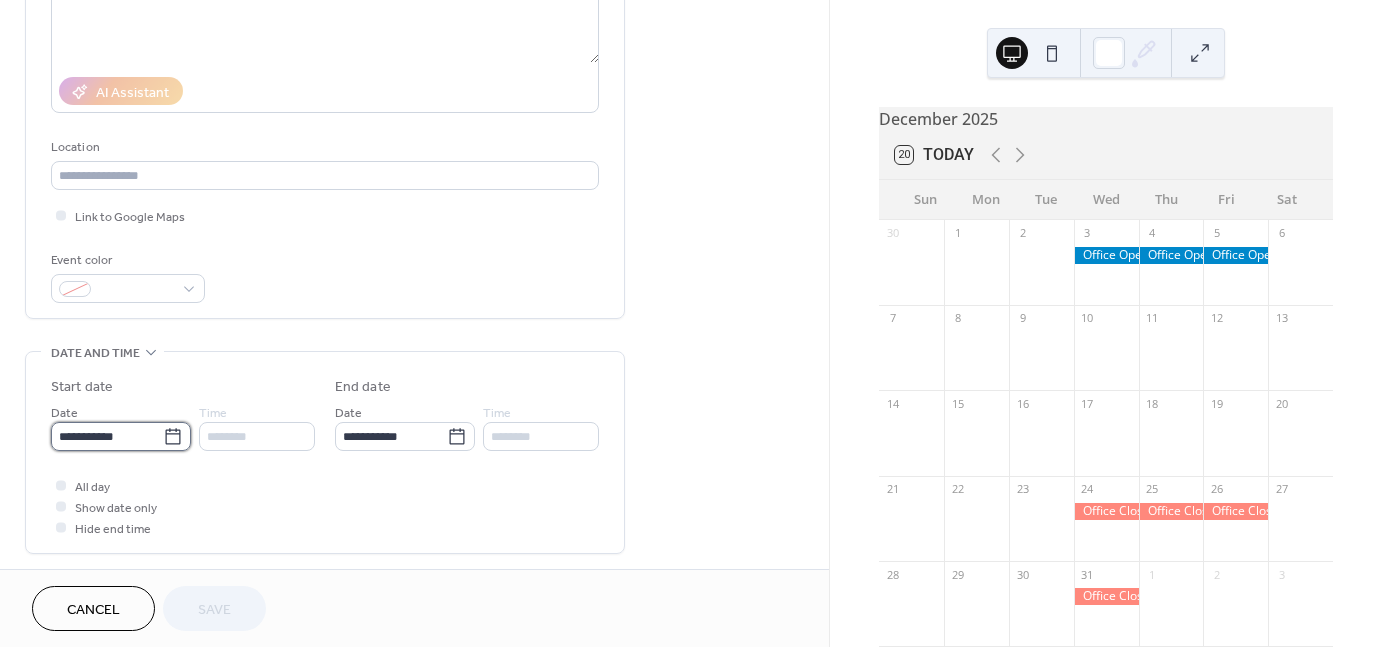 click on "**********" at bounding box center [107, 436] 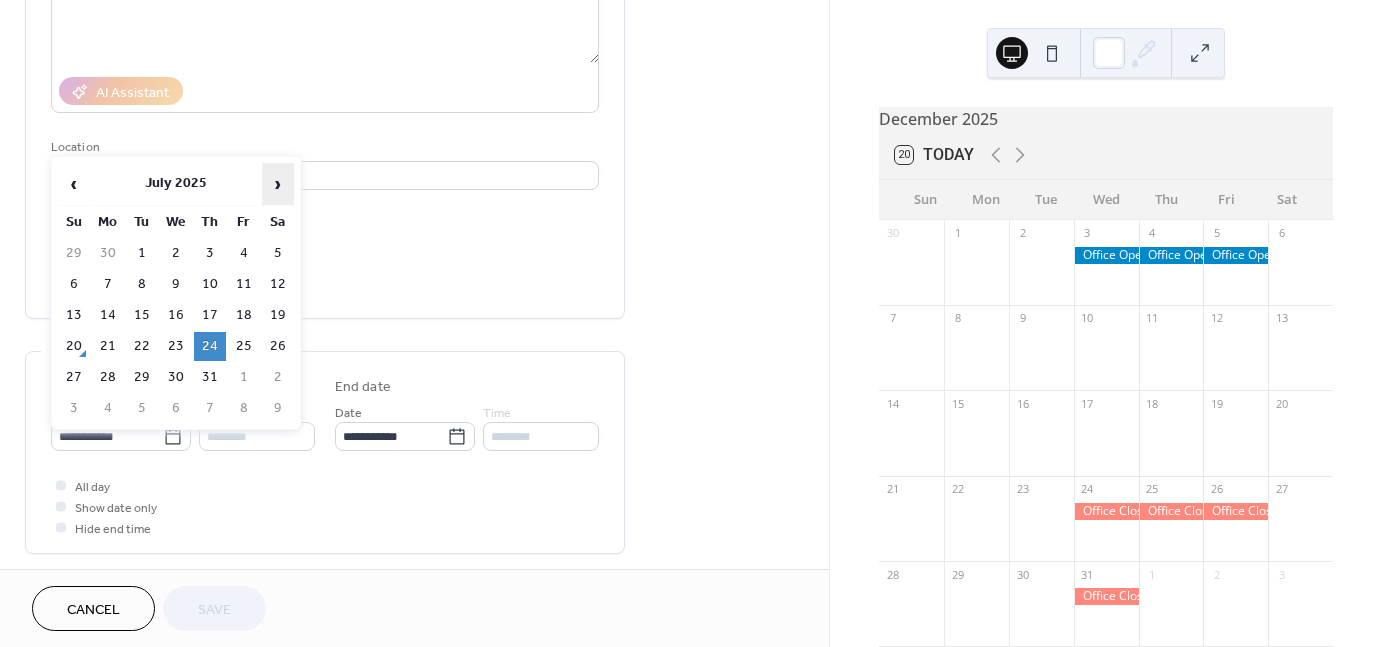 click on "›" at bounding box center [278, 184] 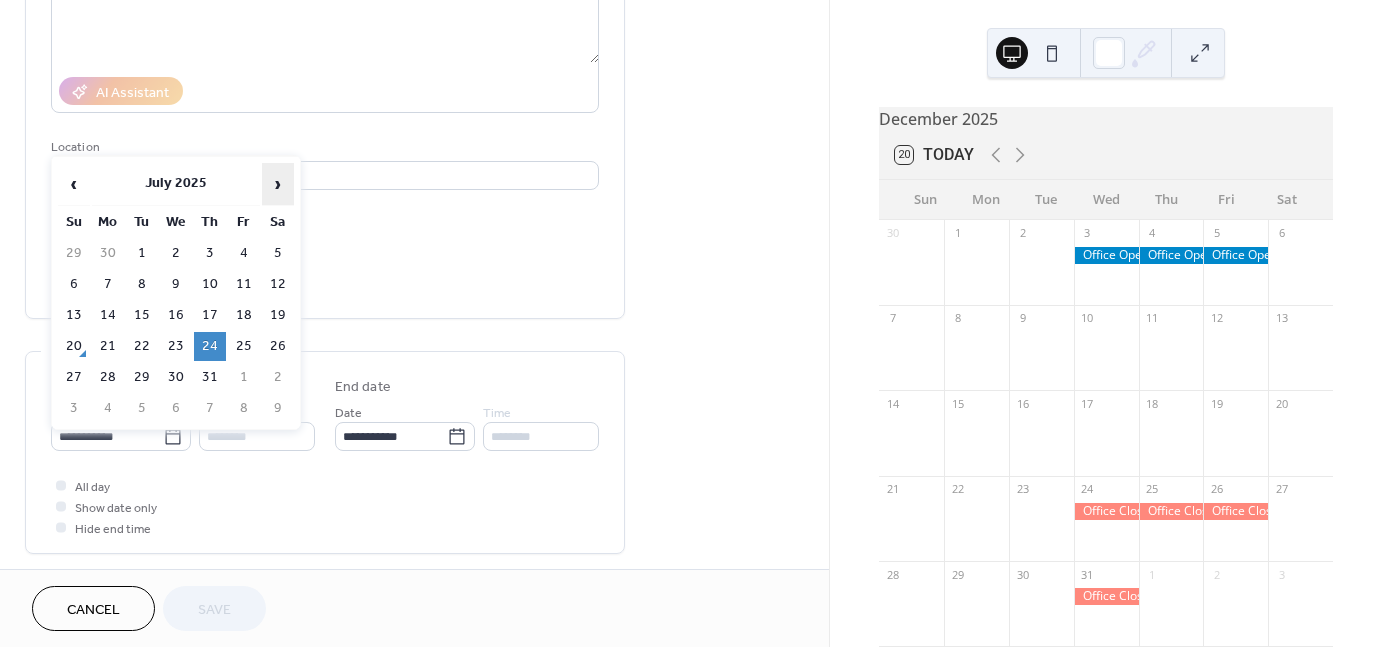 click on "›" at bounding box center (278, 184) 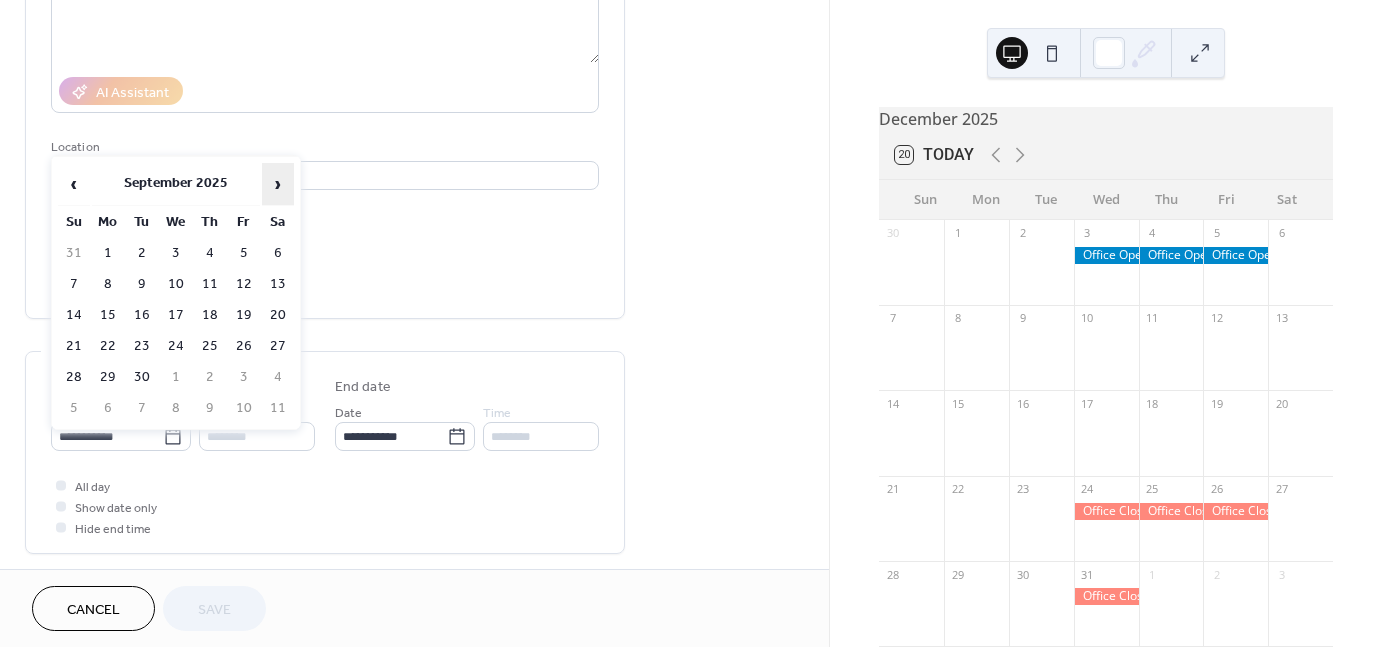 click on "›" at bounding box center (278, 184) 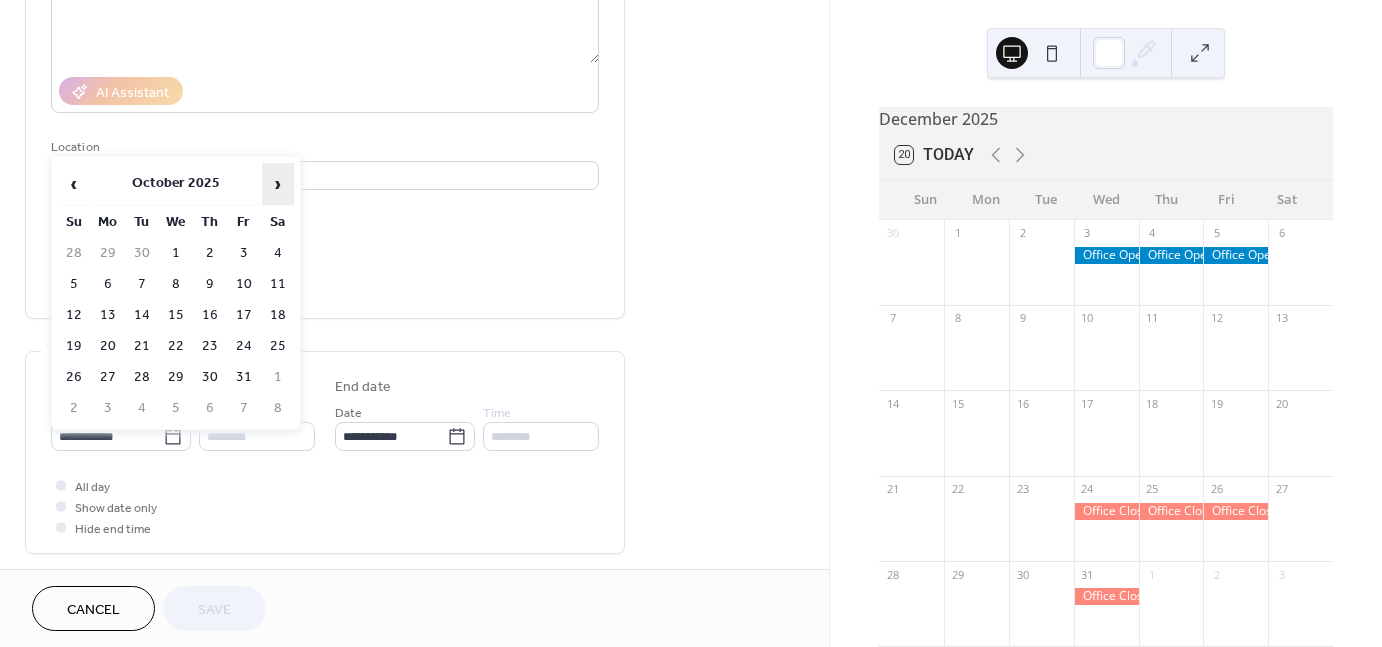 click on "›" at bounding box center [278, 184] 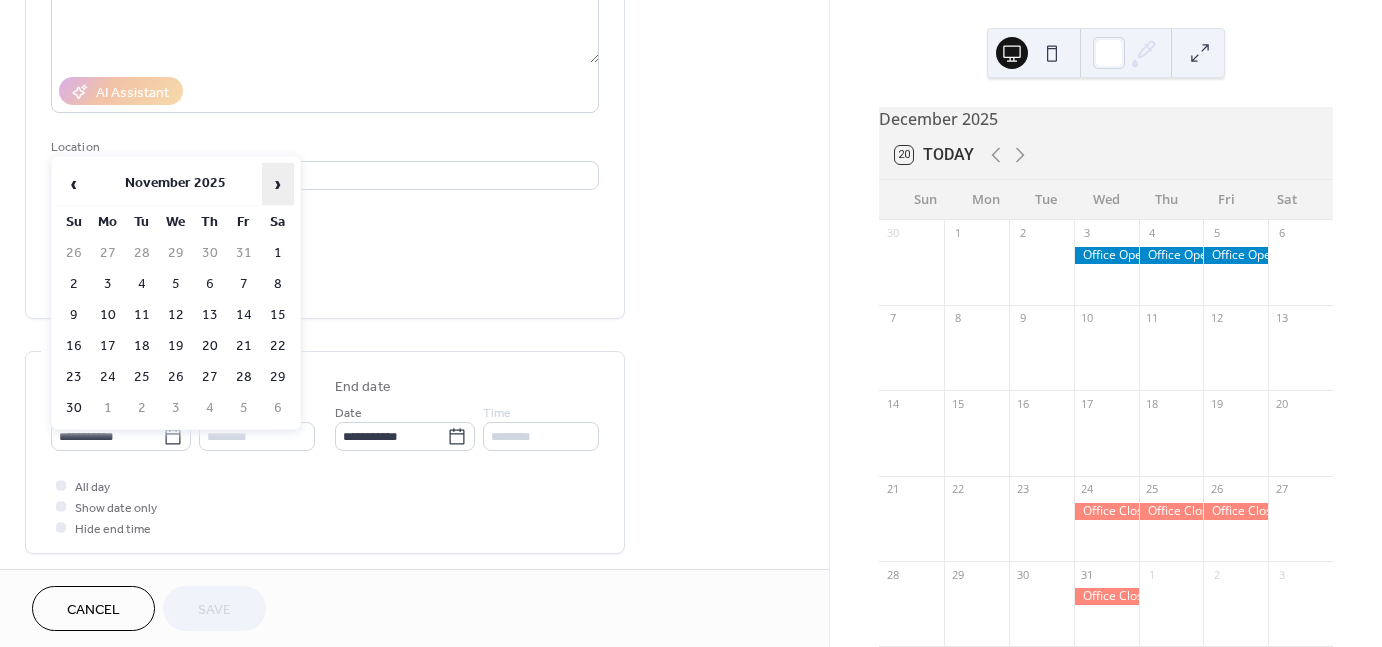 click on "›" at bounding box center [278, 184] 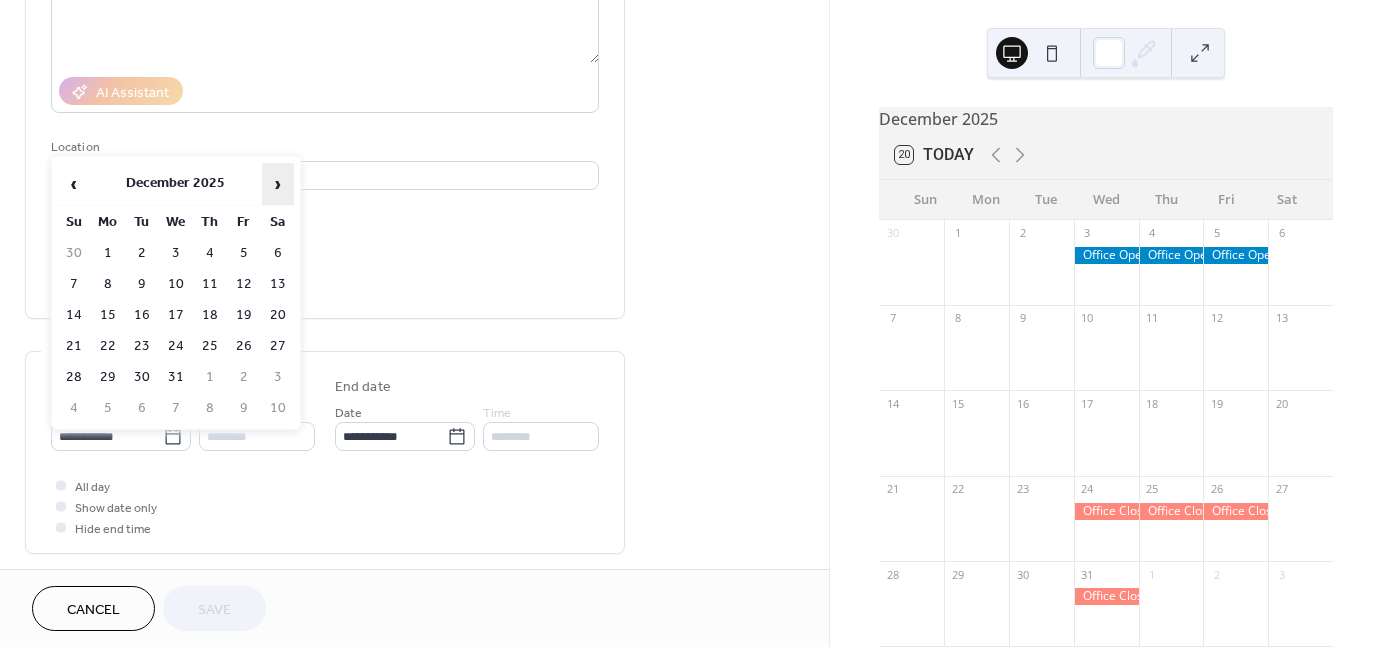 click on "›" at bounding box center [278, 184] 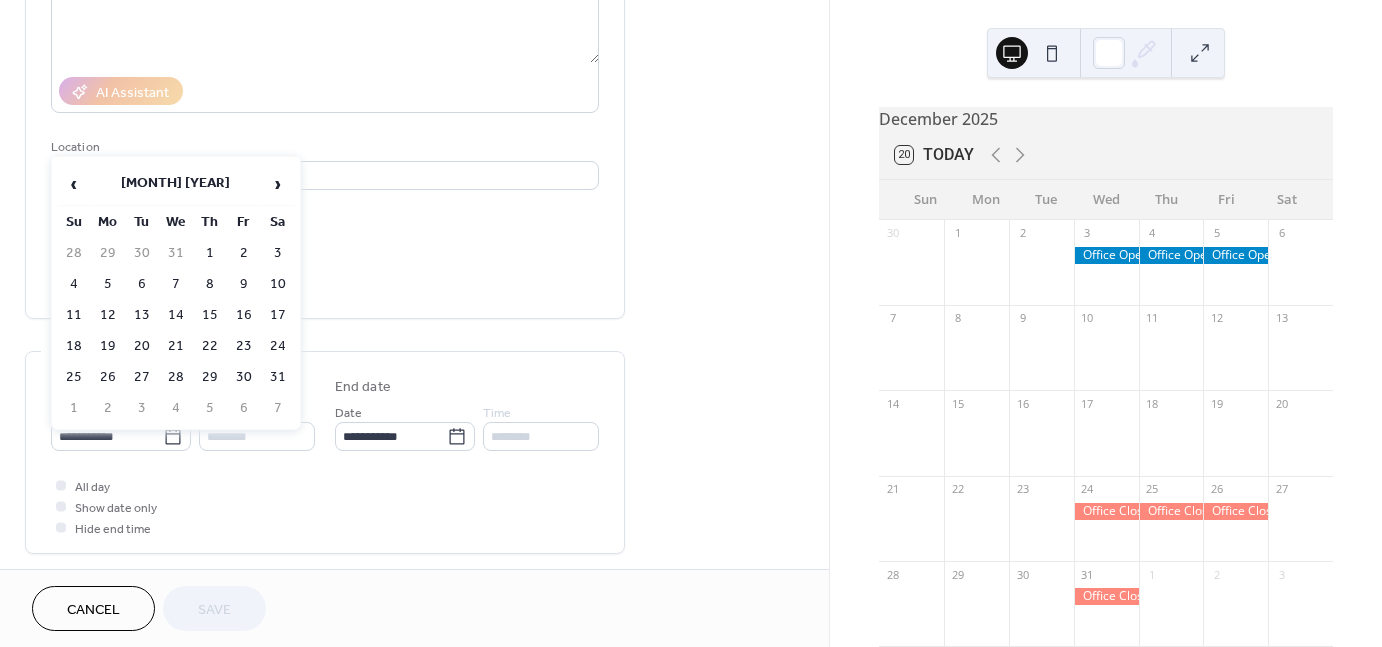 click on "‹ [MONTH] [YEAR] › Su Mo Tu We Th Fr Sa 28 29 30 31 1 2 3 4 5 6 7 8 9 10 11 12 13 14 15 16 17 18 19 20 21 22 23 24 25 26 27 28 29 30 31 1 2 3 4 5 6 7" at bounding box center (176, 293) 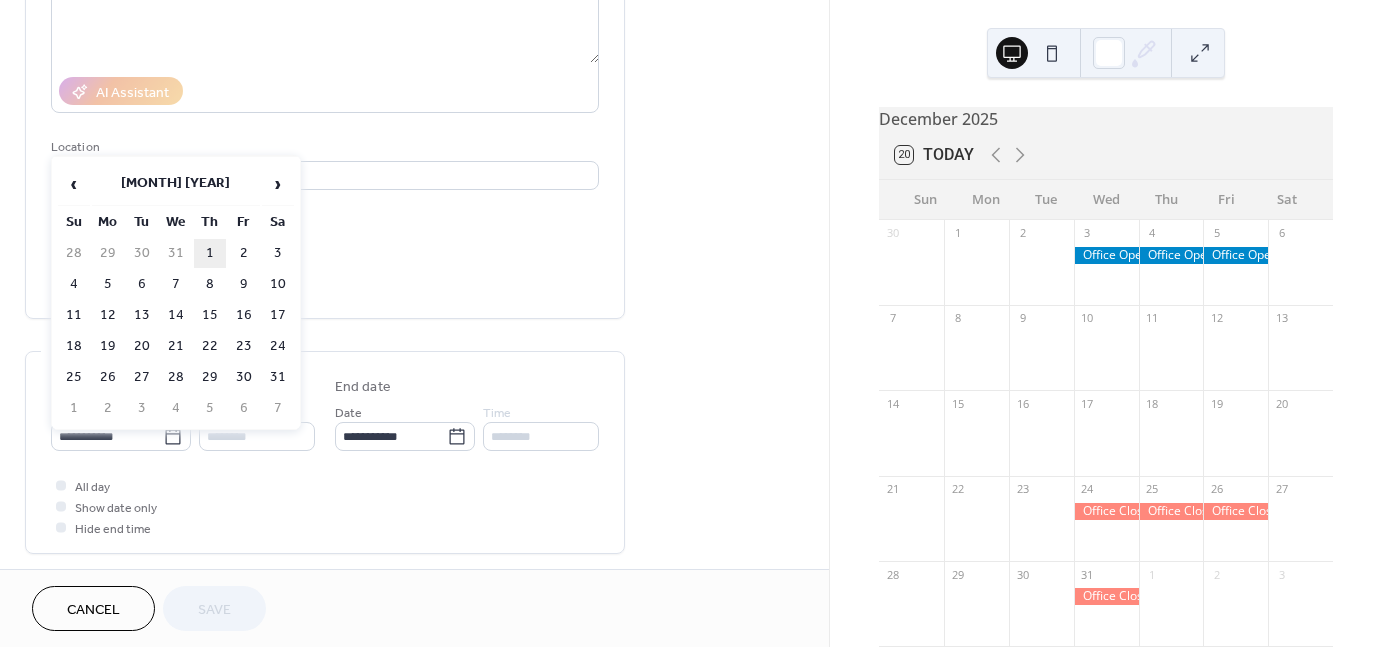 click on "1" at bounding box center [210, 253] 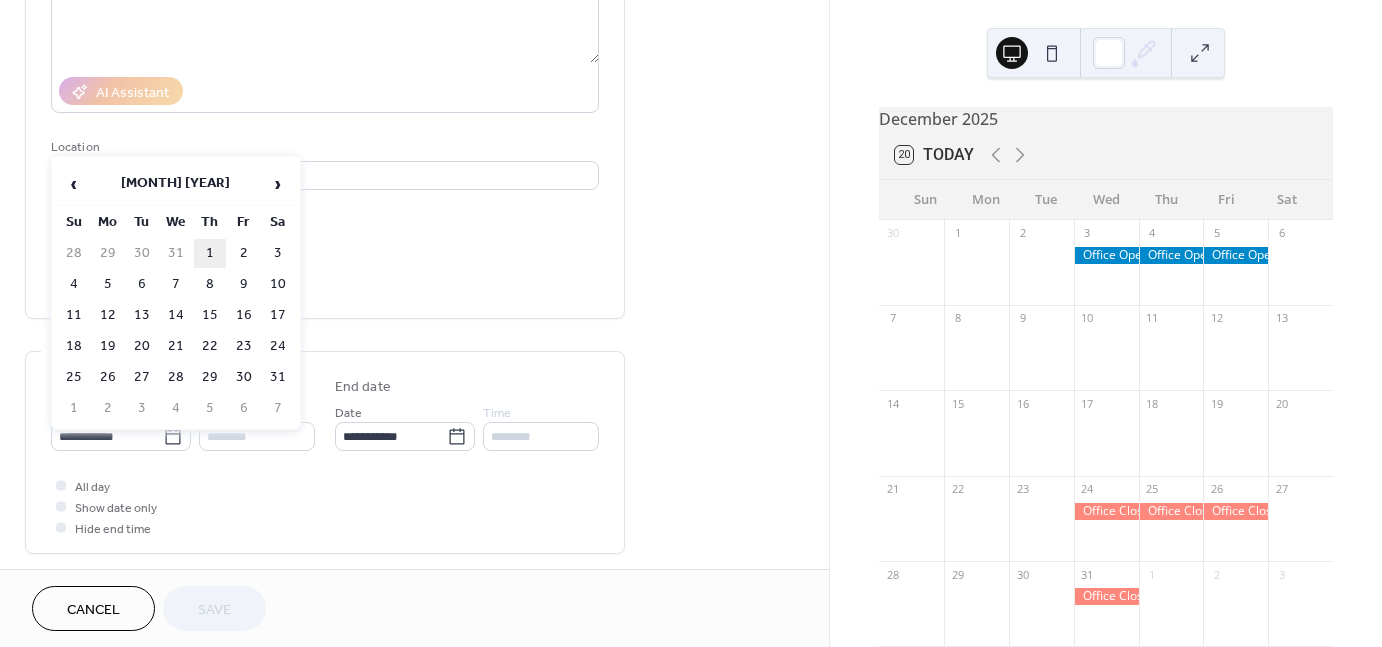 type on "**********" 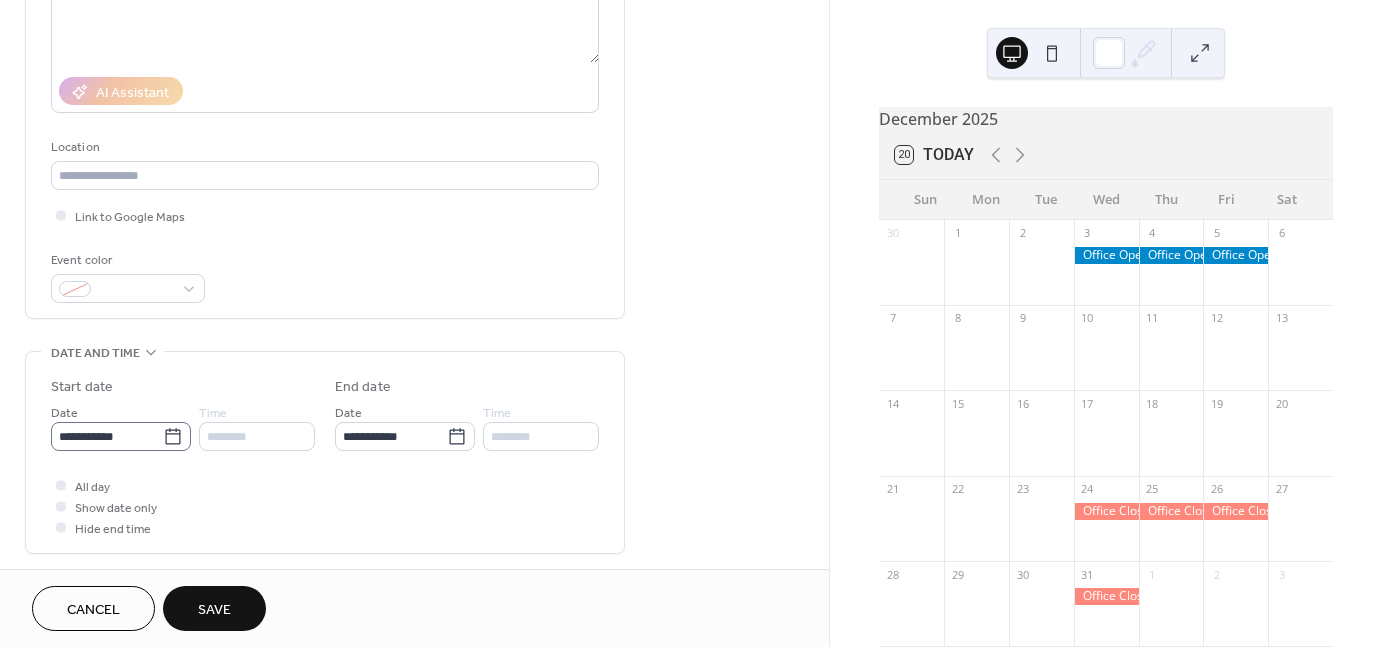 click 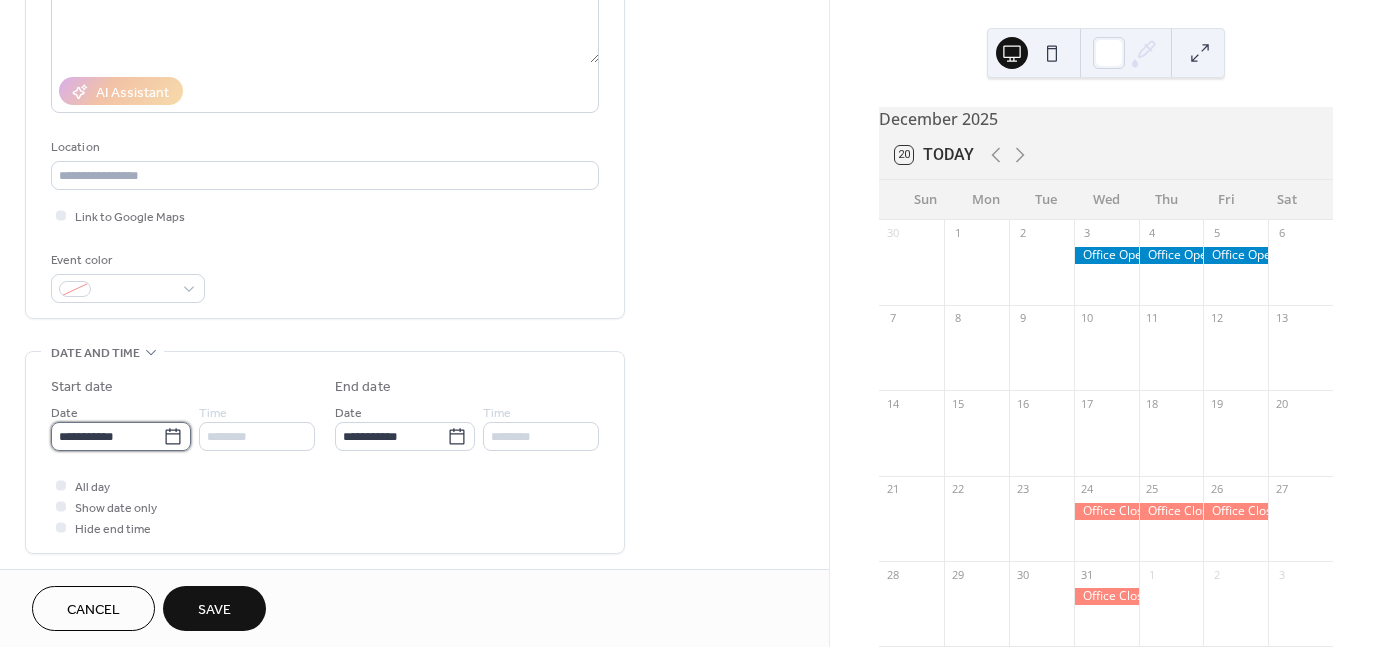 click on "**********" at bounding box center (107, 436) 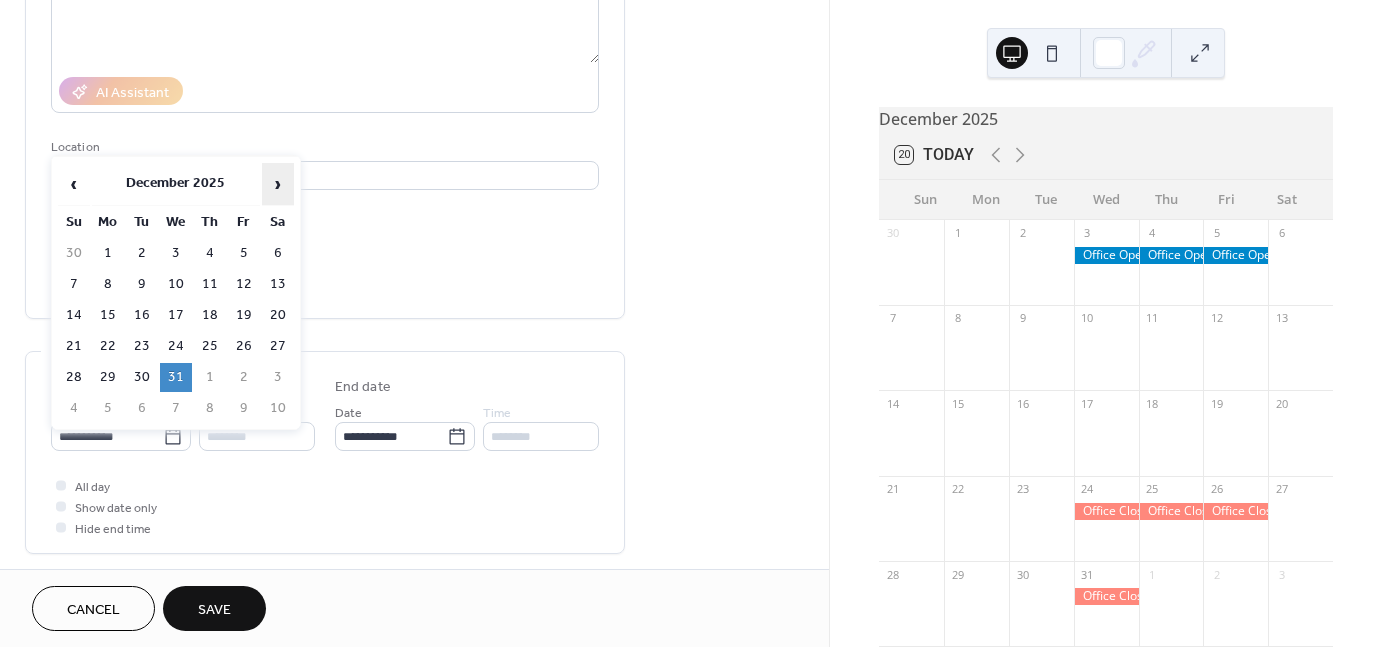 click on "›" at bounding box center [278, 184] 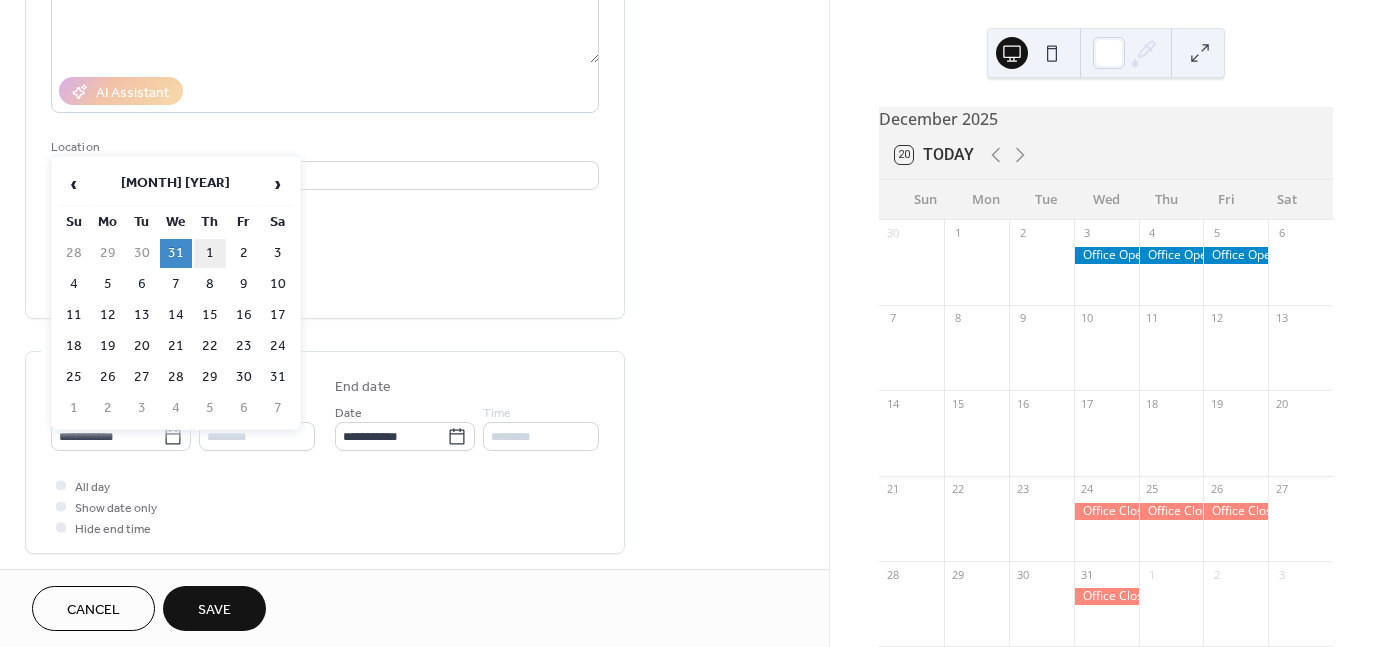 click on "1" at bounding box center [210, 253] 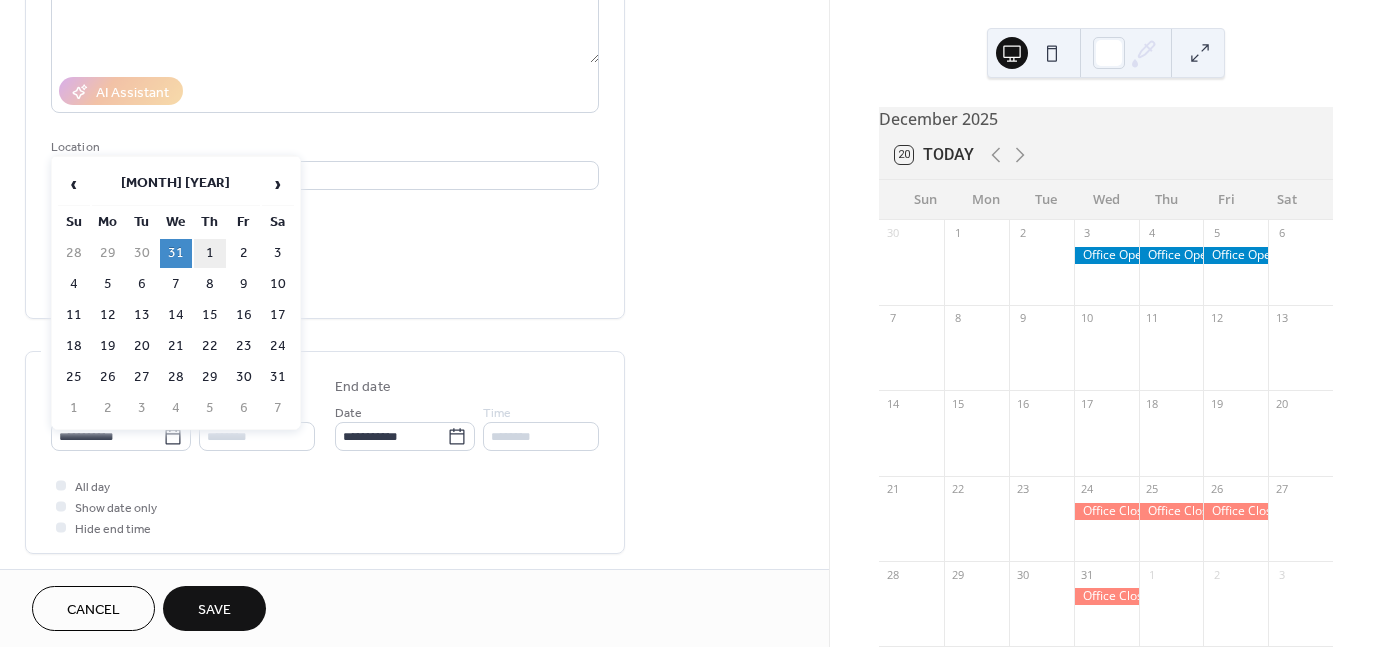 type on "**********" 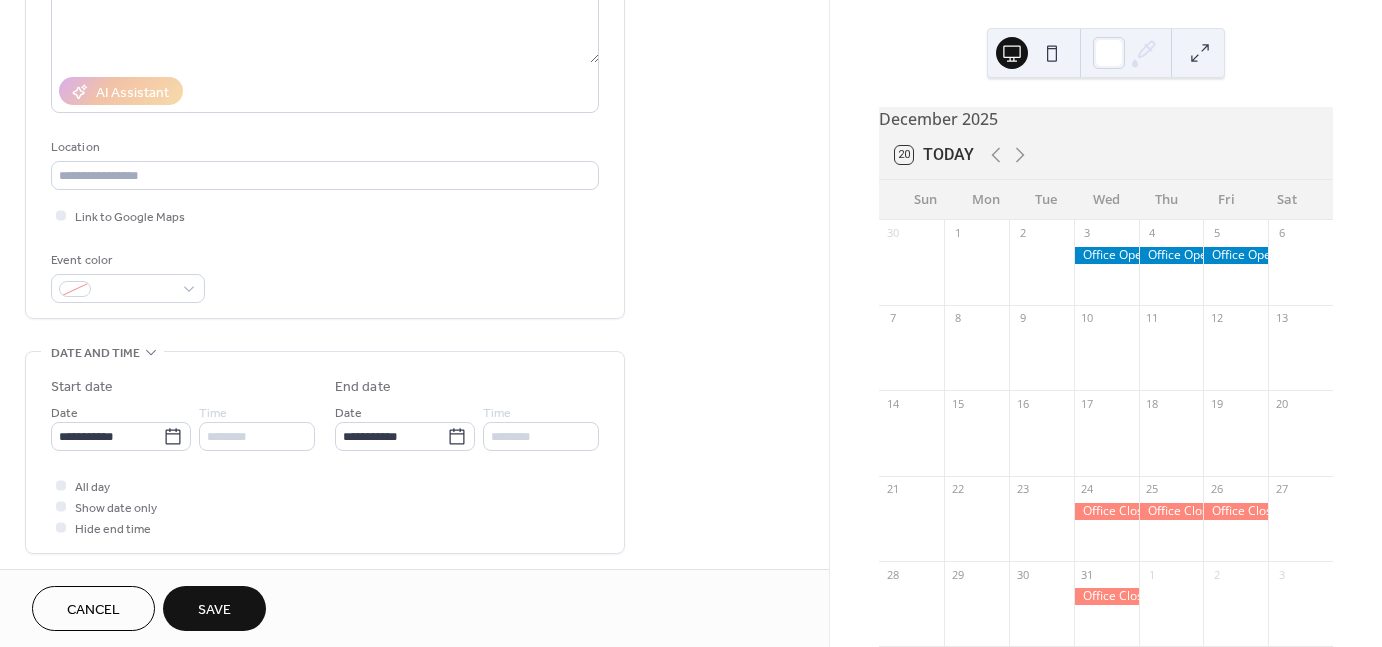 click on "Save" at bounding box center [214, 610] 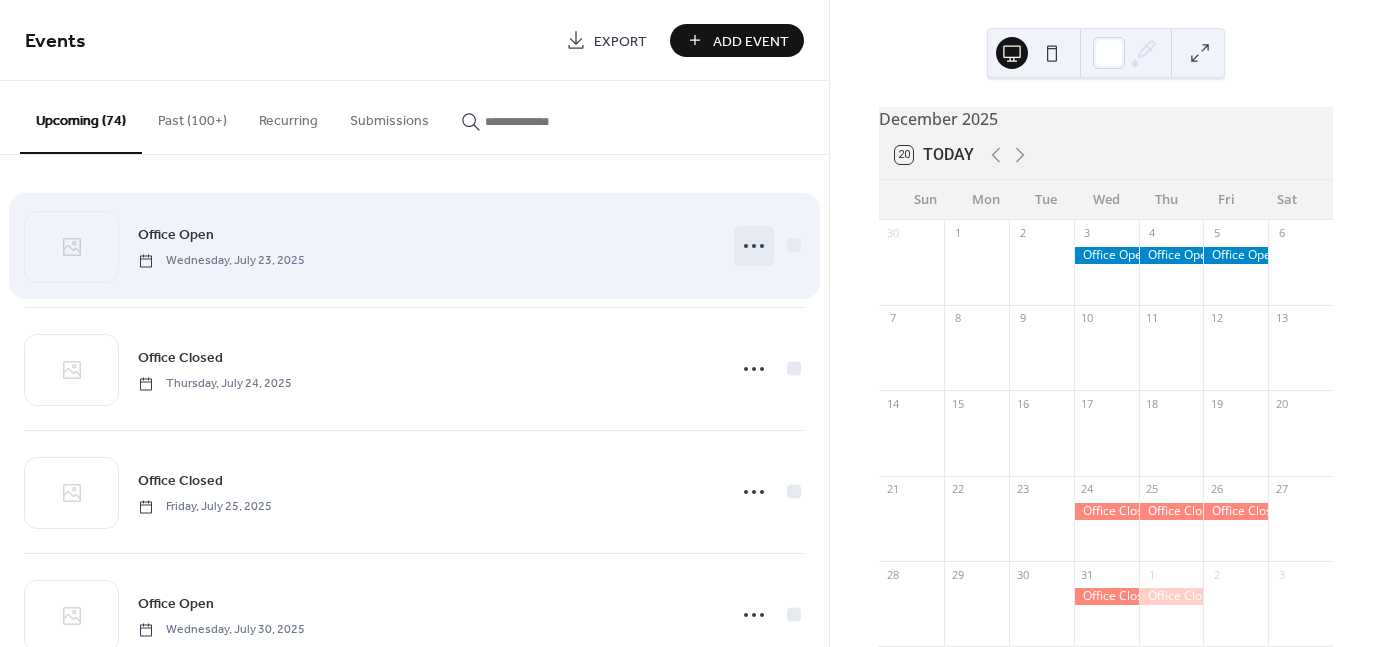 click 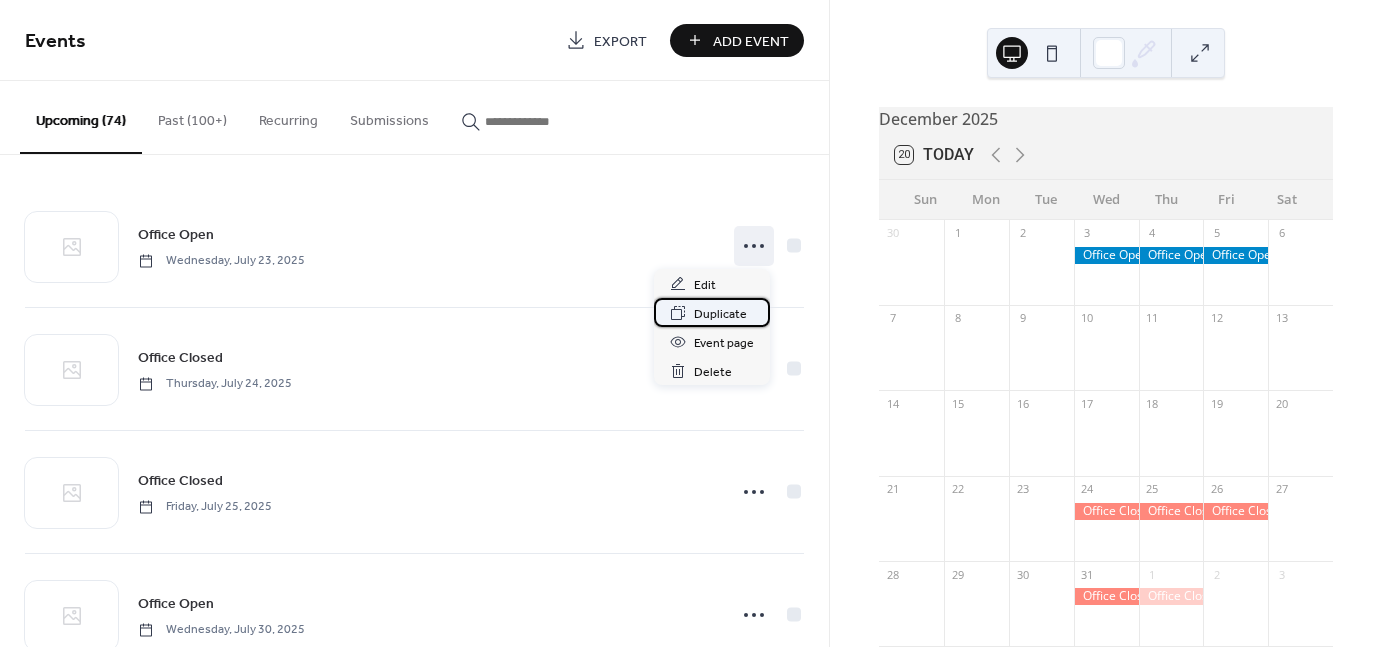 click on "Duplicate" at bounding box center (720, 314) 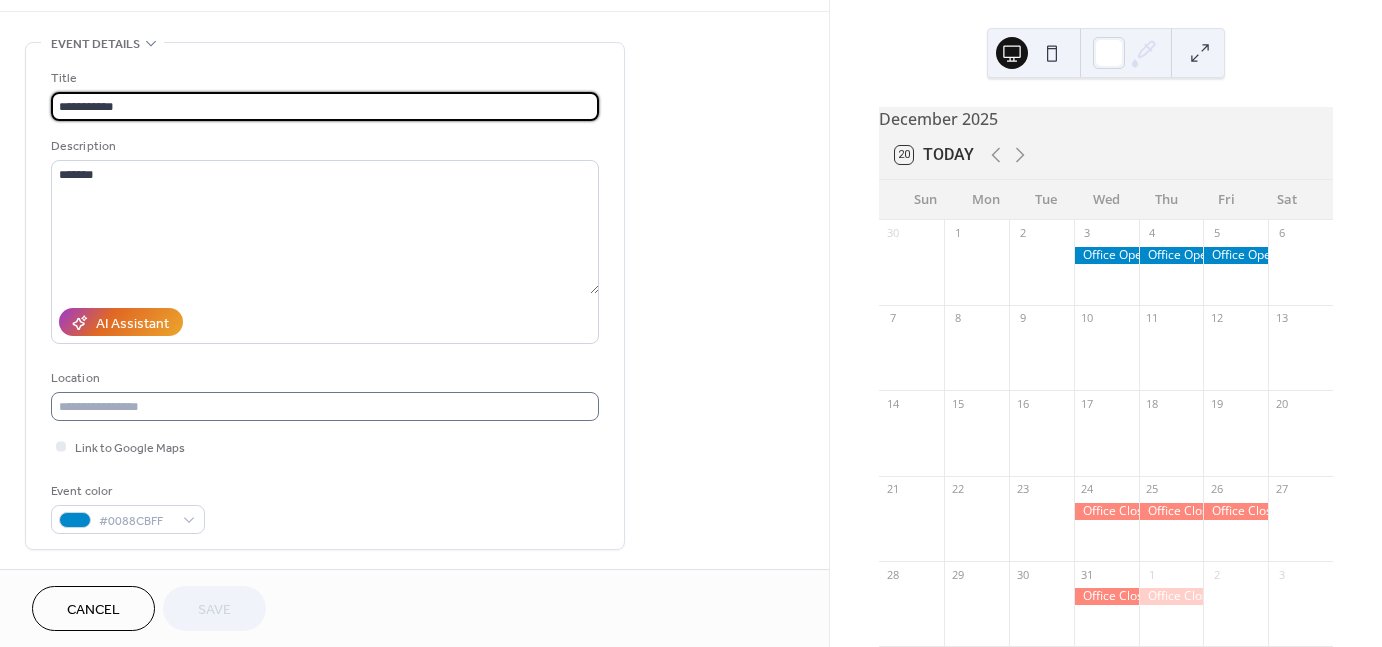 scroll, scrollTop: 200, scrollLeft: 0, axis: vertical 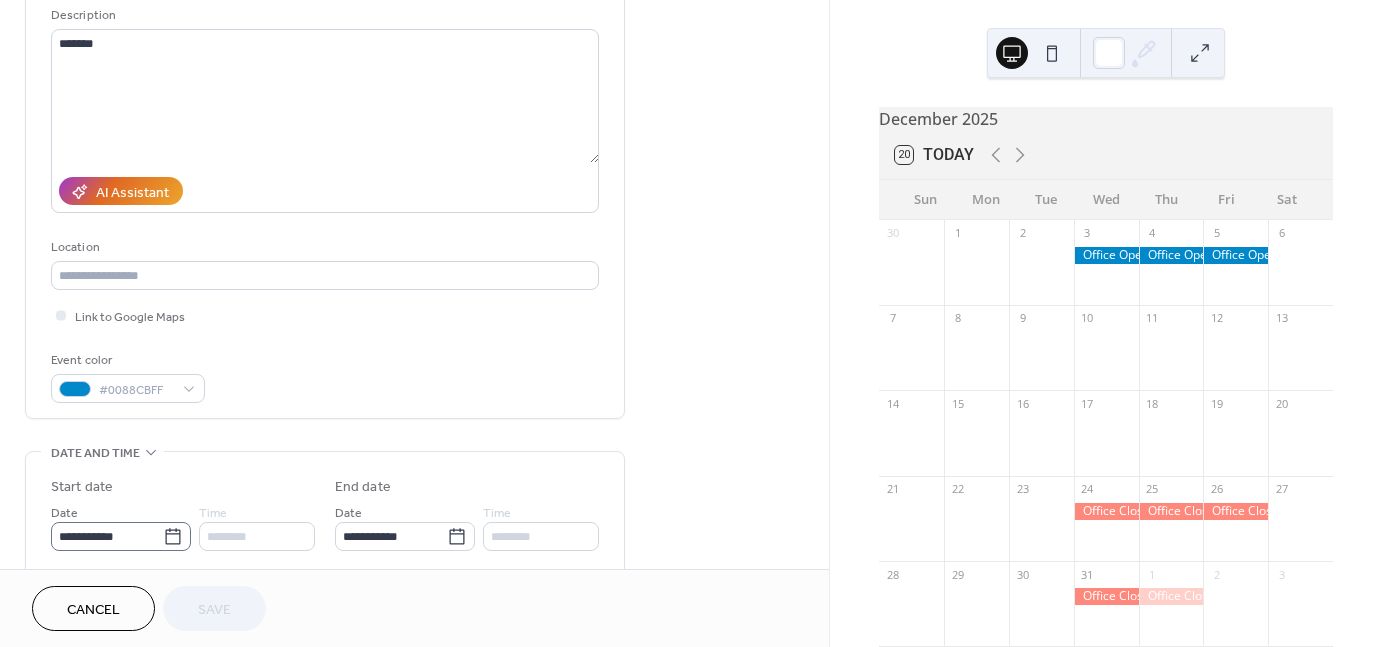click 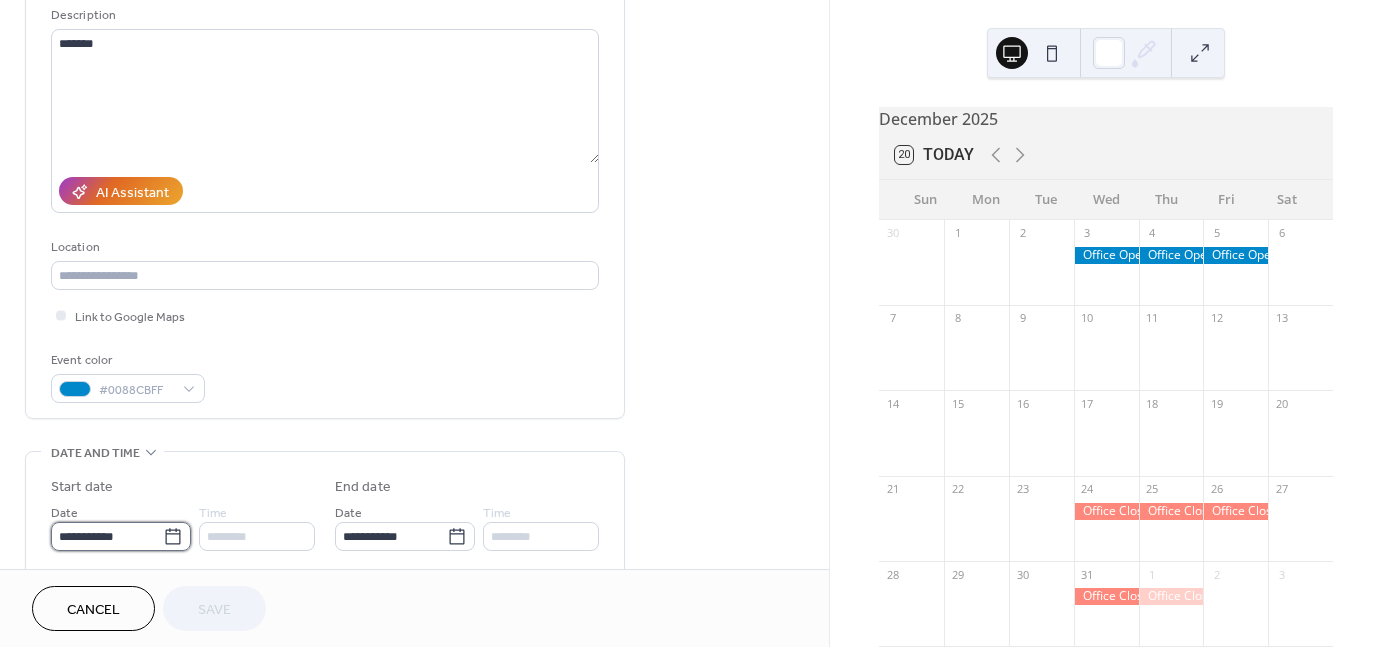 click on "**********" at bounding box center [107, 536] 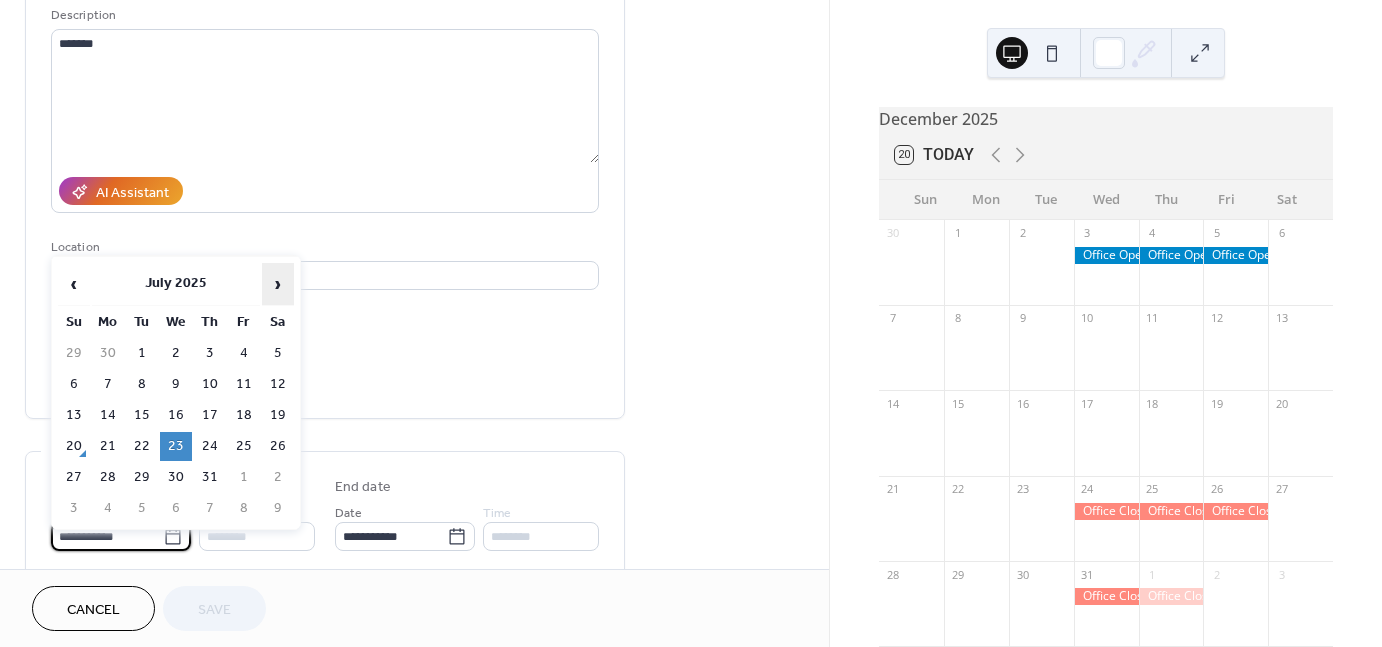 click on "›" at bounding box center (278, 284) 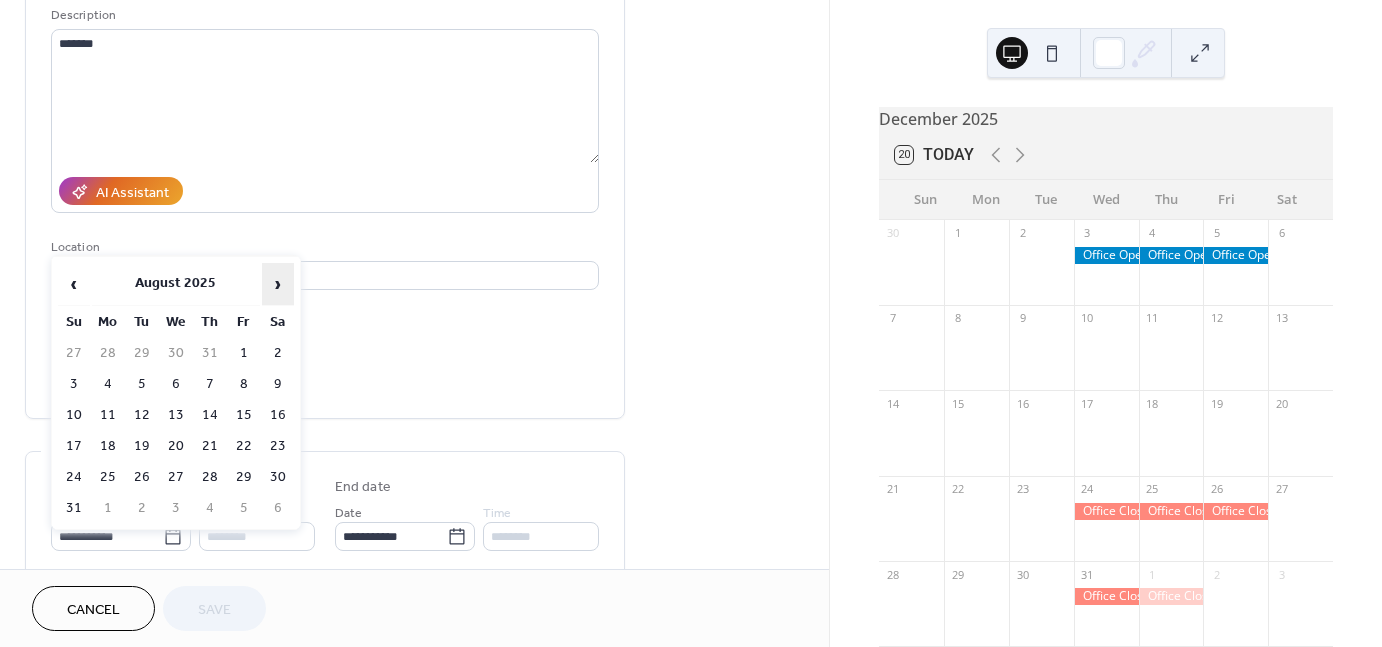 click on "›" at bounding box center (278, 284) 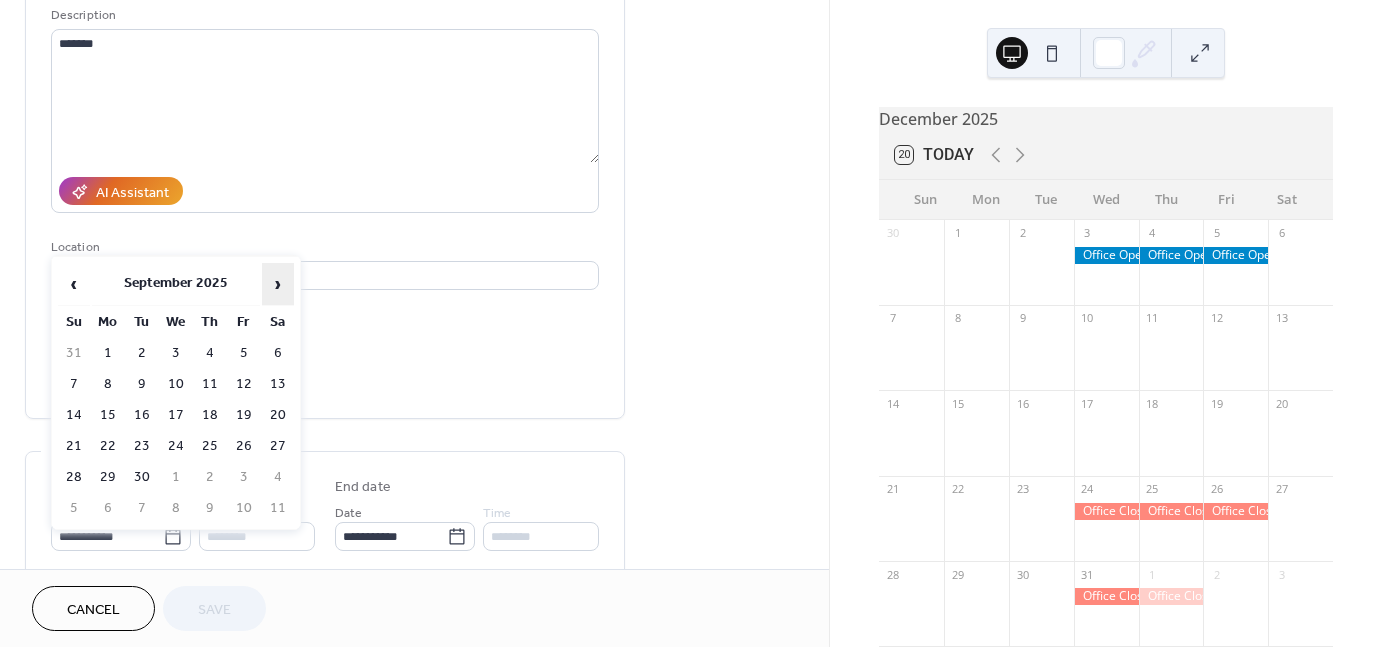 click on "›" at bounding box center (278, 284) 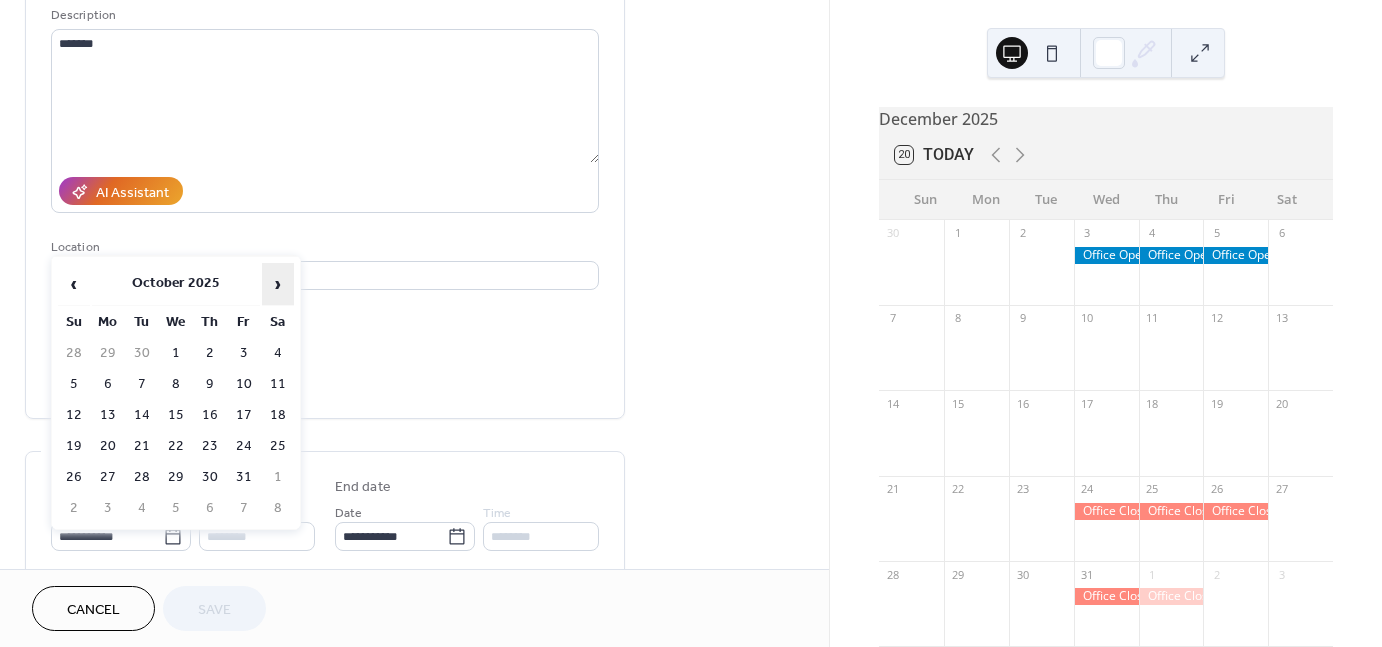 click on "›" at bounding box center (278, 284) 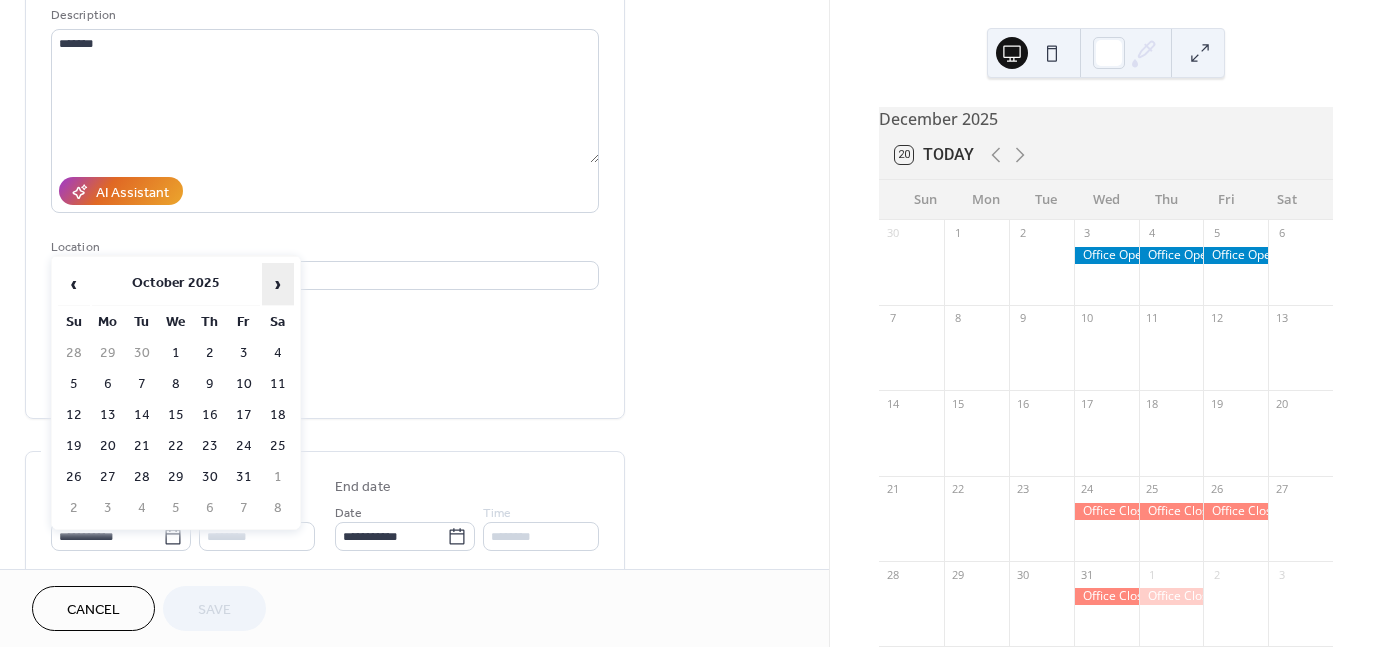 click on "›" at bounding box center (278, 284) 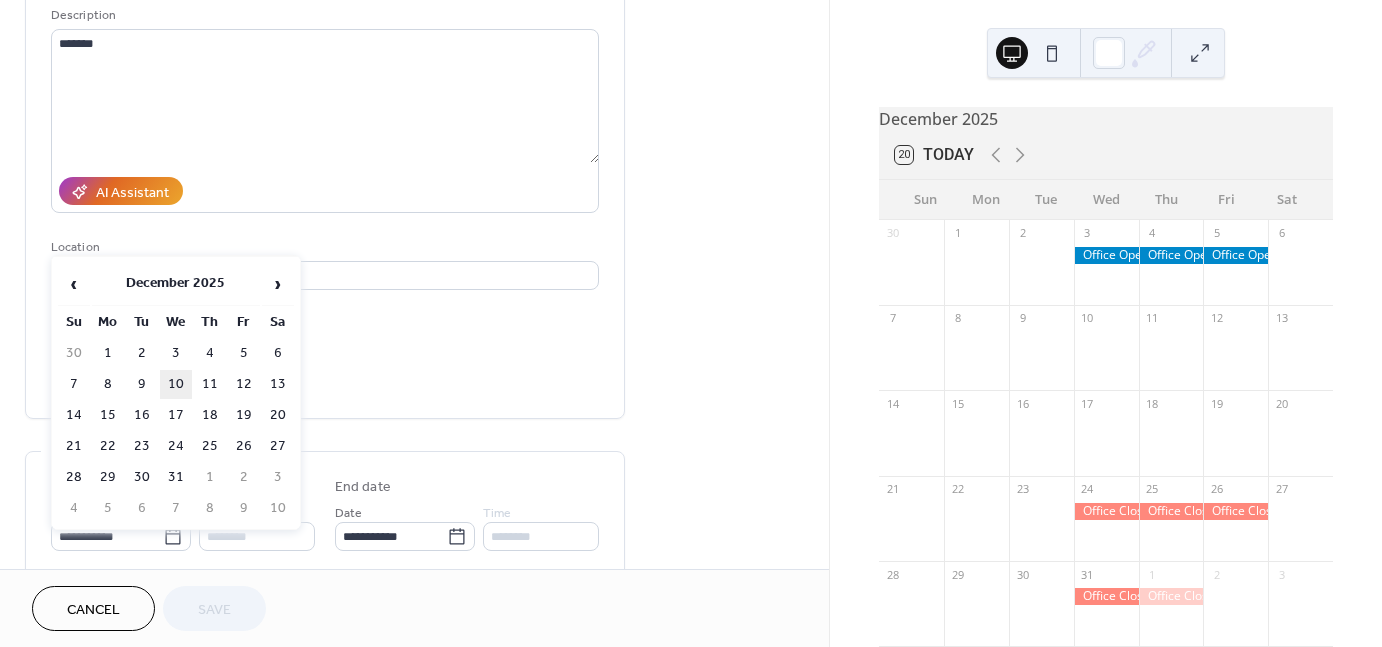 click on "10" at bounding box center (176, 384) 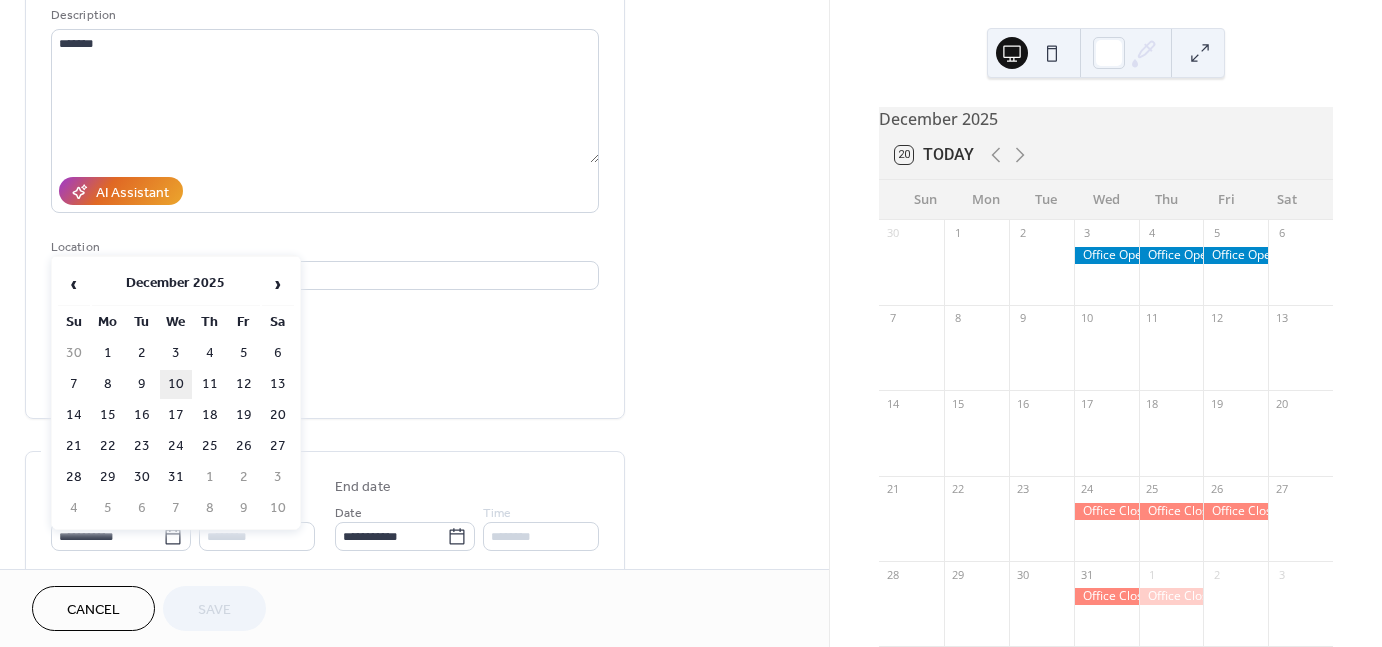 type on "**********" 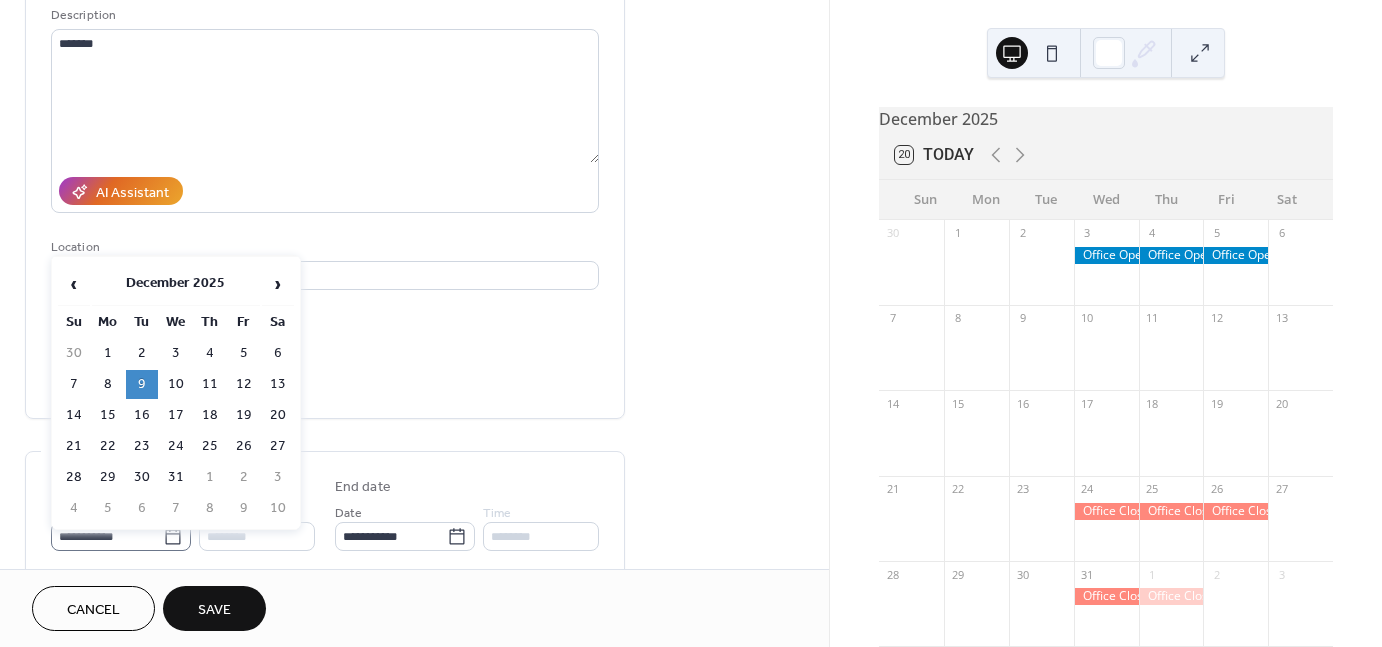 click 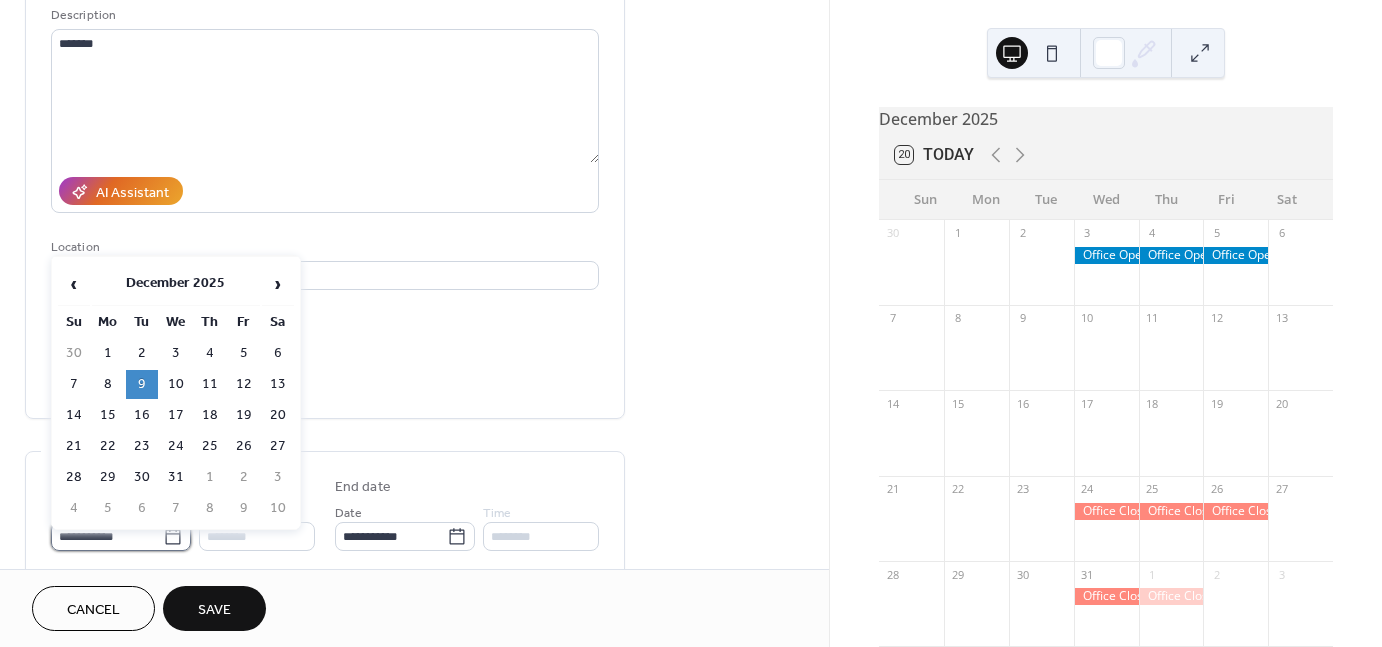 click on "**********" at bounding box center (107, 536) 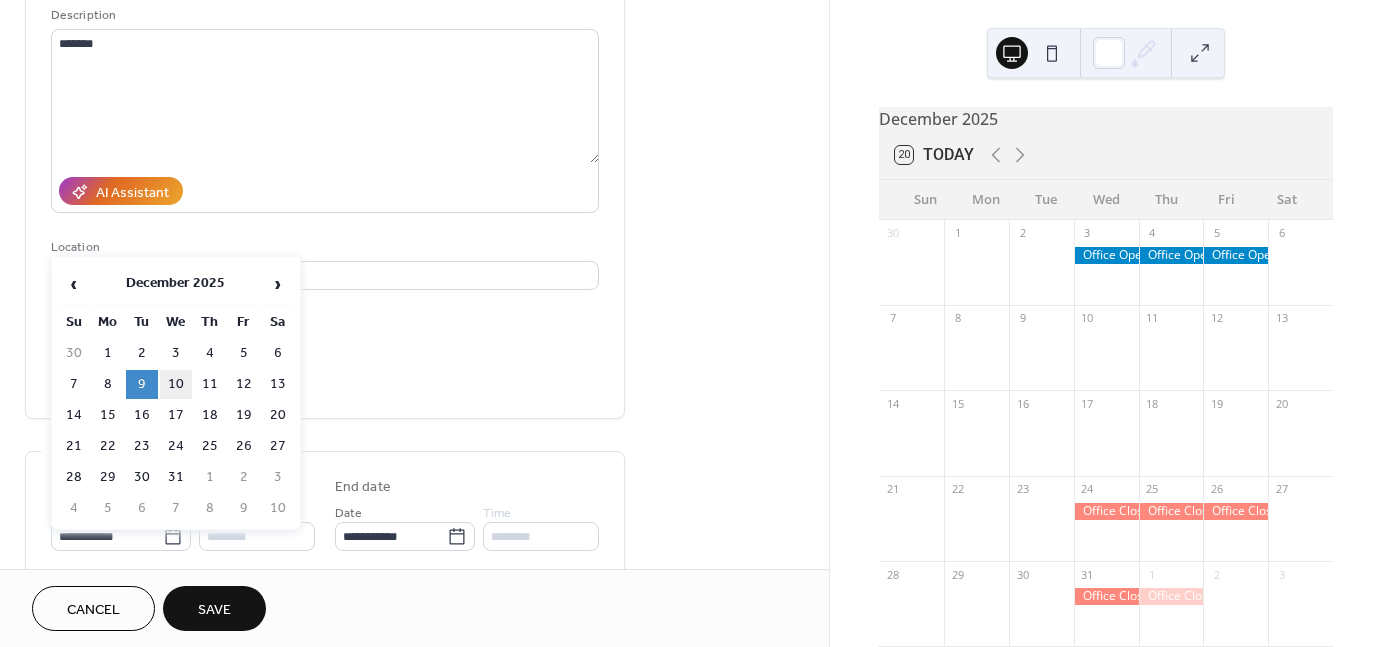 click on "10" at bounding box center [176, 384] 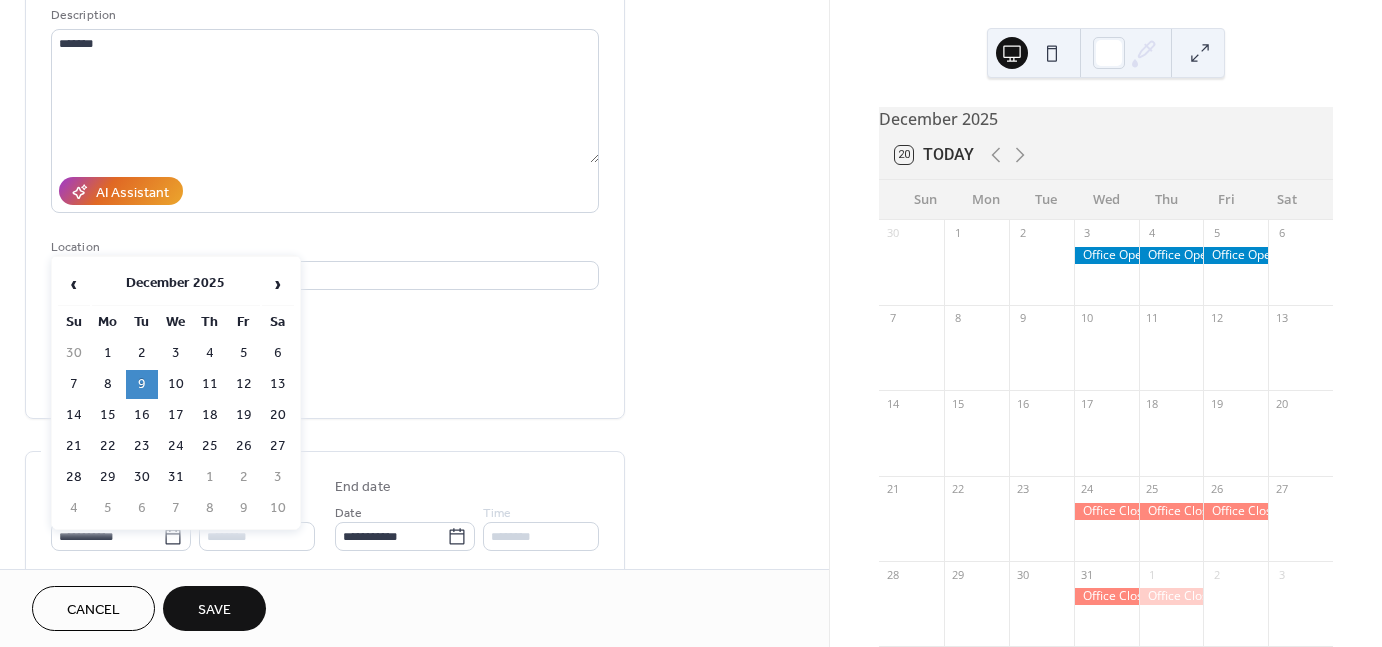 type on "**********" 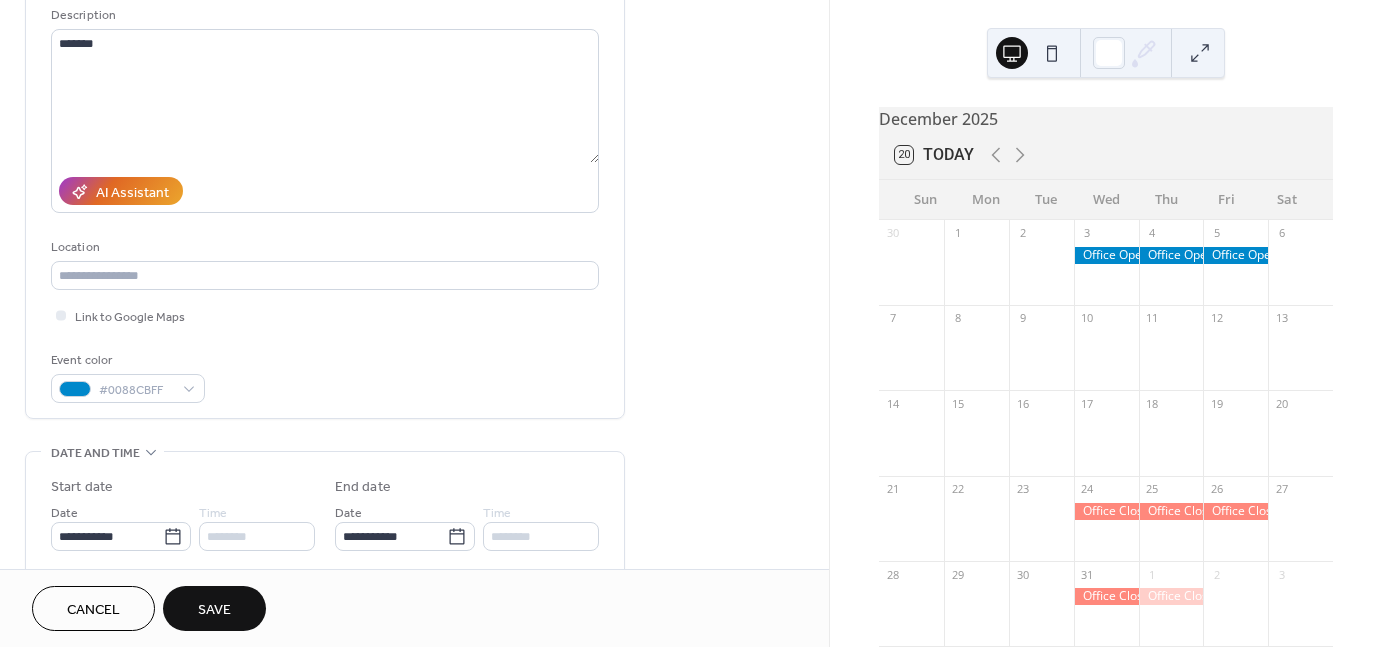 click on "Save" at bounding box center (214, 610) 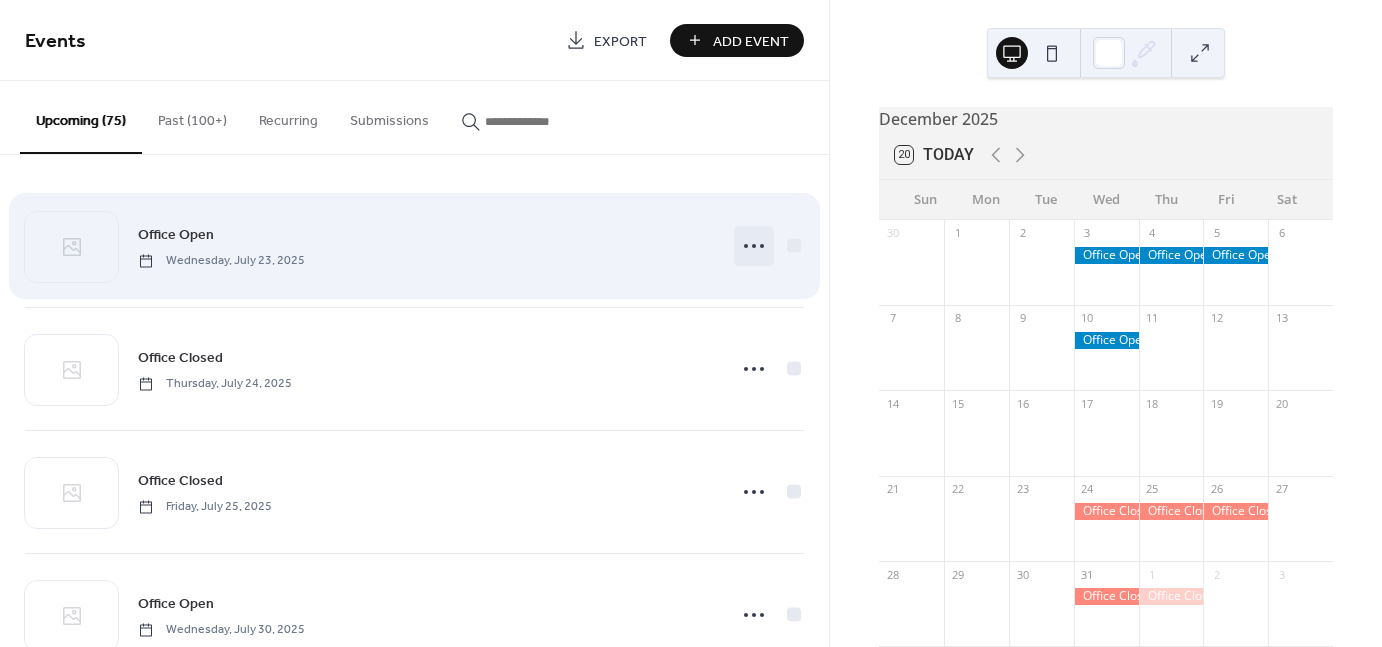 click 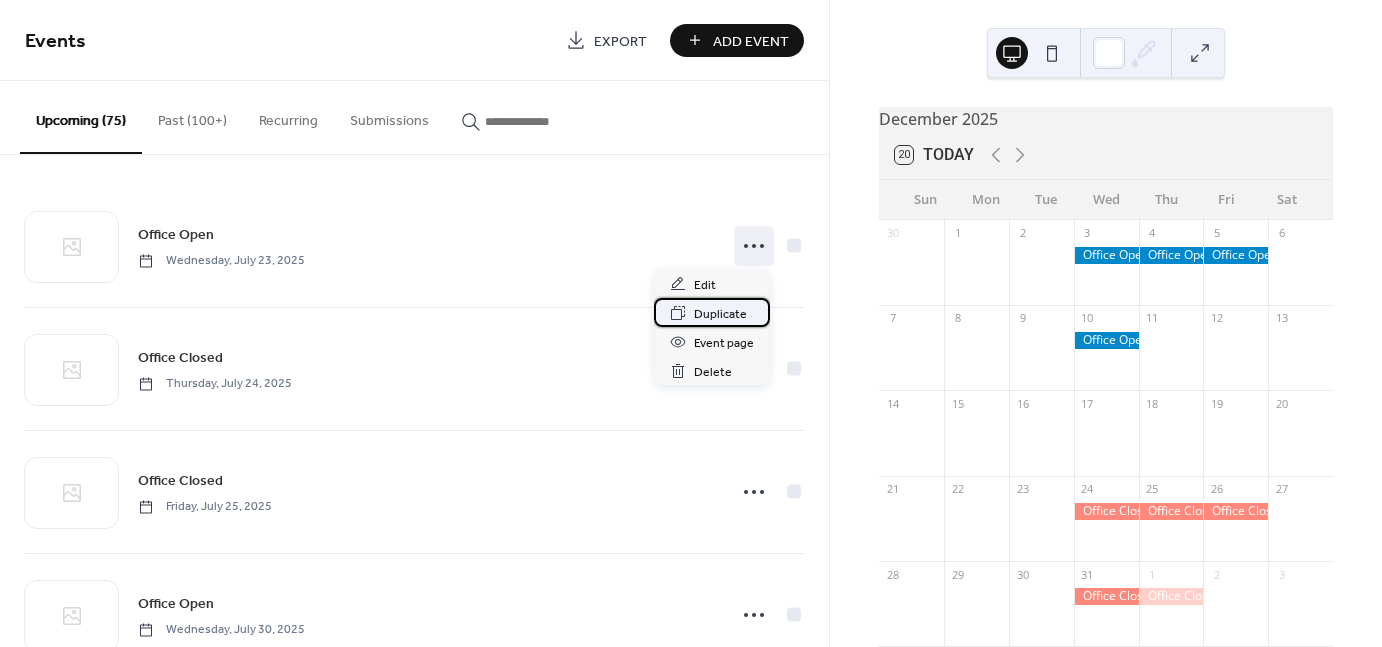 click on "Duplicate" at bounding box center [720, 314] 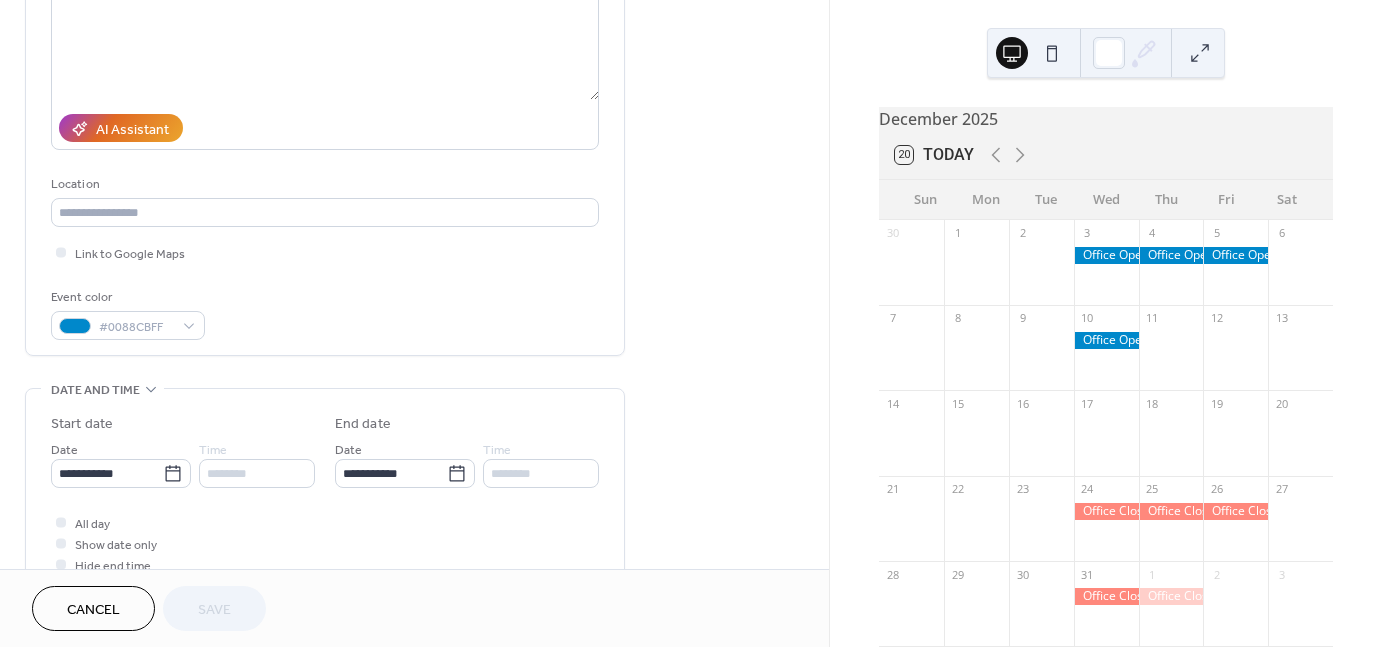 scroll, scrollTop: 300, scrollLeft: 0, axis: vertical 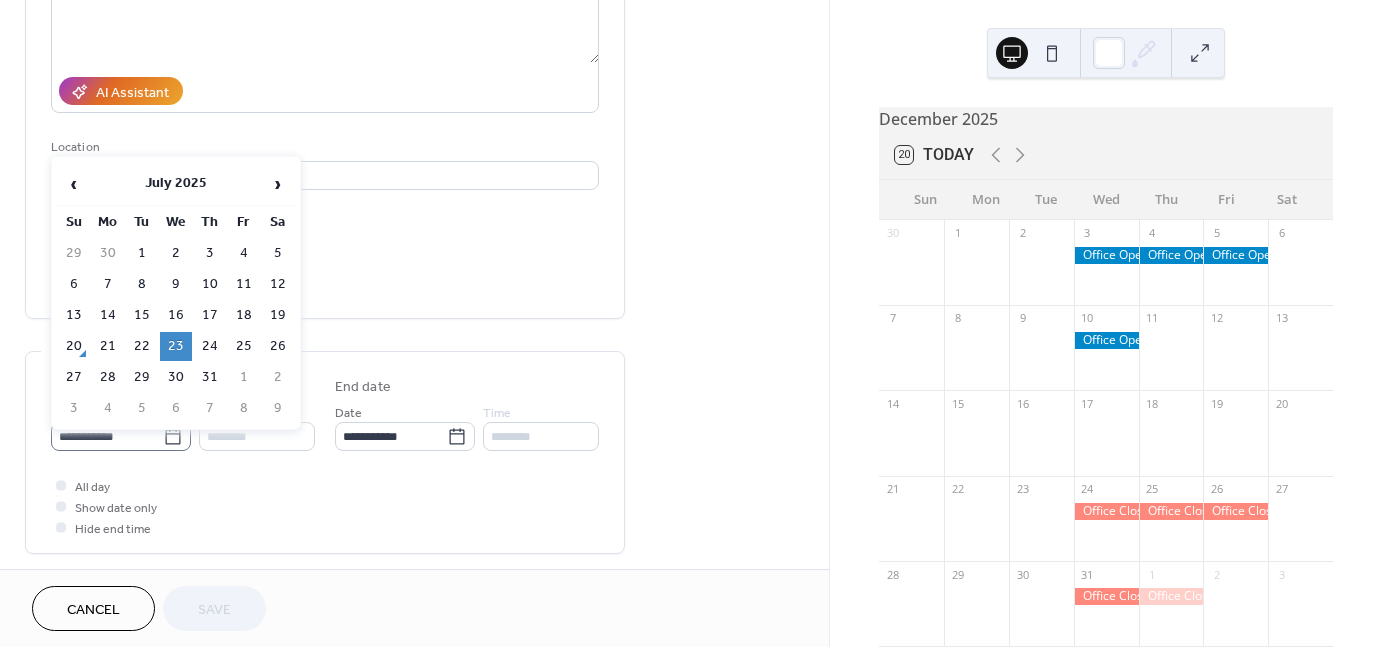 click 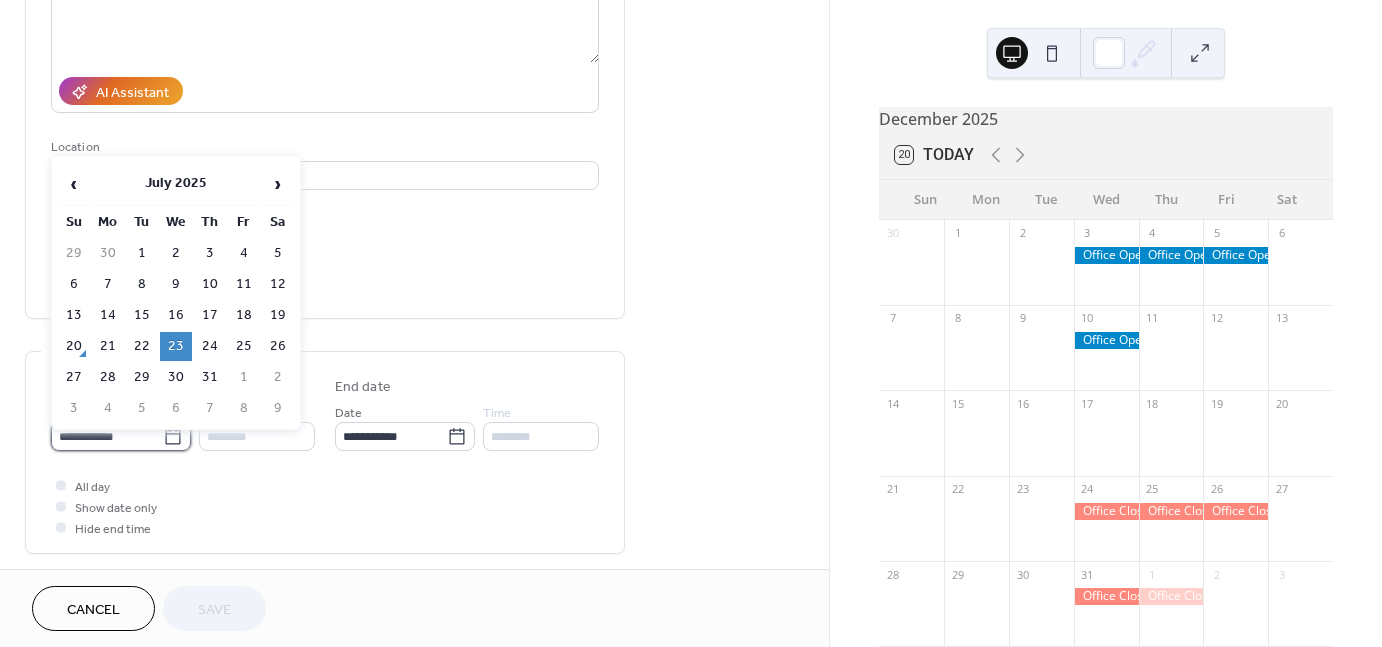 click on "**********" at bounding box center [107, 436] 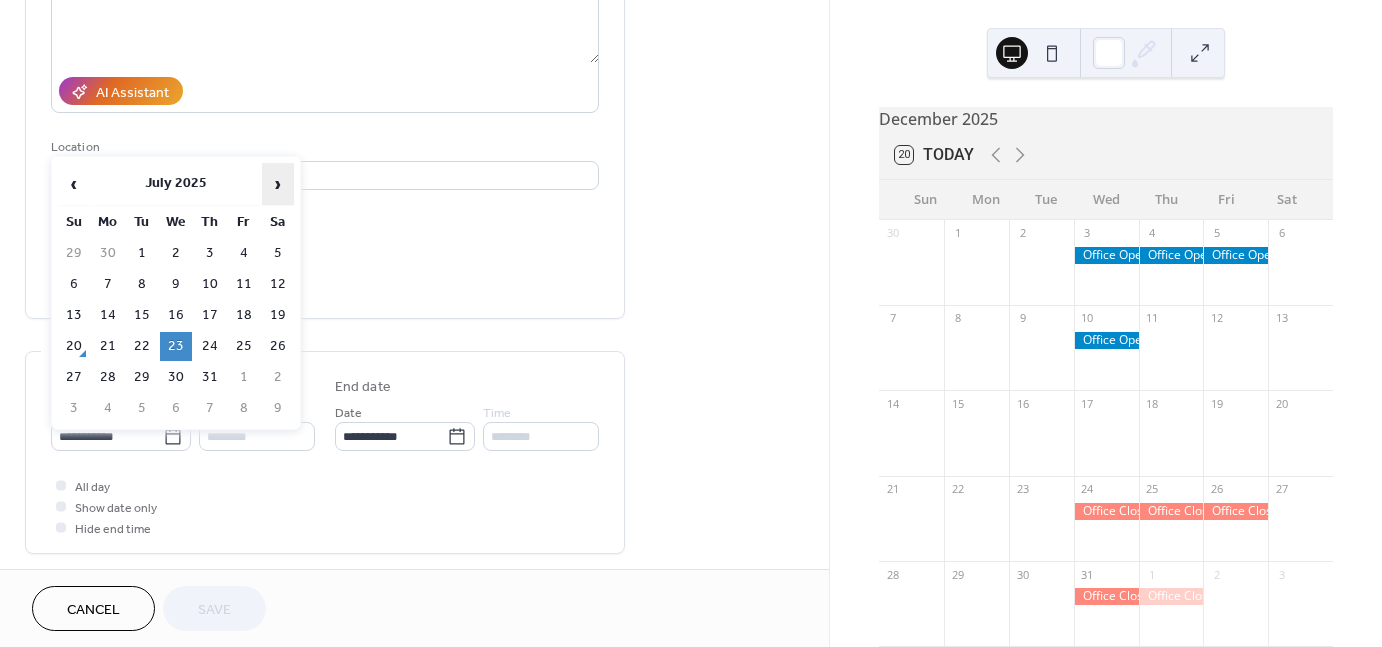 click on "›" at bounding box center [278, 184] 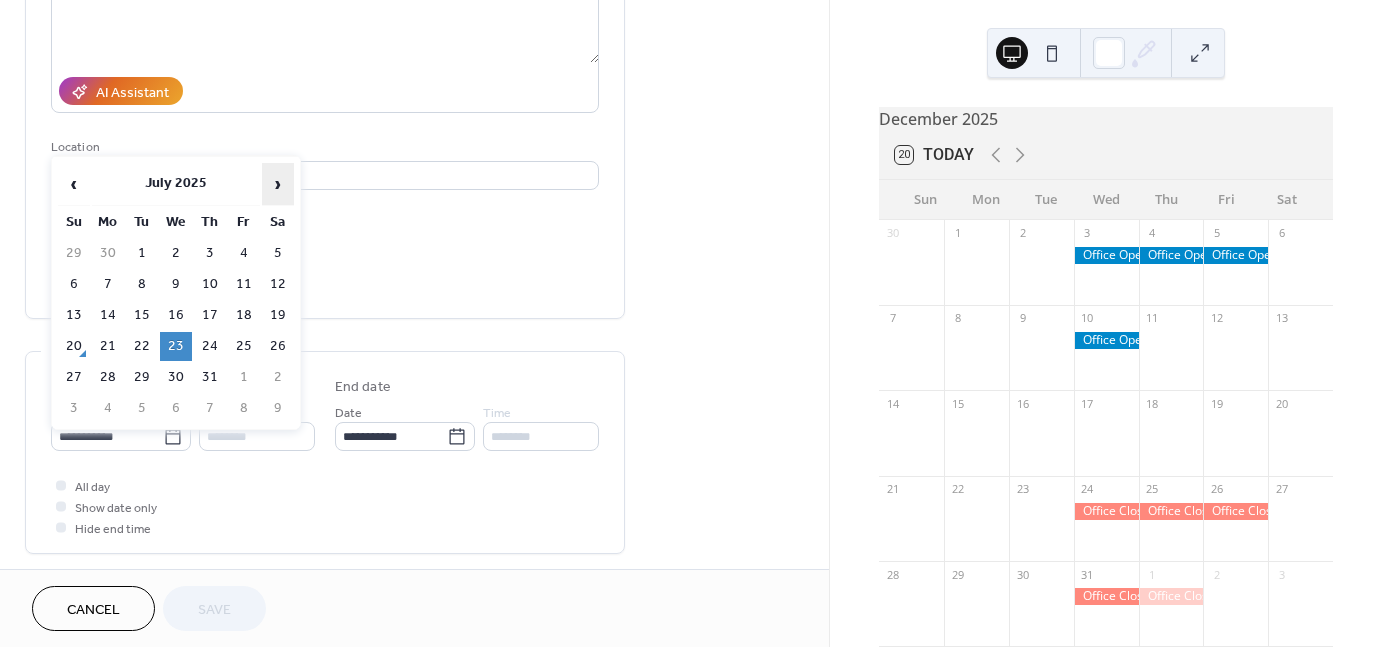 click on "›" at bounding box center (278, 184) 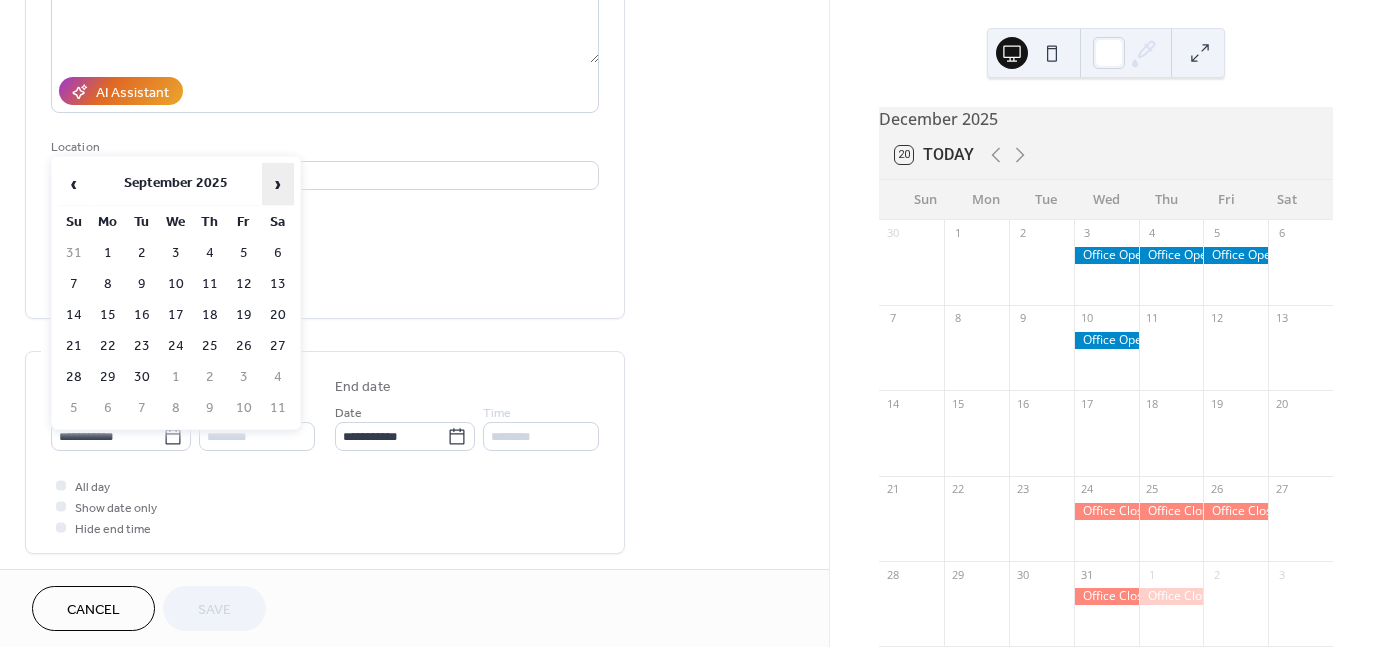 click on "›" at bounding box center [278, 184] 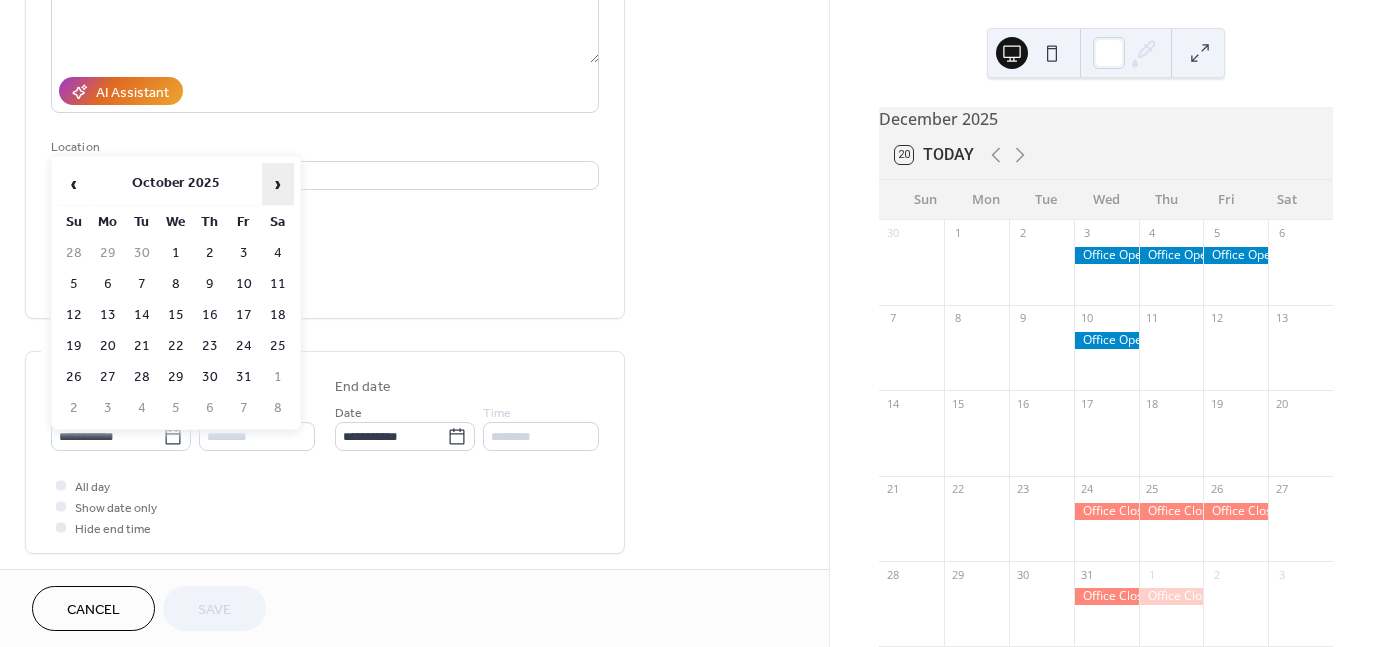 click on "›" at bounding box center (278, 184) 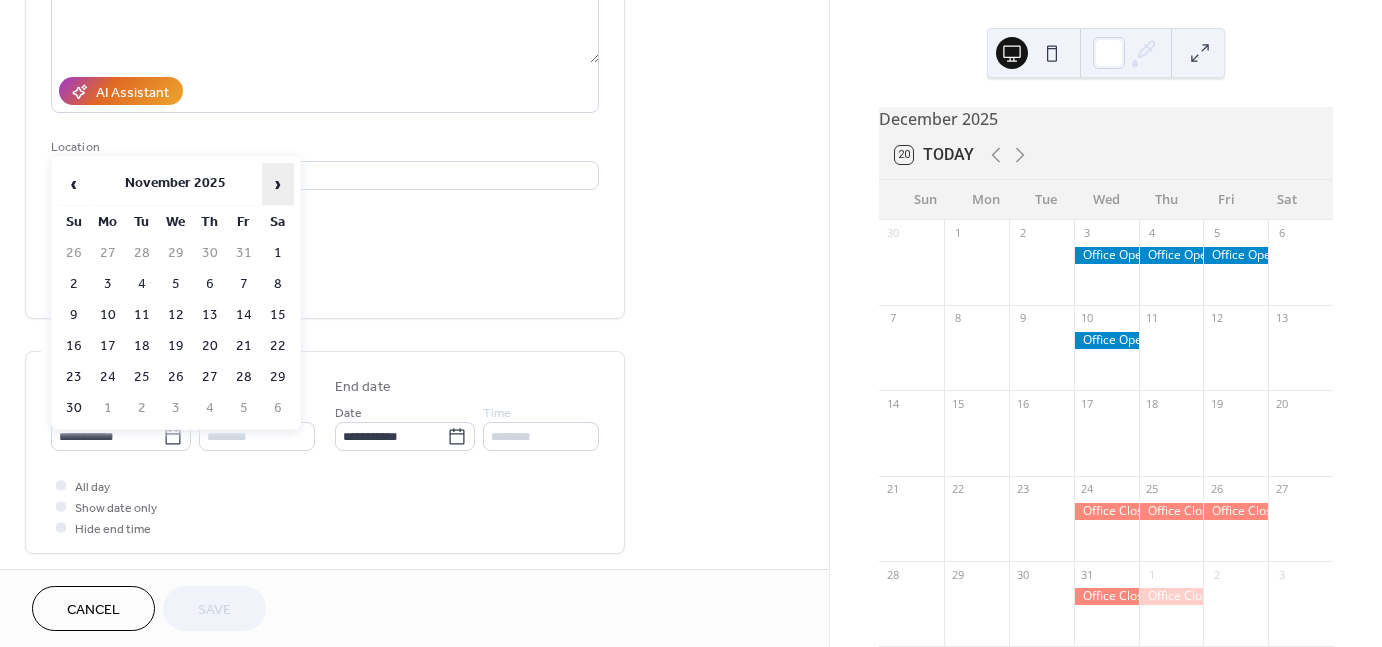 click on "›" at bounding box center [278, 184] 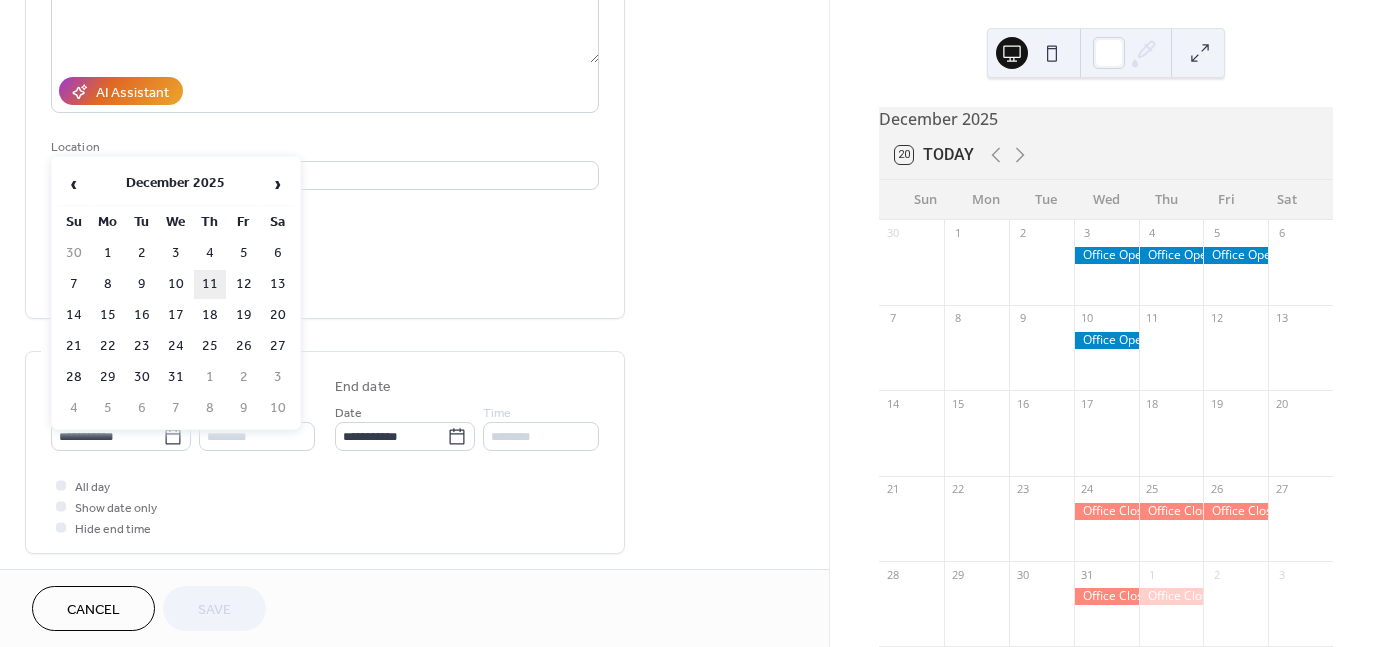 click on "11" at bounding box center [210, 284] 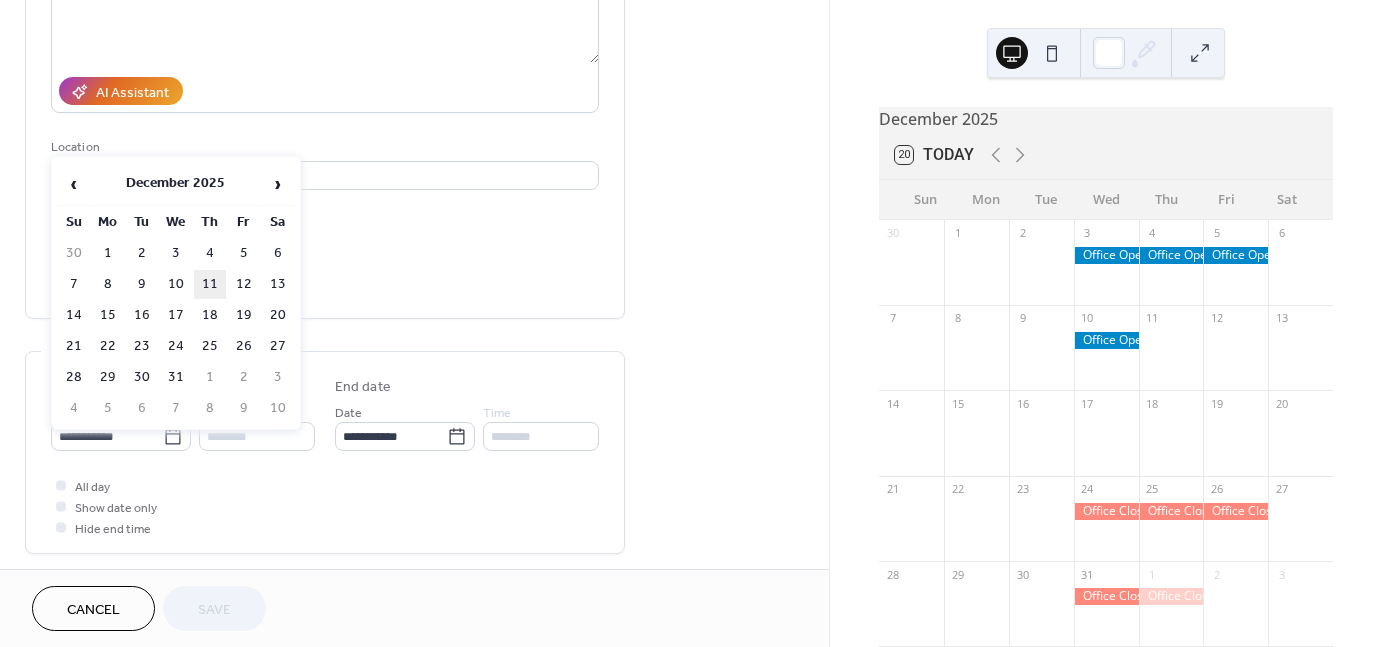 type on "**********" 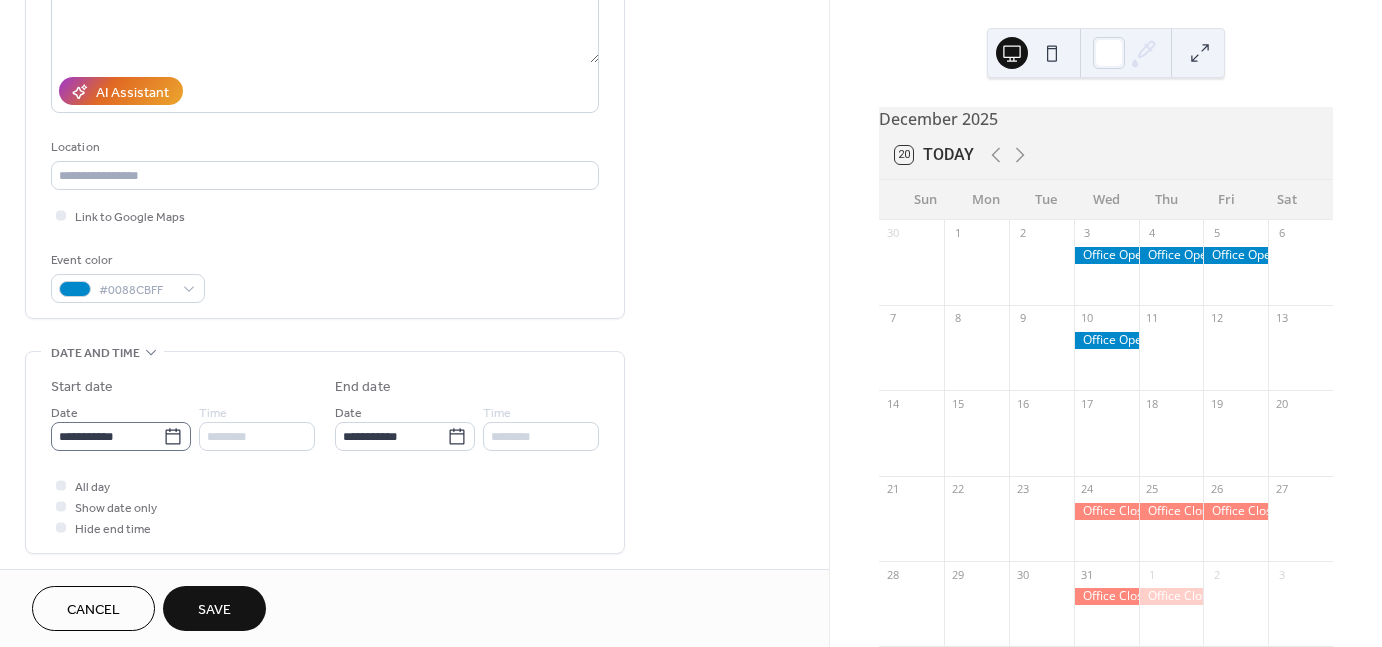 click 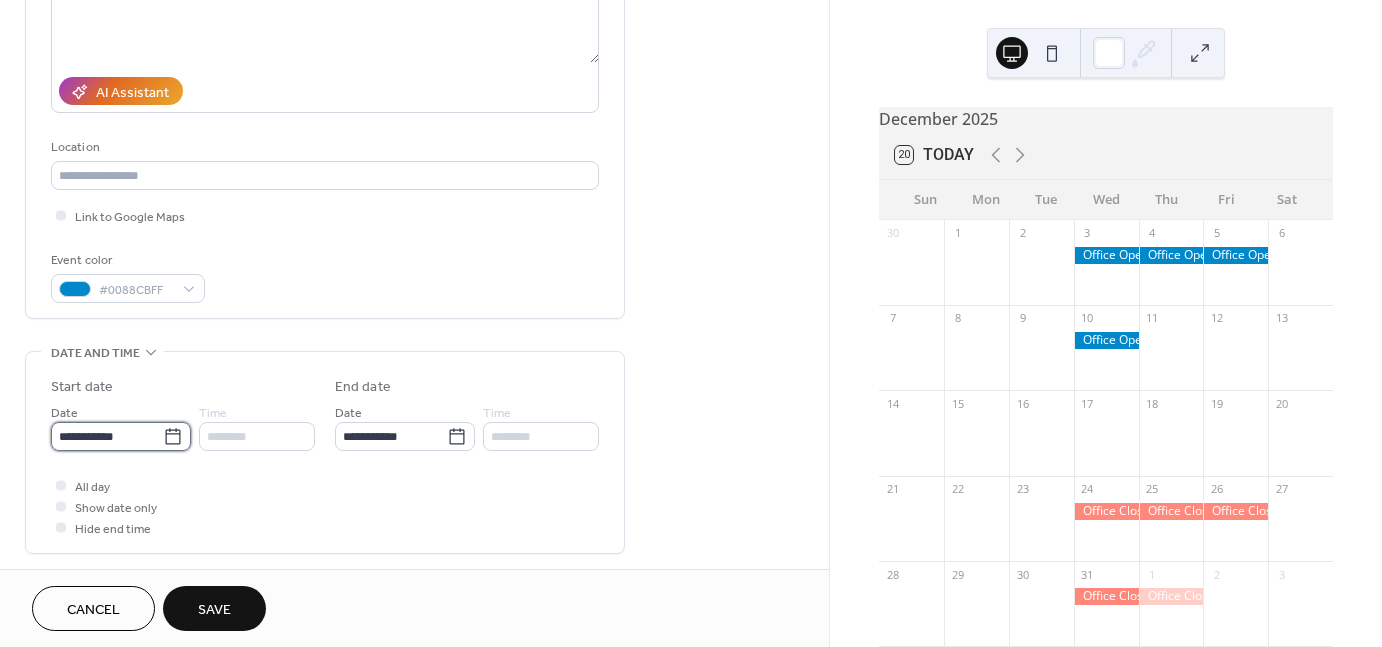 click on "**********" at bounding box center (107, 436) 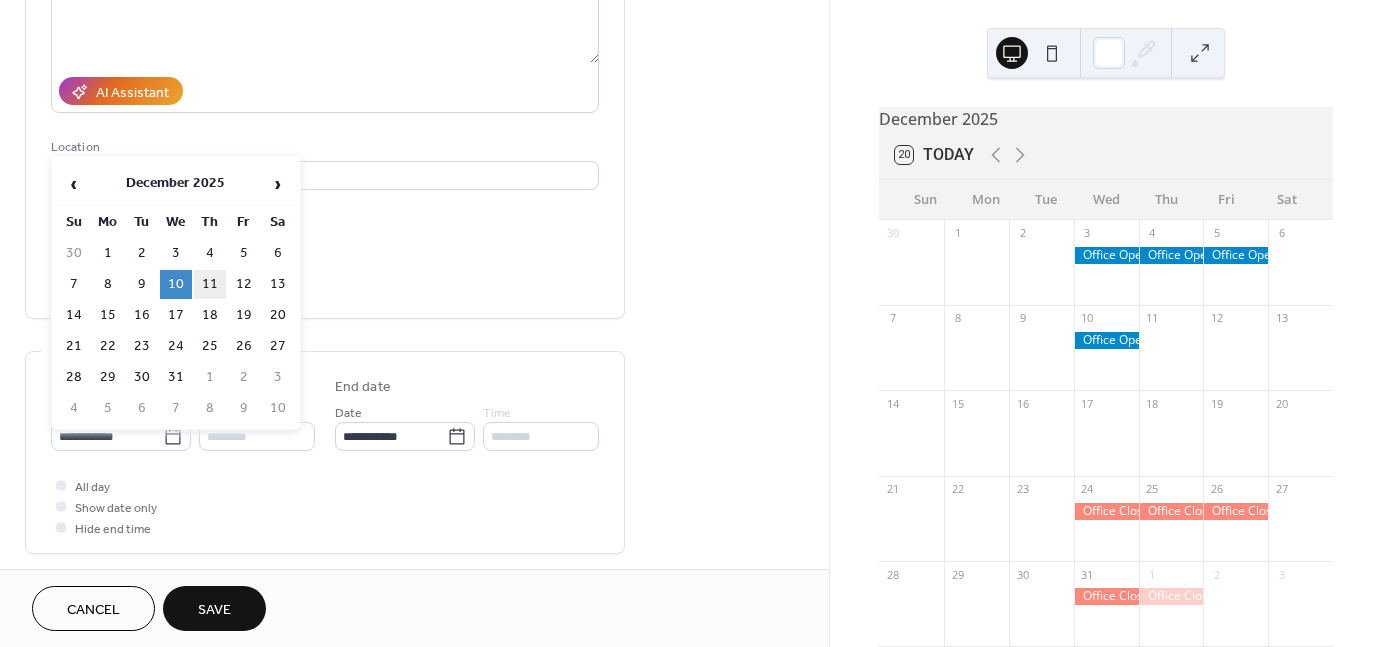 click on "11" at bounding box center [210, 284] 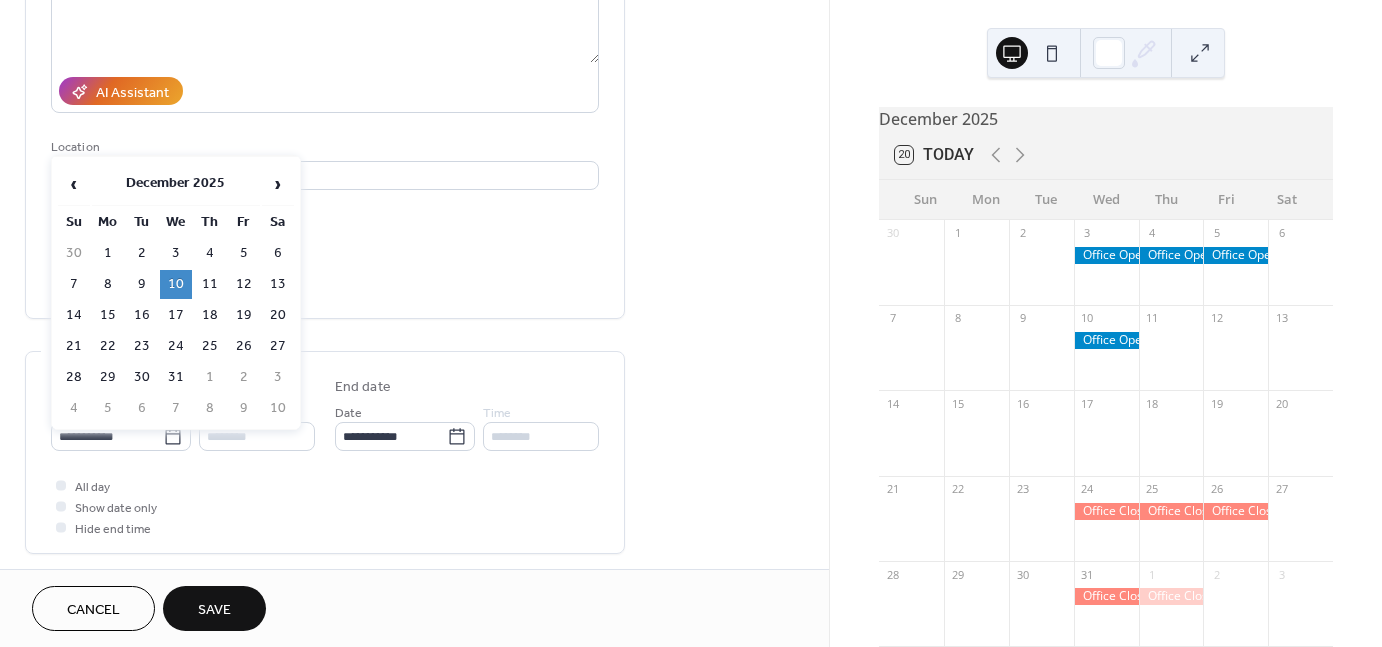 type on "**********" 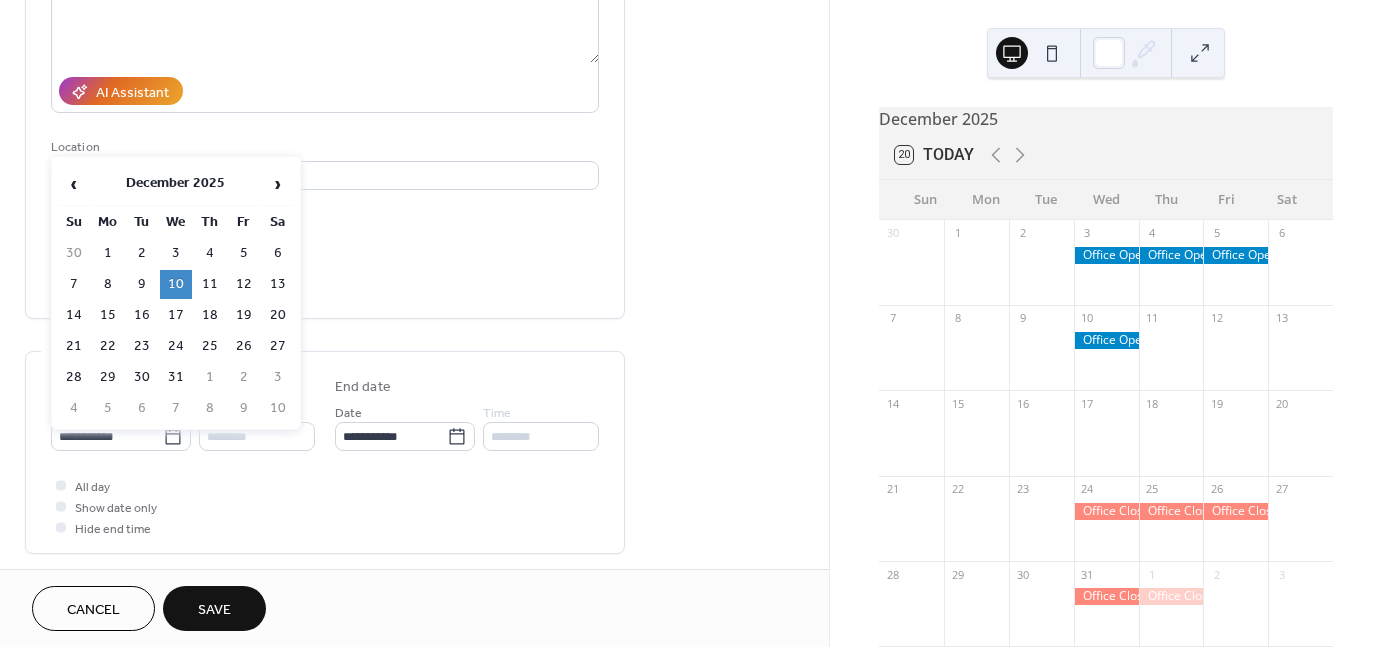 type on "**********" 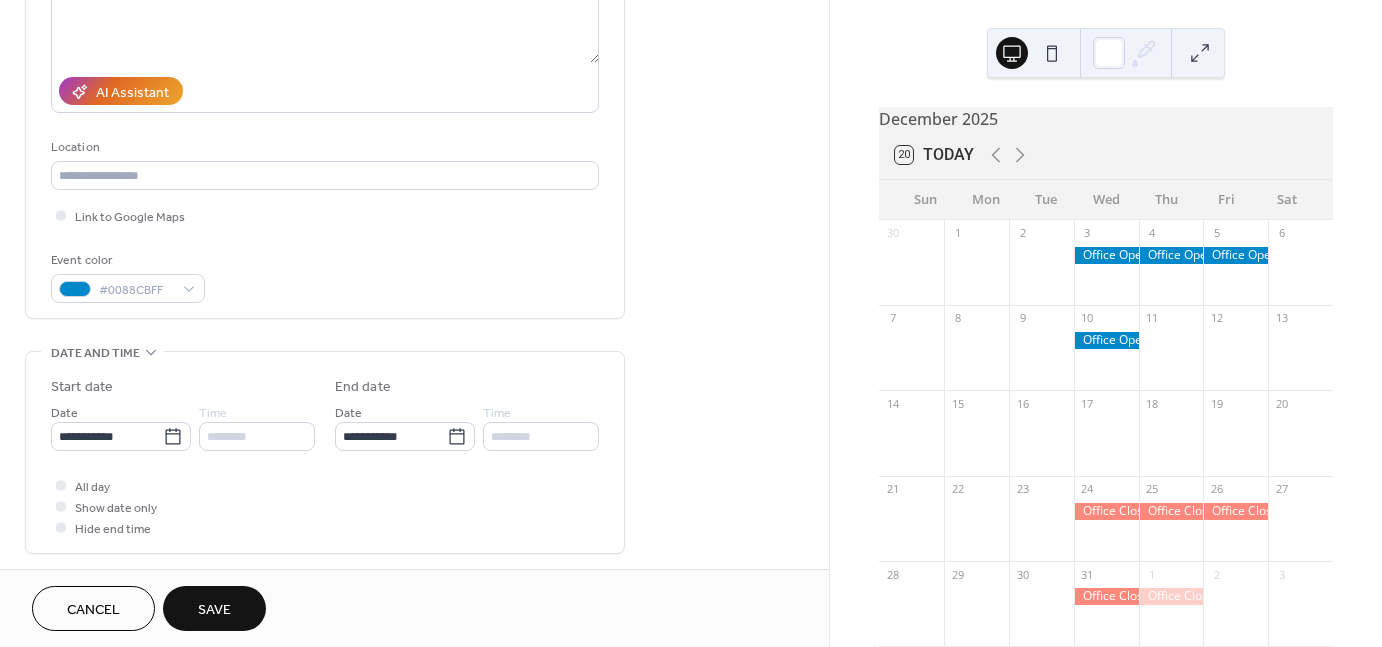click on "Save" at bounding box center (214, 608) 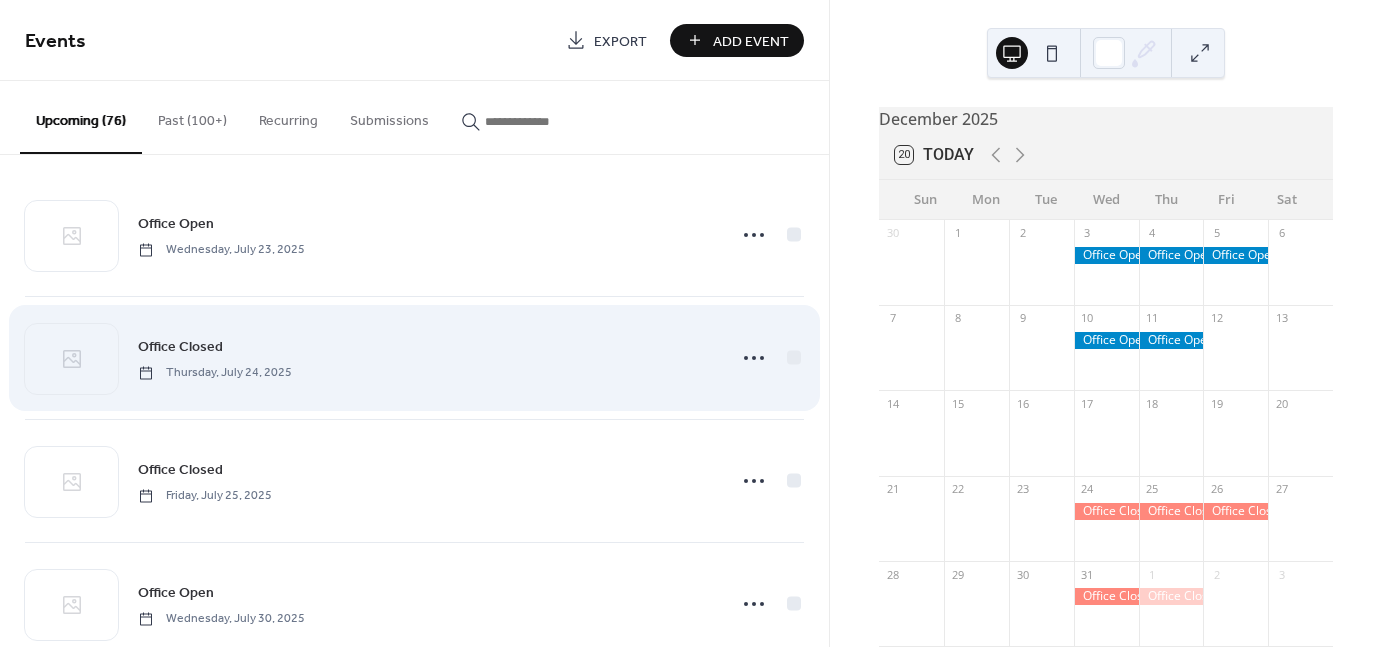 scroll, scrollTop: 0, scrollLeft: 0, axis: both 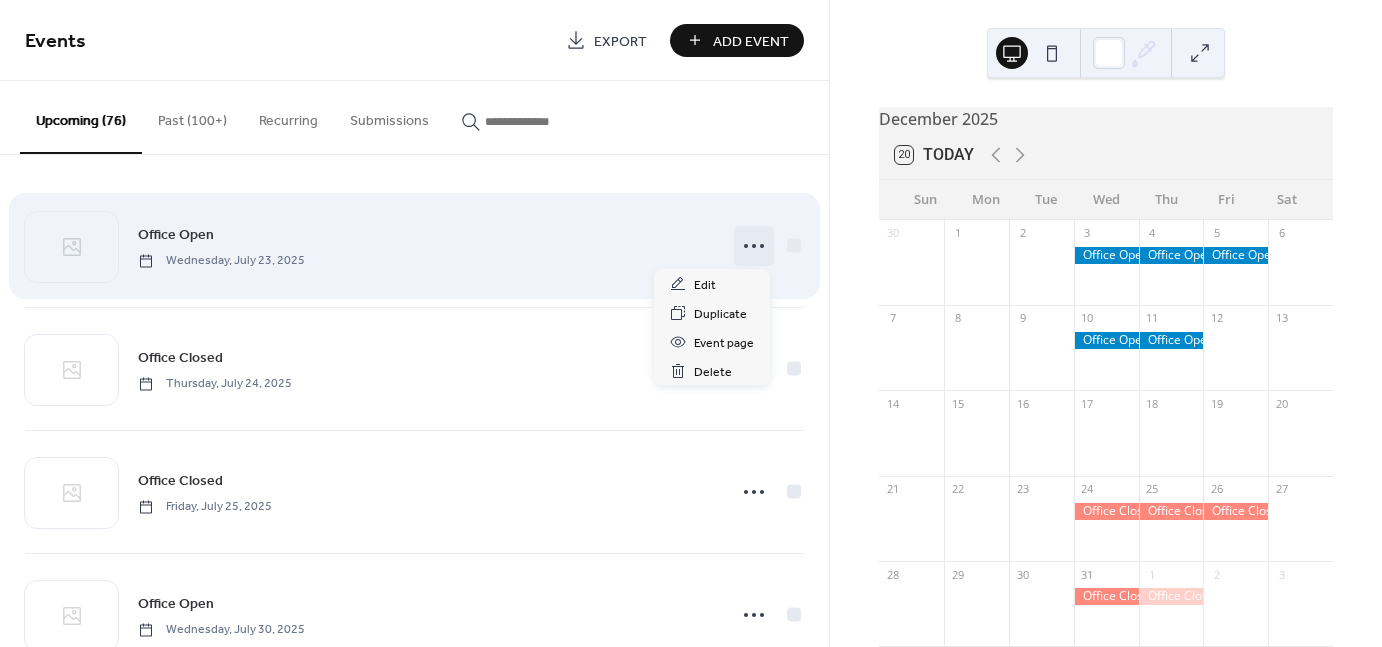 click 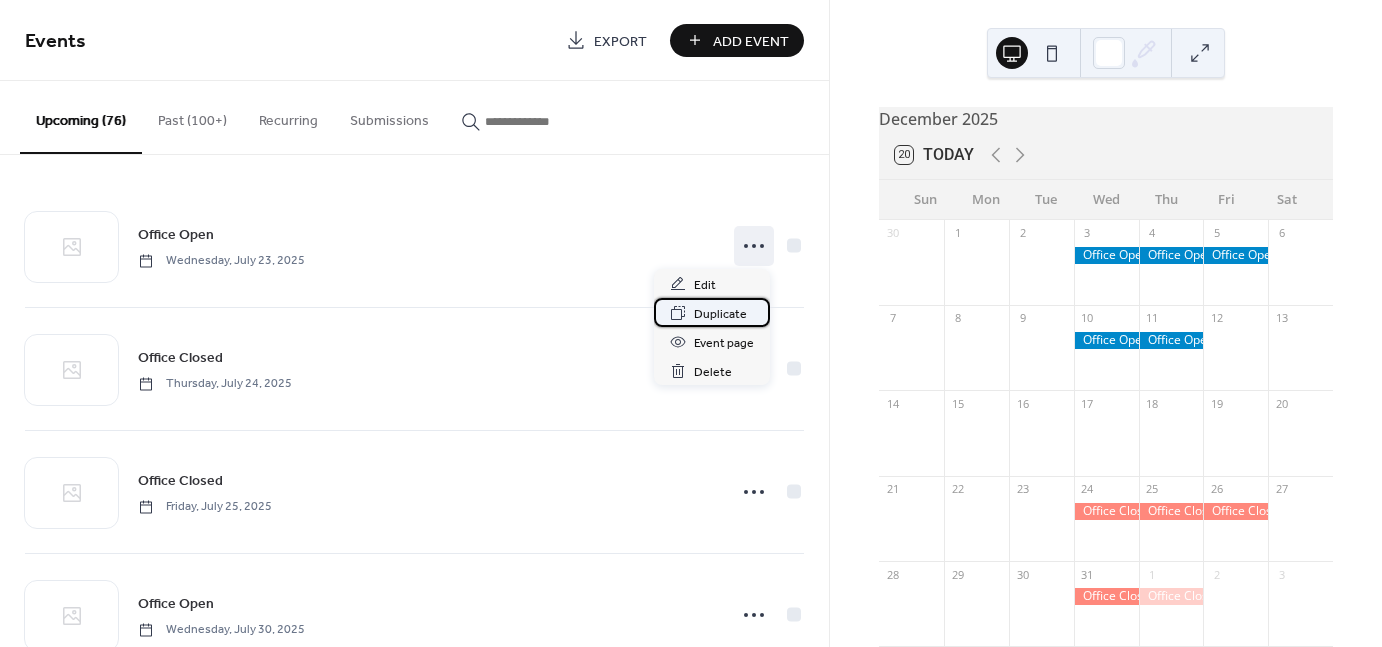 click on "Duplicate" at bounding box center (712, 312) 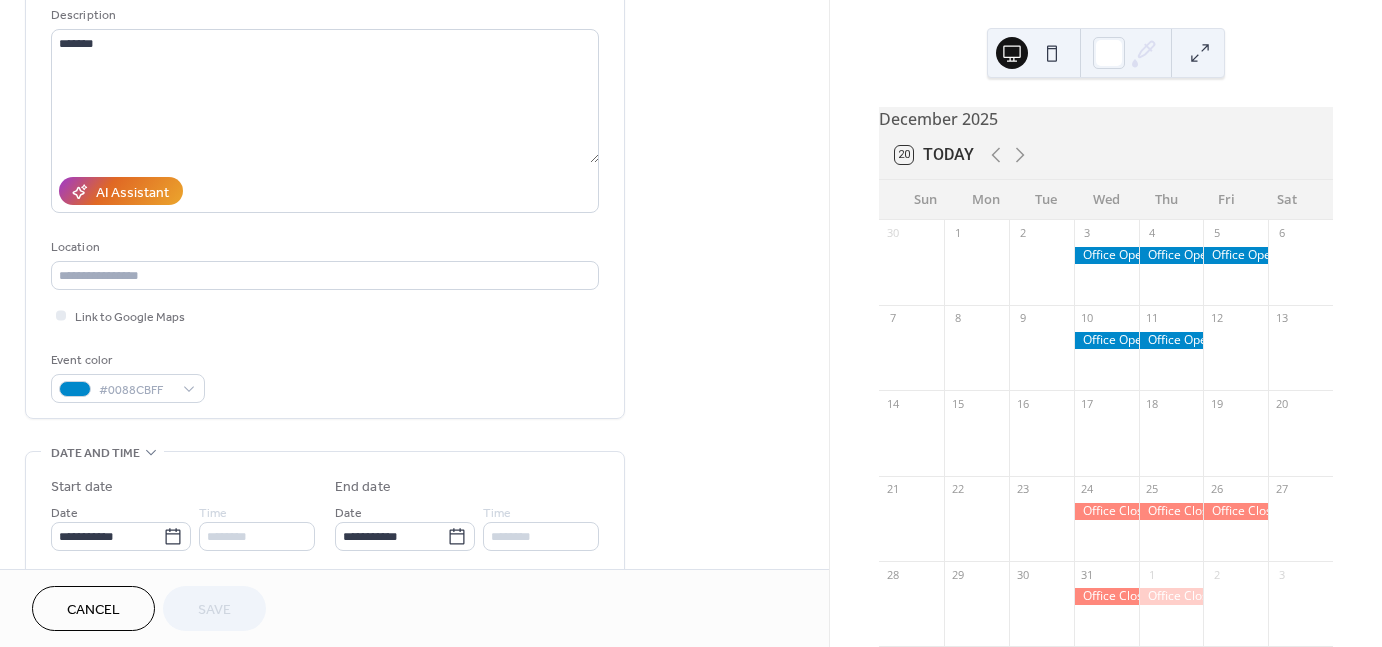 scroll, scrollTop: 300, scrollLeft: 0, axis: vertical 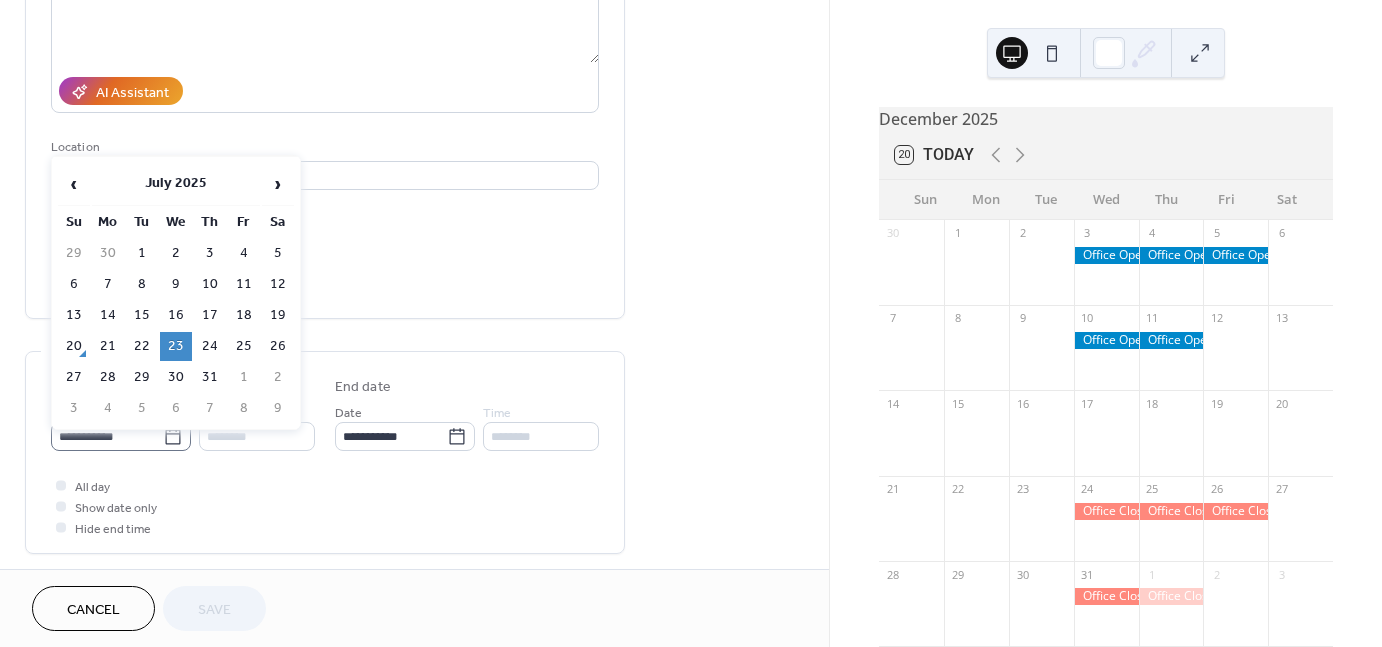 click on "**********" at bounding box center (121, 436) 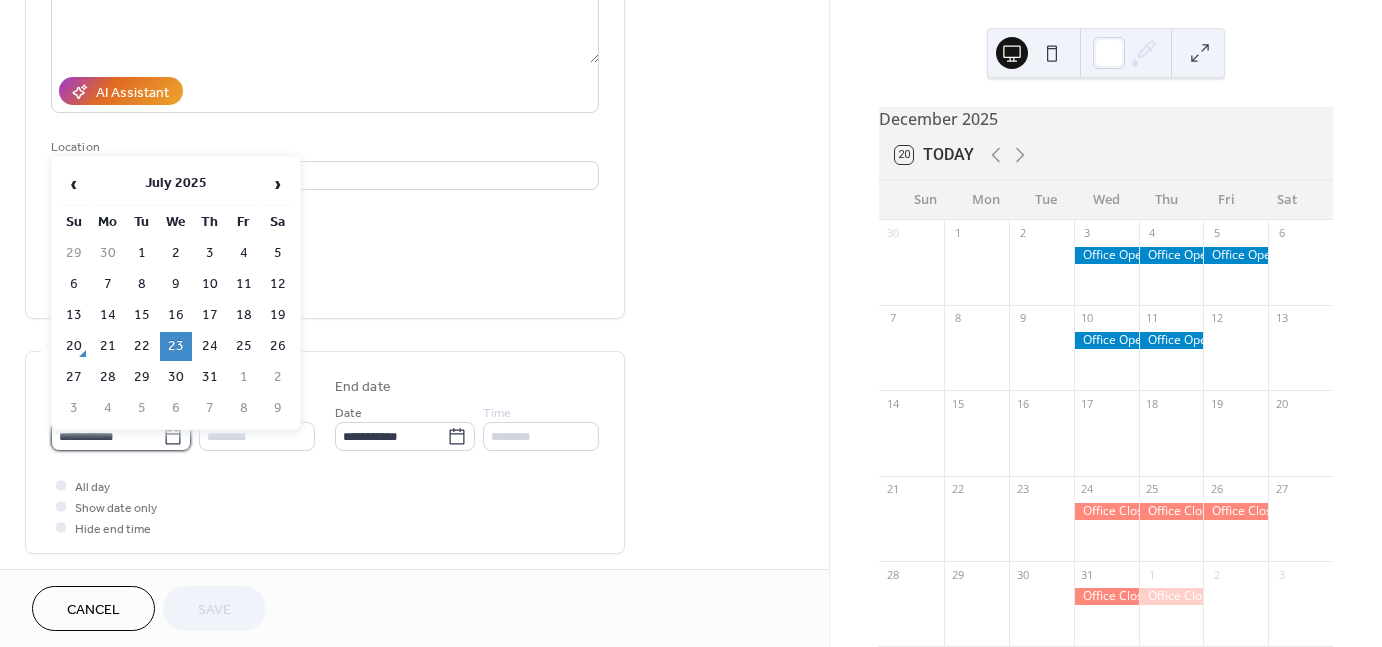 click on "**********" at bounding box center (107, 436) 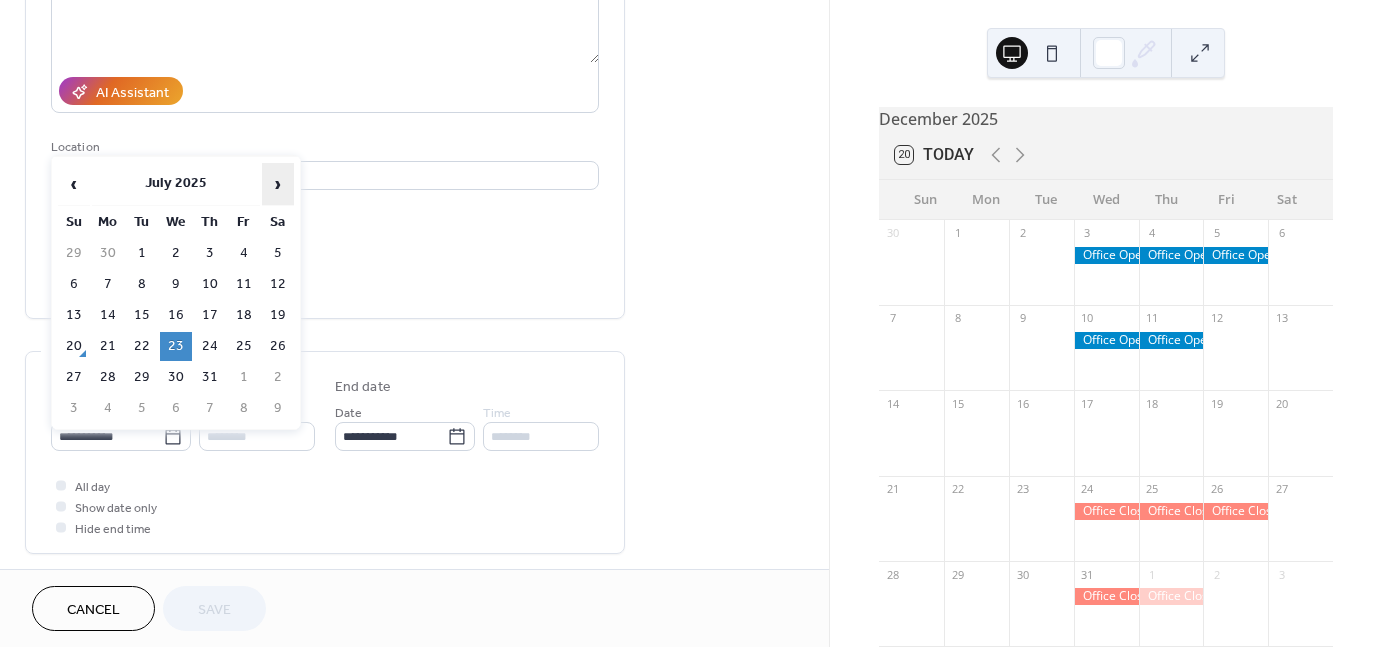 click on "›" at bounding box center [278, 184] 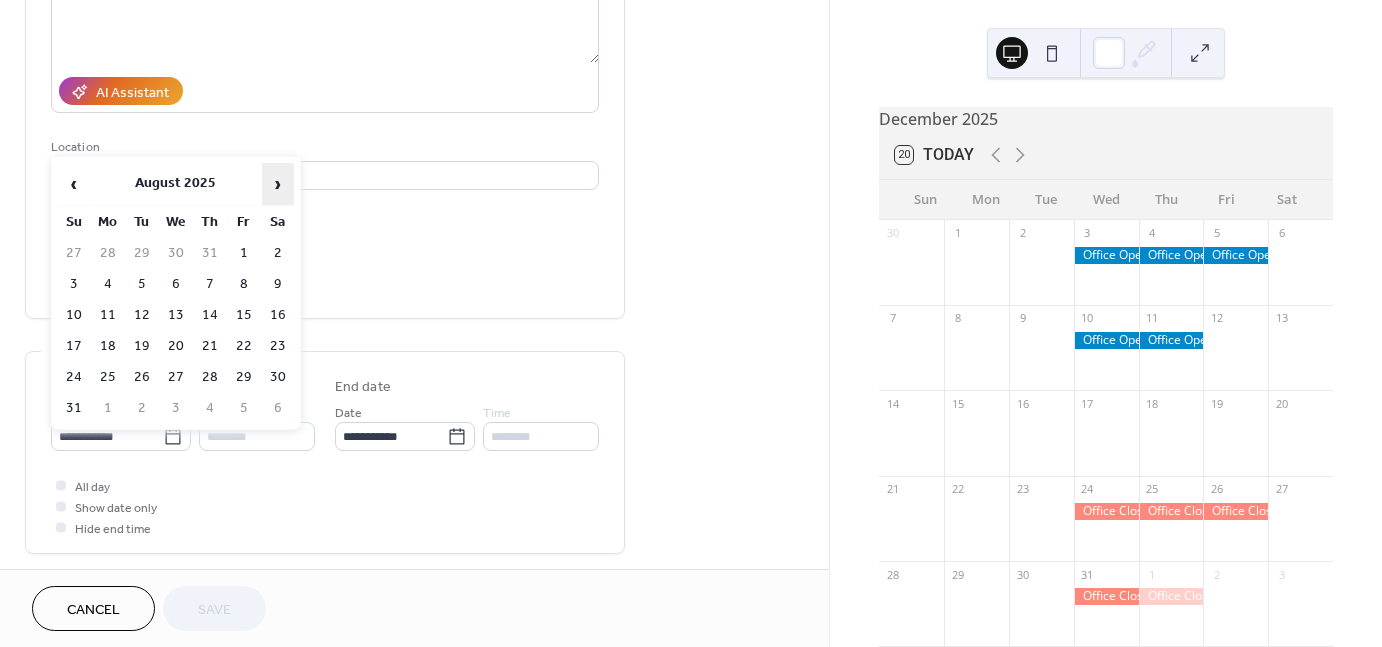 click on "›" at bounding box center [278, 184] 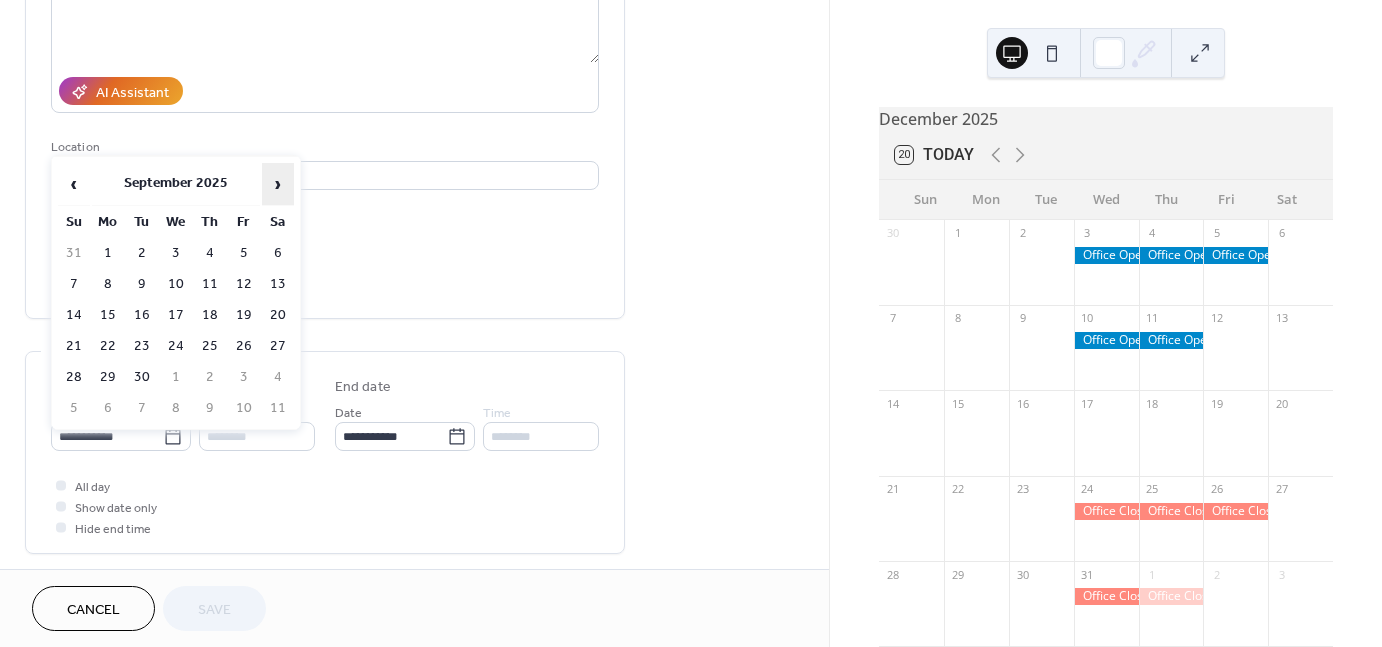 click on "›" at bounding box center [278, 184] 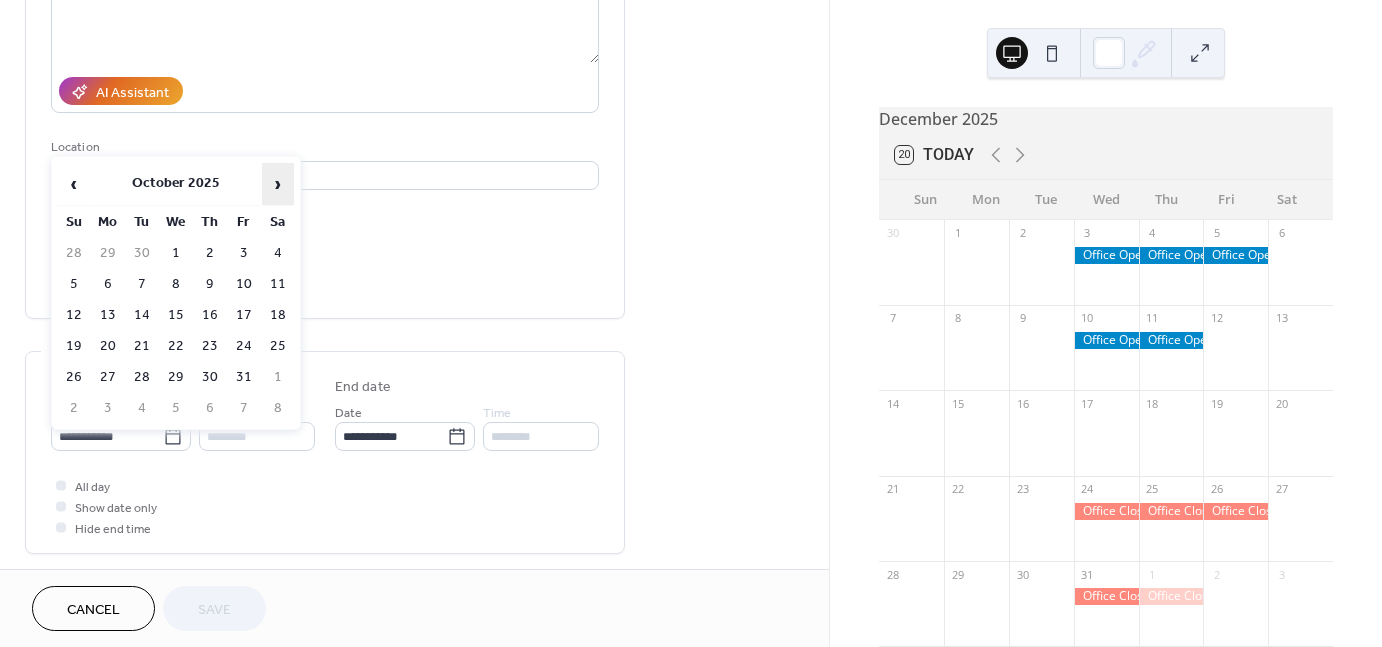 click on "›" at bounding box center (278, 184) 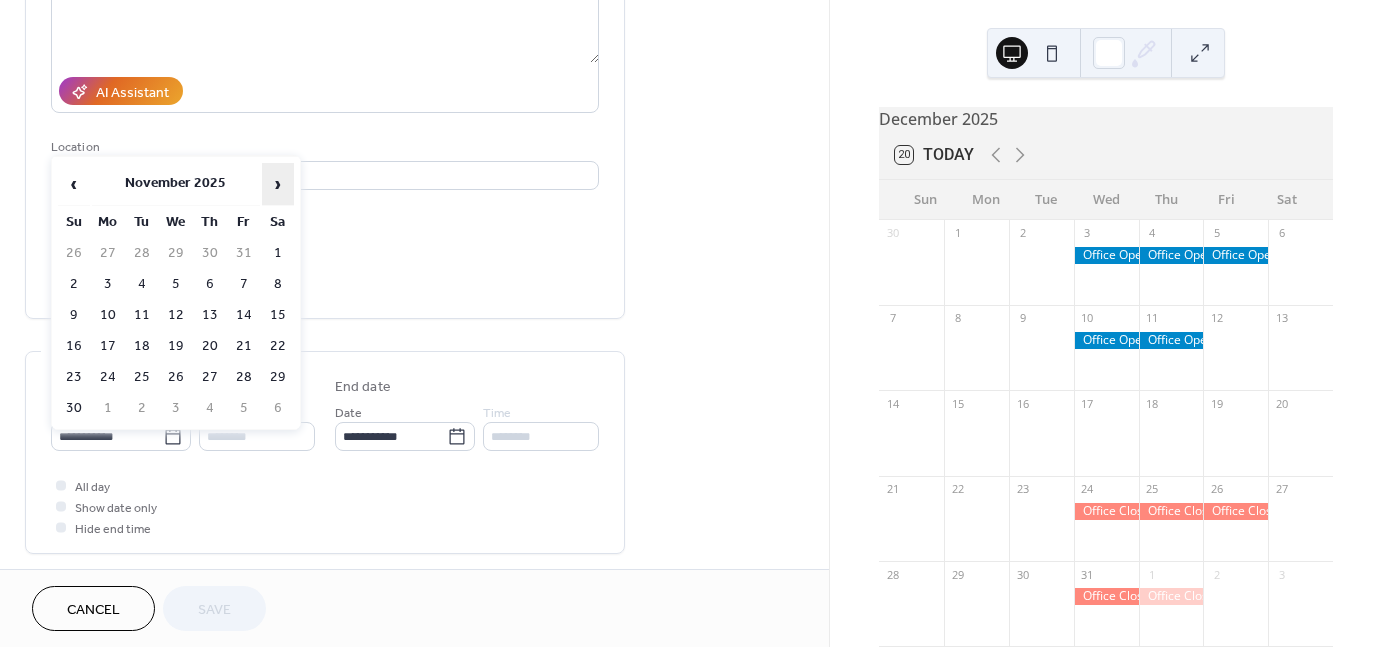 click on "›" at bounding box center (278, 184) 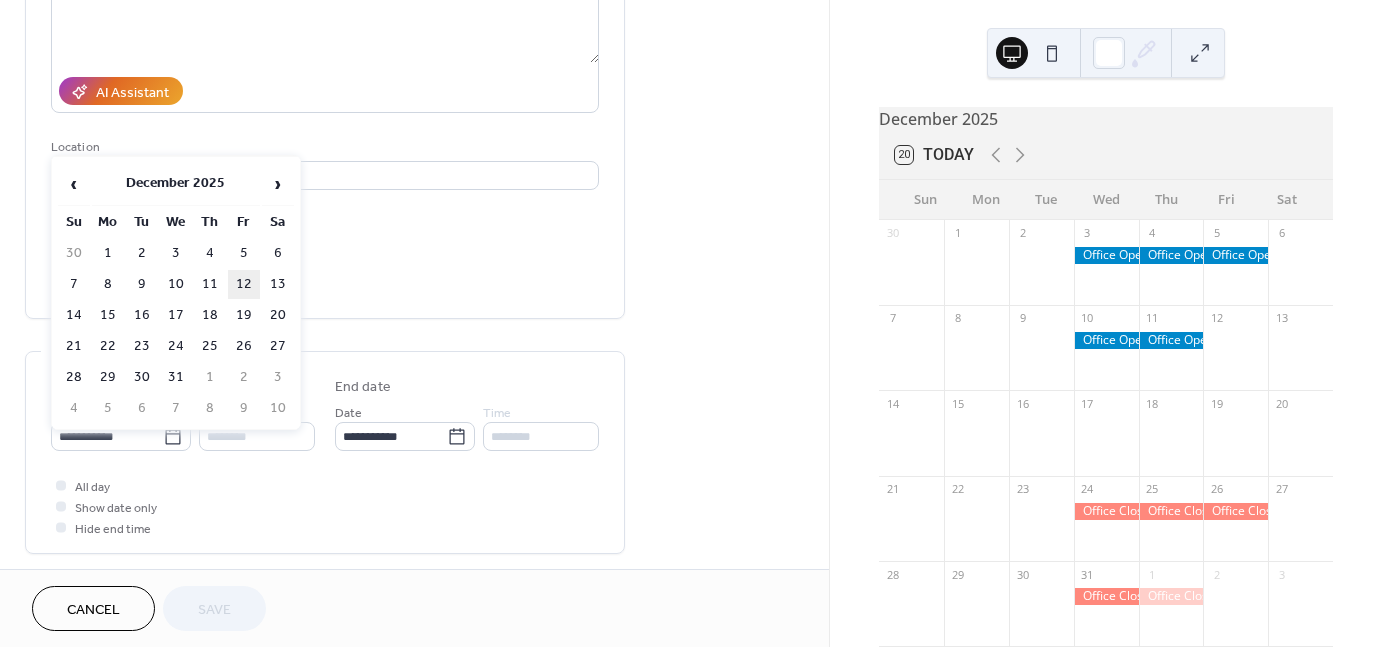 click on "12" at bounding box center [244, 284] 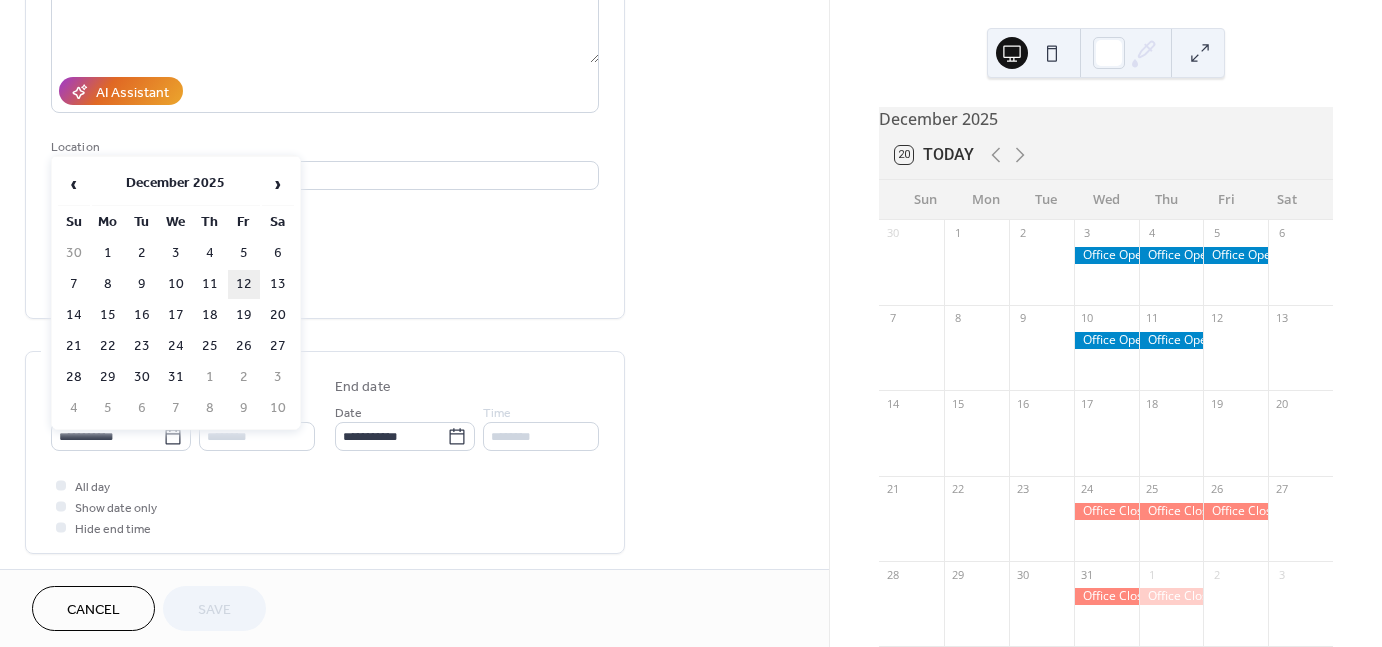 type on "**********" 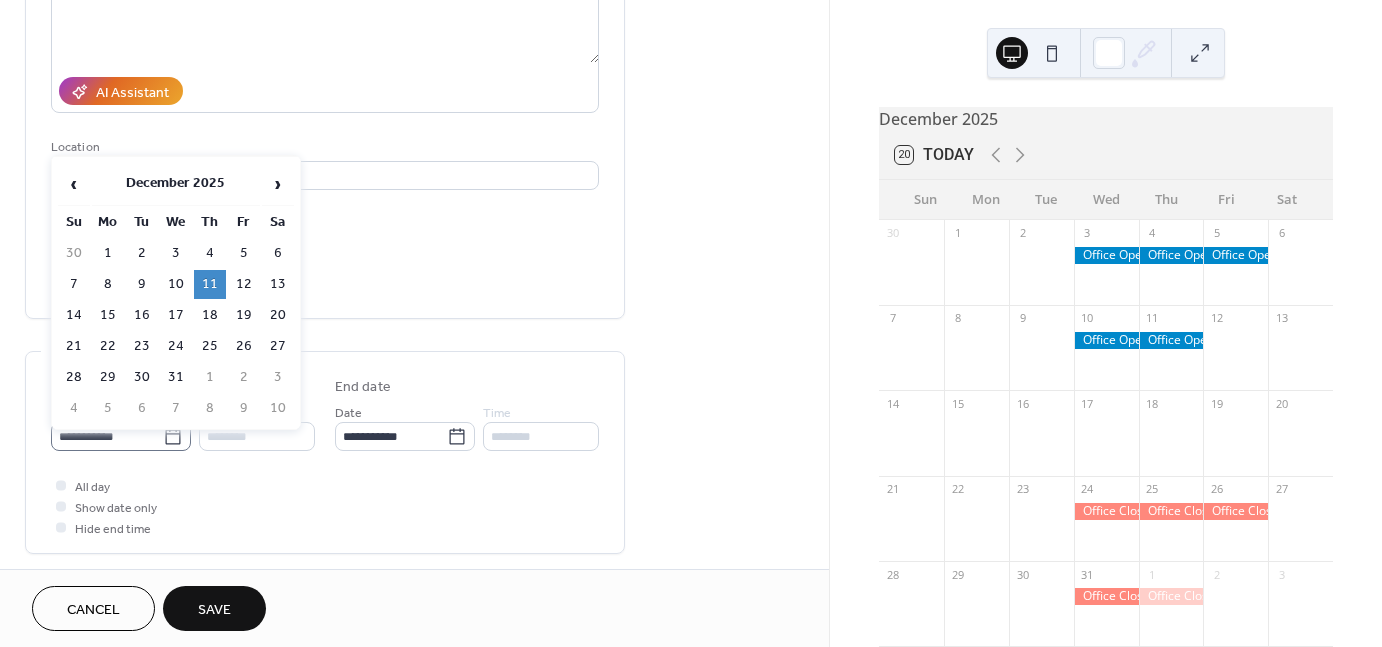 click 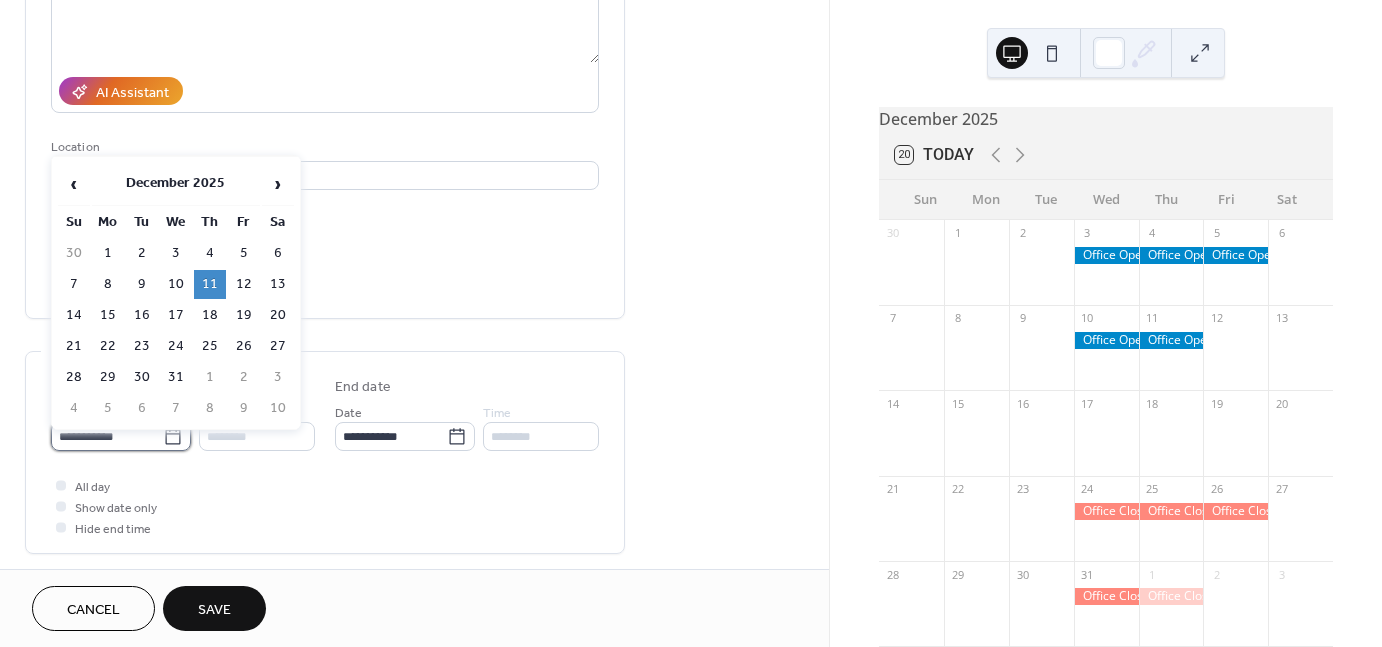 click on "**********" at bounding box center (107, 436) 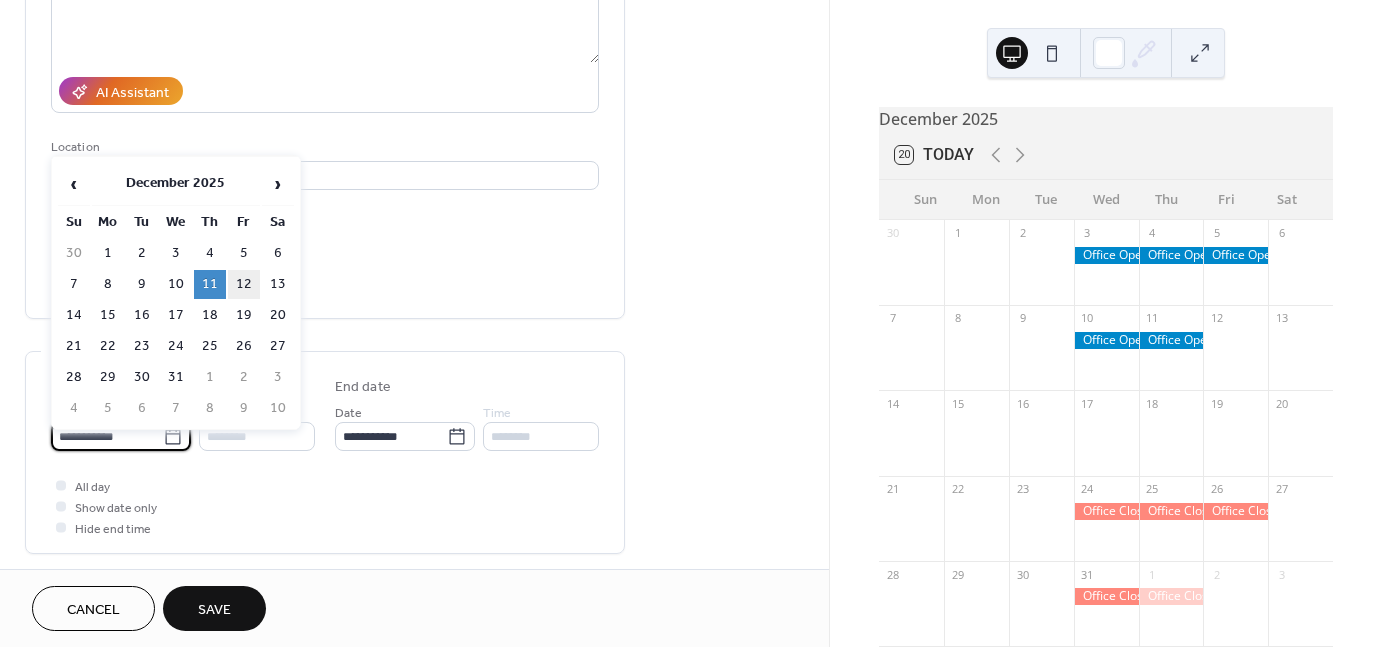 click on "12" at bounding box center [244, 284] 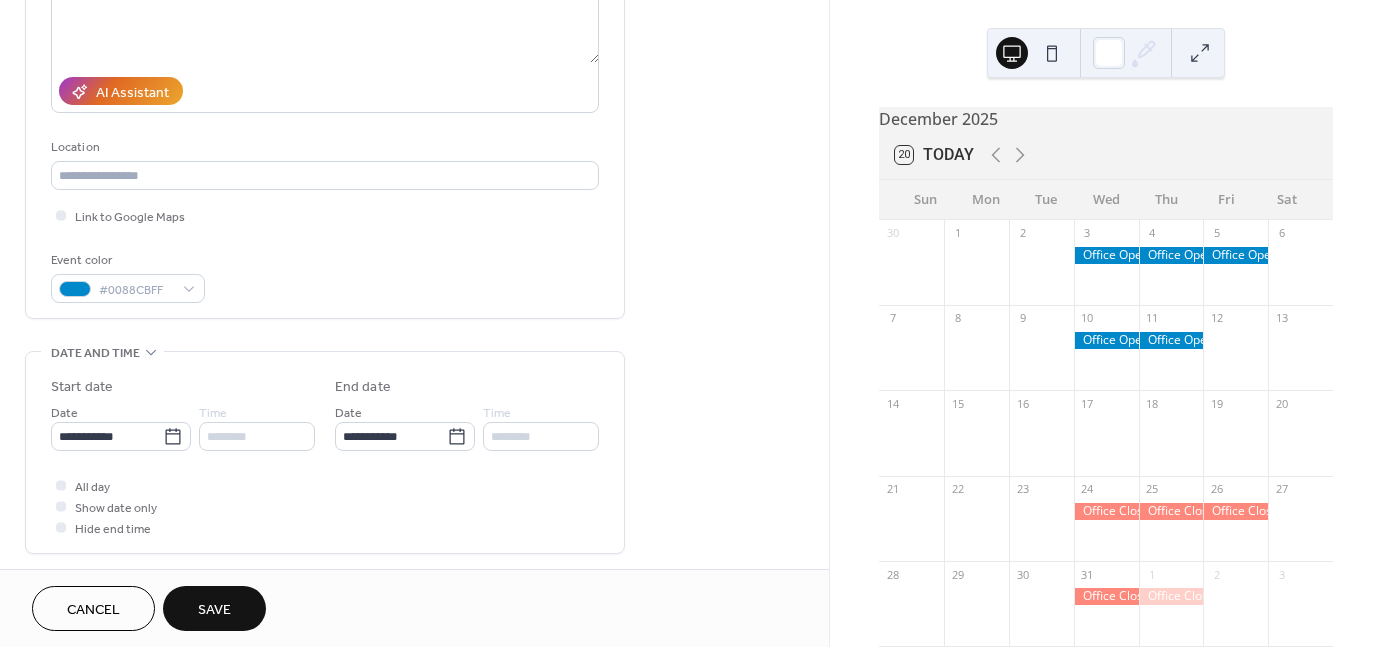 click on "Save" at bounding box center (214, 608) 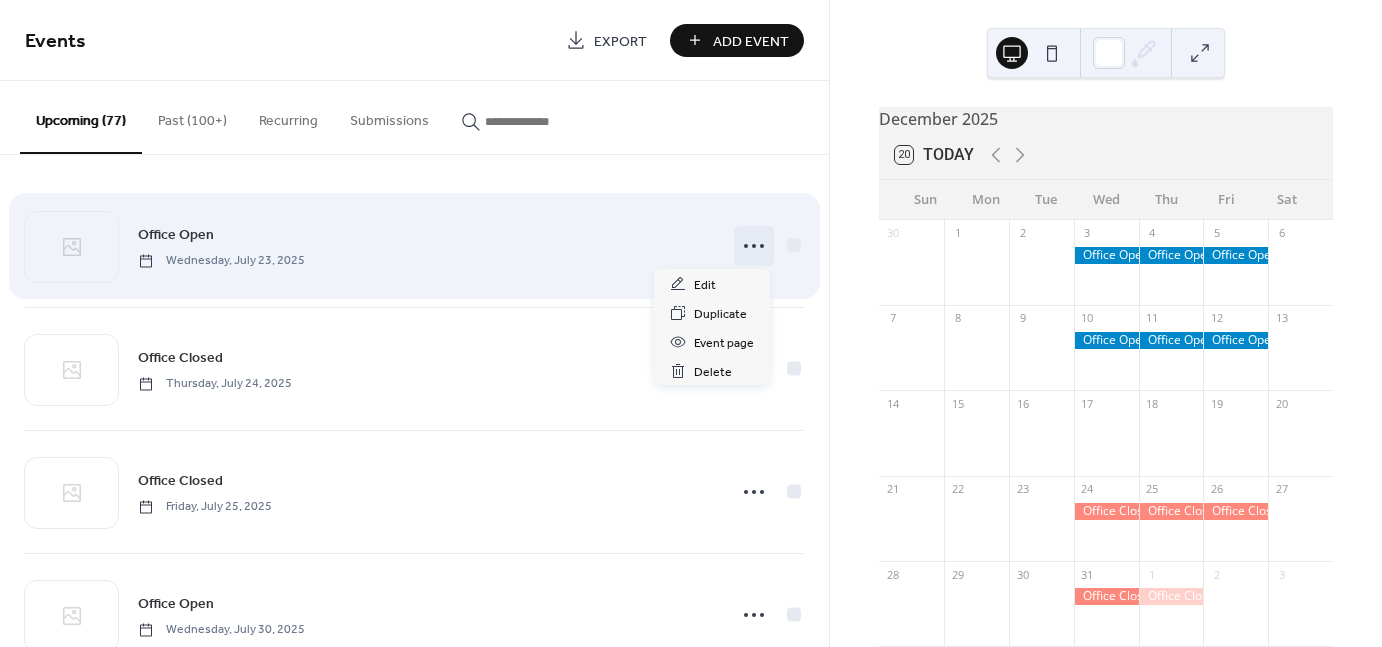 click 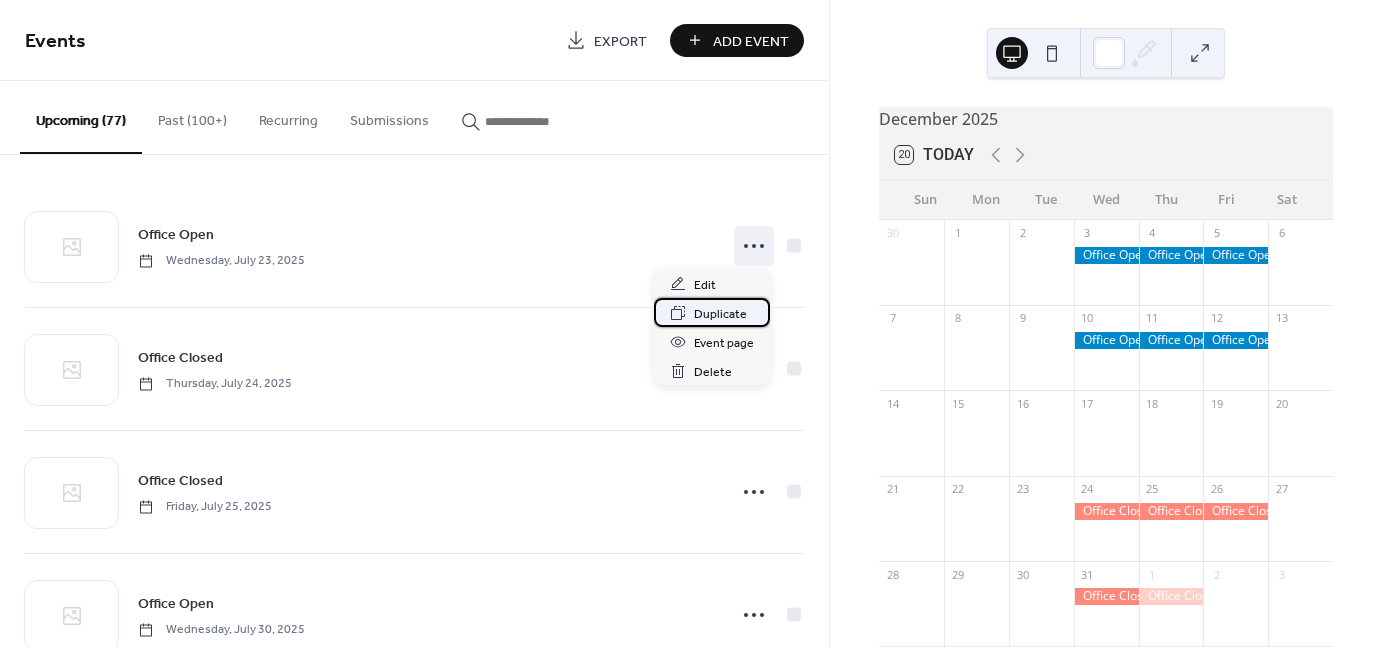 click on "Duplicate" at bounding box center [712, 312] 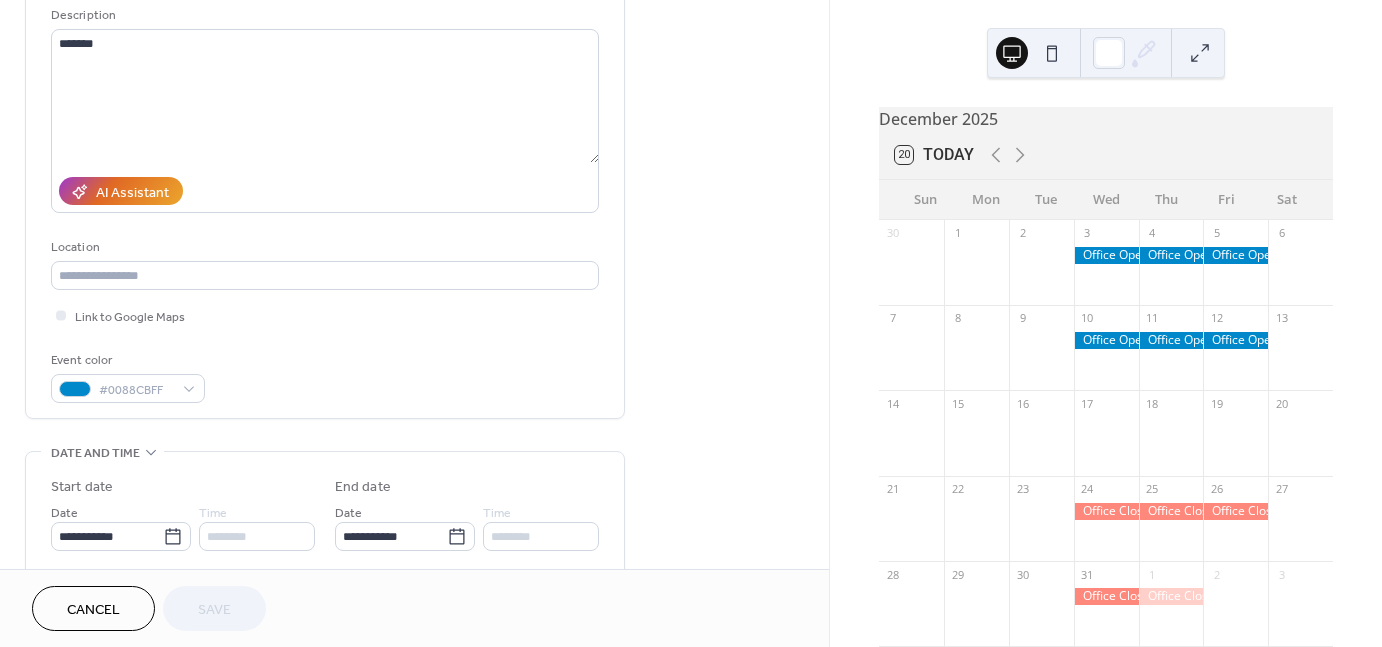 scroll, scrollTop: 300, scrollLeft: 0, axis: vertical 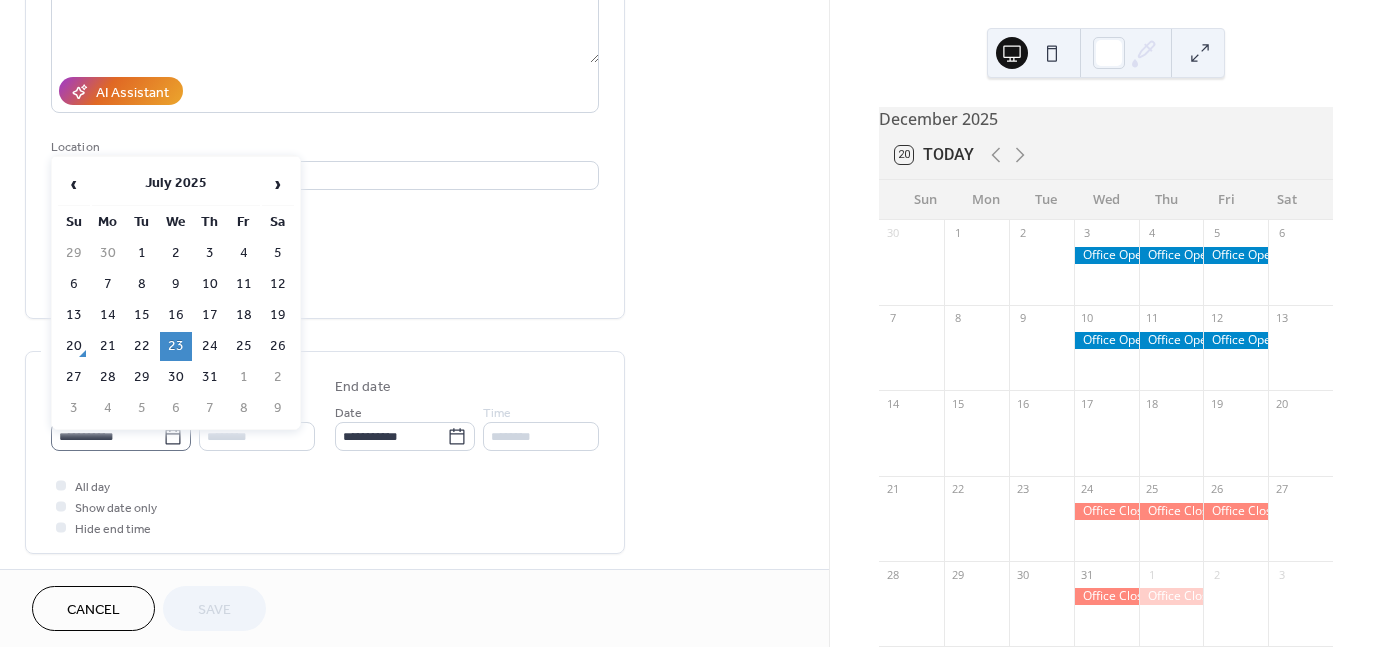 click on "**********" at bounding box center (121, 436) 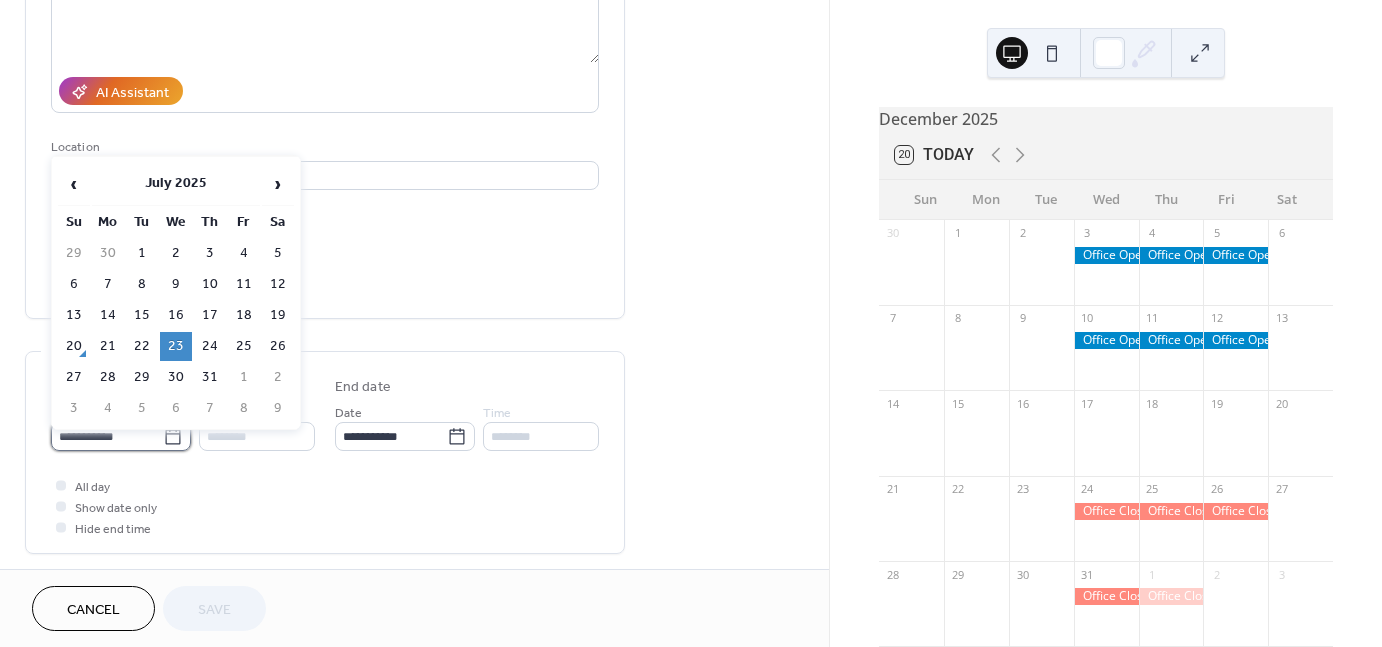 click on "**********" at bounding box center (107, 436) 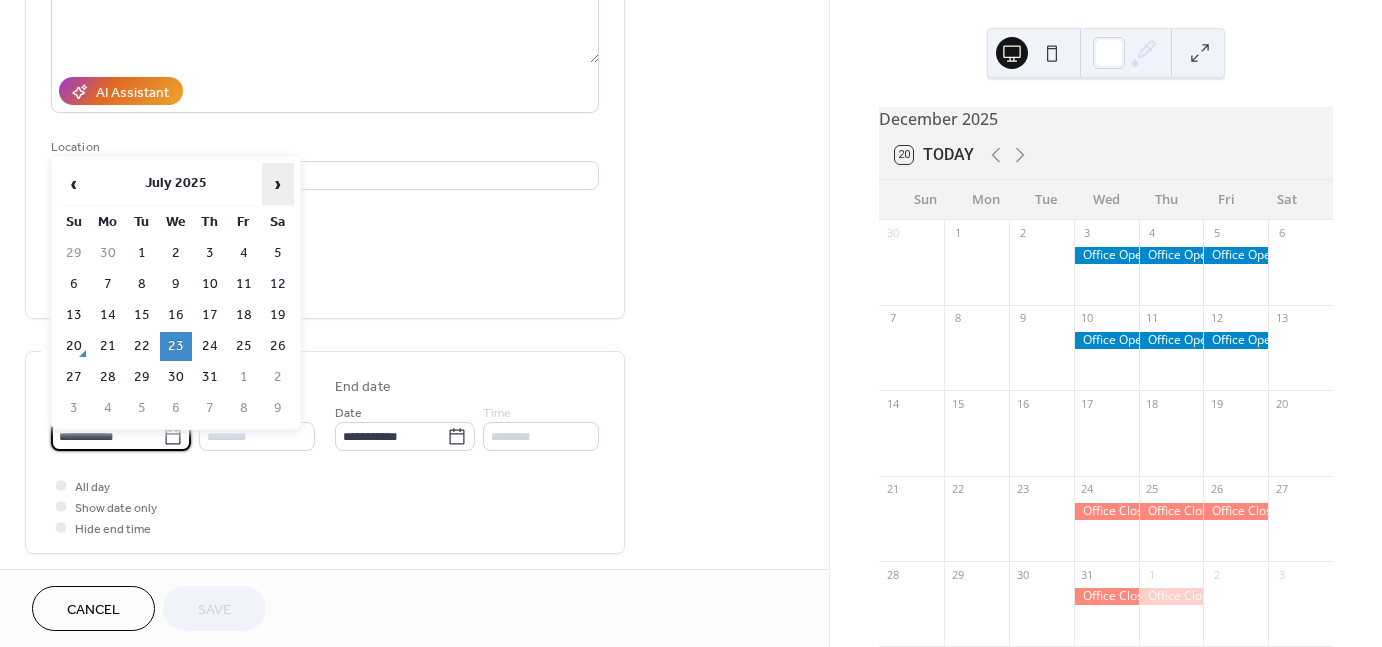 click on "›" at bounding box center (278, 184) 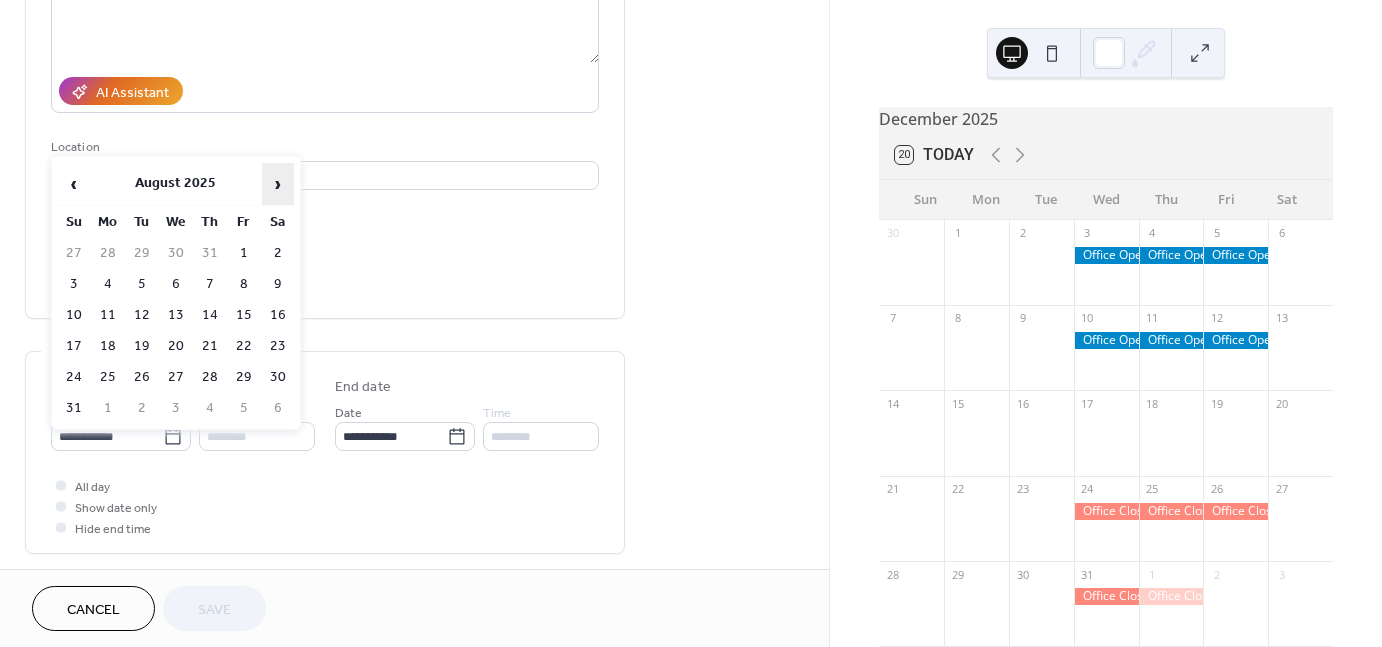 click on "›" at bounding box center [278, 184] 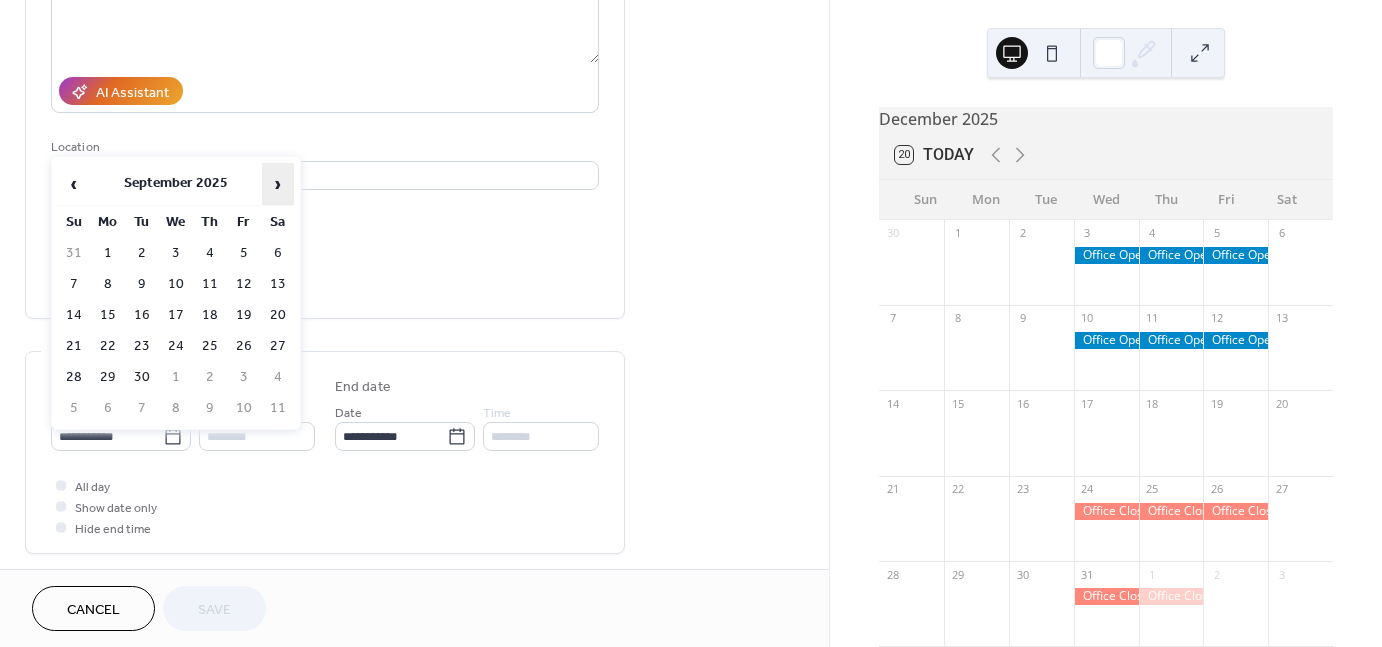 click on "›" at bounding box center (278, 184) 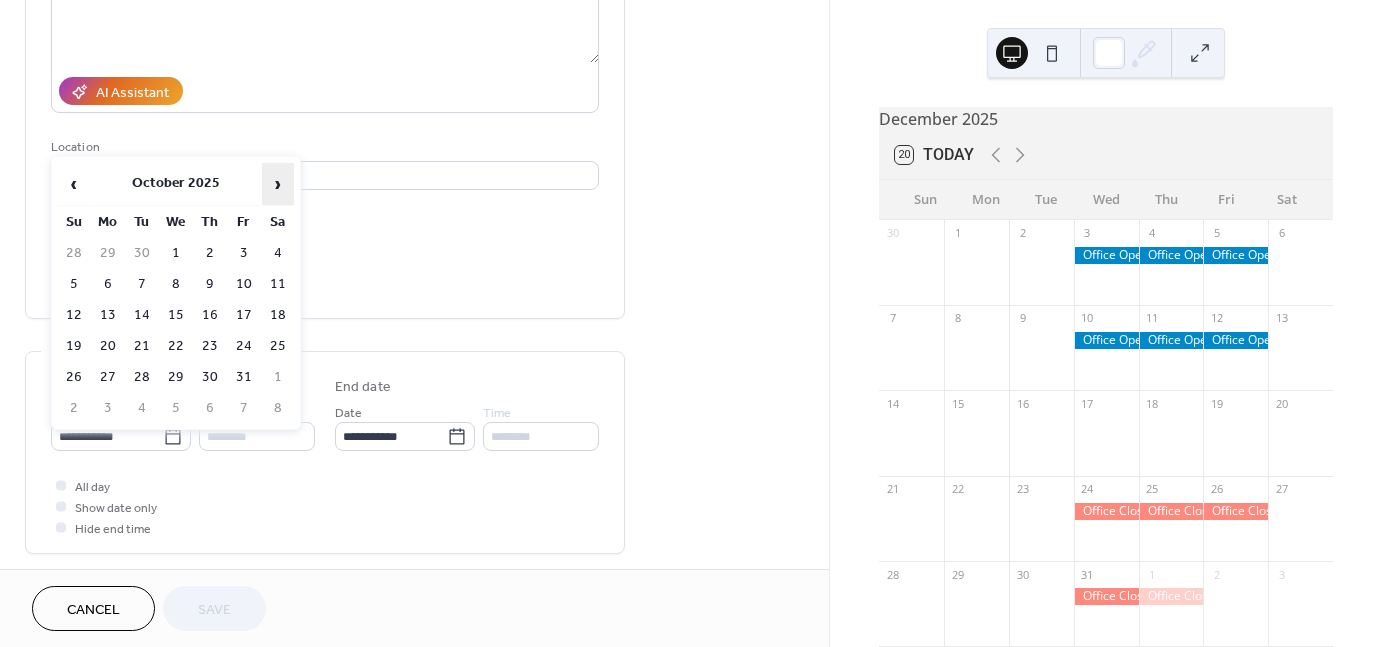 click on "›" at bounding box center (278, 184) 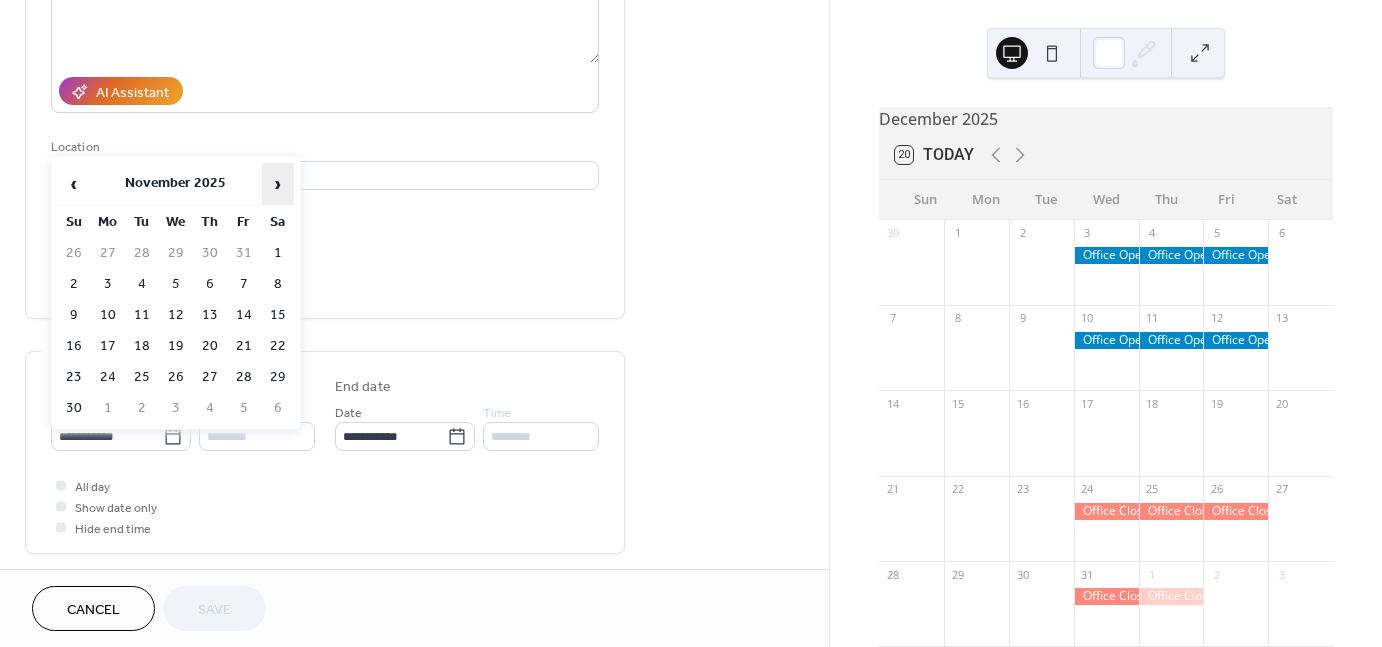 click on "›" at bounding box center [278, 184] 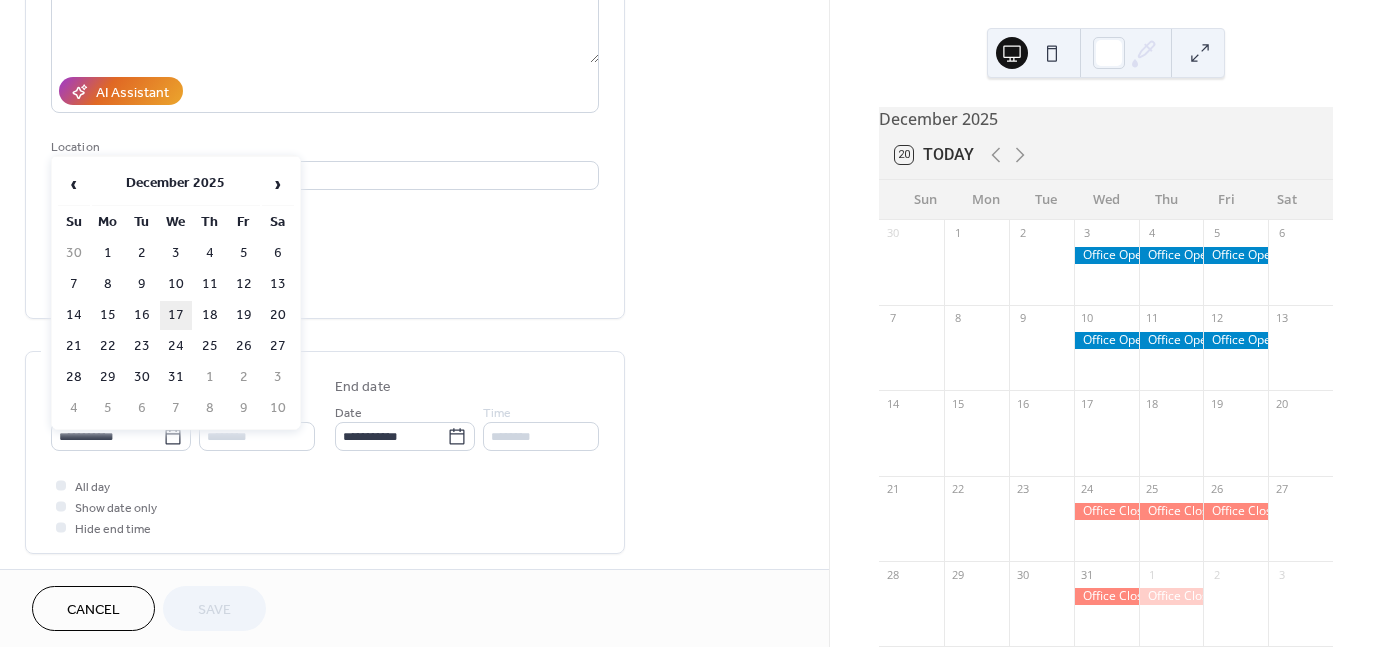click on "17" at bounding box center [176, 315] 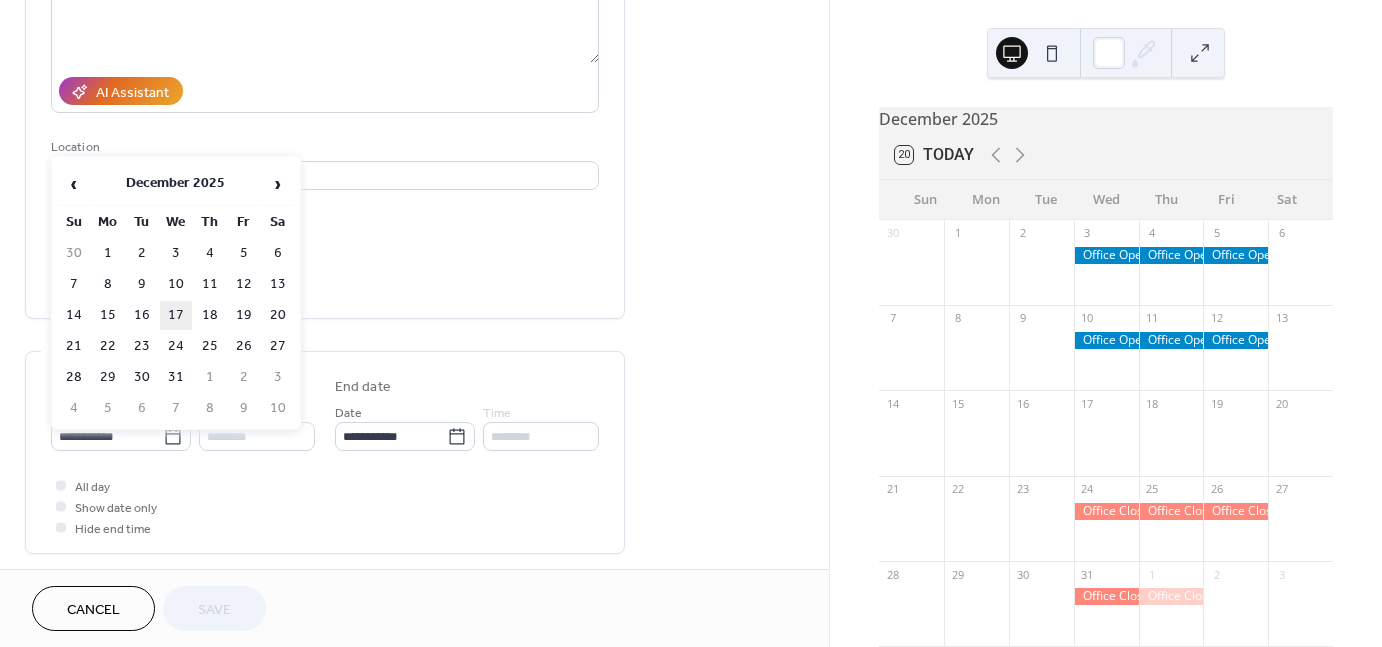 type on "**********" 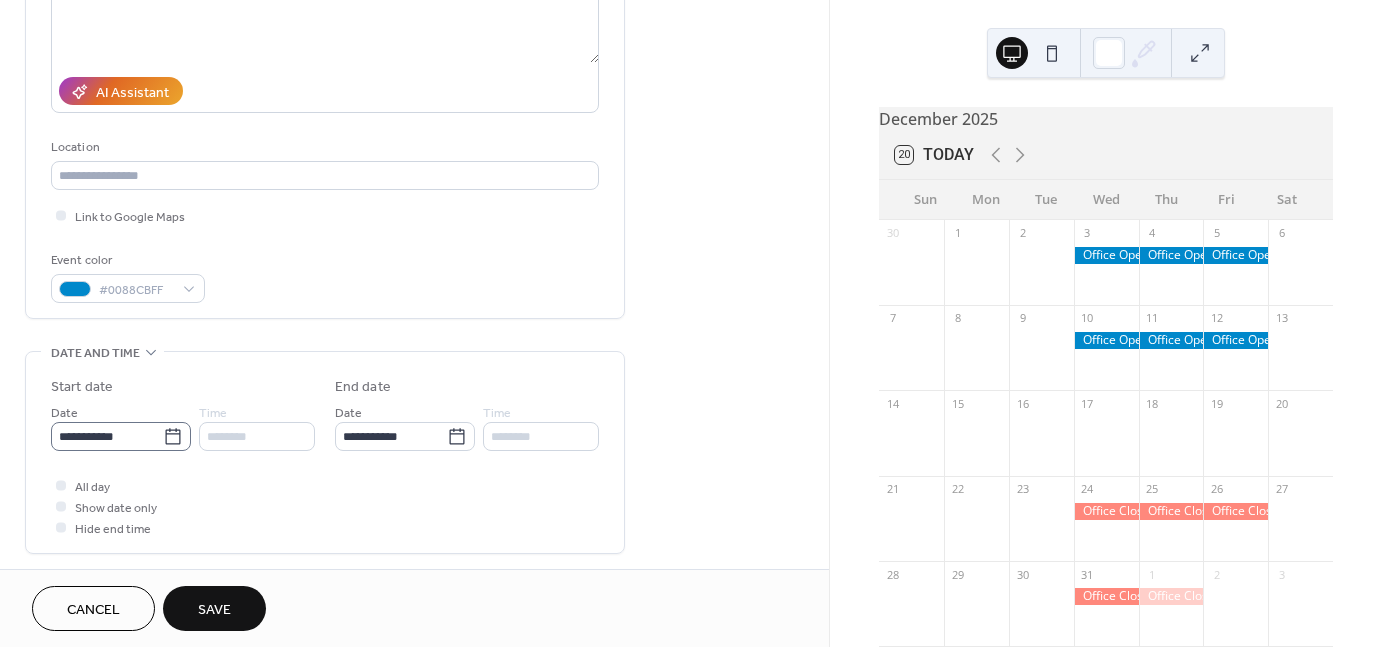 click 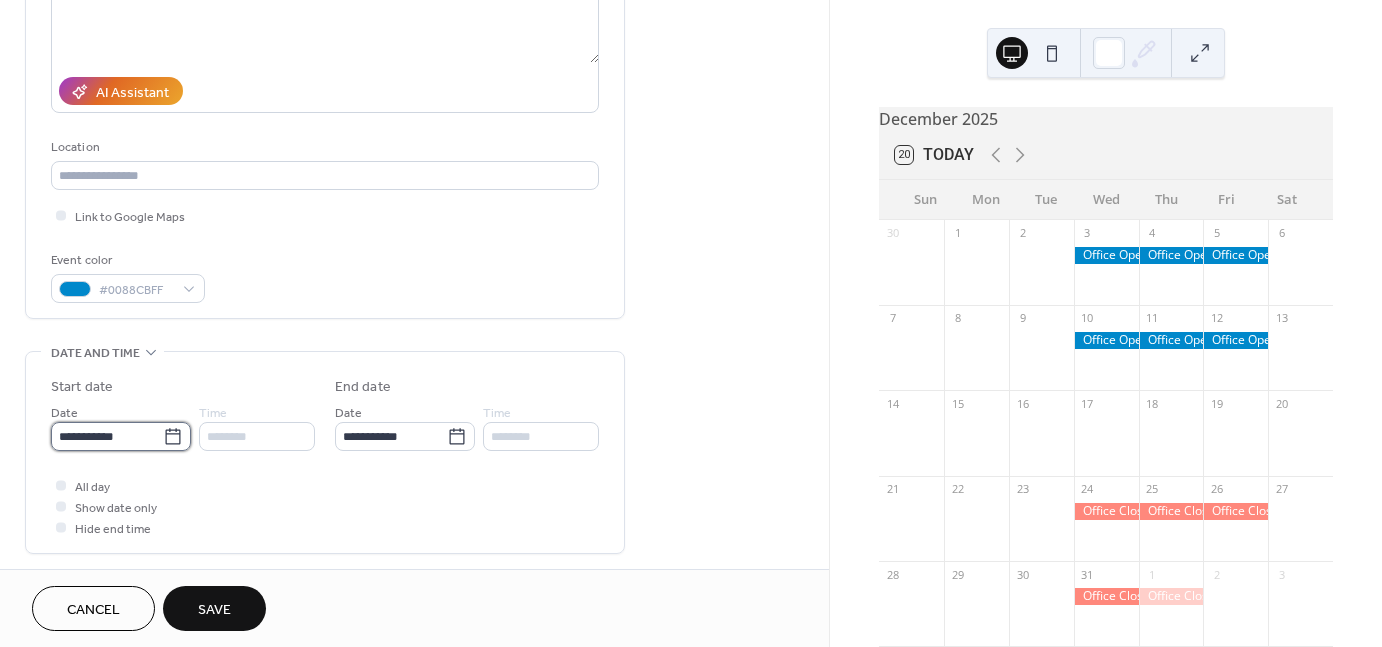 click on "**********" at bounding box center (107, 436) 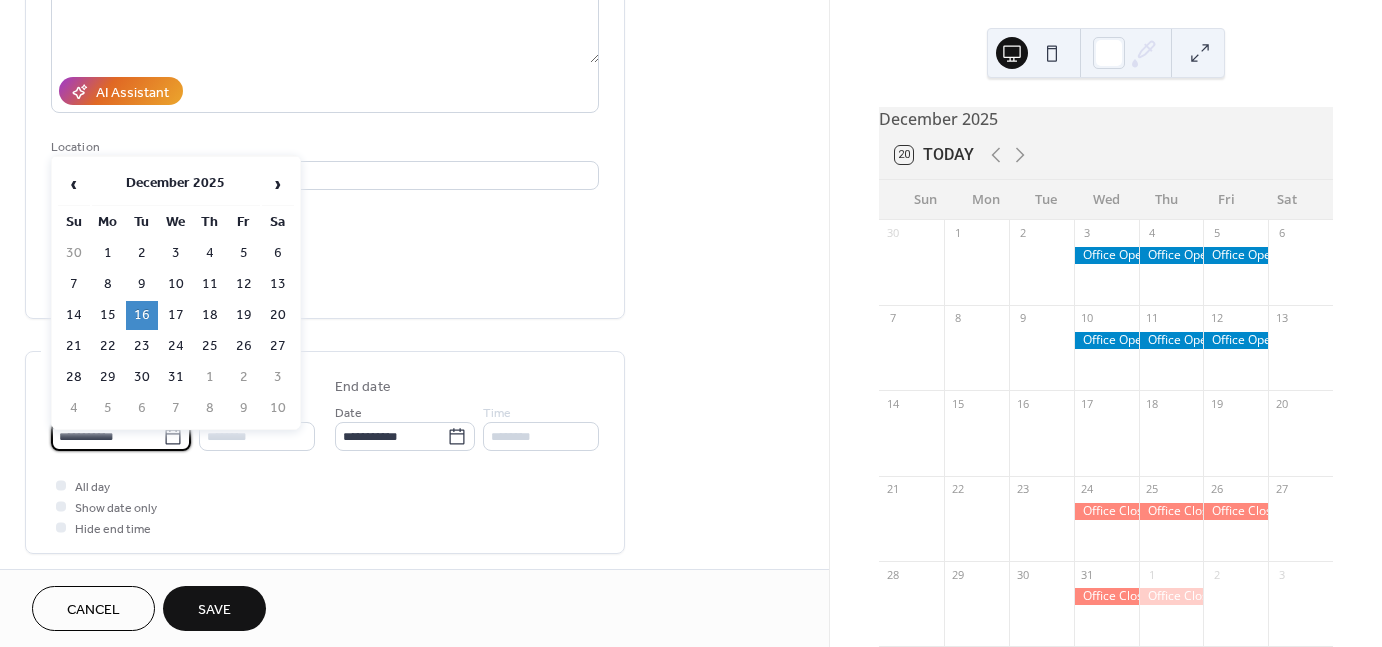 click on "17" at bounding box center (176, 315) 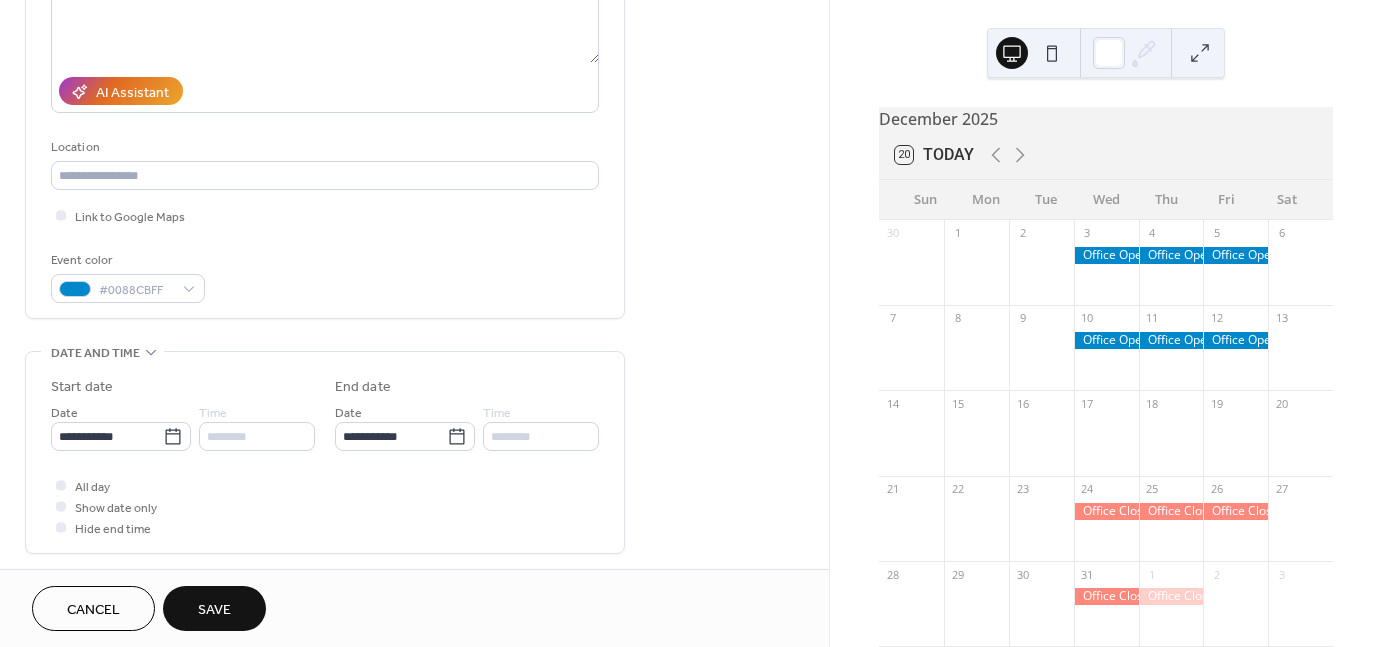 click on "Save" at bounding box center (214, 610) 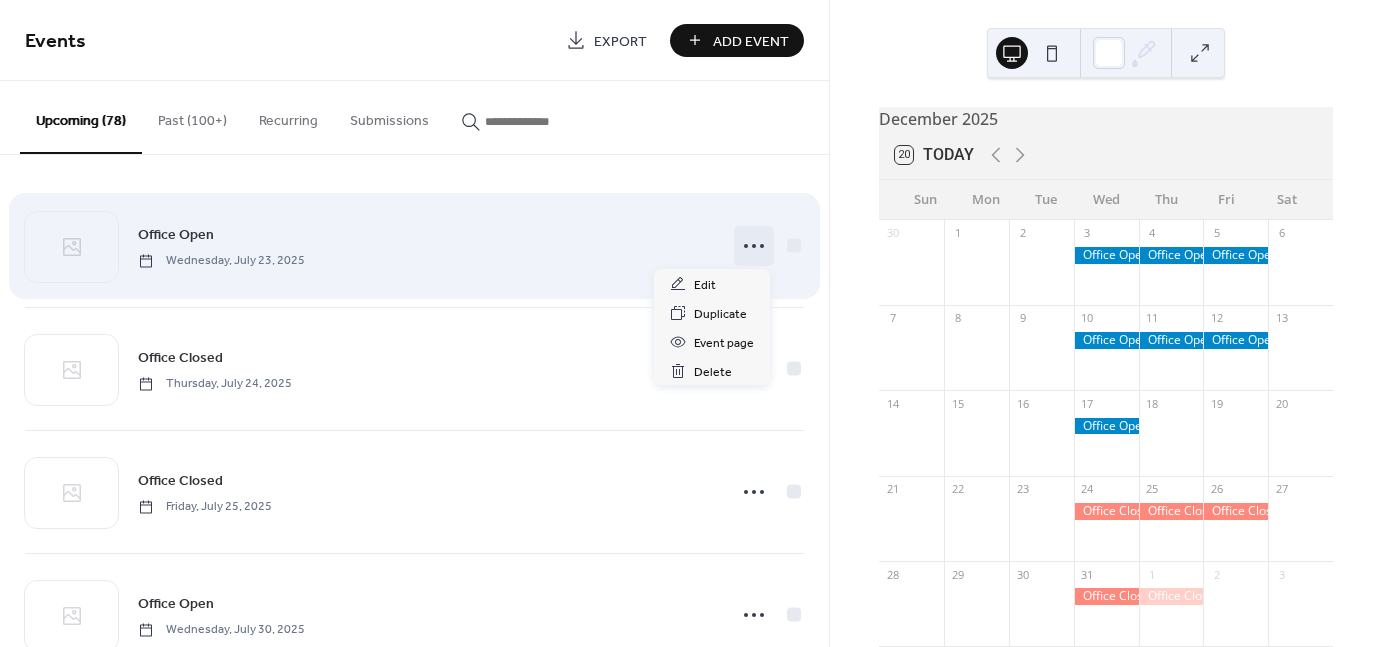 click 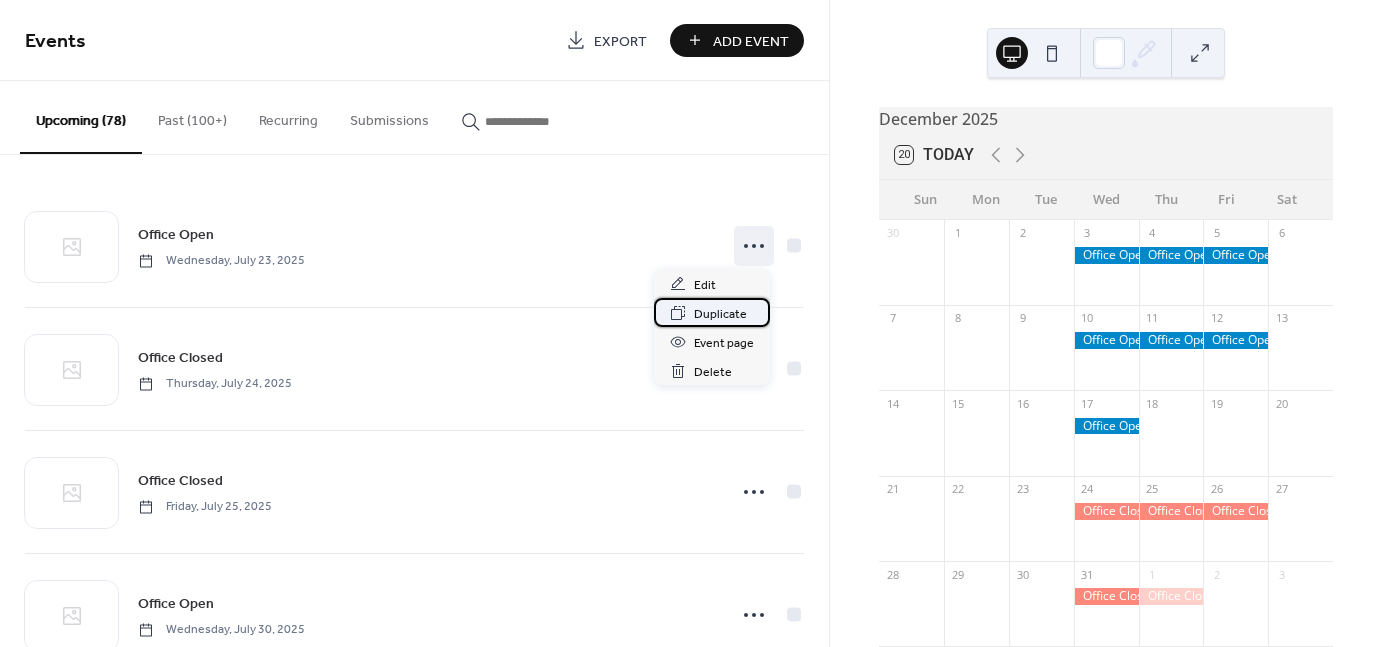 click on "Duplicate" at bounding box center (720, 314) 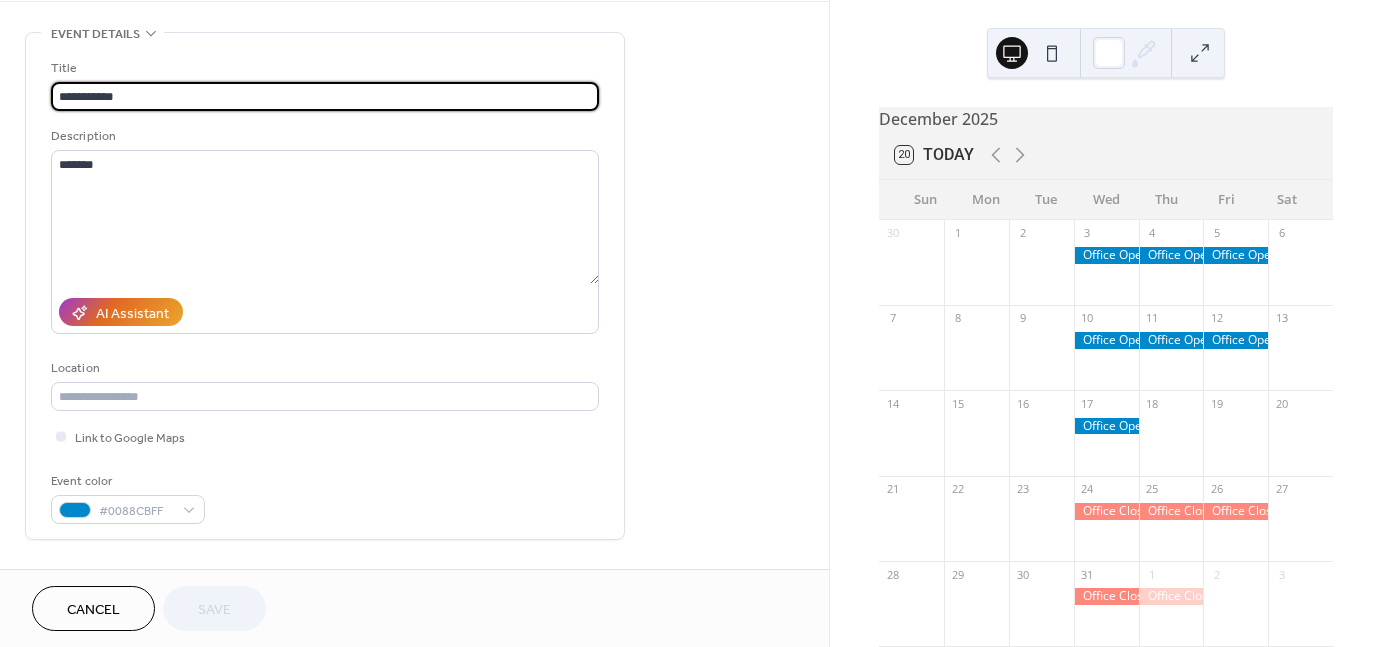scroll, scrollTop: 300, scrollLeft: 0, axis: vertical 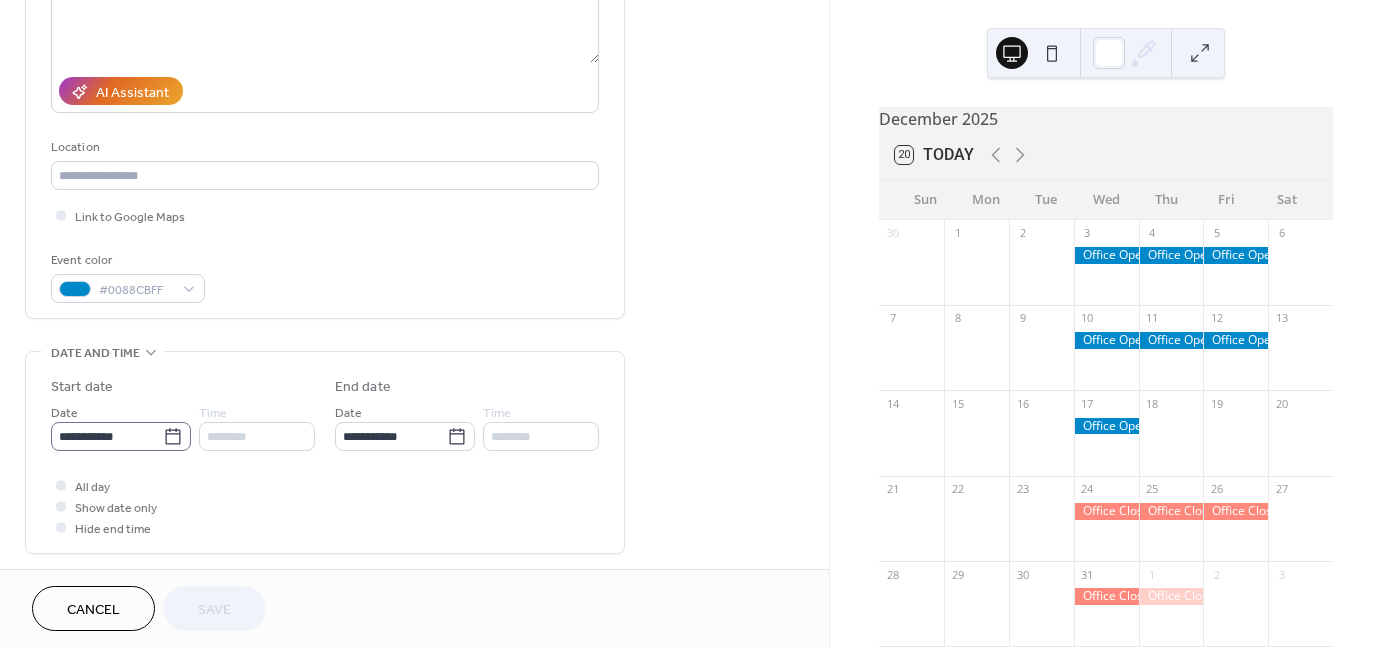 click 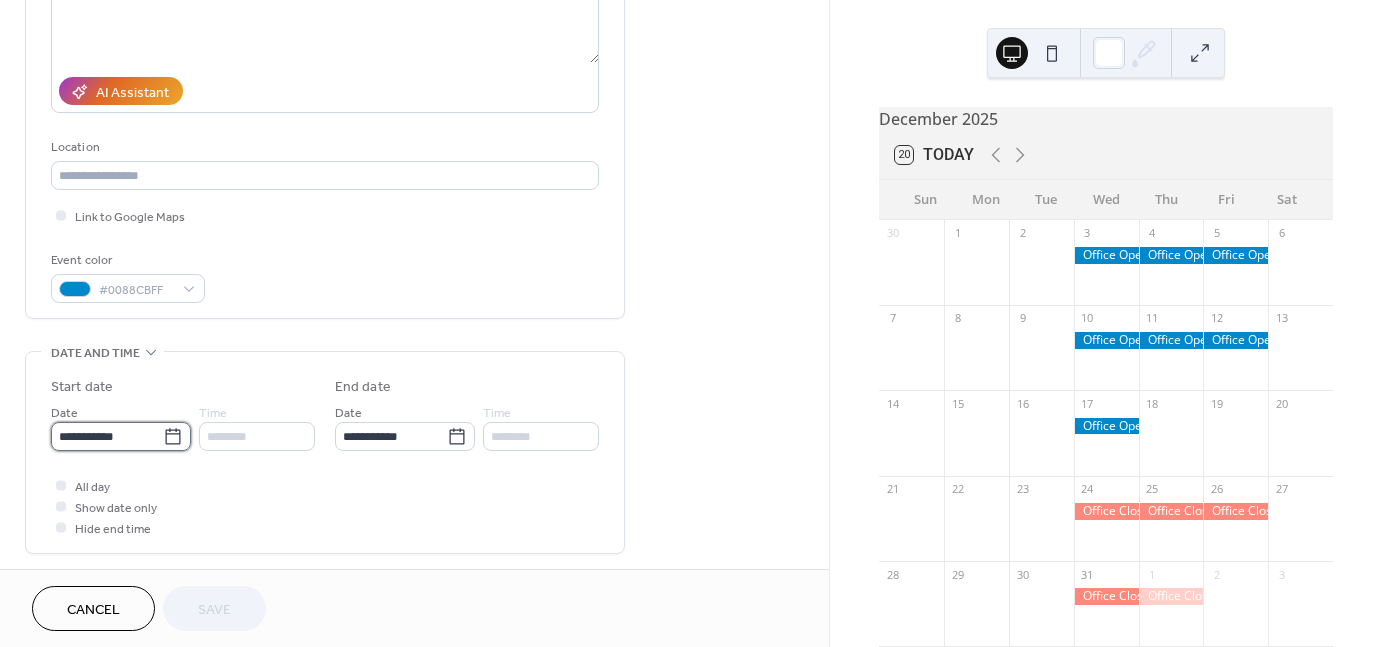 click on "**********" at bounding box center (107, 436) 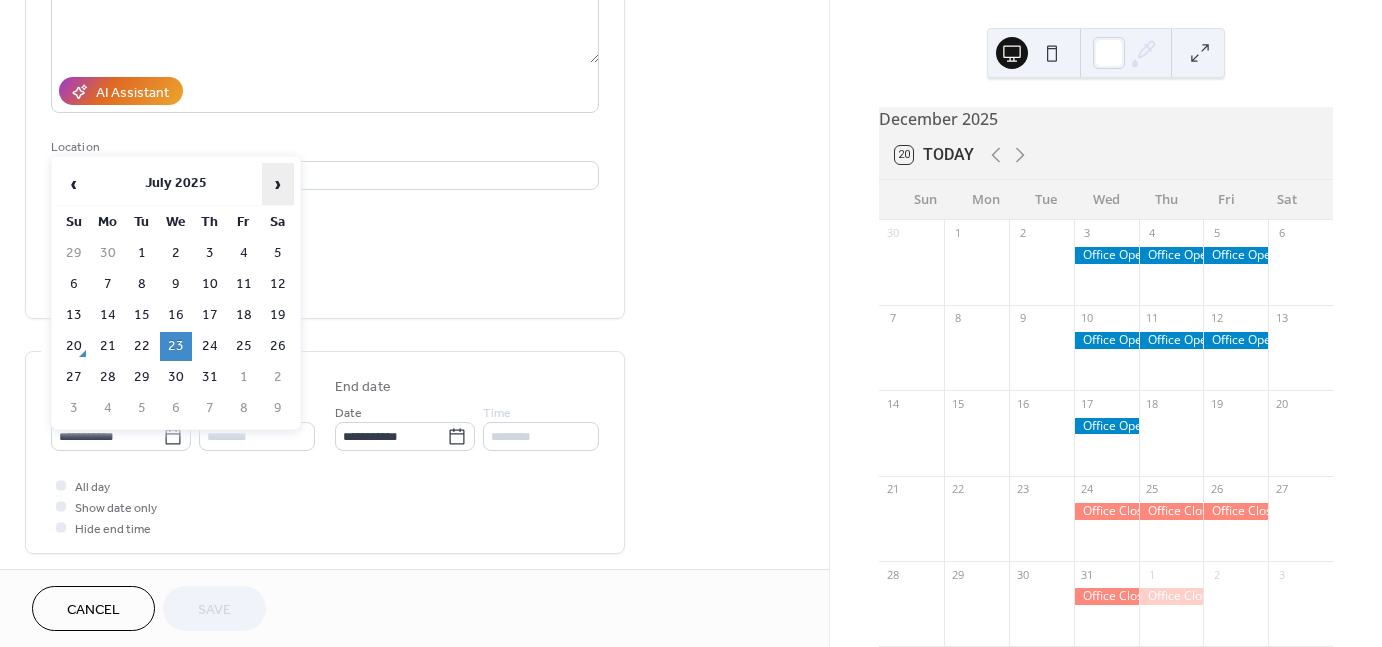 click on "›" at bounding box center (278, 184) 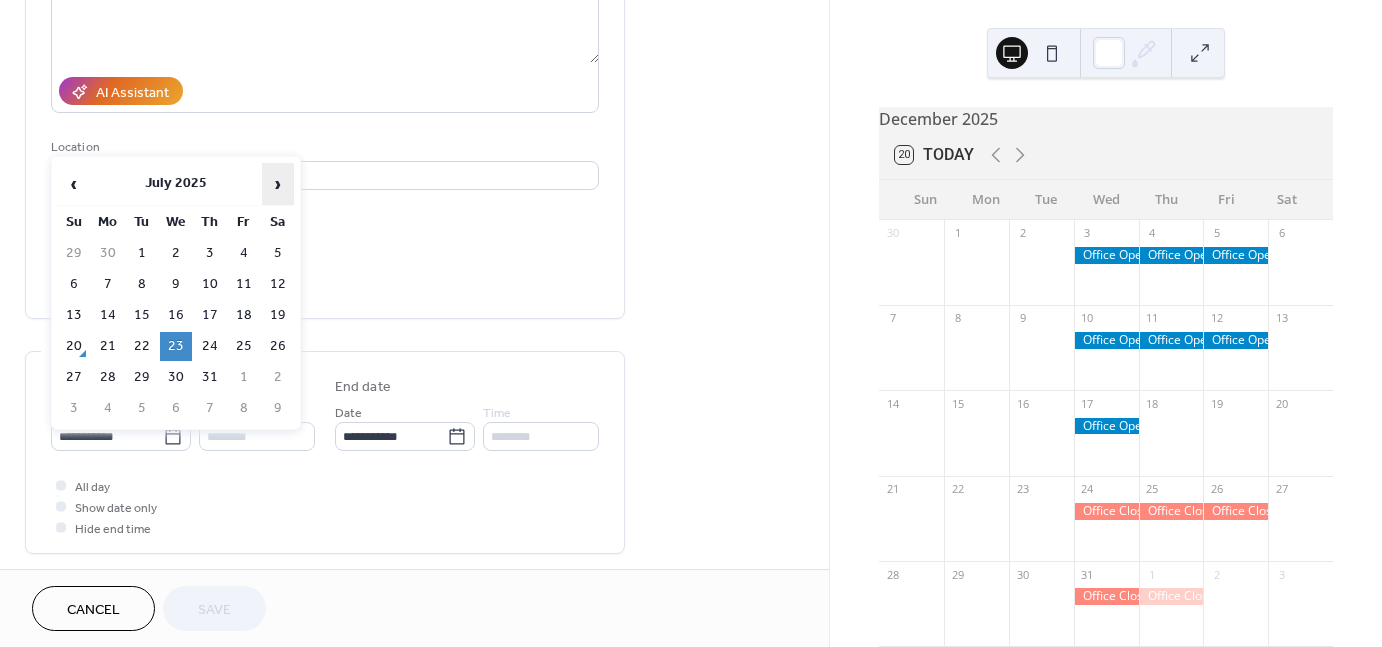 click on "›" at bounding box center [278, 184] 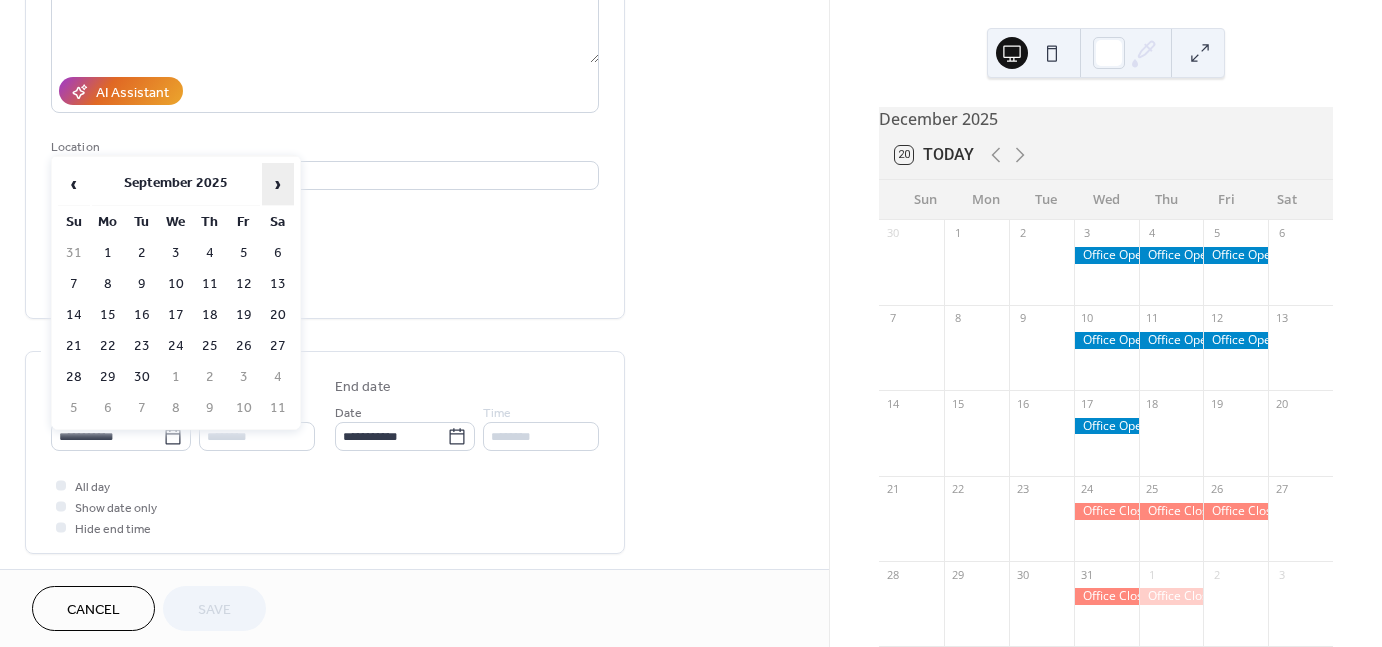click on "›" at bounding box center (278, 184) 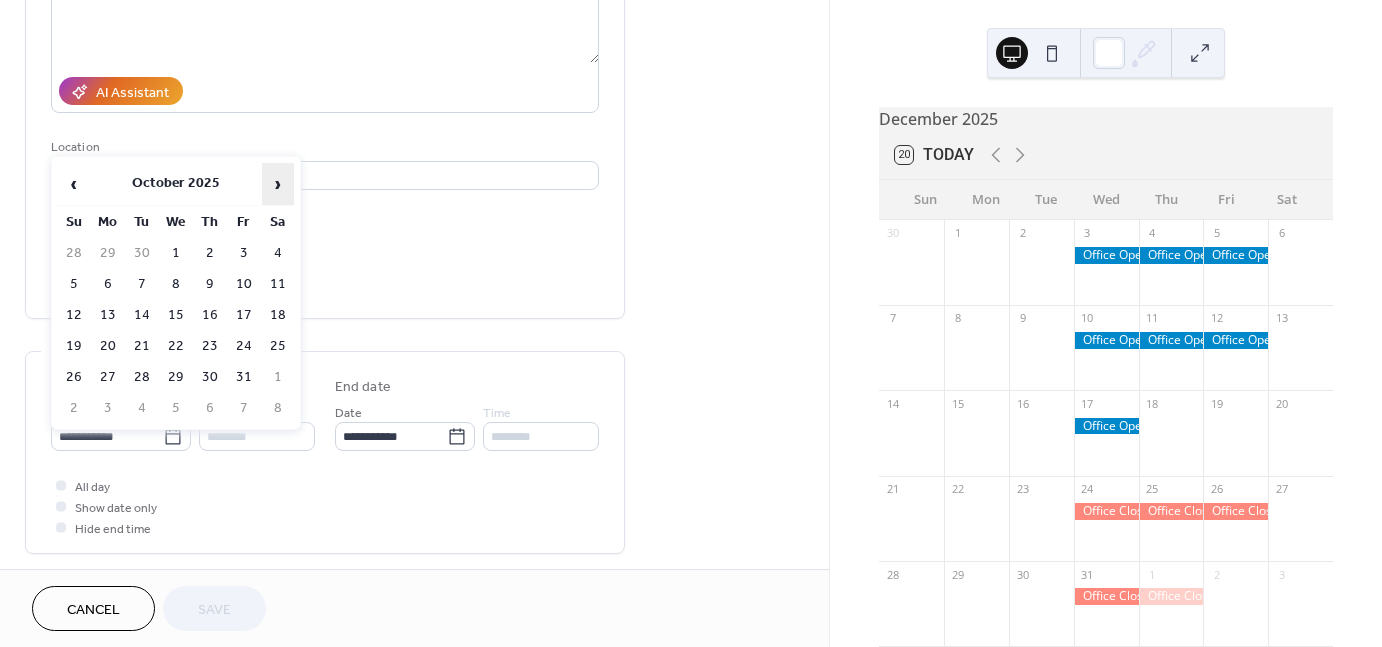 click on "›" at bounding box center [278, 184] 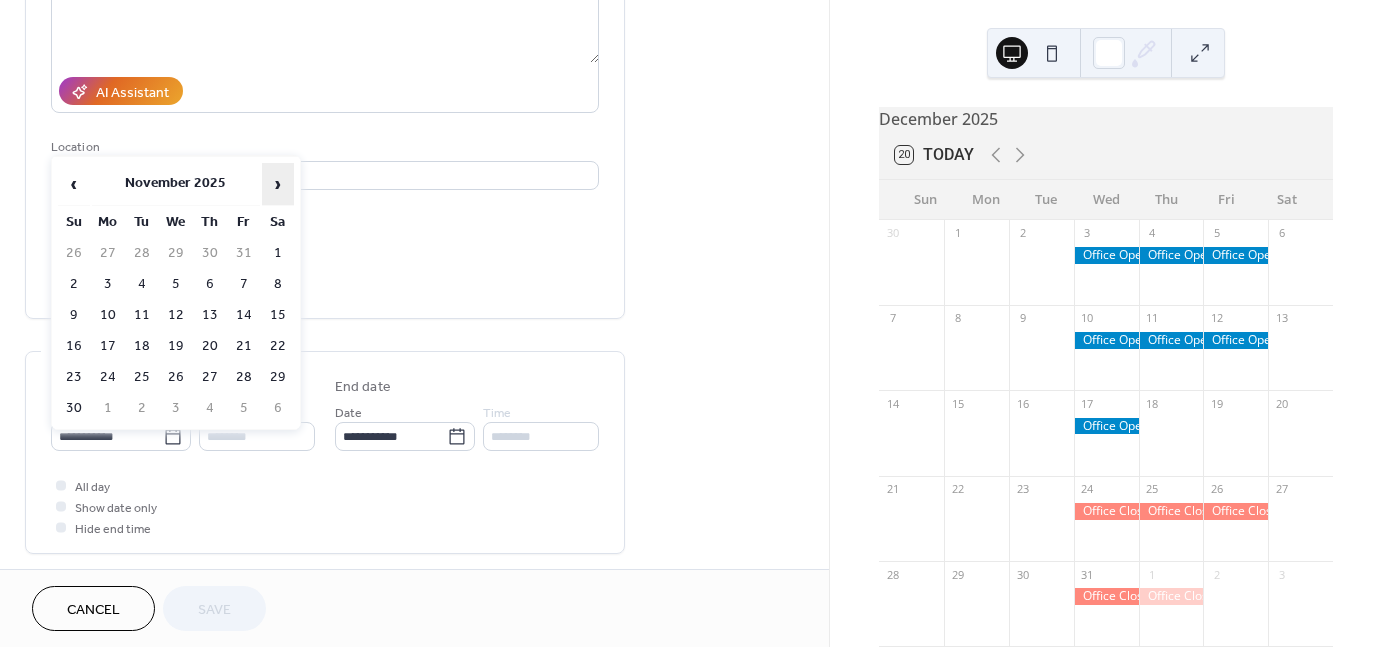 click on "›" at bounding box center (278, 184) 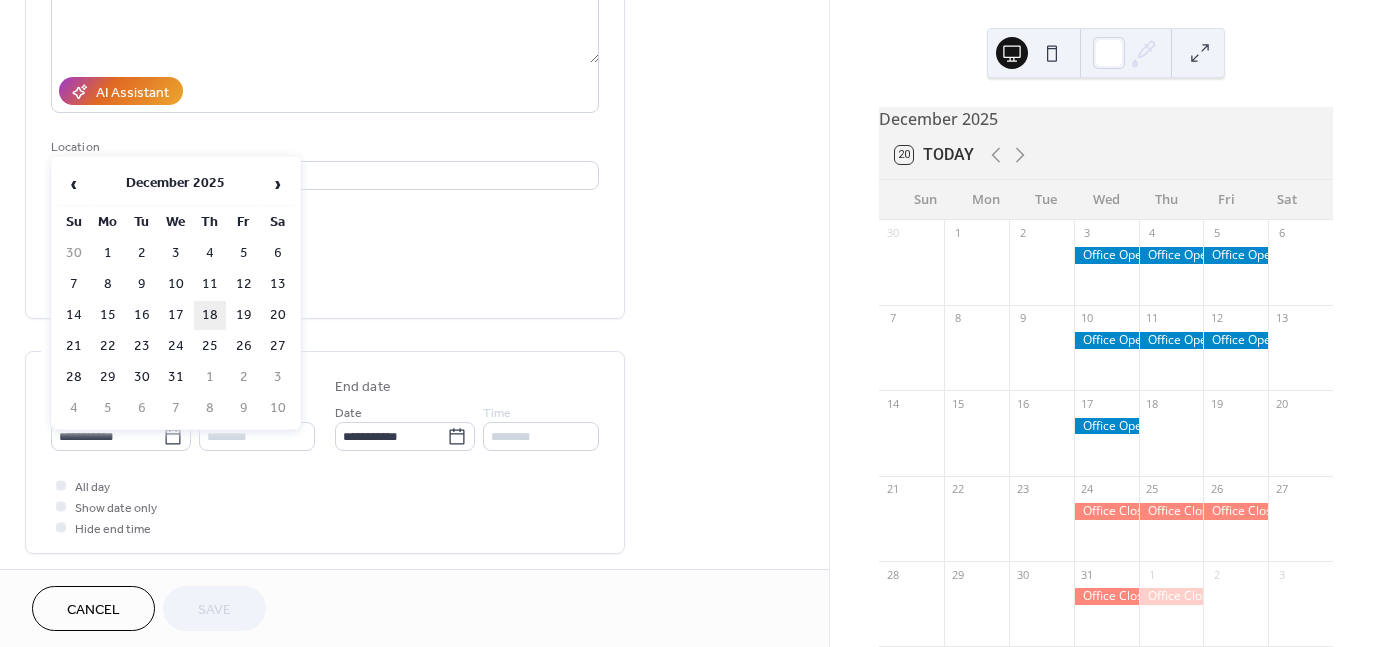 click on "18" at bounding box center (210, 315) 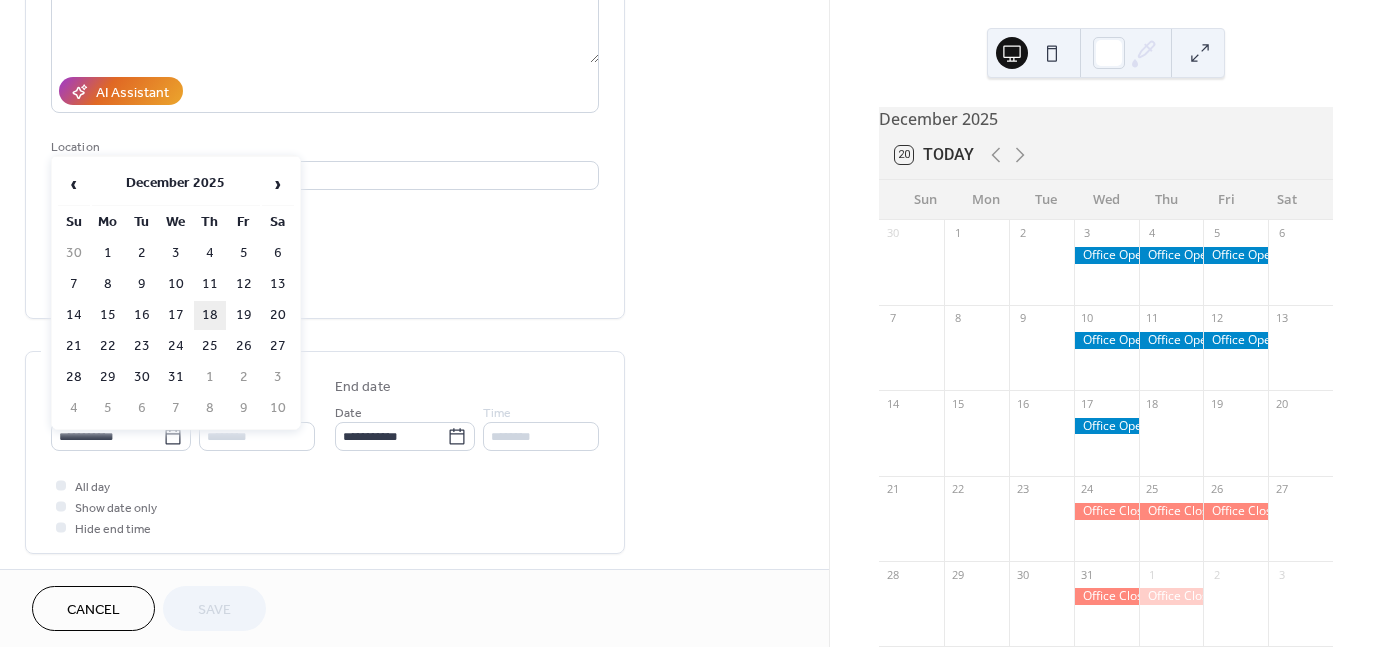 type on "**********" 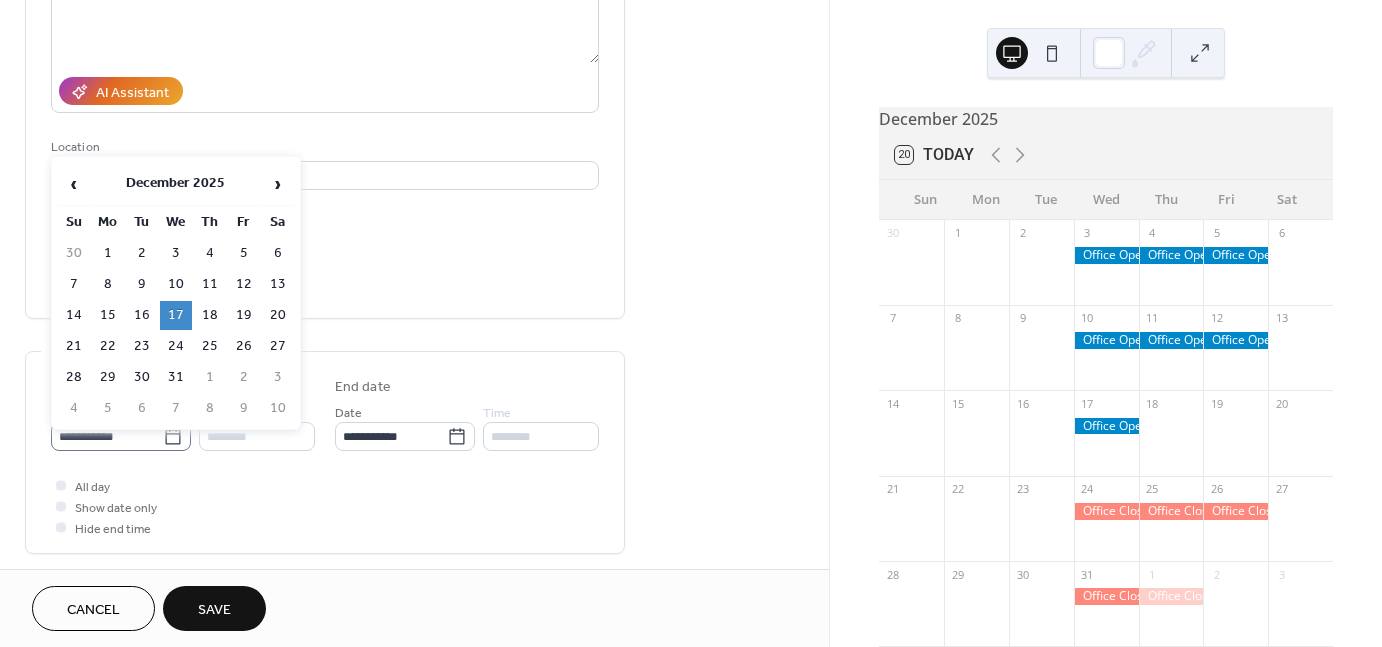 click 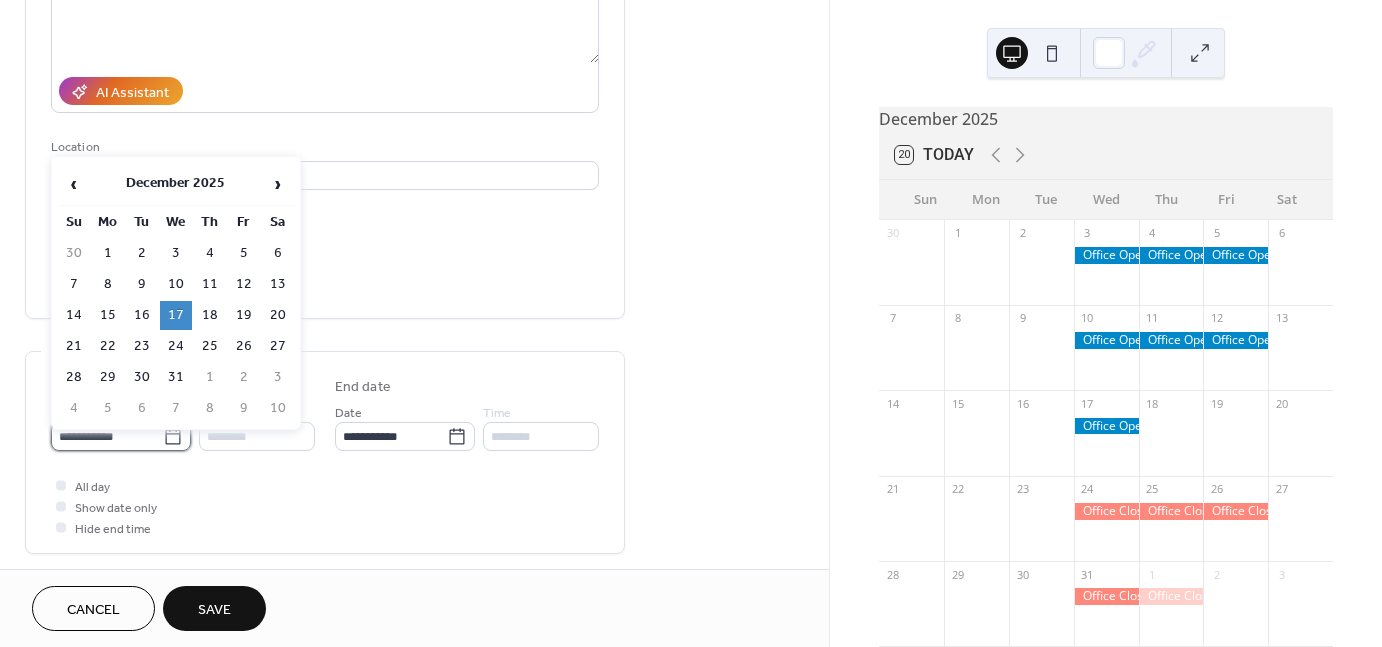 click on "**********" at bounding box center (107, 436) 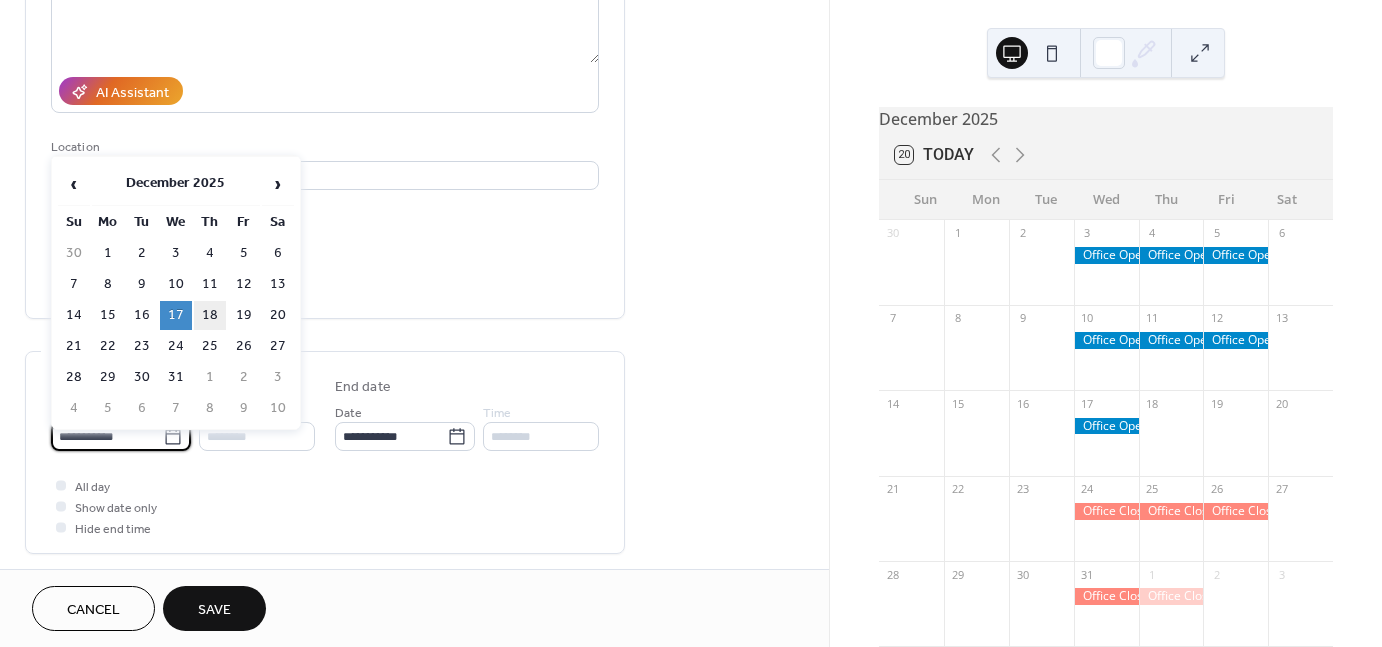 click on "18" at bounding box center [210, 315] 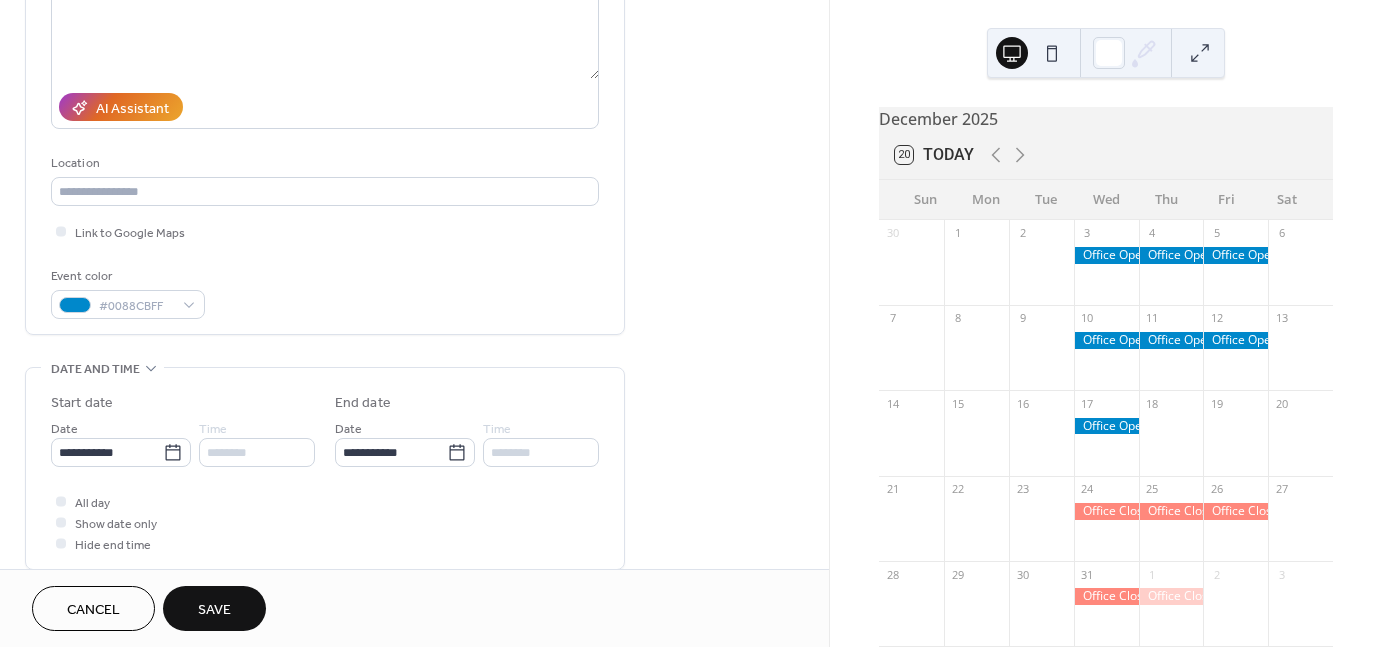 scroll, scrollTop: 300, scrollLeft: 0, axis: vertical 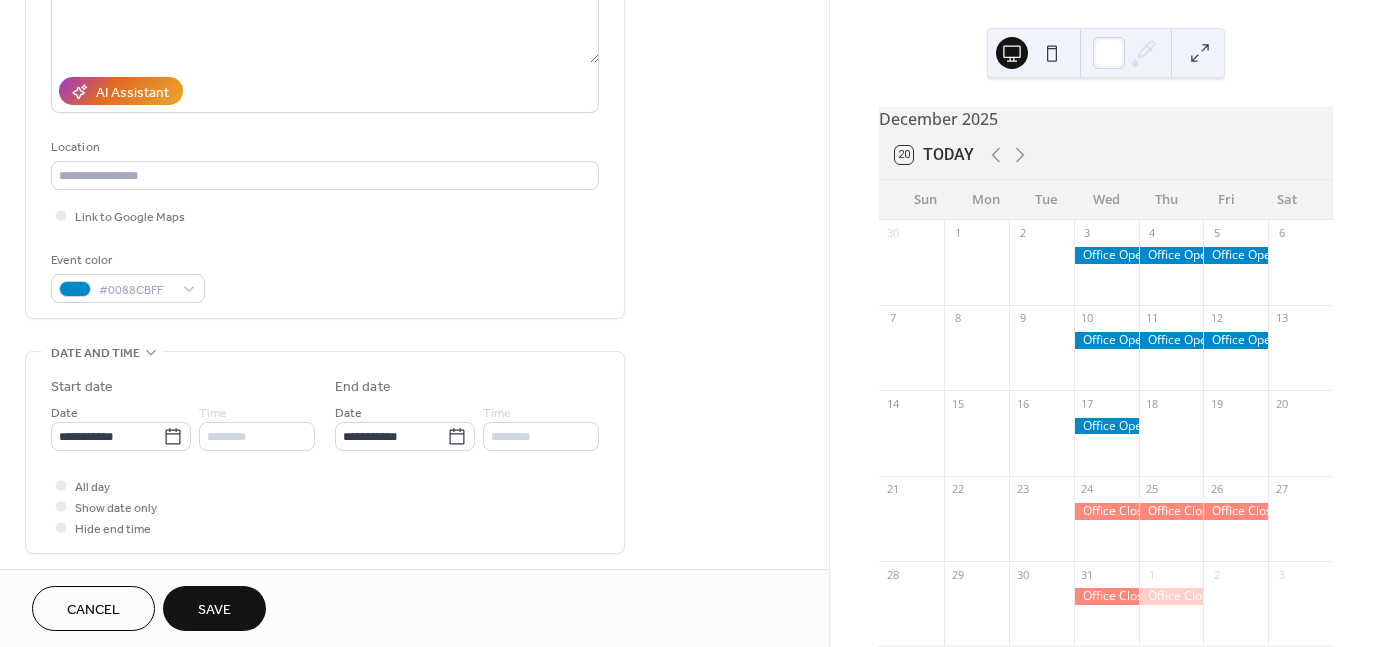 click on "Save" at bounding box center (214, 608) 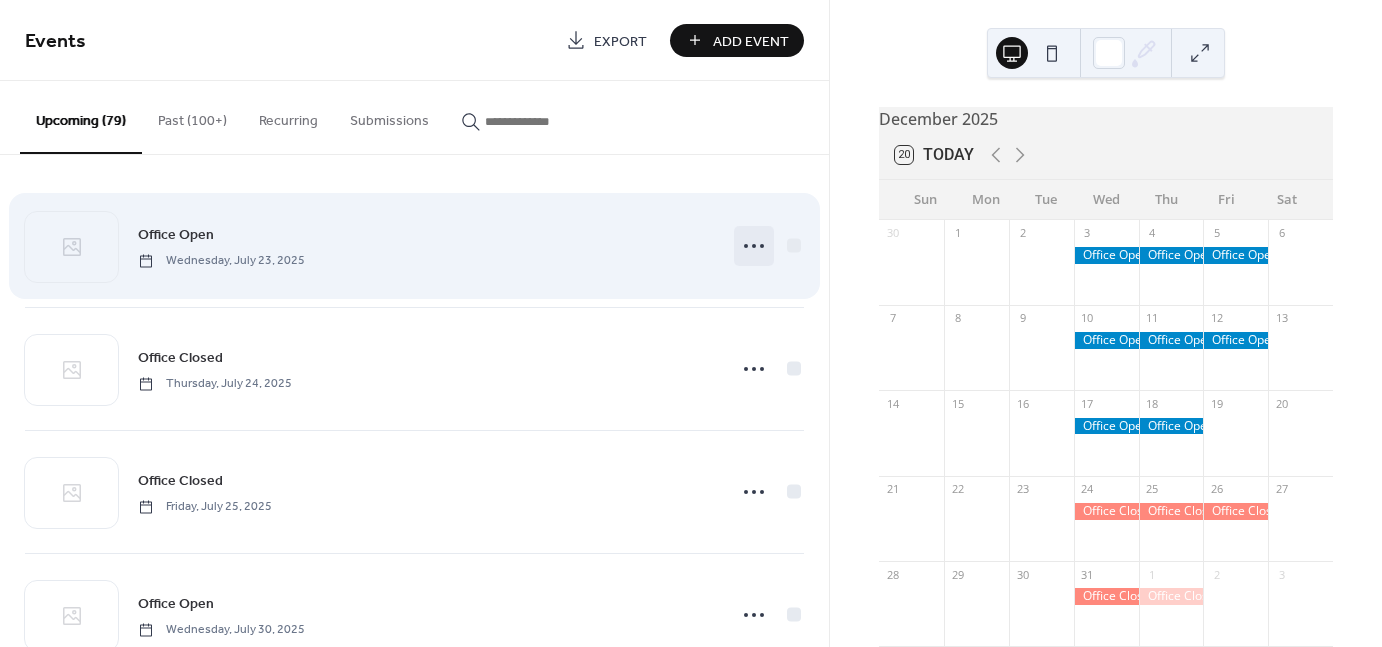 click 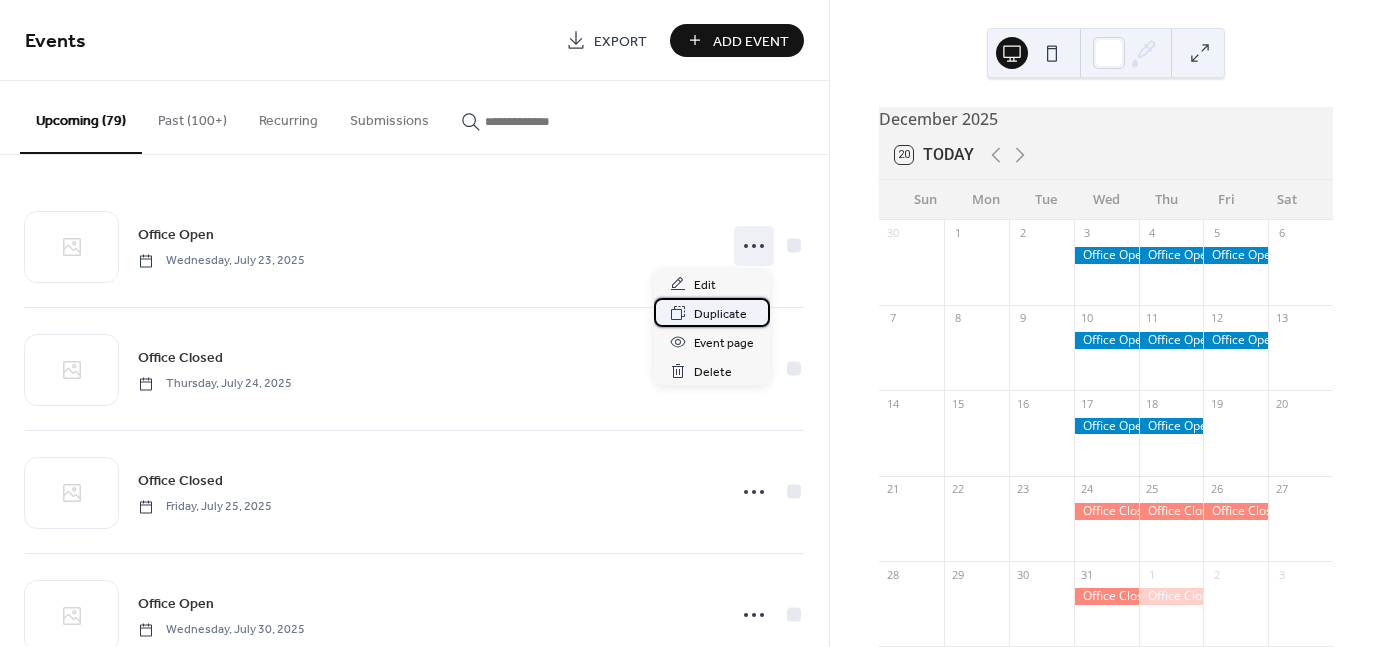 click on "Duplicate" at bounding box center [720, 314] 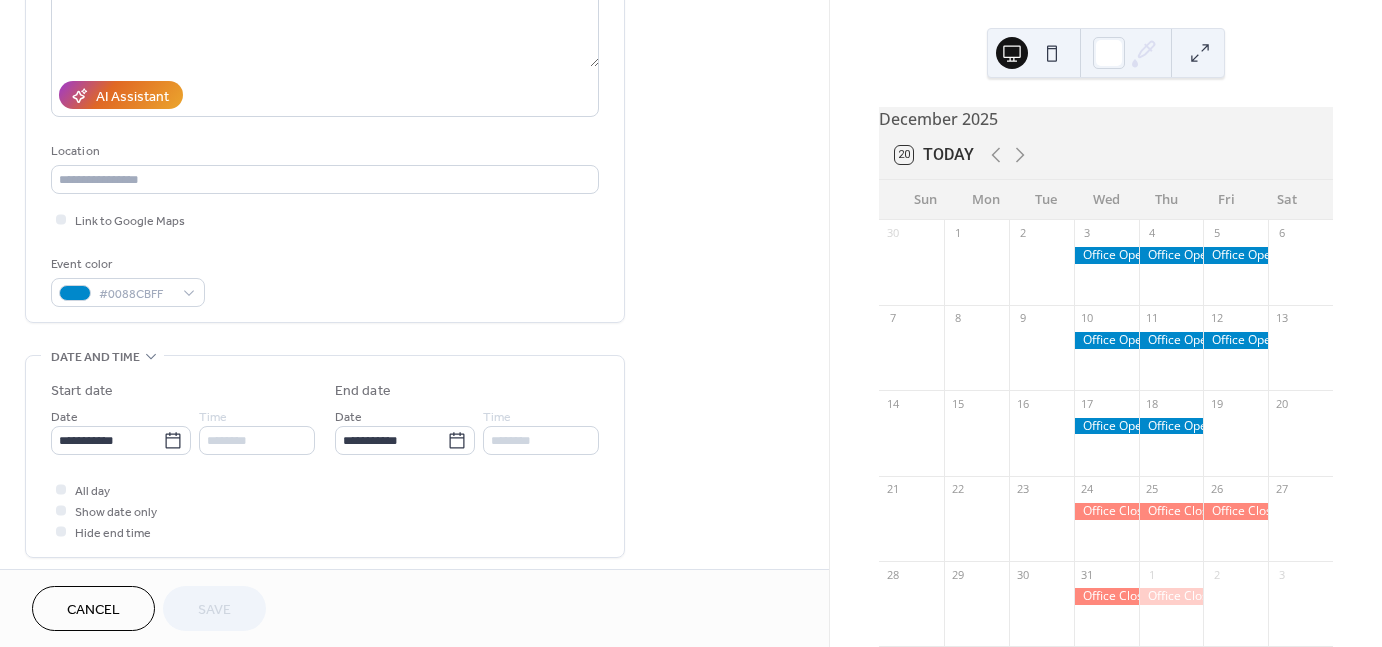 scroll, scrollTop: 400, scrollLeft: 0, axis: vertical 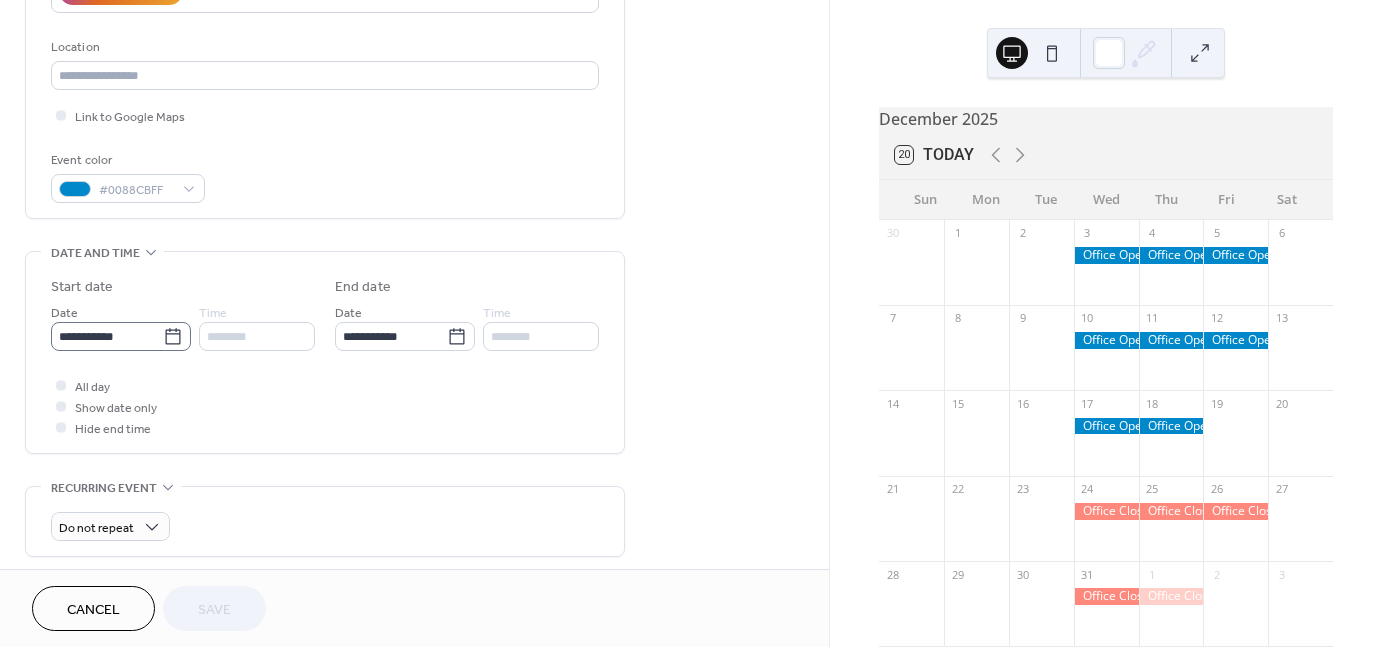 click 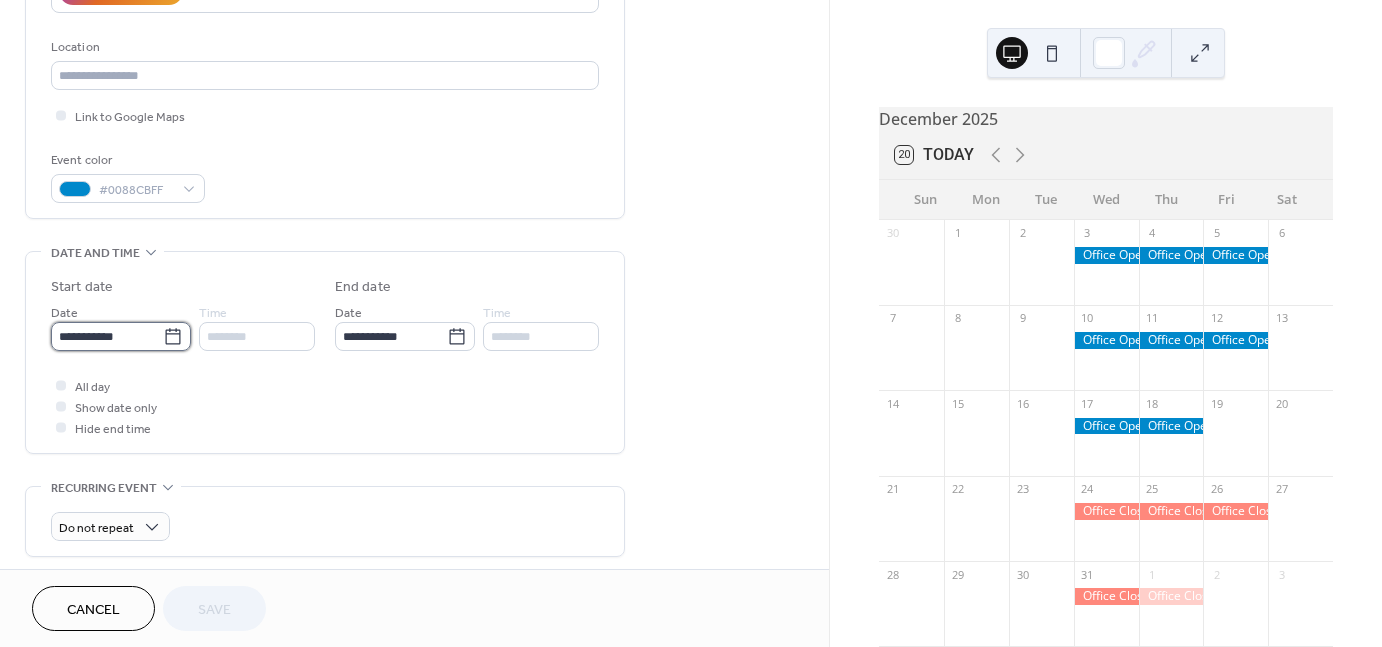 click on "**********" at bounding box center [107, 336] 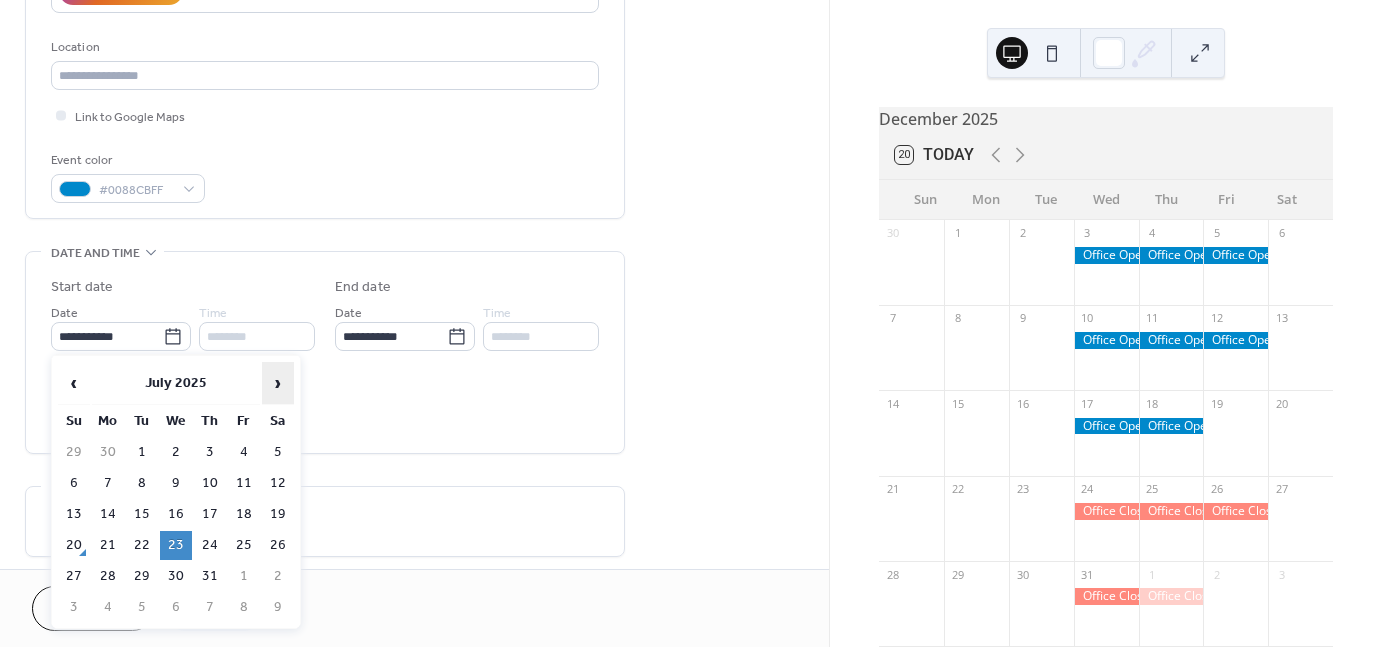 click on "›" at bounding box center (278, 383) 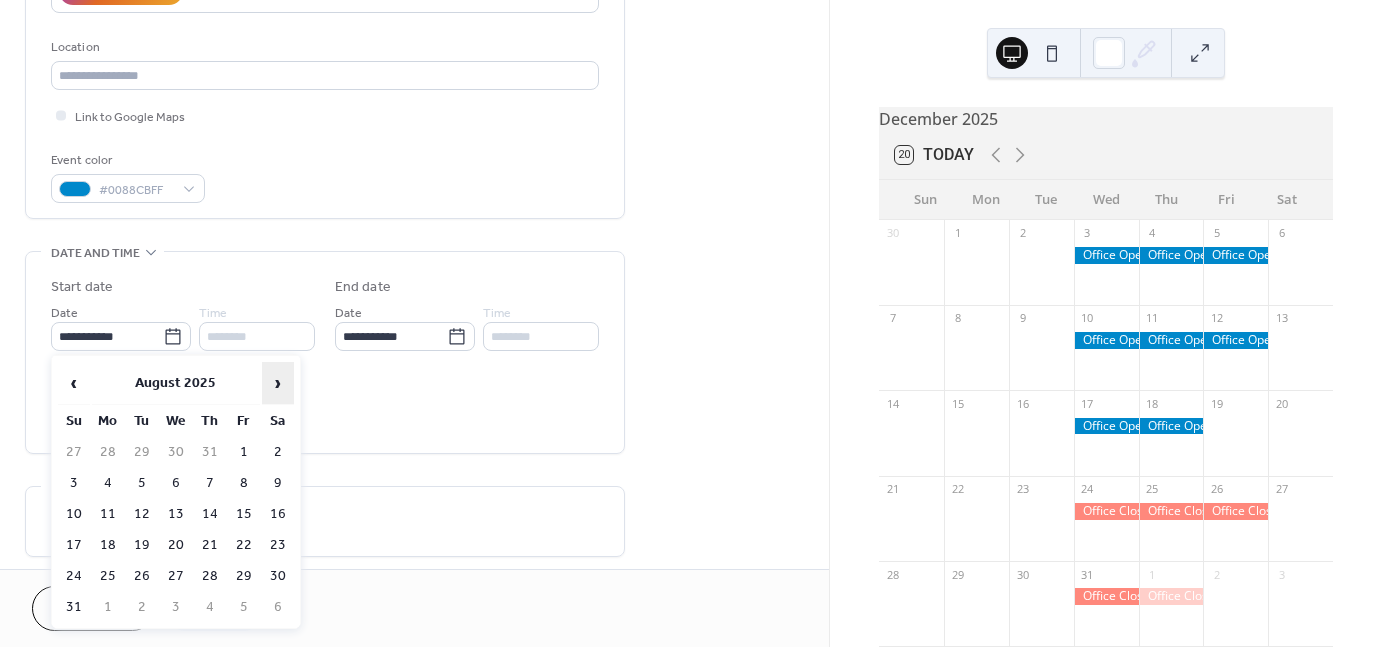 click on "›" at bounding box center [278, 383] 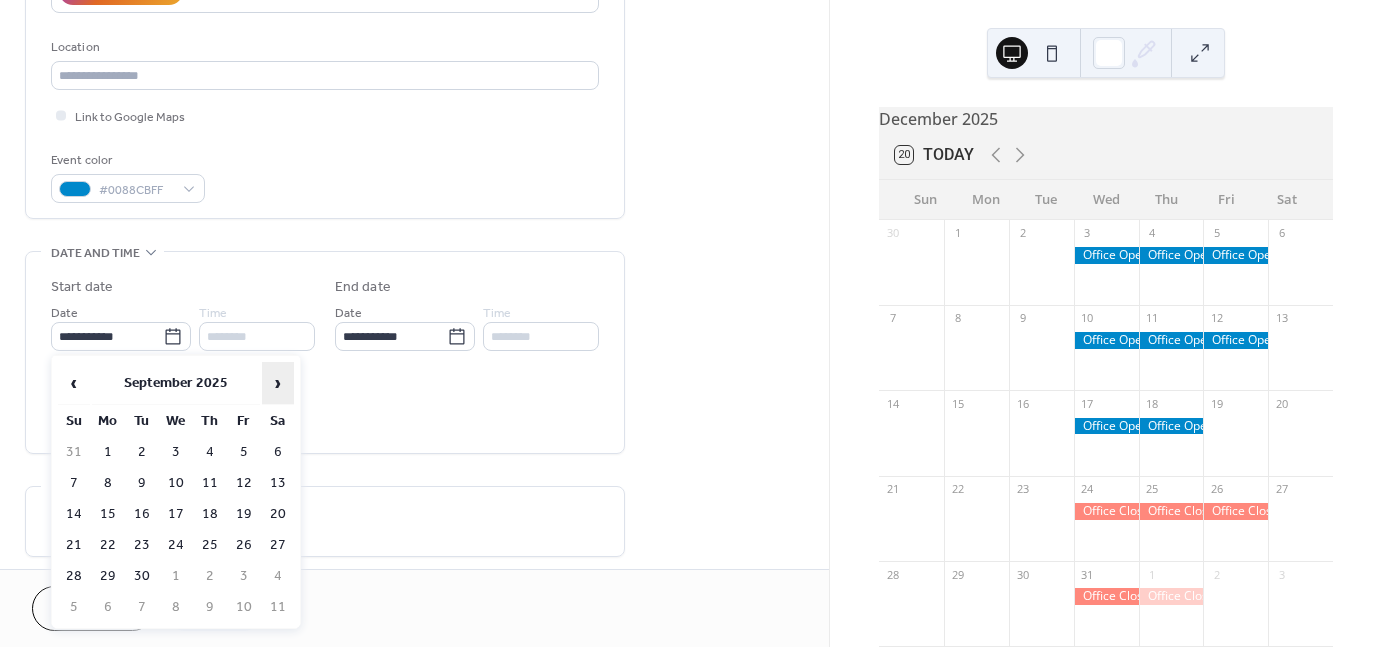 click on "›" at bounding box center [278, 383] 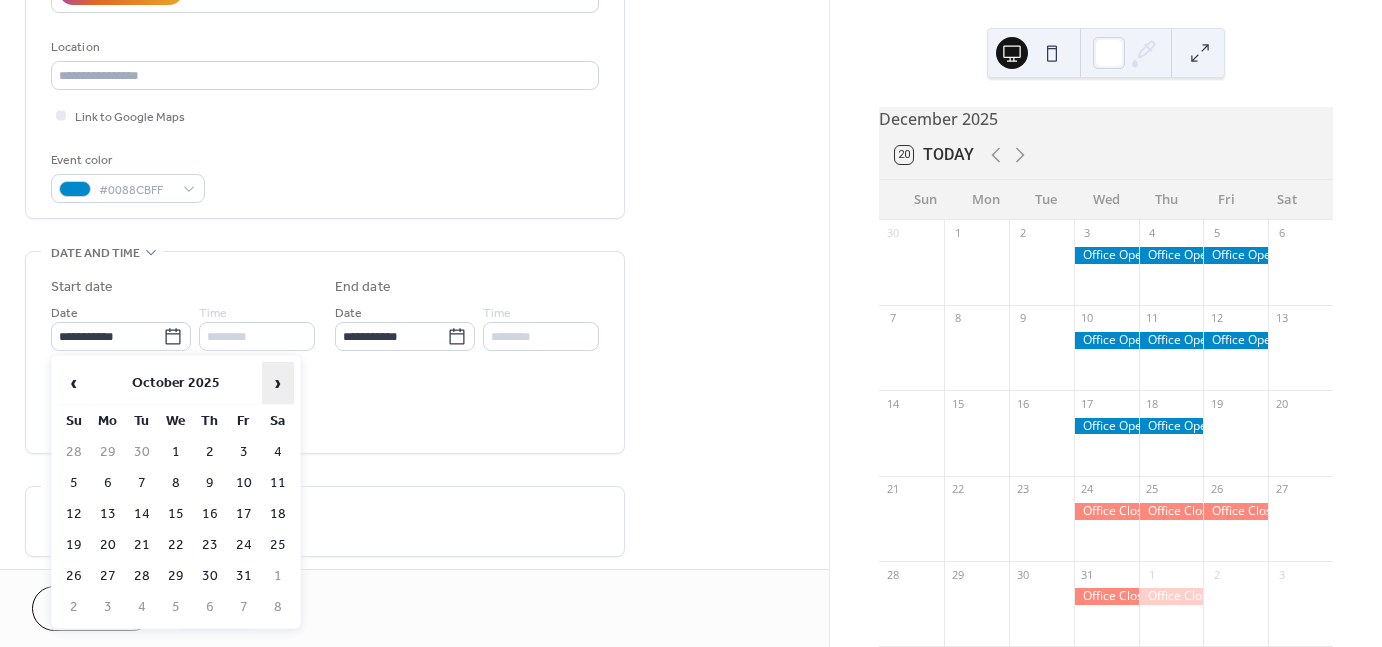click on "›" at bounding box center [278, 383] 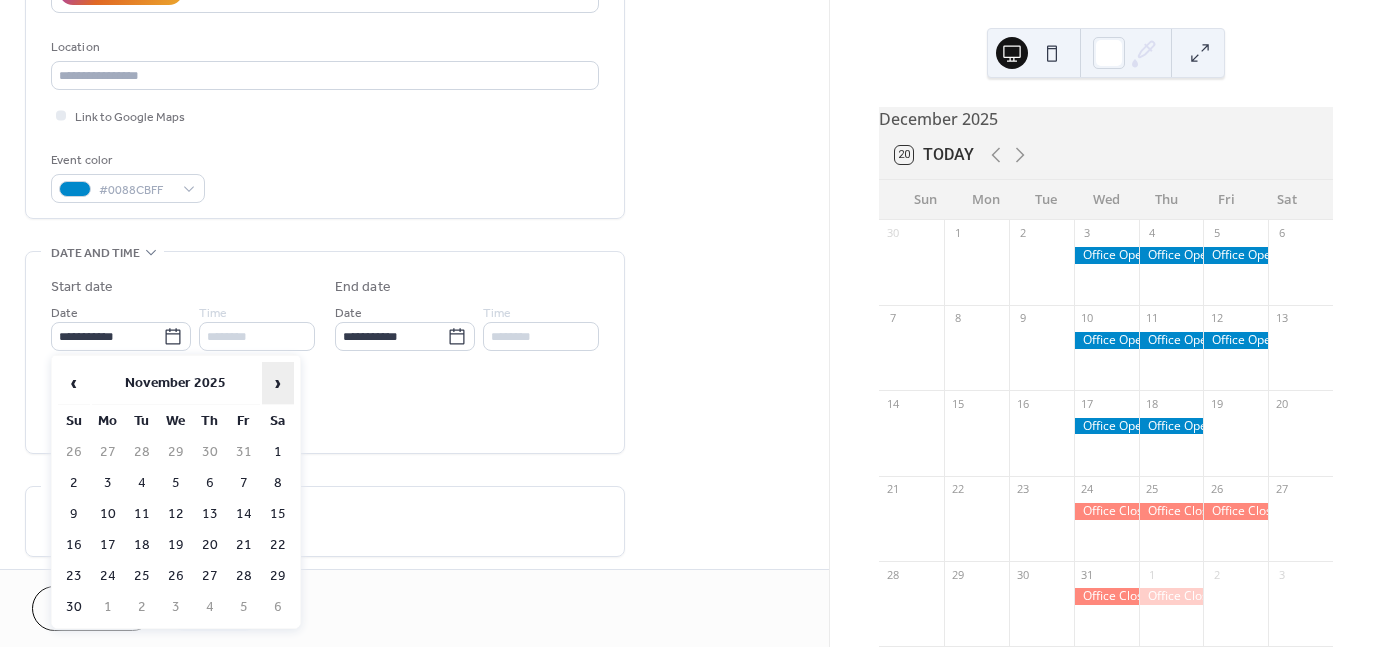 click on "›" at bounding box center [278, 383] 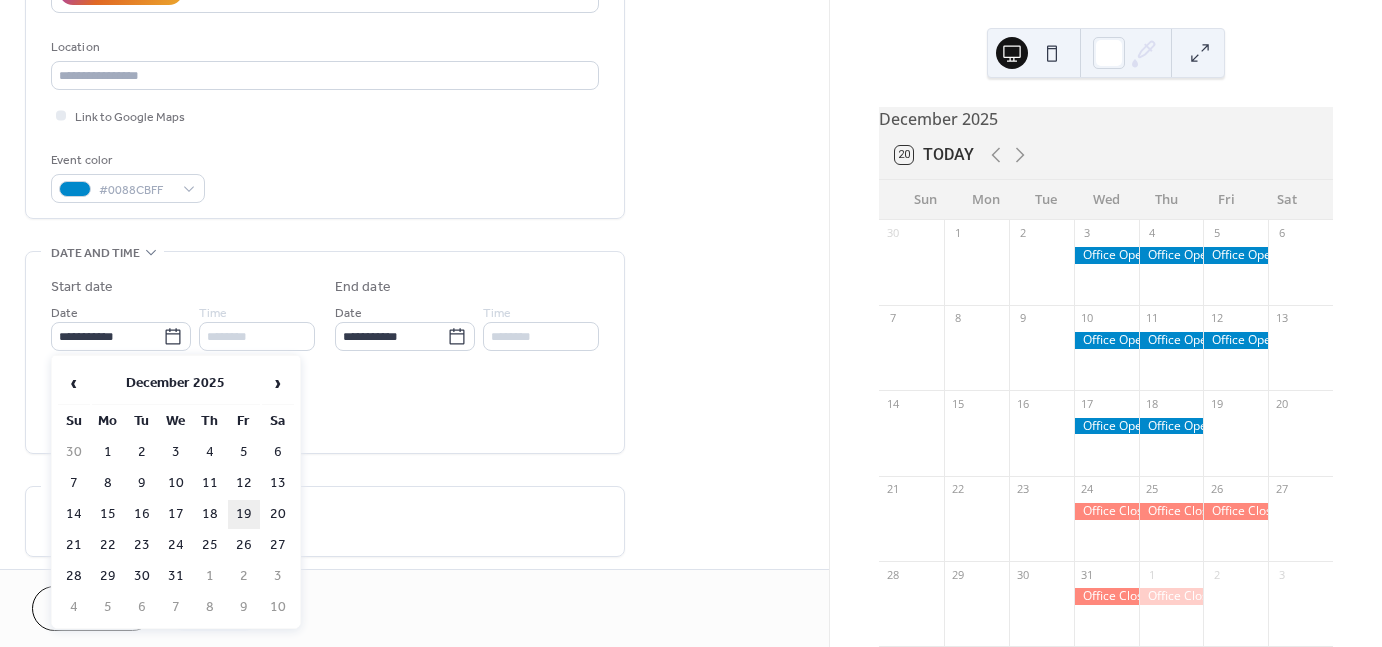 click on "19" at bounding box center (244, 514) 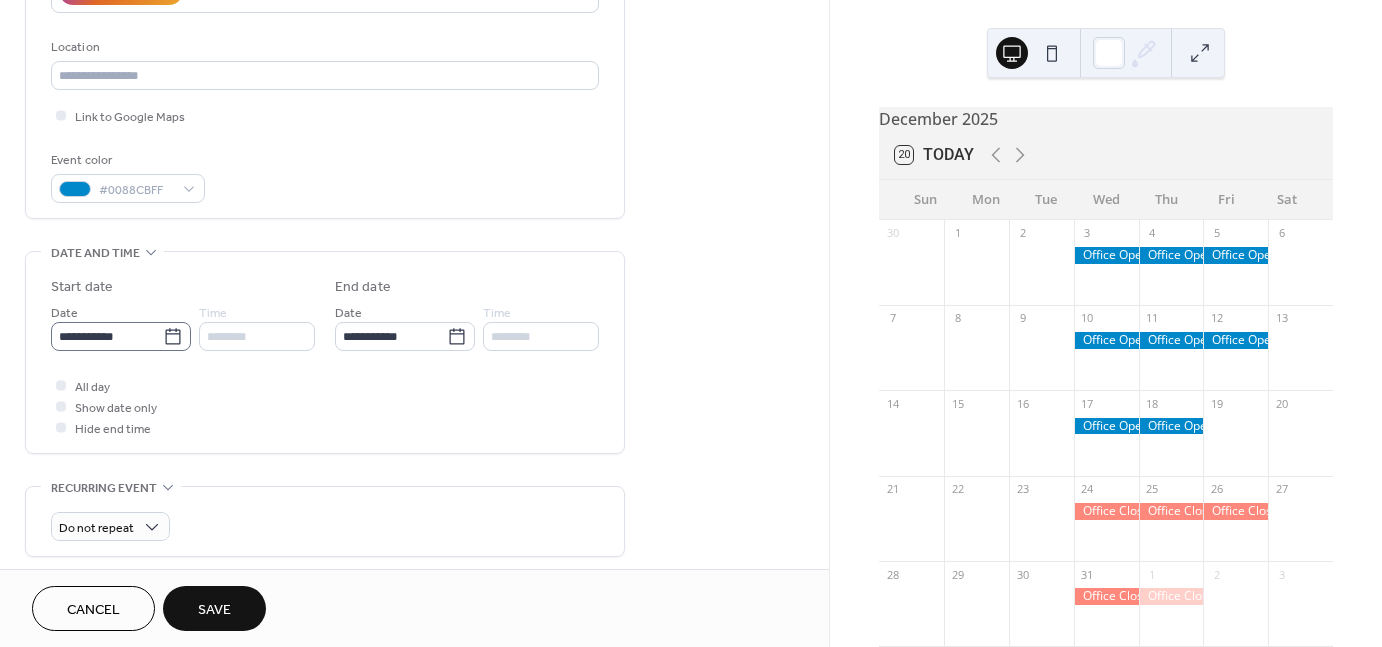 click 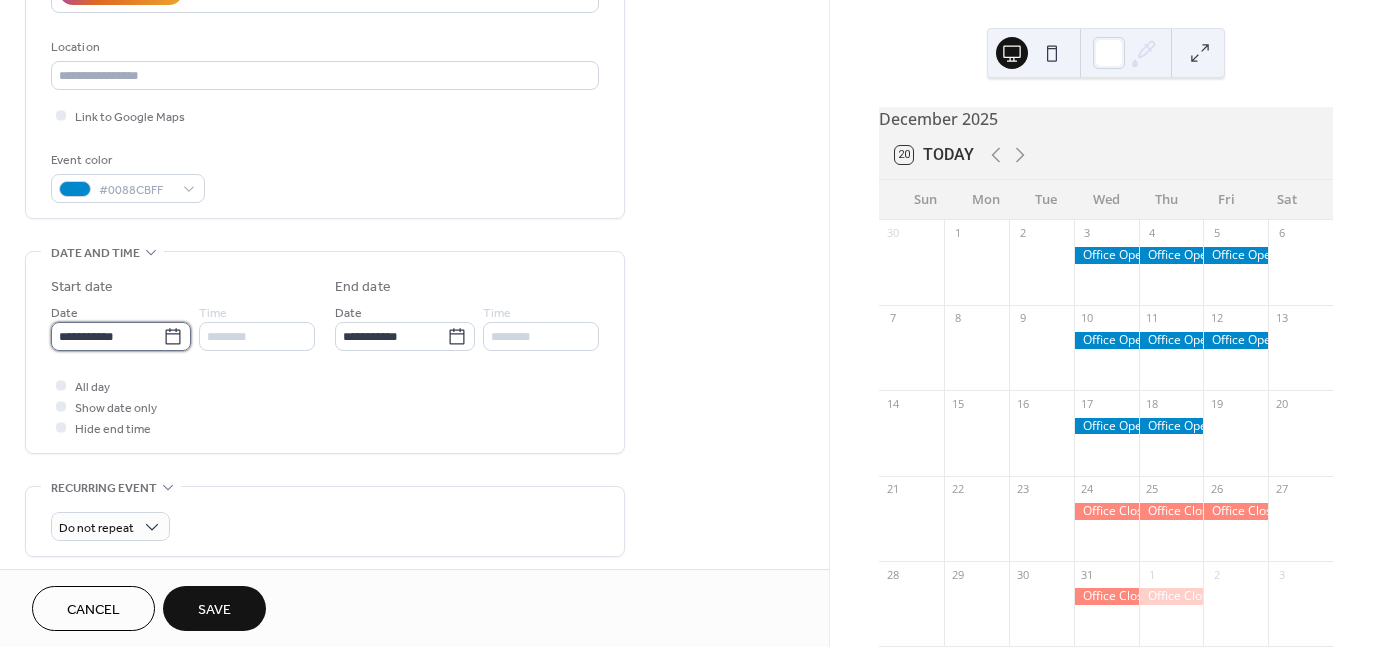 click on "**********" at bounding box center [107, 336] 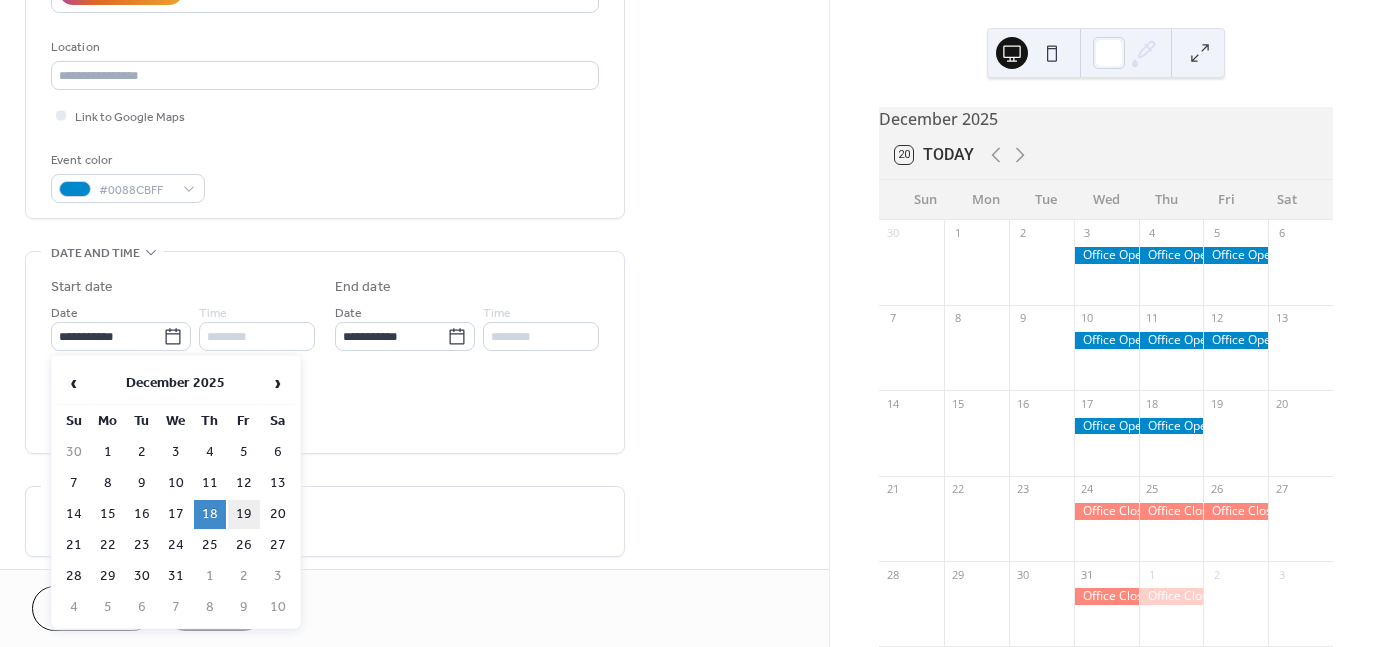 click on "19" at bounding box center [244, 514] 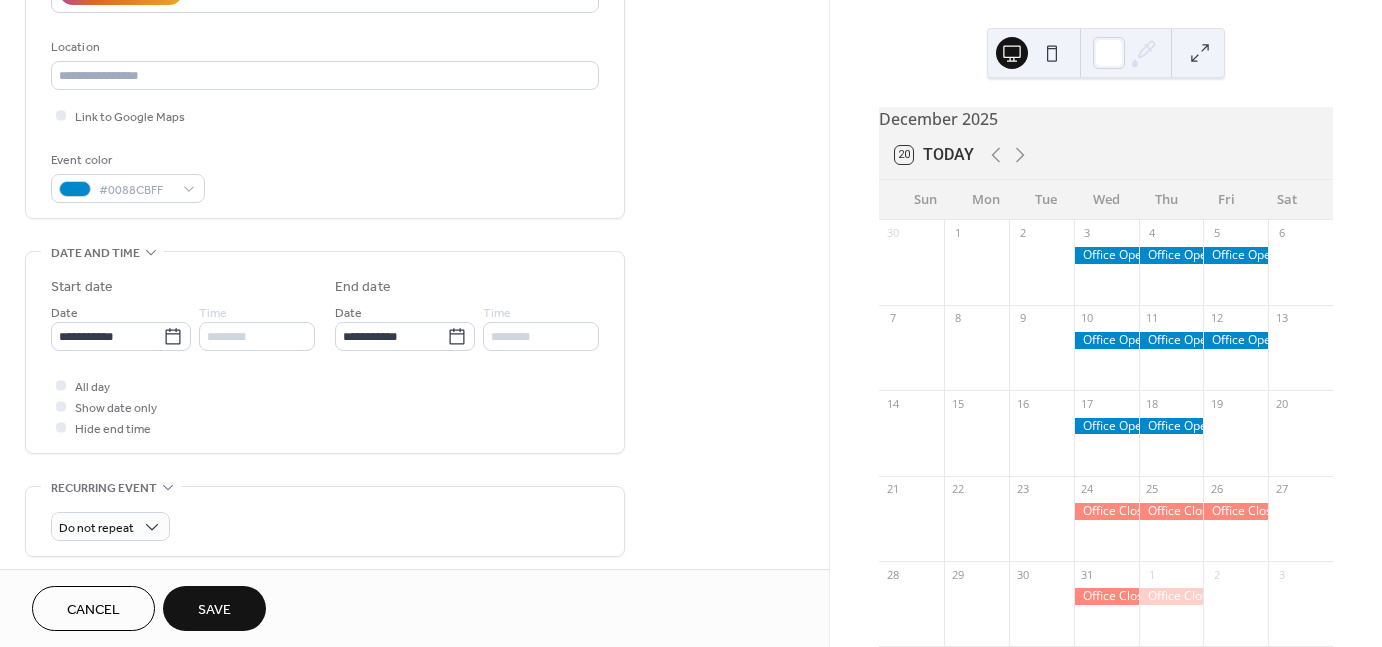 click on "Save" at bounding box center [214, 608] 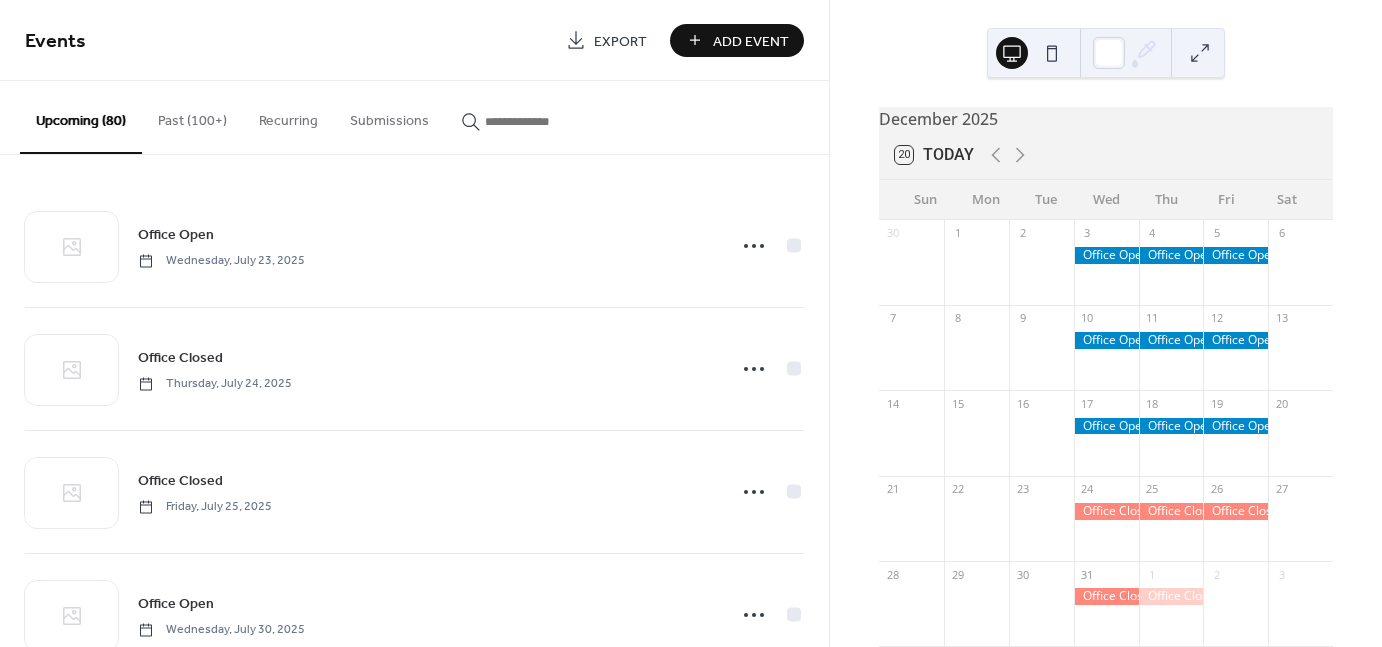 scroll, scrollTop: 0, scrollLeft: 0, axis: both 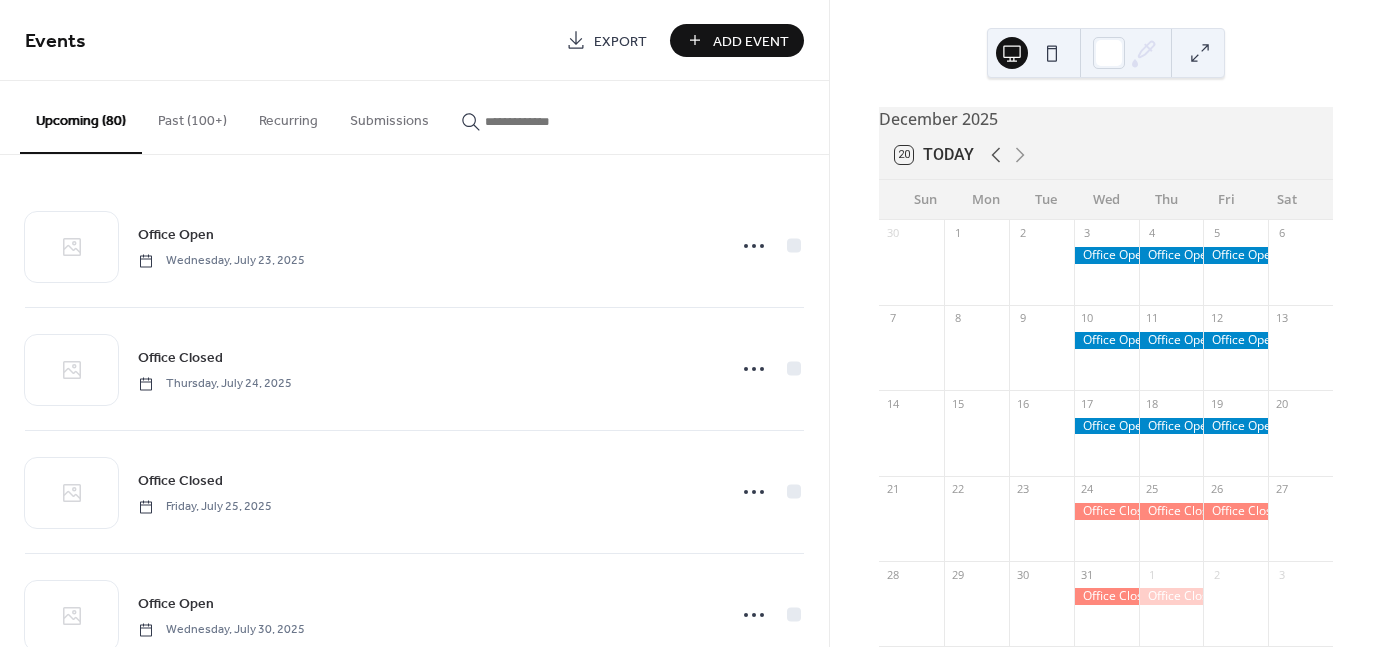 click 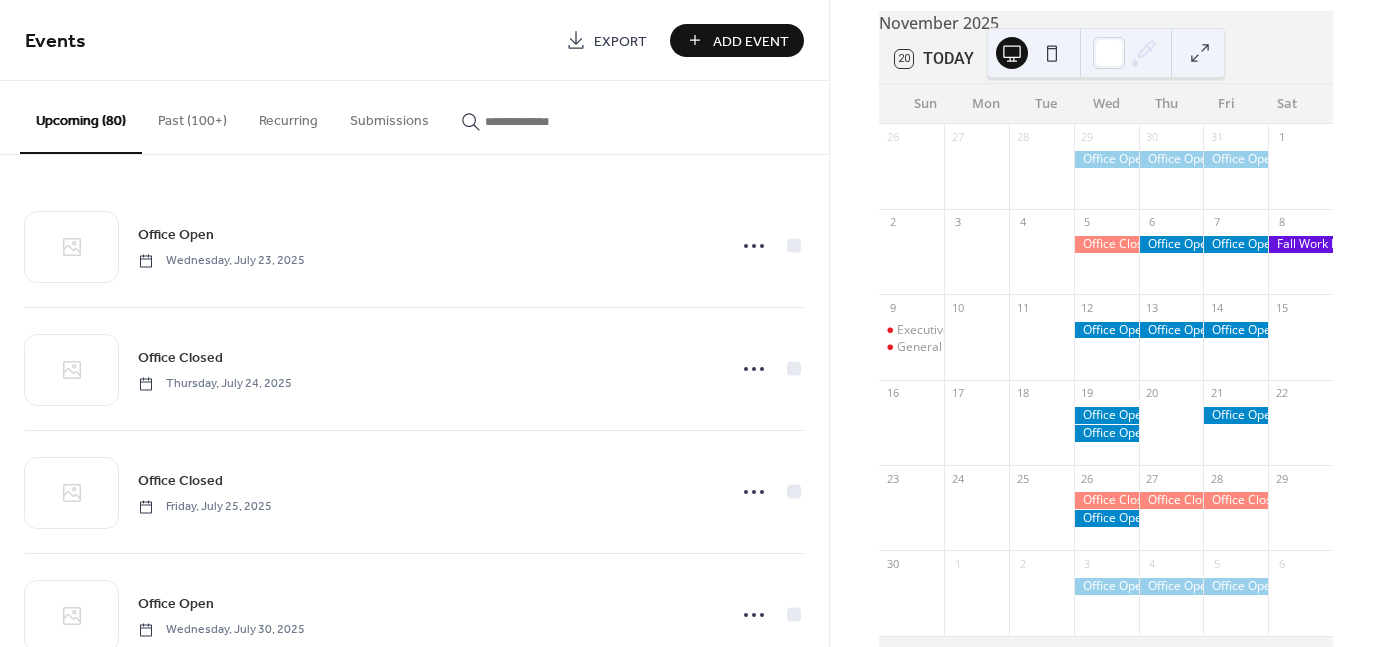 scroll, scrollTop: 100, scrollLeft: 0, axis: vertical 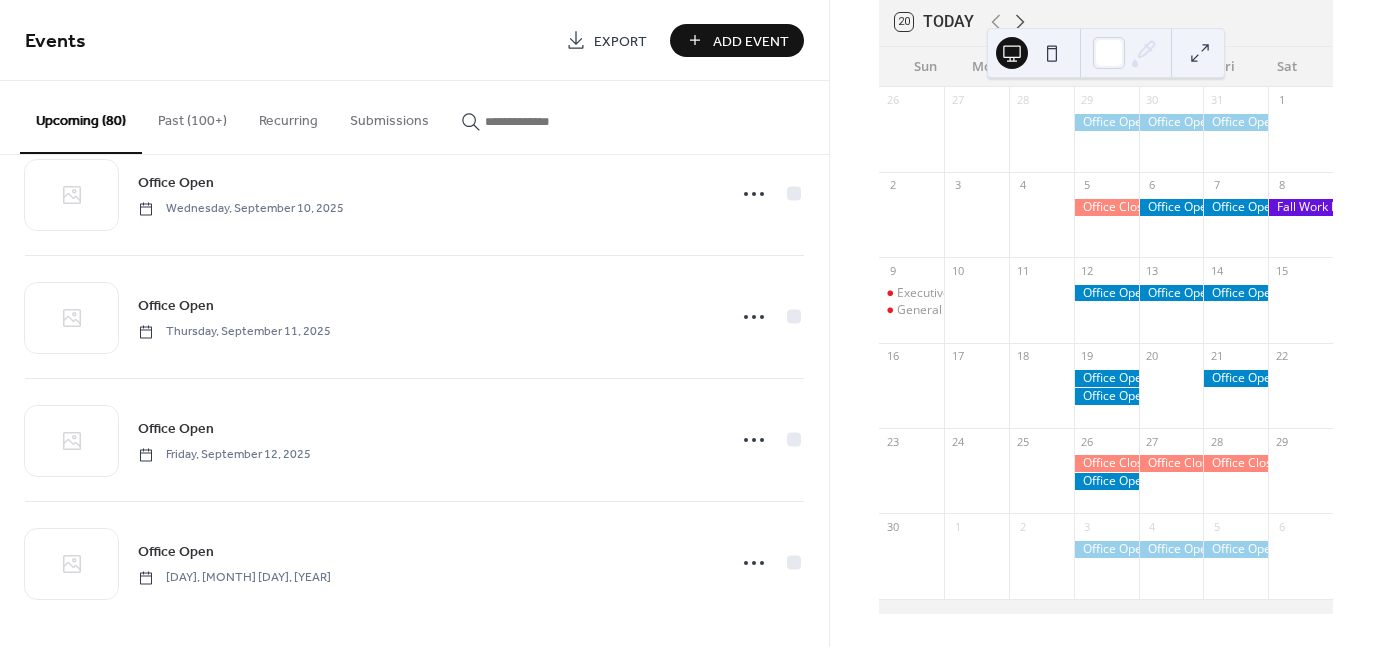 click 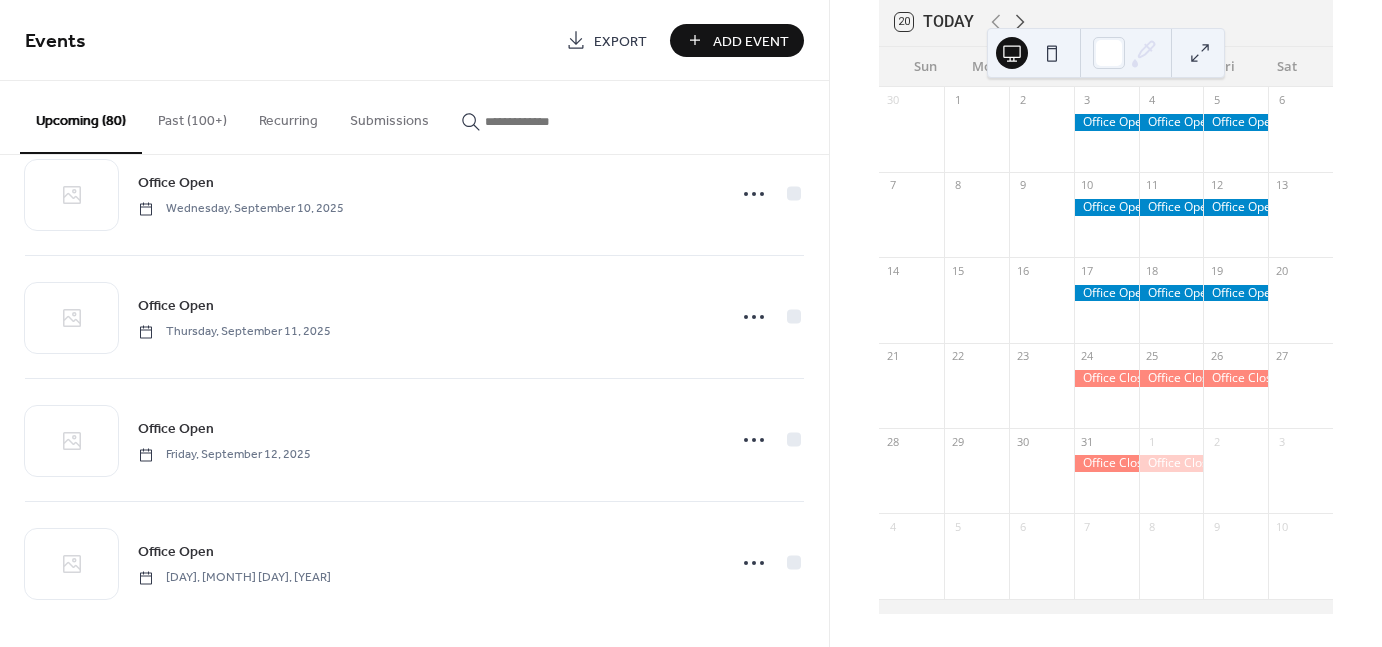 click 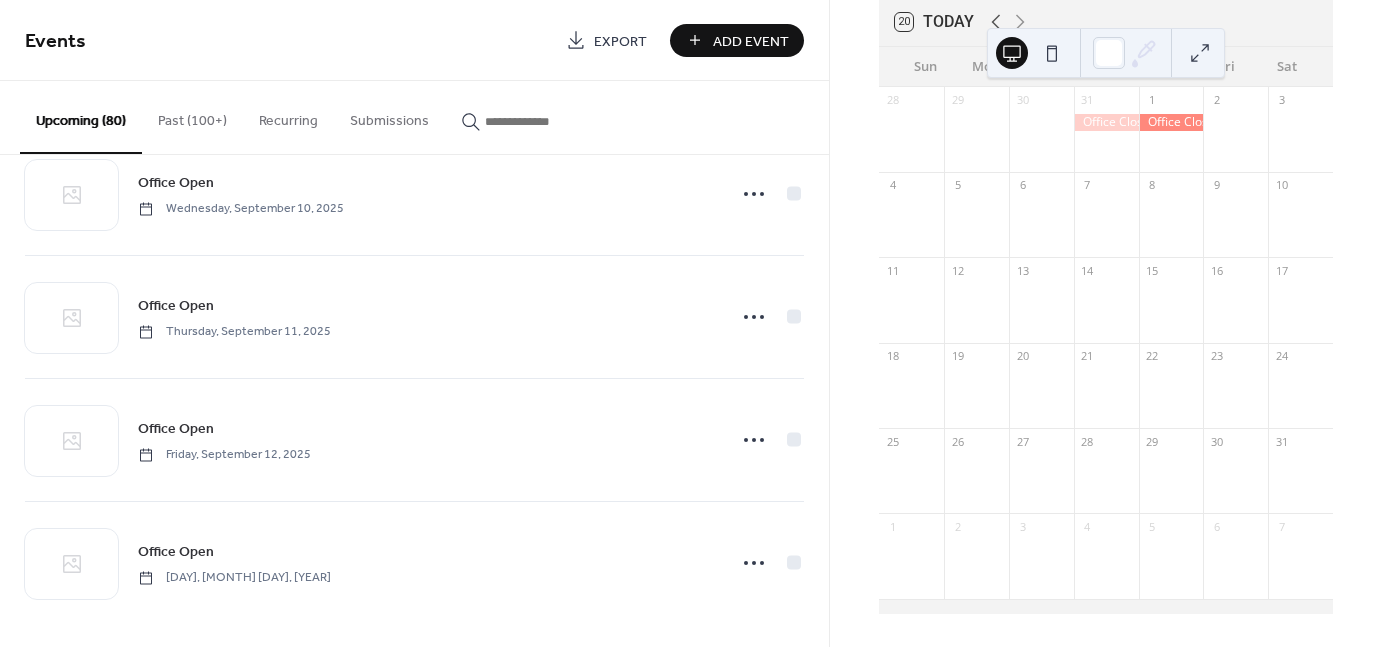 click 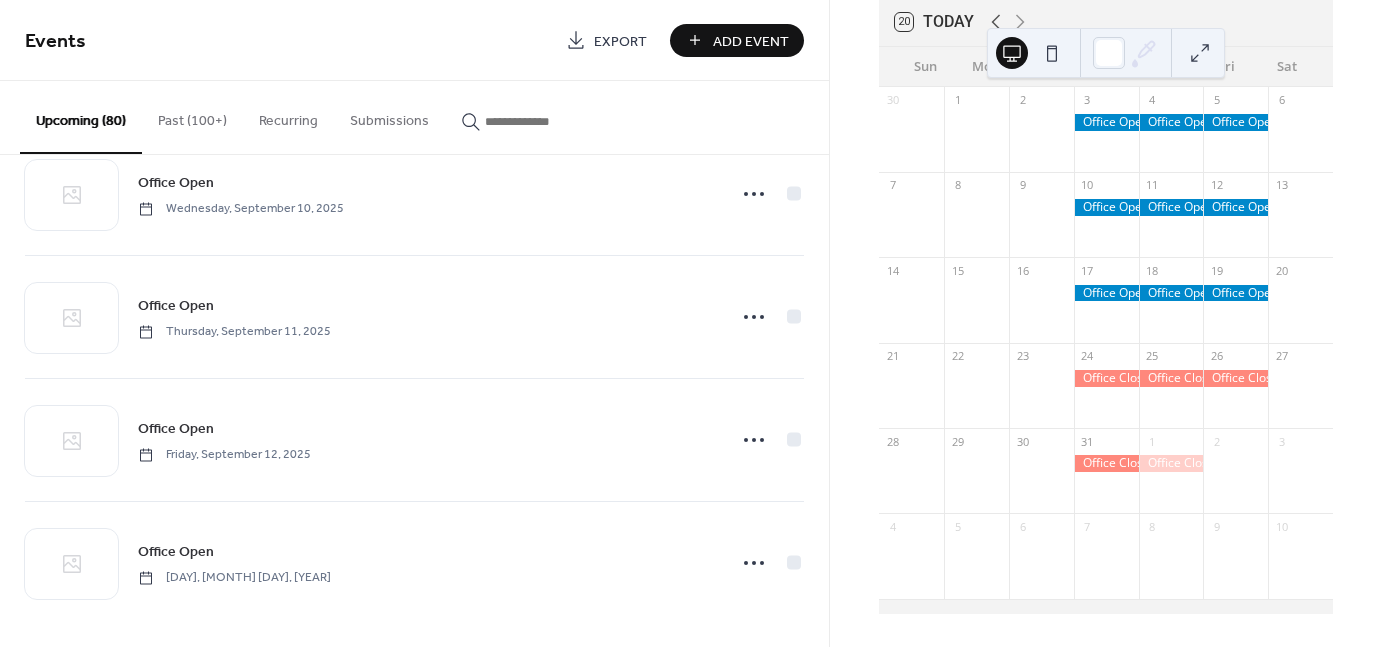 click 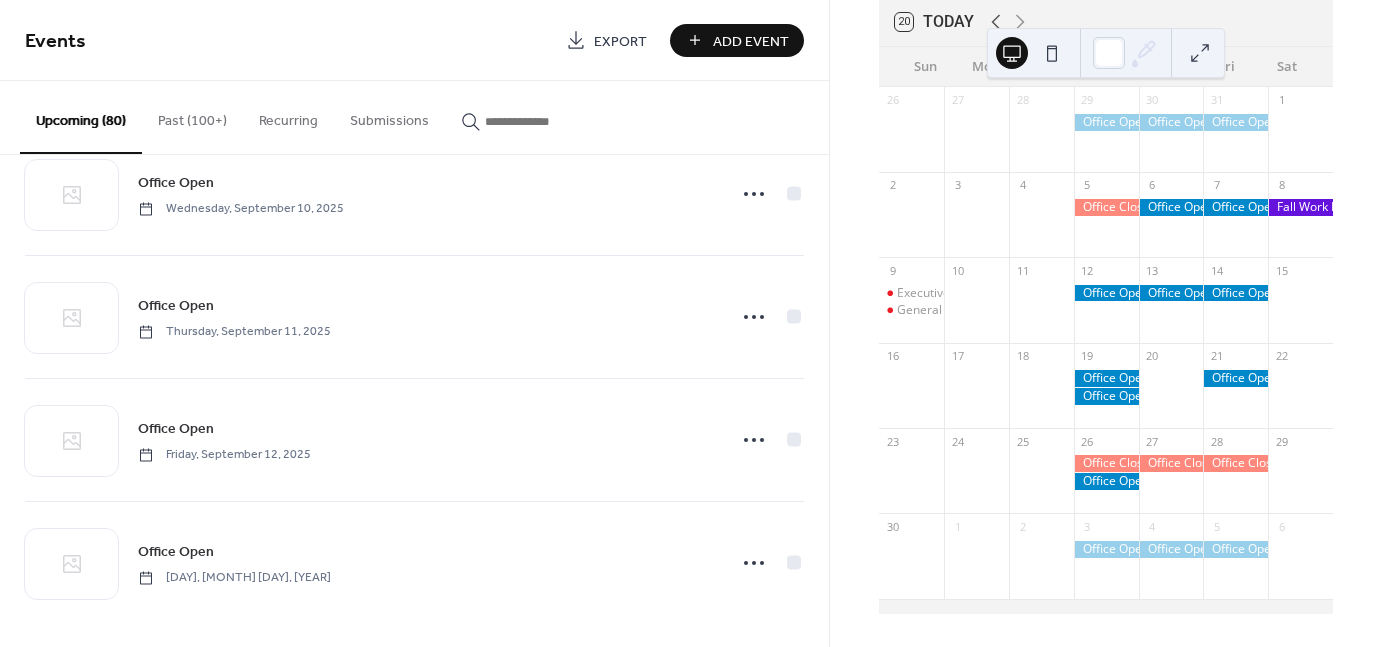 click 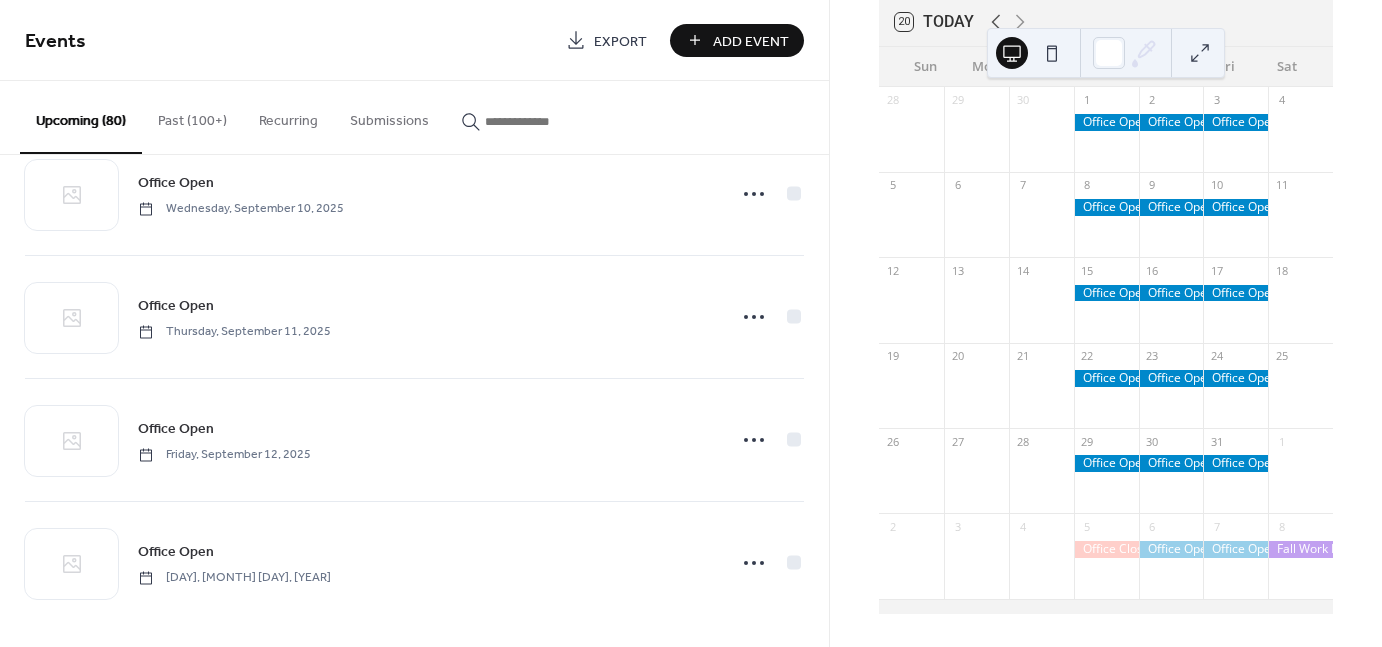 click 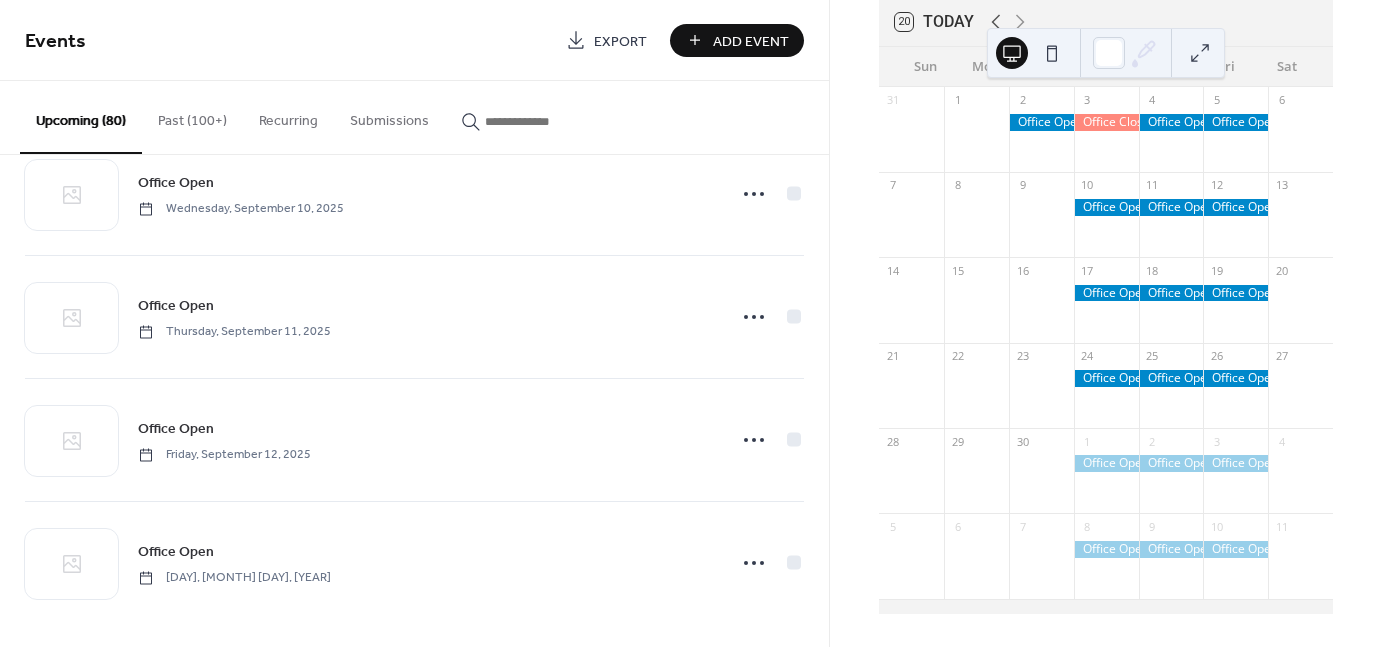 click 